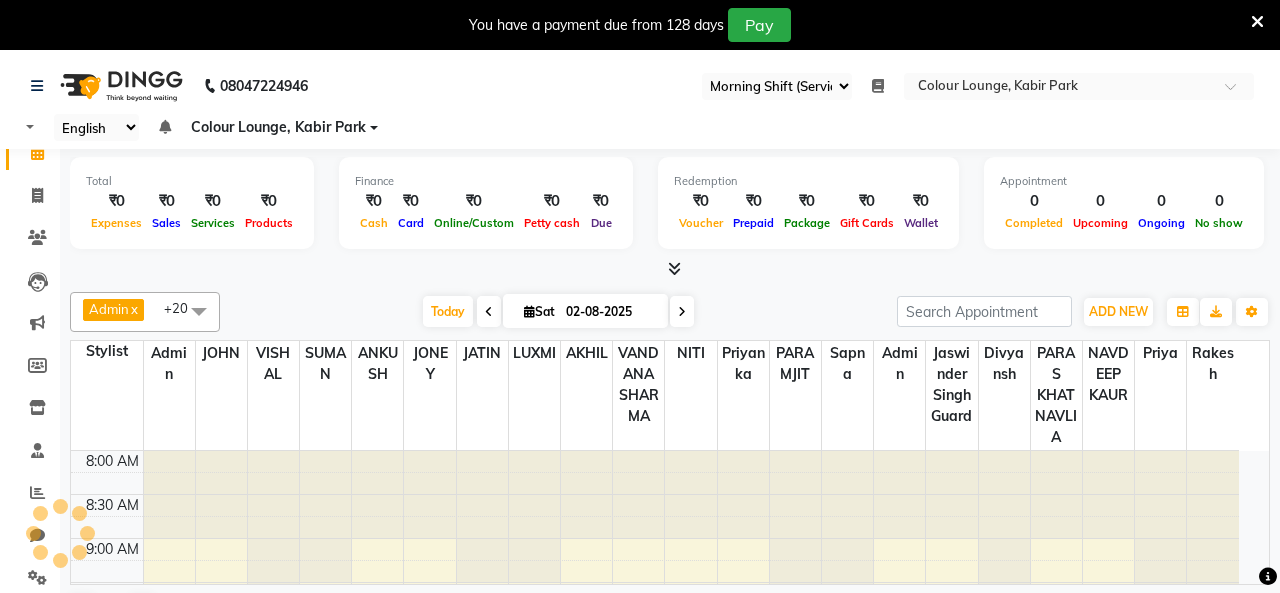 select on "75" 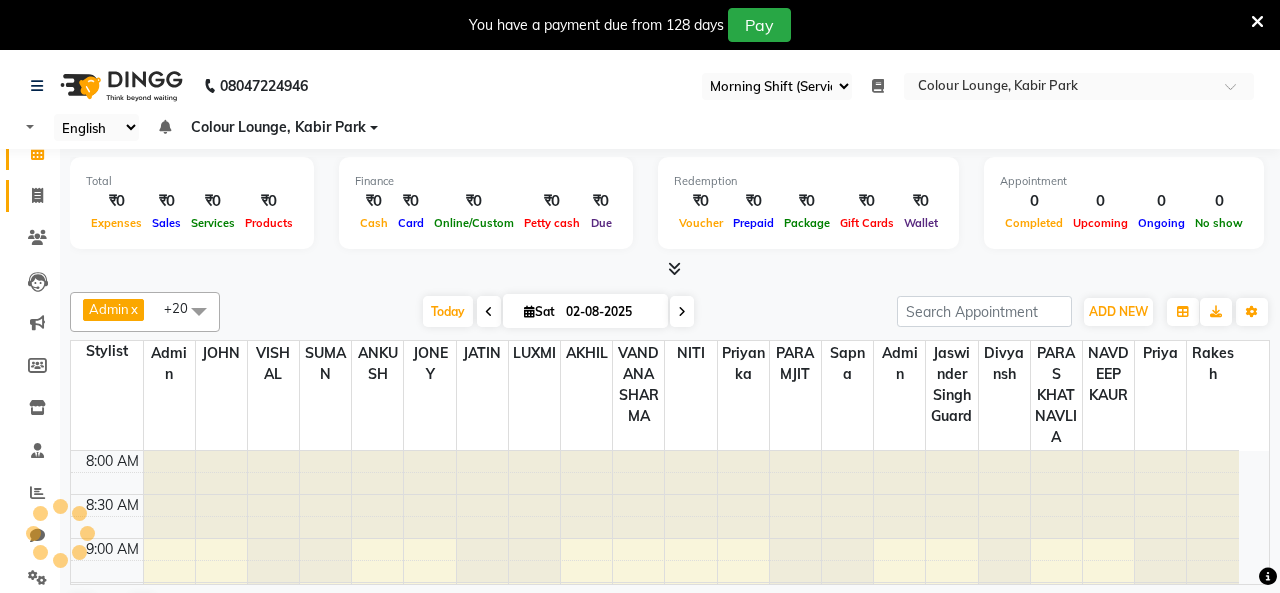 click 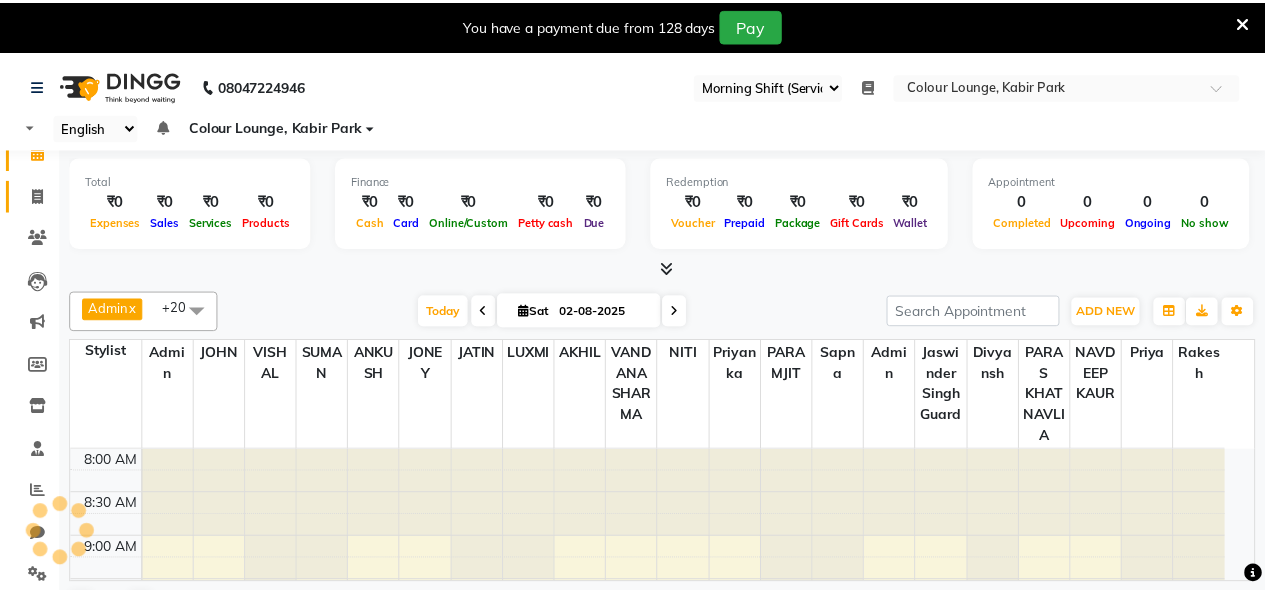 scroll, scrollTop: 0, scrollLeft: 0, axis: both 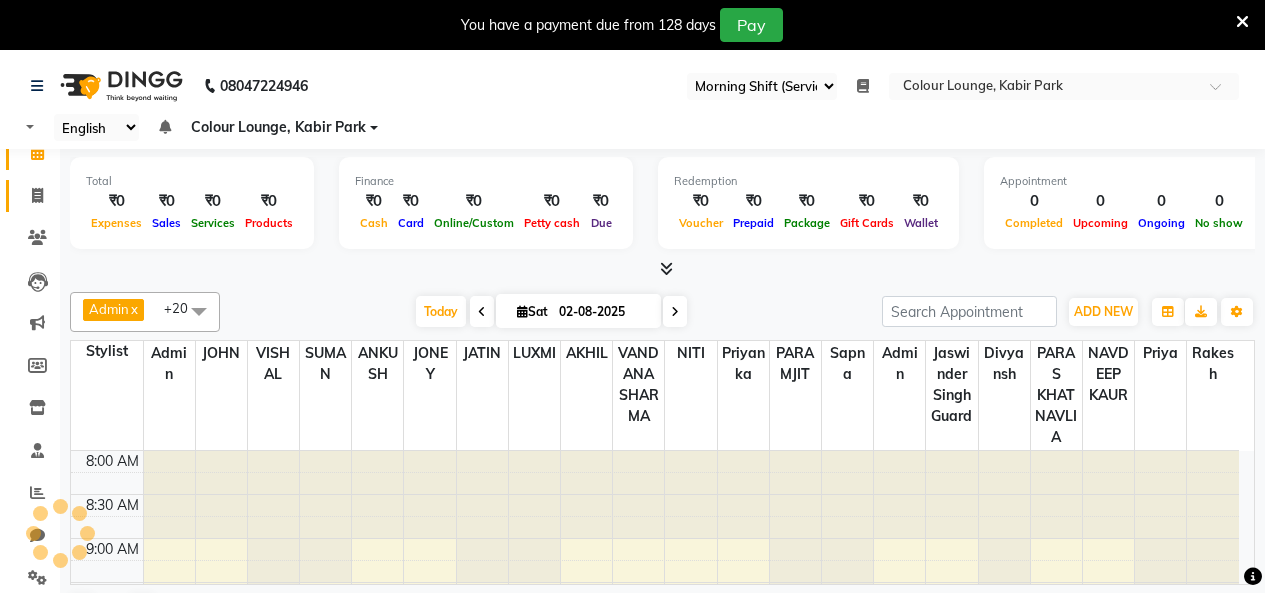 select on "8015" 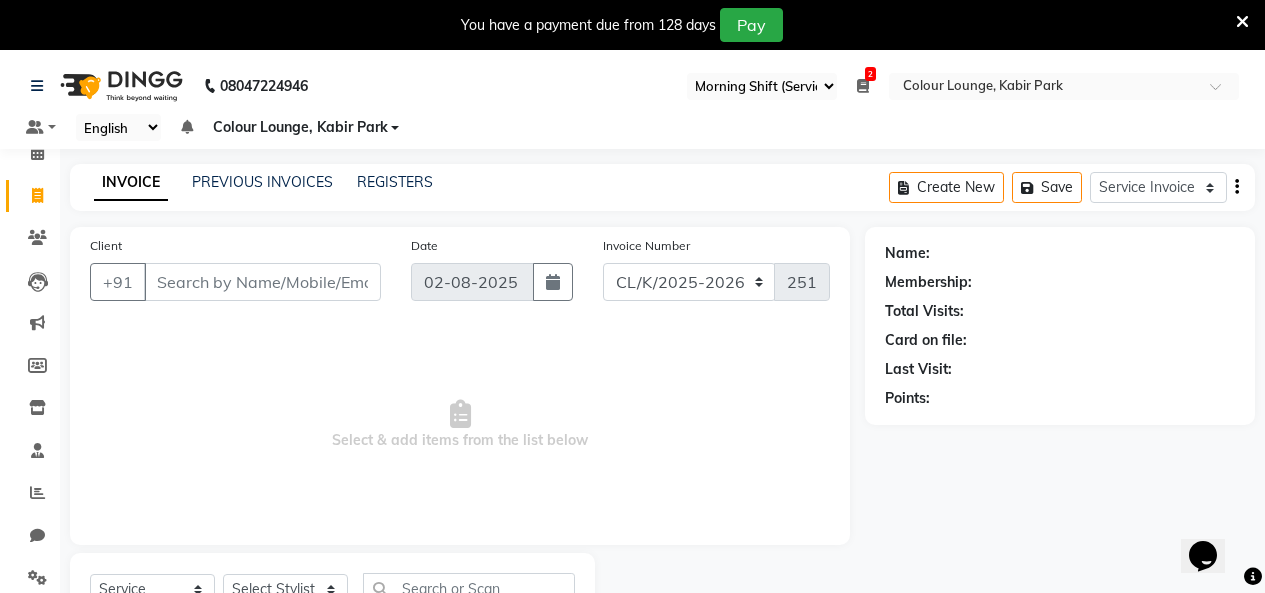 scroll, scrollTop: 0, scrollLeft: 0, axis: both 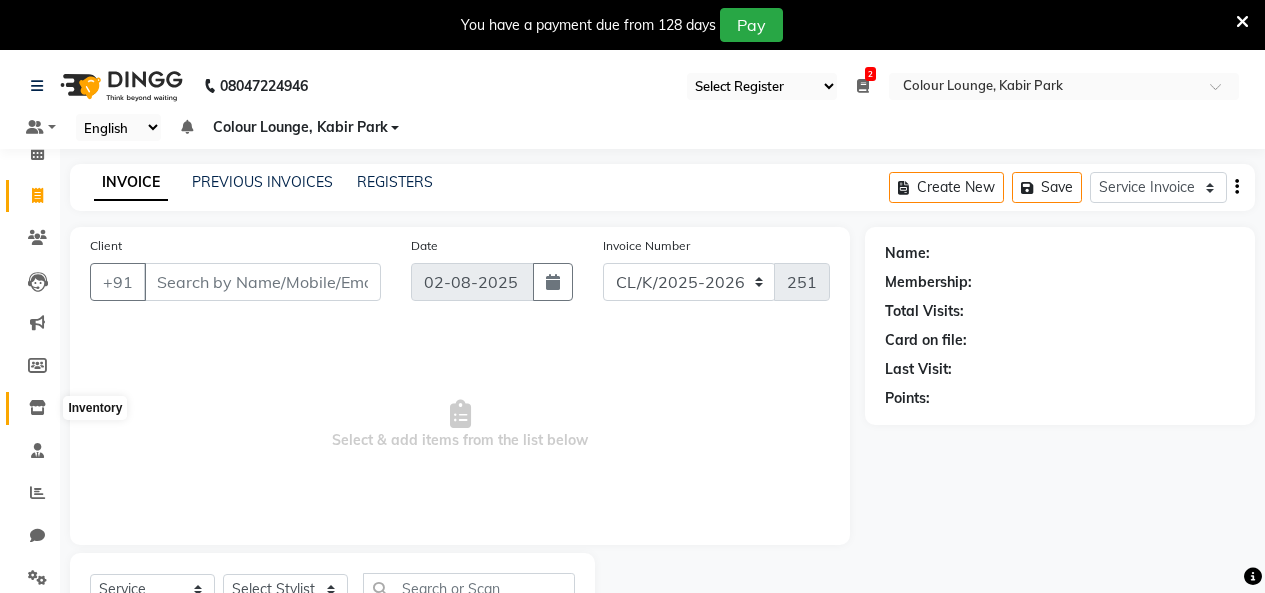 click 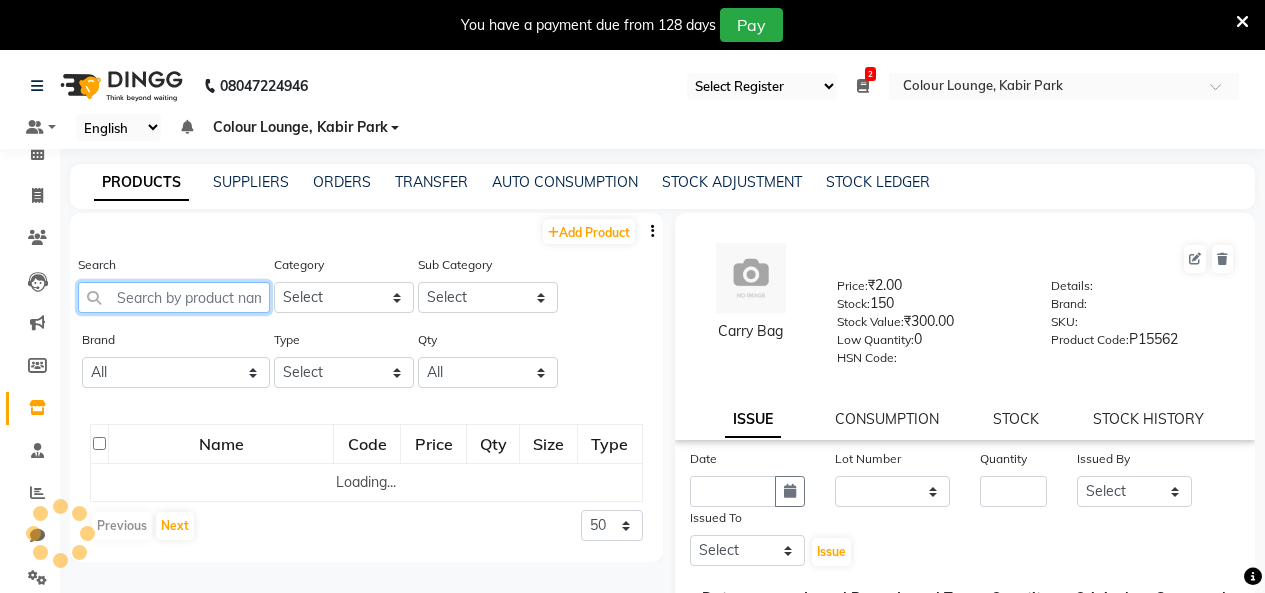 click 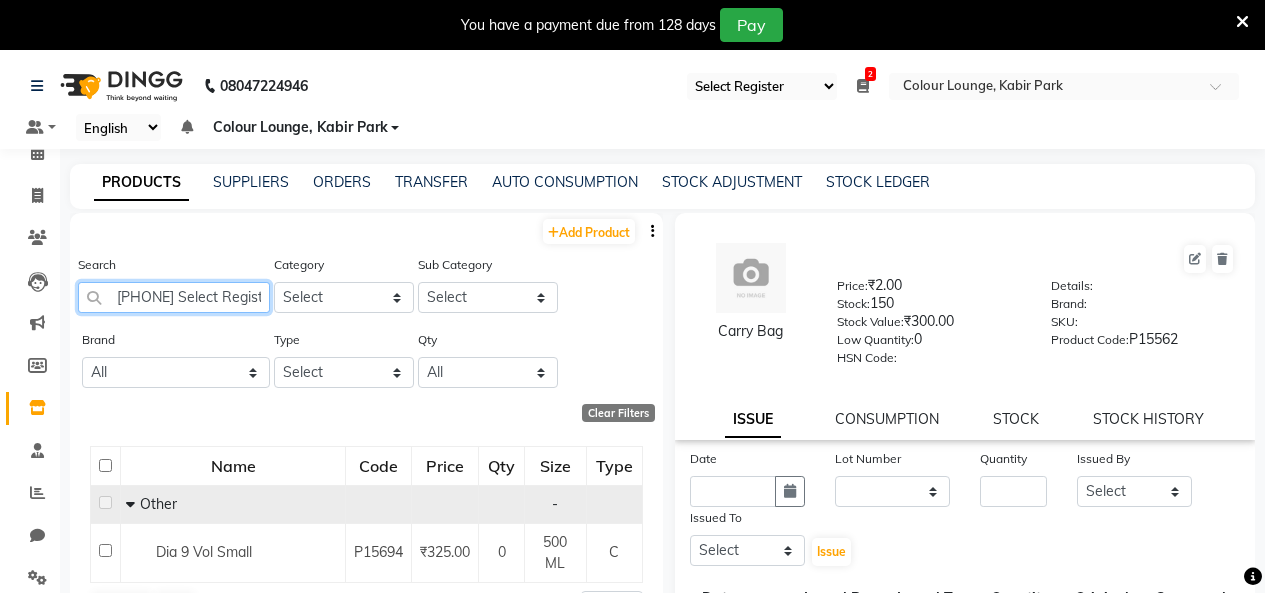 scroll, scrollTop: 17, scrollLeft: 0, axis: vertical 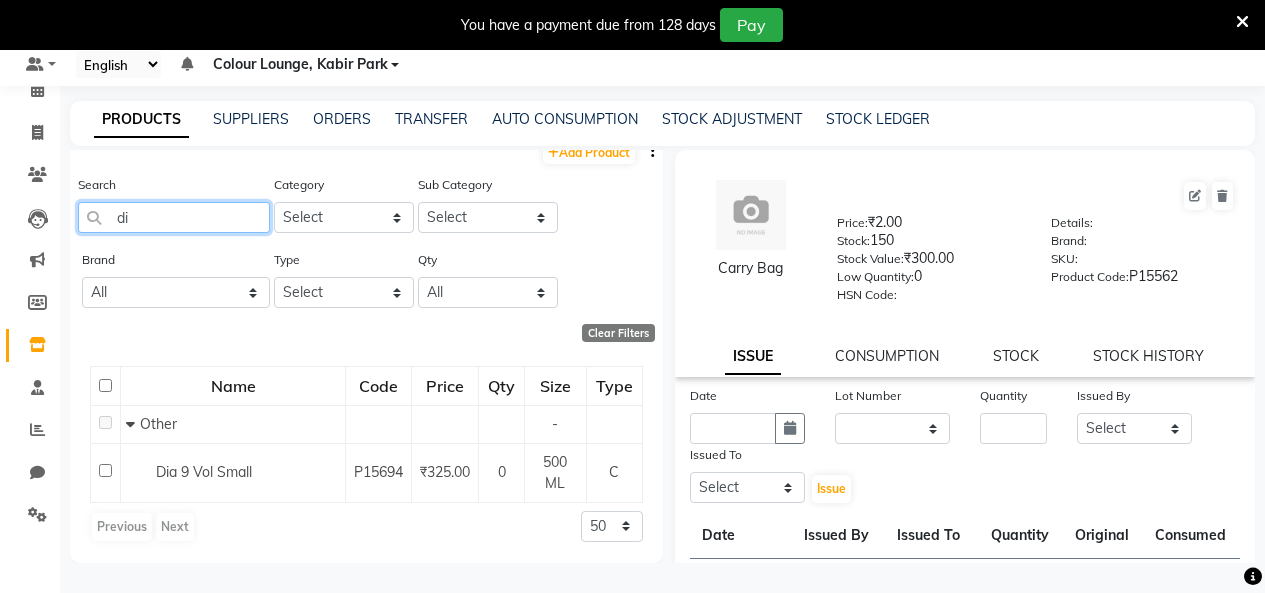 type on "d" 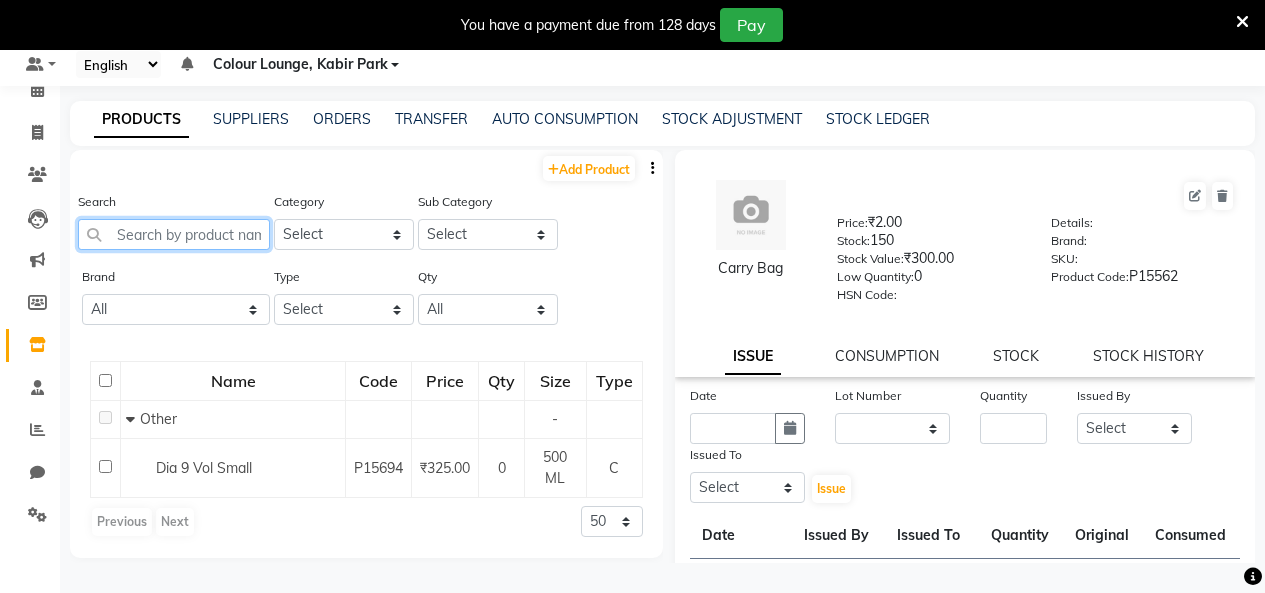 scroll, scrollTop: 0, scrollLeft: 0, axis: both 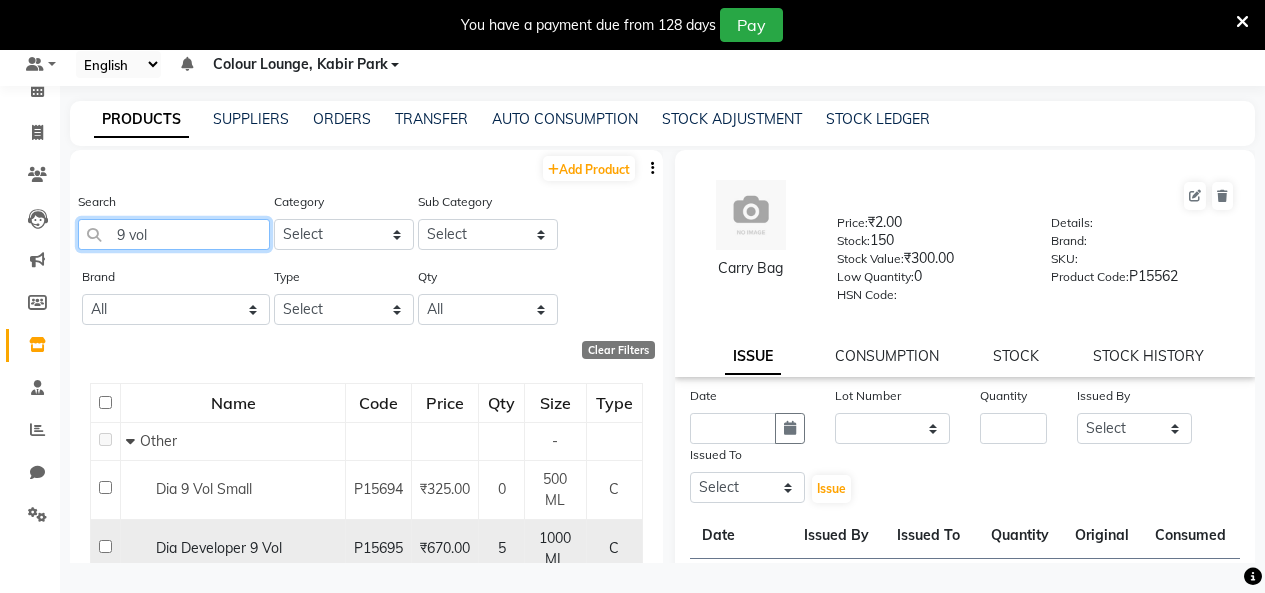 type on "9 vol" 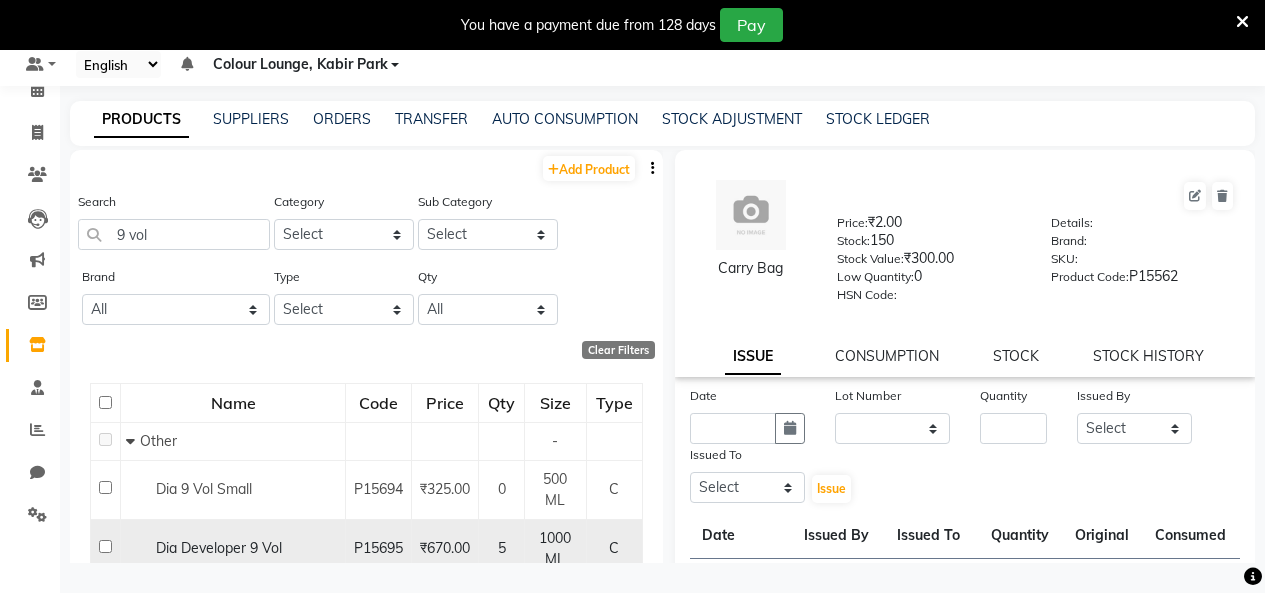 click on "5" 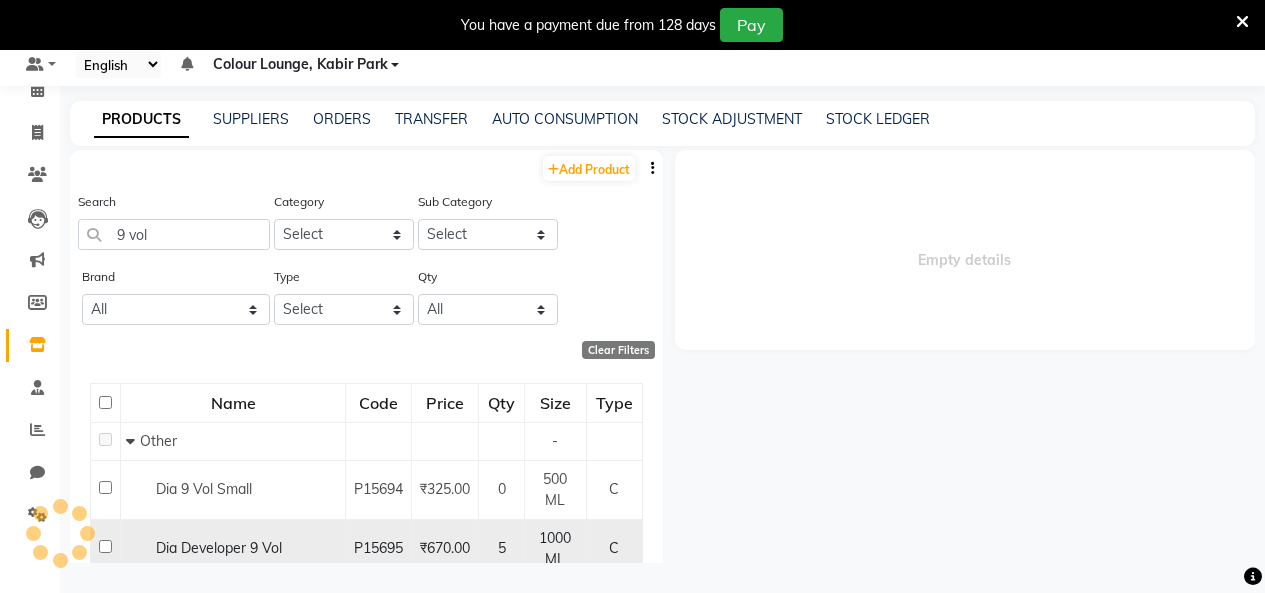 select 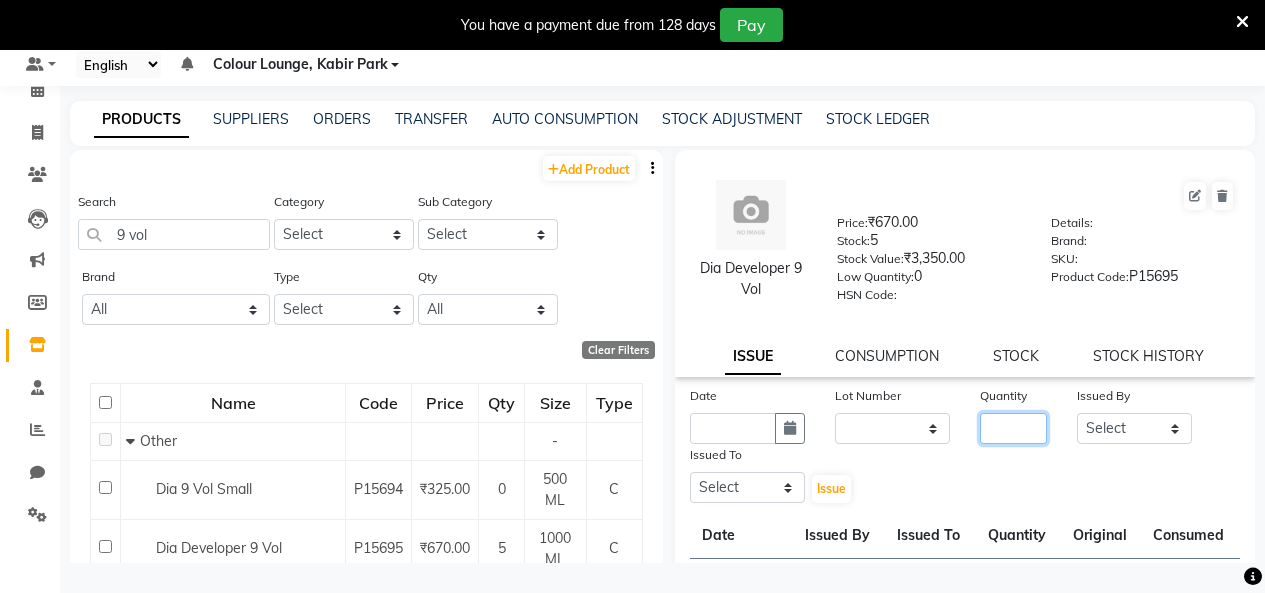 click 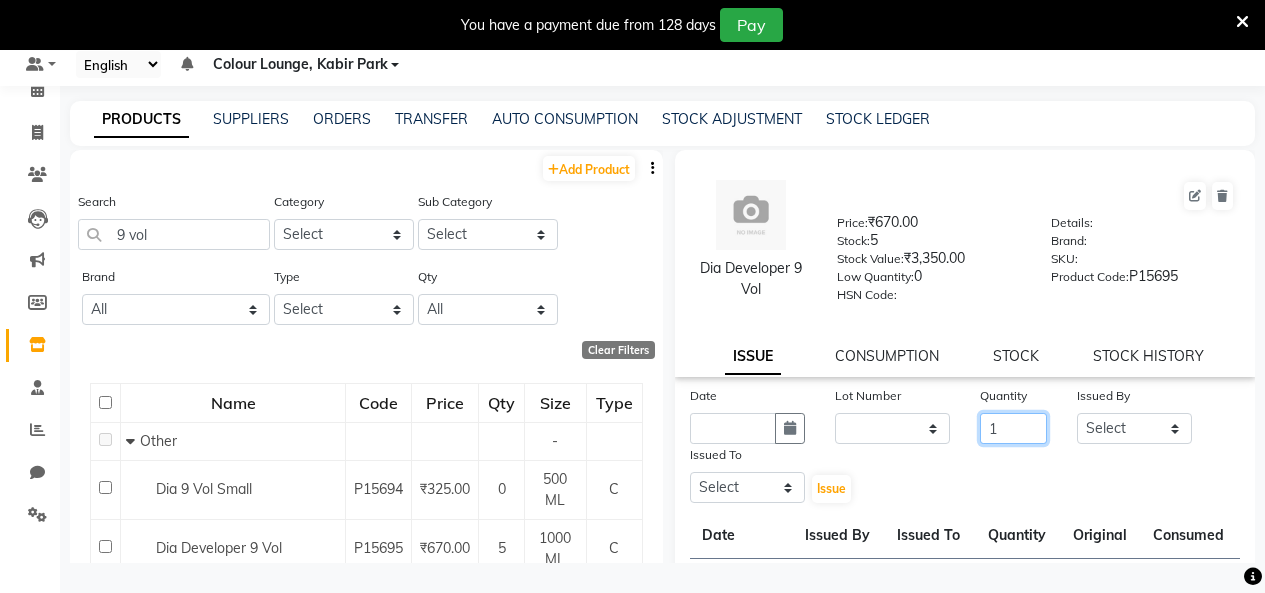 type on "1" 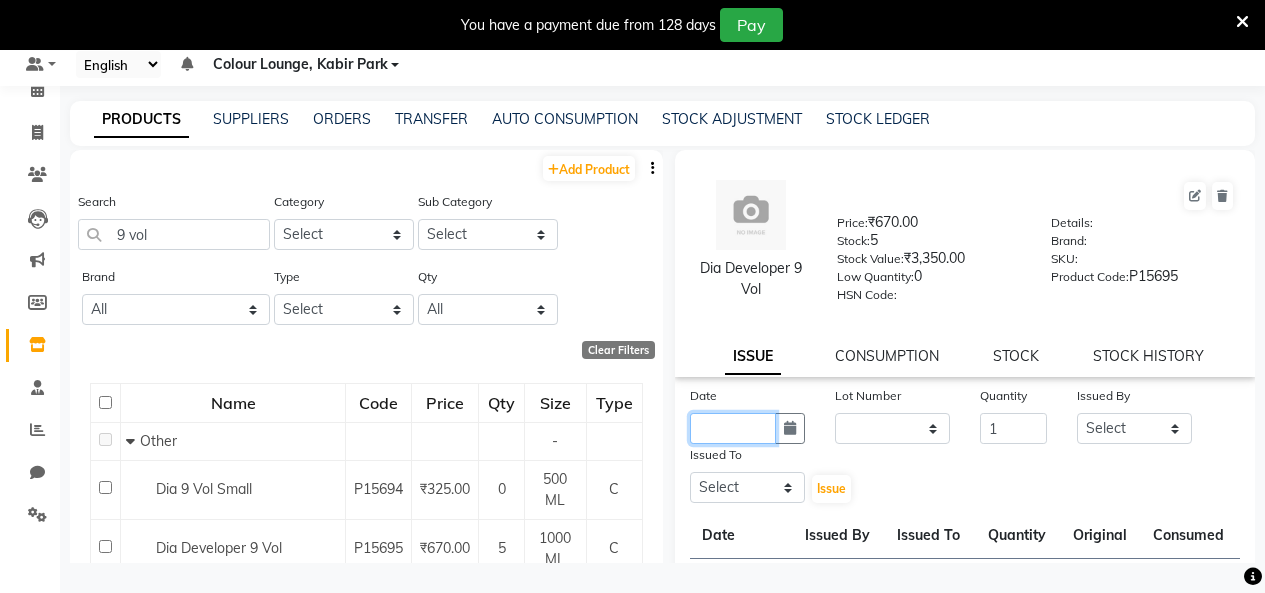 click 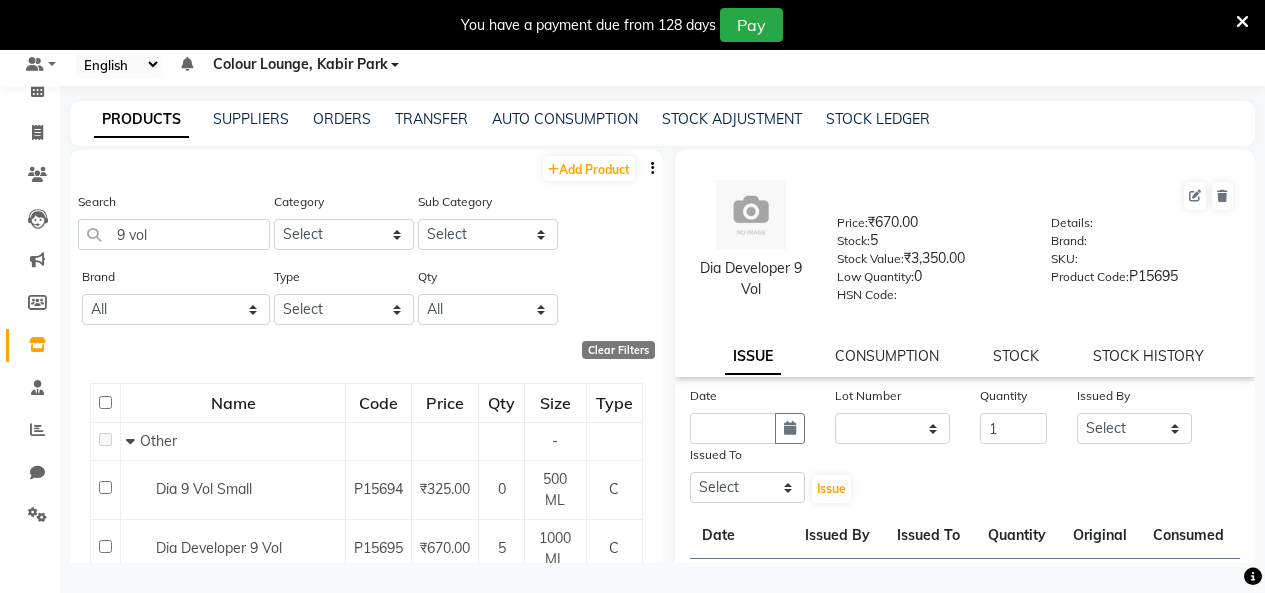 select on "8" 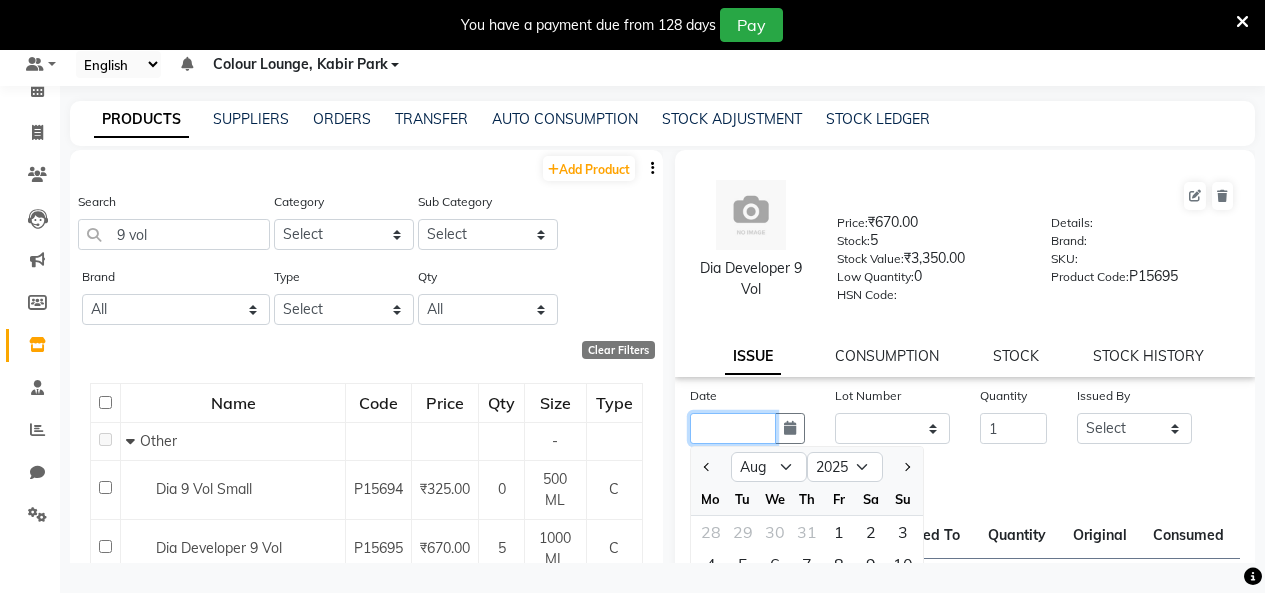 click 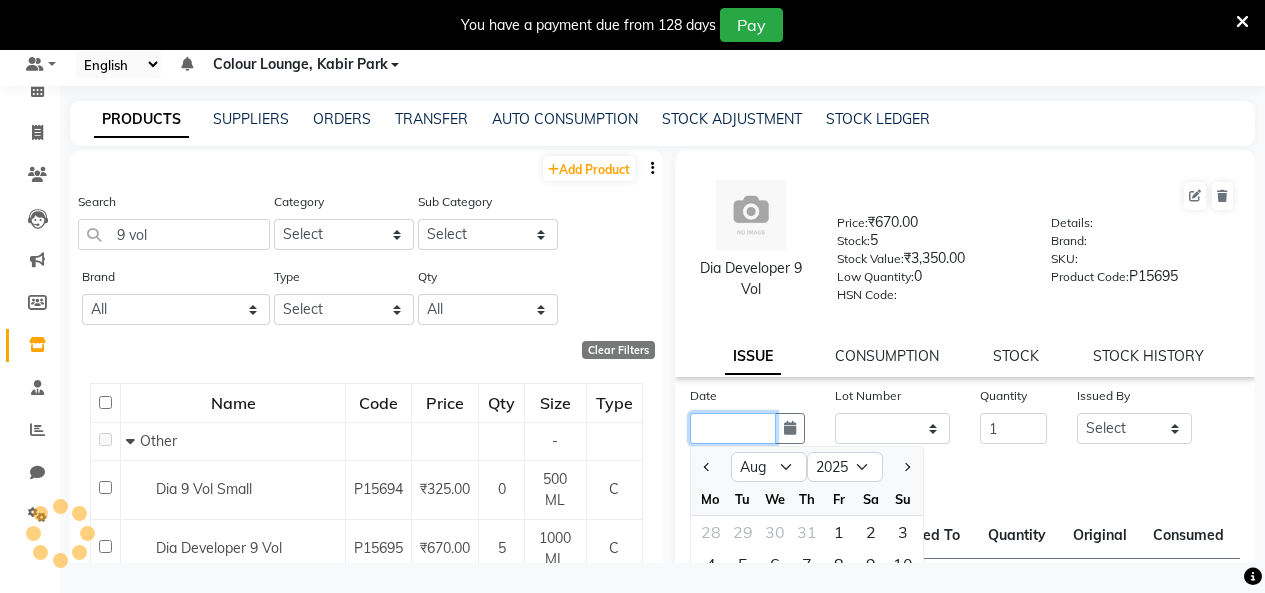 click 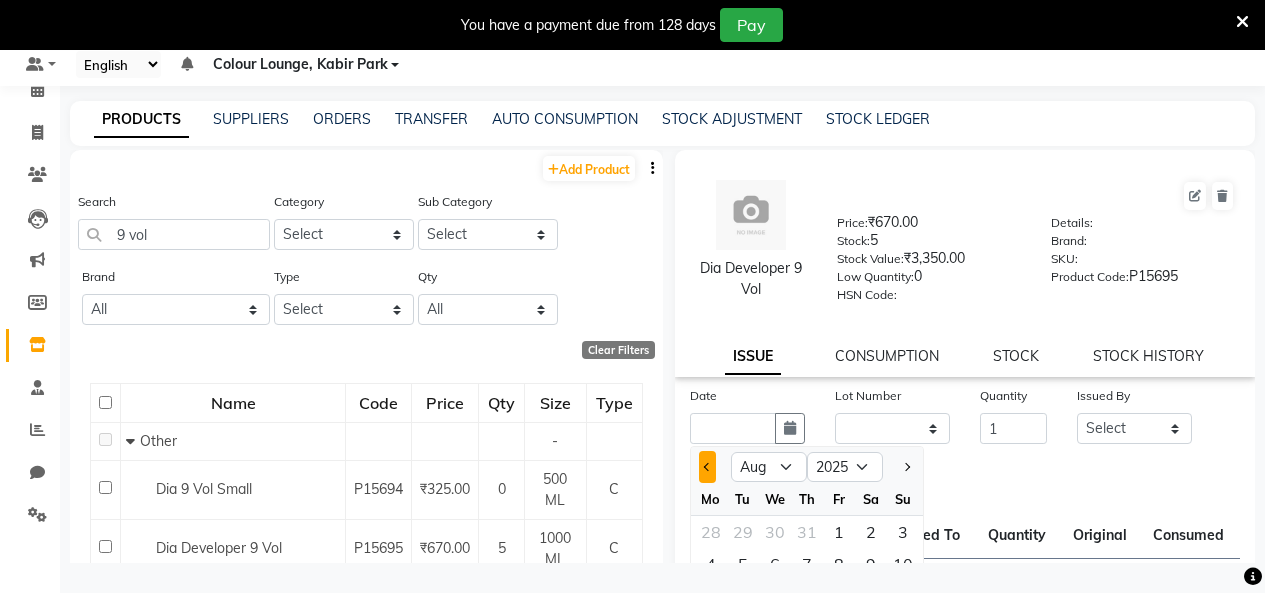 click 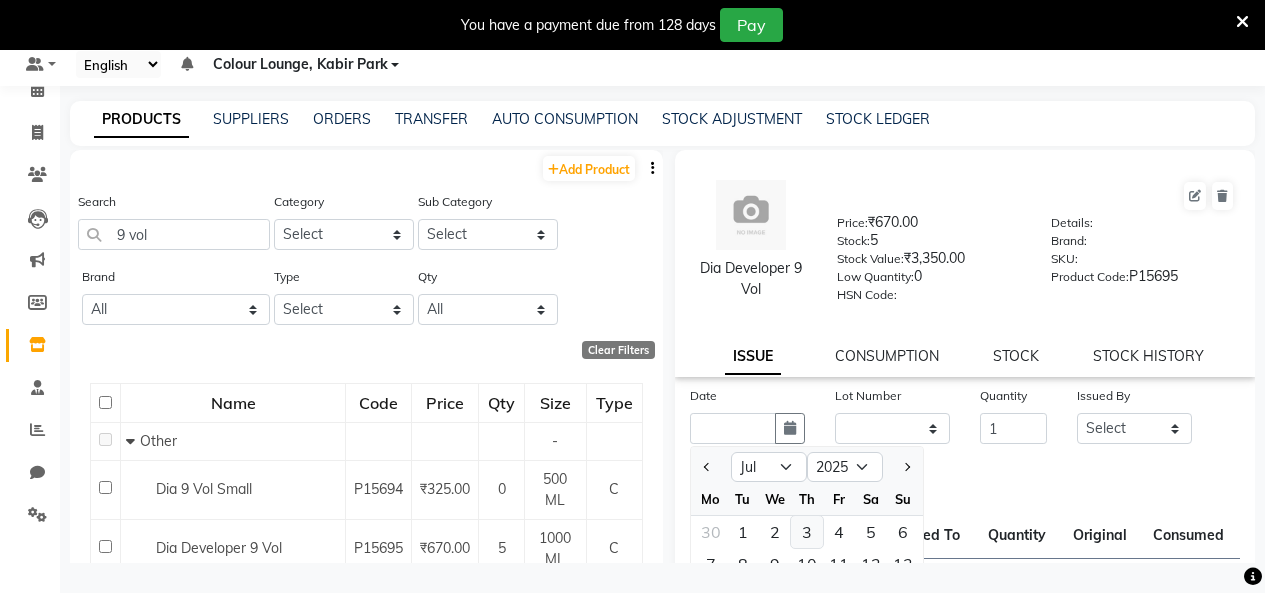 click on "3" 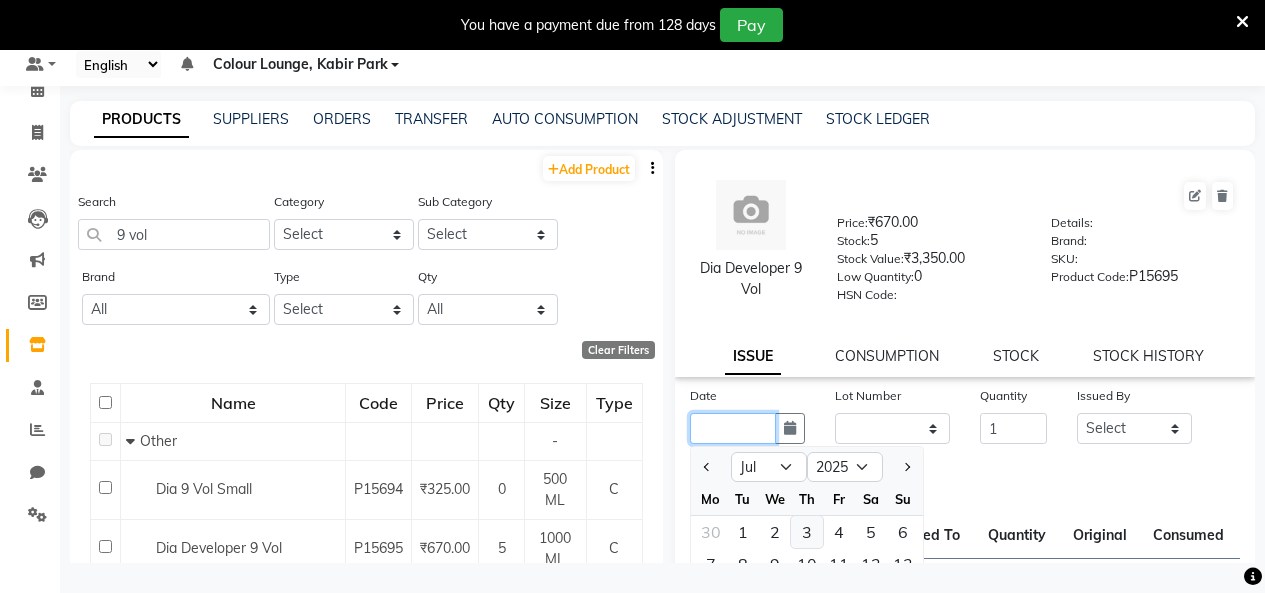 type on "03-07-2025" 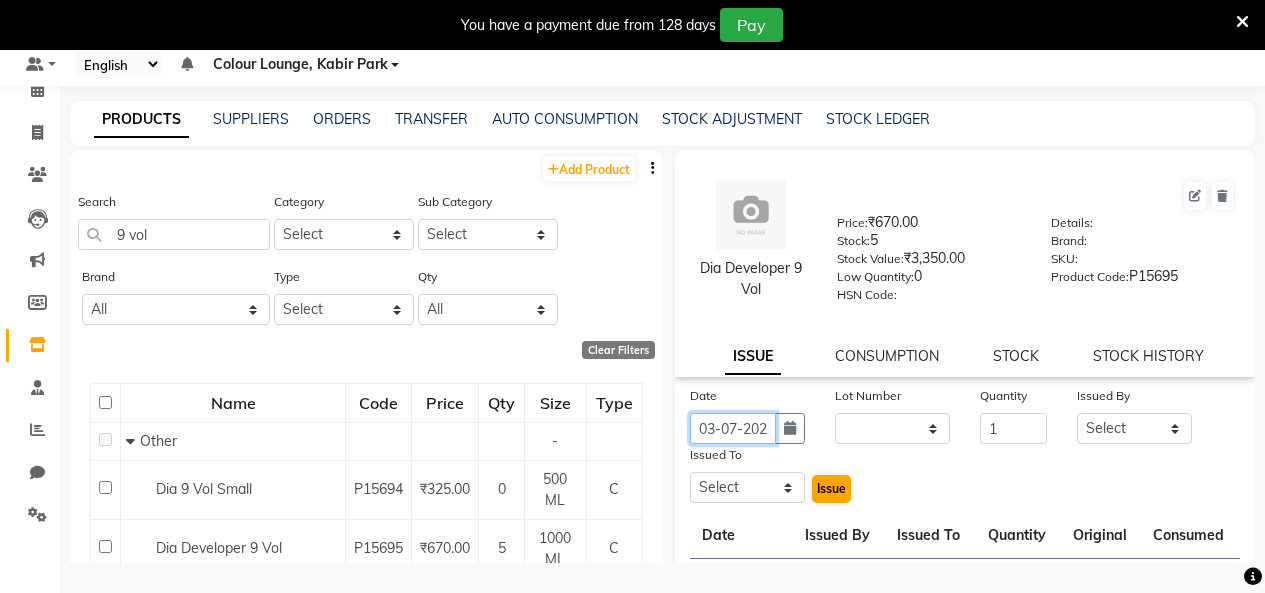 scroll, scrollTop: 0, scrollLeft: 15, axis: horizontal 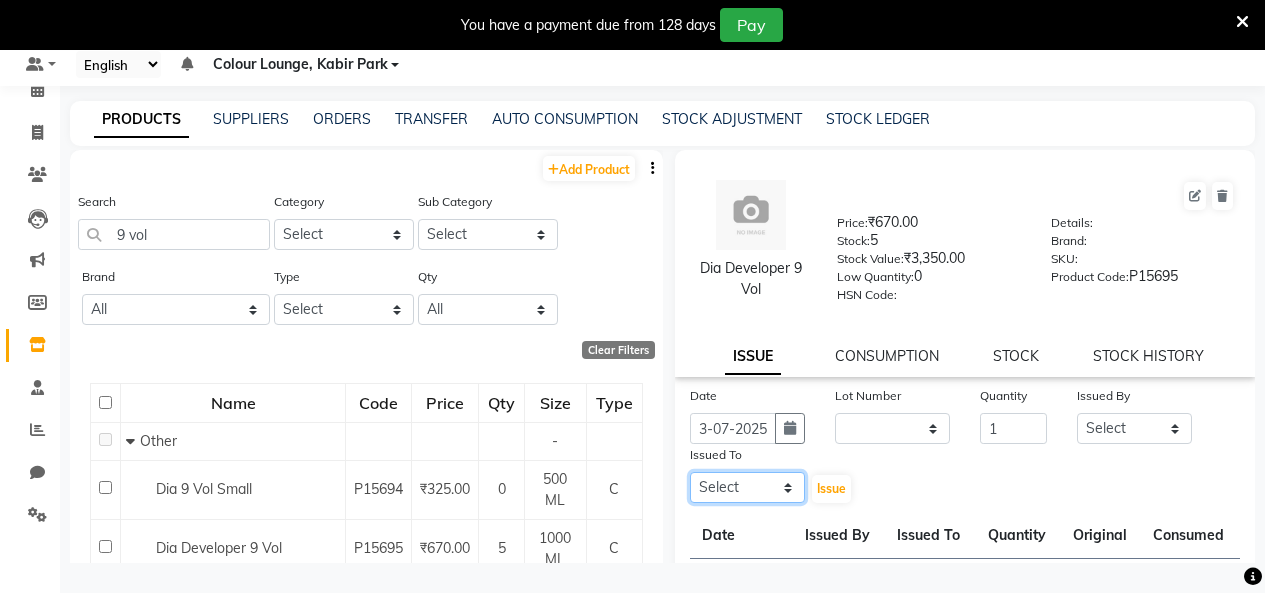 click on "Select Admin Admin AKHIL ANKUSH Colour Lounge, Kabir Park Colour Lounge, Kabir Park divyansh  Jaswinder singh guard JATIN JOHN JONEY LUXMI NAVDEEP KAUR NITI PARAMJIT PARAS KHATNAVLIA priya  priyanka  Rakesh sapna  SUMAN VANDANA SHARMA VISHAL" 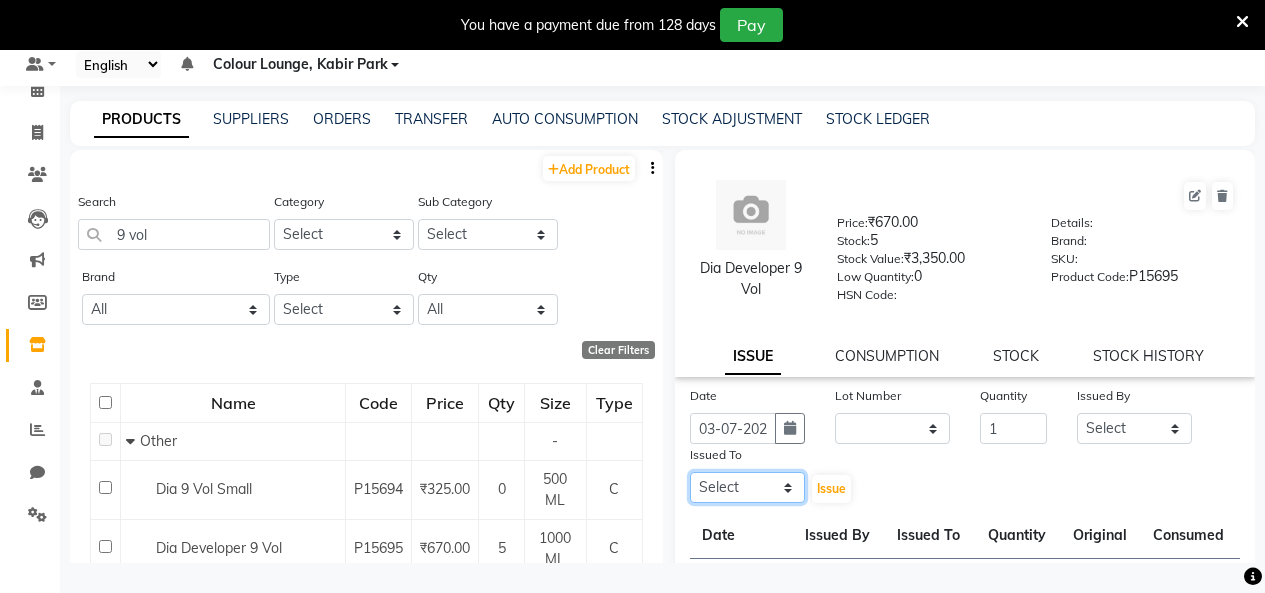 select on "70113" 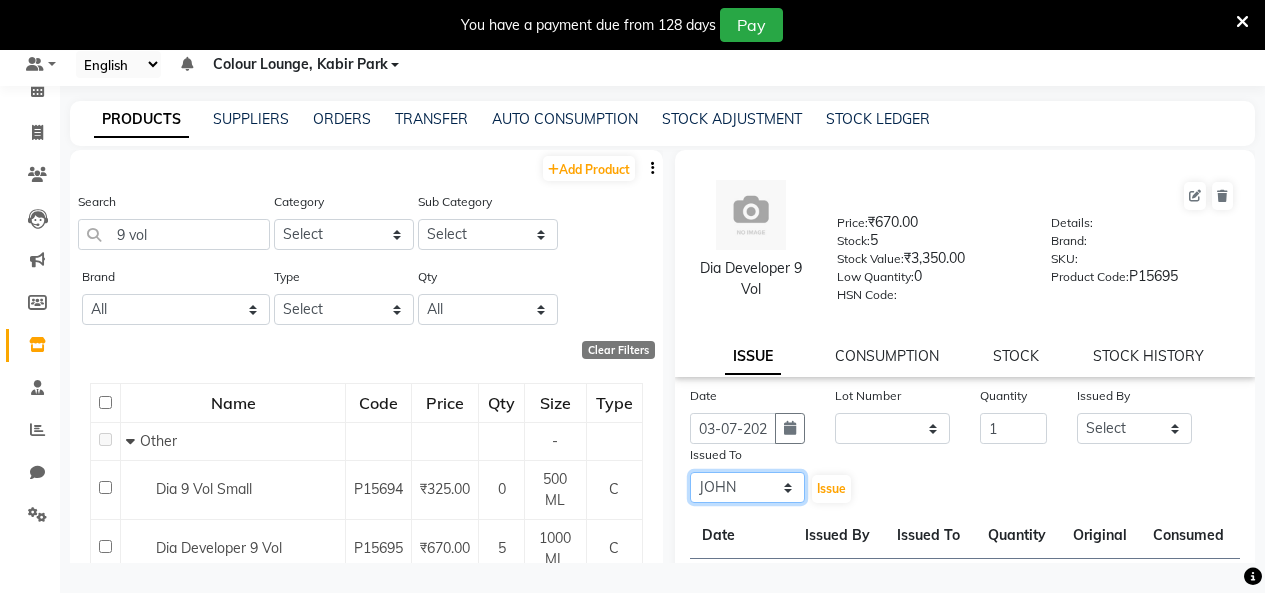 click on "Select Admin Admin AKHIL ANKUSH Colour Lounge, Kabir Park Colour Lounge, Kabir Park divyansh  Jaswinder singh guard JATIN JOHN JONEY LUXMI NAVDEEP KAUR NITI PARAMJIT PARAS KHATNAVLIA priya  priyanka  Rakesh sapna  SUMAN VANDANA SHARMA VISHAL" 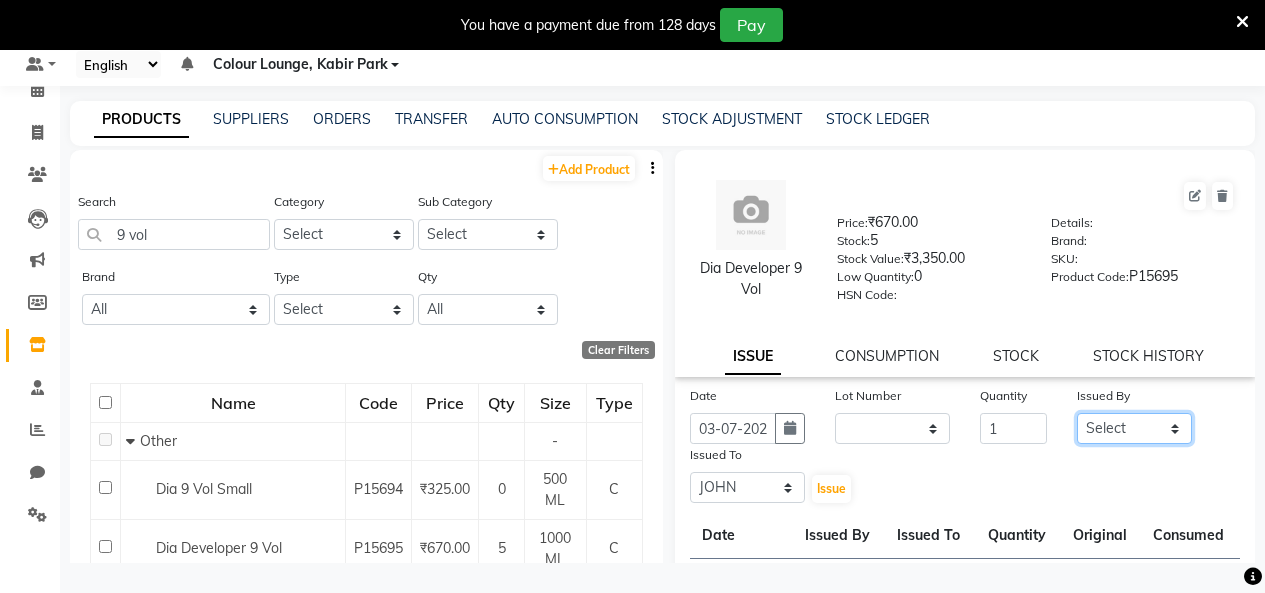 drag, startPoint x: 1115, startPoint y: 434, endPoint x: 1111, endPoint y: 417, distance: 17.464249 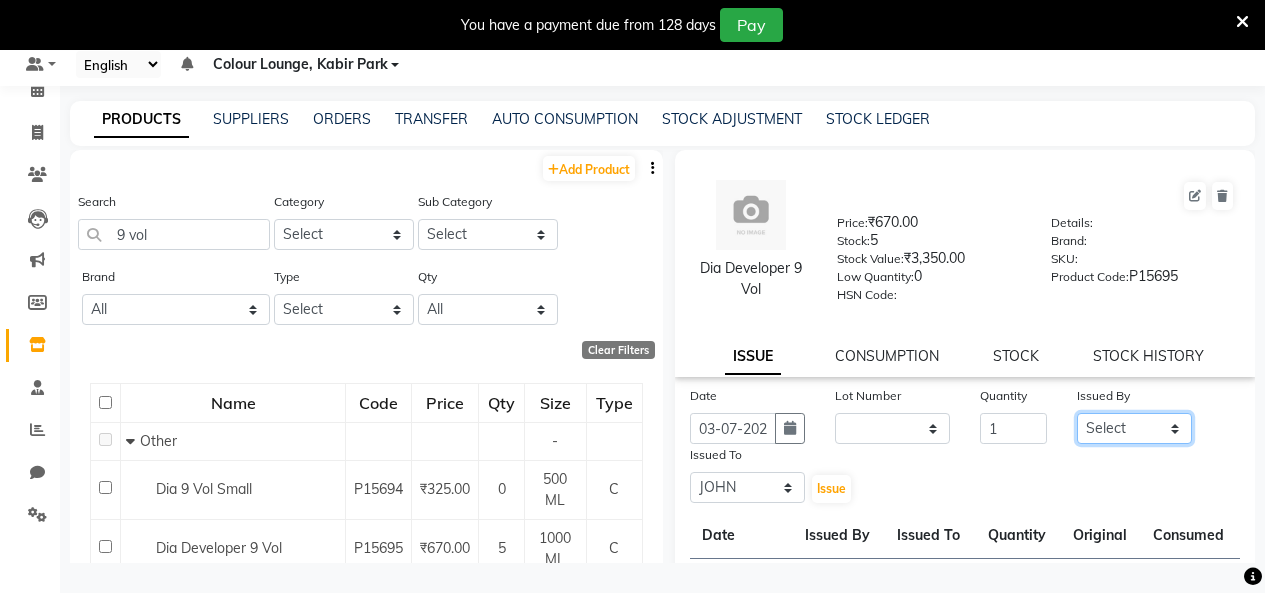 select on "70113" 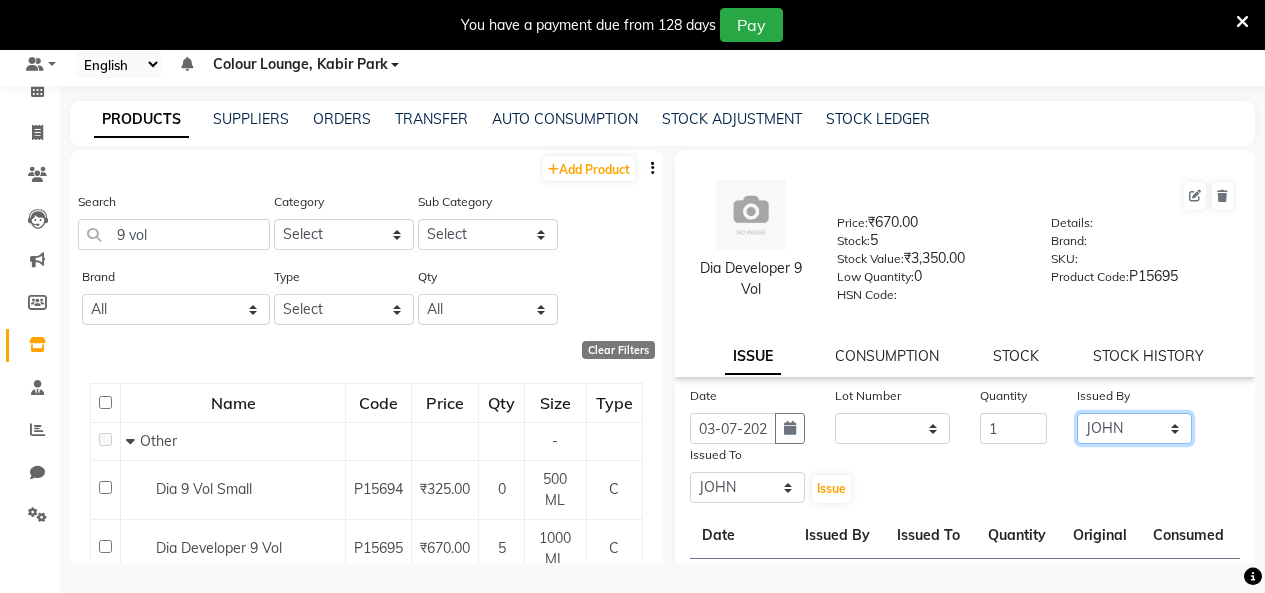click on "Select Admin Admin AKHIL ANKUSH Colour Lounge, Kabir Park Colour Lounge, Kabir Park divyansh  Jaswinder singh guard JATIN JOHN JONEY LUXMI NAVDEEP KAUR NITI PARAMJIT PARAS KHATNAVLIA priya  priyanka  Rakesh sapna  SUMAN VANDANA SHARMA VISHAL" 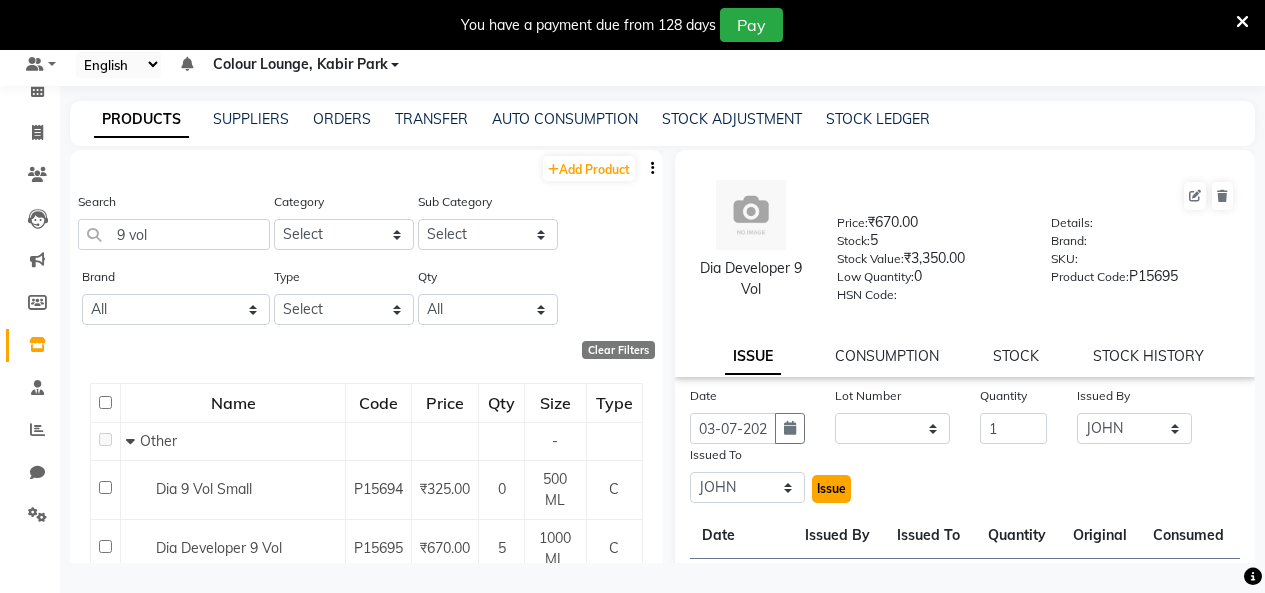 click on "Issue" 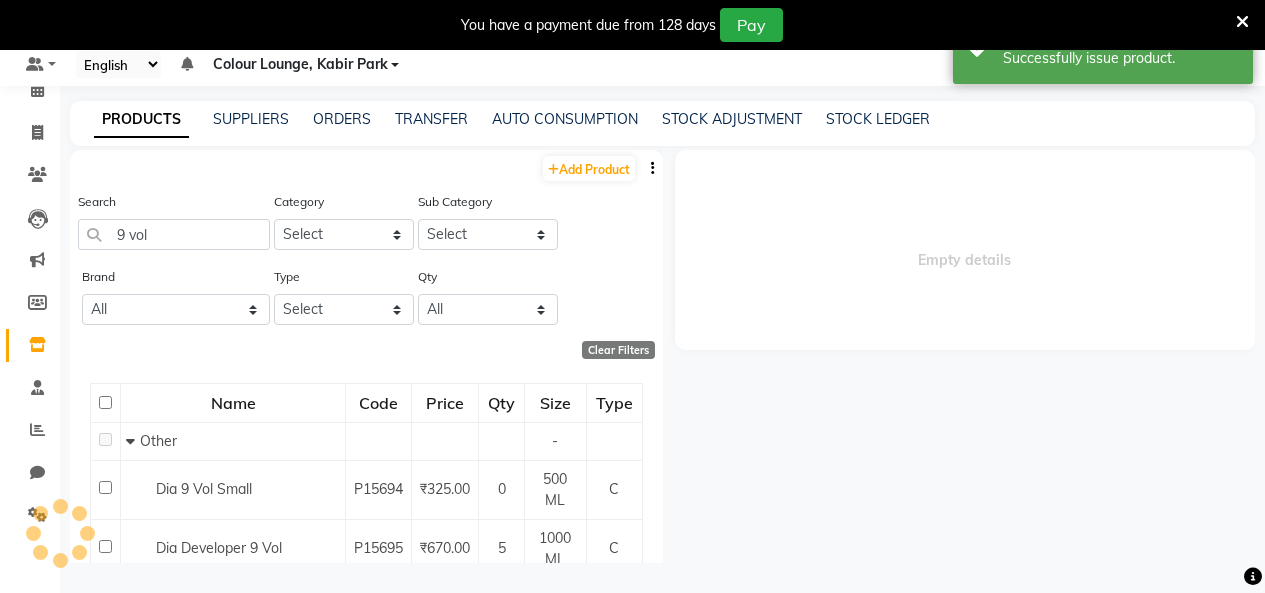select 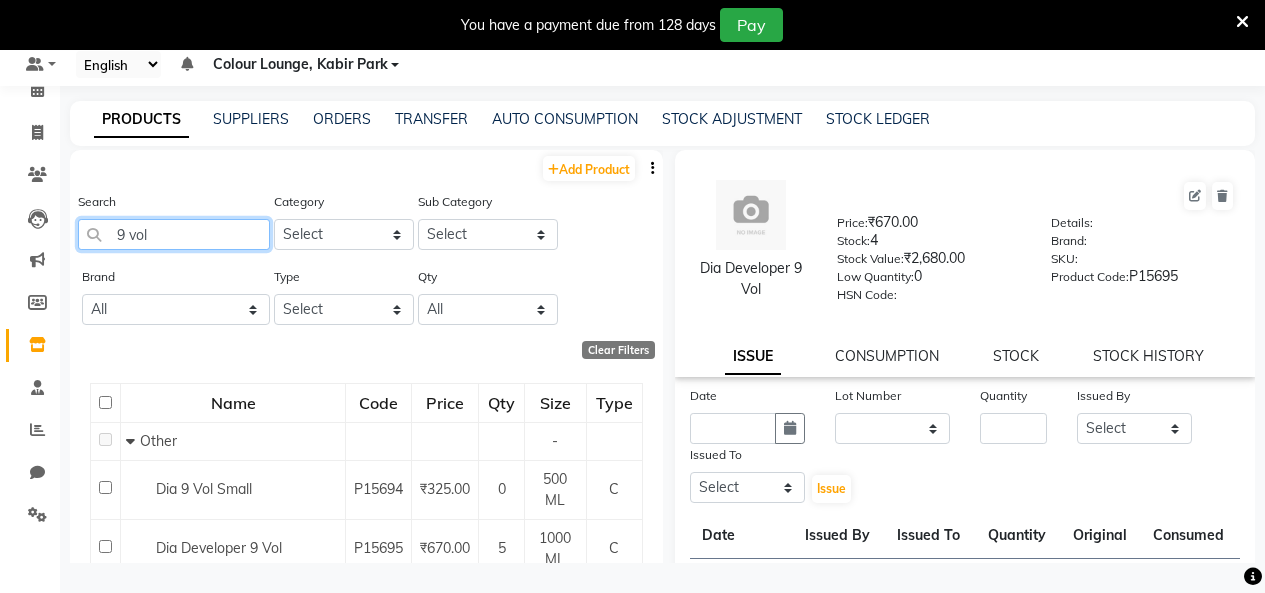 click on "9 vol" 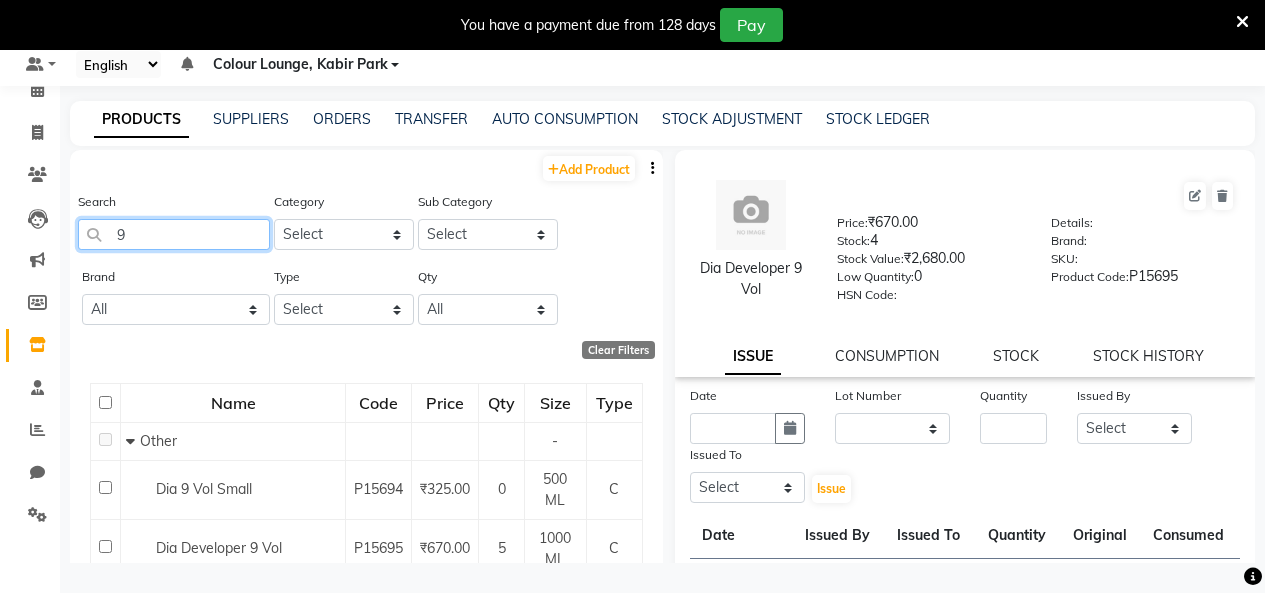 type on "9" 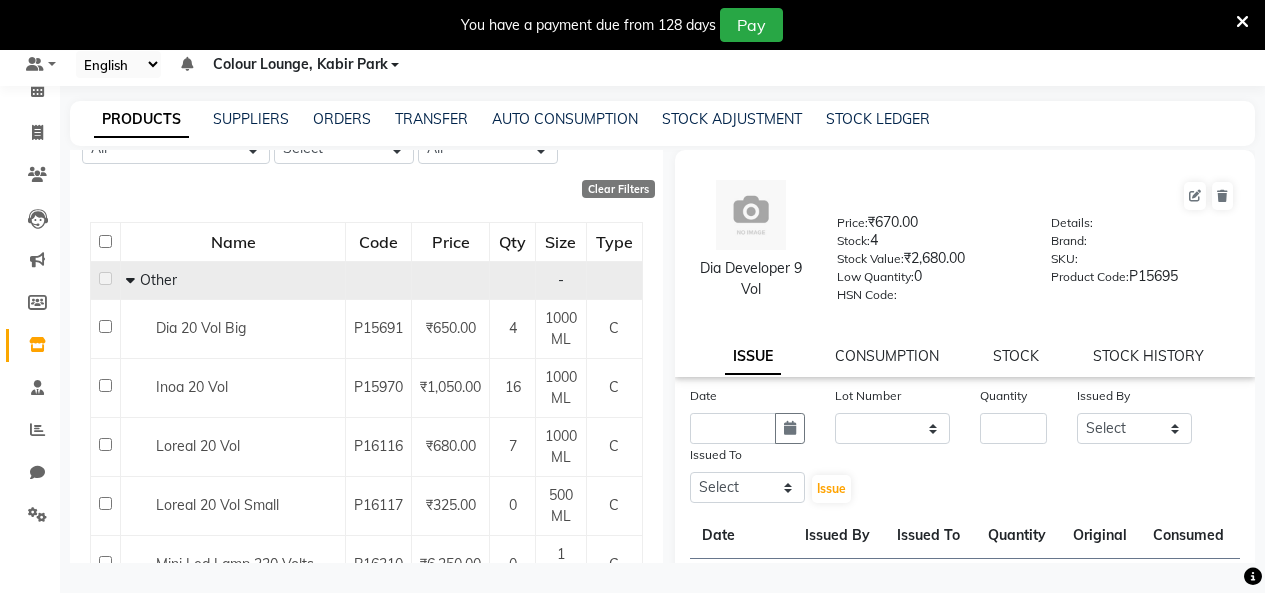 scroll, scrollTop: 253, scrollLeft: 0, axis: vertical 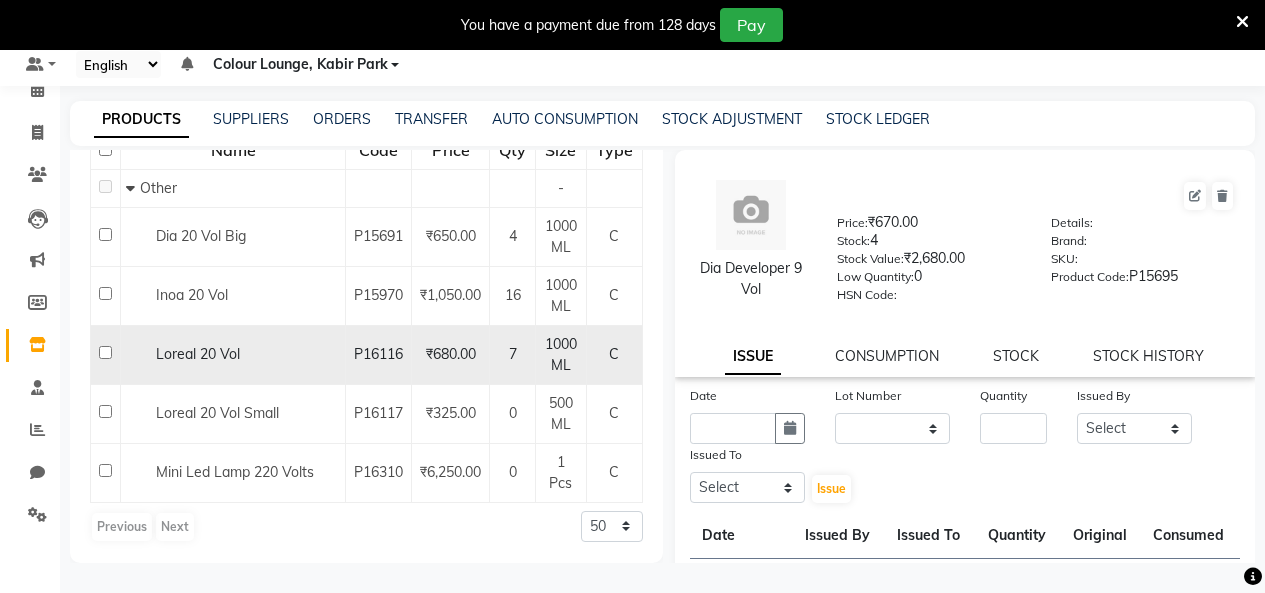 type on "20 vol" 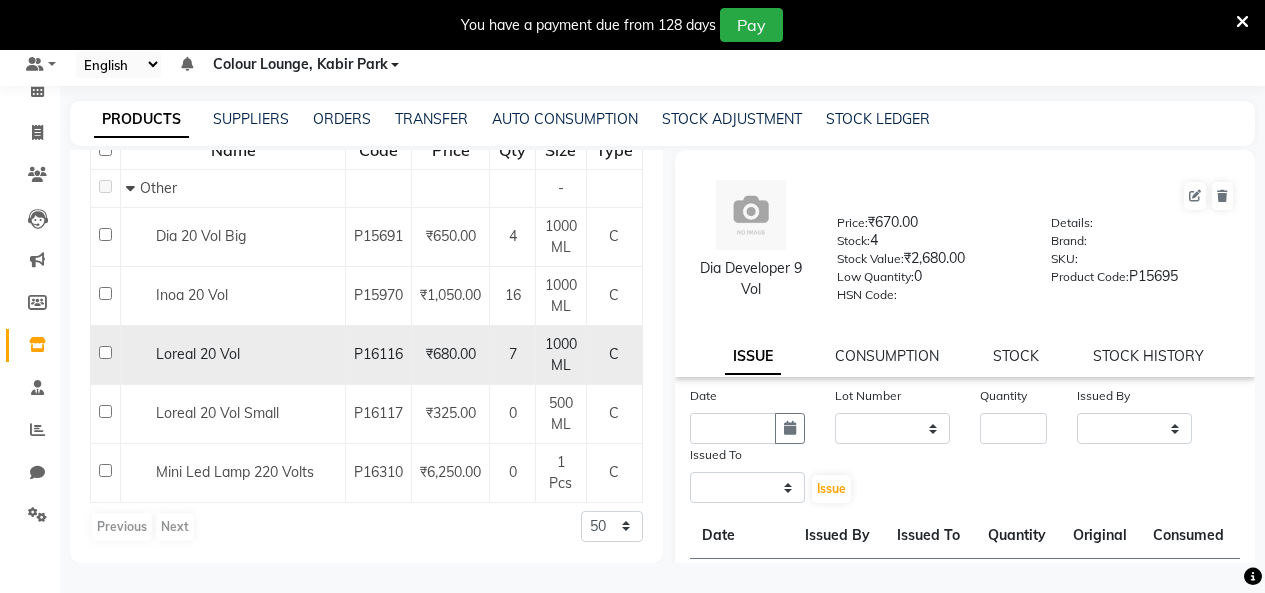 select 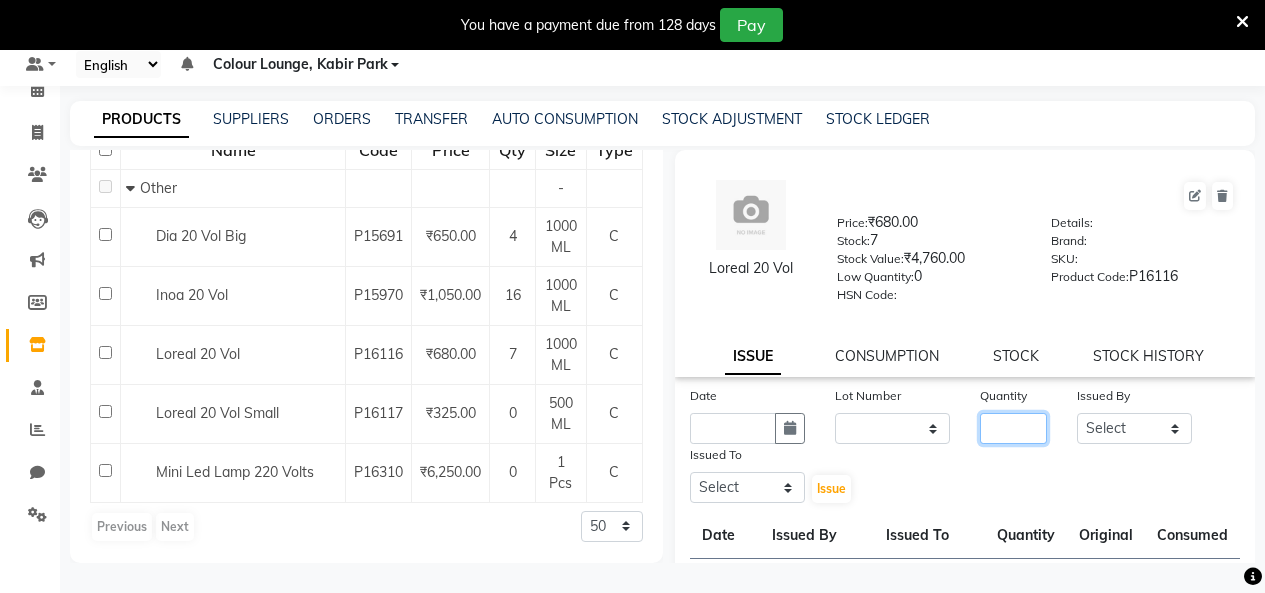 click 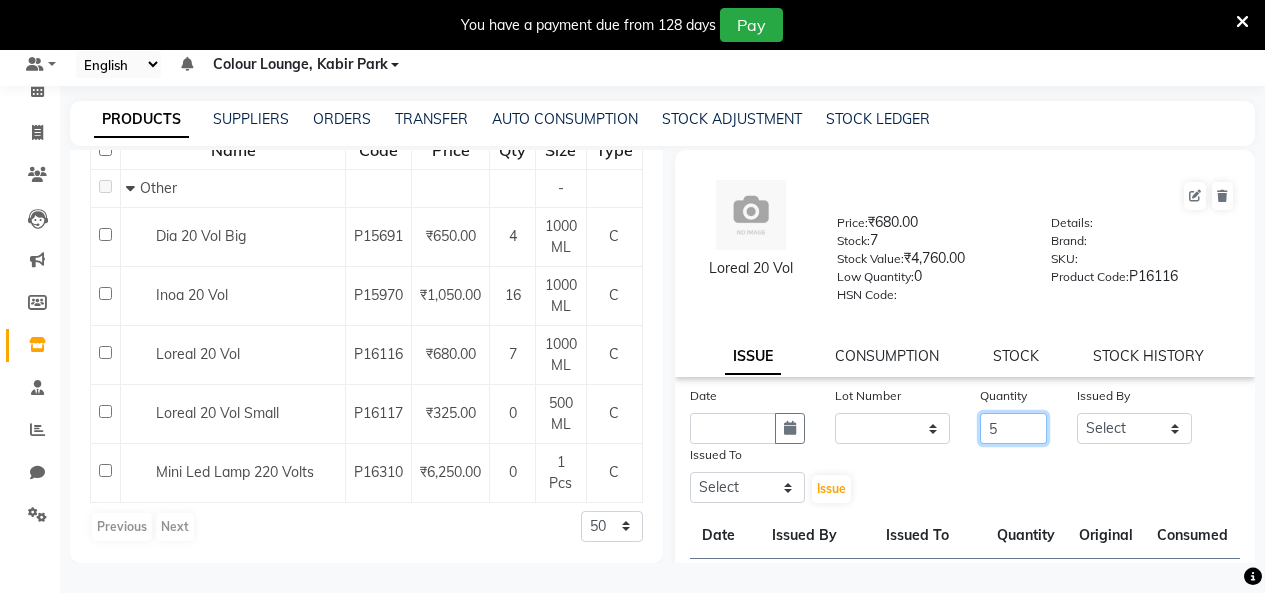 type on "5" 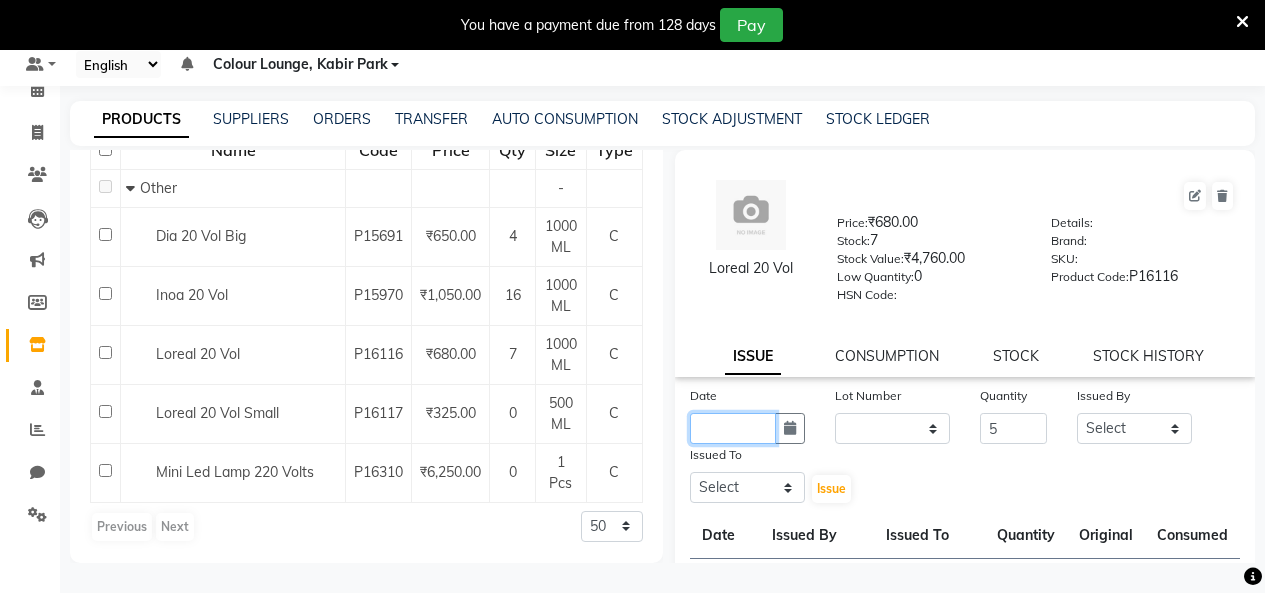 click 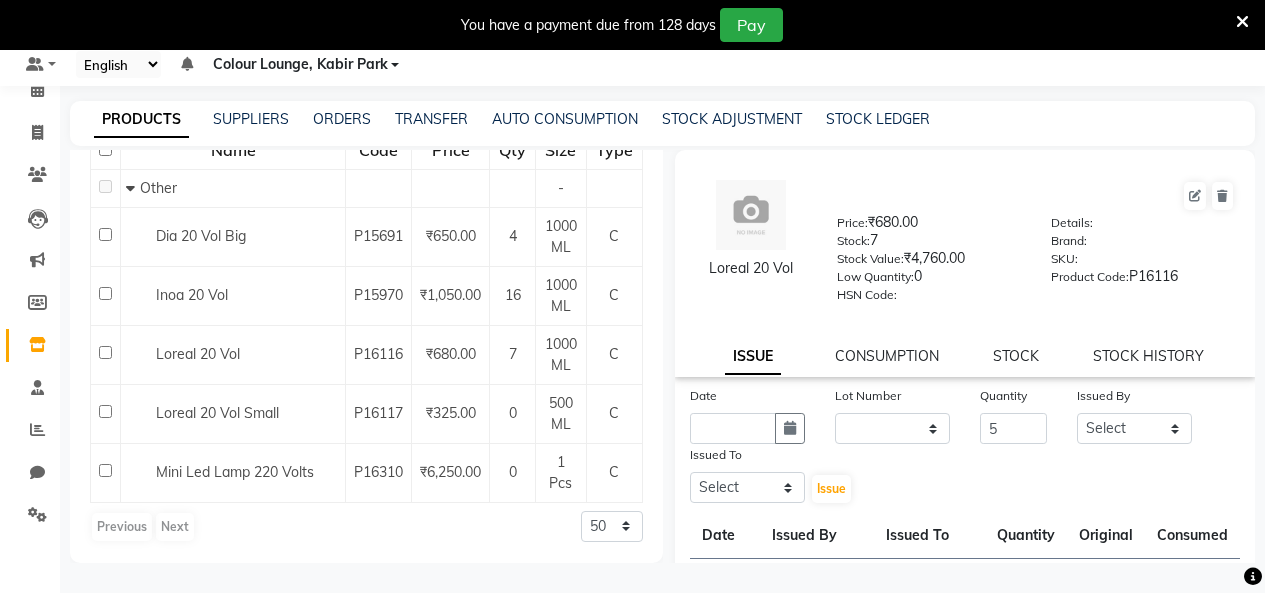select on "8" 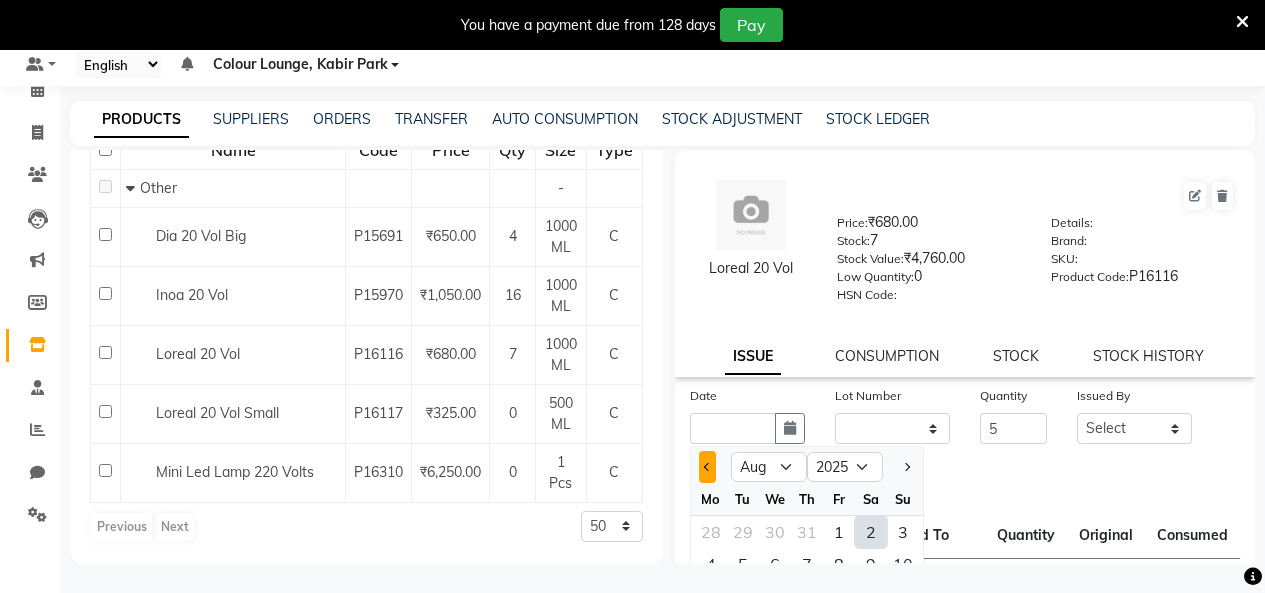 click 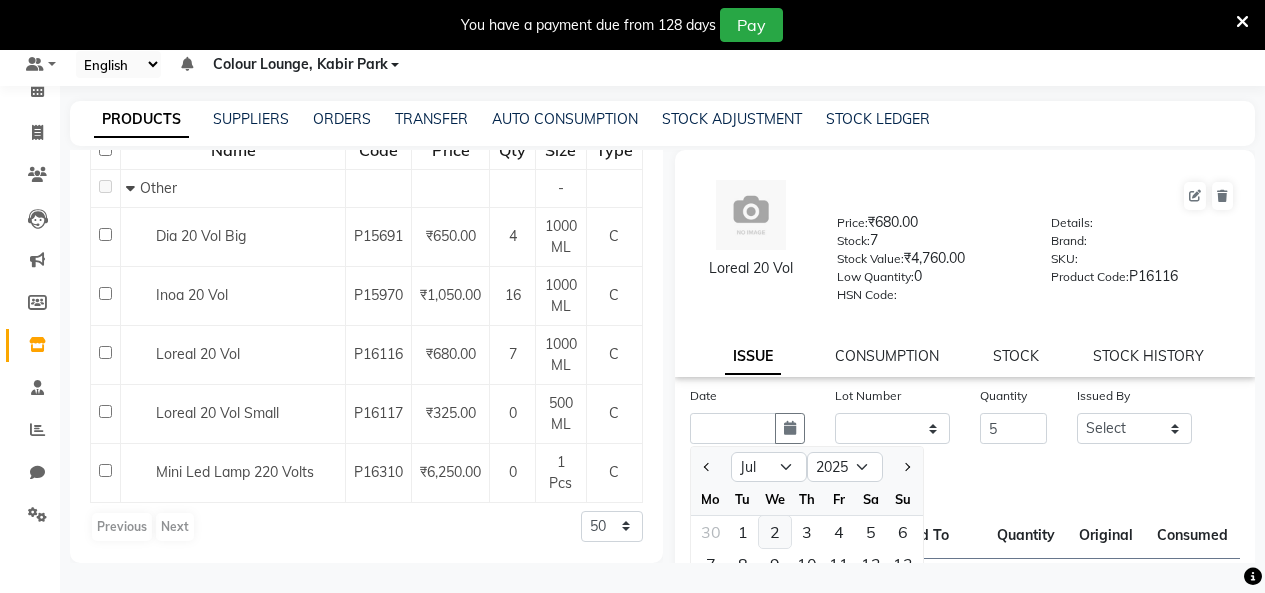 click on "2" 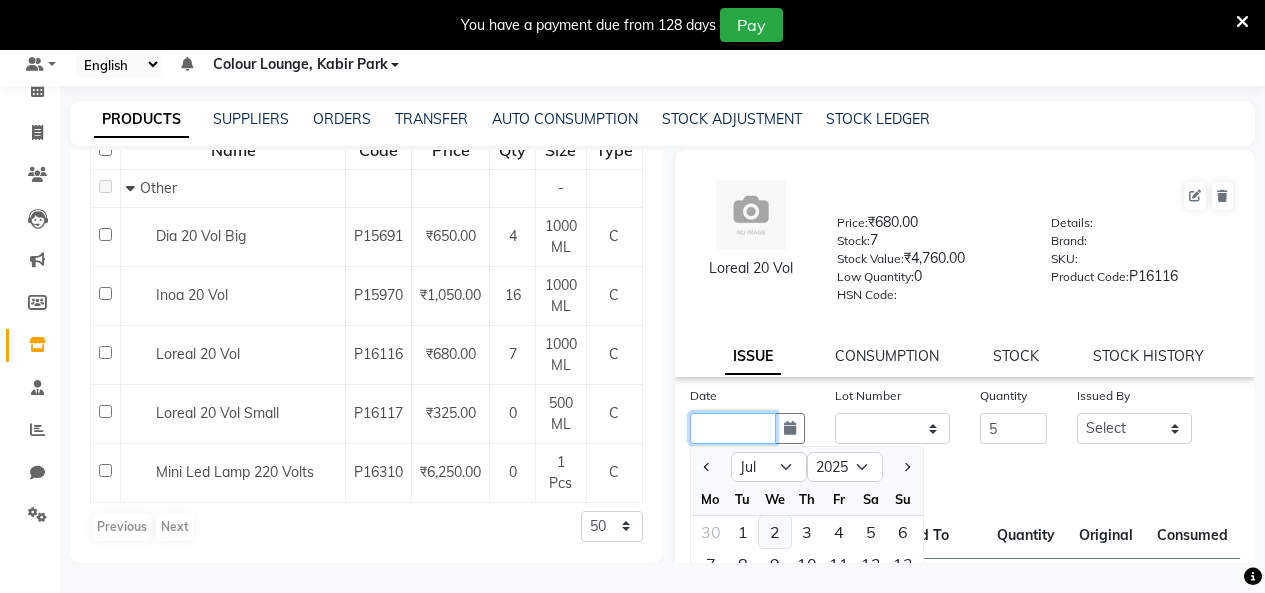 type on "02-07-2025" 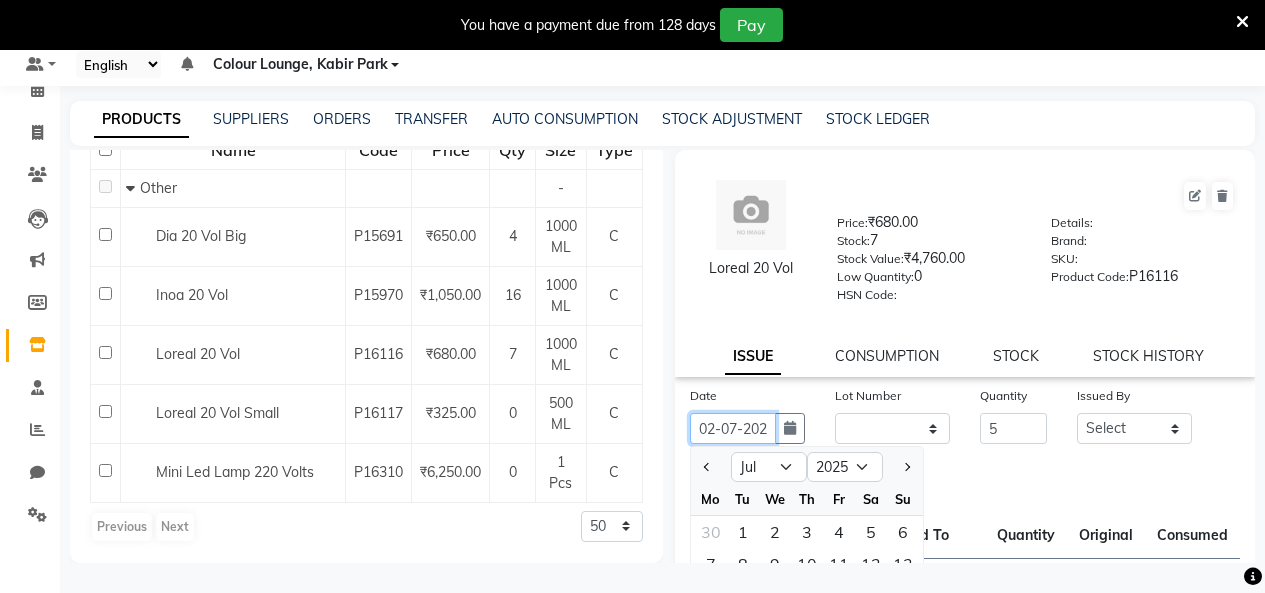 scroll, scrollTop: 0, scrollLeft: 15, axis: horizontal 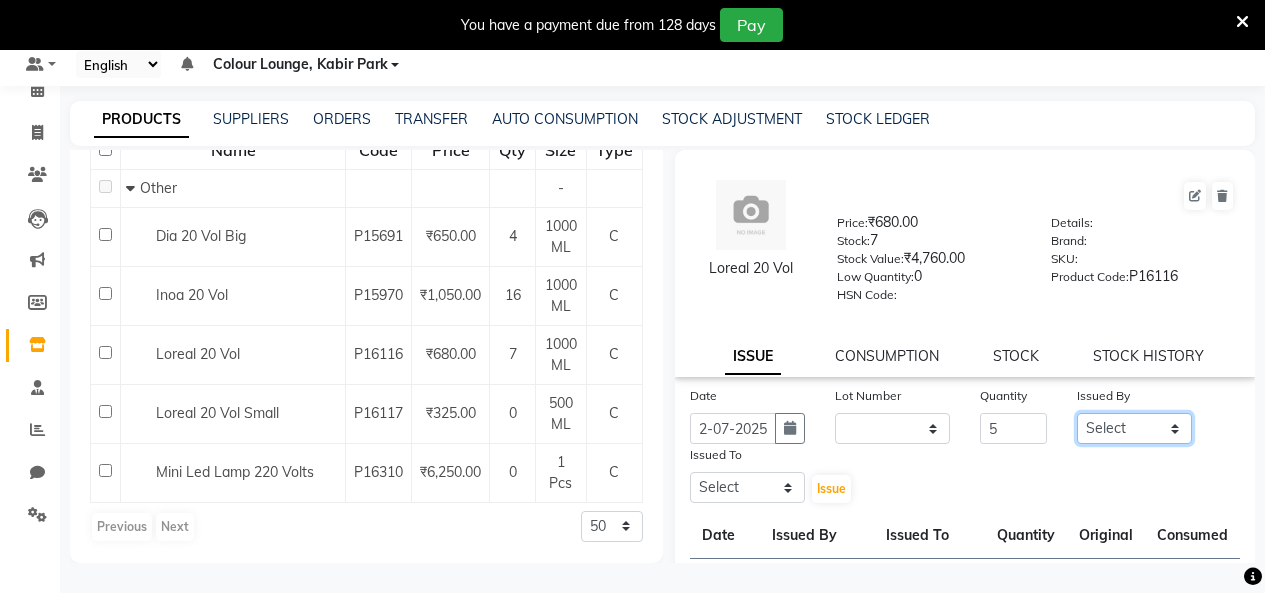 click on "Select Admin Admin AKHIL ANKUSH Colour Lounge, Kabir Park Colour Lounge, Kabir Park divyansh  Jaswinder singh guard JATIN JOHN JONEY LUXMI NAVDEEP KAUR NITI PARAMJIT PARAS KHATNAVLIA priya  priyanka  Rakesh sapna  SUMAN VANDANA SHARMA VISHAL" 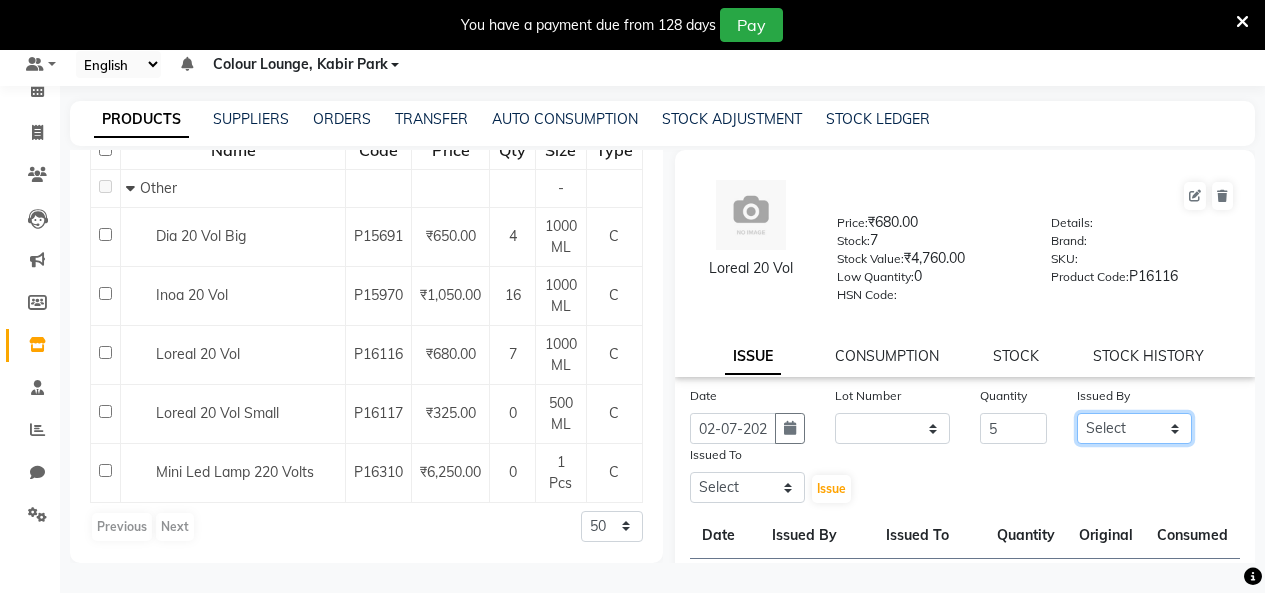 select on "76897" 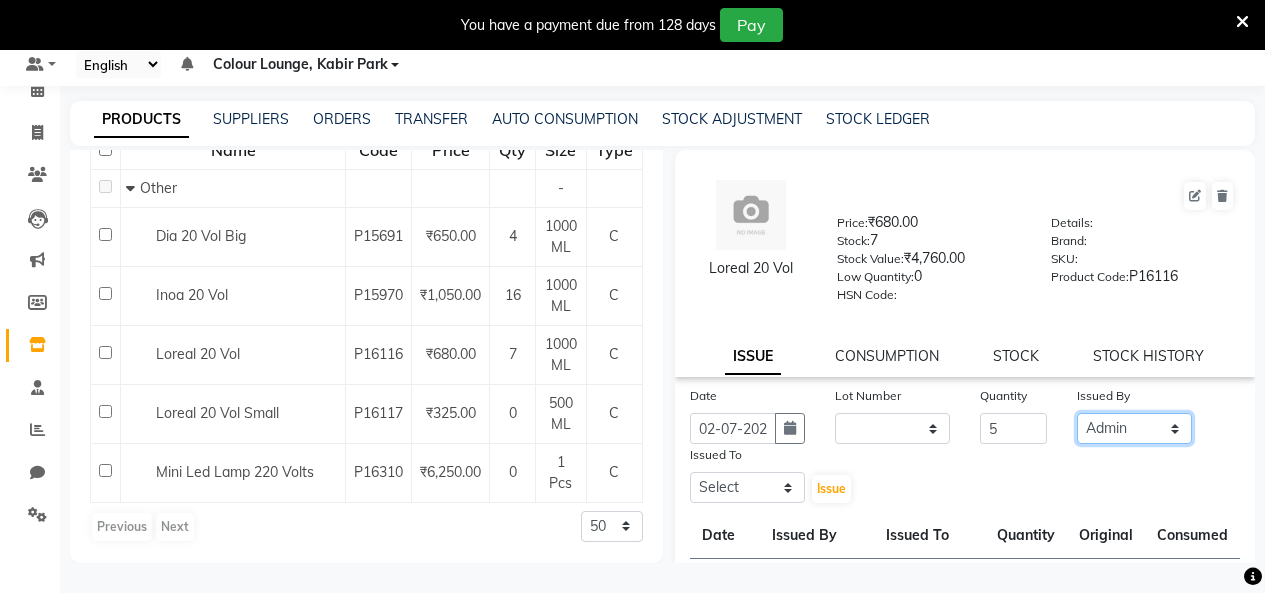 click on "Select Admin Admin AKHIL ANKUSH Colour Lounge, Kabir Park Colour Lounge, Kabir Park divyansh  Jaswinder singh guard JATIN JOHN JONEY LUXMI NAVDEEP KAUR NITI PARAMJIT PARAS KHATNAVLIA priya  priyanka  Rakesh sapna  SUMAN VANDANA SHARMA VISHAL" 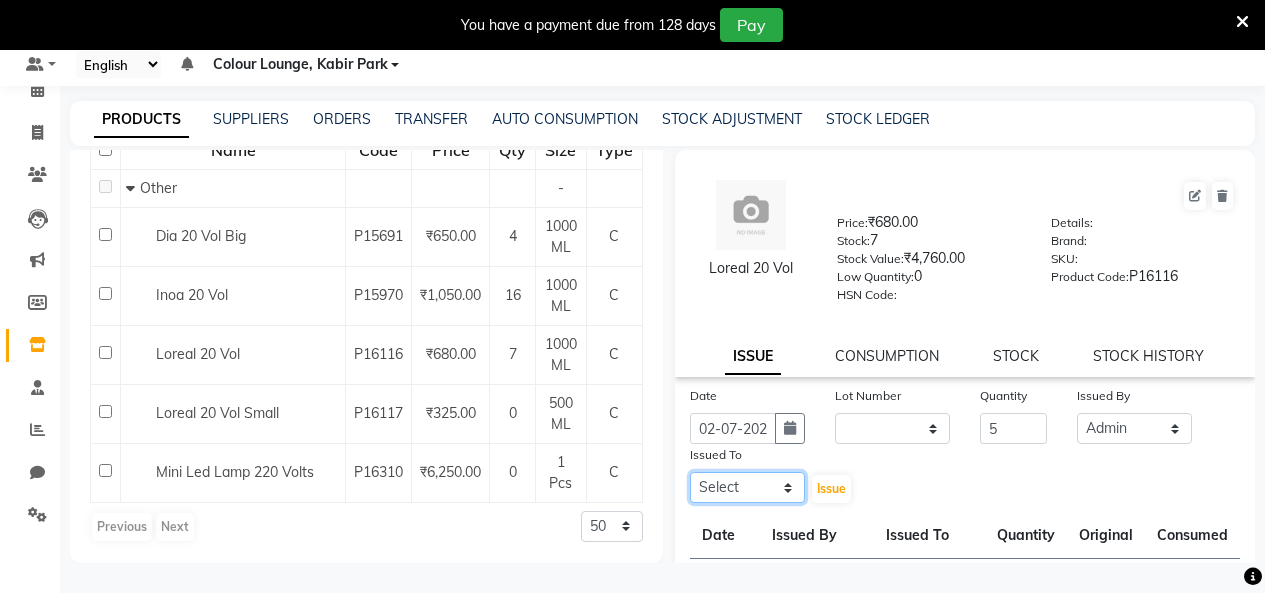 drag, startPoint x: 715, startPoint y: 486, endPoint x: 717, endPoint y: 474, distance: 12.165525 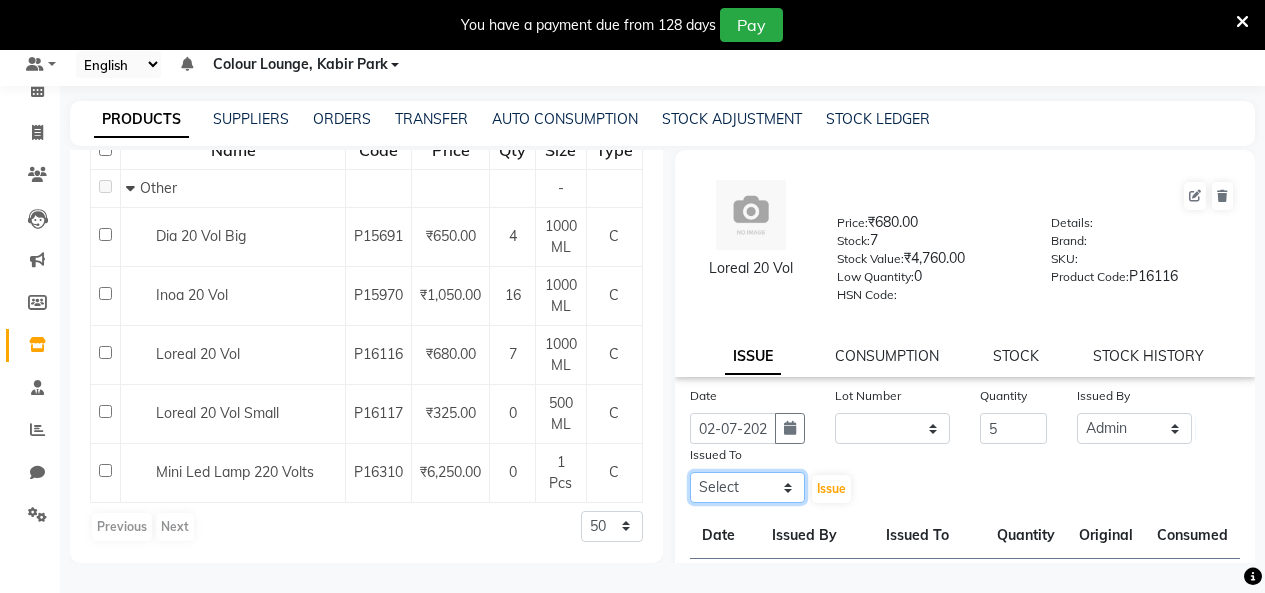 select on "76897" 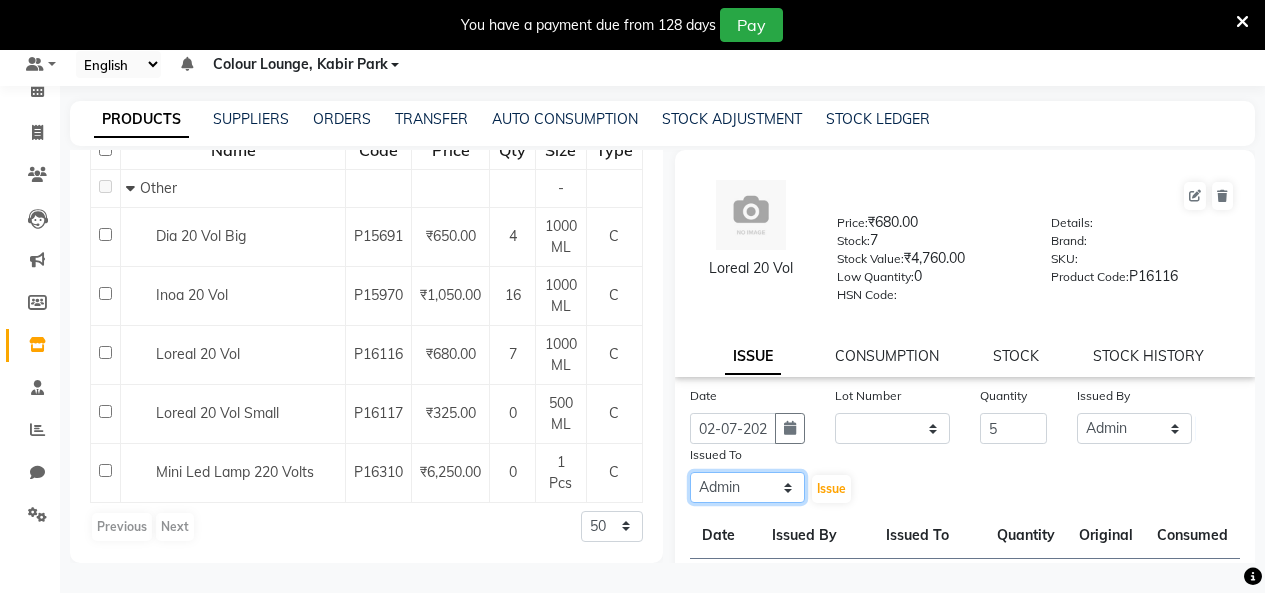 click on "Select Admin Admin AKHIL ANKUSH Colour Lounge, Kabir Park Colour Lounge, Kabir Park divyansh  Jaswinder singh guard JATIN JOHN JONEY LUXMI NAVDEEP KAUR NITI PARAMJIT PARAS KHATNAVLIA priya  priyanka  Rakesh sapna  SUMAN VANDANA SHARMA VISHAL" 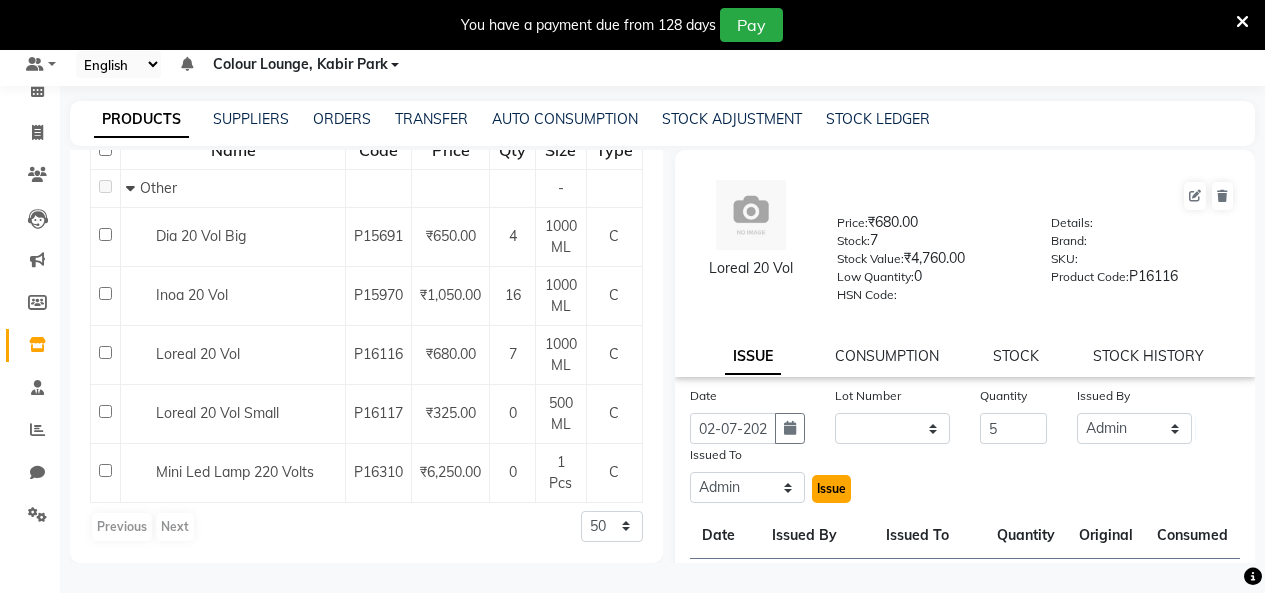 click on "Issue" 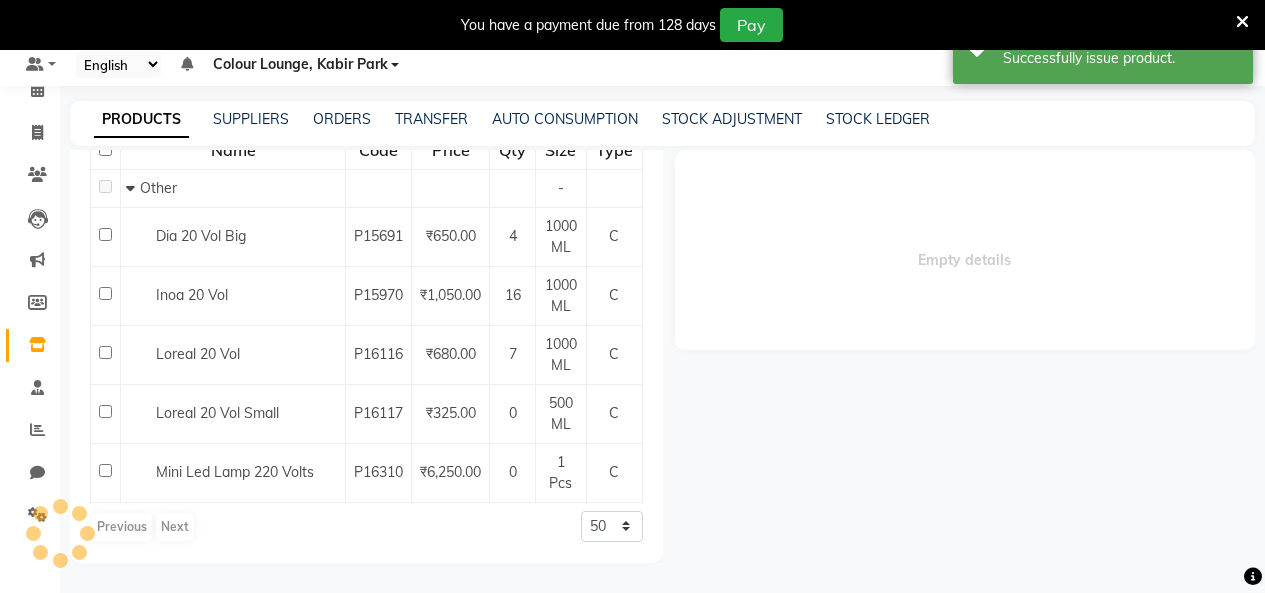 select 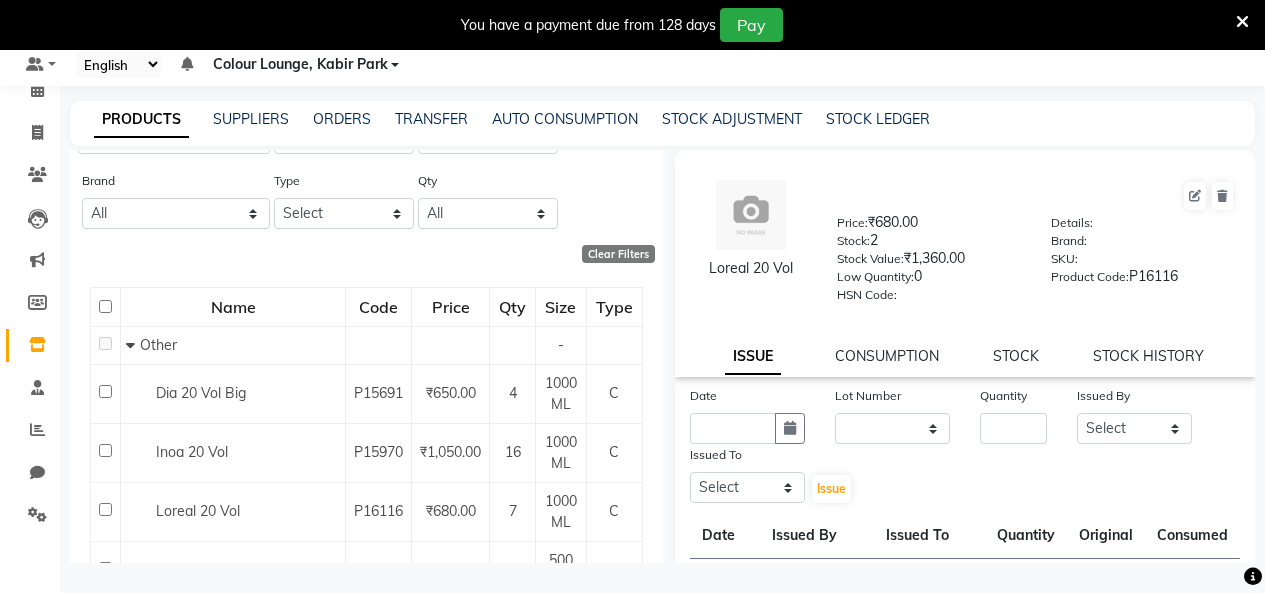 scroll, scrollTop: 0, scrollLeft: 0, axis: both 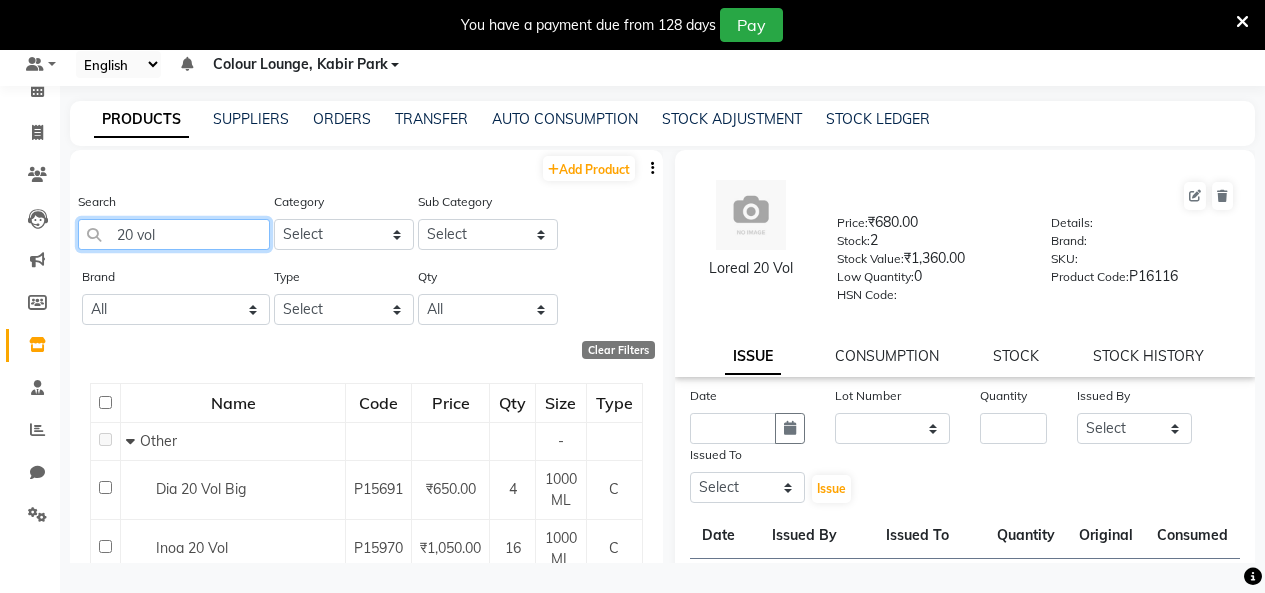 click on "20 vol" 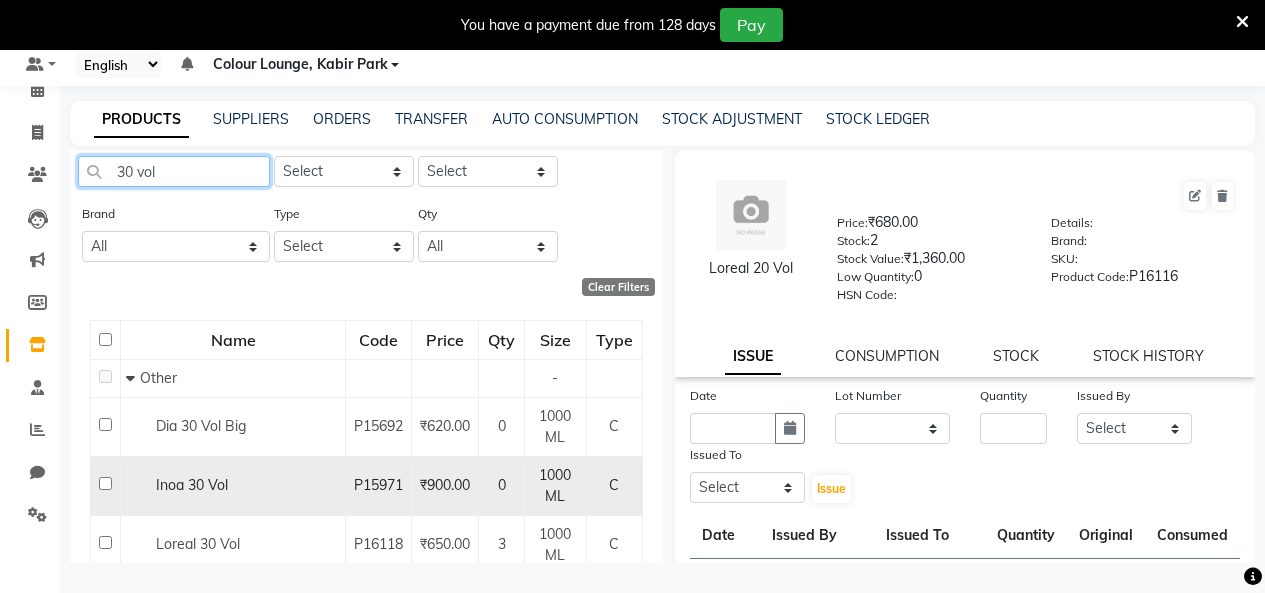 scroll, scrollTop: 135, scrollLeft: 0, axis: vertical 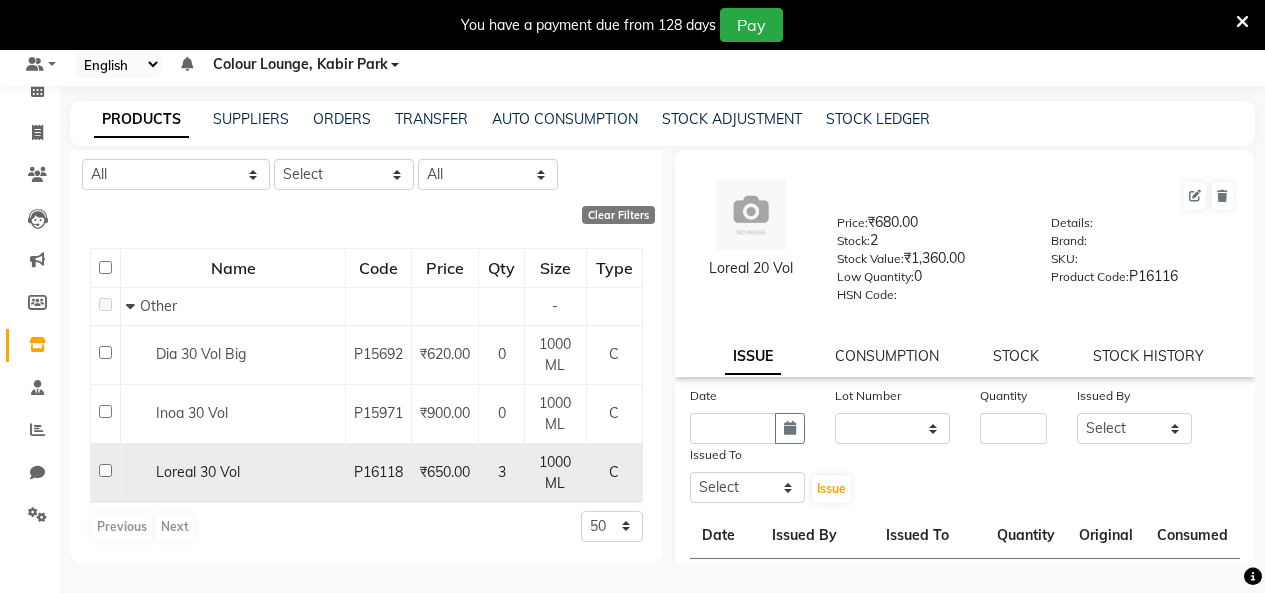 type on "30 vol" 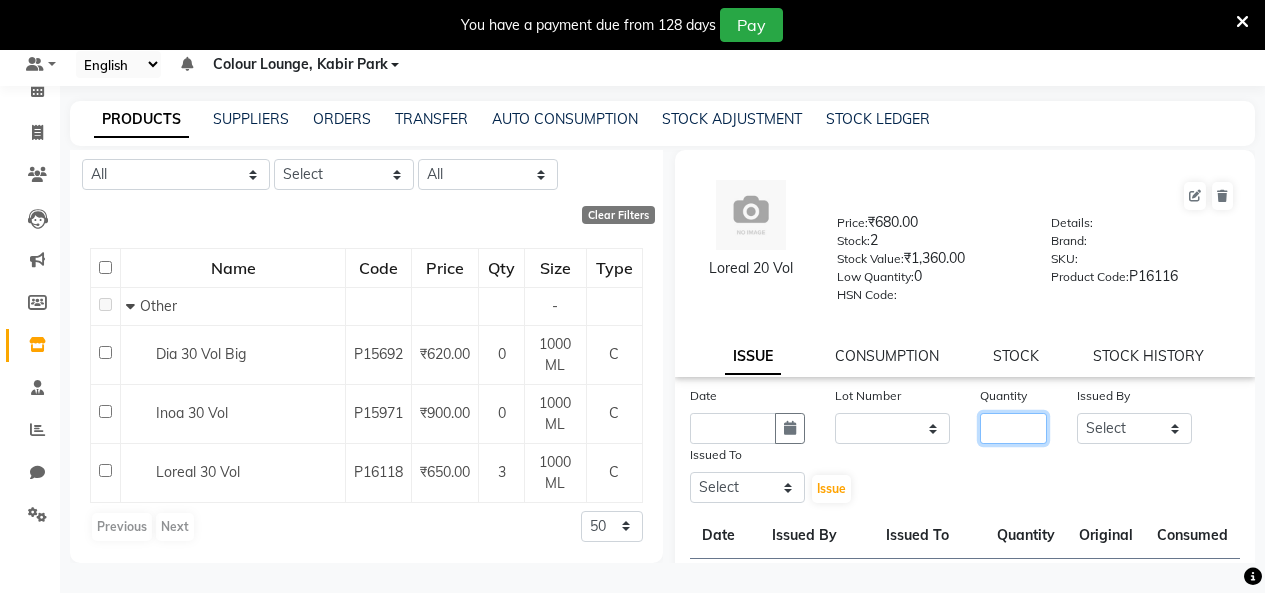 click 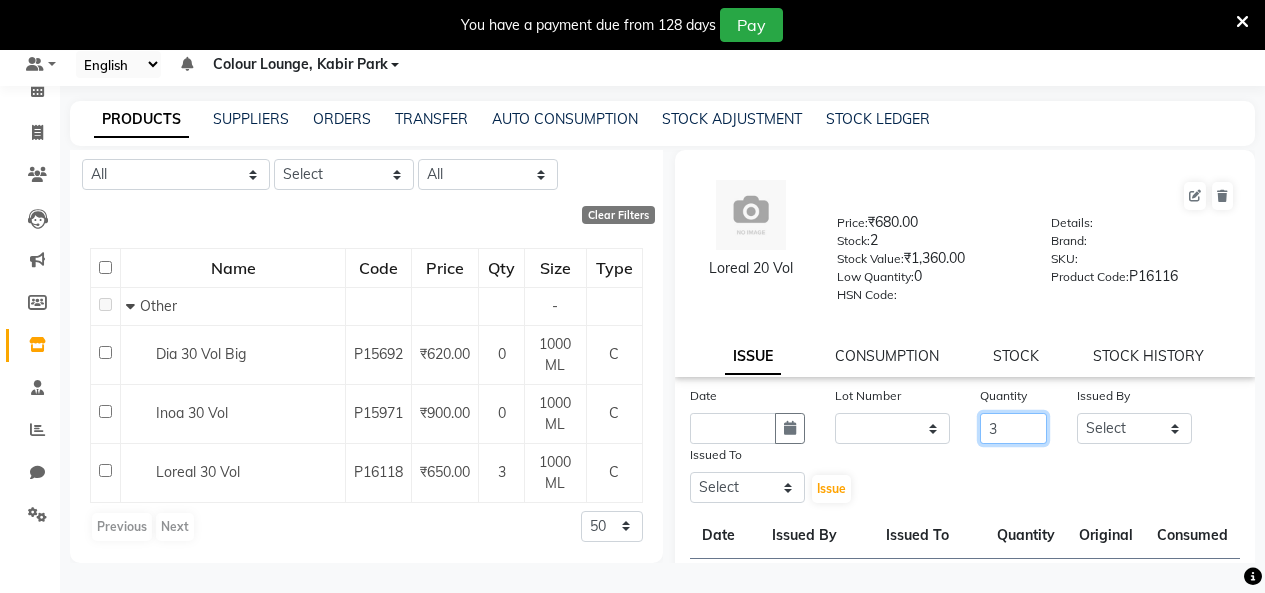 type on "3" 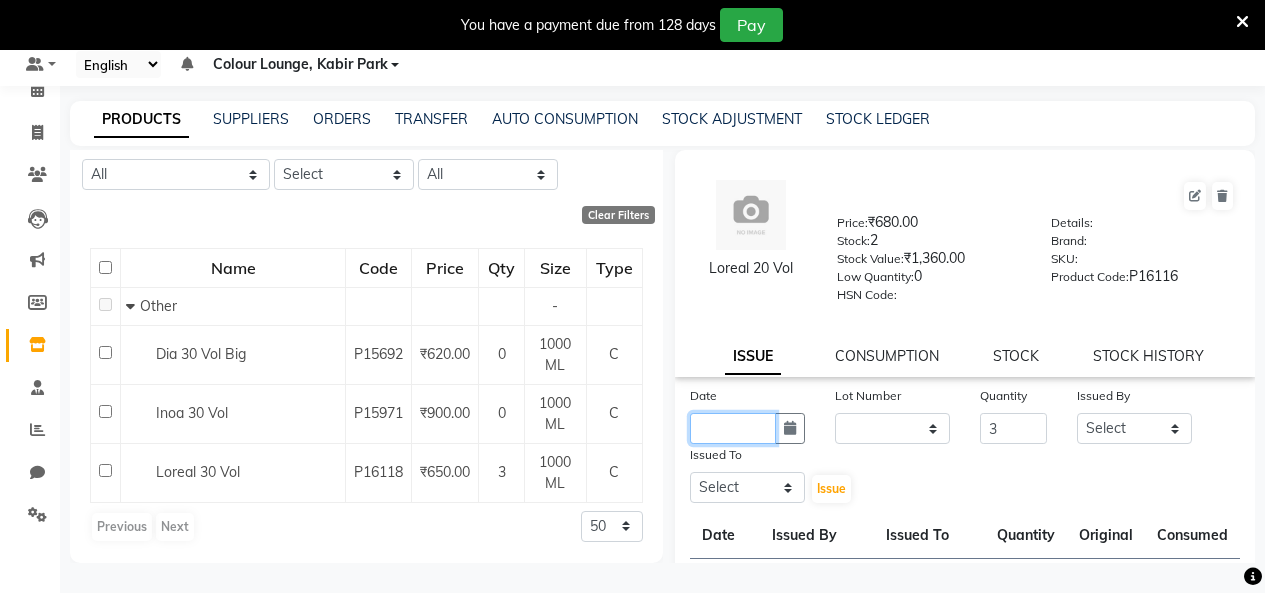 click 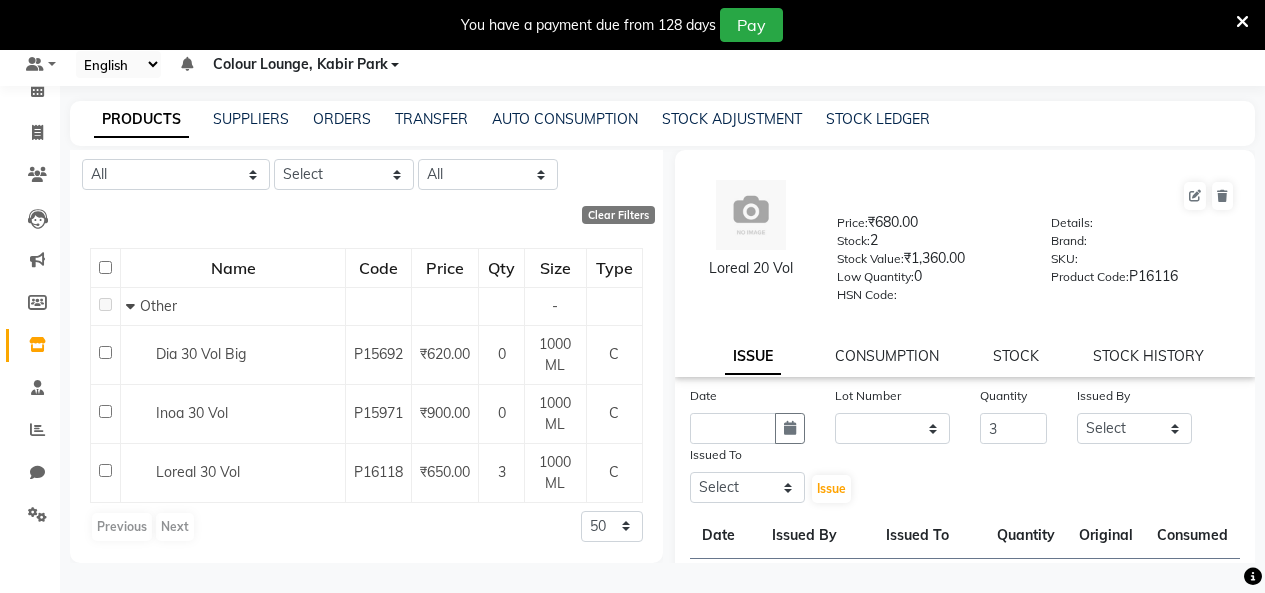 select on "8" 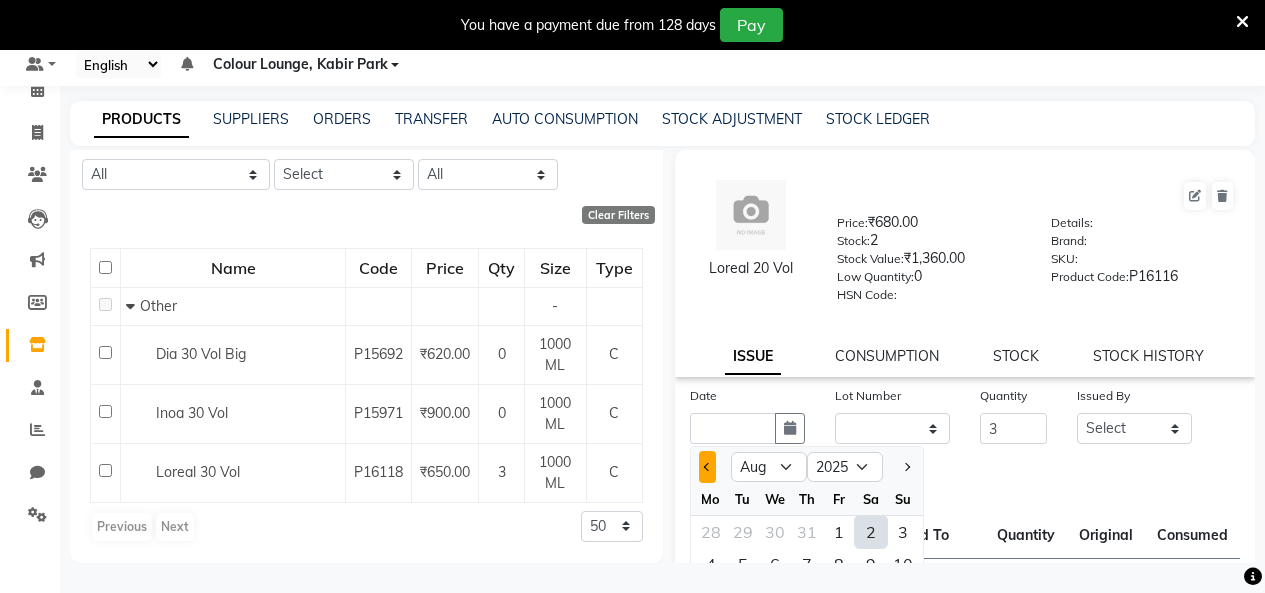click 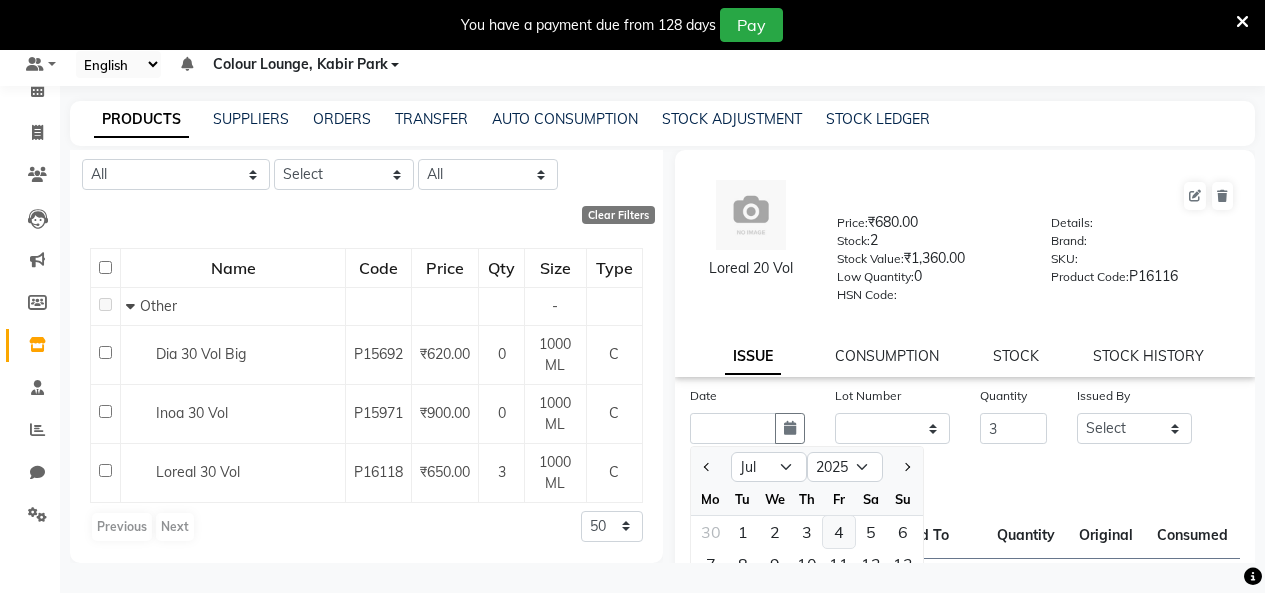 click on "4" 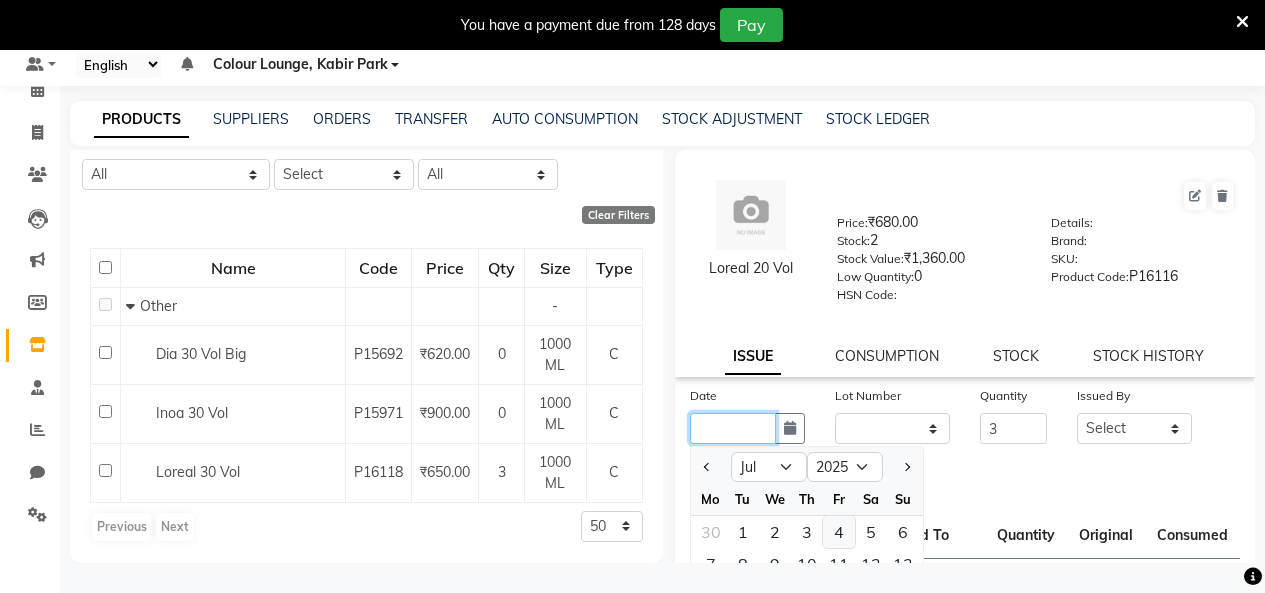 type on "04-07-2025" 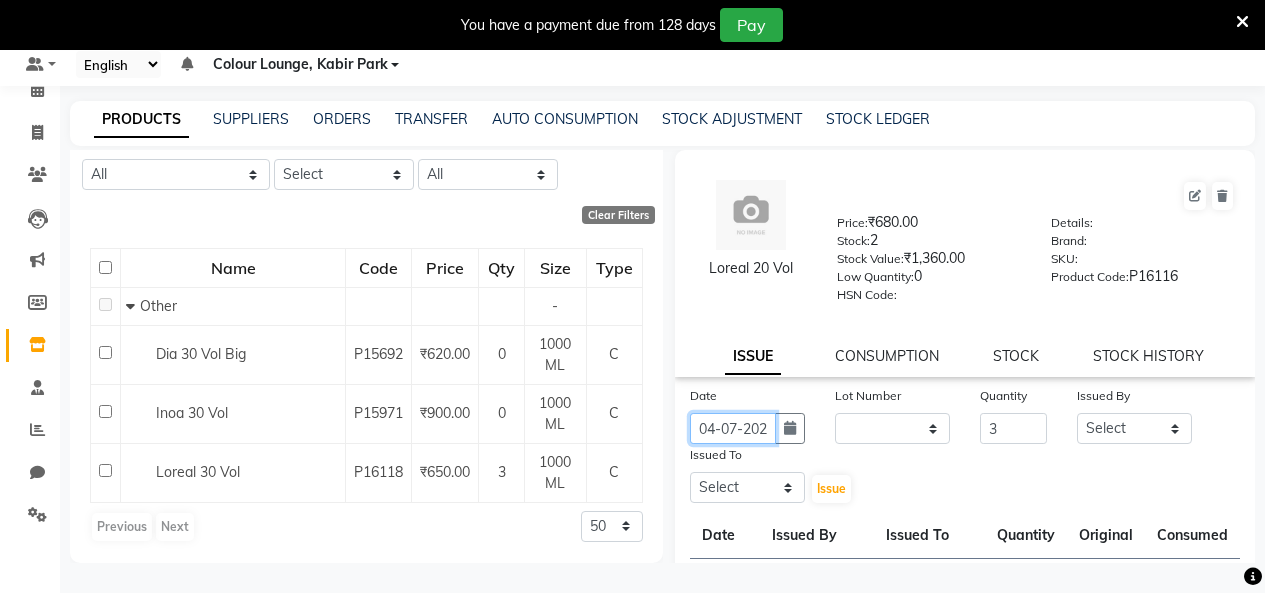 scroll, scrollTop: 0, scrollLeft: 15, axis: horizontal 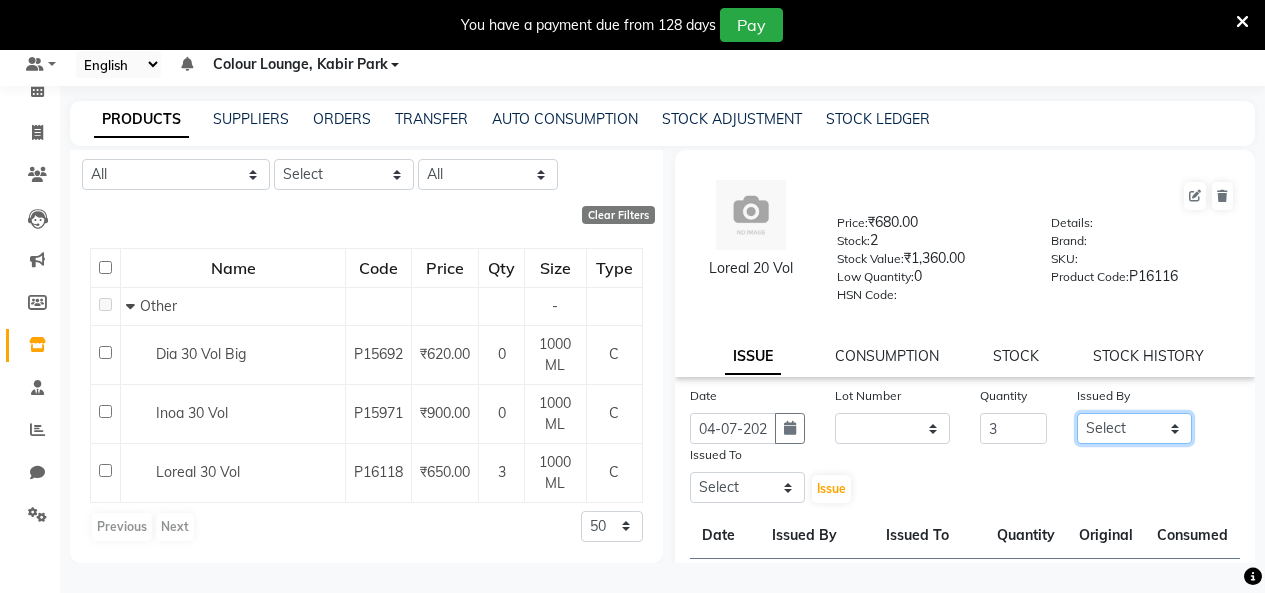 click on "Select Admin Admin AKHIL ANKUSH Colour Lounge, Kabir Park Colour Lounge, Kabir Park divyansh  Jaswinder singh guard JATIN JOHN JONEY LUXMI NAVDEEP KAUR NITI PARAMJIT PARAS KHATNAVLIA priya  priyanka  Rakesh sapna  SUMAN VANDANA SHARMA VISHAL" 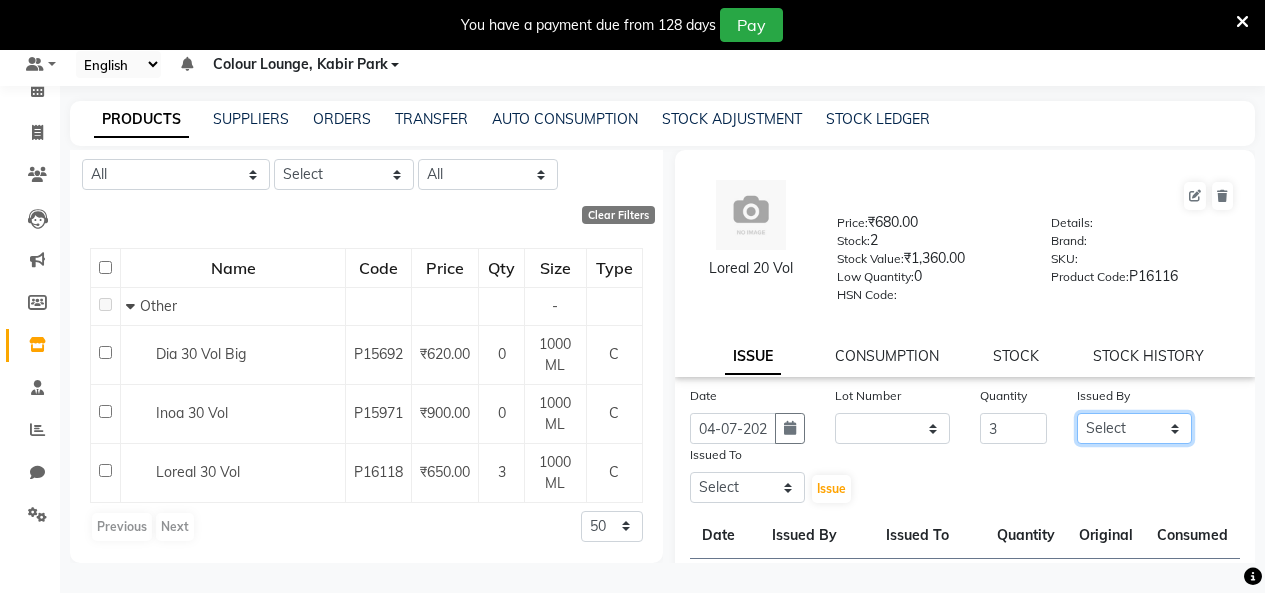 select on "76897" 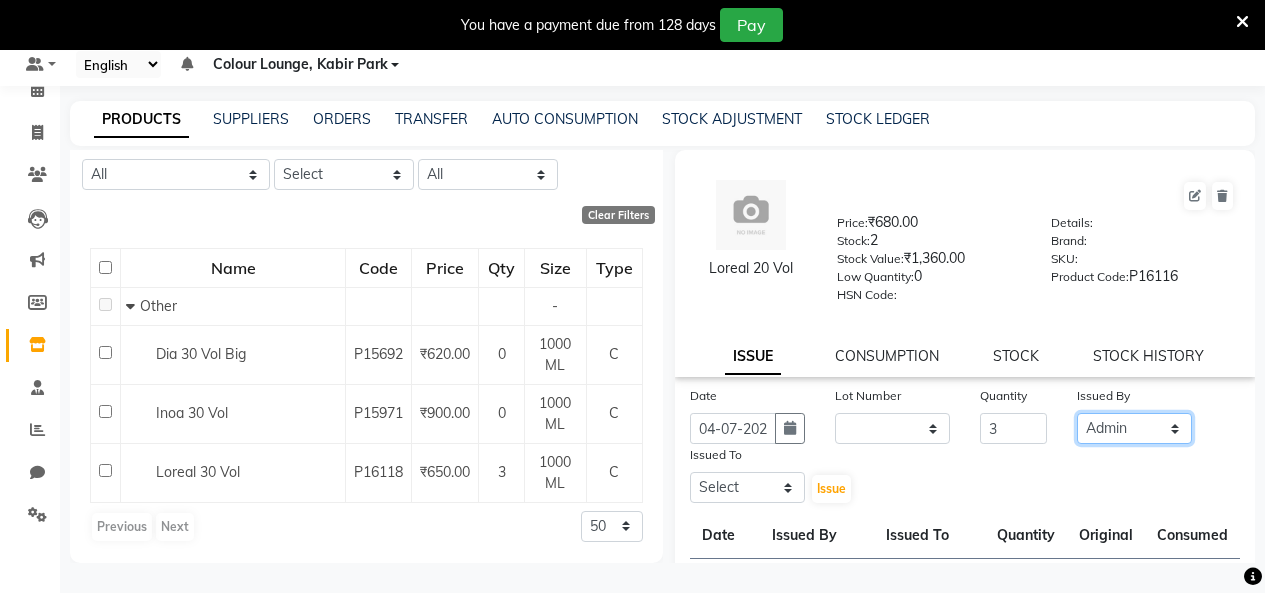 click on "Select Admin Admin AKHIL ANKUSH Colour Lounge, Kabir Park Colour Lounge, Kabir Park divyansh  Jaswinder singh guard JATIN JOHN JONEY LUXMI NAVDEEP KAUR NITI PARAMJIT PARAS KHATNAVLIA priya  priyanka  Rakesh sapna  SUMAN VANDANA SHARMA VISHAL" 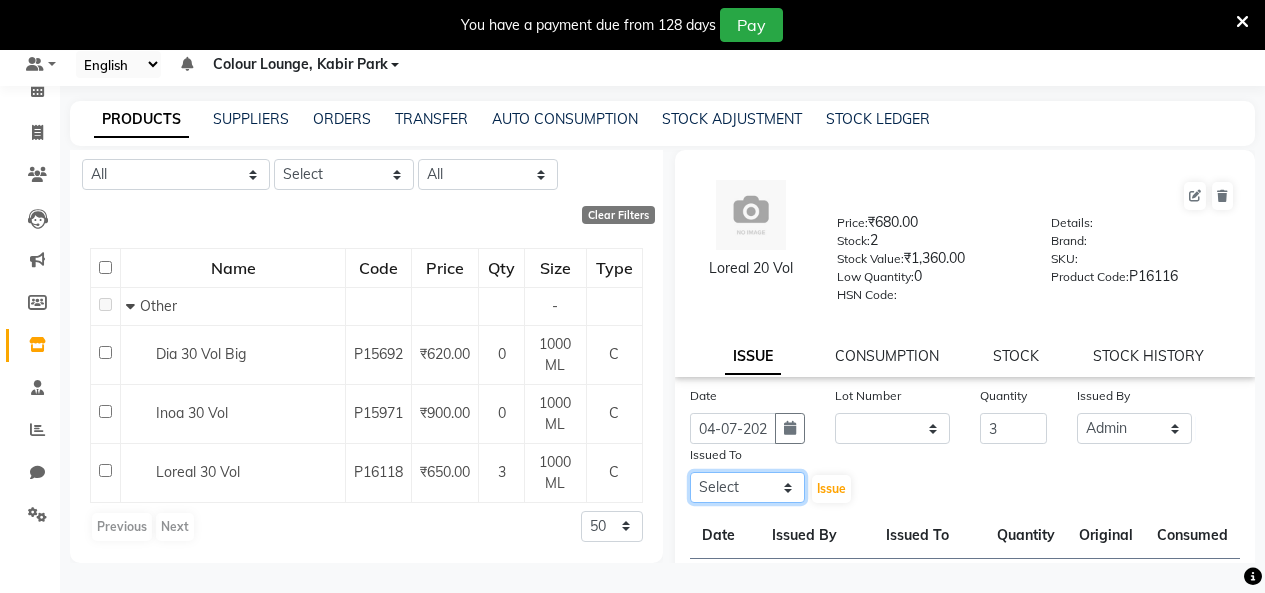 click on "Select Admin Admin AKHIL ANKUSH Colour Lounge, Kabir Park Colour Lounge, Kabir Park divyansh  Jaswinder singh guard JATIN JOHN JONEY LUXMI NAVDEEP KAUR NITI PARAMJIT PARAS KHATNAVLIA priya  priyanka  Rakesh sapna  SUMAN VANDANA SHARMA VISHAL" 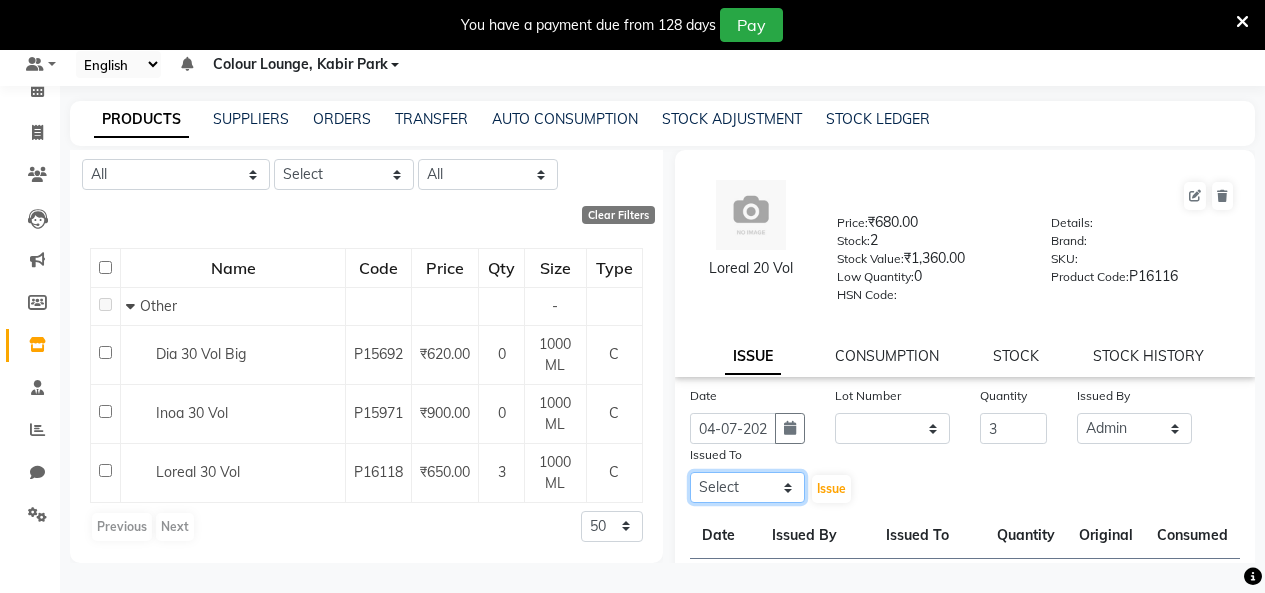 select on "70122" 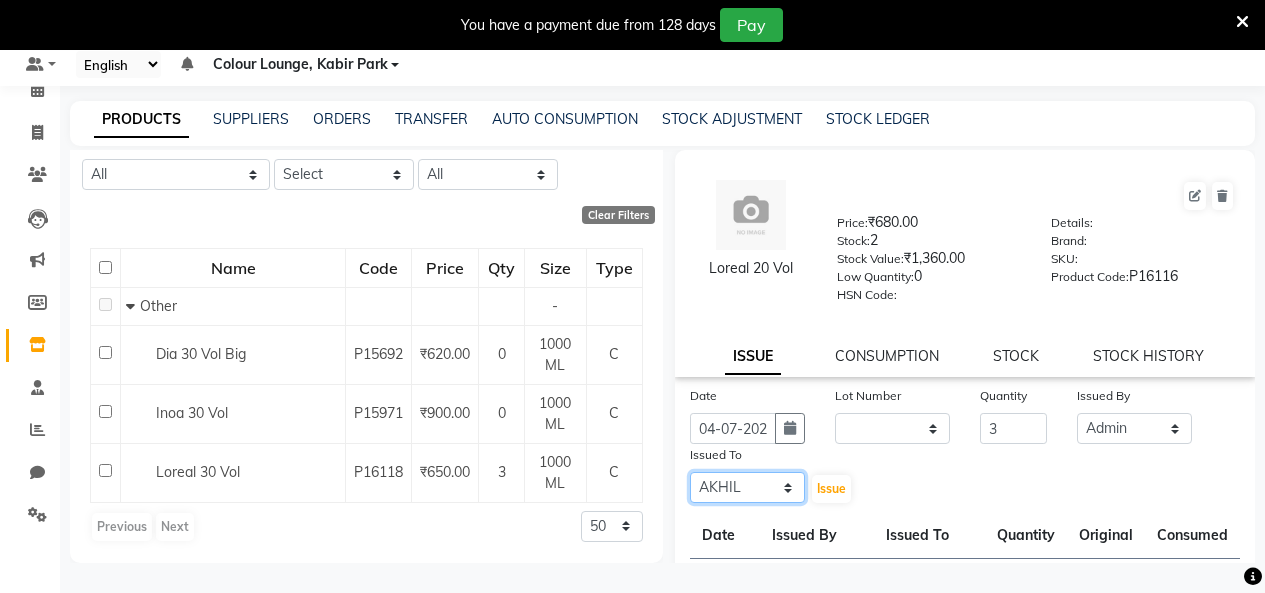click on "Select Admin Admin AKHIL ANKUSH Colour Lounge, Kabir Park Colour Lounge, Kabir Park divyansh  Jaswinder singh guard JATIN JOHN JONEY LUXMI NAVDEEP KAUR NITI PARAMJIT PARAS KHATNAVLIA priya  priyanka  Rakesh sapna  SUMAN VANDANA SHARMA VISHAL" 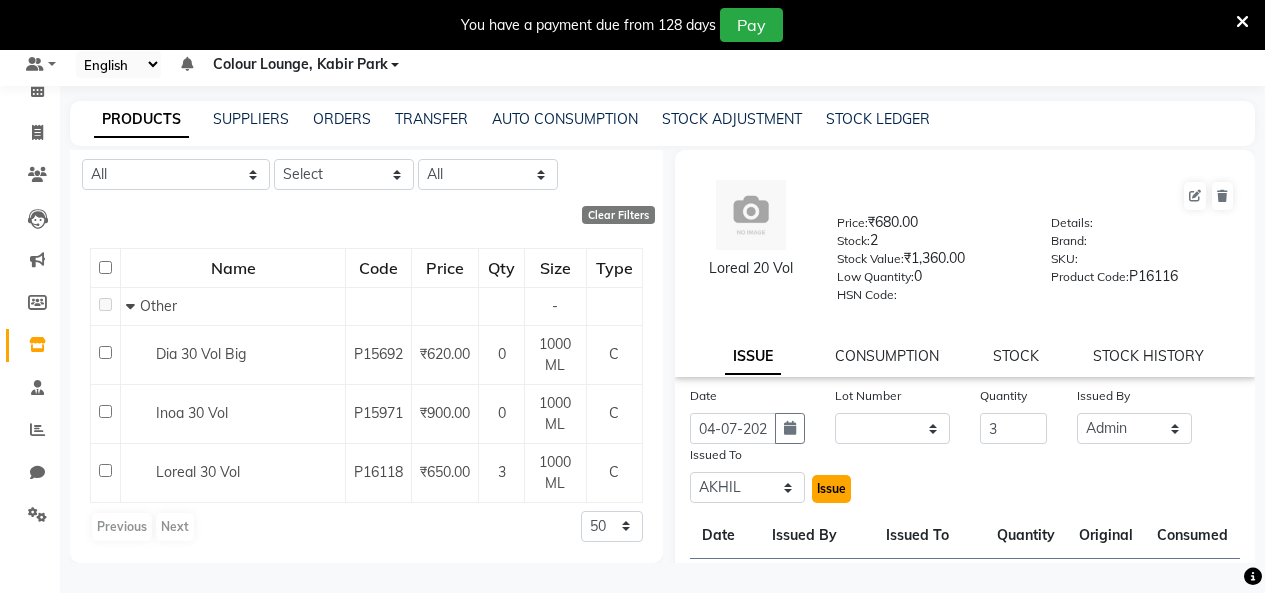 click on "Issue" 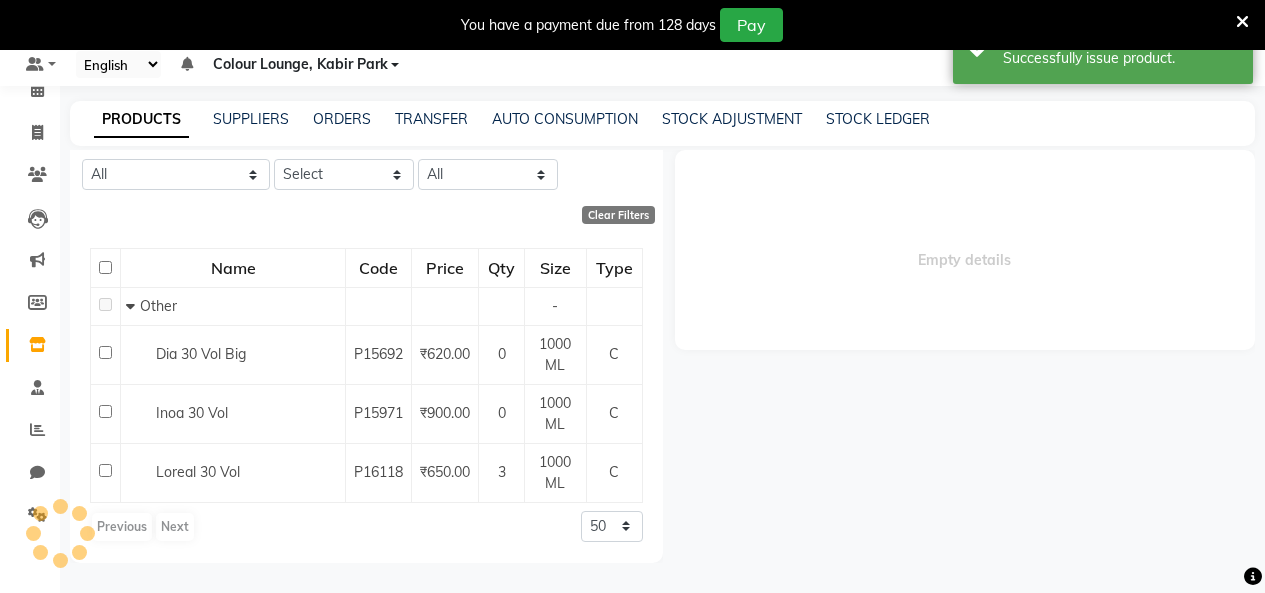 select 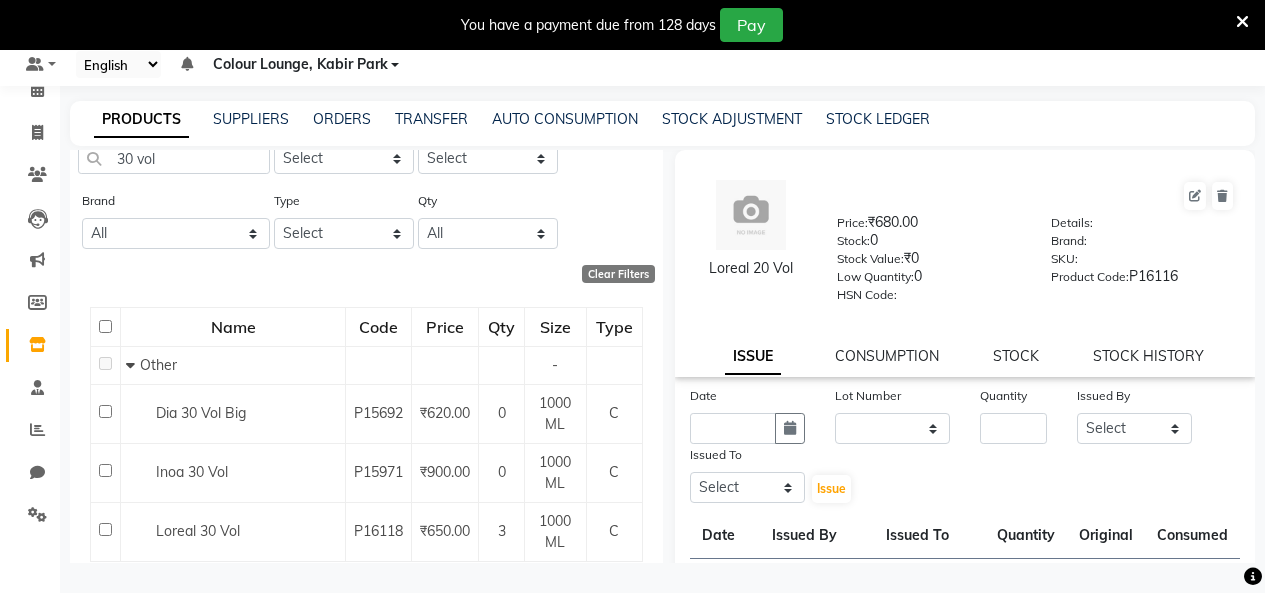 scroll, scrollTop: 0, scrollLeft: 0, axis: both 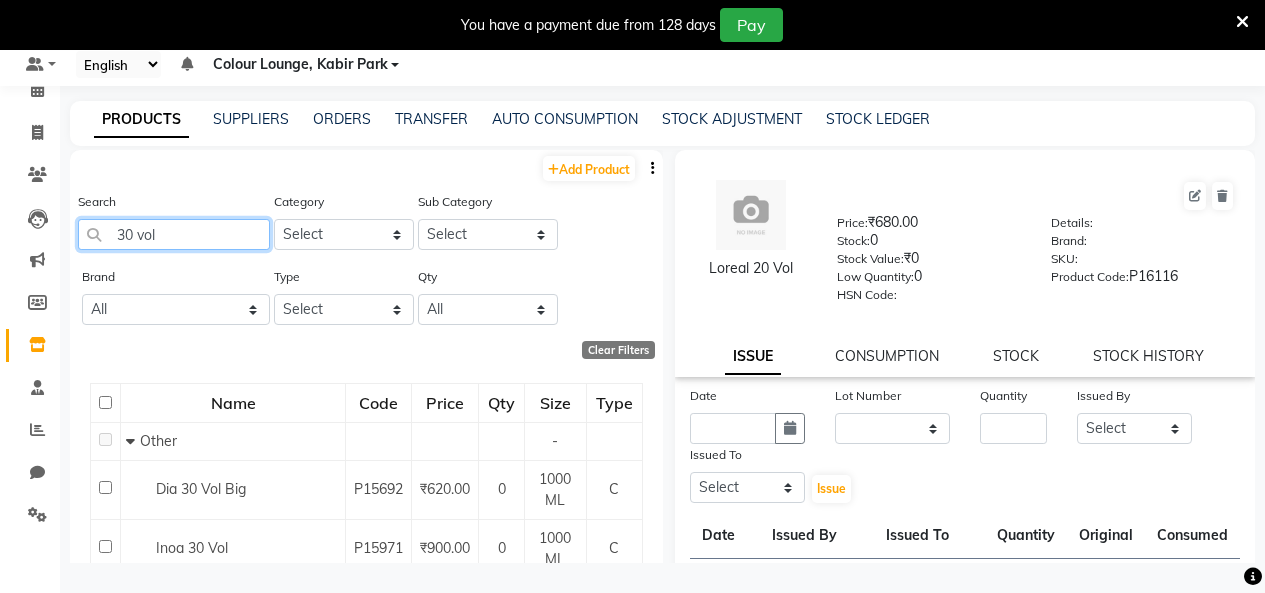 click on "30 vol" 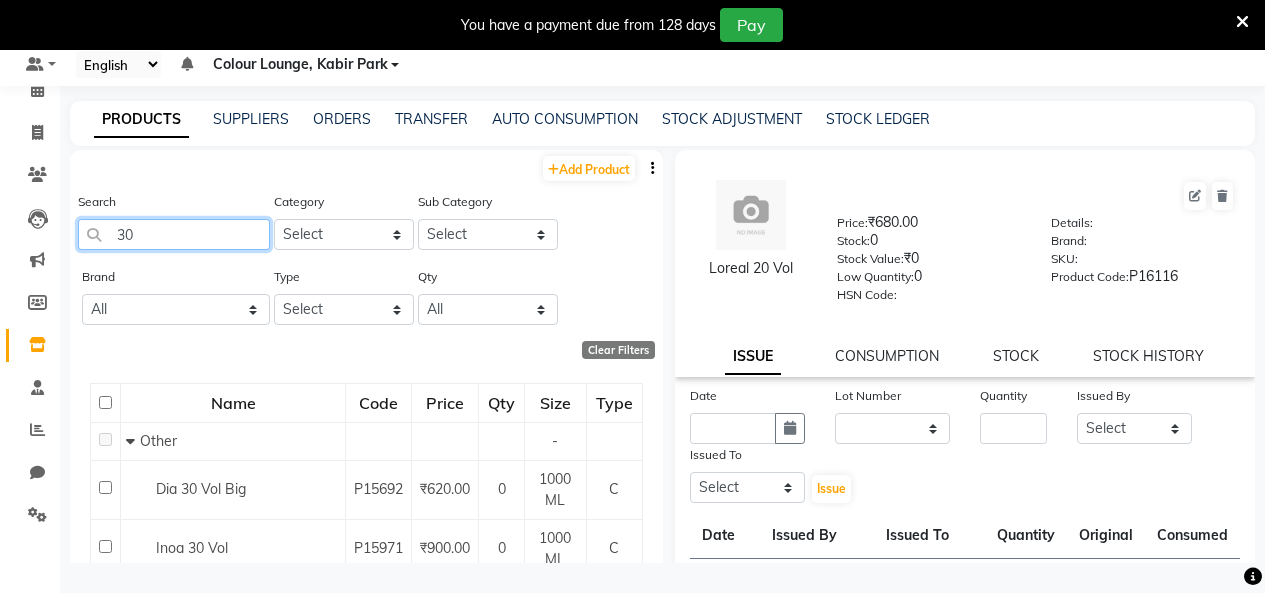 type on "3" 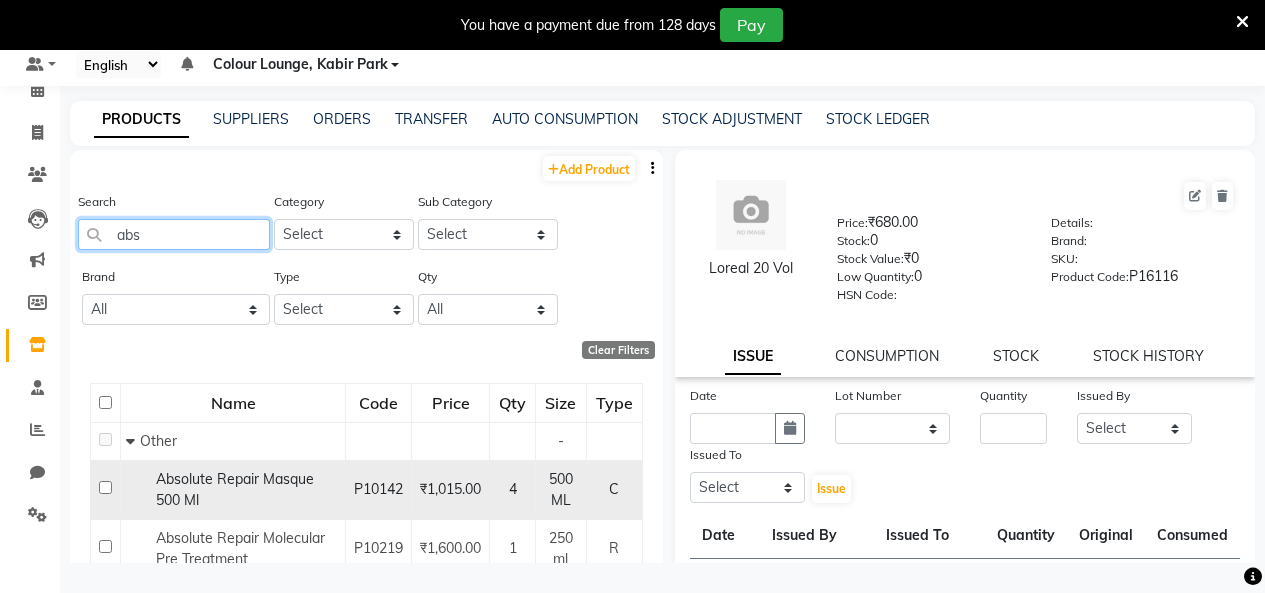 type on "abs" 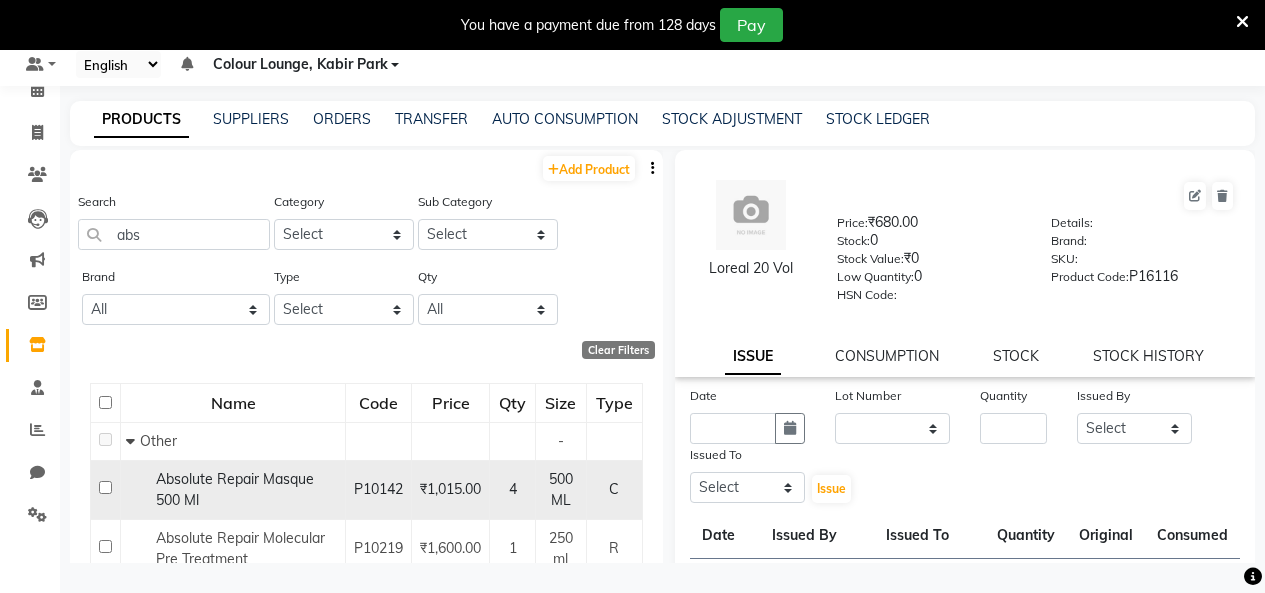 click on "4" 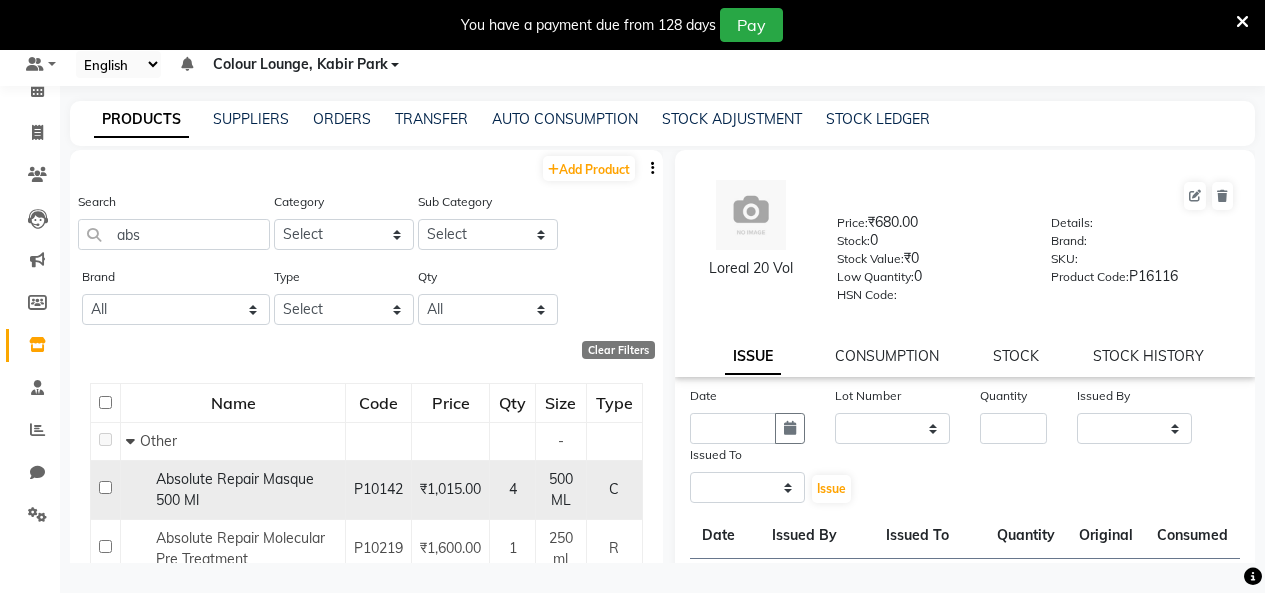select 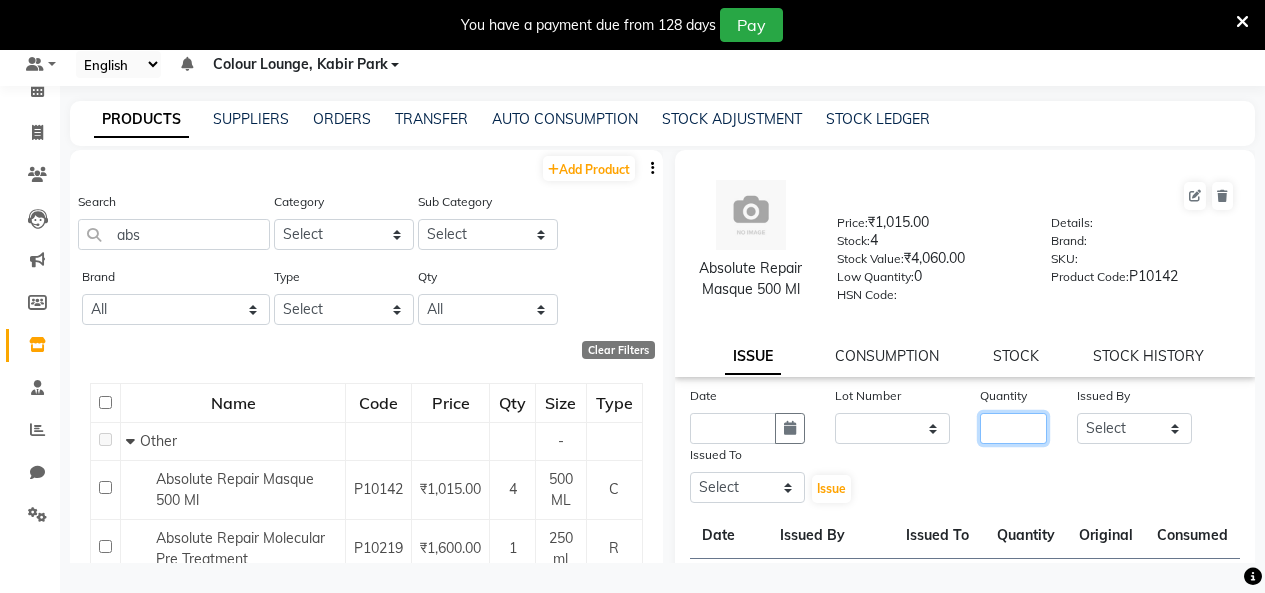 click 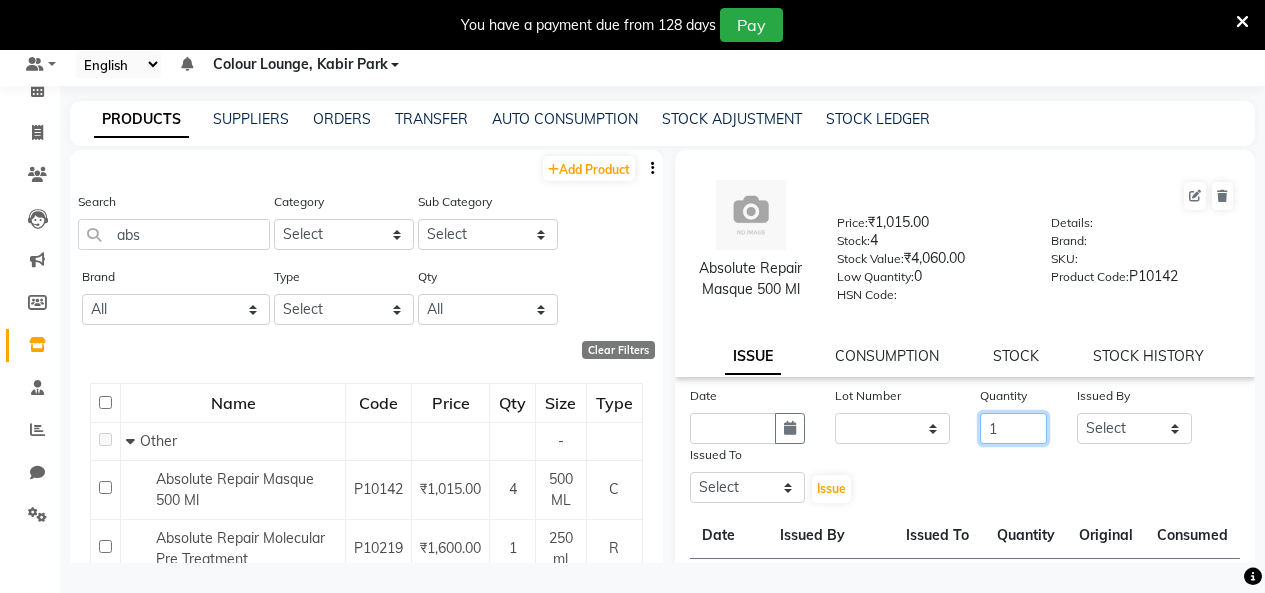 type on "1" 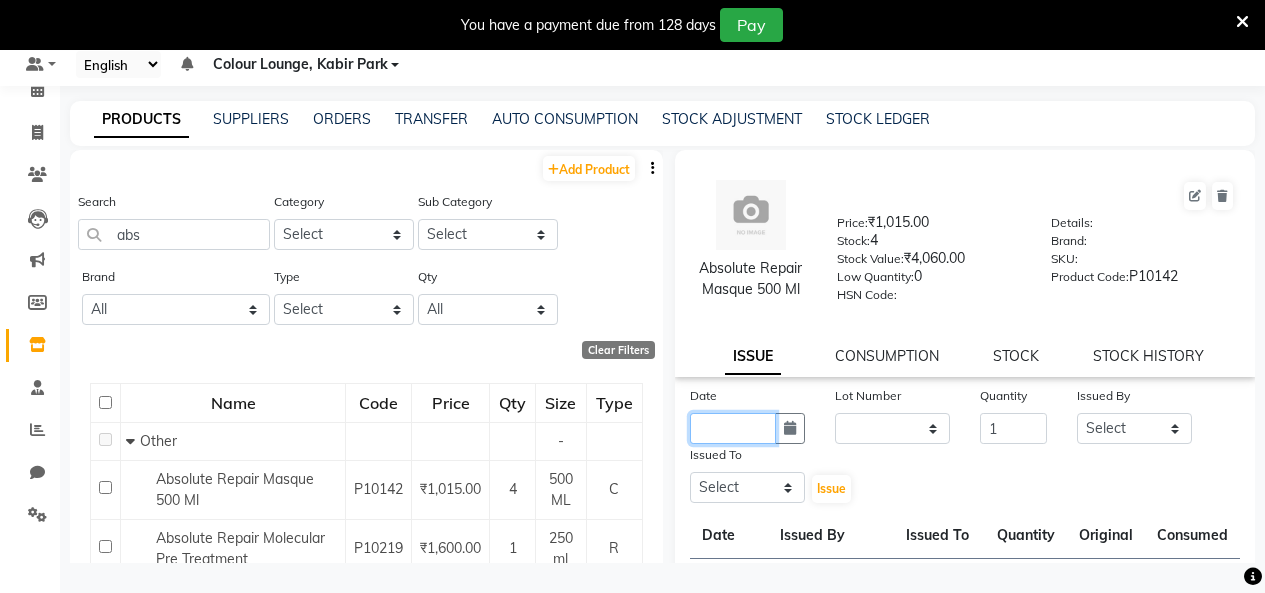 click 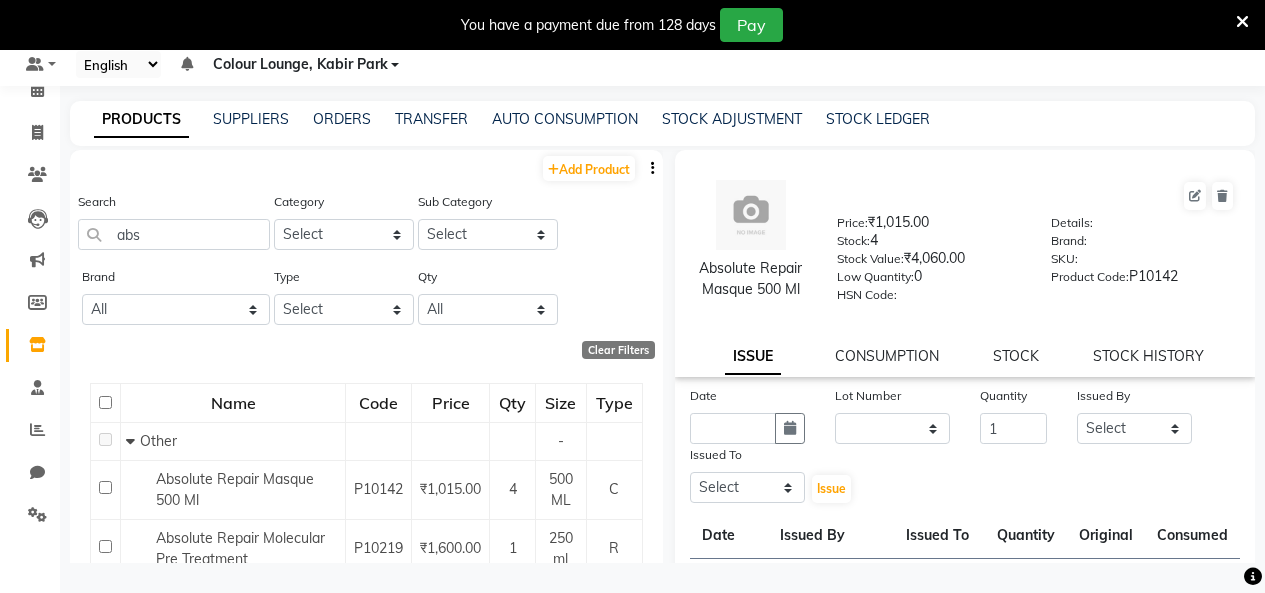 select on "8" 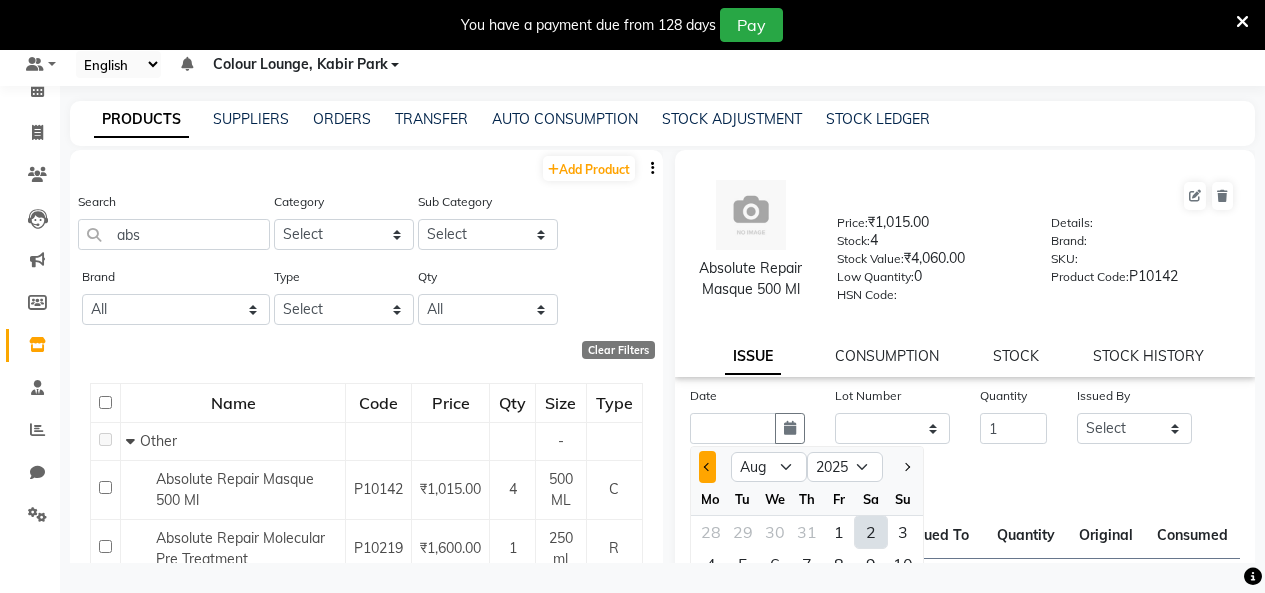 click 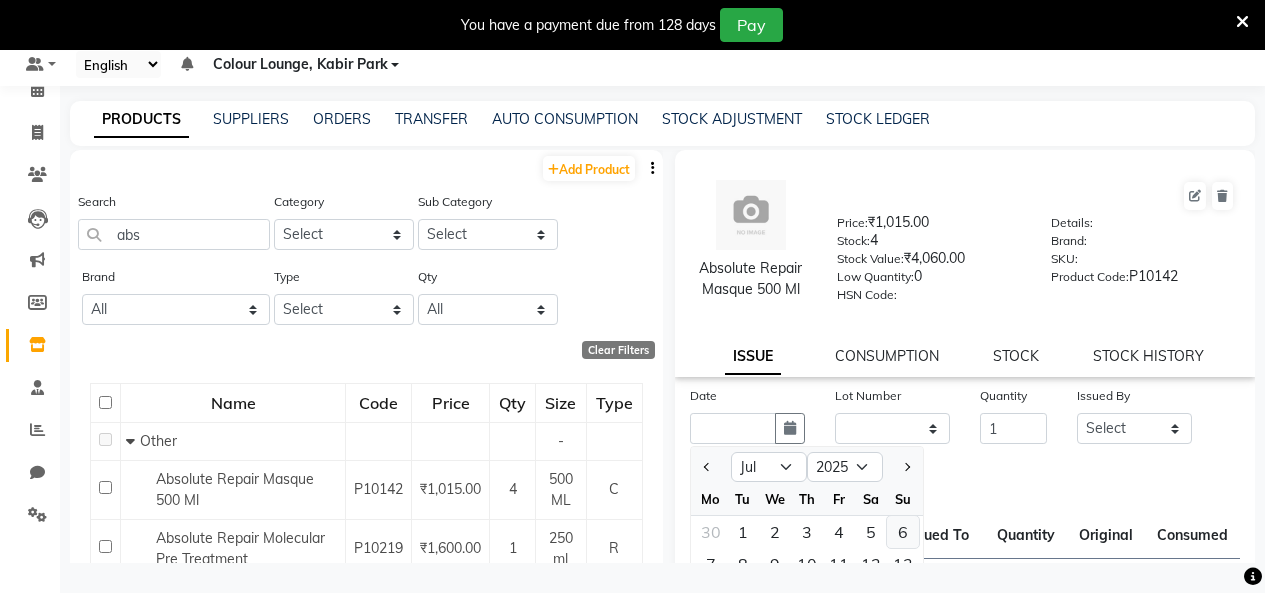 click on "6" 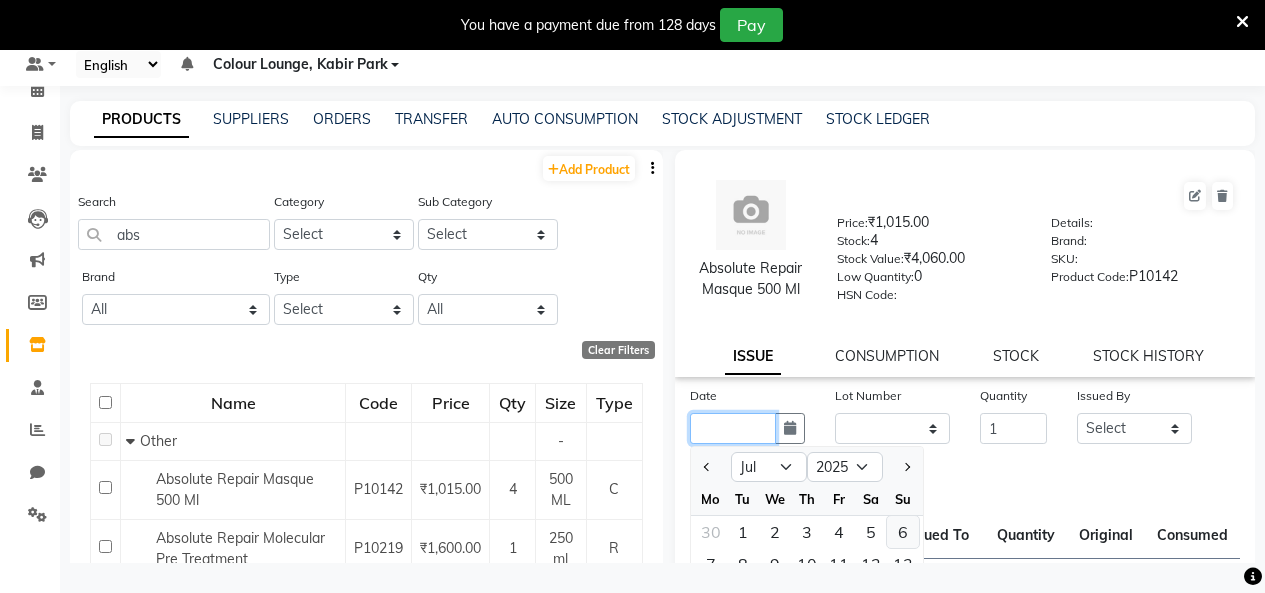 type on "06-07-2025" 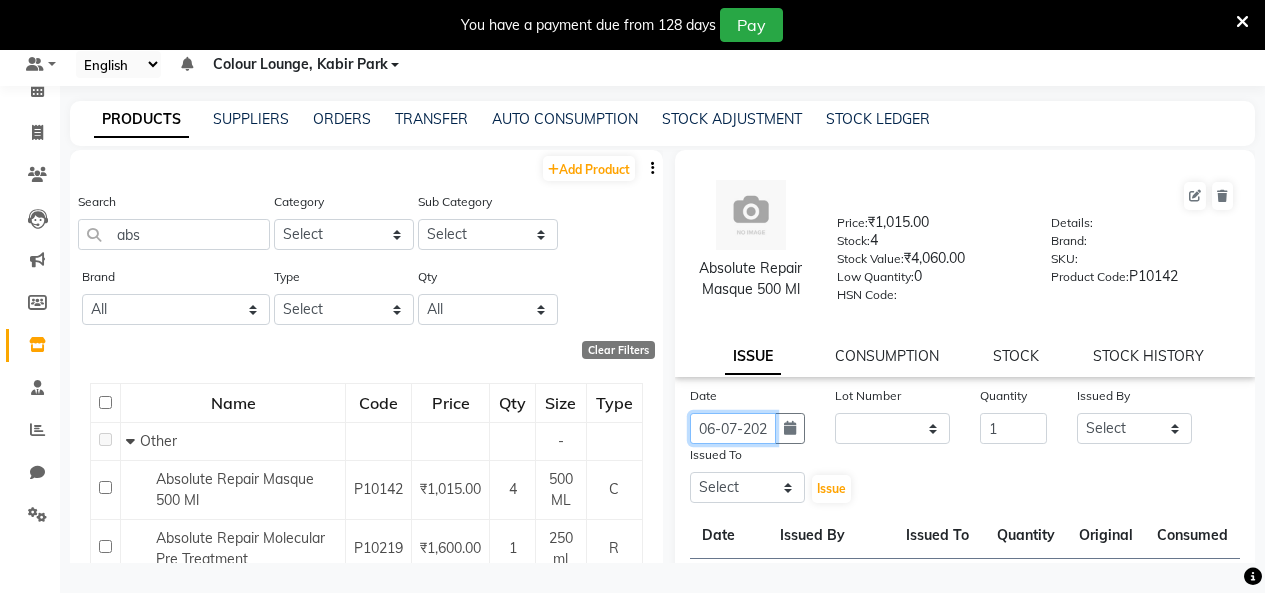 scroll, scrollTop: 0, scrollLeft: 15, axis: horizontal 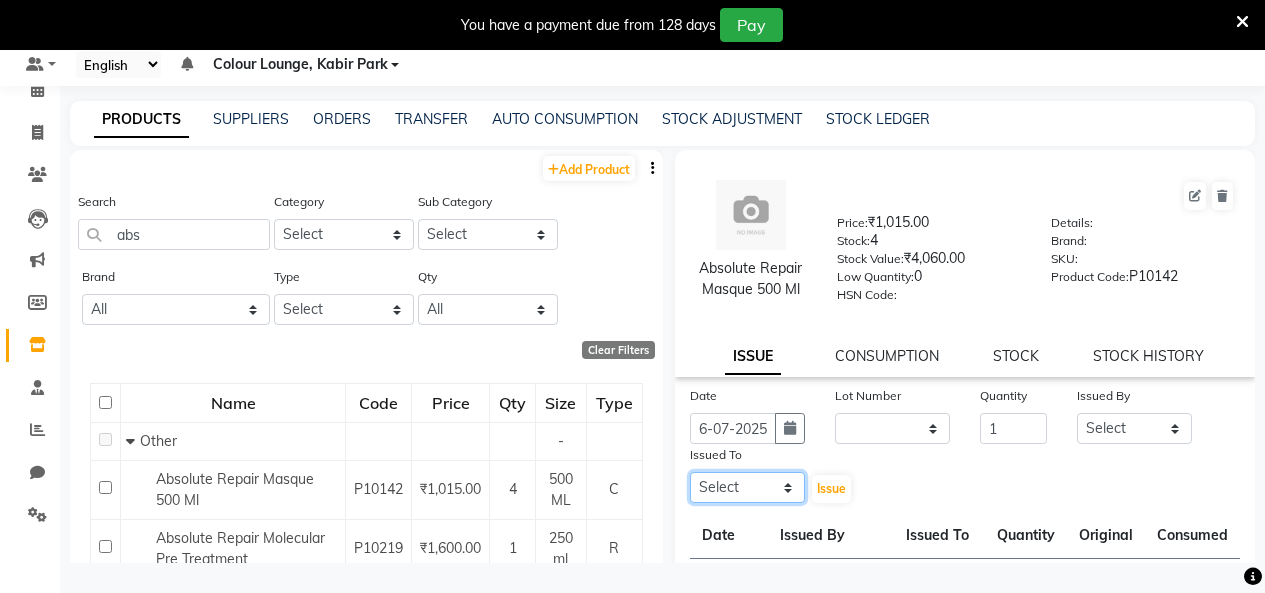 drag, startPoint x: 753, startPoint y: 499, endPoint x: 747, endPoint y: 474, distance: 25.70992 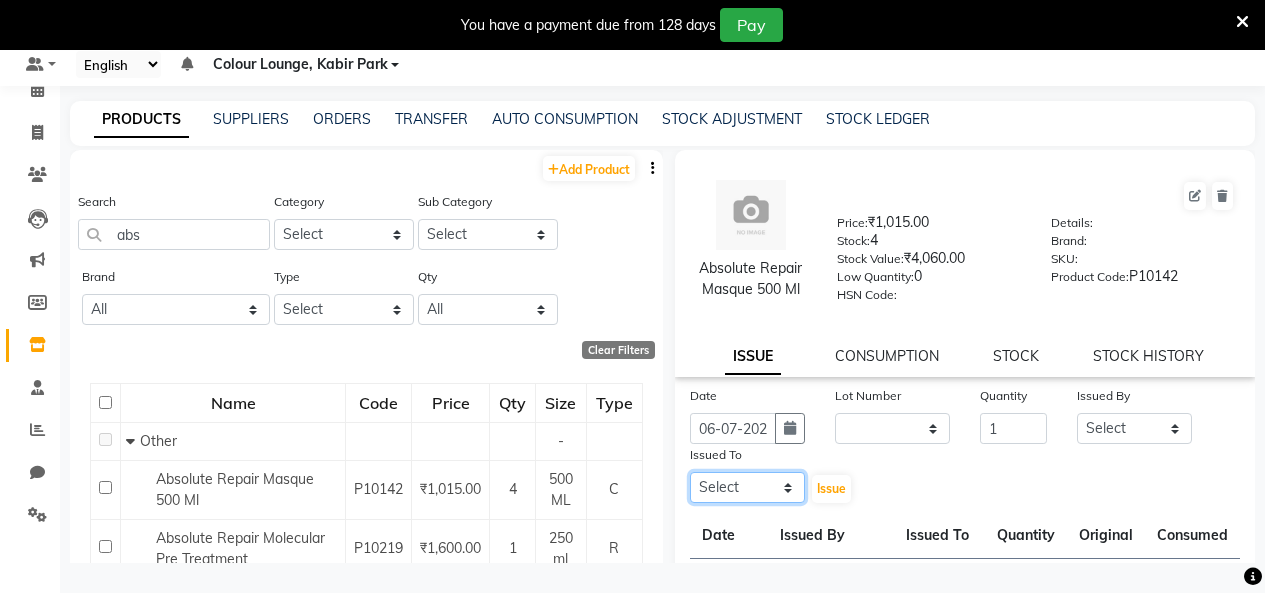 select on "76897" 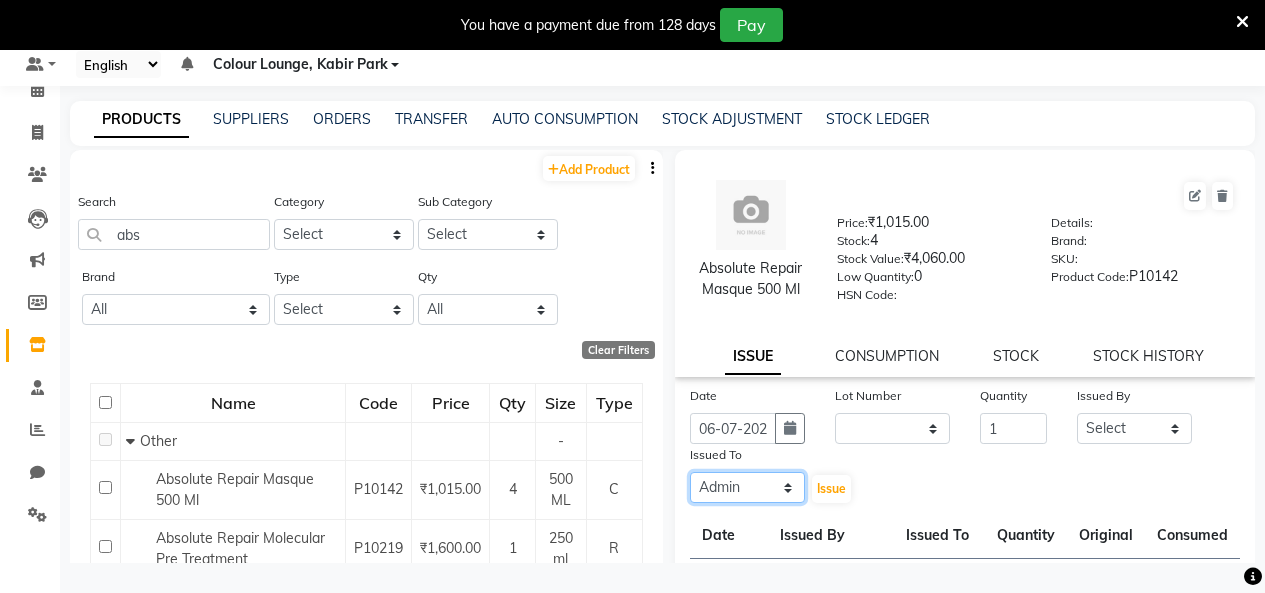 click on "Select Admin Admin AKHIL ANKUSH Colour Lounge, Kabir Park Colour Lounge, Kabir Park divyansh  Jaswinder singh guard JATIN JOHN JONEY LUXMI NAVDEEP KAUR NITI PARAMJIT PARAS KHATNAVLIA priya  priyanka  Rakesh sapna  SUMAN VANDANA SHARMA VISHAL" 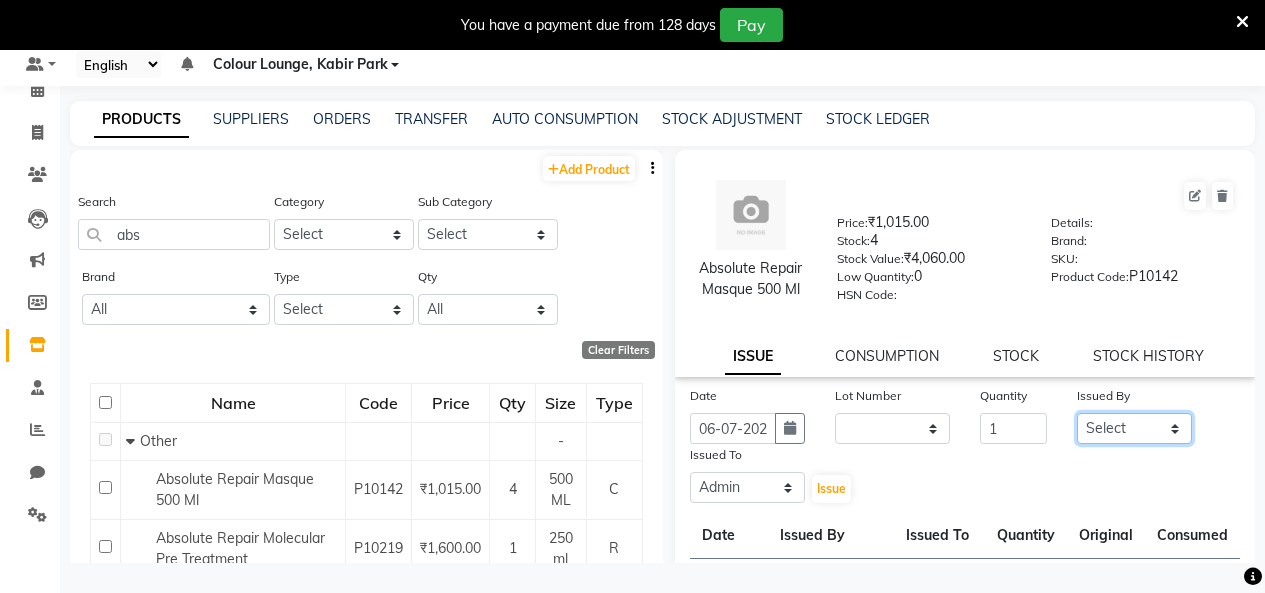 drag, startPoint x: 1150, startPoint y: 434, endPoint x: 1133, endPoint y: 426, distance: 18.788294 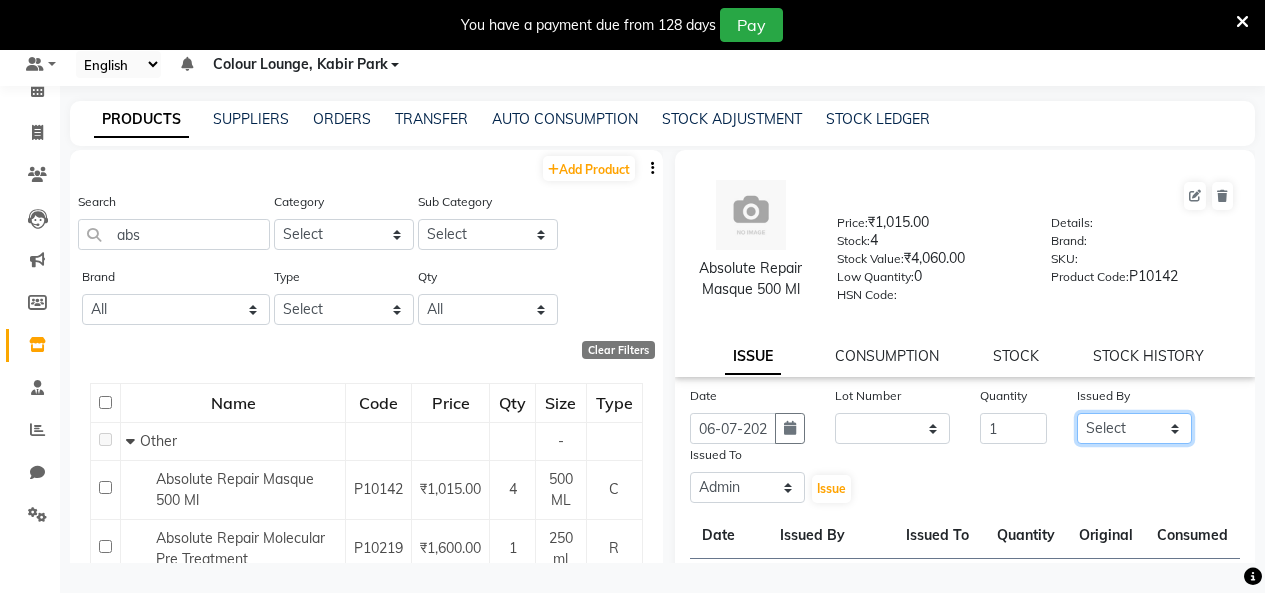 select on "70112" 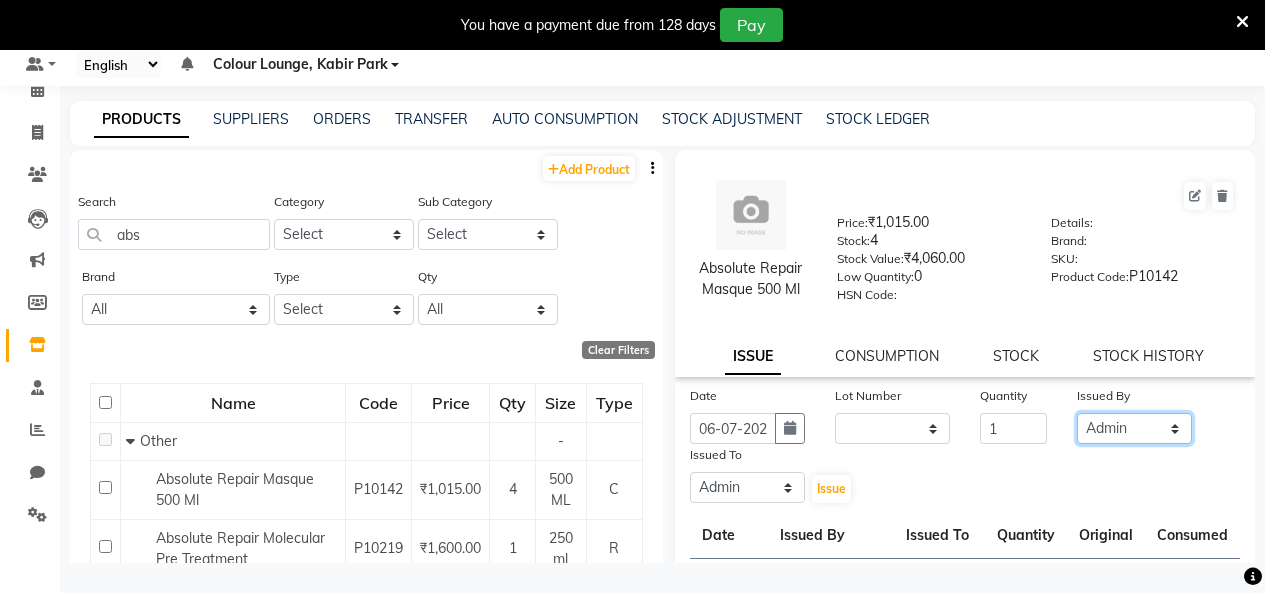 click on "Select Admin Admin AKHIL ANKUSH Colour Lounge, Kabir Park Colour Lounge, Kabir Park divyansh  Jaswinder singh guard JATIN JOHN JONEY LUXMI NAVDEEP KAUR NITI PARAMJIT PARAS KHATNAVLIA priya  priyanka  Rakesh sapna  SUMAN VANDANA SHARMA VISHAL" 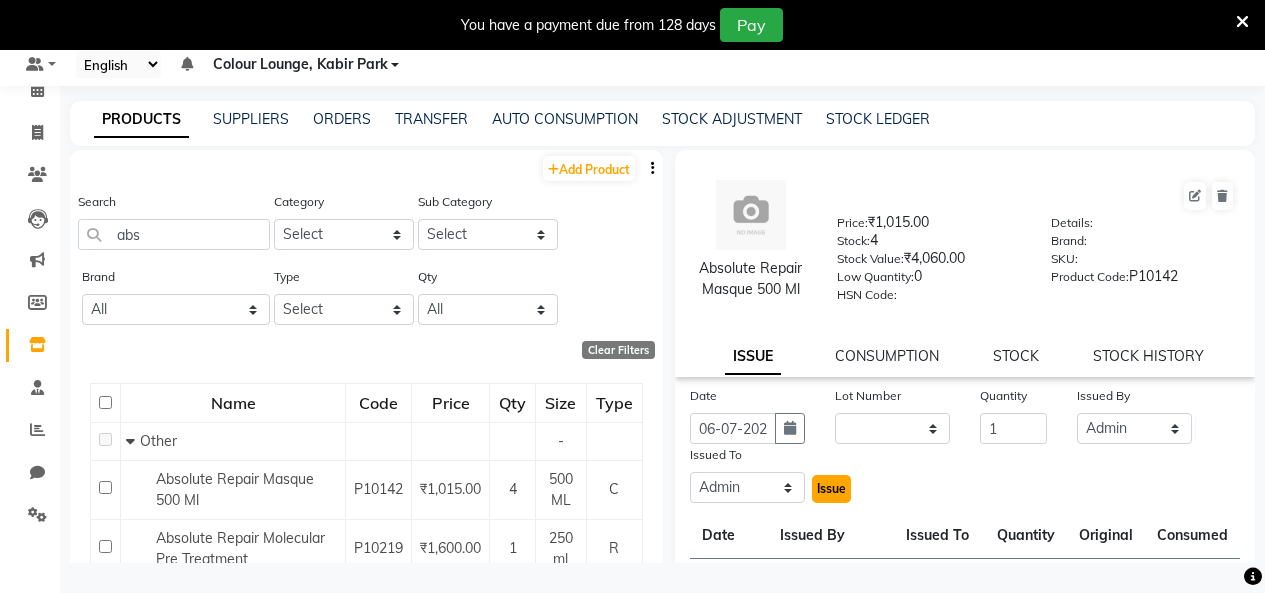 click on "Issue" 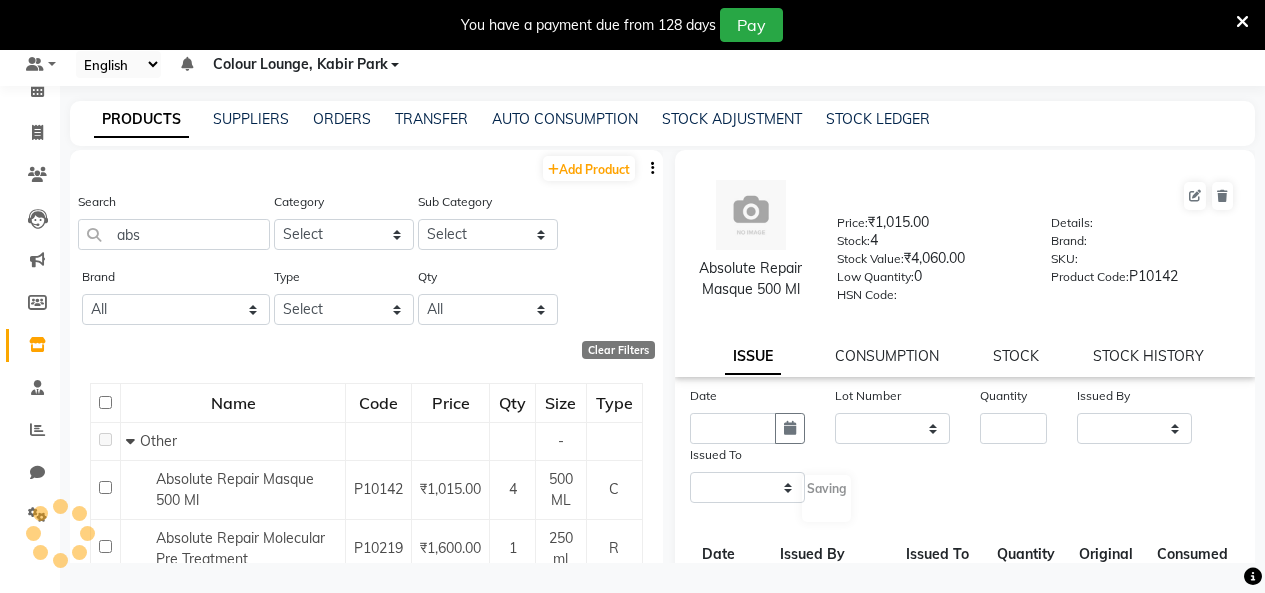 select 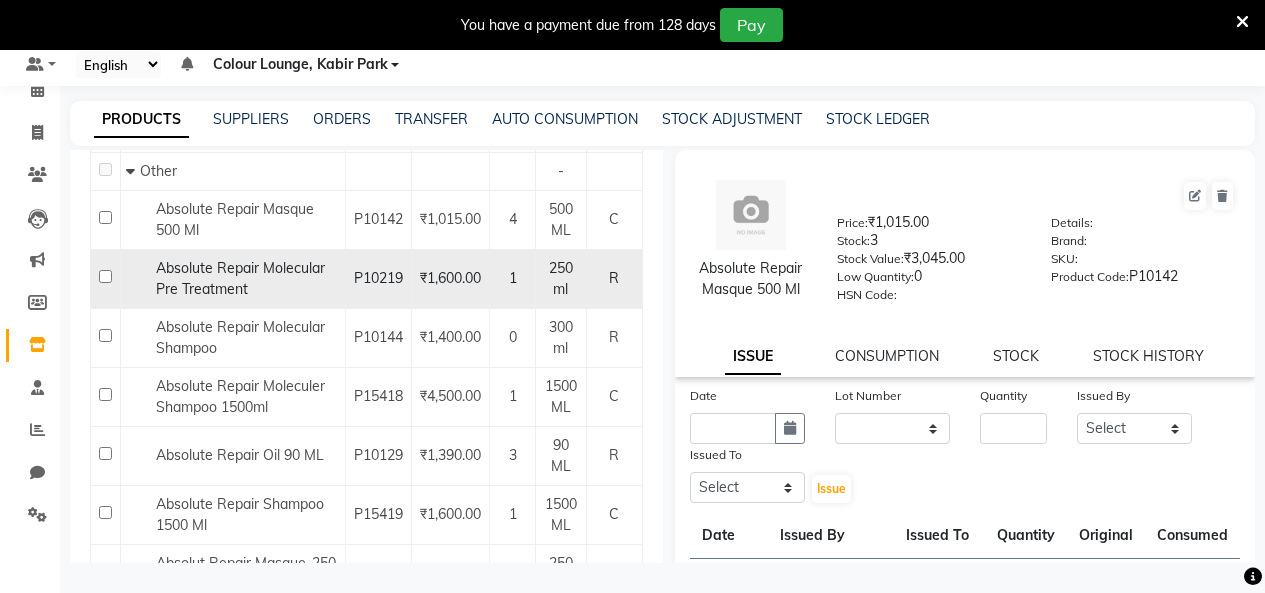 scroll, scrollTop: 300, scrollLeft: 0, axis: vertical 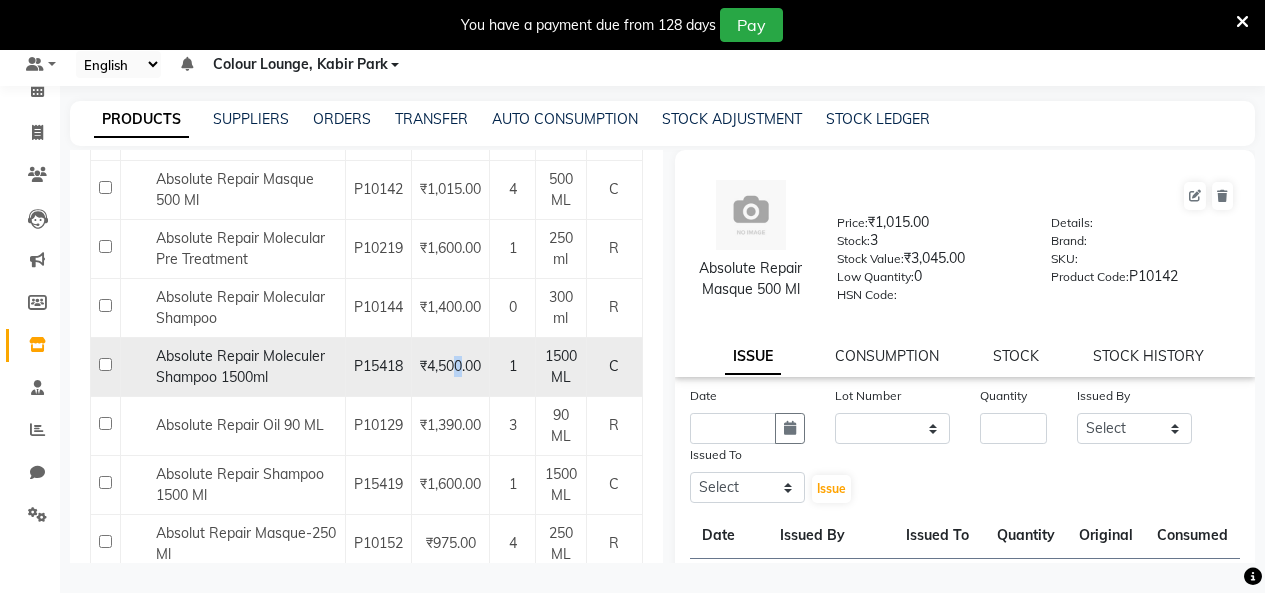 click on "₹4,500.00" 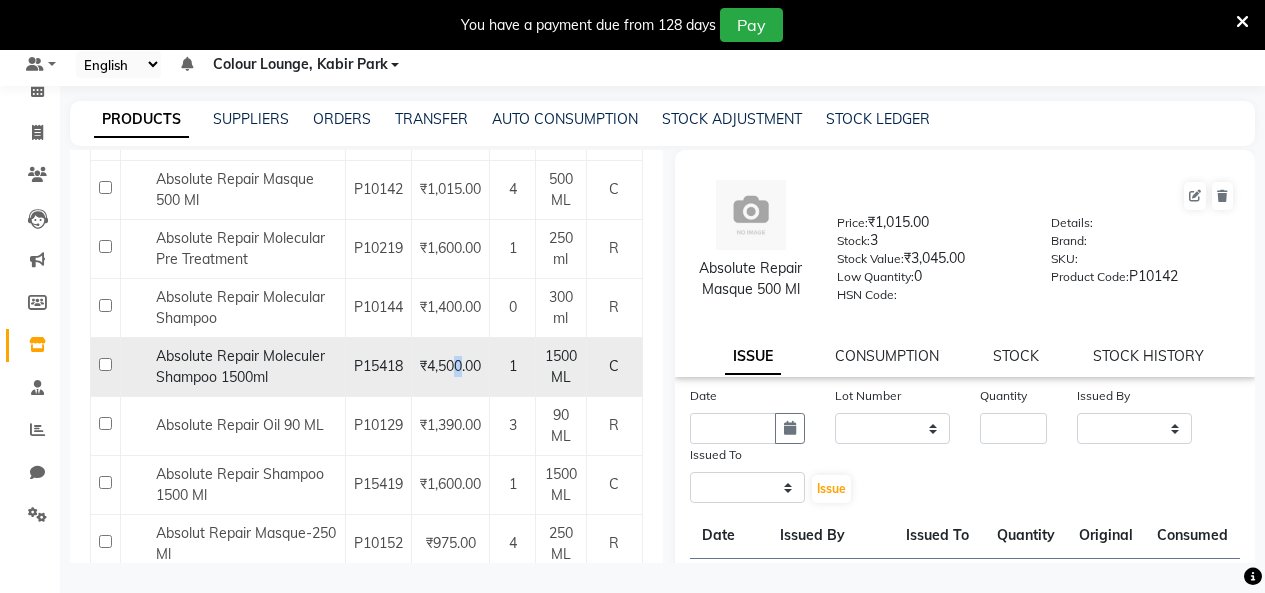 select 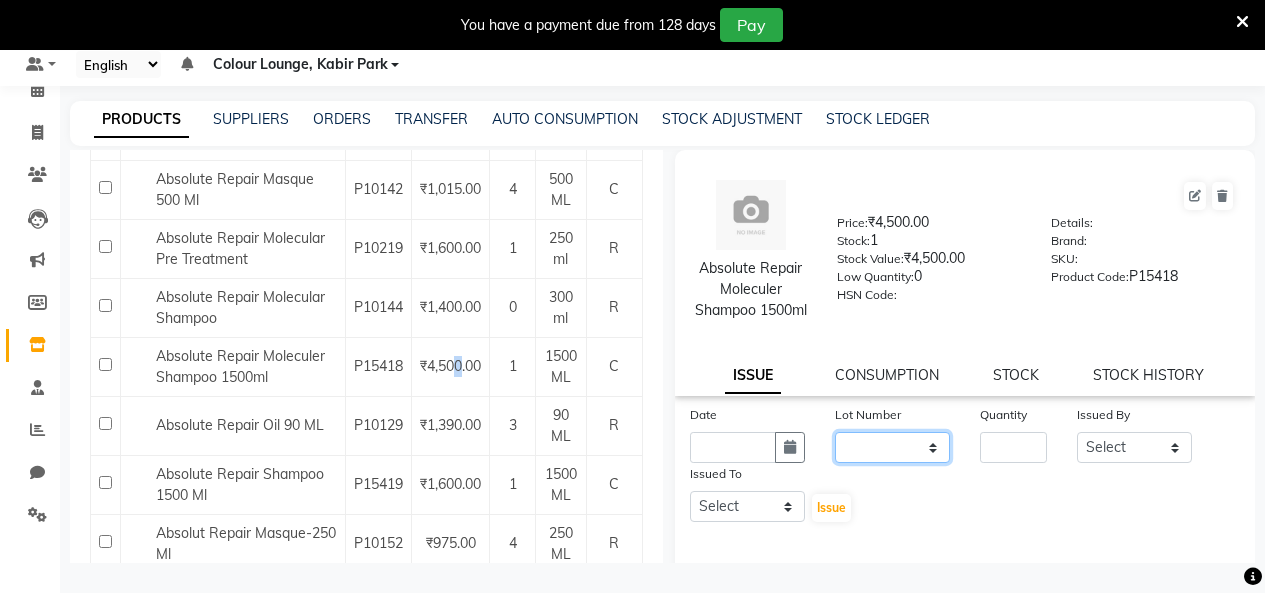 click on "None" 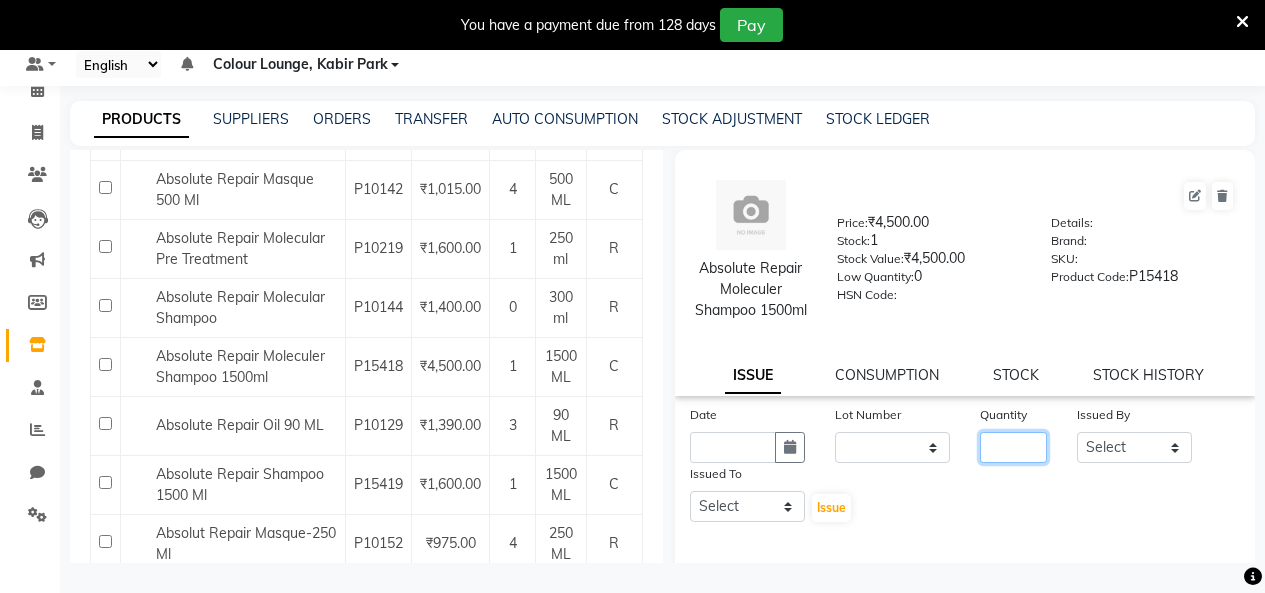 click 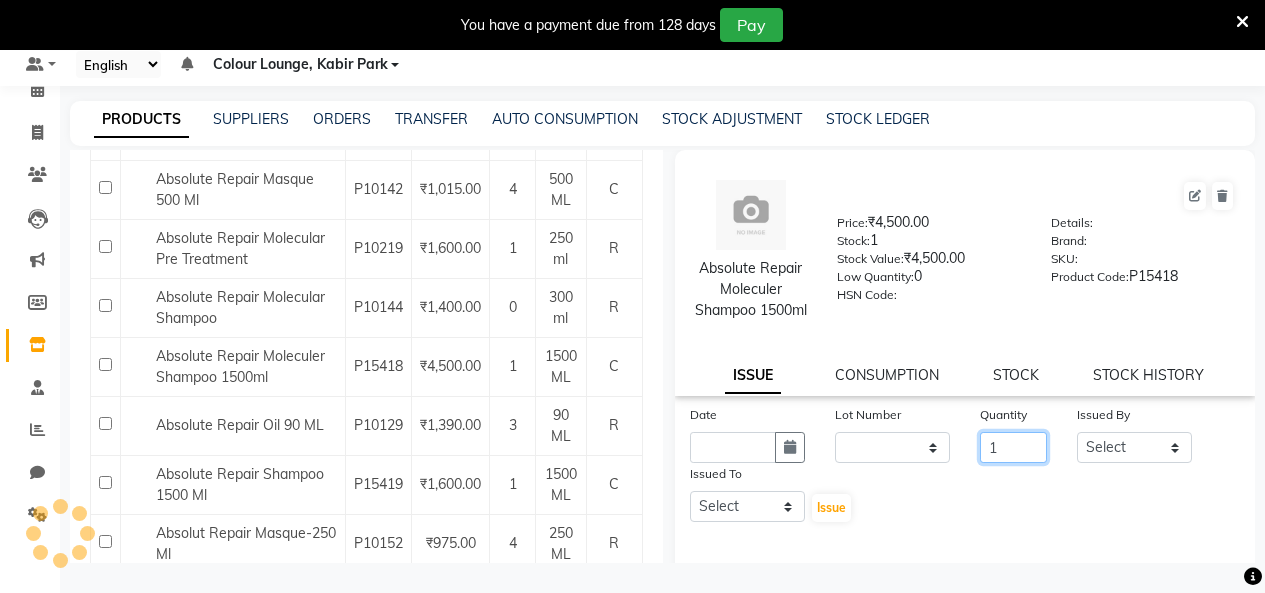 type on "1" 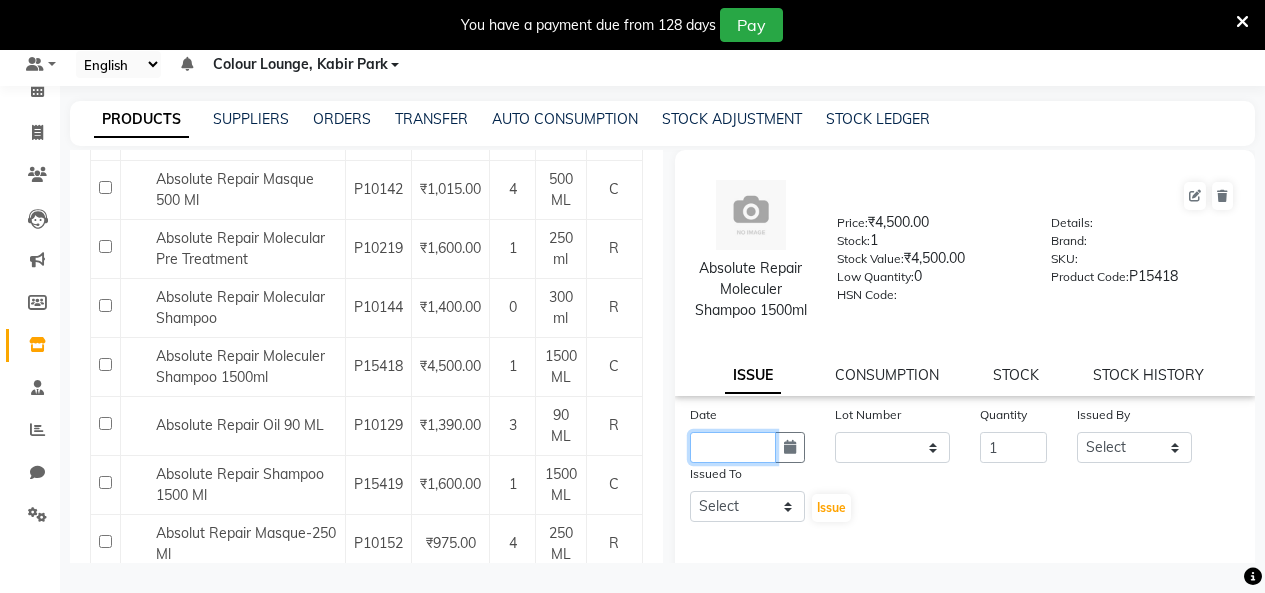 click 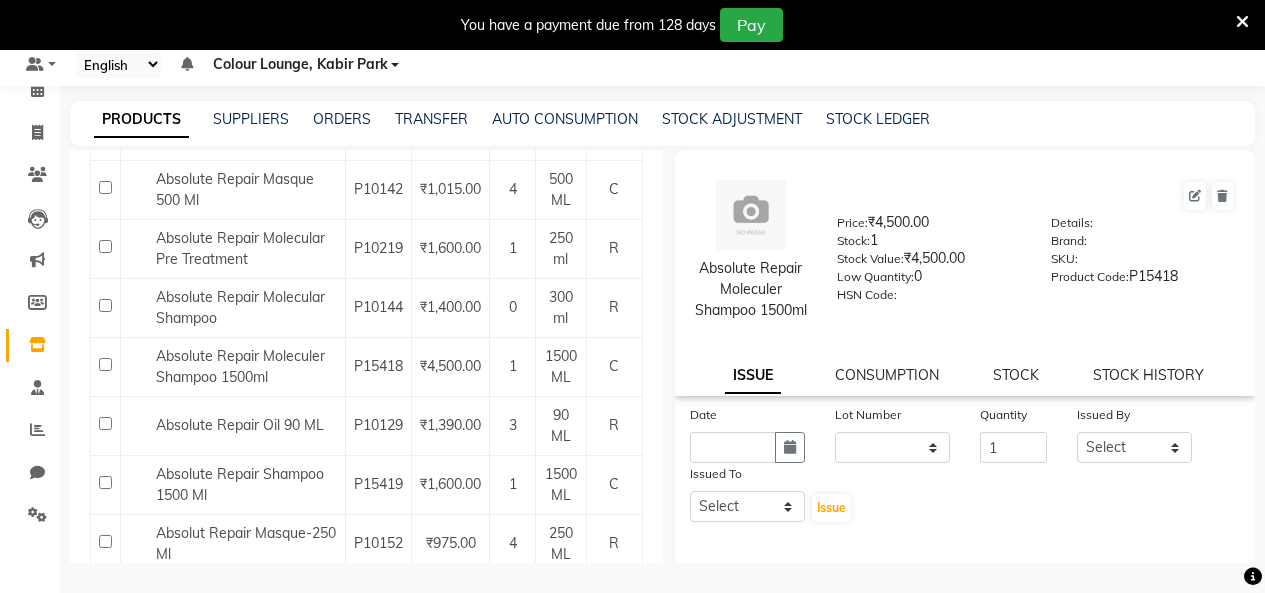 select on "8" 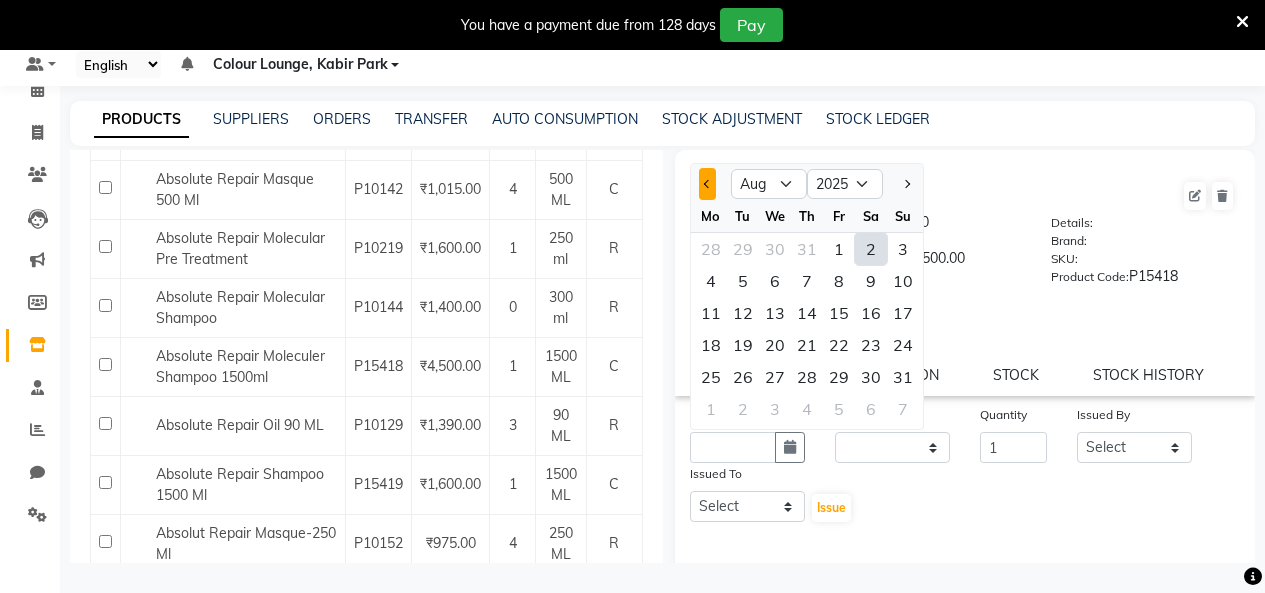 click 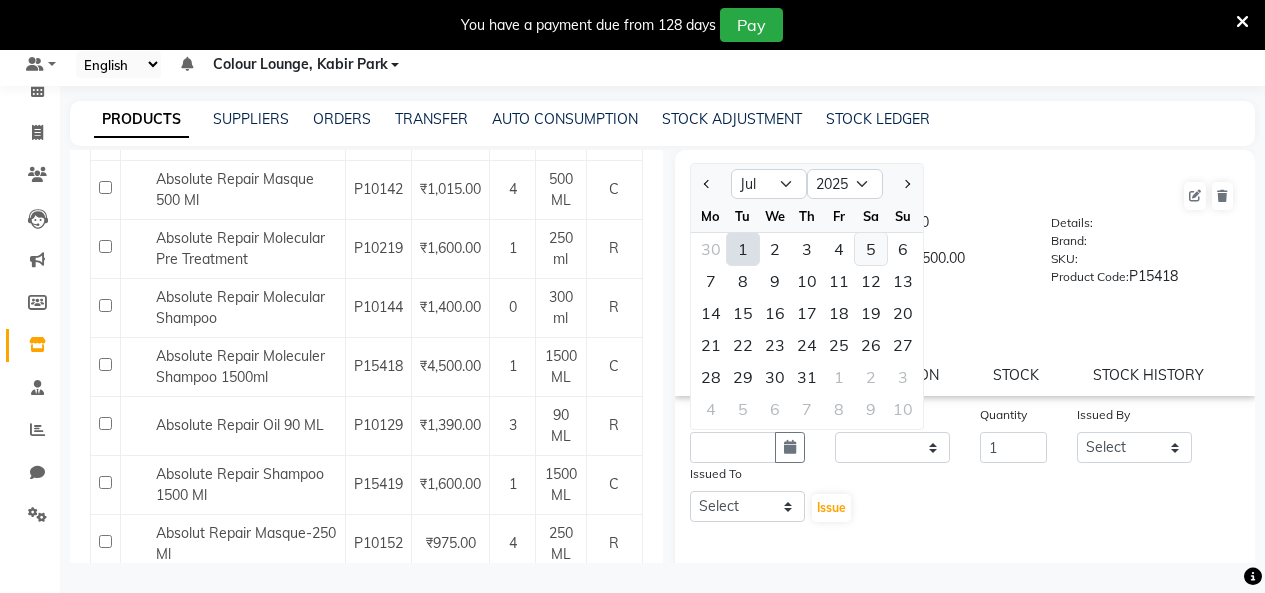 click on "5" 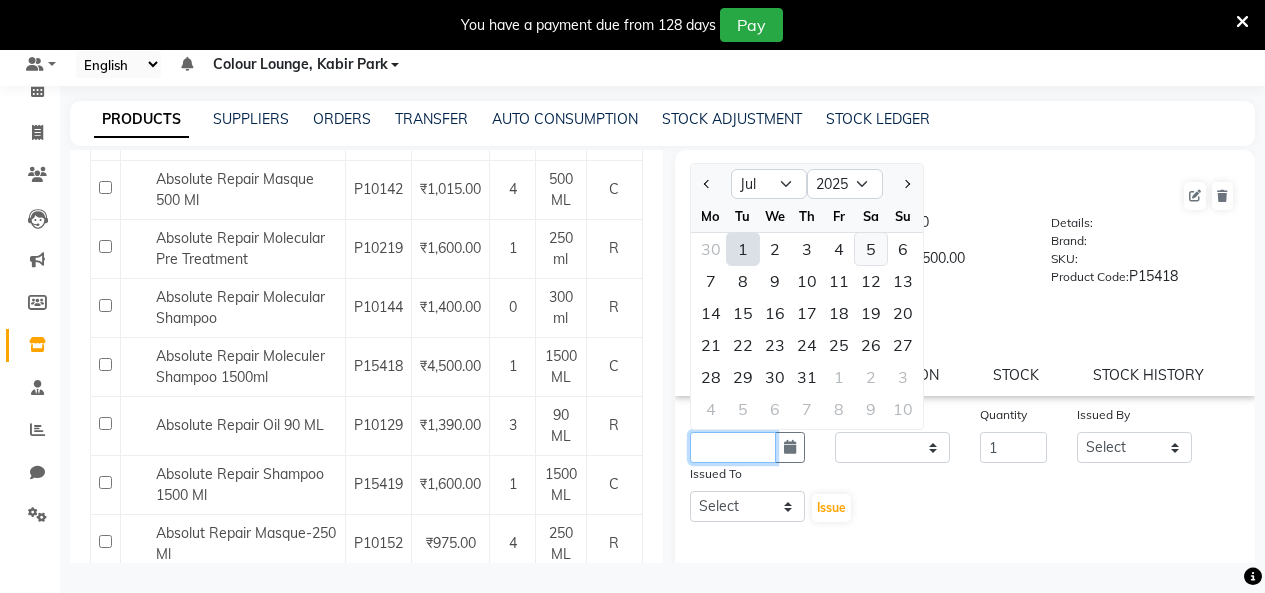 type on "05-07-2025" 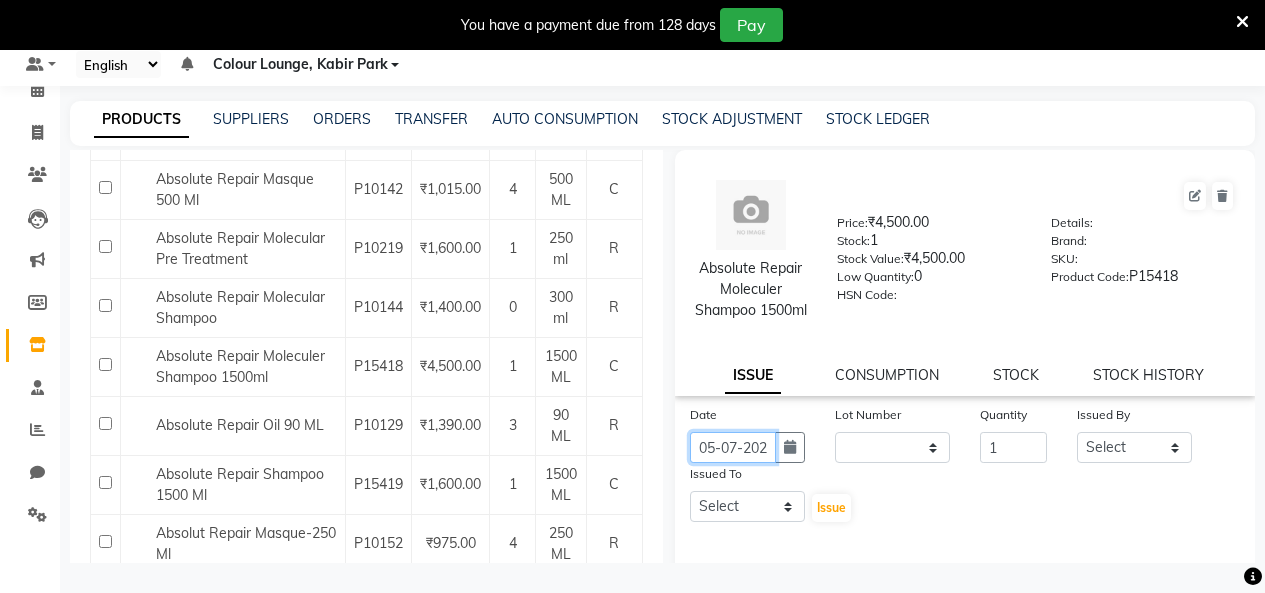 scroll, scrollTop: 0, scrollLeft: 15, axis: horizontal 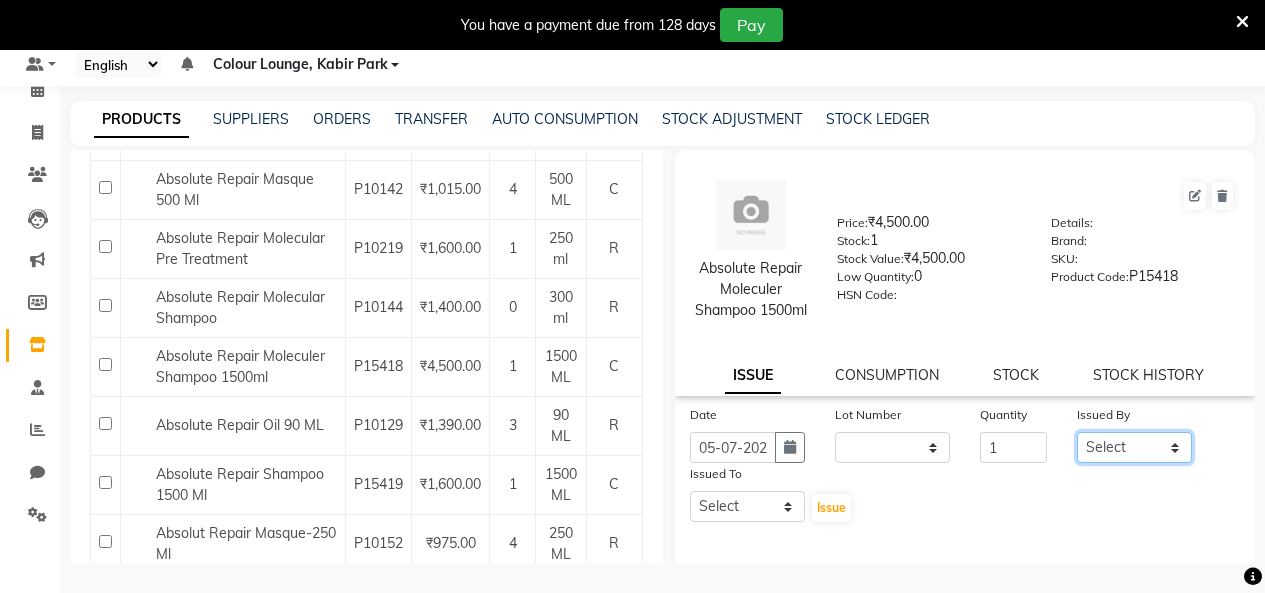 click on "Select Admin Admin AKHIL ANKUSH Colour Lounge, Kabir Park Colour Lounge, Kabir Park divyansh  Jaswinder singh guard JATIN JOHN JONEY LUXMI NAVDEEP KAUR NITI PARAMJIT PARAS KHATNAVLIA priya  priyanka  Rakesh sapna  SUMAN VANDANA SHARMA VISHAL" 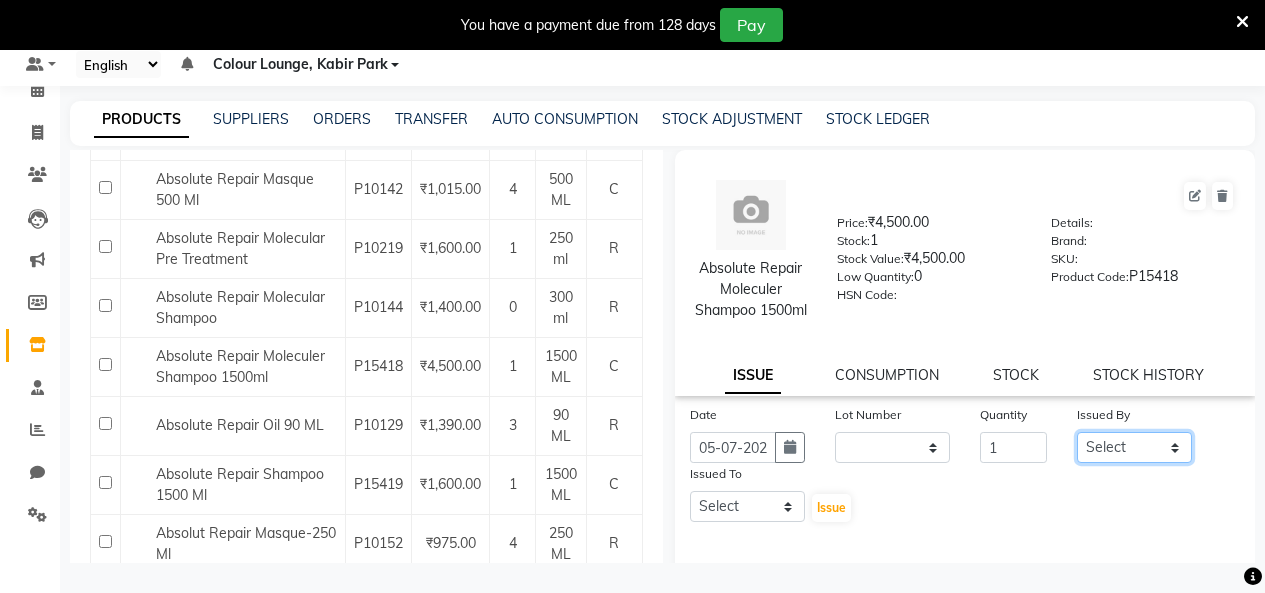 select on "76897" 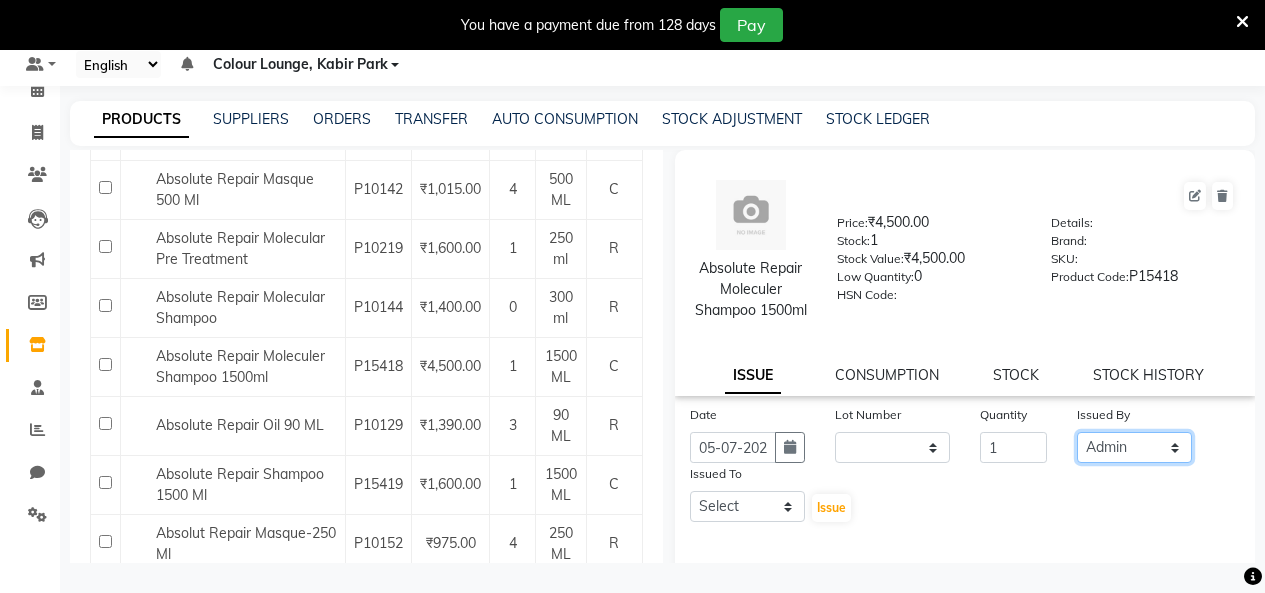 click on "Select Admin Admin AKHIL ANKUSH Colour Lounge, Kabir Park Colour Lounge, Kabir Park divyansh  Jaswinder singh guard JATIN JOHN JONEY LUXMI NAVDEEP KAUR NITI PARAMJIT PARAS KHATNAVLIA priya  priyanka  Rakesh sapna  SUMAN VANDANA SHARMA VISHAL" 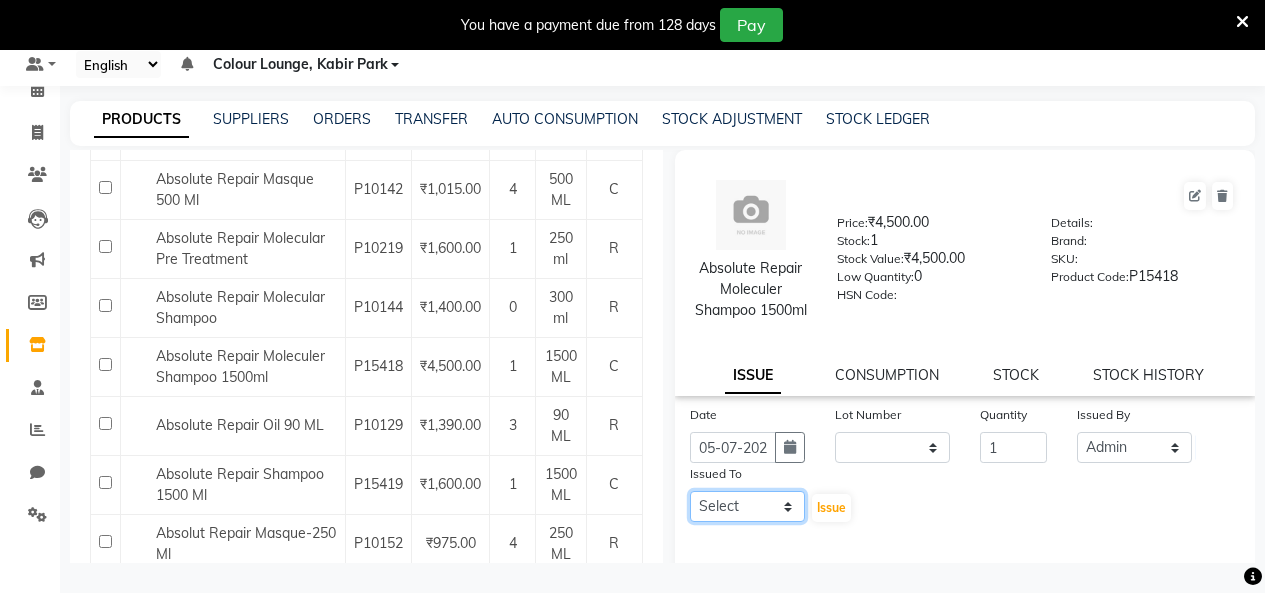 drag, startPoint x: 722, startPoint y: 539, endPoint x: 719, endPoint y: 516, distance: 23.194826 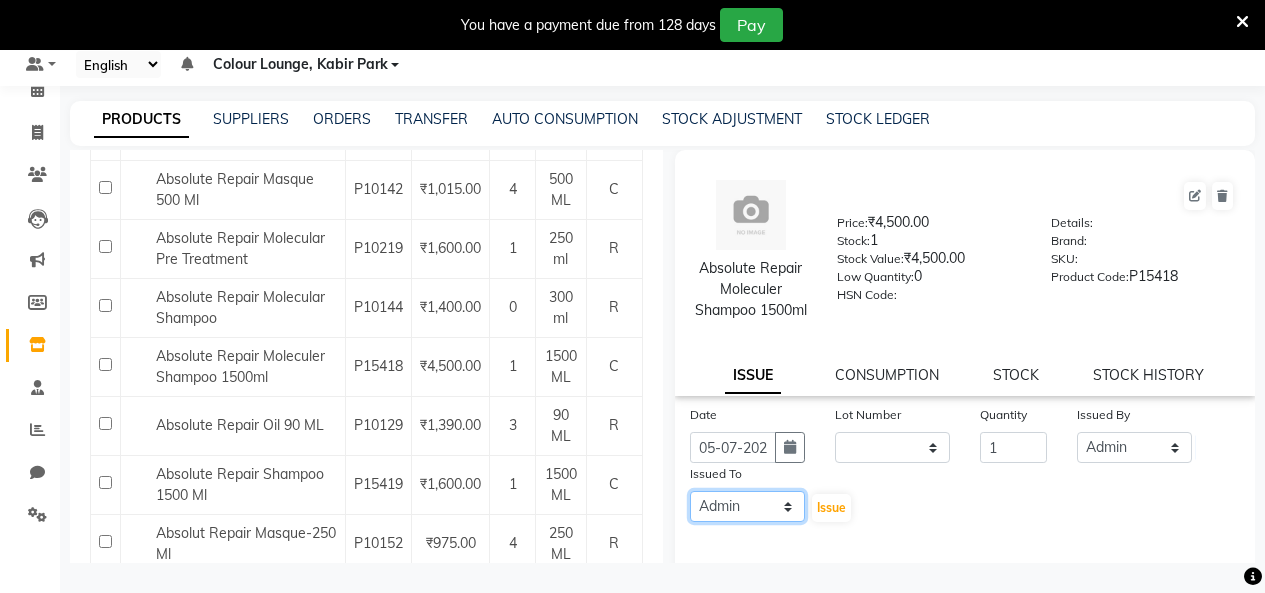 click on "Select Admin Admin AKHIL ANKUSH Colour Lounge, Kabir Park Colour Lounge, Kabir Park divyansh  Jaswinder singh guard JATIN JOHN JONEY LUXMI NAVDEEP KAUR NITI PARAMJIT PARAS KHATNAVLIA priya  priyanka  Rakesh sapna  SUMAN VANDANA SHARMA VISHAL" 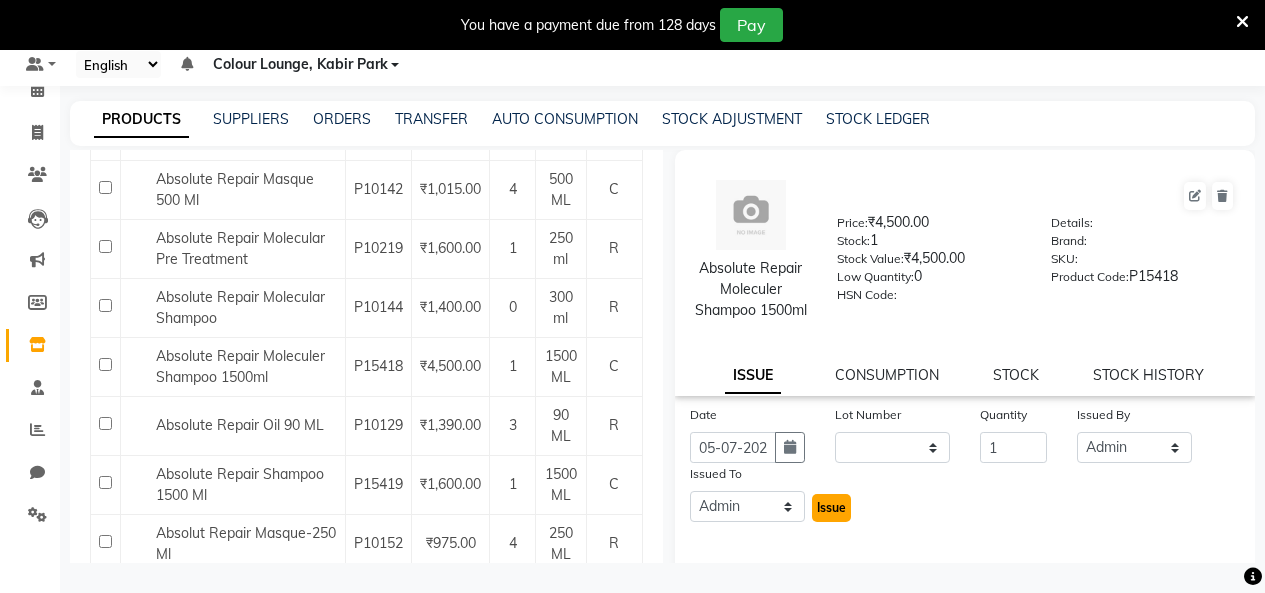 click on "Issue" 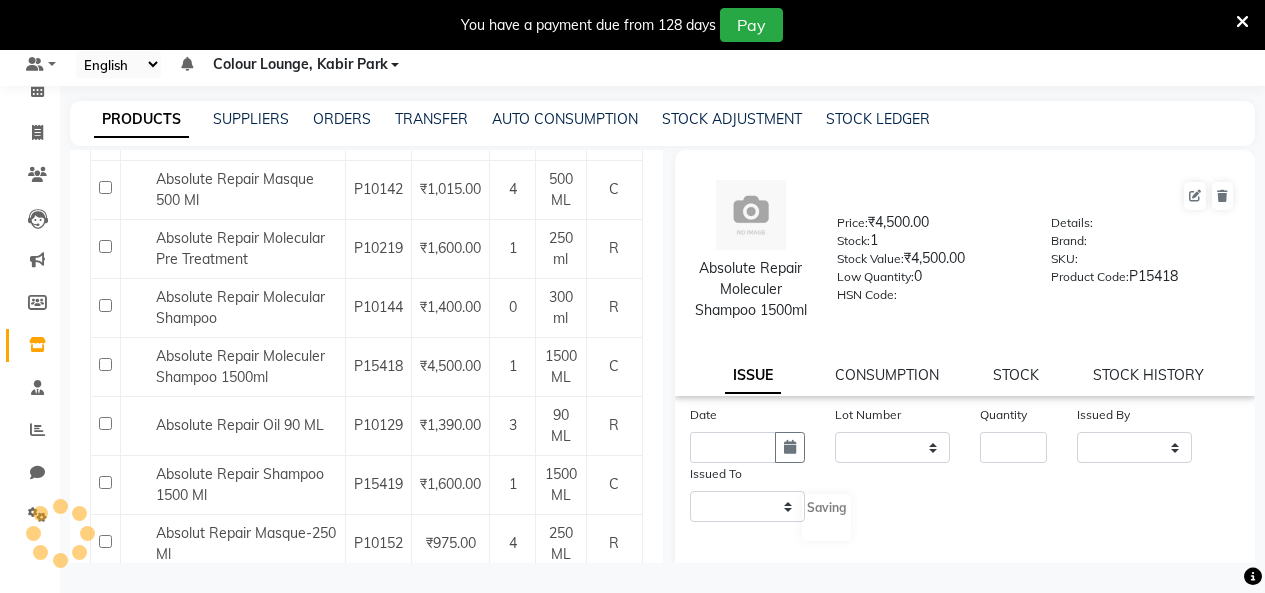 select 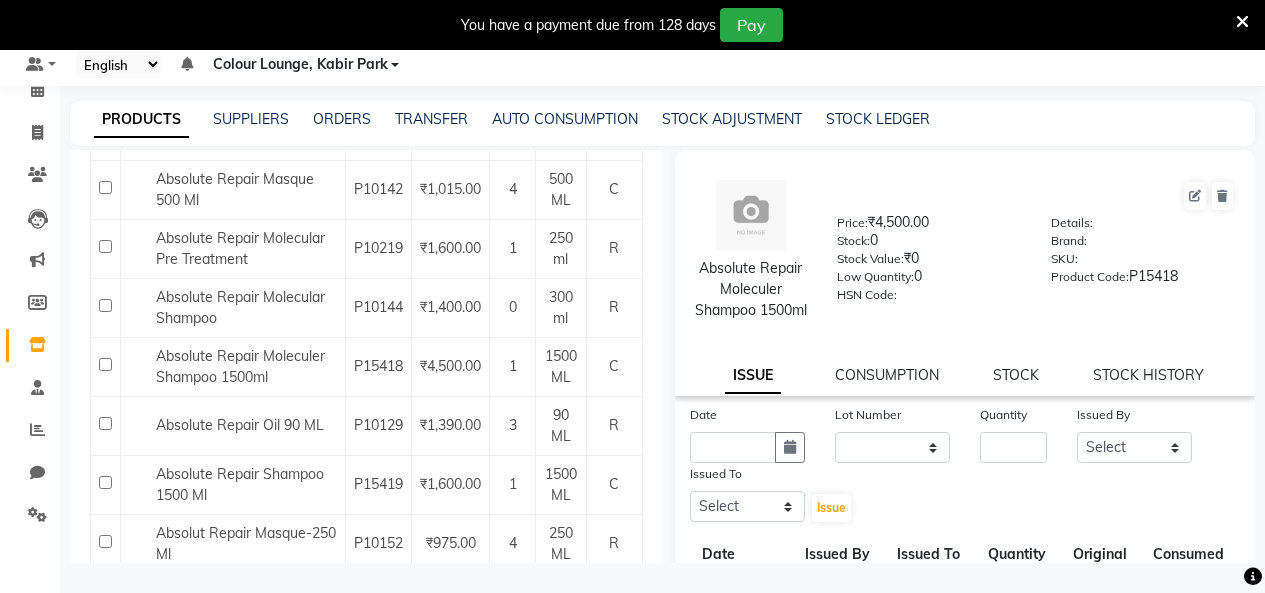 scroll, scrollTop: 0, scrollLeft: 0, axis: both 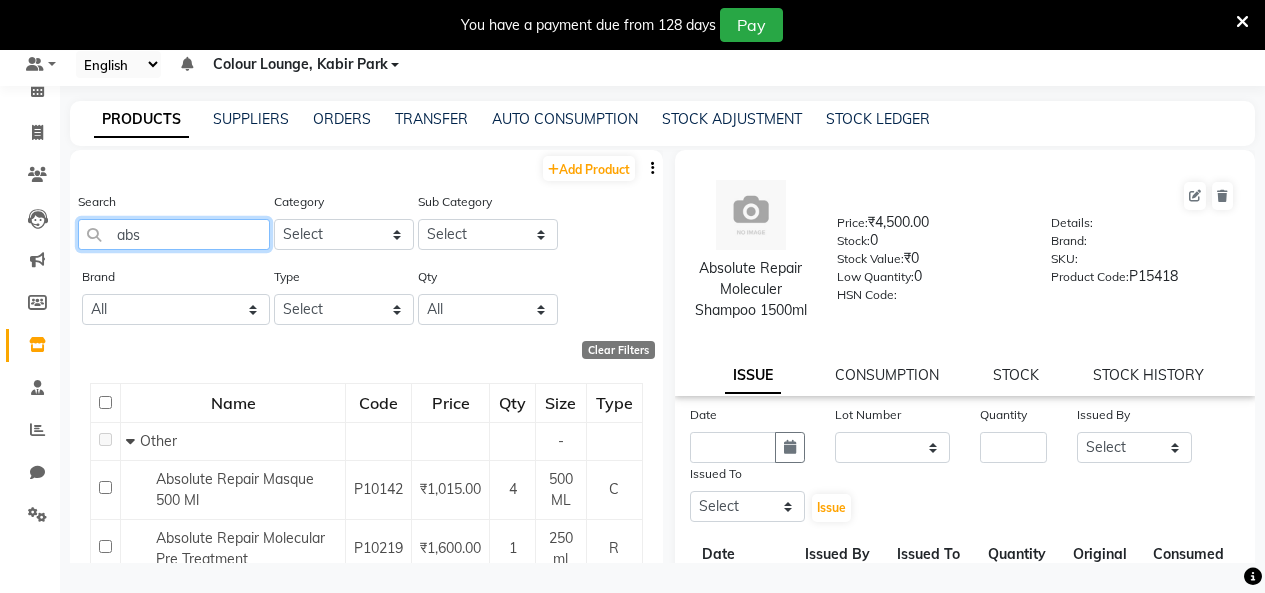 click on "abs" 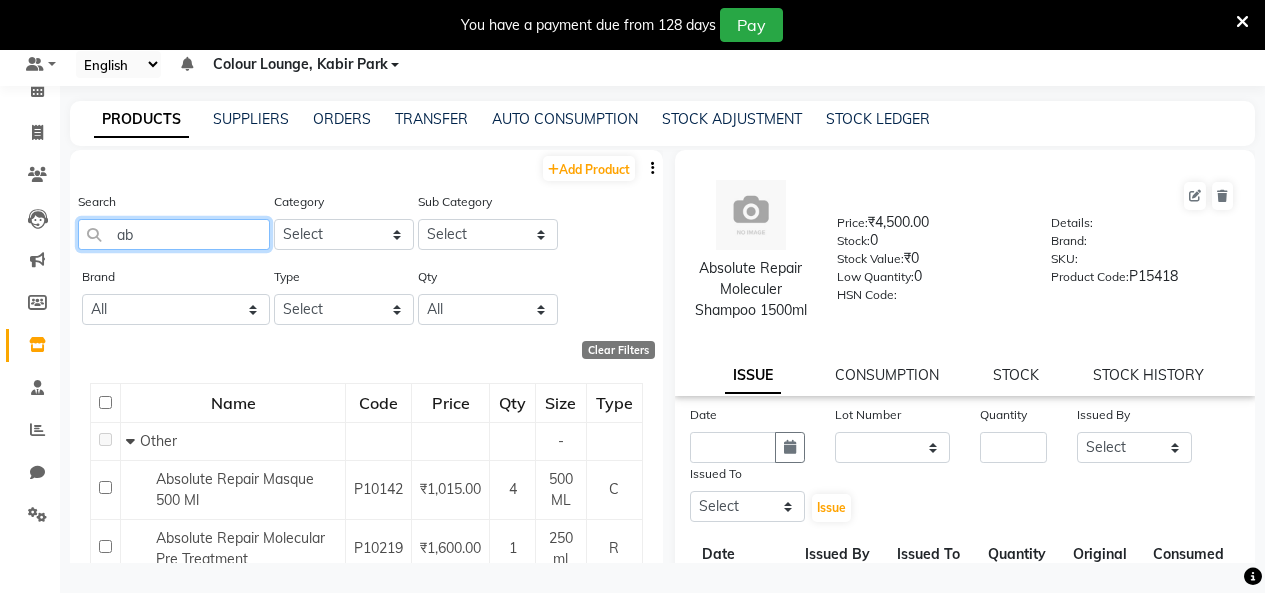 type on "a" 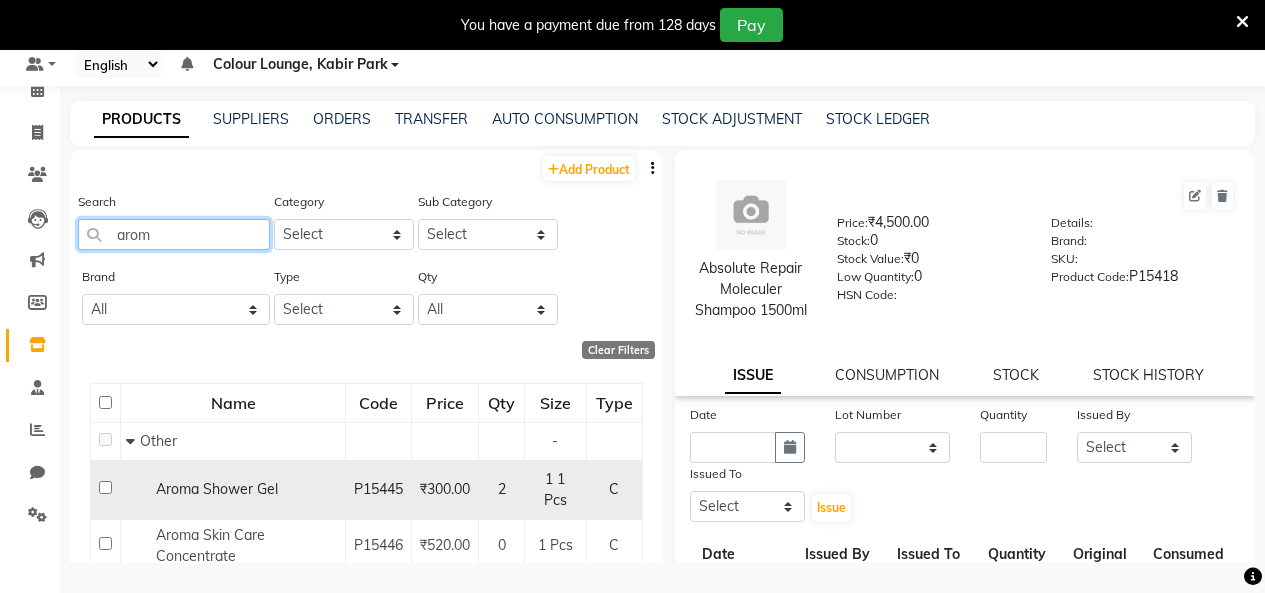 type on "arom" 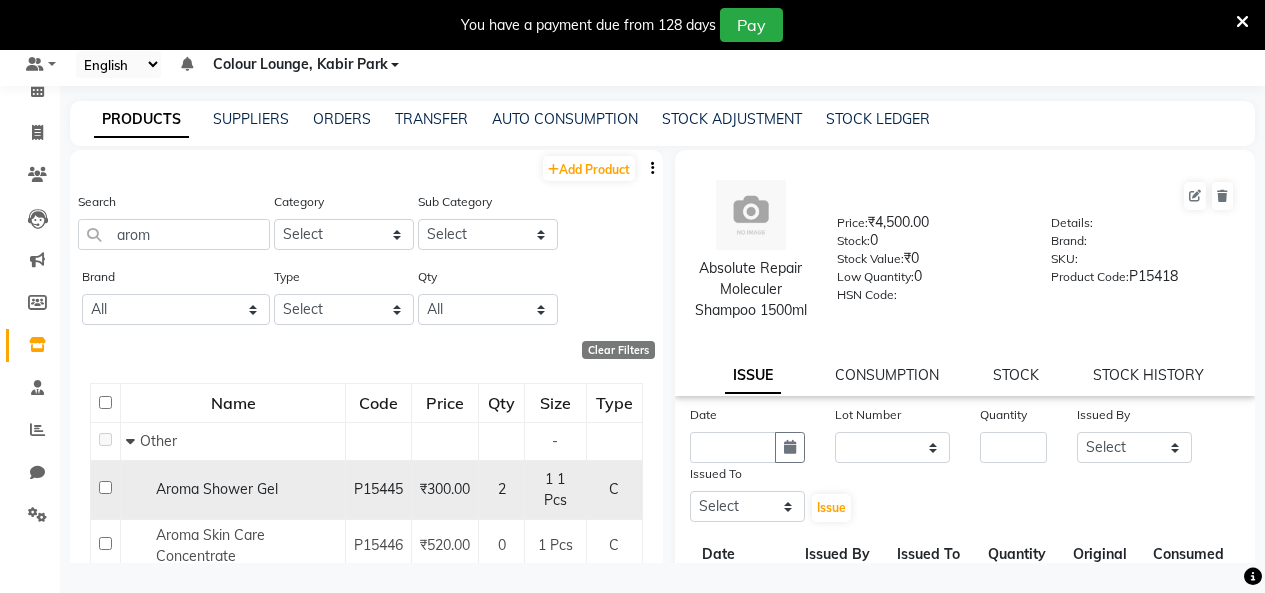 click on "2" 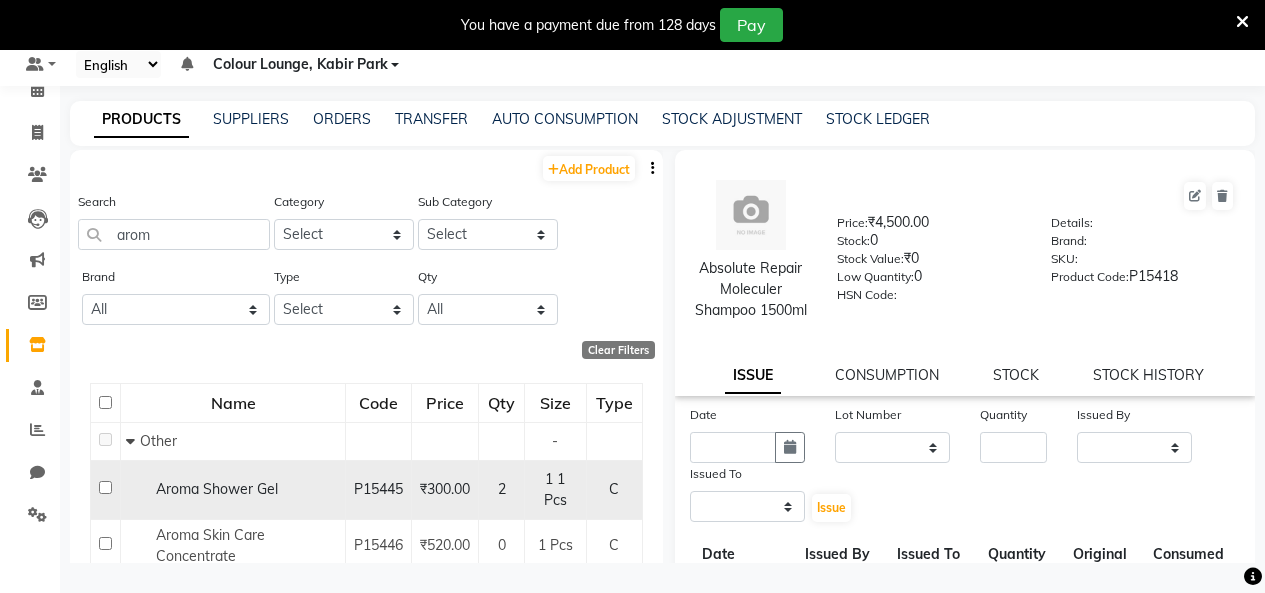 select 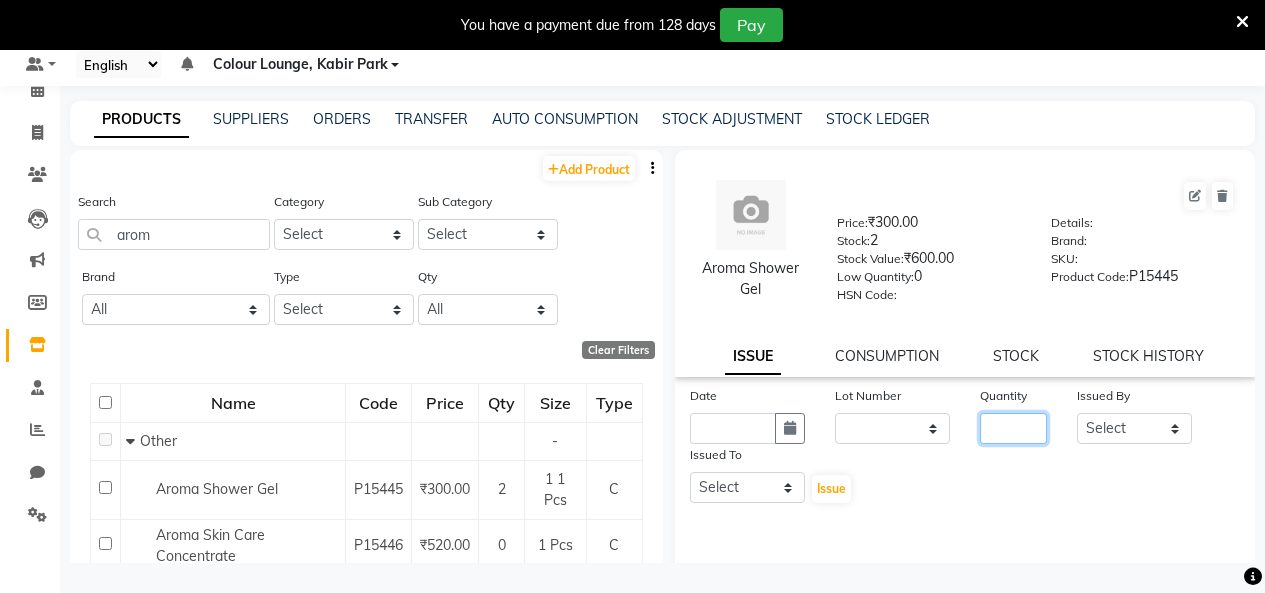 click 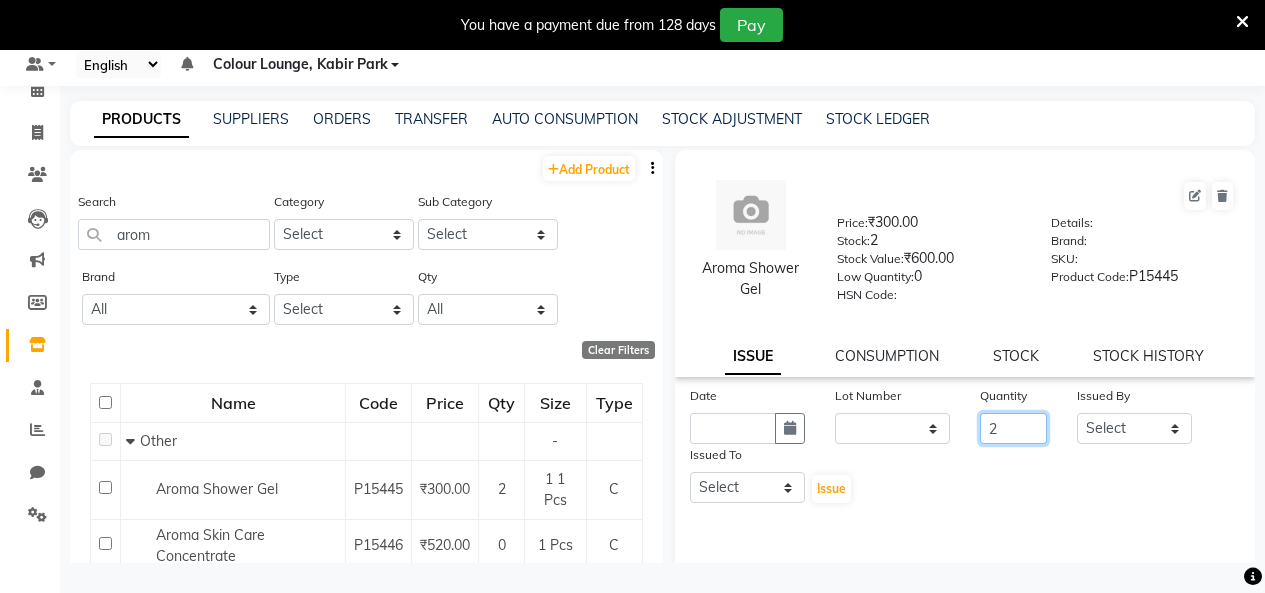type on "2" 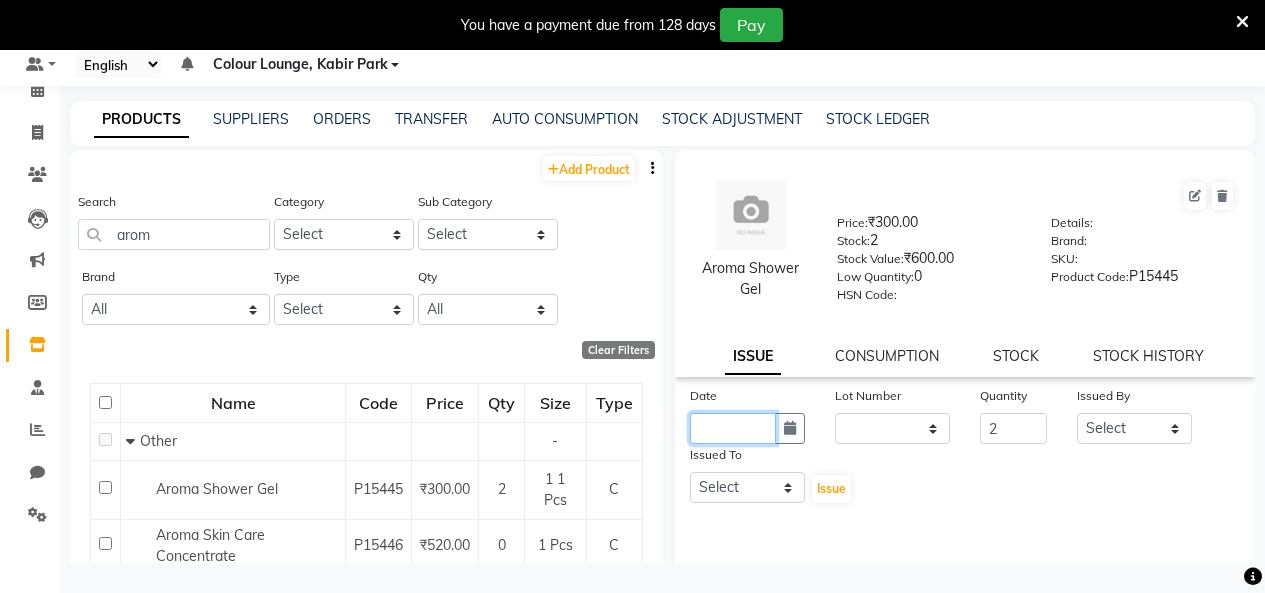 click 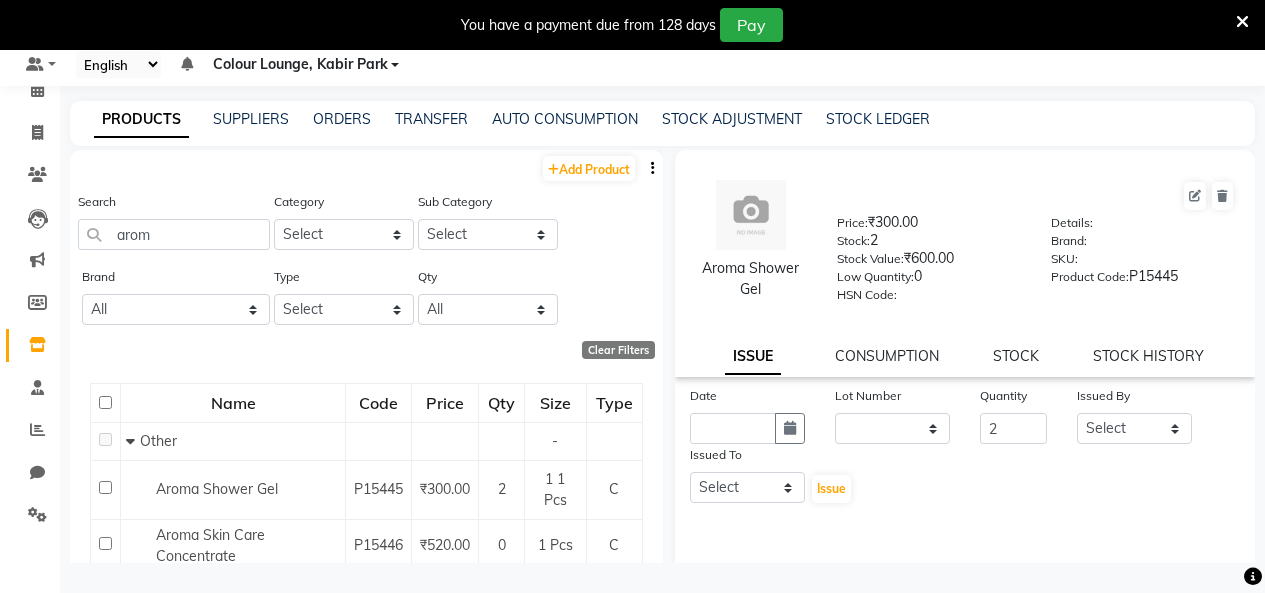select on "8" 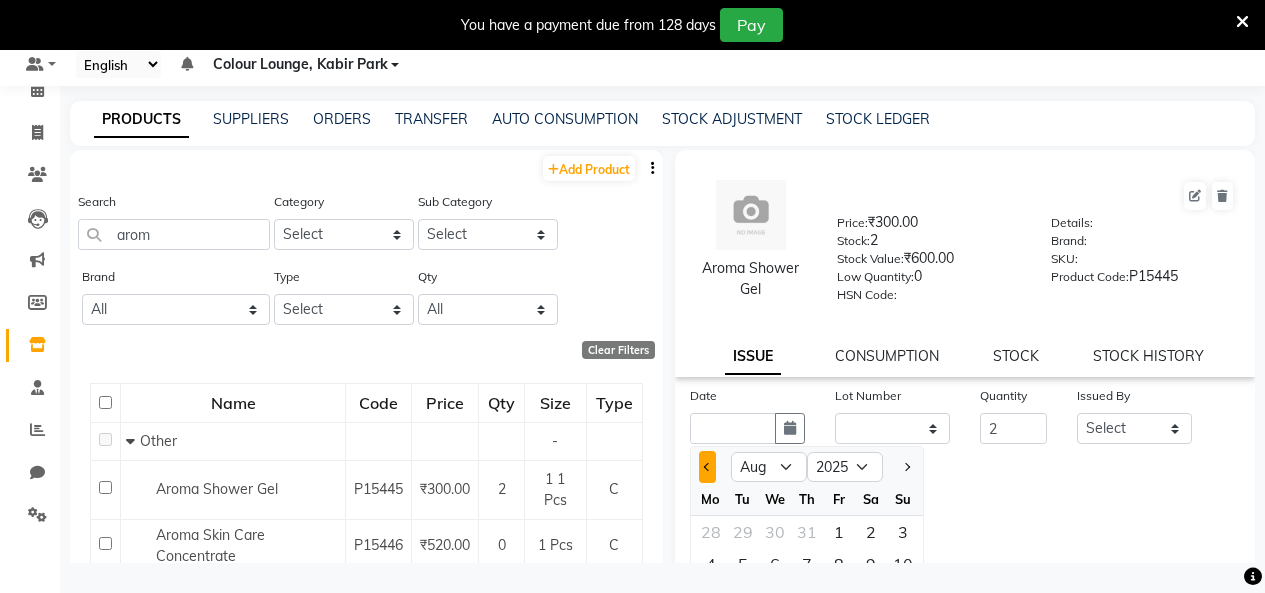 click 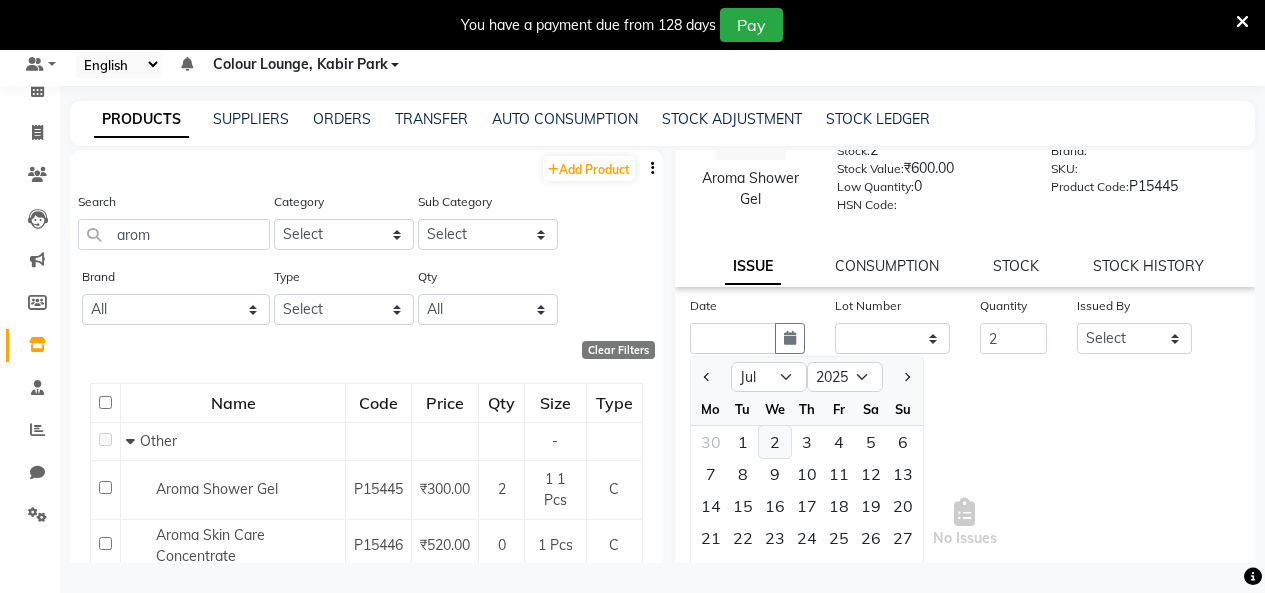 scroll, scrollTop: 222, scrollLeft: 0, axis: vertical 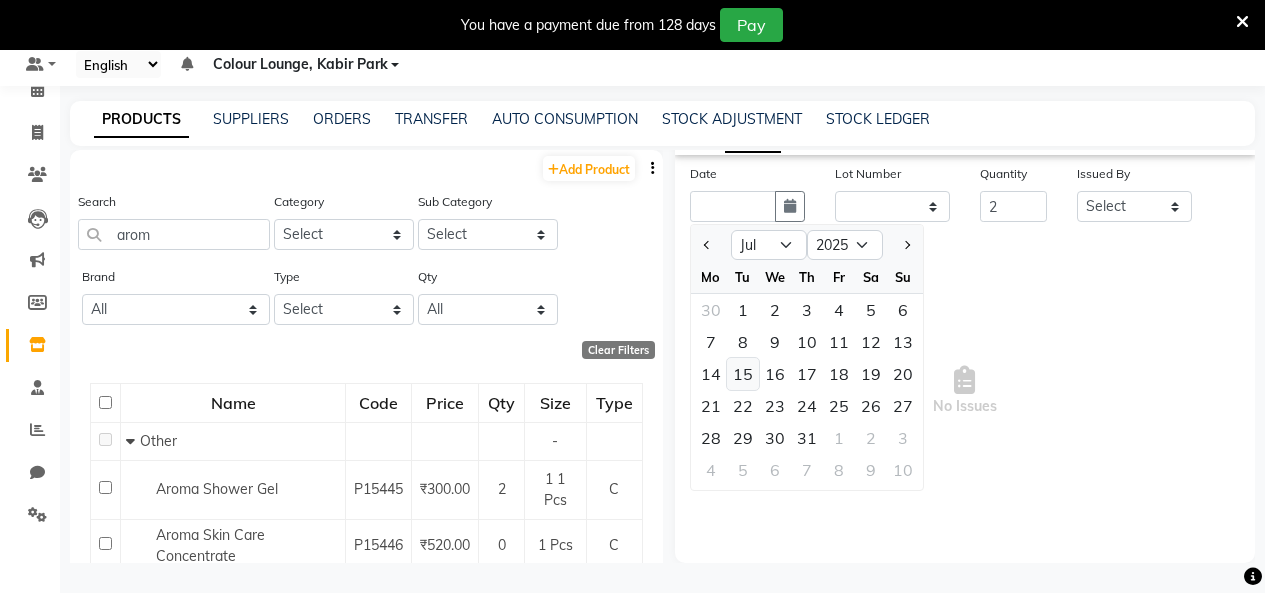 click on "15" 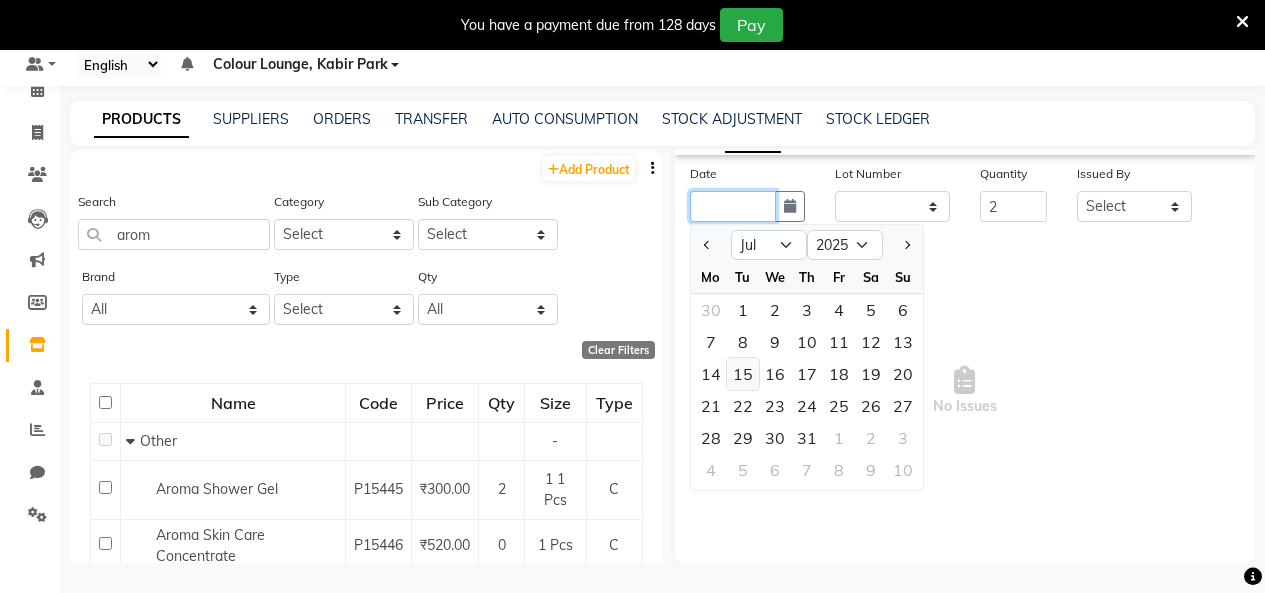 type on "15-07-2025" 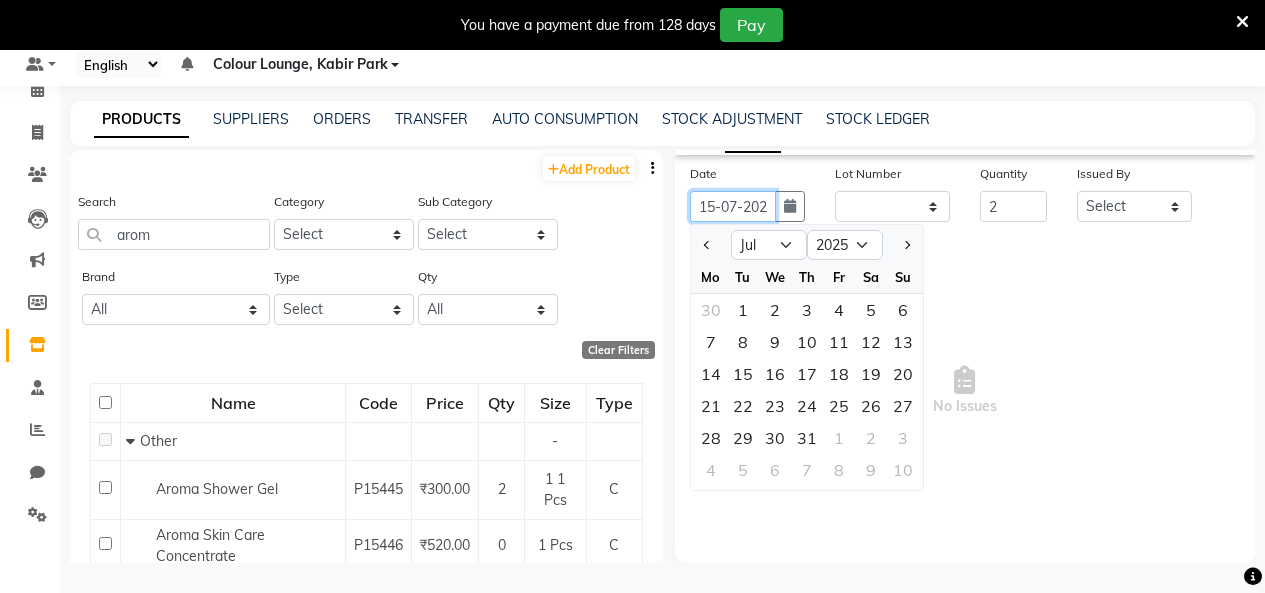 scroll, scrollTop: 0, scrollLeft: 15, axis: horizontal 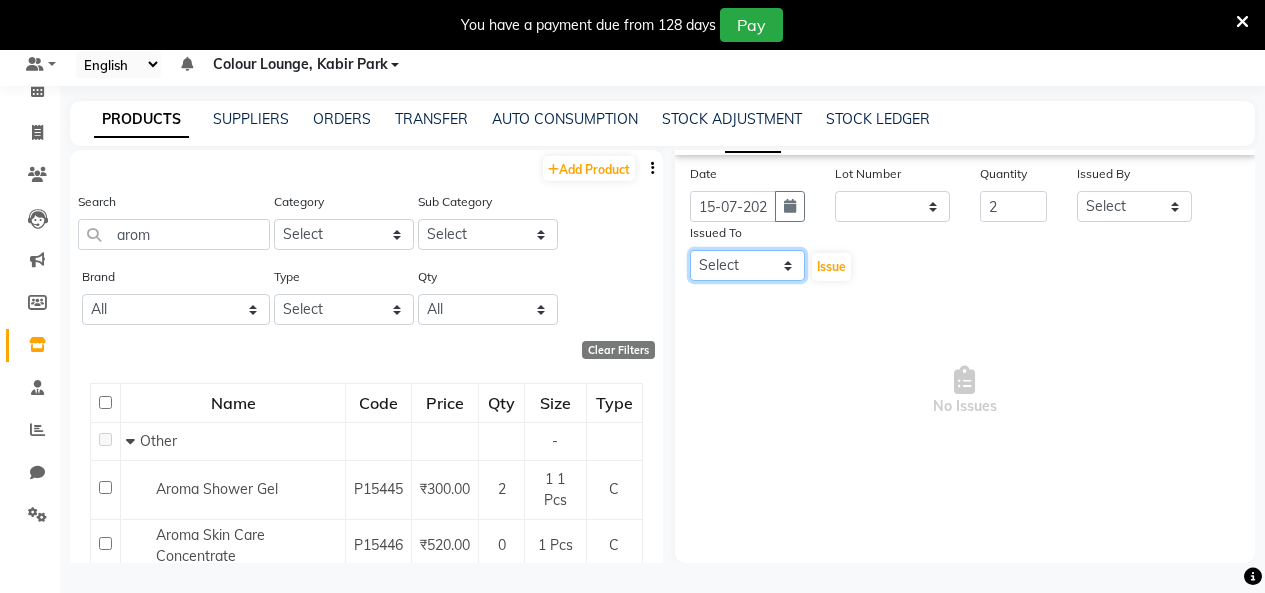 click on "Select Admin Admin AKHIL ANKUSH Colour Lounge, Kabir Park Colour Lounge, Kabir Park divyansh  Jaswinder singh guard JATIN JOHN JONEY LUXMI NAVDEEP KAUR NITI PARAMJIT PARAS KHATNAVLIA priya  priyanka  Rakesh sapna  SUMAN VANDANA SHARMA VISHAL" 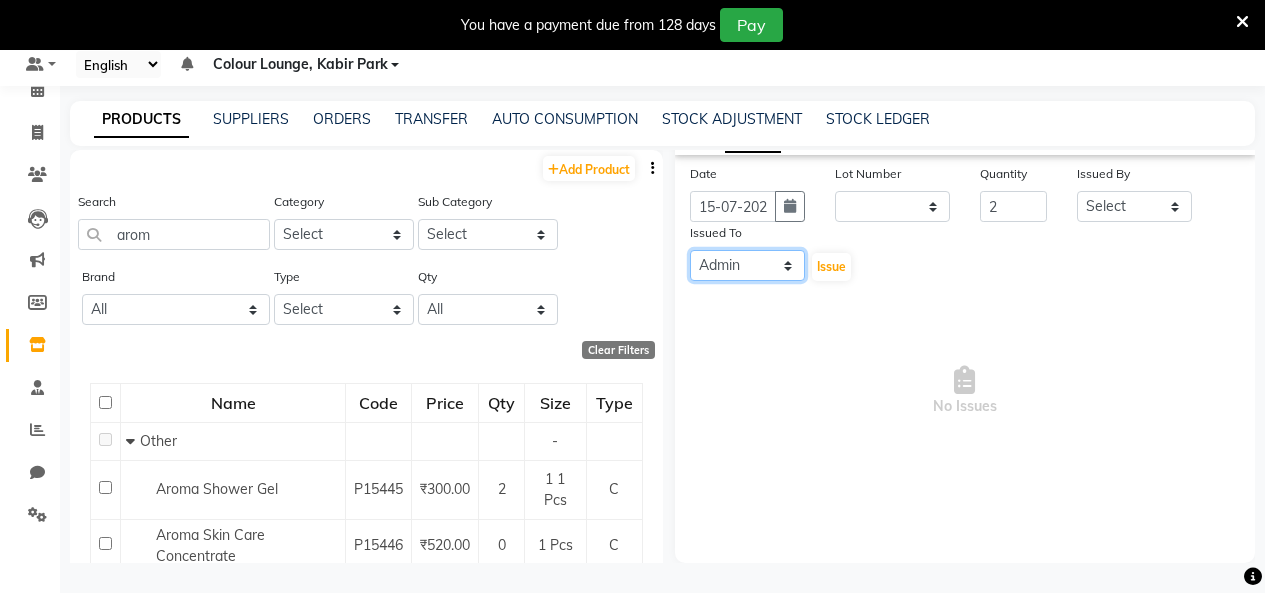 click on "Select Admin Admin AKHIL ANKUSH Colour Lounge, Kabir Park Colour Lounge, Kabir Park divyansh  Jaswinder singh guard JATIN JOHN JONEY LUXMI NAVDEEP KAUR NITI PARAMJIT PARAS KHATNAVLIA priya  priyanka  Rakesh sapna  SUMAN VANDANA SHARMA VISHAL" 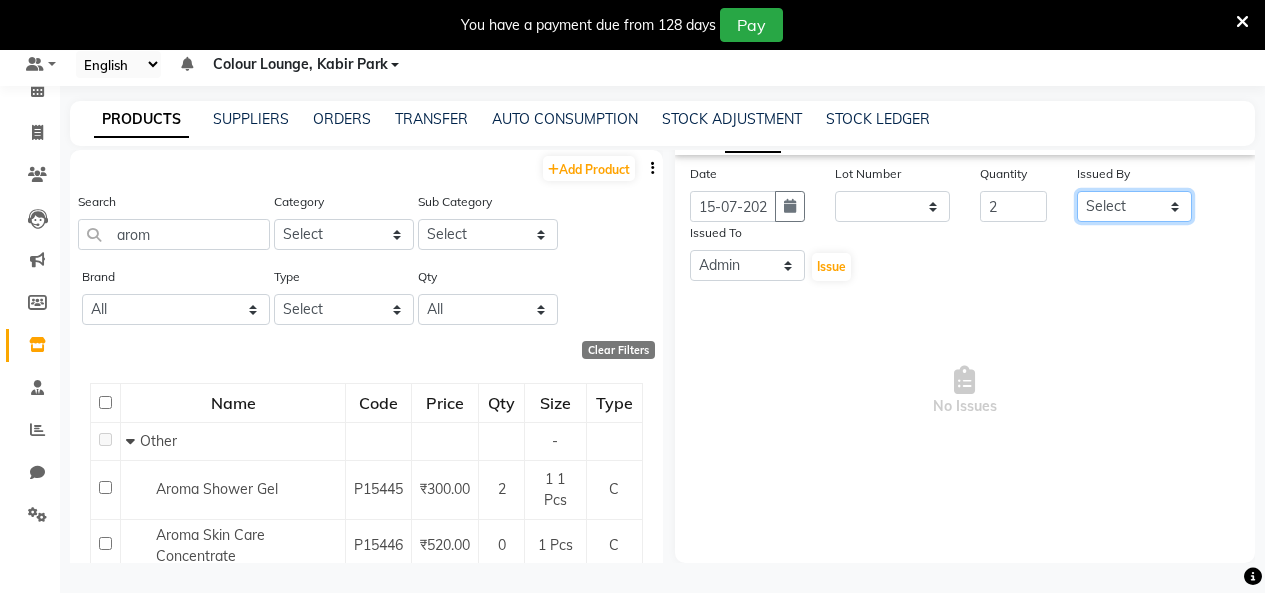 click on "Select Admin Admin AKHIL ANKUSH Colour Lounge, Kabir Park Colour Lounge, Kabir Park divyansh  Jaswinder singh guard JATIN JOHN JONEY LUXMI NAVDEEP KAUR NITI PARAMJIT PARAS KHATNAVLIA priya  priyanka  Rakesh sapna  SUMAN VANDANA SHARMA VISHAL" 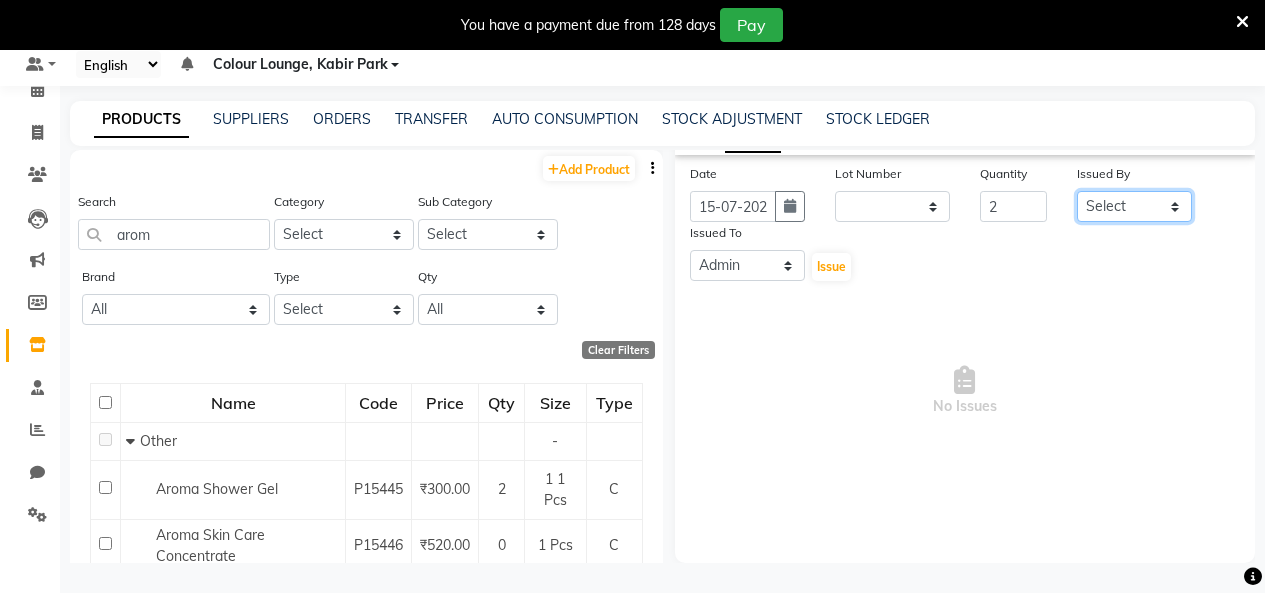 select on "76897" 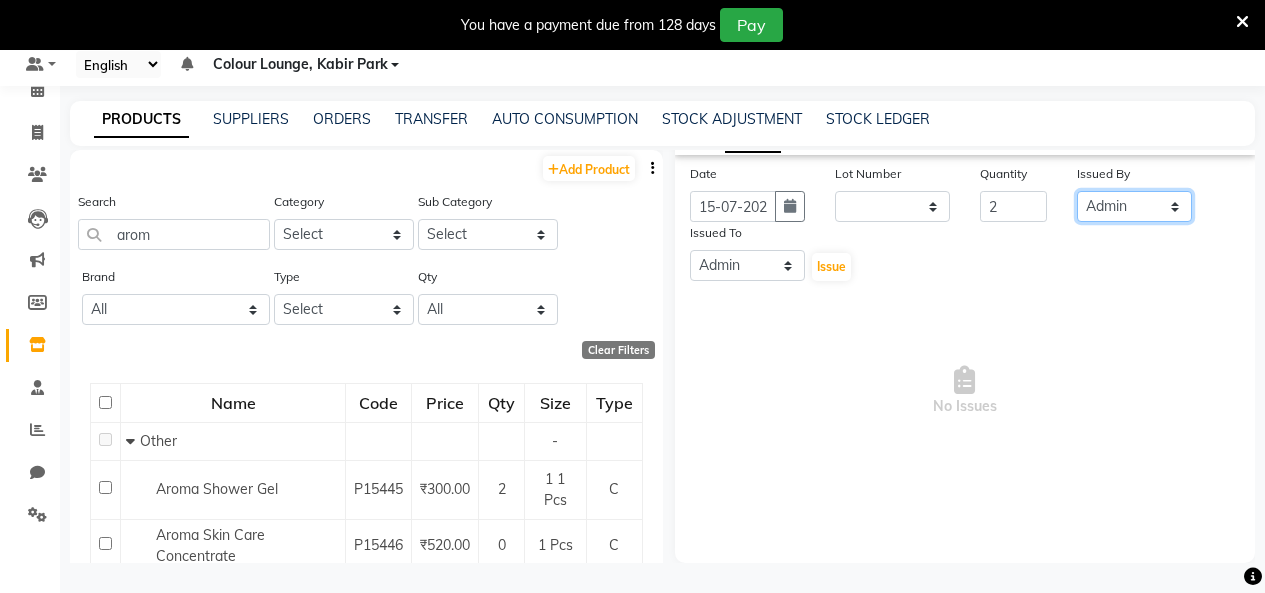 click on "Select Admin Admin AKHIL ANKUSH Colour Lounge, Kabir Park Colour Lounge, Kabir Park divyansh  Jaswinder singh guard JATIN JOHN JONEY LUXMI NAVDEEP KAUR NITI PARAMJIT PARAS KHATNAVLIA priya  priyanka  Rakesh sapna  SUMAN VANDANA SHARMA VISHAL" 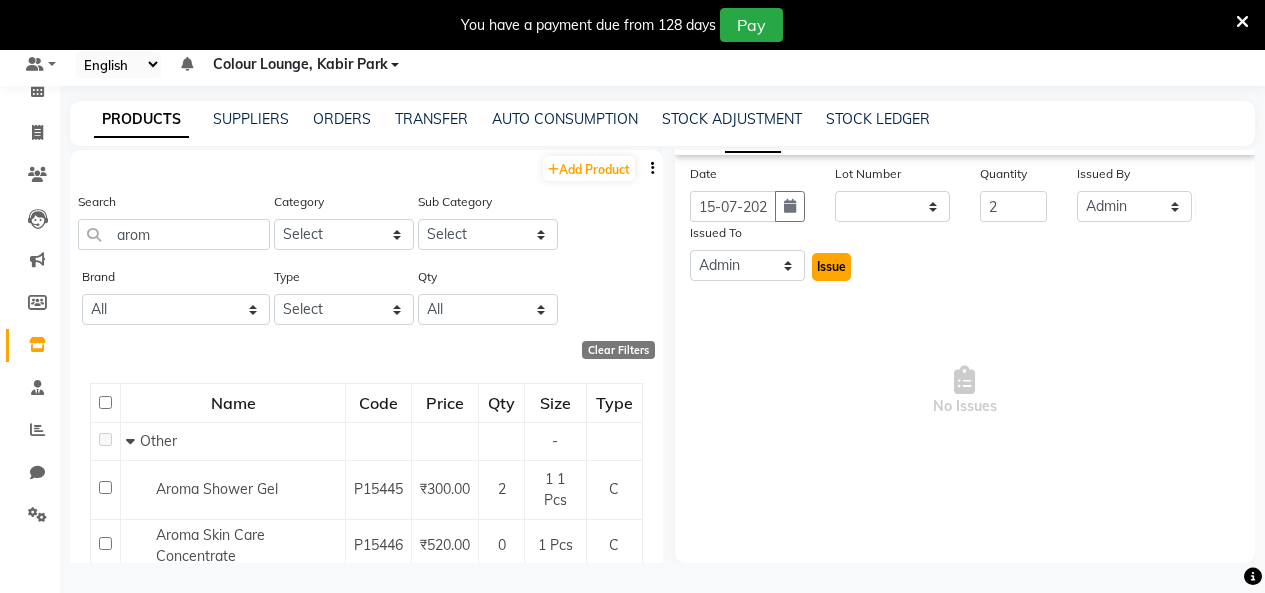 click on "Issue" 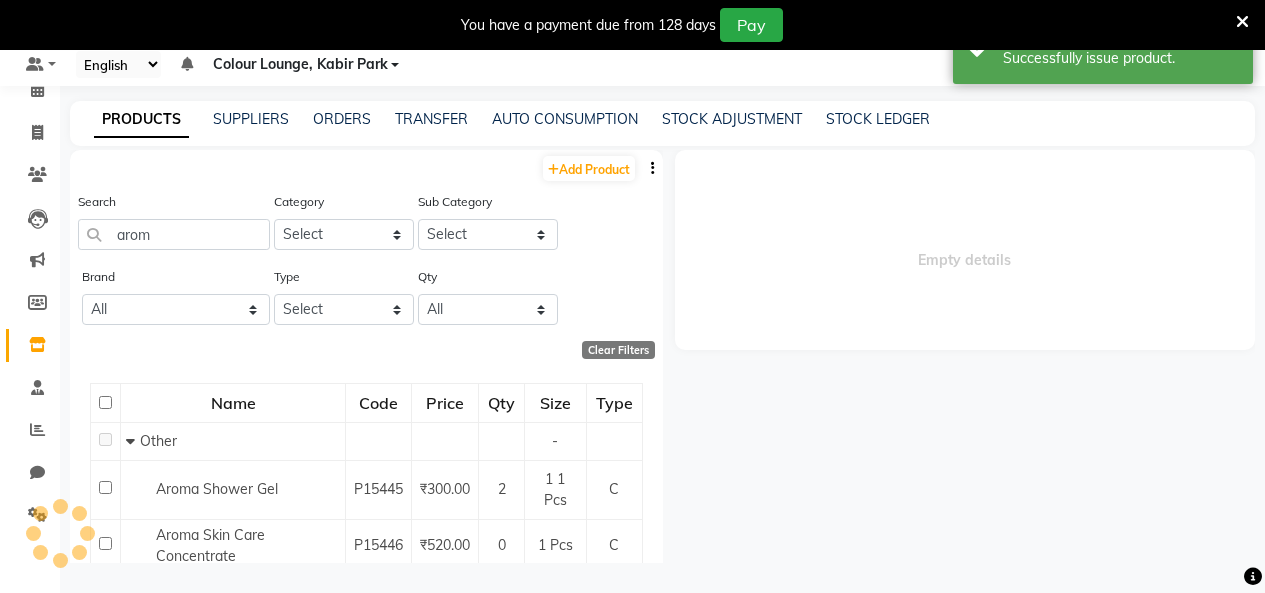 scroll, scrollTop: 0, scrollLeft: 0, axis: both 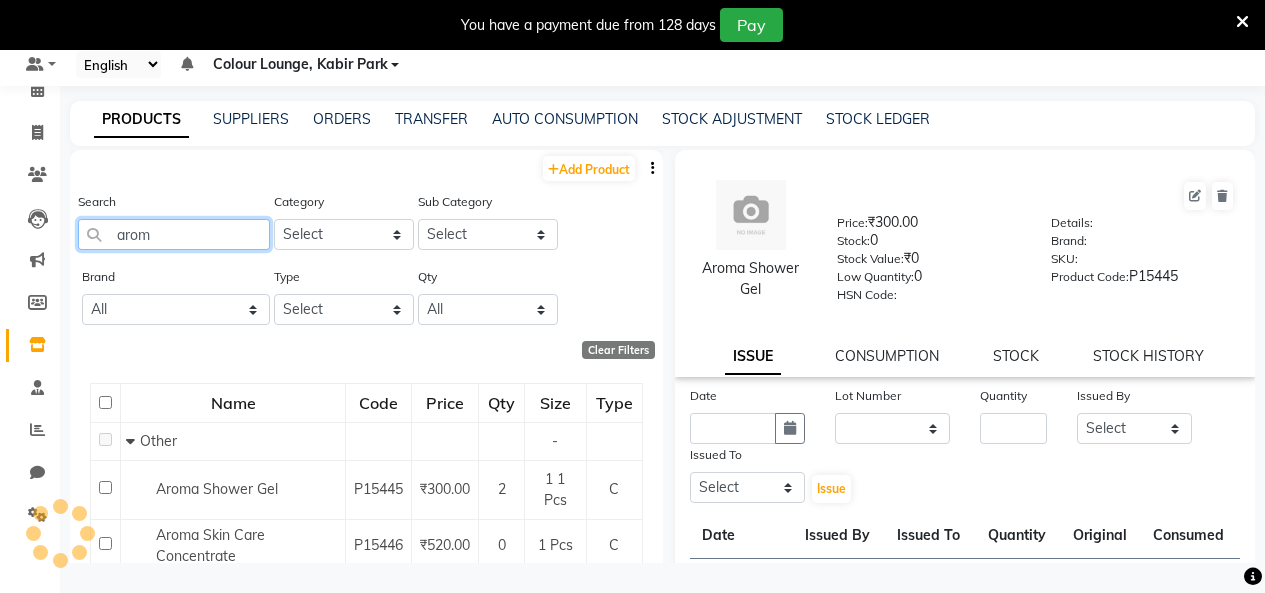 click on "arom" 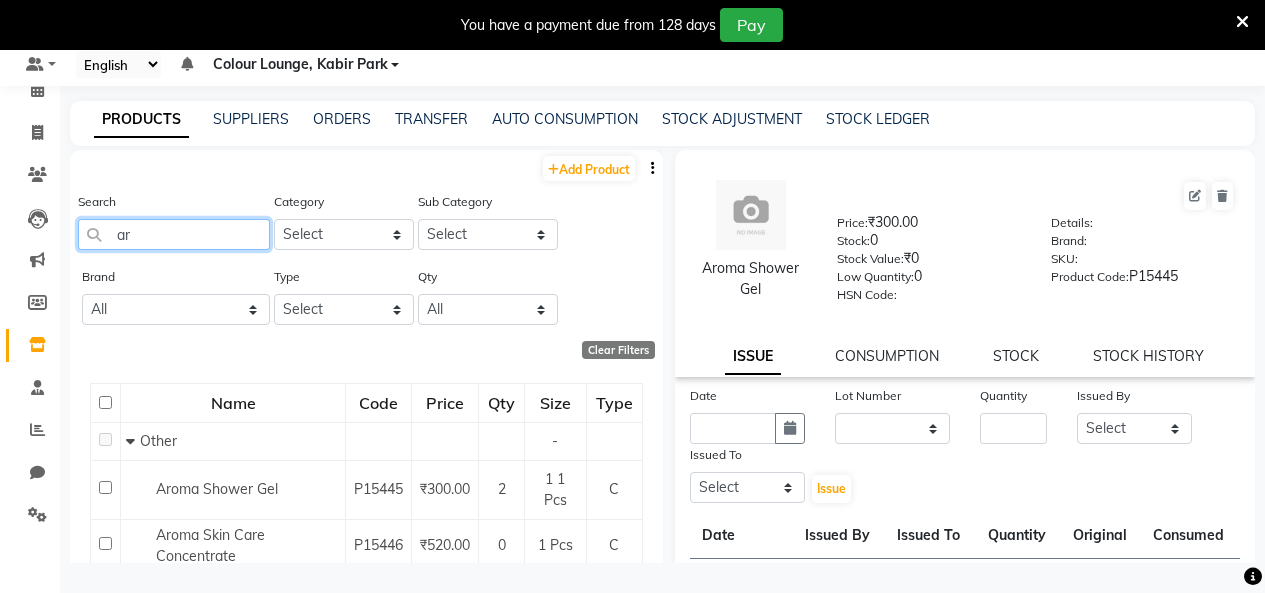 type on "a" 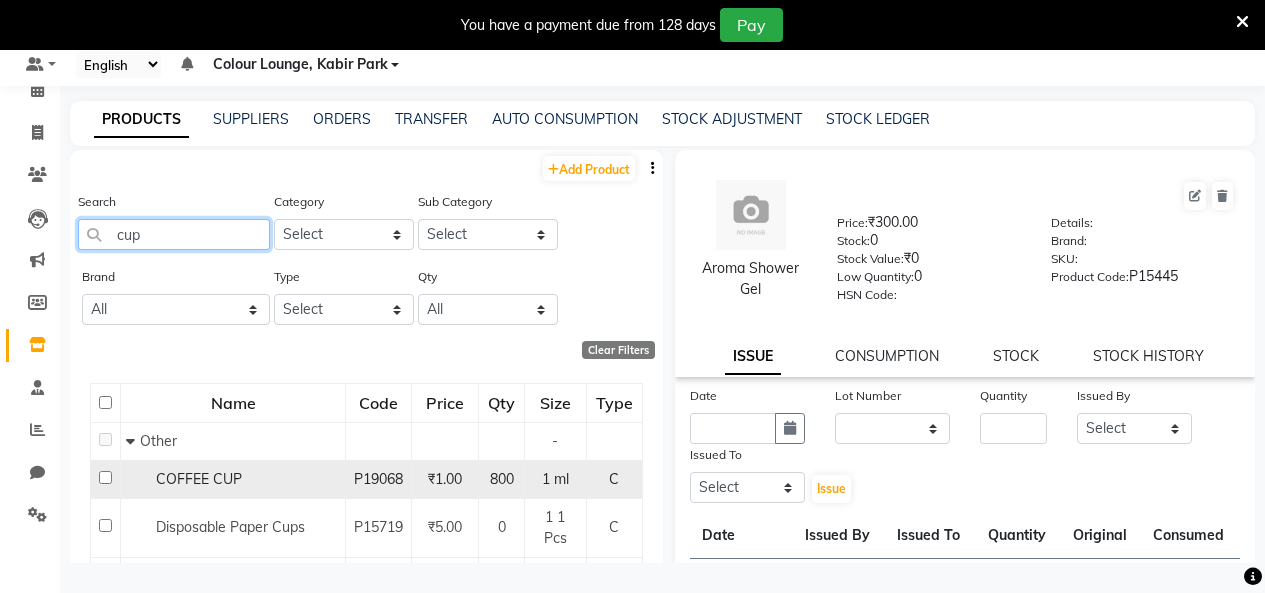 type on "cup" 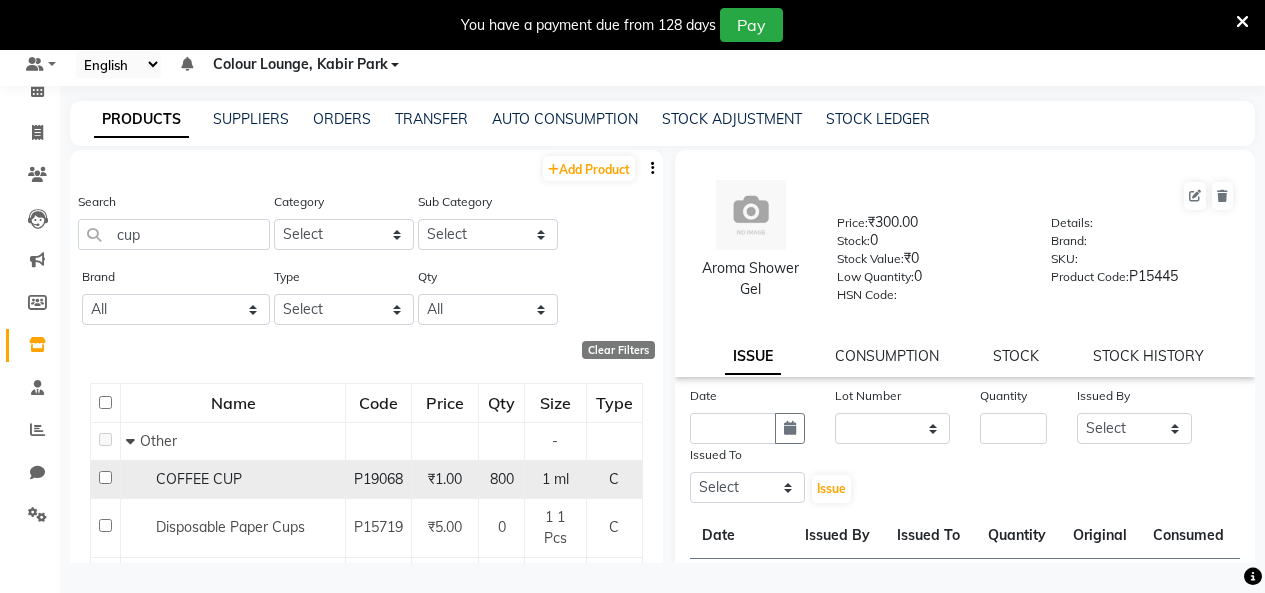 click on "800" 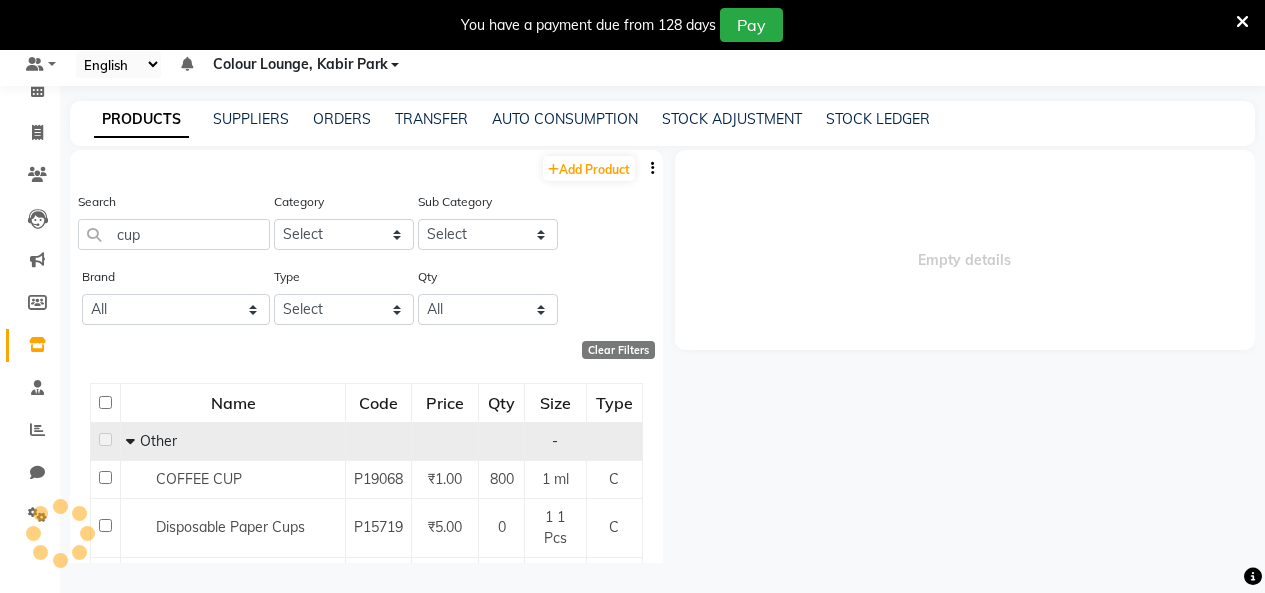 select 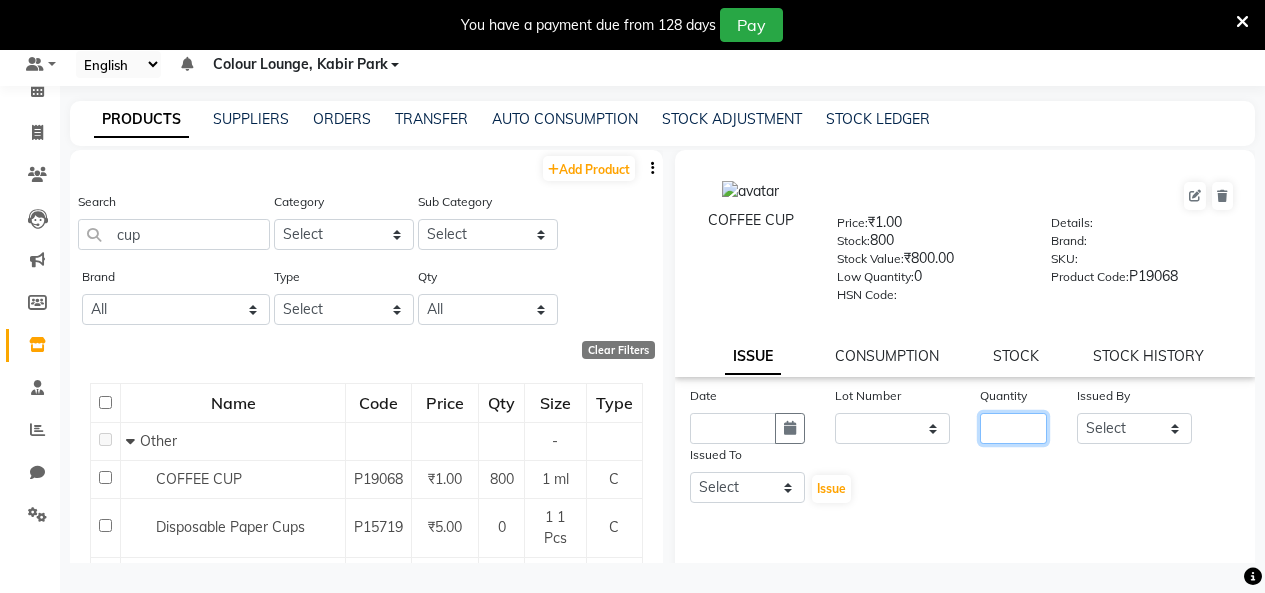click 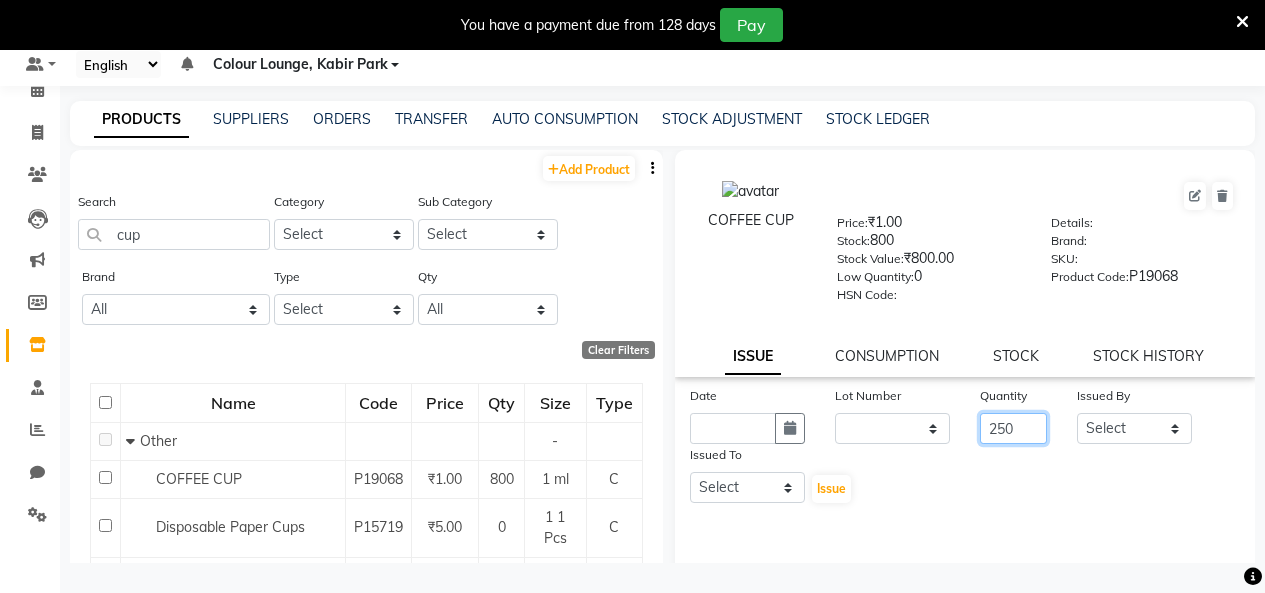 type on "250" 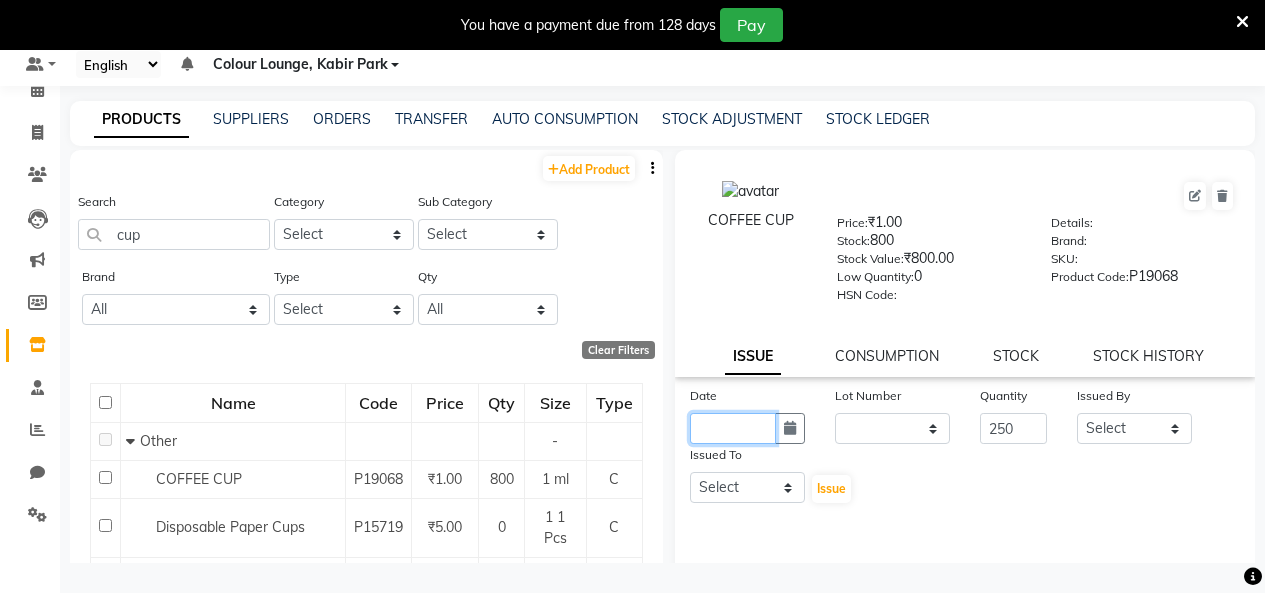 click 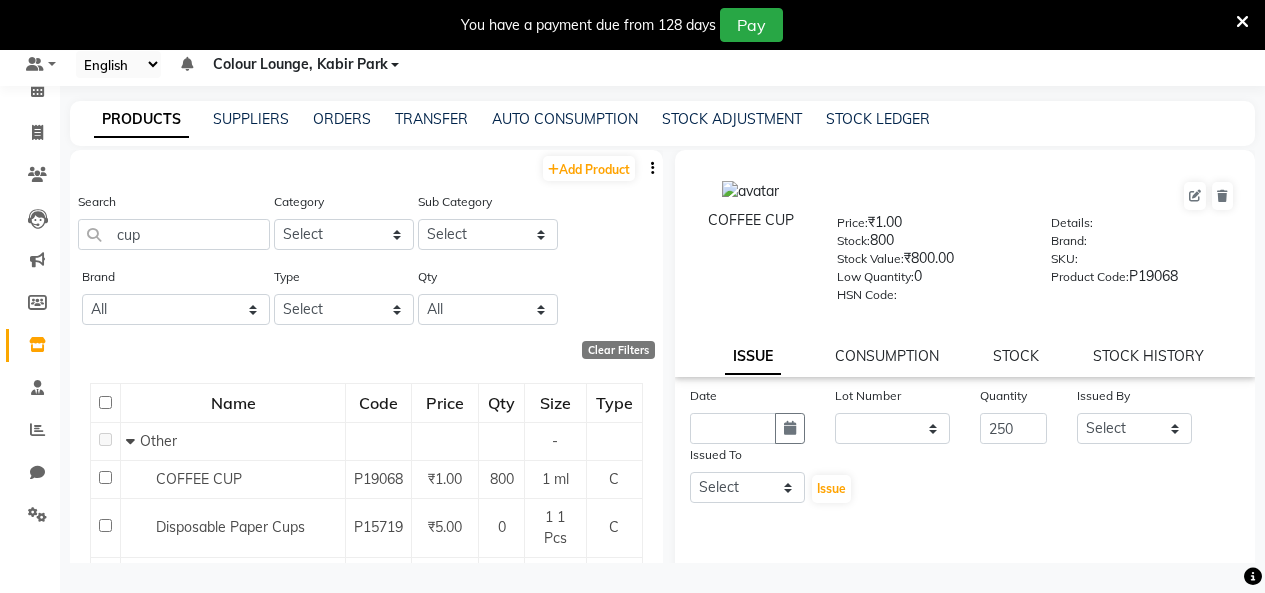 select on "8" 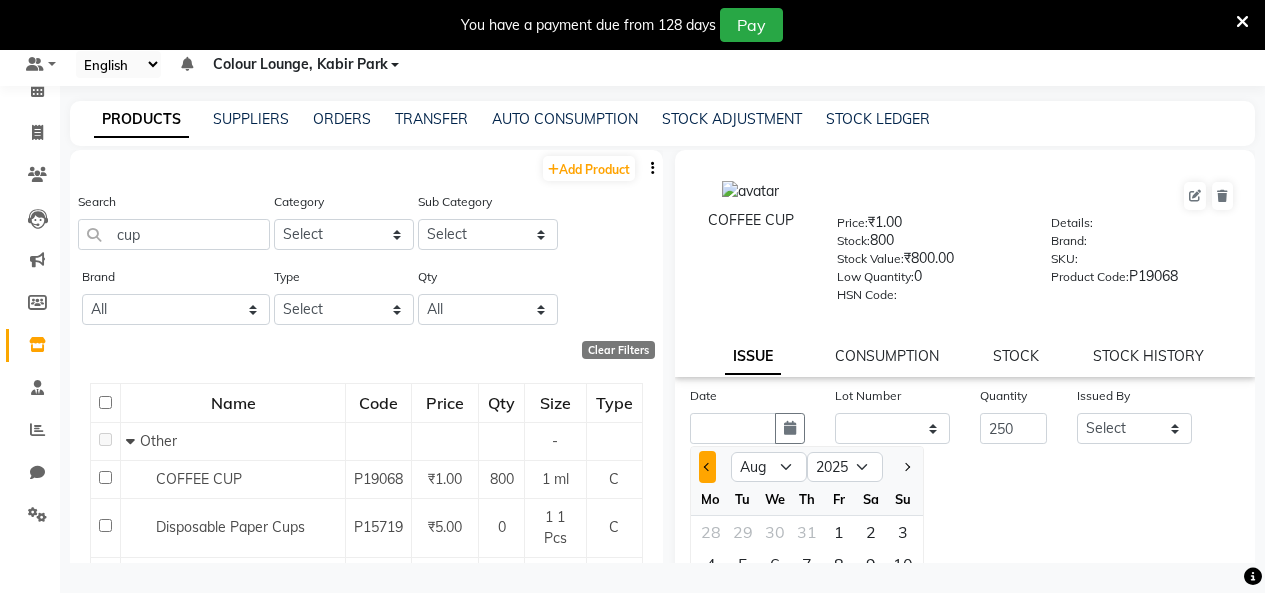 click 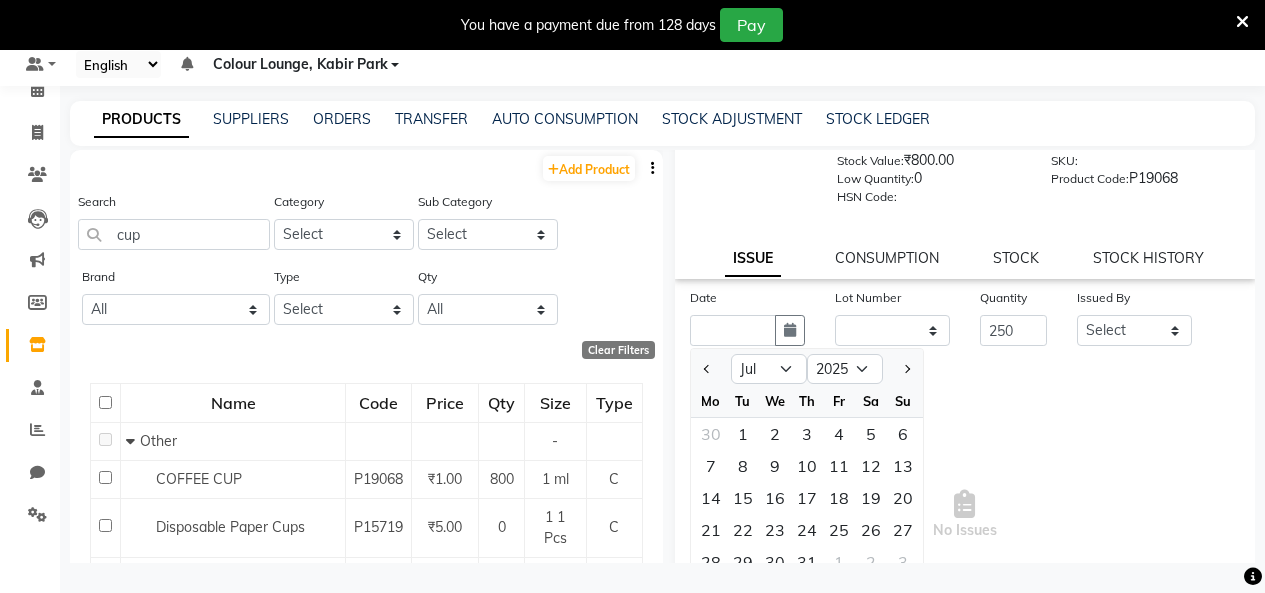 scroll, scrollTop: 222, scrollLeft: 0, axis: vertical 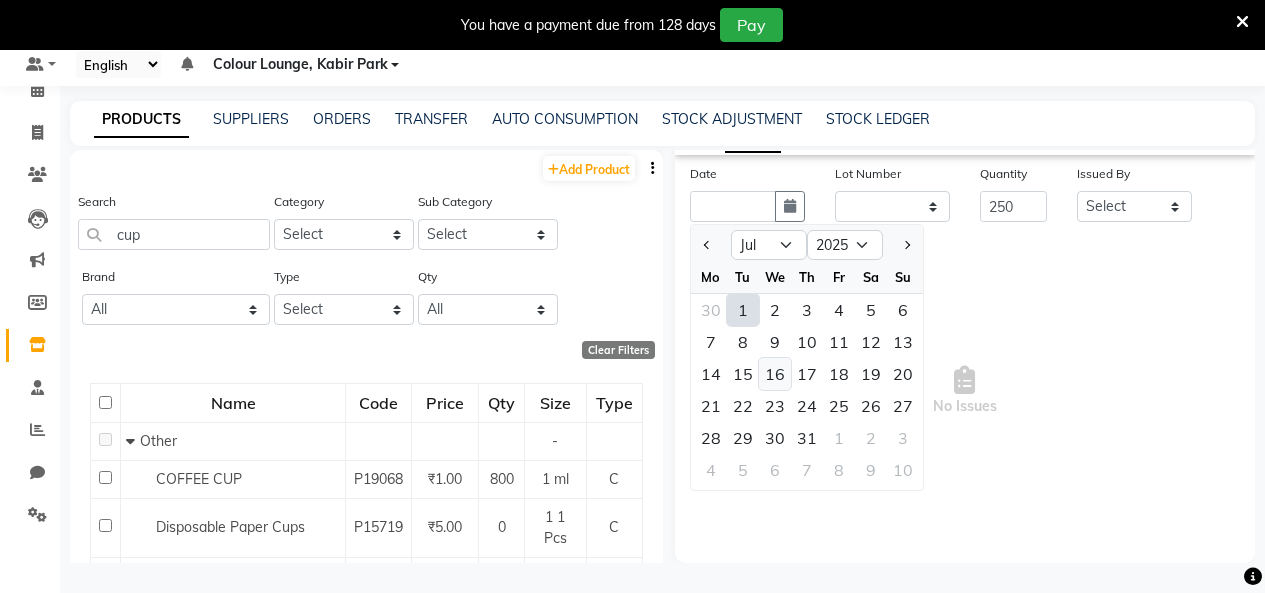 click on "16" 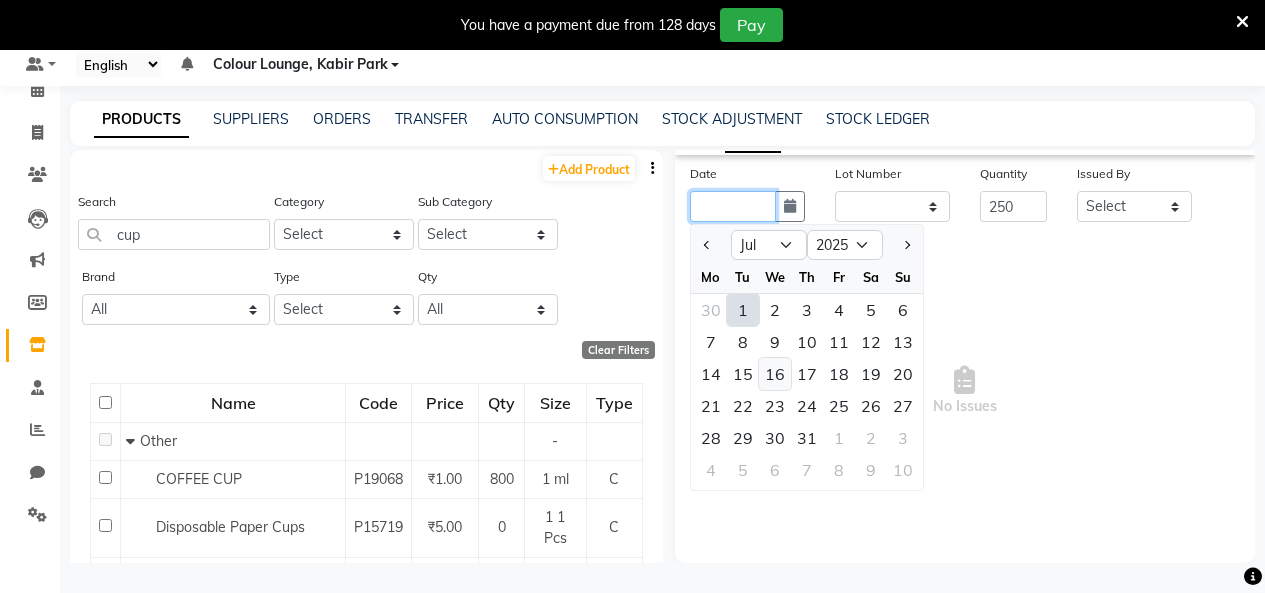 type on "16-07-2025" 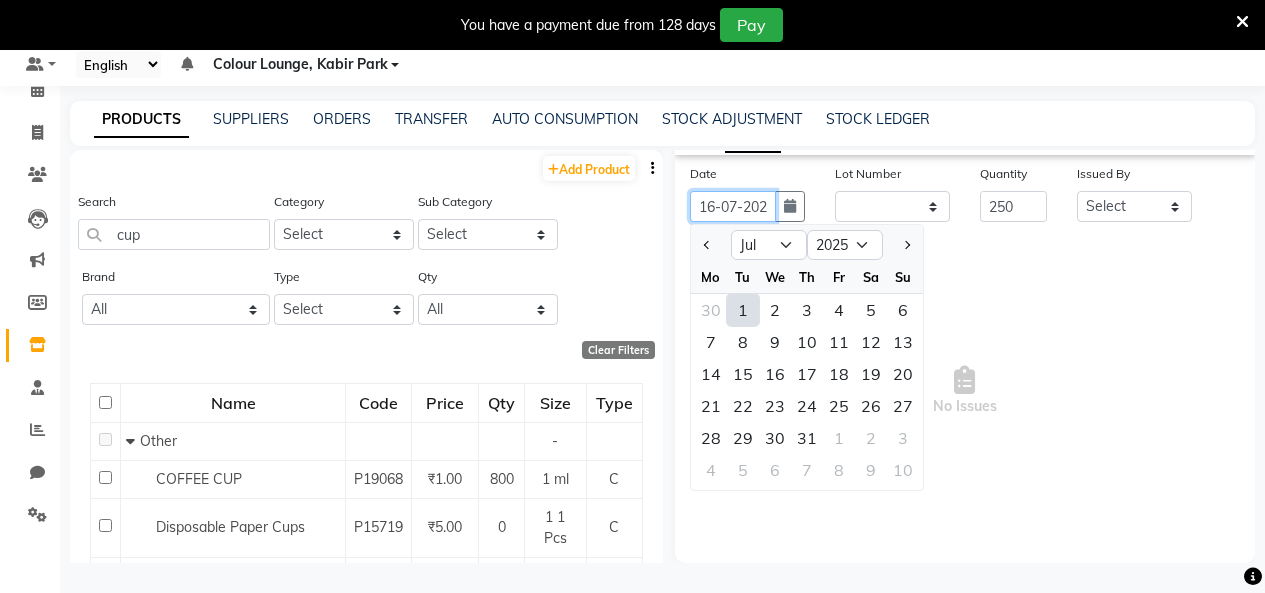 scroll, scrollTop: 0, scrollLeft: 15, axis: horizontal 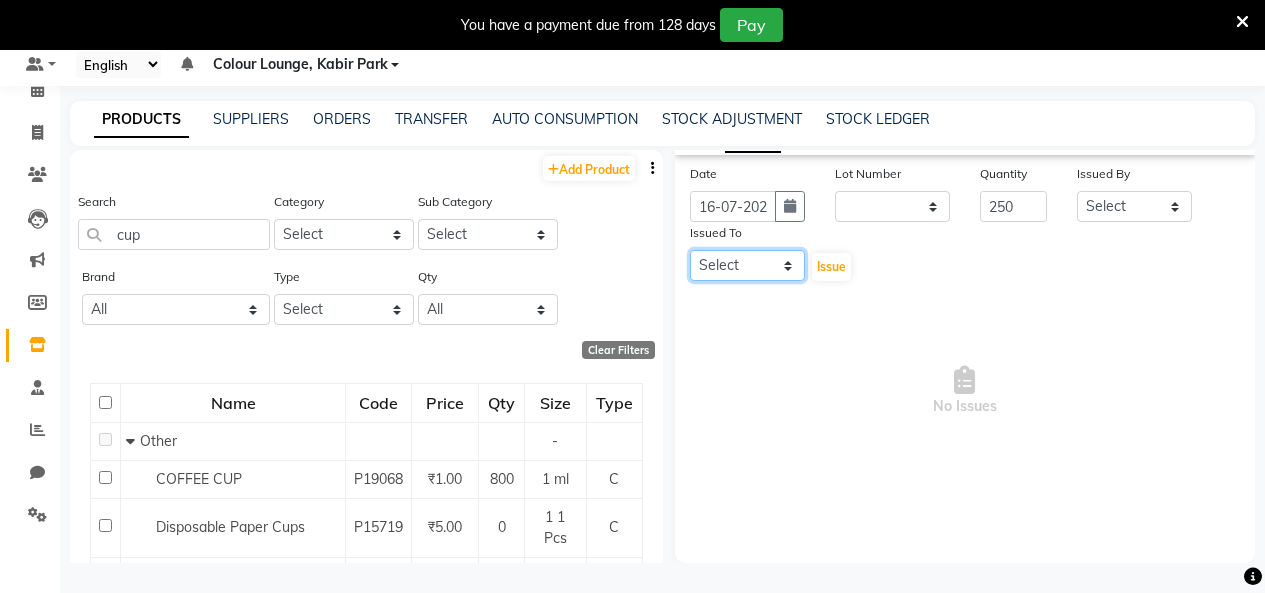 click on "Select Admin Admin AKHIL ANKUSH Colour Lounge, Kabir Park Colour Lounge, Kabir Park divyansh  Jaswinder singh guard JATIN JOHN JONEY LUXMI NAVDEEP KAUR NITI PARAMJIT PARAS KHATNAVLIA priya  priyanka  Rakesh sapna  SUMAN VANDANA SHARMA VISHAL" 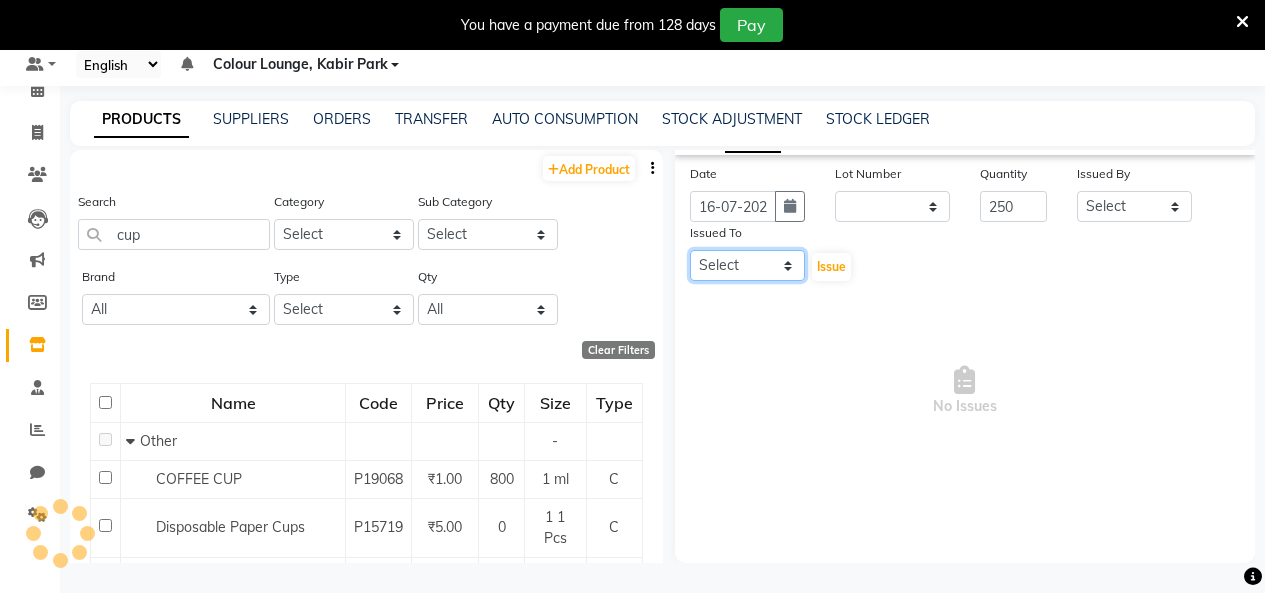select on "70112" 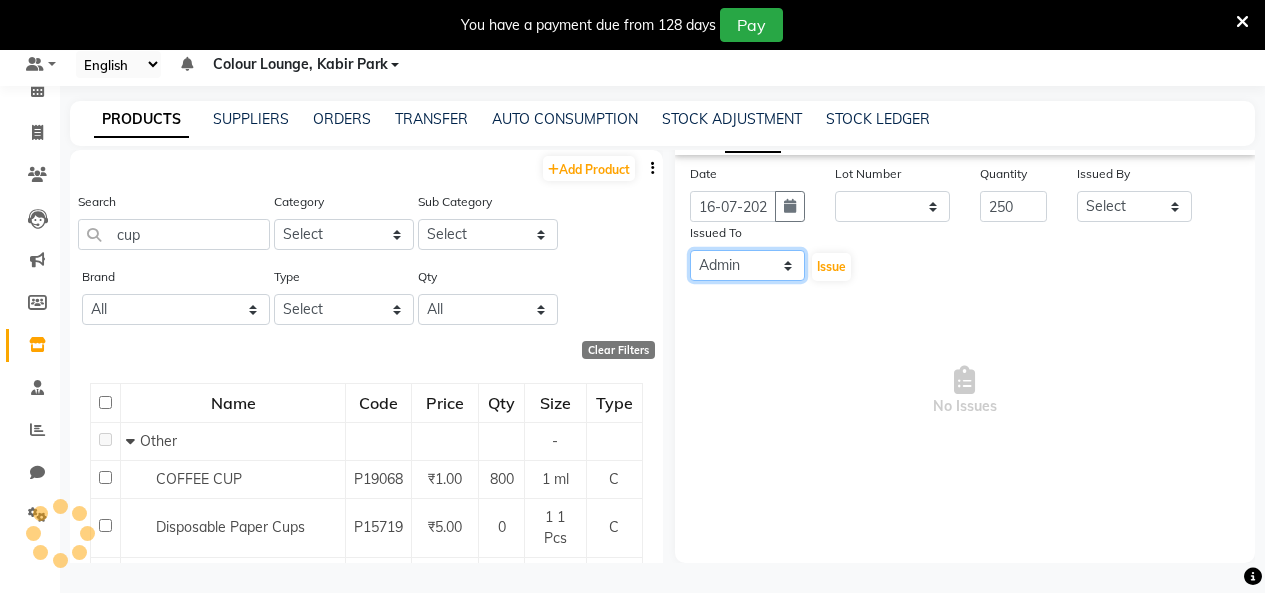 click on "Select Admin Admin AKHIL ANKUSH Colour Lounge, Kabir Park Colour Lounge, Kabir Park divyansh  Jaswinder singh guard JATIN JOHN JONEY LUXMI NAVDEEP KAUR NITI PARAMJIT PARAS KHATNAVLIA priya  priyanka  Rakesh sapna  SUMAN VANDANA SHARMA VISHAL" 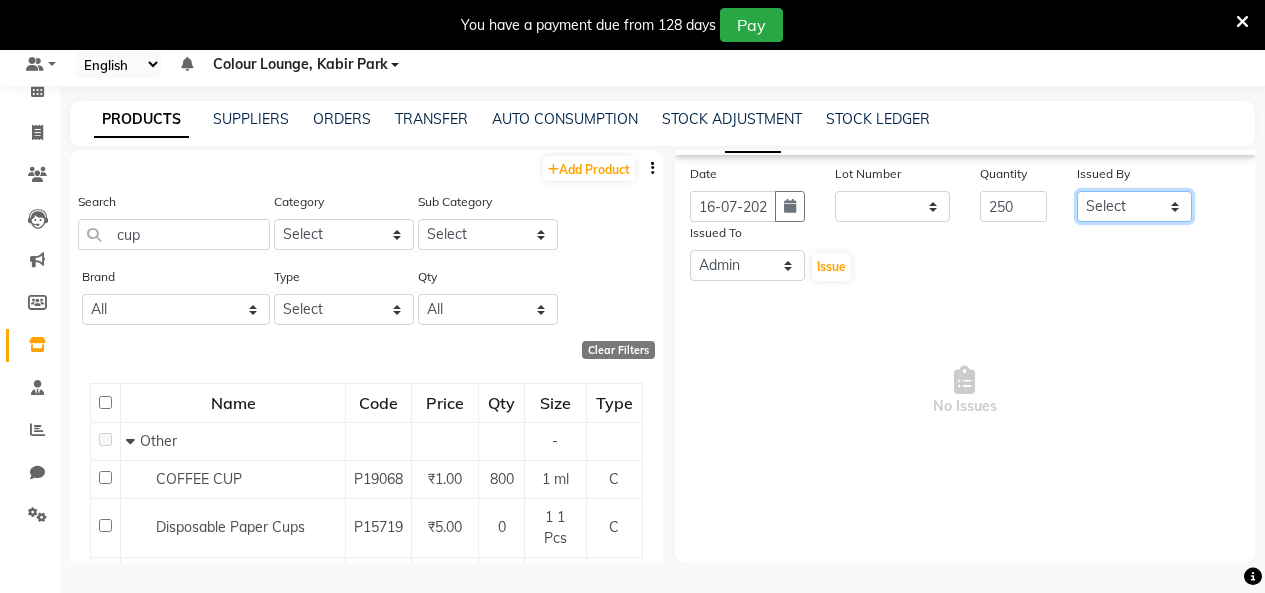 click on "Select Admin Admin AKHIL ANKUSH Colour Lounge, Kabir Park Colour Lounge, Kabir Park divyansh  Jaswinder singh guard JATIN JOHN JONEY LUXMI NAVDEEP KAUR NITI PARAMJIT PARAS KHATNAVLIA priya  priyanka  Rakesh sapna  SUMAN VANDANA SHARMA VISHAL" 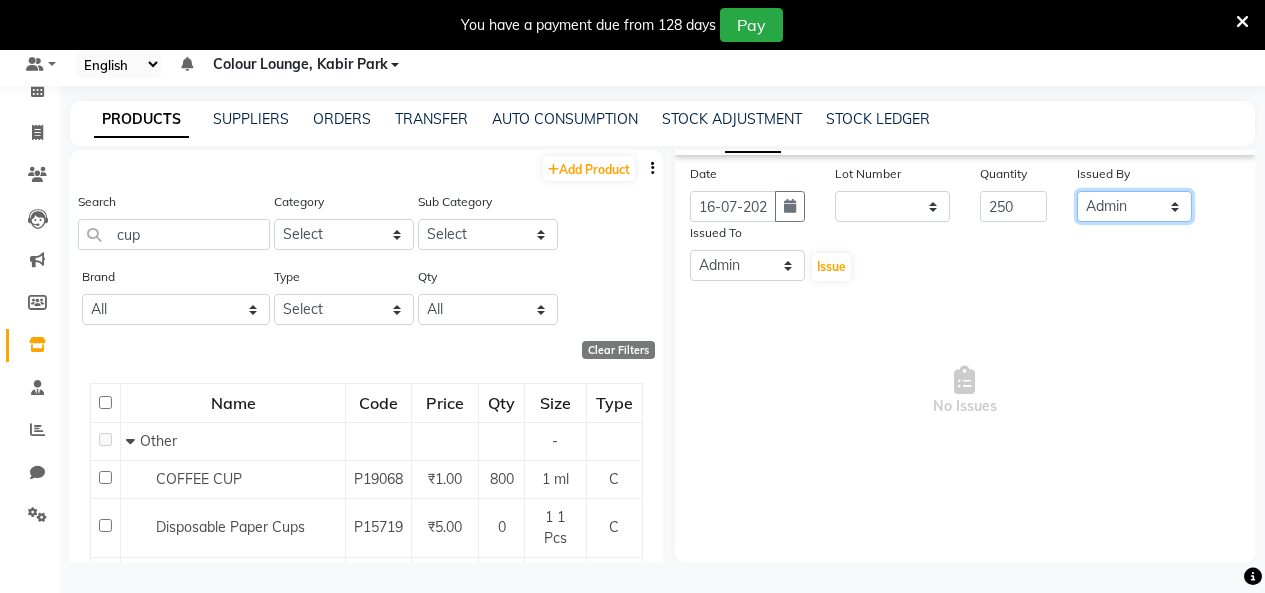 click on "Select Admin Admin AKHIL ANKUSH Colour Lounge, Kabir Park Colour Lounge, Kabir Park divyansh  Jaswinder singh guard JATIN JOHN JONEY LUXMI NAVDEEP KAUR NITI PARAMJIT PARAS KHATNAVLIA priya  priyanka  Rakesh sapna  SUMAN VANDANA SHARMA VISHAL" 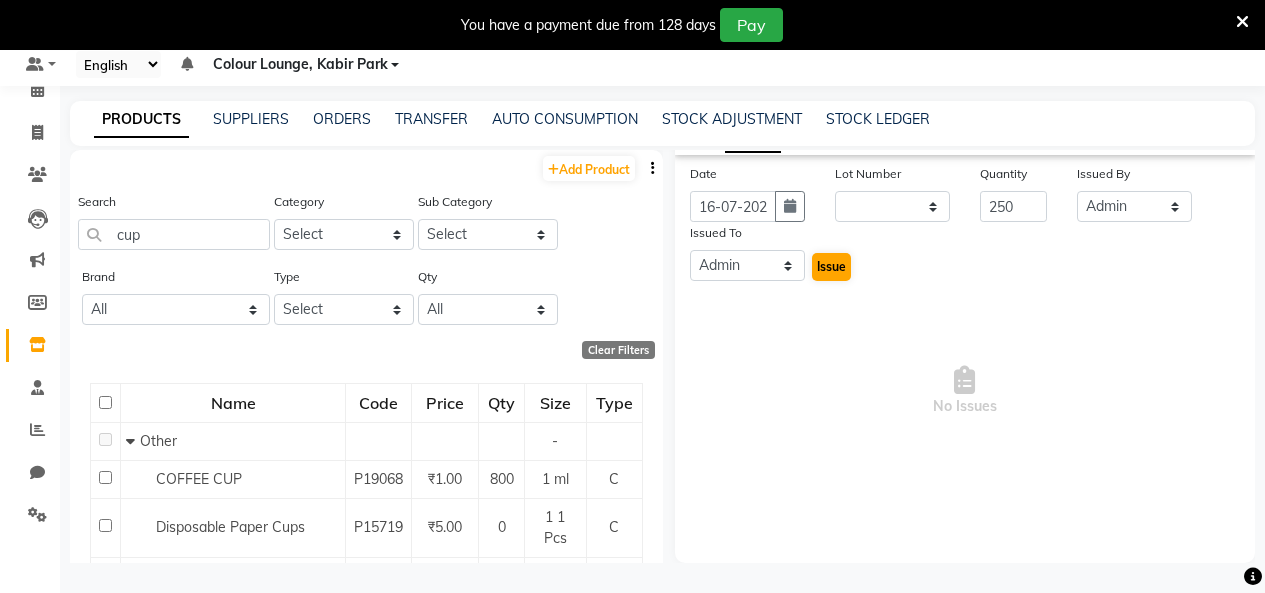 click on "Issue" 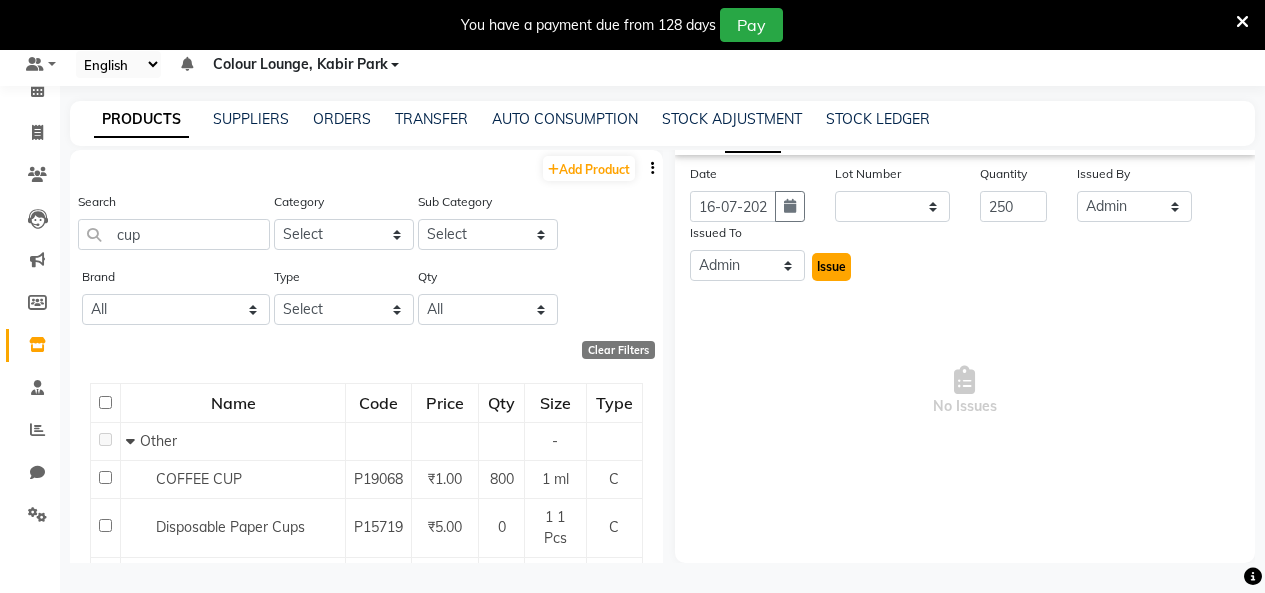 click on "Issue" 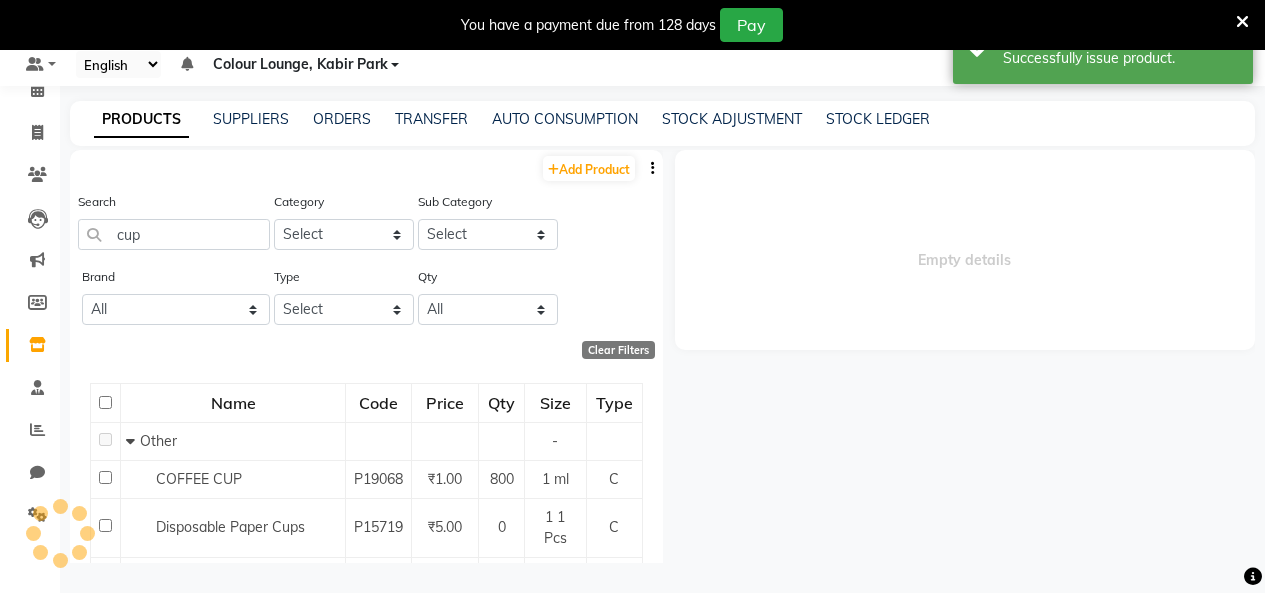 scroll, scrollTop: 0, scrollLeft: 0, axis: both 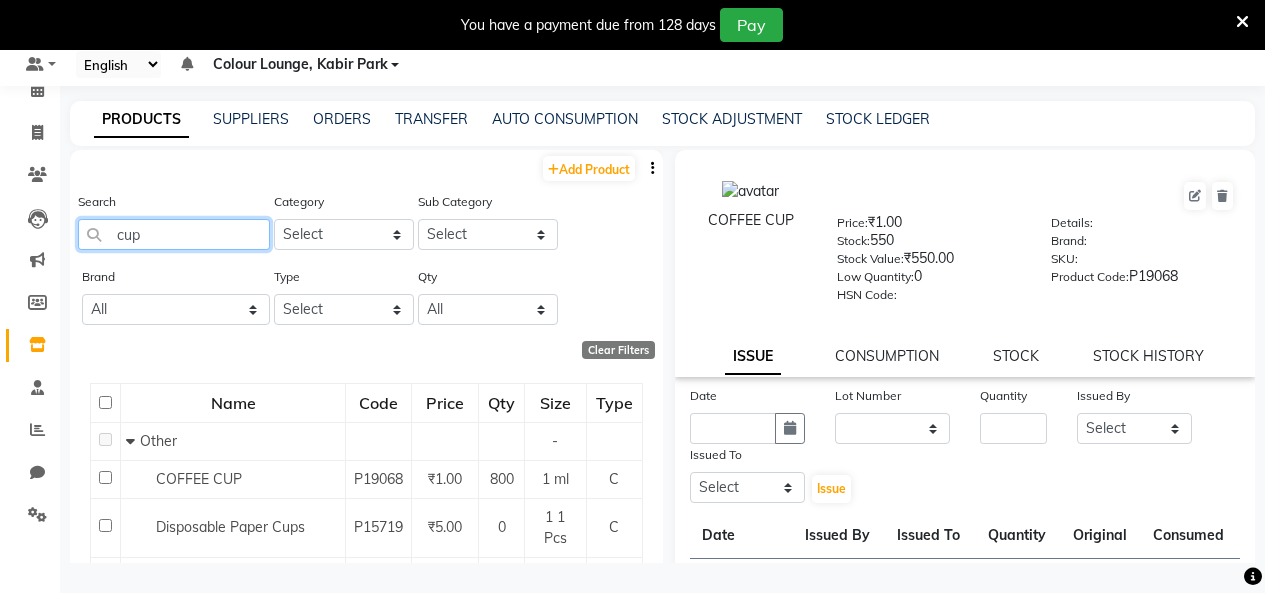click on "cup" 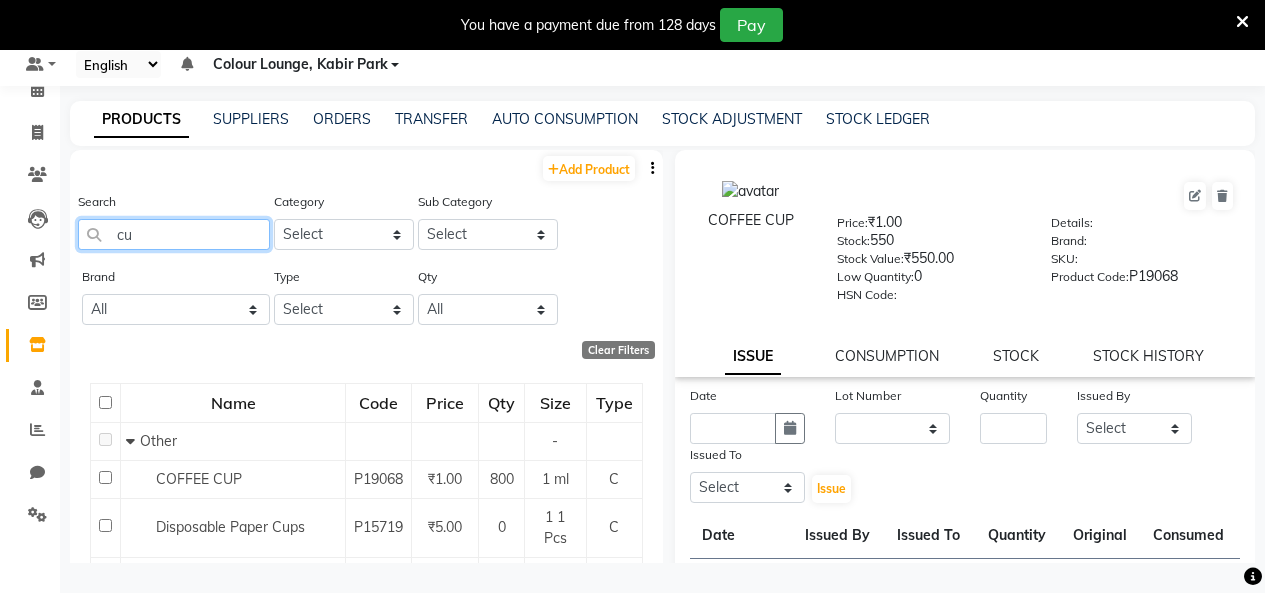 type on "c" 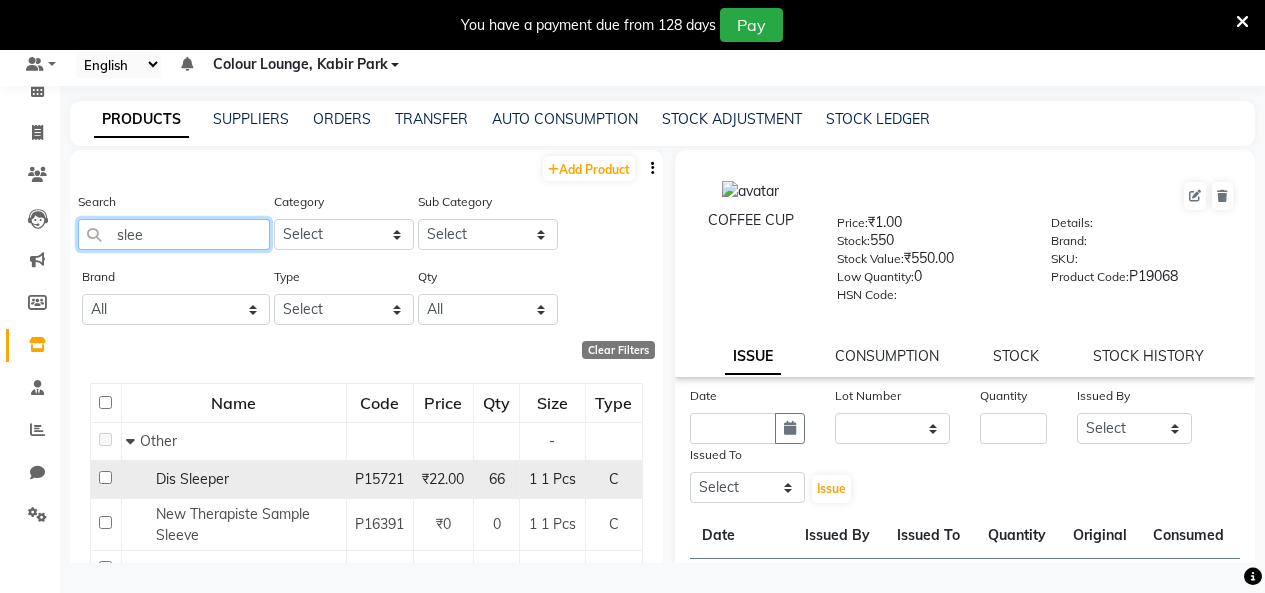 type on "slee" 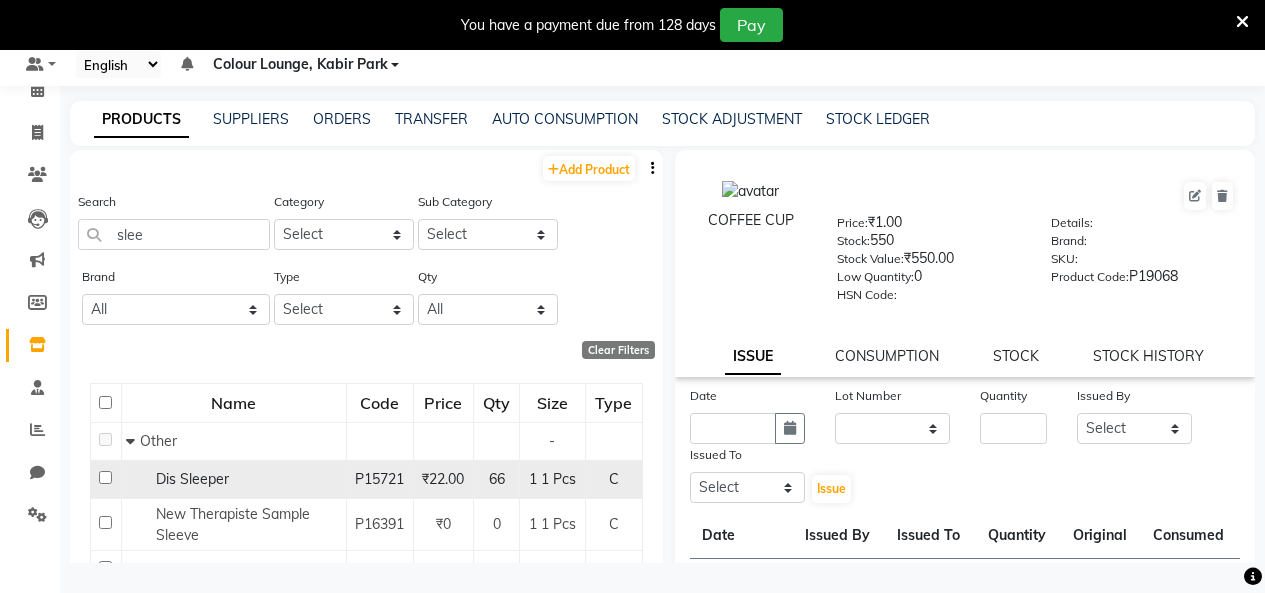 click on "66" 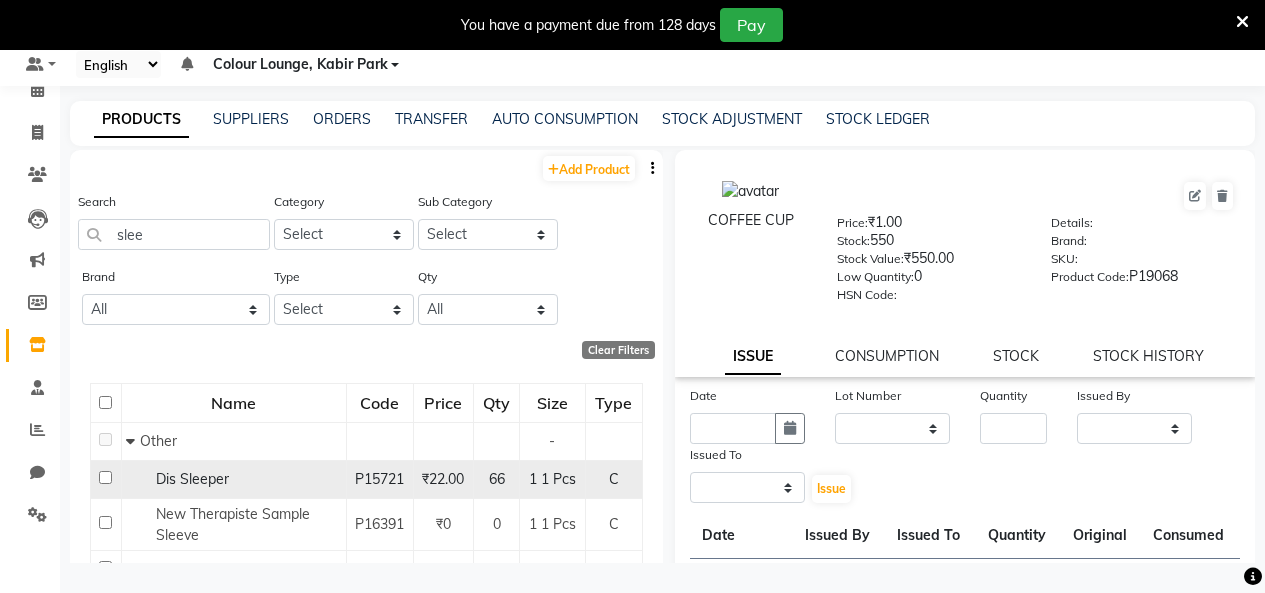 select 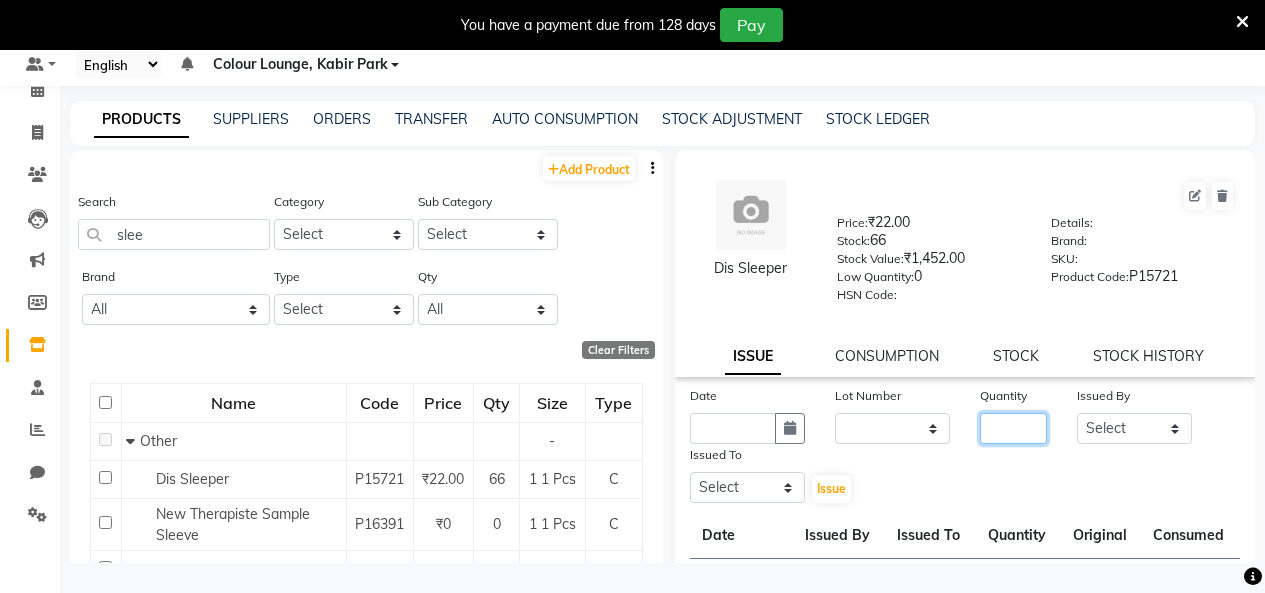 drag, startPoint x: 969, startPoint y: 425, endPoint x: 1030, endPoint y: 438, distance: 62.369865 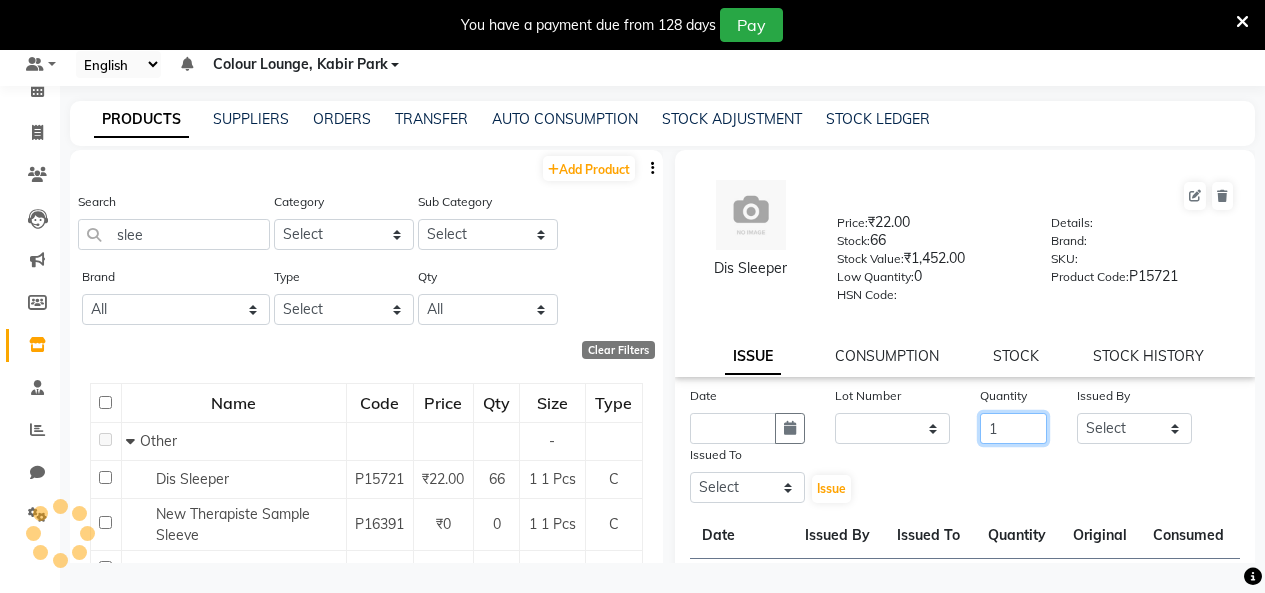 type on "1" 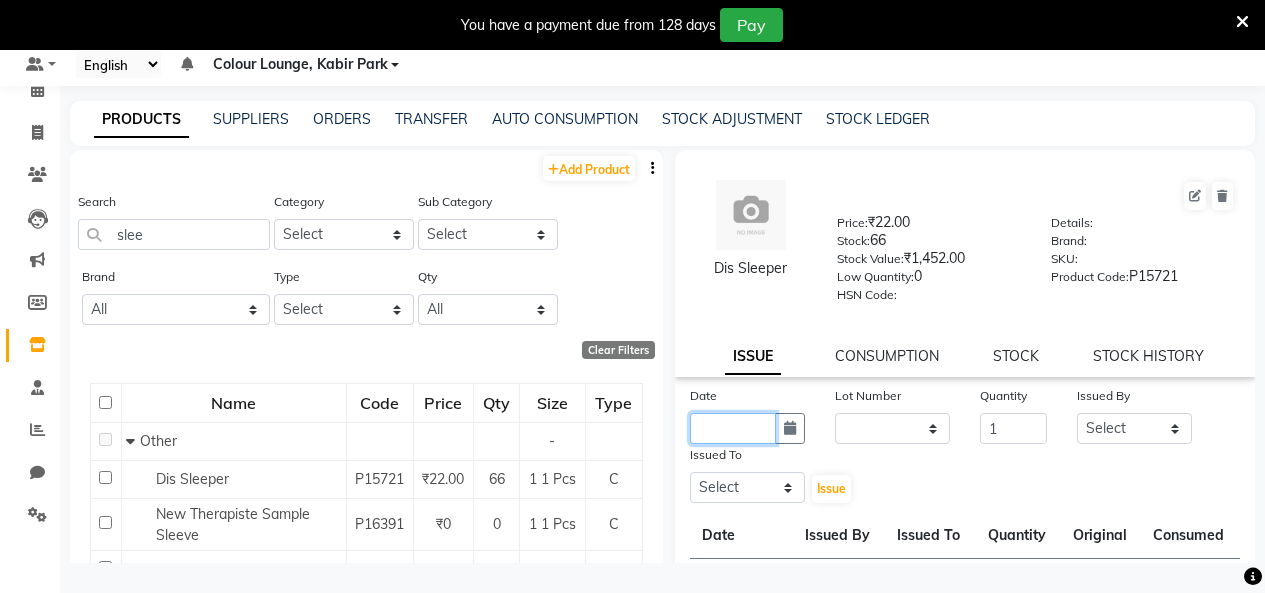 click 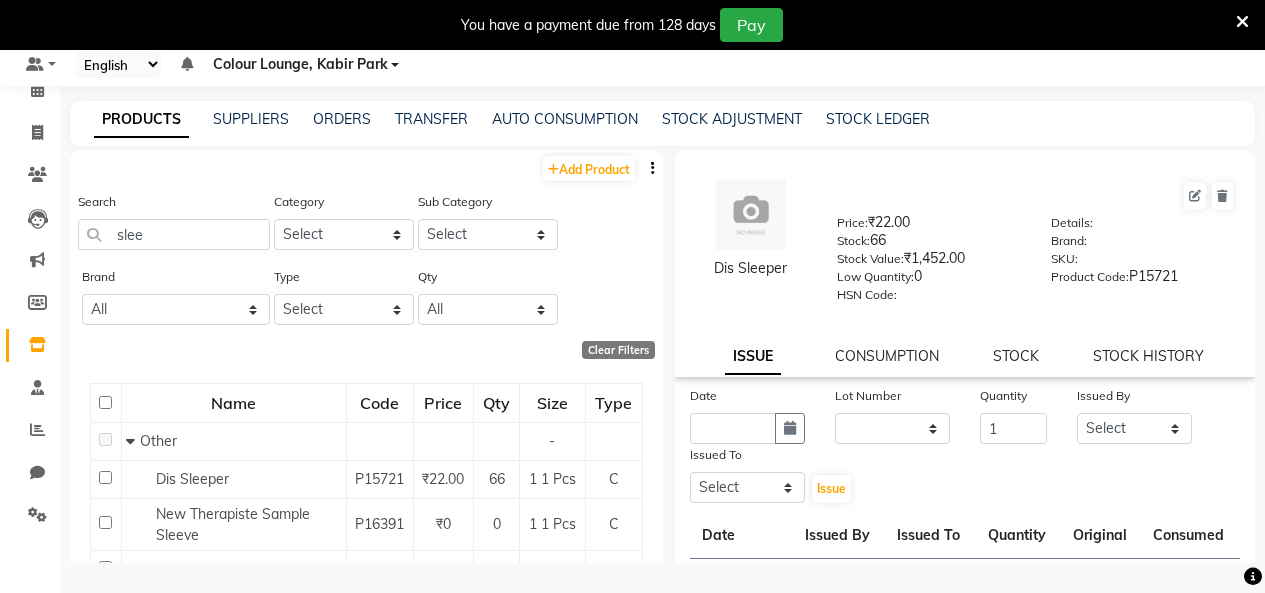 select on "8" 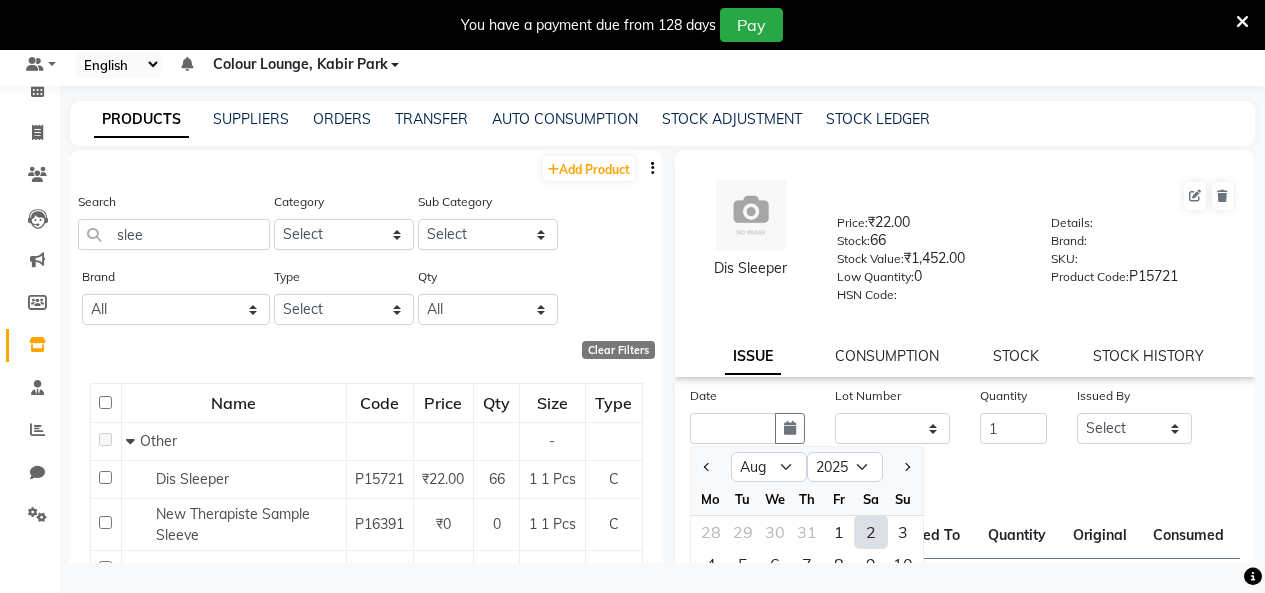 click on "2" 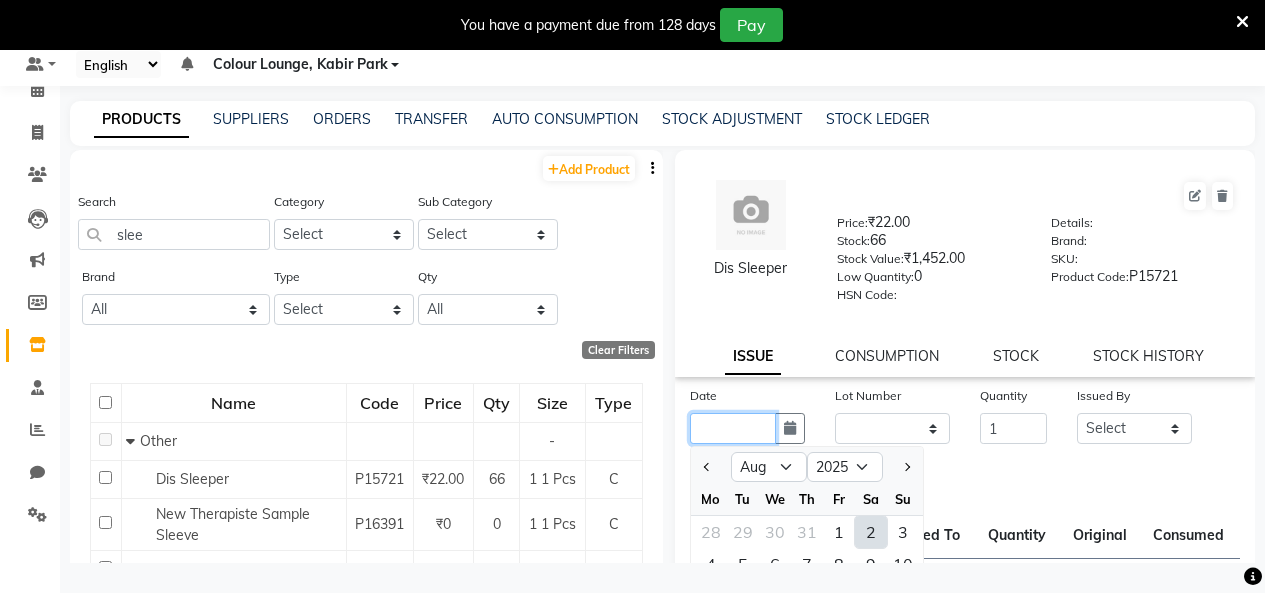 type on "02-08-2025" 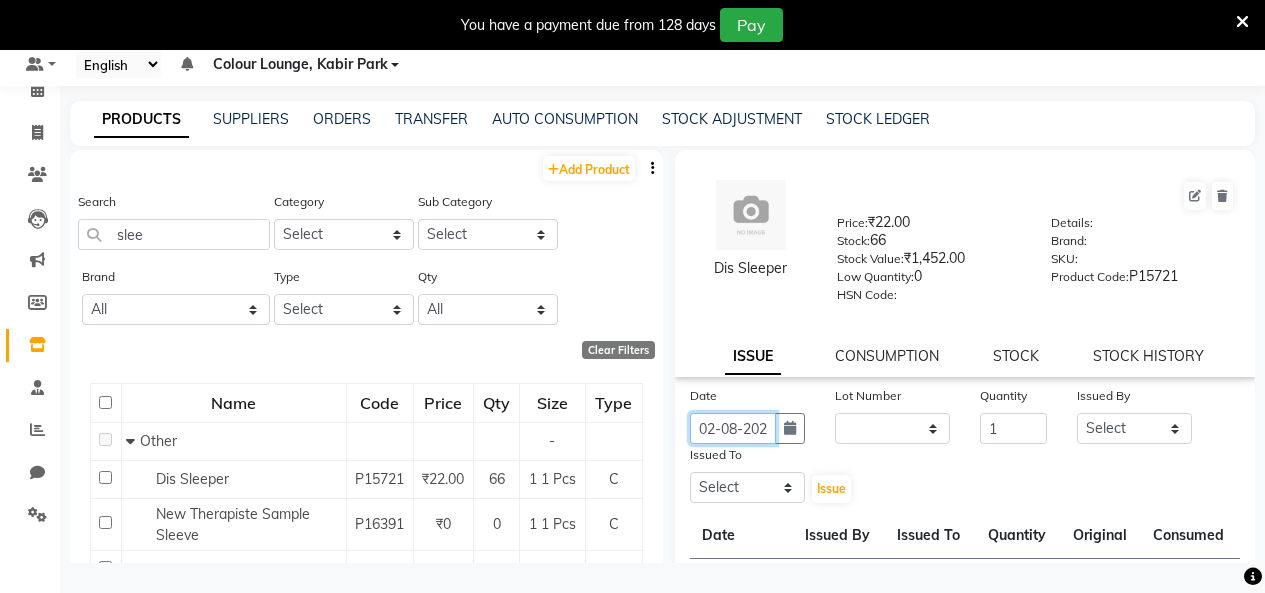 scroll, scrollTop: 0, scrollLeft: 15, axis: horizontal 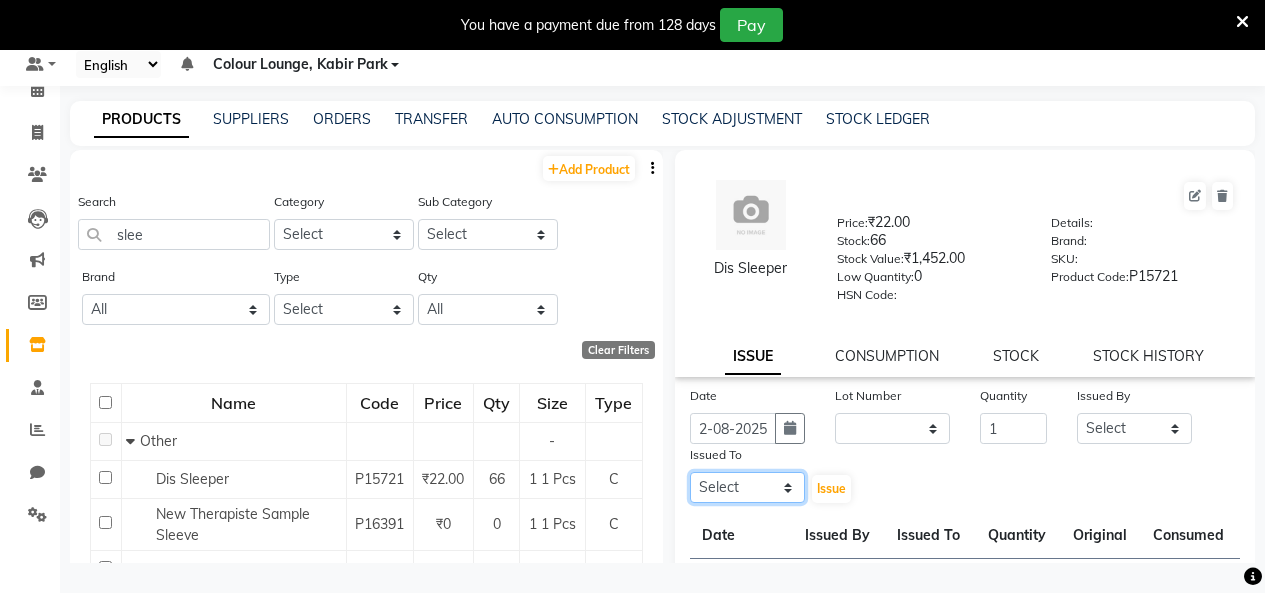 click on "Select Admin Admin AKHIL ANKUSH Colour Lounge, Kabir Park Colour Lounge, Kabir Park divyansh  Jaswinder singh guard JATIN JOHN JONEY LUXMI NAVDEEP KAUR NITI PARAMJIT PARAS KHATNAVLIA priya  priyanka  Rakesh sapna  SUMAN VANDANA SHARMA VISHAL" 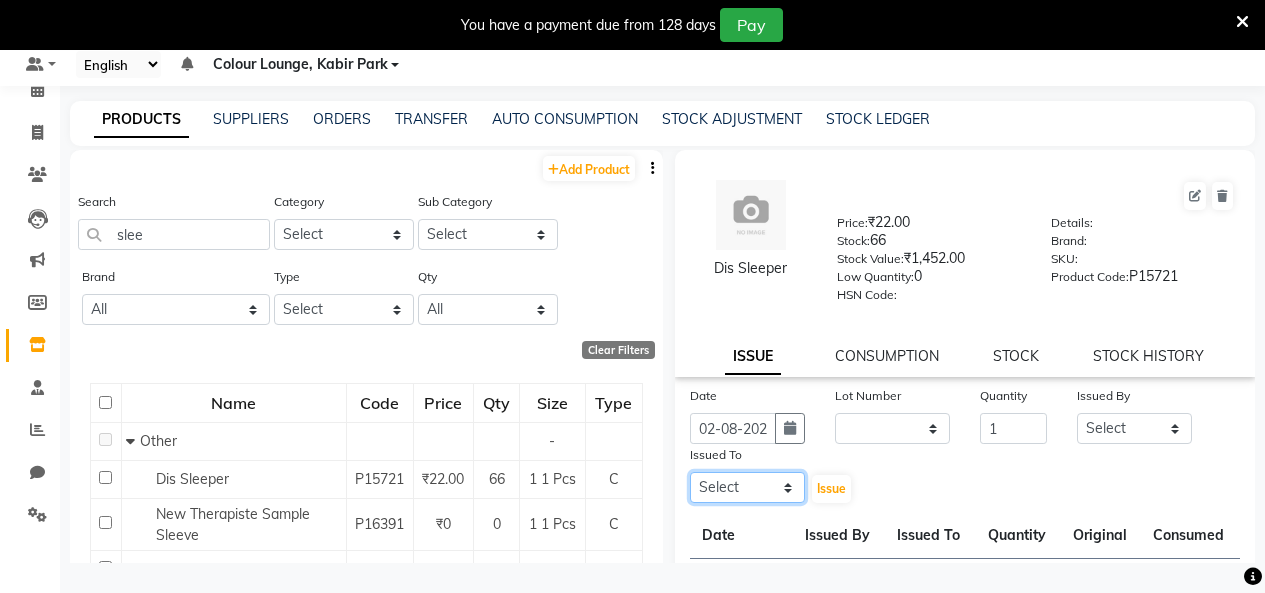 select on "70122" 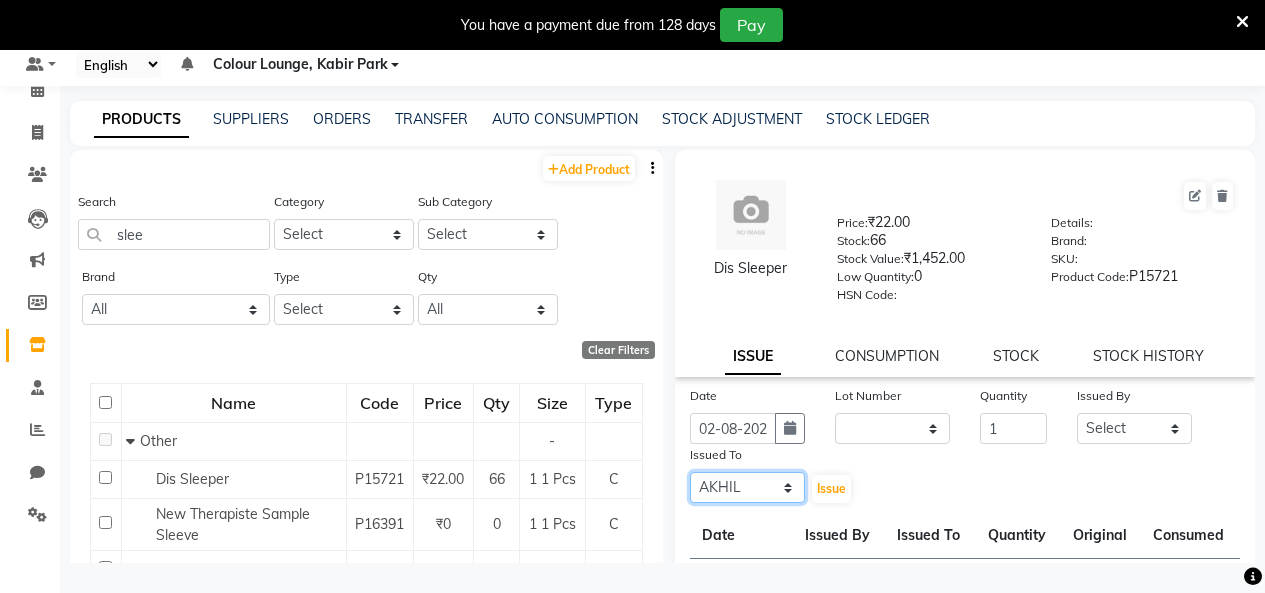 click on "Select Admin Admin AKHIL ANKUSH Colour Lounge, Kabir Park Colour Lounge, Kabir Park divyansh  Jaswinder singh guard JATIN JOHN JONEY LUXMI NAVDEEP KAUR NITI PARAMJIT PARAS KHATNAVLIA priya  priyanka  Rakesh sapna  SUMAN VANDANA SHARMA VISHAL" 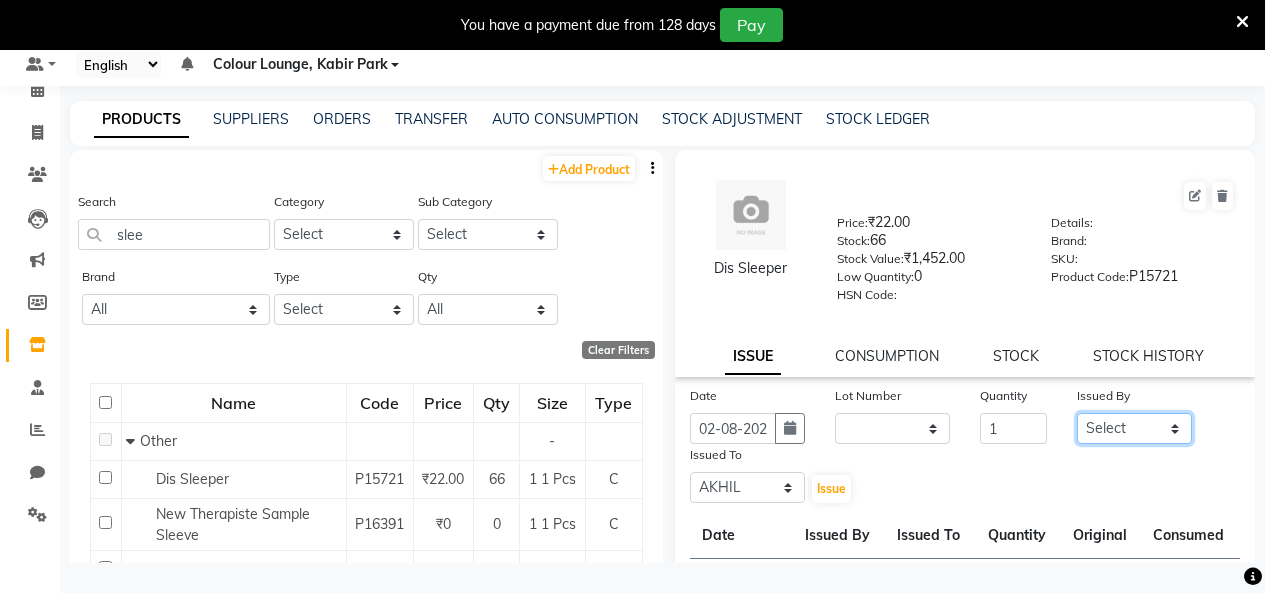 drag, startPoint x: 1112, startPoint y: 421, endPoint x: 1055, endPoint y: 282, distance: 150.23315 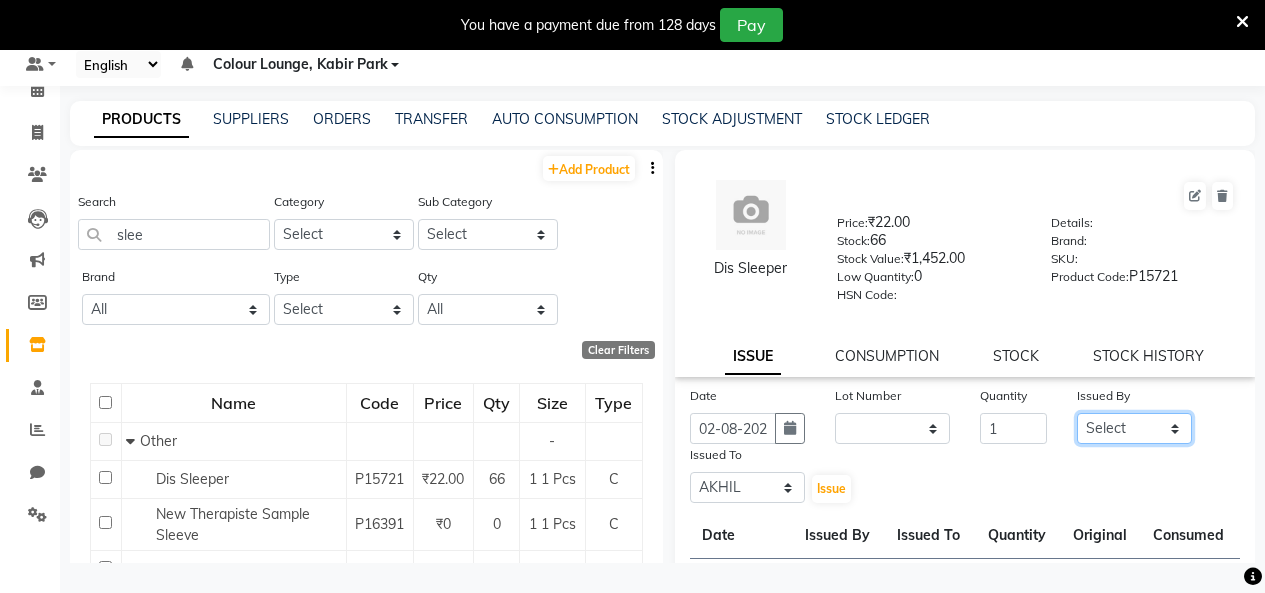 click on "Select Admin Admin AKHIL ANKUSH Colour Lounge, Kabir Park Colour Lounge, Kabir Park divyansh  Jaswinder singh guard JATIN JOHN JONEY LUXMI NAVDEEP KAUR NITI PARAMJIT PARAS KHATNAVLIA priya  priyanka  Rakesh sapna  SUMAN VANDANA SHARMA VISHAL" 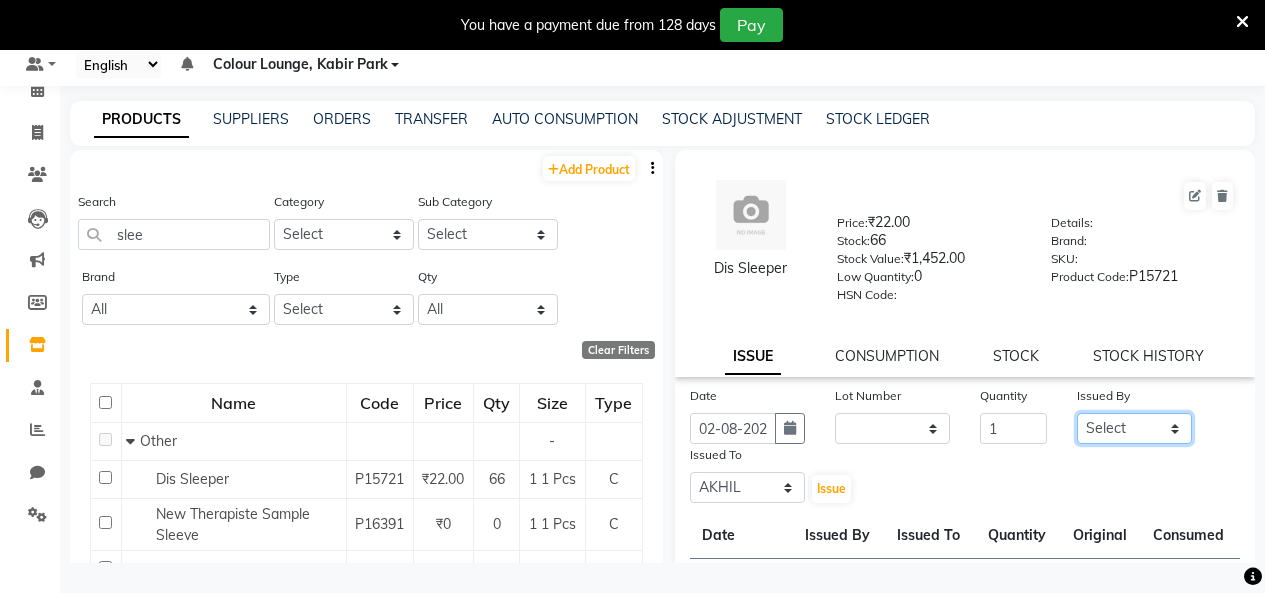 select on "70116" 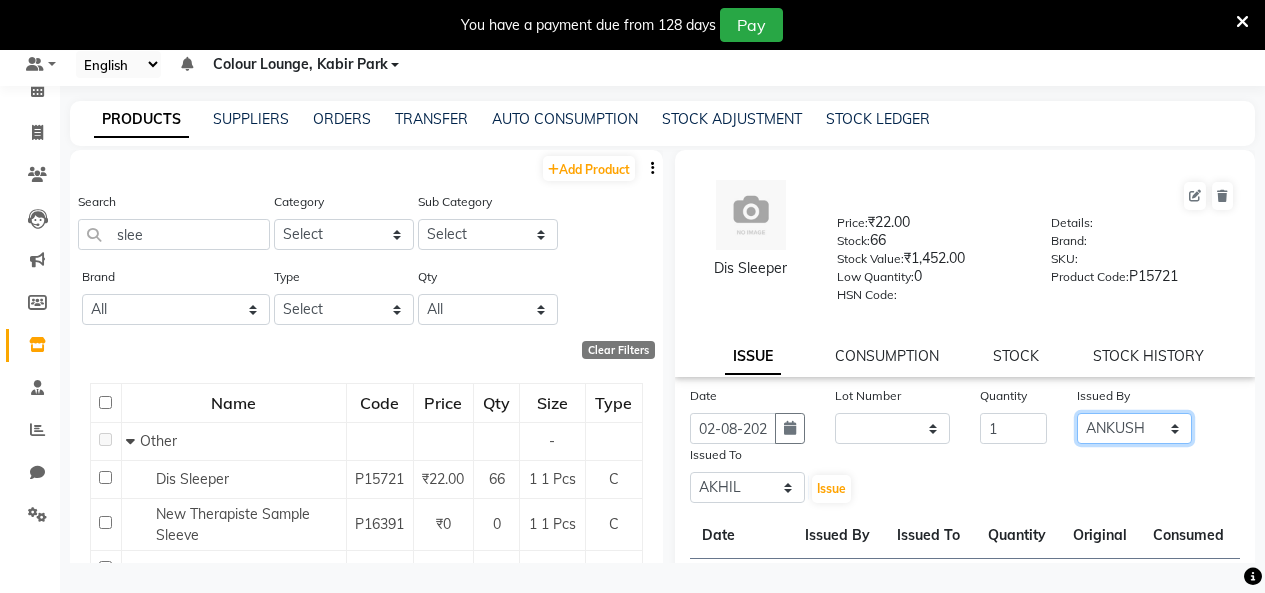 click on "Select Admin Admin AKHIL ANKUSH Colour Lounge, Kabir Park Colour Lounge, Kabir Park divyansh  Jaswinder singh guard JATIN JOHN JONEY LUXMI NAVDEEP KAUR NITI PARAMJIT PARAS KHATNAVLIA priya  priyanka  Rakesh sapna  SUMAN VANDANA SHARMA VISHAL" 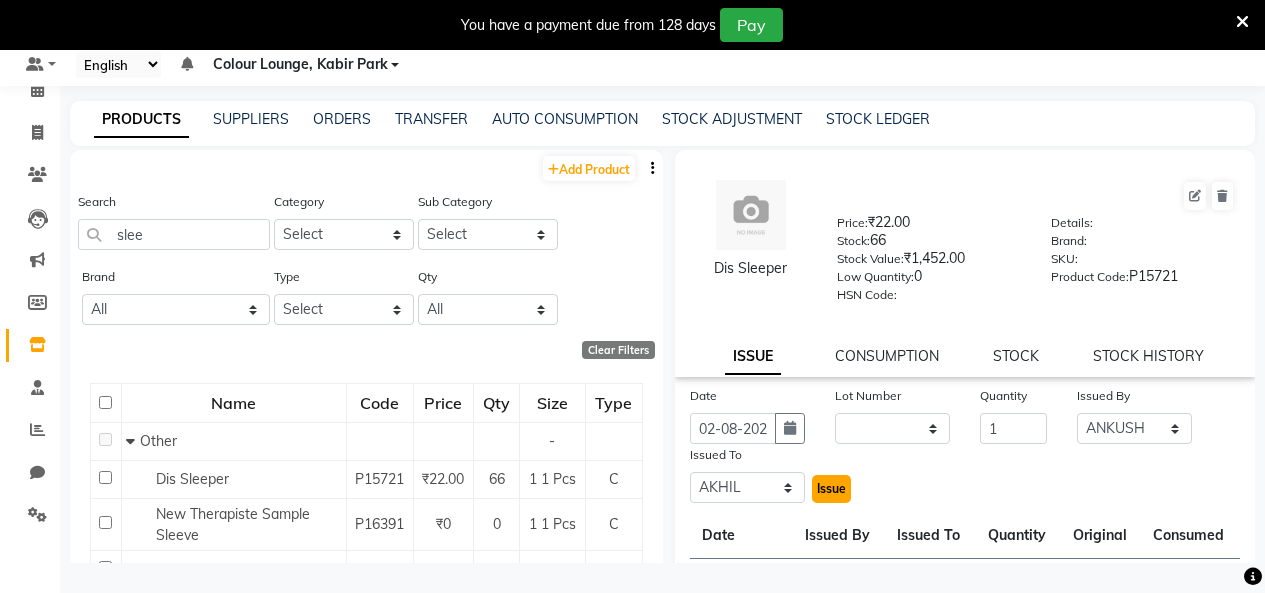 click on "Issue" 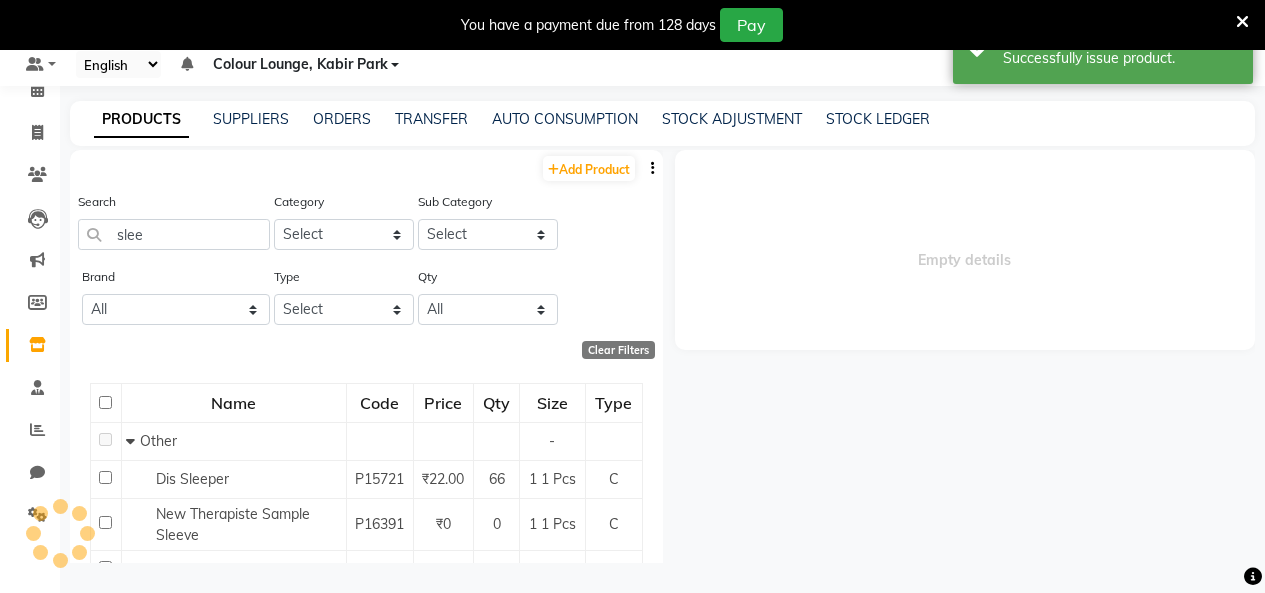 select 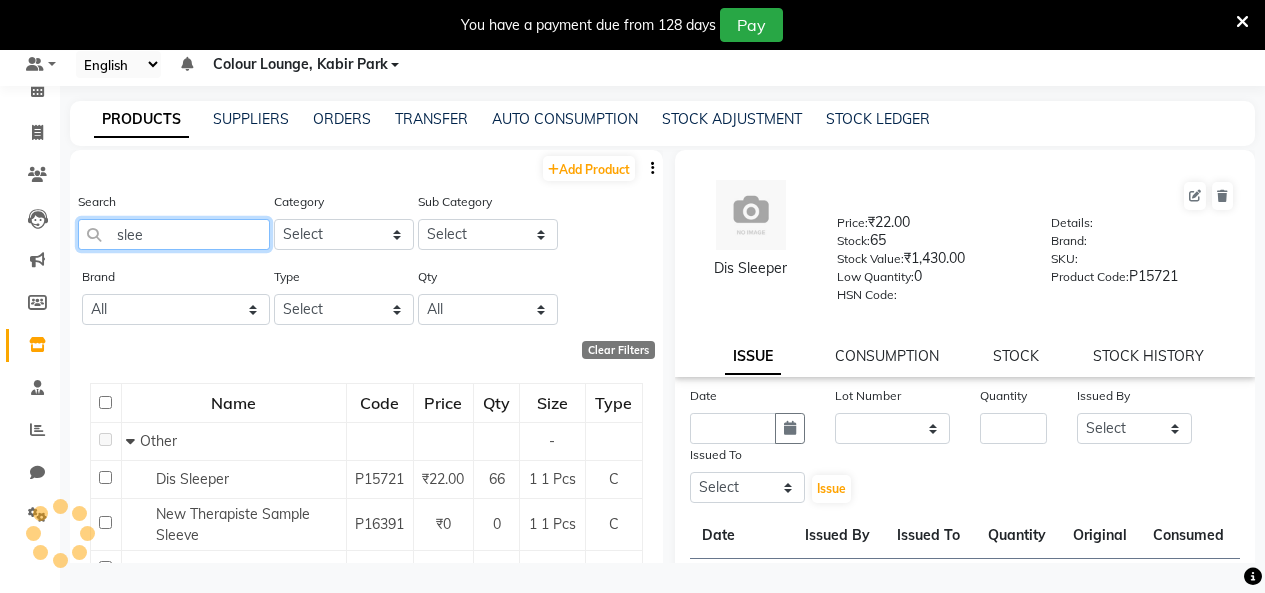 click on "slee" 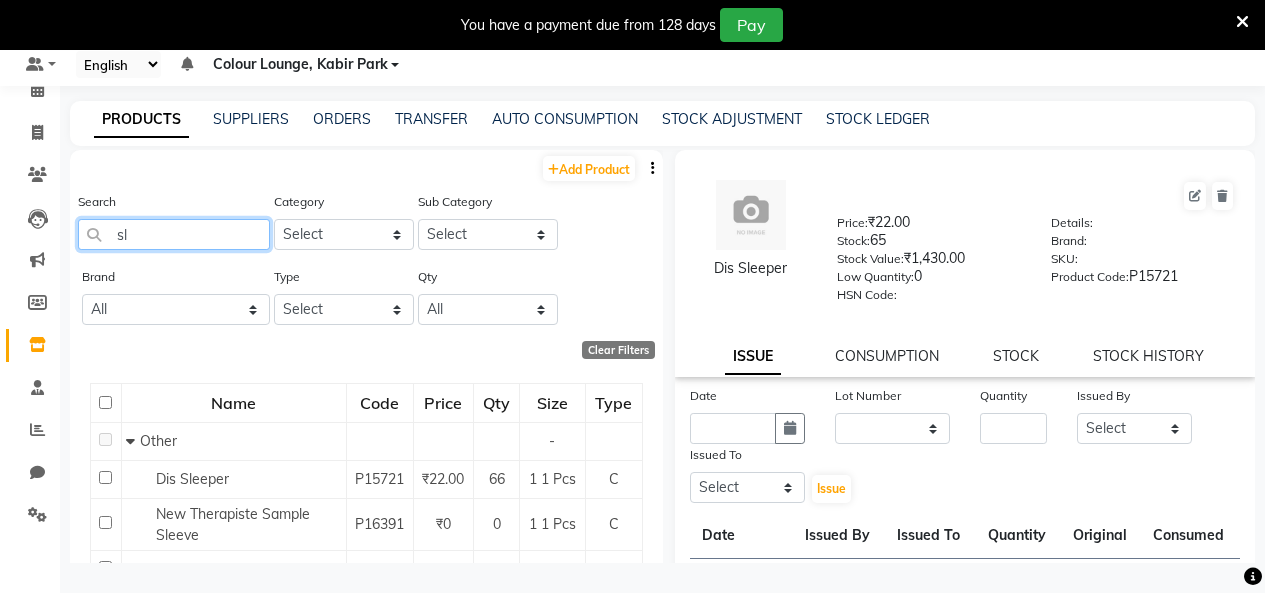 type on "s" 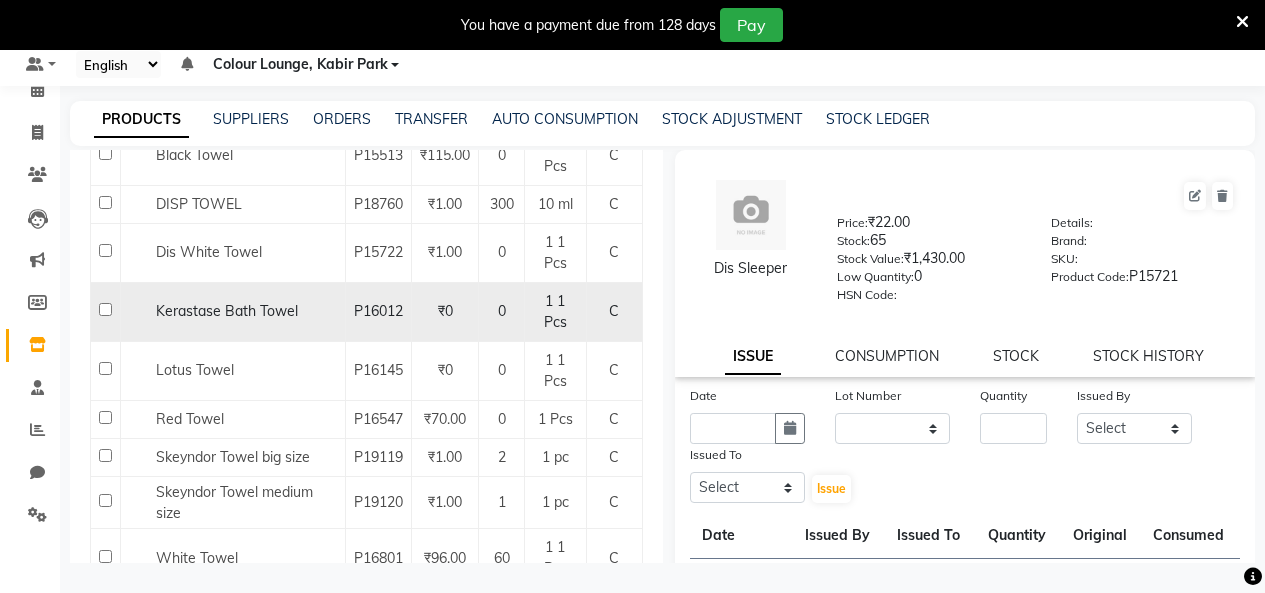 scroll, scrollTop: 300, scrollLeft: 0, axis: vertical 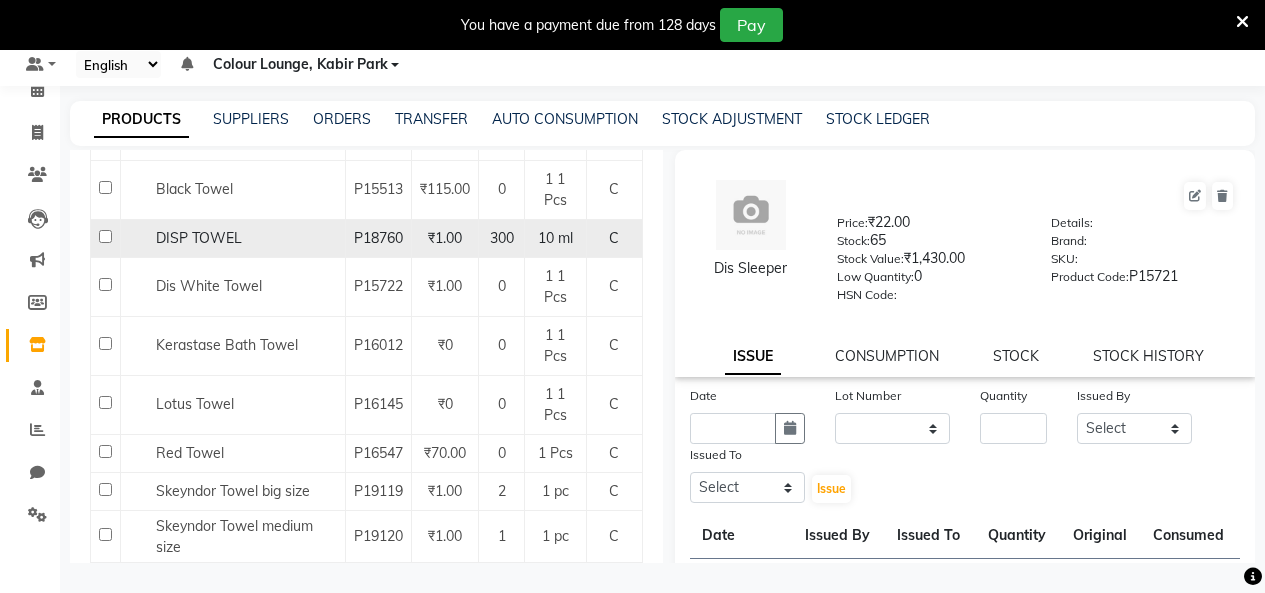 type on "tow" 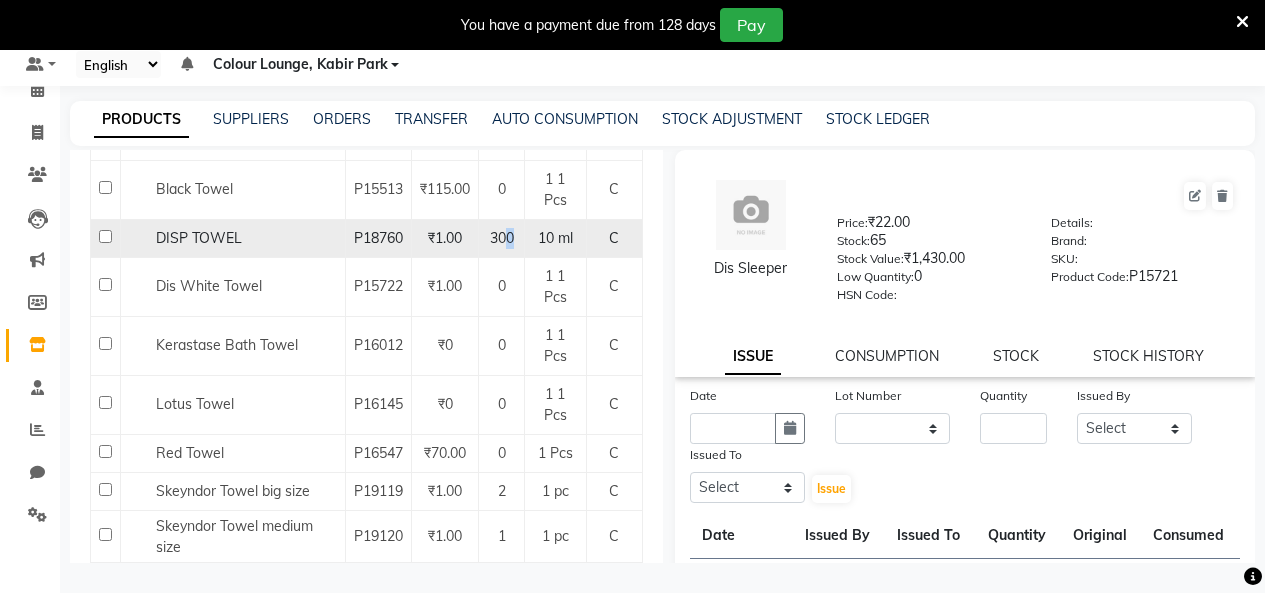 click on "300" 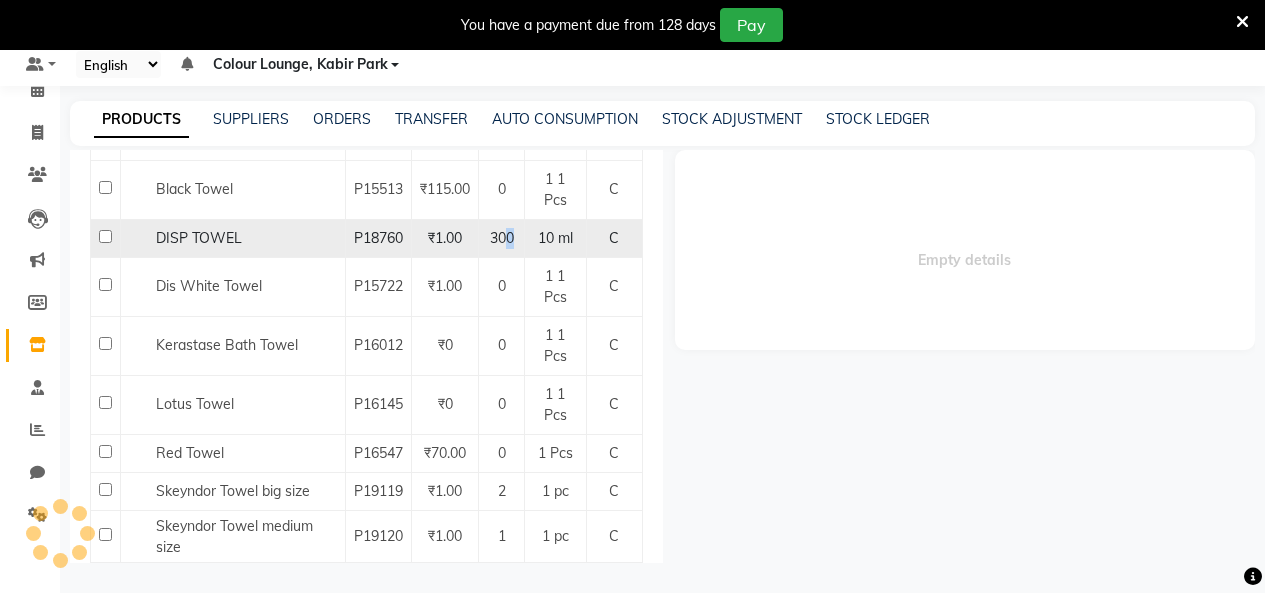 select 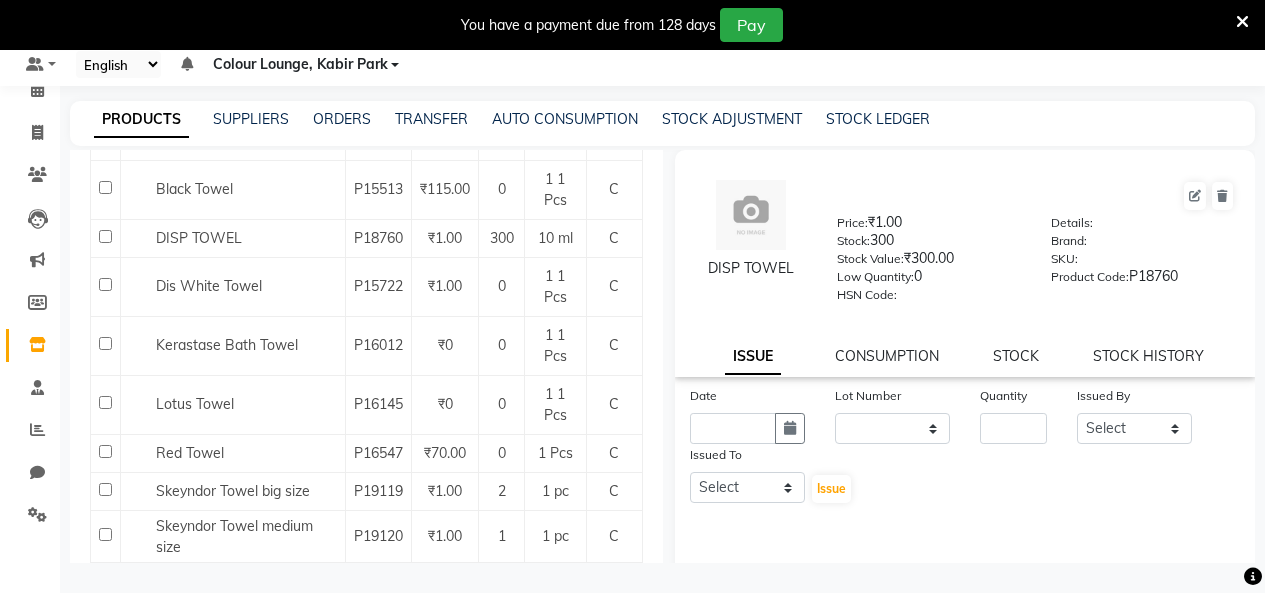click on "Quantity" 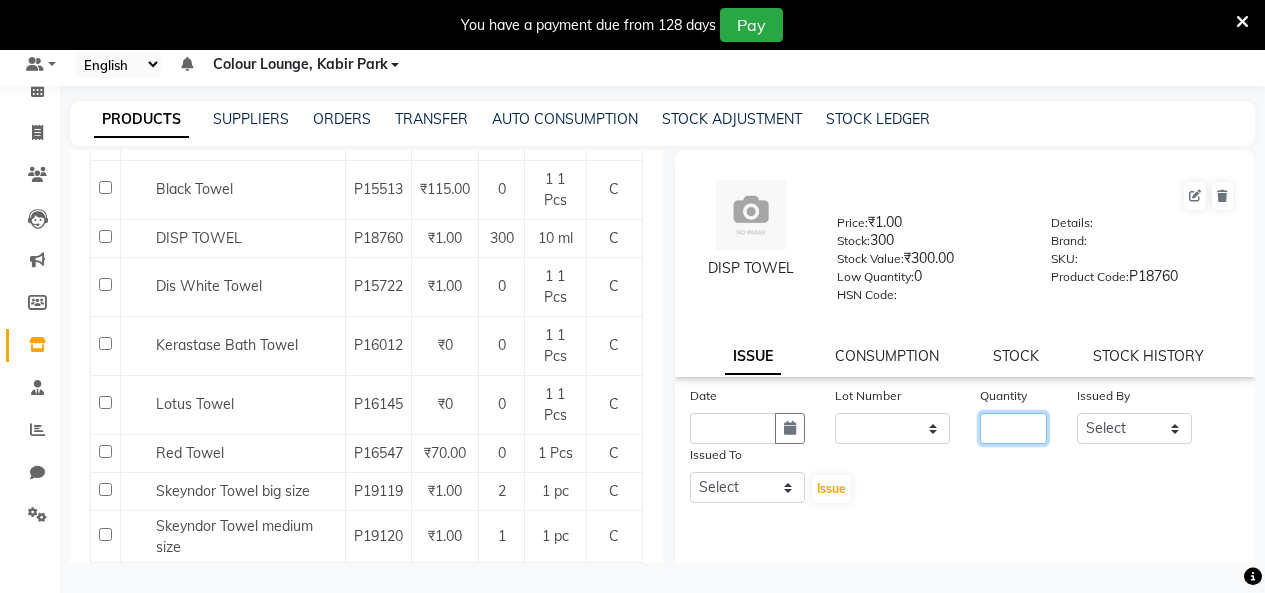 click 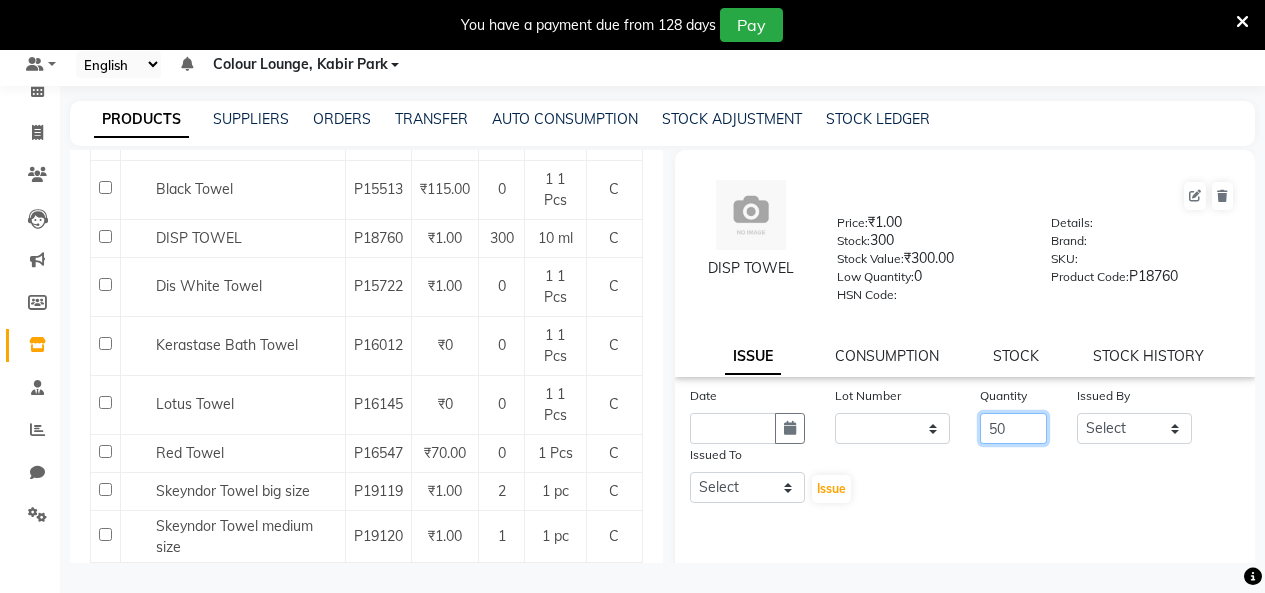 type on "50" 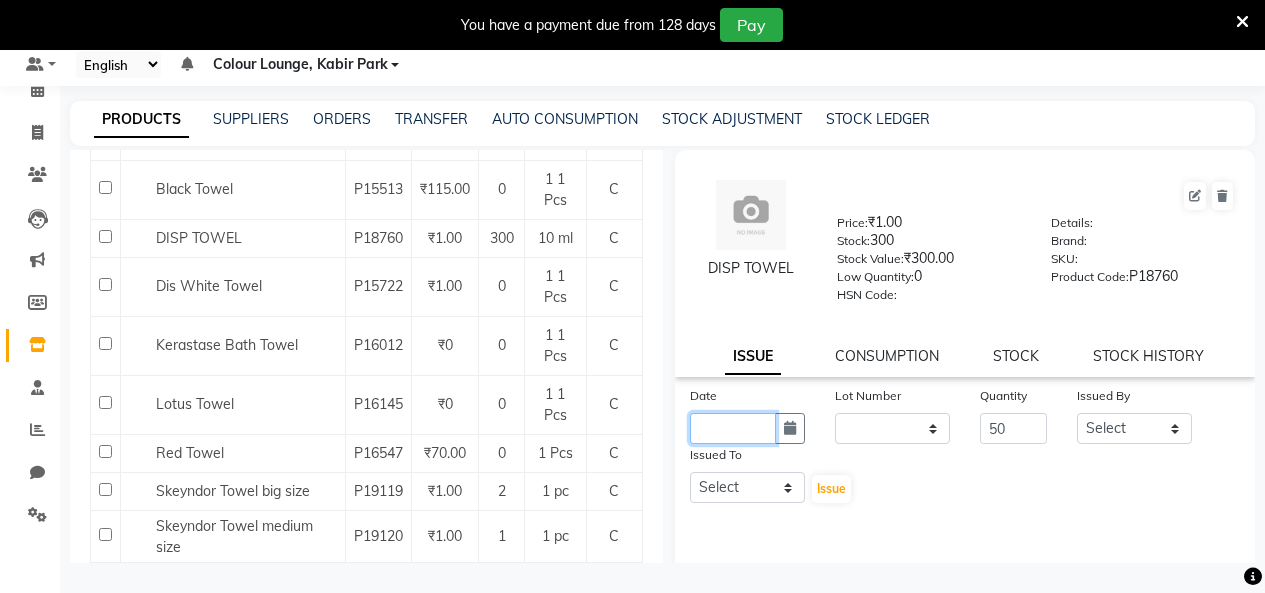 click 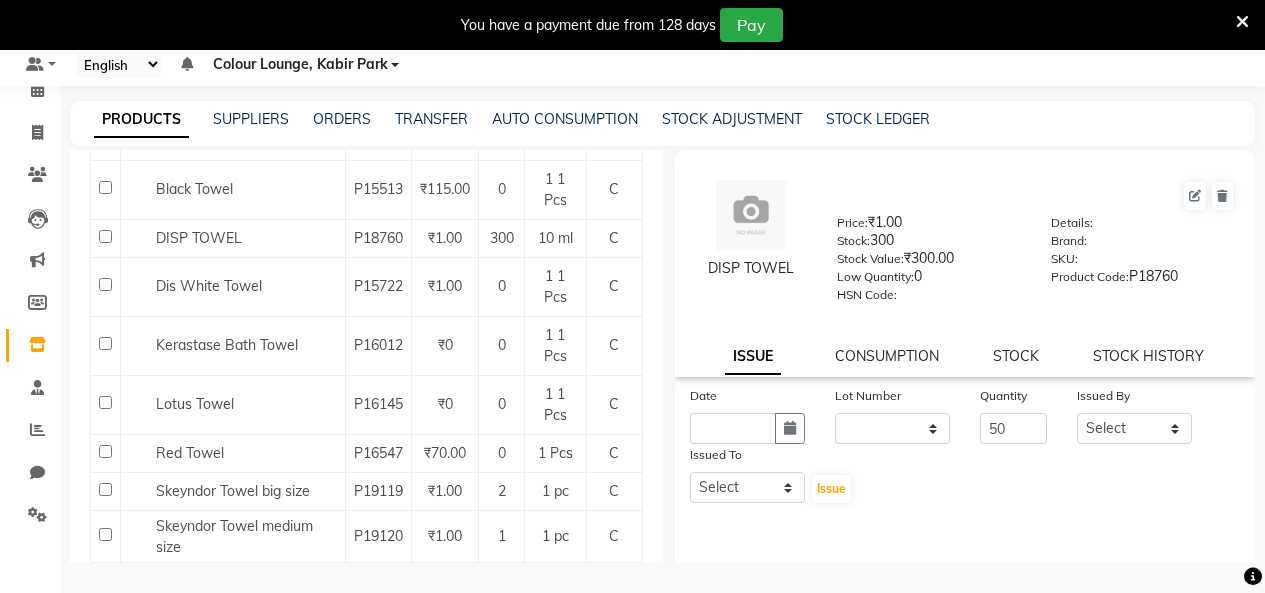 select on "8" 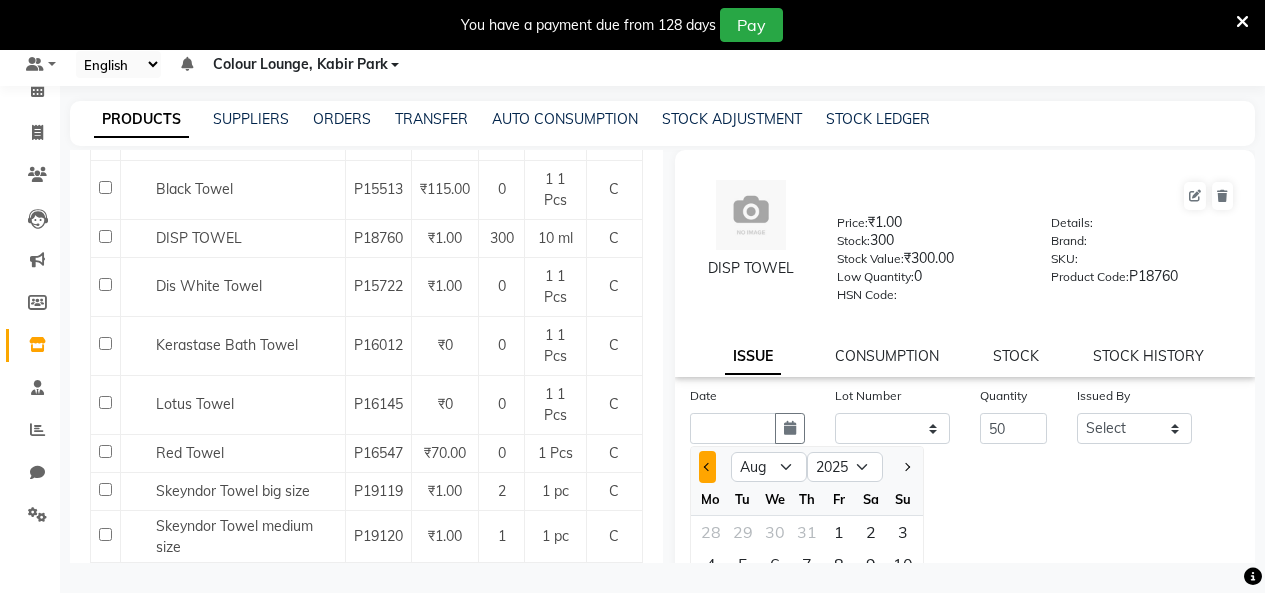 click 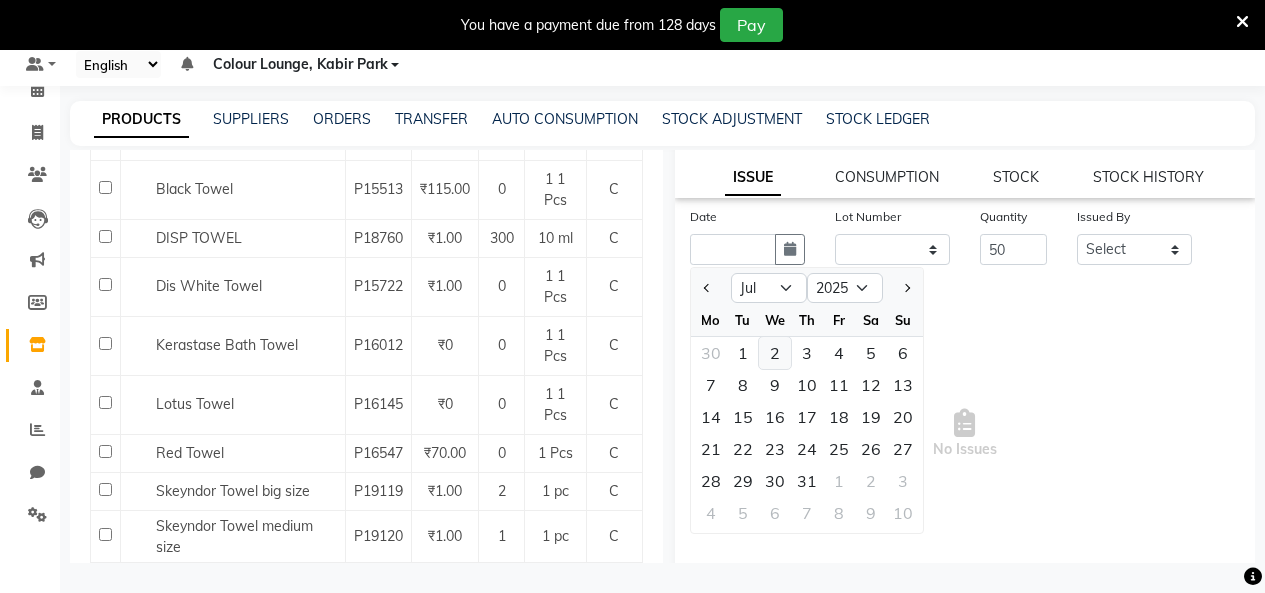 scroll, scrollTop: 200, scrollLeft: 0, axis: vertical 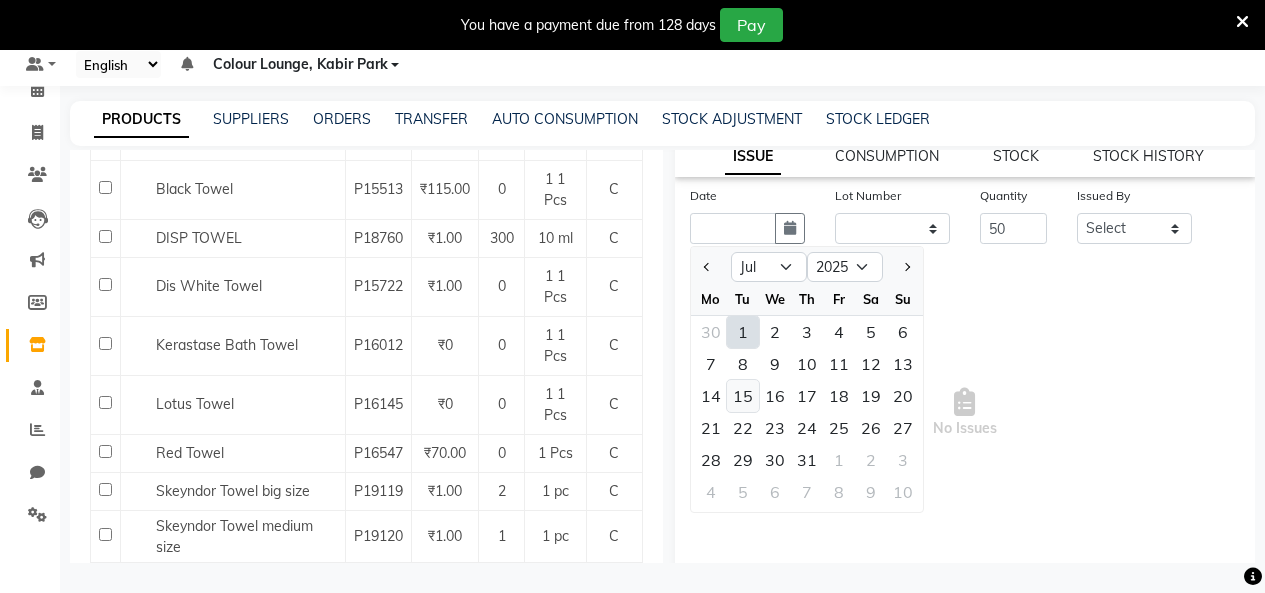 click on "15" 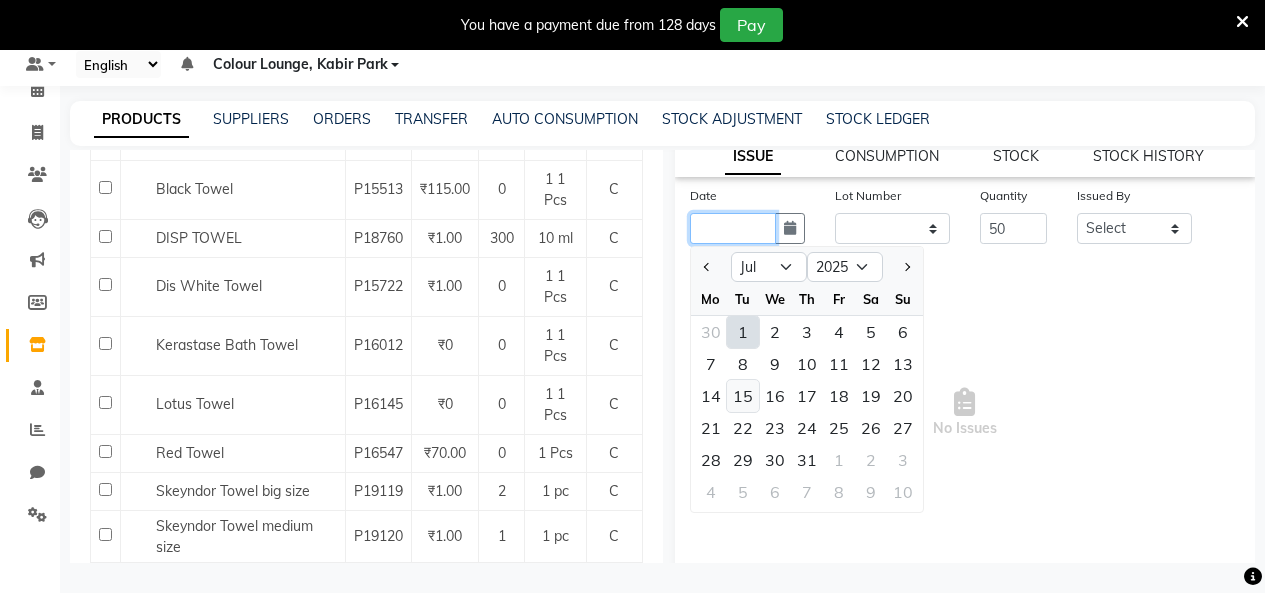 type on "15-07-2025" 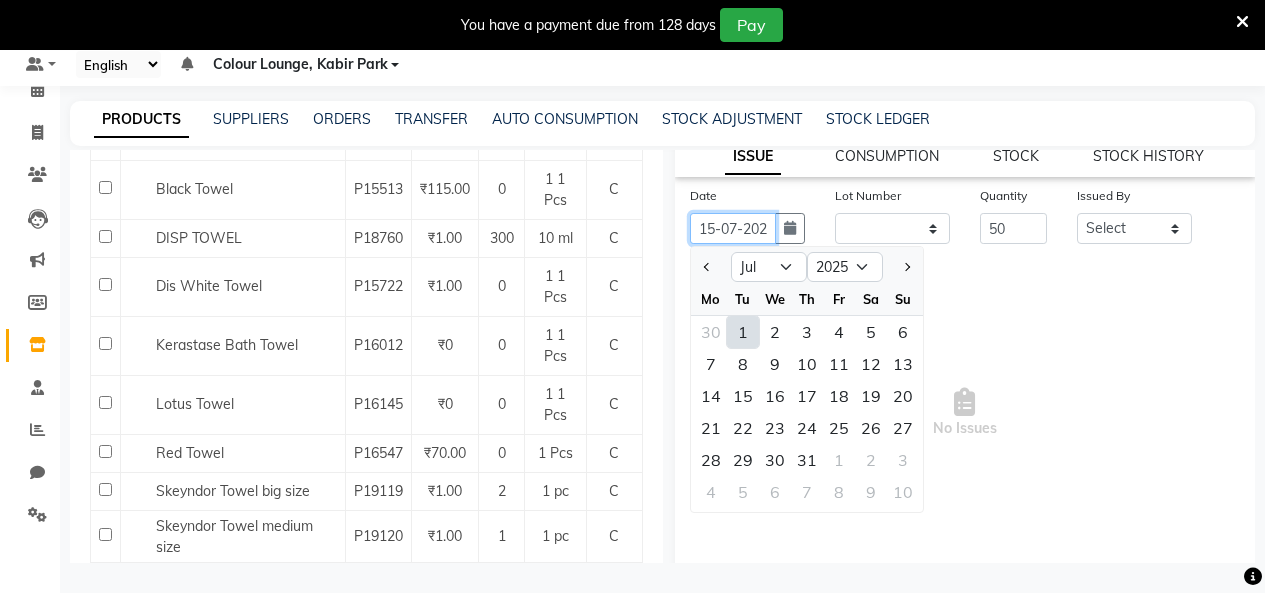 scroll, scrollTop: 0, scrollLeft: 15, axis: horizontal 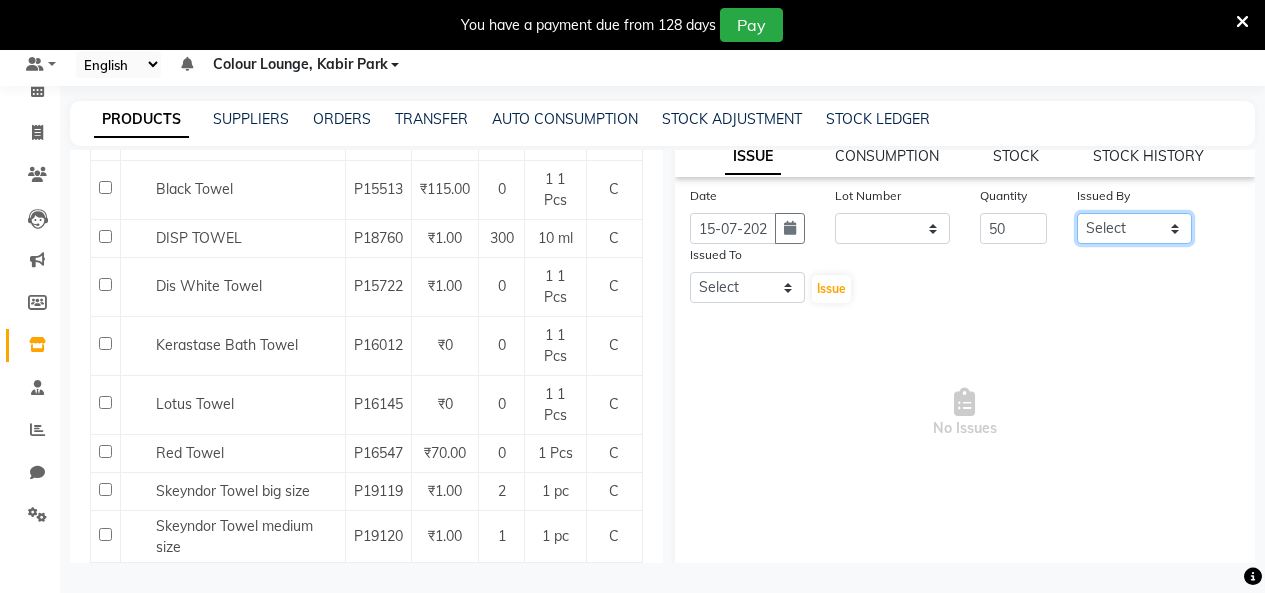 click on "Select Admin Admin AKHIL ANKUSH Colour Lounge, Kabir Park Colour Lounge, Kabir Park divyansh  Jaswinder singh guard JATIN JOHN JONEY LUXMI NAVDEEP KAUR NITI PARAMJIT PARAS KHATNAVLIA priya  priyanka  Rakesh sapna  SUMAN VANDANA SHARMA VISHAL" 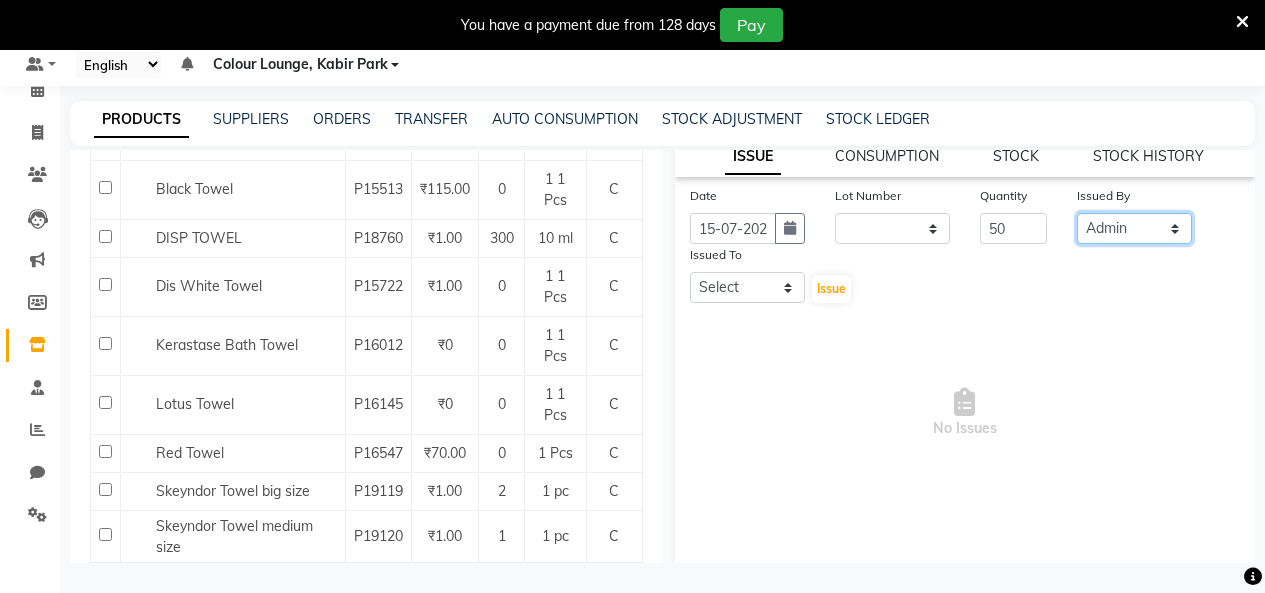 click on "Select Admin Admin AKHIL ANKUSH Colour Lounge, Kabir Park Colour Lounge, Kabir Park divyansh  Jaswinder singh guard JATIN JOHN JONEY LUXMI NAVDEEP KAUR NITI PARAMJIT PARAS KHATNAVLIA priya  priyanka  Rakesh sapna  SUMAN VANDANA SHARMA VISHAL" 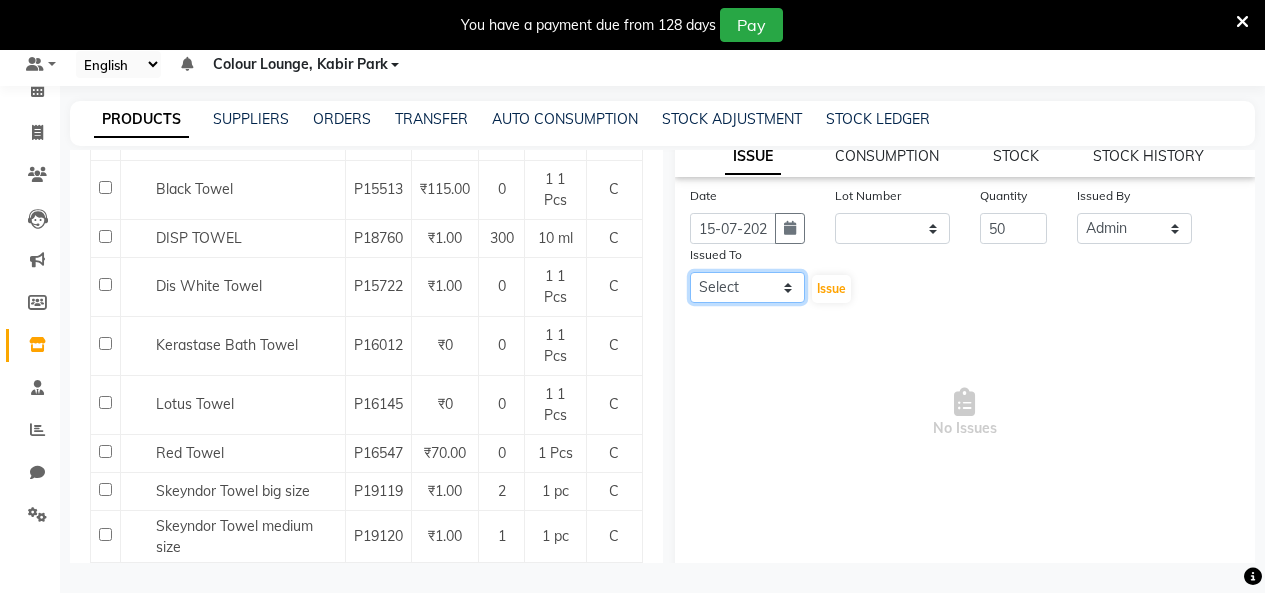 drag, startPoint x: 713, startPoint y: 294, endPoint x: 707, endPoint y: 279, distance: 16.155495 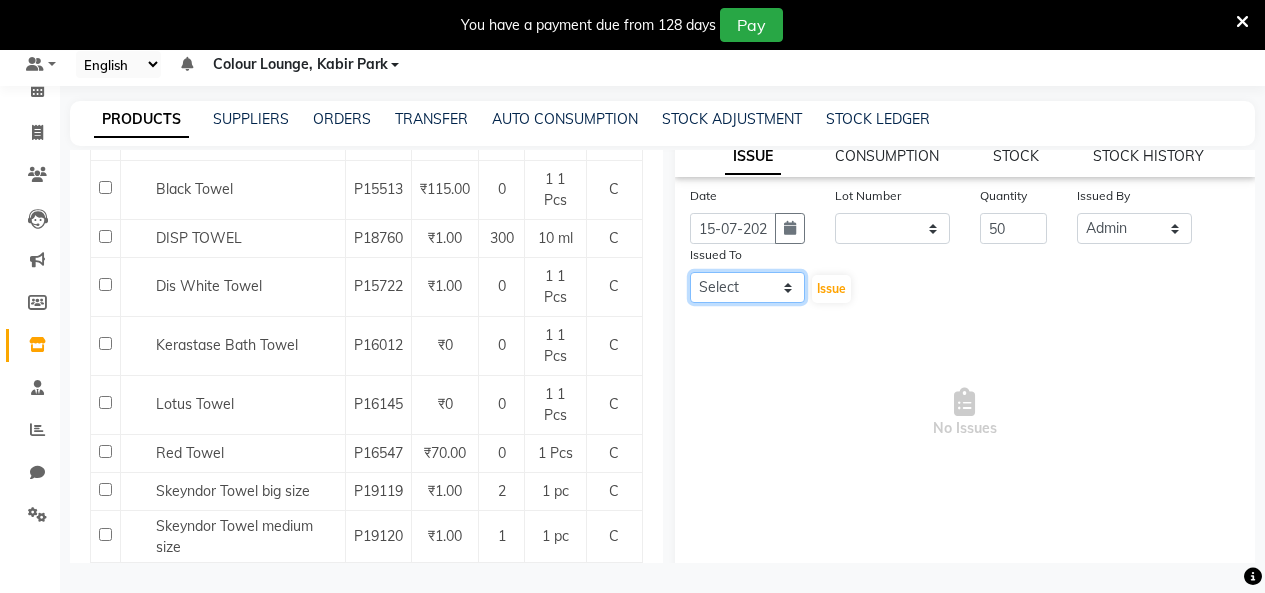 select on "76897" 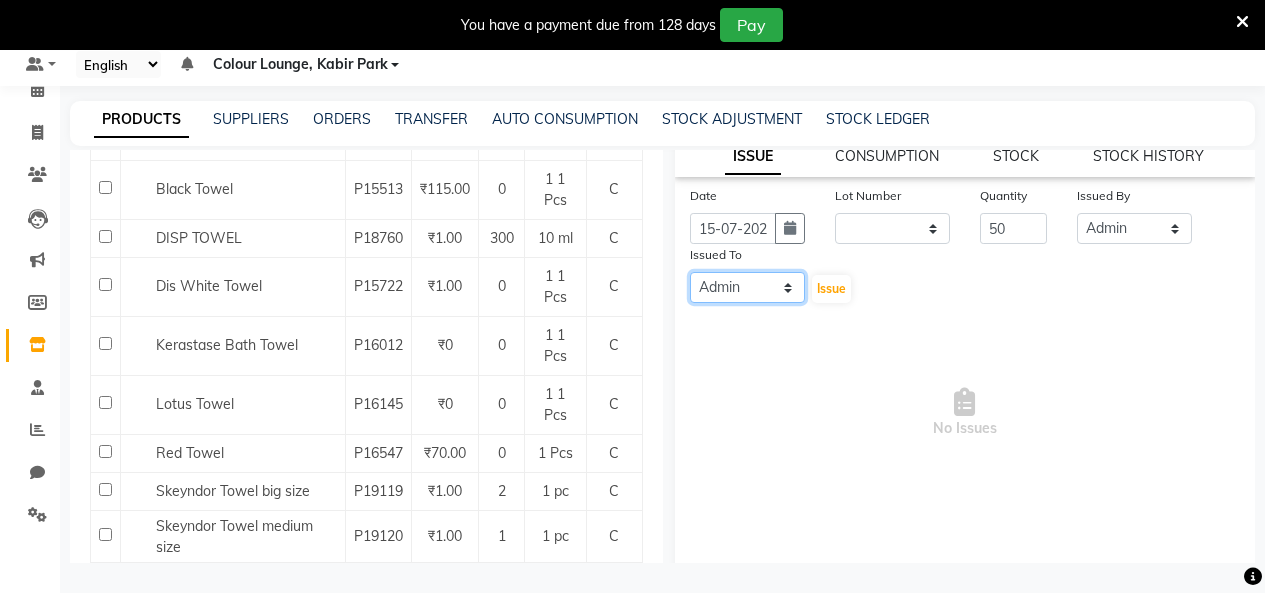 click on "Select Admin Admin AKHIL ANKUSH Colour Lounge, Kabir Park Colour Lounge, Kabir Park divyansh  Jaswinder singh guard JATIN JOHN JONEY LUXMI NAVDEEP KAUR NITI PARAMJIT PARAS KHATNAVLIA priya  priyanka  Rakesh sapna  SUMAN VANDANA SHARMA VISHAL" 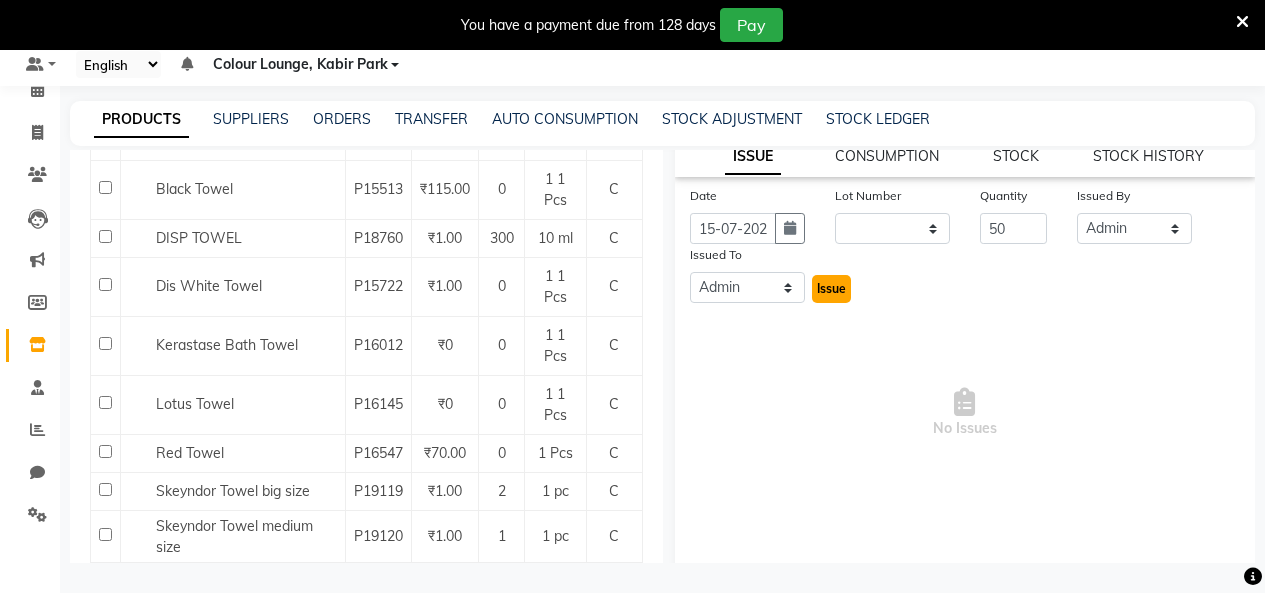 click on "Issue" 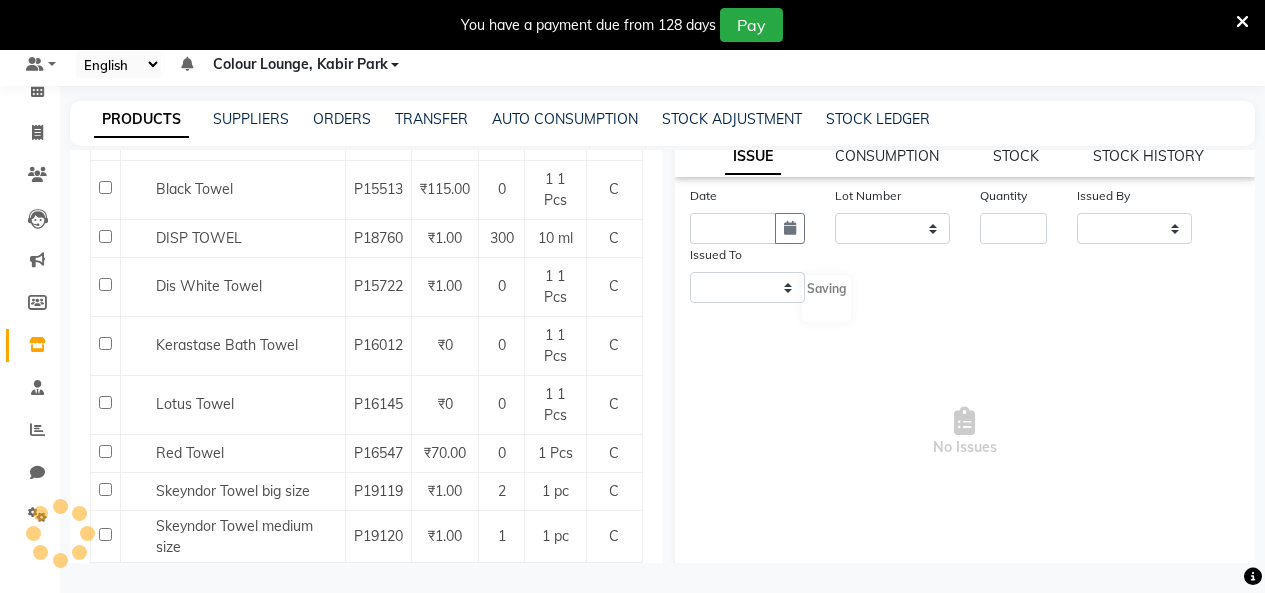 scroll, scrollTop: 0, scrollLeft: 0, axis: both 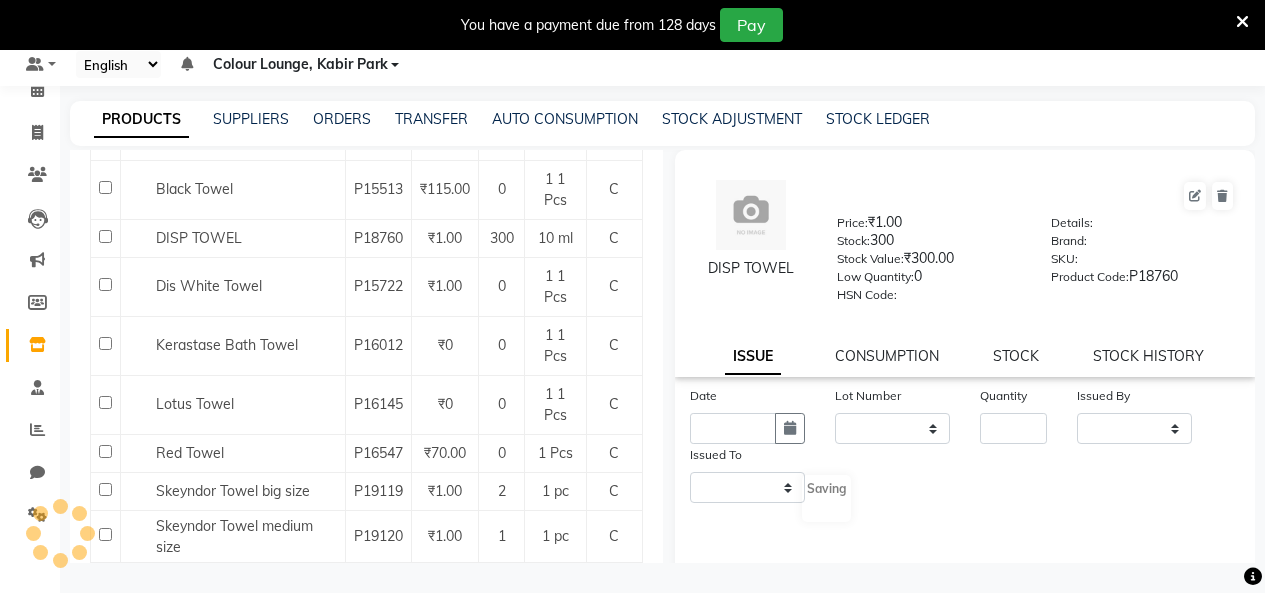 select 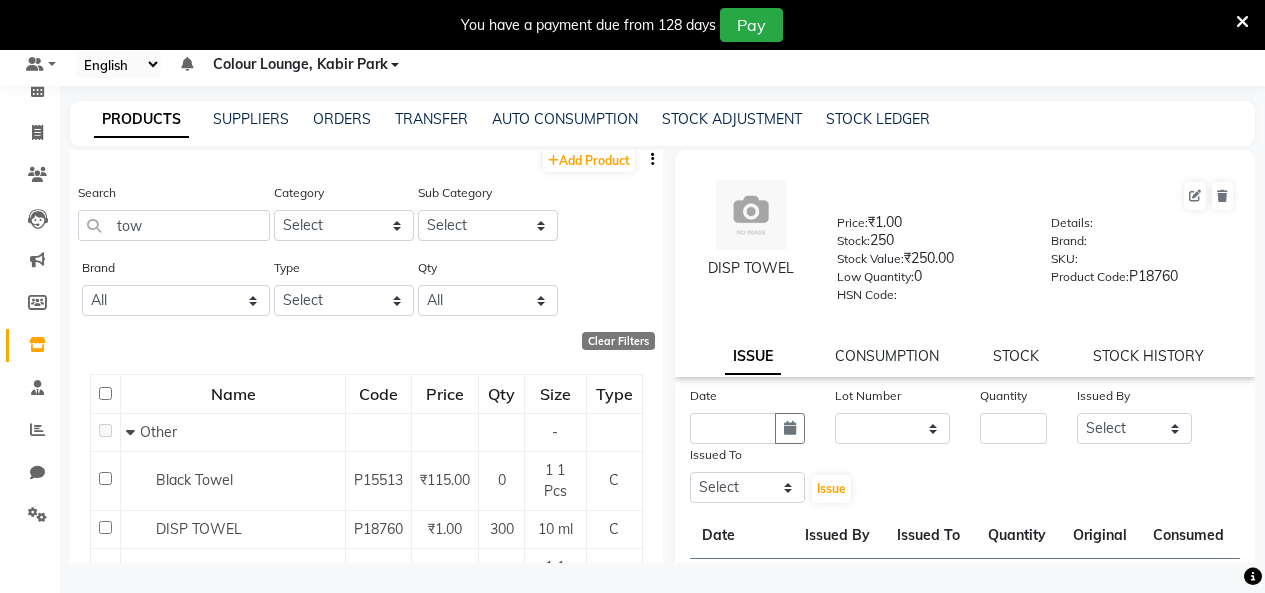 scroll, scrollTop: 0, scrollLeft: 0, axis: both 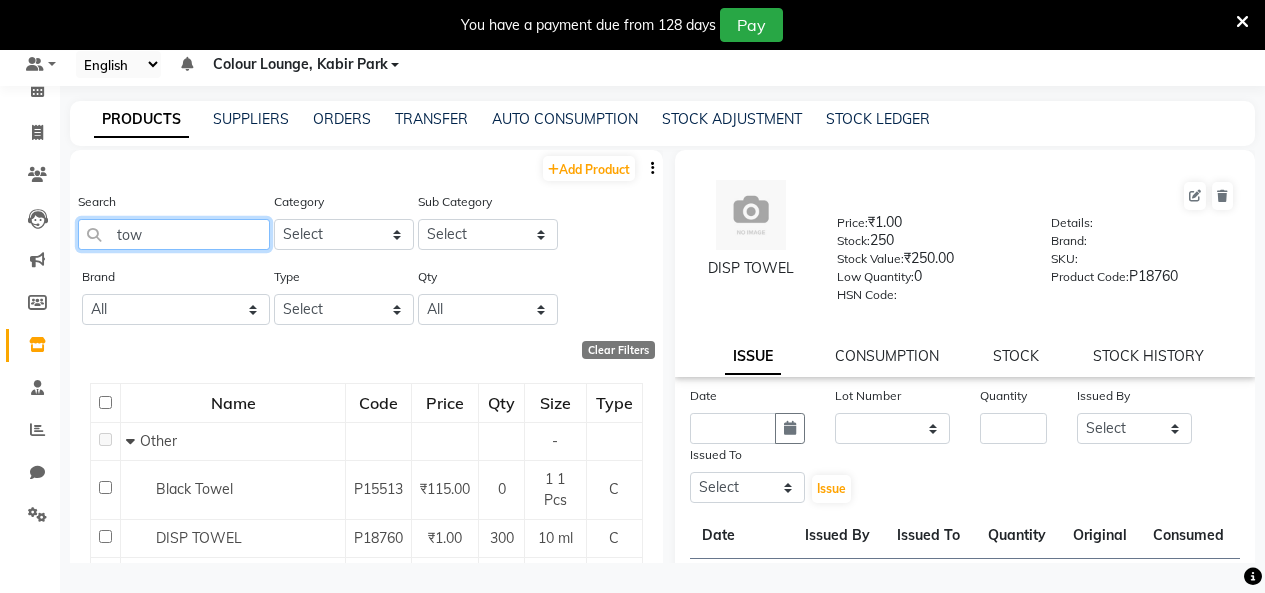 click on "tow" 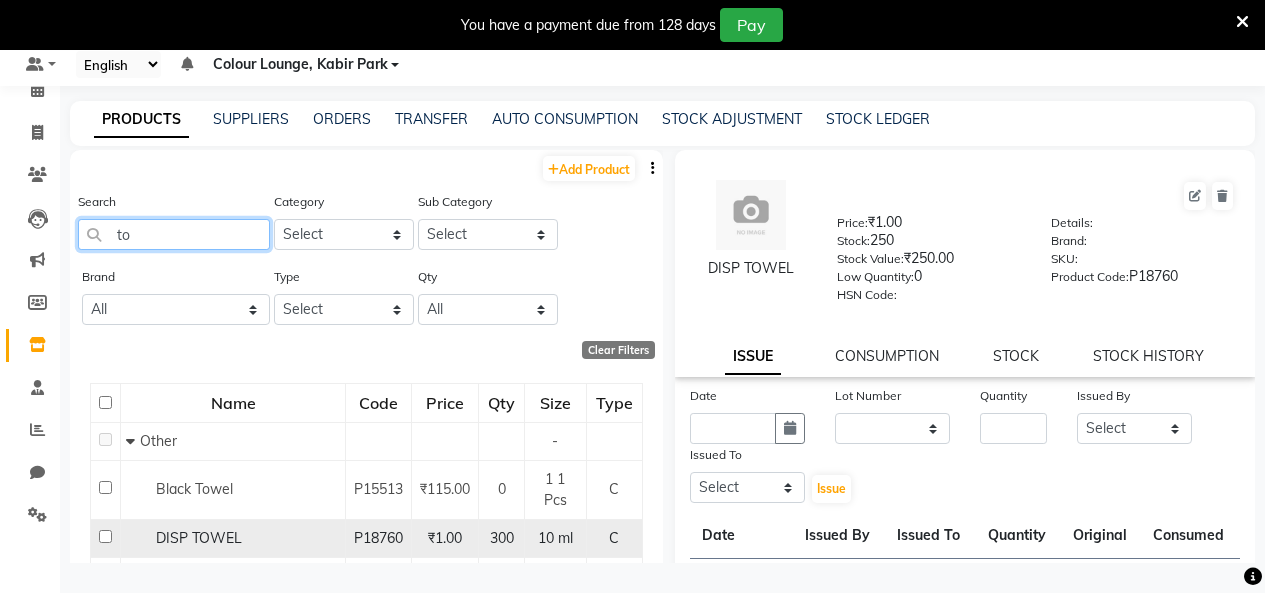 type on "t" 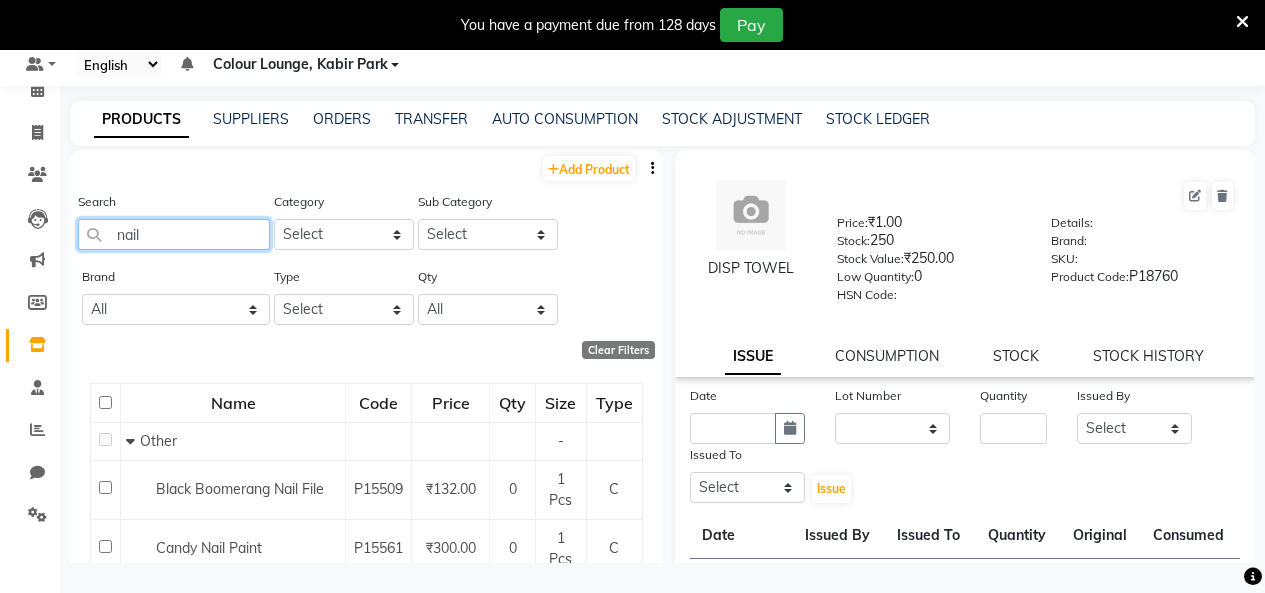 click on "nail" 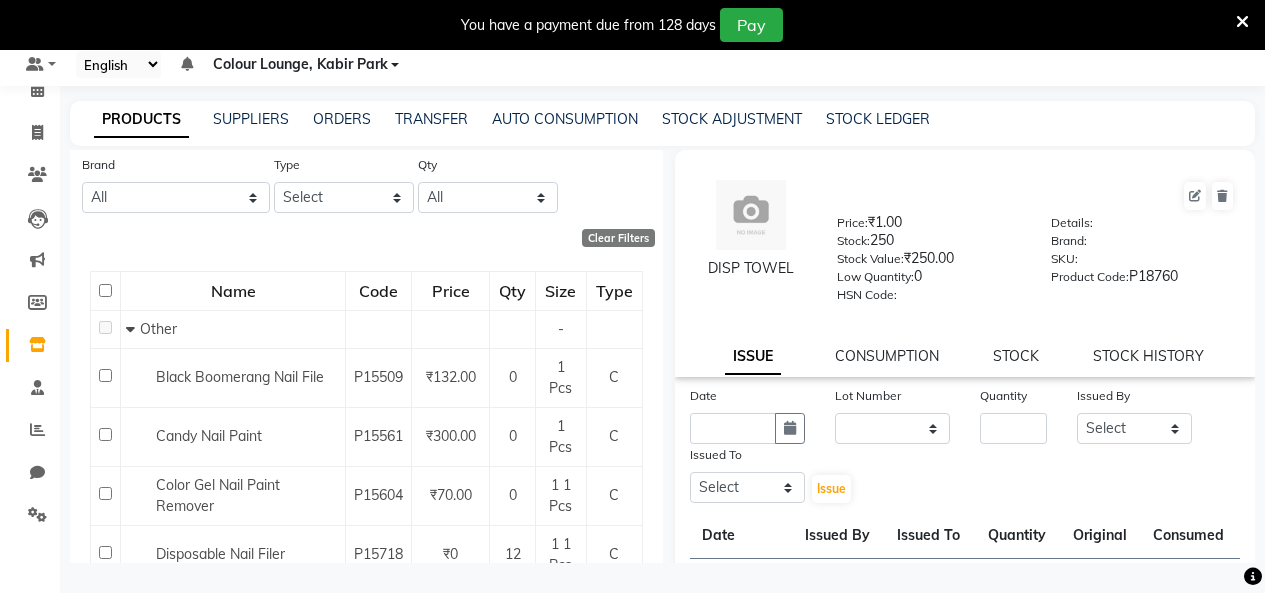 scroll, scrollTop: 300, scrollLeft: 0, axis: vertical 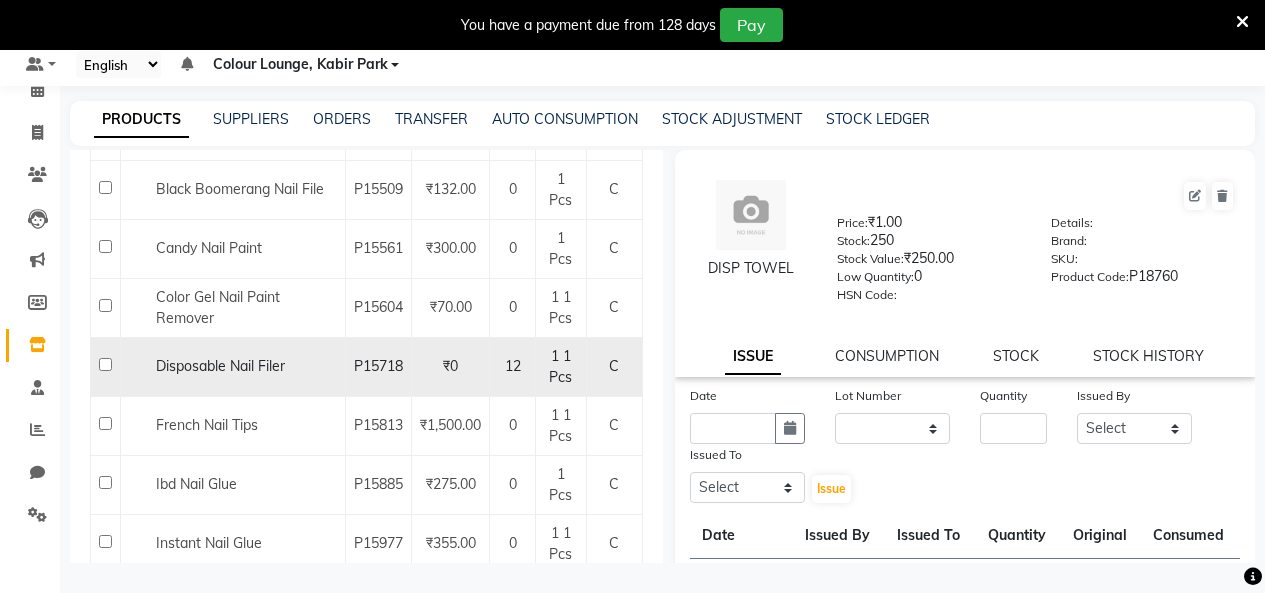 type on "nail" 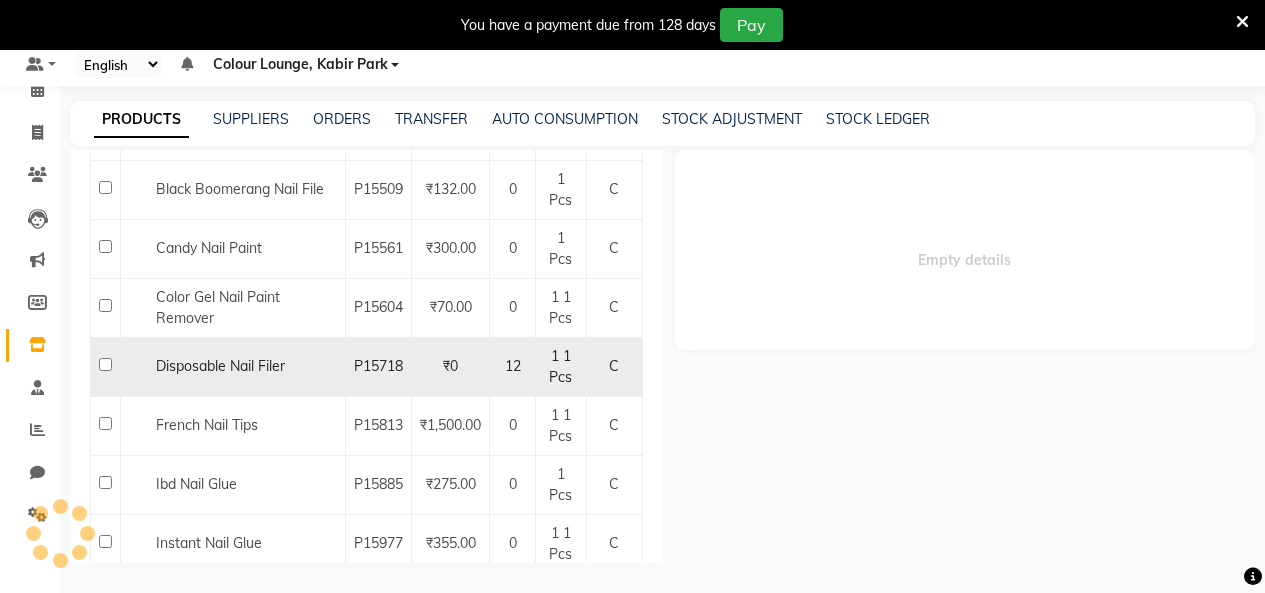 select 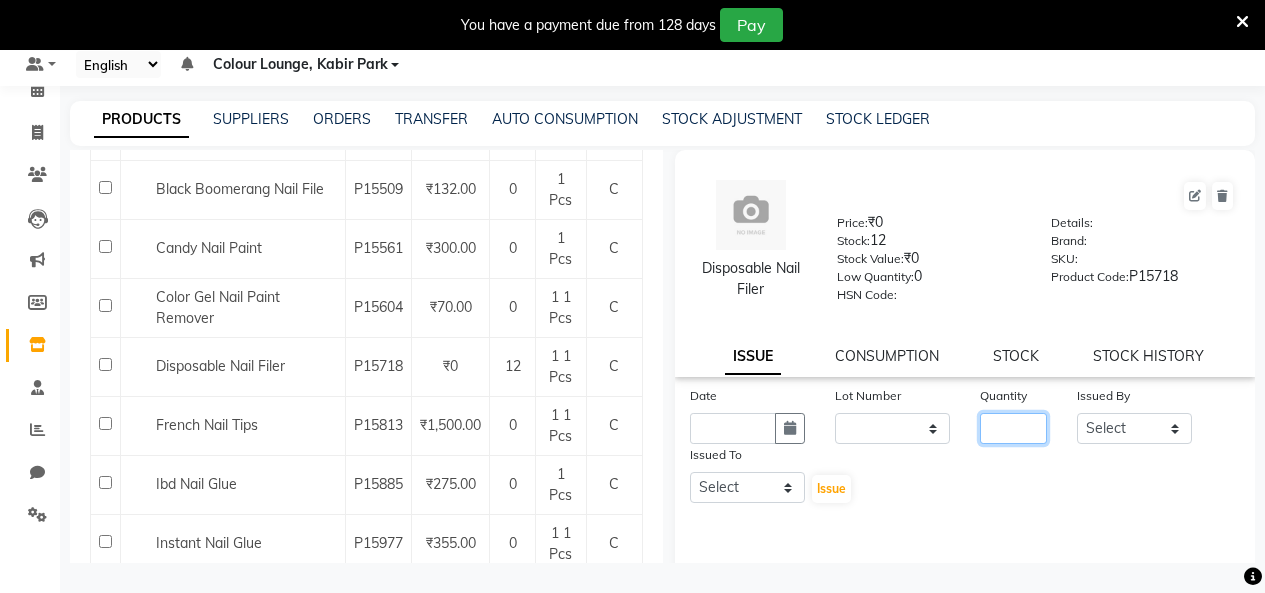 click 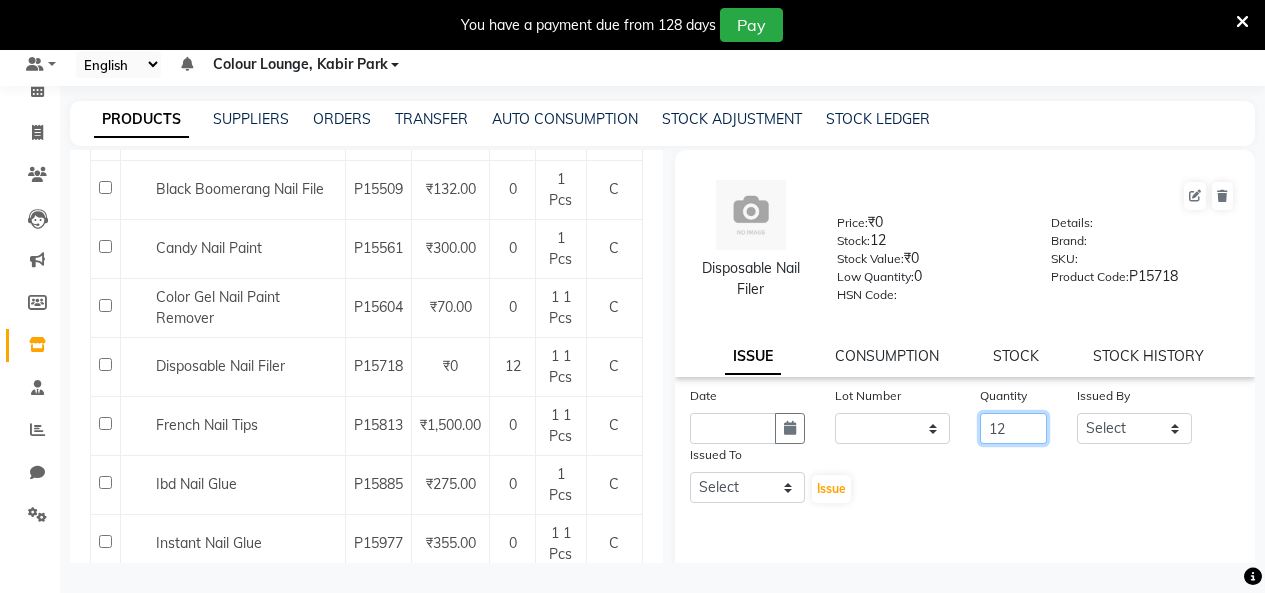type on "12" 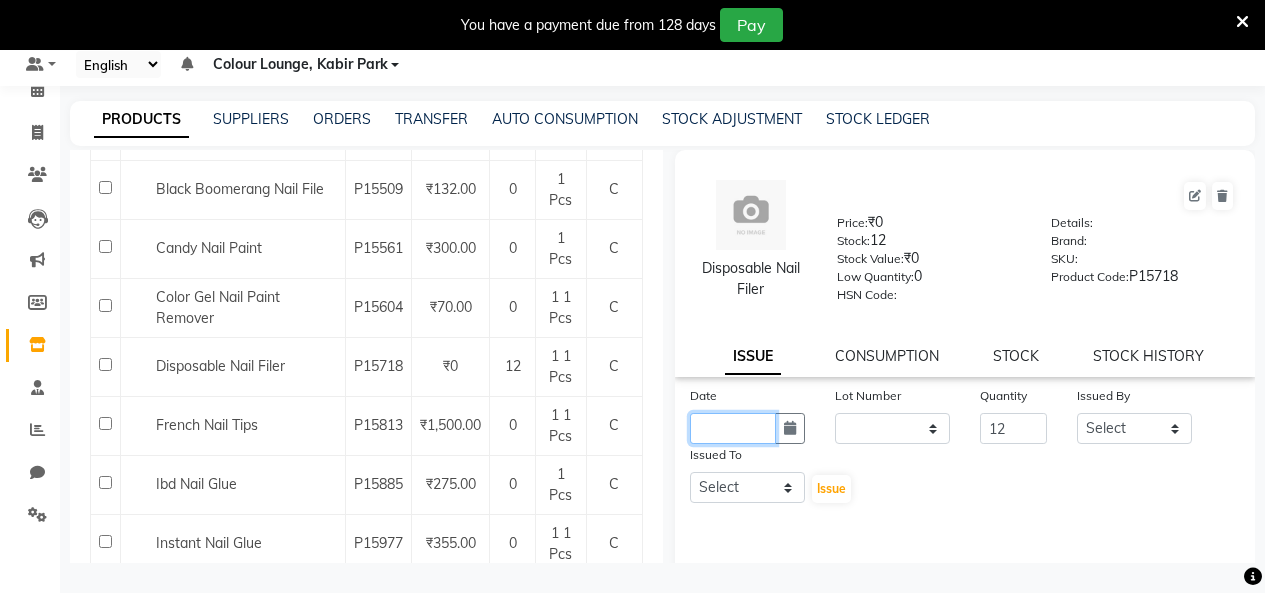 click 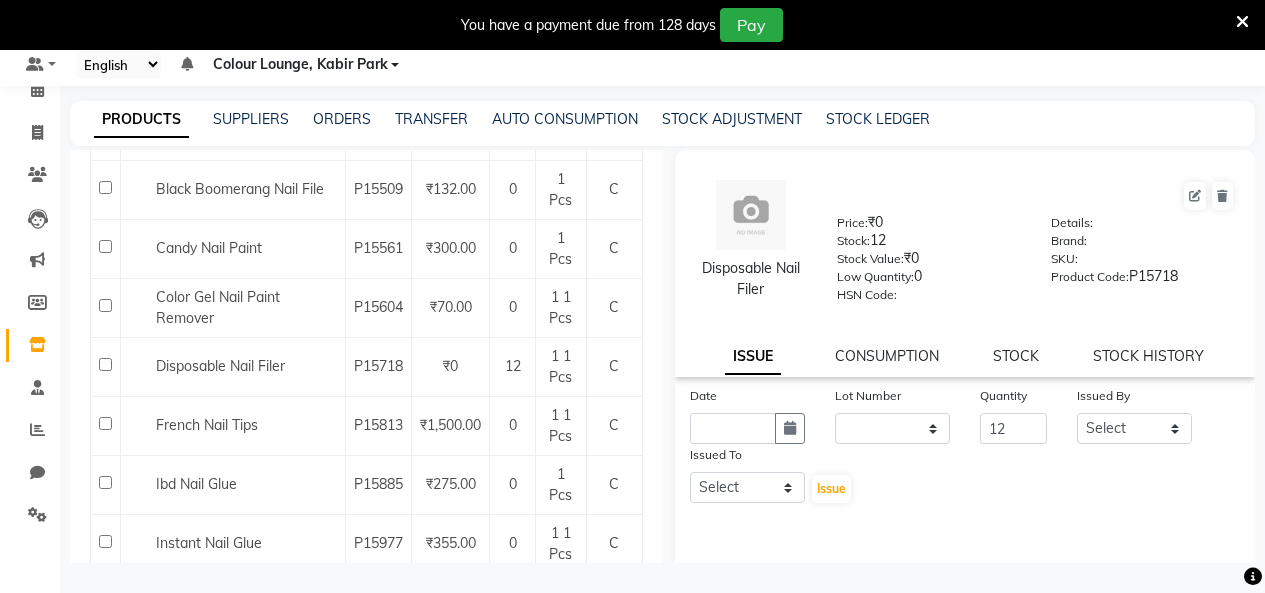 select on "8" 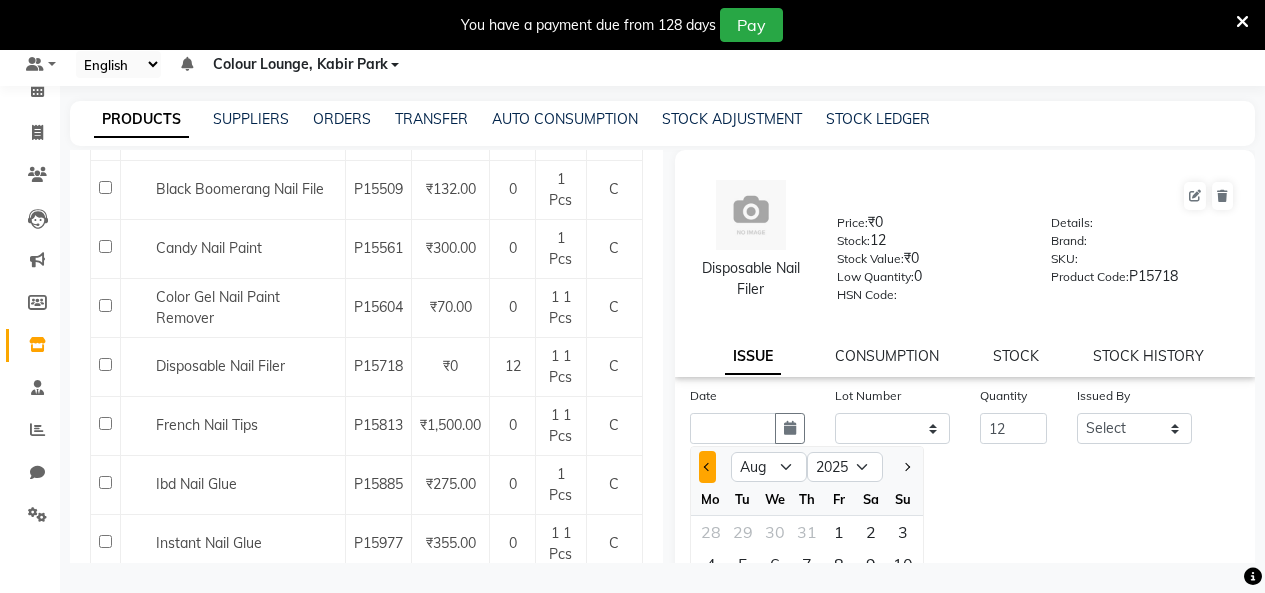 click 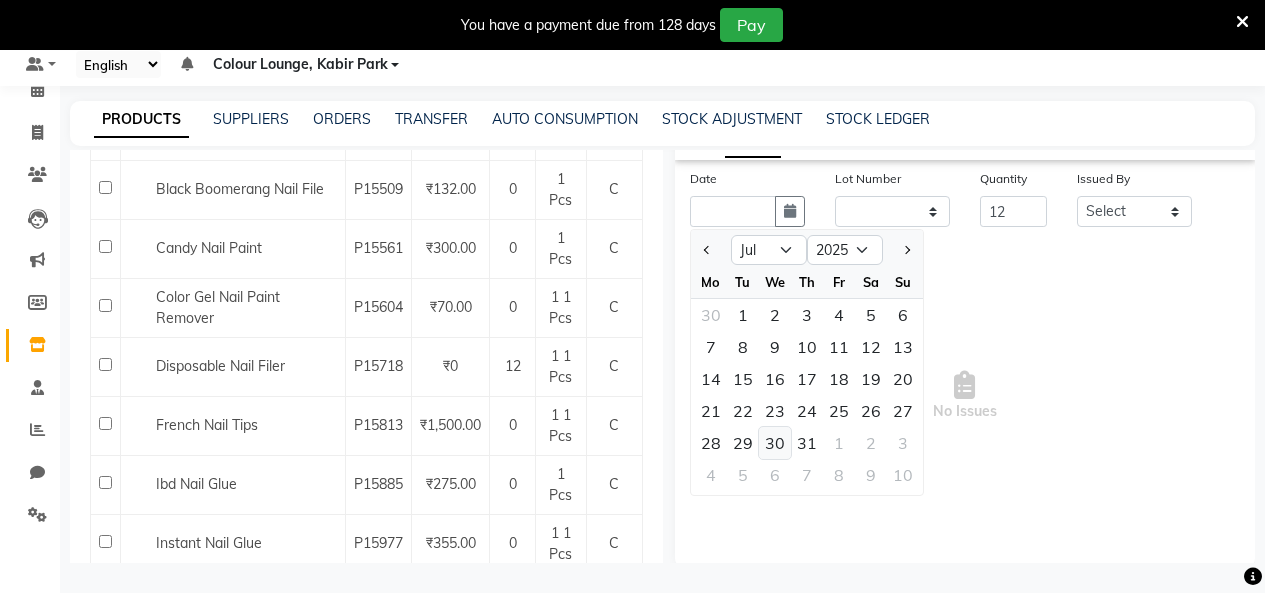 scroll, scrollTop: 222, scrollLeft: 0, axis: vertical 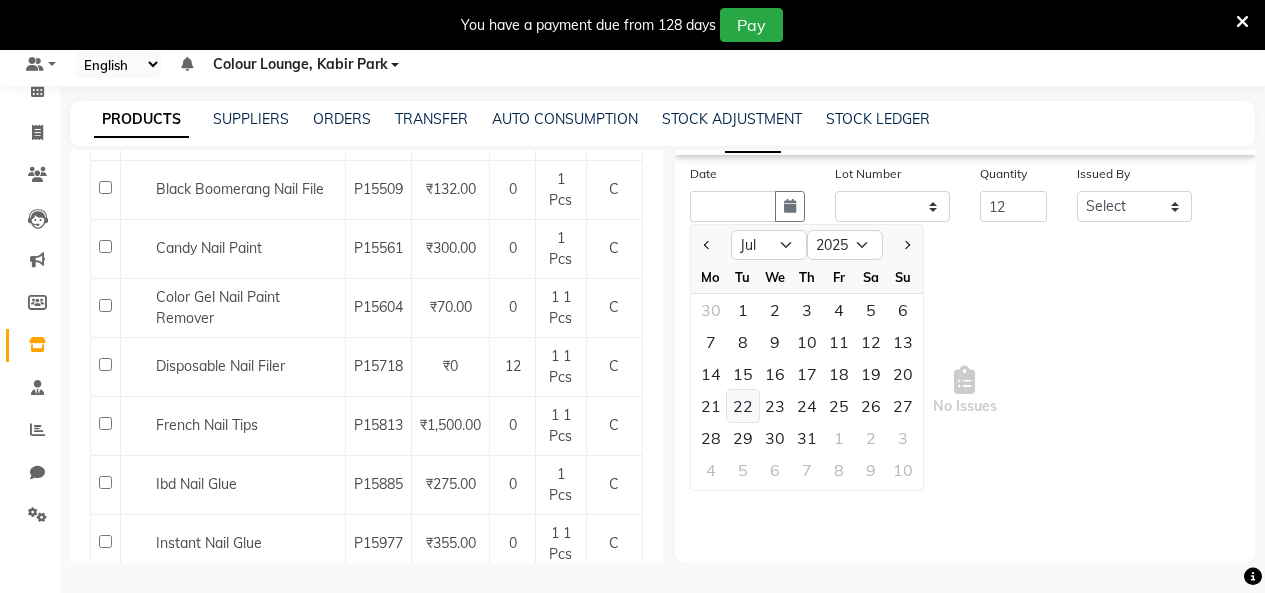 click on "22" 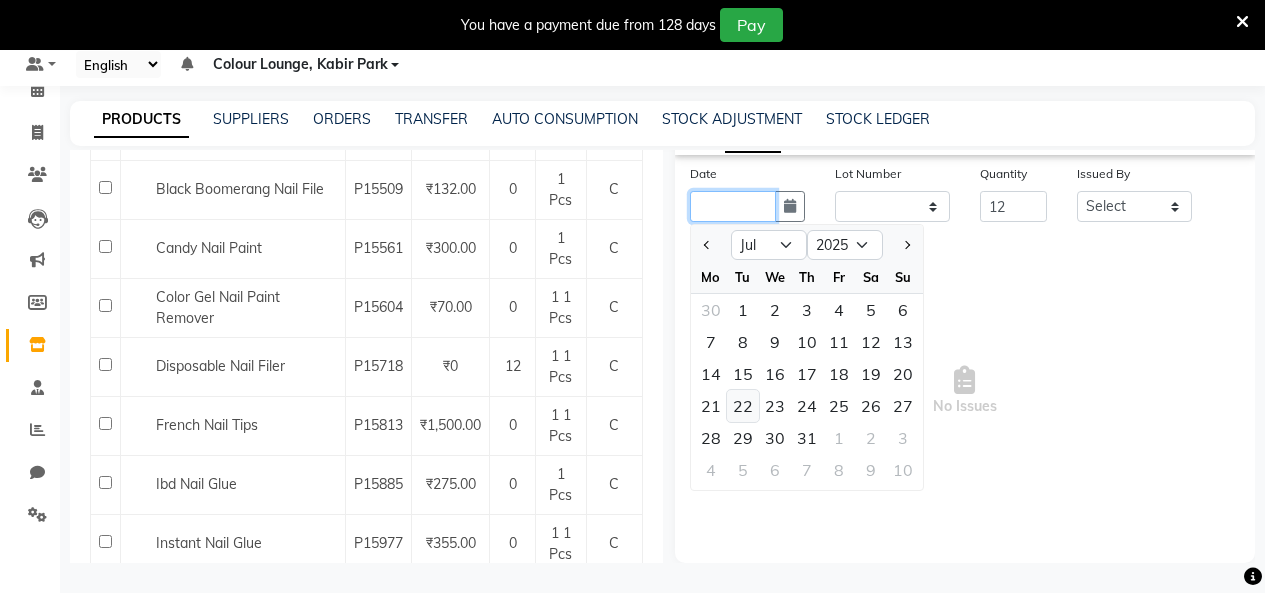 type on "22-07-2025" 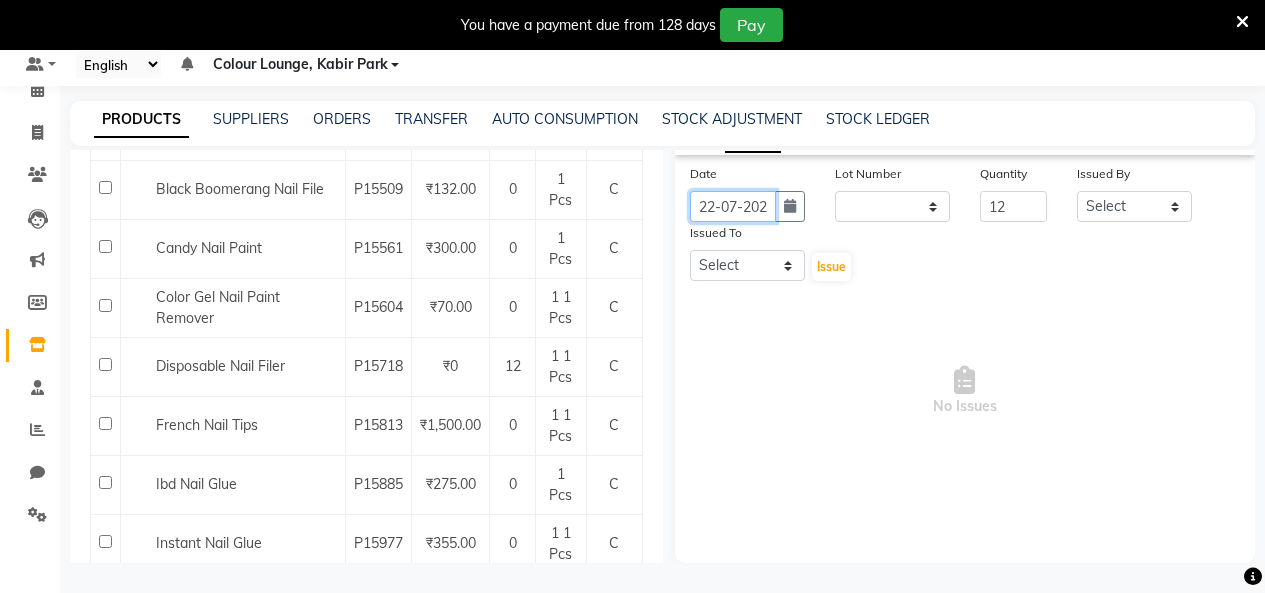 scroll, scrollTop: 0, scrollLeft: 15, axis: horizontal 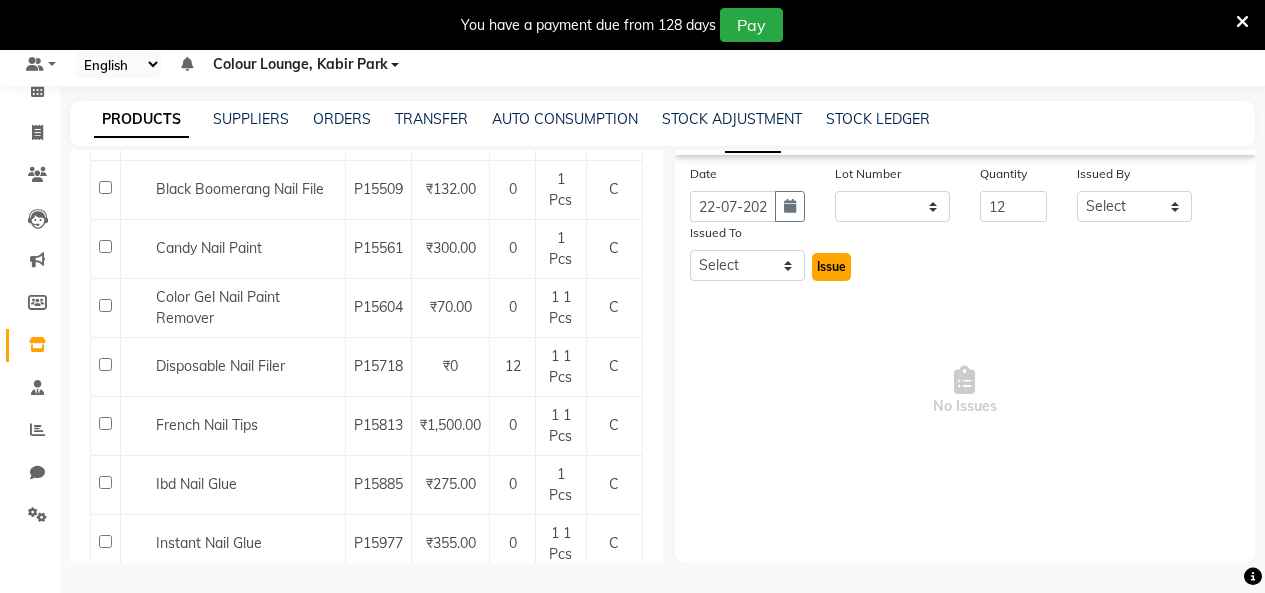 click on "Issue" 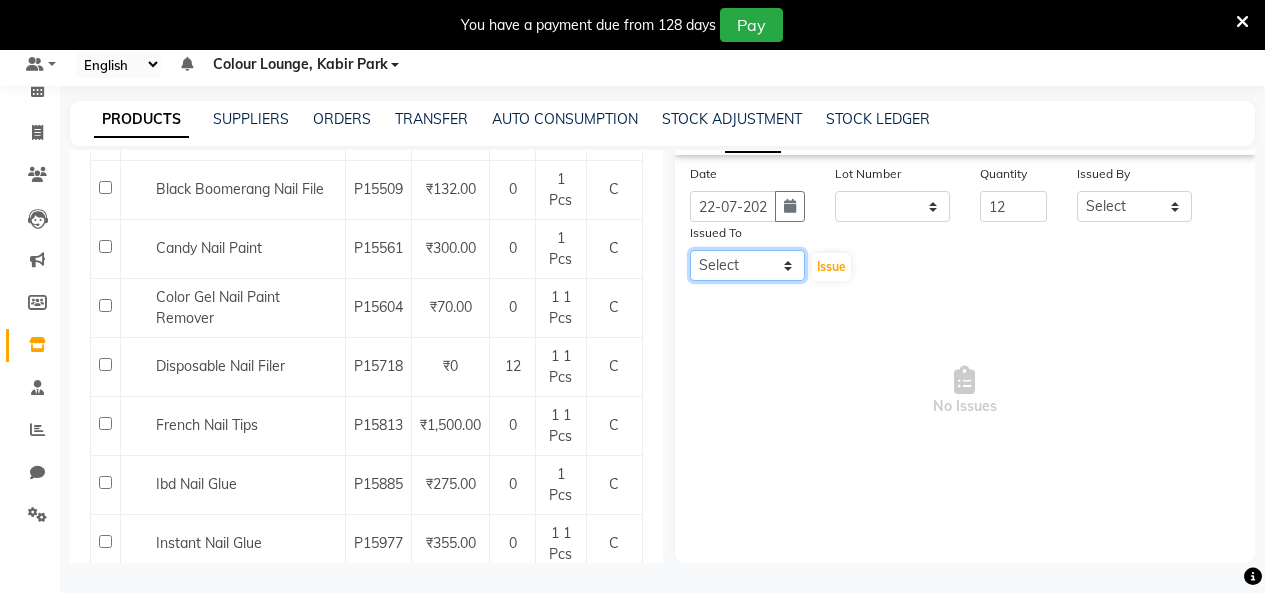 click on "Select Admin Admin AKHIL ANKUSH Colour Lounge, Kabir Park Colour Lounge, Kabir Park divyansh  Jaswinder singh guard JATIN JOHN JONEY LUXMI NAVDEEP KAUR NITI PARAMJIT PARAS KHATNAVLIA priya  priyanka  Rakesh sapna  SUMAN VANDANA SHARMA VISHAL" 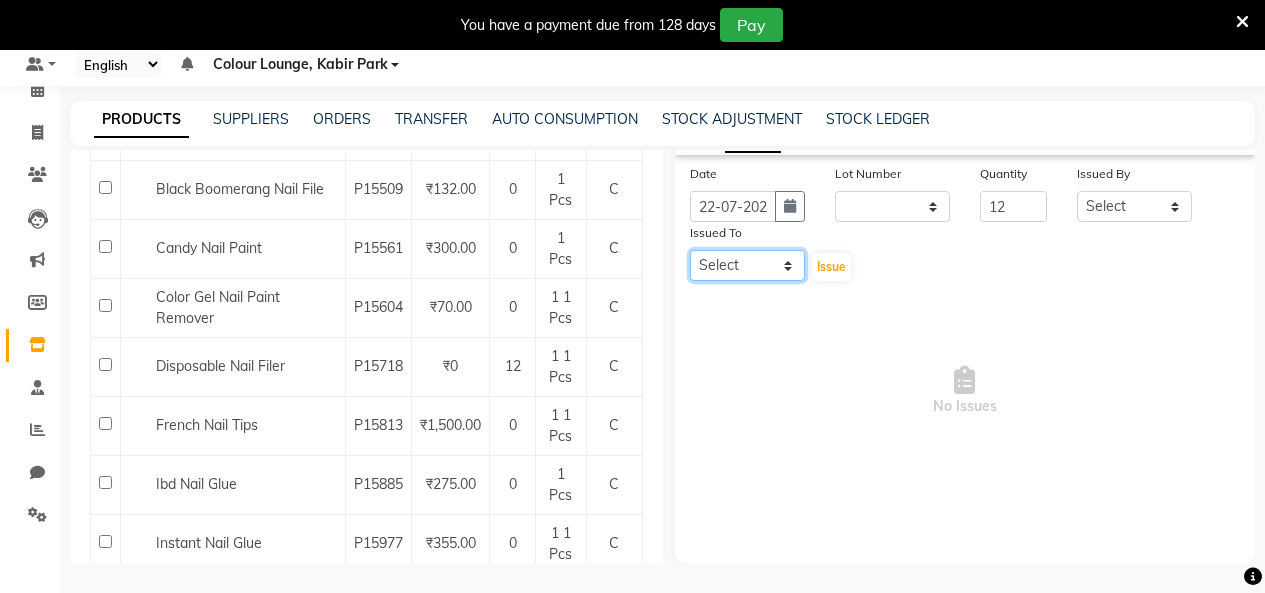 select on "70112" 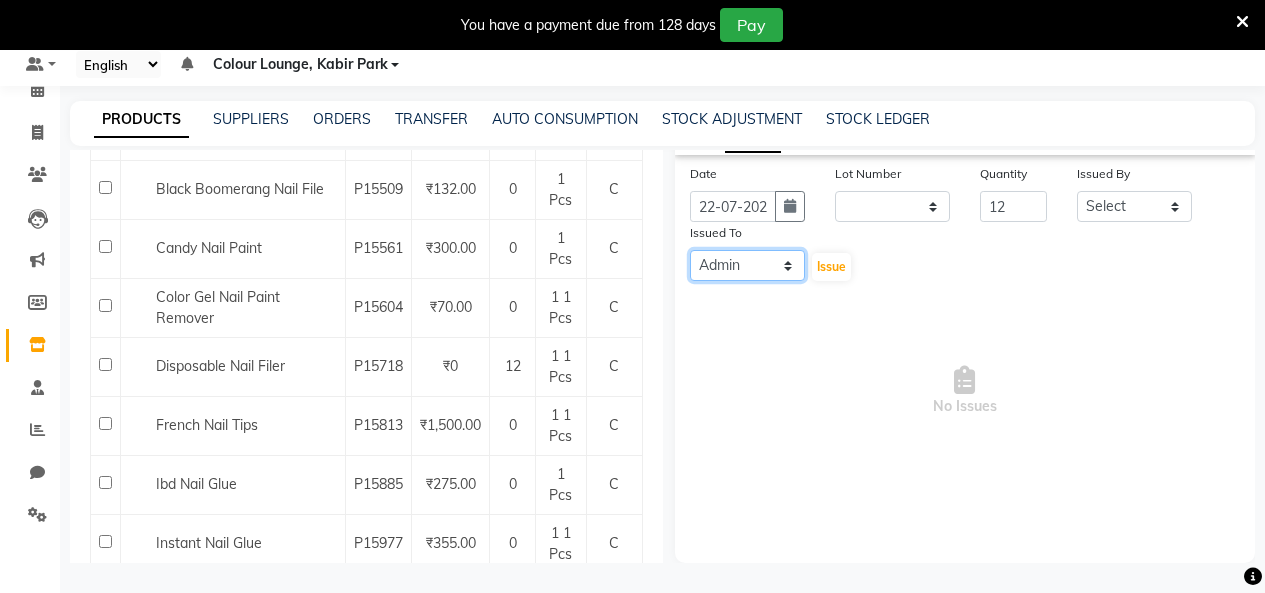 click on "Select Admin Admin AKHIL ANKUSH Colour Lounge, Kabir Park Colour Lounge, Kabir Park divyansh  Jaswinder singh guard JATIN JOHN JONEY LUXMI NAVDEEP KAUR NITI PARAMJIT PARAS KHATNAVLIA priya  priyanka  Rakesh sapna  SUMAN VANDANA SHARMA VISHAL" 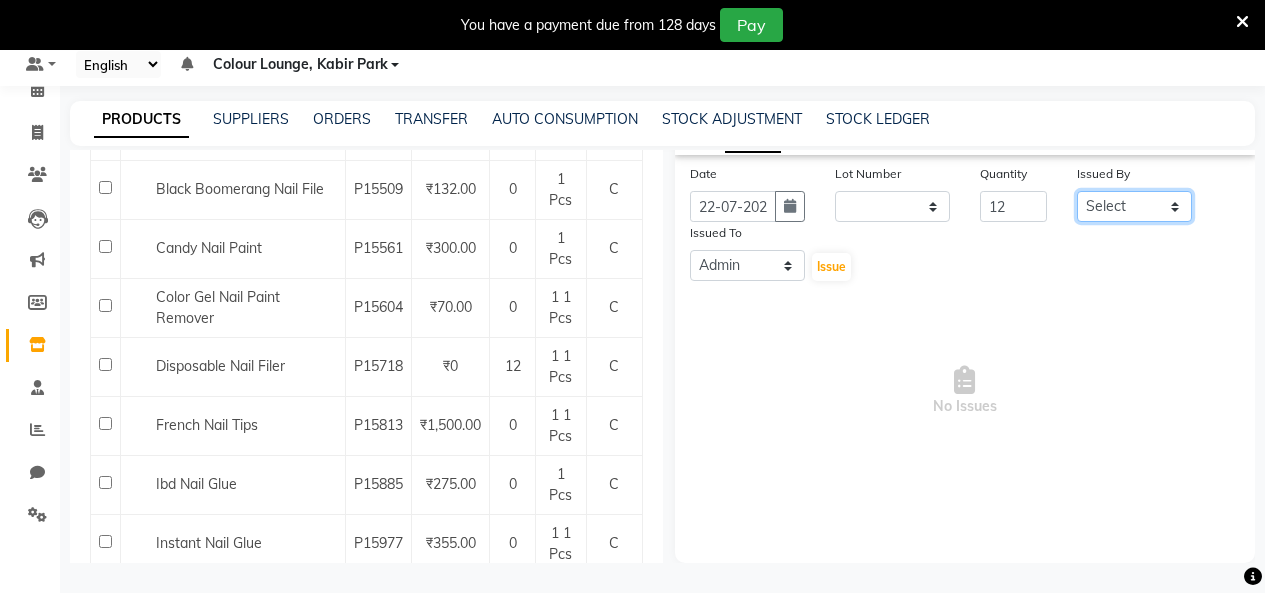 drag, startPoint x: 1115, startPoint y: 205, endPoint x: 1085, endPoint y: 38, distance: 169.67322 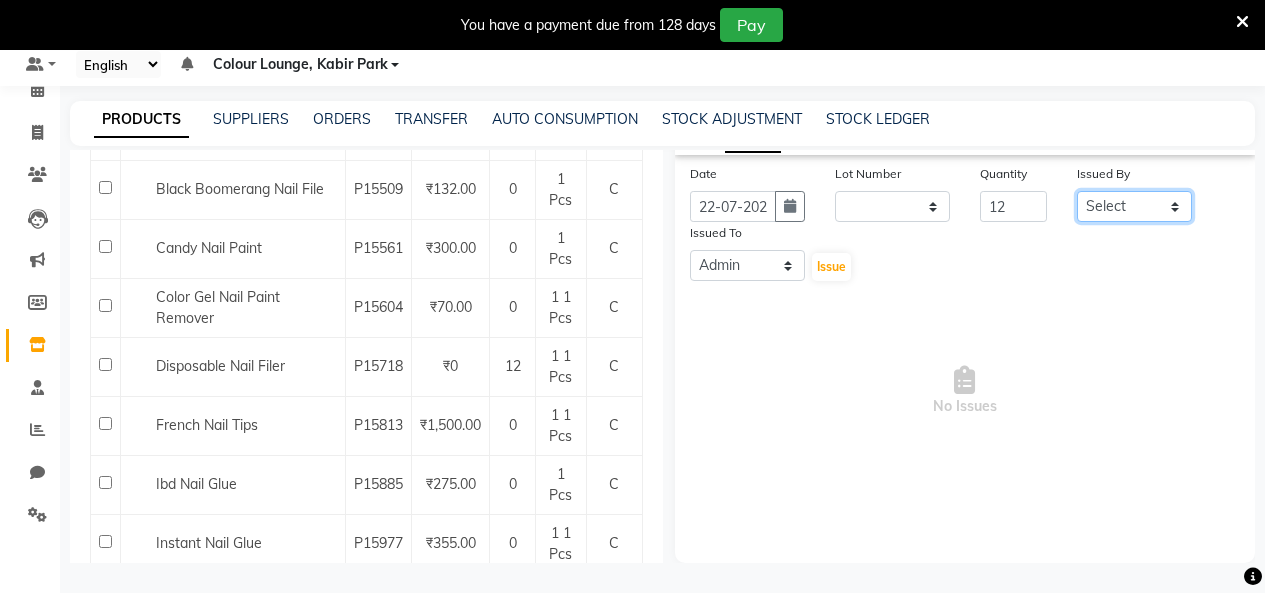 select on "70112" 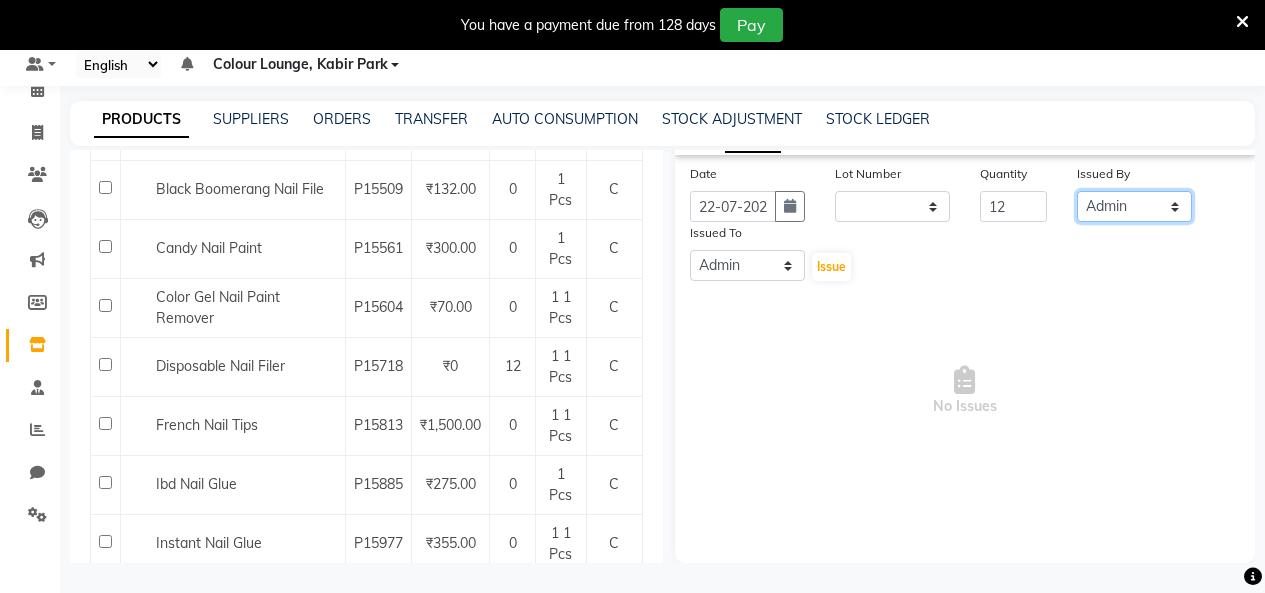 click on "Select Admin Admin AKHIL ANKUSH Colour Lounge, Kabir Park Colour Lounge, Kabir Park divyansh  Jaswinder singh guard JATIN JOHN JONEY LUXMI NAVDEEP KAUR NITI PARAMJIT PARAS KHATNAVLIA priya  priyanka  Rakesh sapna  SUMAN VANDANA SHARMA VISHAL" 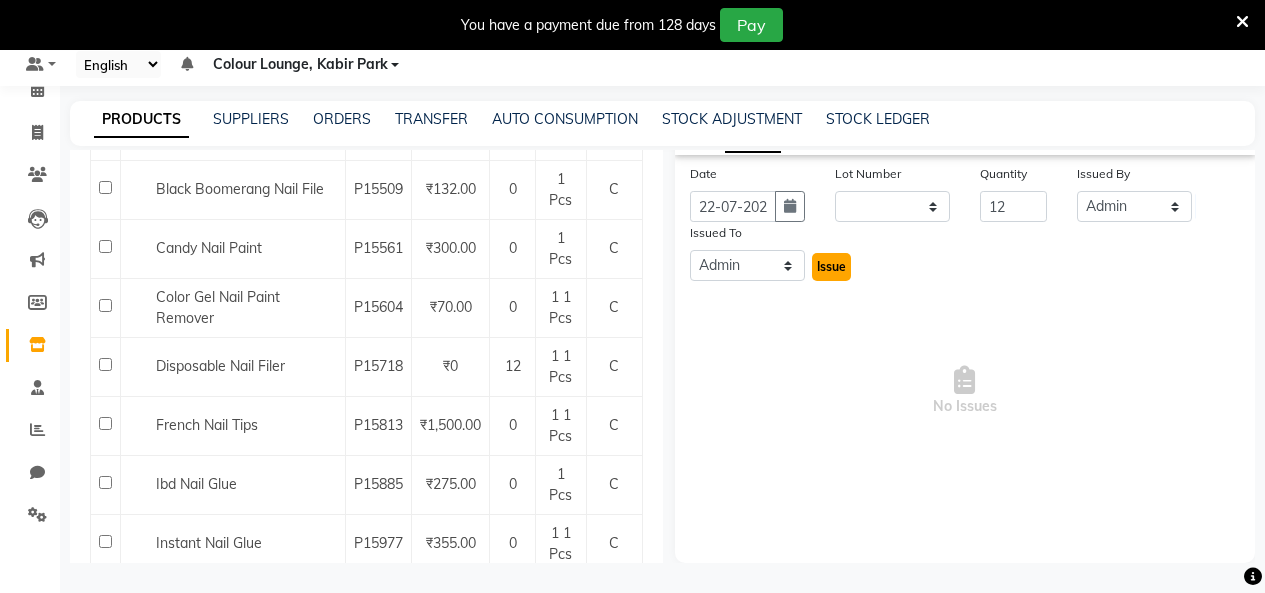 click on "Issue" 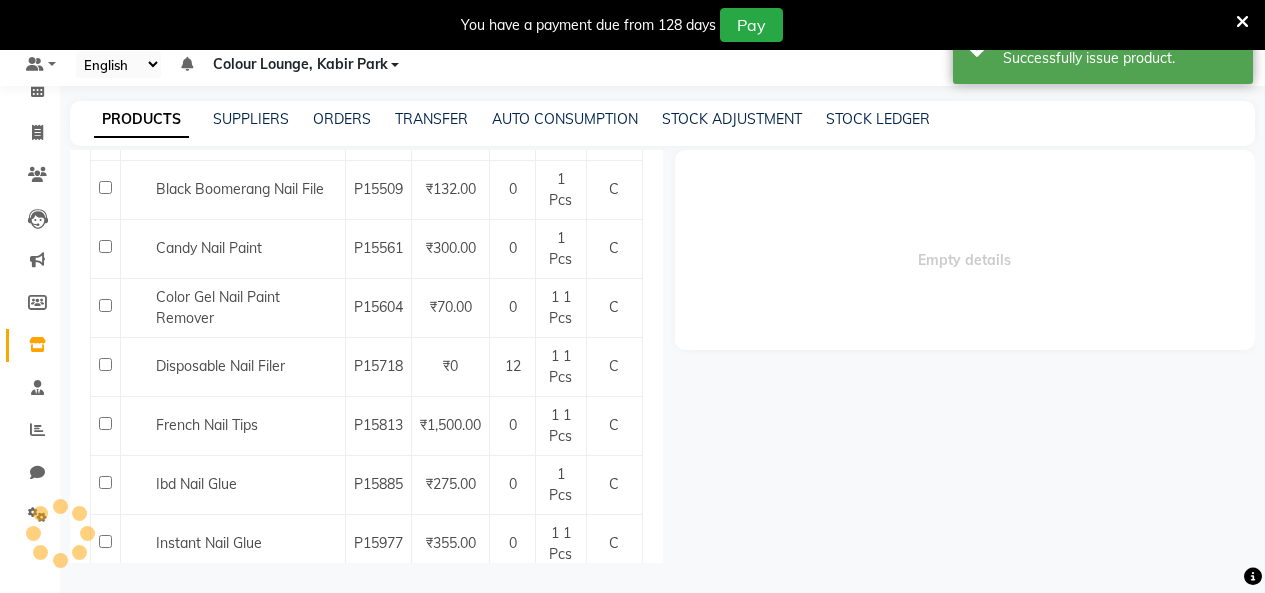 scroll, scrollTop: 0, scrollLeft: 0, axis: both 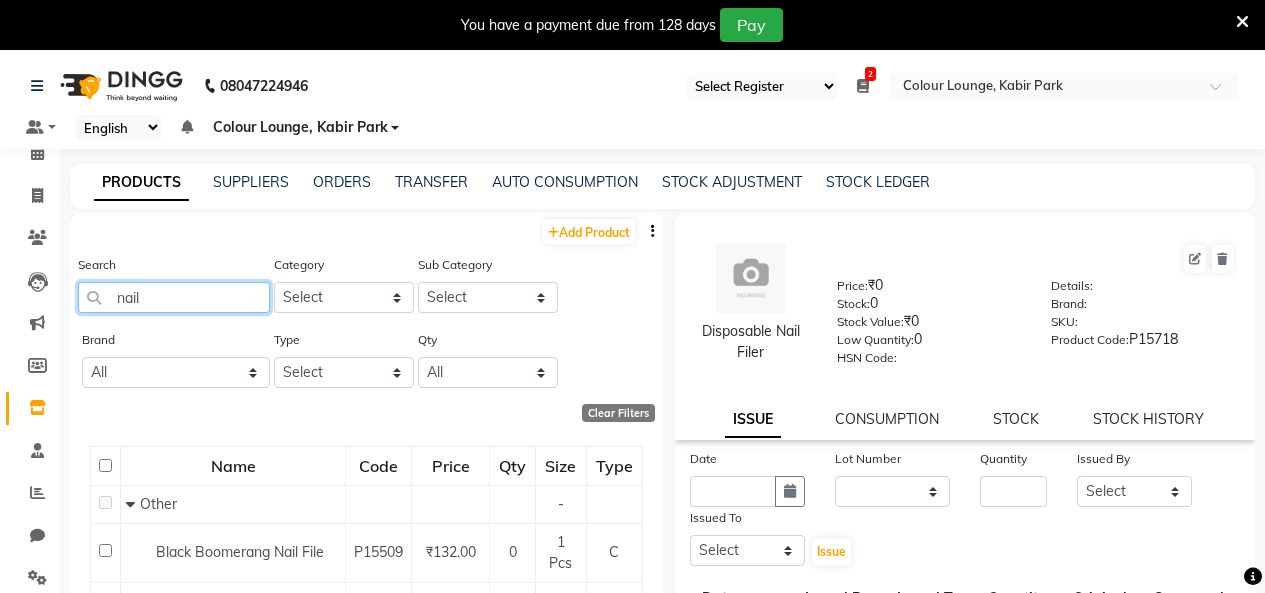 click on "nail" 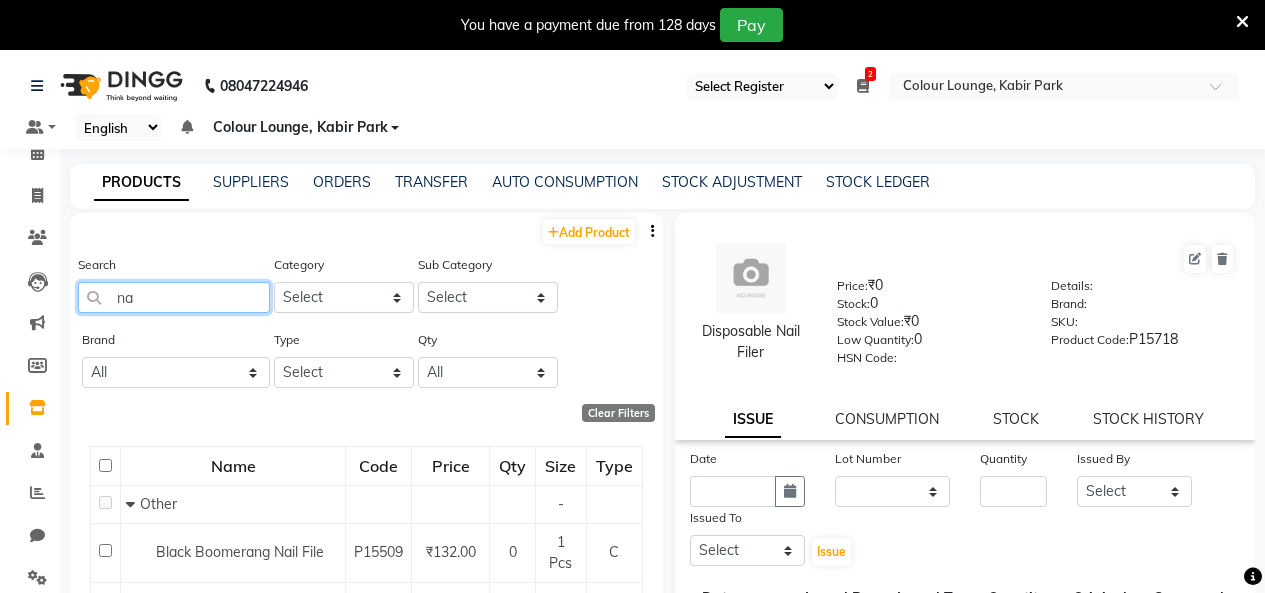 type on "n" 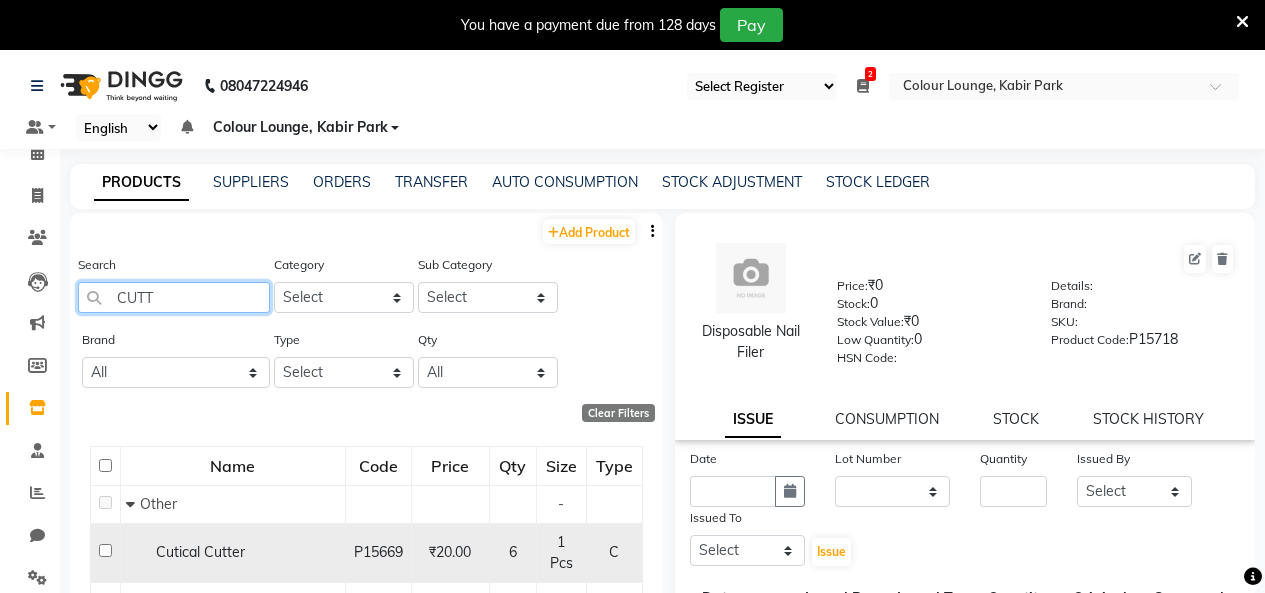 scroll, scrollTop: 350, scrollLeft: 0, axis: vertical 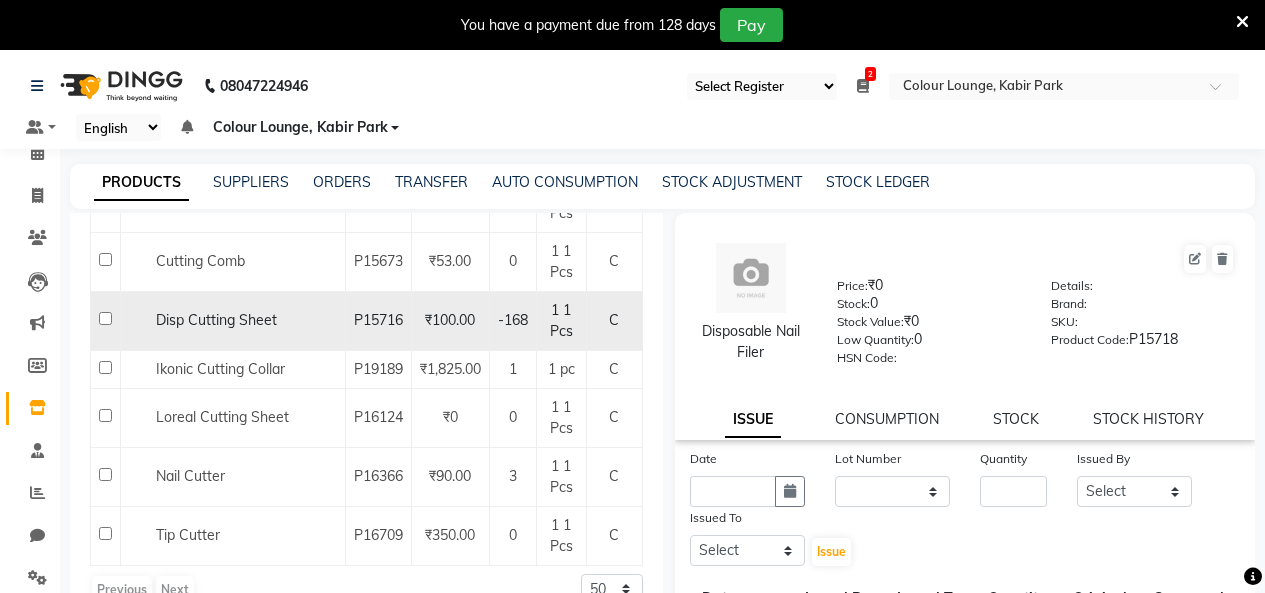 type on "CUTT" 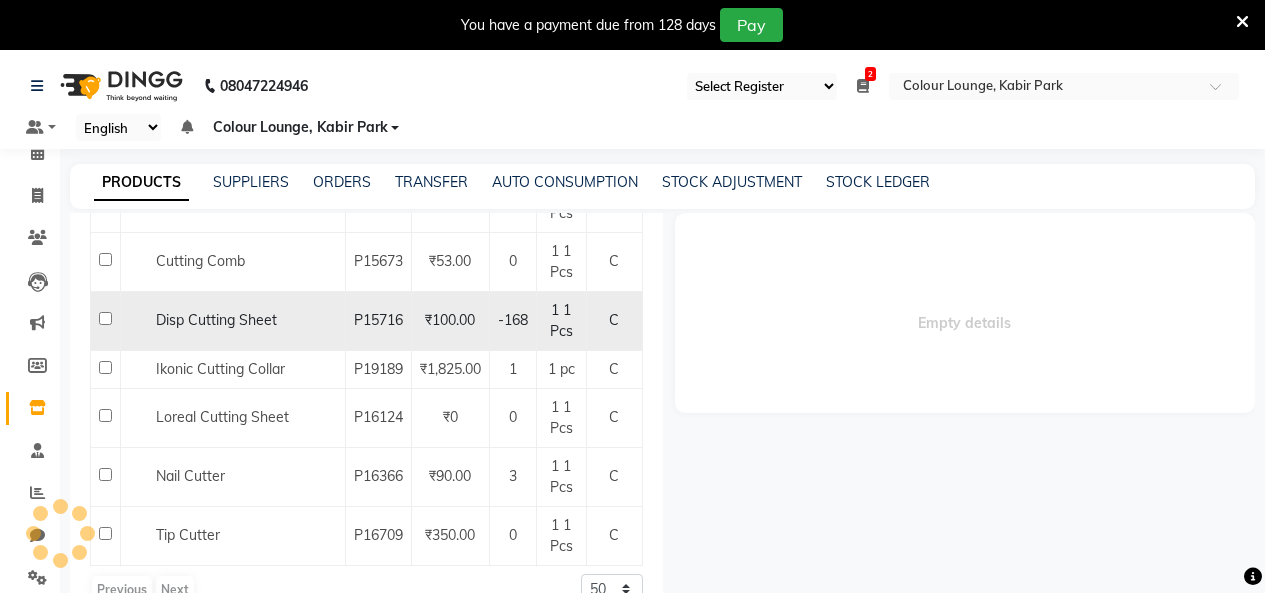 select 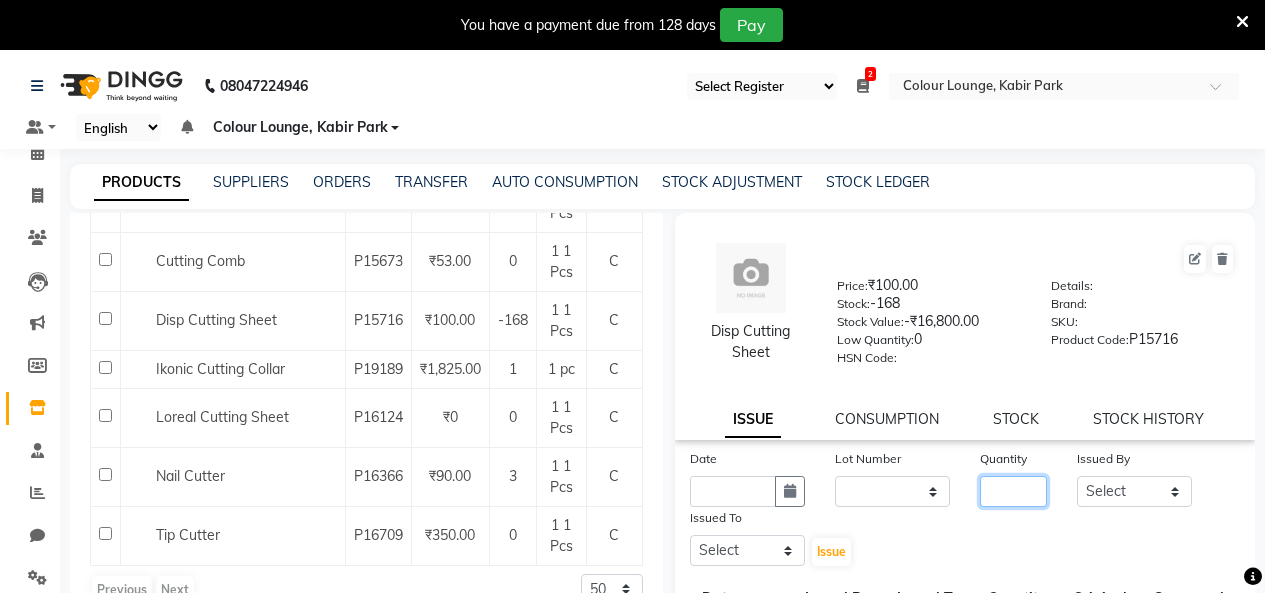 click 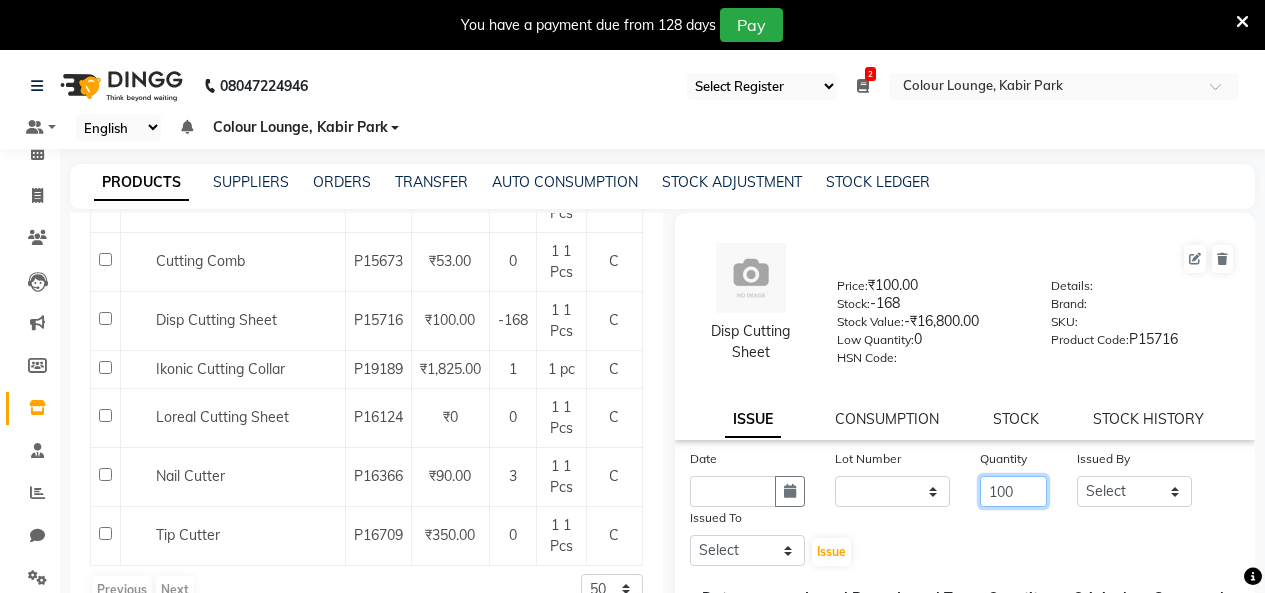 type on "100" 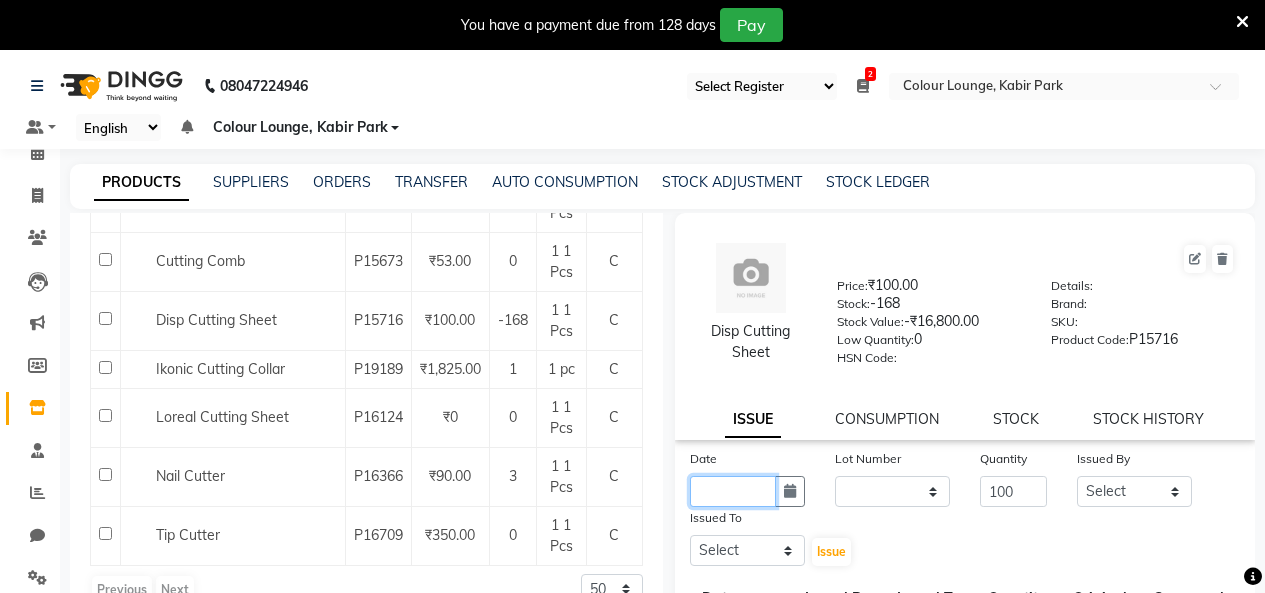 click 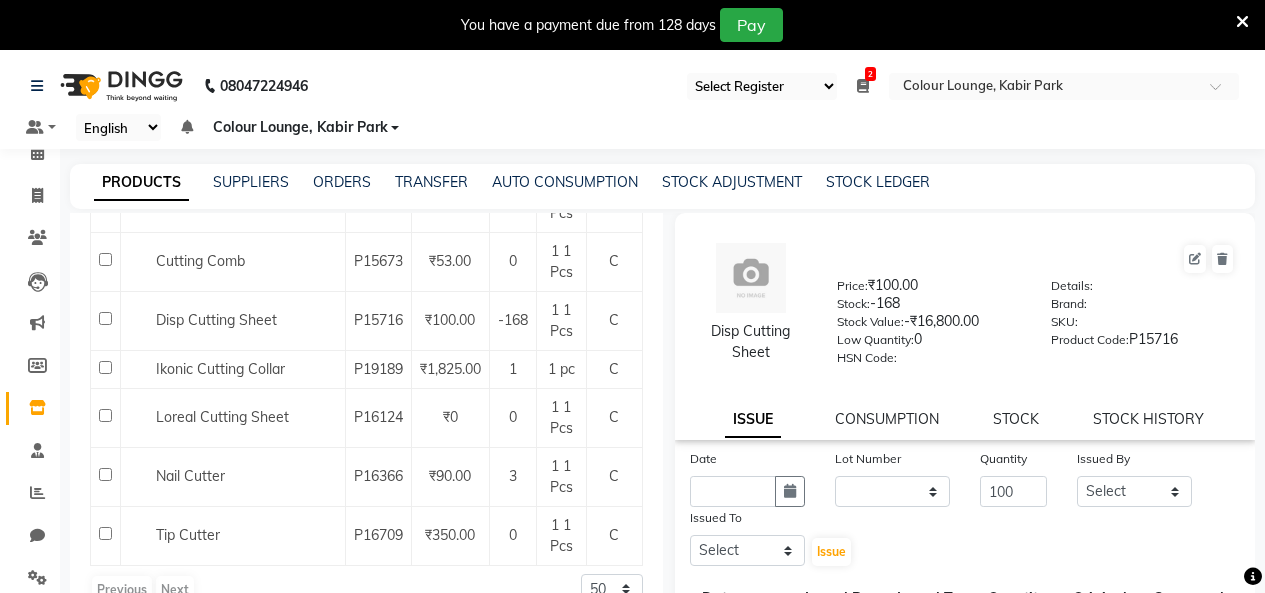 select on "8" 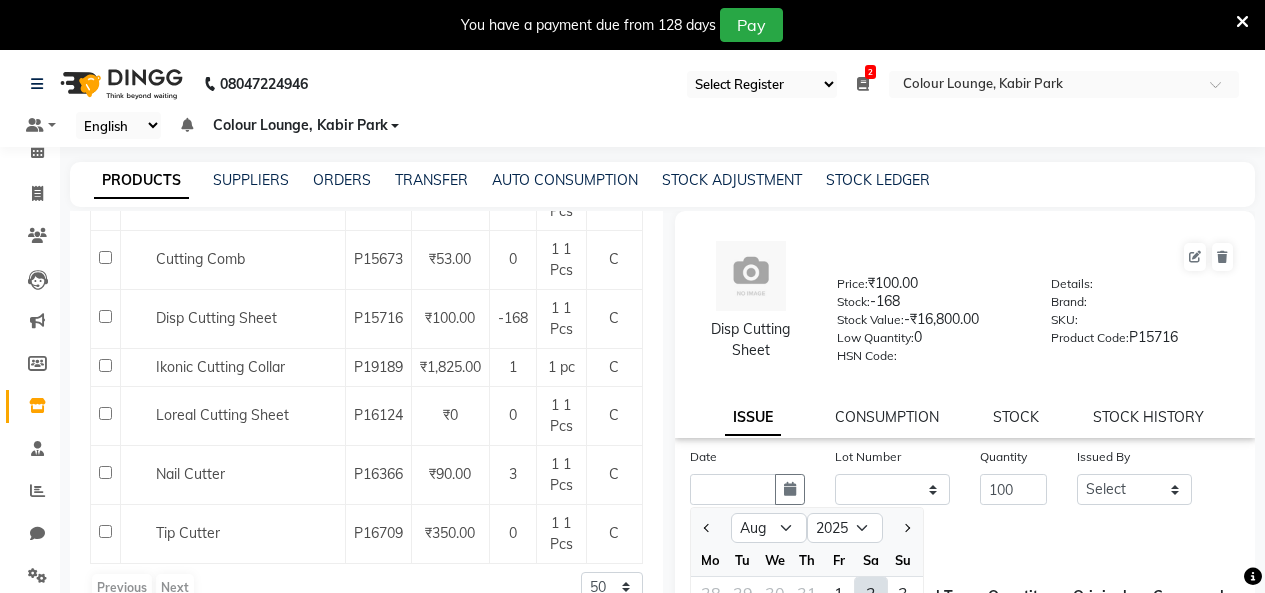 scroll, scrollTop: 18, scrollLeft: 0, axis: vertical 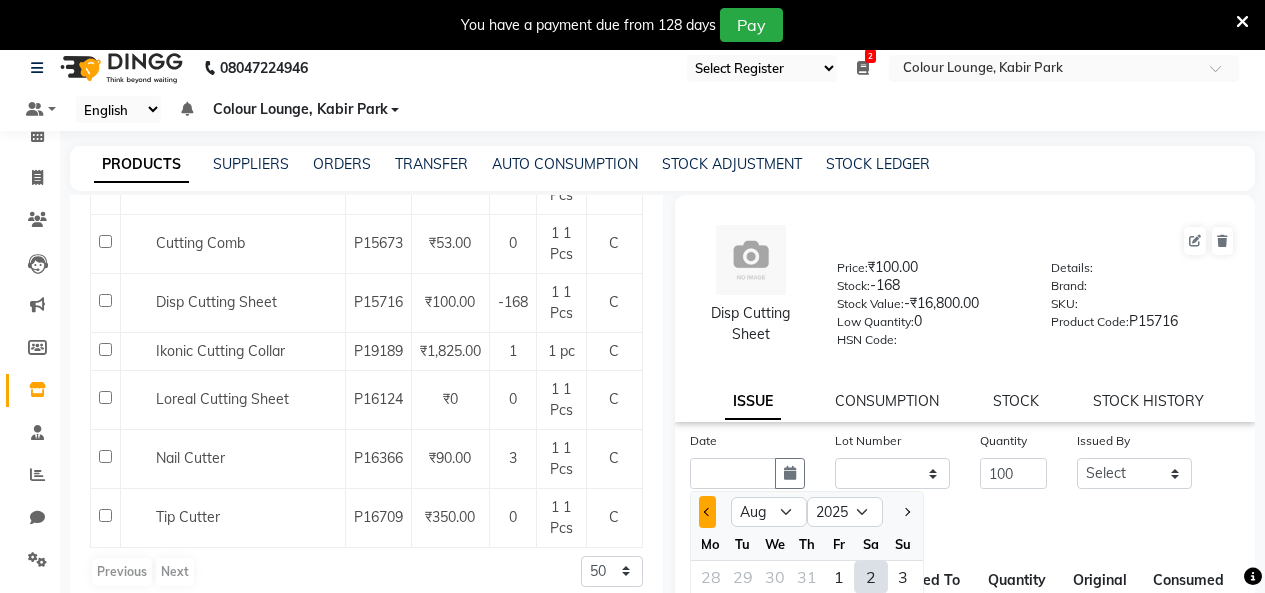click 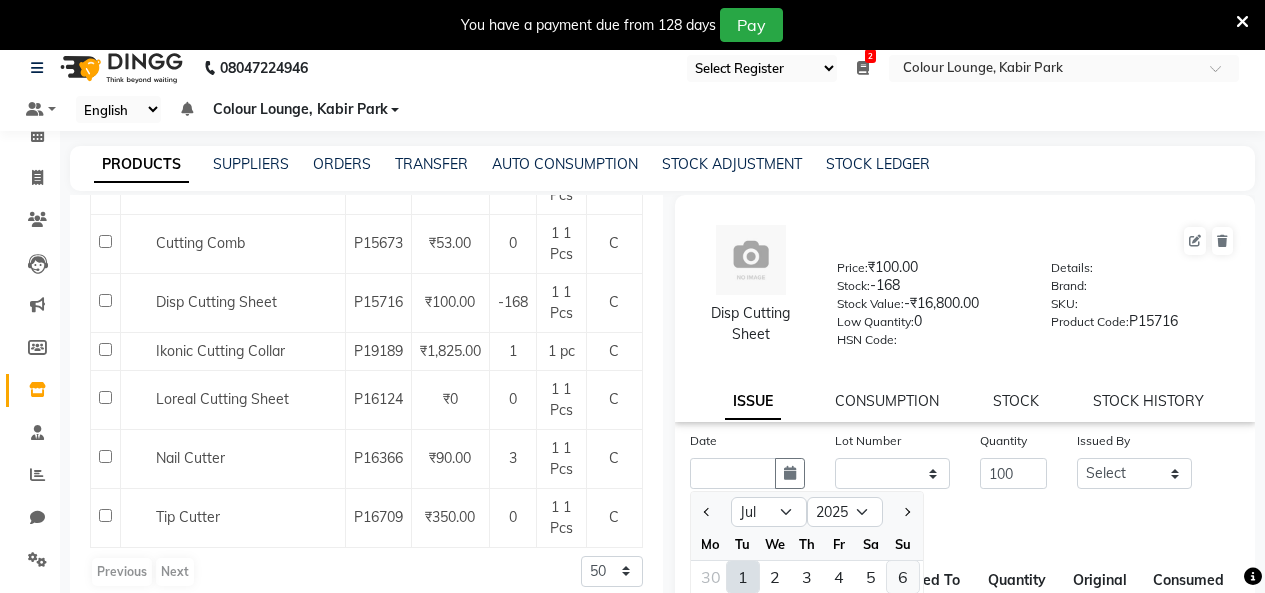 click on "6" 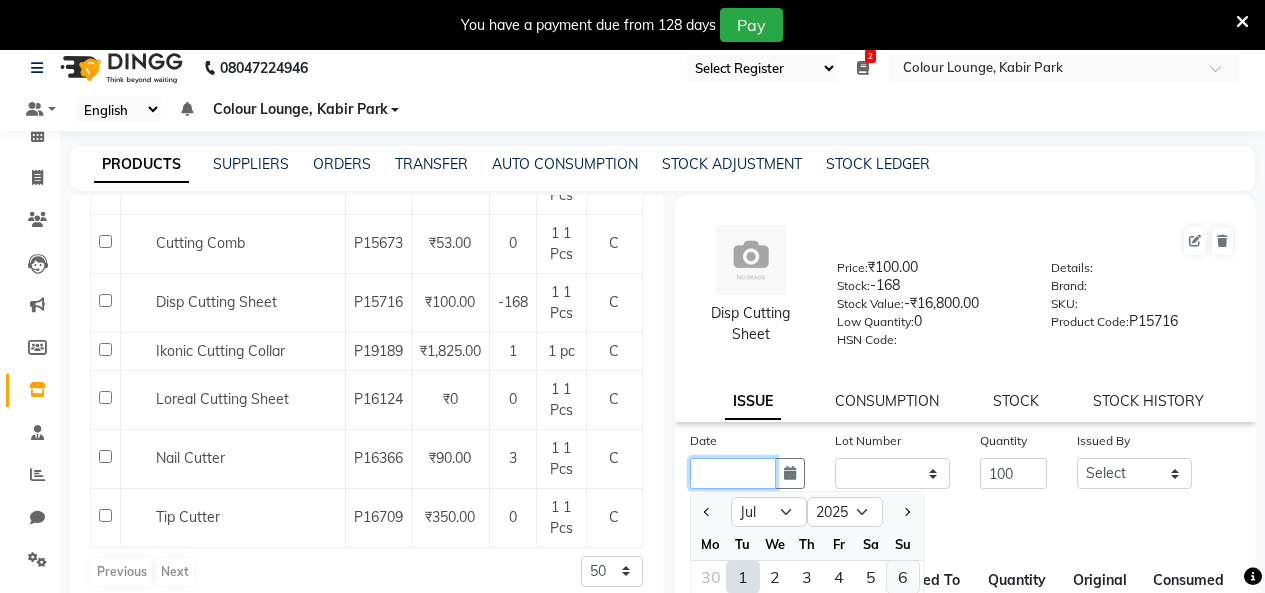 type on "06-07-2025" 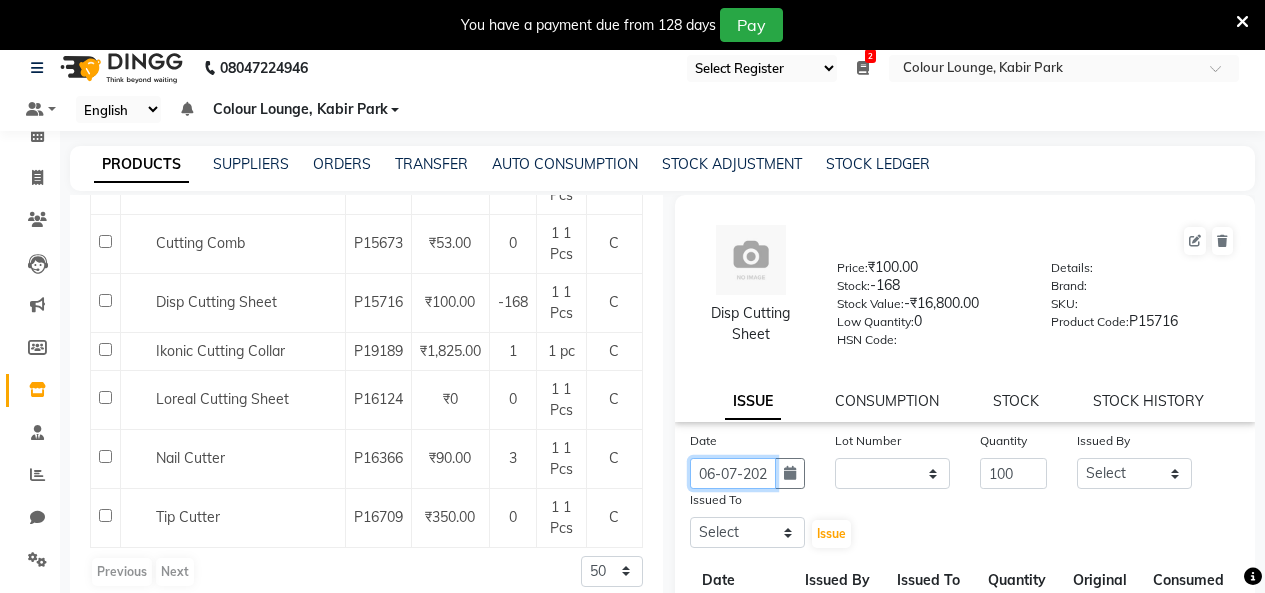 scroll, scrollTop: 0, scrollLeft: 15, axis: horizontal 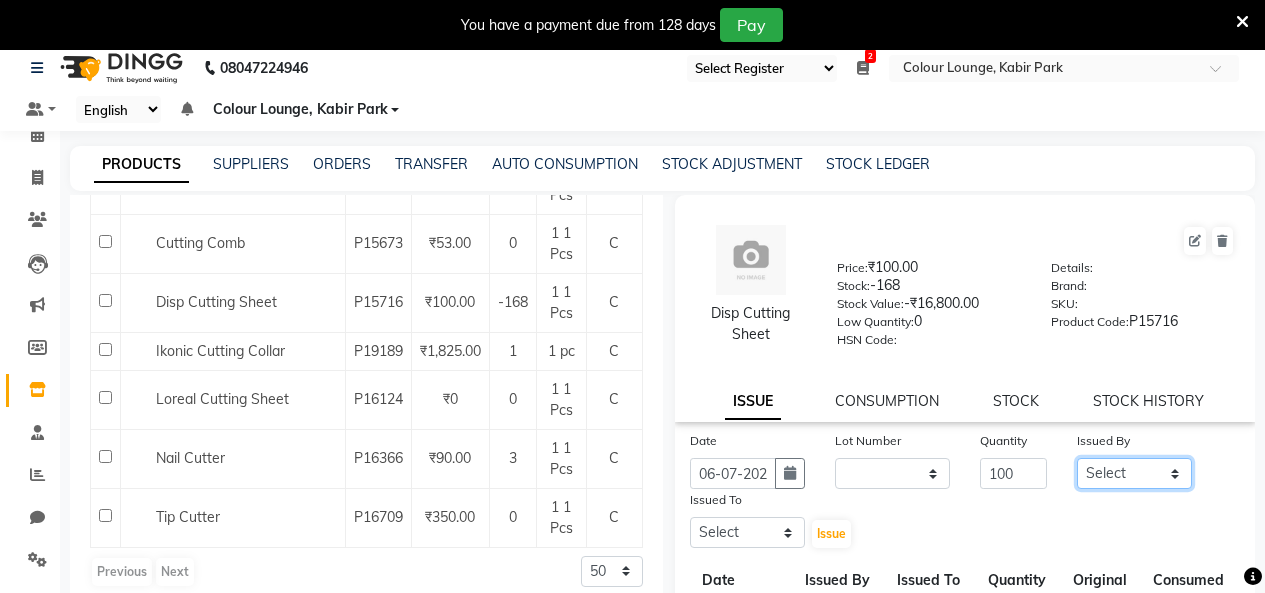 drag, startPoint x: 1085, startPoint y: 464, endPoint x: 1073, endPoint y: 469, distance: 13 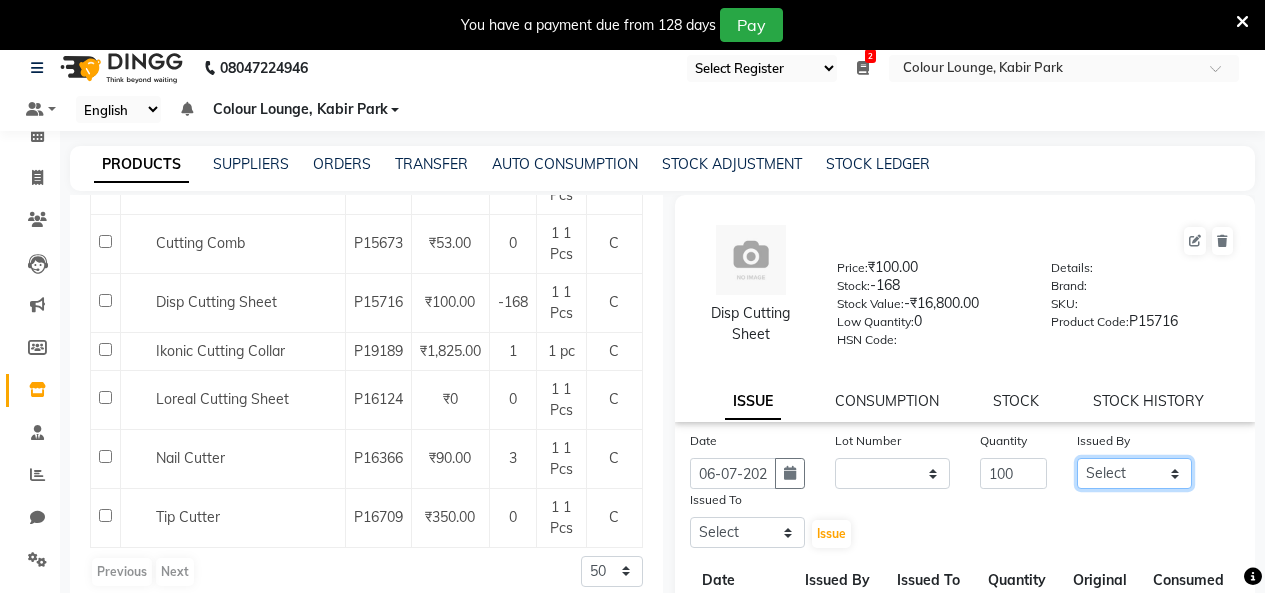 select on "76897" 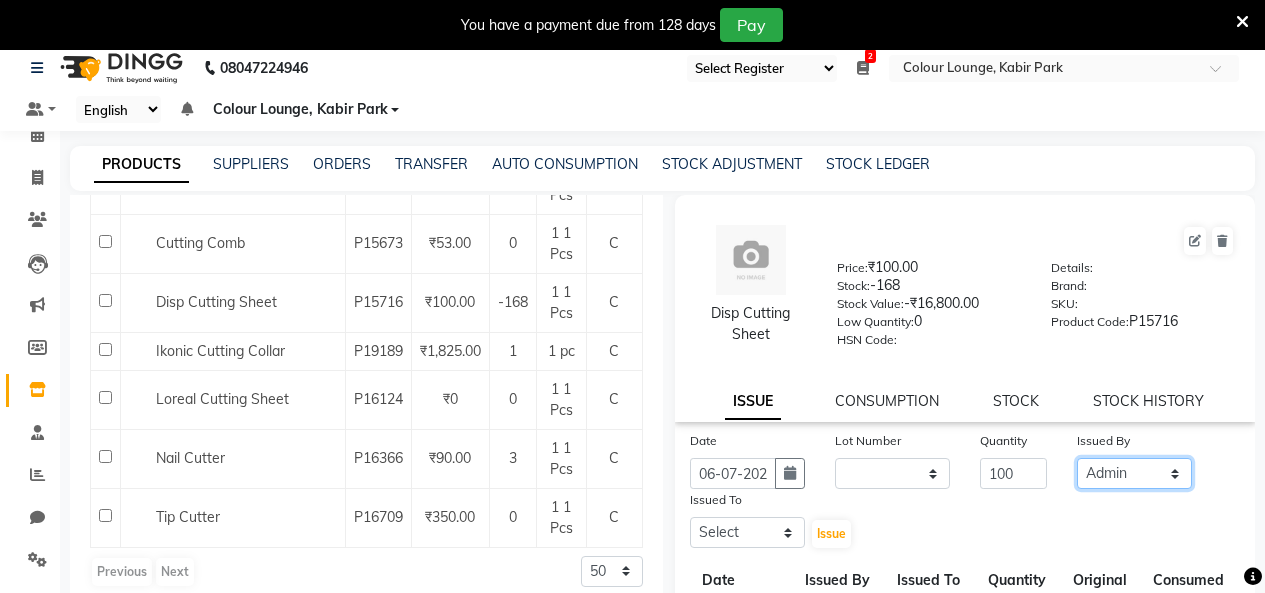 click on "Select Admin Admin AKHIL ANKUSH Colour Lounge, Kabir Park Colour Lounge, Kabir Park divyansh  Jaswinder singh guard JATIN JOHN JONEY LUXMI NAVDEEP KAUR NITI PARAMJIT PARAS KHATNAVLIA priya  priyanka  Rakesh sapna  SUMAN VANDANA SHARMA VISHAL" 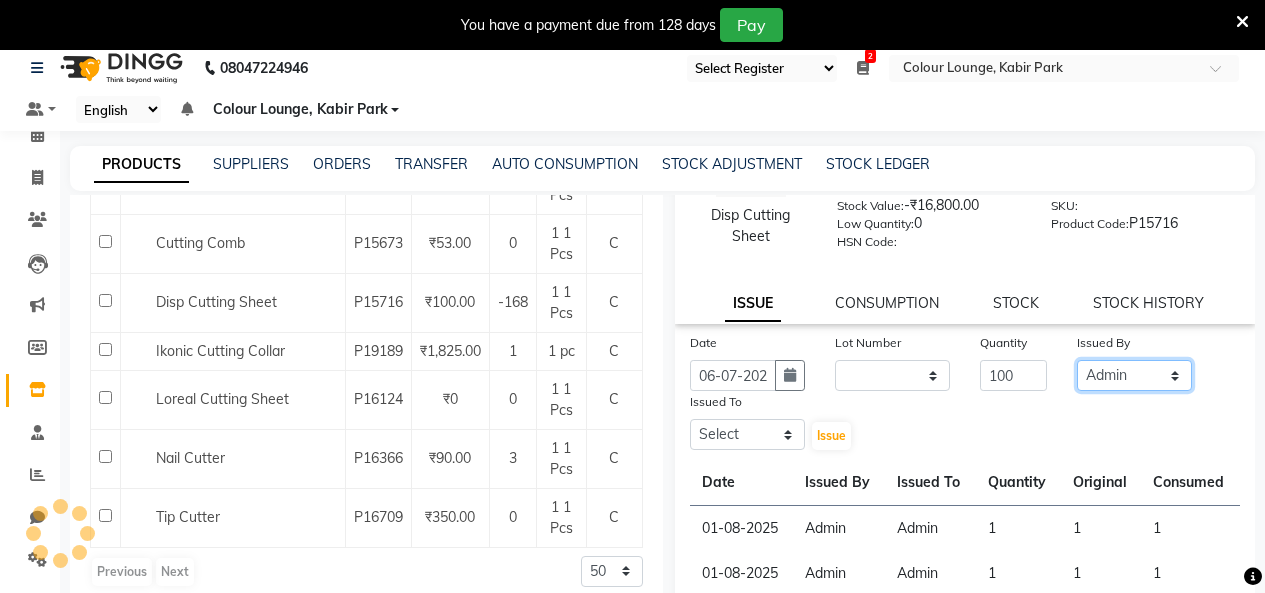 scroll, scrollTop: 5, scrollLeft: 0, axis: vertical 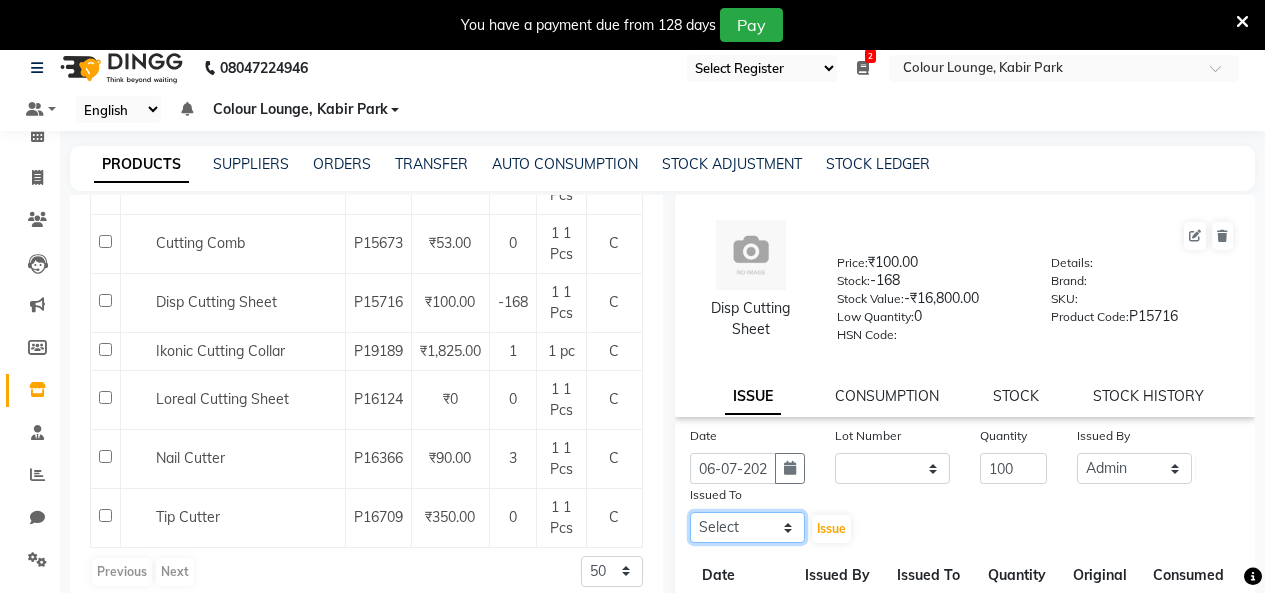 drag, startPoint x: 716, startPoint y: 528, endPoint x: 713, endPoint y: 513, distance: 15.297058 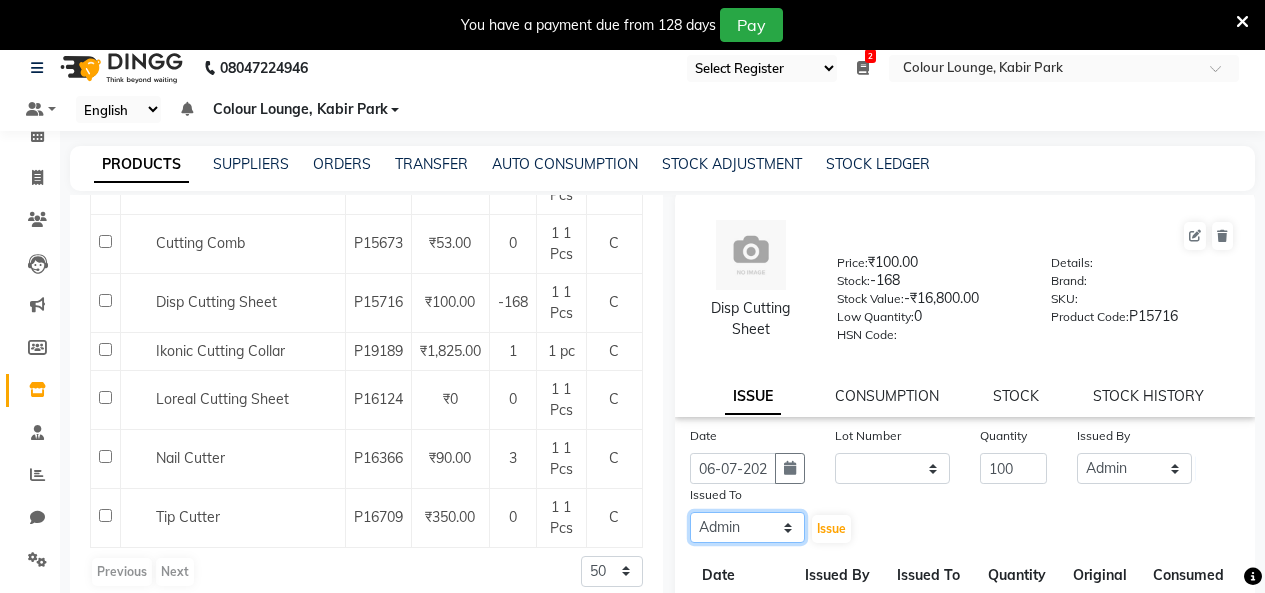 click on "Select Admin Admin AKHIL ANKUSH Colour Lounge, Kabir Park Colour Lounge, Kabir Park divyansh  Jaswinder singh guard JATIN JOHN JONEY LUXMI NAVDEEP KAUR NITI PARAMJIT PARAS KHATNAVLIA priya  priyanka  Rakesh sapna  SUMAN VANDANA SHARMA VISHAL" 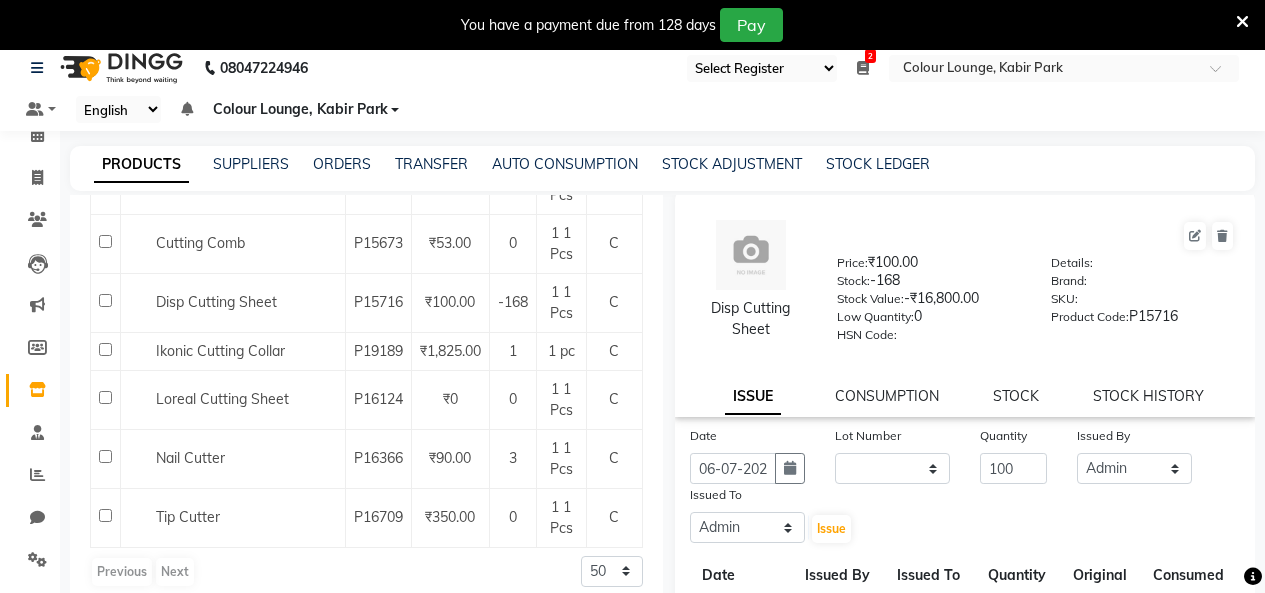 click on "Pay" at bounding box center [751, 25] 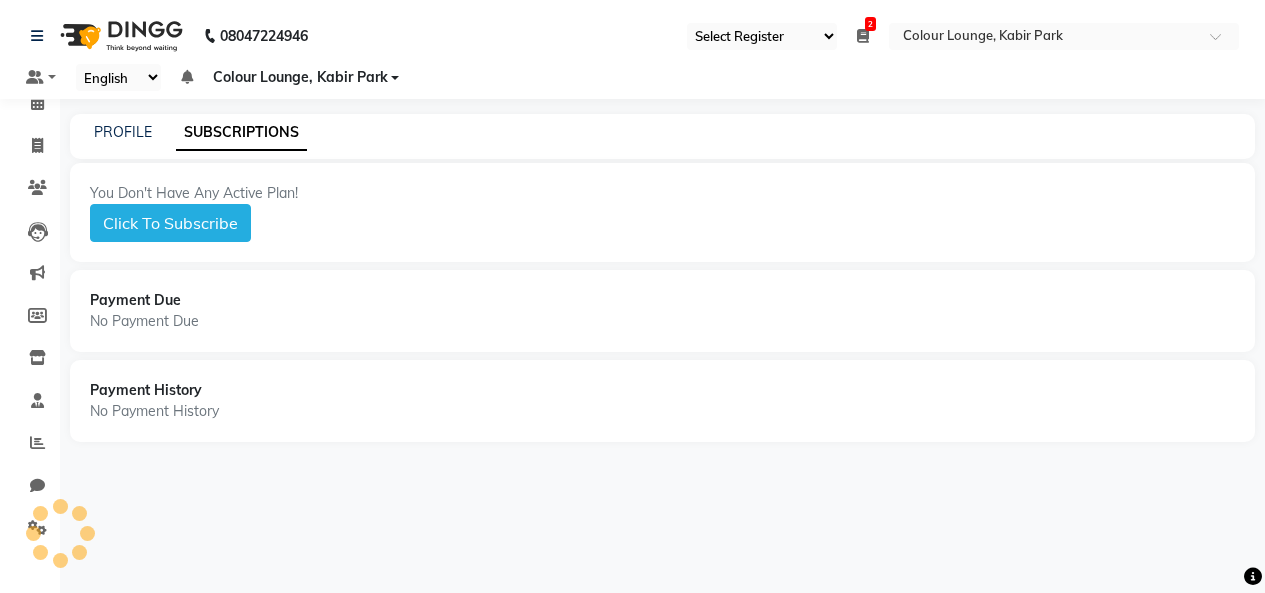 scroll, scrollTop: 0, scrollLeft: 0, axis: both 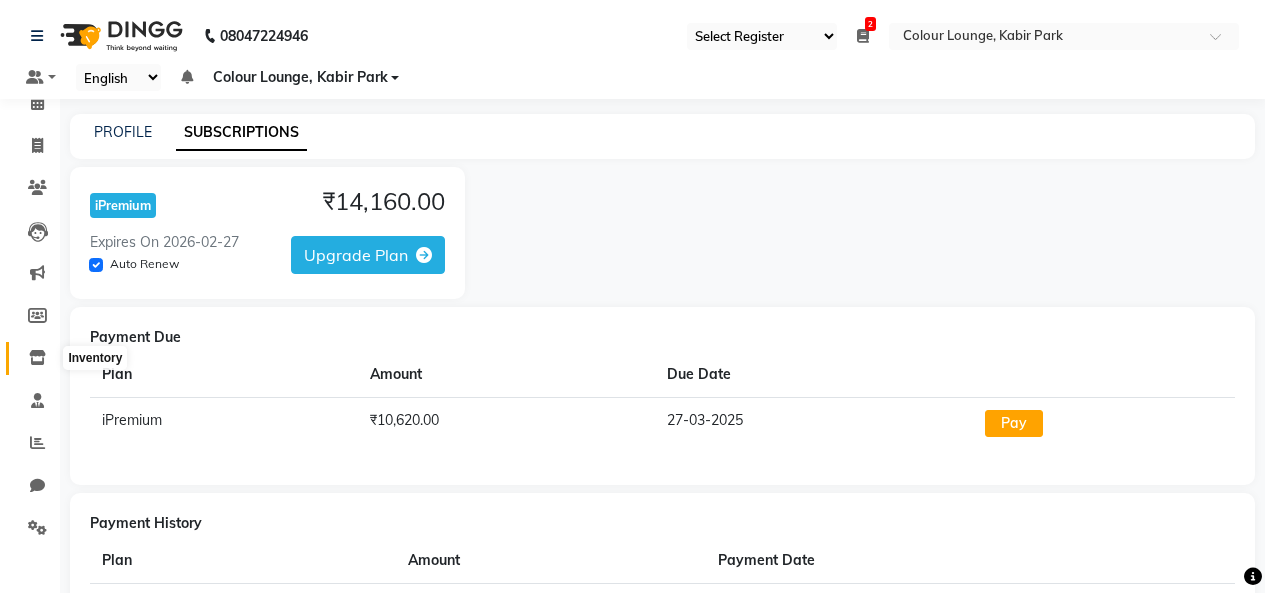 click 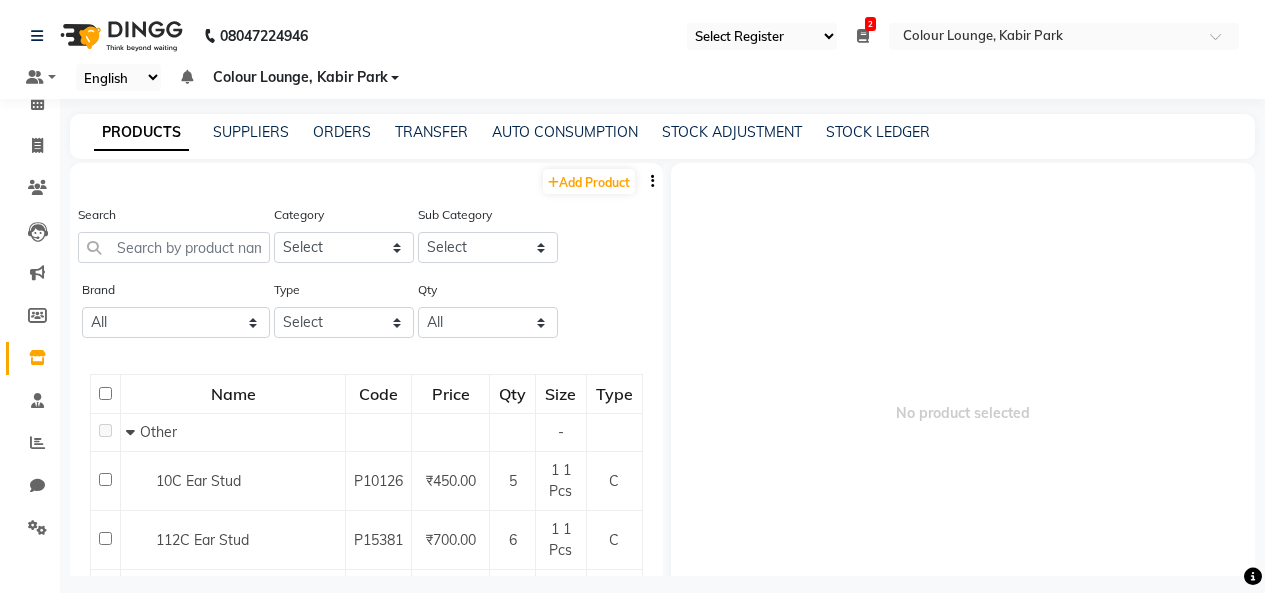 drag, startPoint x: 178, startPoint y: 227, endPoint x: 165, endPoint y: 279, distance: 53.600372 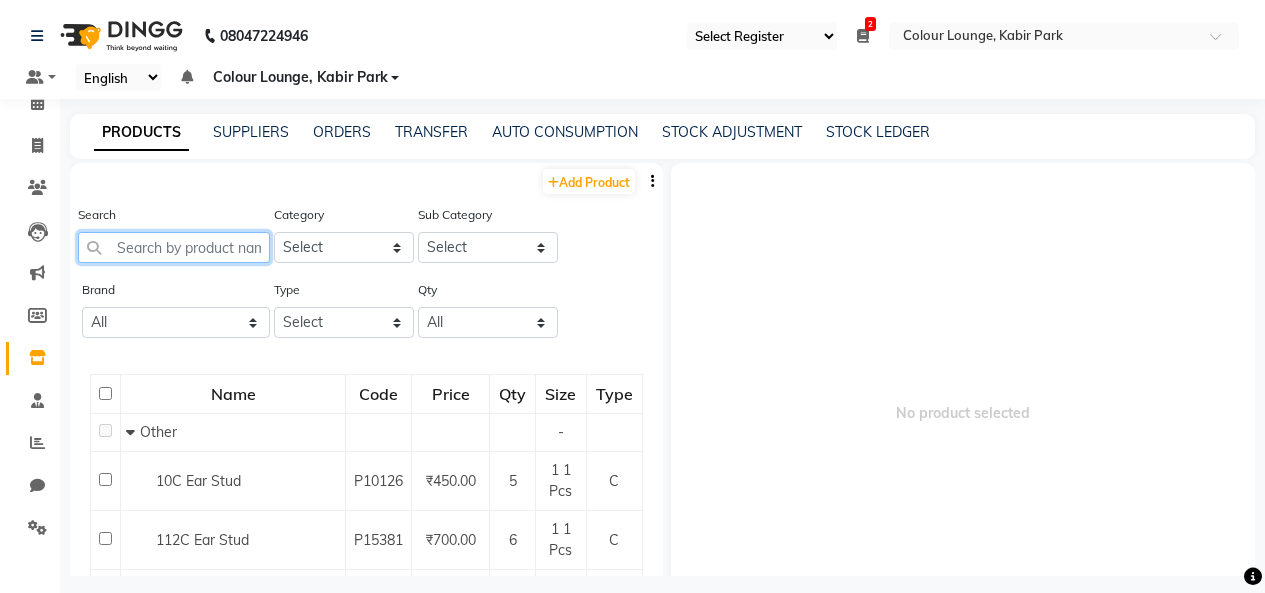 click 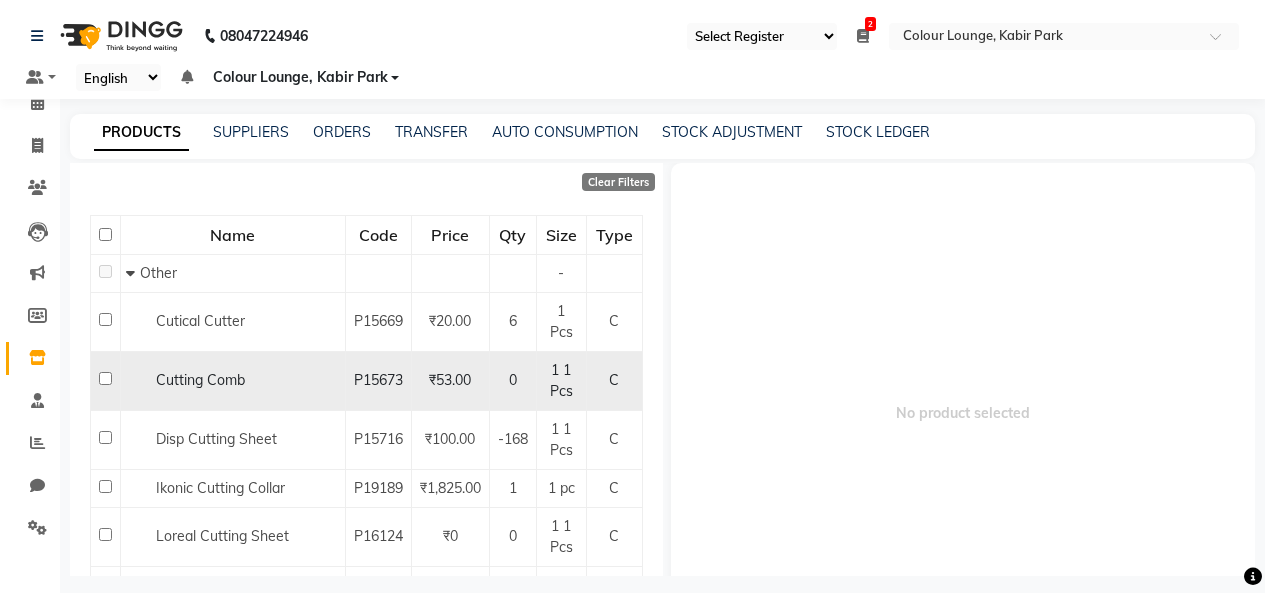 scroll, scrollTop: 200, scrollLeft: 0, axis: vertical 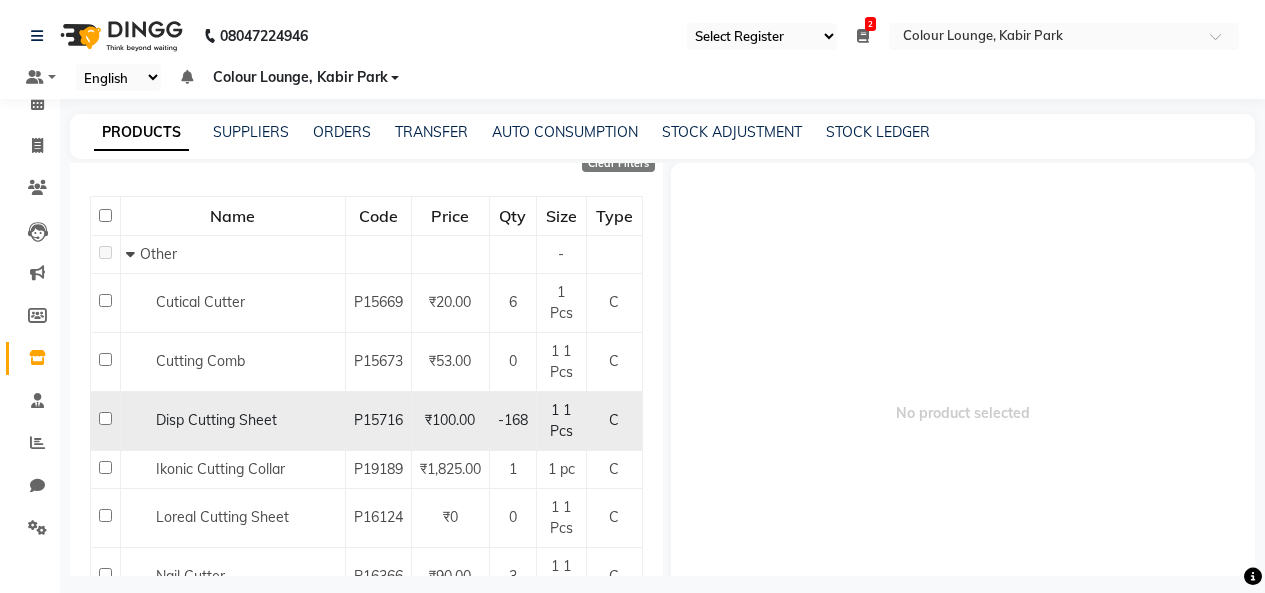 type on "CUTT" 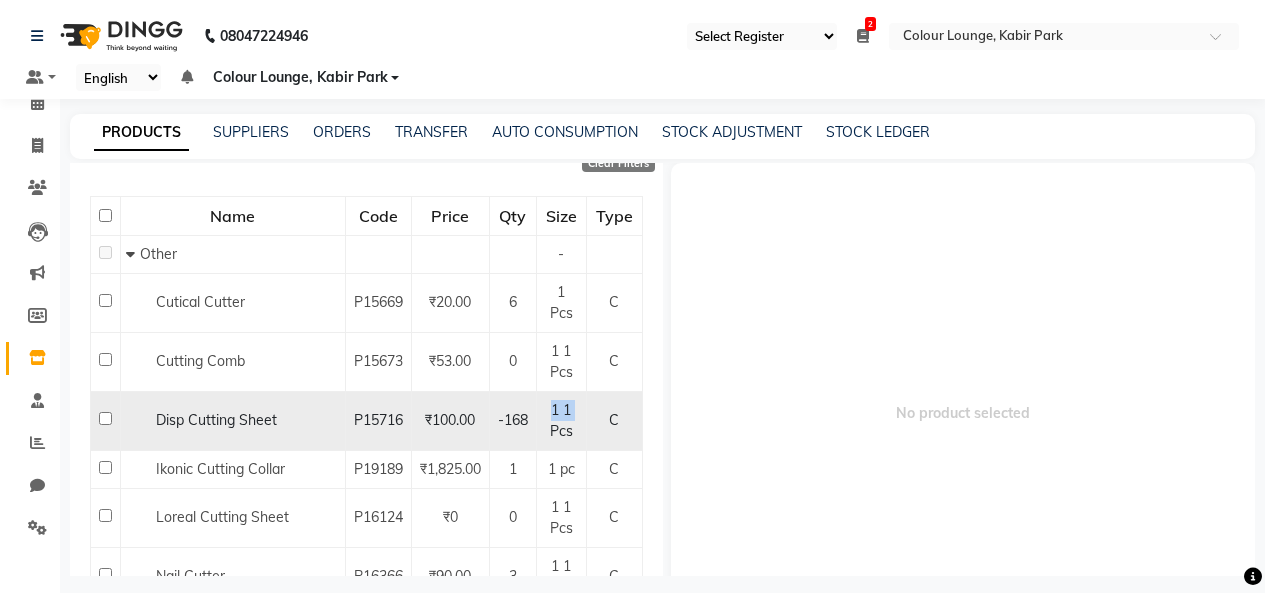 click on "1 1 Pcs" 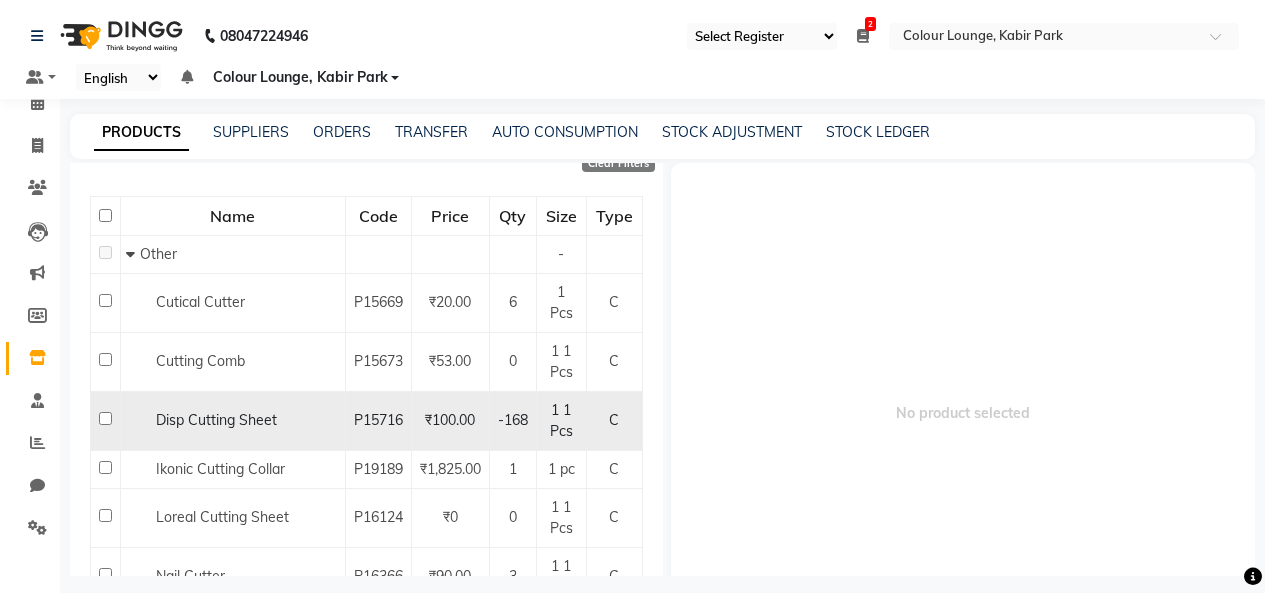 click on "-168" 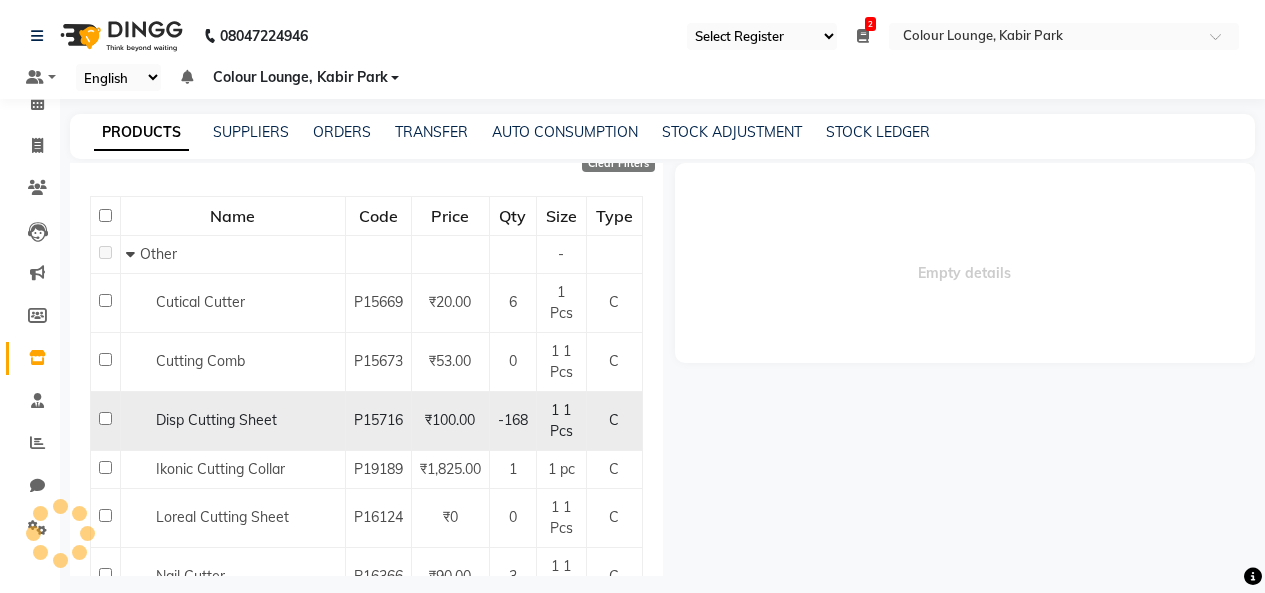 select 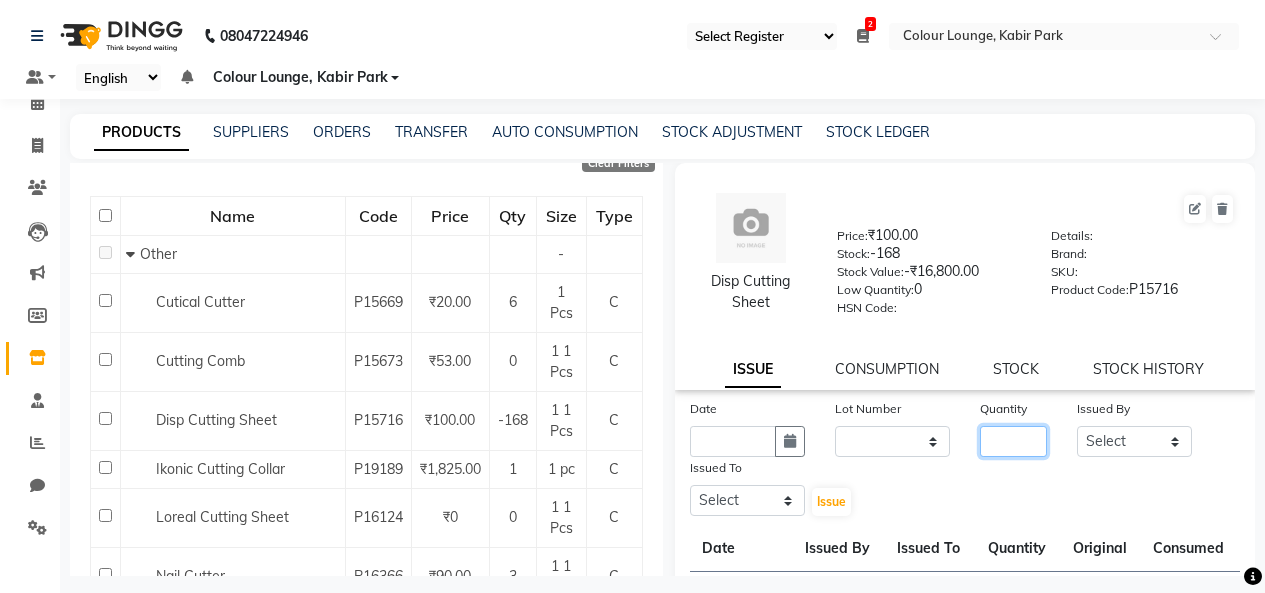 click 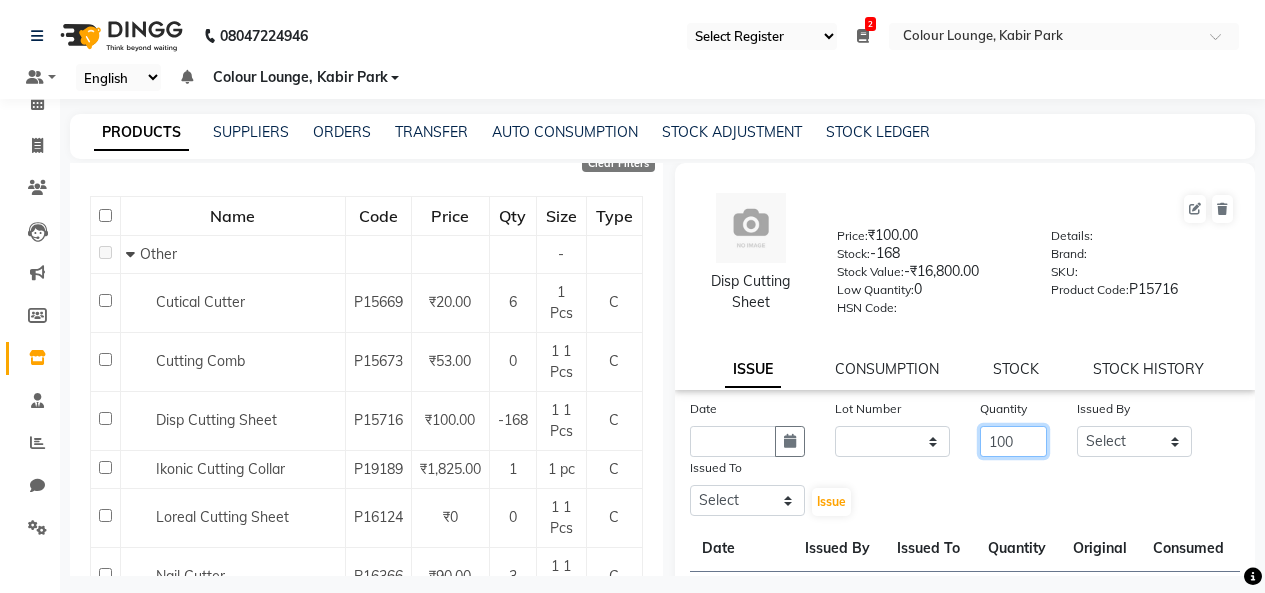 type on "100" 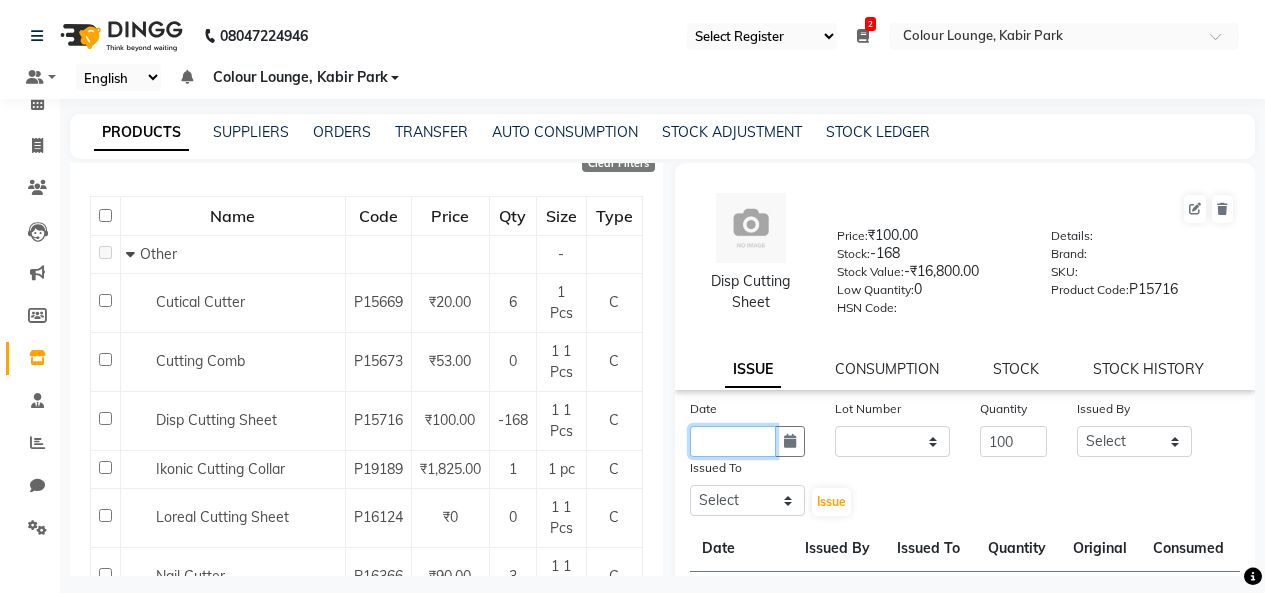 drag, startPoint x: 702, startPoint y: 438, endPoint x: 685, endPoint y: 438, distance: 17 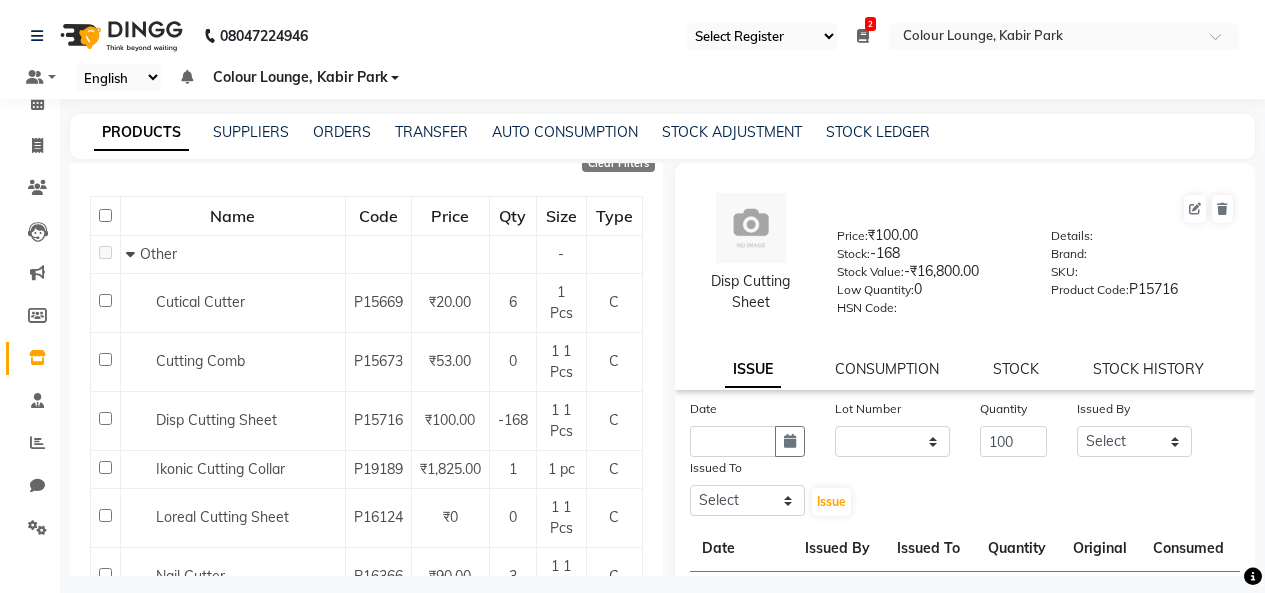 select on "8" 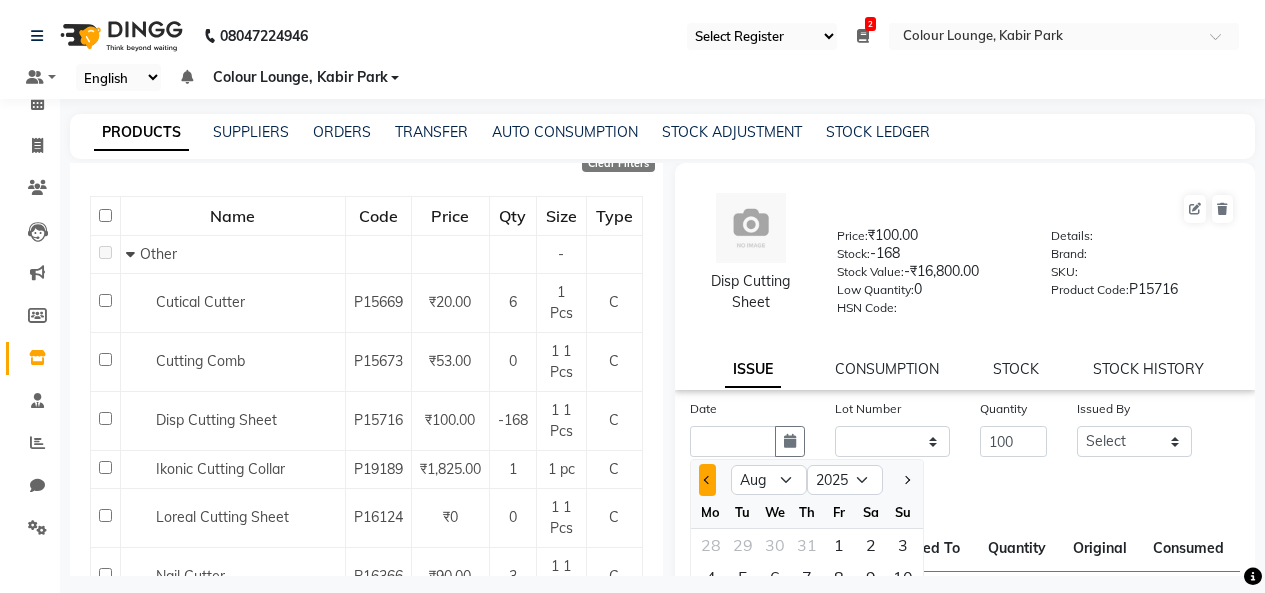 click 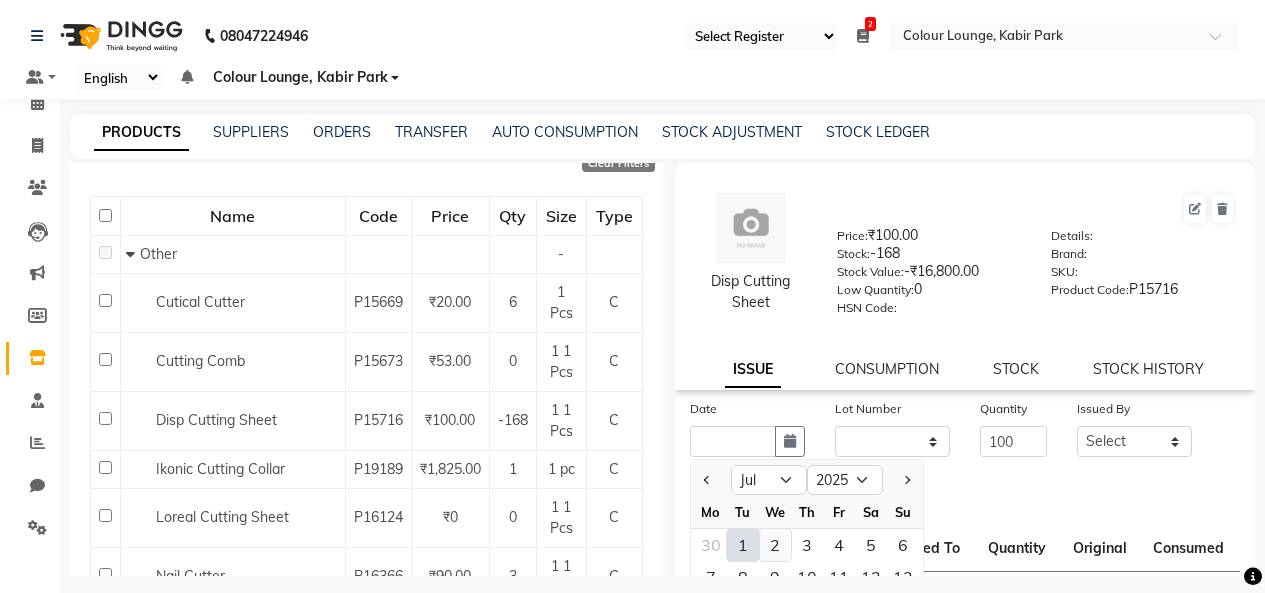 click on "2" 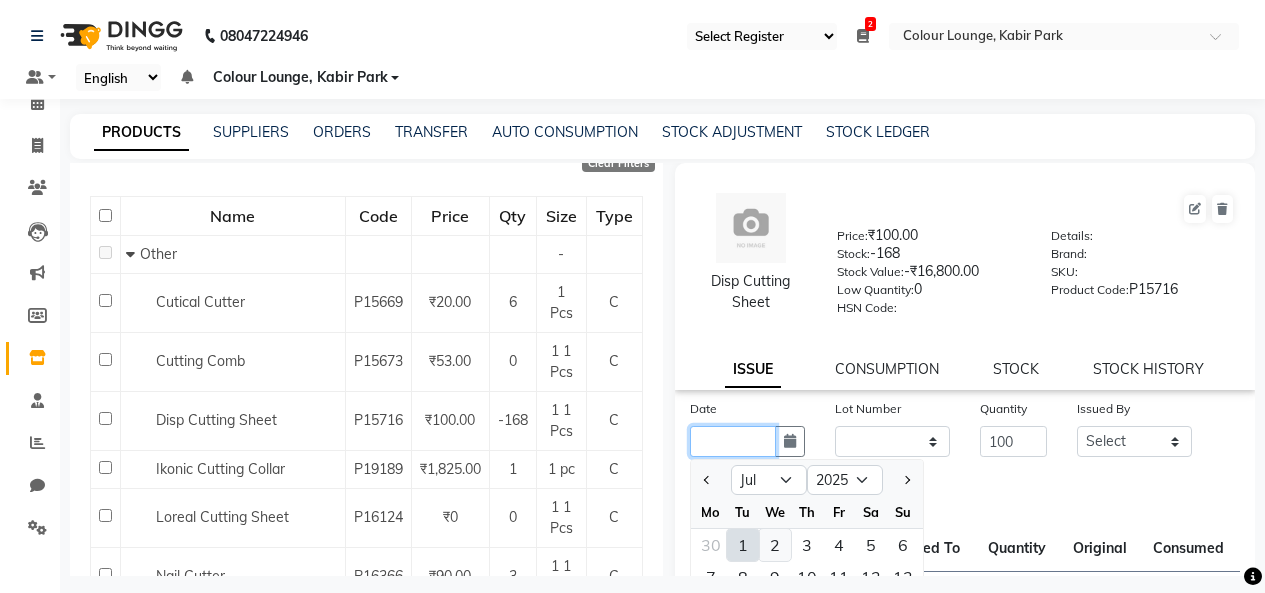 type on "02-07-2025" 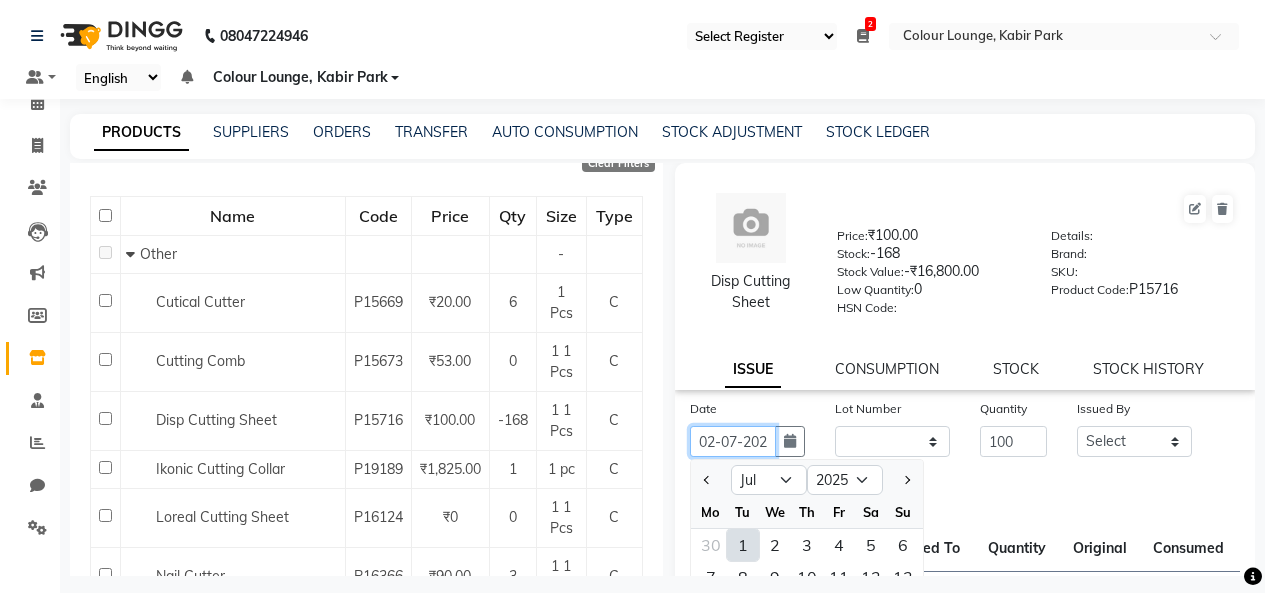 scroll, scrollTop: 0, scrollLeft: 15, axis: horizontal 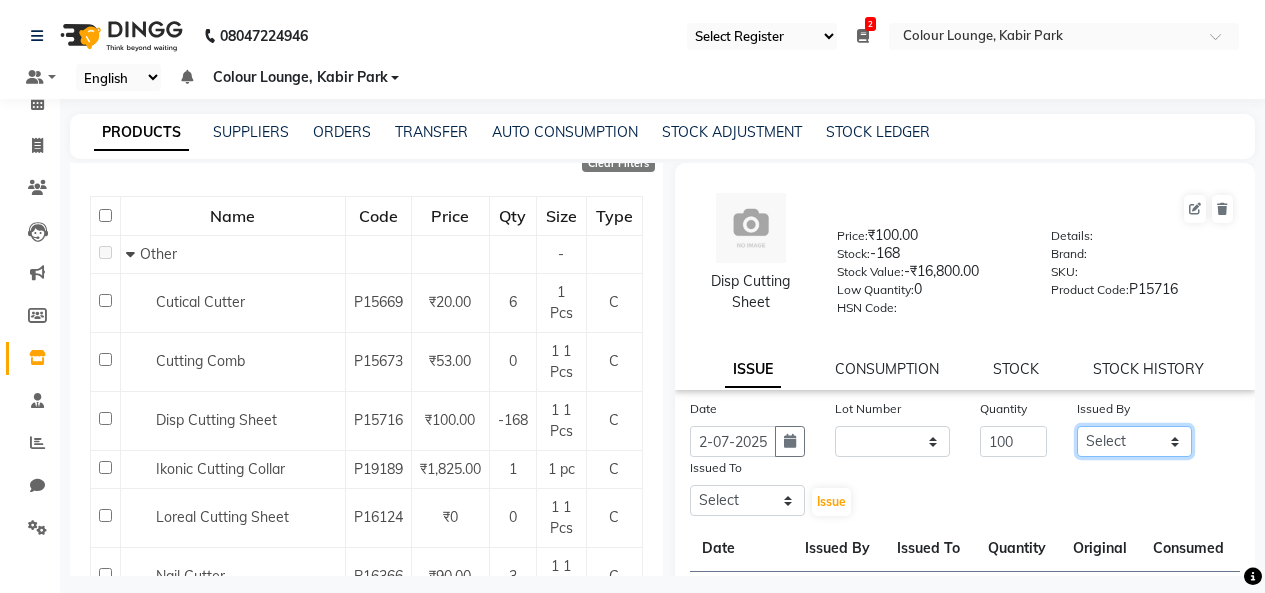 click on "Select Admin Admin AKHIL ANKUSH Colour Lounge, Kabir Park Colour Lounge, Kabir Park divyansh  Jaswinder singh guard JATIN JOHN JONEY LUXMI NAVDEEP KAUR NITI PARAMJIT PARAS KHATNAVLIA priya  priyanka  Rakesh sapna  SUMAN VANDANA SHARMA VISHAL" 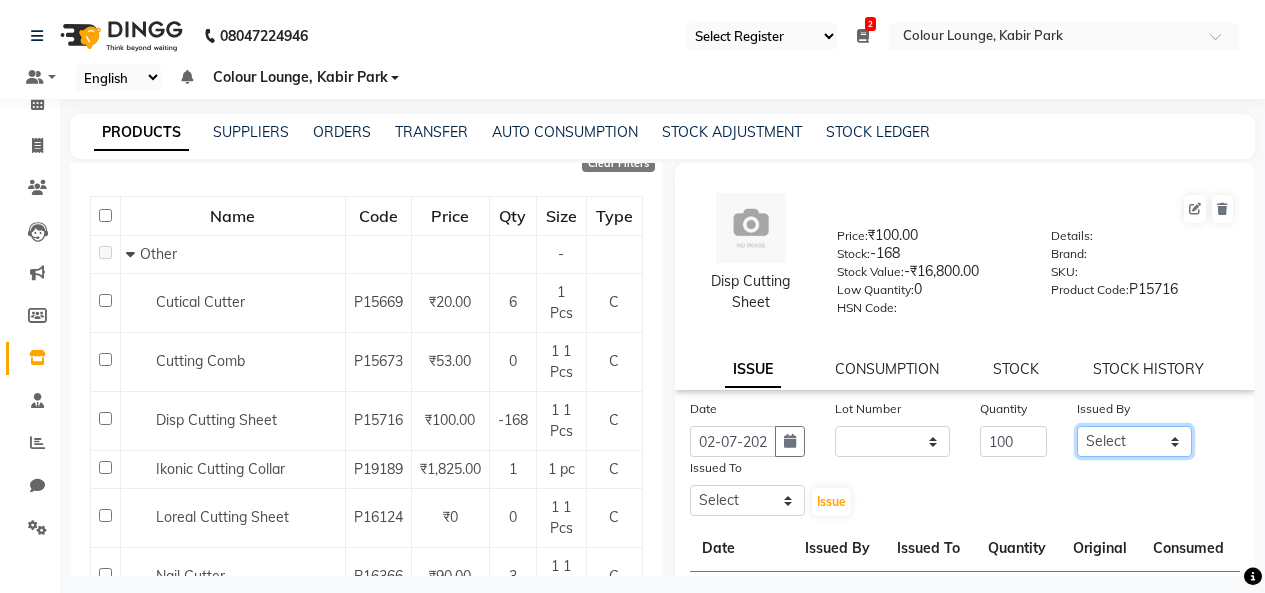 select on "76897" 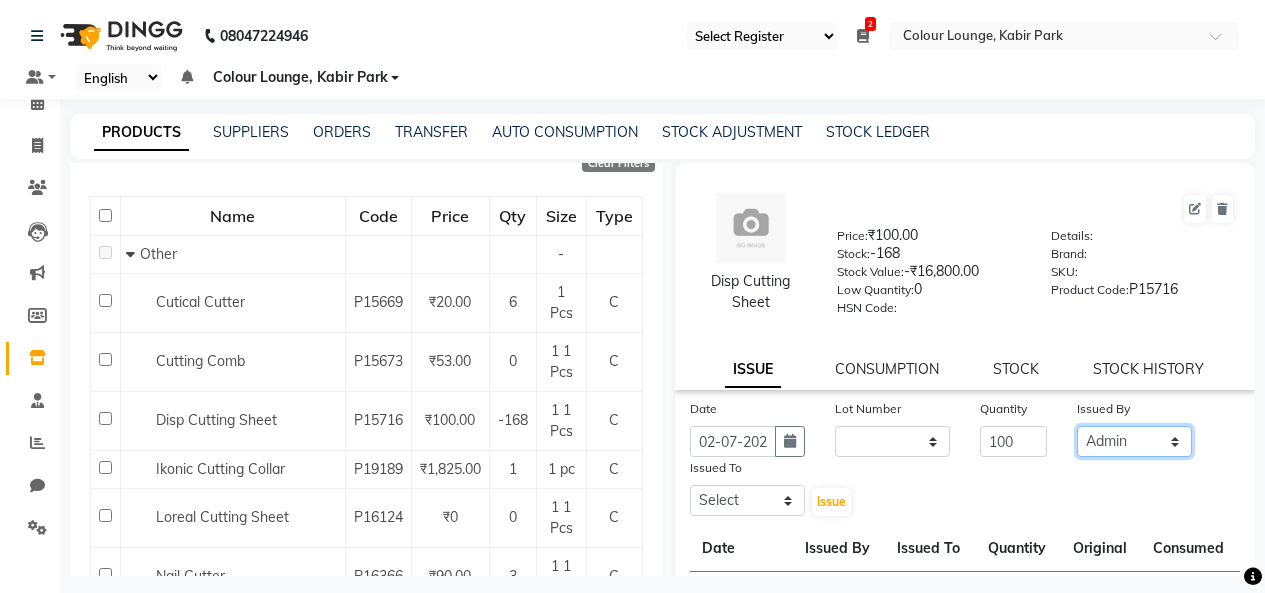 click on "Select Admin Admin AKHIL ANKUSH Colour Lounge, Kabir Park Colour Lounge, Kabir Park divyansh  Jaswinder singh guard JATIN JOHN JONEY LUXMI NAVDEEP KAUR NITI PARAMJIT PARAS KHATNAVLIA priya  priyanka  Rakesh sapna  SUMAN VANDANA SHARMA VISHAL" 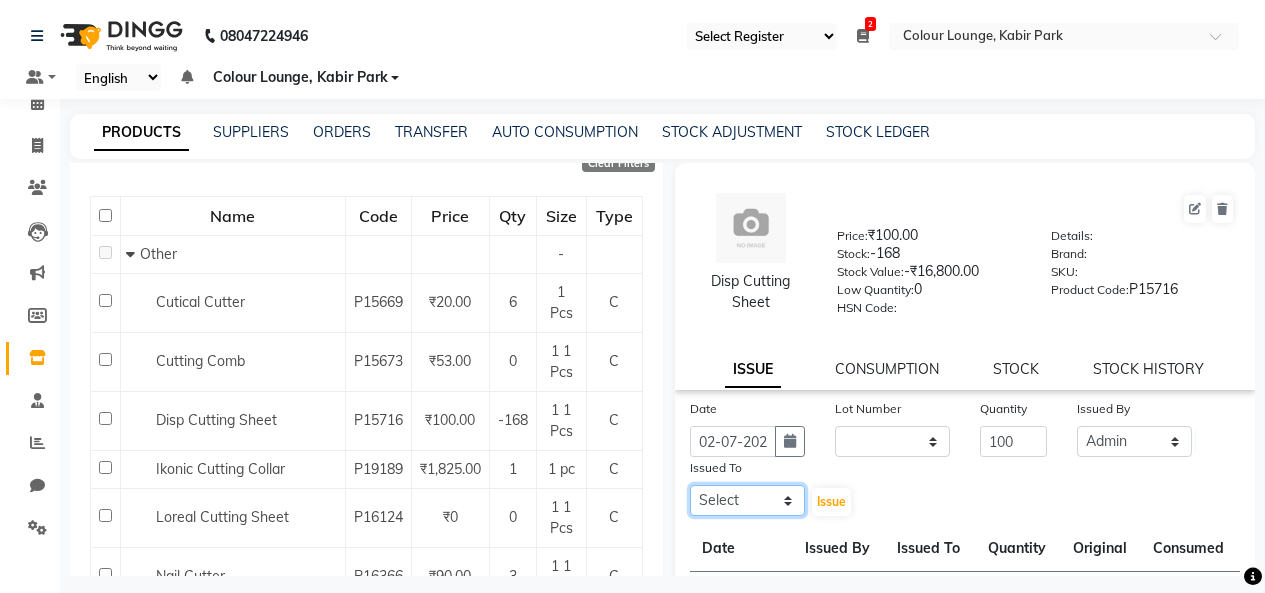 click on "Select Admin Admin AKHIL ANKUSH Colour Lounge, Kabir Park Colour Lounge, Kabir Park divyansh  Jaswinder singh guard JATIN JOHN JONEY LUXMI NAVDEEP KAUR NITI PARAMJIT PARAS KHATNAVLIA priya  priyanka  Rakesh sapna  SUMAN VANDANA SHARMA VISHAL" 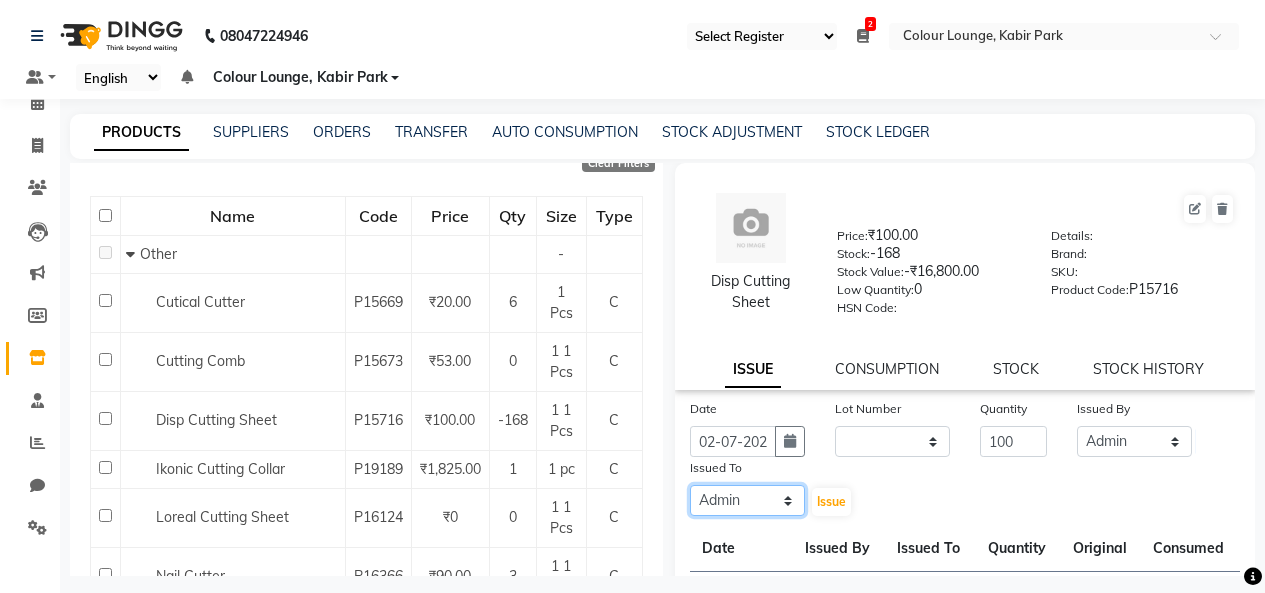 click on "Select Admin Admin AKHIL ANKUSH Colour Lounge, Kabir Park Colour Lounge, Kabir Park divyansh  Jaswinder singh guard JATIN JOHN JONEY LUXMI NAVDEEP KAUR NITI PARAMJIT PARAS KHATNAVLIA priya  priyanka  Rakesh sapna  SUMAN VANDANA SHARMA VISHAL" 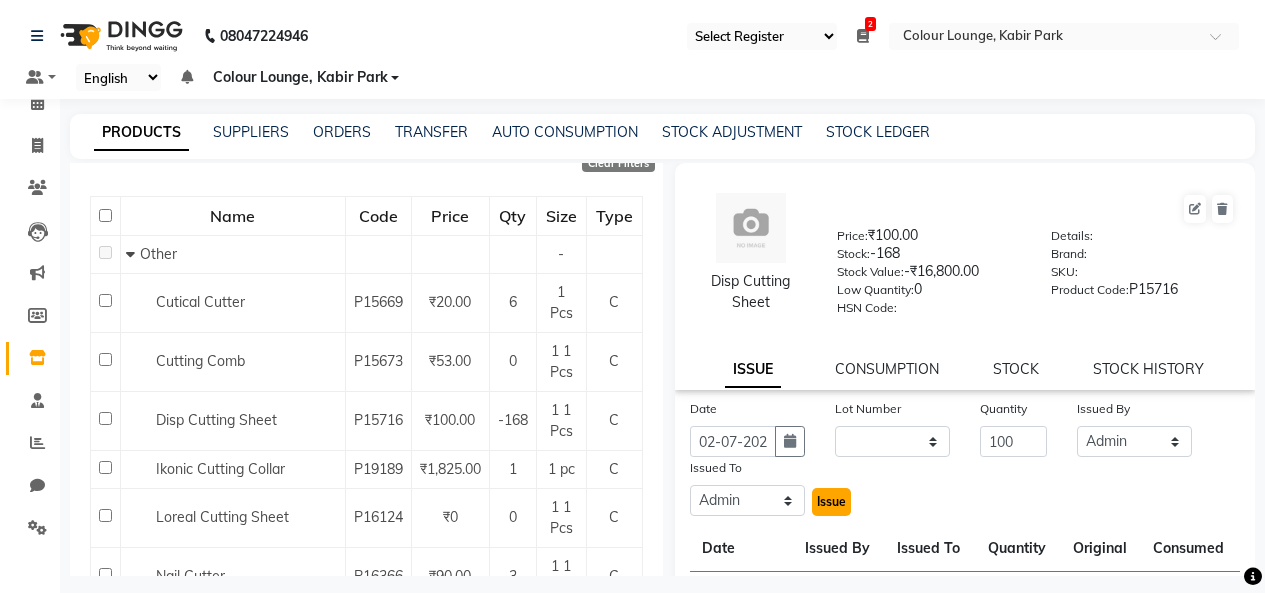 click on "Issue" 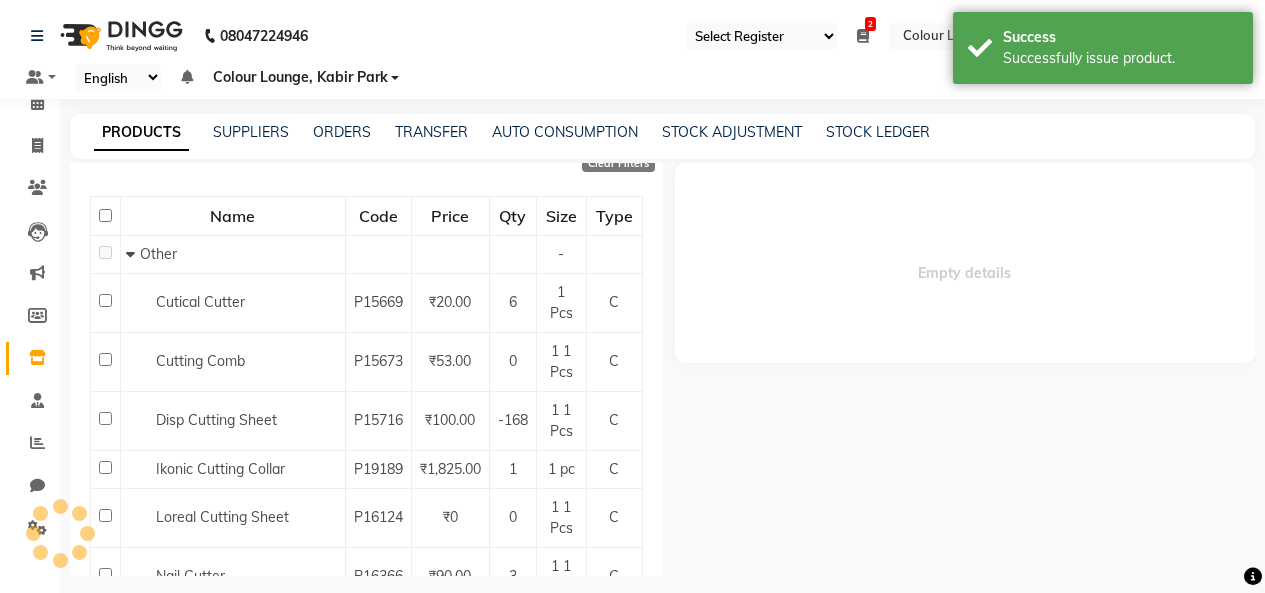 select 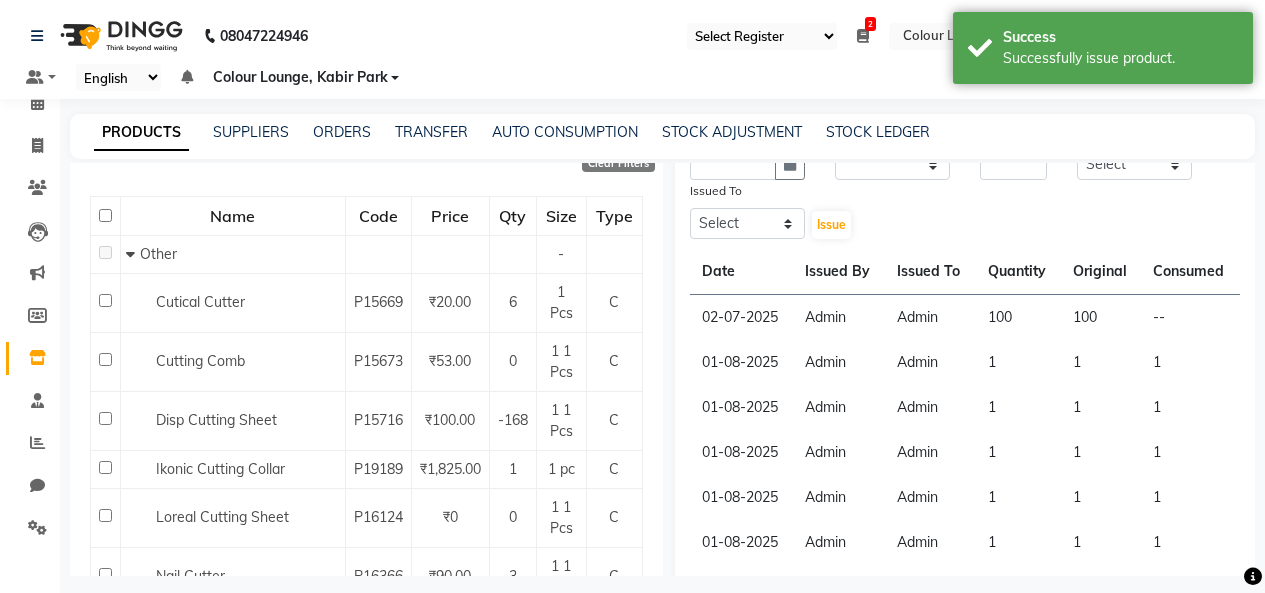 scroll, scrollTop: 300, scrollLeft: 0, axis: vertical 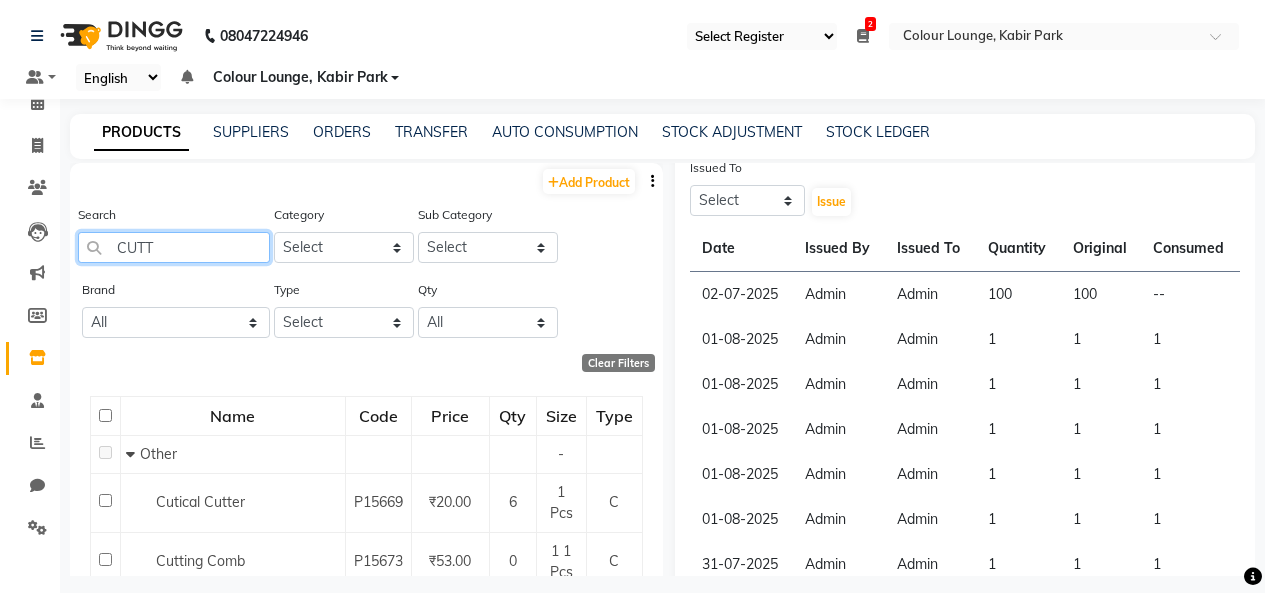 click on "CUTT" 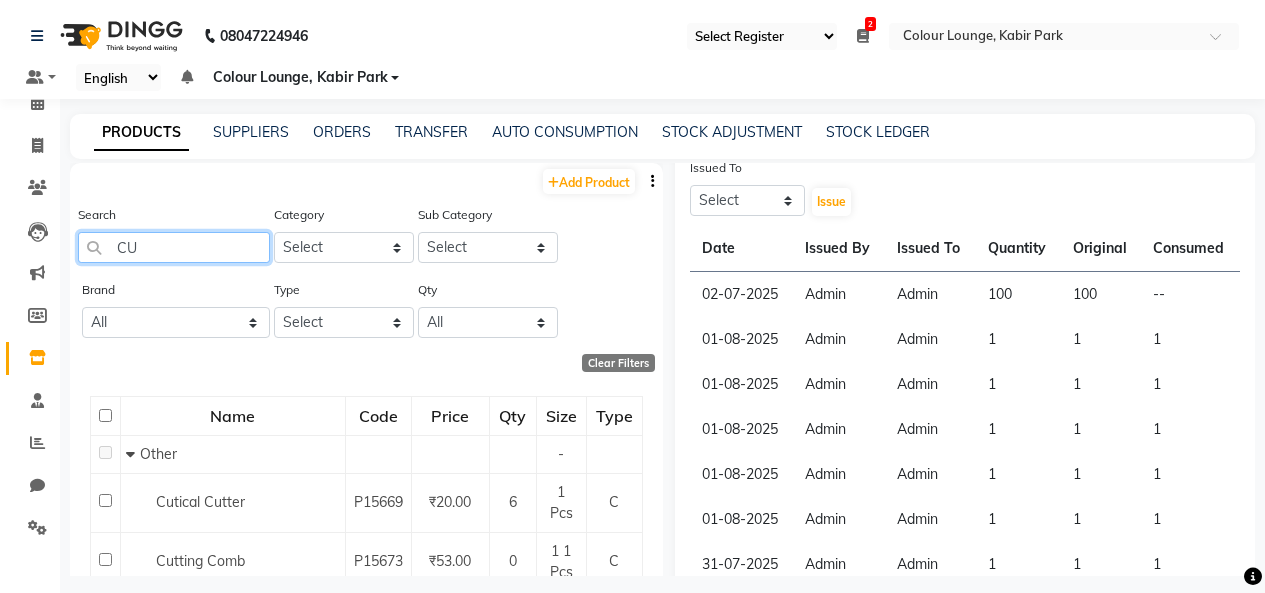 type on "C" 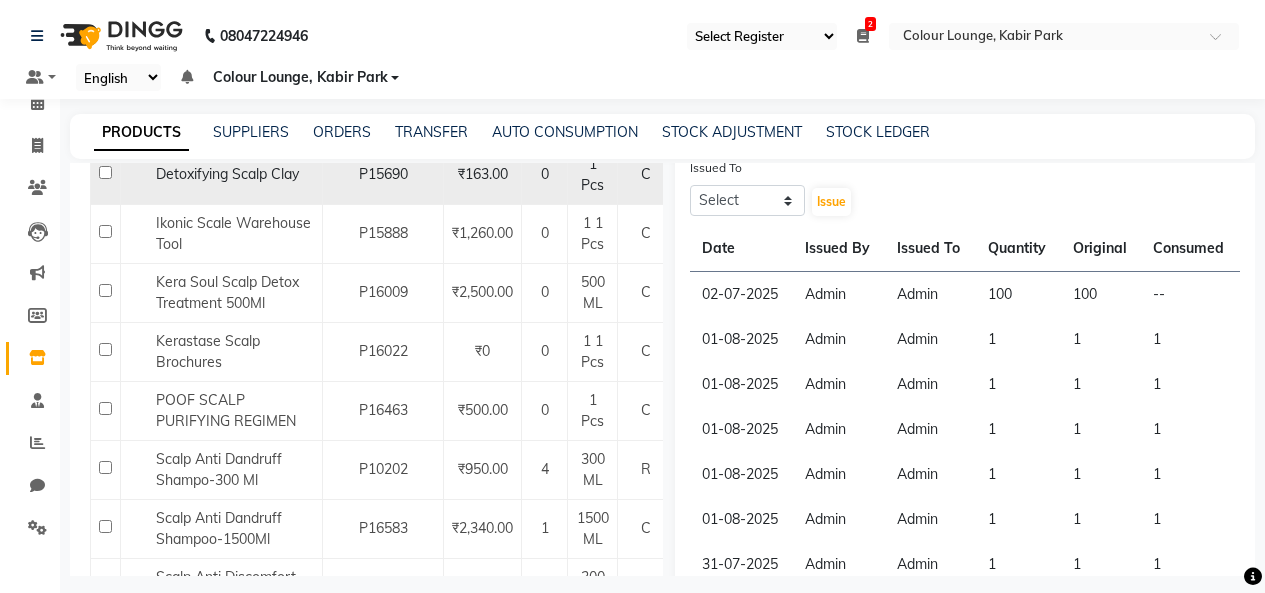 scroll, scrollTop: 400, scrollLeft: 0, axis: vertical 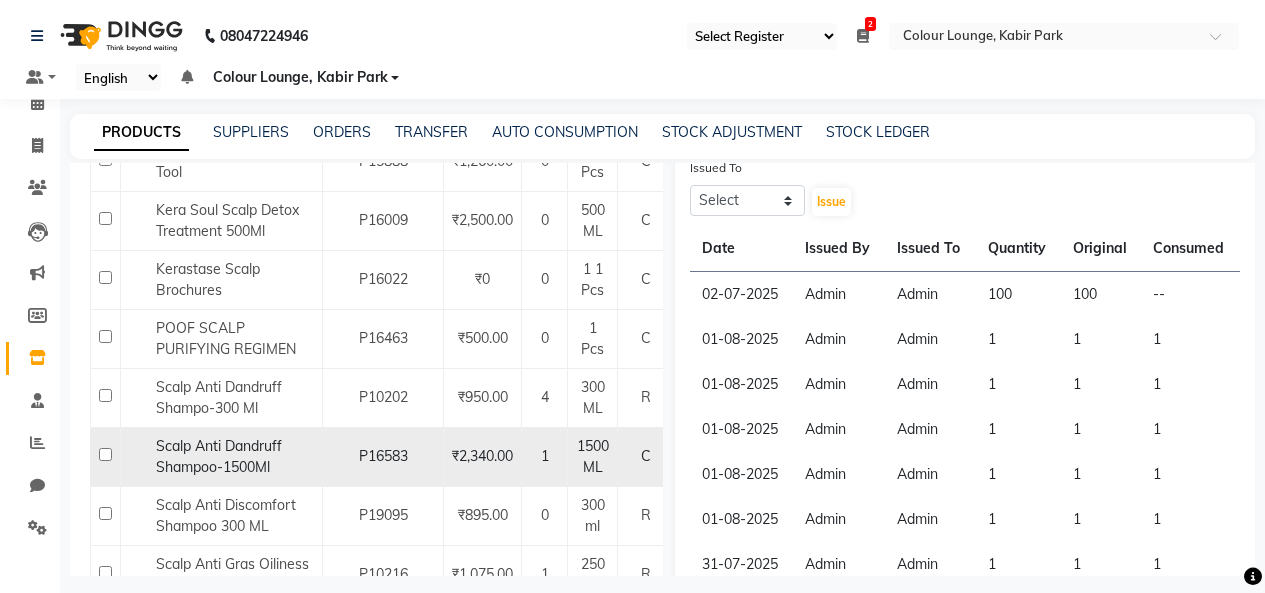 type on "scal" 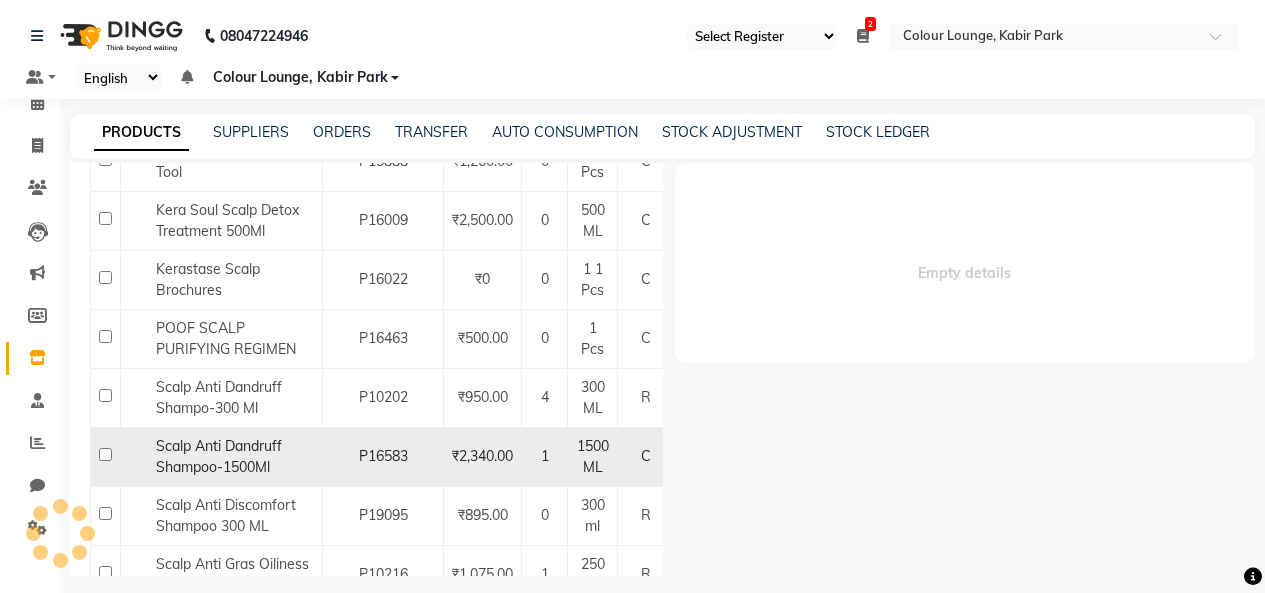 scroll, scrollTop: 0, scrollLeft: 0, axis: both 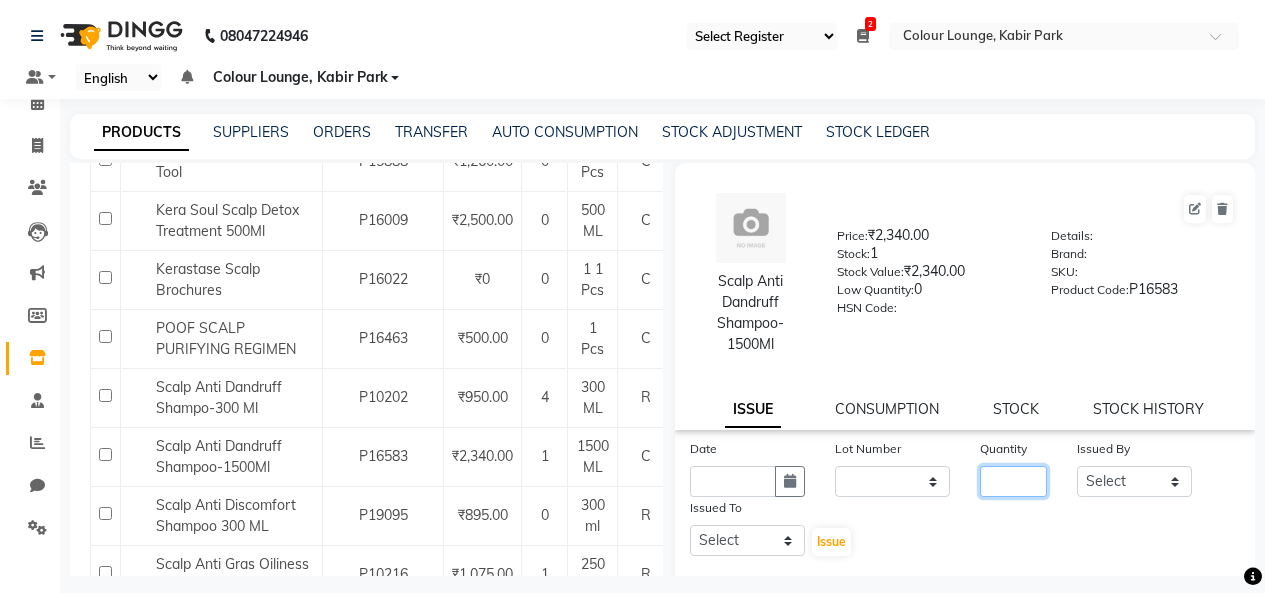 click 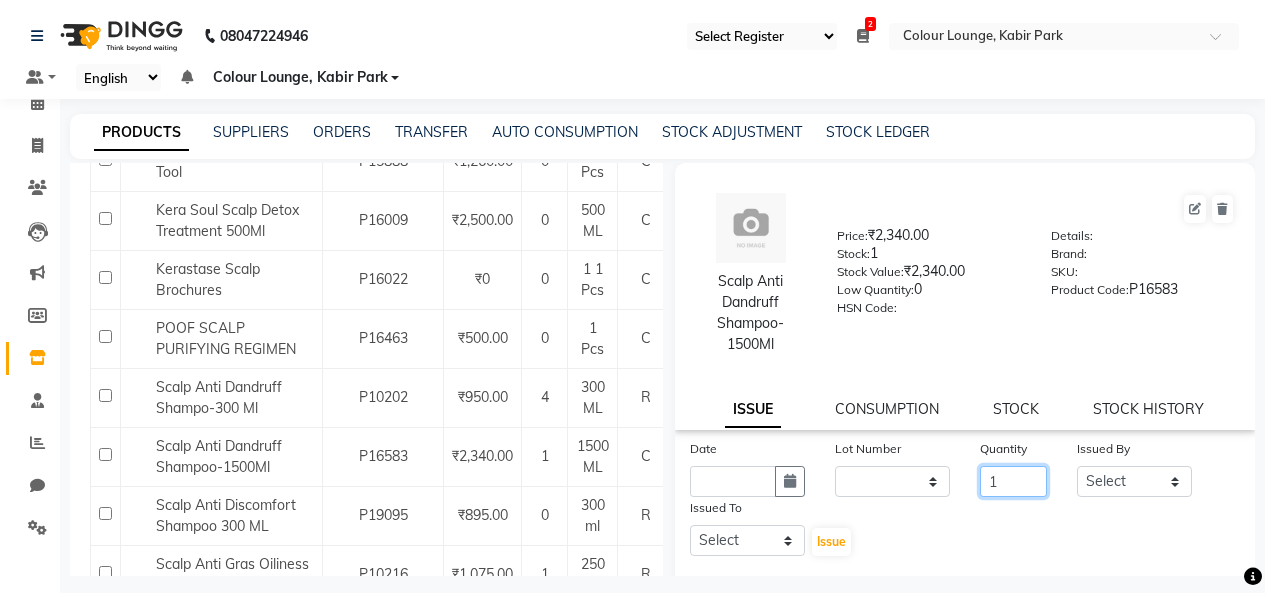 type on "1" 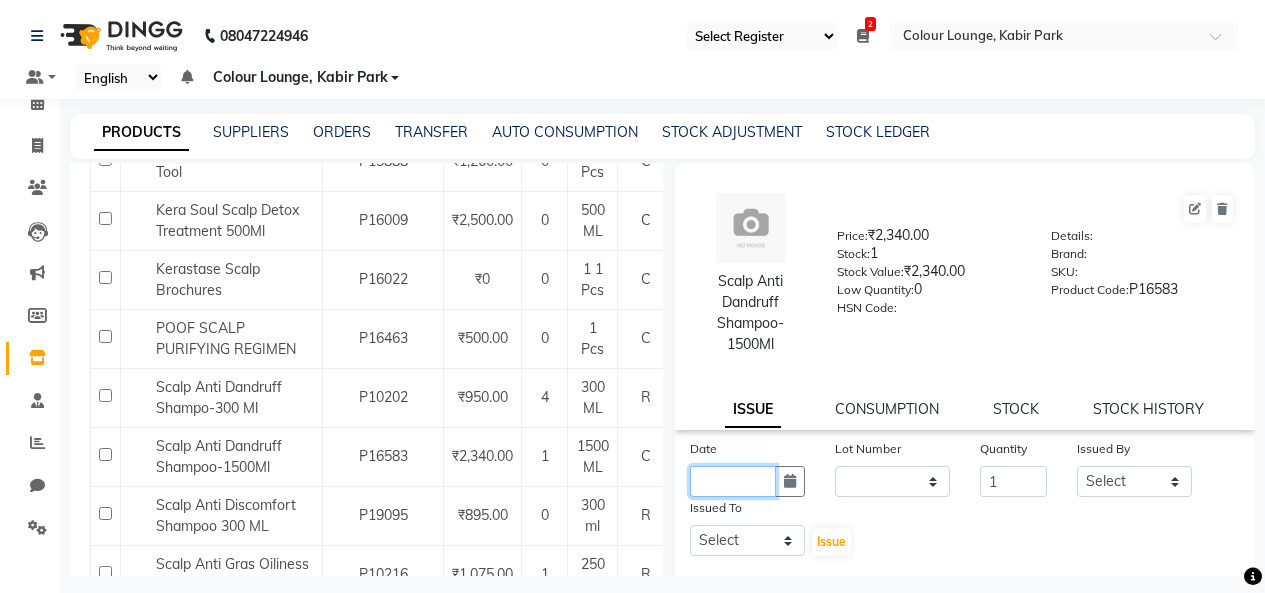 click 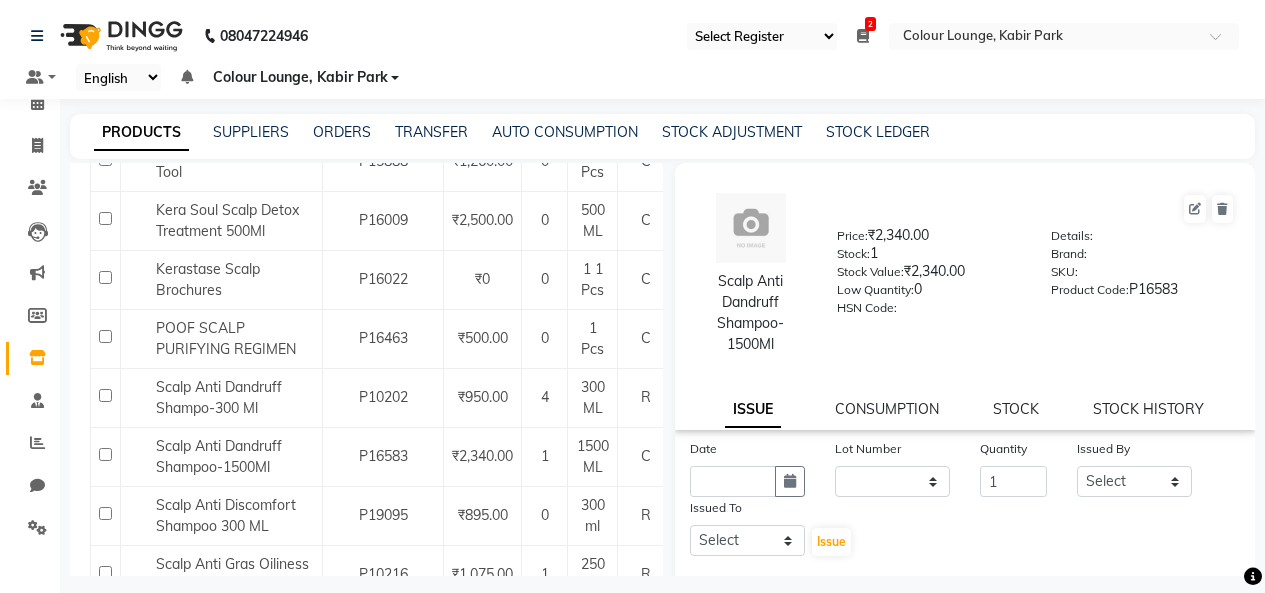 select on "8" 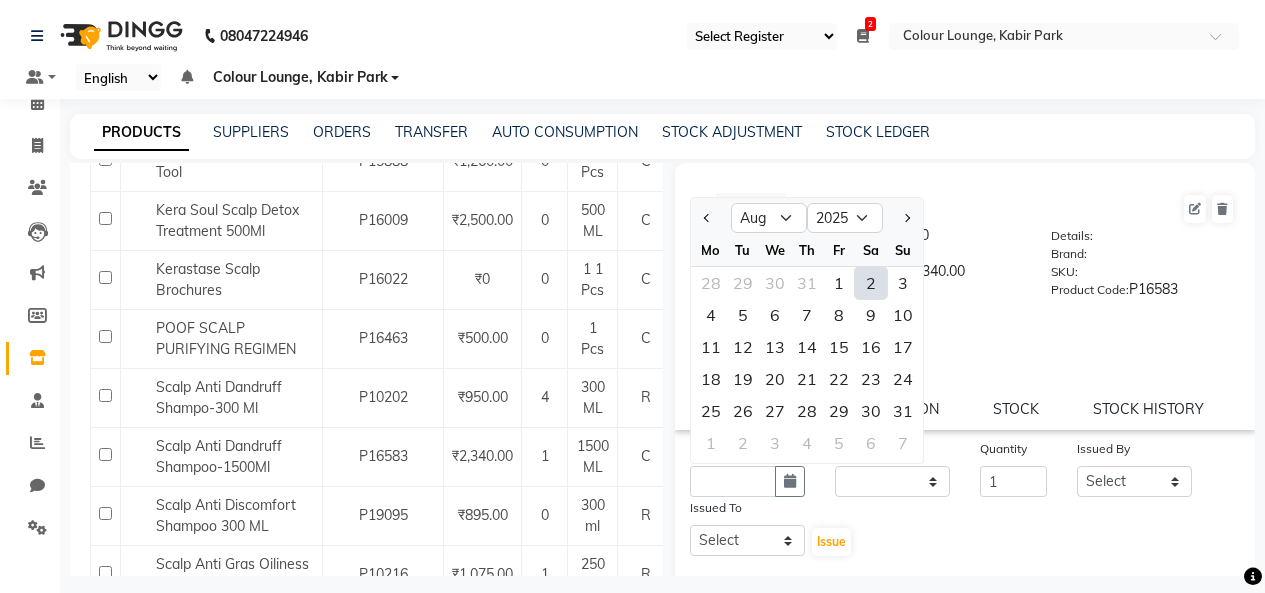 click 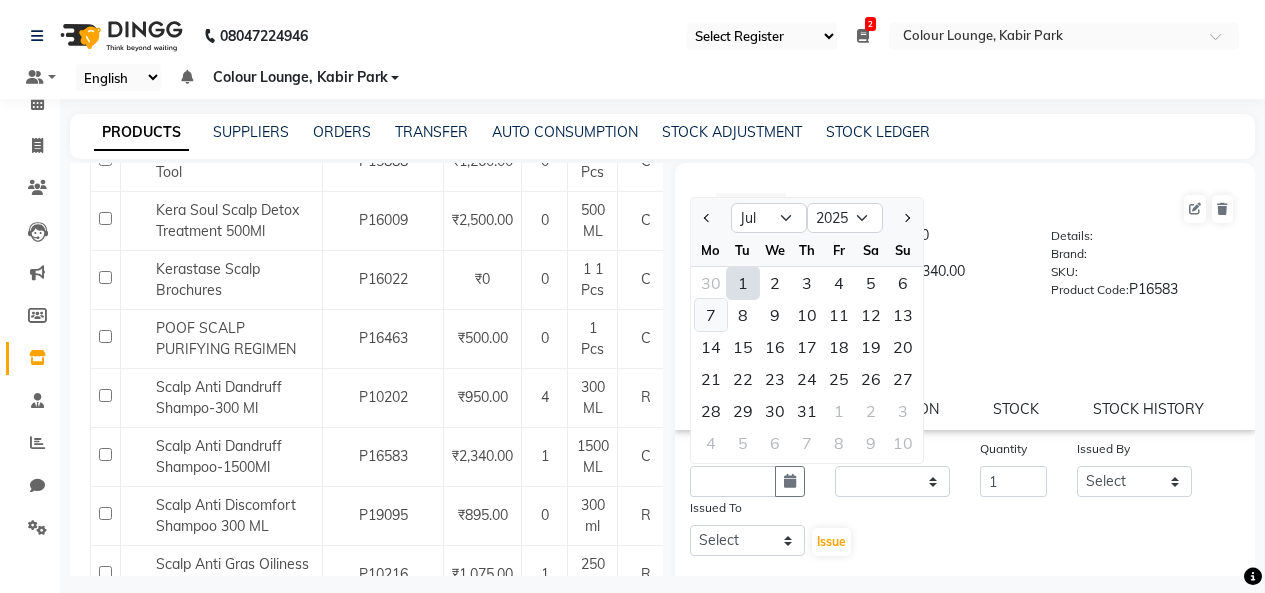 click on "7" 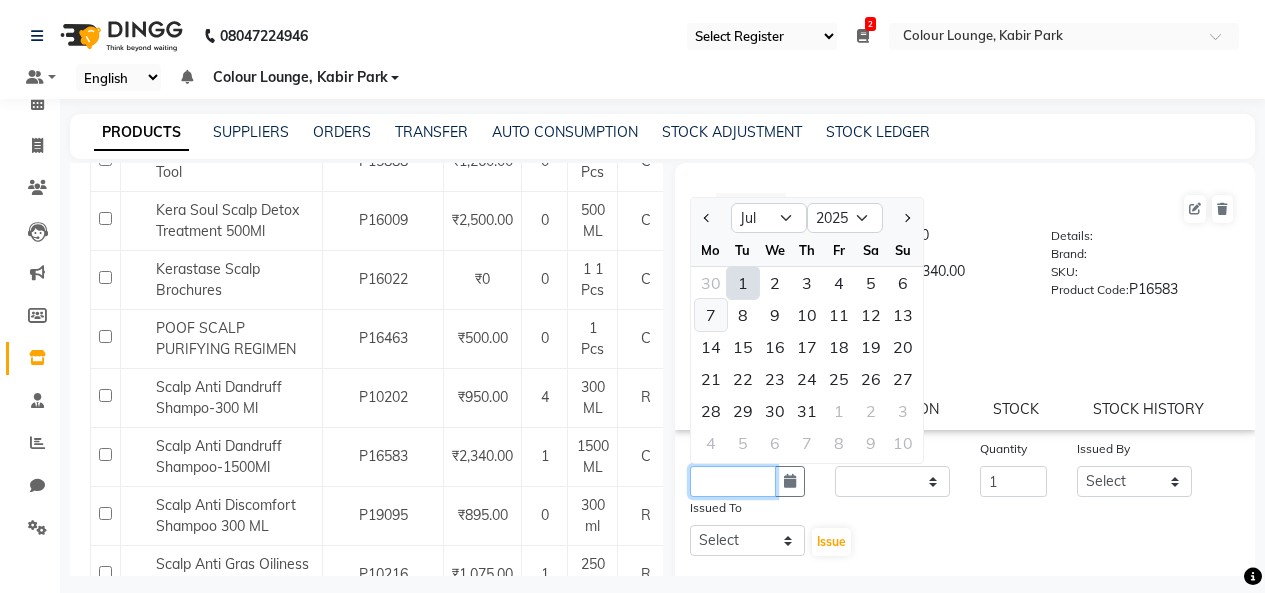 type on "07-07-2025" 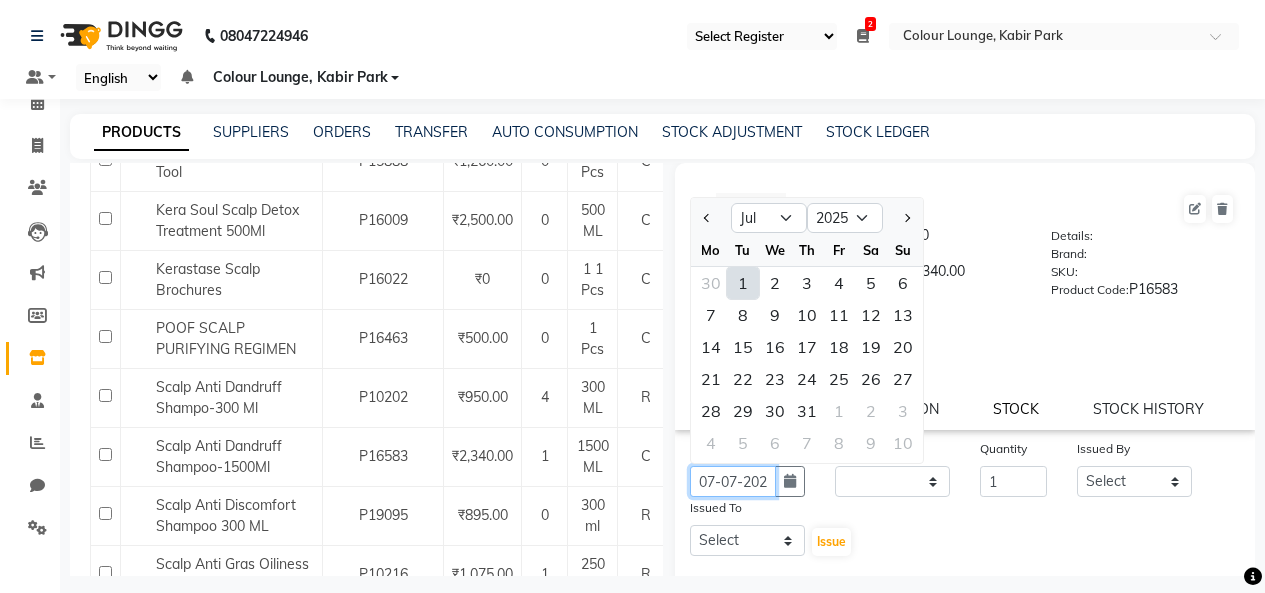 scroll, scrollTop: 0, scrollLeft: 15, axis: horizontal 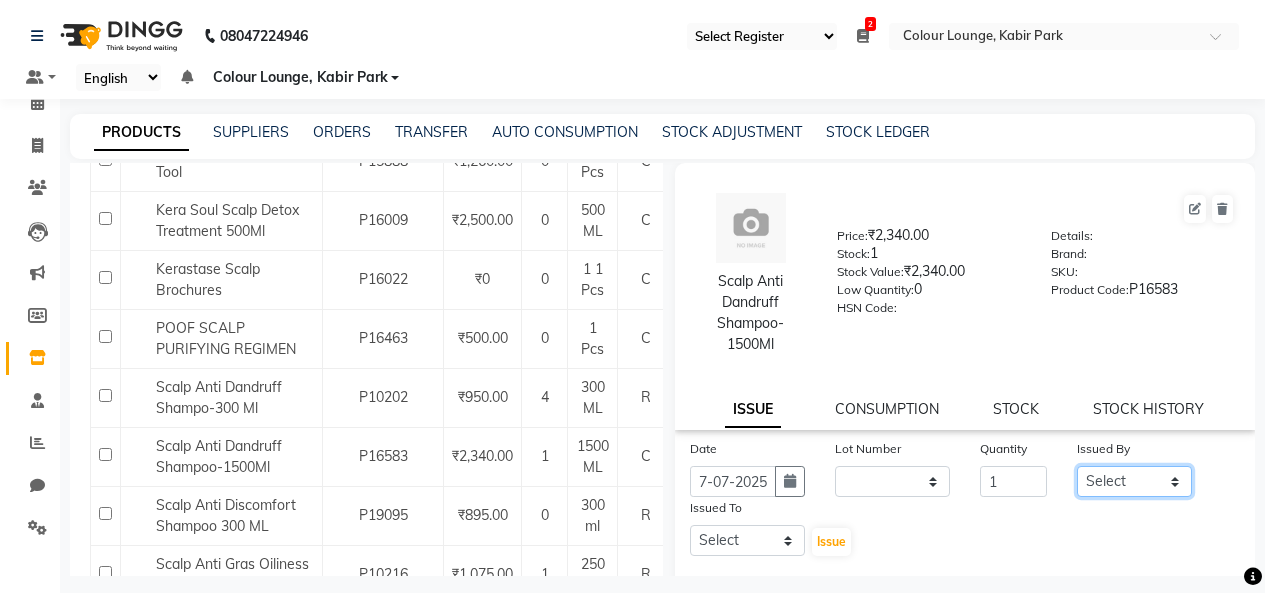 click on "Select Admin Admin AKHIL ANKUSH Colour Lounge, Kabir Park Colour Lounge, Kabir Park divyansh  Jaswinder singh guard JATIN JOHN JONEY LUXMI NAVDEEP KAUR NITI PARAMJIT PARAS KHATNAVLIA priya  priyanka  Rakesh sapna  SUMAN VANDANA SHARMA VISHAL" 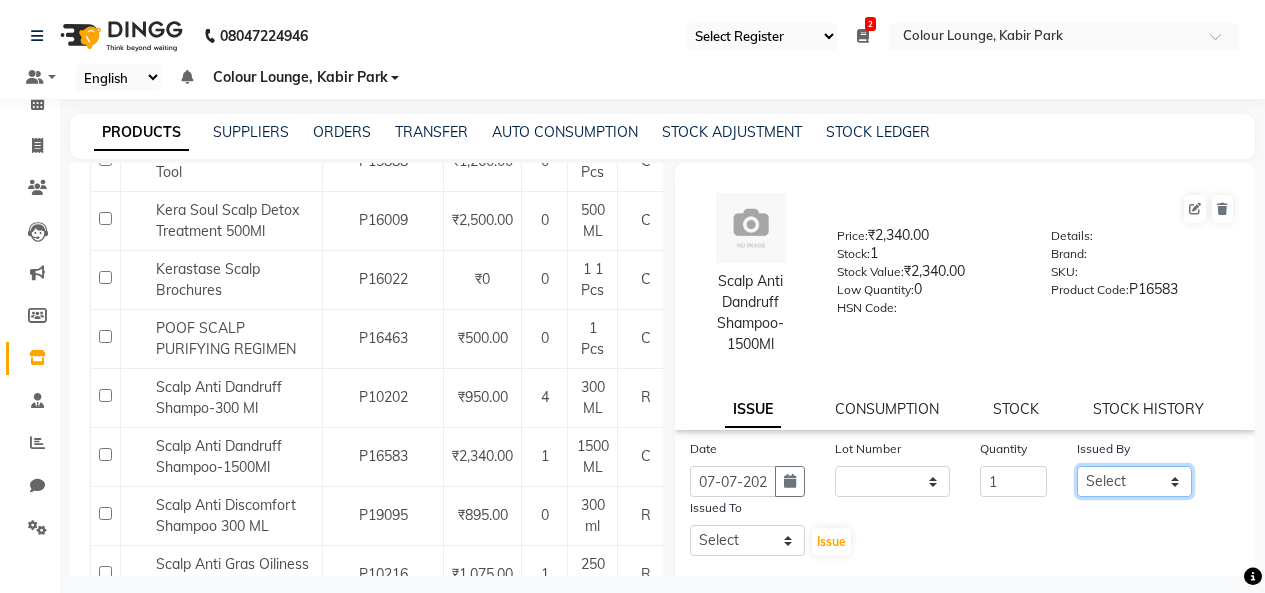 select on "76897" 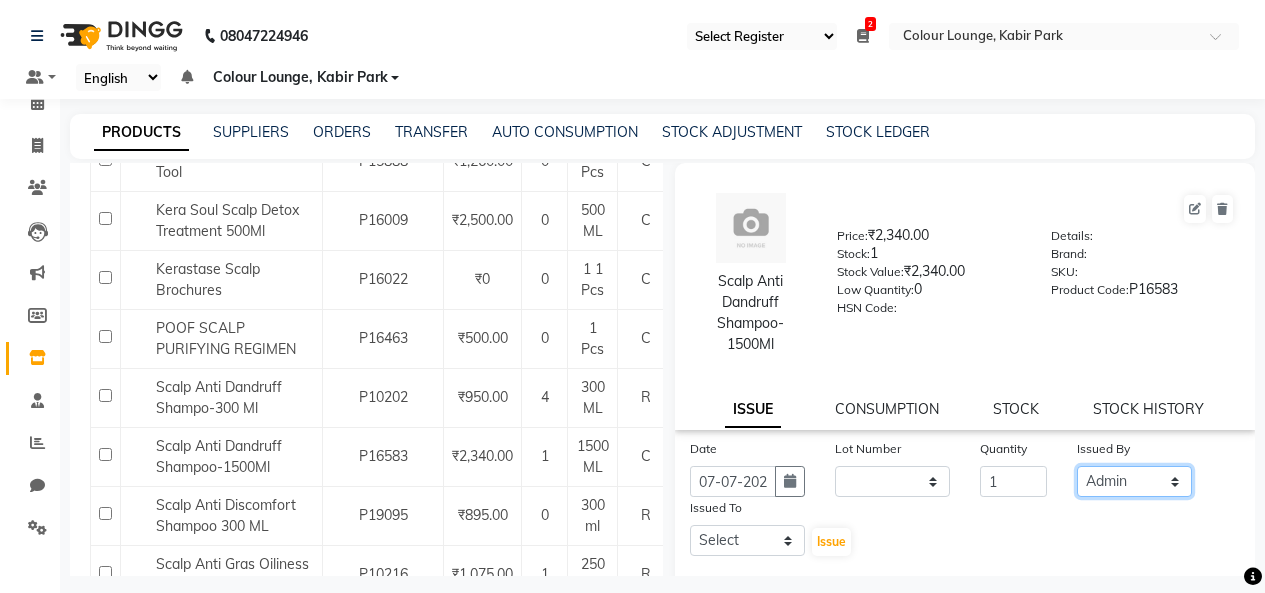 click on "Select Admin Admin AKHIL ANKUSH Colour Lounge, Kabir Park Colour Lounge, Kabir Park divyansh  Jaswinder singh guard JATIN JOHN JONEY LUXMI NAVDEEP KAUR NITI PARAMJIT PARAS KHATNAVLIA priya  priyanka  Rakesh sapna  SUMAN VANDANA SHARMA VISHAL" 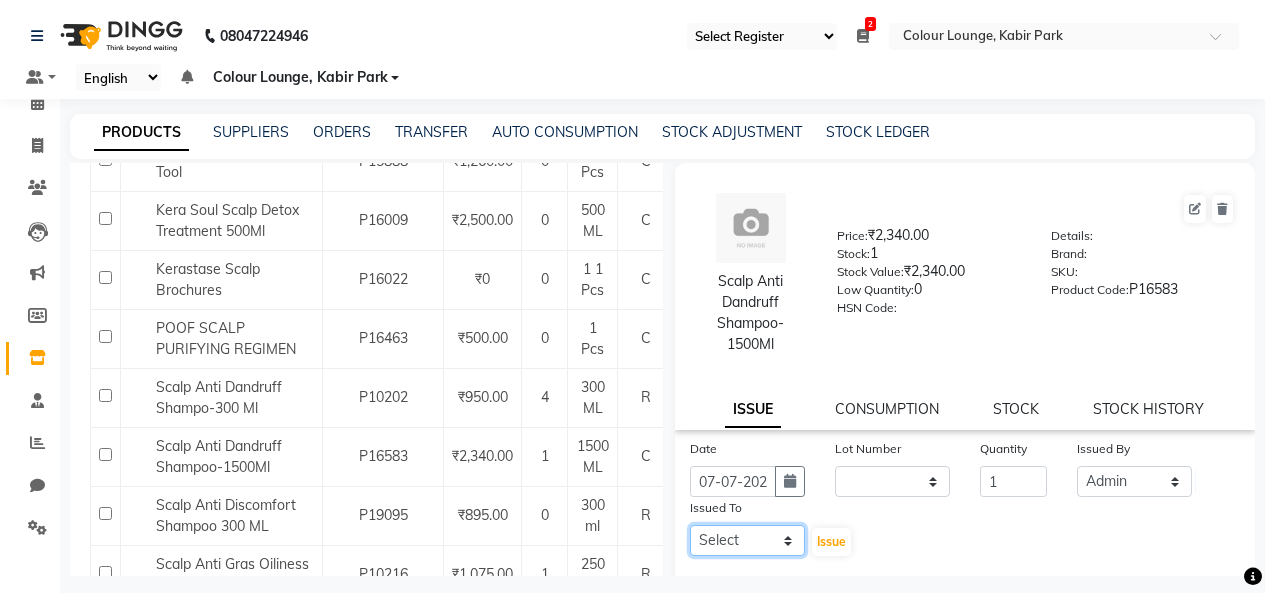click on "Select Admin Admin AKHIL ANKUSH Colour Lounge, Kabir Park Colour Lounge, Kabir Park divyansh  Jaswinder singh guard JATIN JOHN JONEY LUXMI NAVDEEP KAUR NITI PARAMJIT PARAS KHATNAVLIA priya  priyanka  Rakesh sapna  SUMAN VANDANA SHARMA VISHAL" 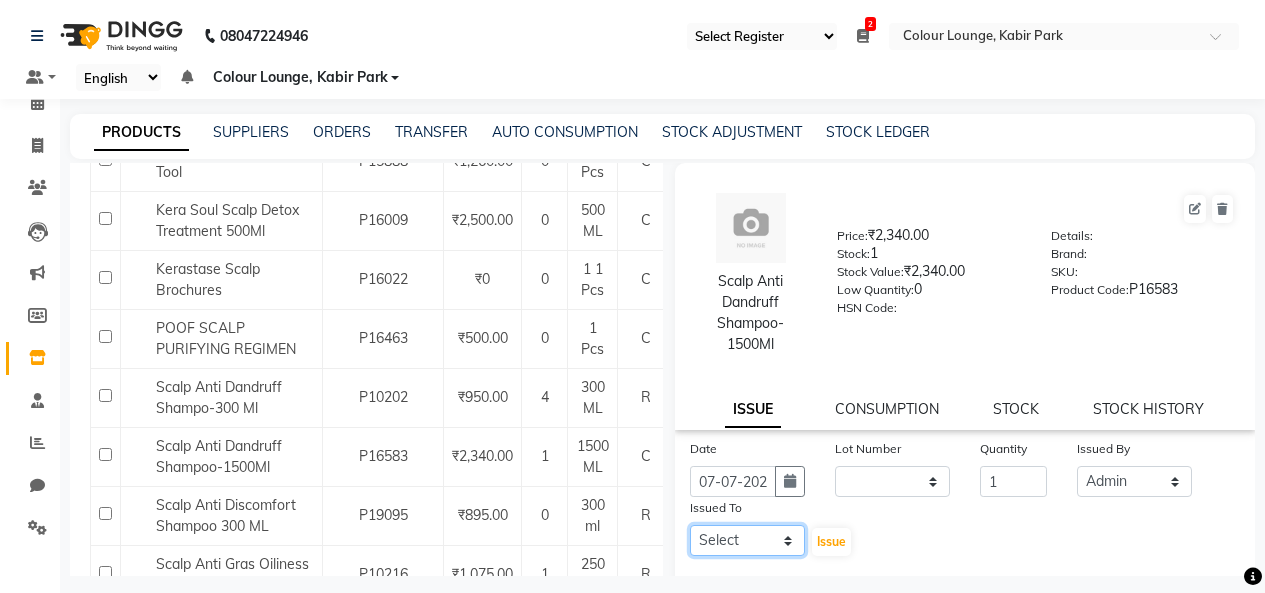 select on "76897" 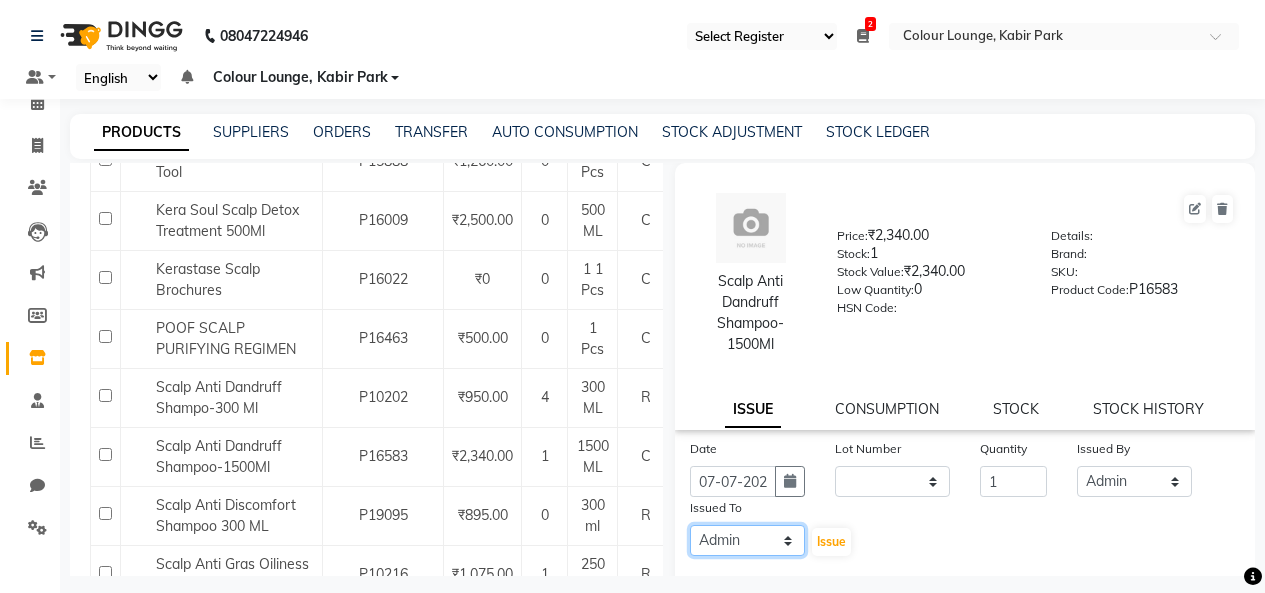 click on "Select Admin Admin AKHIL ANKUSH Colour Lounge, Kabir Park Colour Lounge, Kabir Park divyansh  Jaswinder singh guard JATIN JOHN JONEY LUXMI NAVDEEP KAUR NITI PARAMJIT PARAS KHATNAVLIA priya  priyanka  Rakesh sapna  SUMAN VANDANA SHARMA VISHAL" 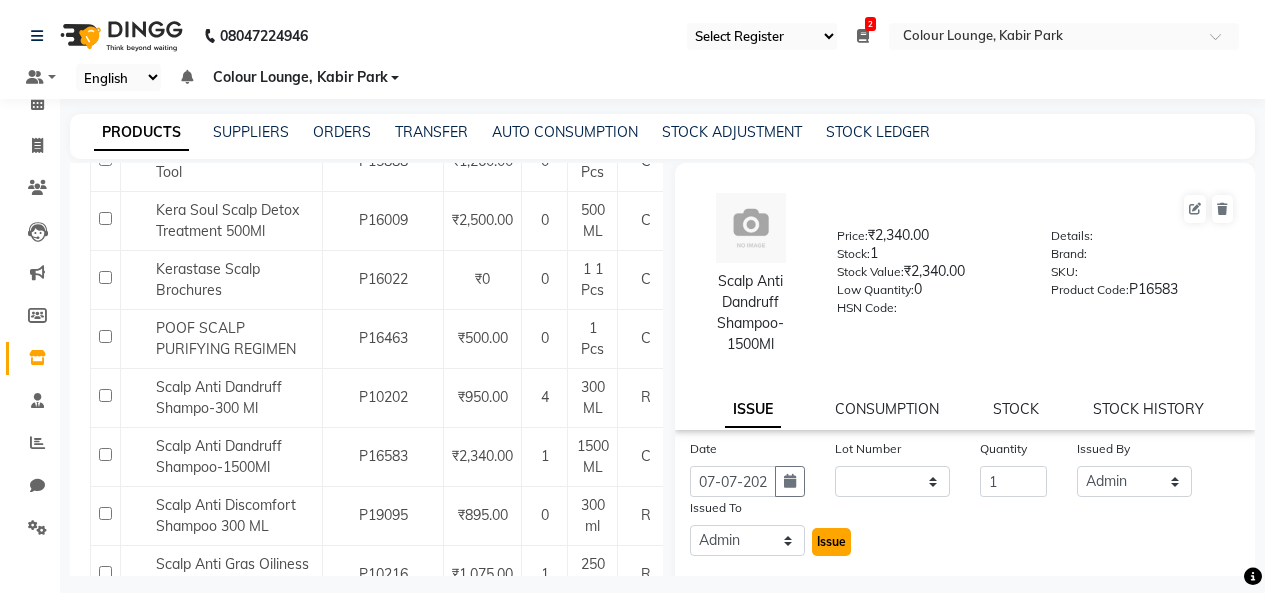 click on "Issue" 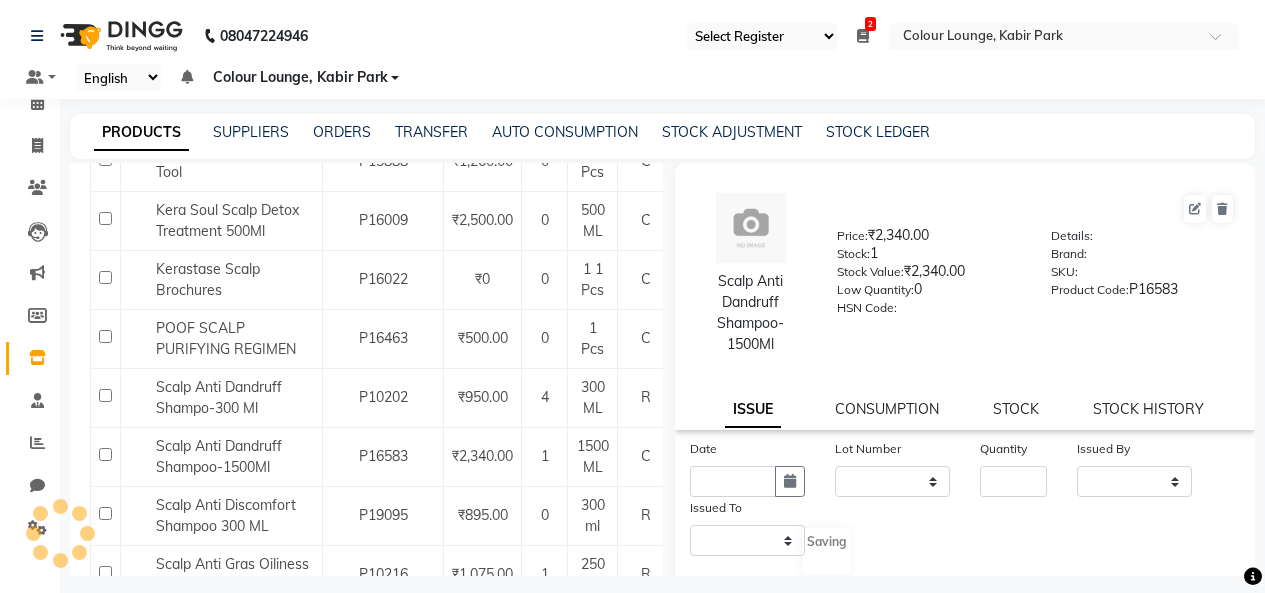 select 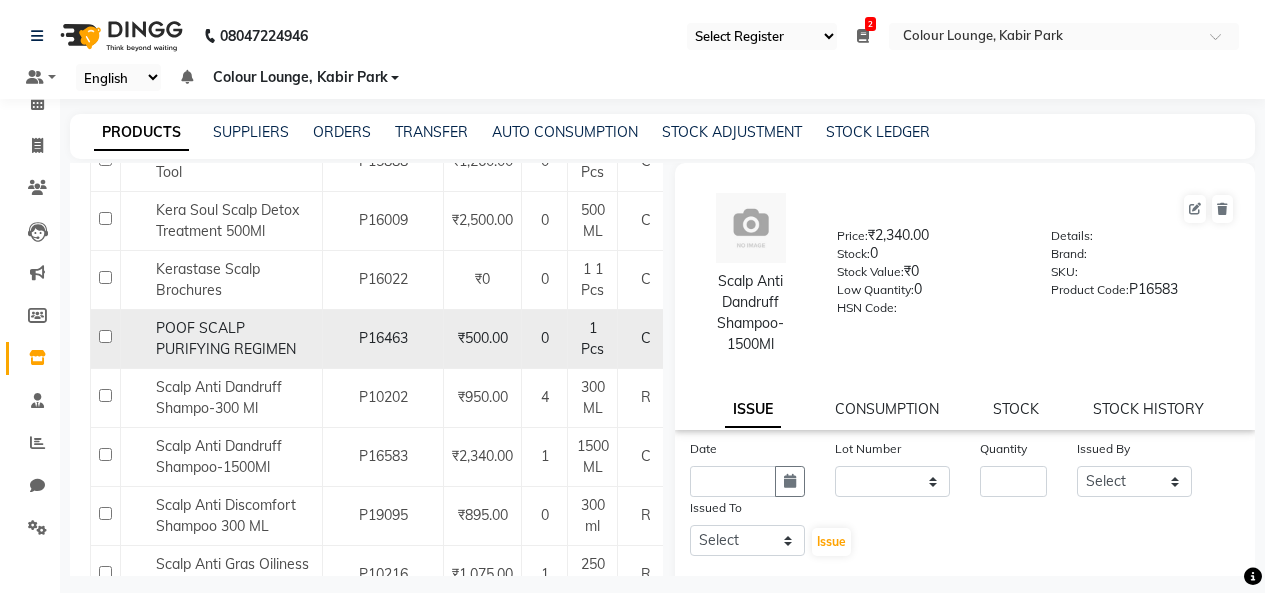 scroll, scrollTop: 0, scrollLeft: 0, axis: both 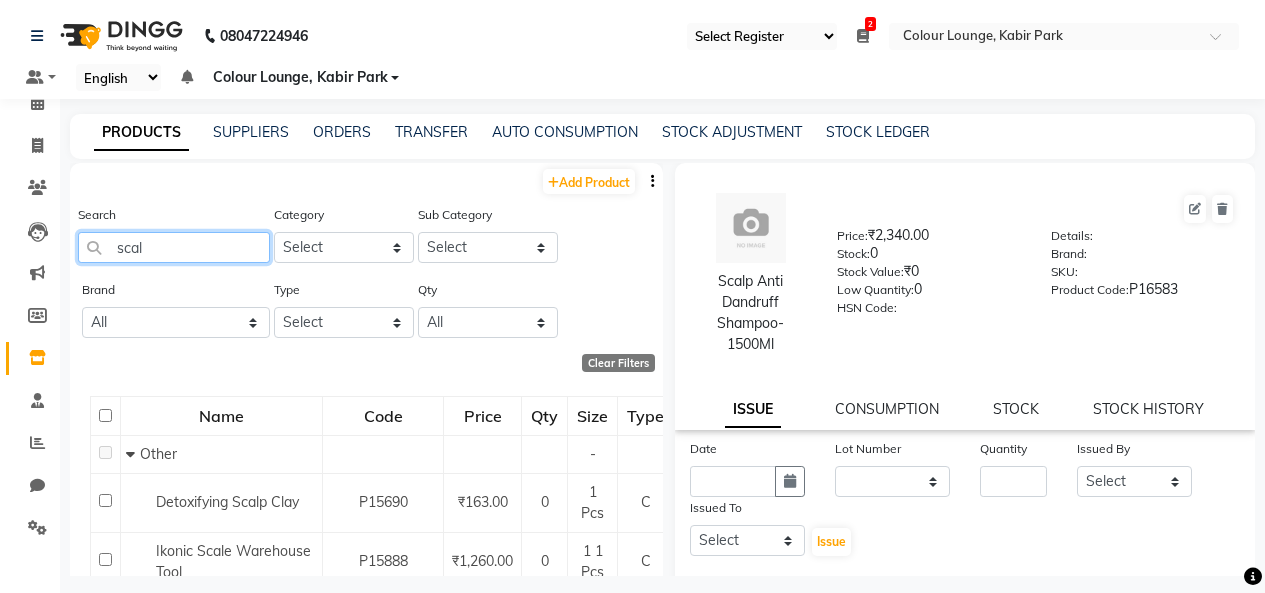 click on "scal" 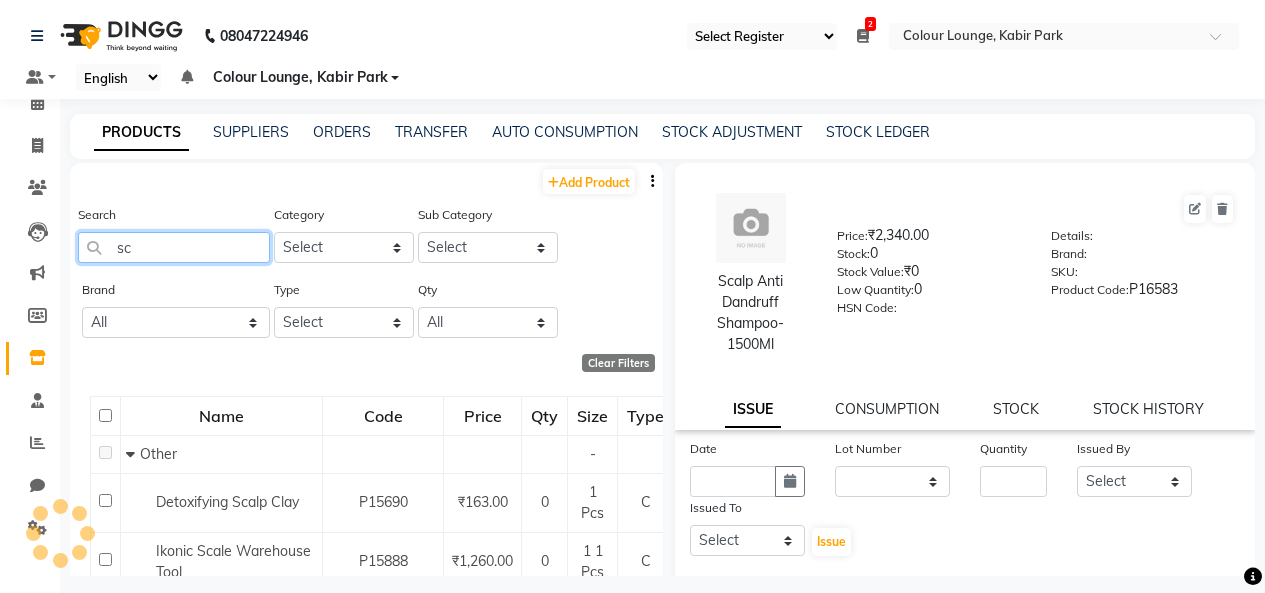 type on "s" 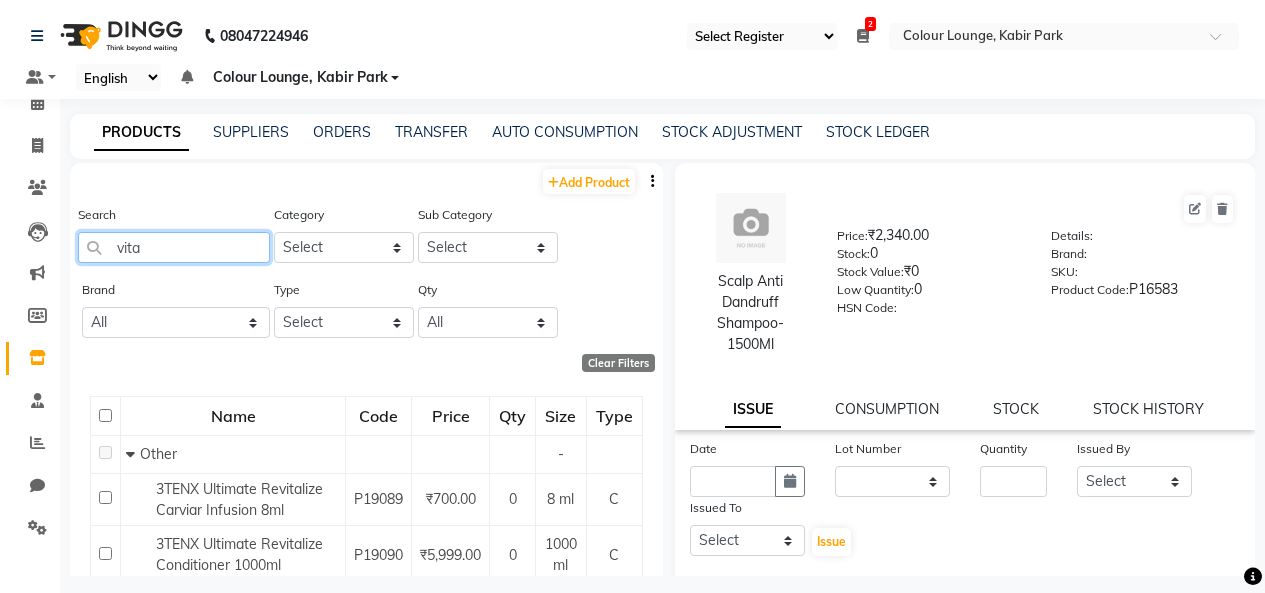scroll, scrollTop: 13, scrollLeft: 0, axis: vertical 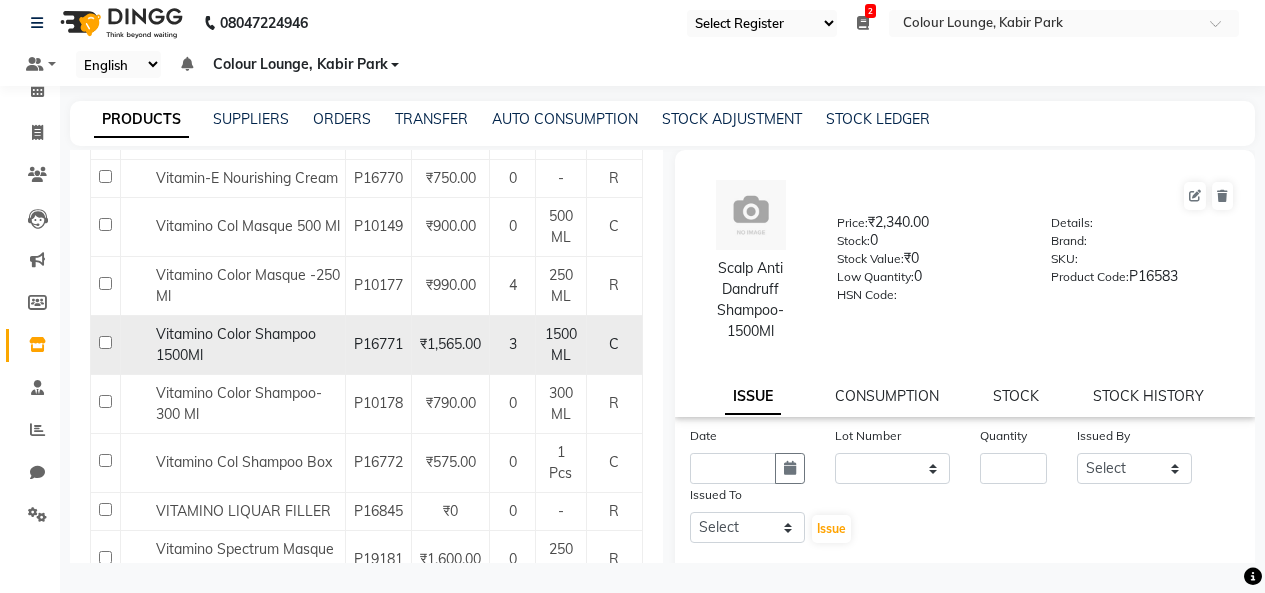 type on "vita" 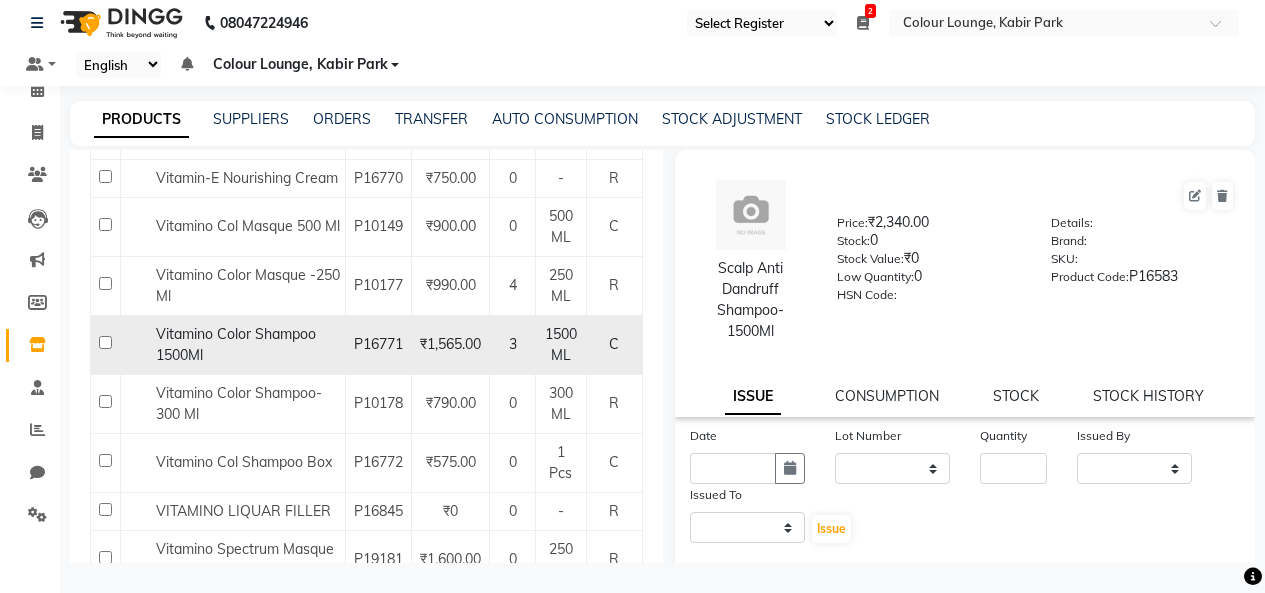 select 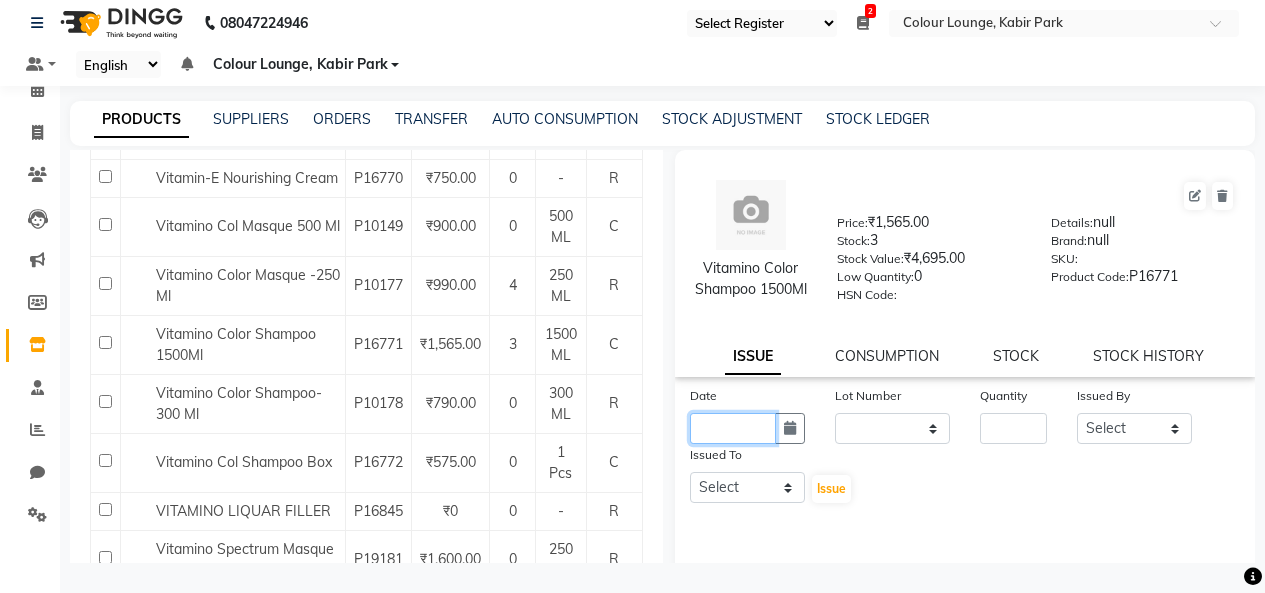click 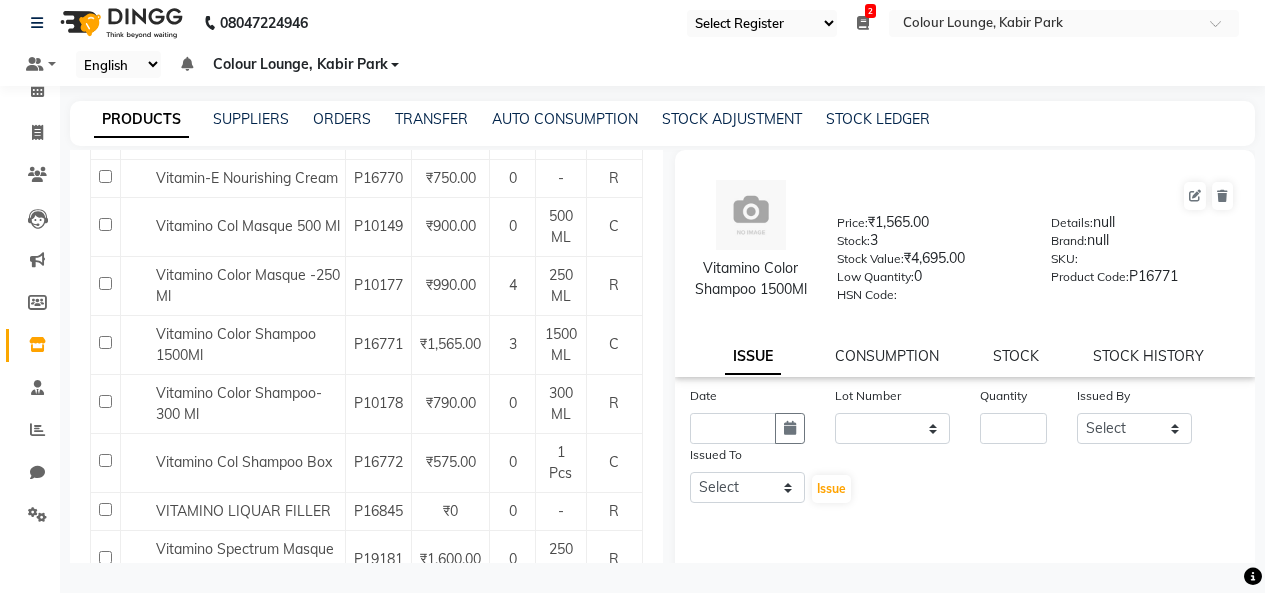 select on "8" 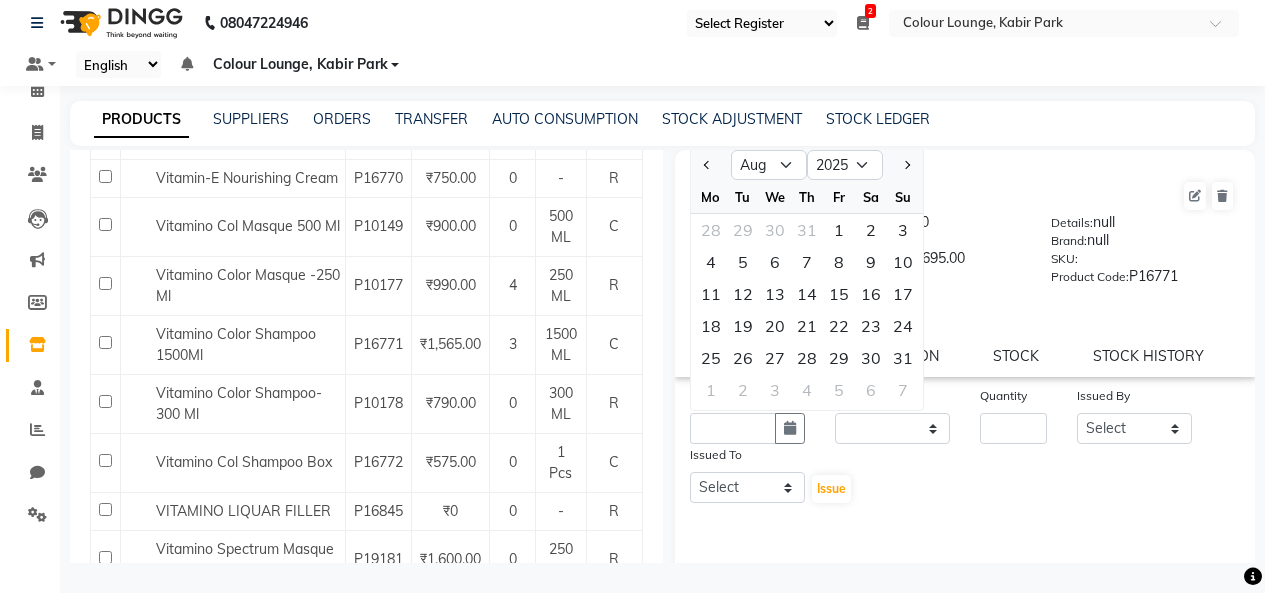 click 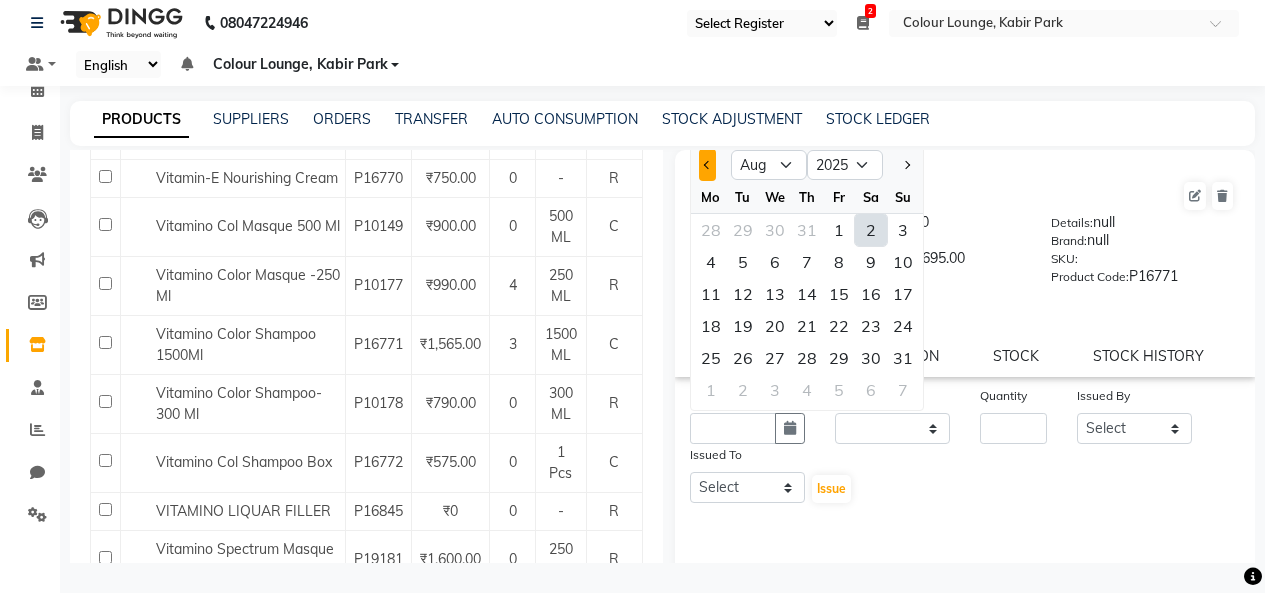 click 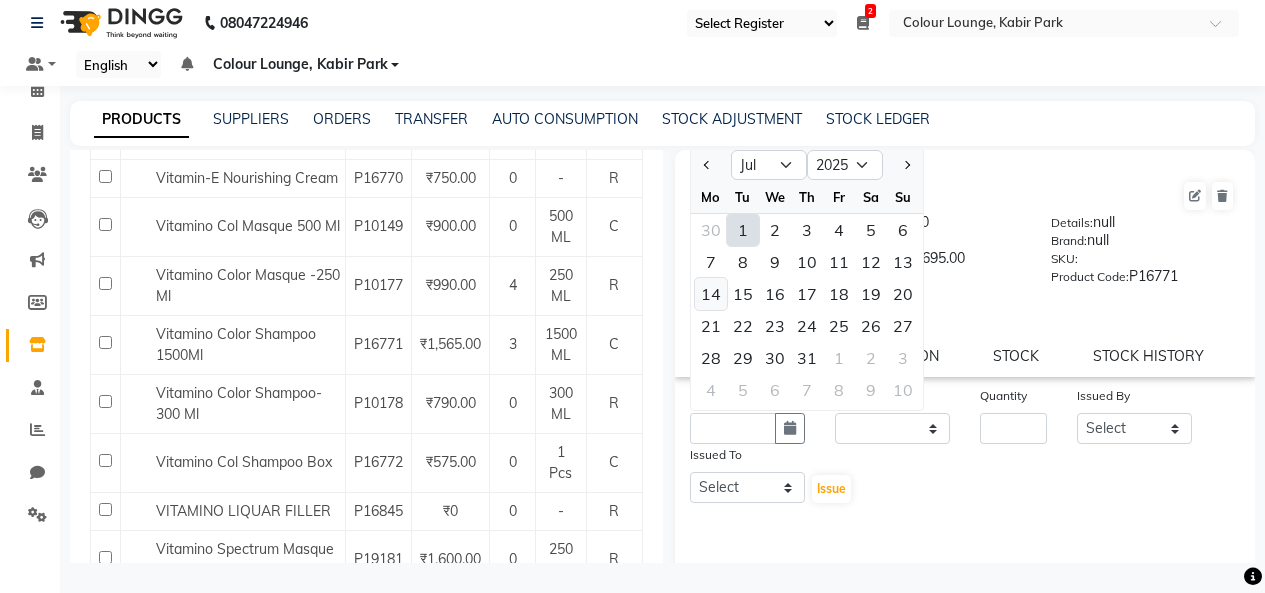 click on "14" 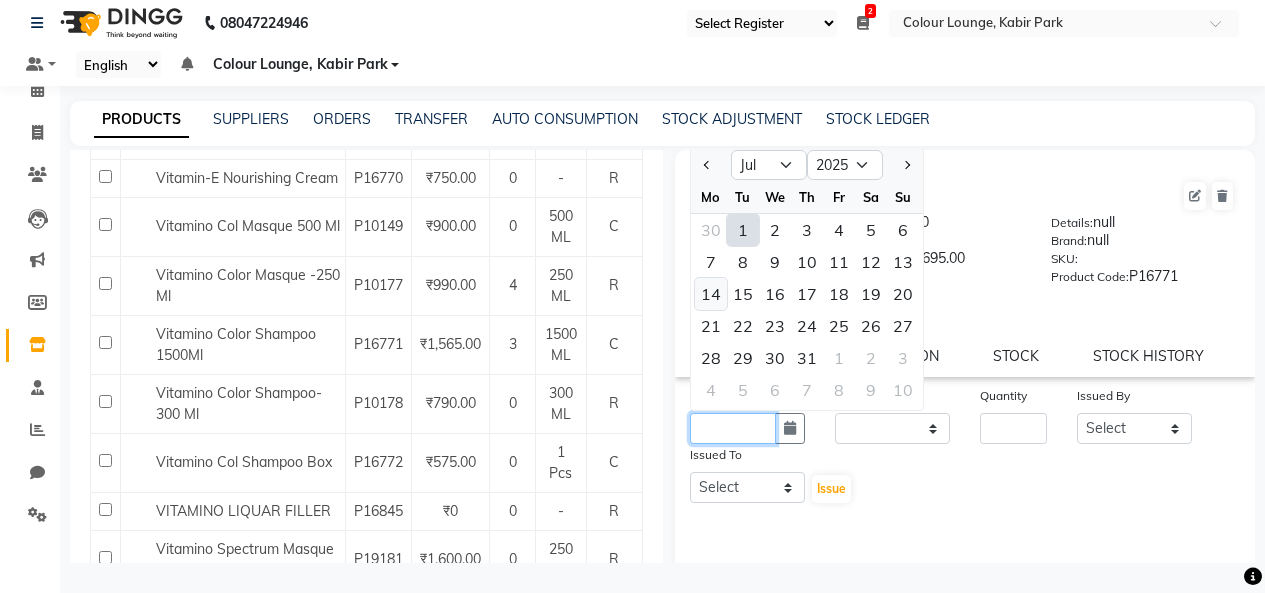 type on "14-07-2025" 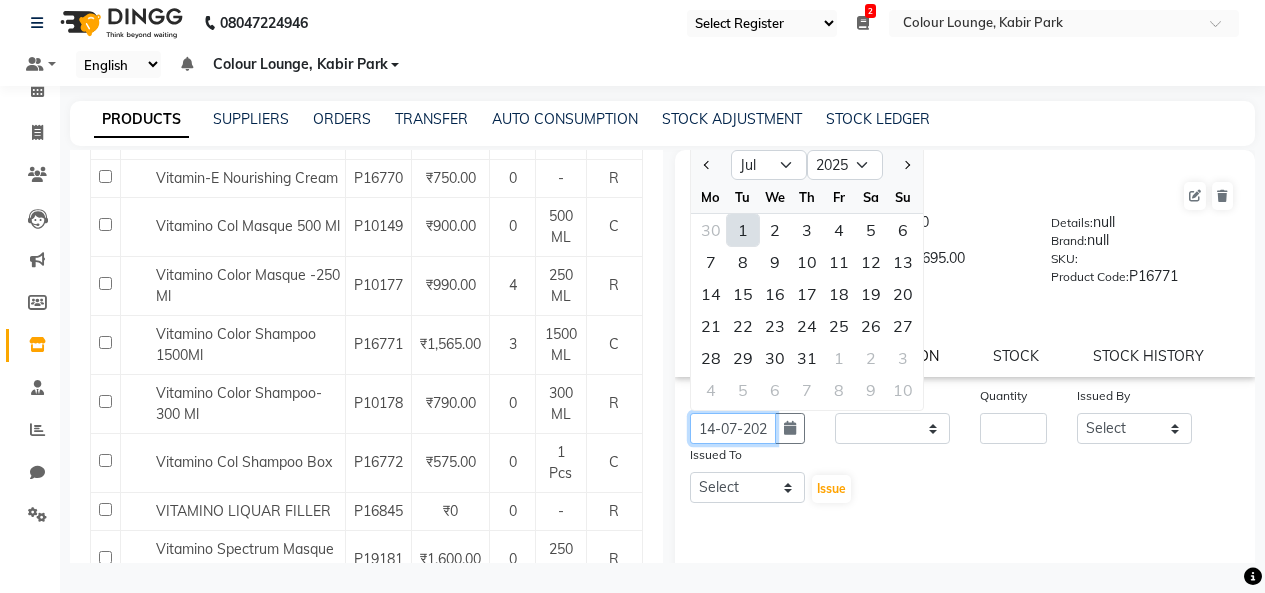 scroll, scrollTop: 0, scrollLeft: 15, axis: horizontal 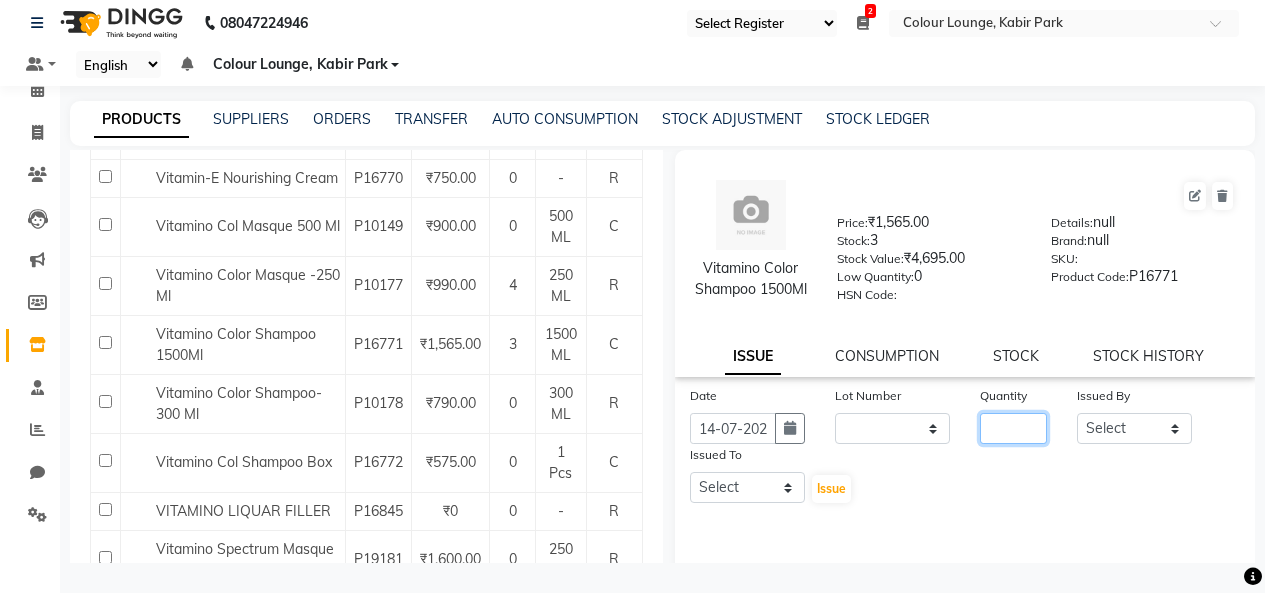 click 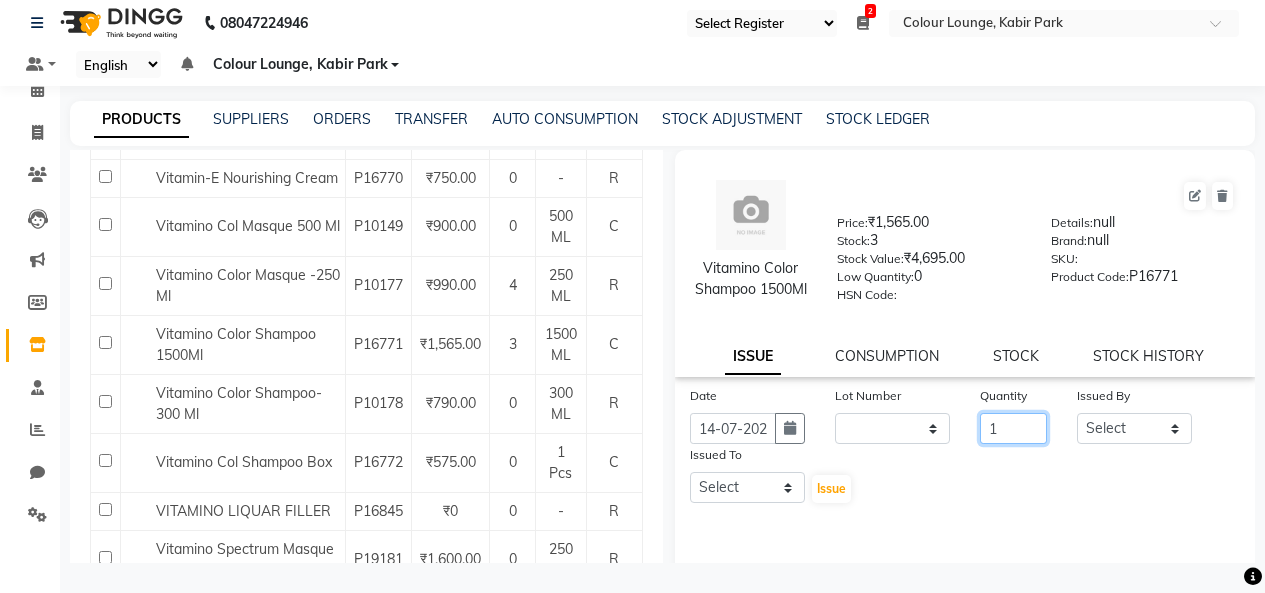 type on "1" 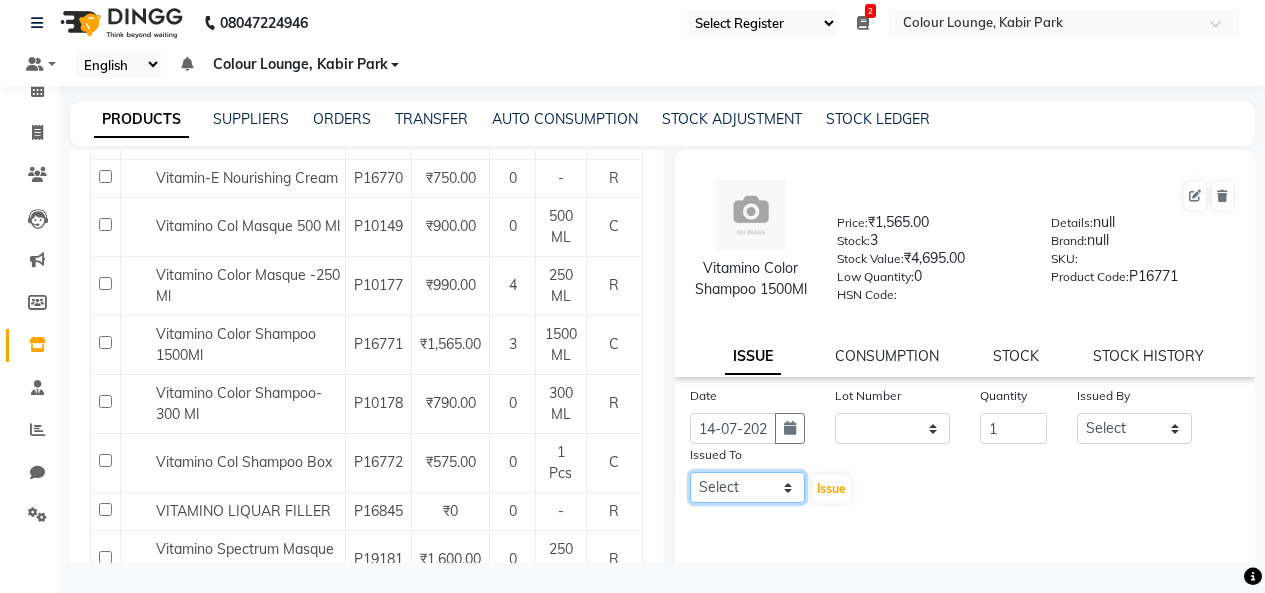 click on "Select Admin Admin AKHIL ANKUSH Colour Lounge, Kabir Park Colour Lounge, Kabir Park divyansh  Jaswinder singh guard JATIN JOHN JONEY LUXMI NAVDEEP KAUR NITI PARAMJIT PARAS KHATNAVLIA priya  priyanka  Rakesh sapna  SUMAN VANDANA SHARMA VISHAL" 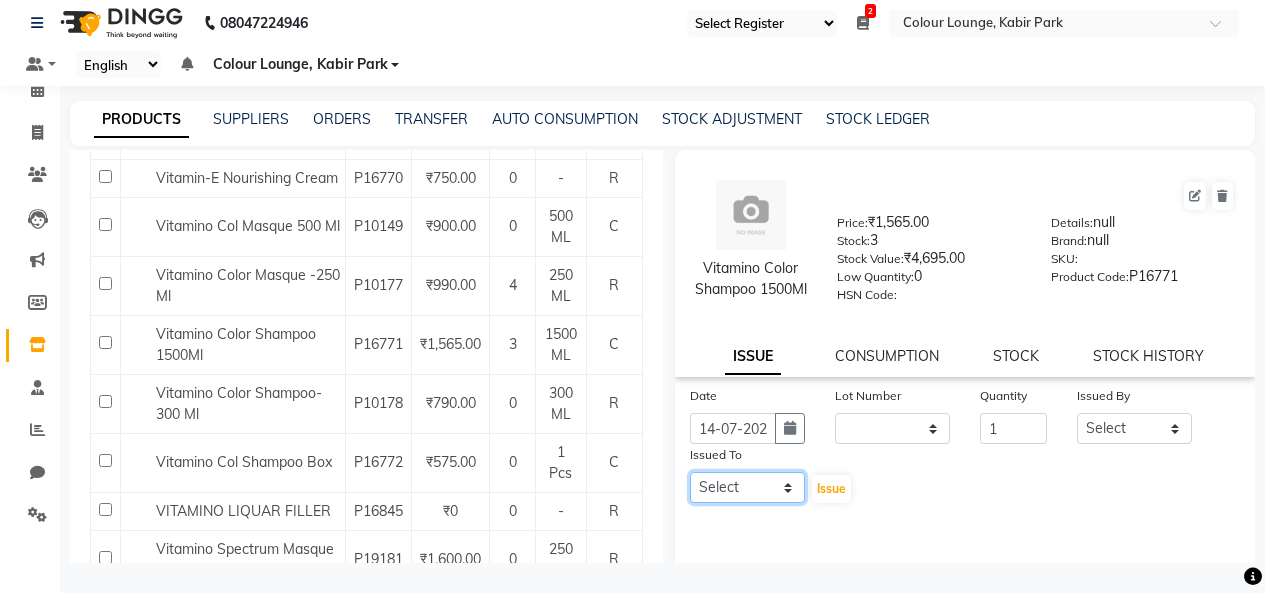 select on "70112" 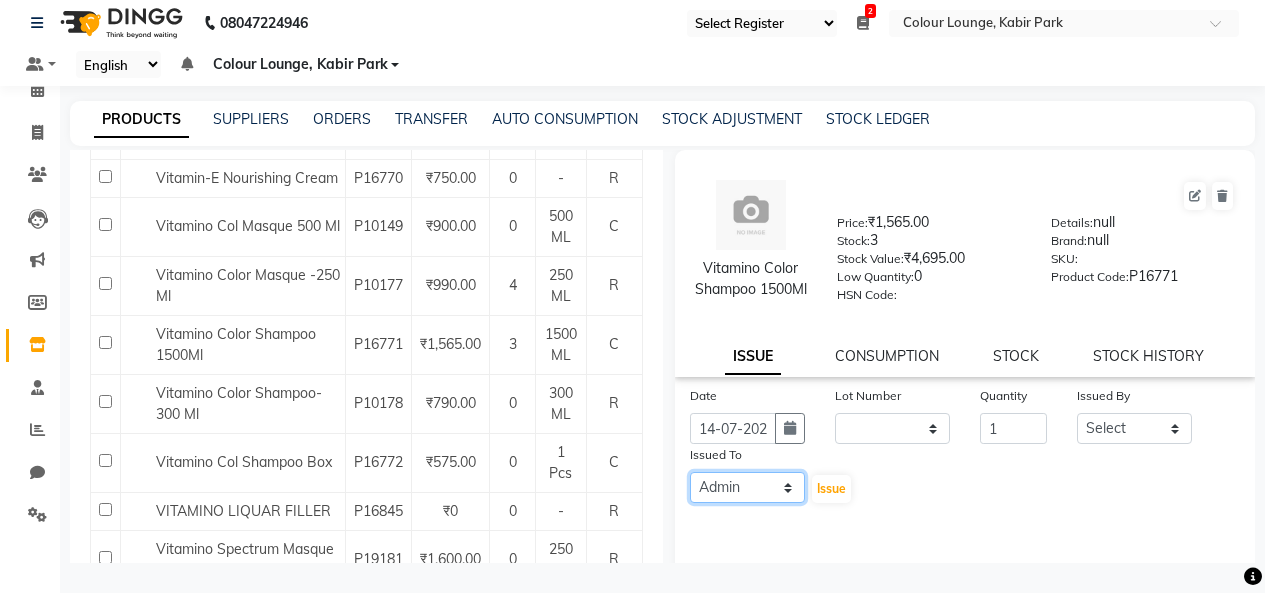 click on "Select Admin Admin AKHIL ANKUSH Colour Lounge, Kabir Park Colour Lounge, Kabir Park divyansh  Jaswinder singh guard JATIN JOHN JONEY LUXMI NAVDEEP KAUR NITI PARAMJIT PARAS KHATNAVLIA priya  priyanka  Rakesh sapna  SUMAN VANDANA SHARMA VISHAL" 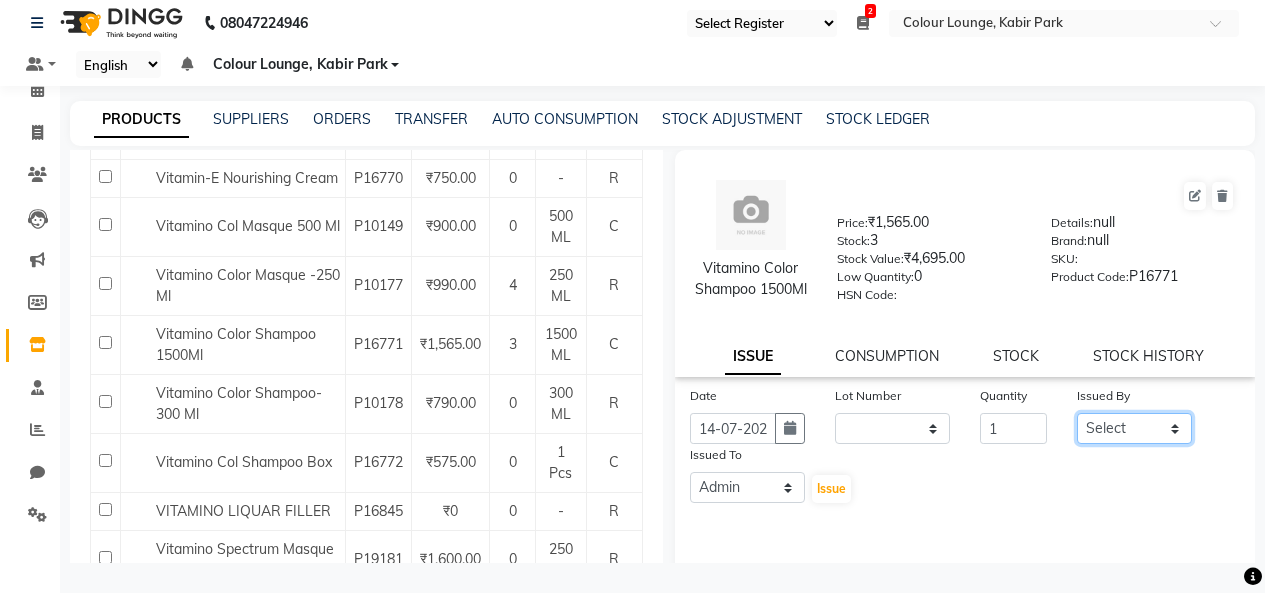 drag, startPoint x: 1102, startPoint y: 445, endPoint x: 1046, endPoint y: 268, distance: 185.64752 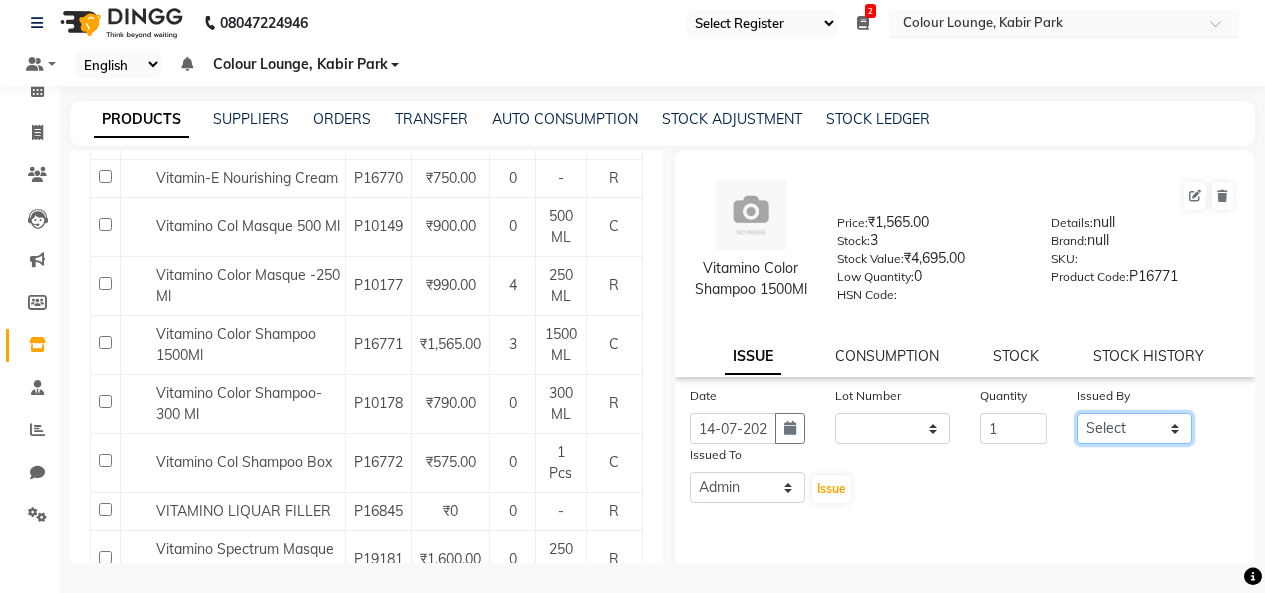 select on "76897" 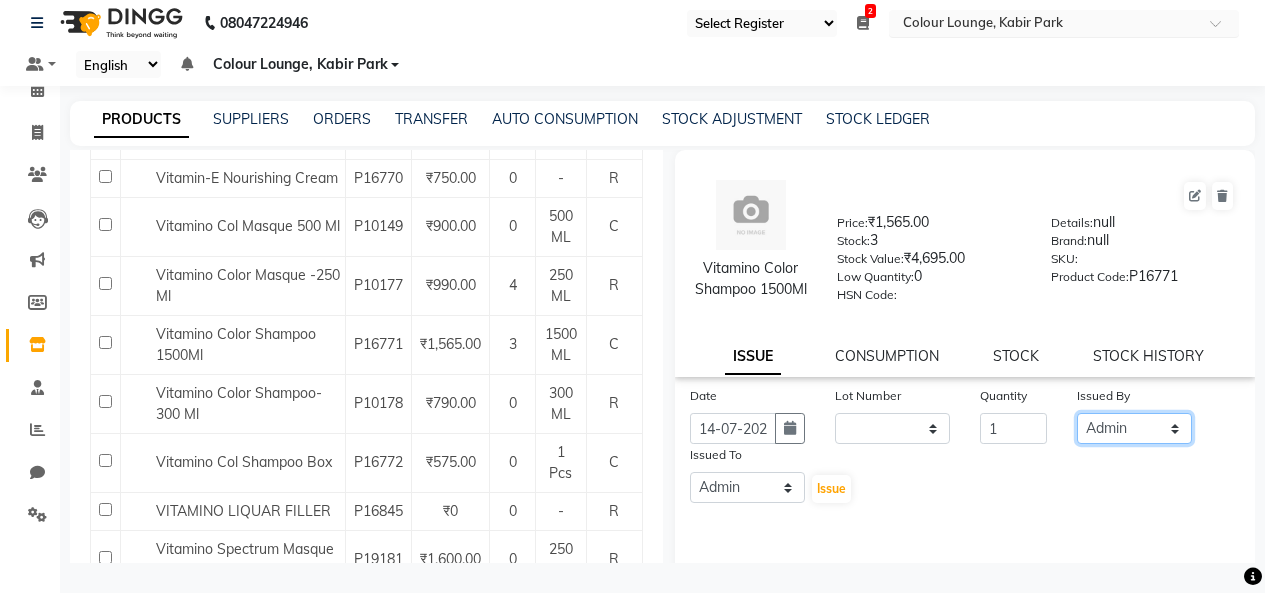 click on "Select Admin Admin AKHIL ANKUSH Colour Lounge, Kabir Park Colour Lounge, Kabir Park divyansh  Jaswinder singh guard JATIN JOHN JONEY LUXMI NAVDEEP KAUR NITI PARAMJIT PARAS KHATNAVLIA priya  priyanka  Rakesh sapna  SUMAN VANDANA SHARMA VISHAL" 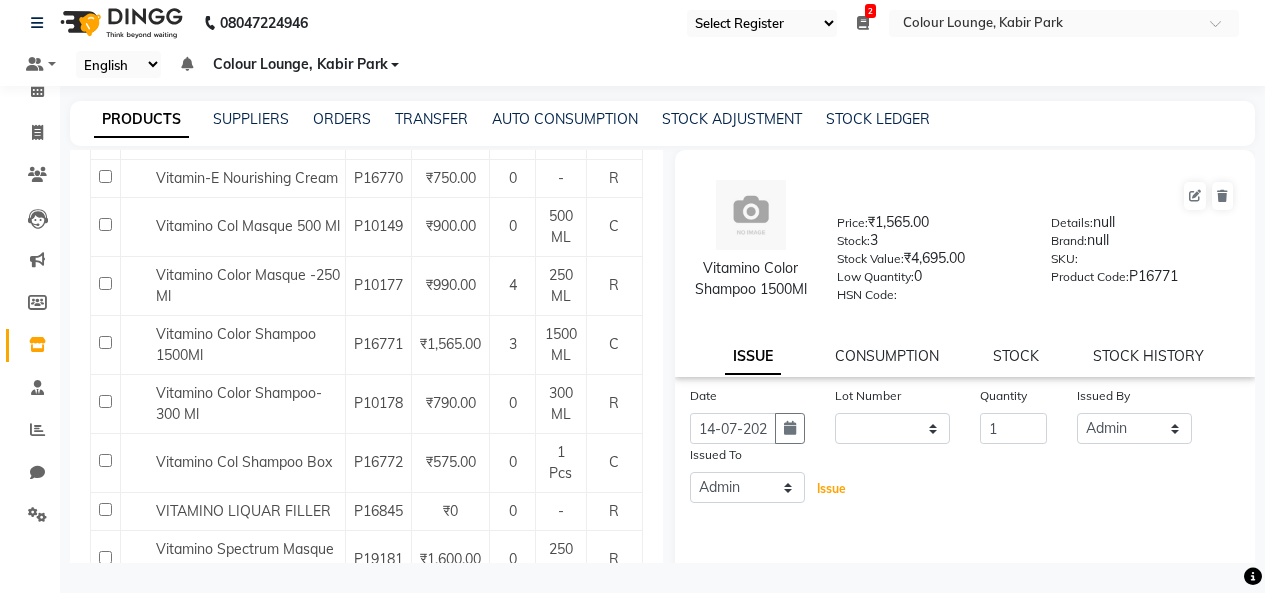 drag, startPoint x: 838, startPoint y: 512, endPoint x: 681, endPoint y: 579, distance: 170.69856 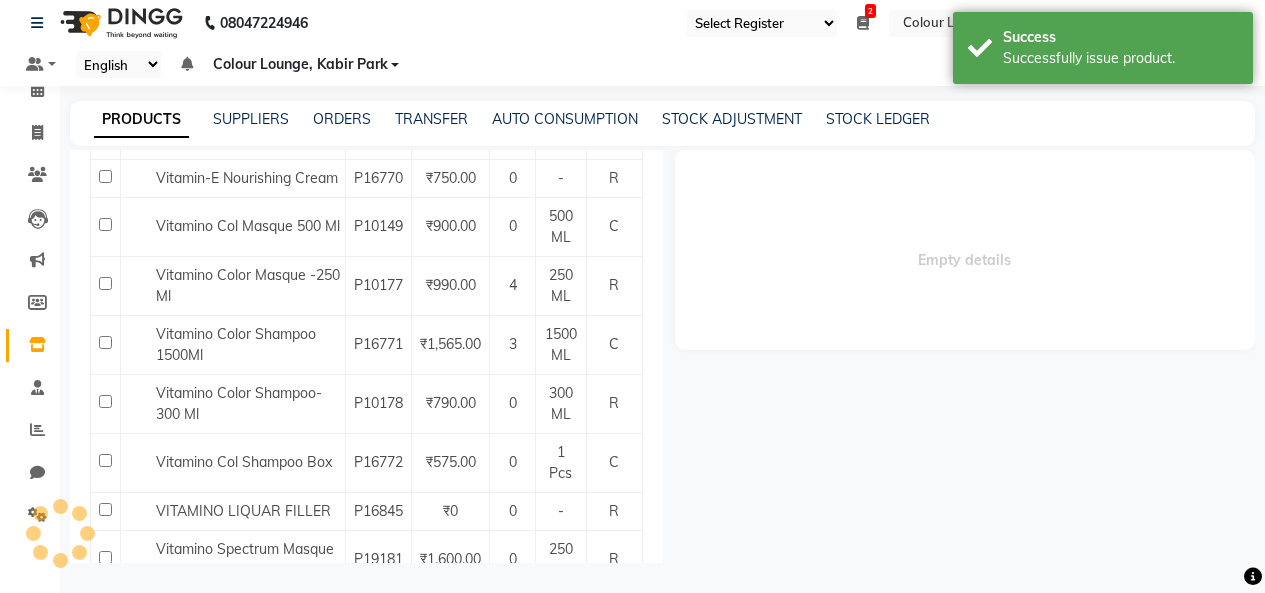 select 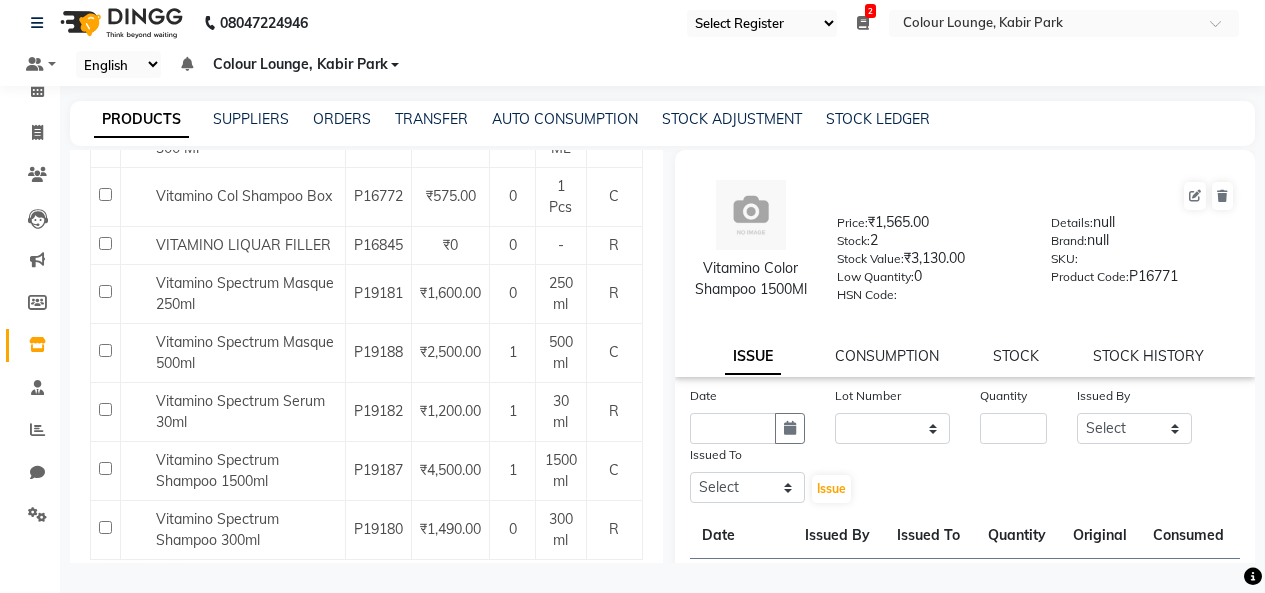 scroll, scrollTop: 1800, scrollLeft: 0, axis: vertical 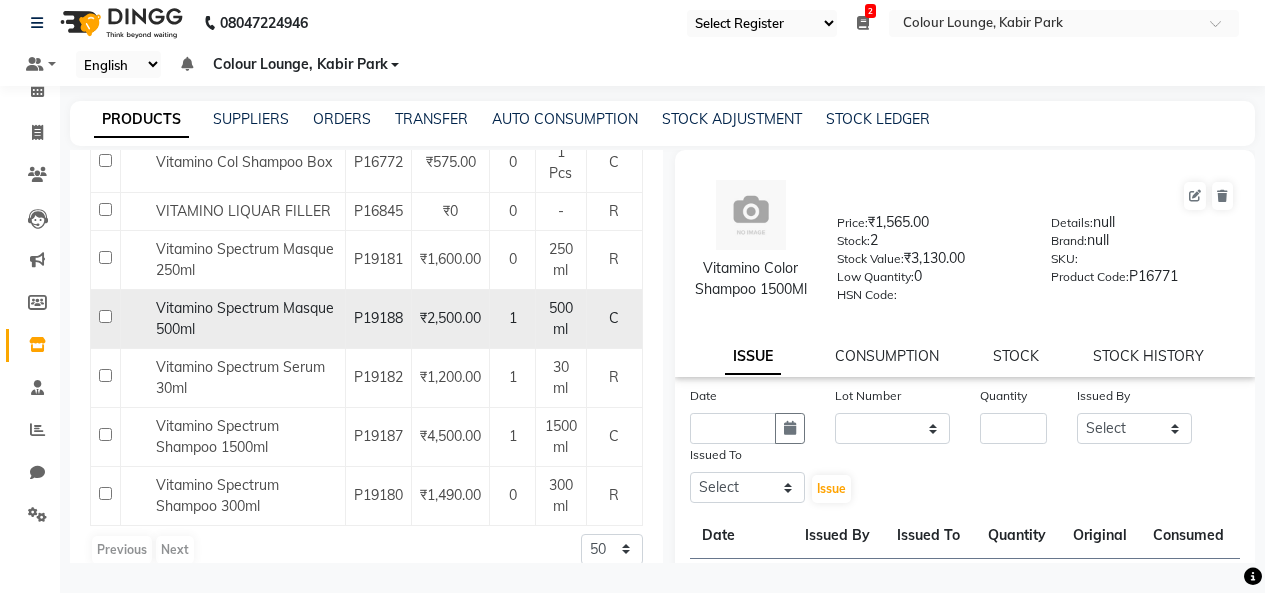 click on "1" 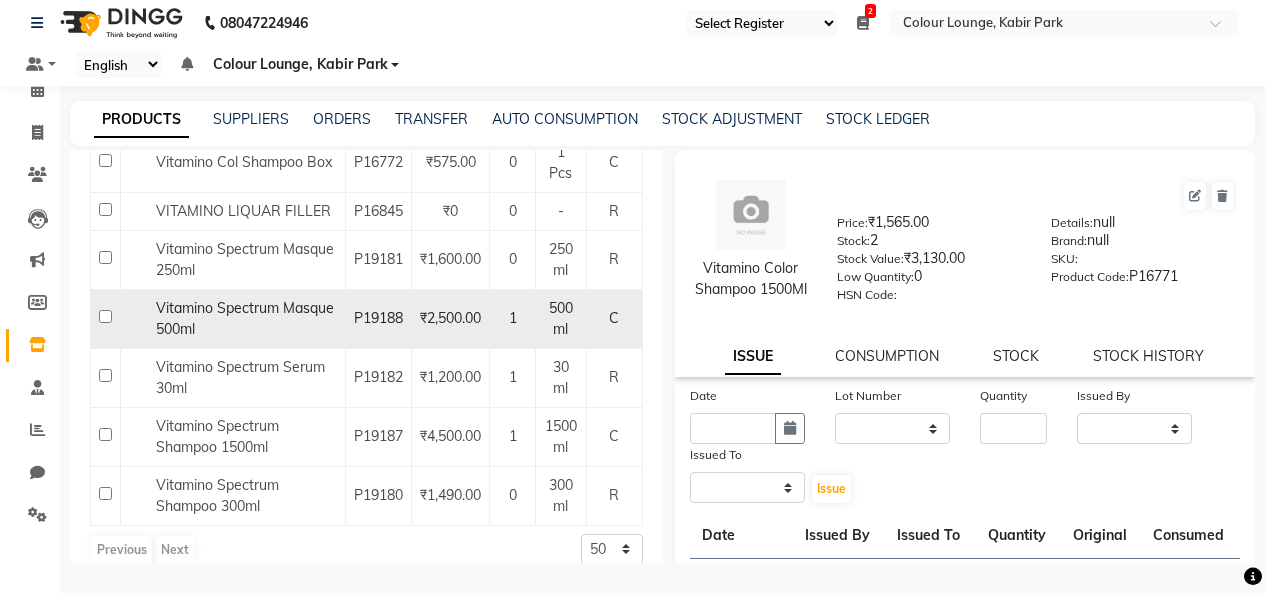 select 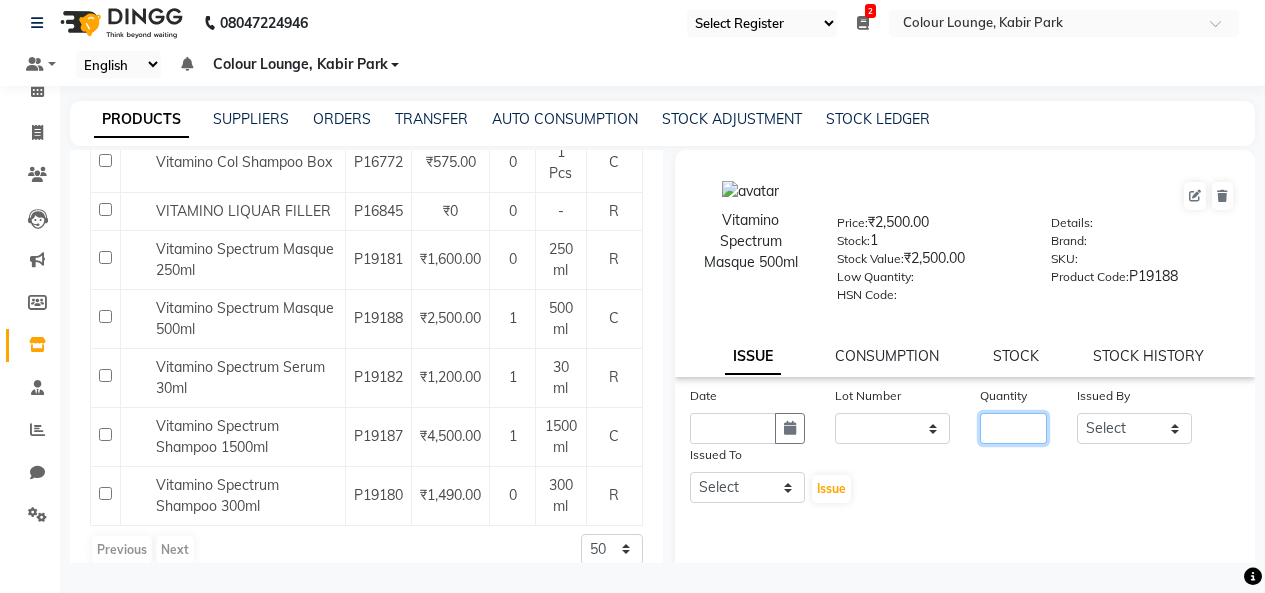 click 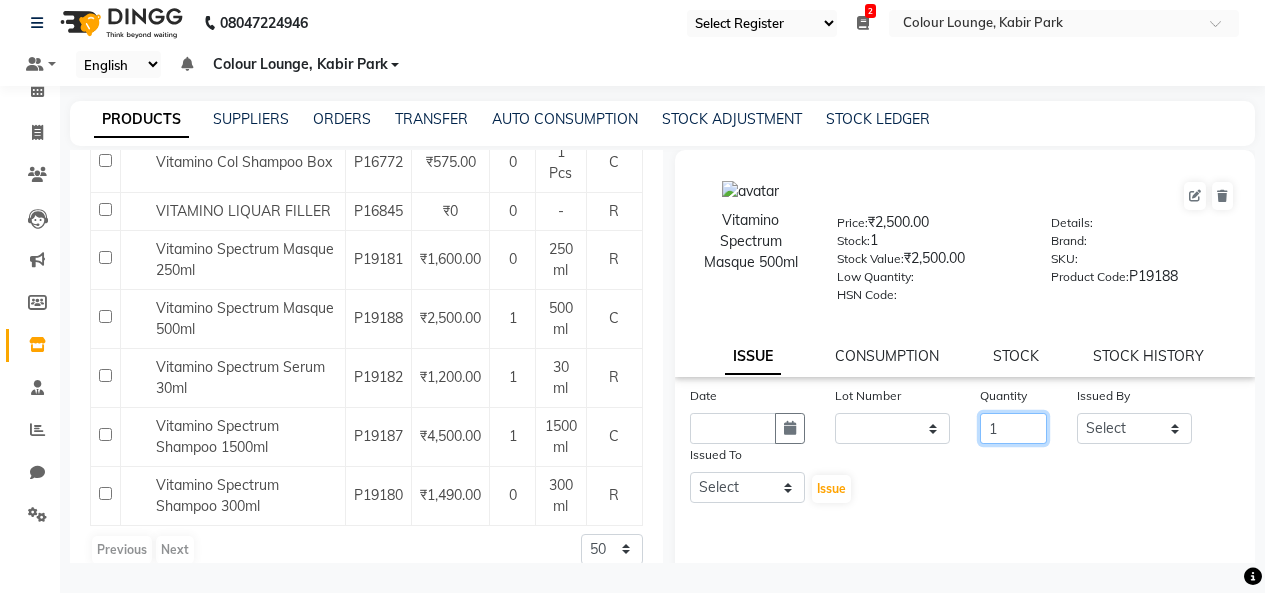 type on "1" 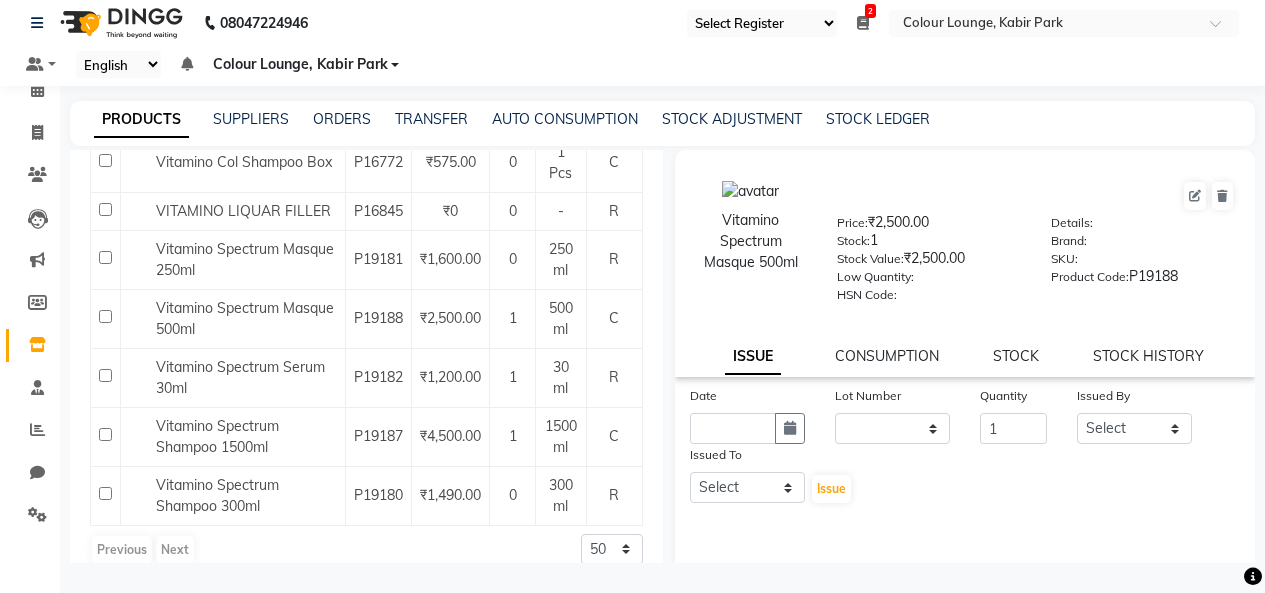 click on "Clients" 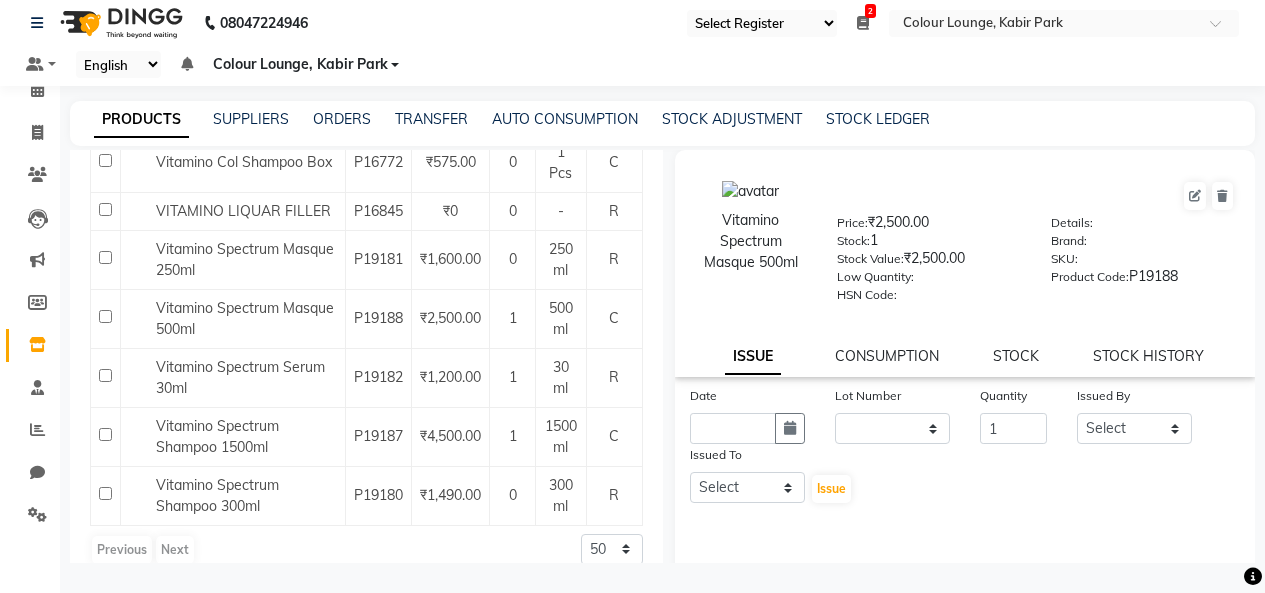 click on "Date" 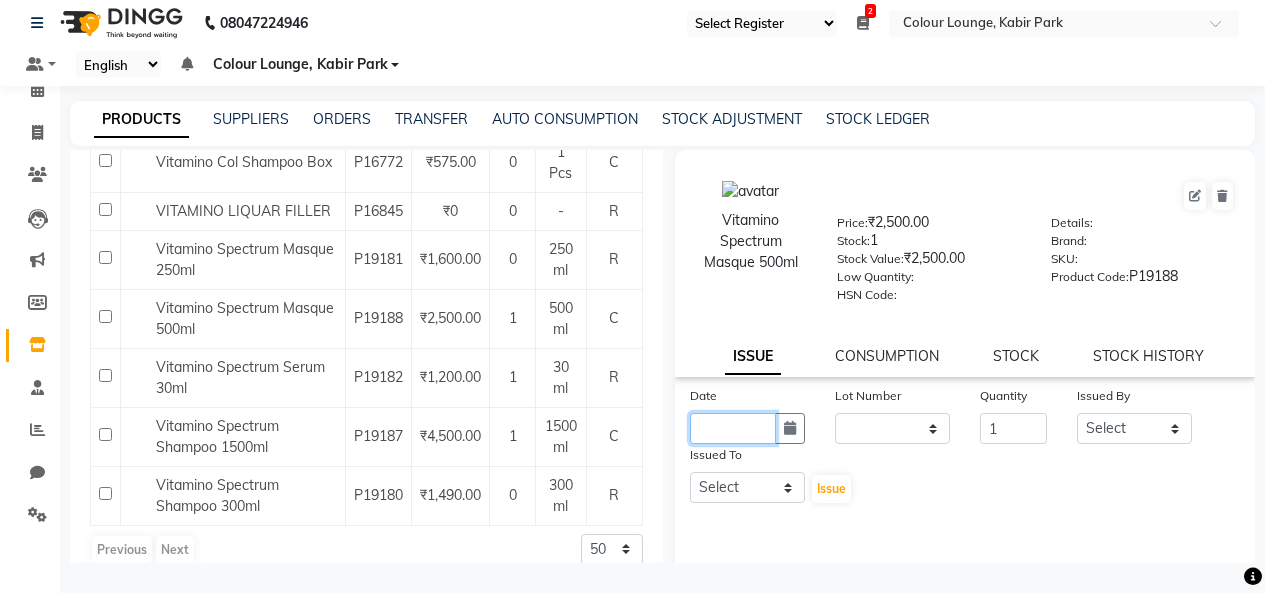 click 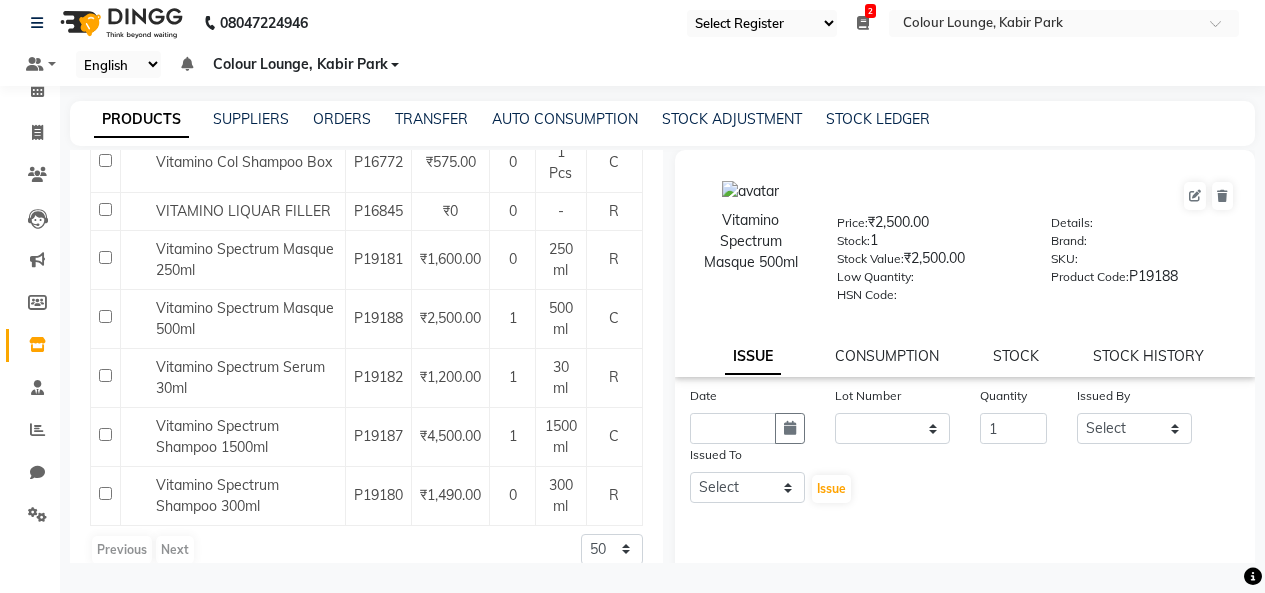 select on "8" 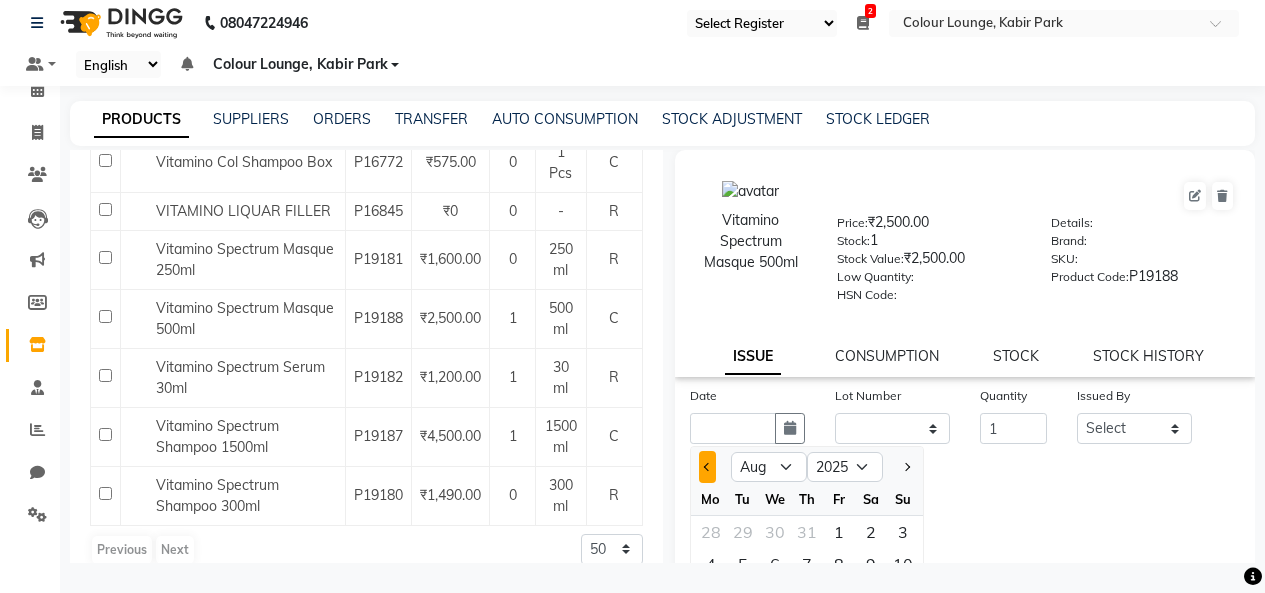 click 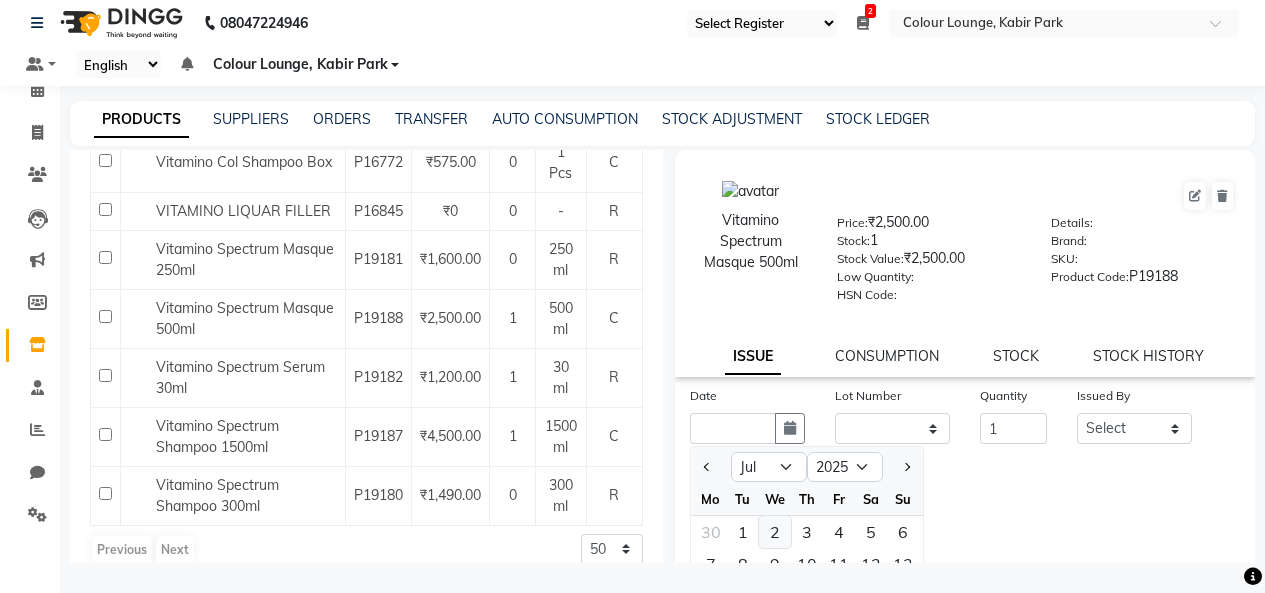 click on "2" 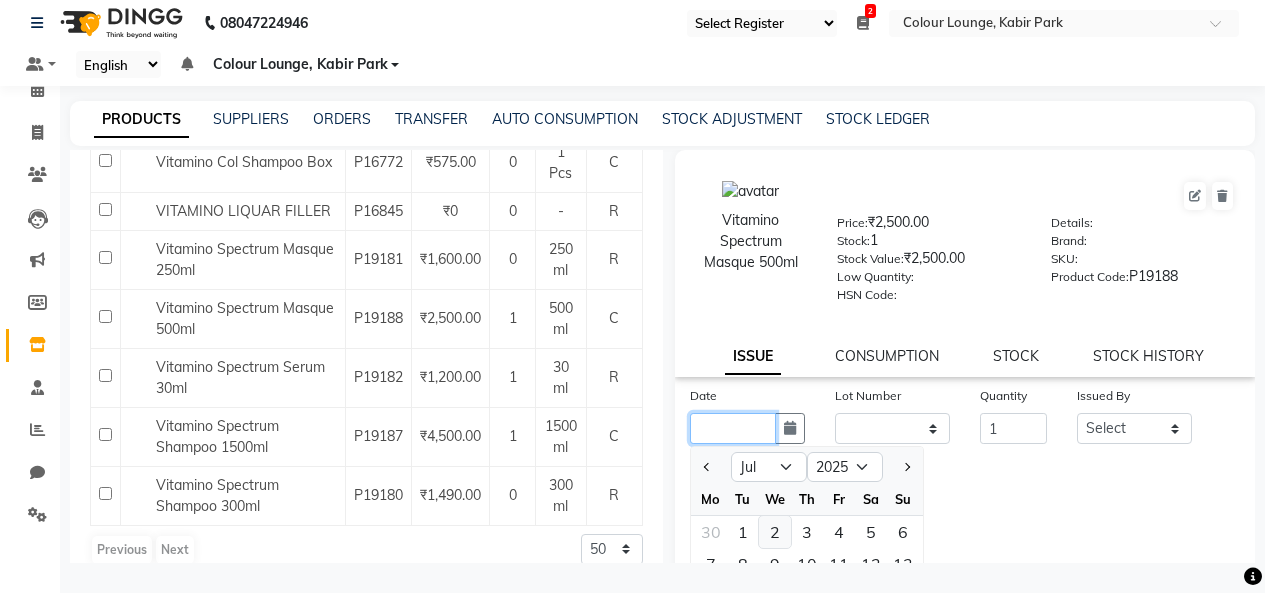 type on "02-07-2025" 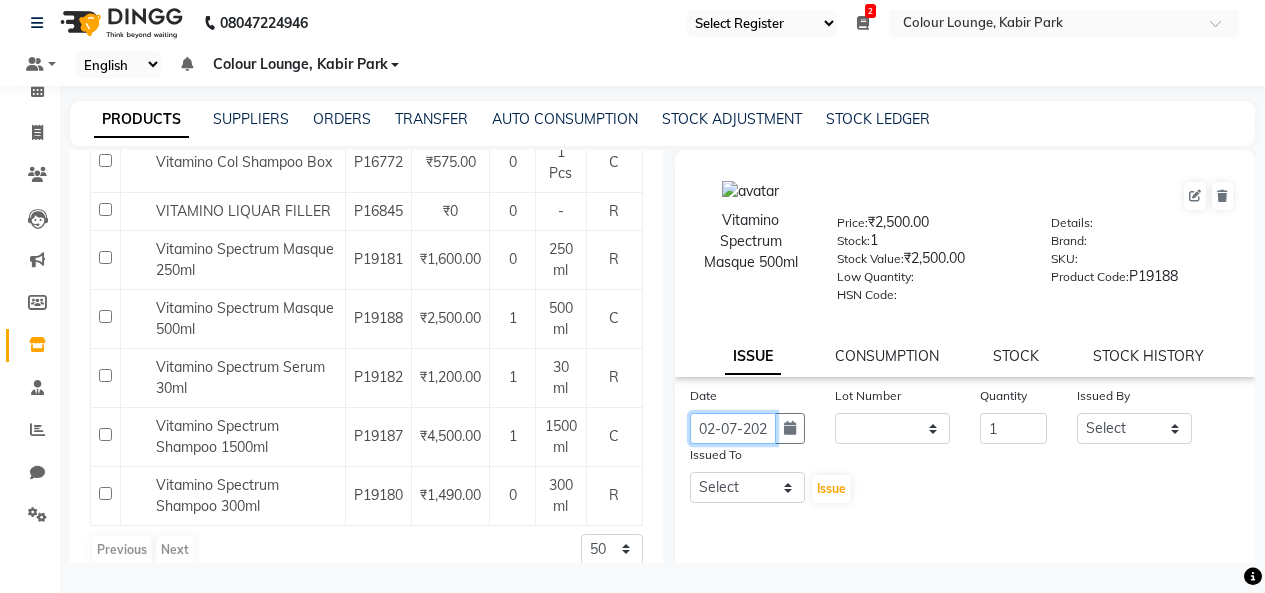 scroll, scrollTop: 0, scrollLeft: 15, axis: horizontal 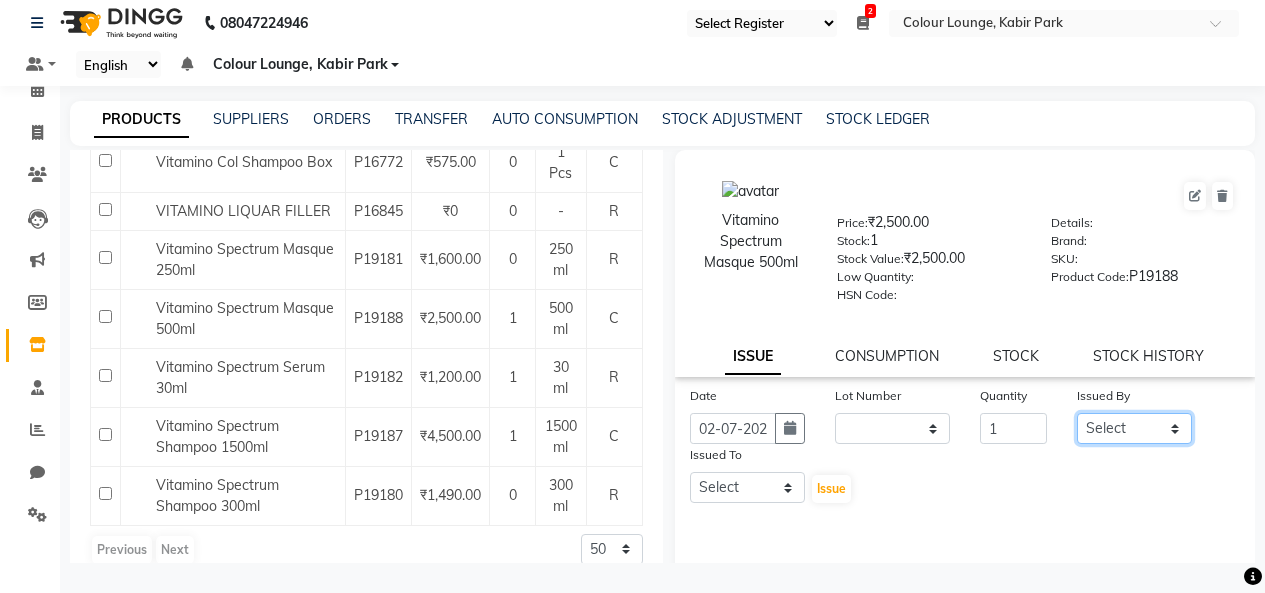 drag, startPoint x: 1106, startPoint y: 429, endPoint x: 1112, endPoint y: 417, distance: 13.416408 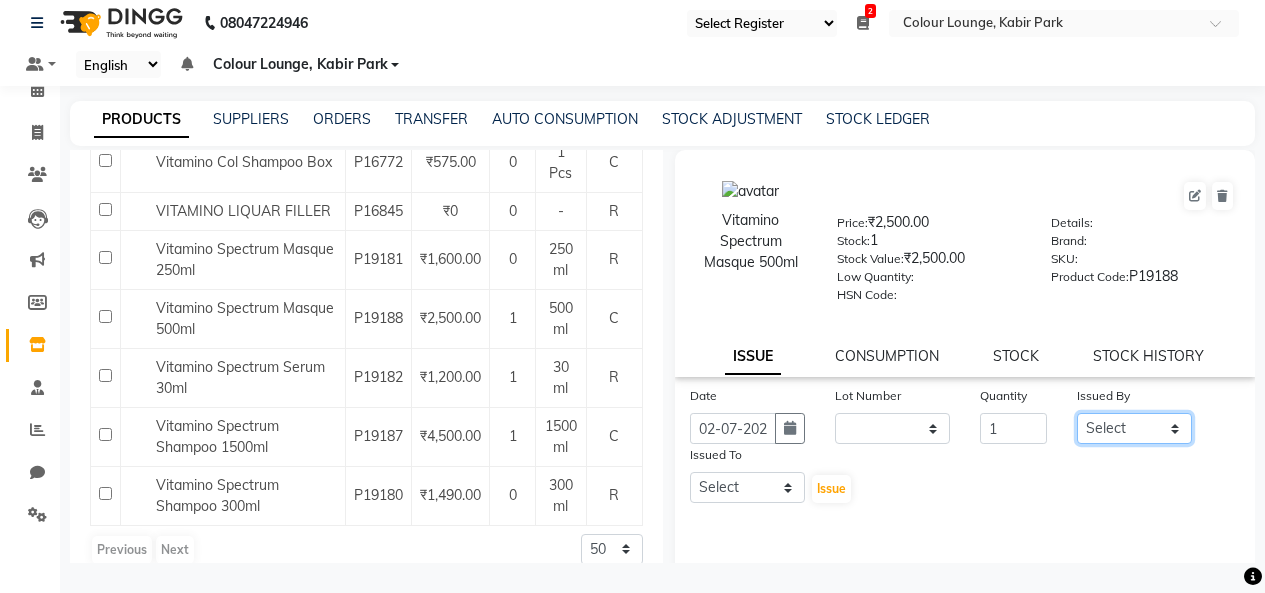 select on "70112" 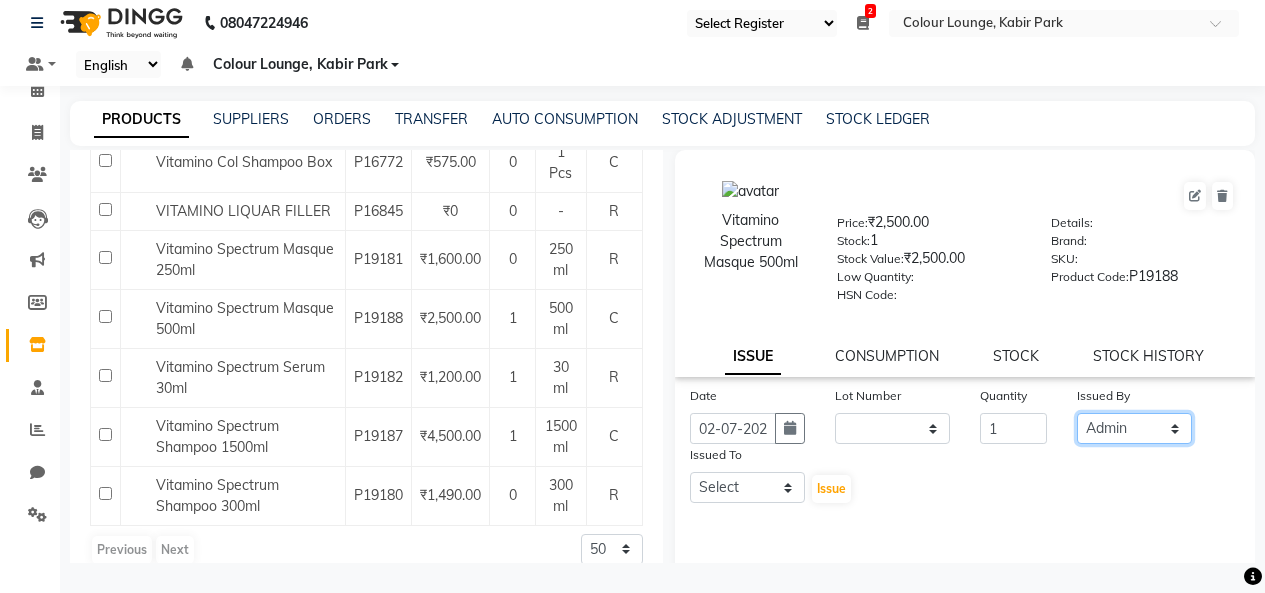 click on "Select Admin Admin AKHIL ANKUSH Colour Lounge, Kabir Park Colour Lounge, Kabir Park divyansh  Jaswinder singh guard JATIN JOHN JONEY LUXMI NAVDEEP KAUR NITI PARAMJIT PARAS KHATNAVLIA priya  priyanka  Rakesh sapna  SUMAN VANDANA SHARMA VISHAL" 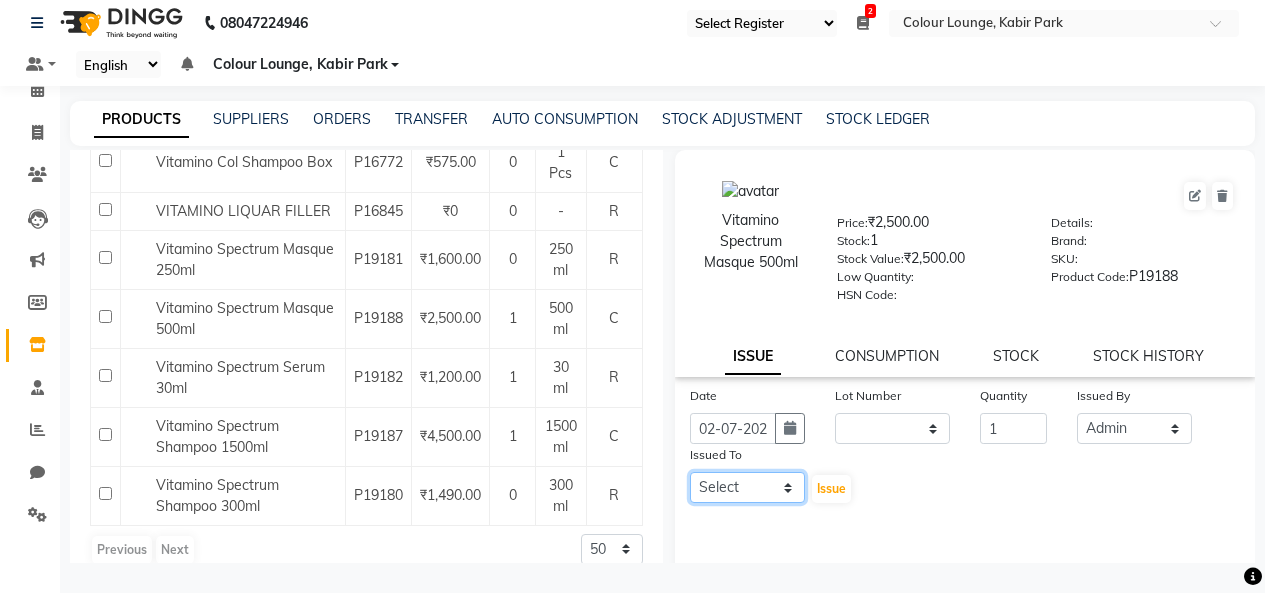 click on "Select Admin Admin AKHIL ANKUSH Colour Lounge, Kabir Park Colour Lounge, Kabir Park divyansh  Jaswinder singh guard JATIN JOHN JONEY LUXMI NAVDEEP KAUR NITI PARAMJIT PARAS KHATNAVLIA priya  priyanka  Rakesh sapna  SUMAN VANDANA SHARMA VISHAL" 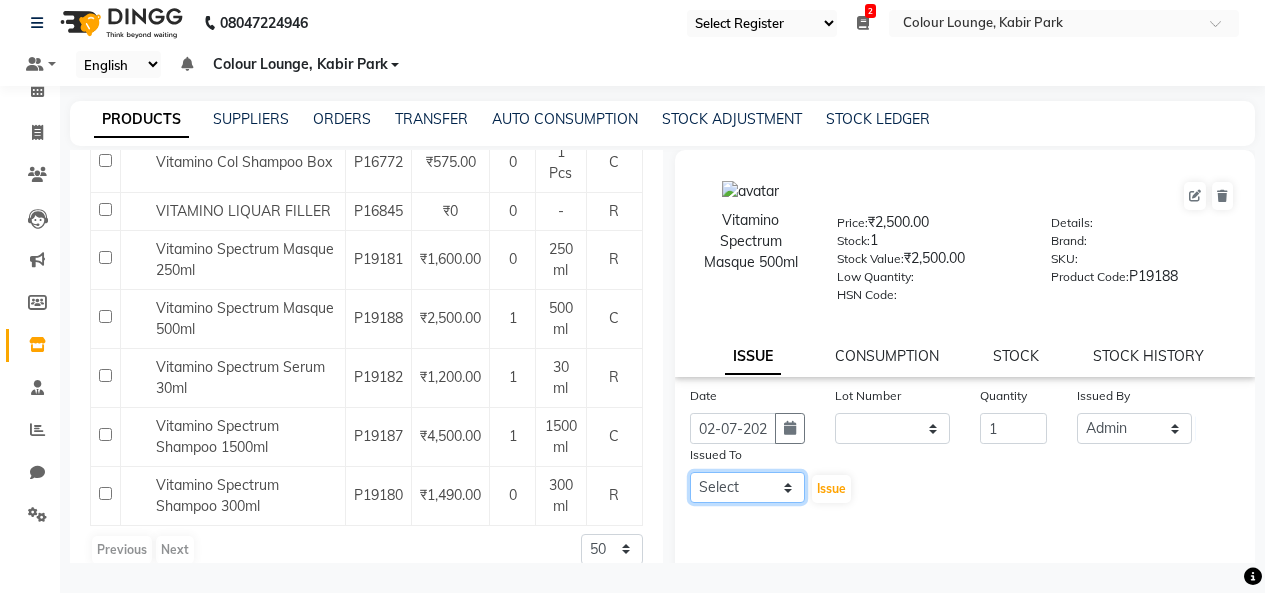 select on "70122" 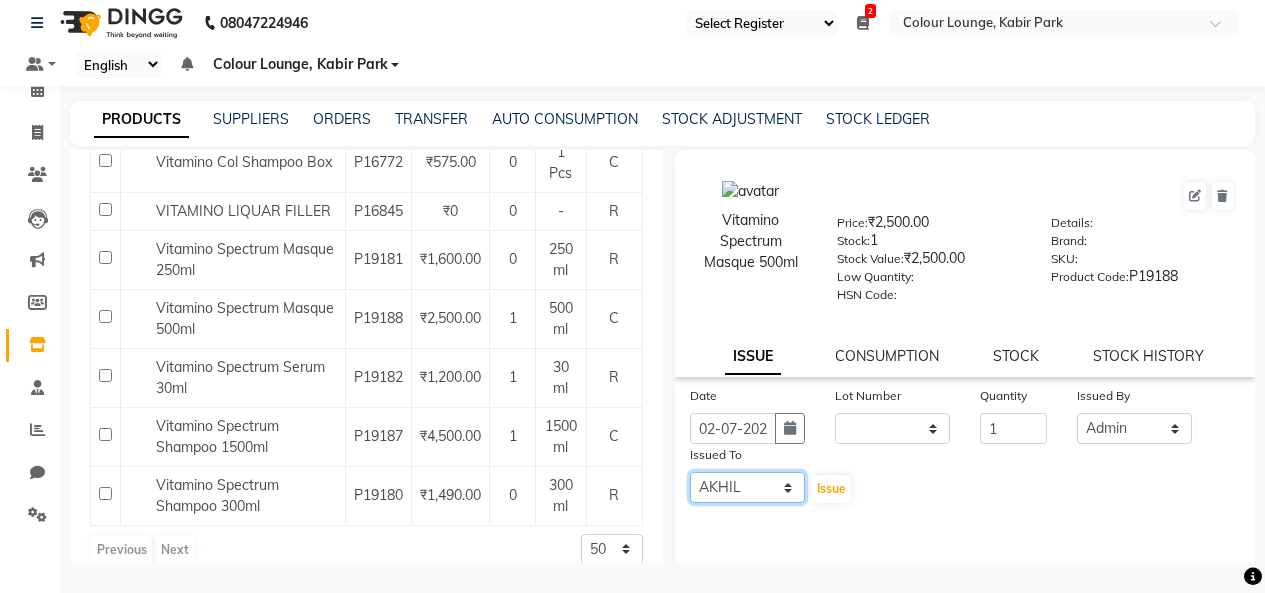 click on "Select Admin Admin AKHIL ANKUSH Colour Lounge, Kabir Park Colour Lounge, Kabir Park divyansh  Jaswinder singh guard JATIN JOHN JONEY LUXMI NAVDEEP KAUR NITI PARAMJIT PARAS KHATNAVLIA priya  priyanka  Rakesh sapna  SUMAN VANDANA SHARMA VISHAL" 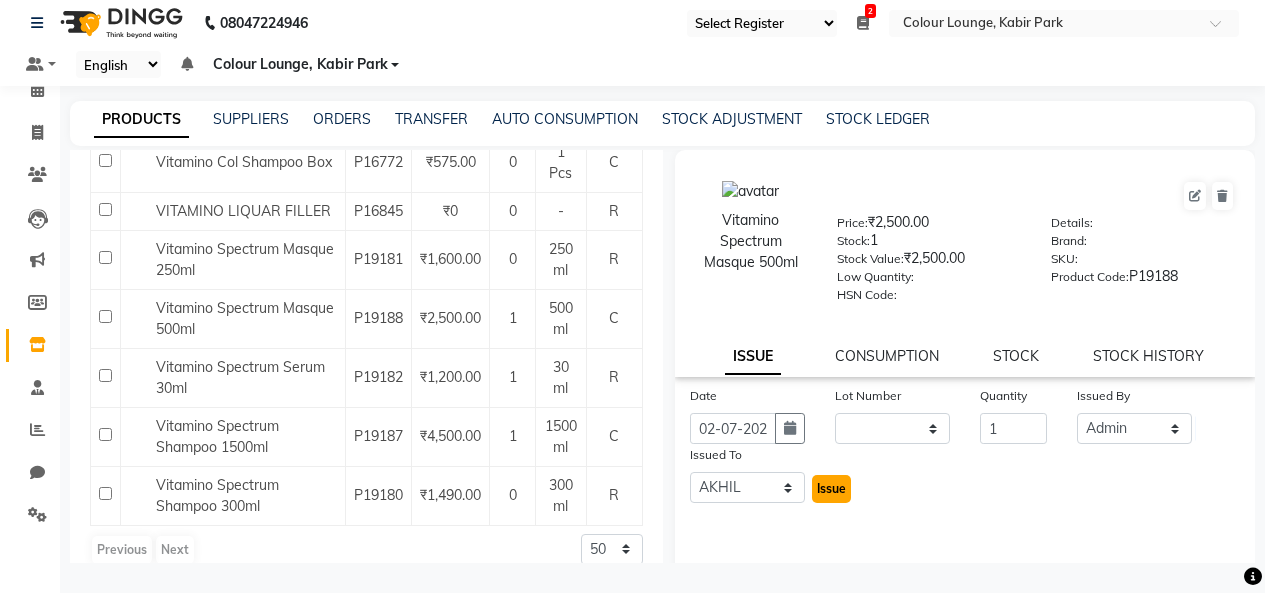 click on "Issue" 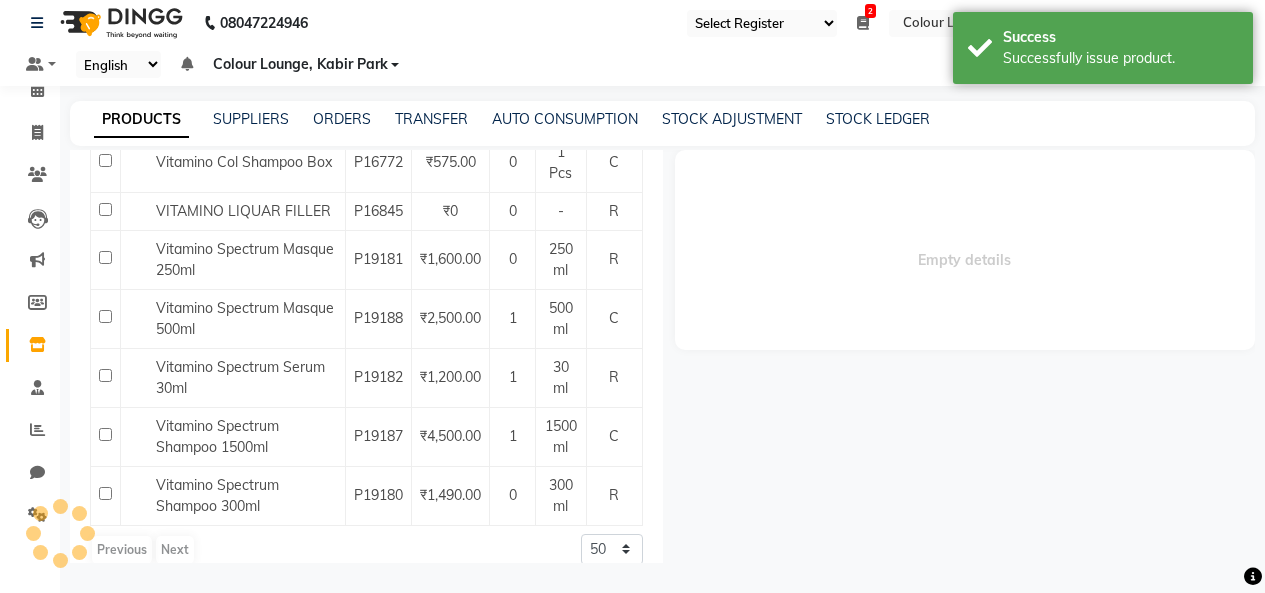select 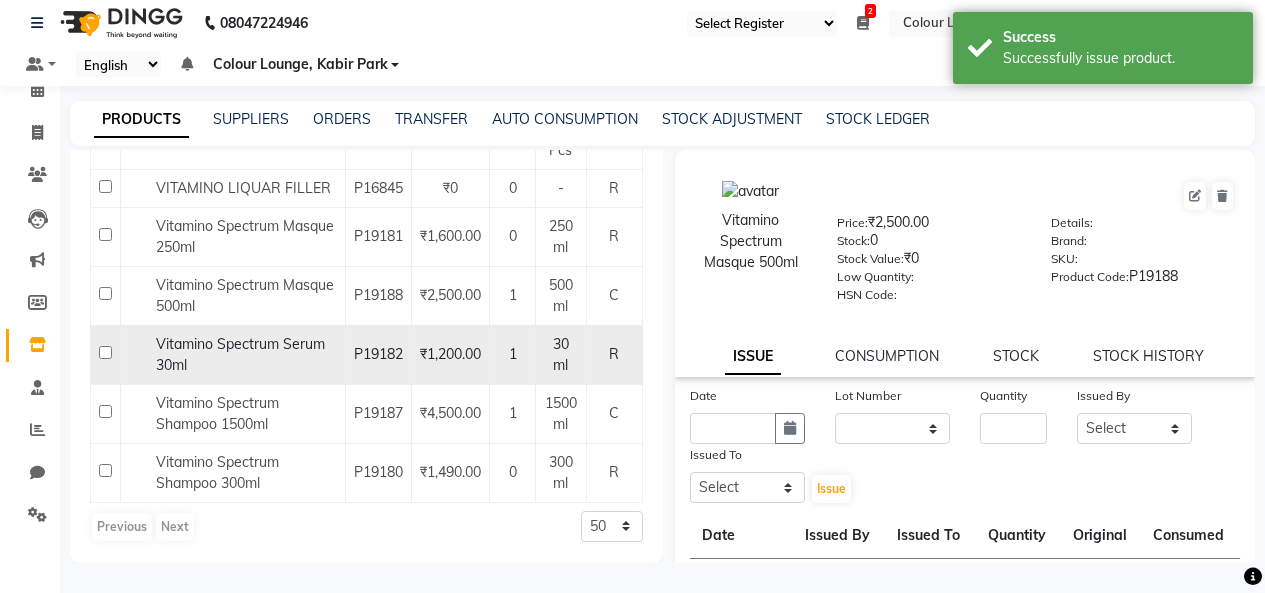scroll, scrollTop: 1938, scrollLeft: 0, axis: vertical 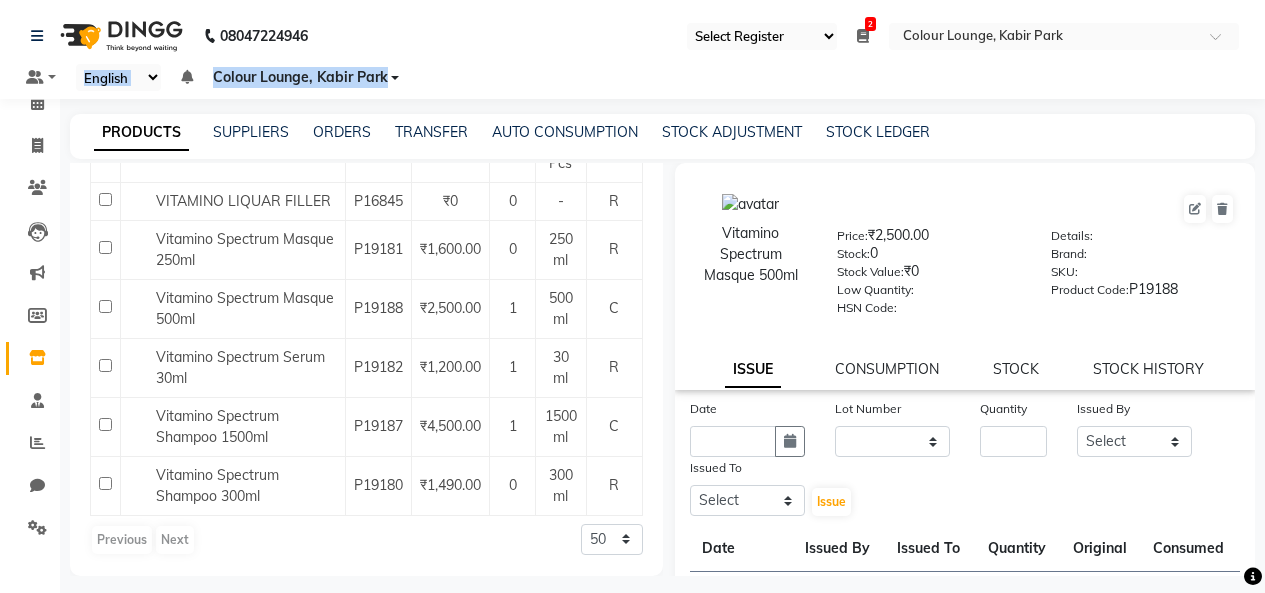 drag, startPoint x: 1046, startPoint y: -87, endPoint x: 926, endPoint y: -87, distance: 120 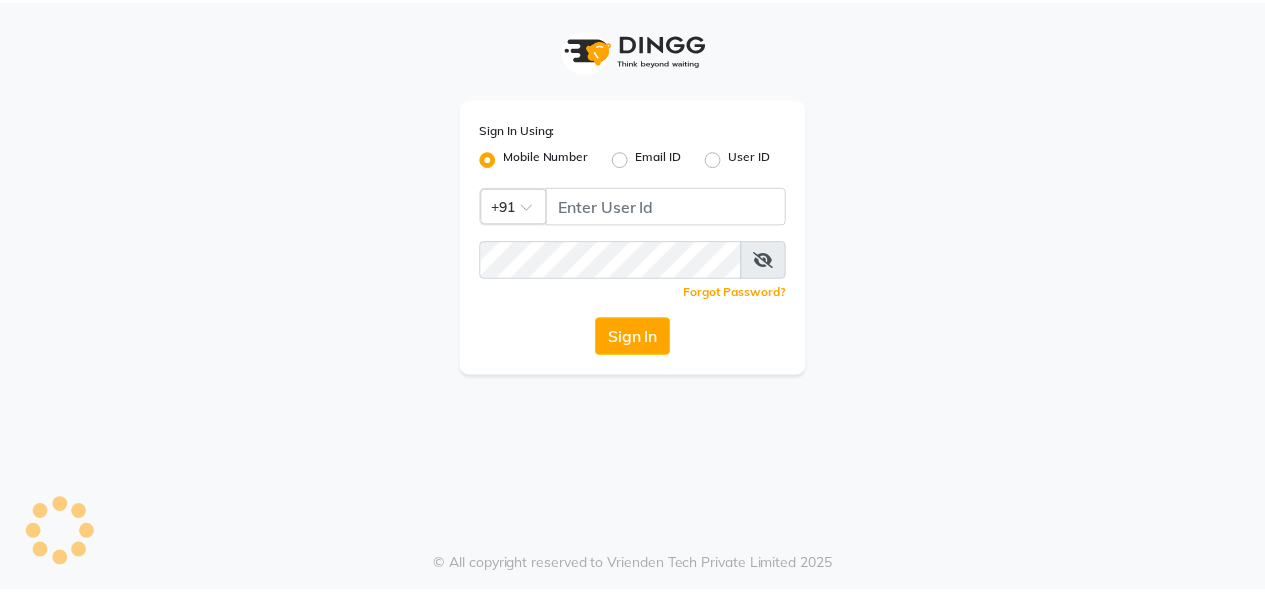 scroll, scrollTop: 0, scrollLeft: 0, axis: both 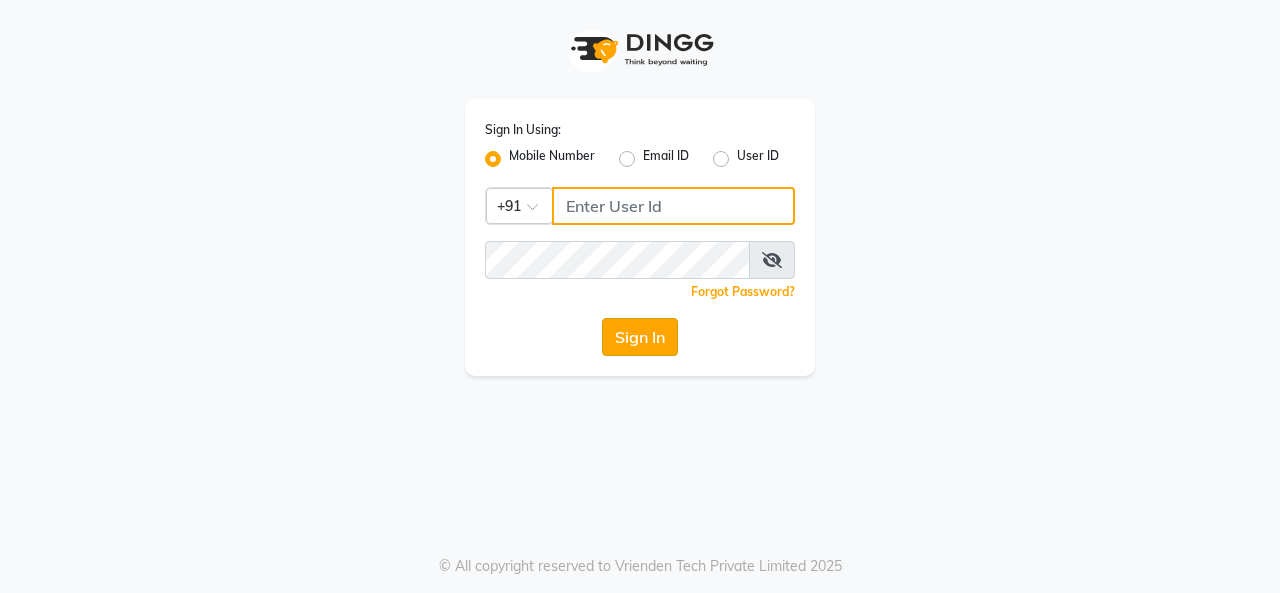 type on "9256811116" 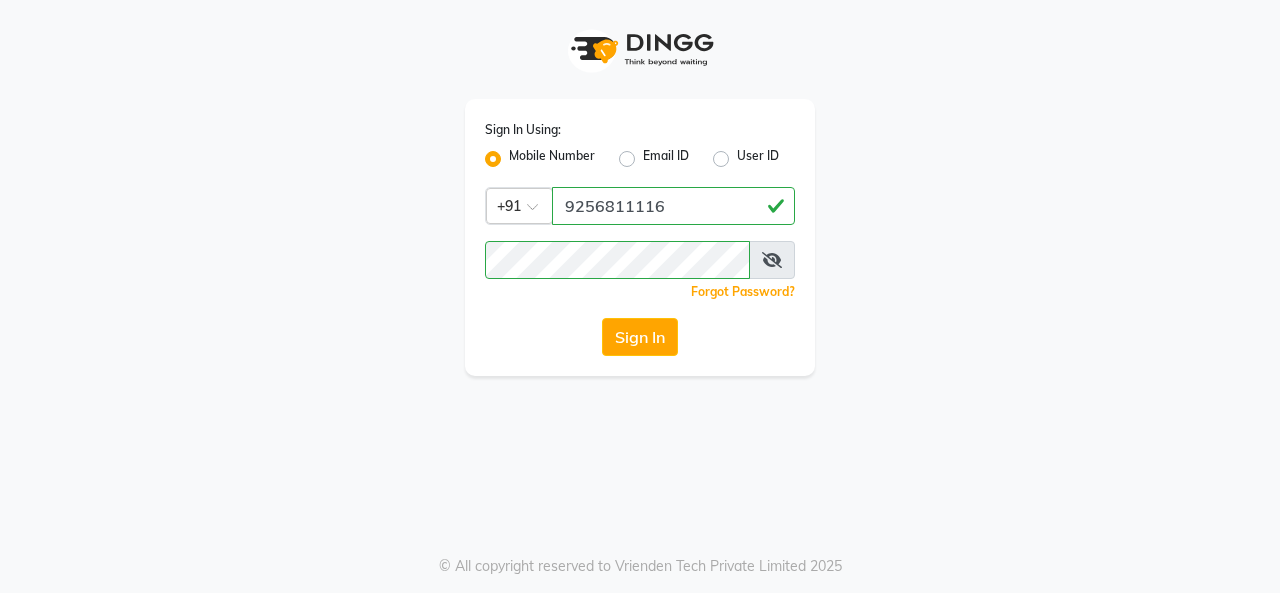 click on "Sign In" 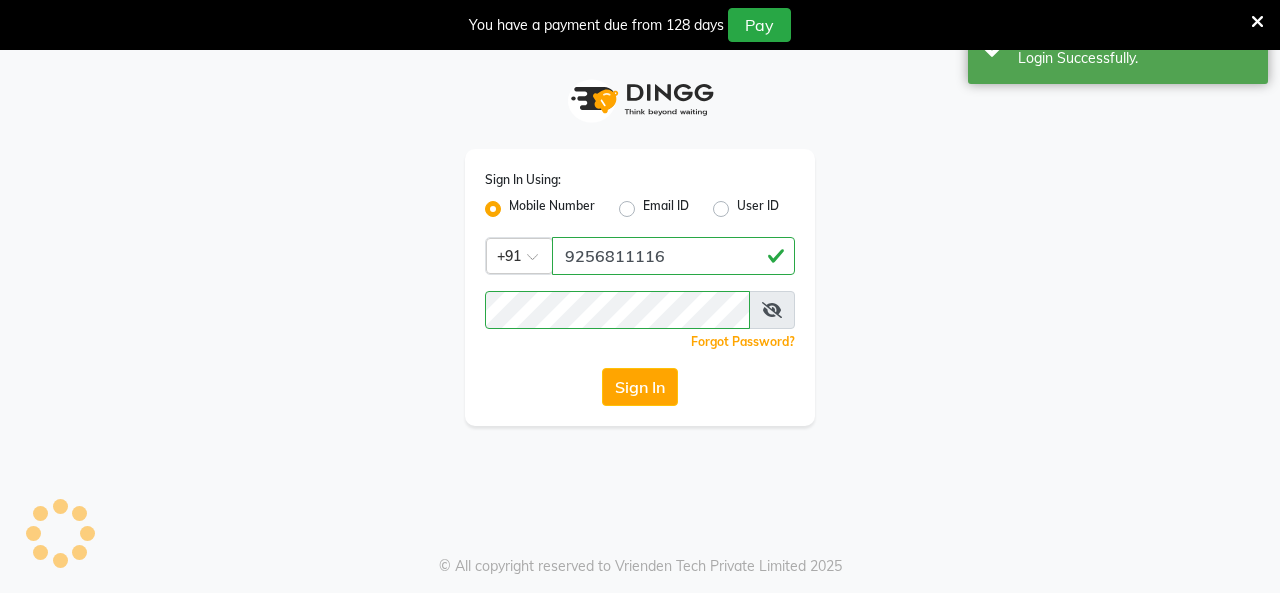 select on "75" 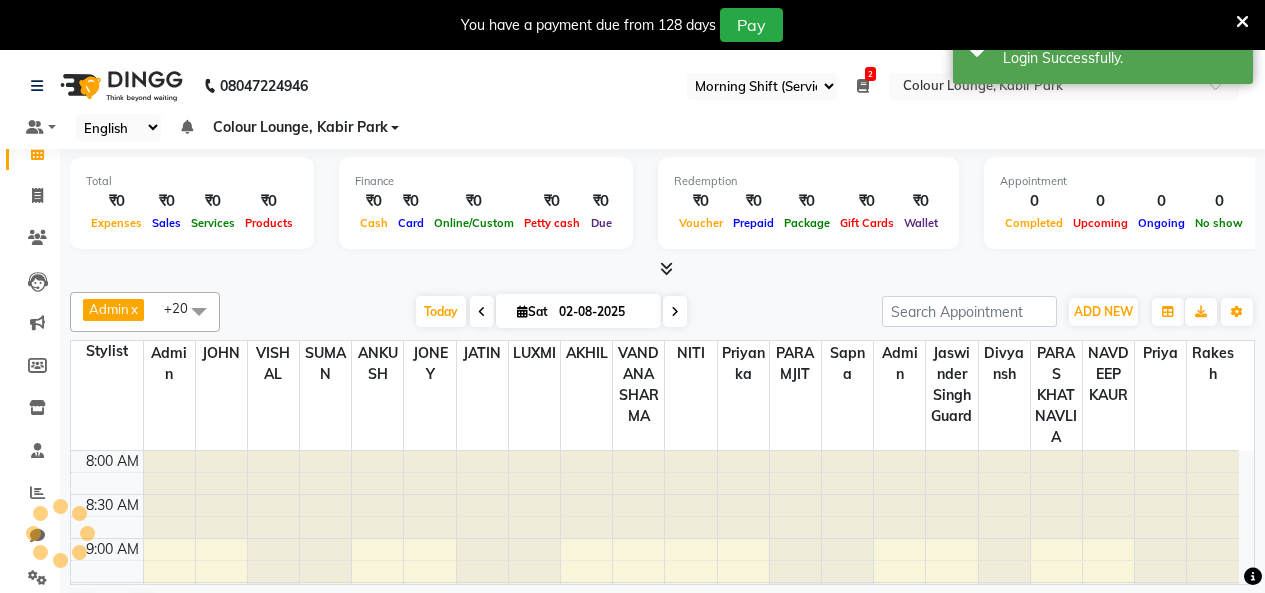 scroll, scrollTop: 705, scrollLeft: 0, axis: vertical 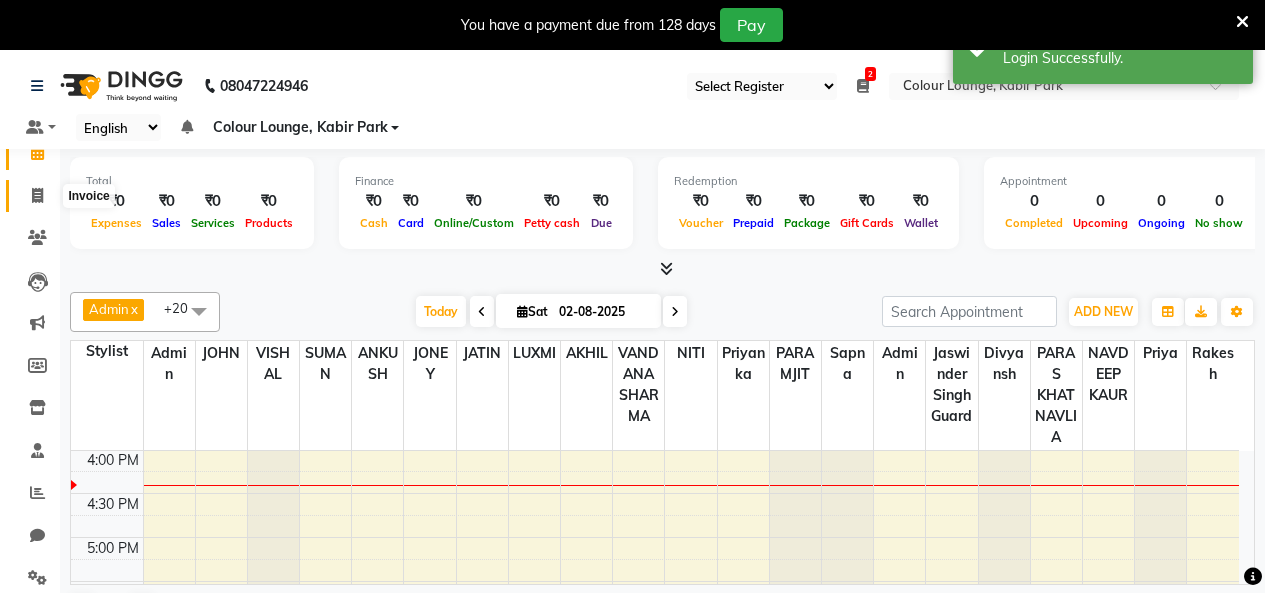 click 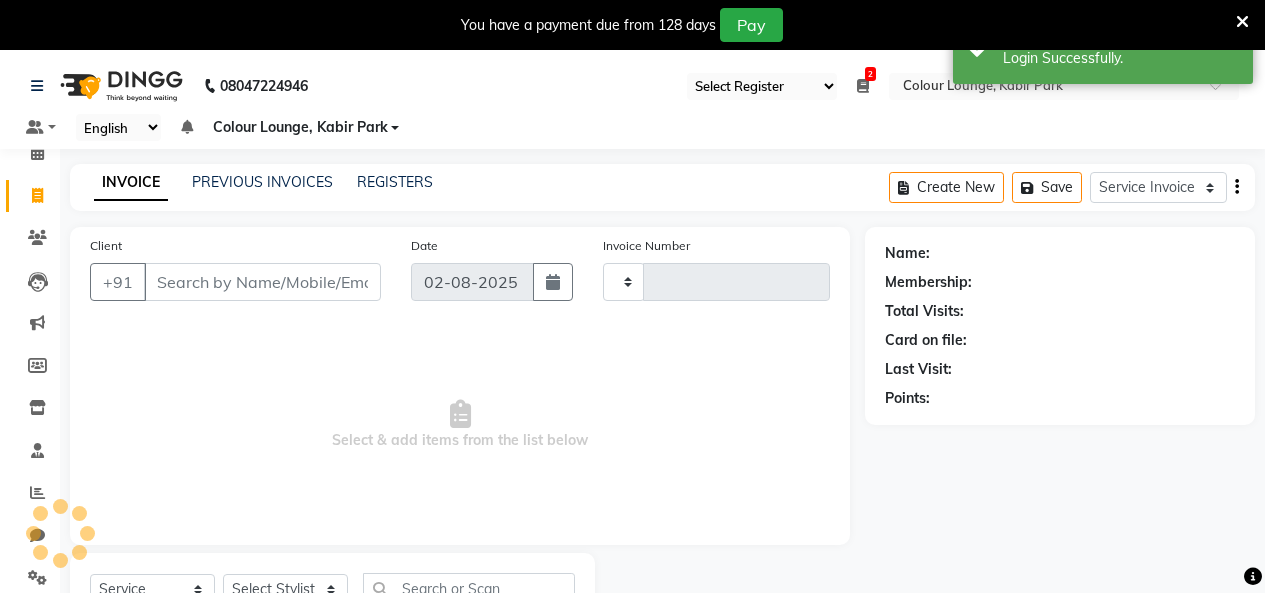 type on "2517" 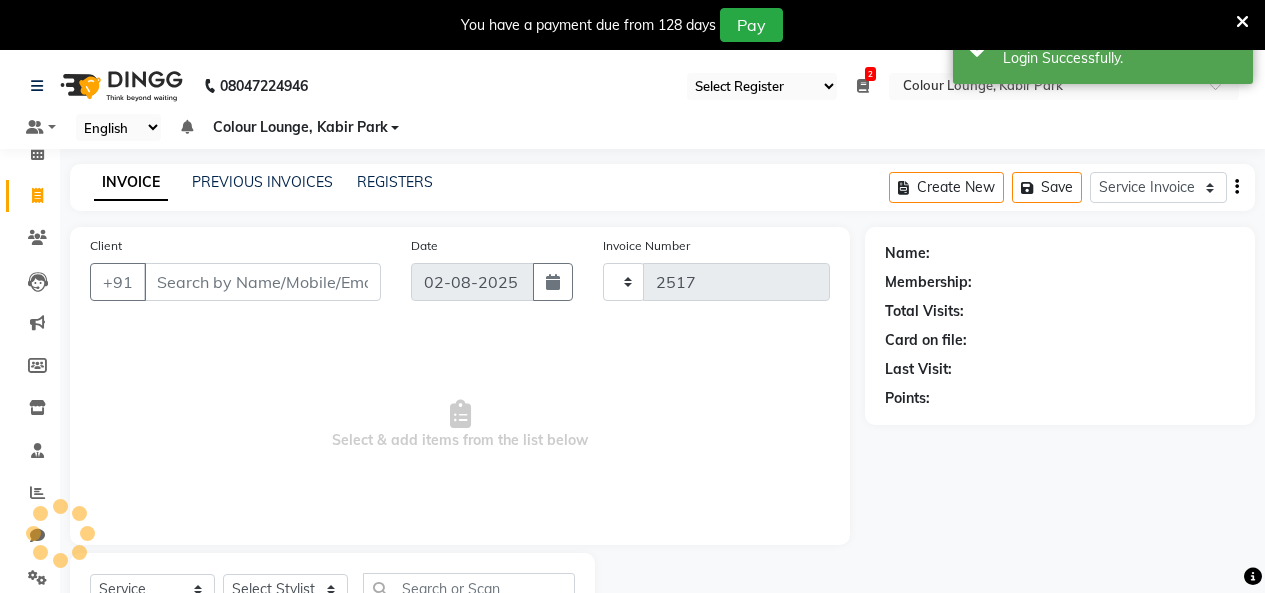 select on "8015" 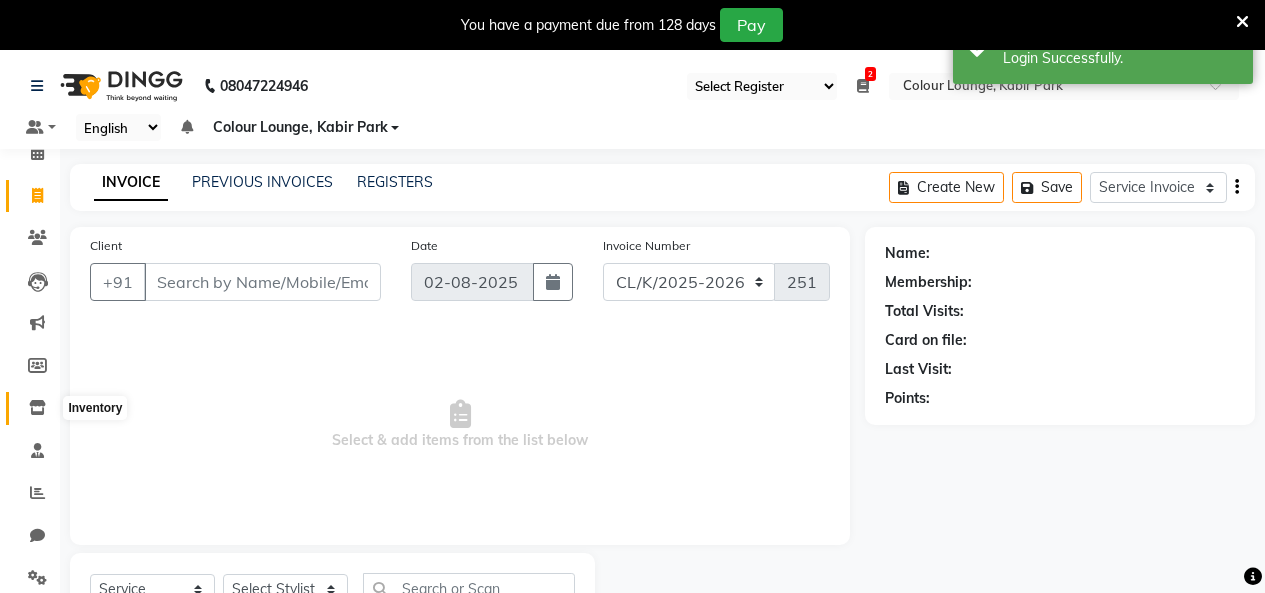 click 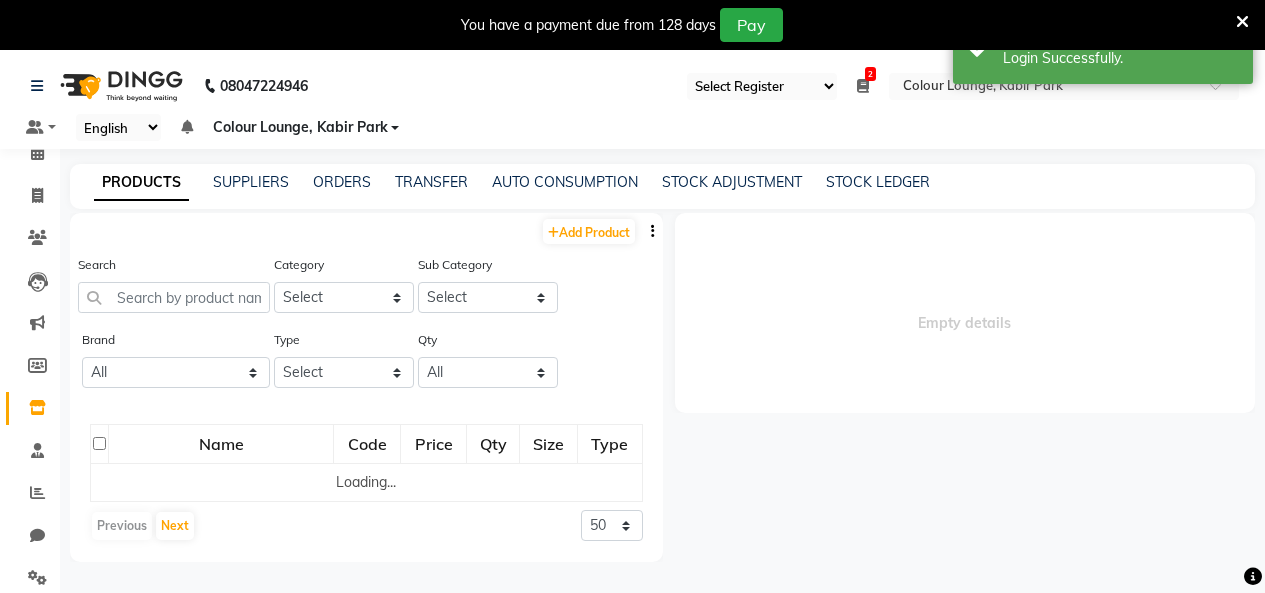 select 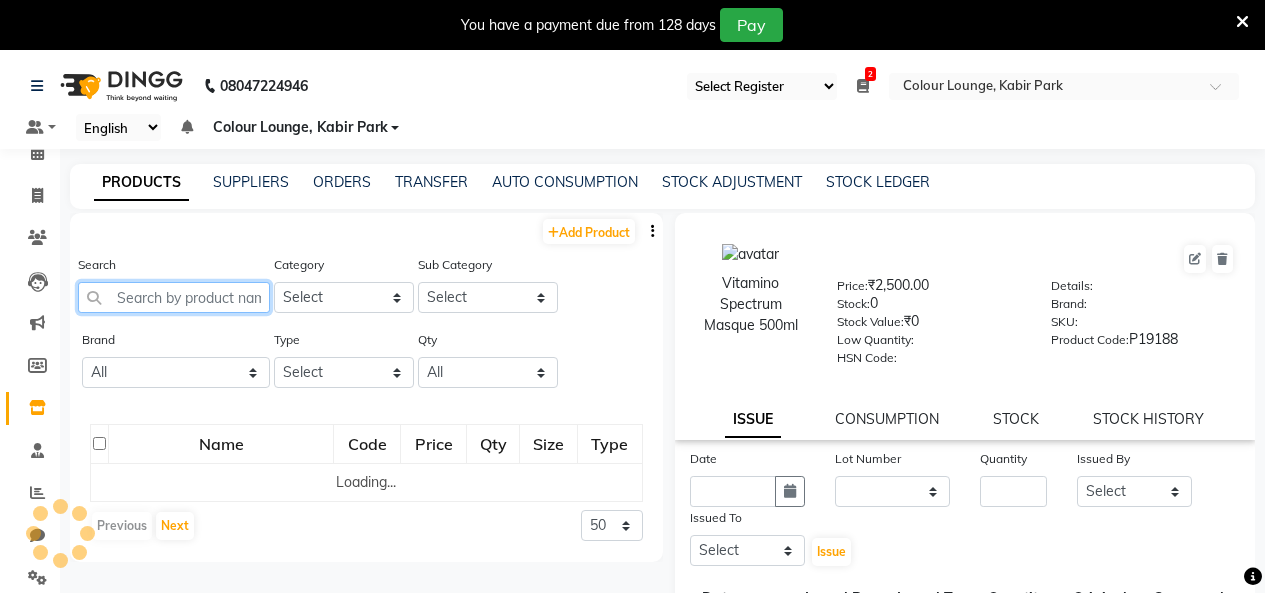 click 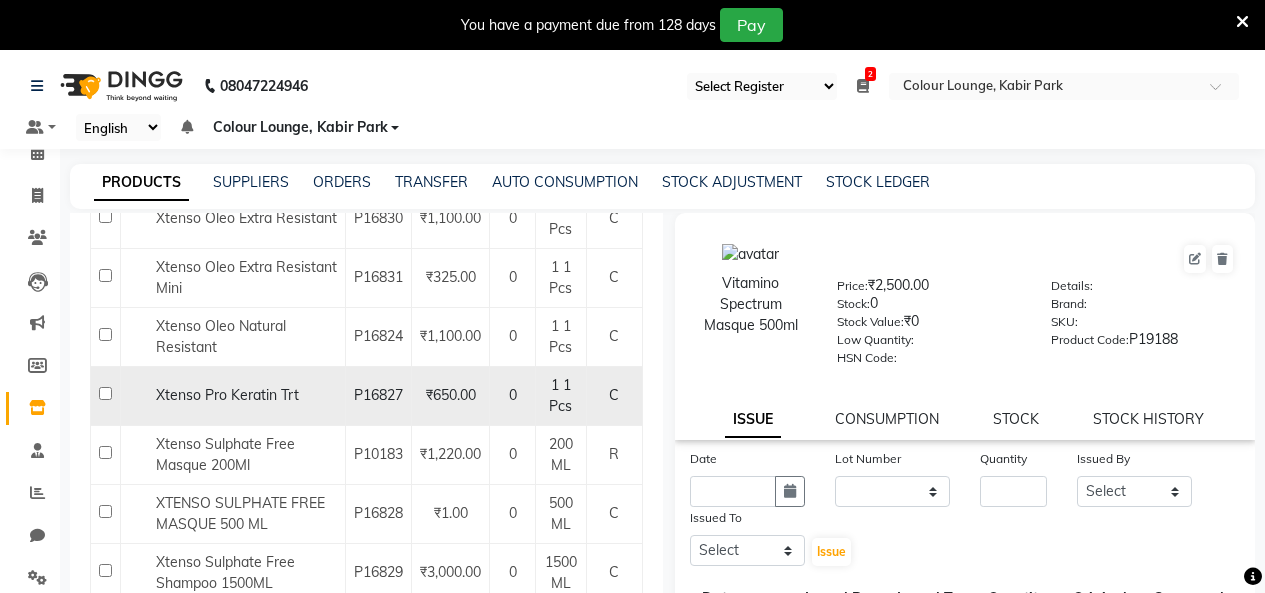scroll, scrollTop: 961, scrollLeft: 0, axis: vertical 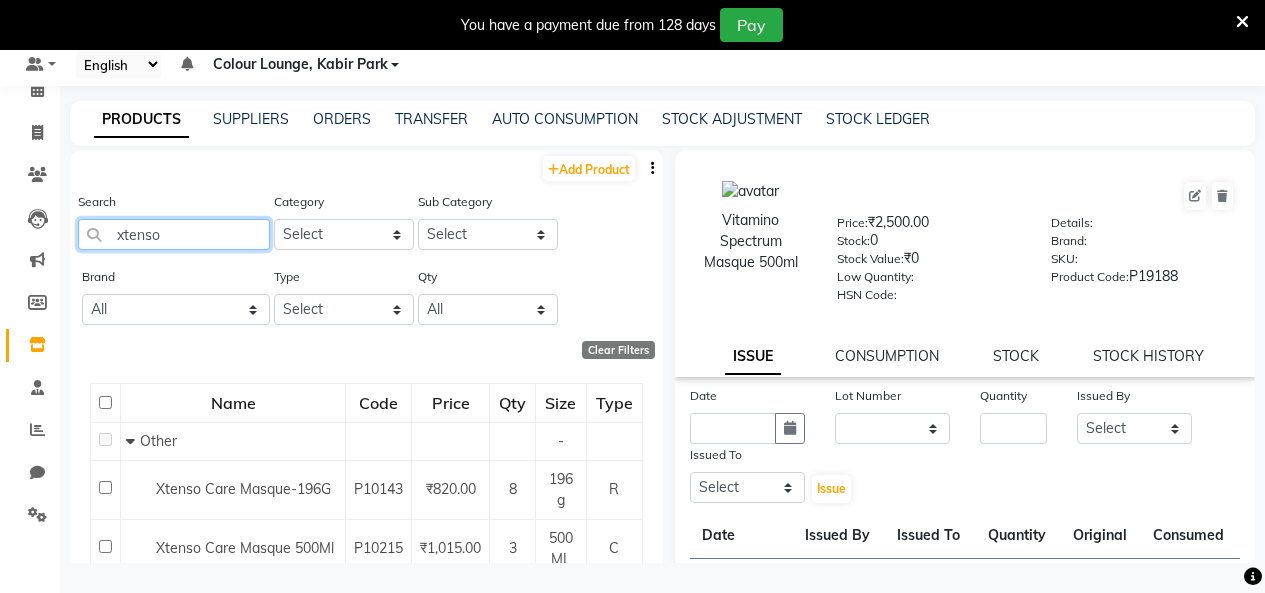 click on "xtenso" 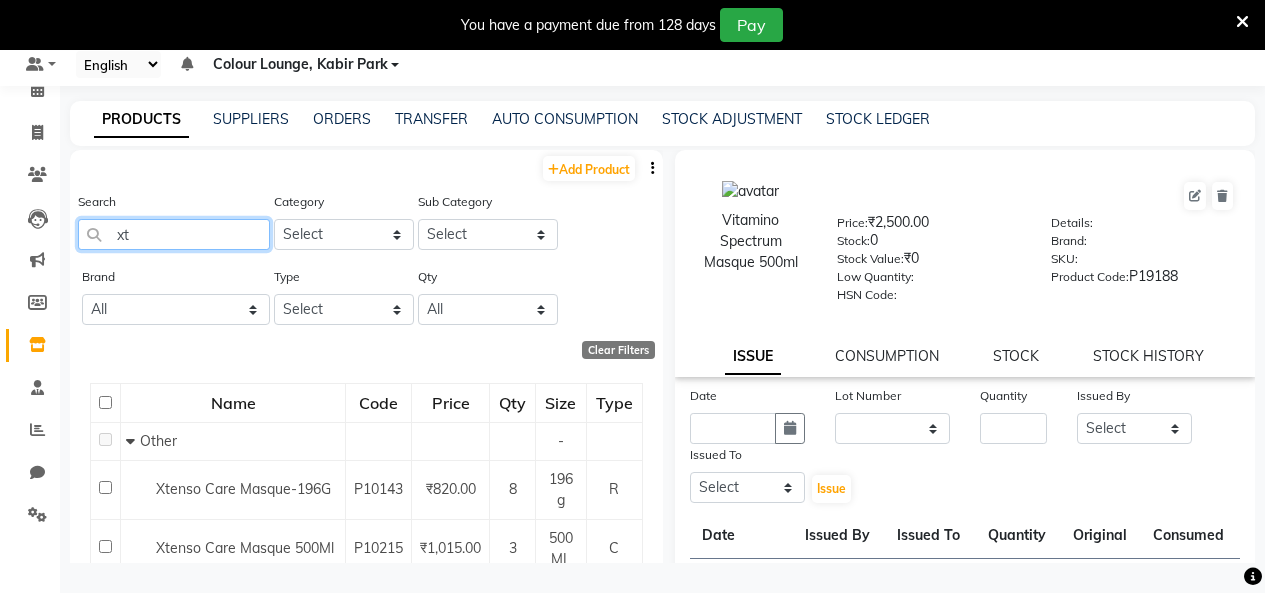 type on "x" 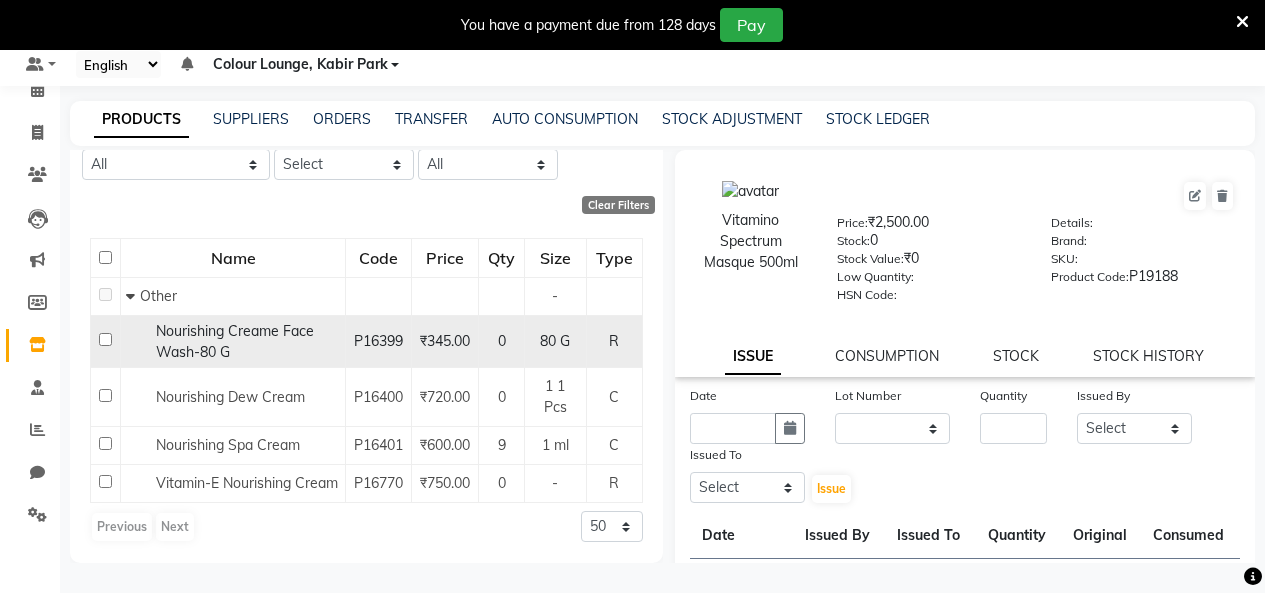 scroll, scrollTop: 160, scrollLeft: 0, axis: vertical 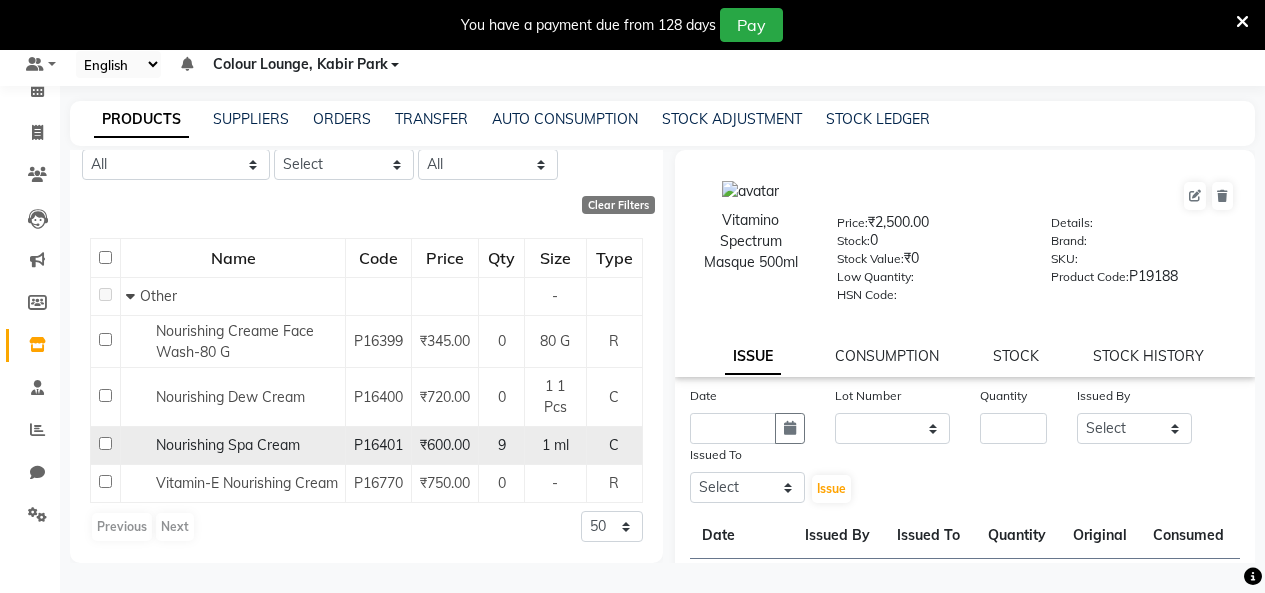 type on "nour" 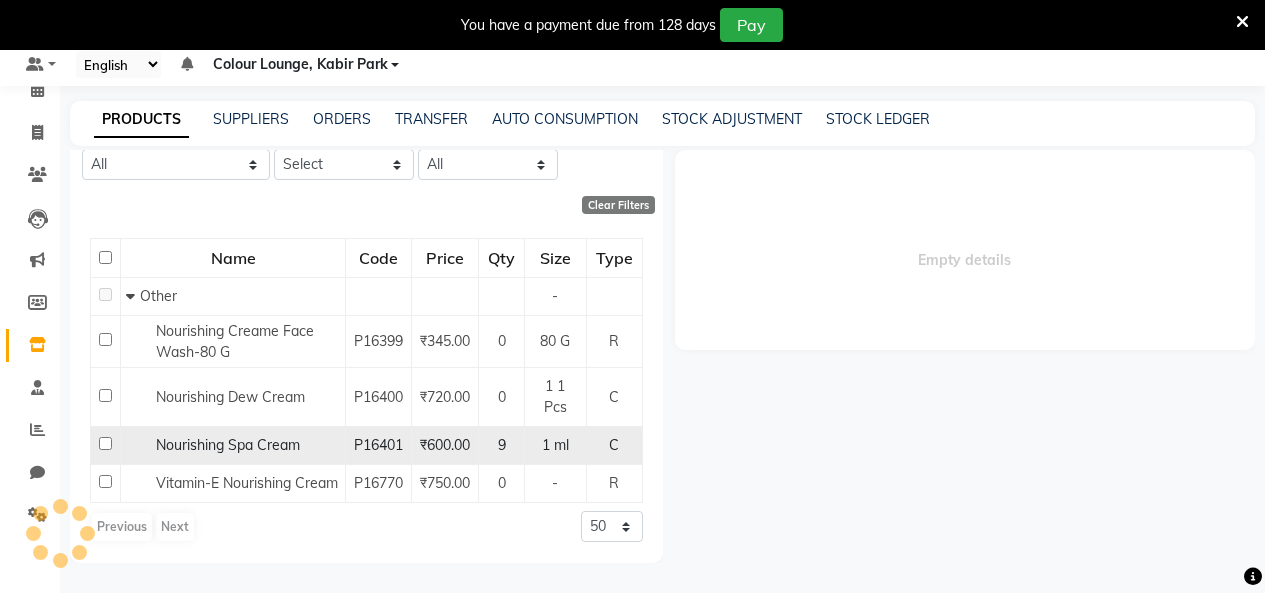 select 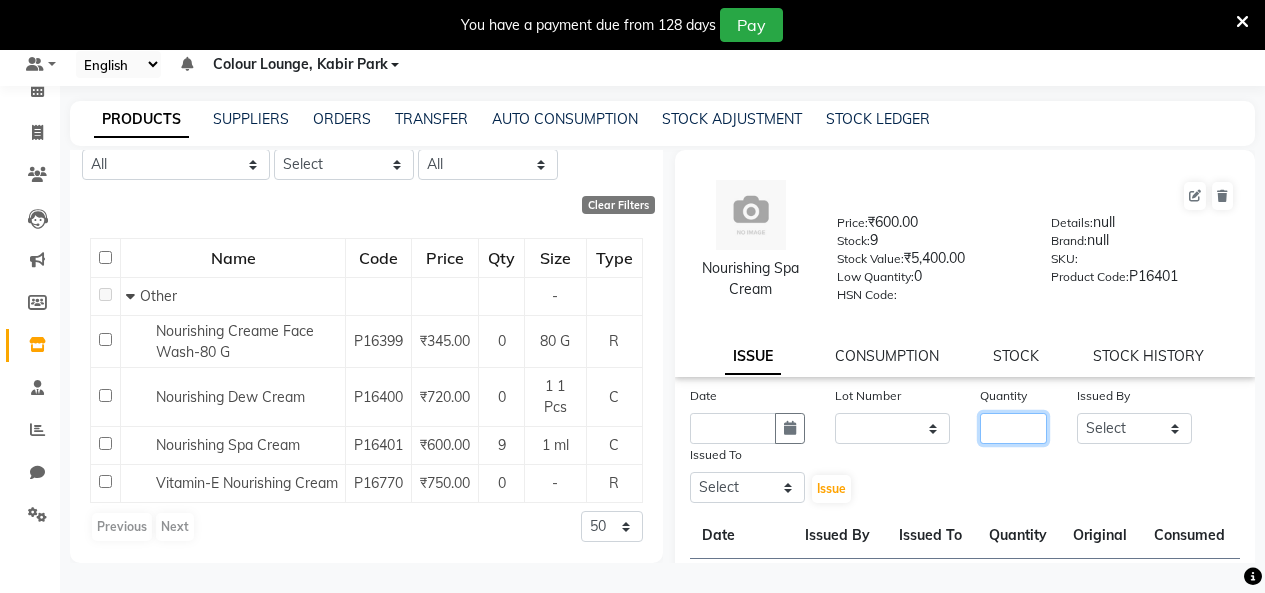 click 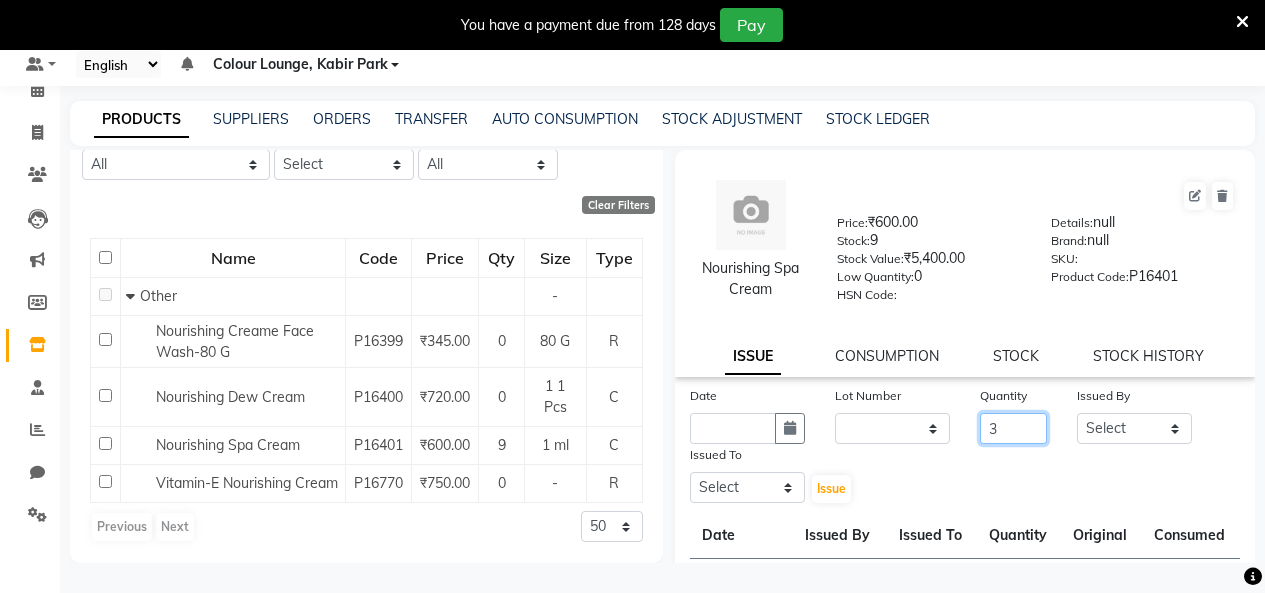 type on "3" 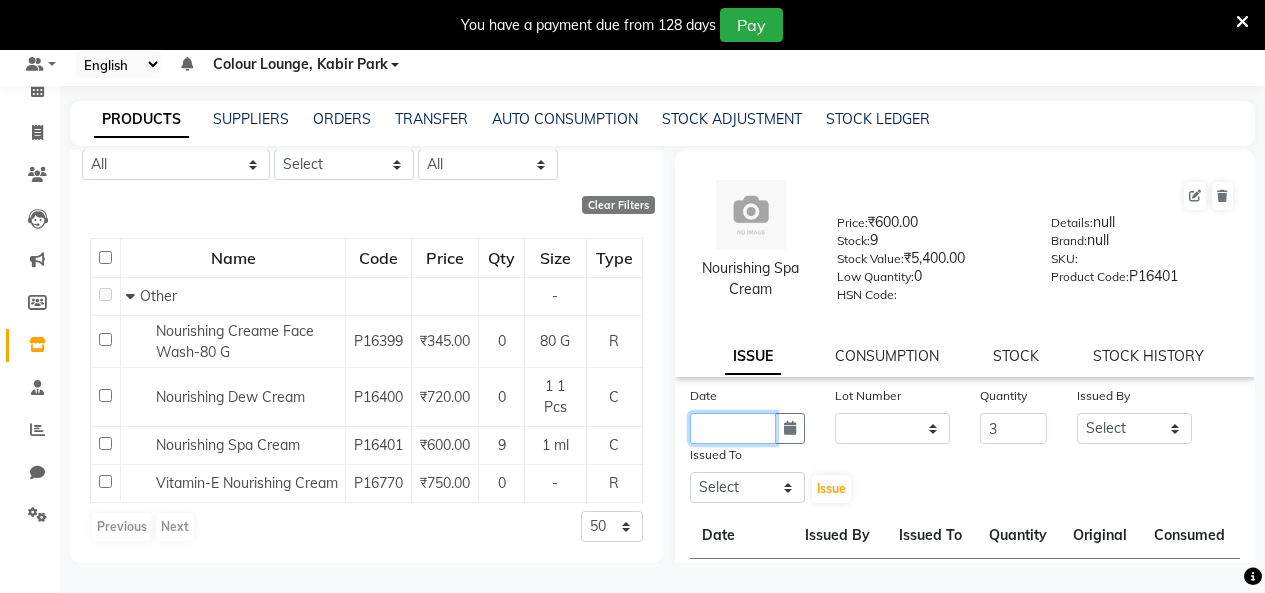 click 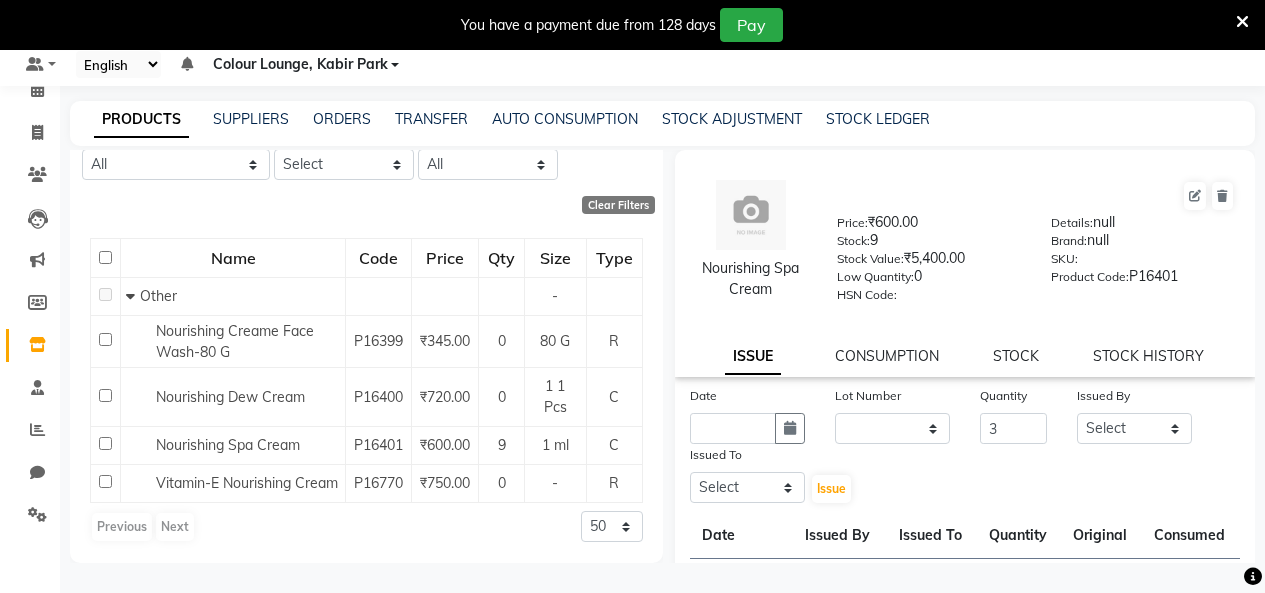 select on "8" 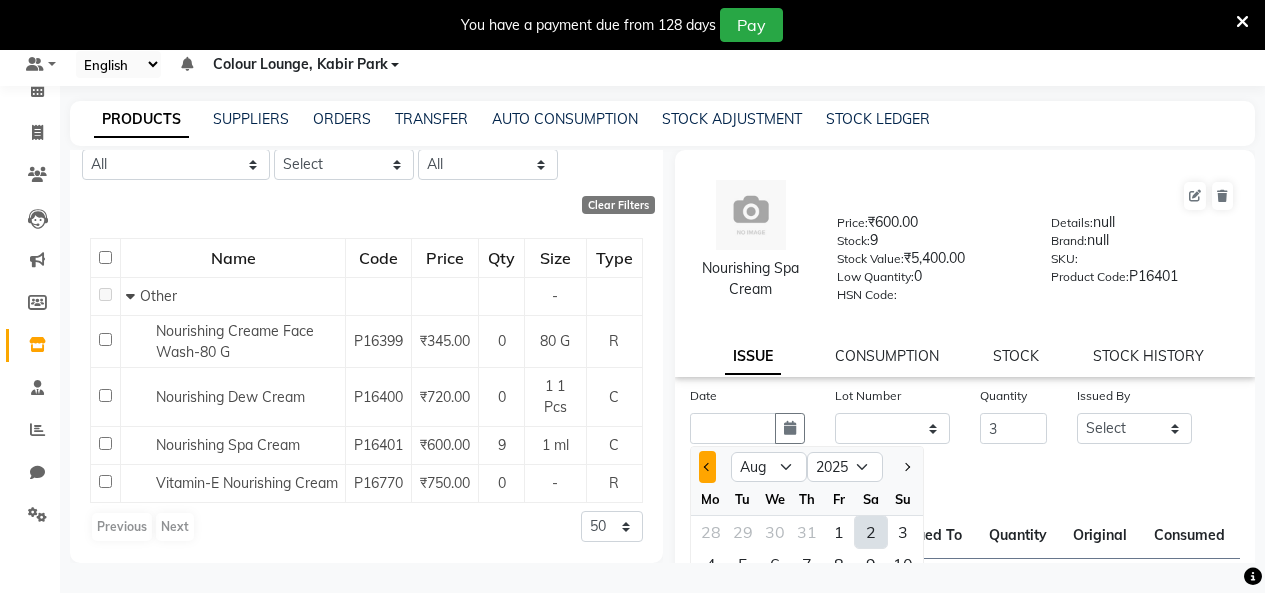click 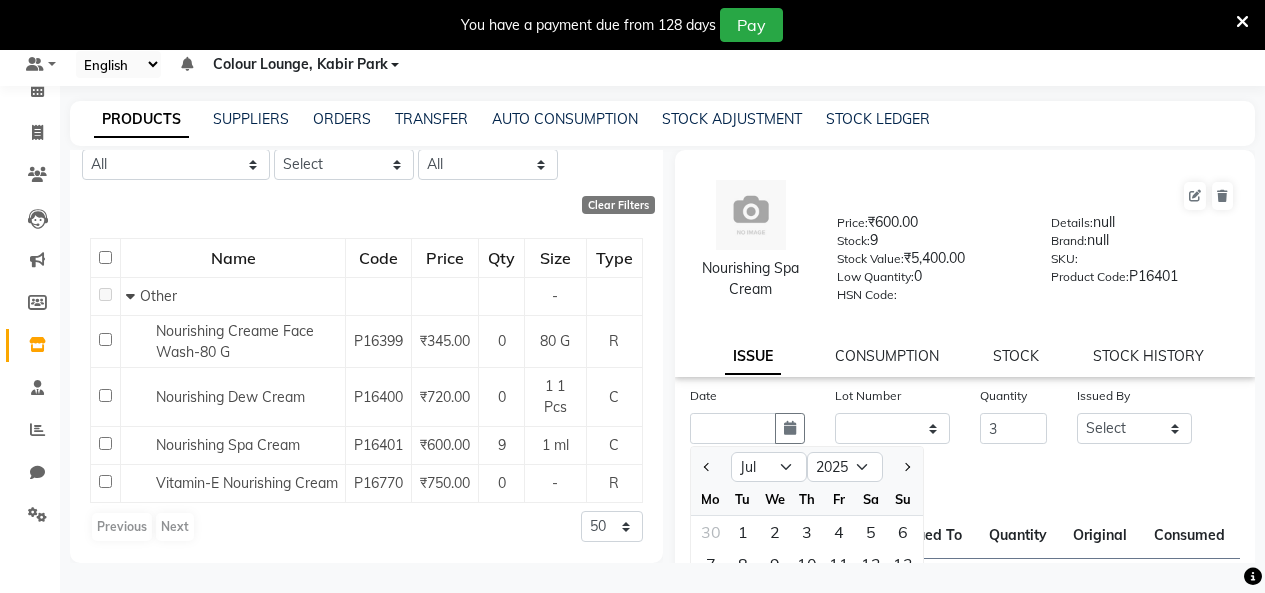 click on "1" 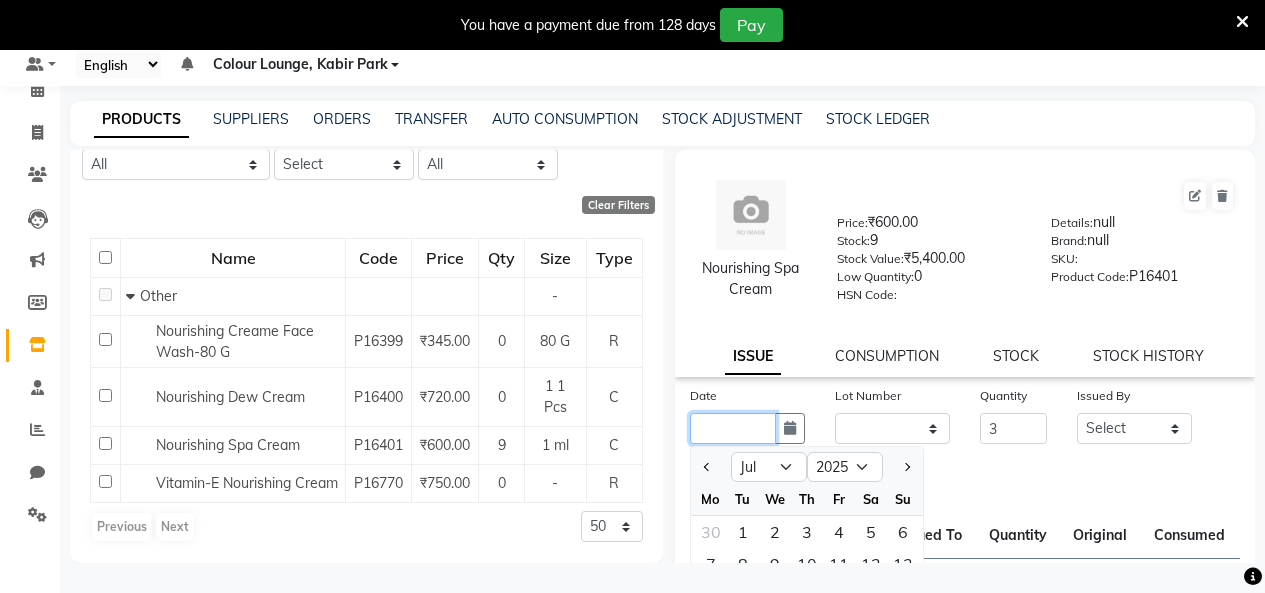 type on "01-07-2025" 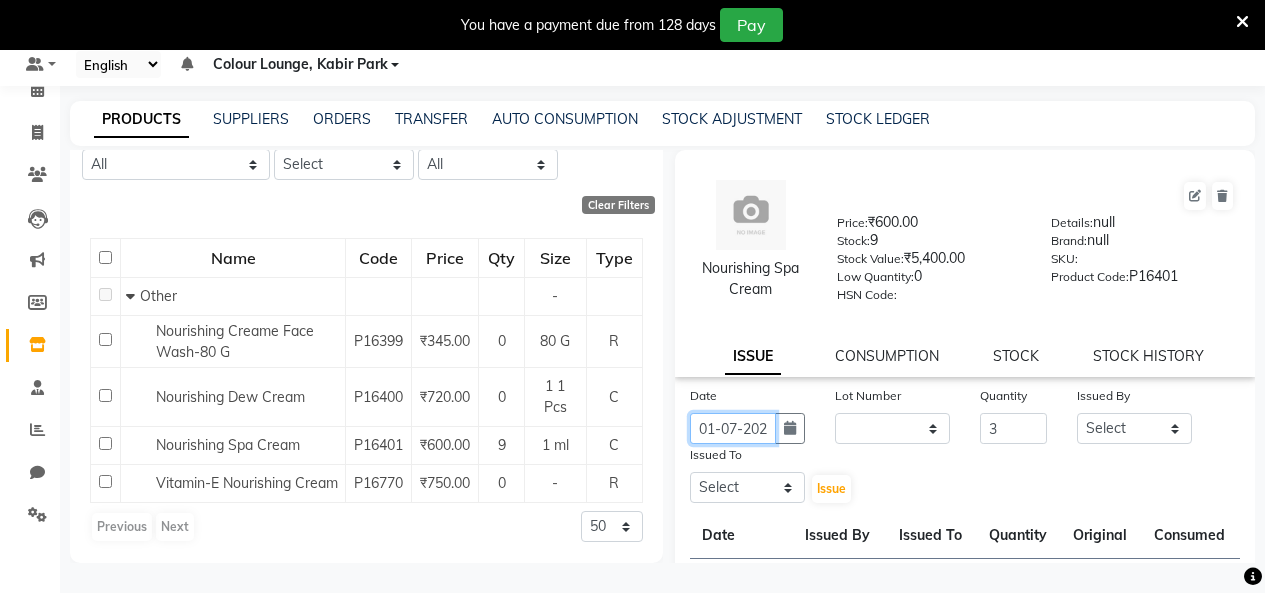 scroll, scrollTop: 0, scrollLeft: 15, axis: horizontal 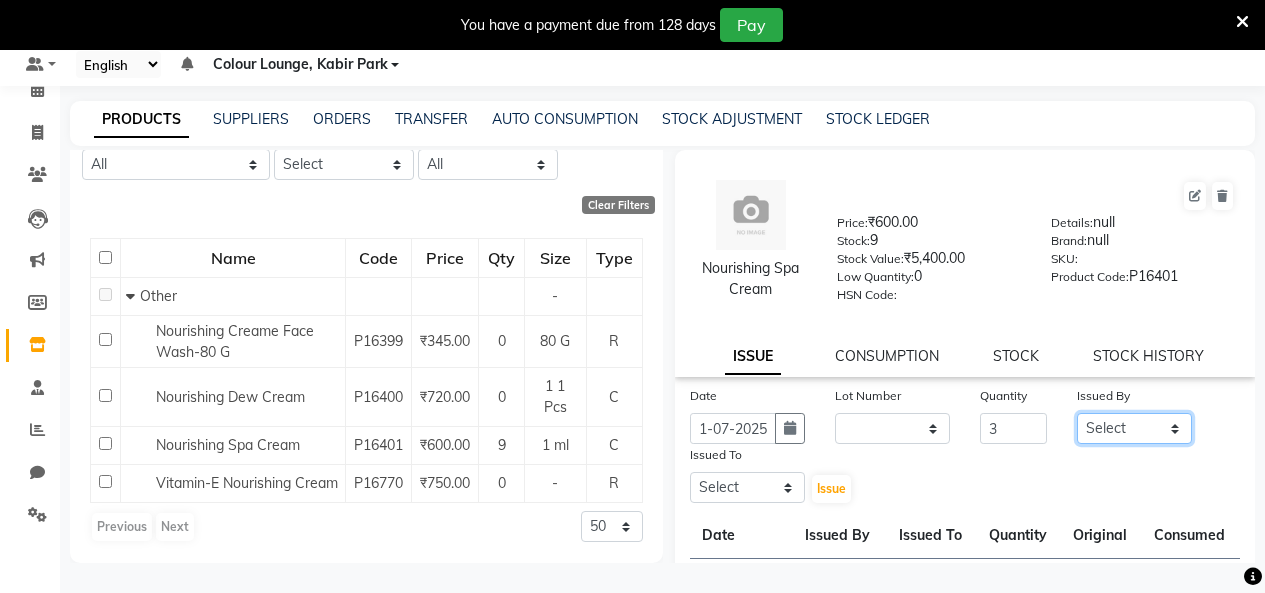 click on "Select Admin Admin AKHIL ANKUSH Colour Lounge, Kabir Park Colour Lounge, Kabir Park divyansh  Jaswinder singh guard JATIN JOHN JONEY LUXMI NAVDEEP KAUR NITI PARAMJIT PARAS KHATNAVLIA priya  priyanka  Rakesh sapna  SUMAN VANDANA SHARMA VISHAL" 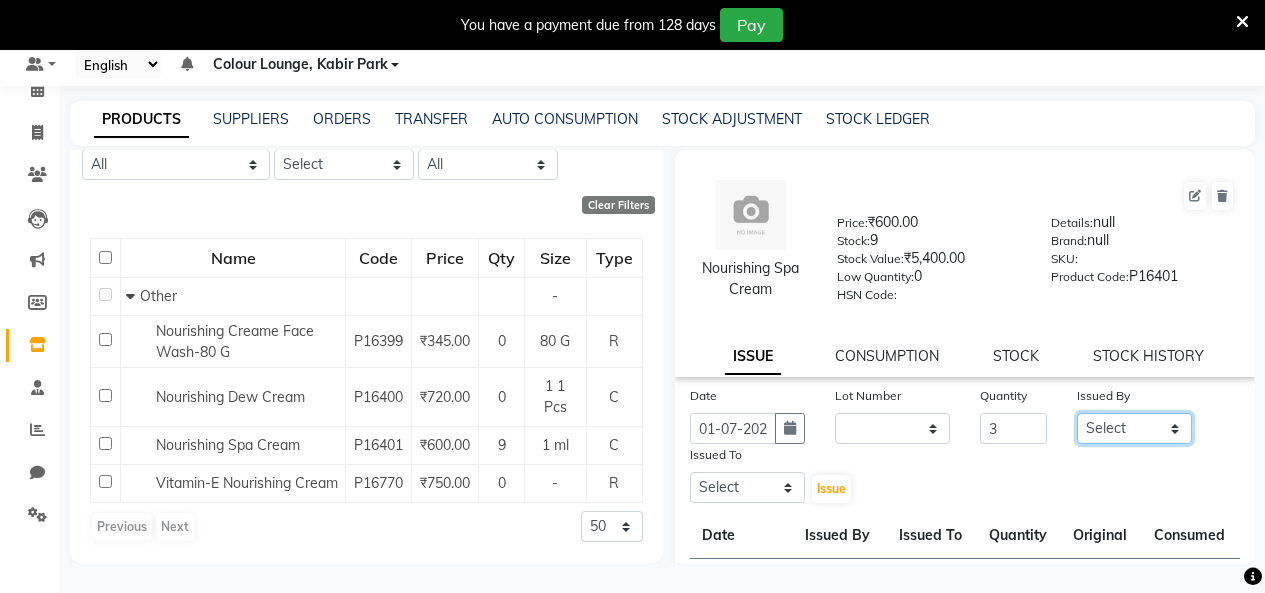 select on "70112" 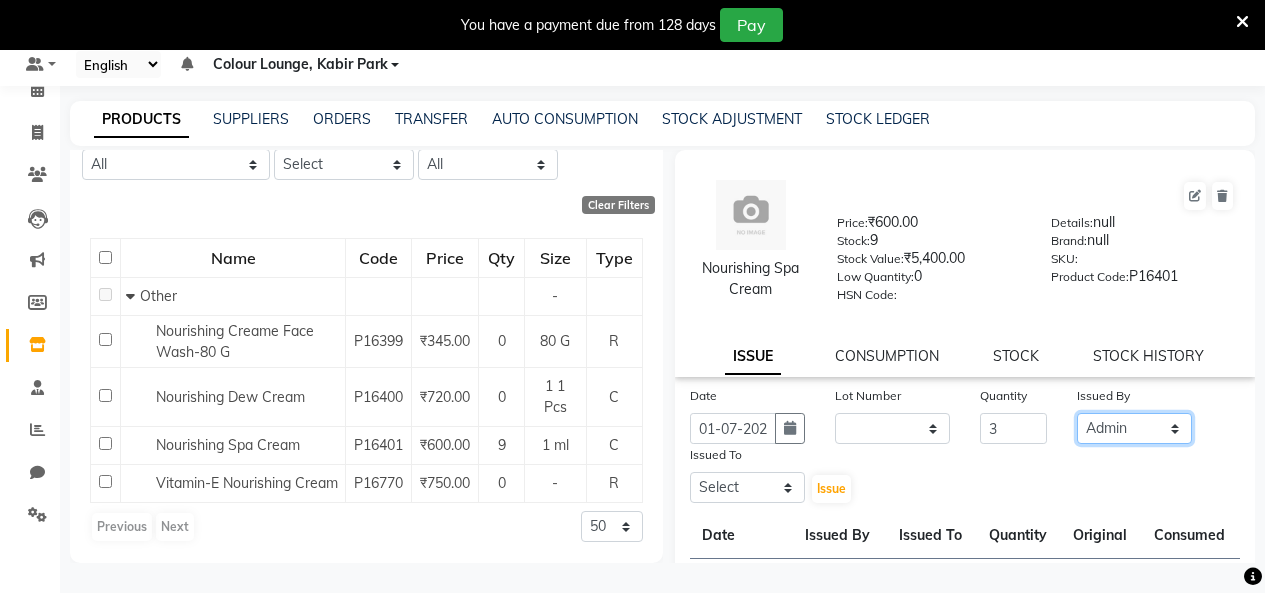 click on "Select Admin Admin AKHIL ANKUSH Colour Lounge, Kabir Park Colour Lounge, Kabir Park divyansh  Jaswinder singh guard JATIN JOHN JONEY LUXMI NAVDEEP KAUR NITI PARAMJIT PARAS KHATNAVLIA priya  priyanka  Rakesh sapna  SUMAN VANDANA SHARMA VISHAL" 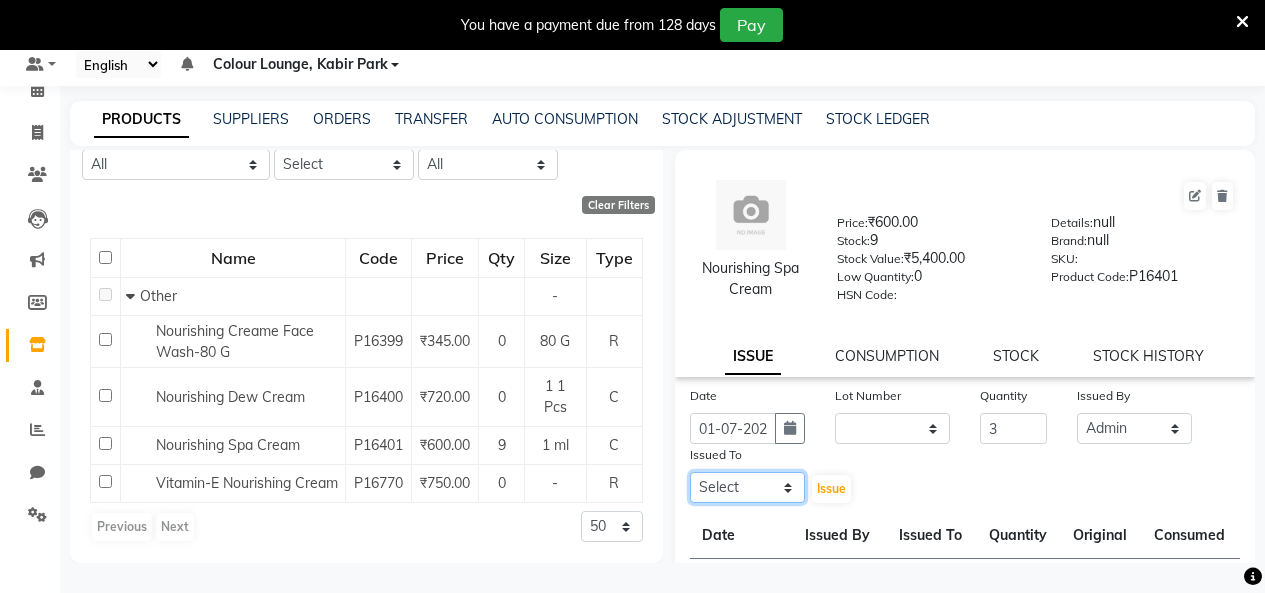 drag, startPoint x: 728, startPoint y: 481, endPoint x: 726, endPoint y: 468, distance: 13.152946 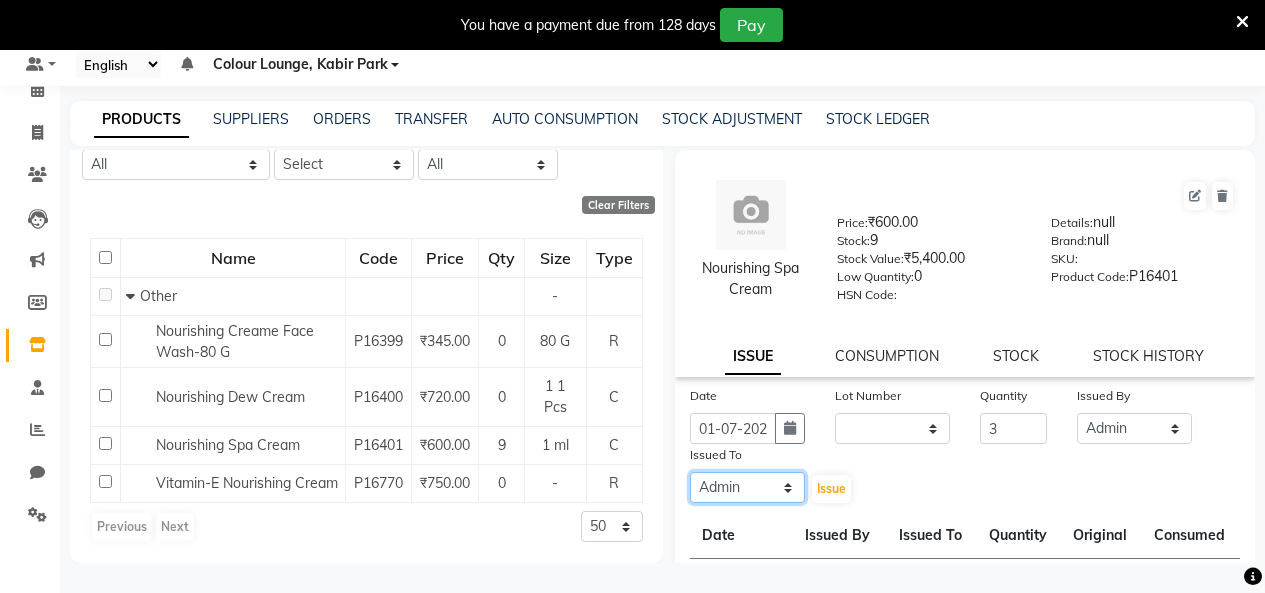 click on "Select Admin Admin AKHIL ANKUSH Colour Lounge, Kabir Park Colour Lounge, Kabir Park divyansh  Jaswinder singh guard JATIN JOHN JONEY LUXMI NAVDEEP KAUR NITI PARAMJIT PARAS KHATNAVLIA priya  priyanka  Rakesh sapna  SUMAN VANDANA SHARMA VISHAL" 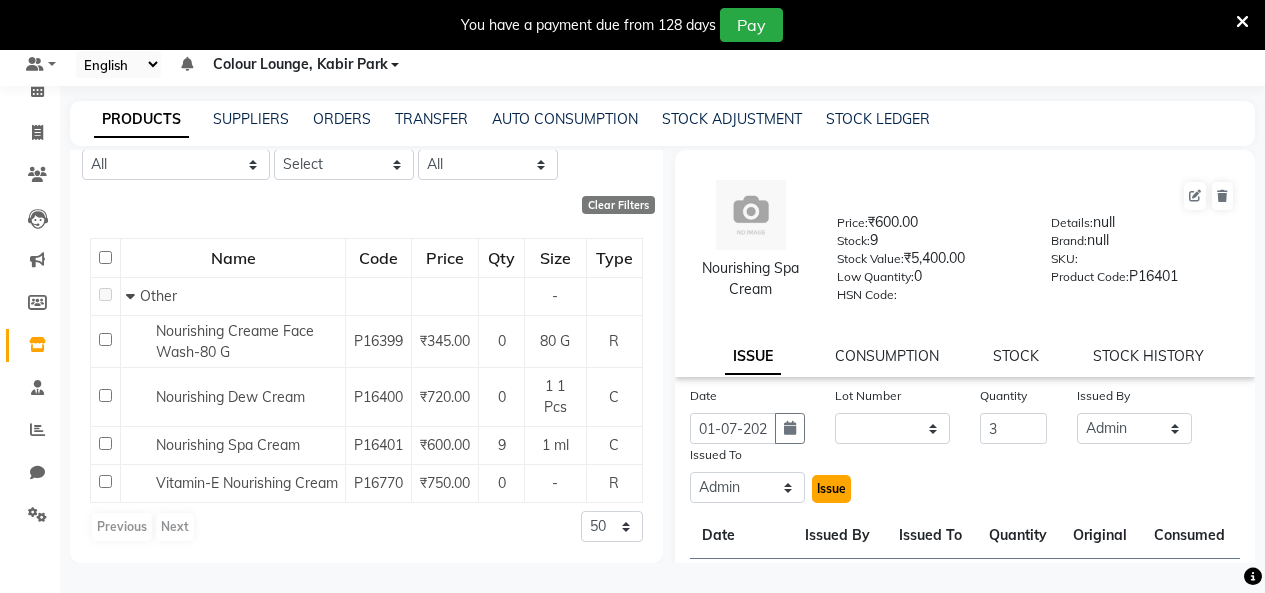click on "Issue" 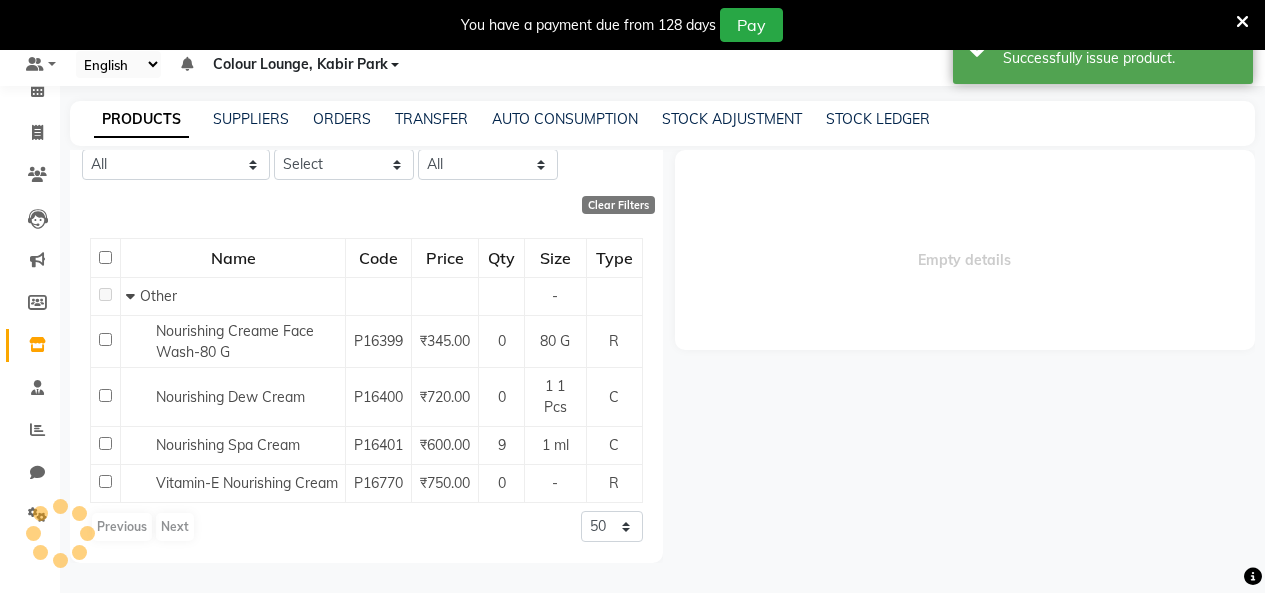 select 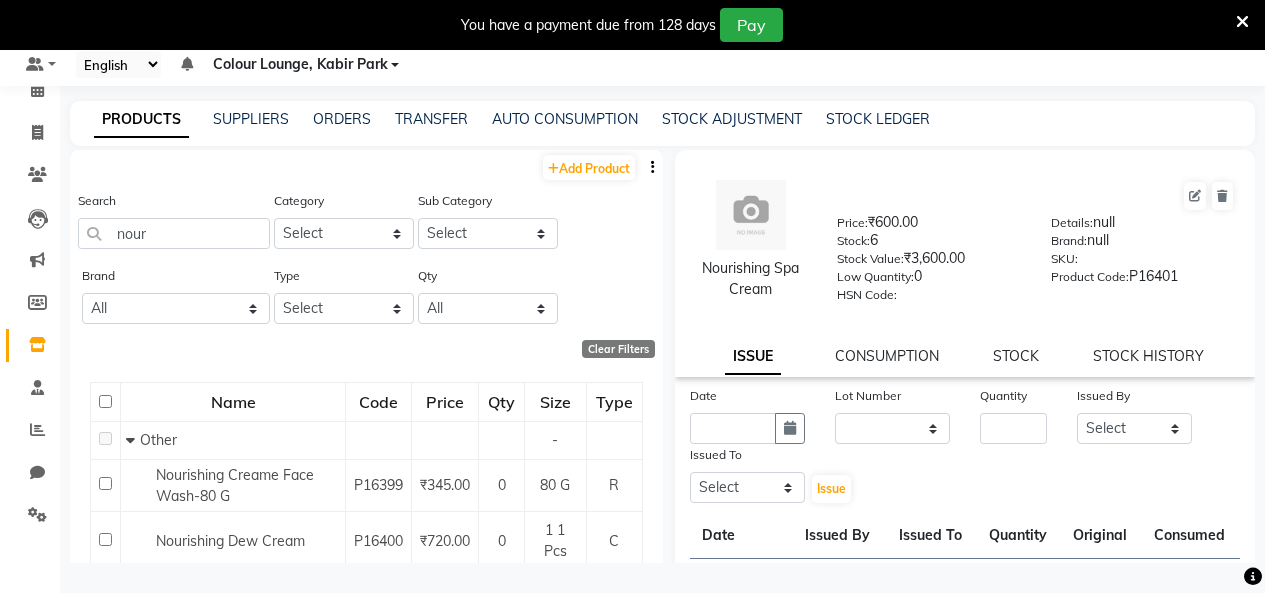 scroll, scrollTop: 0, scrollLeft: 0, axis: both 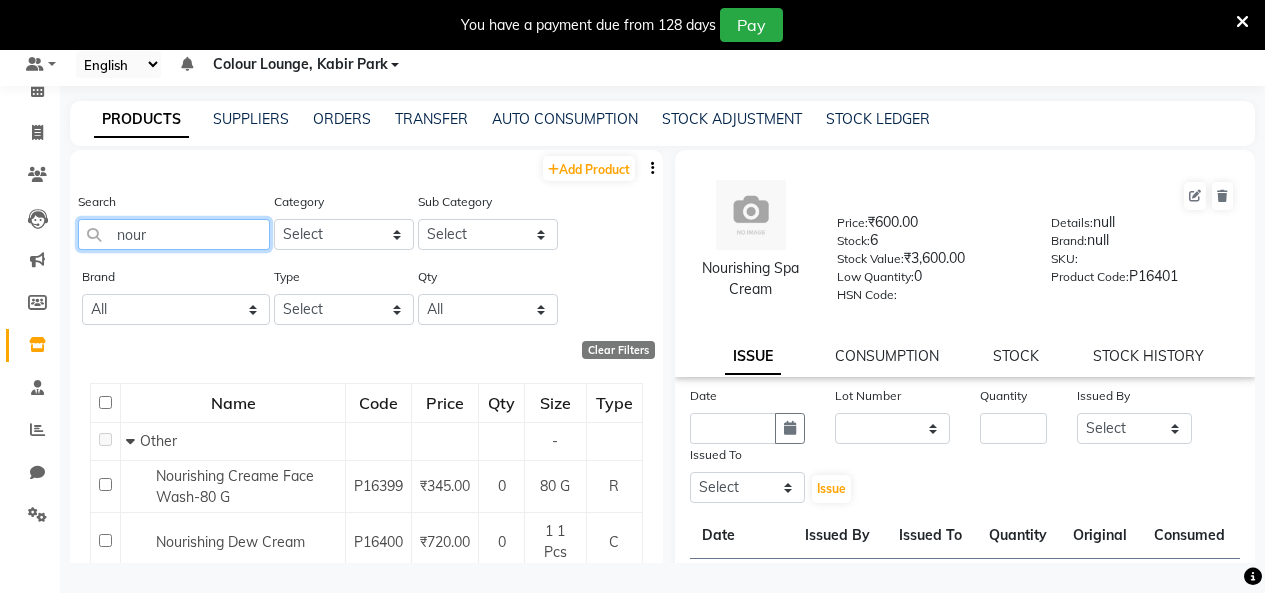 click on "nour" 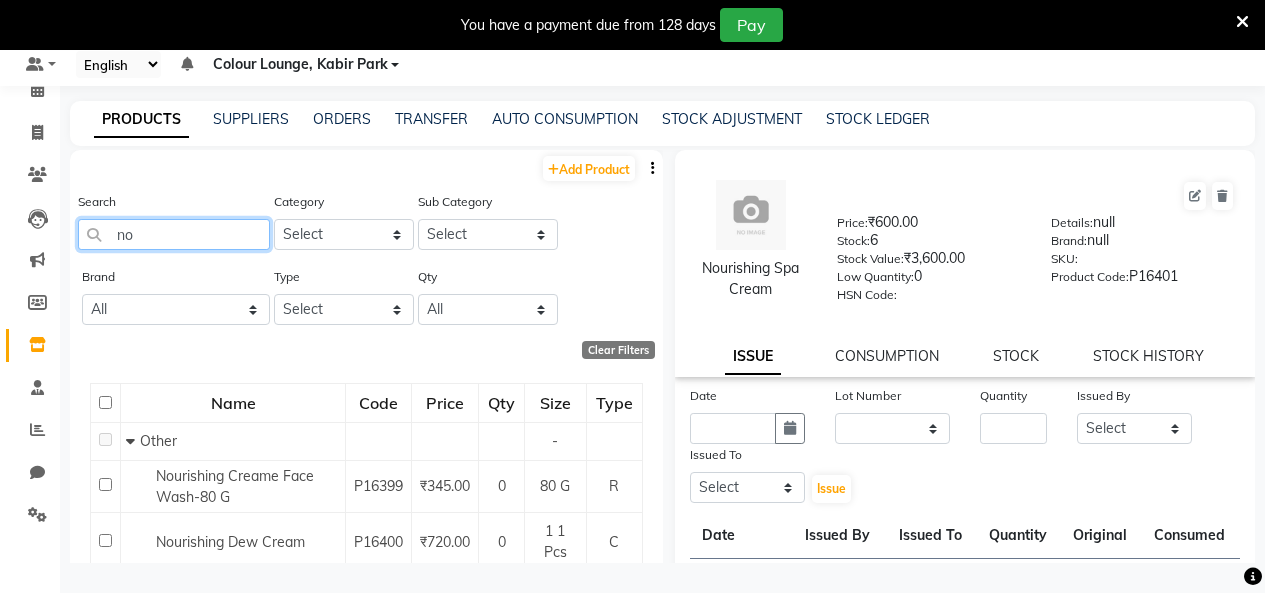 type on "n" 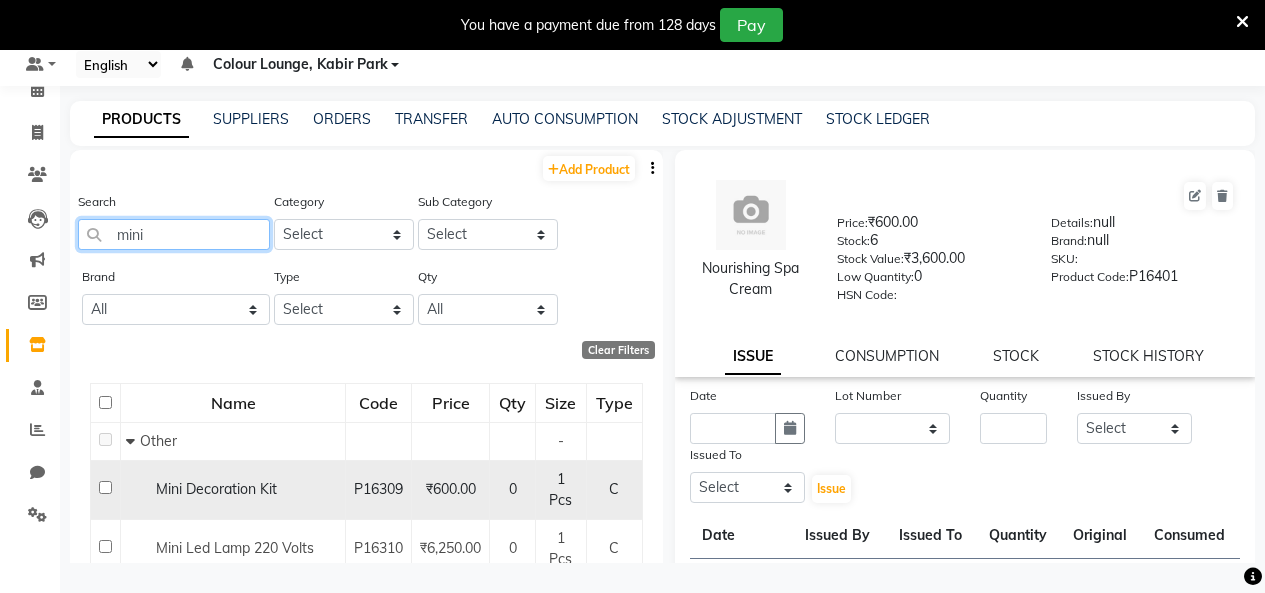 scroll, scrollTop: 194, scrollLeft: 0, axis: vertical 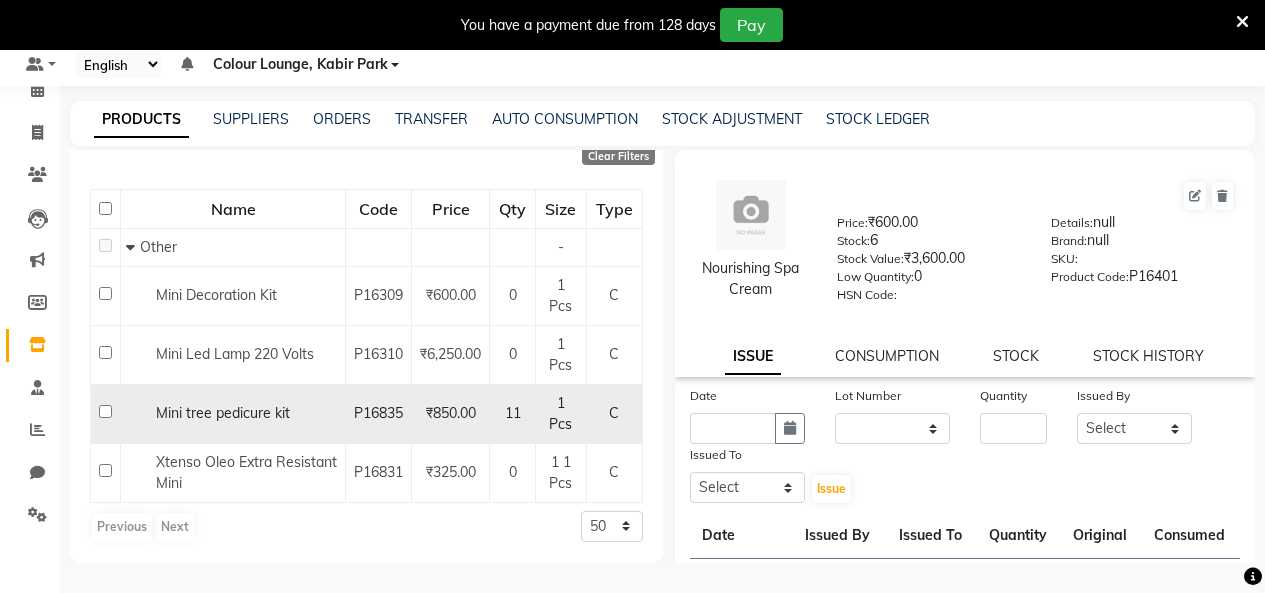 type on "mini" 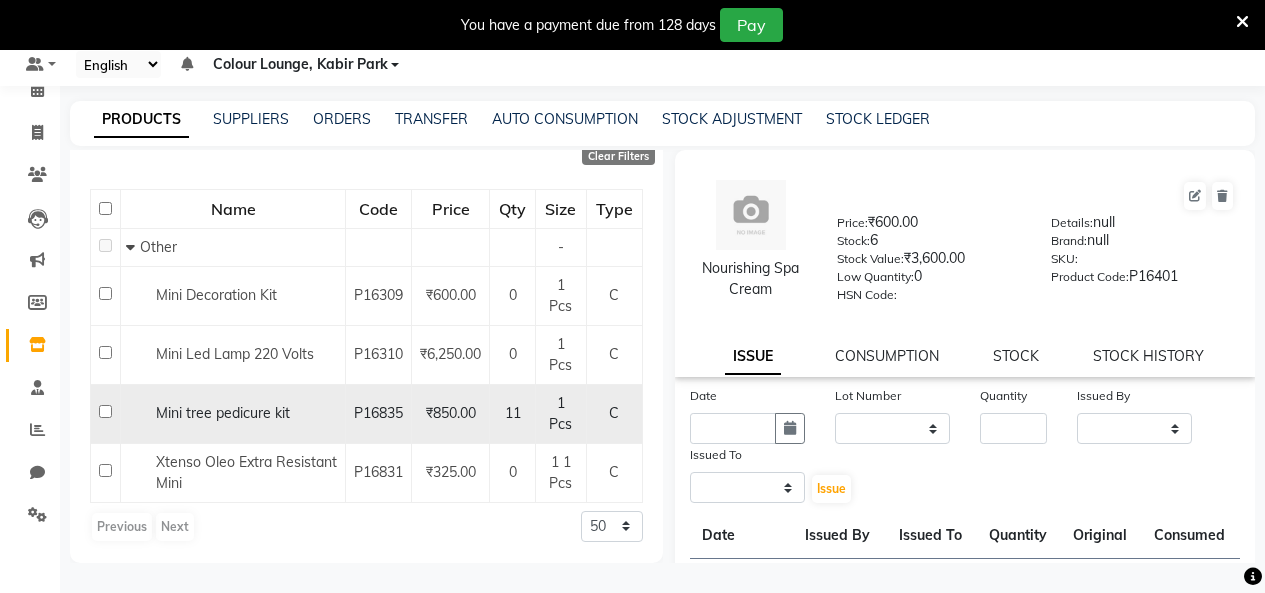 select 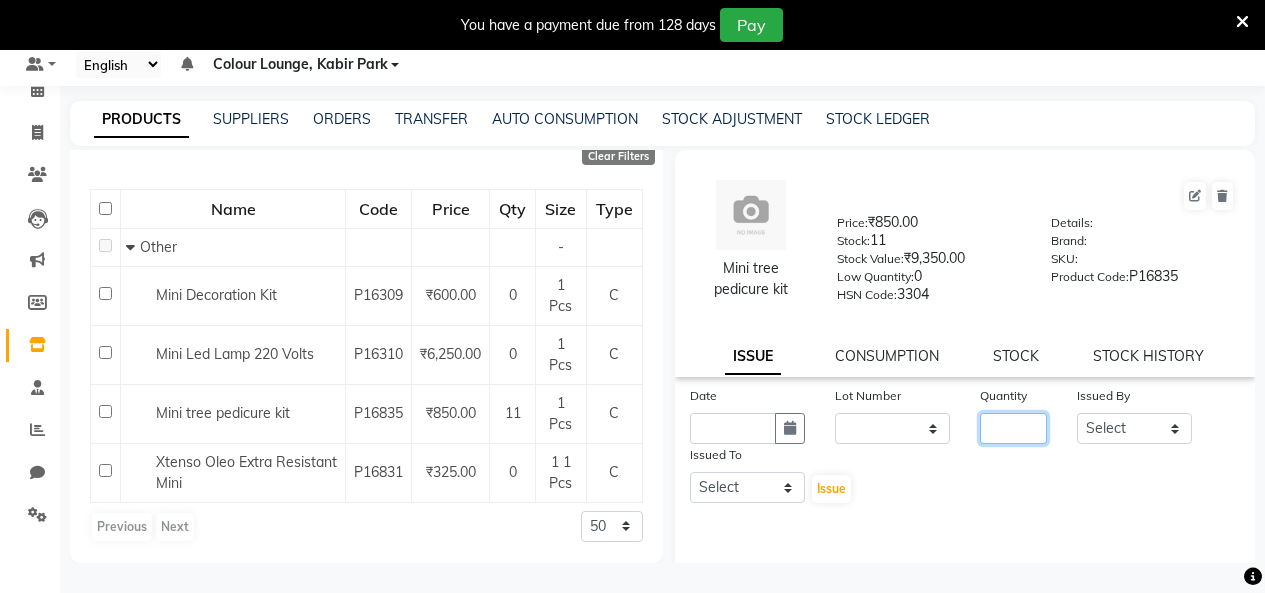click 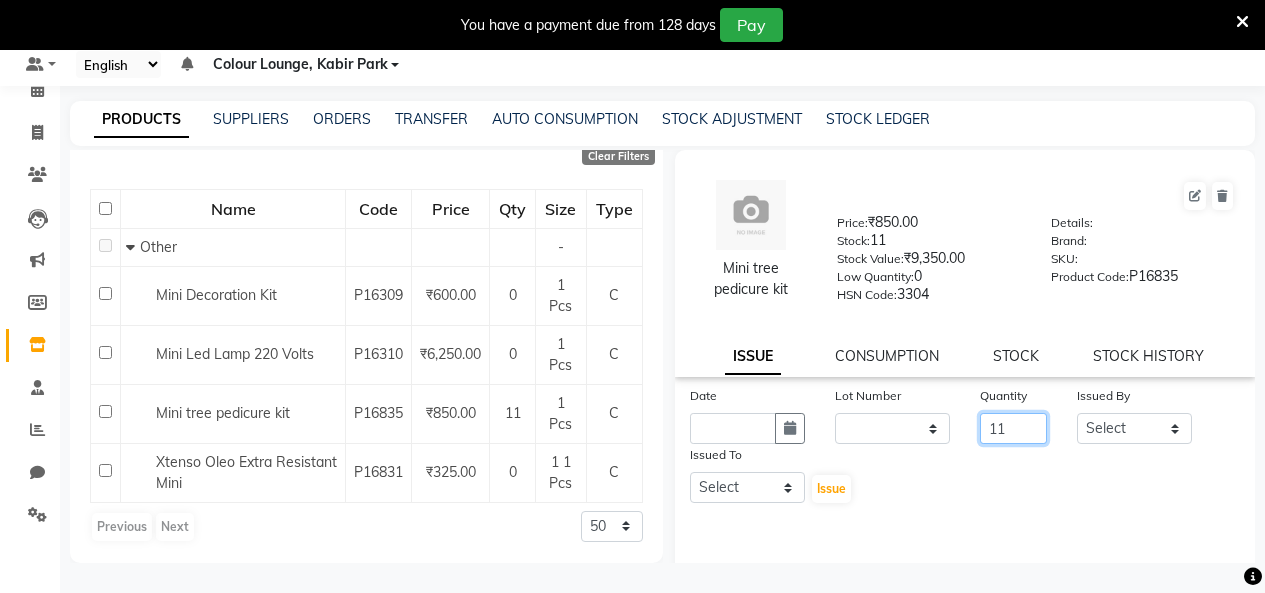 type on "11" 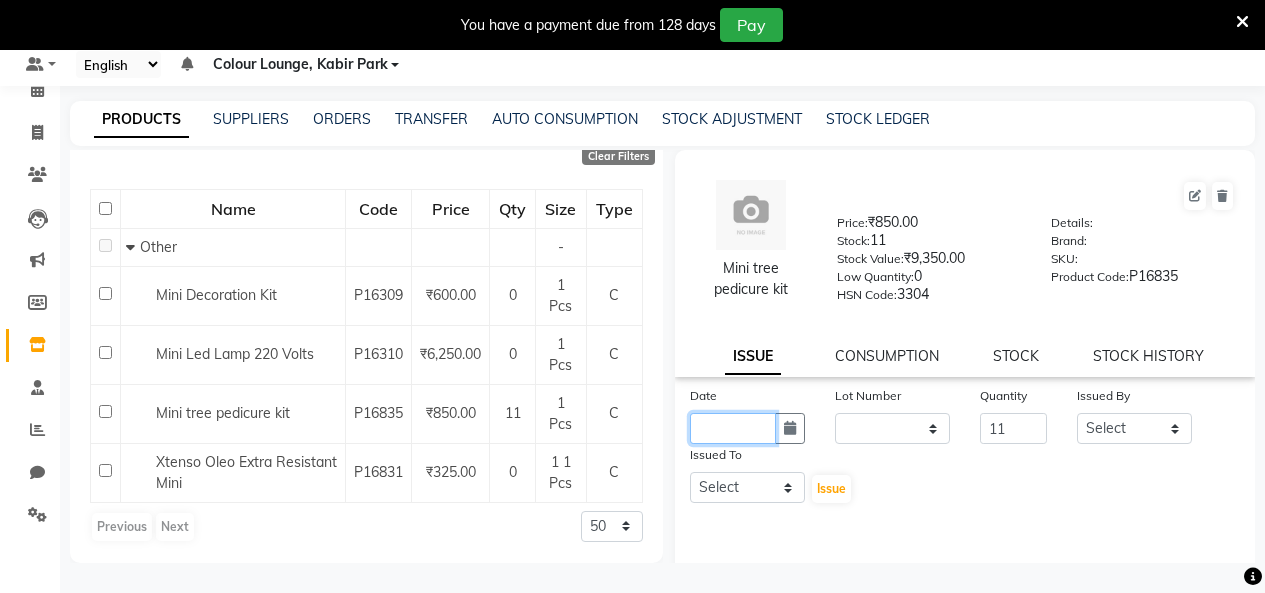 click 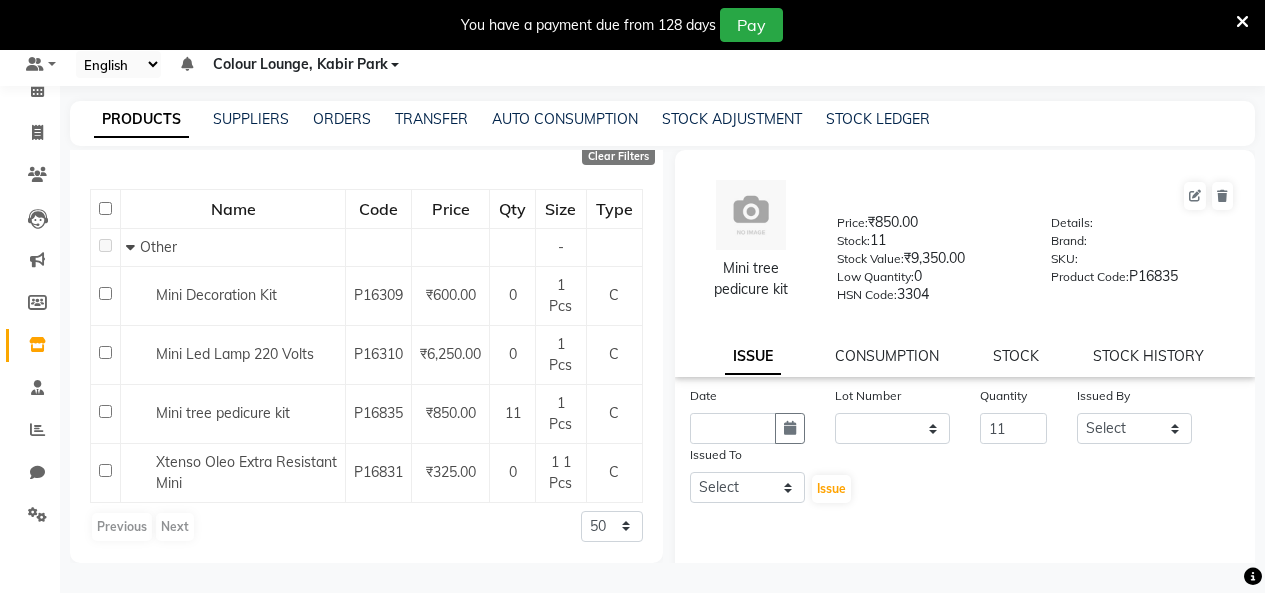 select on "8" 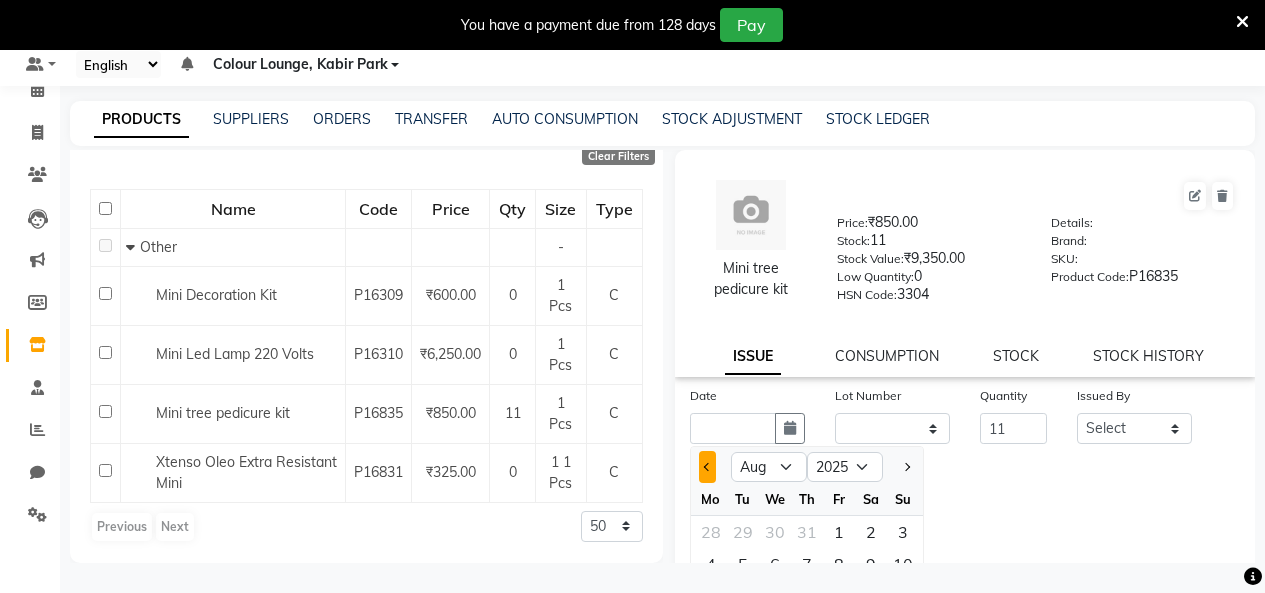 click 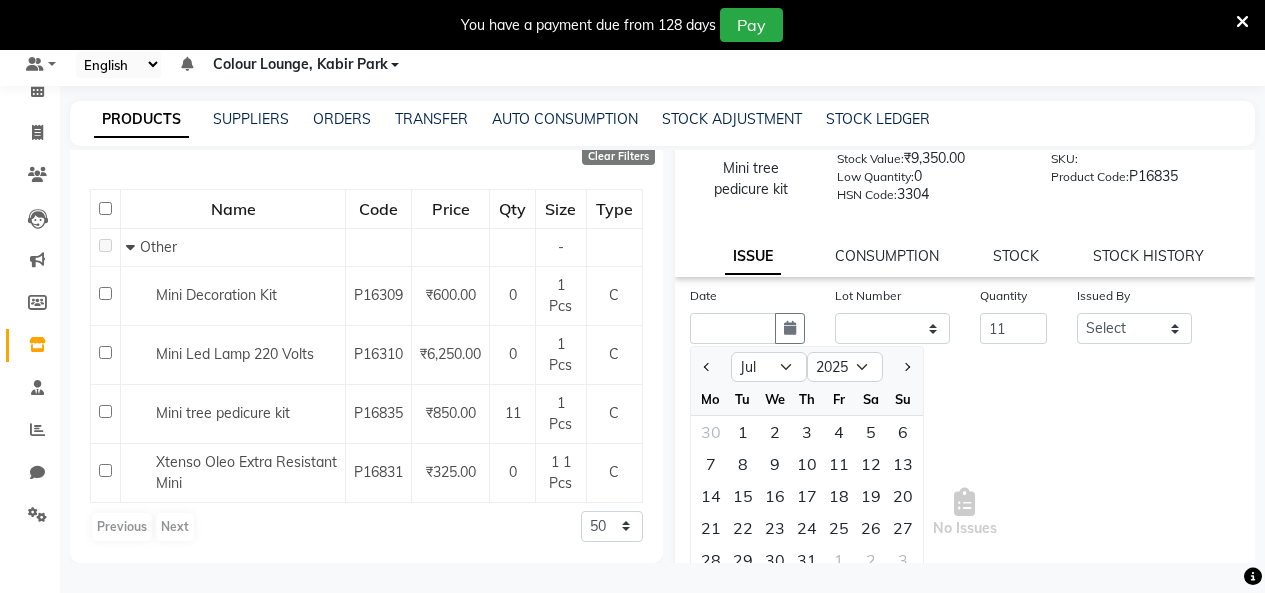 scroll, scrollTop: 222, scrollLeft: 0, axis: vertical 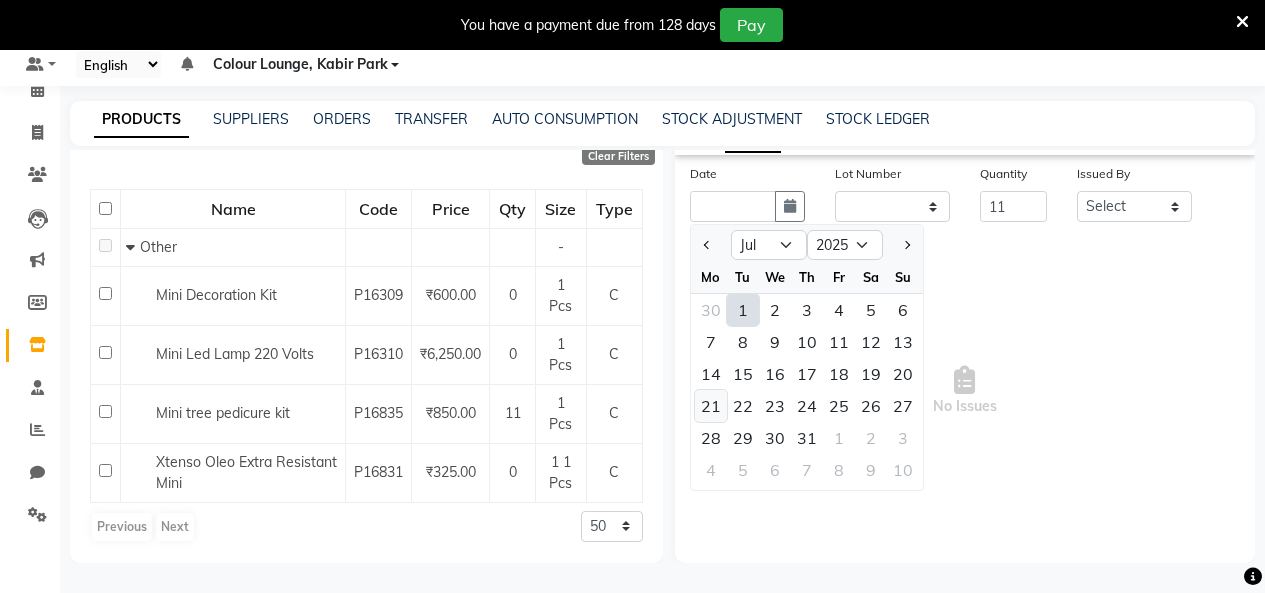 click on "21" 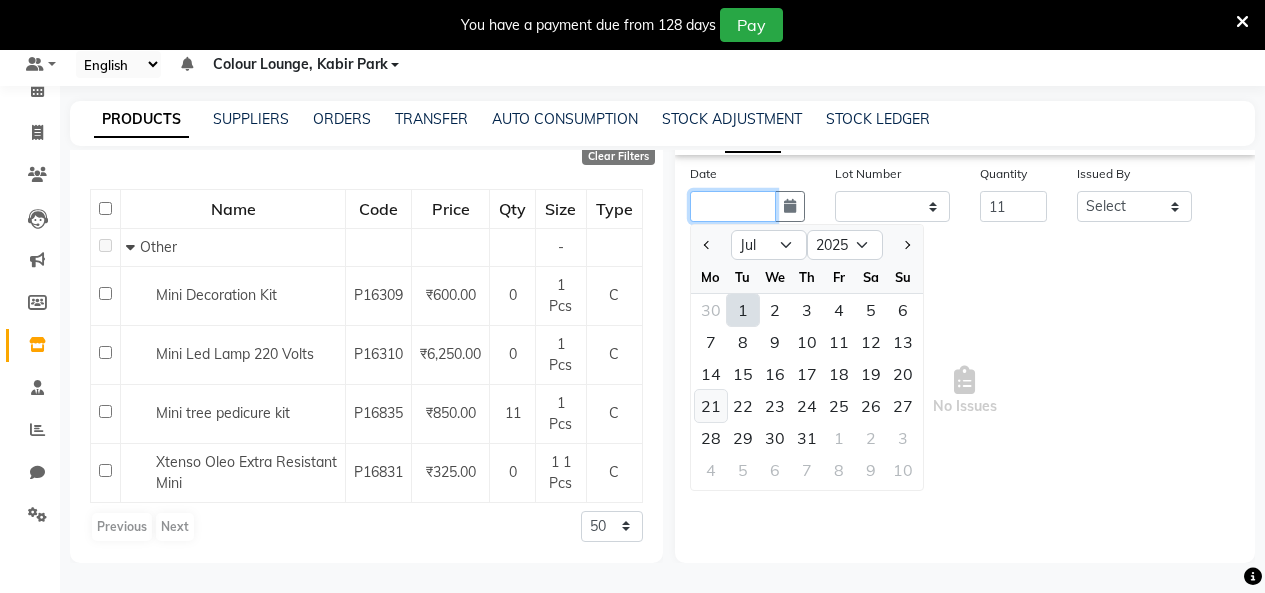 type on "21-07-2025" 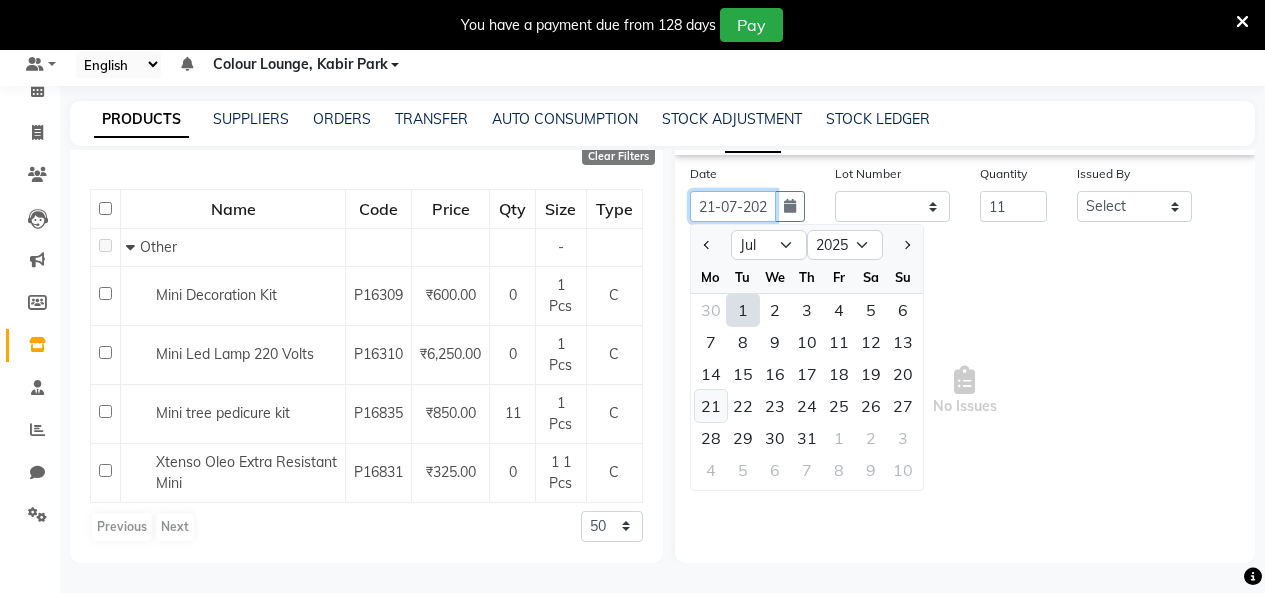 scroll, scrollTop: 0, scrollLeft: 15, axis: horizontal 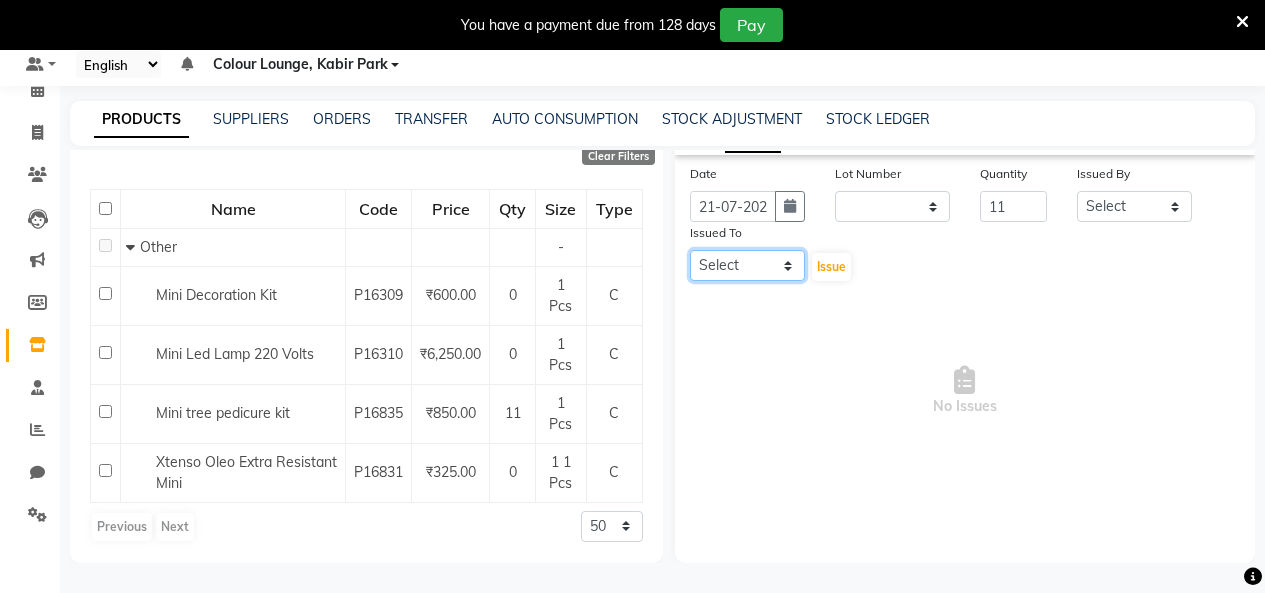 click on "Select Admin Admin AKHIL ANKUSH Colour Lounge, Kabir Park Colour Lounge, Kabir Park divyansh  Jaswinder singh guard JATIN JOHN JONEY LUXMI NAVDEEP KAUR NITI PARAMJIT PARAS KHATNAVLIA priya  priyanka  Rakesh sapna  SUMAN VANDANA SHARMA VISHAL" 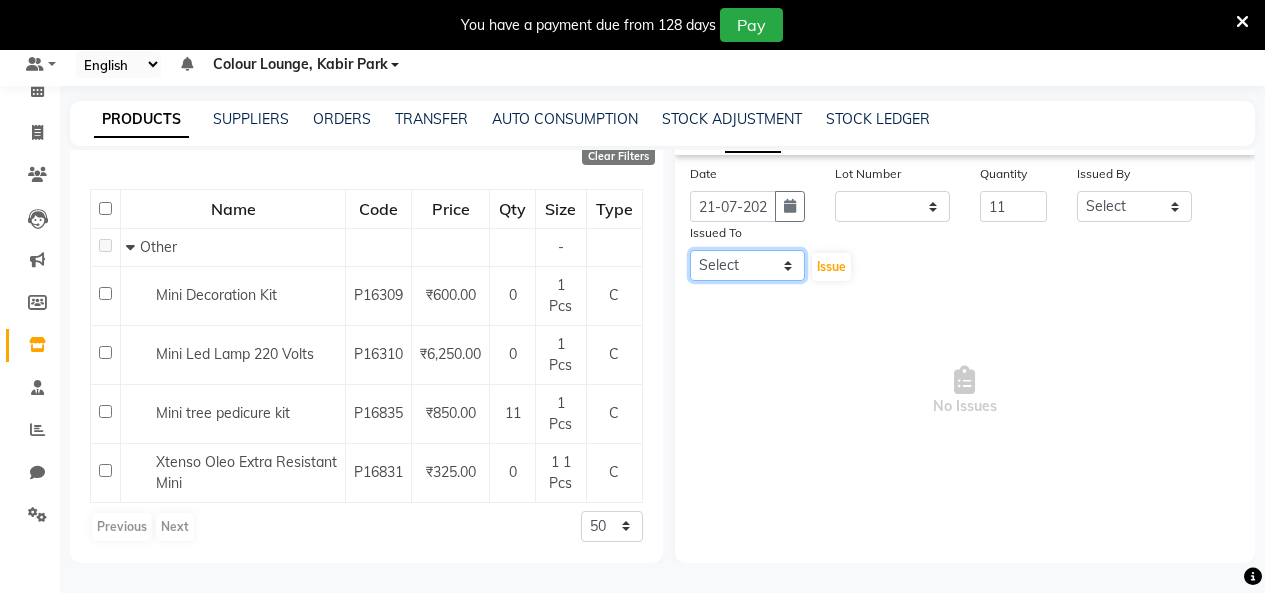 select on "70112" 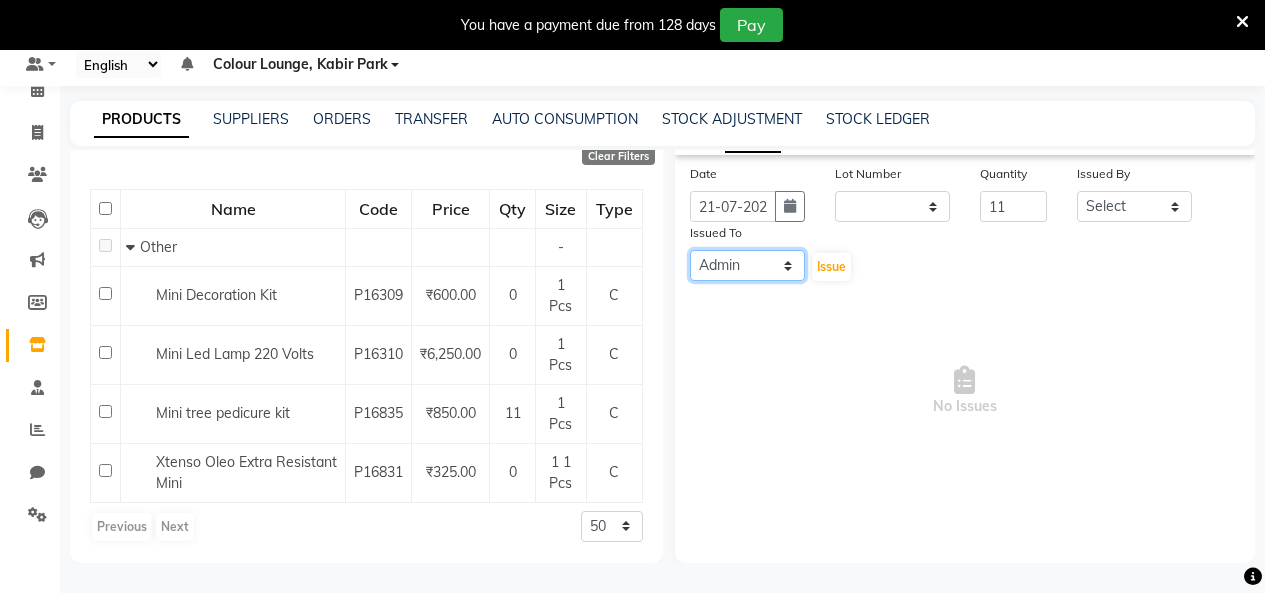 click on "Select Admin Admin AKHIL ANKUSH Colour Lounge, Kabir Park Colour Lounge, Kabir Park divyansh  Jaswinder singh guard JATIN JOHN JONEY LUXMI NAVDEEP KAUR NITI PARAMJIT PARAS KHATNAVLIA priya  priyanka  Rakesh sapna  SUMAN VANDANA SHARMA VISHAL" 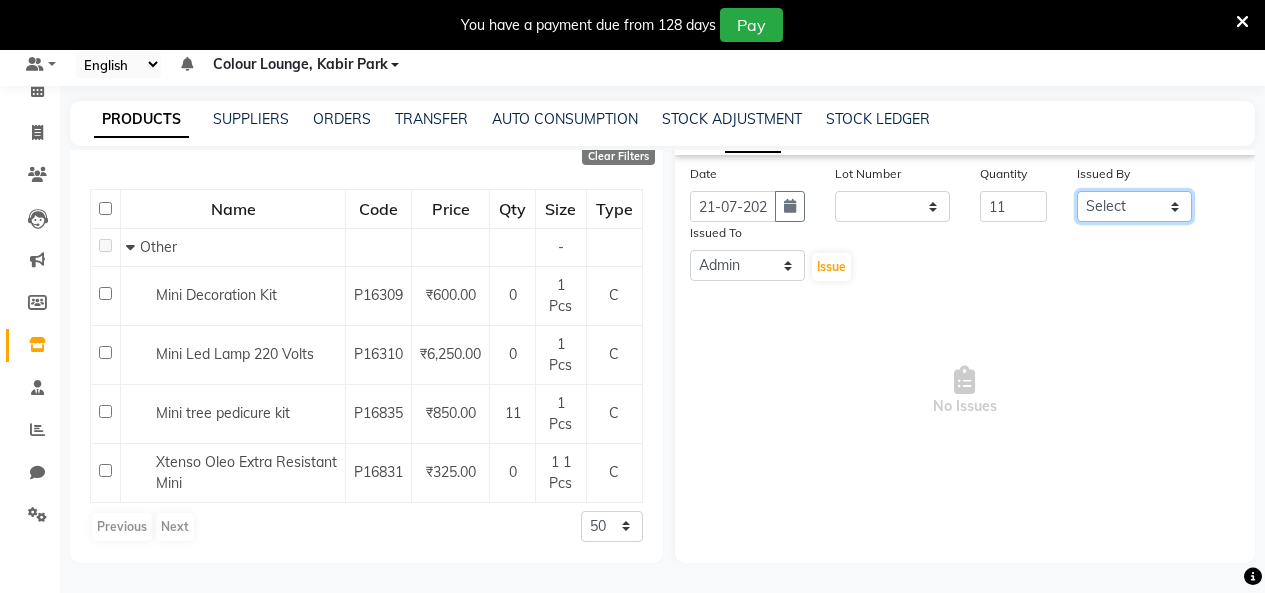 drag, startPoint x: 1135, startPoint y: 207, endPoint x: 1126, endPoint y: 200, distance: 11.401754 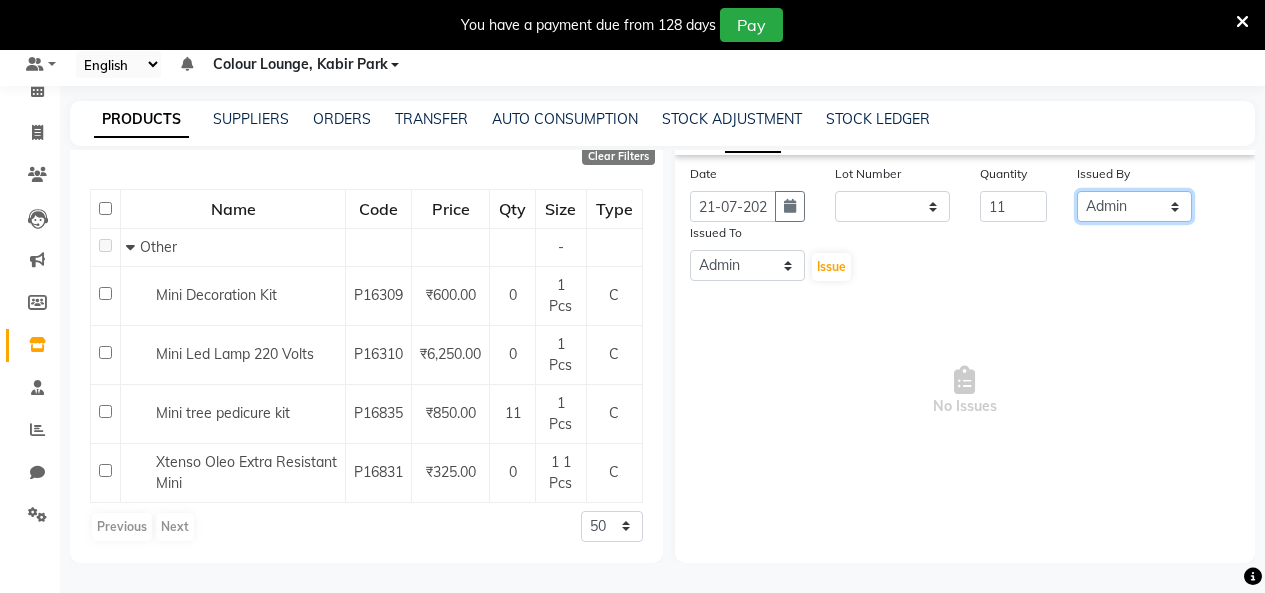 click on "Select Admin Admin AKHIL ANKUSH Colour Lounge, Kabir Park Colour Lounge, Kabir Park divyansh  Jaswinder singh guard JATIN JOHN JONEY LUXMI NAVDEEP KAUR NITI PARAMJIT PARAS KHATNAVLIA priya  priyanka  Rakesh sapna  SUMAN VANDANA SHARMA VISHAL" 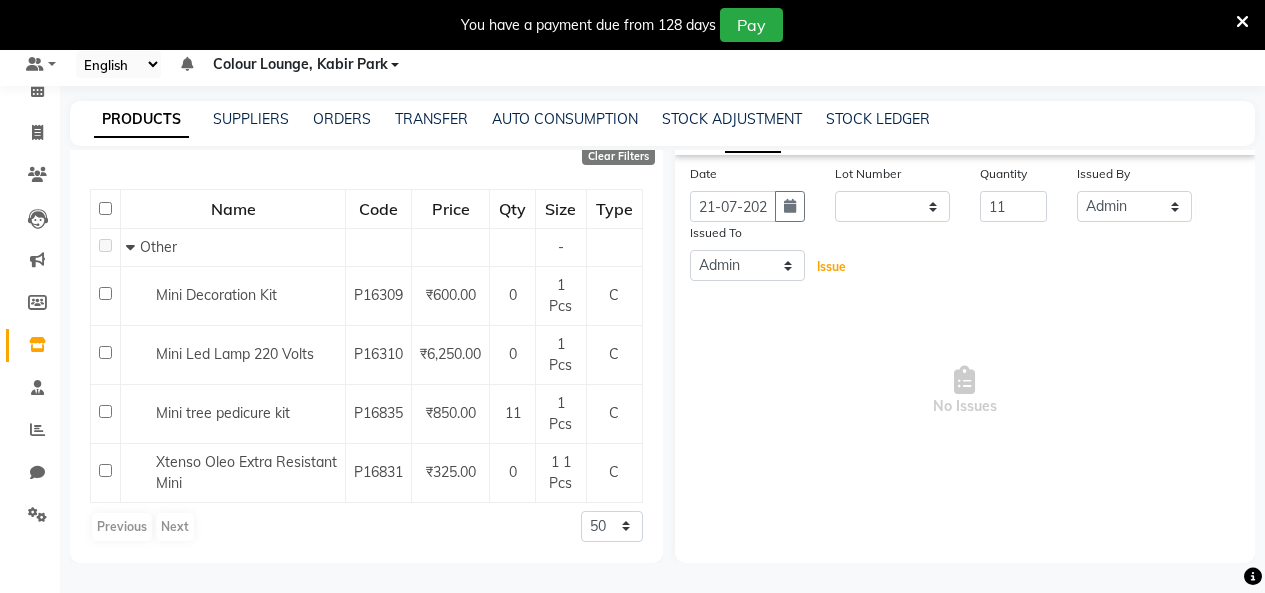 click on "Issue" 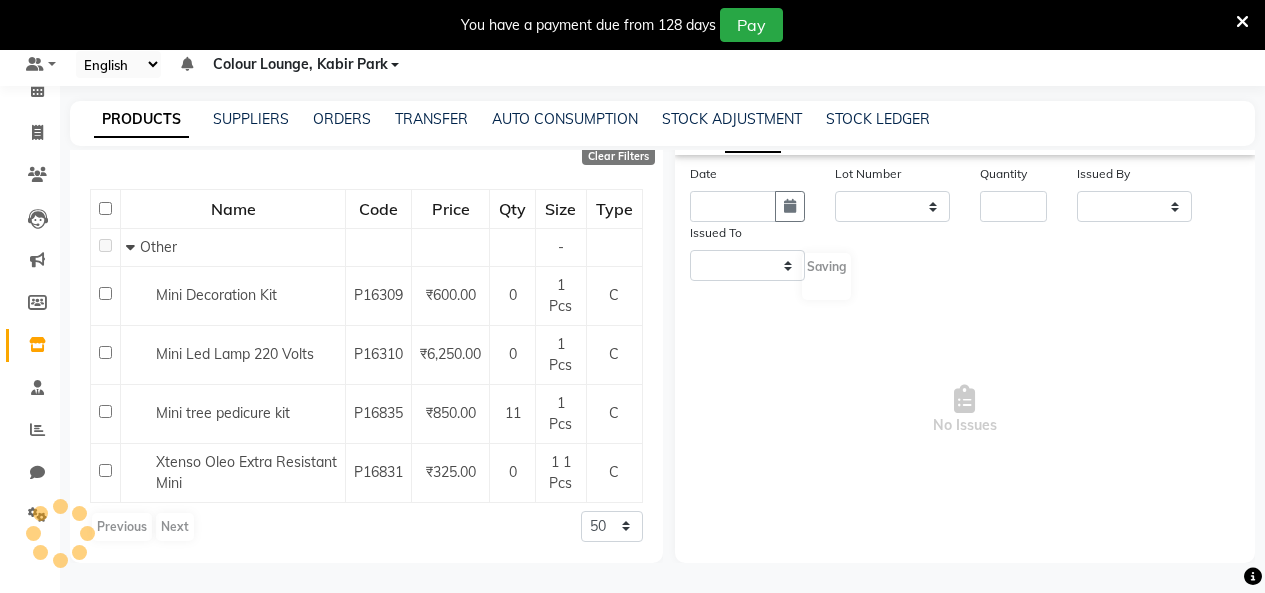 scroll, scrollTop: 0, scrollLeft: 0, axis: both 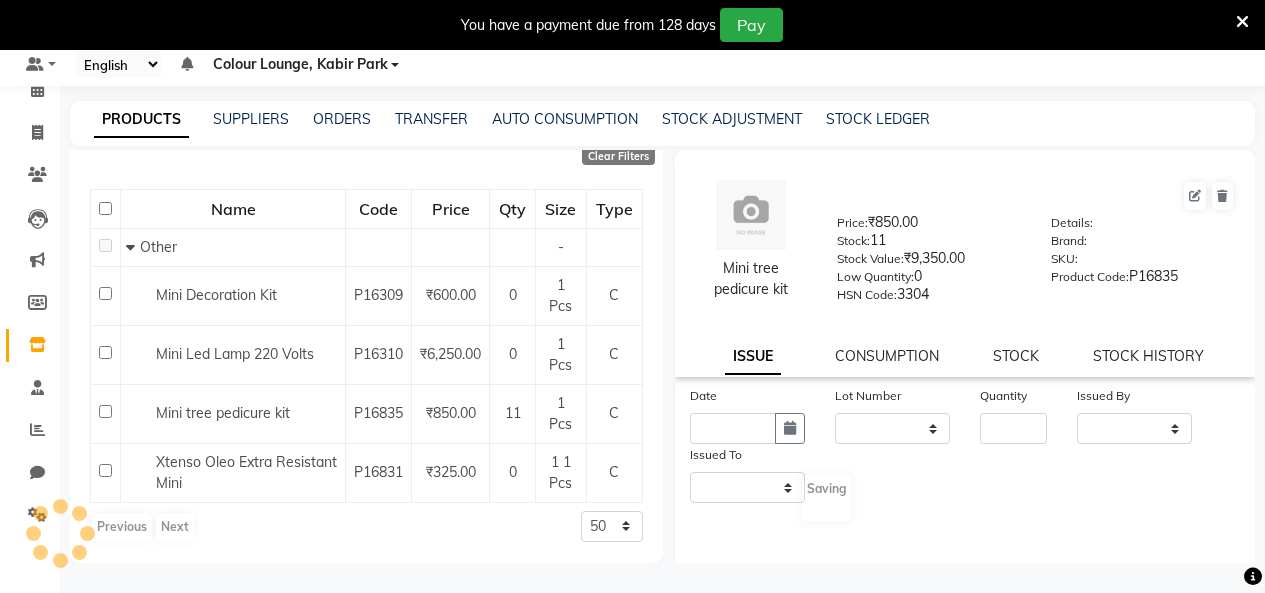 select 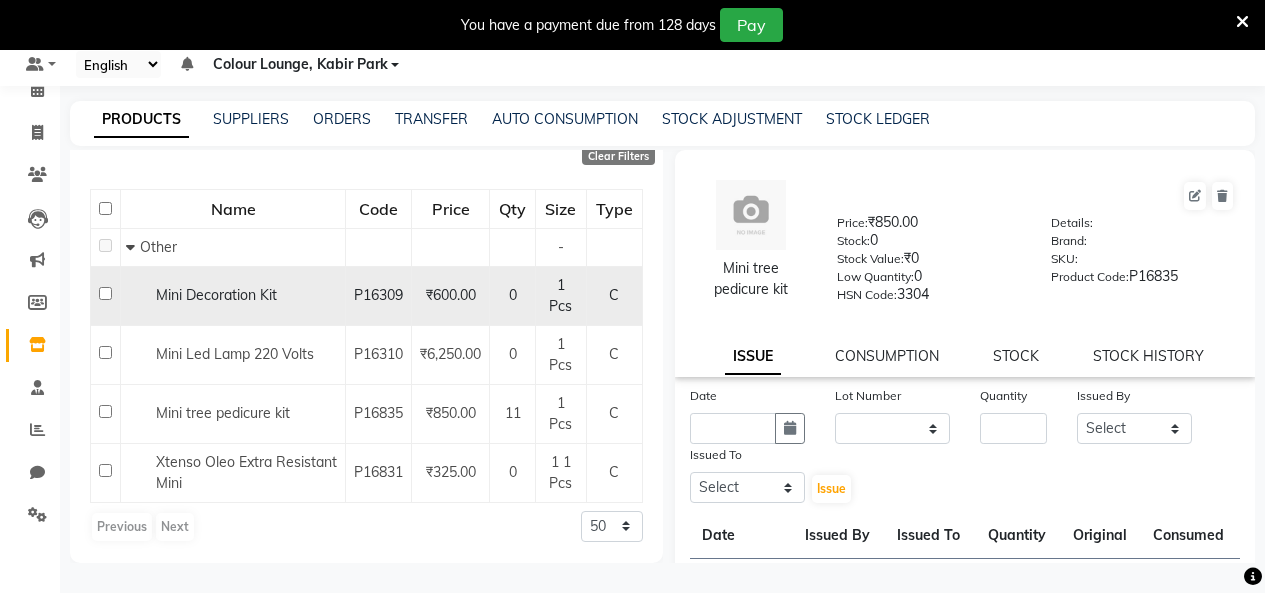 scroll, scrollTop: 0, scrollLeft: 0, axis: both 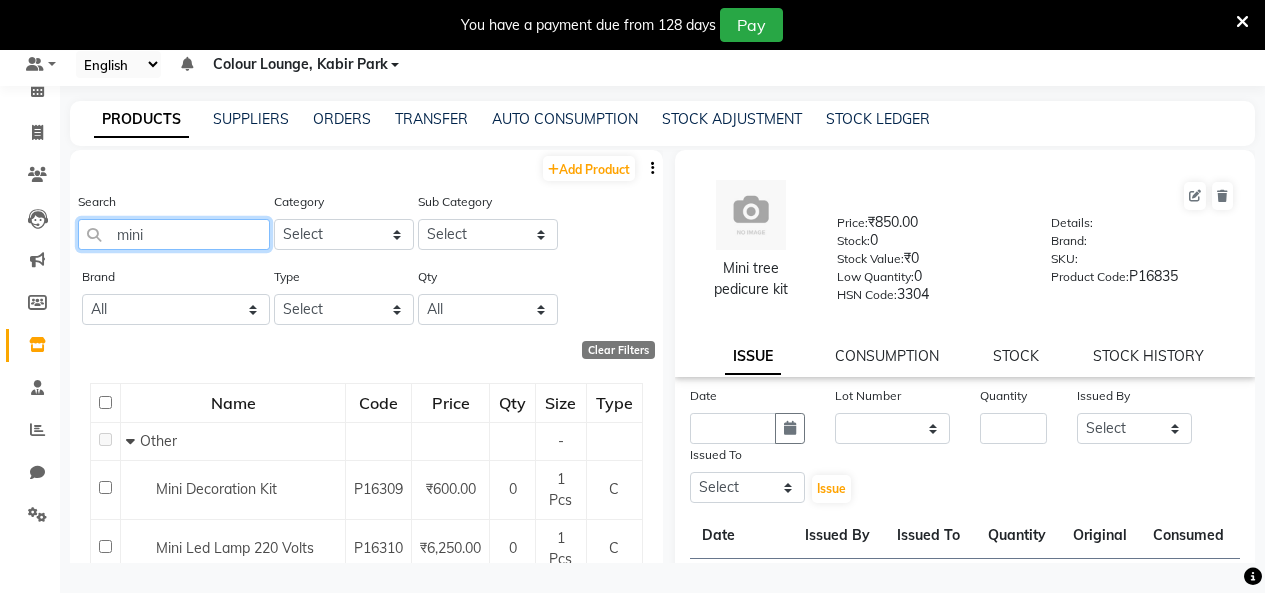 click on "mini" 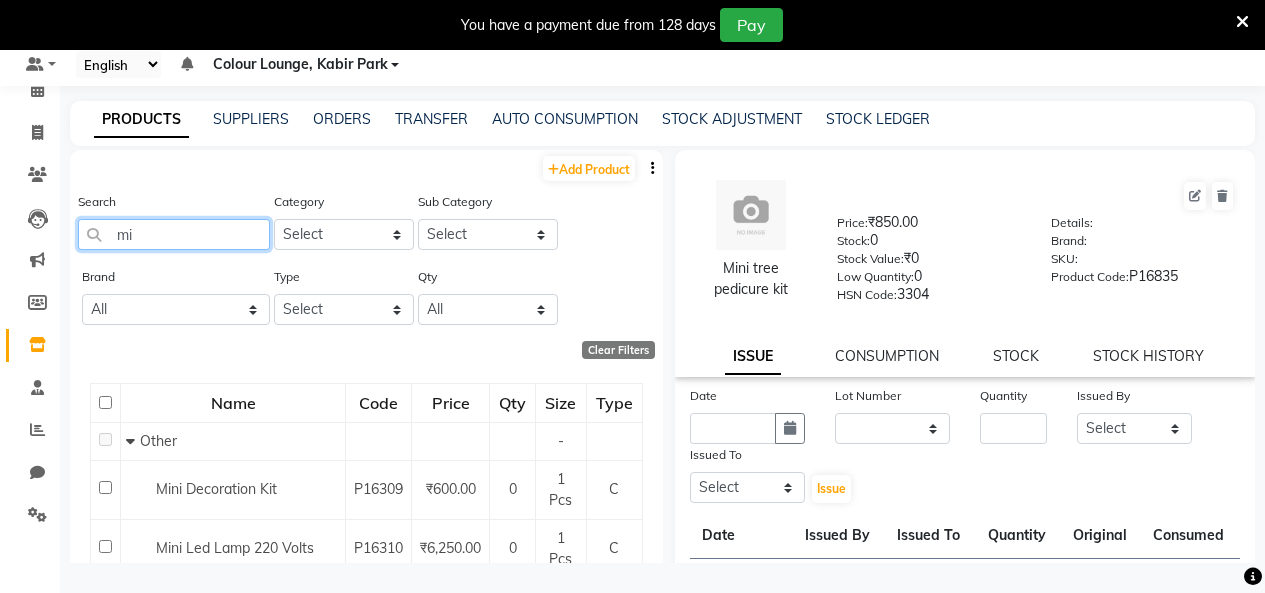 type on "m" 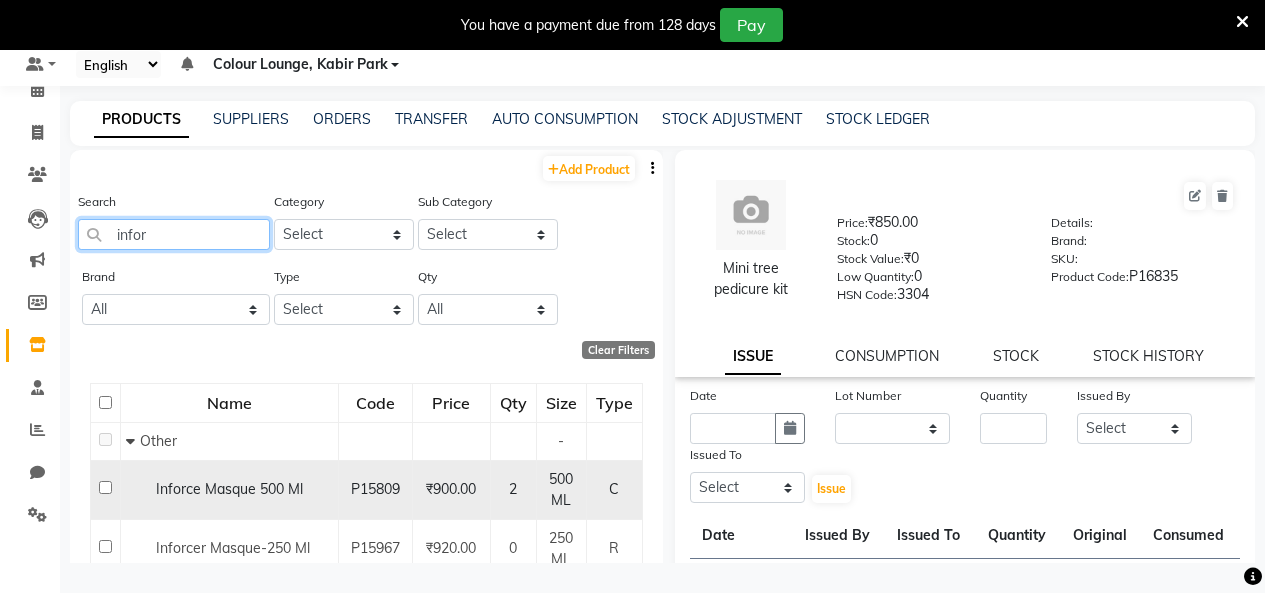 type on "infor" 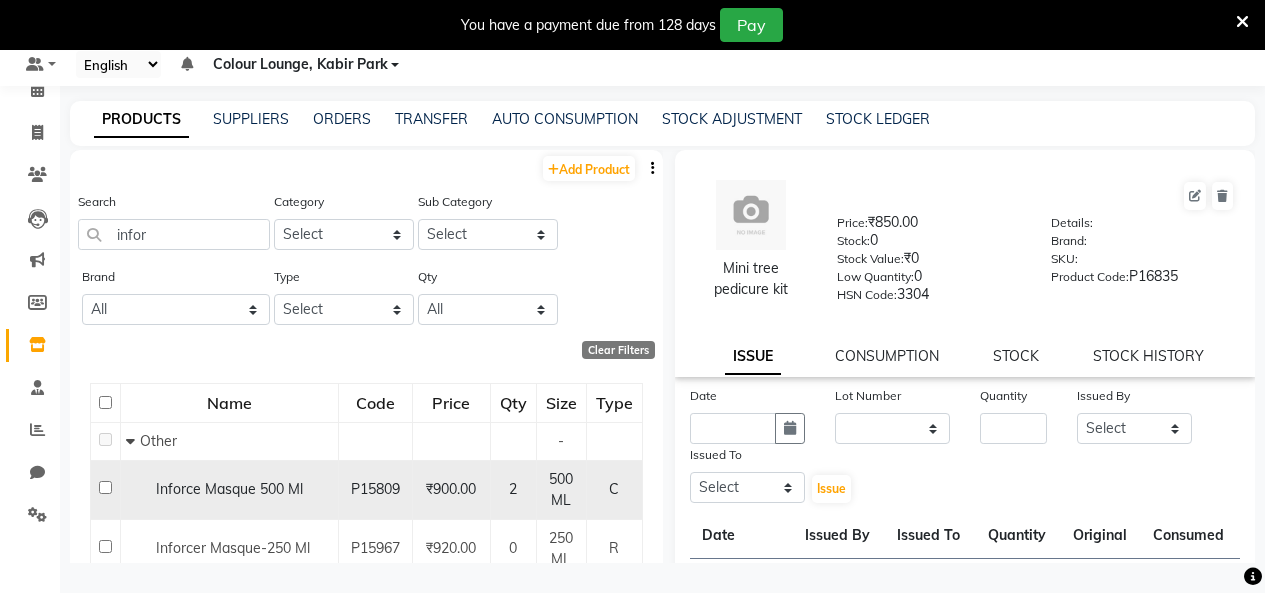 click on "2" 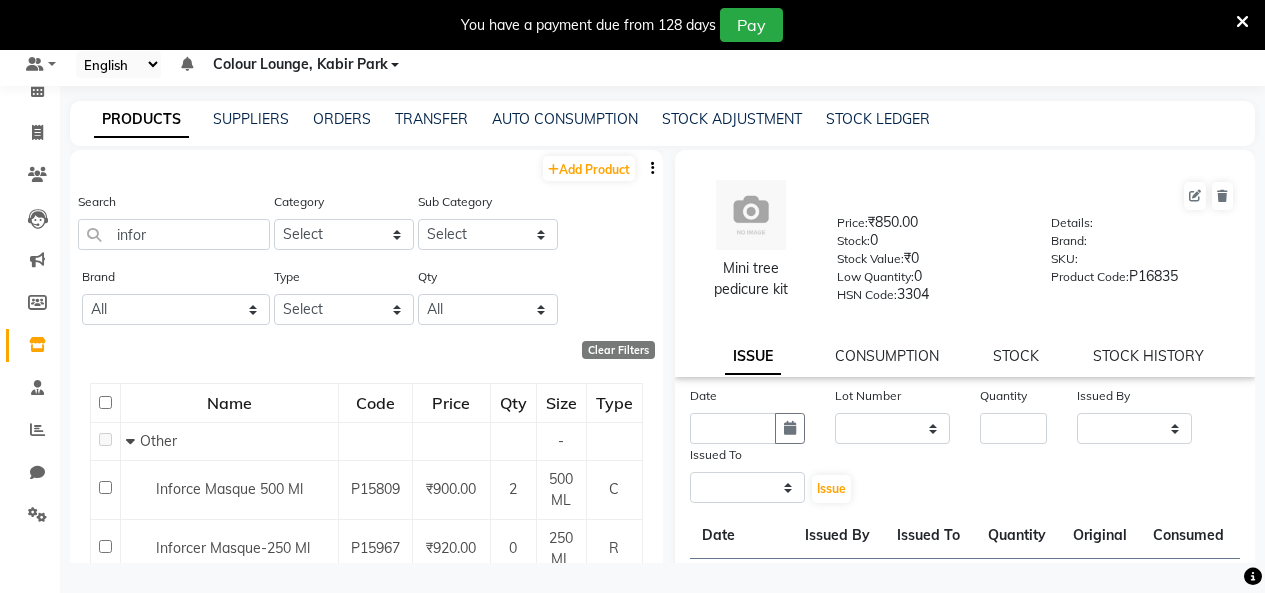 select 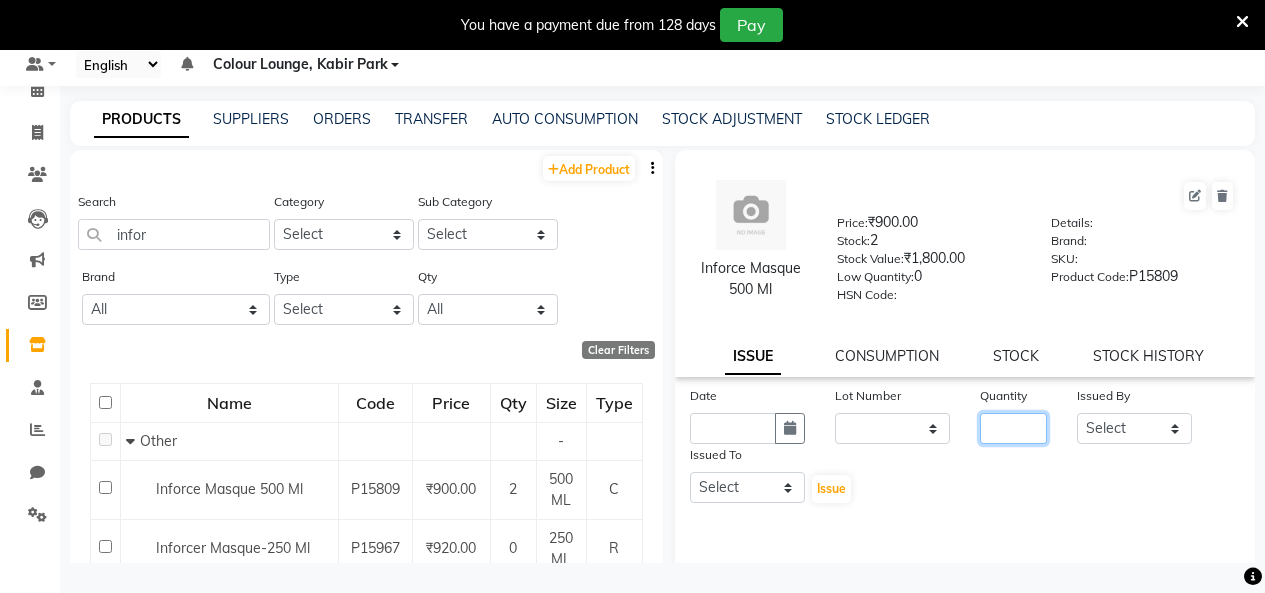 click 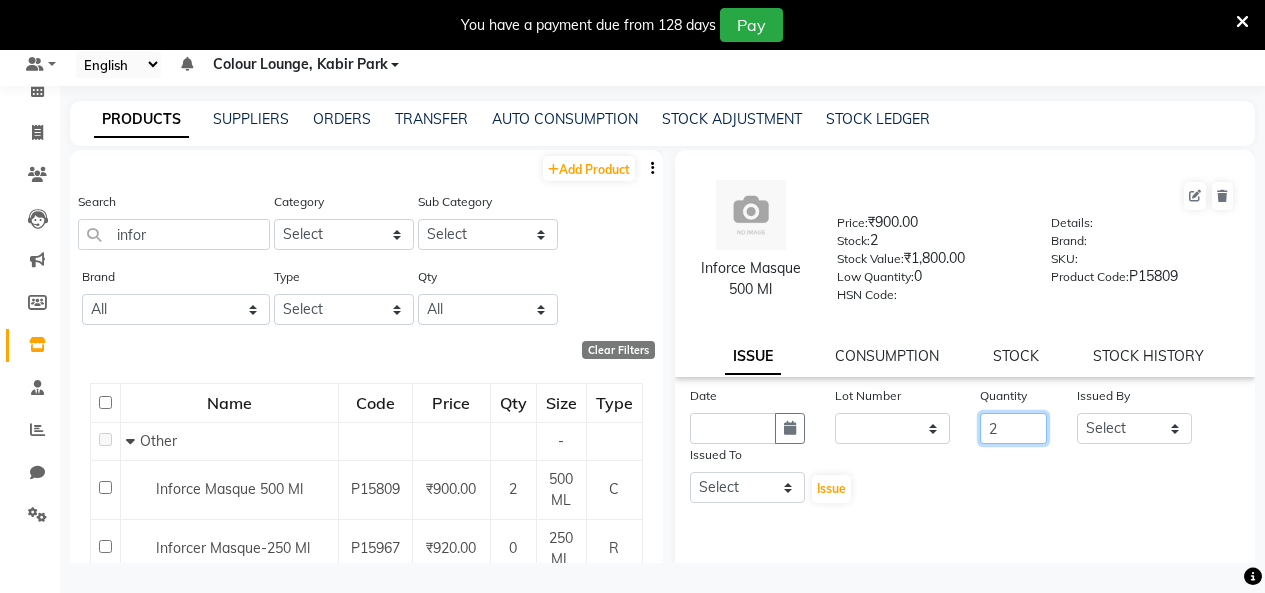 type on "2" 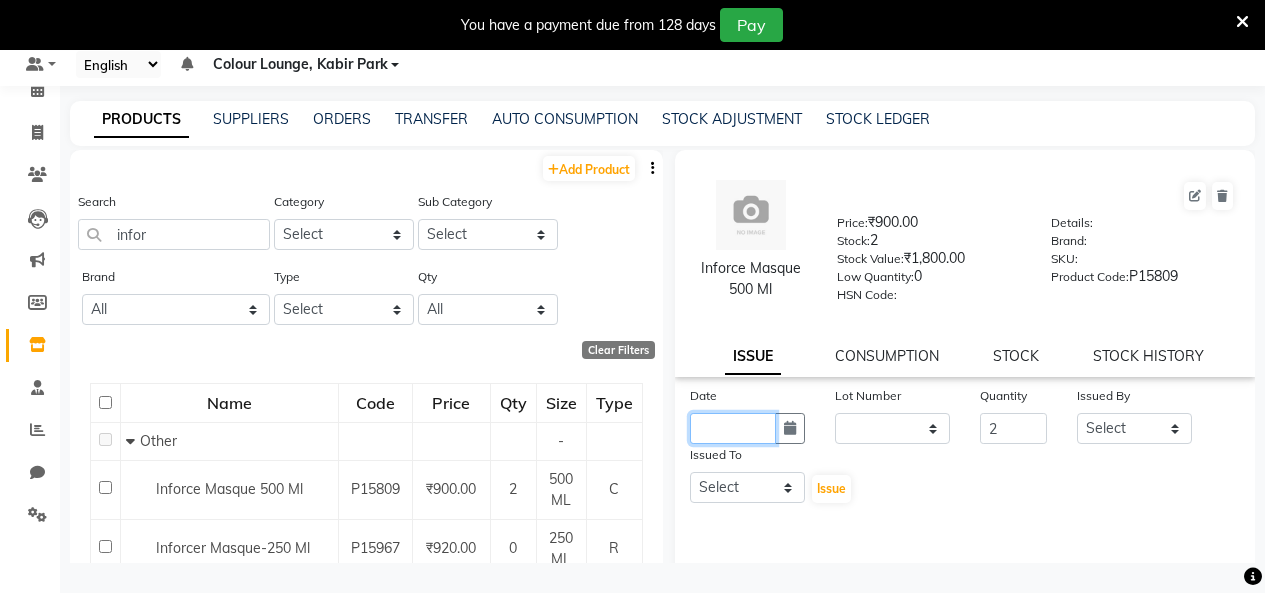 click 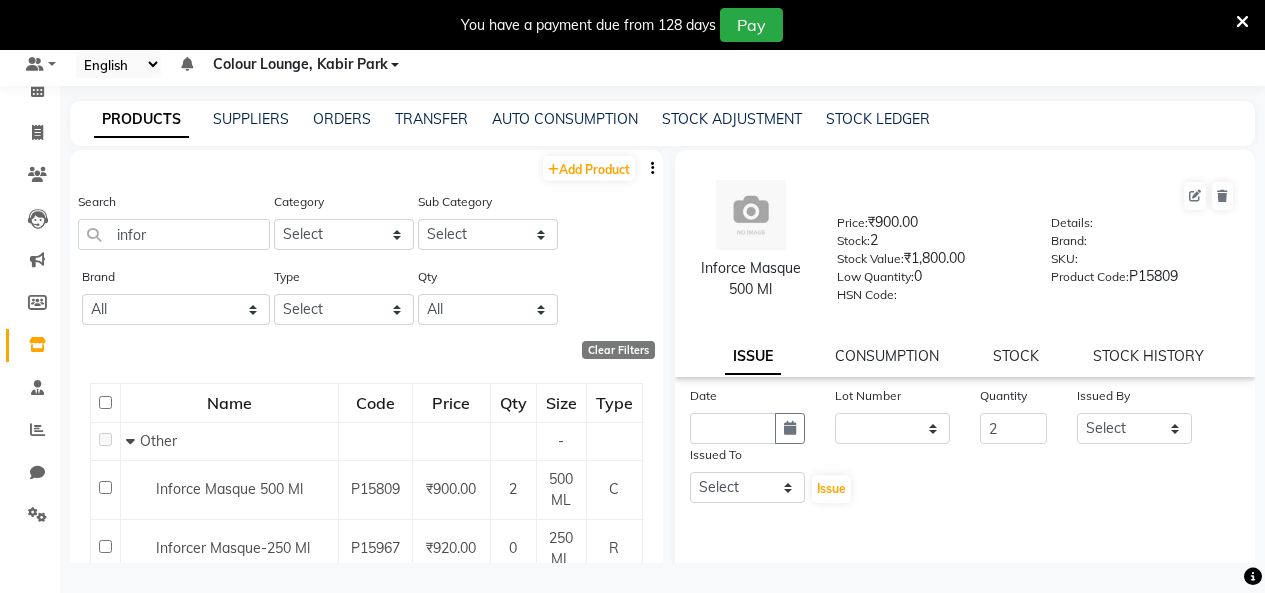 select on "8" 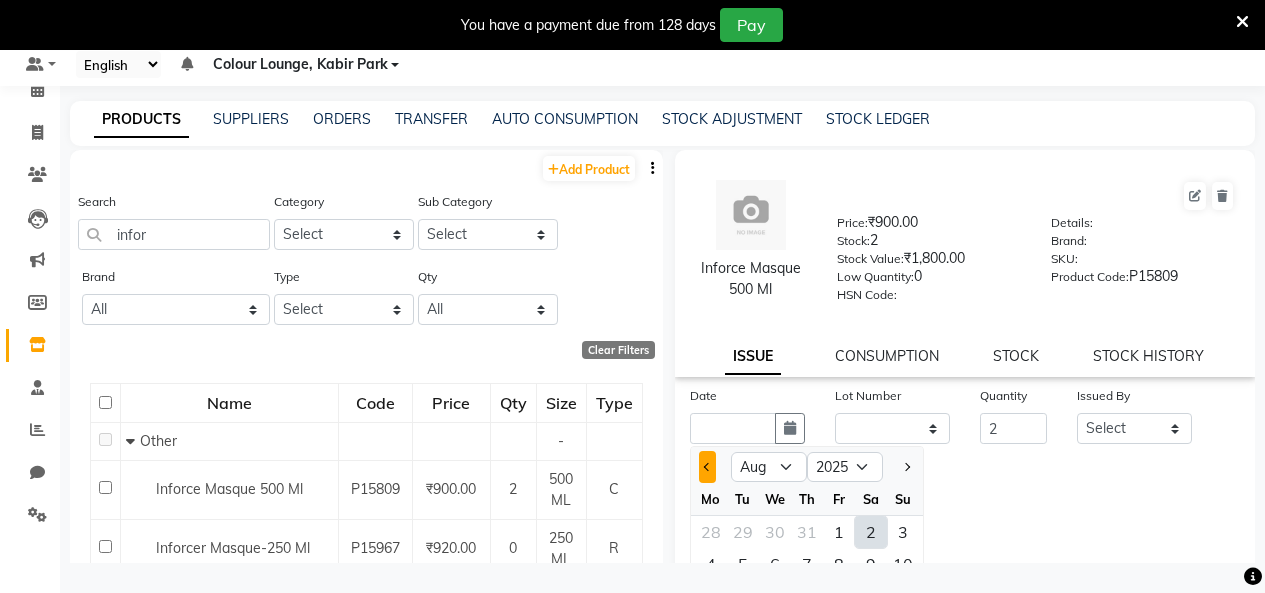 click 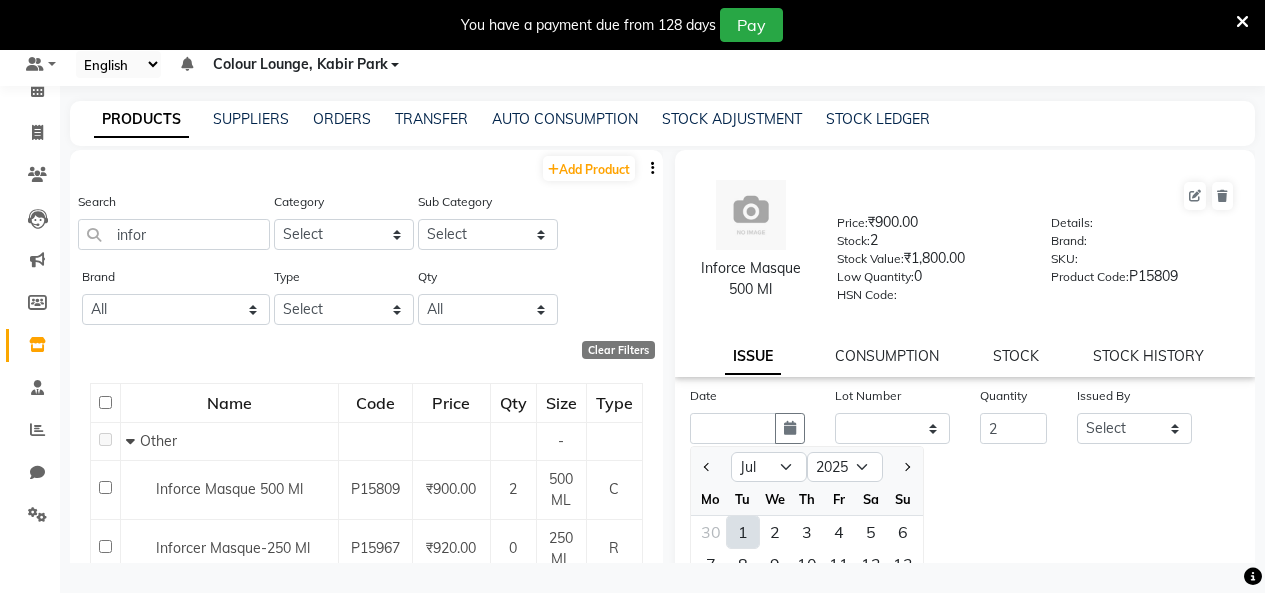 drag, startPoint x: 738, startPoint y: 531, endPoint x: 921, endPoint y: 477, distance: 190.80095 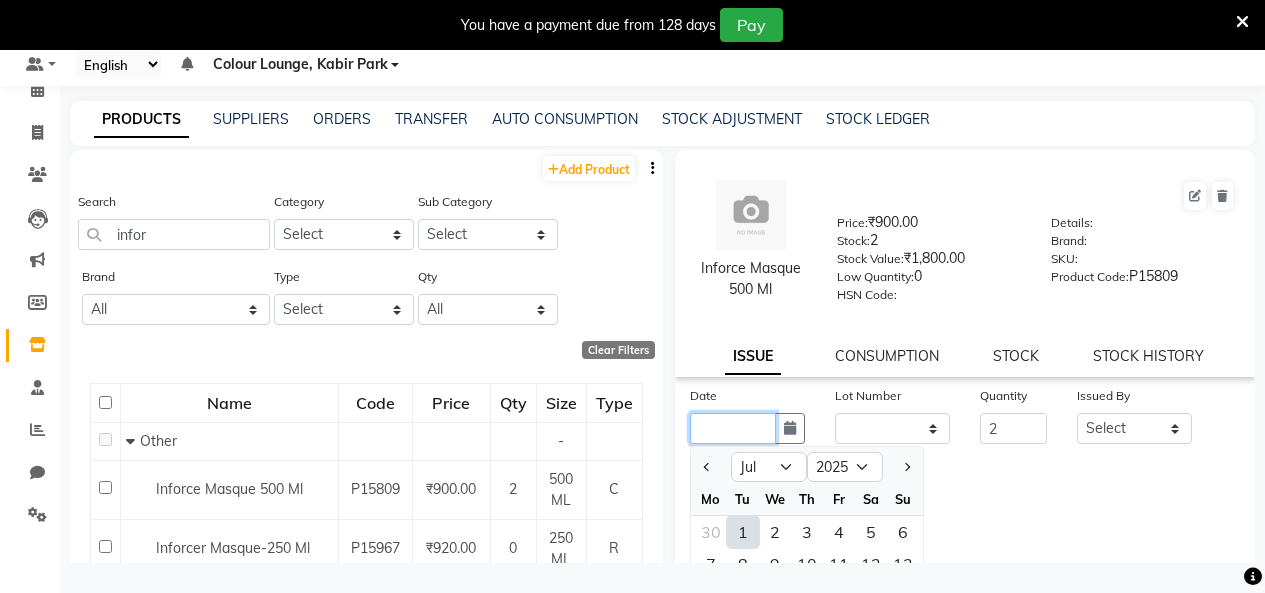 type on "01-07-2025" 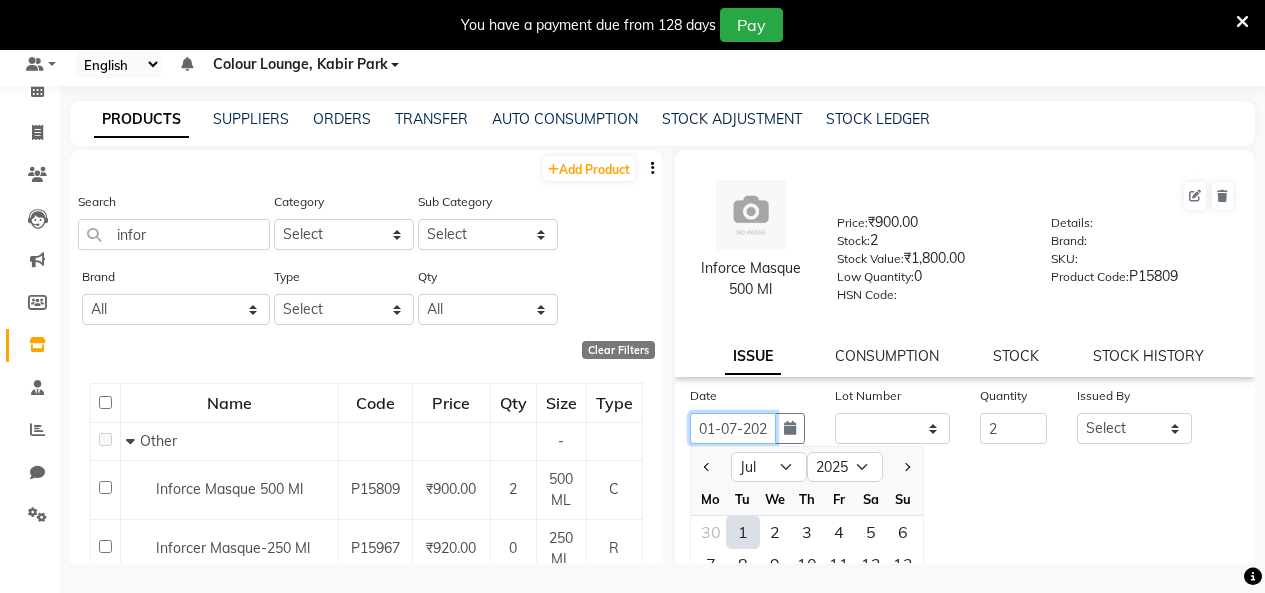 scroll, scrollTop: 0, scrollLeft: 15, axis: horizontal 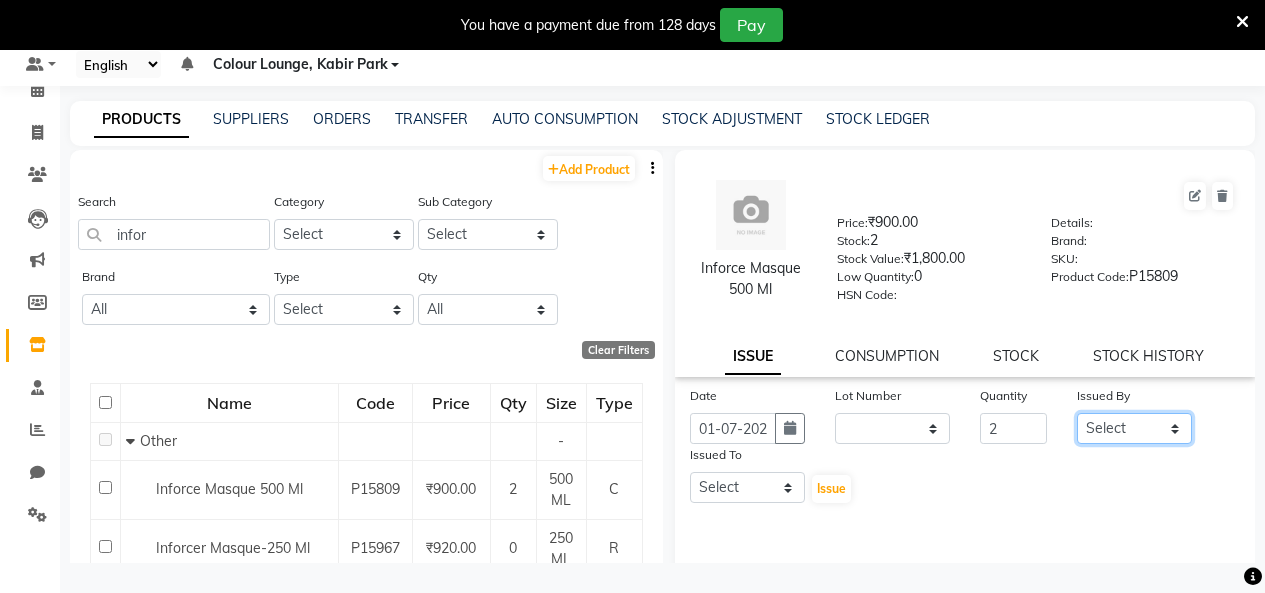 click on "Select Admin Admin AKHIL ANKUSH Colour Lounge, Kabir Park Colour Lounge, Kabir Park divyansh  Jaswinder singh guard JATIN JOHN JONEY LUXMI NAVDEEP KAUR NITI PARAMJIT PARAS KHATNAVLIA priya  priyanka  Rakesh sapna  SUMAN VANDANA SHARMA VISHAL" 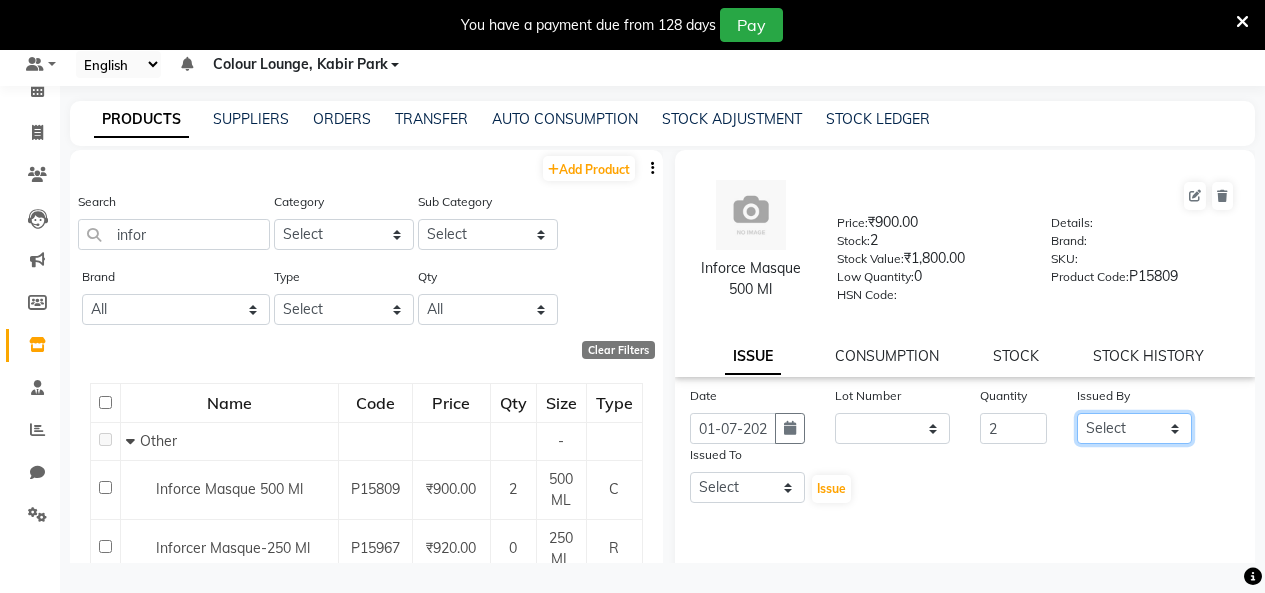 select on "76897" 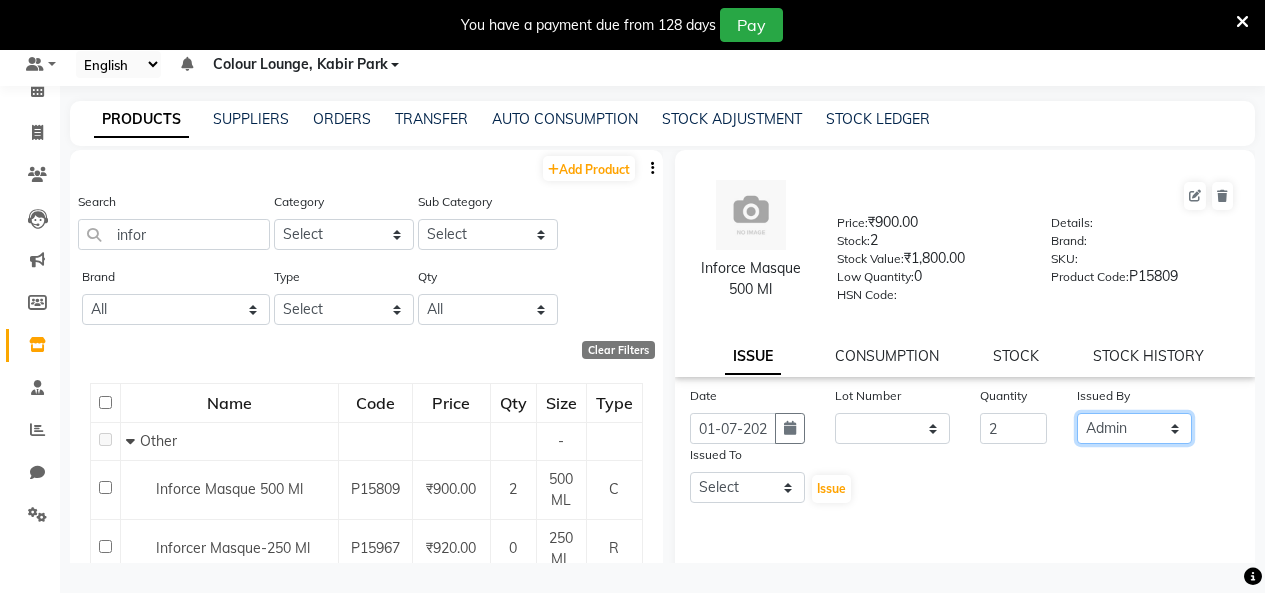 click on "Select Admin Admin AKHIL ANKUSH Colour Lounge, Kabir Park Colour Lounge, Kabir Park divyansh  Jaswinder singh guard JATIN JOHN JONEY LUXMI NAVDEEP KAUR NITI PARAMJIT PARAS KHATNAVLIA priya  priyanka  Rakesh sapna  SUMAN VANDANA SHARMA VISHAL" 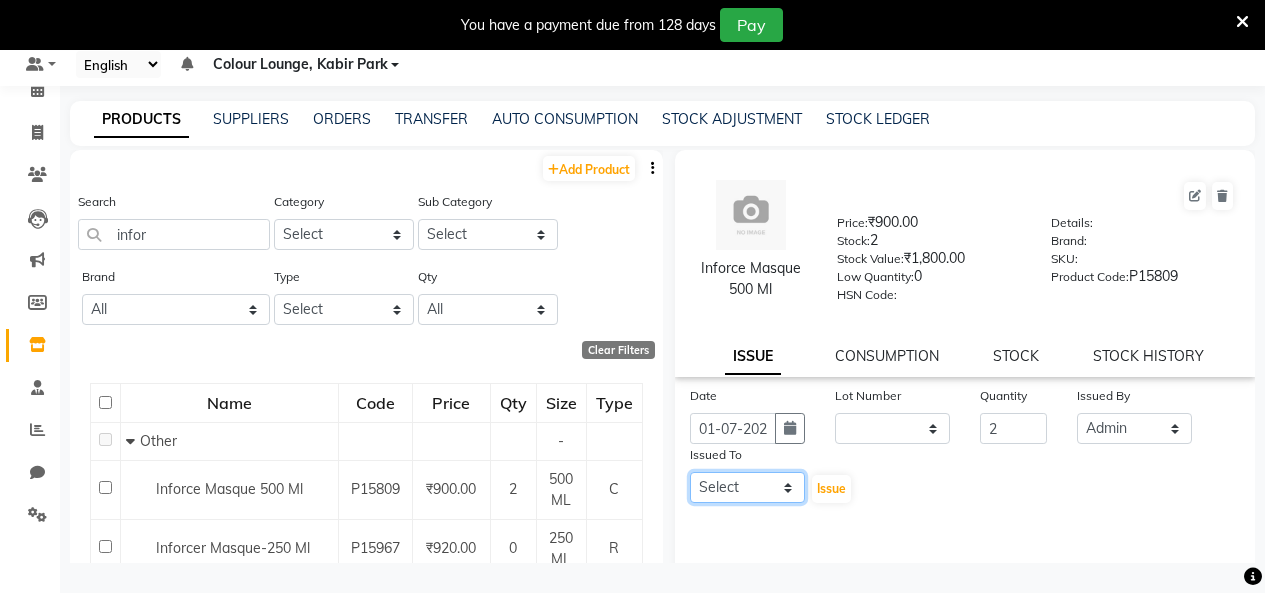click on "Select Admin Admin AKHIL ANKUSH Colour Lounge, Kabir Park Colour Lounge, Kabir Park divyansh  Jaswinder singh guard JATIN JOHN JONEY LUXMI NAVDEEP KAUR NITI PARAMJIT PARAS KHATNAVLIA priya  priyanka  Rakesh sapna  SUMAN VANDANA SHARMA VISHAL" 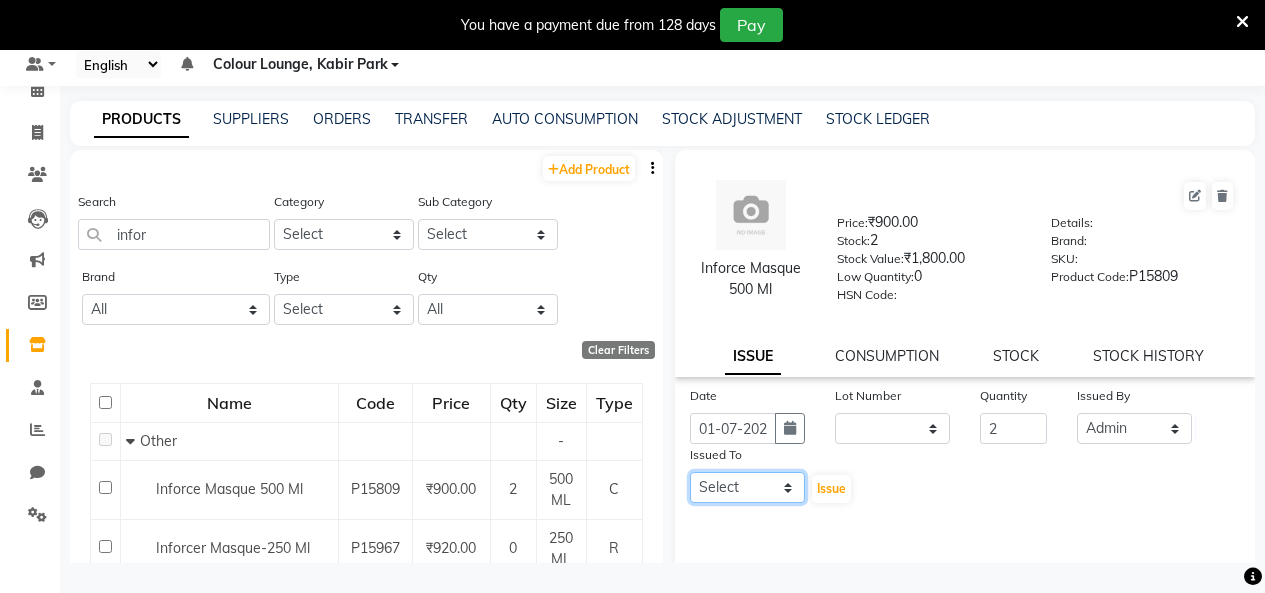 select on "76897" 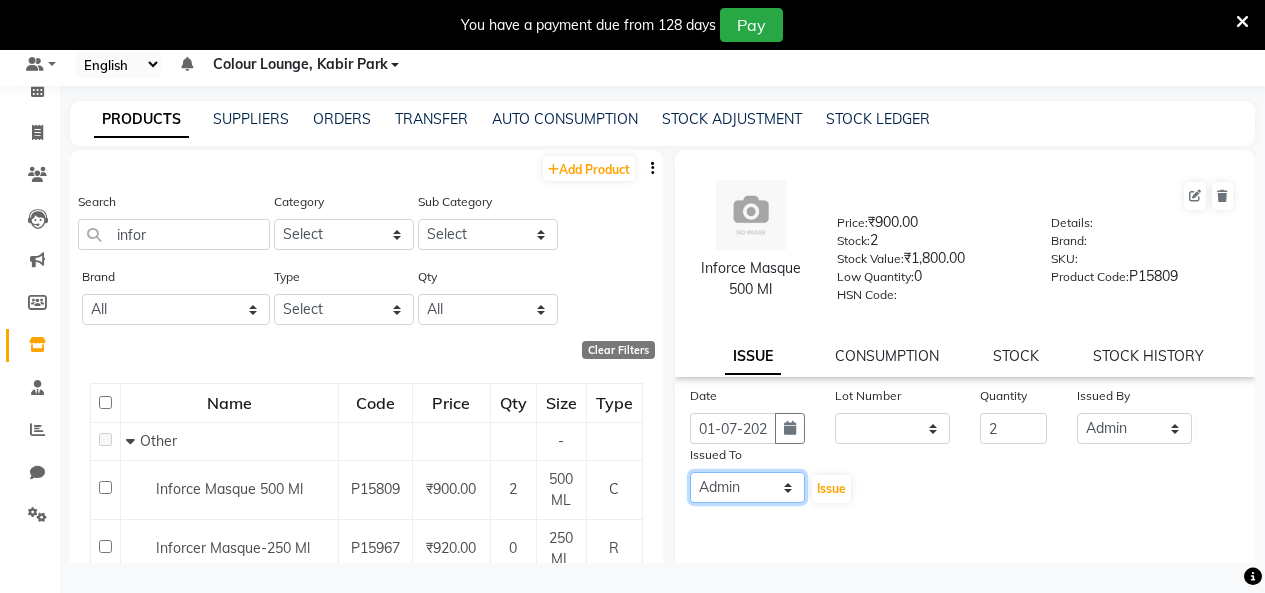 click on "Select Admin Admin AKHIL ANKUSH Colour Lounge, Kabir Park Colour Lounge, Kabir Park divyansh  Jaswinder singh guard JATIN JOHN JONEY LUXMI NAVDEEP KAUR NITI PARAMJIT PARAS KHATNAVLIA priya  priyanka  Rakesh sapna  SUMAN VANDANA SHARMA VISHAL" 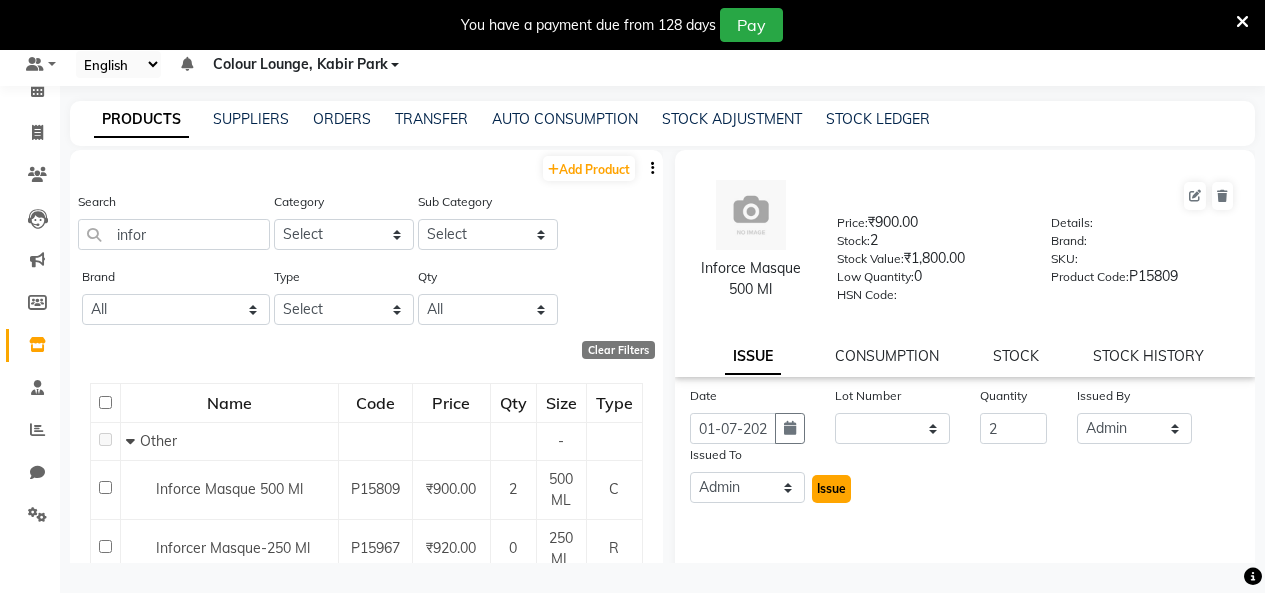 click on "Issue" 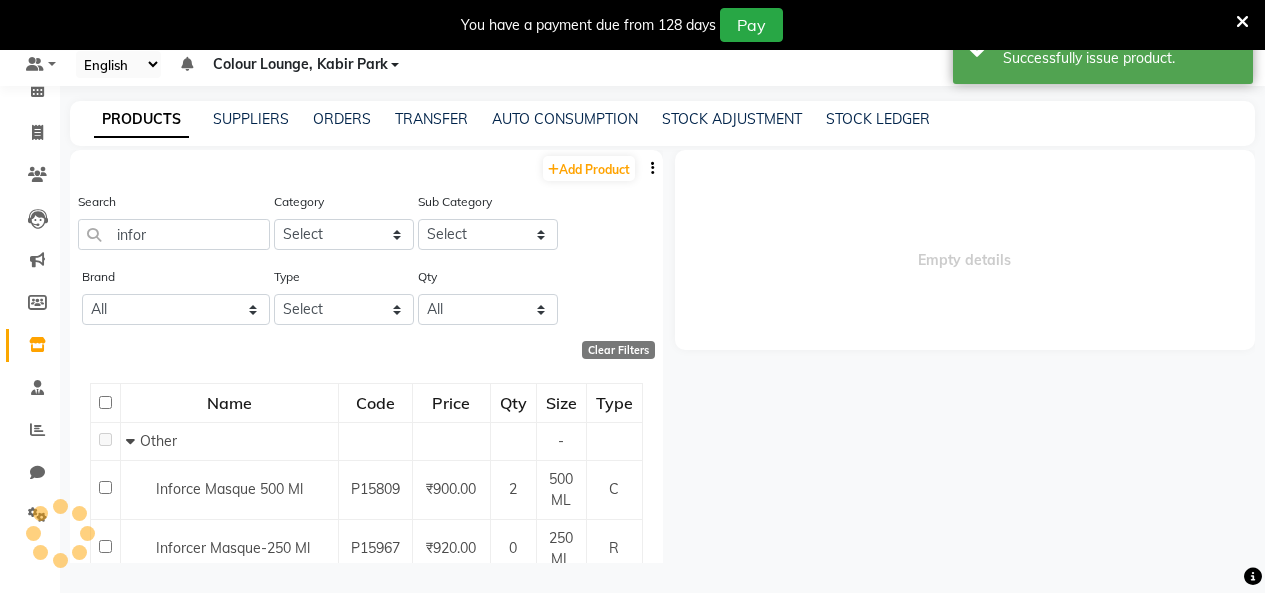 select 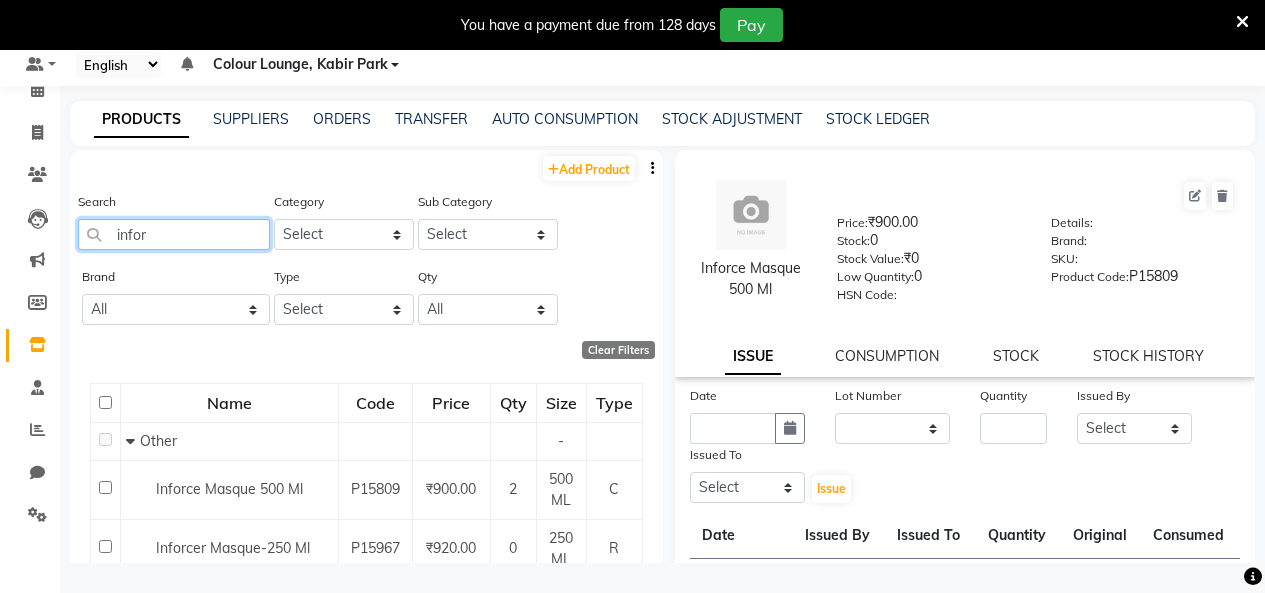 click on "infor" 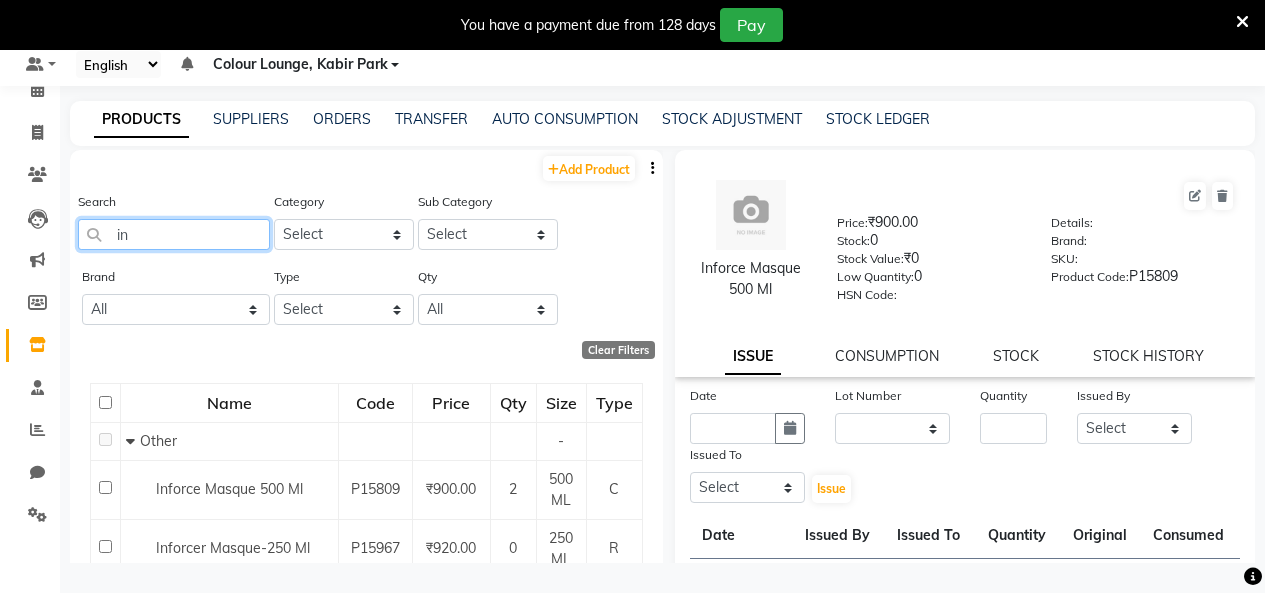 type on "i" 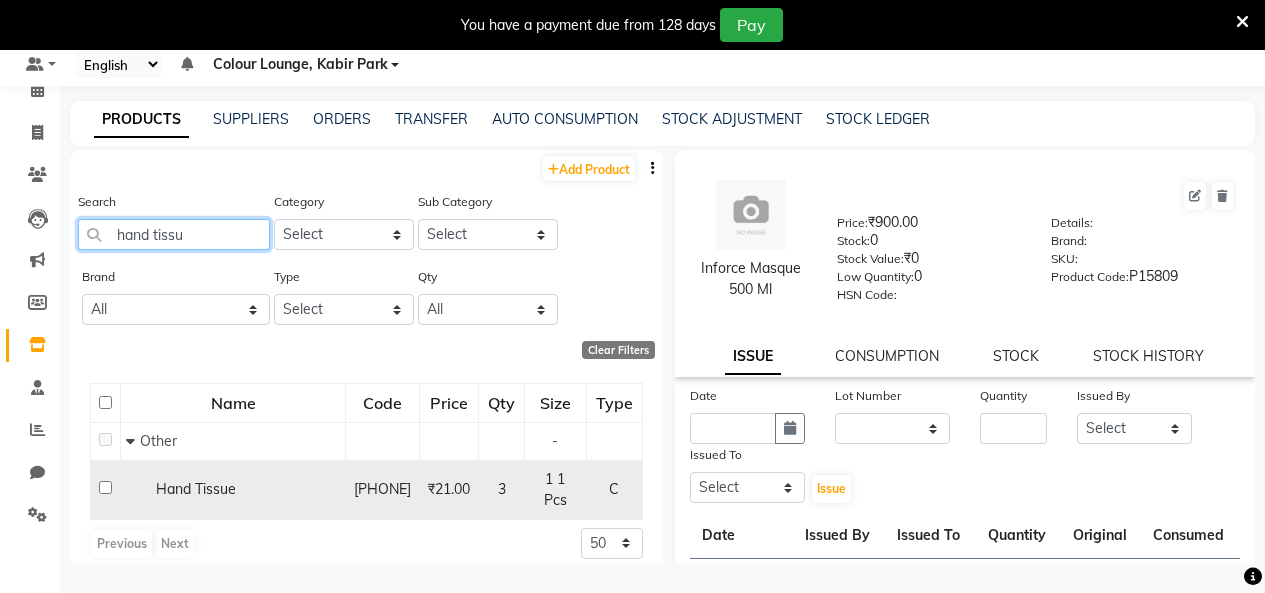 type on "hand tissu" 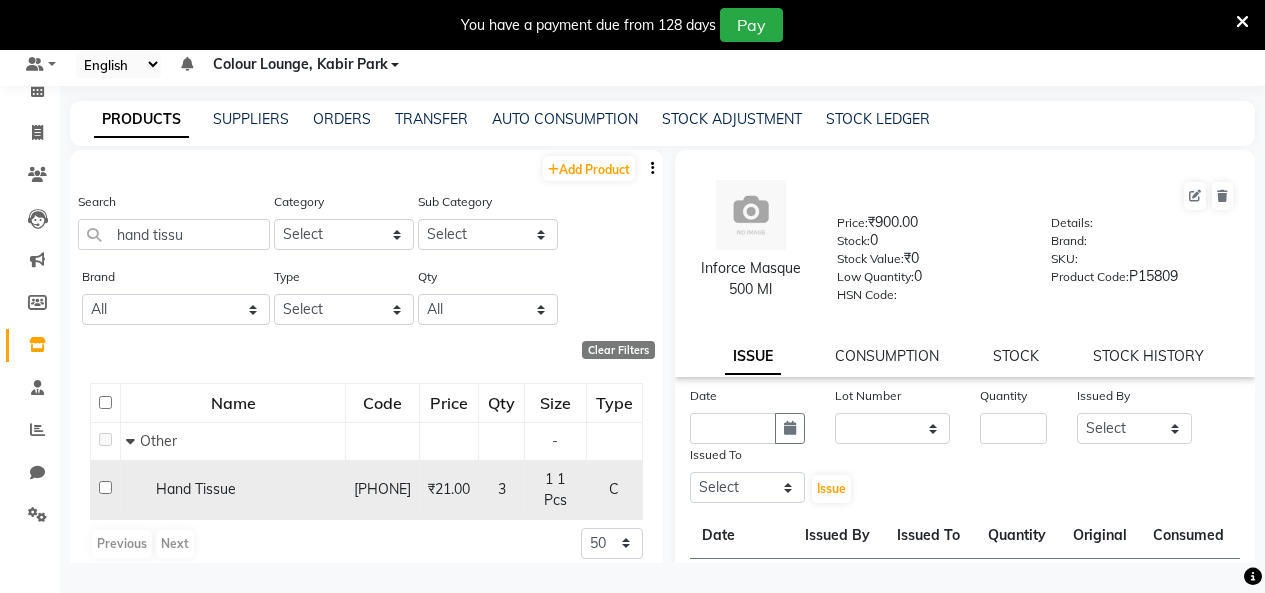 drag, startPoint x: 502, startPoint y: 485, endPoint x: 525, endPoint y: 473, distance: 25.942244 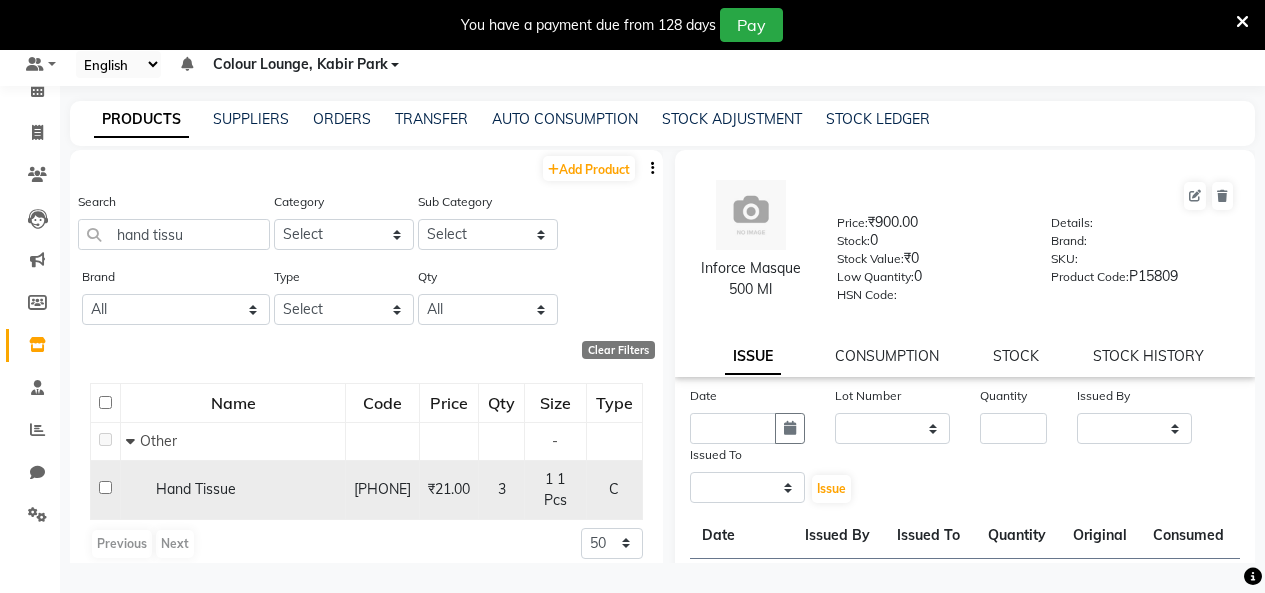 select 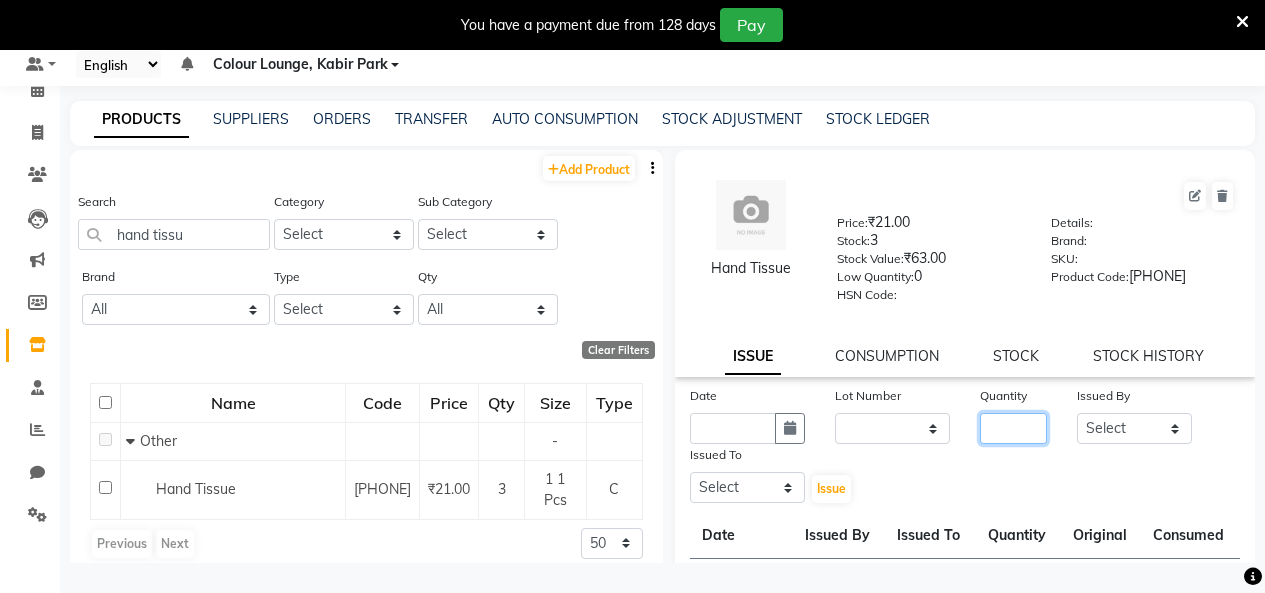 click 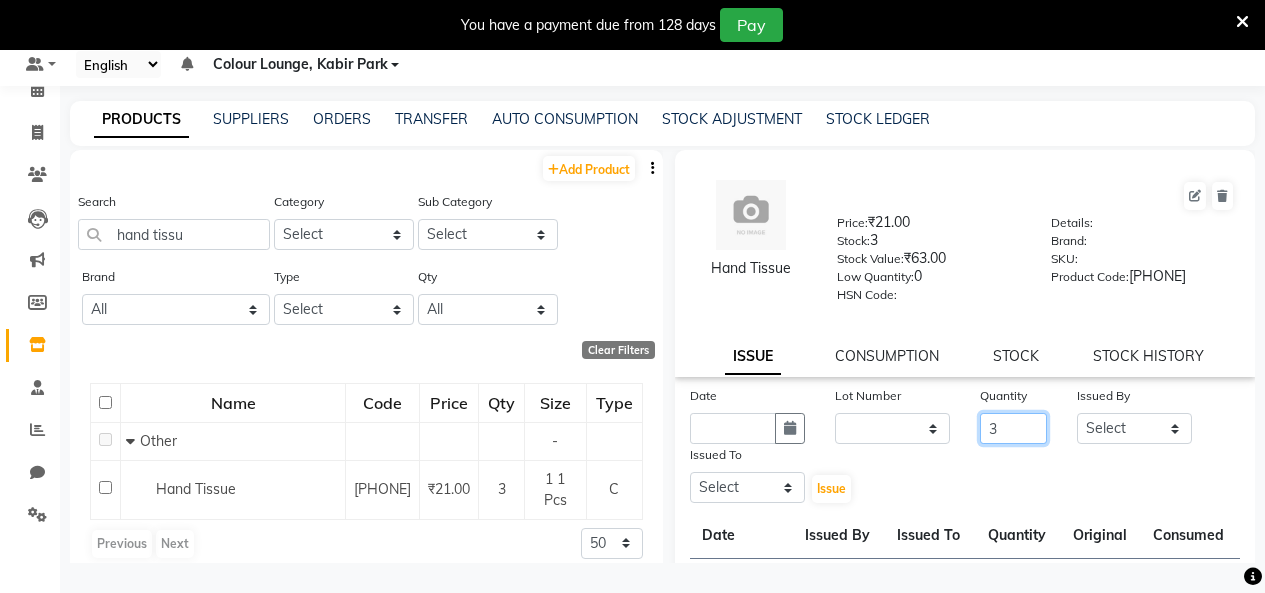 type on "3" 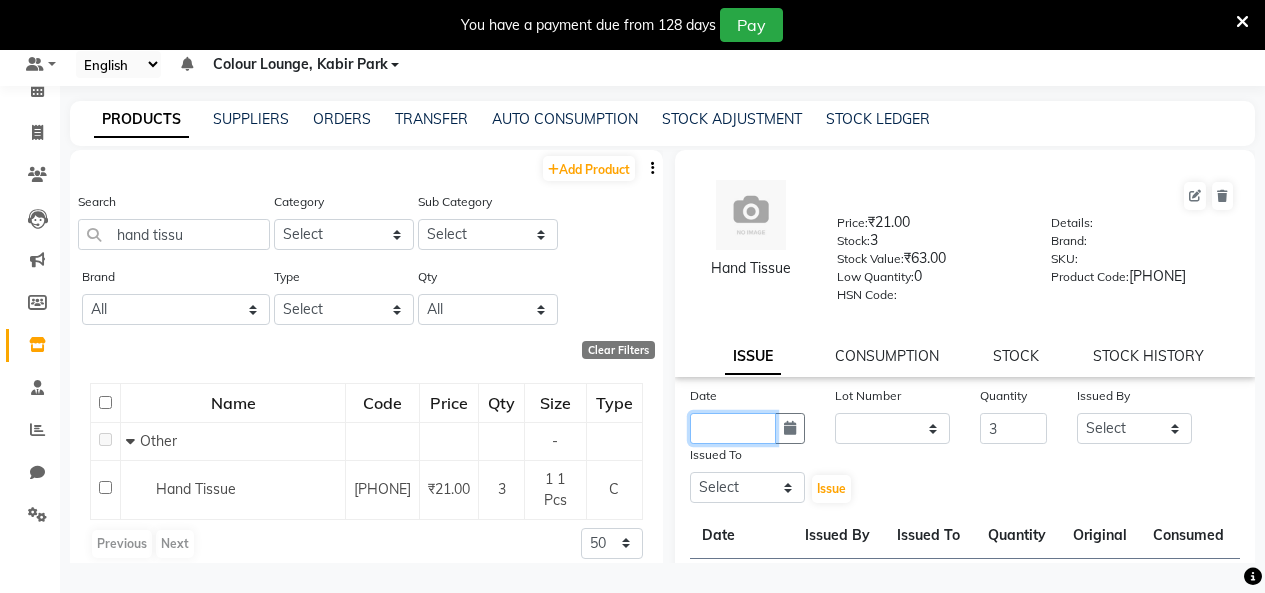 click 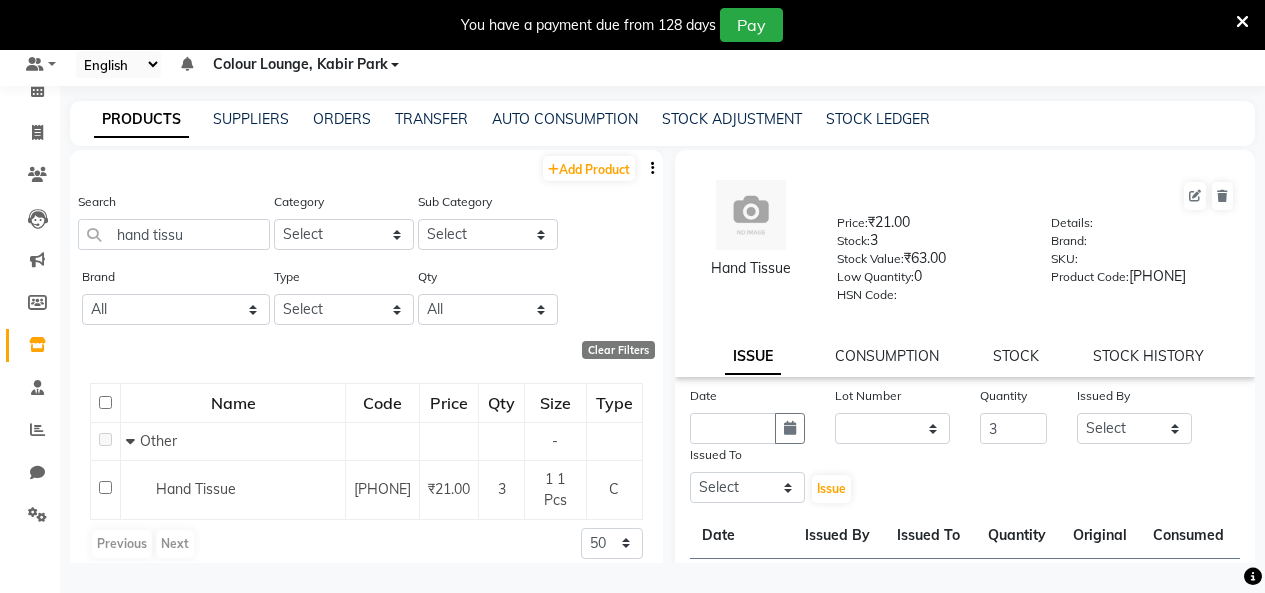 select on "8" 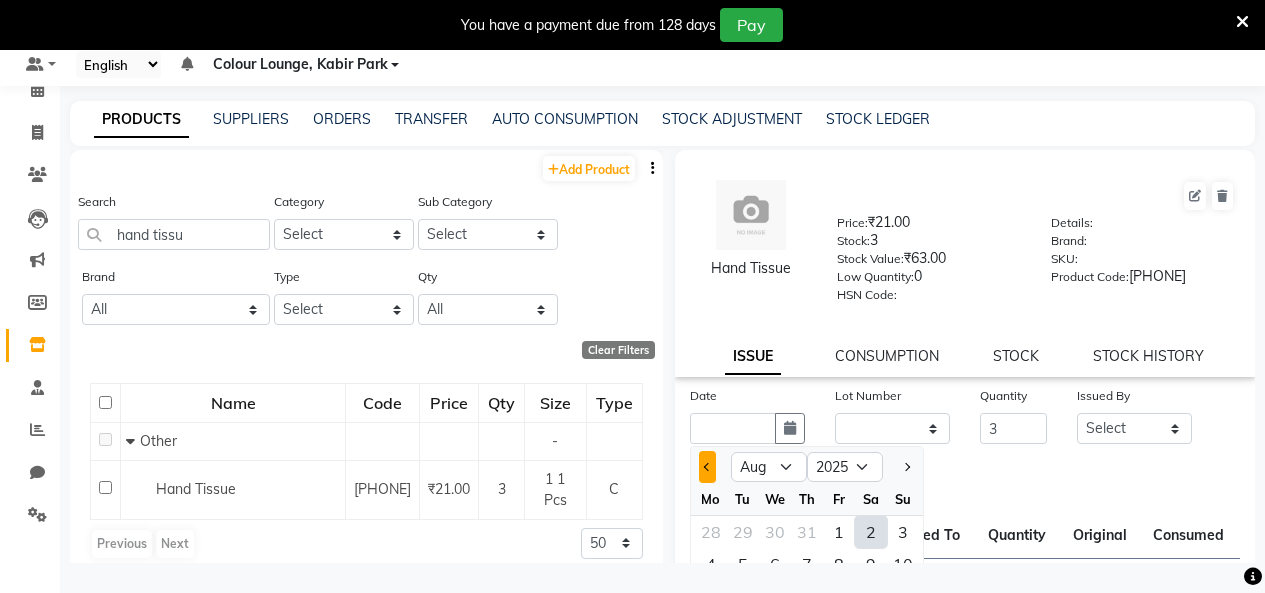 click 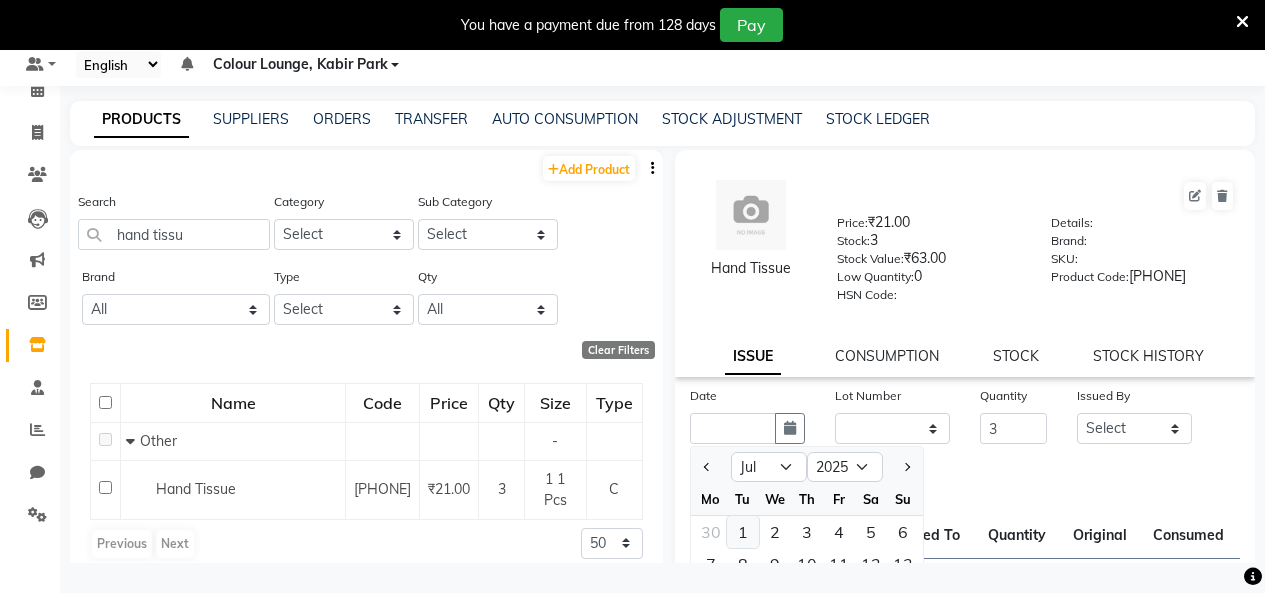 click on "1" 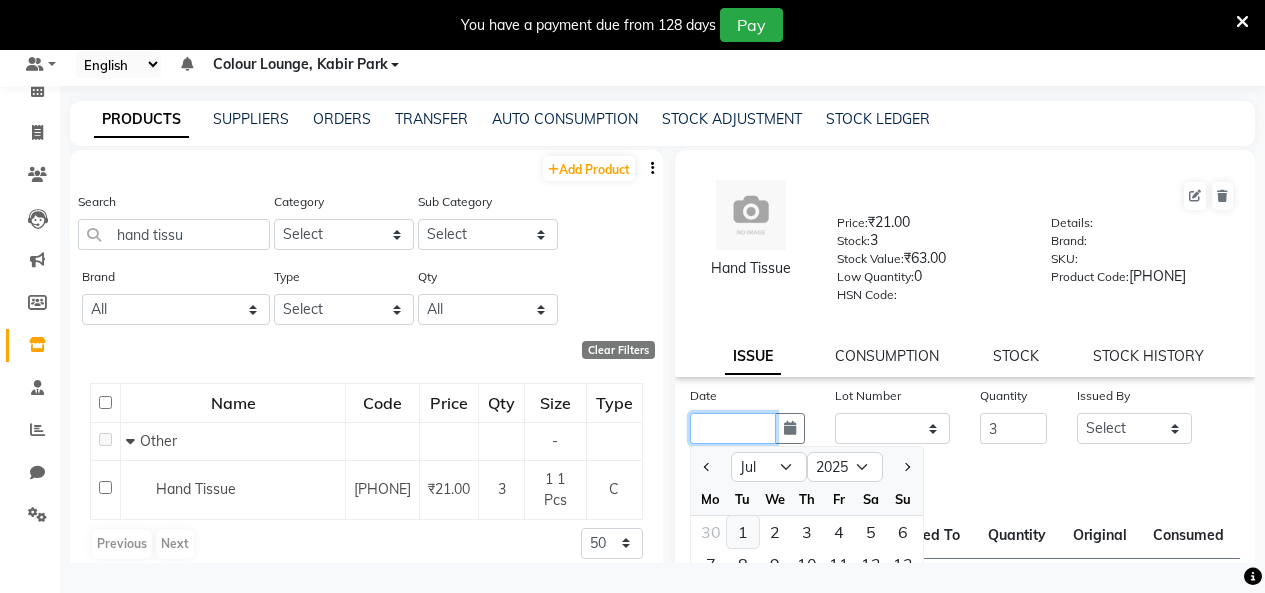 type on "01-07-2025" 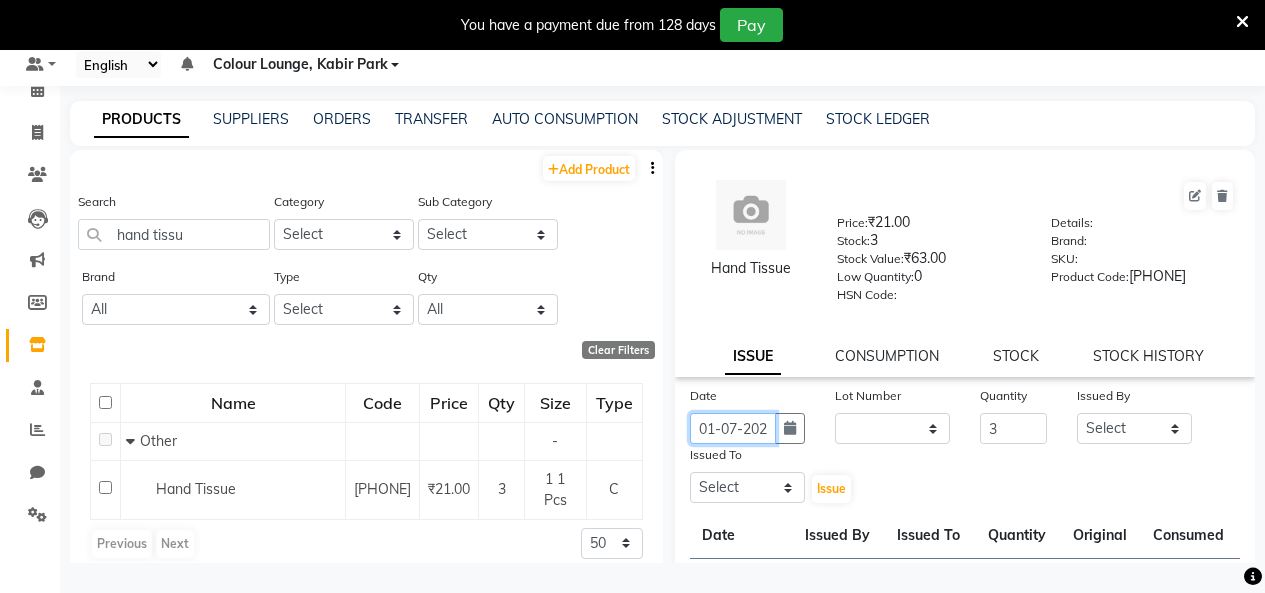 scroll, scrollTop: 0, scrollLeft: 15, axis: horizontal 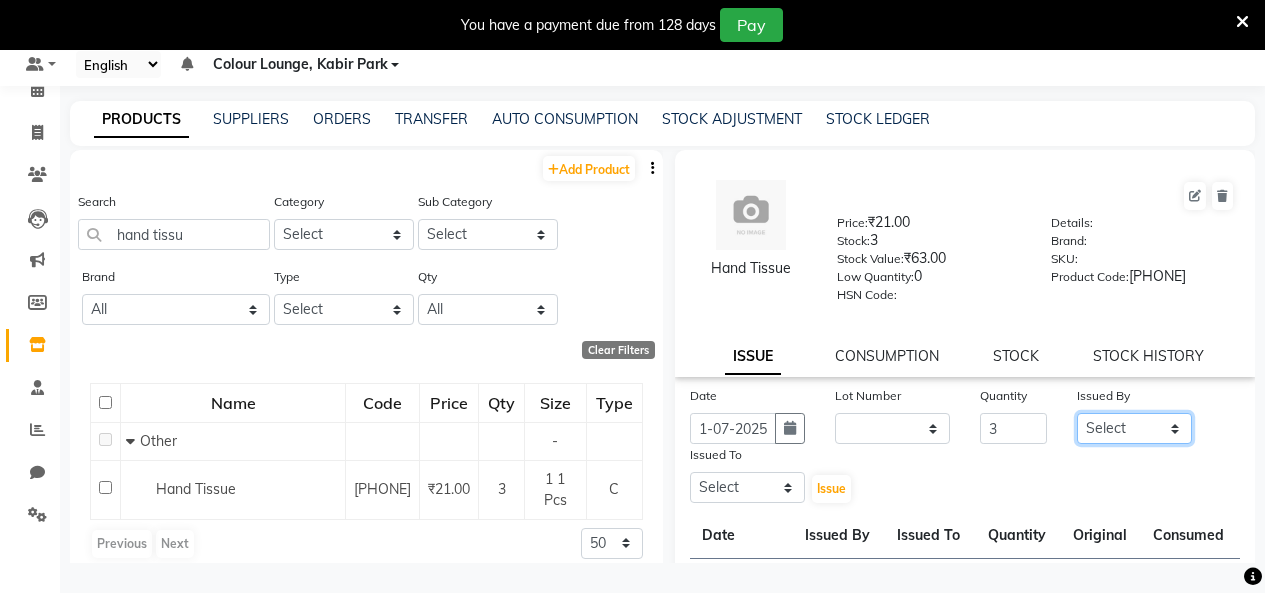 drag, startPoint x: 1126, startPoint y: 425, endPoint x: 1126, endPoint y: 413, distance: 12 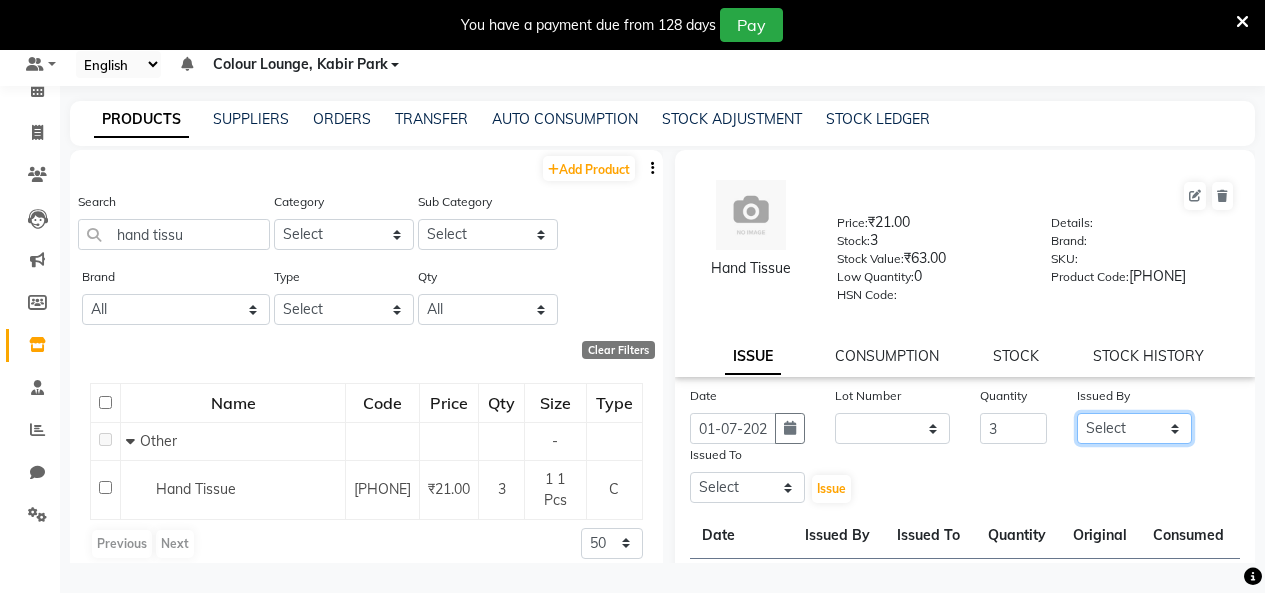 select on "76897" 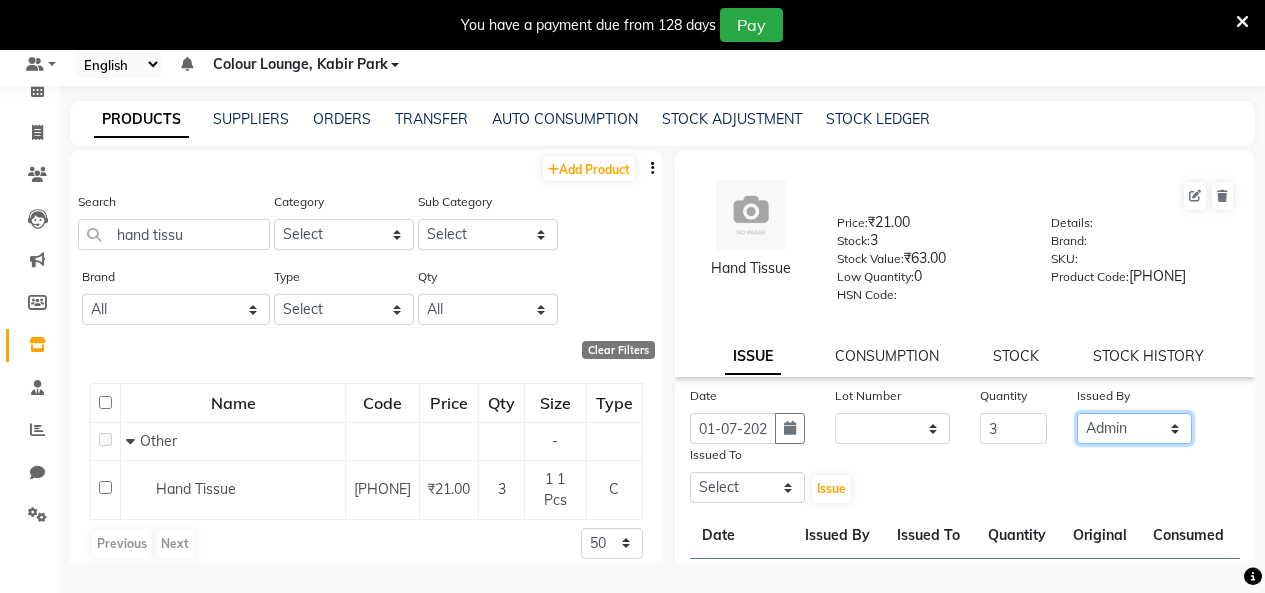 click on "Select Admin Admin AKHIL ANKUSH Colour Lounge, Kabir Park Colour Lounge, Kabir Park divyansh  Jaswinder singh guard JATIN JOHN JONEY LUXMI NAVDEEP KAUR NITI PARAMJIT PARAS KHATNAVLIA priya  priyanka  Rakesh sapna  SUMAN VANDANA SHARMA VISHAL" 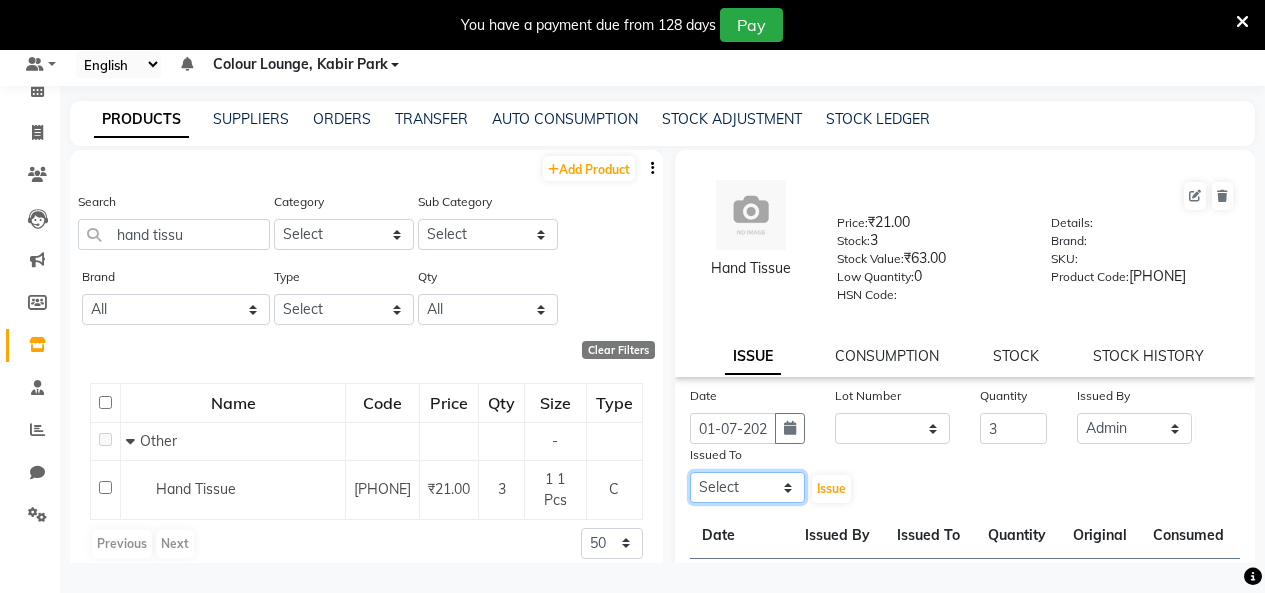 drag, startPoint x: 699, startPoint y: 490, endPoint x: 704, endPoint y: 477, distance: 13.928389 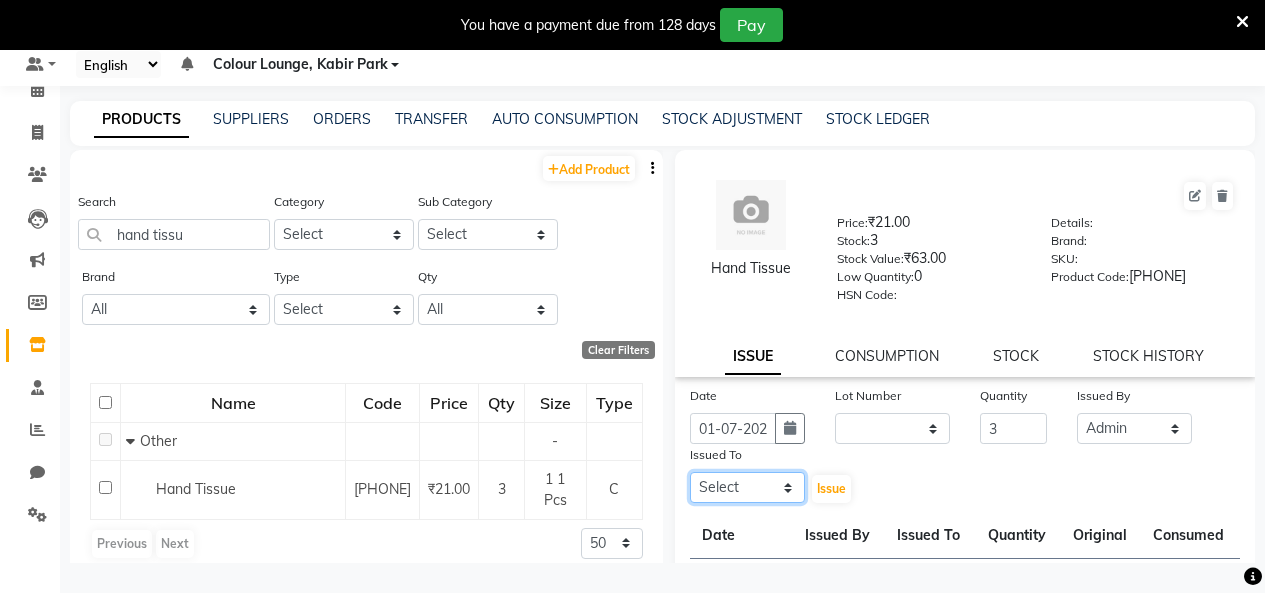 select on "70122" 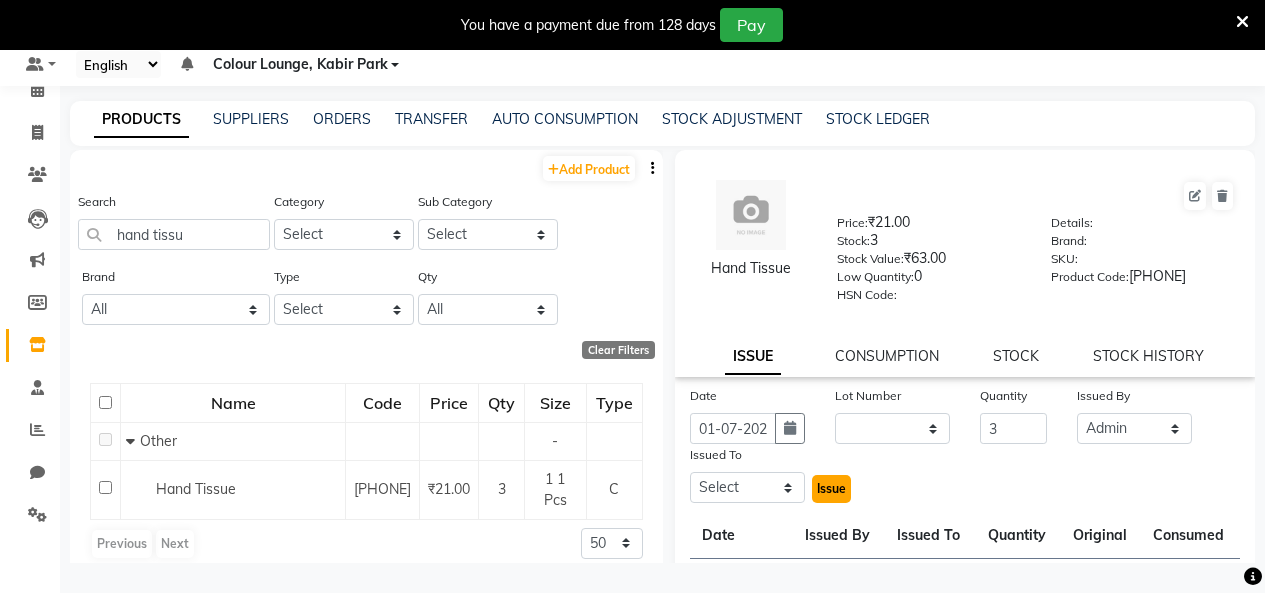 click on "Issue" 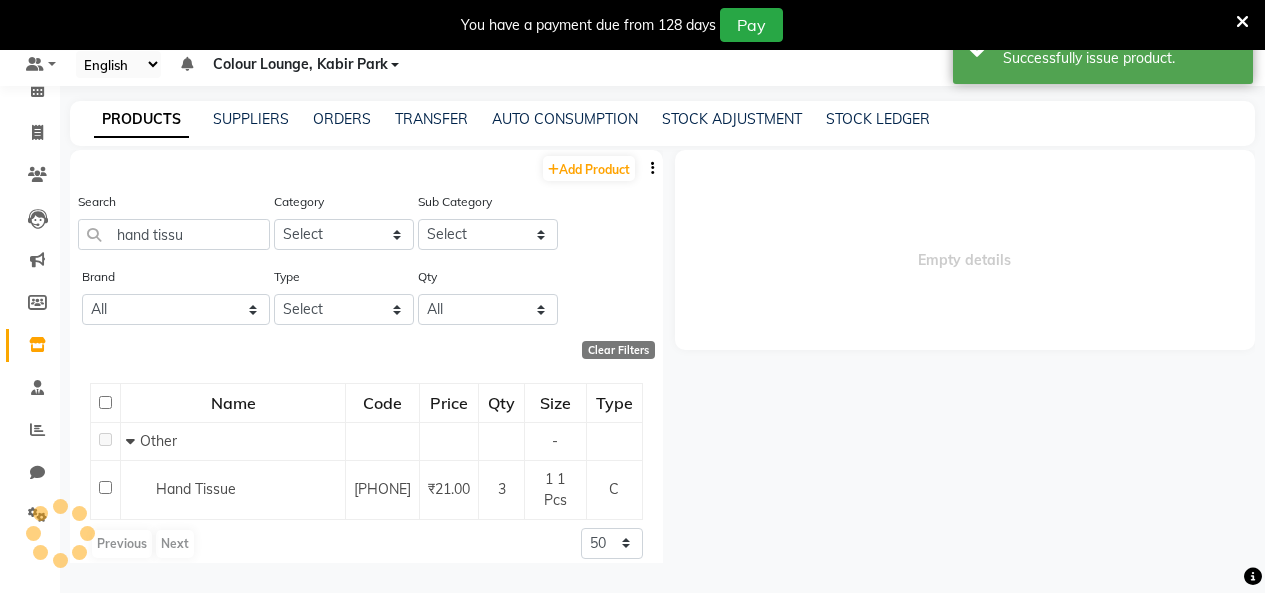 select 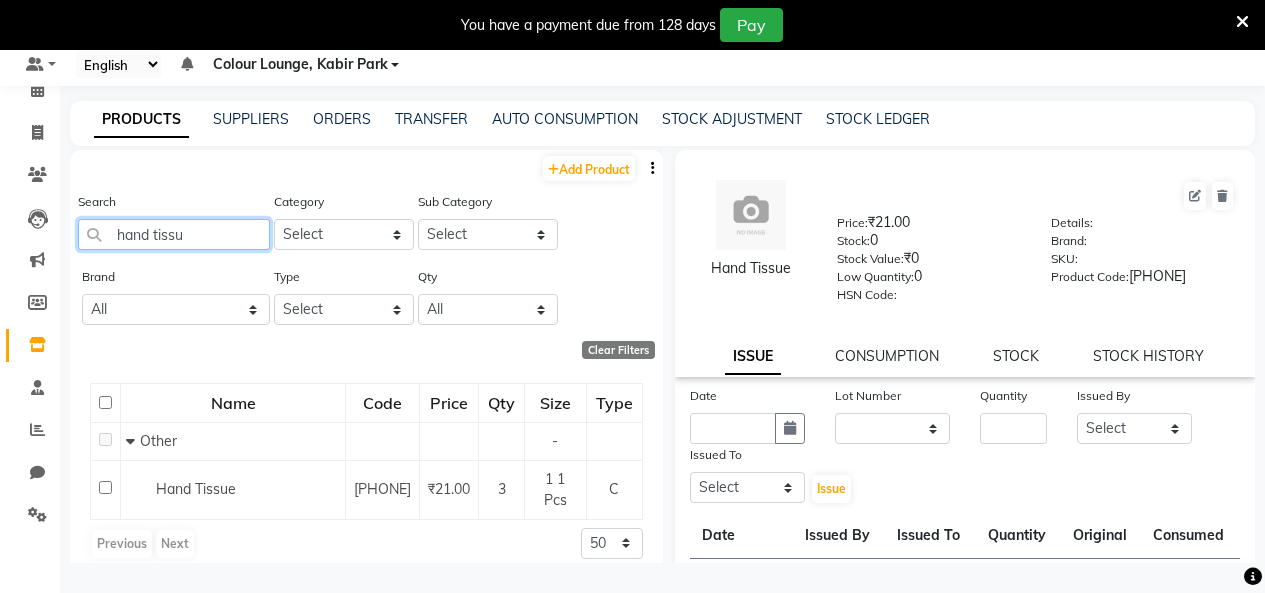 click on "hand tissu" 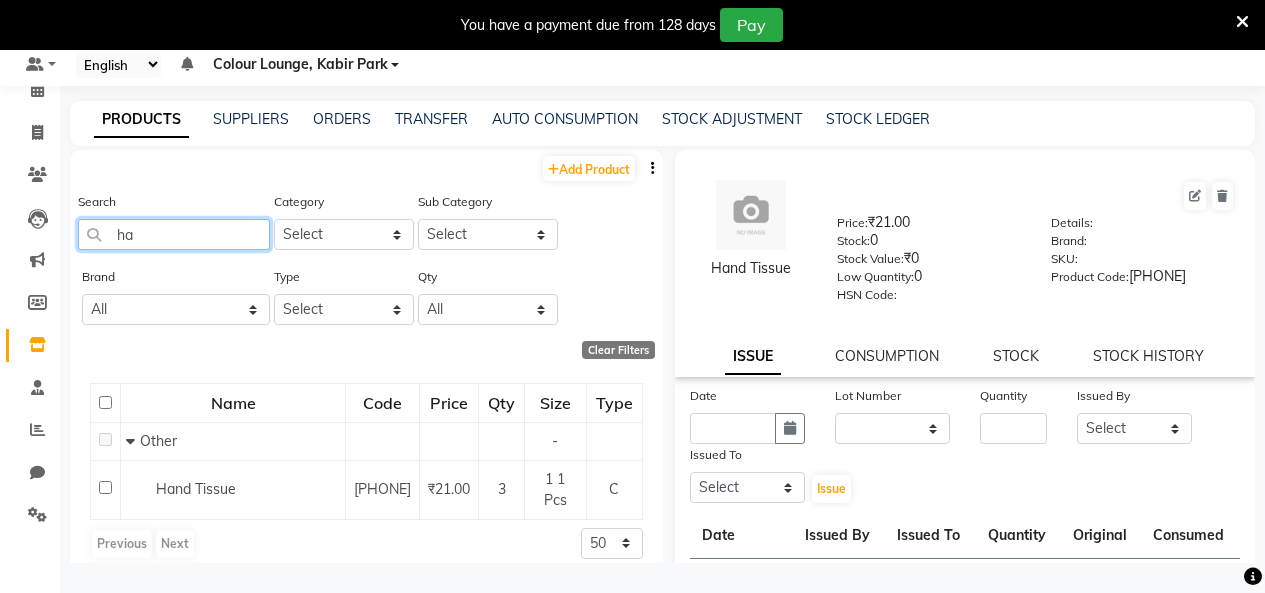 type on "h" 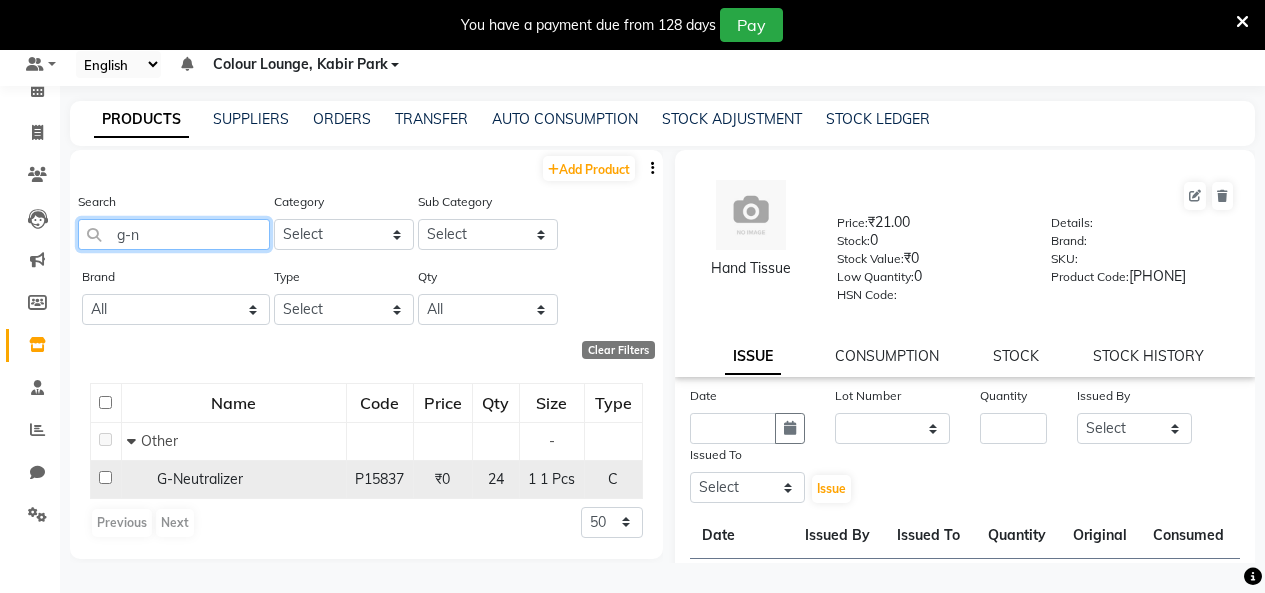 type on "g-n" 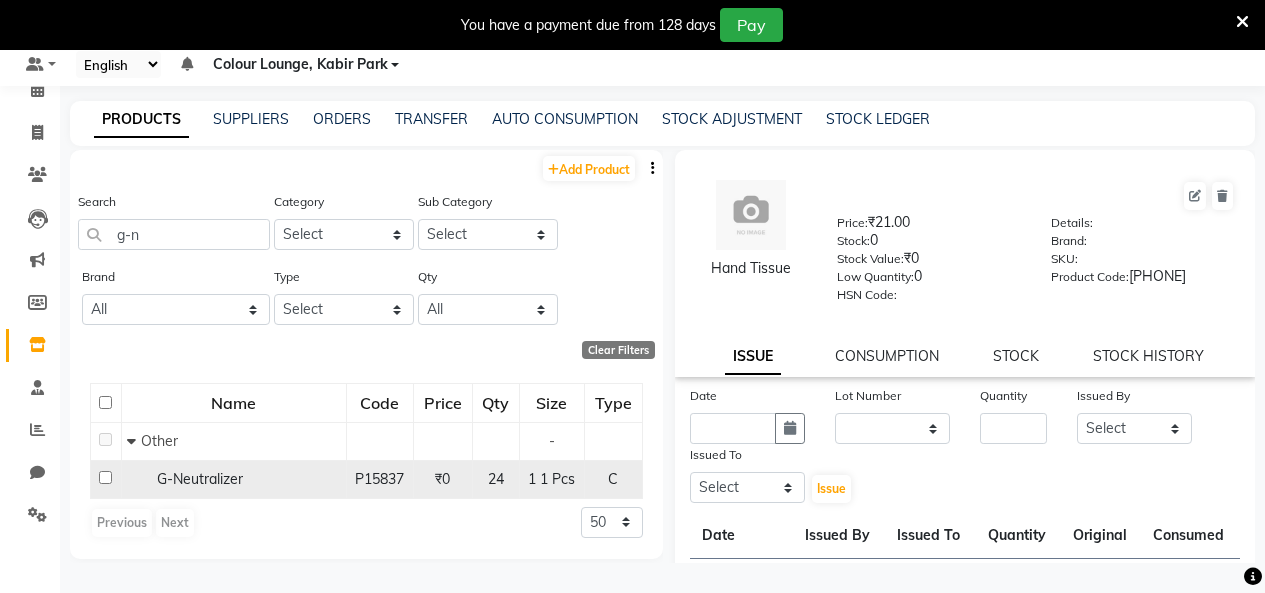 click on "24" 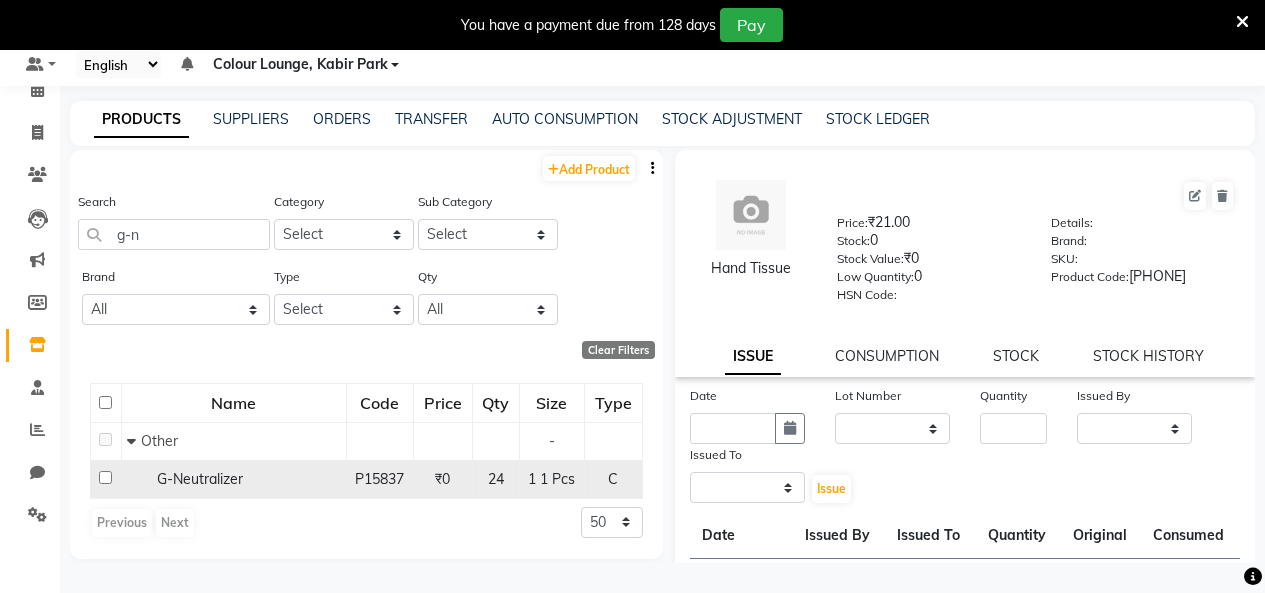 select 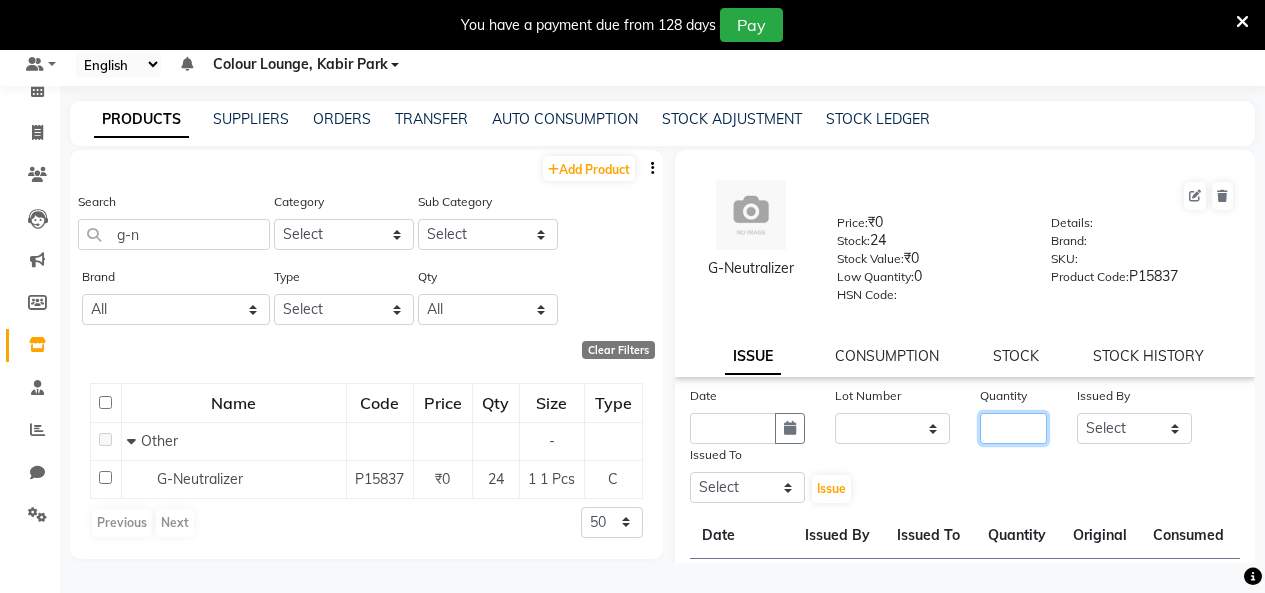 click 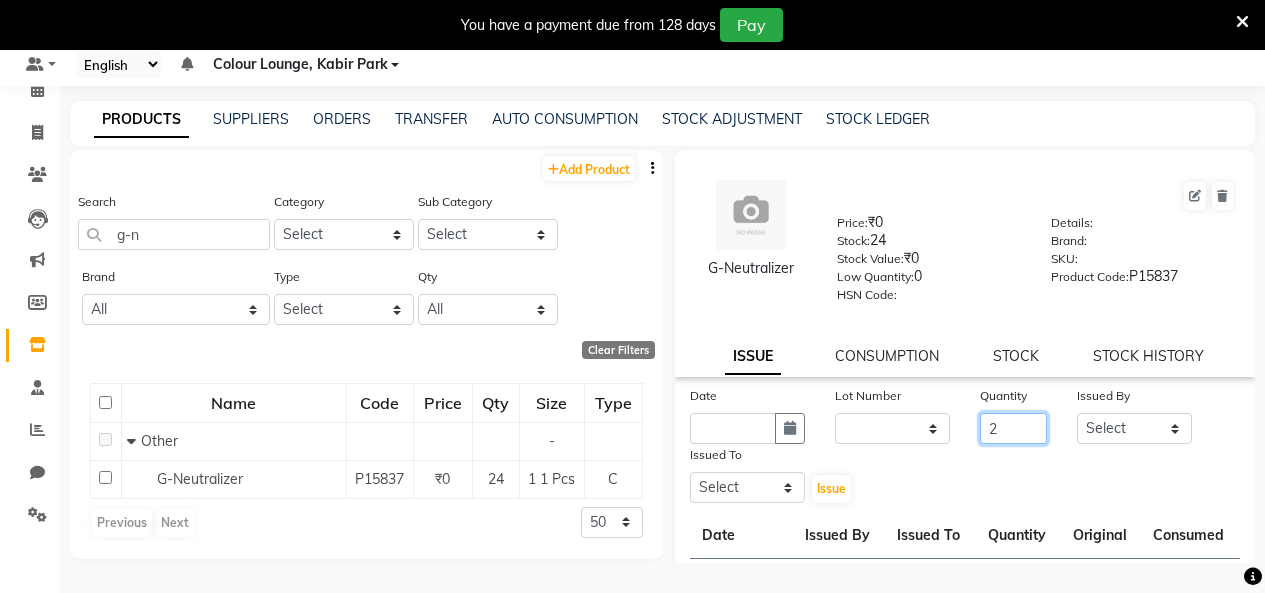 type on "2" 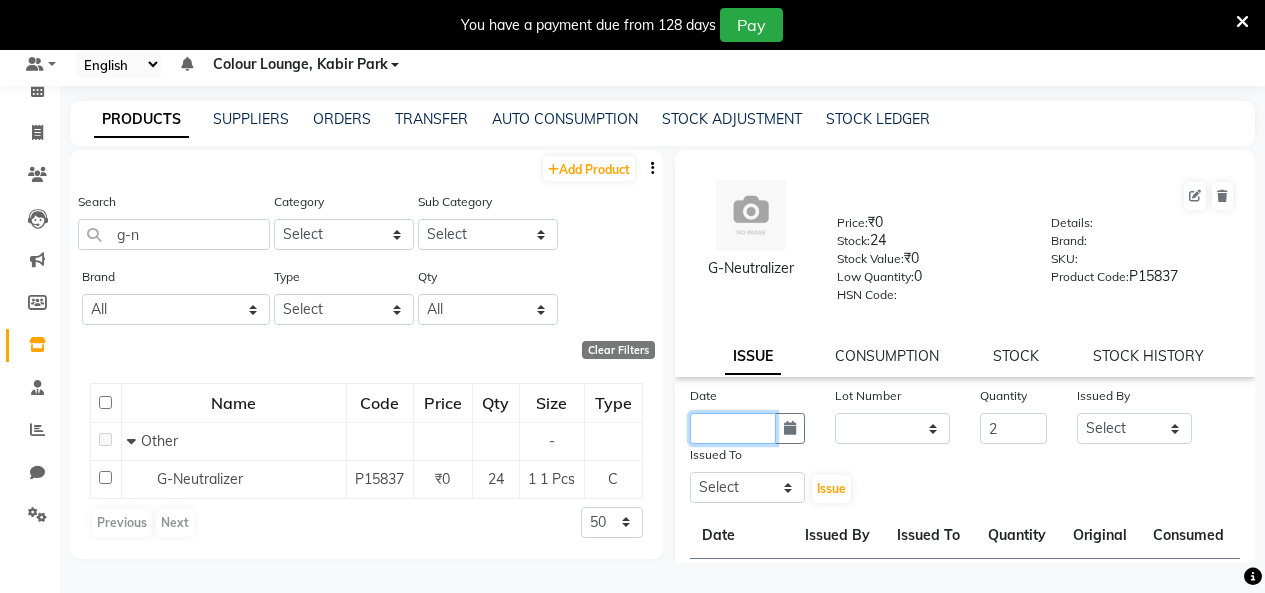 click 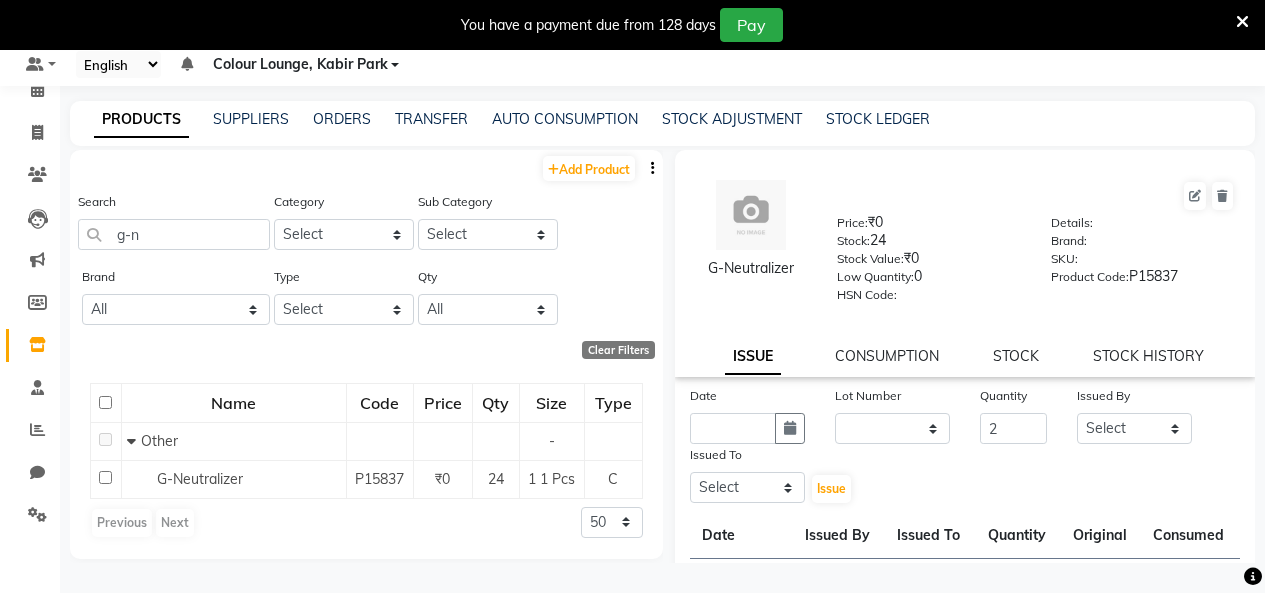 select on "8" 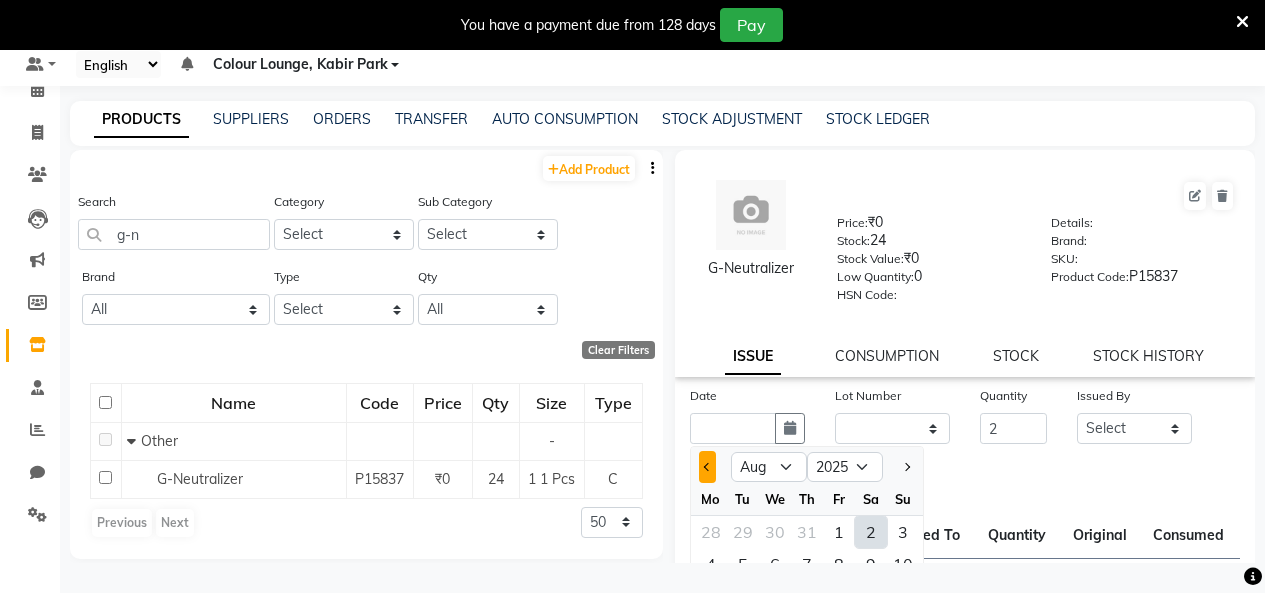 click 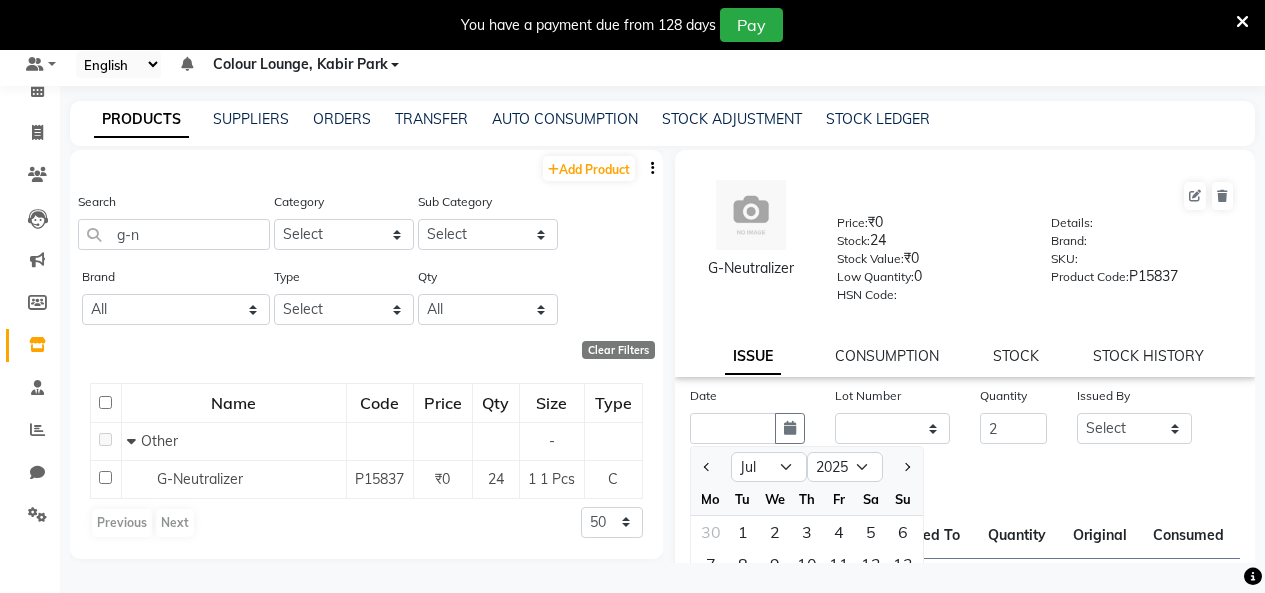scroll, scrollTop: 222, scrollLeft: 0, axis: vertical 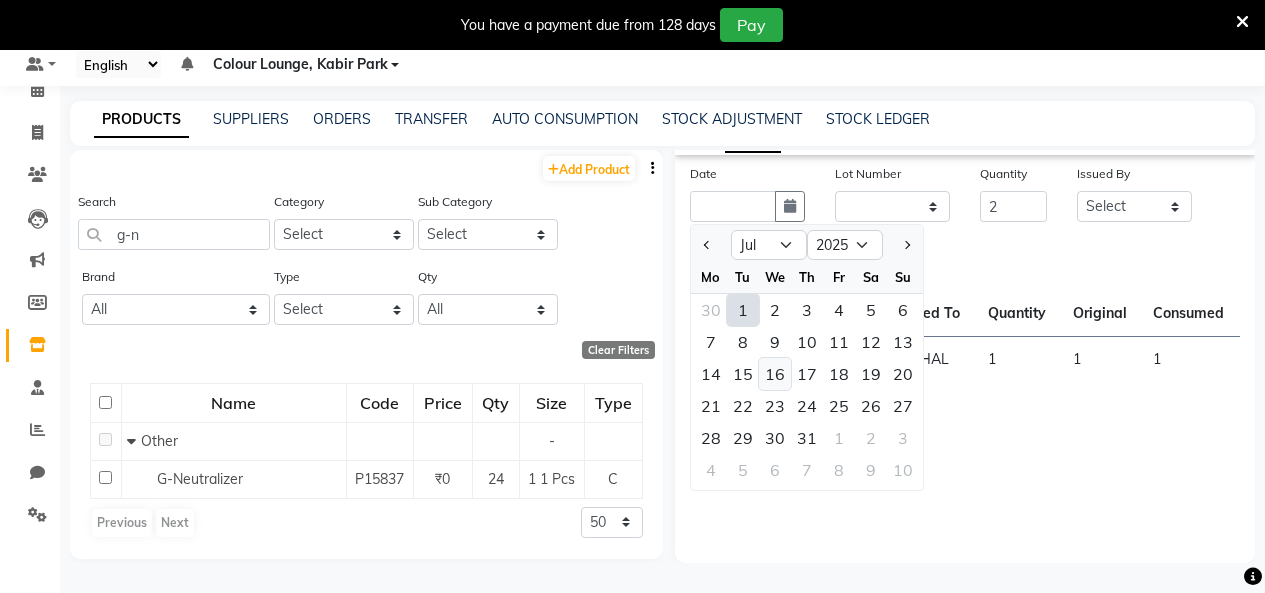 click on "16" 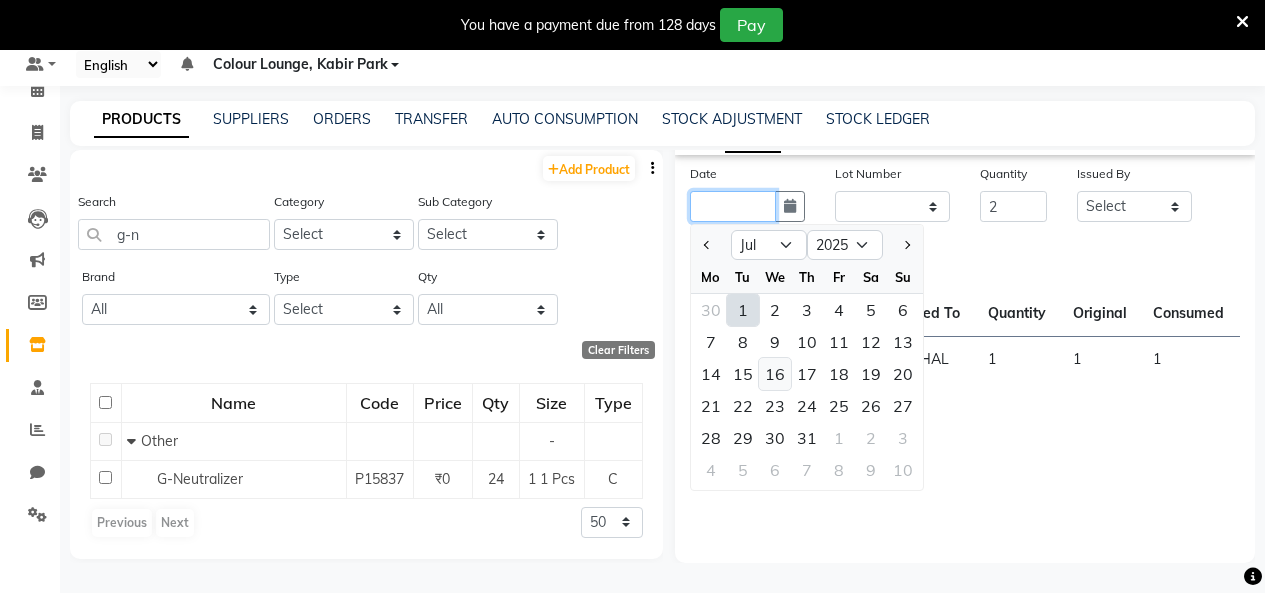 type on "16-07-2025" 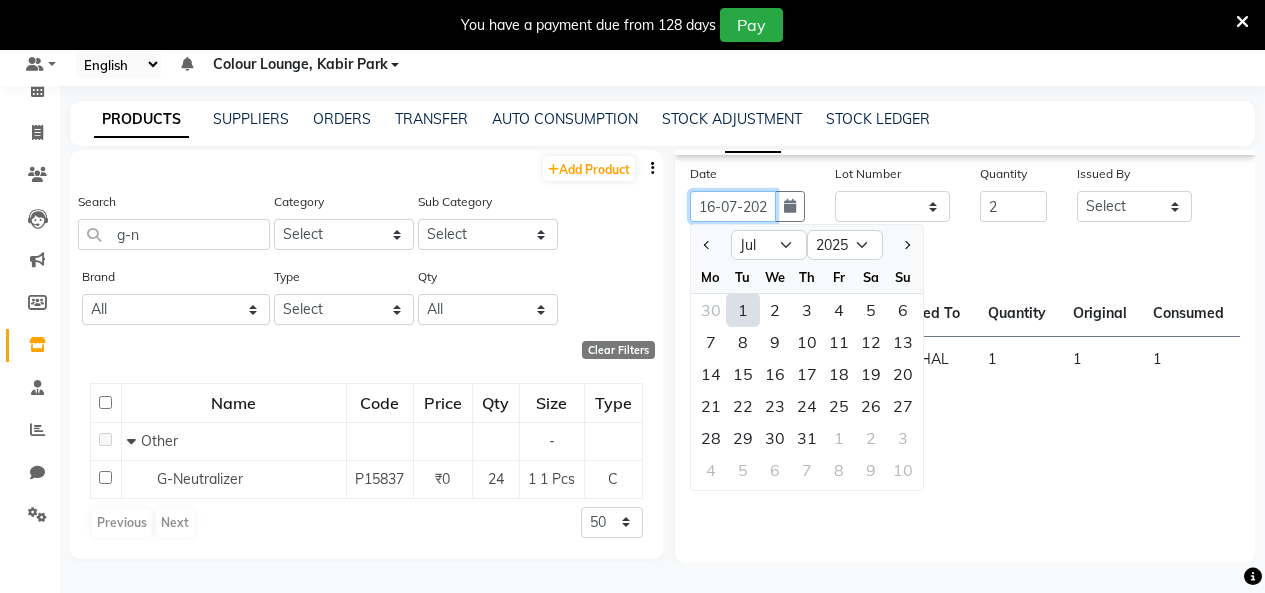 scroll, scrollTop: 0, scrollLeft: 15, axis: horizontal 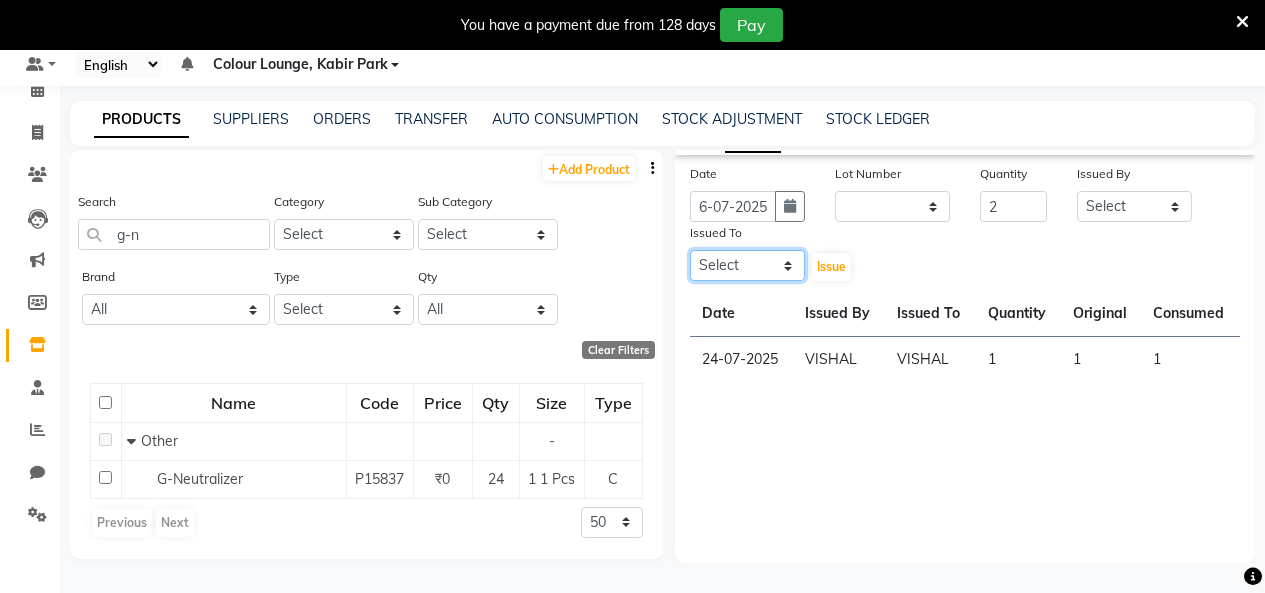 click on "Select Admin Admin AKHIL ANKUSH Colour Lounge, Kabir Park Colour Lounge, Kabir Park divyansh  Jaswinder singh guard JATIN JOHN JONEY LUXMI NAVDEEP KAUR NITI PARAMJIT PARAS KHATNAVLIA priya  priyanka  Rakesh sapna  SUMAN VANDANA SHARMA VISHAL" 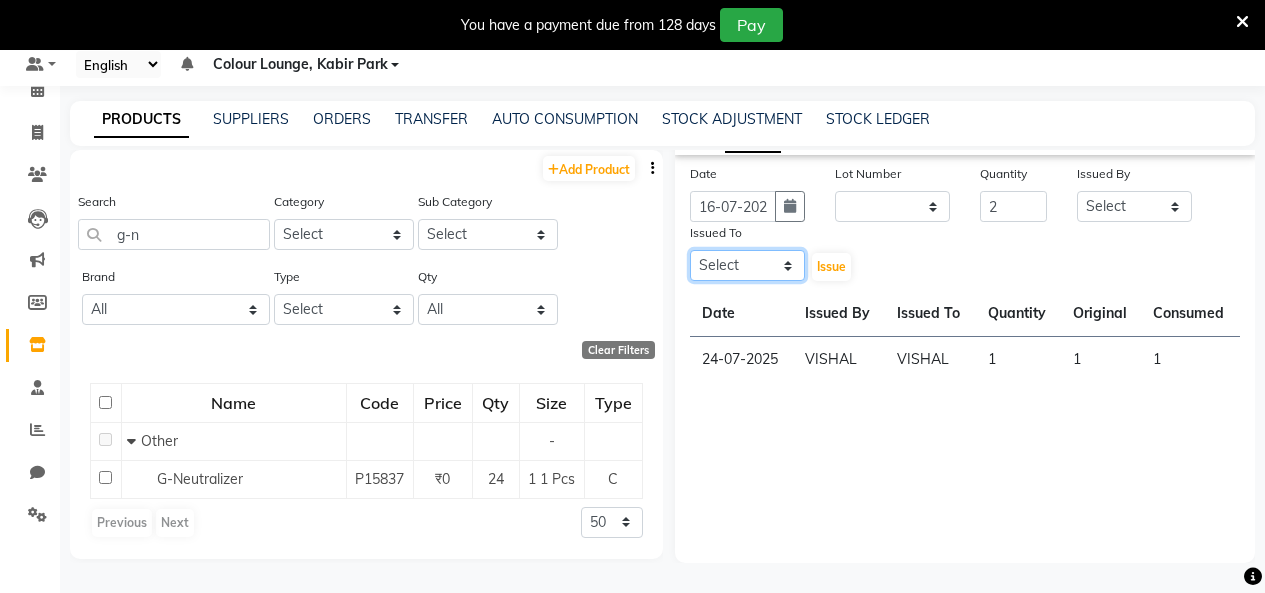 select on "70112" 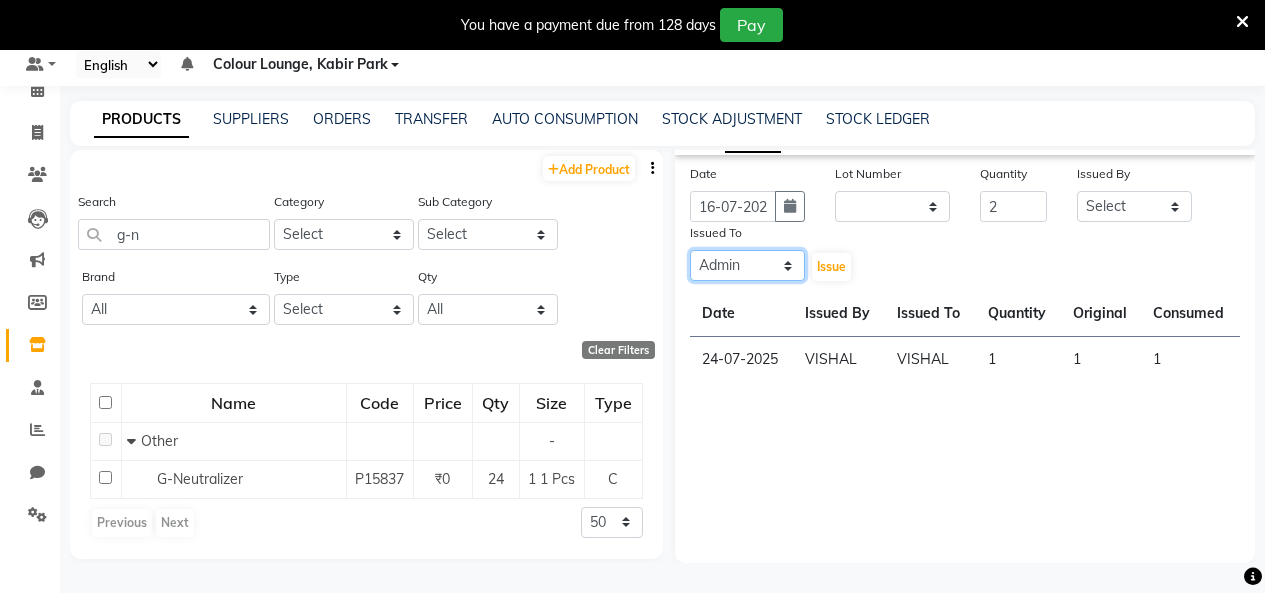 click on "Select Admin Admin AKHIL ANKUSH Colour Lounge, Kabir Park Colour Lounge, Kabir Park divyansh  Jaswinder singh guard JATIN JOHN JONEY LUXMI NAVDEEP KAUR NITI PARAMJIT PARAS KHATNAVLIA priya  priyanka  Rakesh sapna  SUMAN VANDANA SHARMA VISHAL" 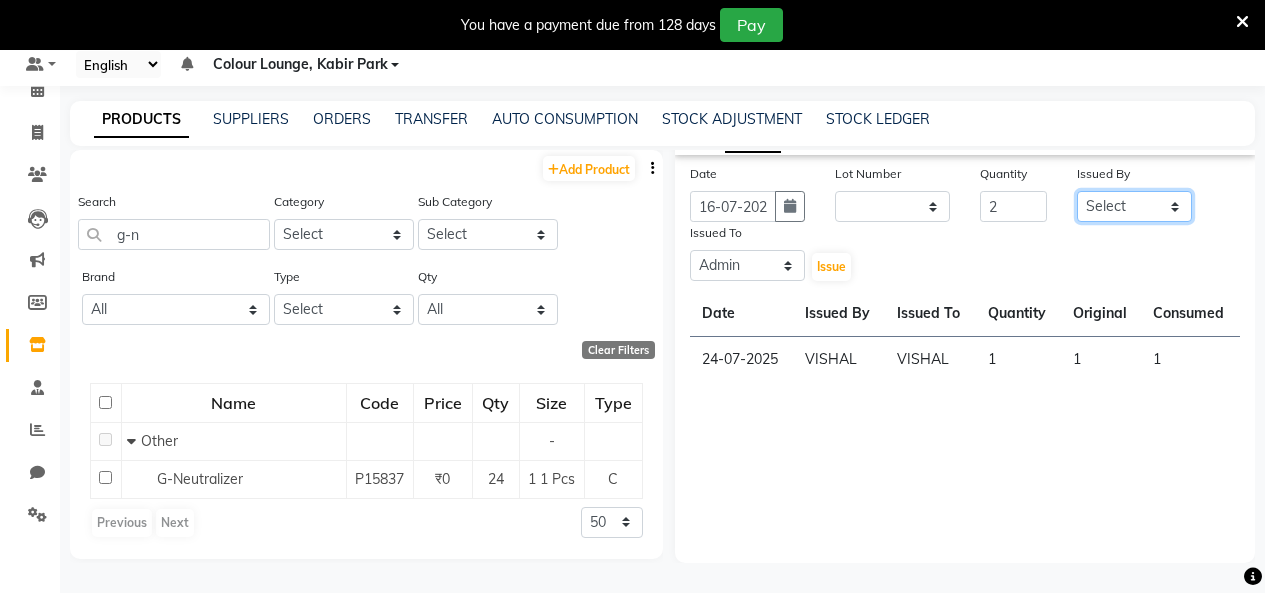 click on "Select Admin Admin AKHIL ANKUSH Colour Lounge, Kabir Park Colour Lounge, Kabir Park divyansh  Jaswinder singh guard JATIN JOHN JONEY LUXMI NAVDEEP KAUR NITI PARAMJIT PARAS KHATNAVLIA priya  priyanka  Rakesh sapna  SUMAN VANDANA SHARMA VISHAL" 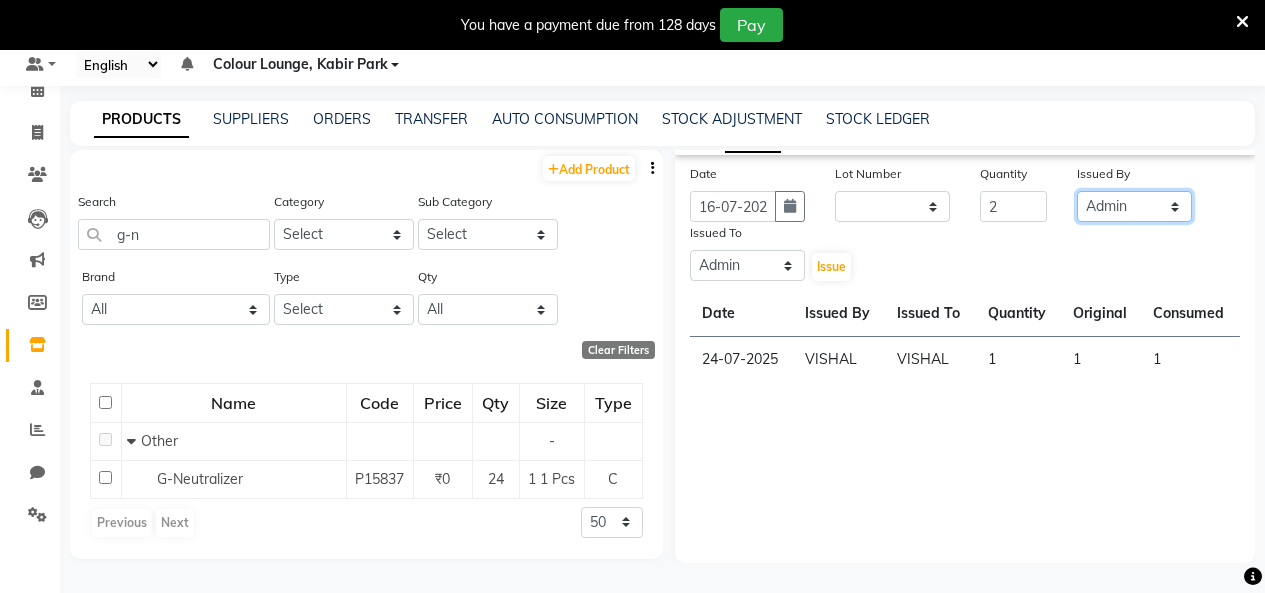 click on "Select Admin Admin AKHIL ANKUSH Colour Lounge, Kabir Park Colour Lounge, Kabir Park divyansh  Jaswinder singh guard JATIN JOHN JONEY LUXMI NAVDEEP KAUR NITI PARAMJIT PARAS KHATNAVLIA priya  priyanka  Rakesh sapna  SUMAN VANDANA SHARMA VISHAL" 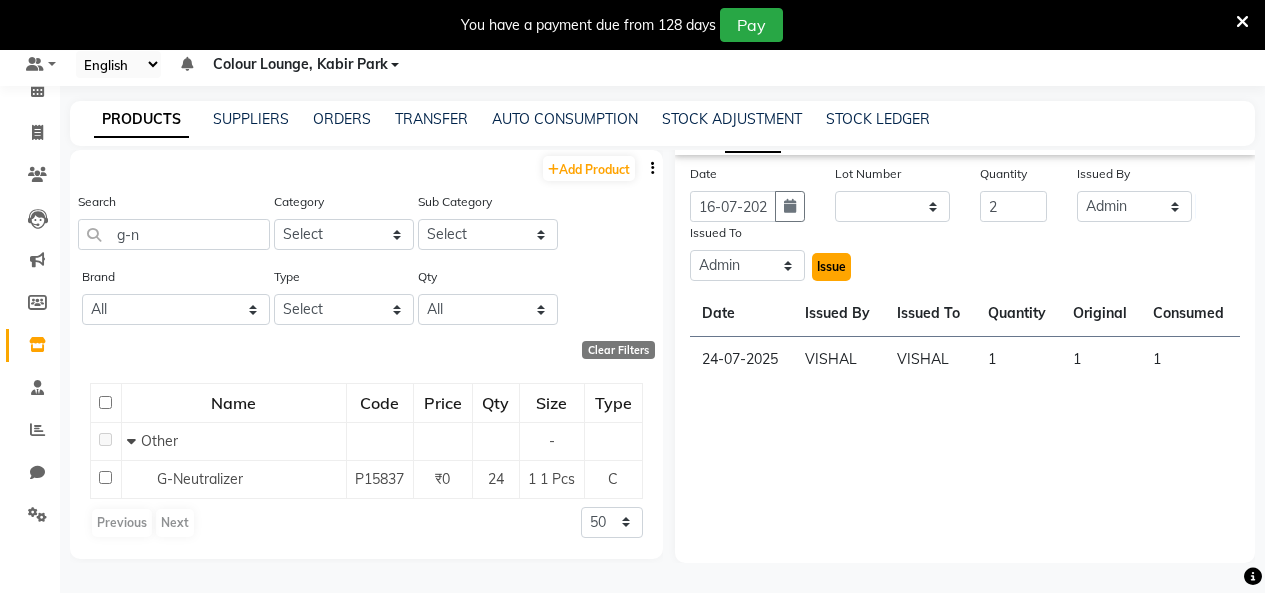 click on "Issue" 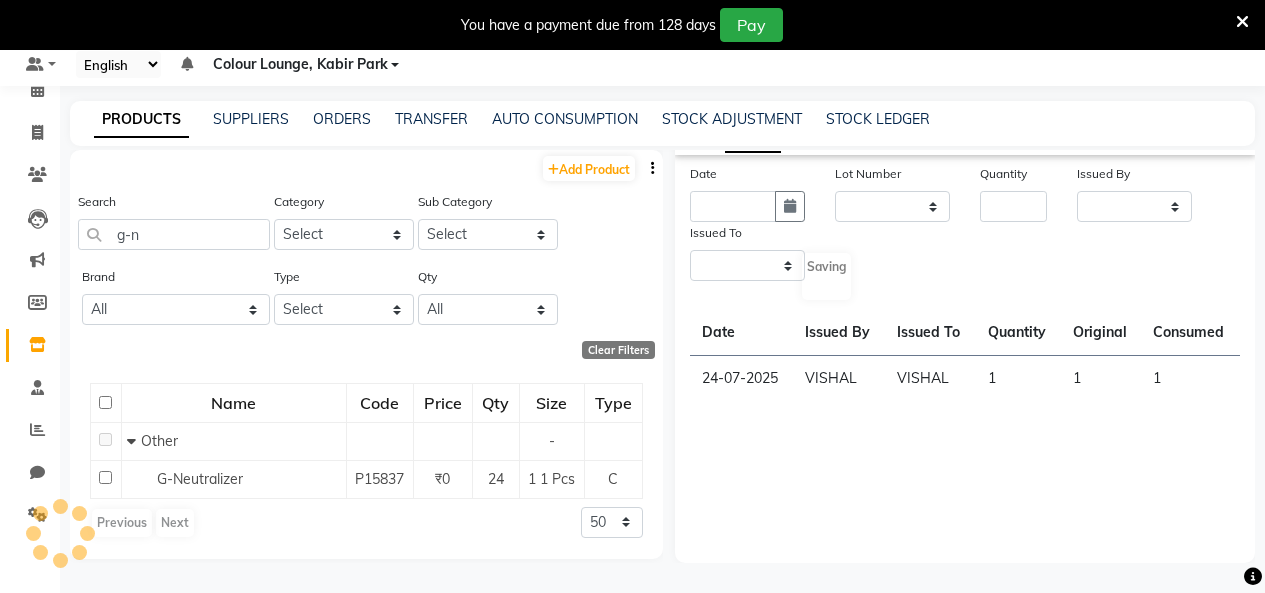 scroll, scrollTop: 0, scrollLeft: 0, axis: both 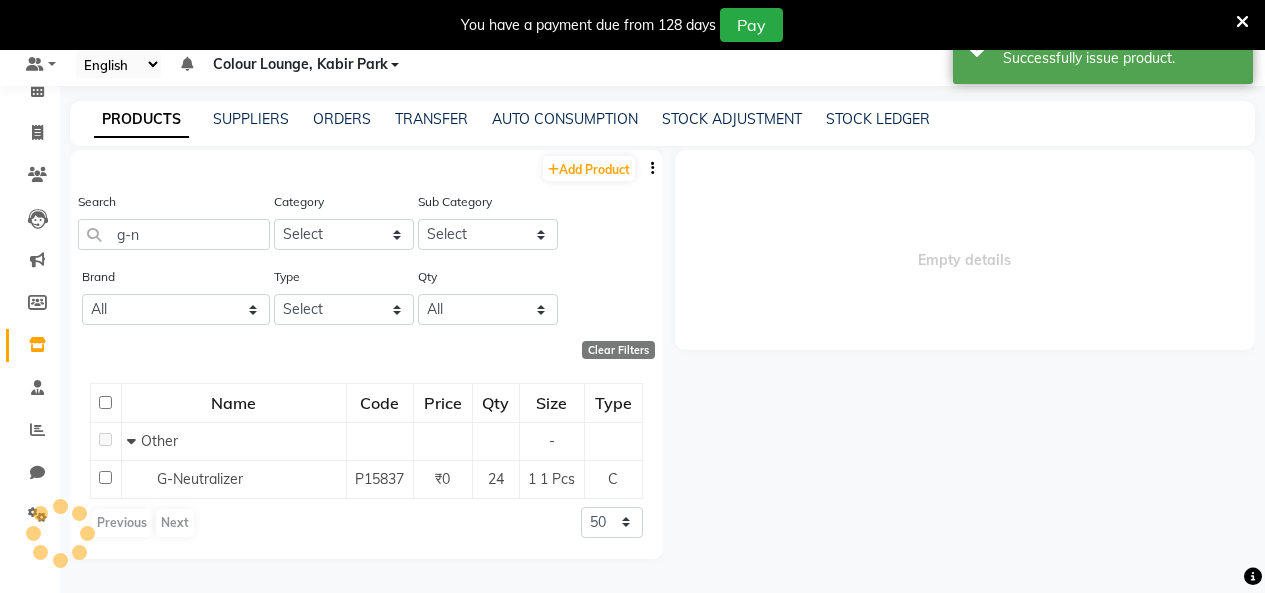 select 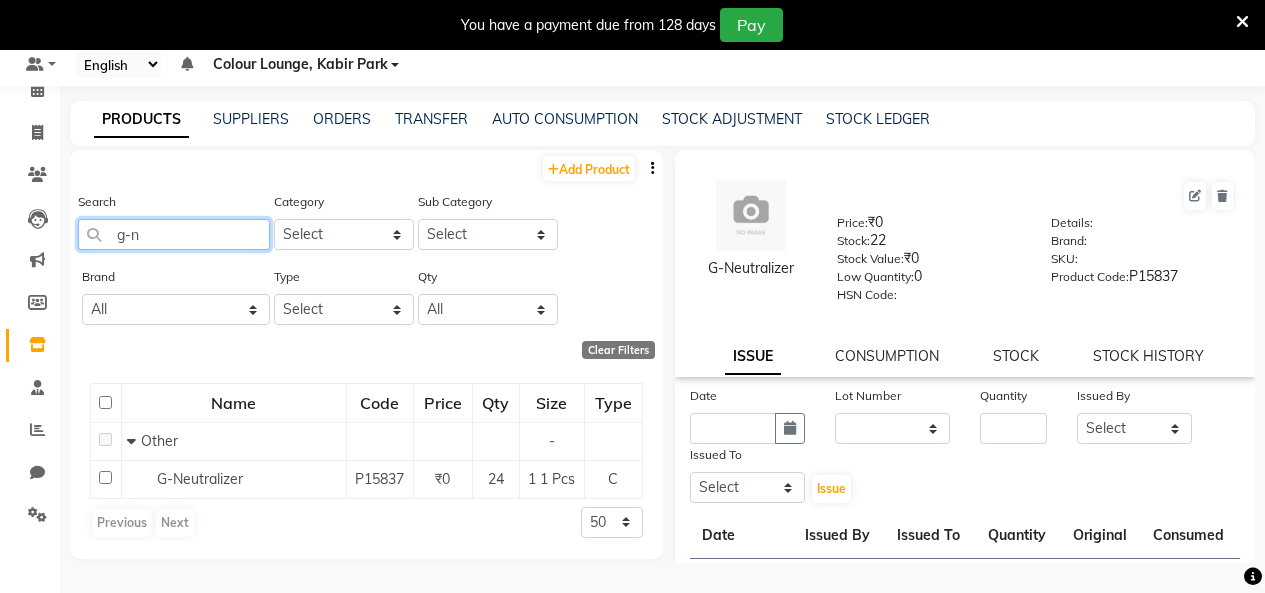 click on "g-n" 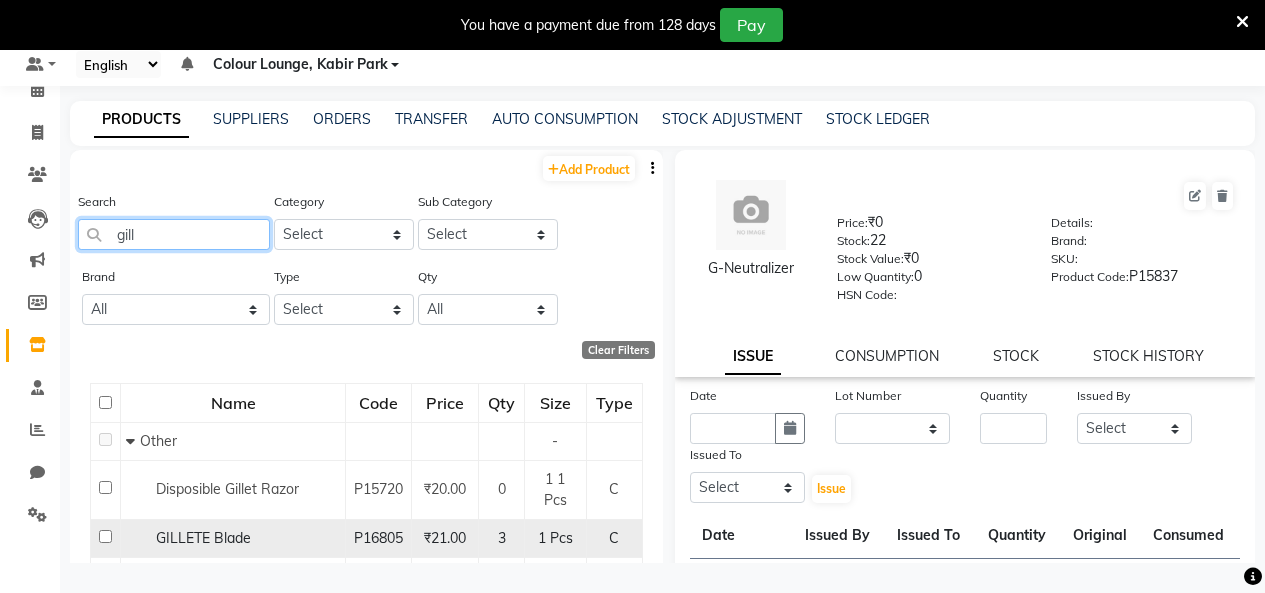 type on "gill" 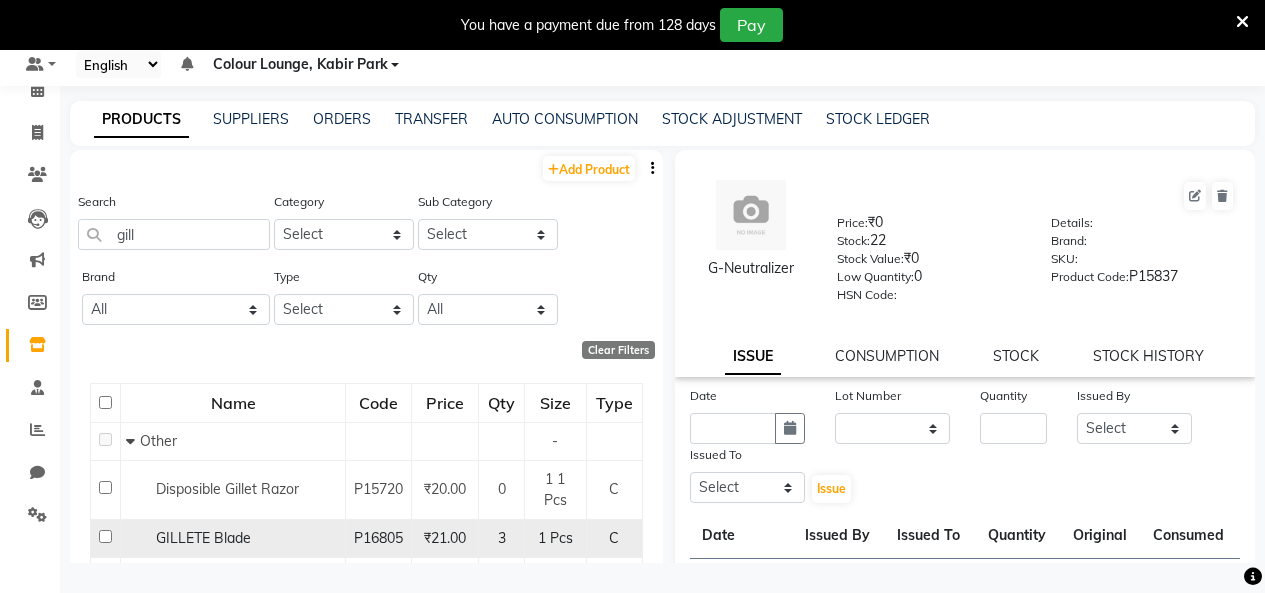 click on "3" 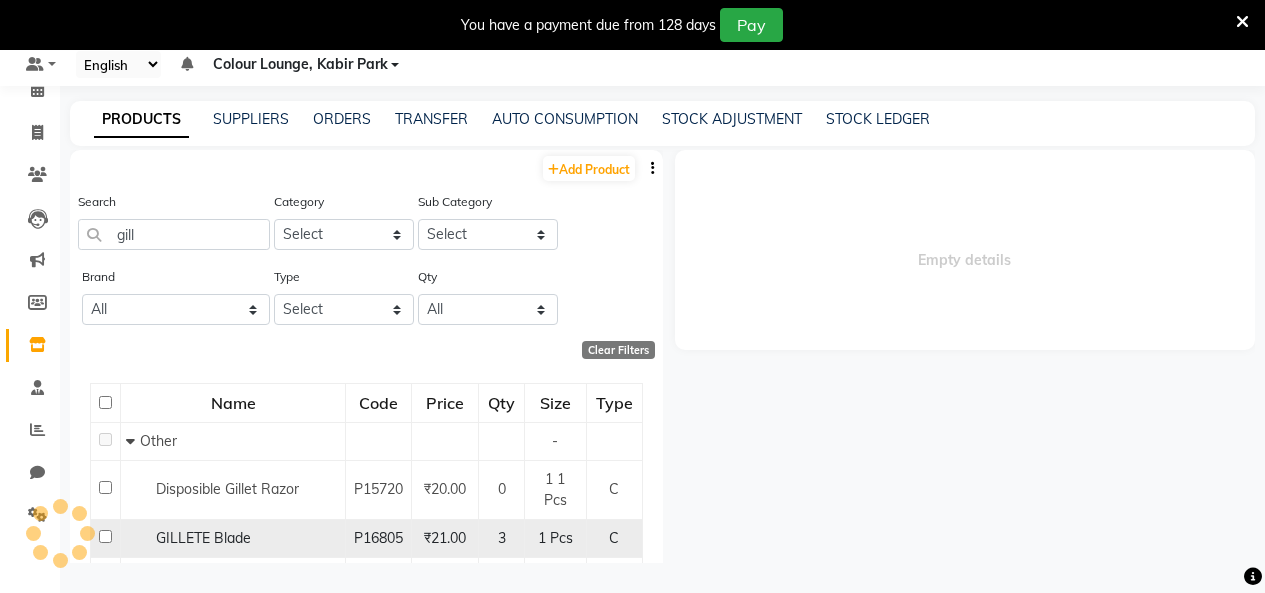select 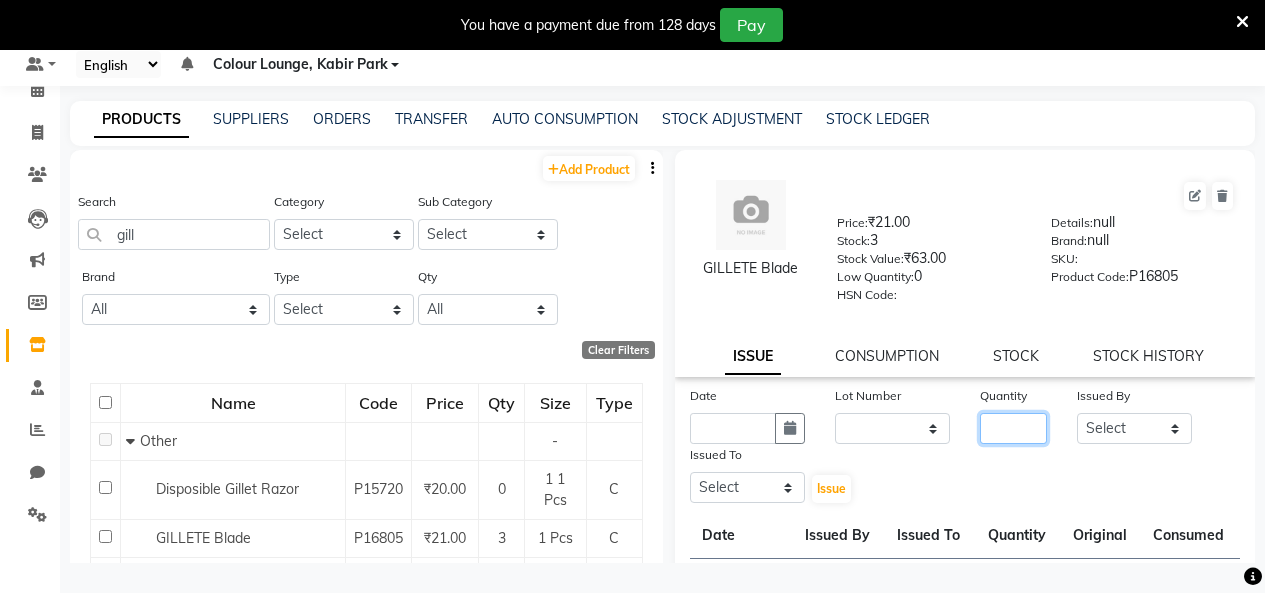 click 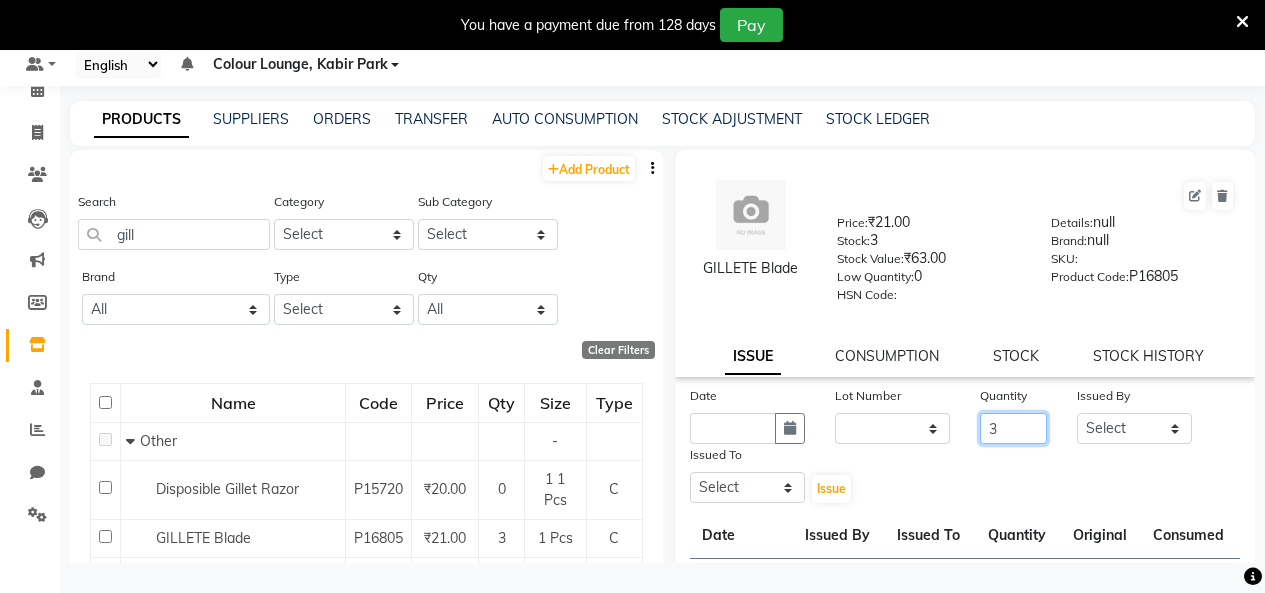type on "3" 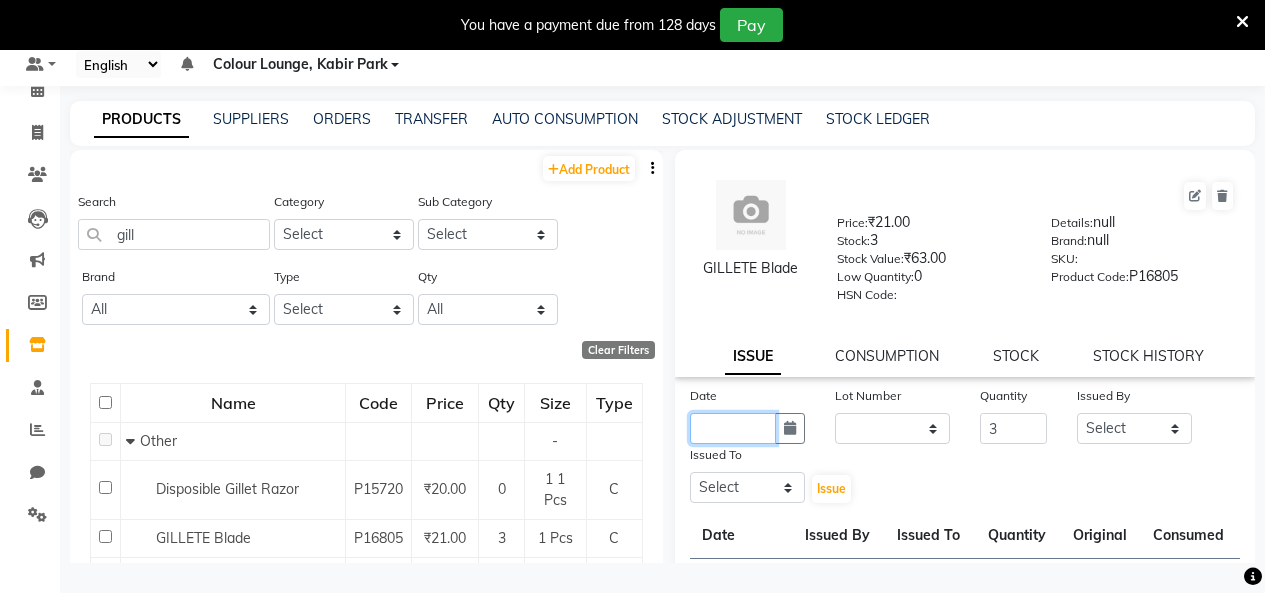 click 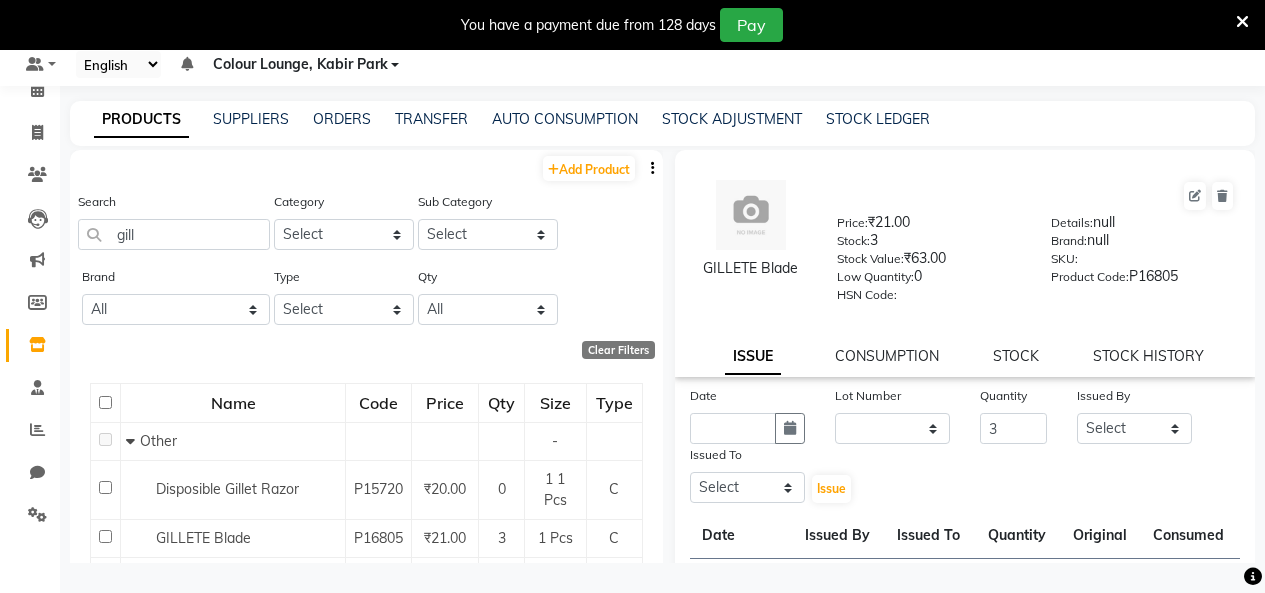 select on "8" 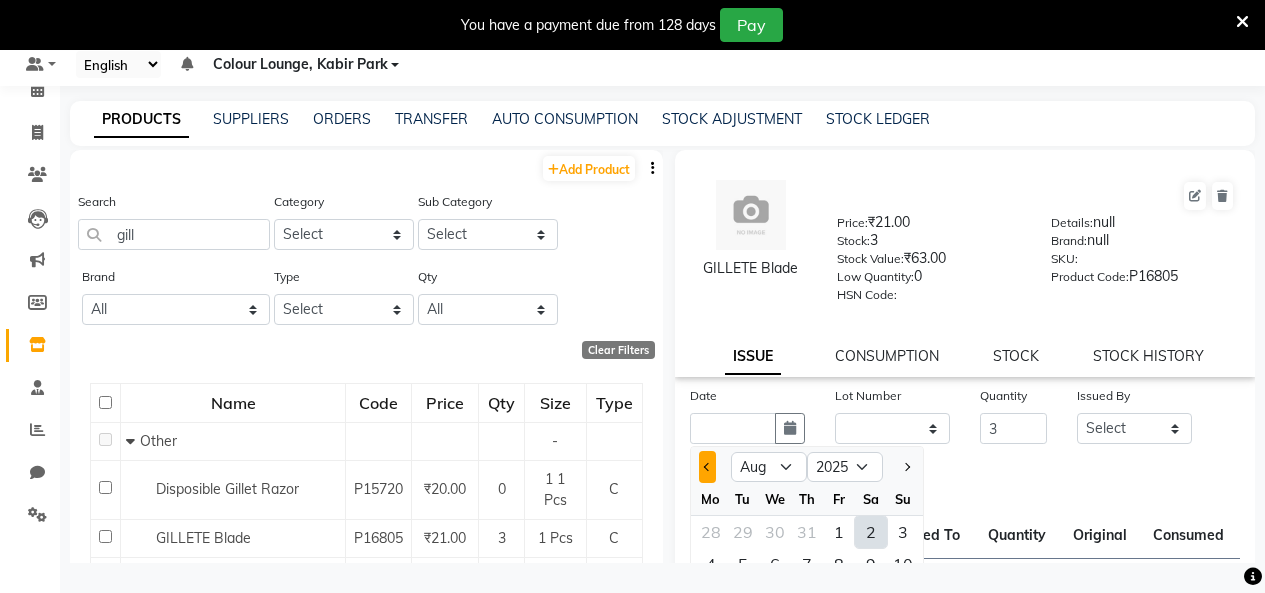 click 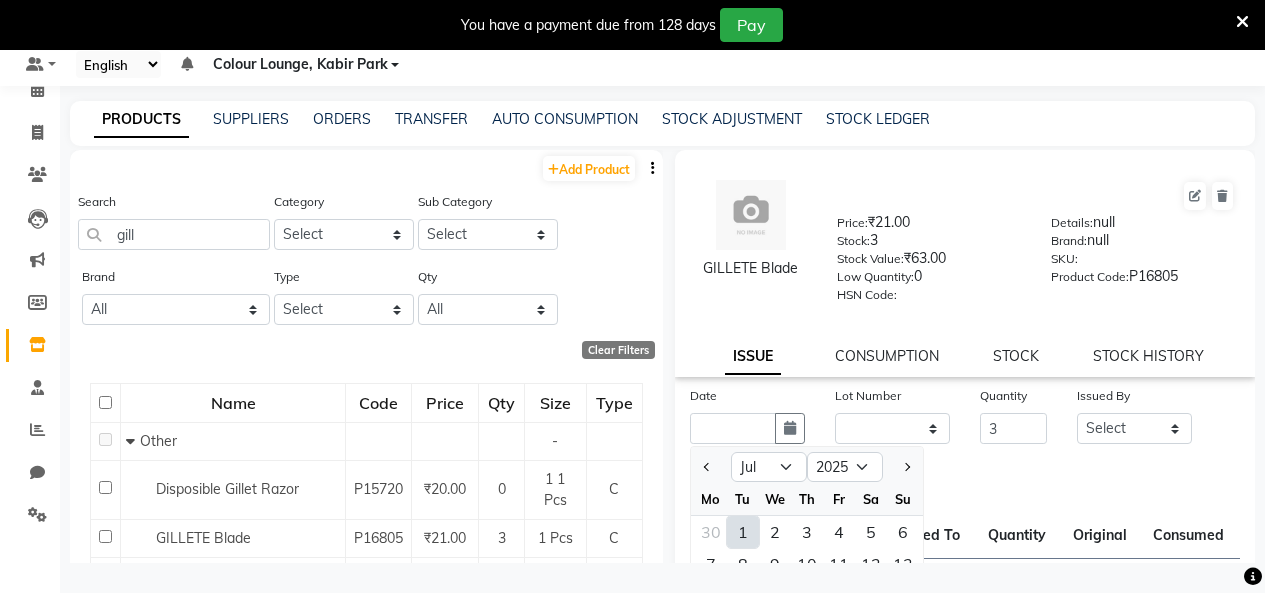 drag, startPoint x: 747, startPoint y: 534, endPoint x: 861, endPoint y: 493, distance: 121.14867 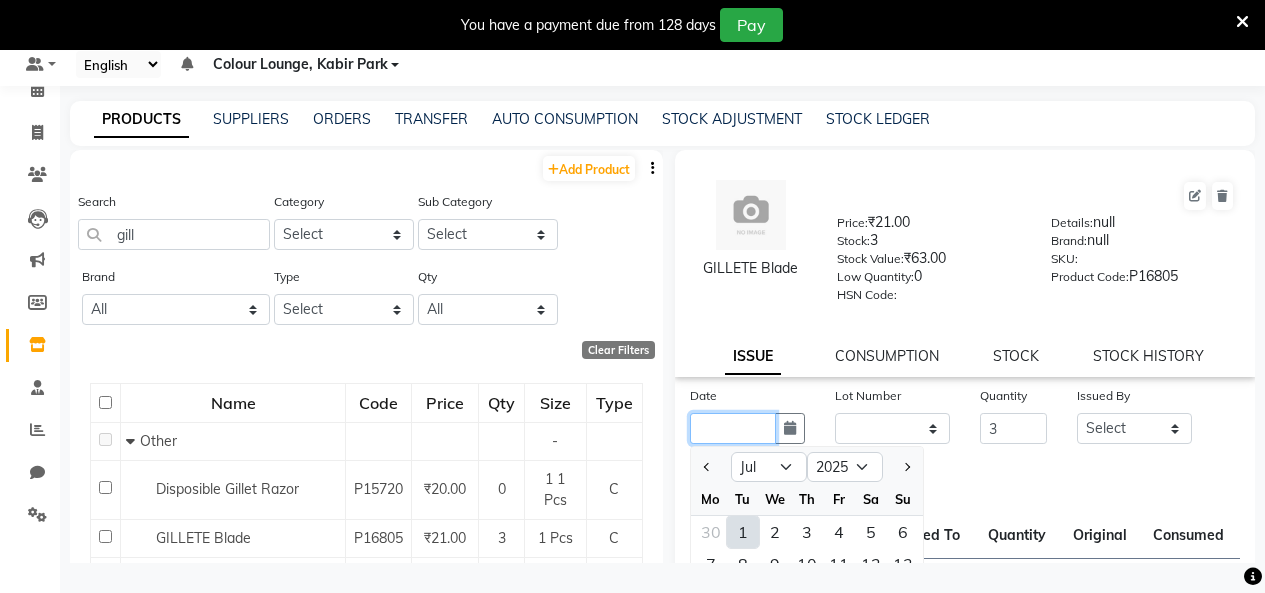 type on "01-07-2025" 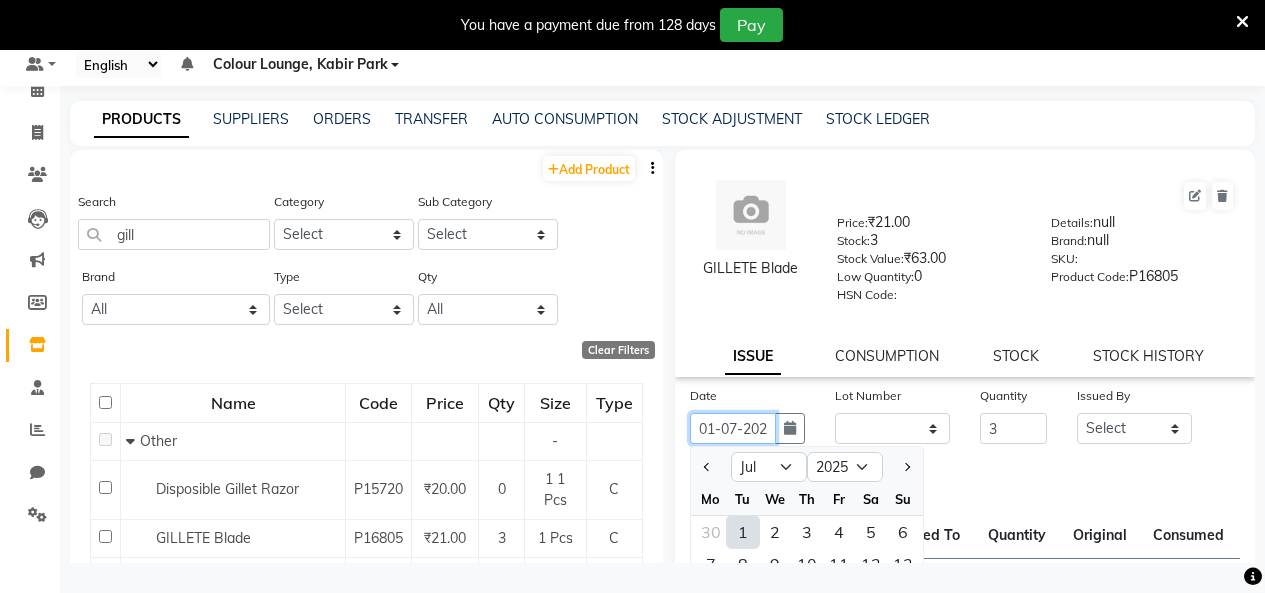 scroll, scrollTop: 0, scrollLeft: 15, axis: horizontal 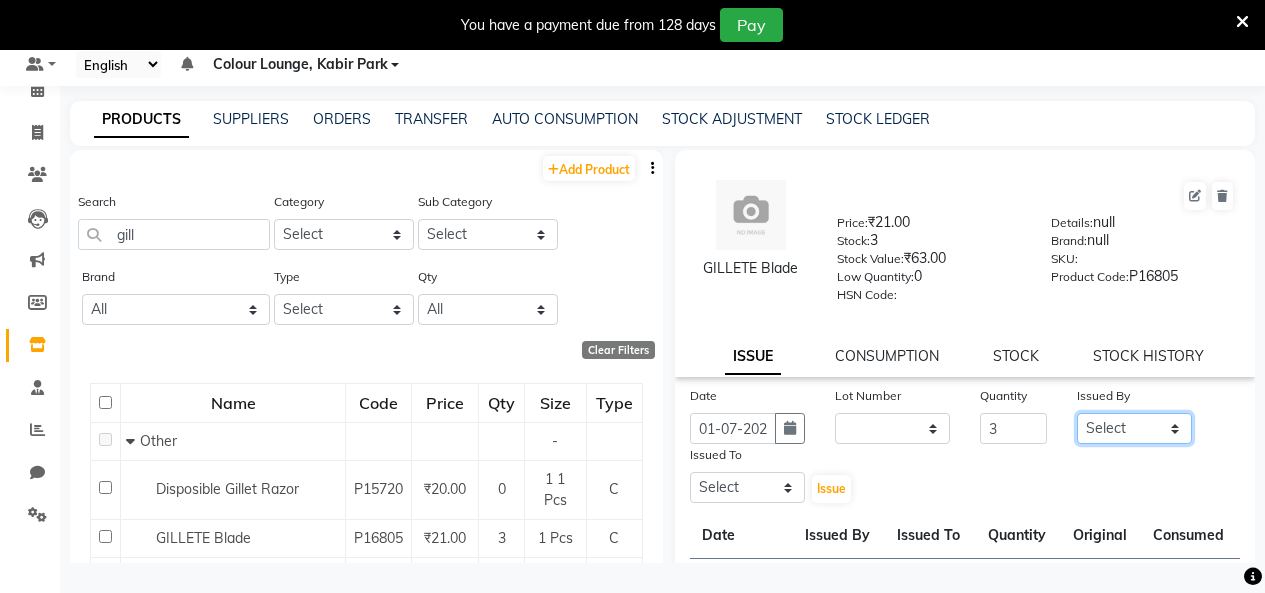 drag, startPoint x: 1122, startPoint y: 434, endPoint x: 1116, endPoint y: 416, distance: 18.973665 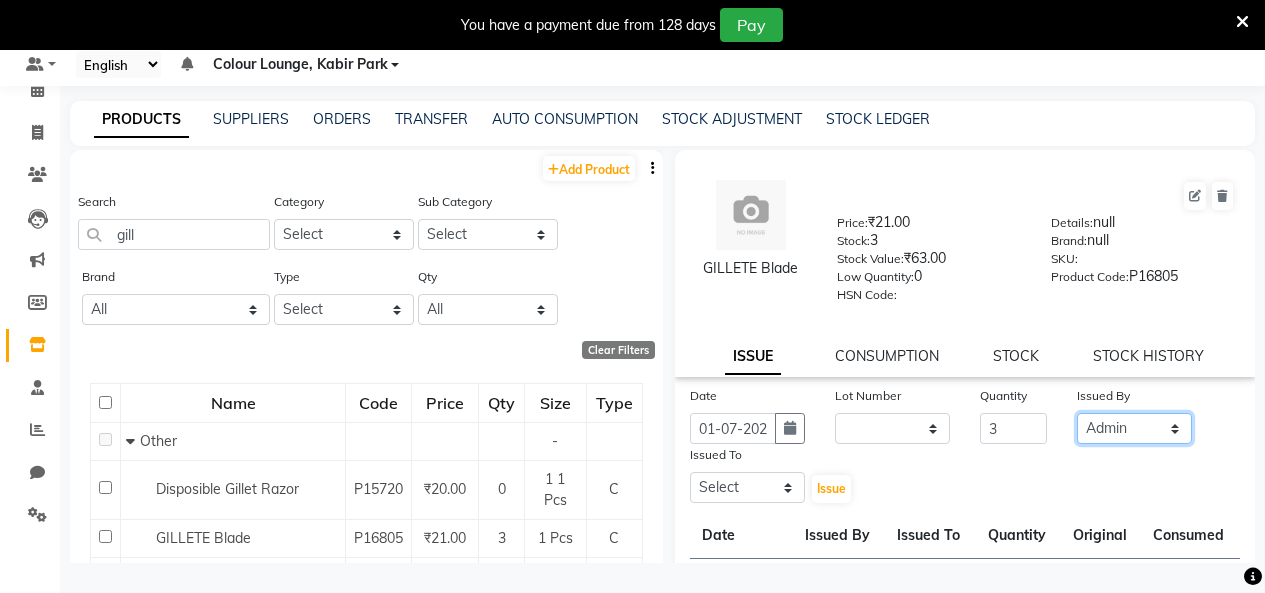 click on "Select Admin Admin AKHIL ANKUSH Colour Lounge, Kabir Park Colour Lounge, Kabir Park divyansh  Jaswinder singh guard JATIN JOHN JONEY LUXMI NAVDEEP KAUR NITI PARAMJIT PARAS KHATNAVLIA priya  priyanka  Rakesh sapna  SUMAN VANDANA SHARMA VISHAL" 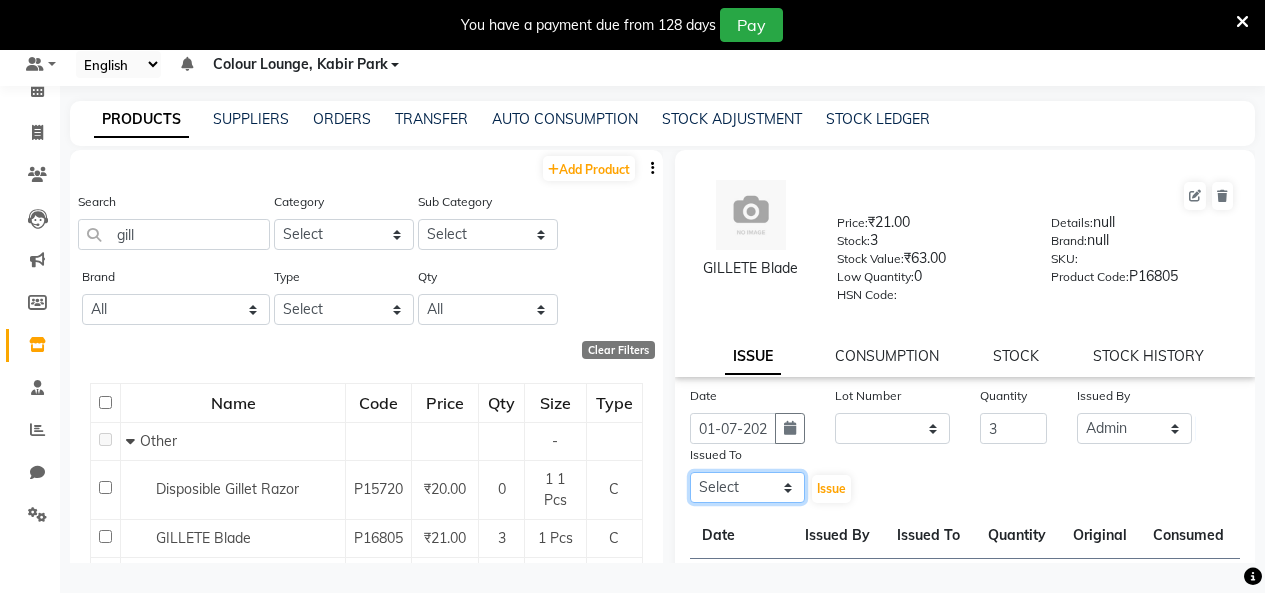 drag, startPoint x: 746, startPoint y: 494, endPoint x: 754, endPoint y: 436, distance: 58.549126 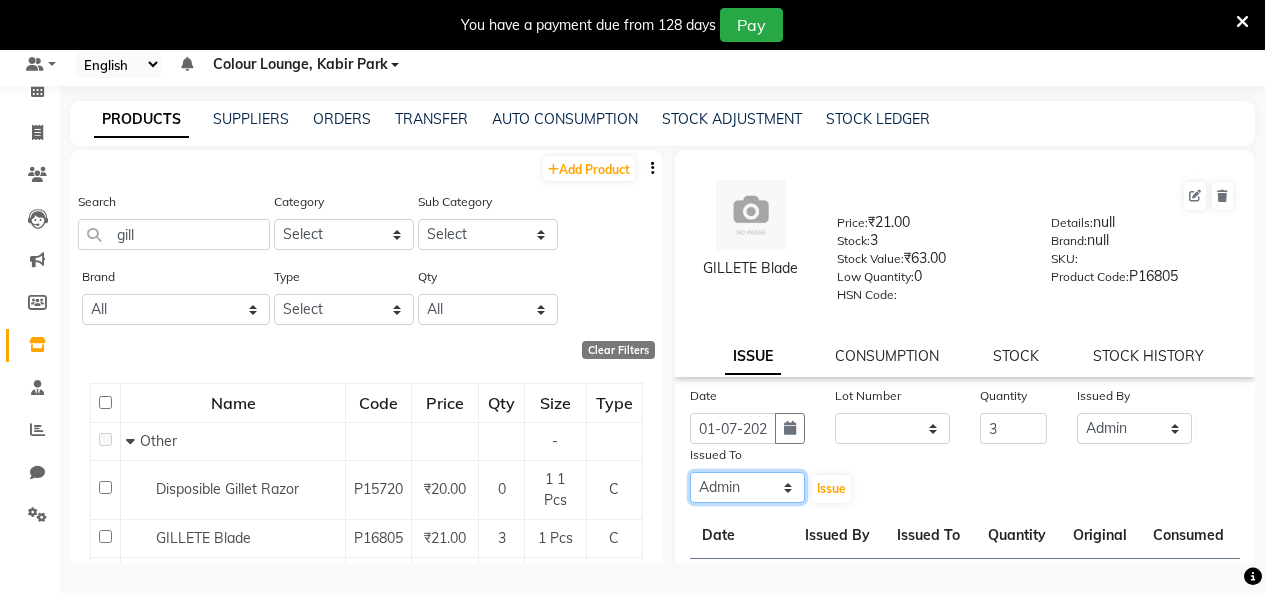 click on "Select Admin Admin AKHIL ANKUSH Colour Lounge, Kabir Park Colour Lounge, Kabir Park divyansh  Jaswinder singh guard JATIN JOHN JONEY LUXMI NAVDEEP KAUR NITI PARAMJIT PARAS KHATNAVLIA priya  priyanka  Rakesh sapna  SUMAN VANDANA SHARMA VISHAL" 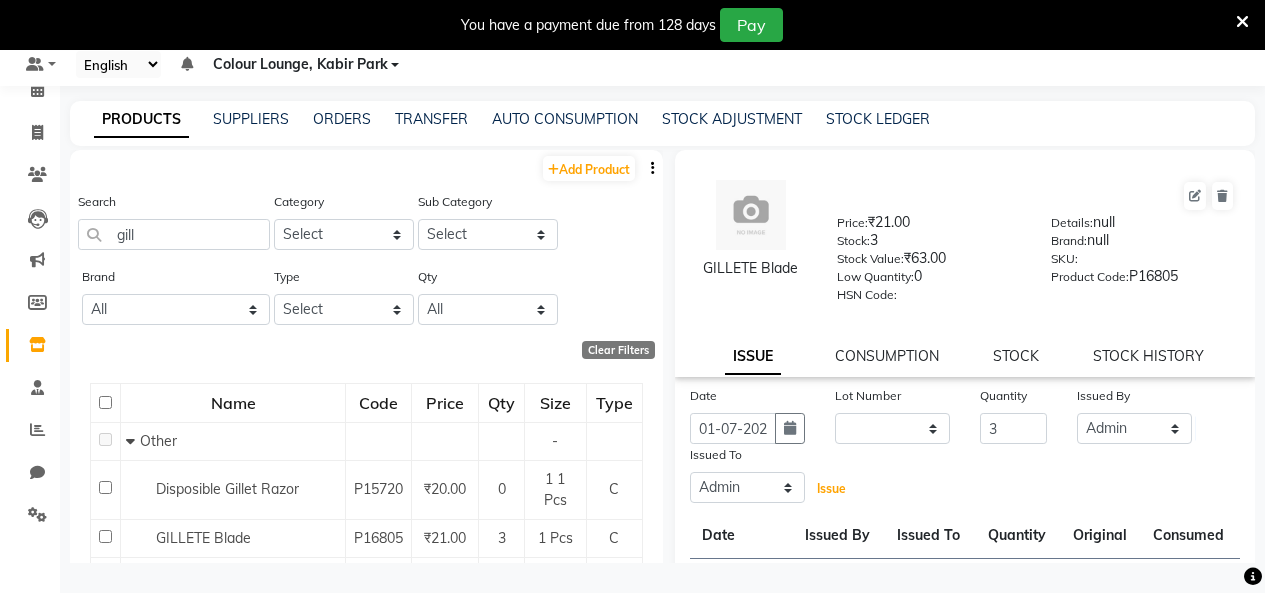 click on "Issue" 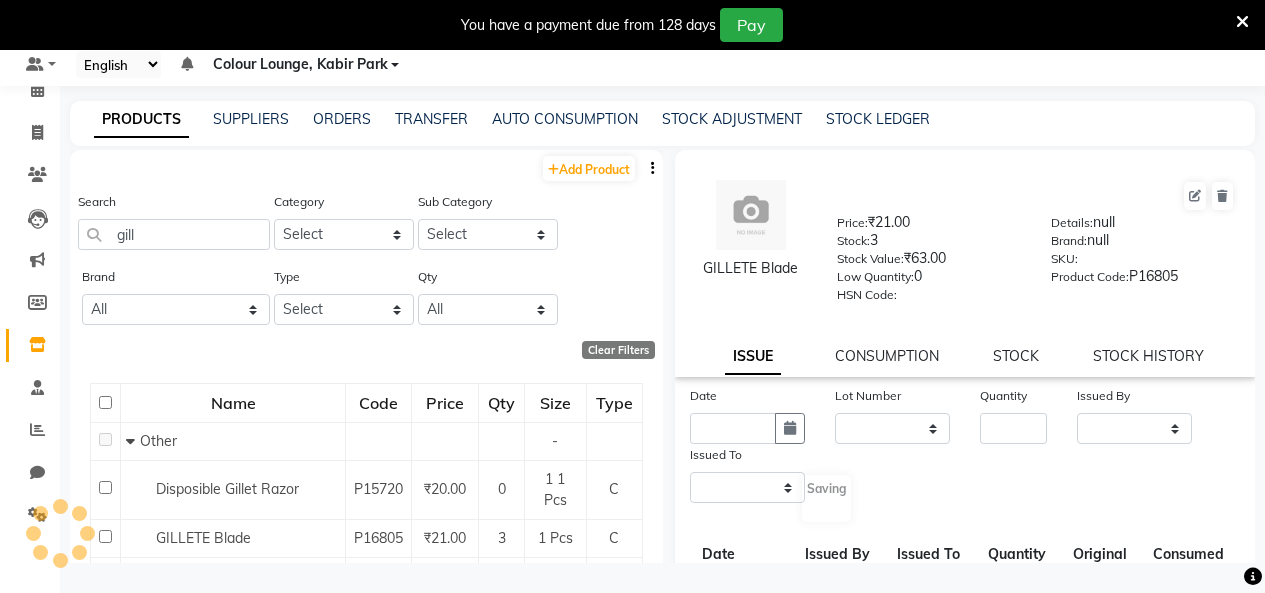 select 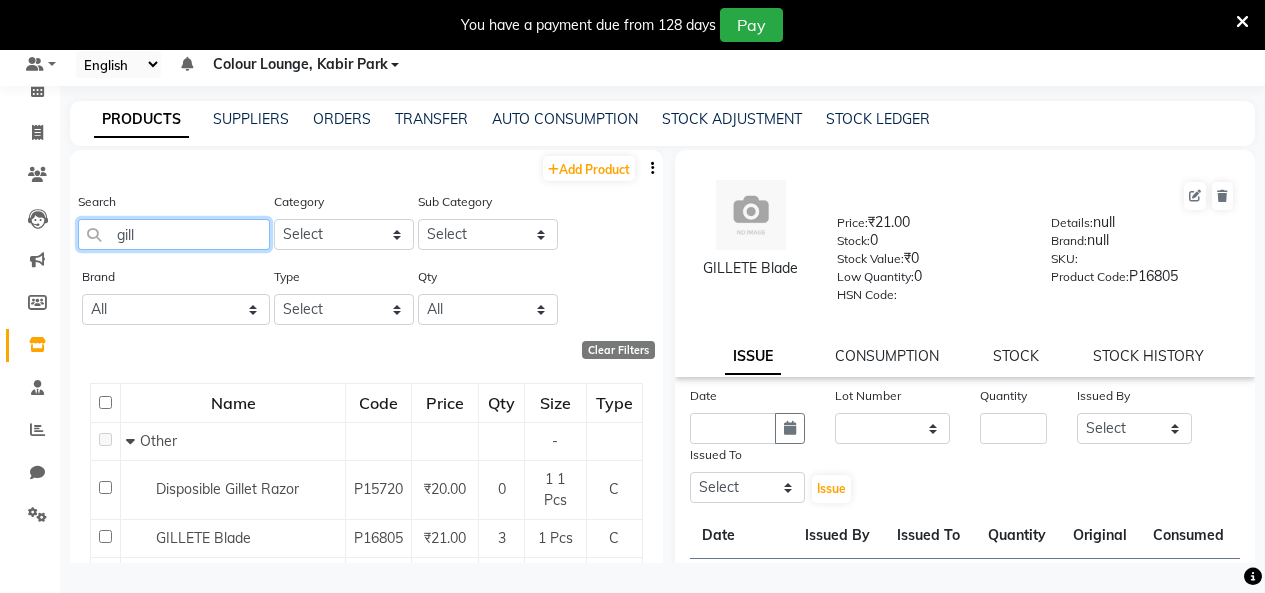 click on "gill" 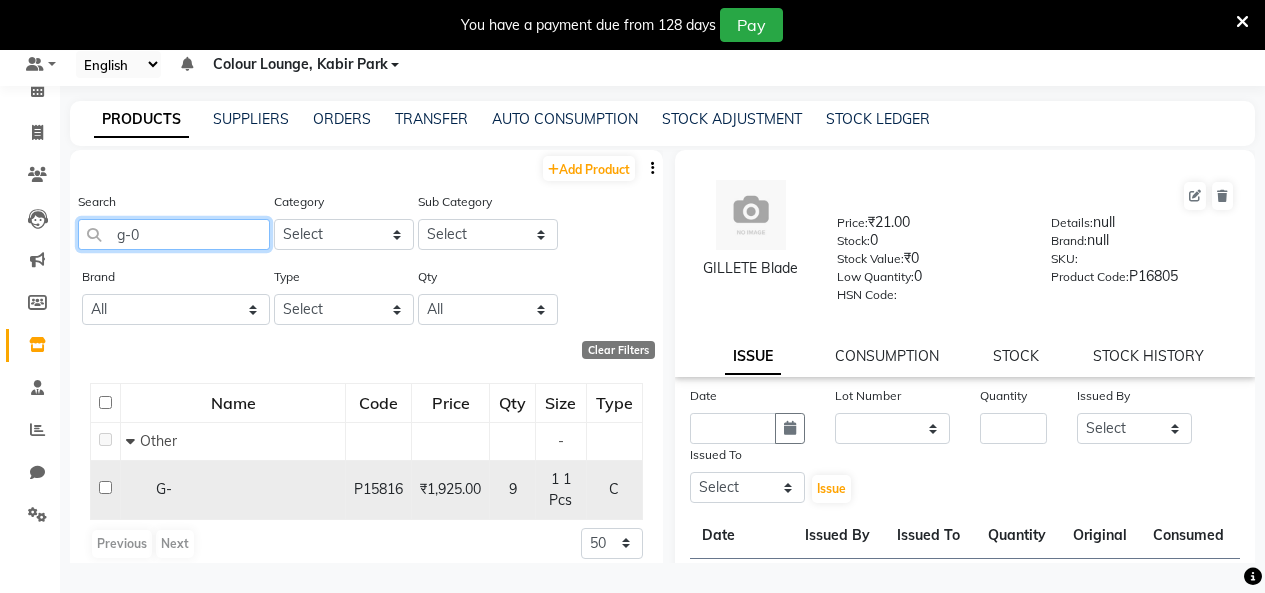 type on "g-0" 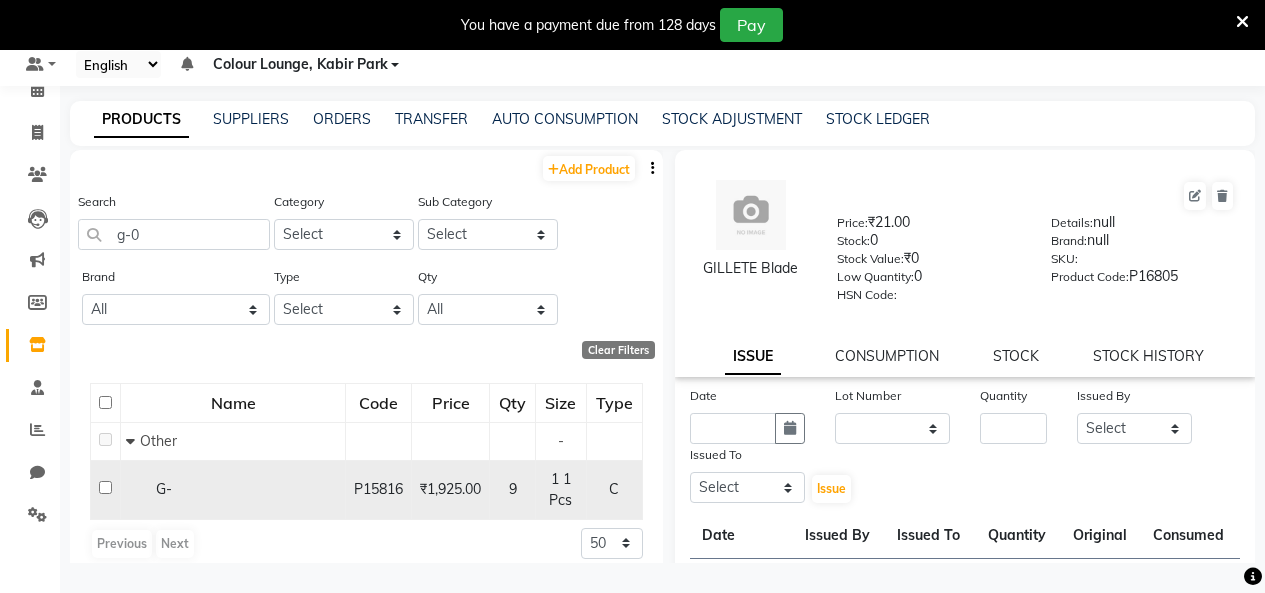 click on "9" 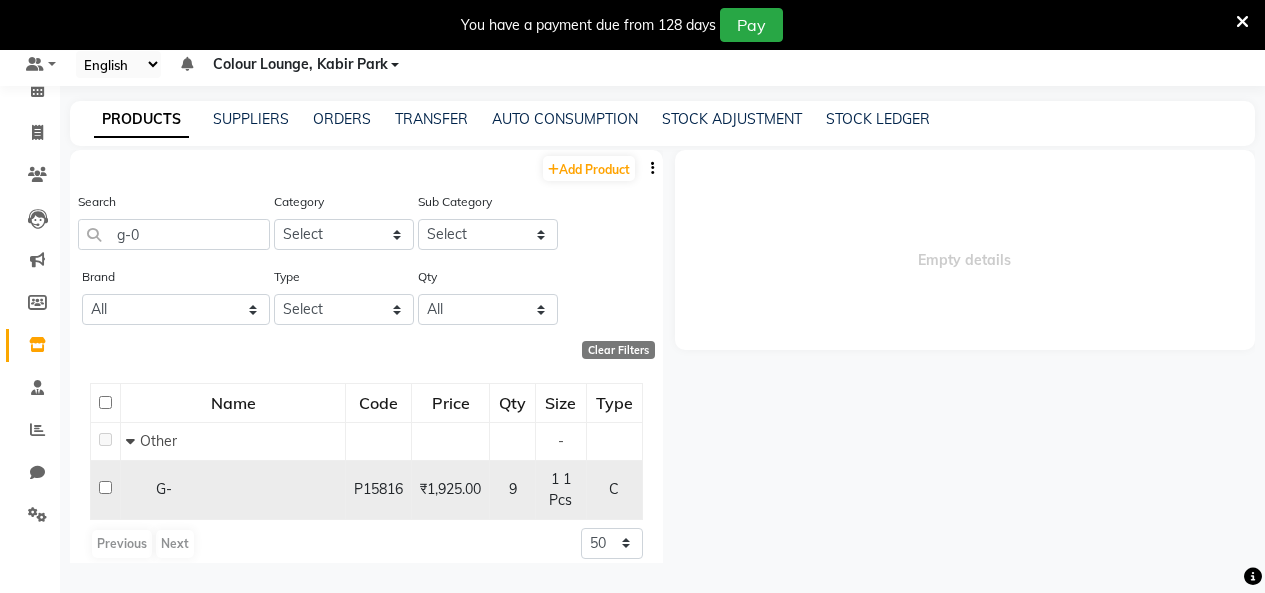 select 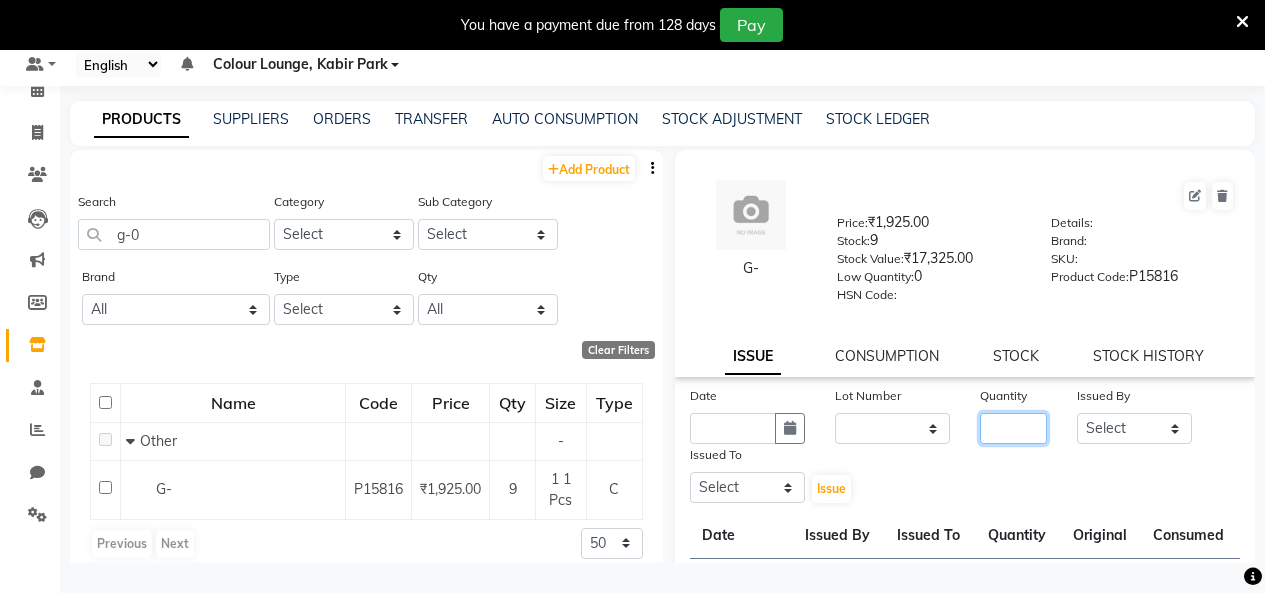 click 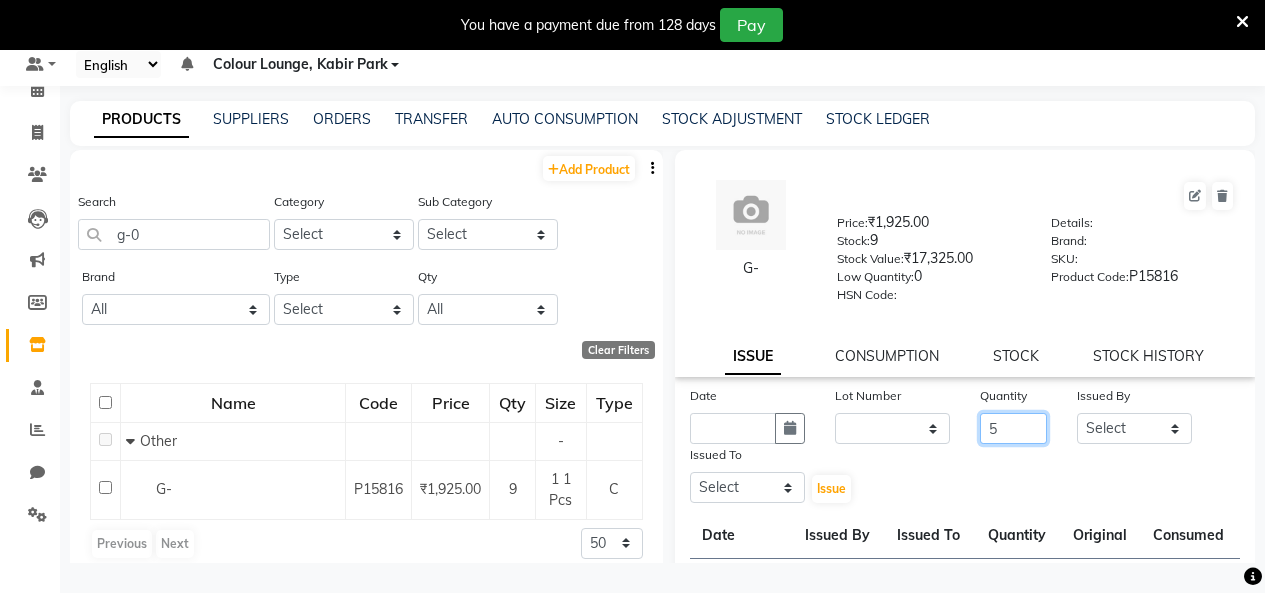 type on "5" 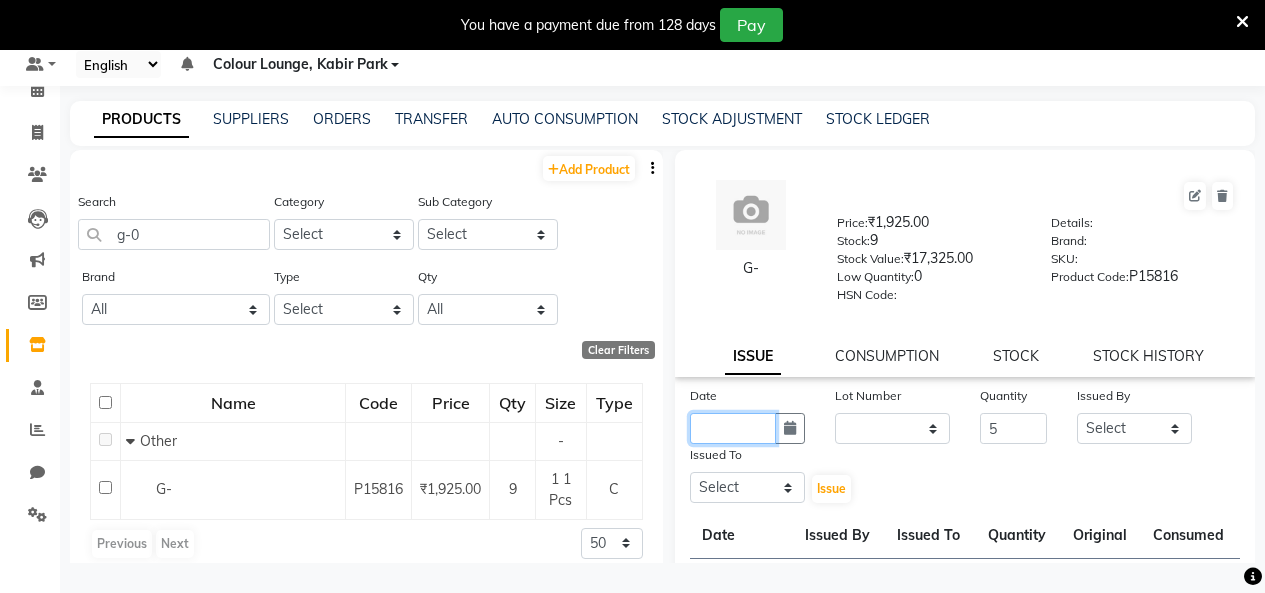 click 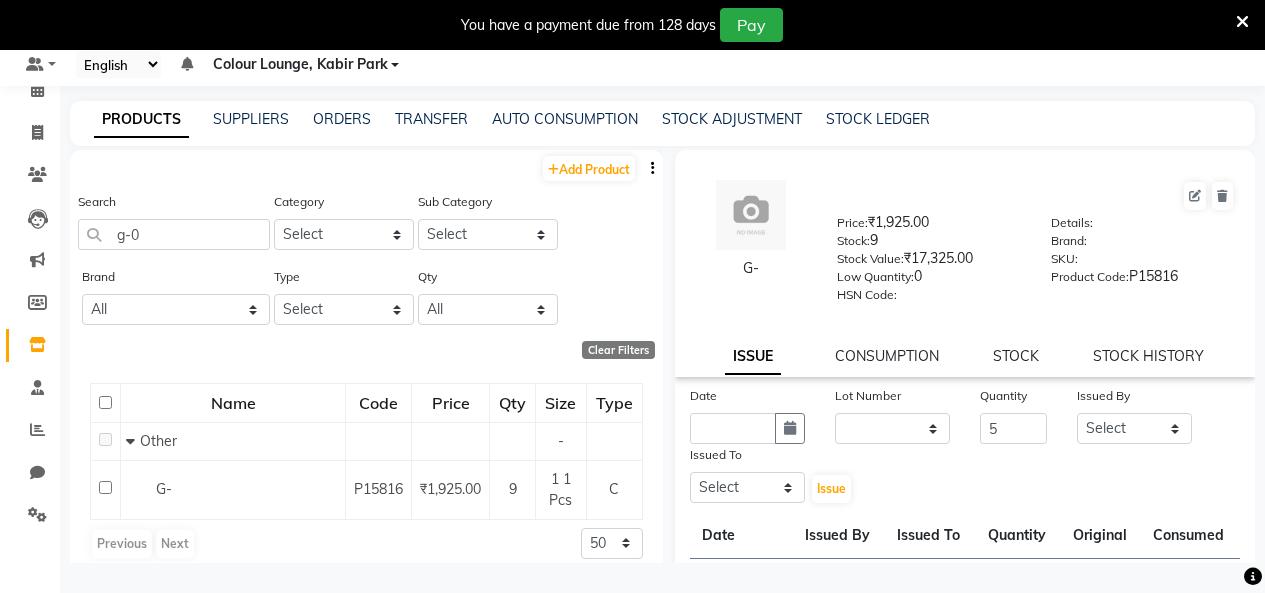 select on "8" 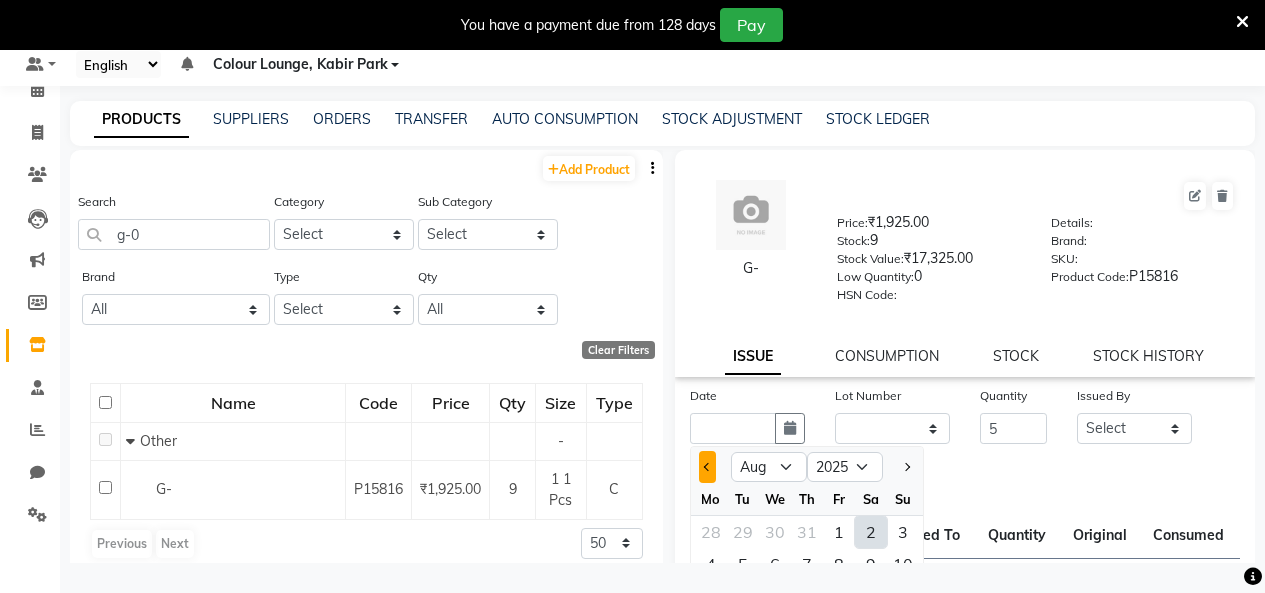 click 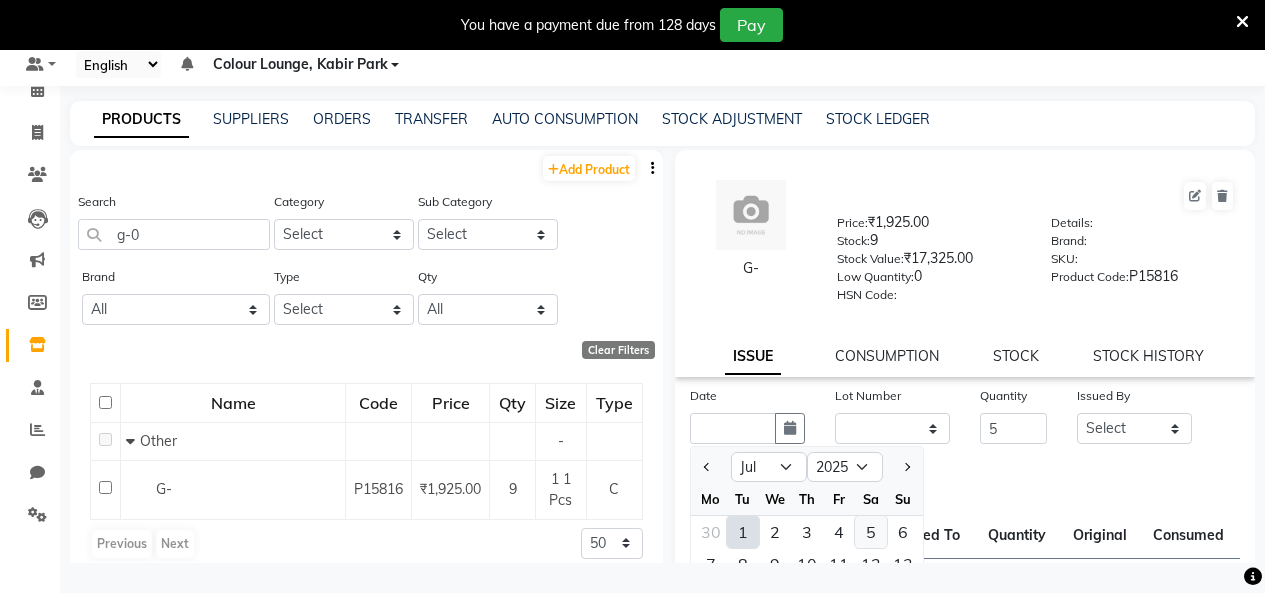 click on "5" 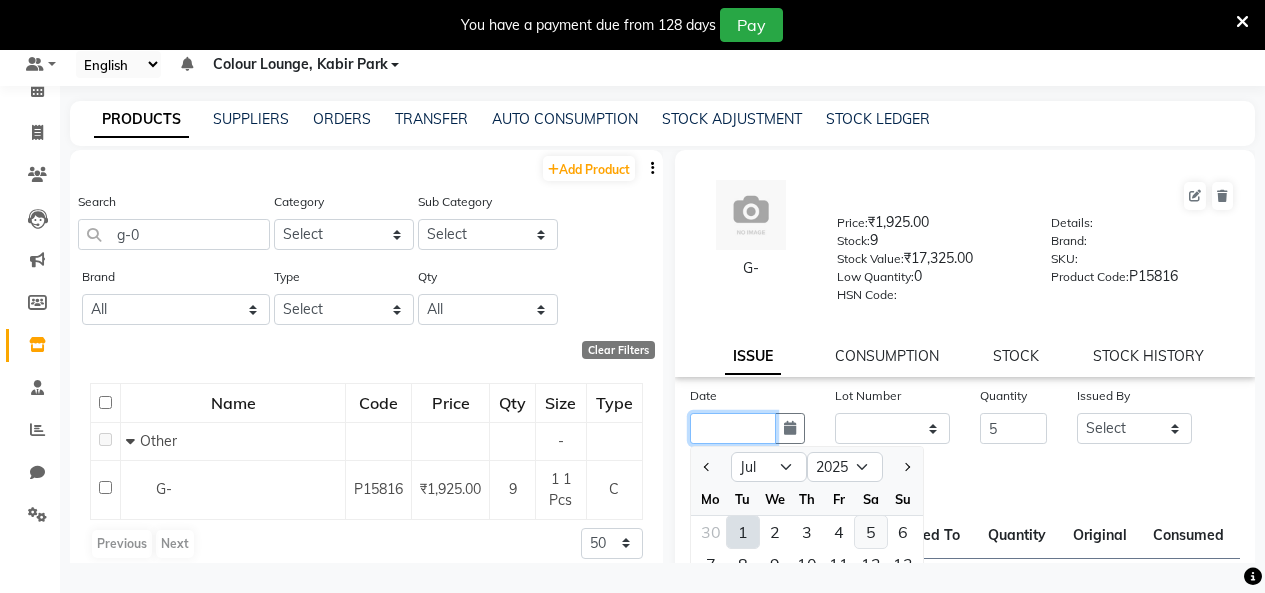 type on "05-07-2025" 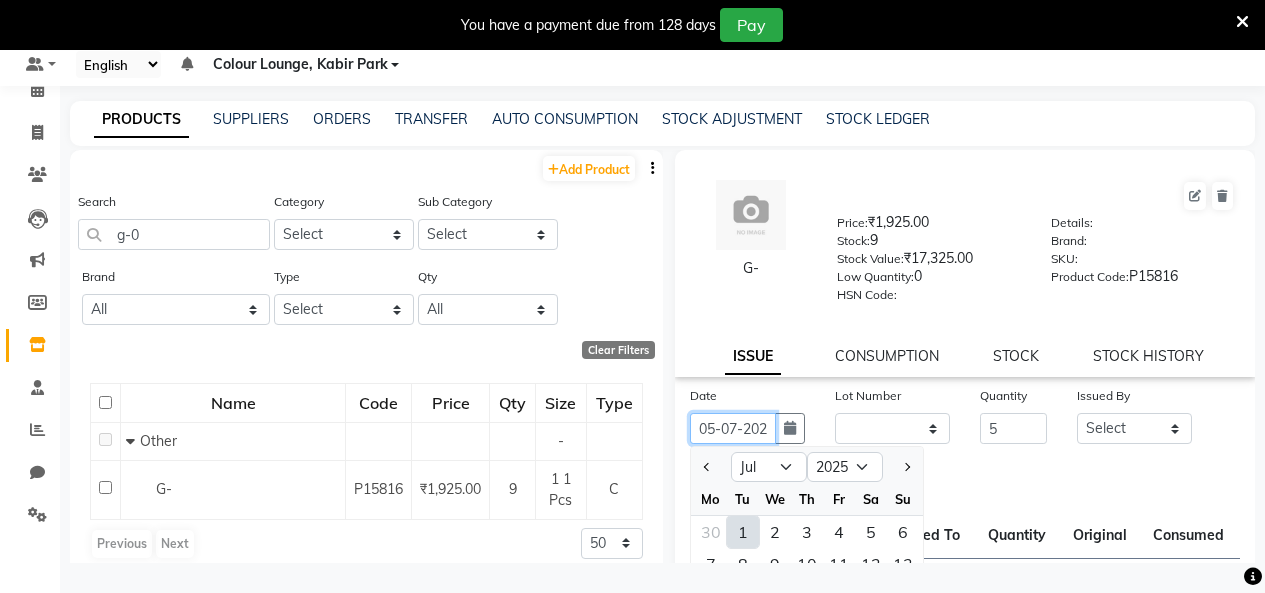 scroll, scrollTop: 0, scrollLeft: 15, axis: horizontal 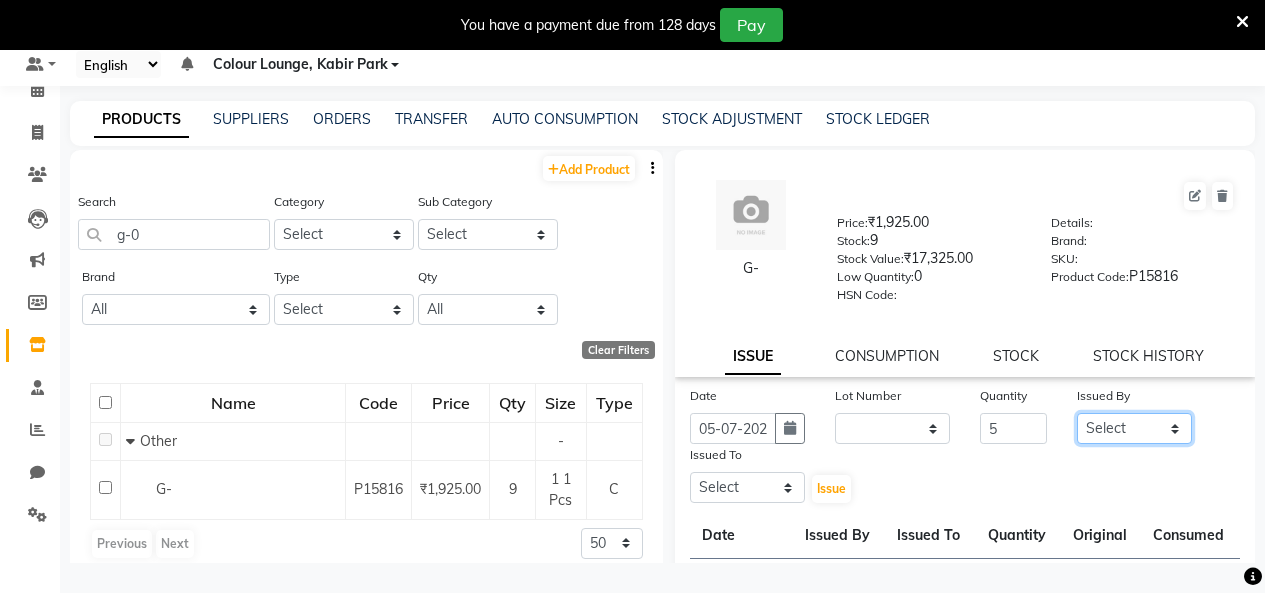 click on "Select Admin Admin AKHIL ANKUSH Colour Lounge, Kabir Park Colour Lounge, Kabir Park divyansh  Jaswinder singh guard JATIN JOHN JONEY LUXMI NAVDEEP KAUR NITI PARAMJIT PARAS KHATNAVLIA priya  priyanka  Rakesh sapna  SUMAN VANDANA SHARMA VISHAL" 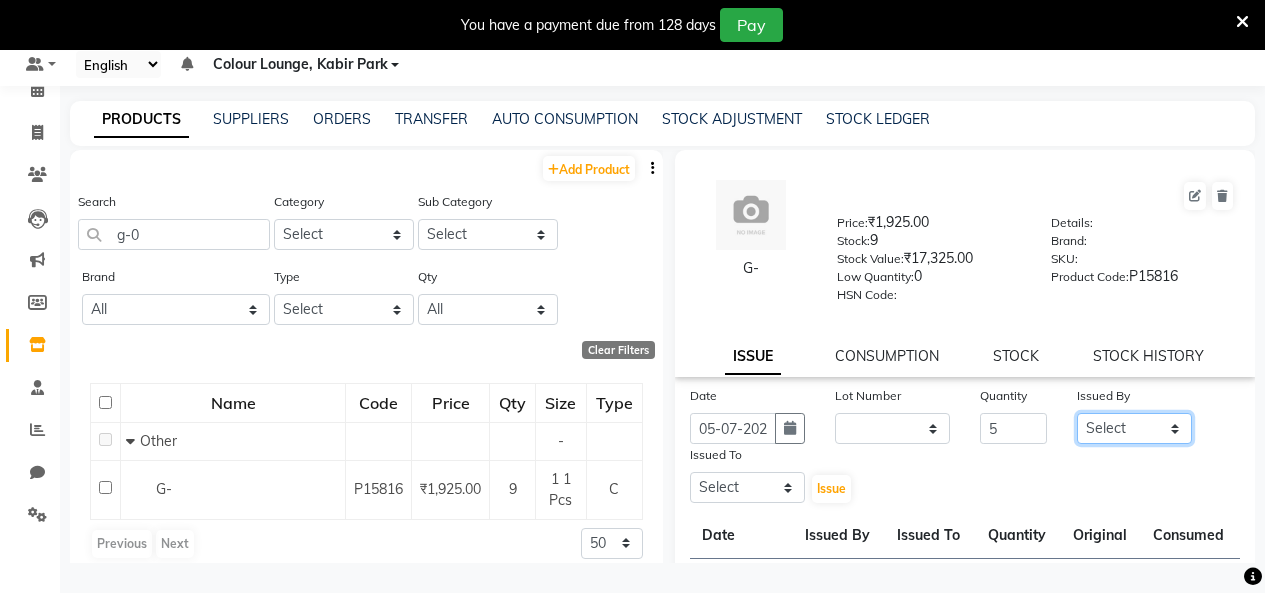 select on "70112" 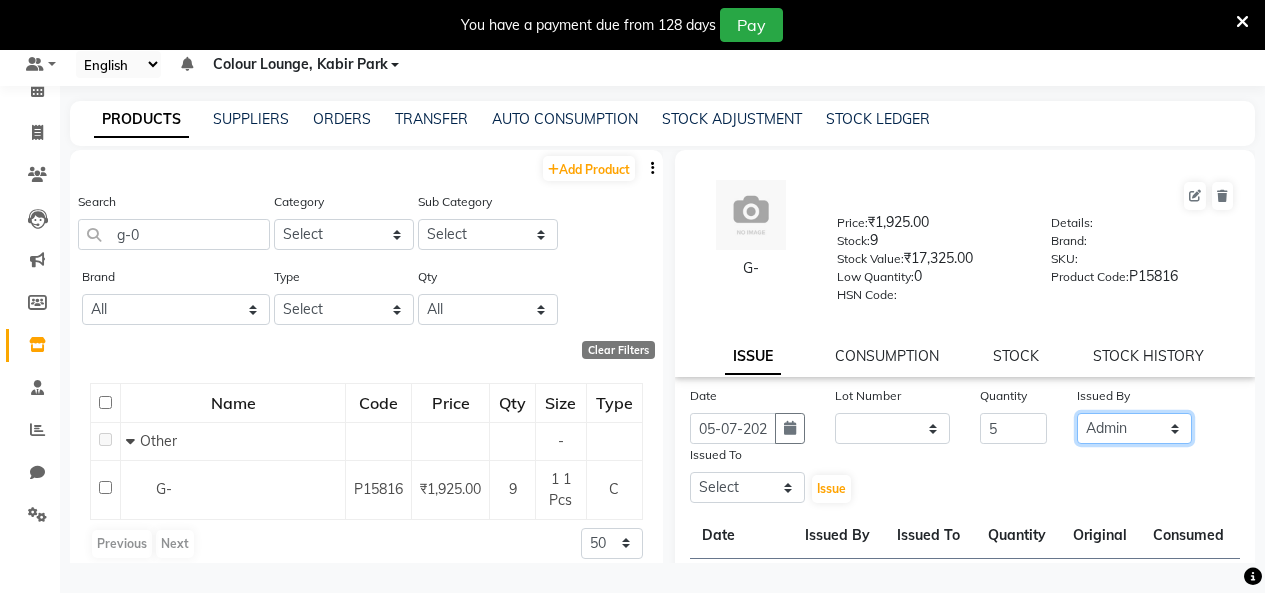 click on "Select Admin Admin AKHIL ANKUSH Colour Lounge, Kabir Park Colour Lounge, Kabir Park divyansh  Jaswinder singh guard JATIN JOHN JONEY LUXMI NAVDEEP KAUR NITI PARAMJIT PARAS KHATNAVLIA priya  priyanka  Rakesh sapna  SUMAN VANDANA SHARMA VISHAL" 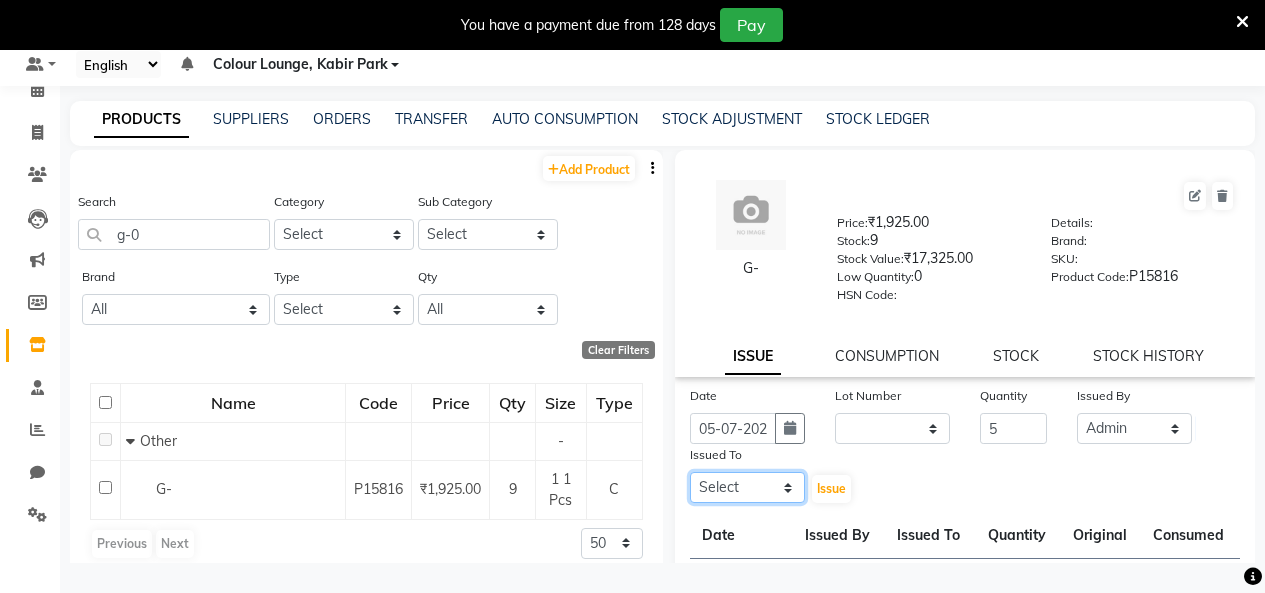 drag, startPoint x: 730, startPoint y: 491, endPoint x: 685, endPoint y: 193, distance: 301.3785 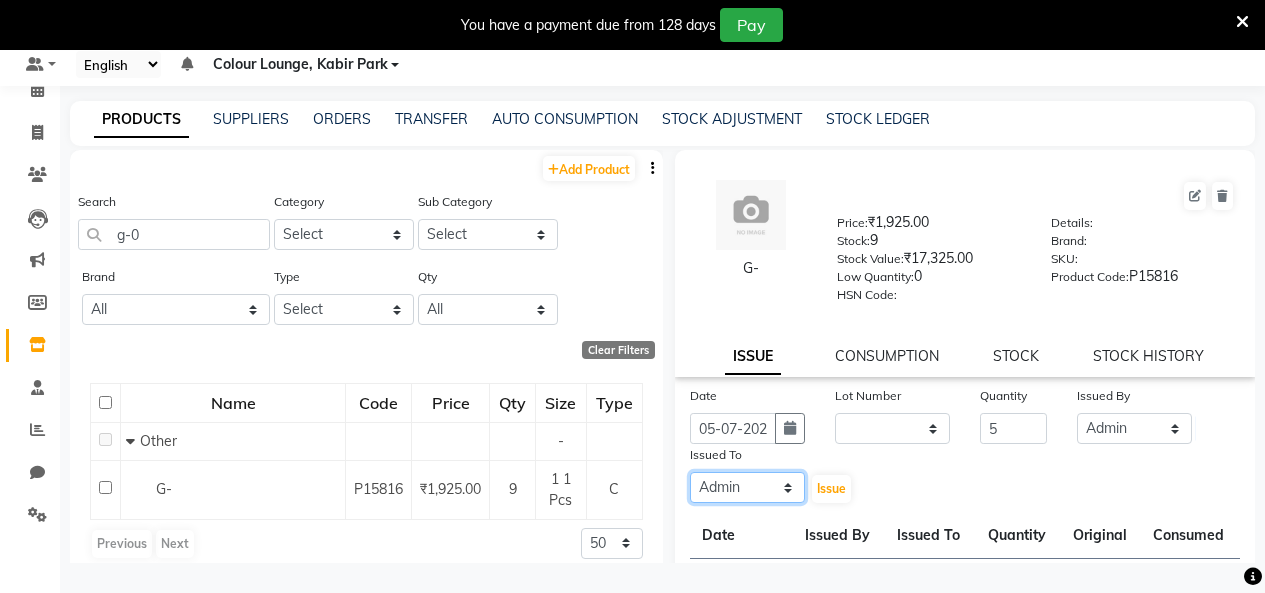 click on "Select Admin Admin AKHIL ANKUSH Colour Lounge, Kabir Park Colour Lounge, Kabir Park divyansh  Jaswinder singh guard JATIN JOHN JONEY LUXMI NAVDEEP KAUR NITI PARAMJIT PARAS KHATNAVLIA priya  priyanka  Rakesh sapna  SUMAN VANDANA SHARMA VISHAL" 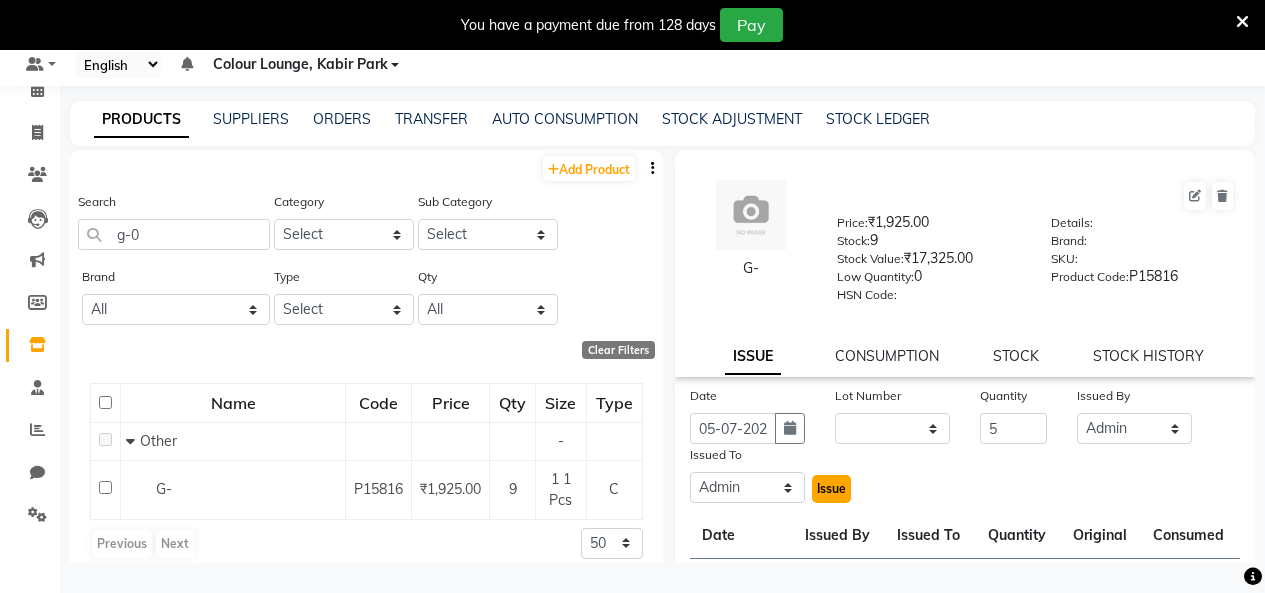 click on "Issue" 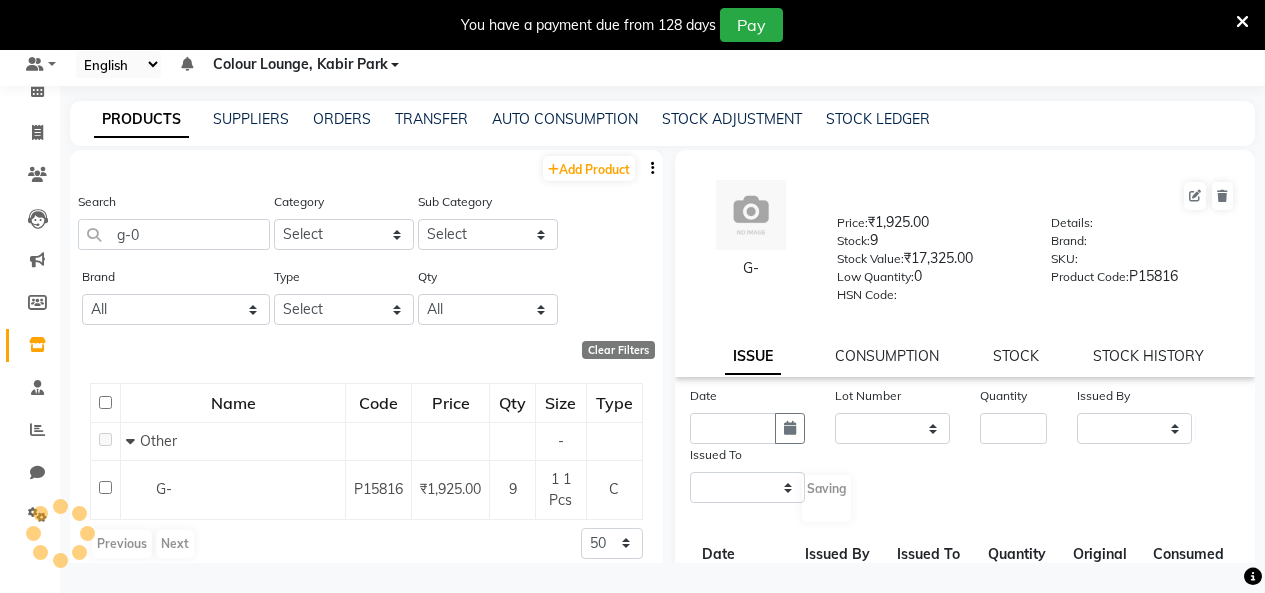 select 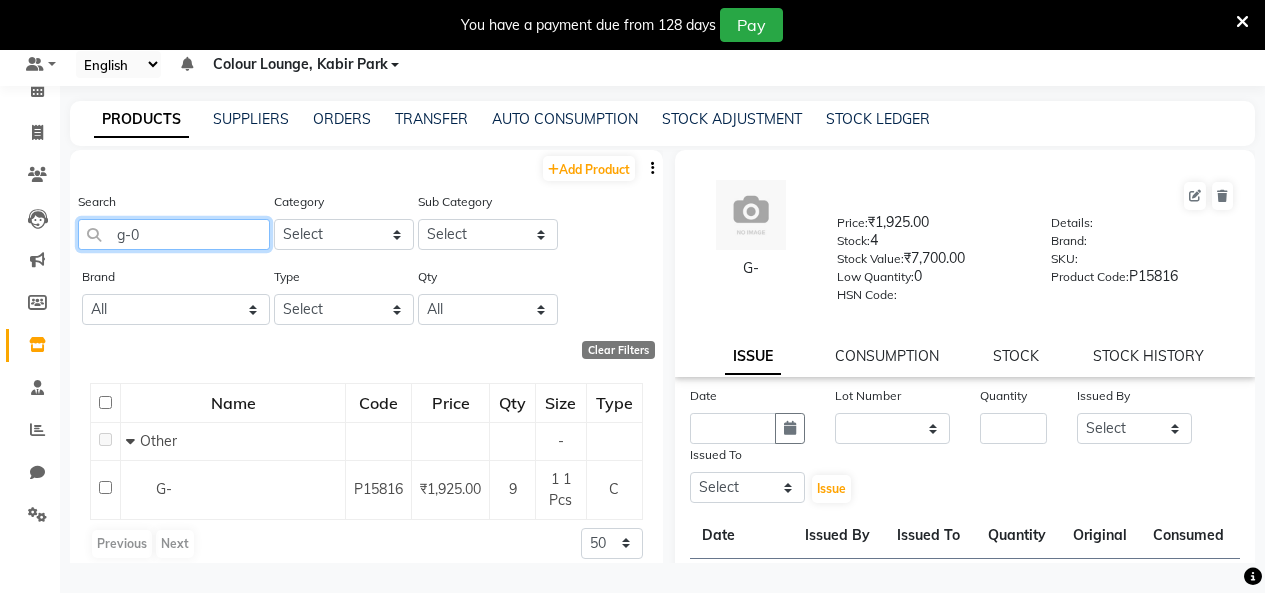 click on "g-0" 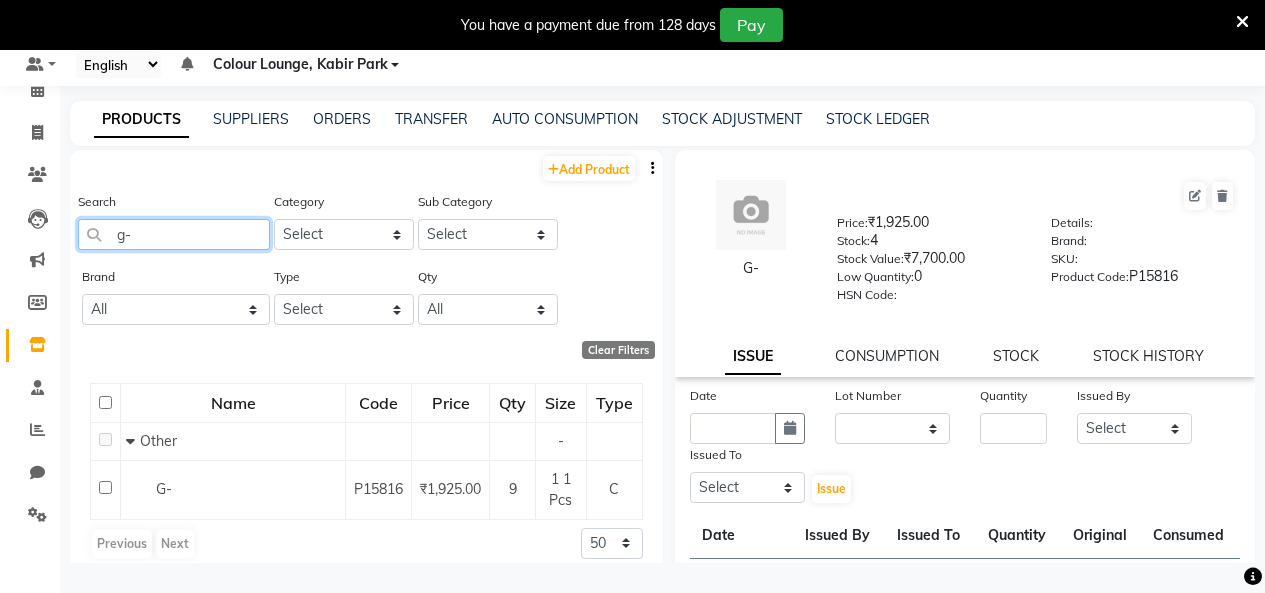 type on "g" 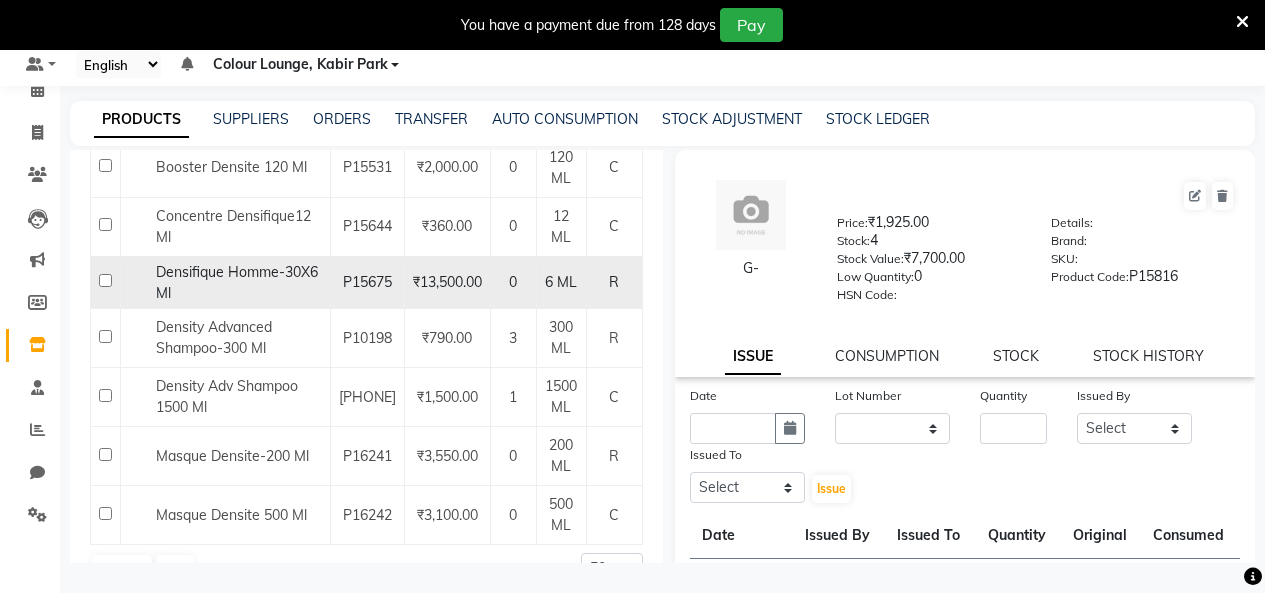 scroll, scrollTop: 700, scrollLeft: 0, axis: vertical 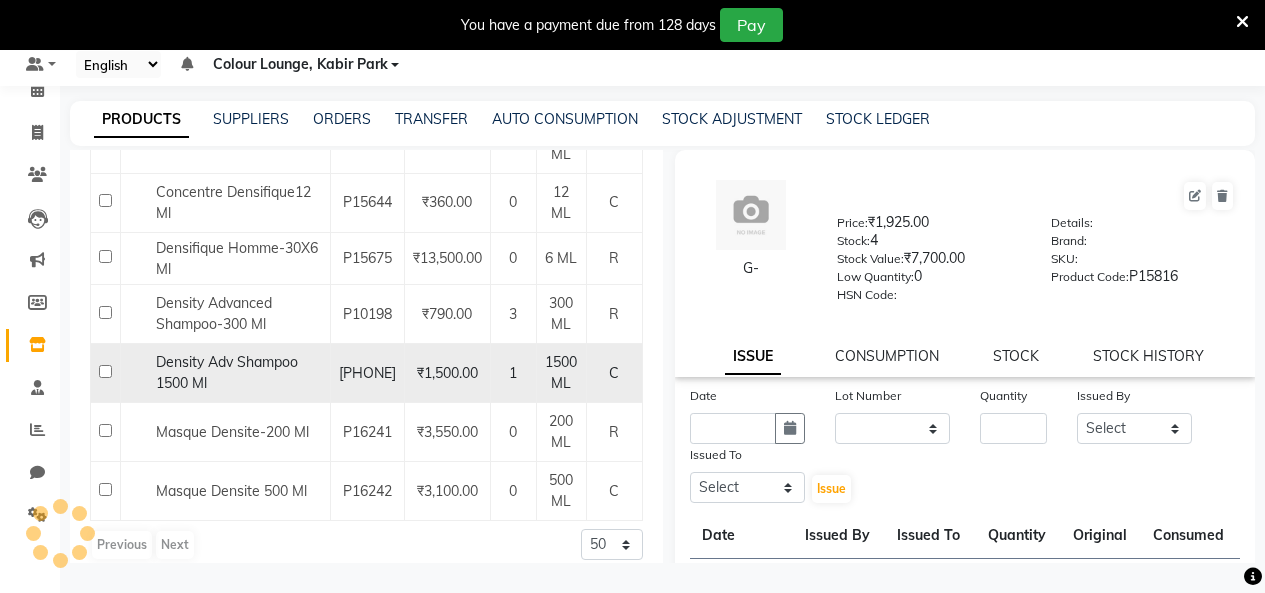 type on "dens" 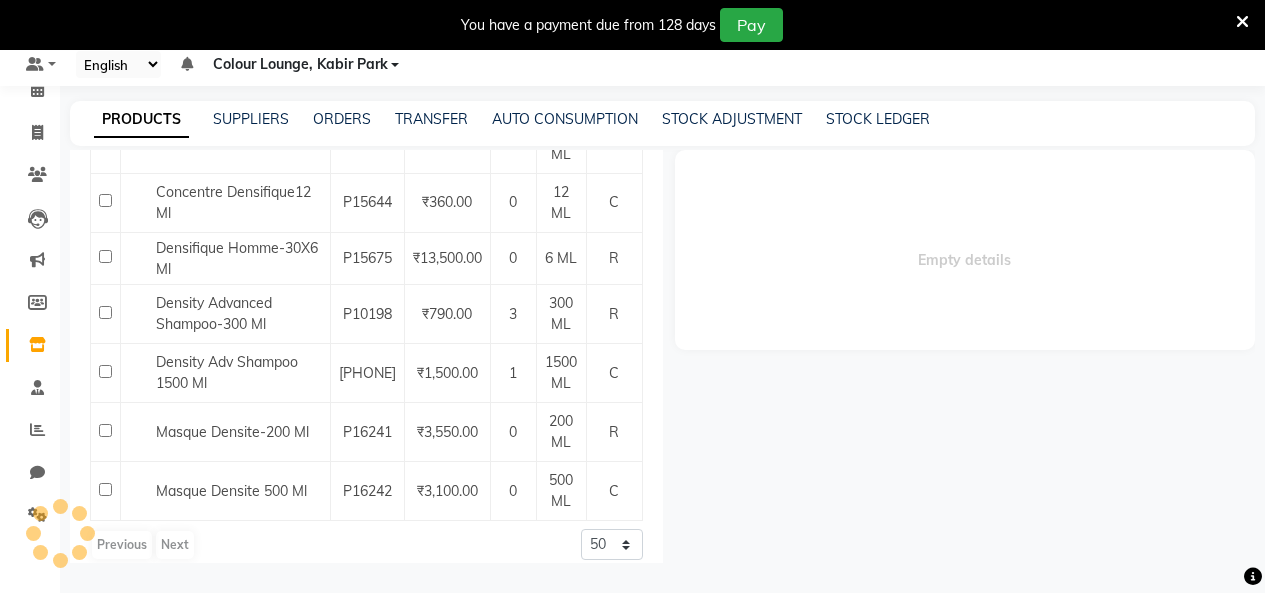 select 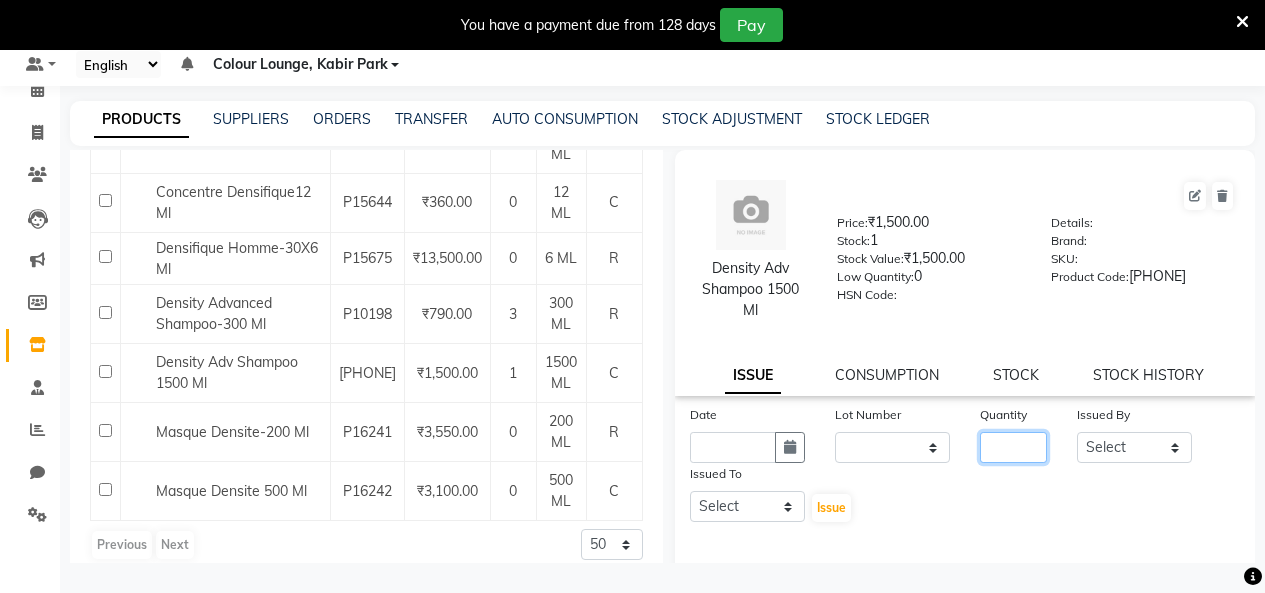 click 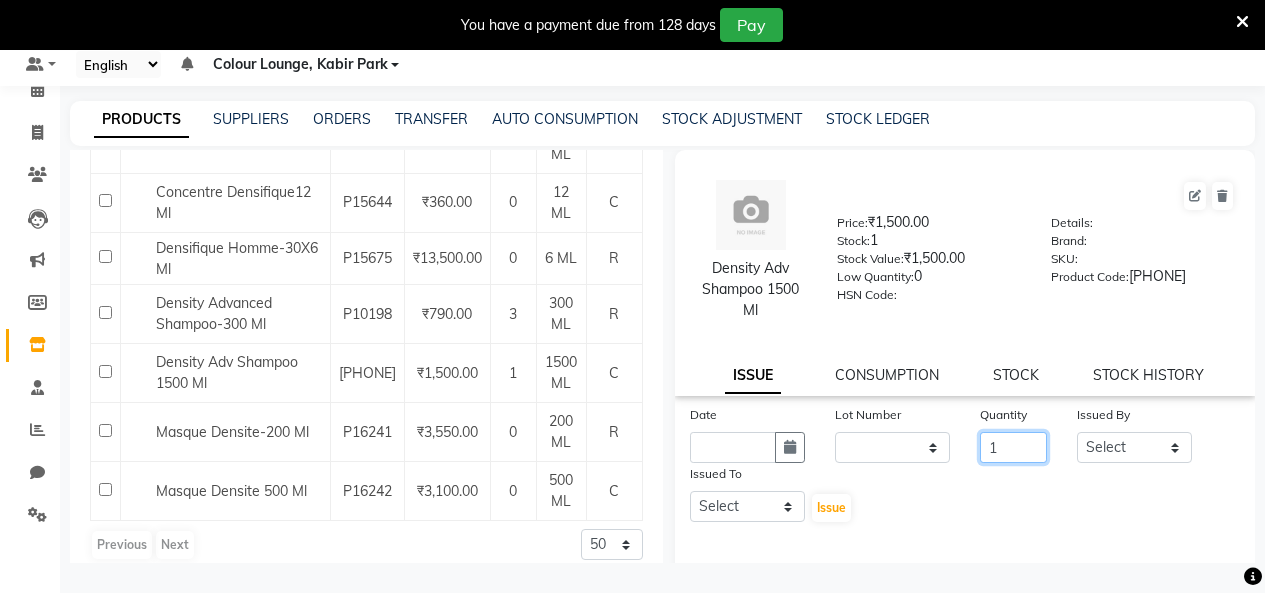 type on "1" 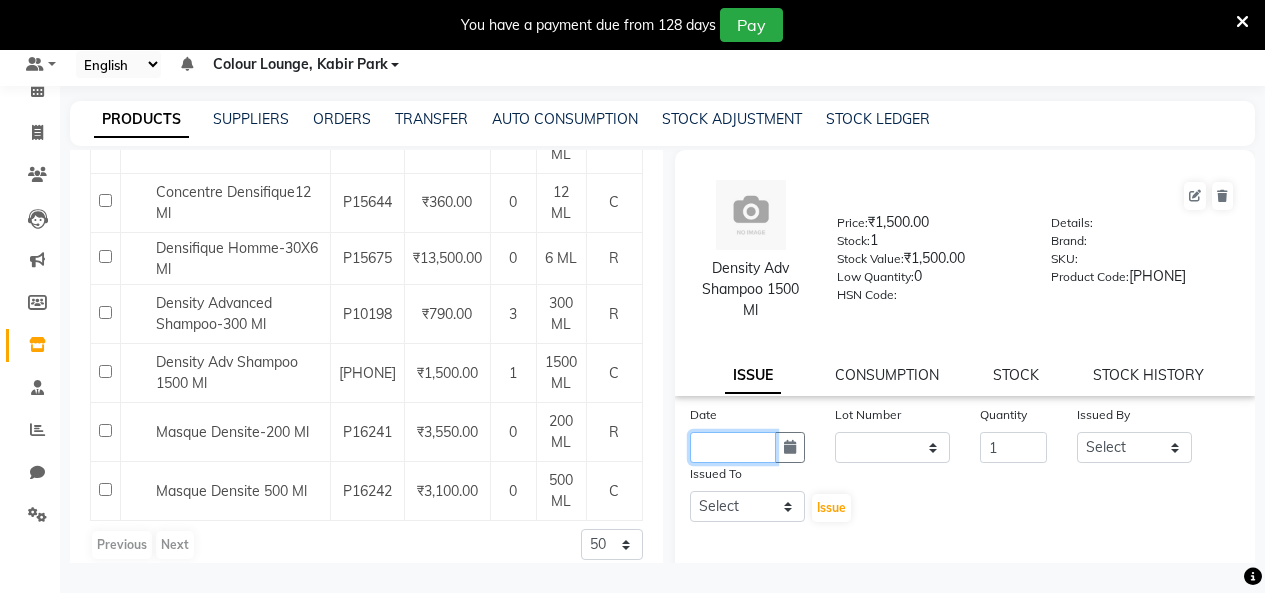 click 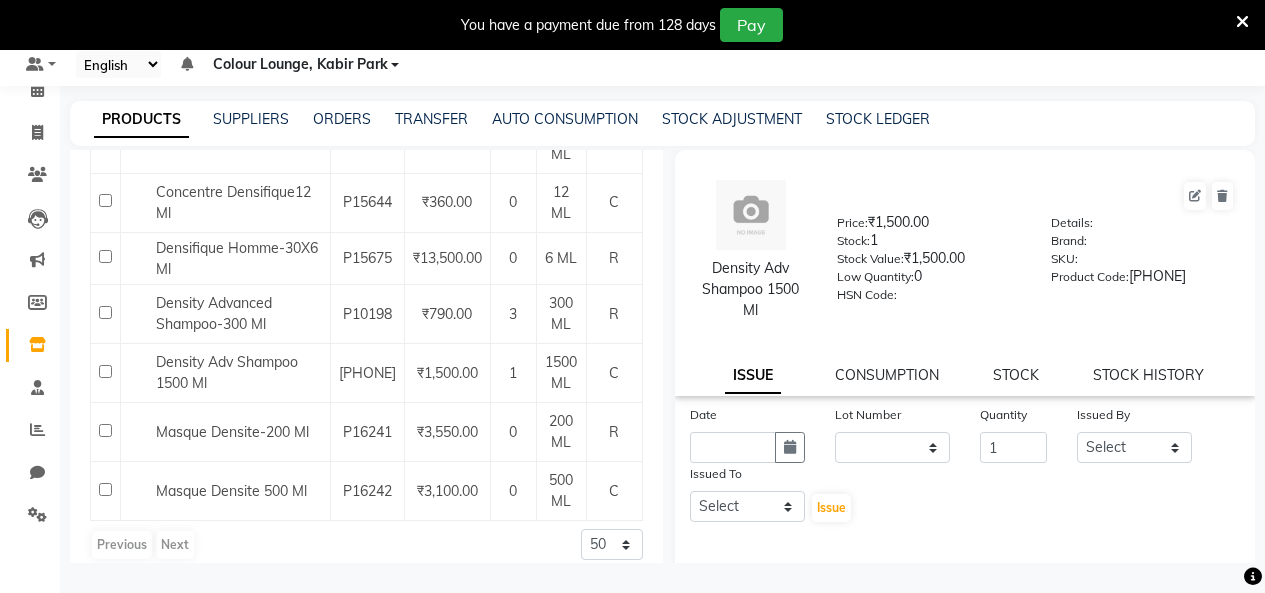 select on "8" 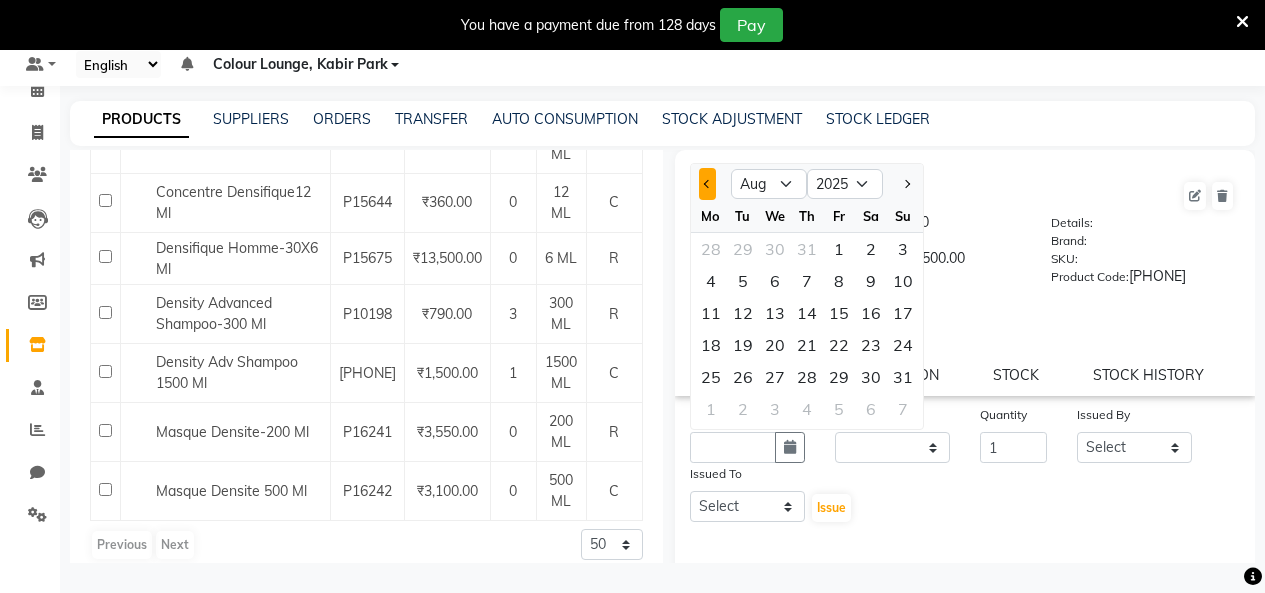 click 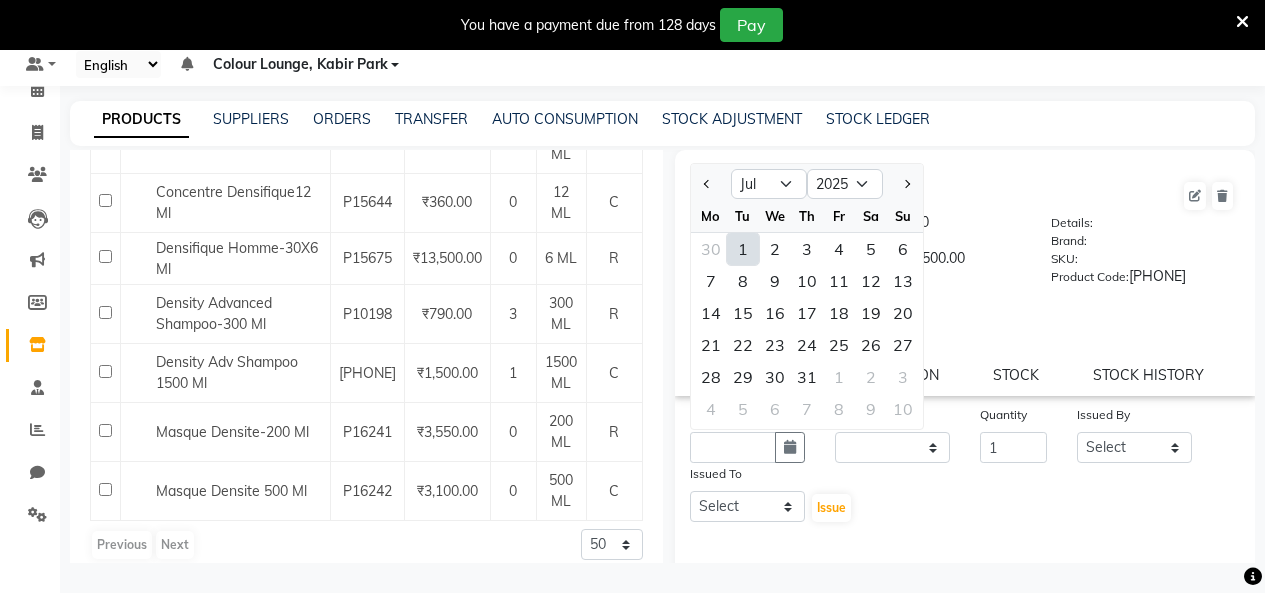 drag, startPoint x: 752, startPoint y: 306, endPoint x: 762, endPoint y: 307, distance: 10.049875 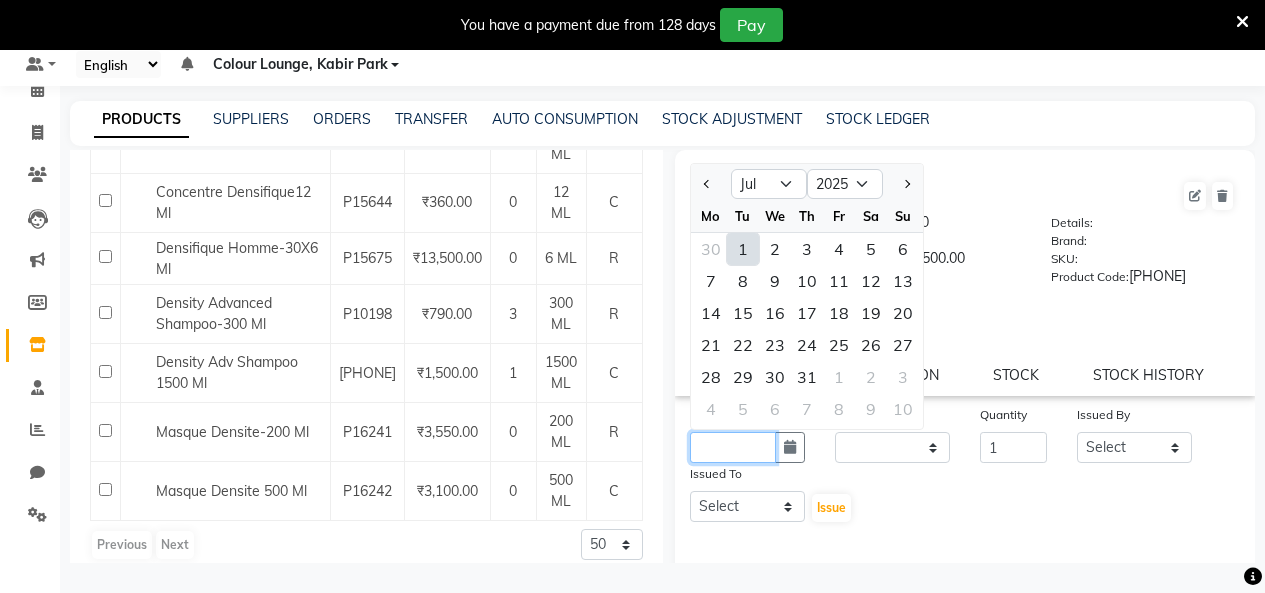 type on "15-07-2025" 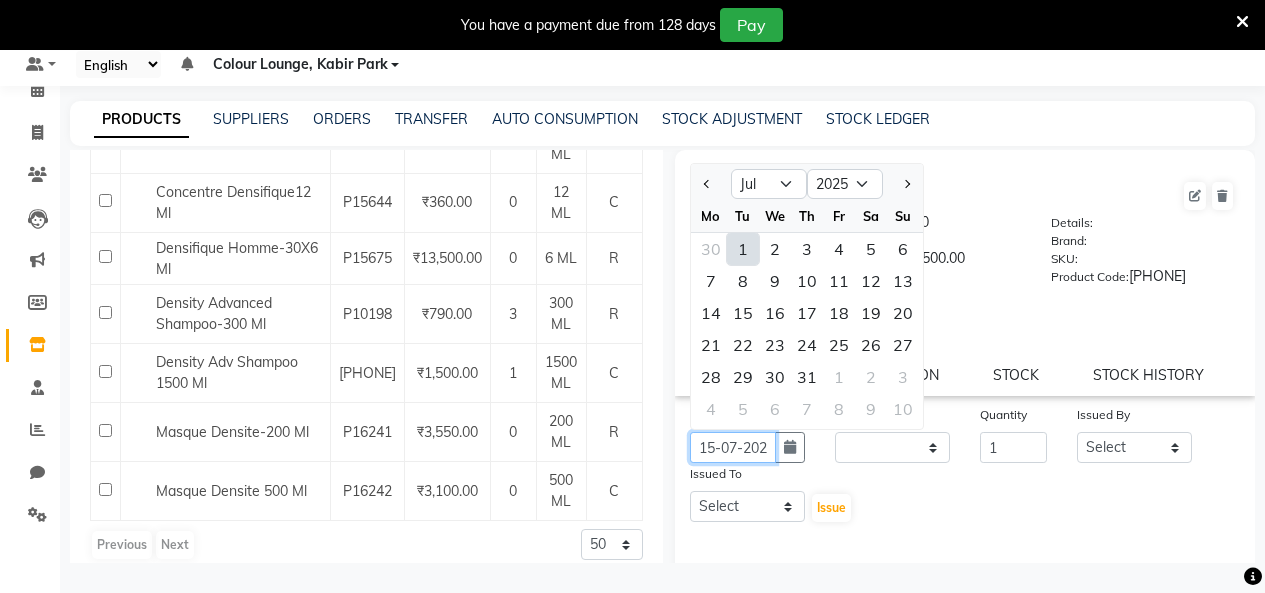 scroll, scrollTop: 0, scrollLeft: 15, axis: horizontal 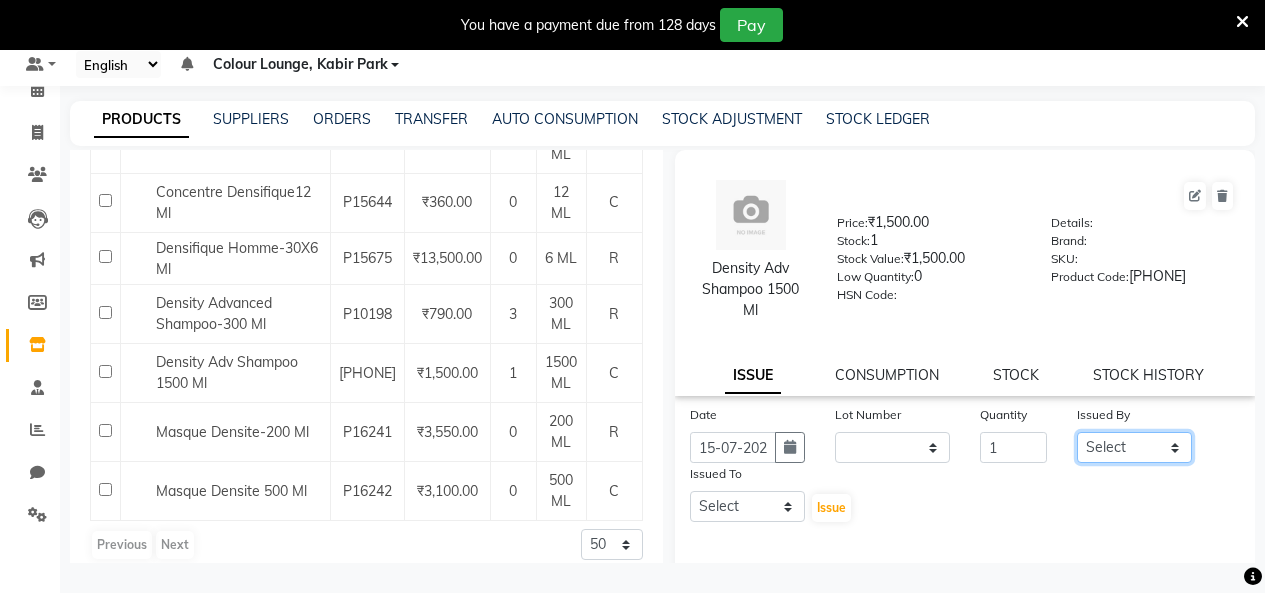 click on "Select Admin Admin AKHIL ANKUSH Colour Lounge, Kabir Park Colour Lounge, Kabir Park divyansh  Jaswinder singh guard JATIN JOHN JONEY LUXMI NAVDEEP KAUR NITI PARAMJIT PARAS KHATNAVLIA priya  priyanka  Rakesh sapna  SUMAN VANDANA SHARMA VISHAL" 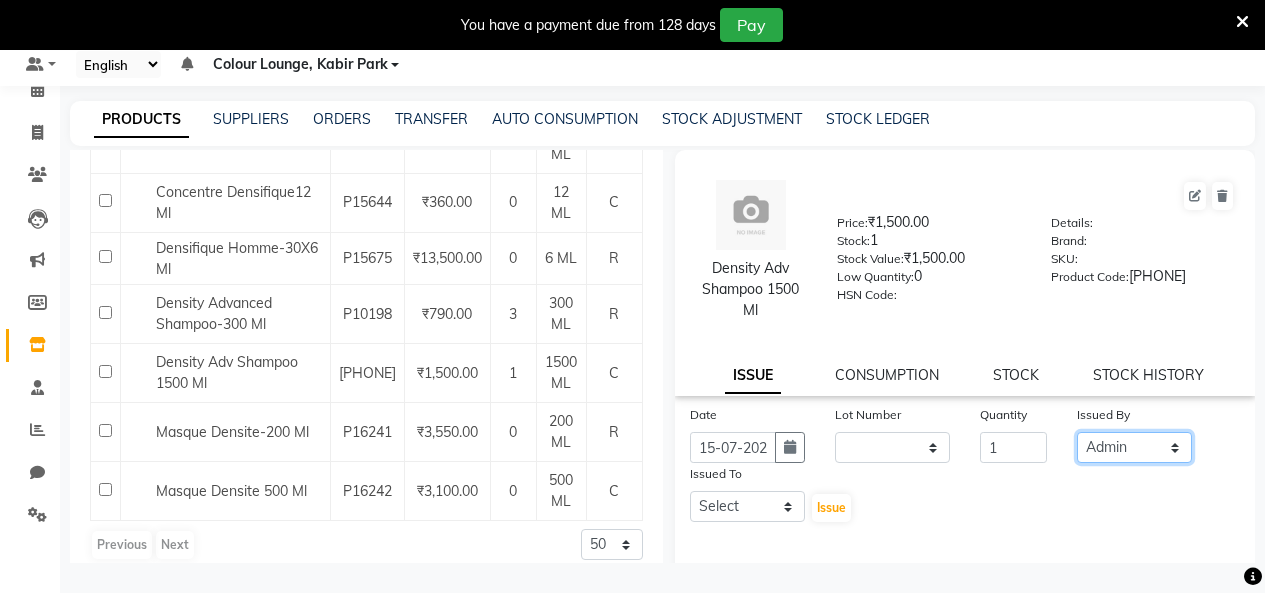 click on "Select Admin Admin AKHIL ANKUSH Colour Lounge, Kabir Park Colour Lounge, Kabir Park divyansh  Jaswinder singh guard JATIN JOHN JONEY LUXMI NAVDEEP KAUR NITI PARAMJIT PARAS KHATNAVLIA priya  priyanka  Rakesh sapna  SUMAN VANDANA SHARMA VISHAL" 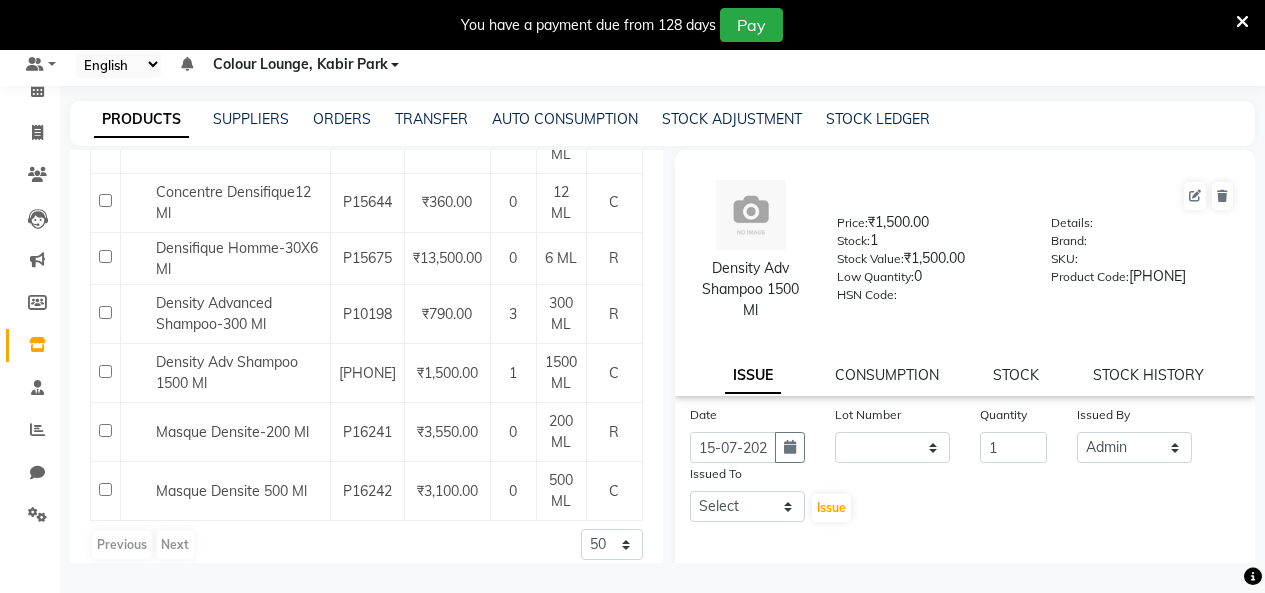 drag, startPoint x: 744, startPoint y: 524, endPoint x: 753, endPoint y: 478, distance: 46.872166 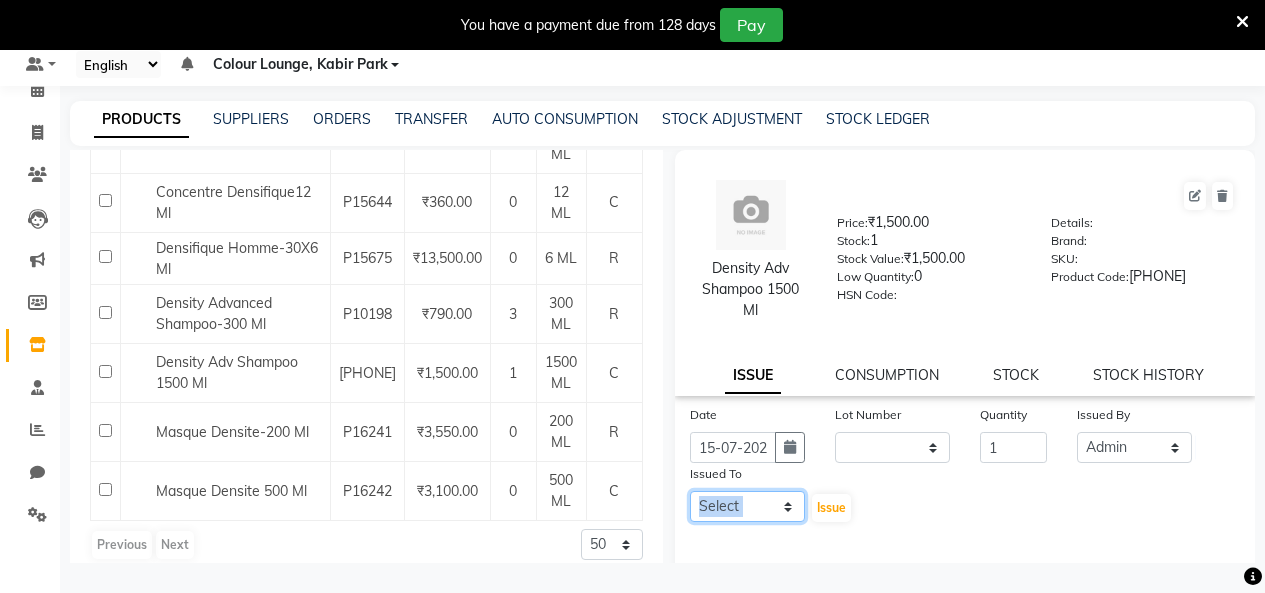 drag, startPoint x: 722, startPoint y: 507, endPoint x: 715, endPoint y: 491, distance: 17.464249 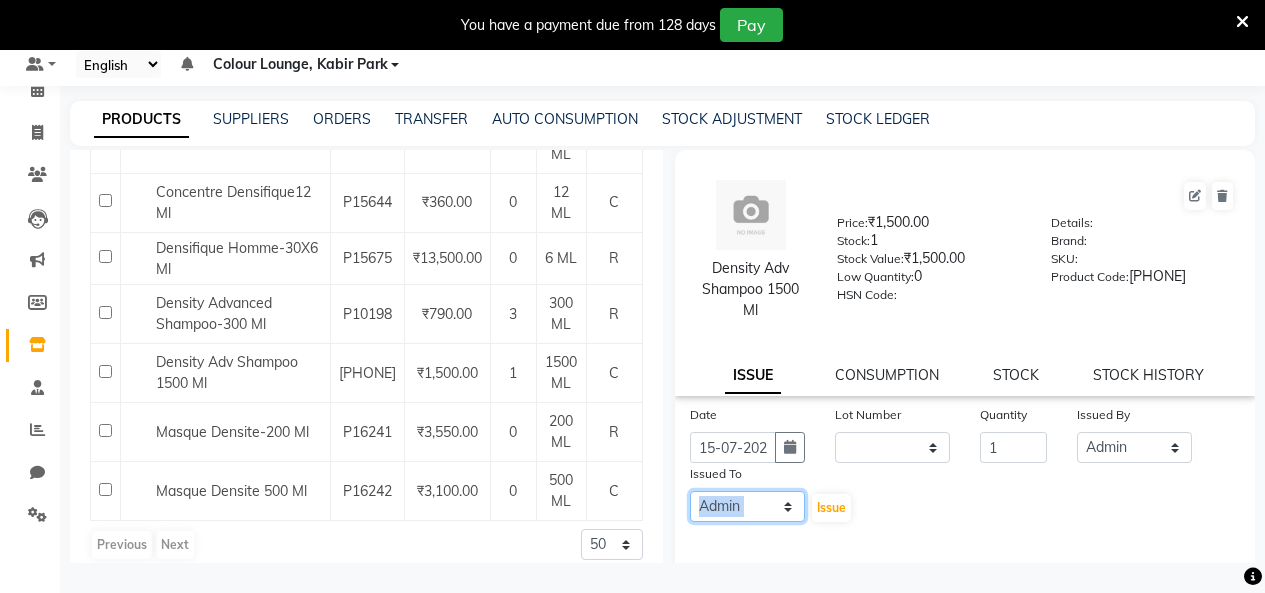 click on "Select Admin Admin AKHIL ANKUSH Colour Lounge, Kabir Park Colour Lounge, Kabir Park divyansh  Jaswinder singh guard JATIN JOHN JONEY LUXMI NAVDEEP KAUR NITI PARAMJIT PARAS KHATNAVLIA priya  priyanka  Rakesh sapna  SUMAN VANDANA SHARMA VISHAL" 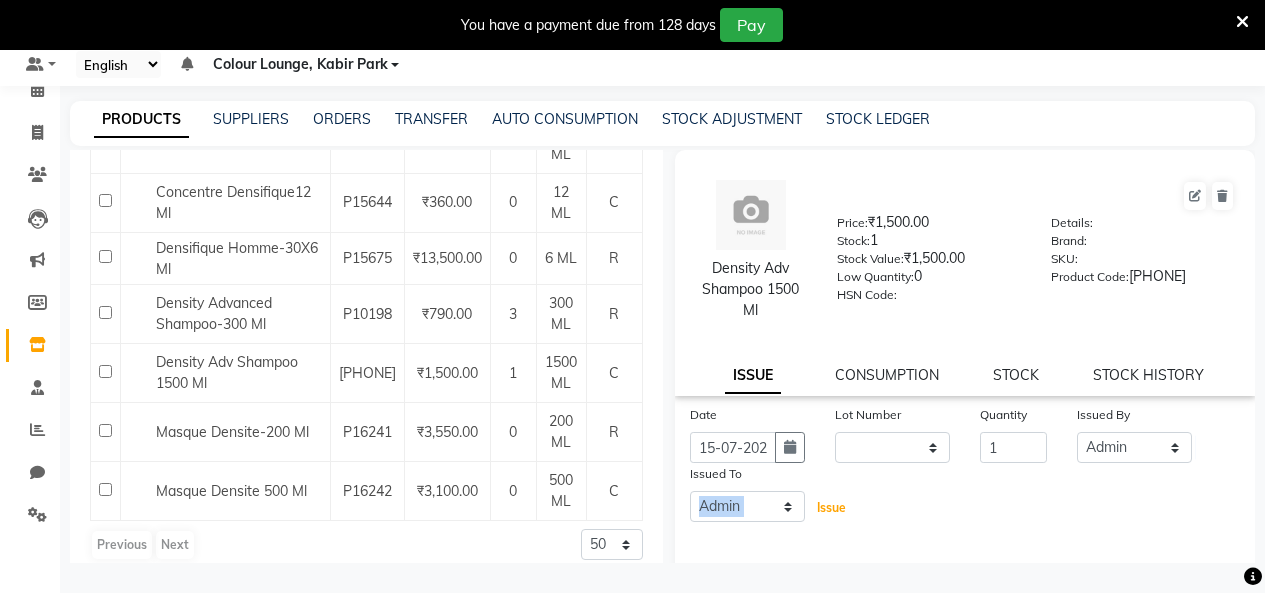 click on "Issue" 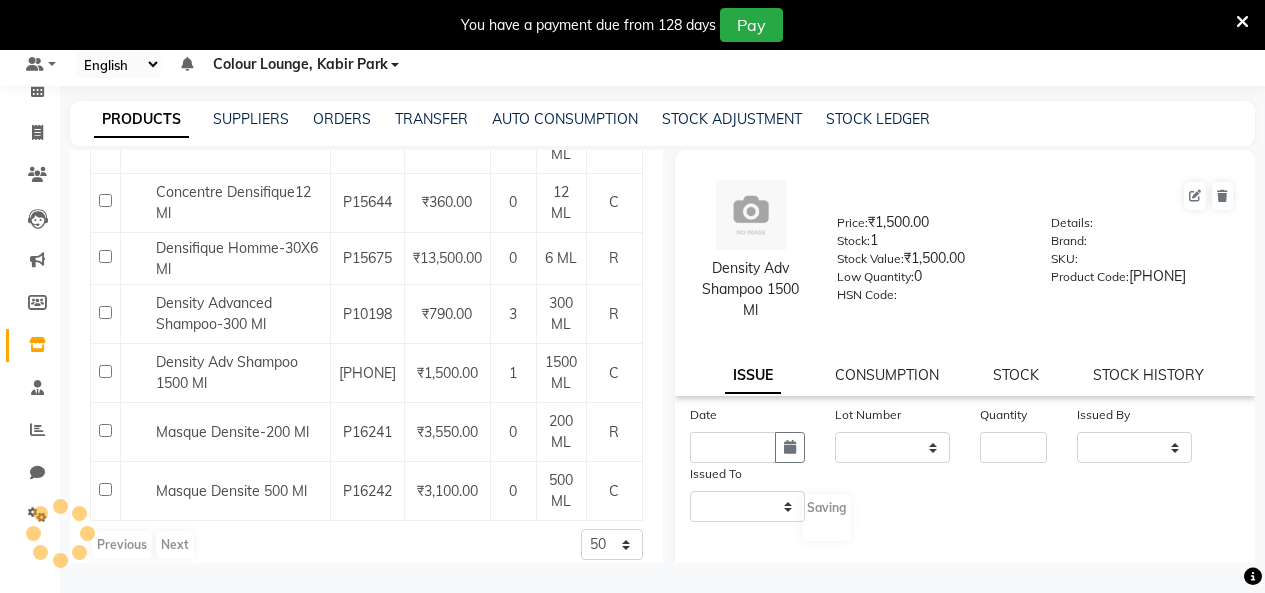 select 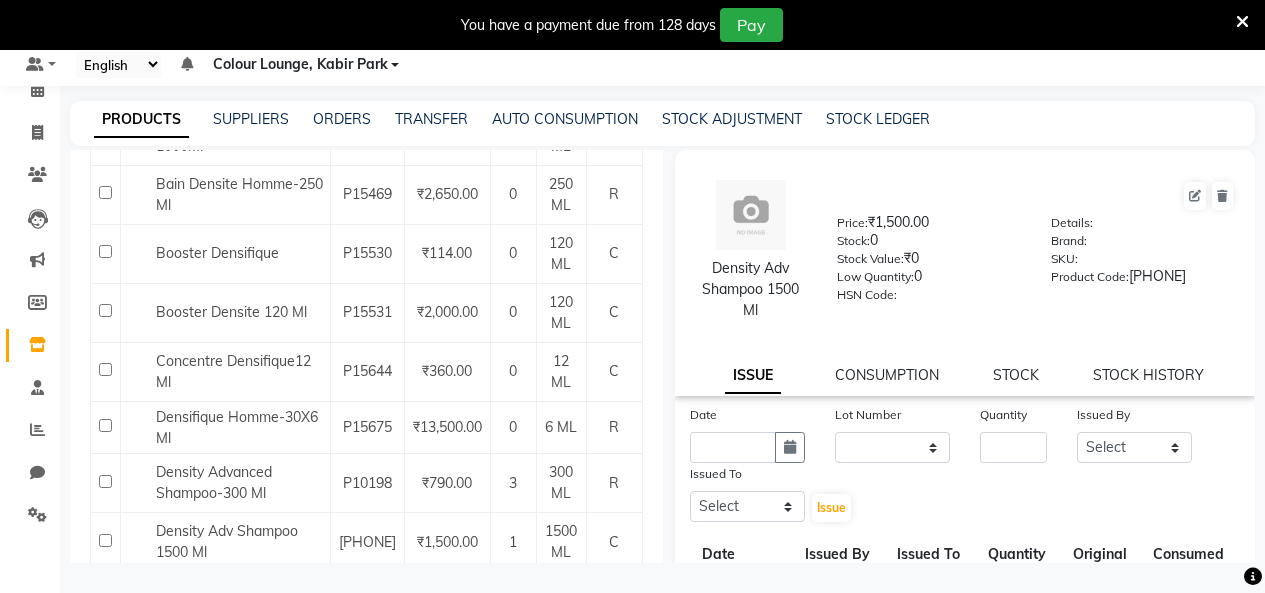 scroll, scrollTop: 0, scrollLeft: 0, axis: both 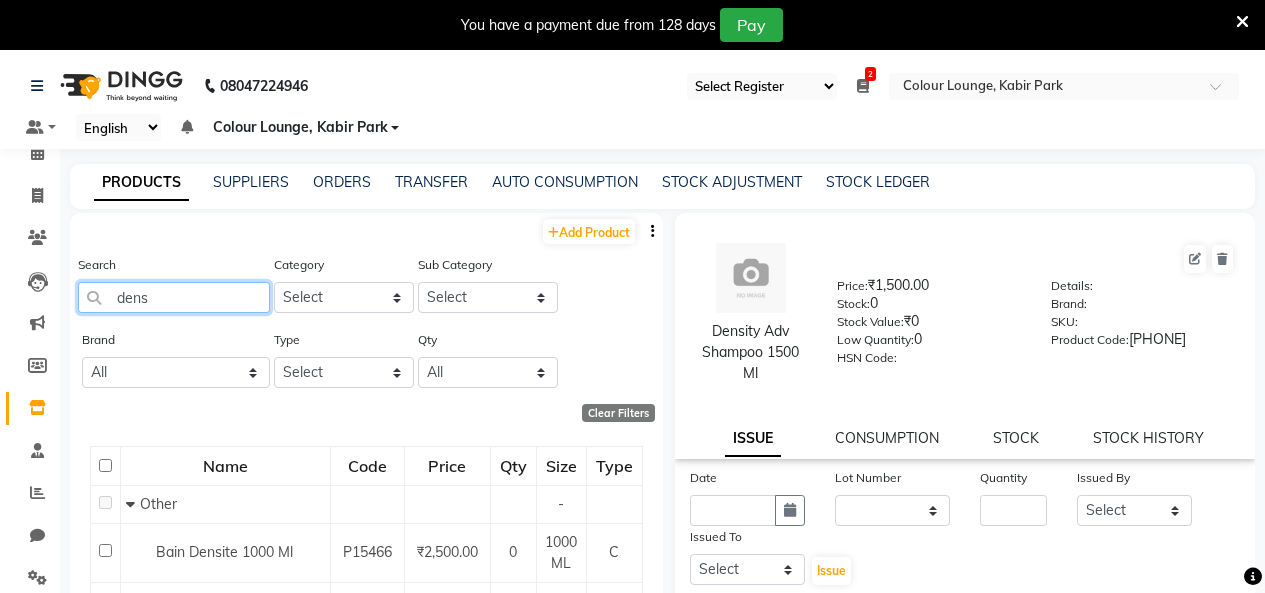 click on "dens" 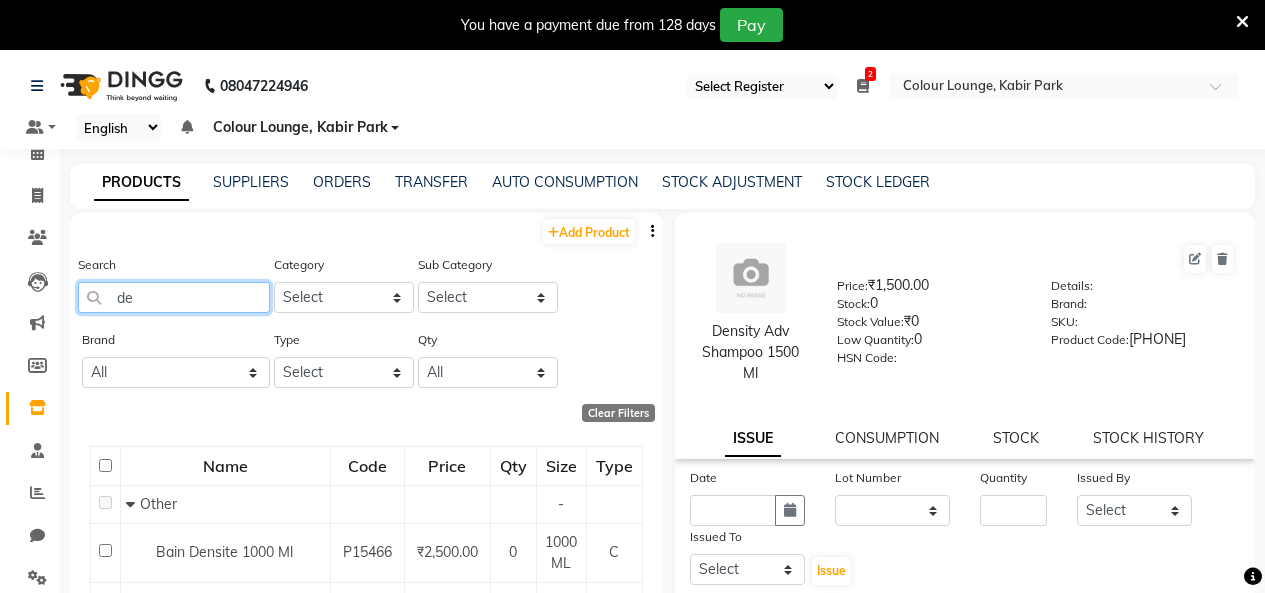 type on "d" 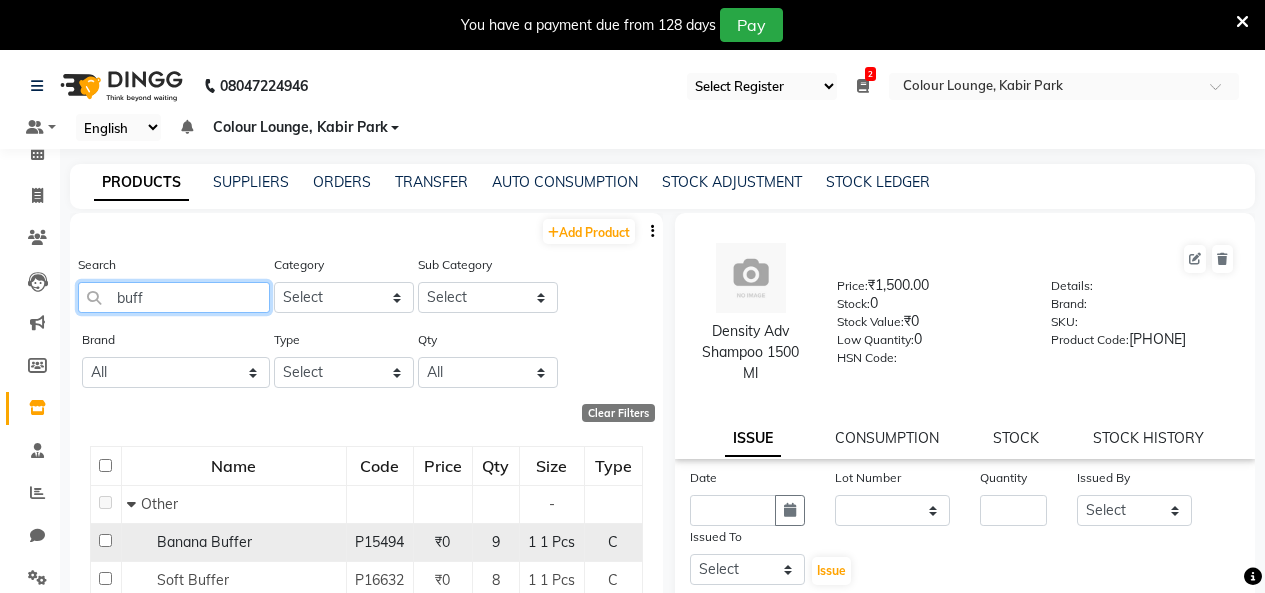 type on "buff" 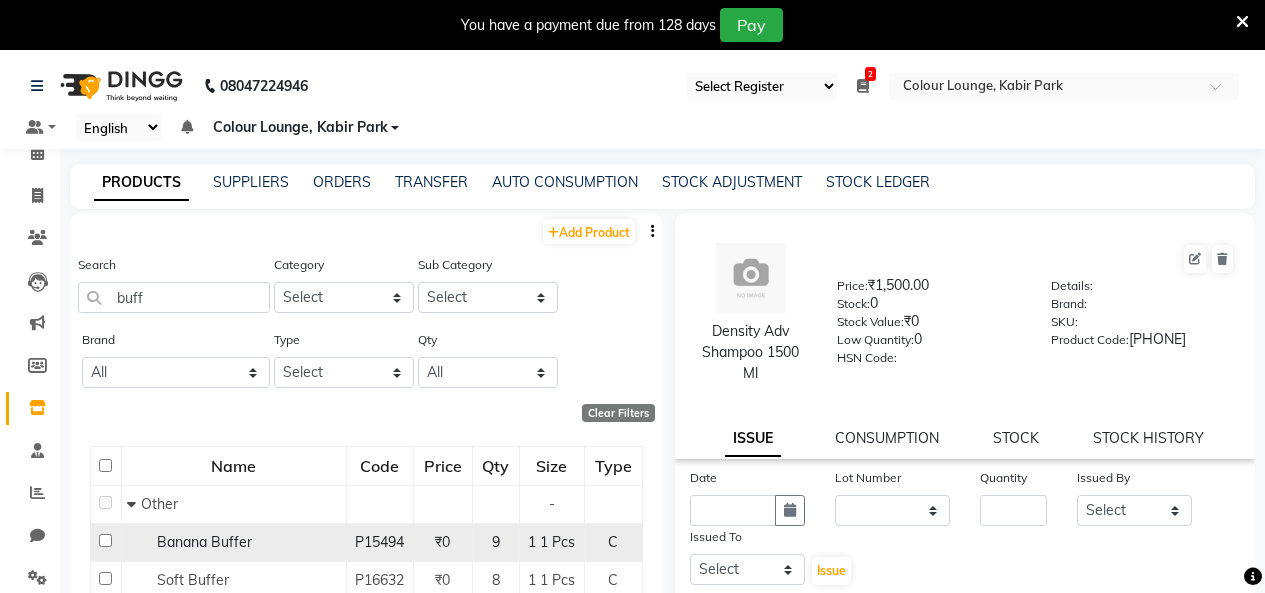 click on "9" 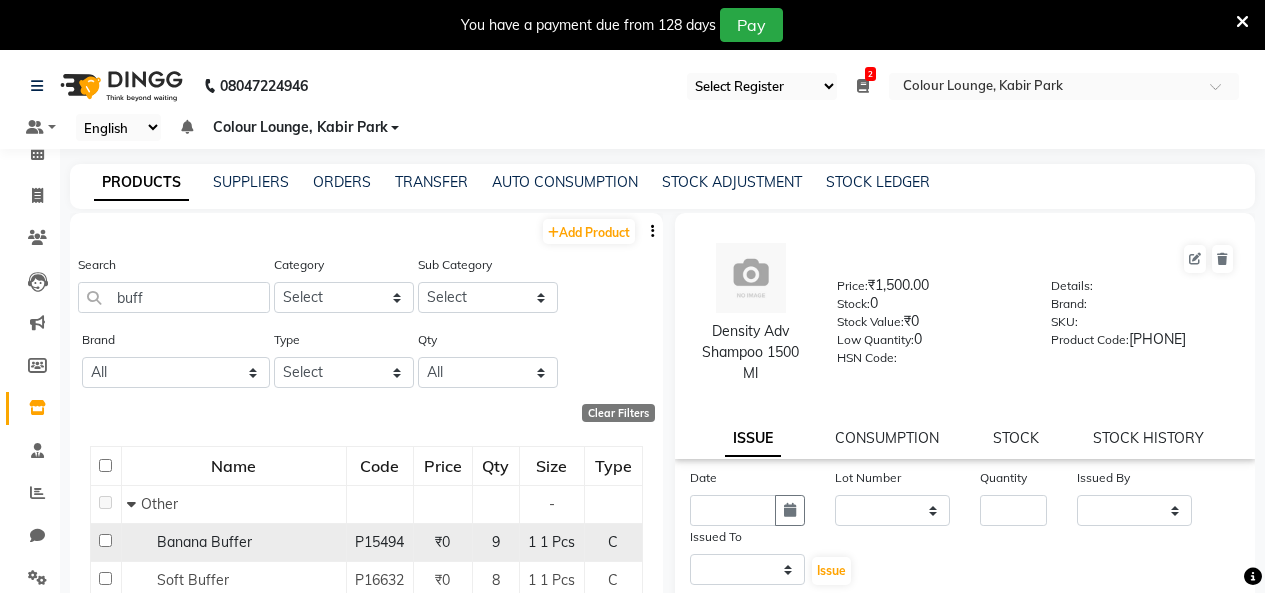 select 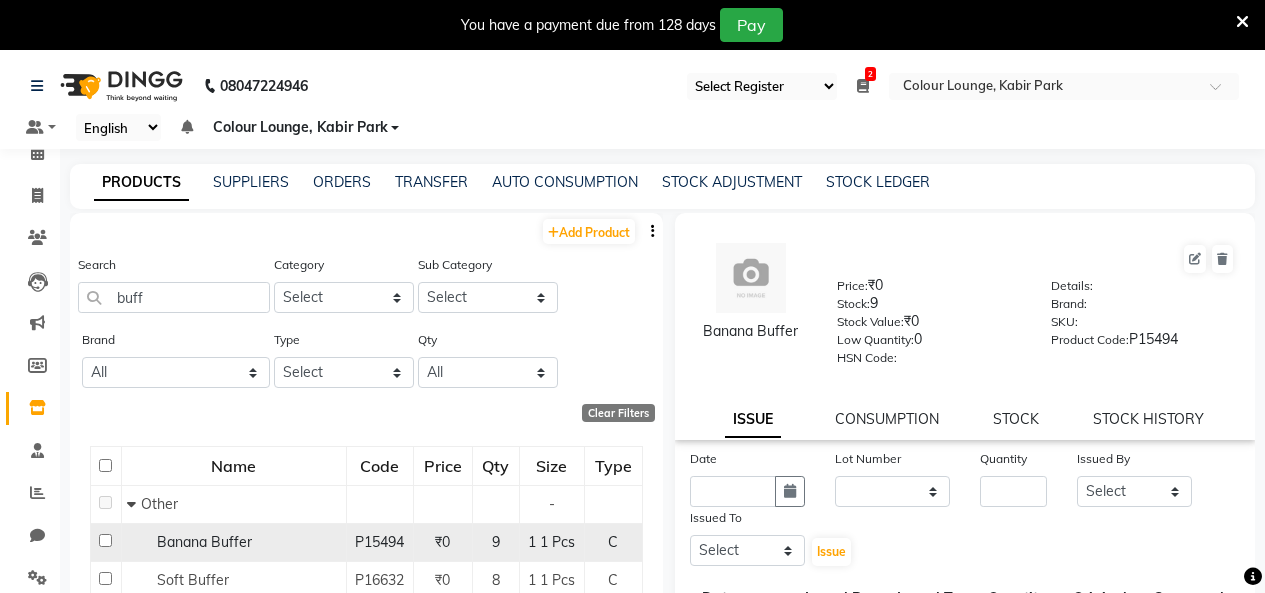 click on "9" 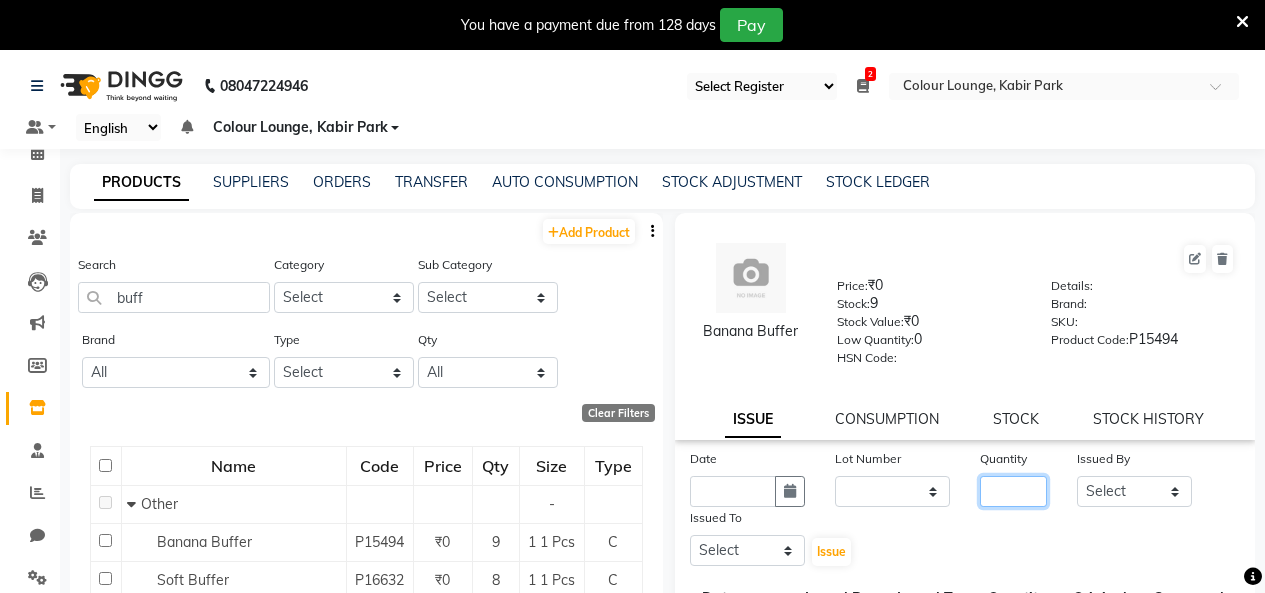 click 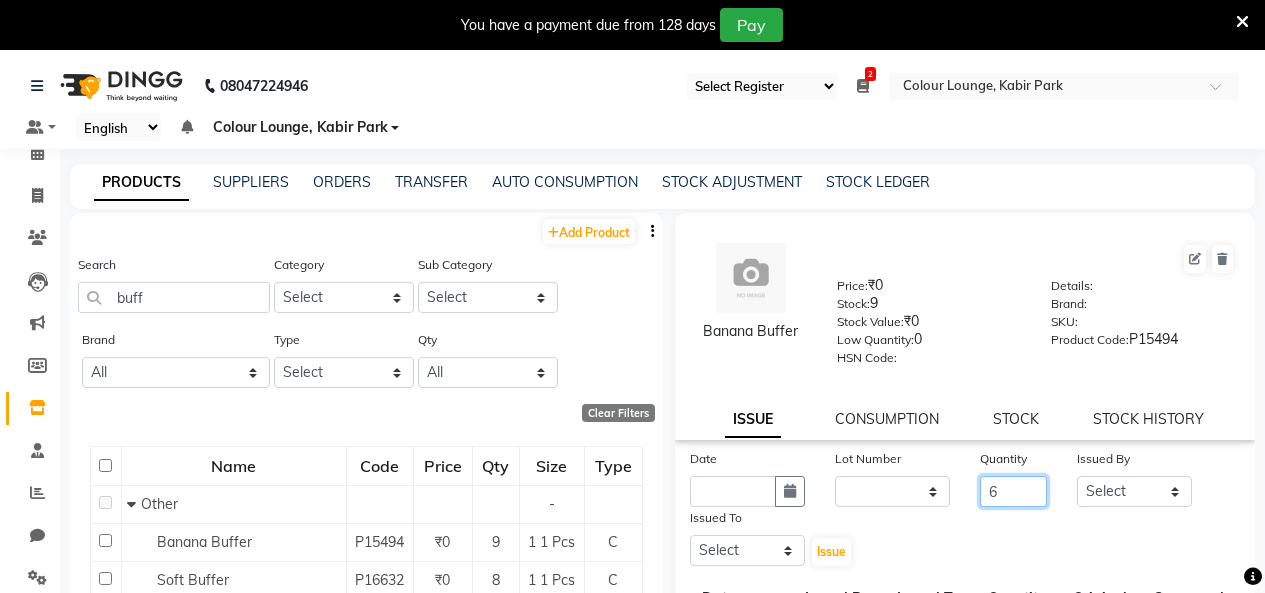 type on "6" 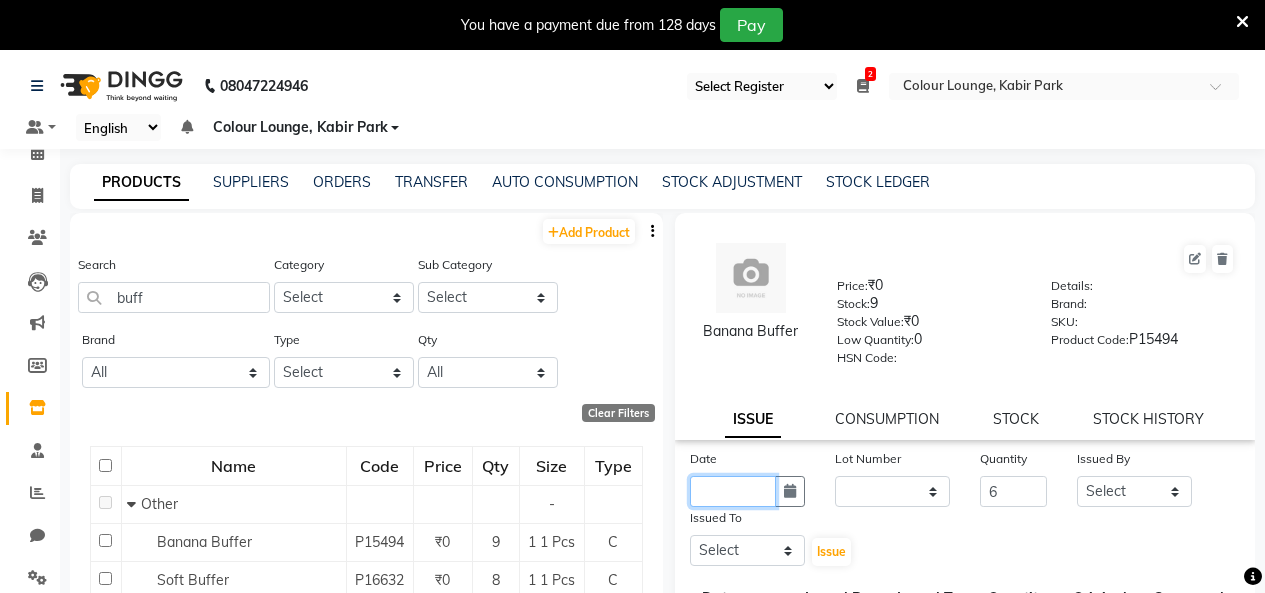 click 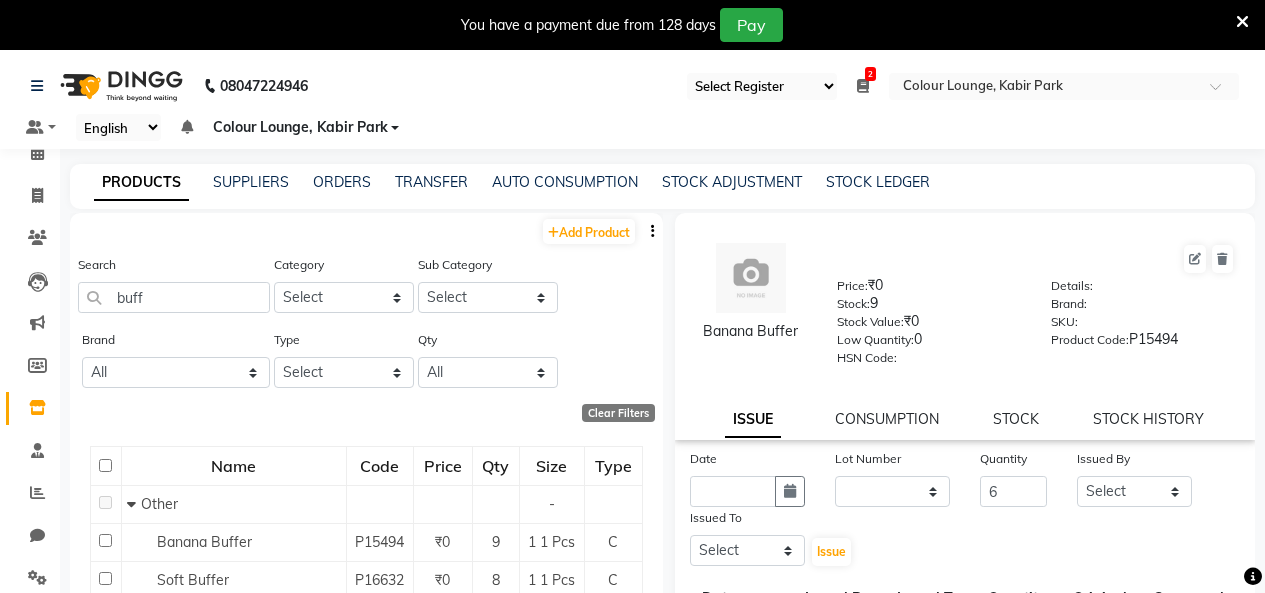 select on "8" 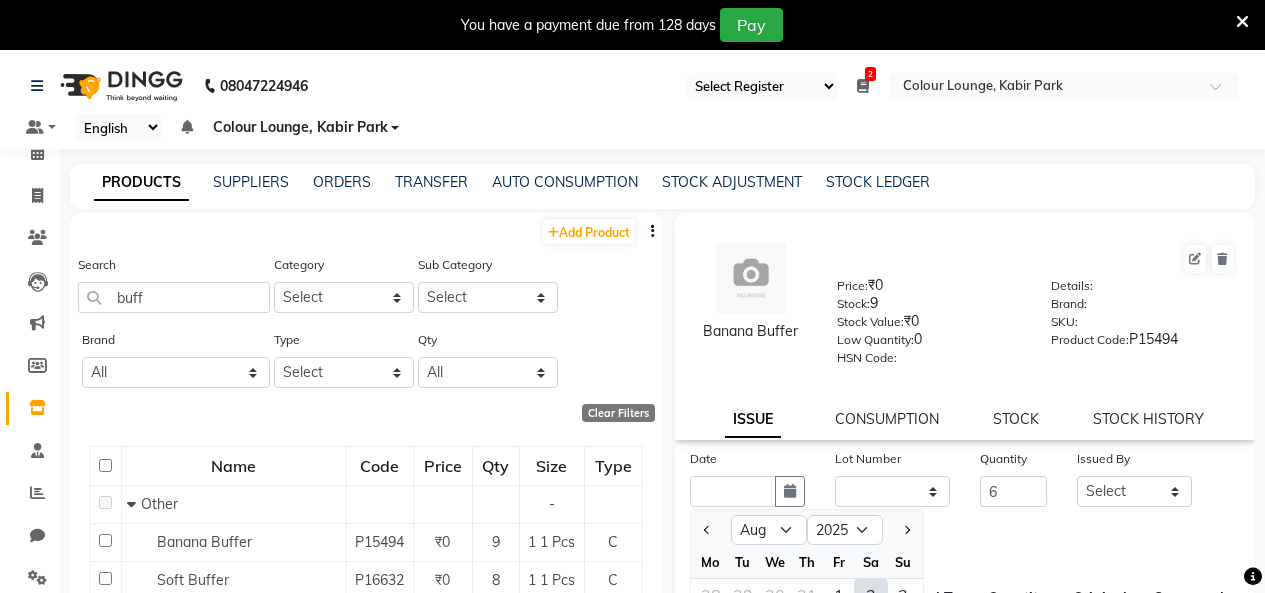 scroll, scrollTop: 18, scrollLeft: 0, axis: vertical 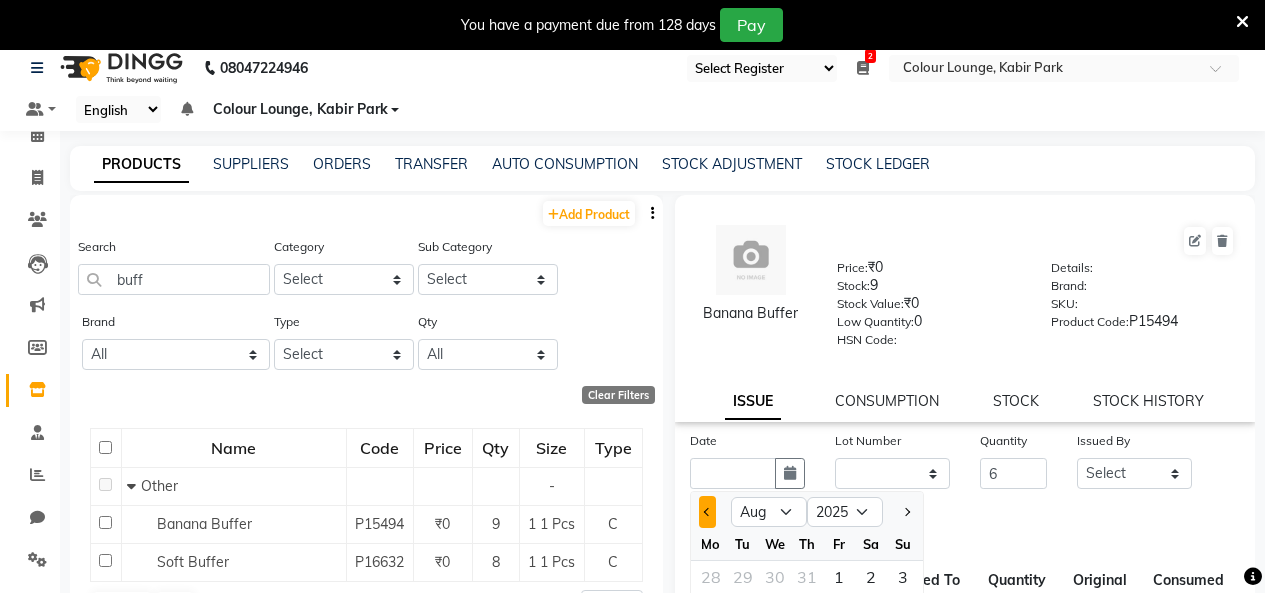 click 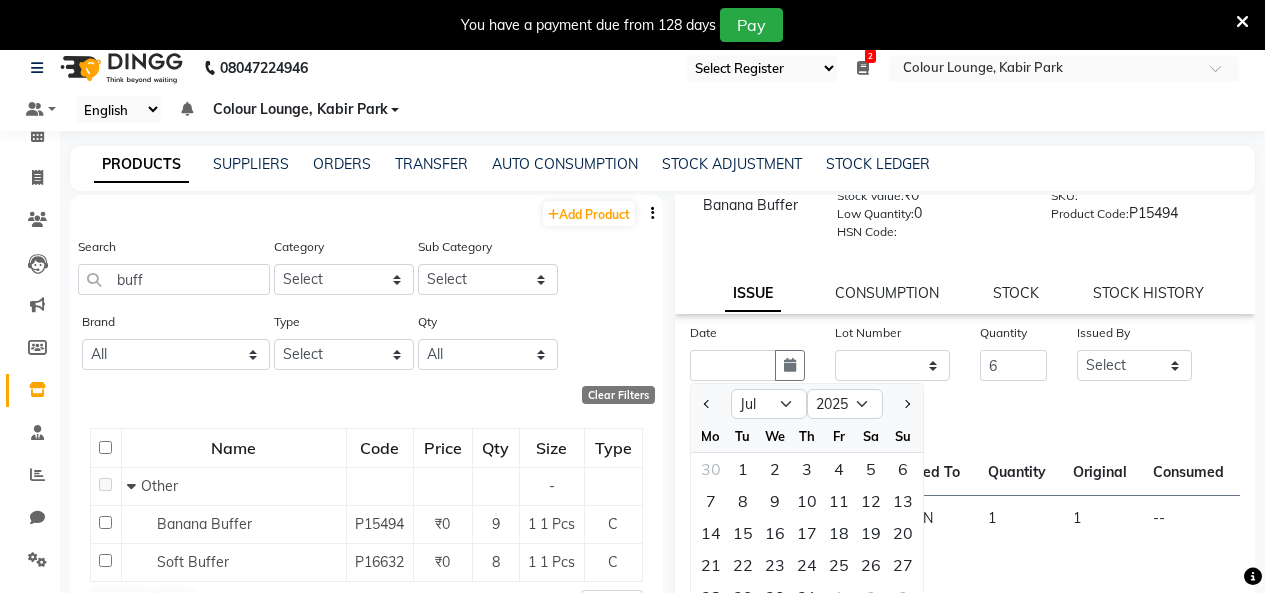 scroll, scrollTop: 222, scrollLeft: 0, axis: vertical 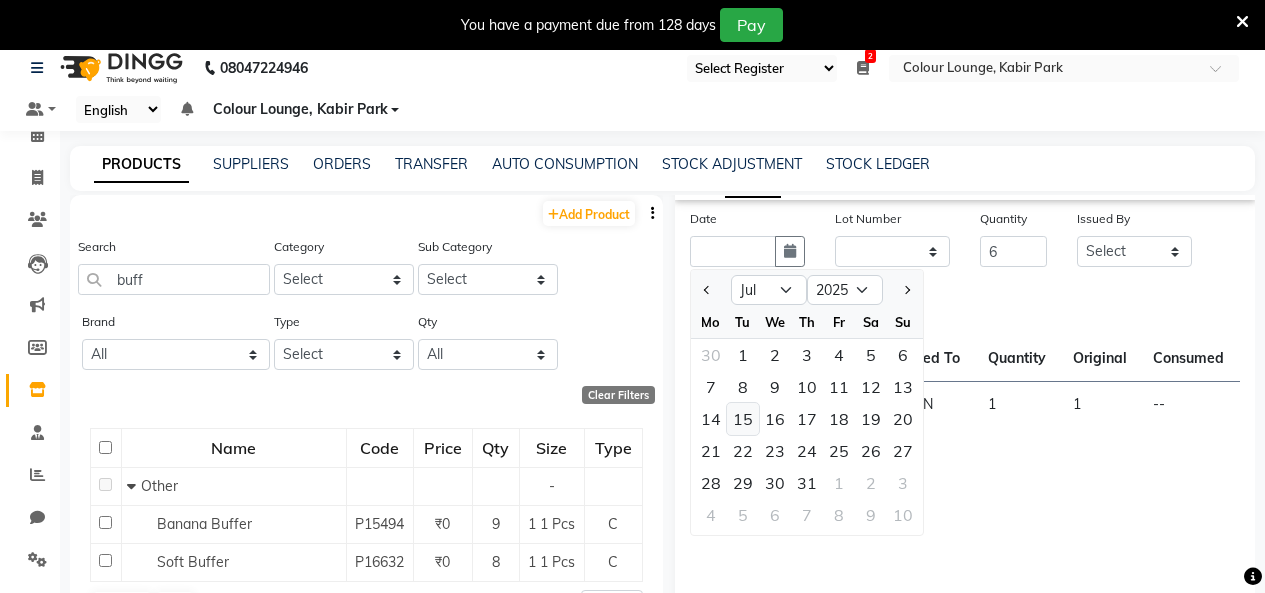 click on "15" 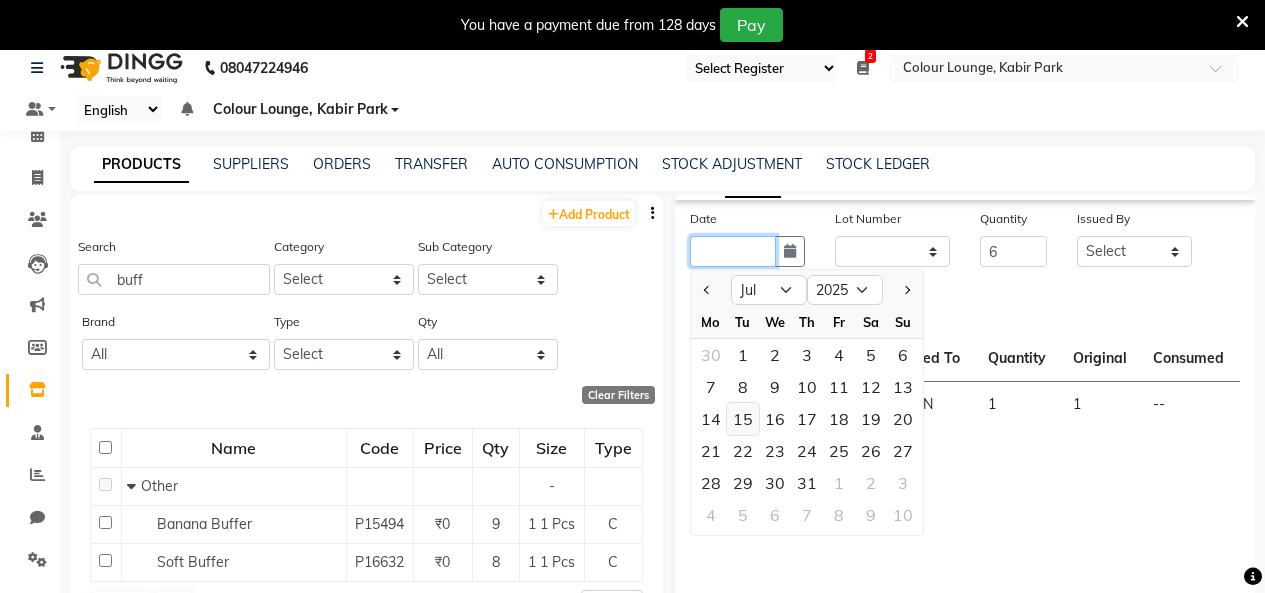 type on "15-07-2025" 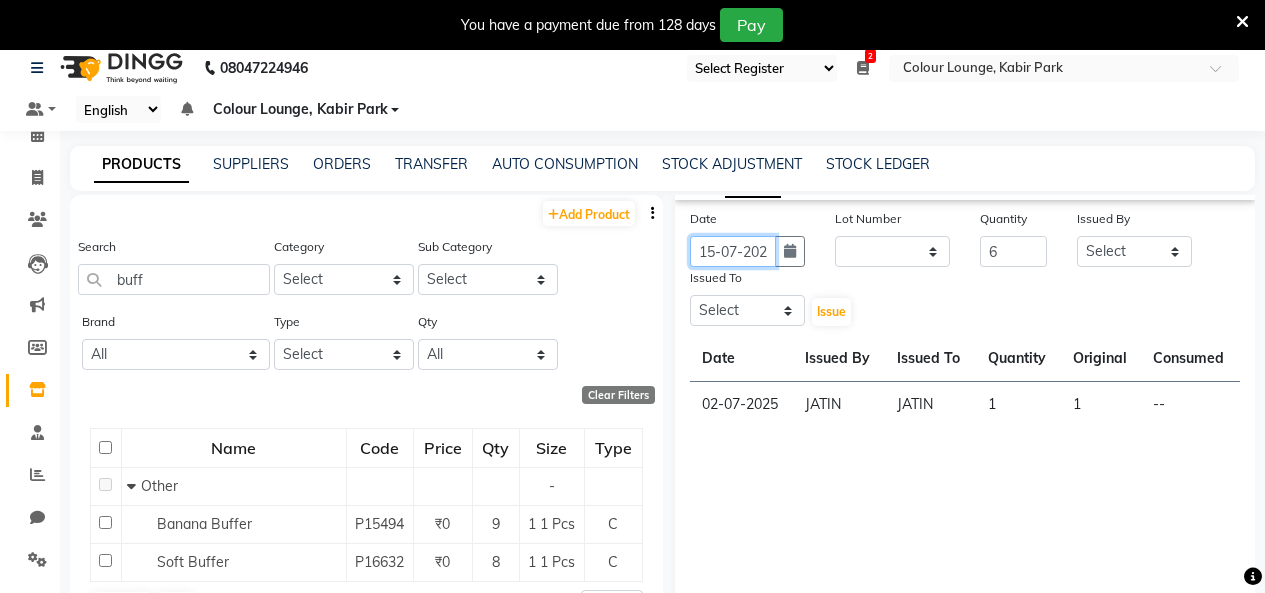 scroll, scrollTop: 0, scrollLeft: 15, axis: horizontal 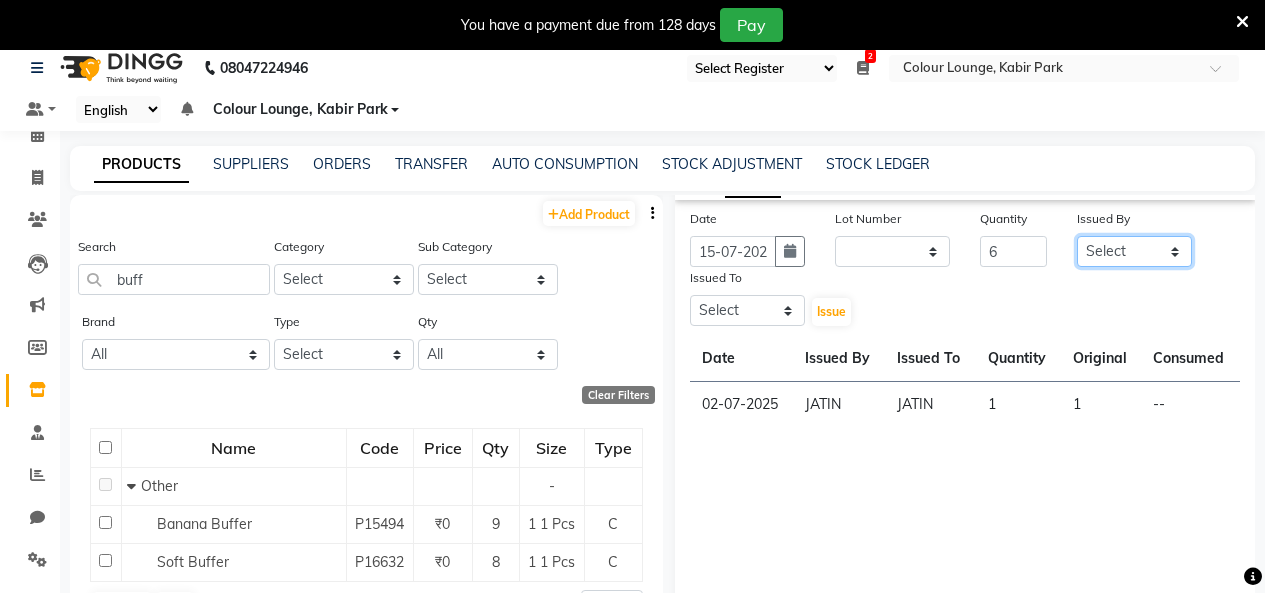 click on "Select Admin Admin AKHIL ANKUSH Colour Lounge, Kabir Park Colour Lounge, Kabir Park divyansh  Jaswinder singh guard JATIN JOHN JONEY LUXMI NAVDEEP KAUR NITI PARAMJIT PARAS KHATNAVLIA priya  priyanka  Rakesh sapna  SUMAN VANDANA SHARMA VISHAL" 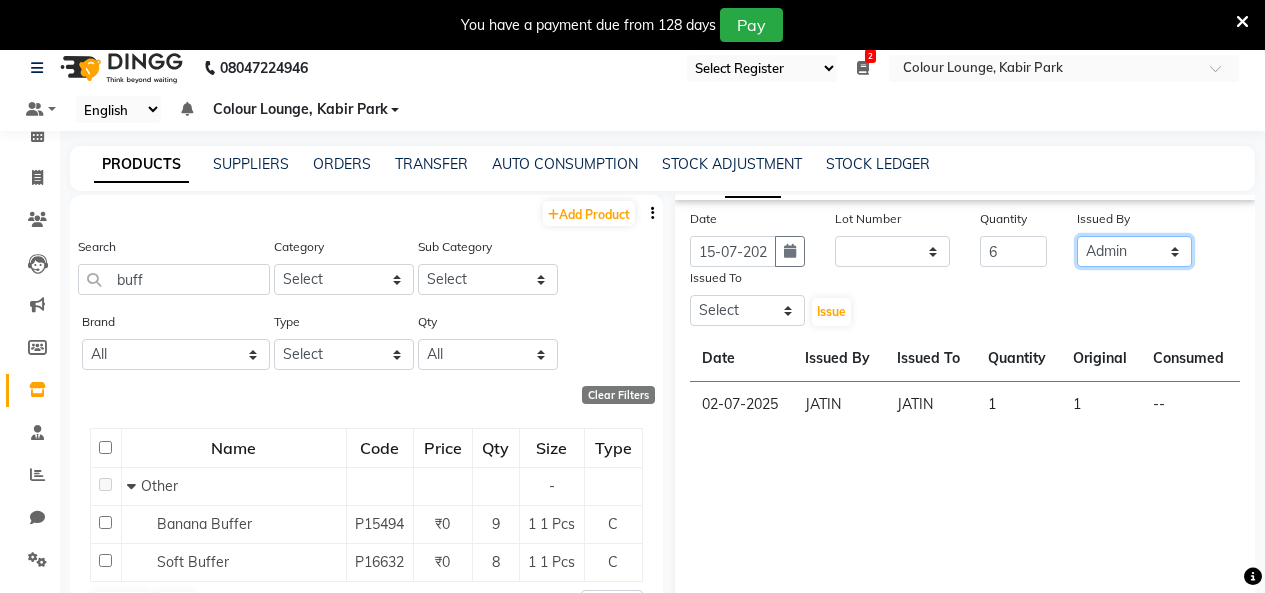 click on "Select Admin Admin AKHIL ANKUSH Colour Lounge, Kabir Park Colour Lounge, Kabir Park divyansh  Jaswinder singh guard JATIN JOHN JONEY LUXMI NAVDEEP KAUR NITI PARAMJIT PARAS KHATNAVLIA priya  priyanka  Rakesh sapna  SUMAN VANDANA SHARMA VISHAL" 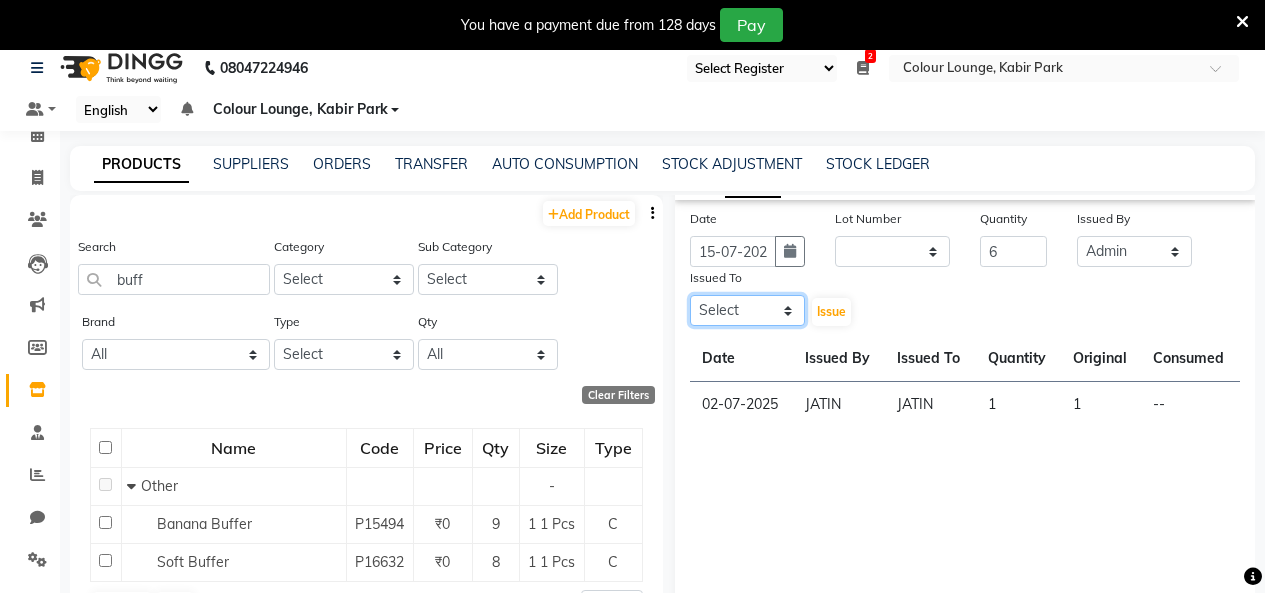 click on "Select Admin Admin AKHIL ANKUSH Colour Lounge, Kabir Park Colour Lounge, Kabir Park divyansh  Jaswinder singh guard JATIN JOHN JONEY LUXMI NAVDEEP KAUR NITI PARAMJIT PARAS KHATNAVLIA priya  priyanka  Rakesh sapna  SUMAN VANDANA SHARMA VISHAL" 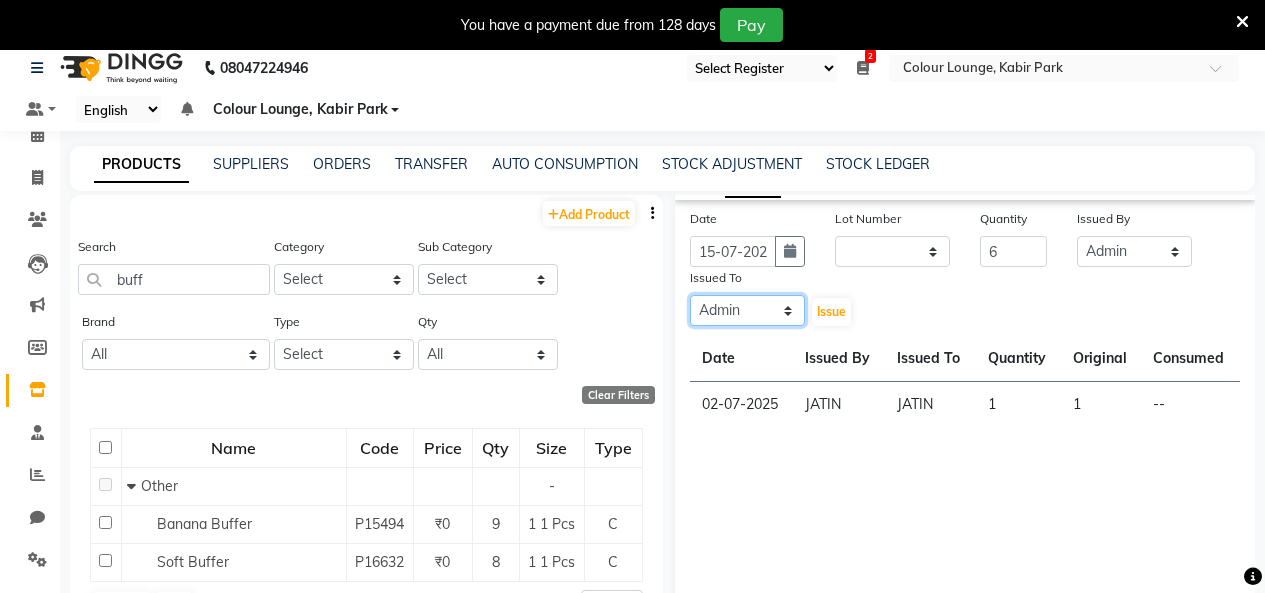 click on "Select Admin Admin AKHIL ANKUSH Colour Lounge, Kabir Park Colour Lounge, Kabir Park divyansh  Jaswinder singh guard JATIN JOHN JONEY LUXMI NAVDEEP KAUR NITI PARAMJIT PARAS KHATNAVLIA priya  priyanka  Rakesh sapna  SUMAN VANDANA SHARMA VISHAL" 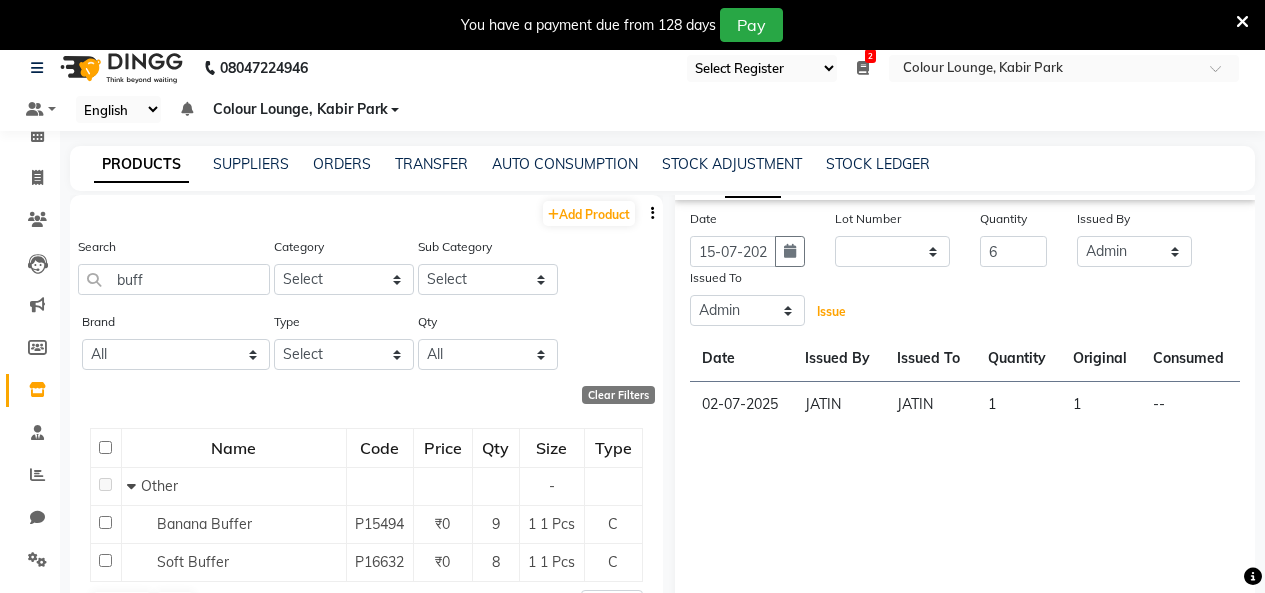 drag, startPoint x: 823, startPoint y: 313, endPoint x: 763, endPoint y: 444, distance: 144.08678 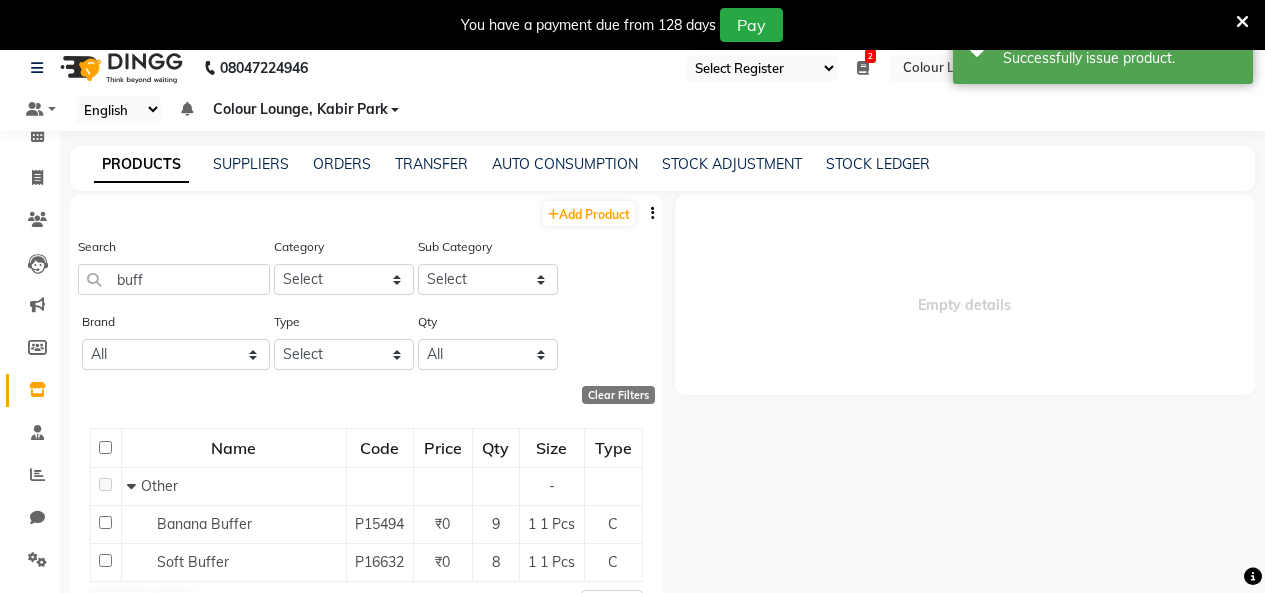 scroll, scrollTop: 0, scrollLeft: 0, axis: both 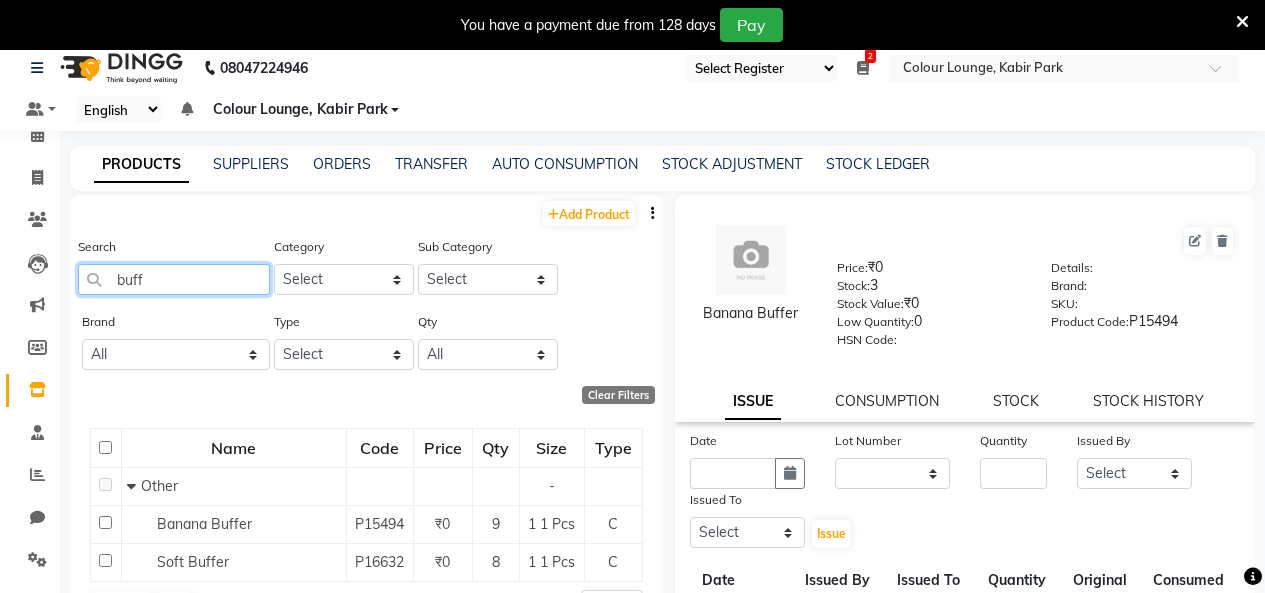 click on "buff" 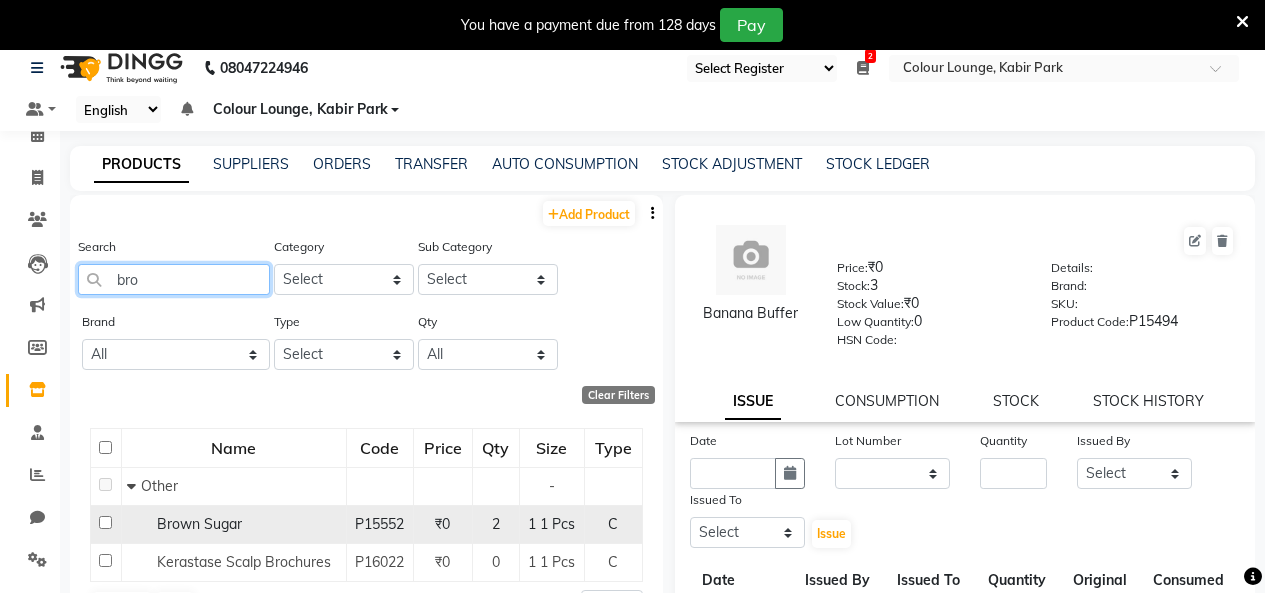 type on "bro" 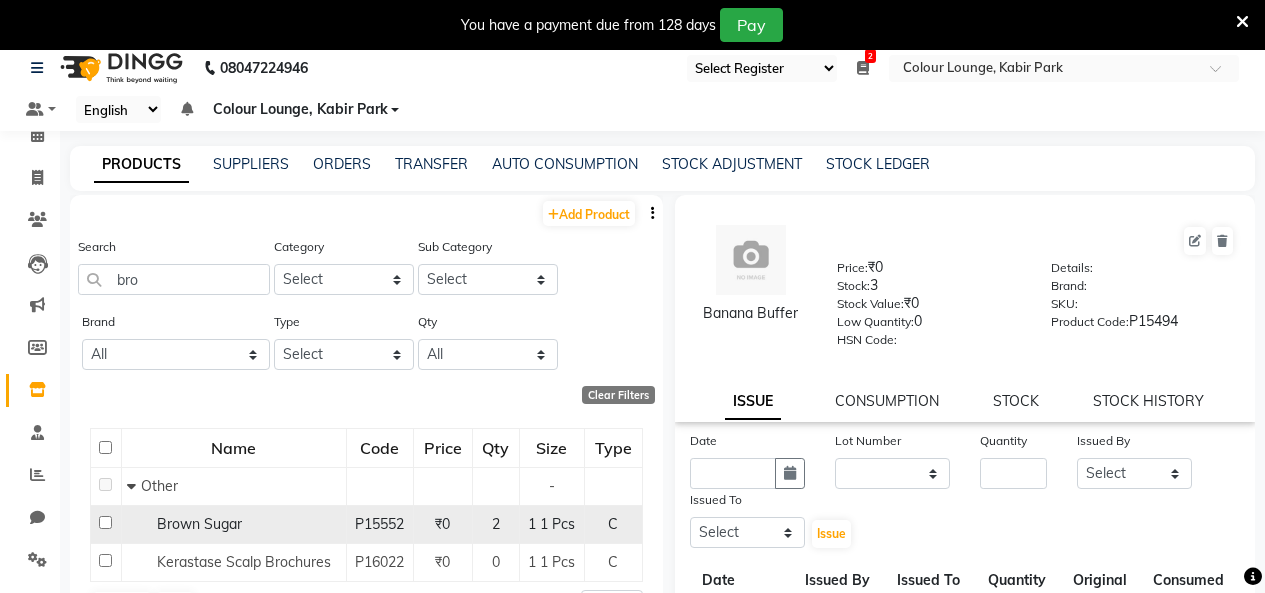 click on "2" 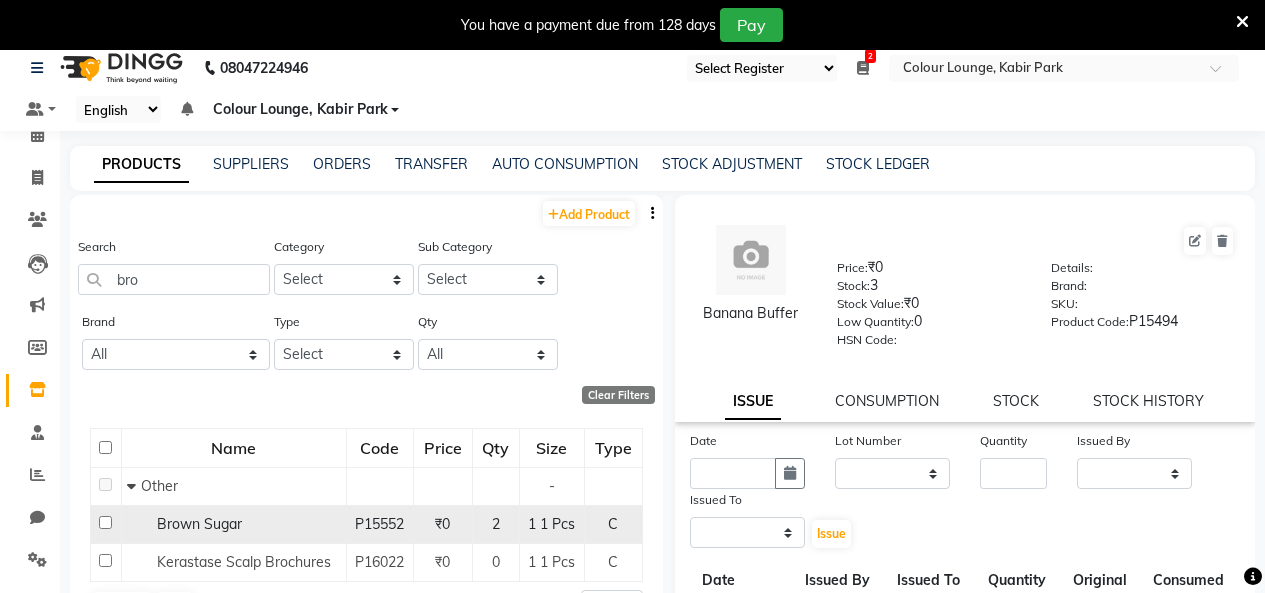 select 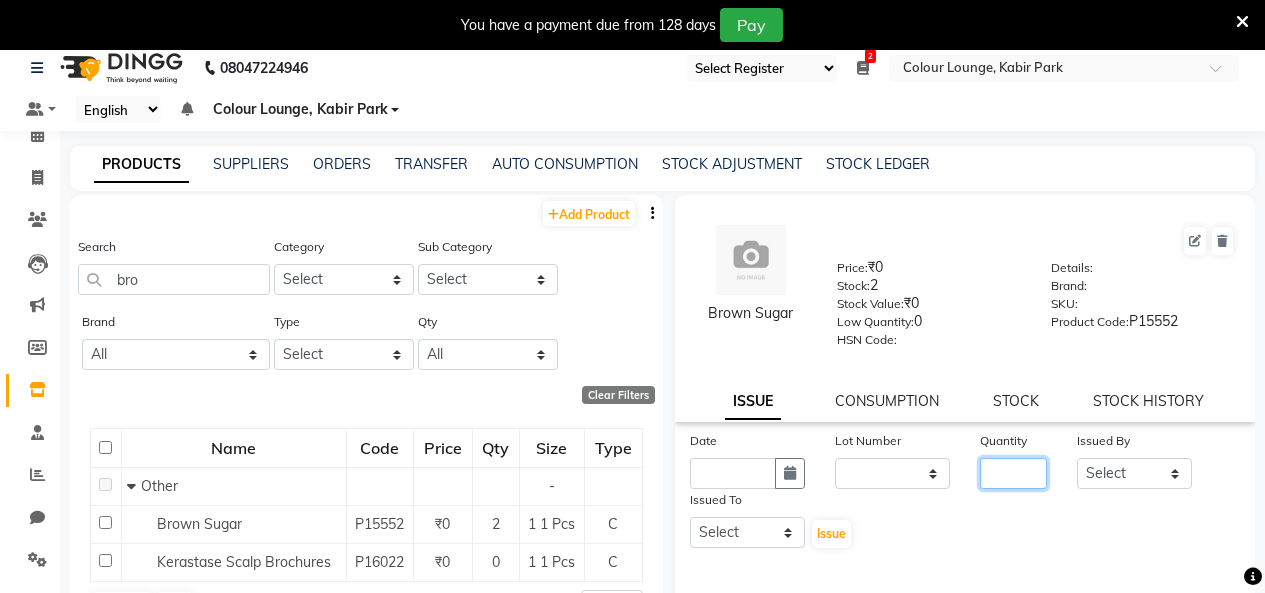 click 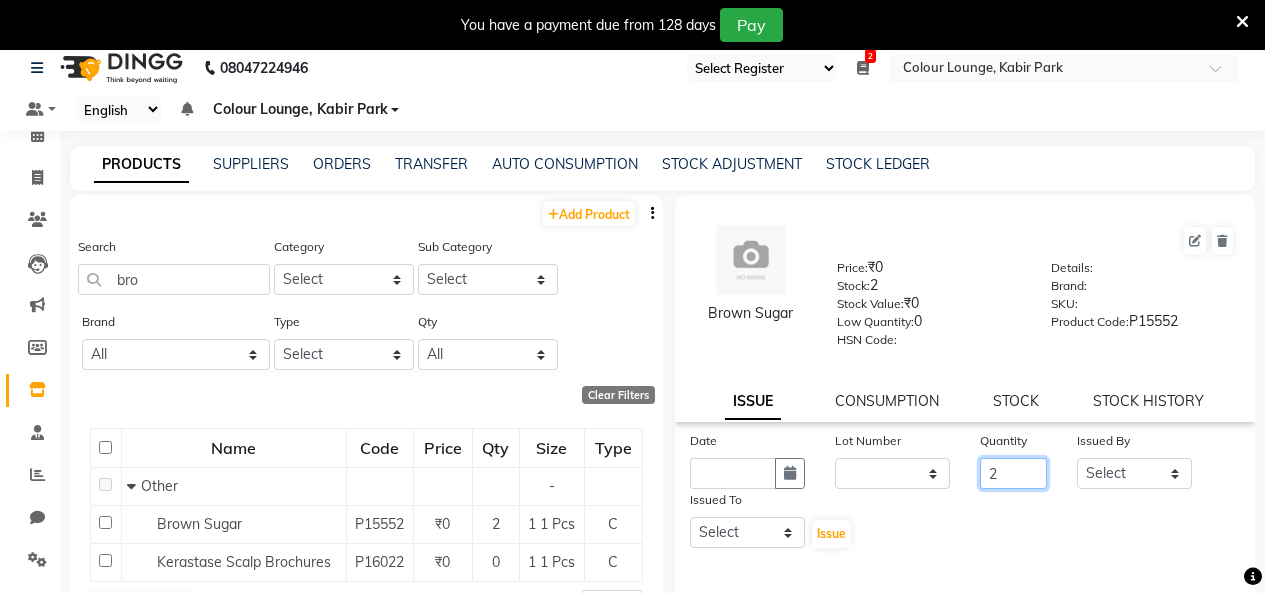 type on "2" 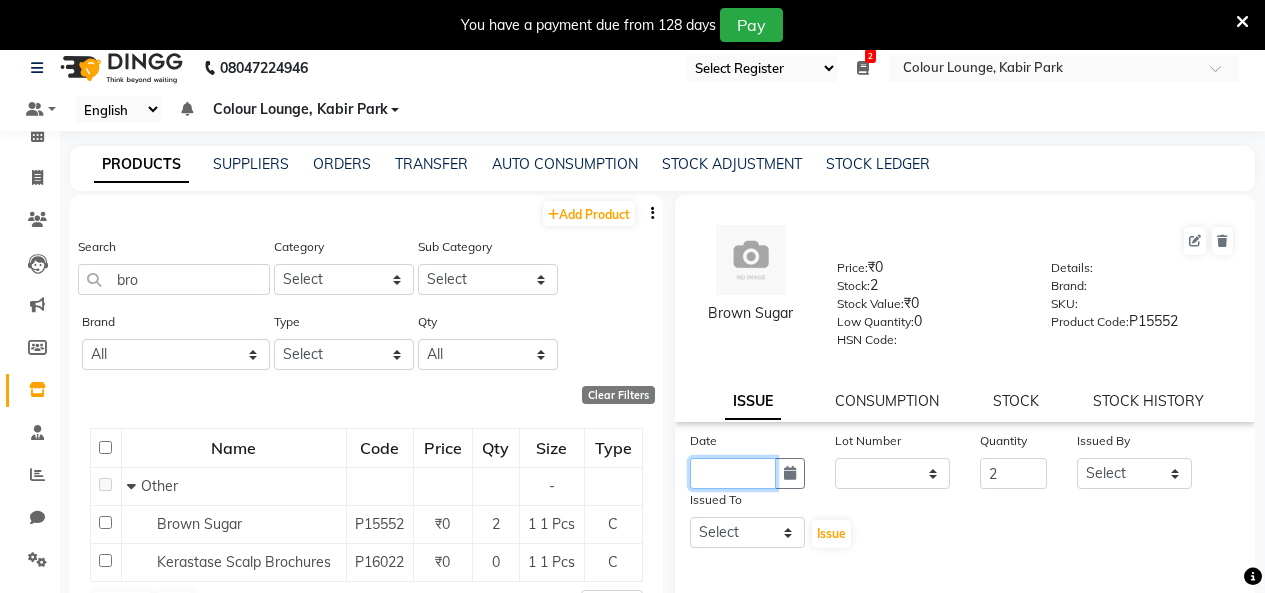click 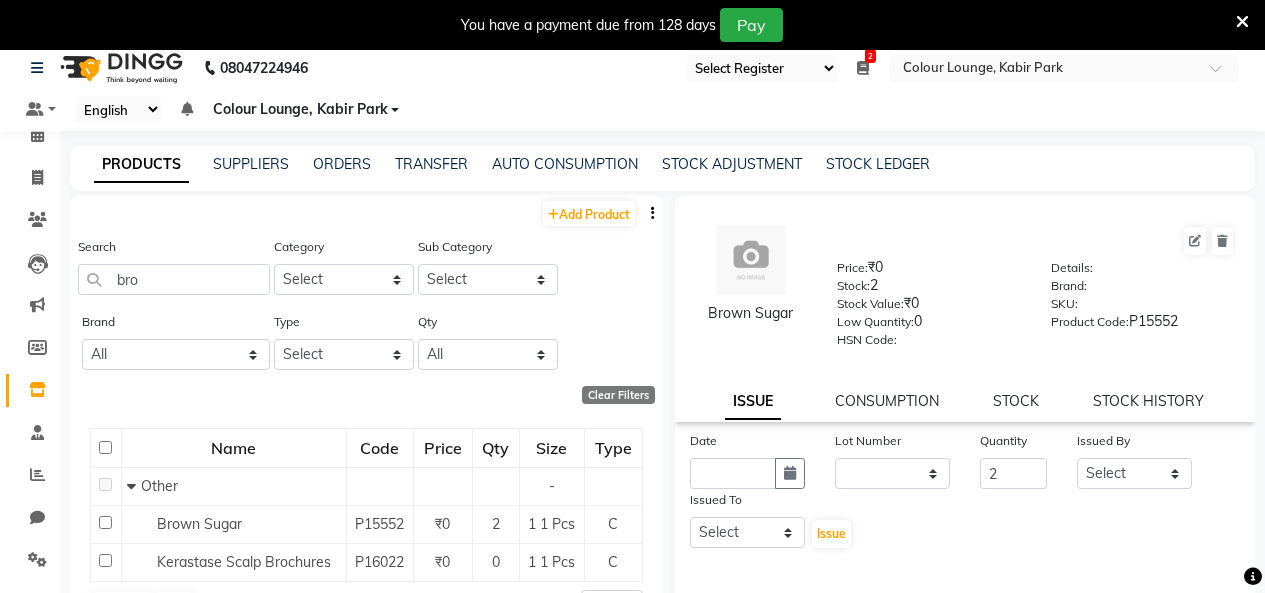 select on "8" 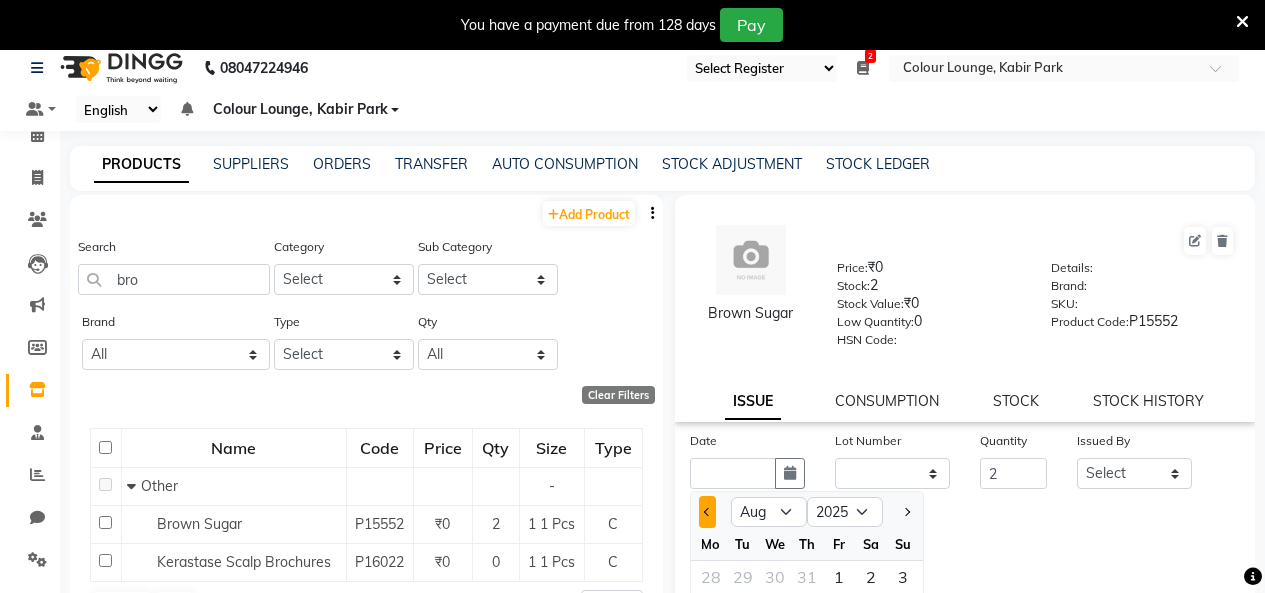 click 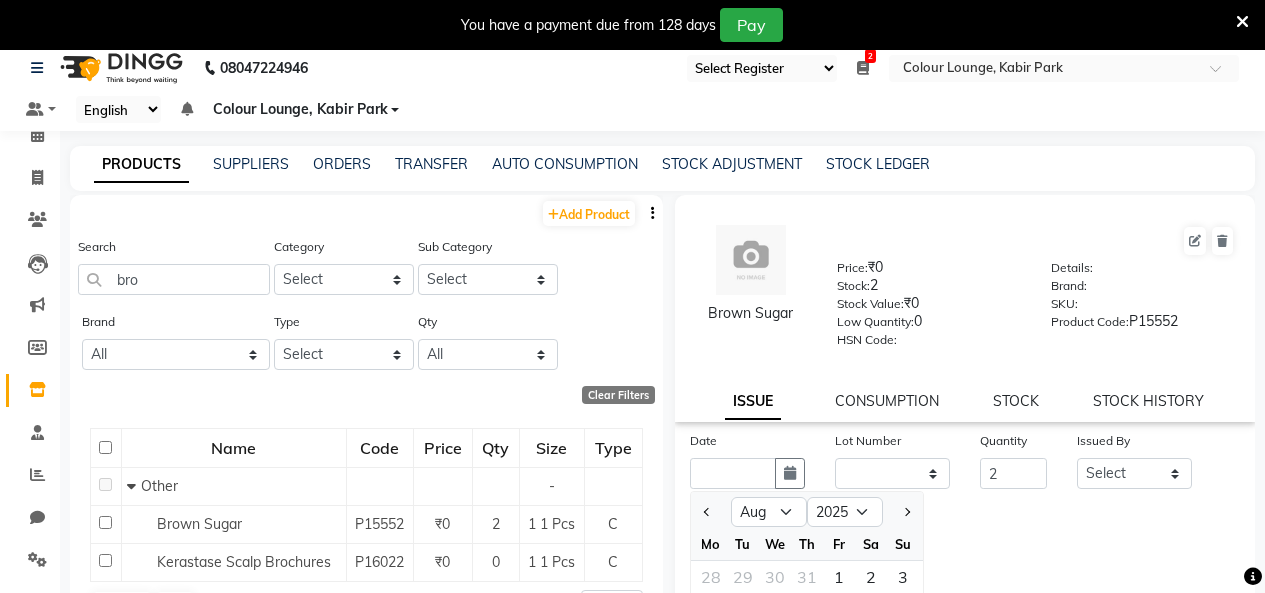 select on "7" 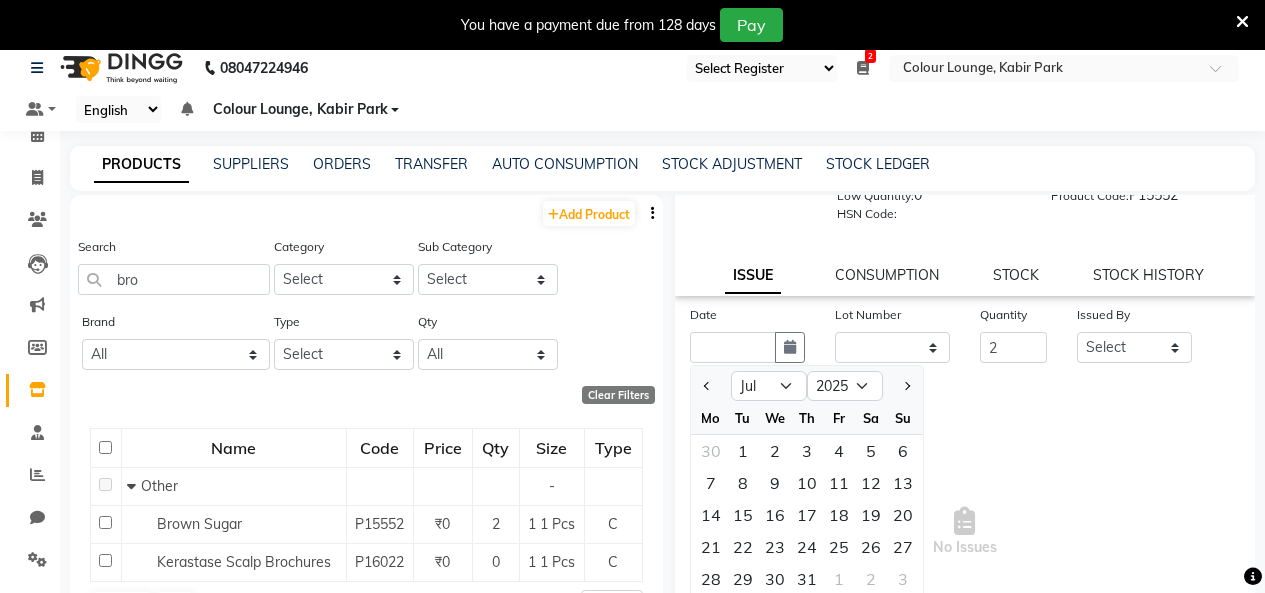 scroll, scrollTop: 222, scrollLeft: 0, axis: vertical 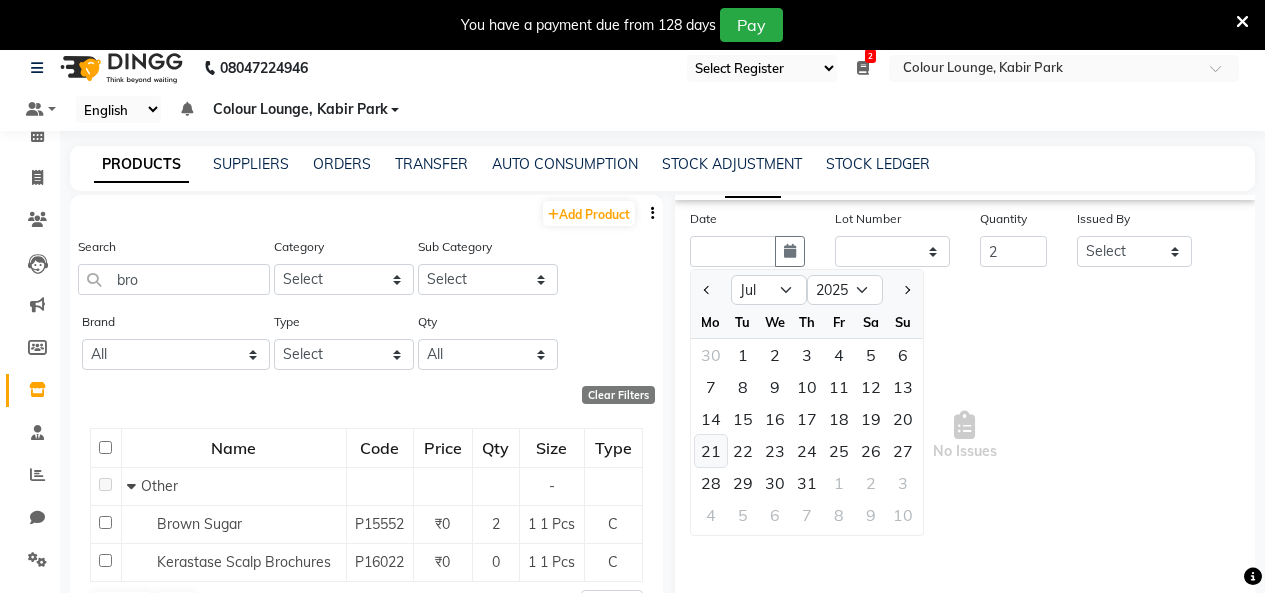 click on "21" 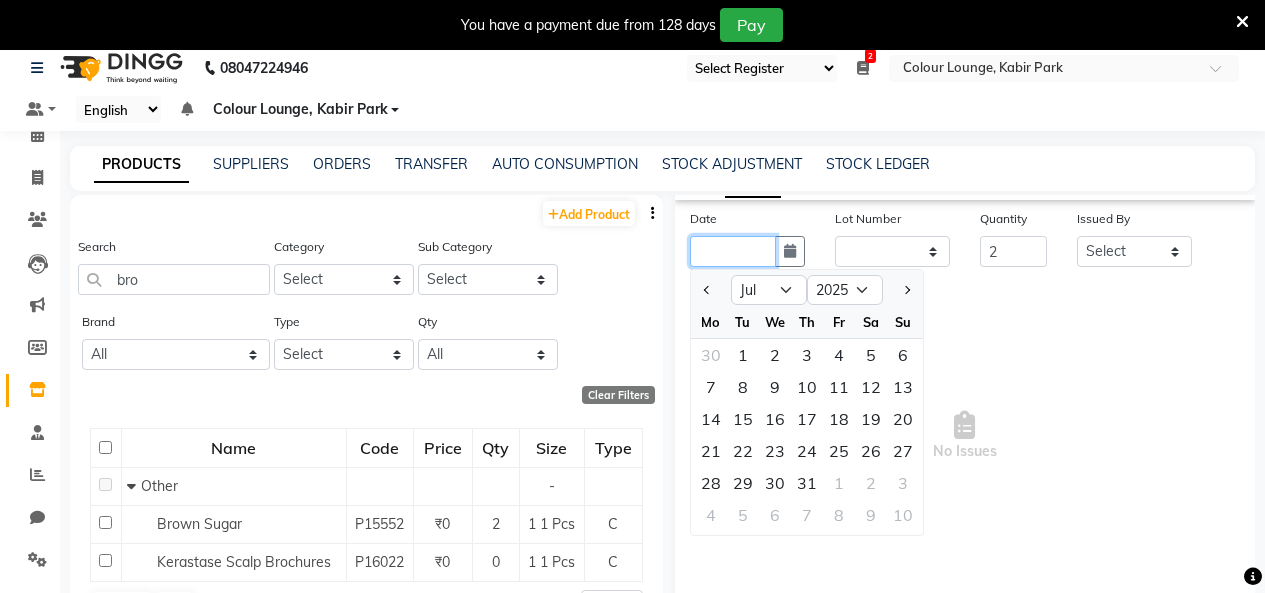 type on "21-07-2025" 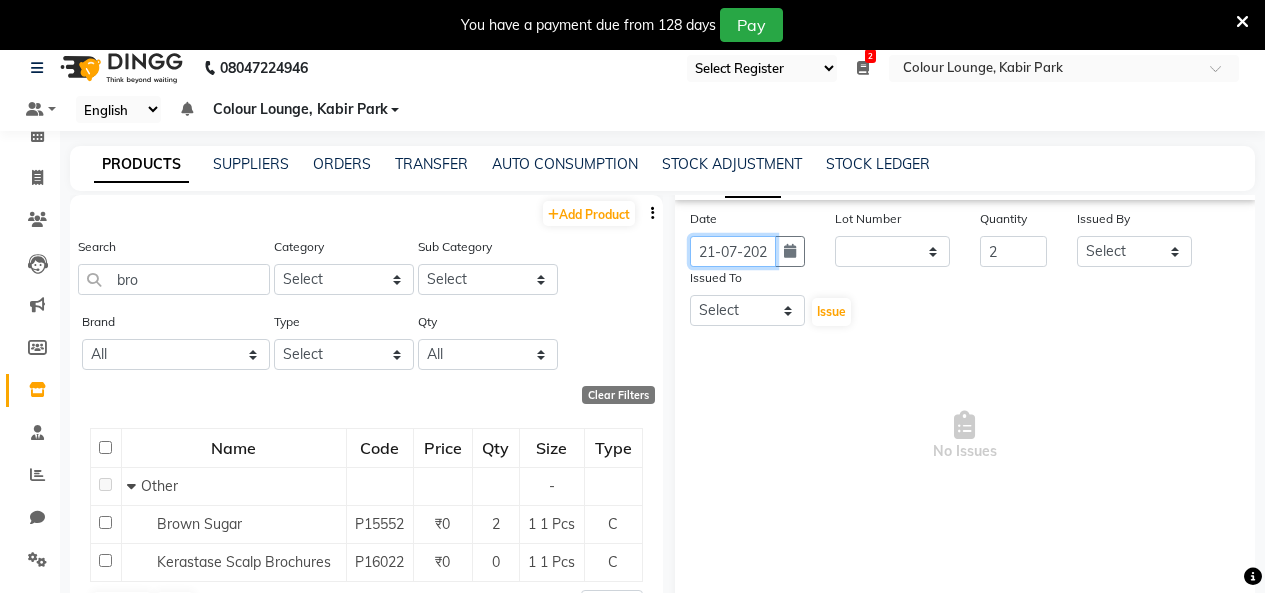 scroll, scrollTop: 0, scrollLeft: 15, axis: horizontal 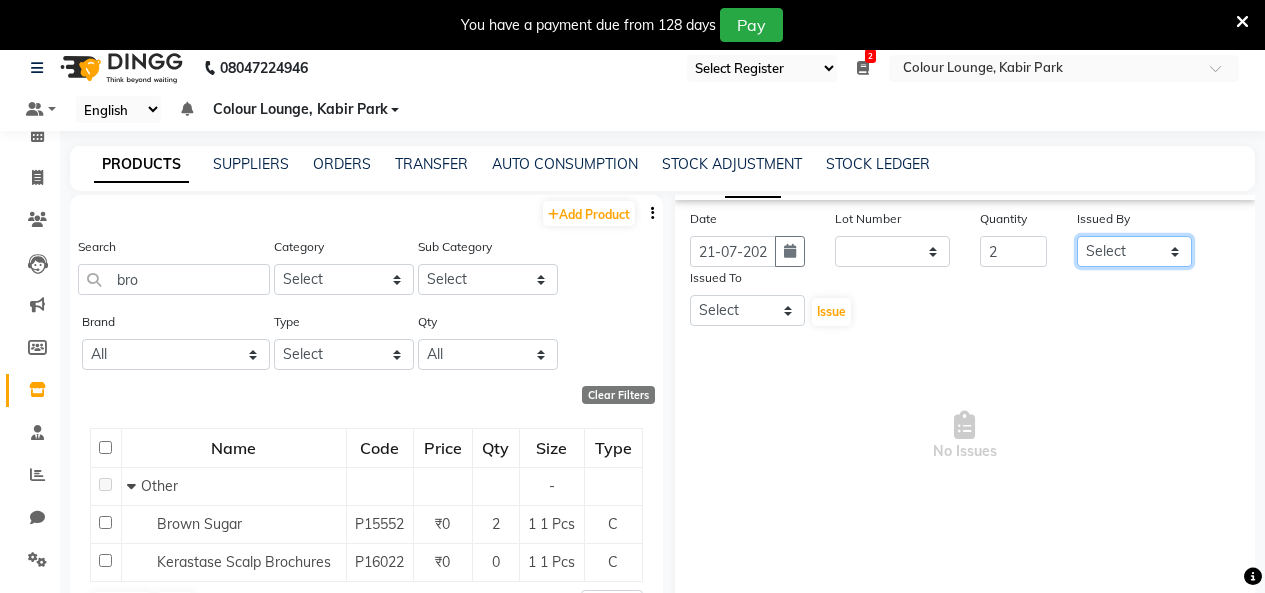 click on "Select Admin Admin AKHIL ANKUSH Colour Lounge, Kabir Park Colour Lounge, Kabir Park divyansh  Jaswinder singh guard JATIN JOHN JONEY LUXMI NAVDEEP KAUR NITI PARAMJIT PARAS KHATNAVLIA priya  priyanka  Rakesh sapna  SUMAN VANDANA SHARMA VISHAL" 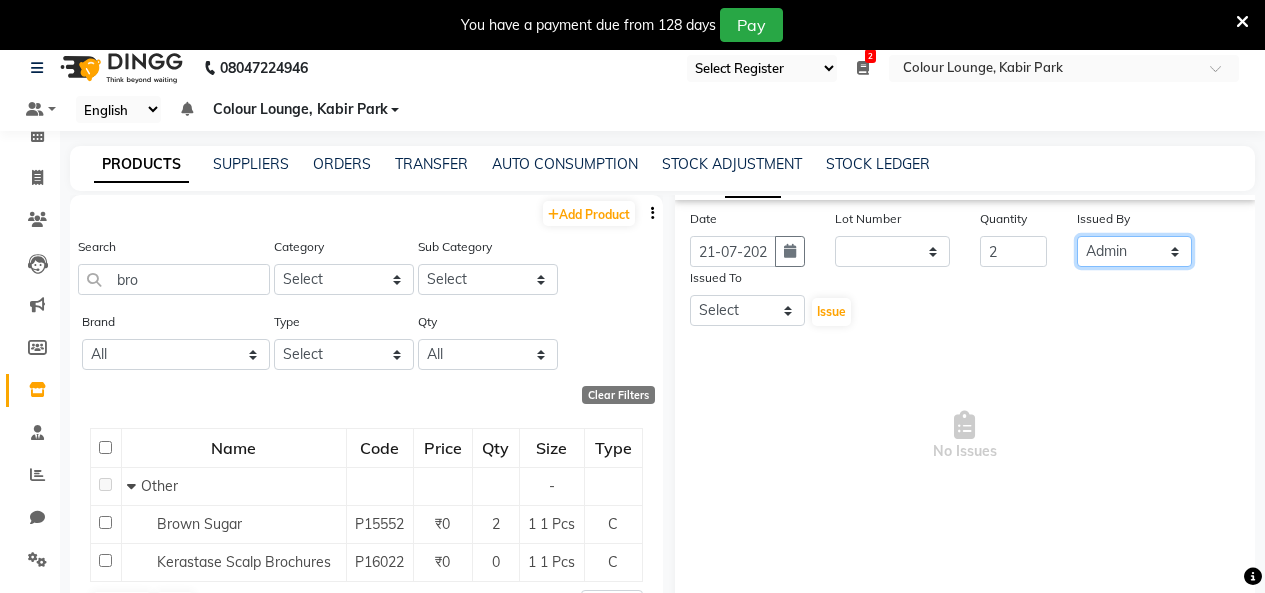 click on "Select Admin Admin AKHIL ANKUSH Colour Lounge, Kabir Park Colour Lounge, Kabir Park divyansh  Jaswinder singh guard JATIN JOHN JONEY LUXMI NAVDEEP KAUR NITI PARAMJIT PARAS KHATNAVLIA priya  priyanka  Rakesh sapna  SUMAN VANDANA SHARMA VISHAL" 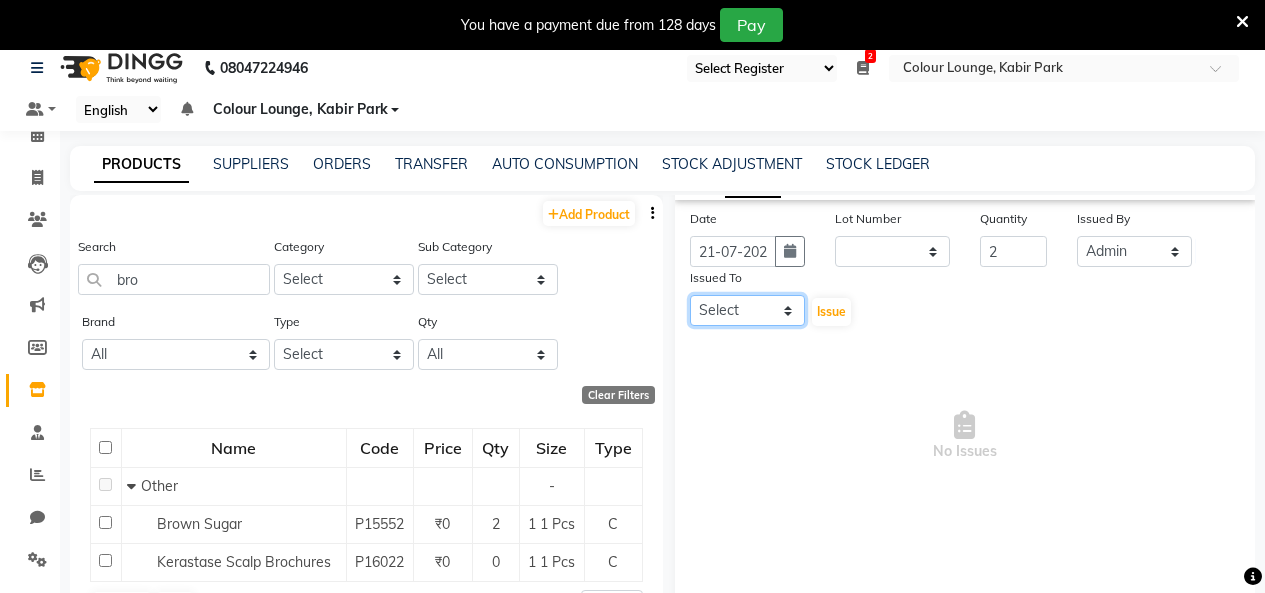 click on "Select Admin Admin AKHIL ANKUSH Colour Lounge, Kabir Park Colour Lounge, Kabir Park divyansh  Jaswinder singh guard JATIN JOHN JONEY LUXMI NAVDEEP KAUR NITI PARAMJIT PARAS KHATNAVLIA priya  priyanka  Rakesh sapna  SUMAN VANDANA SHARMA VISHAL" 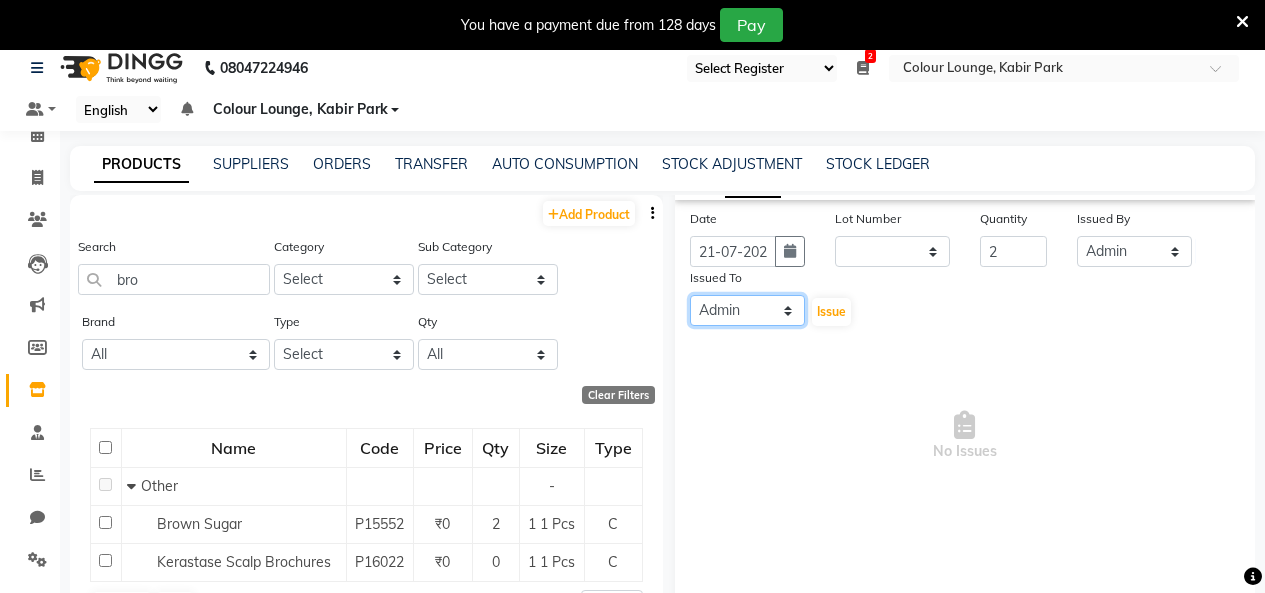 click on "Select Admin Admin AKHIL ANKUSH Colour Lounge, Kabir Park Colour Lounge, Kabir Park divyansh  Jaswinder singh guard JATIN JOHN JONEY LUXMI NAVDEEP KAUR NITI PARAMJIT PARAS KHATNAVLIA priya  priyanka  Rakesh sapna  SUMAN VANDANA SHARMA VISHAL" 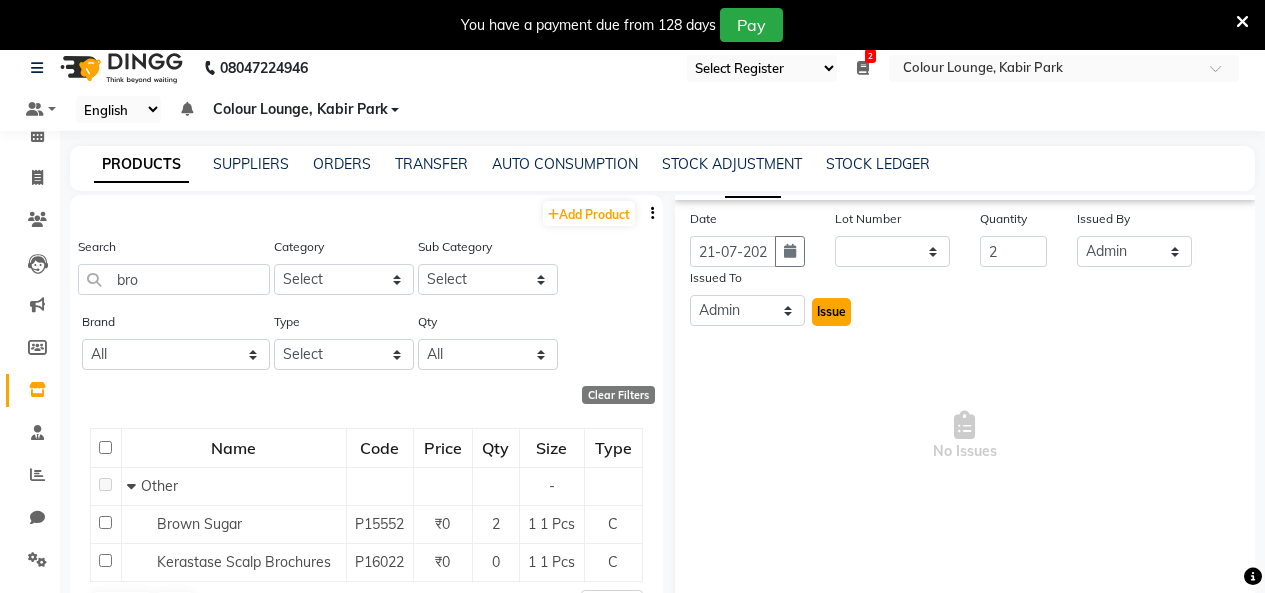 click on "Issue" 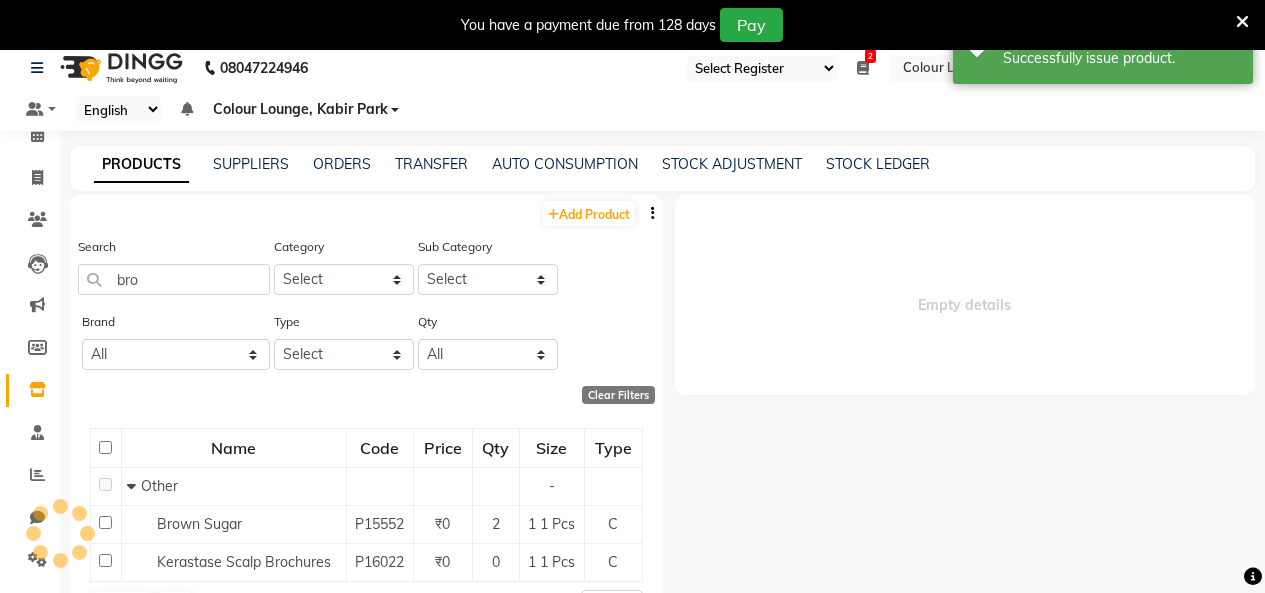 scroll, scrollTop: 0, scrollLeft: 0, axis: both 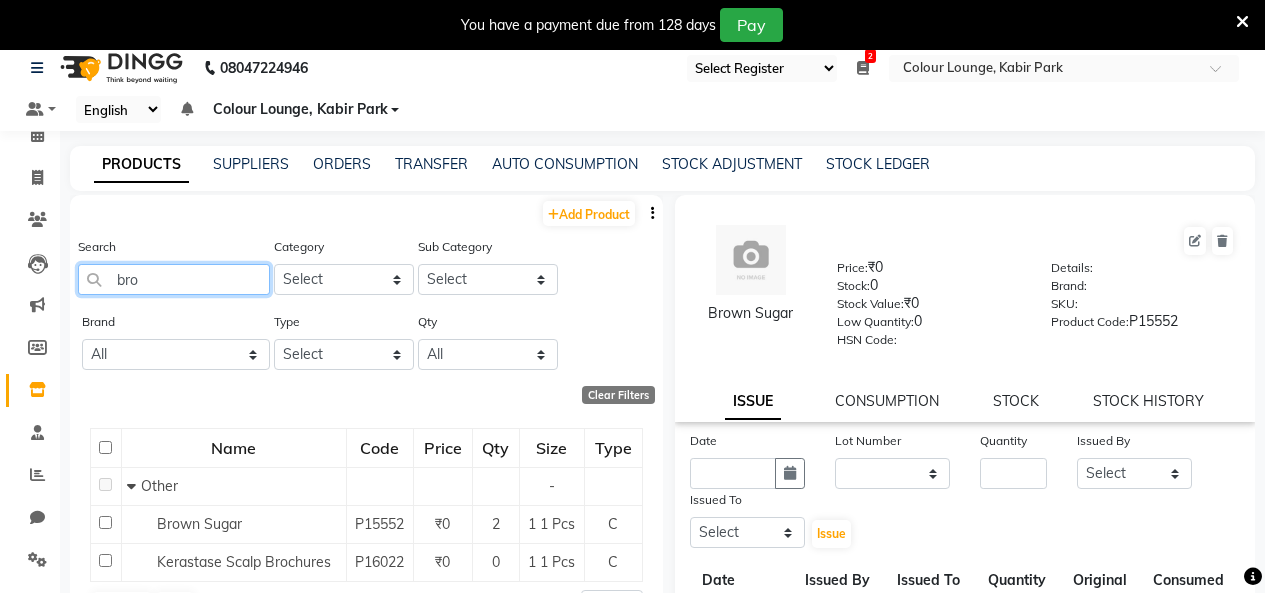 click on "bro" 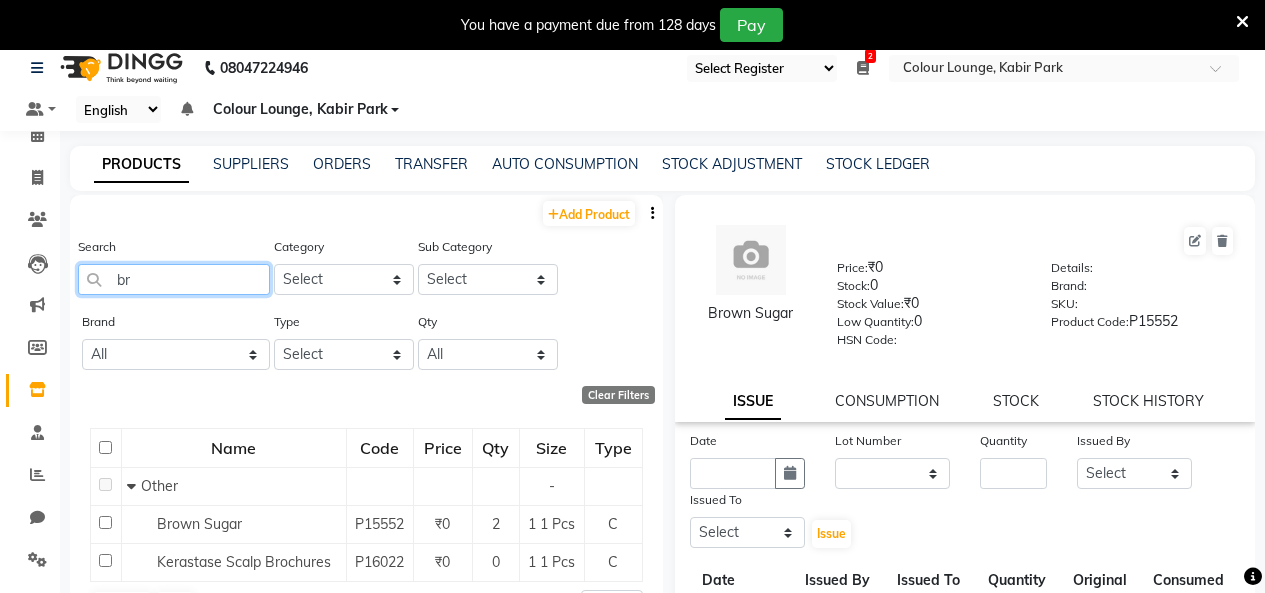 type on "b" 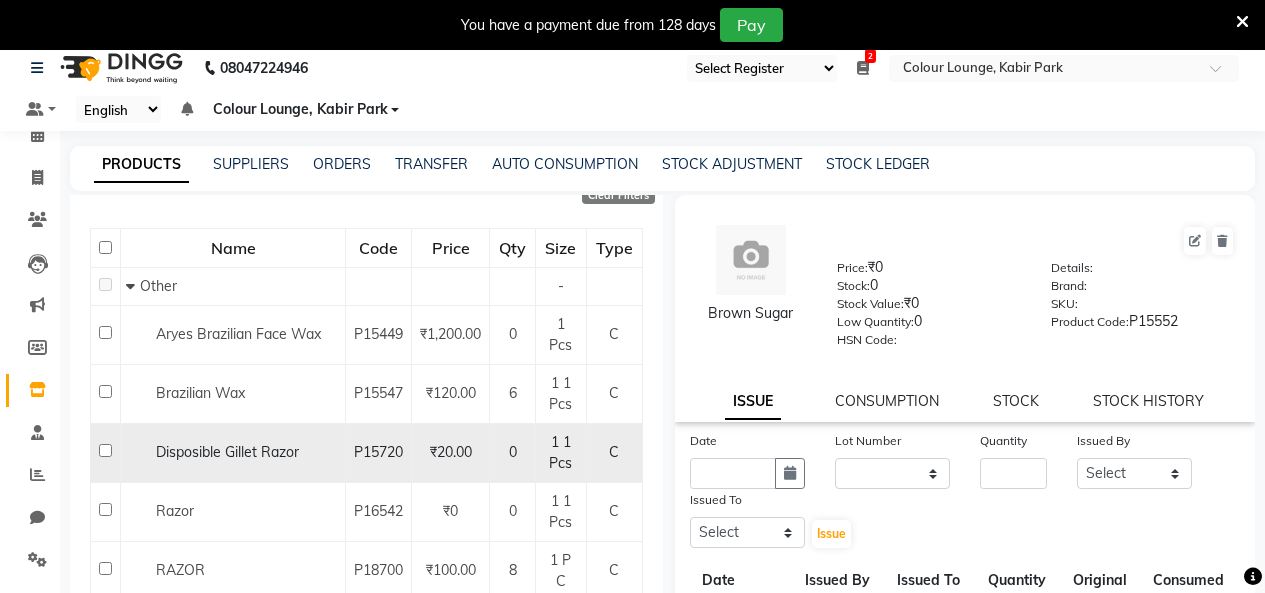 scroll, scrollTop: 253, scrollLeft: 0, axis: vertical 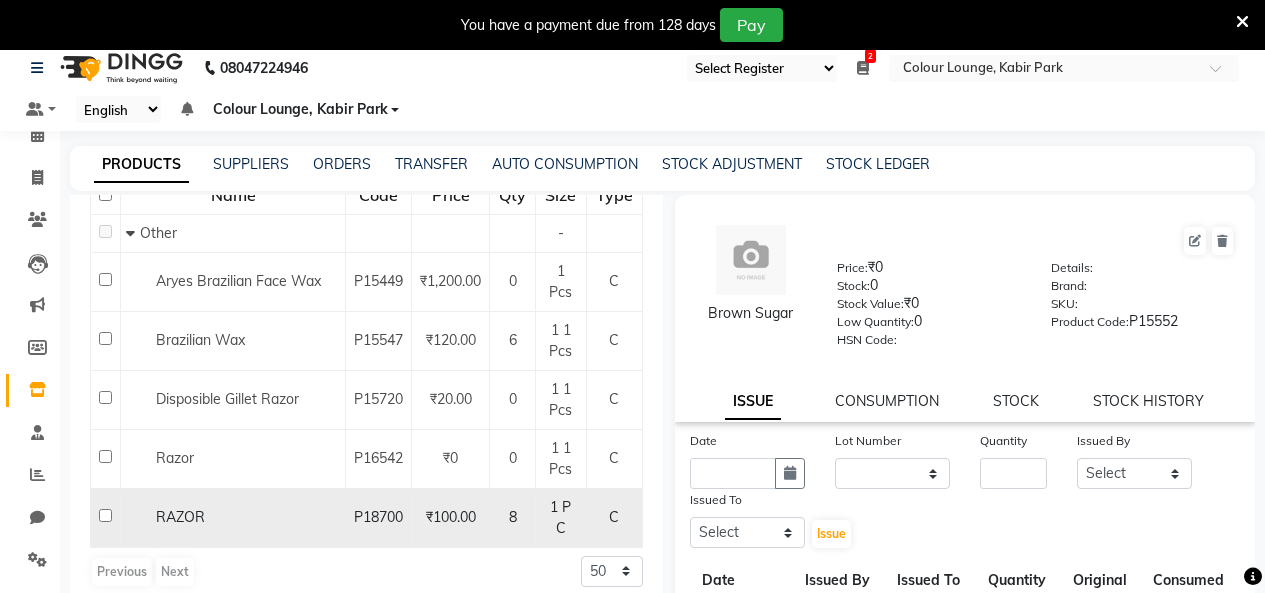 type on "raz" 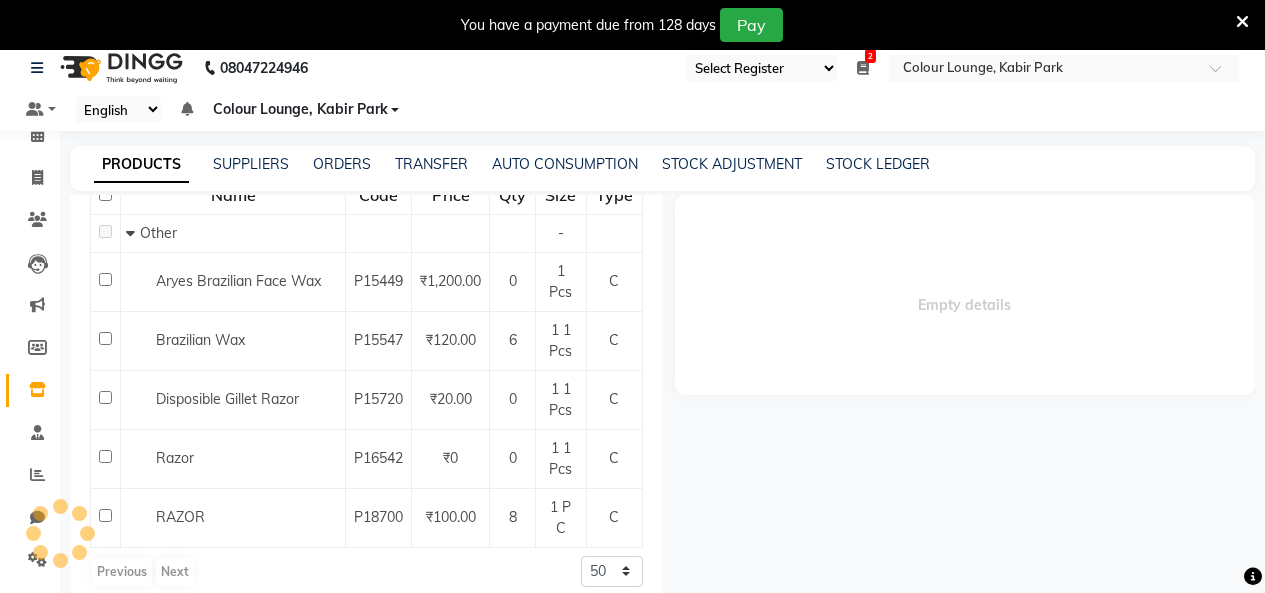 select 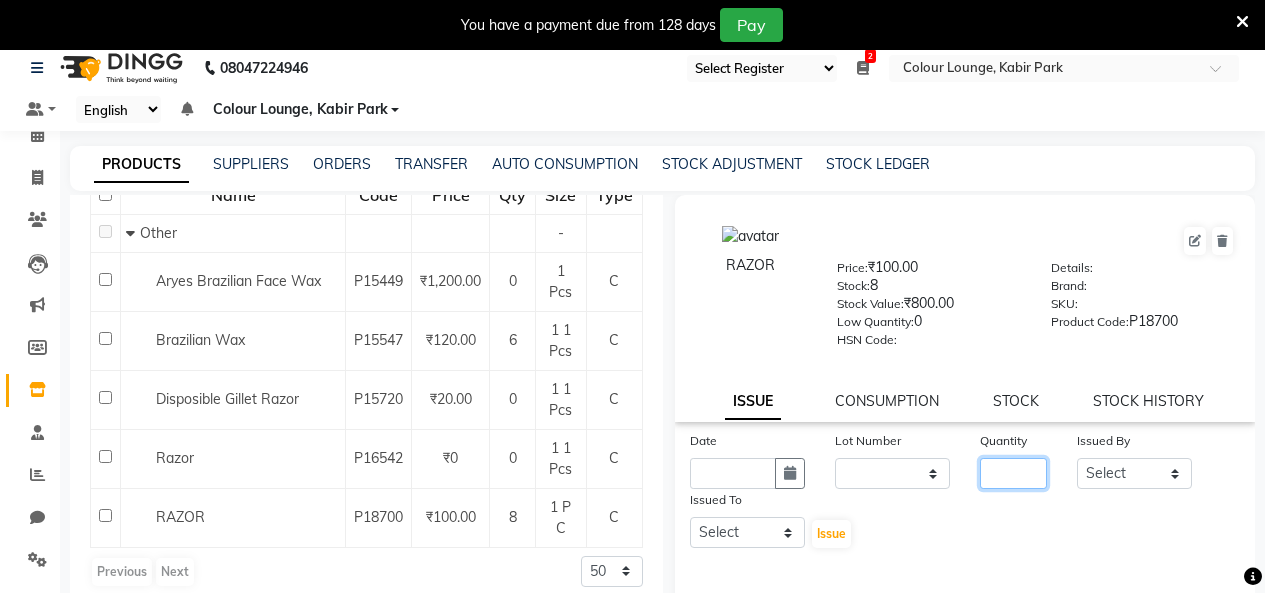 click 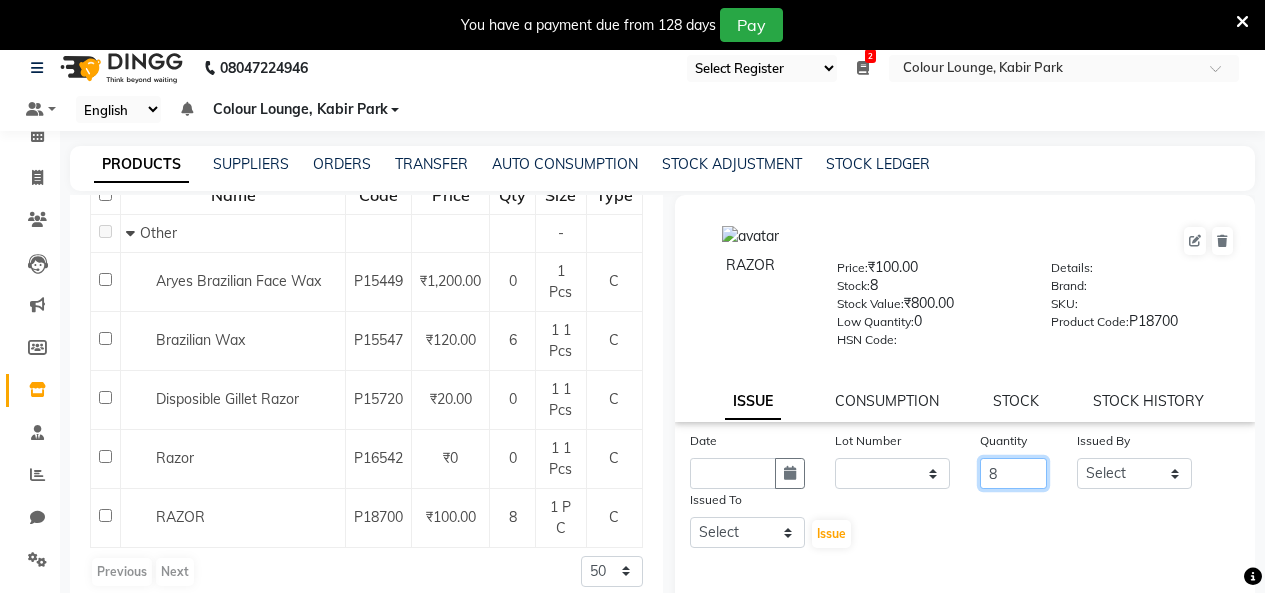 type on "8" 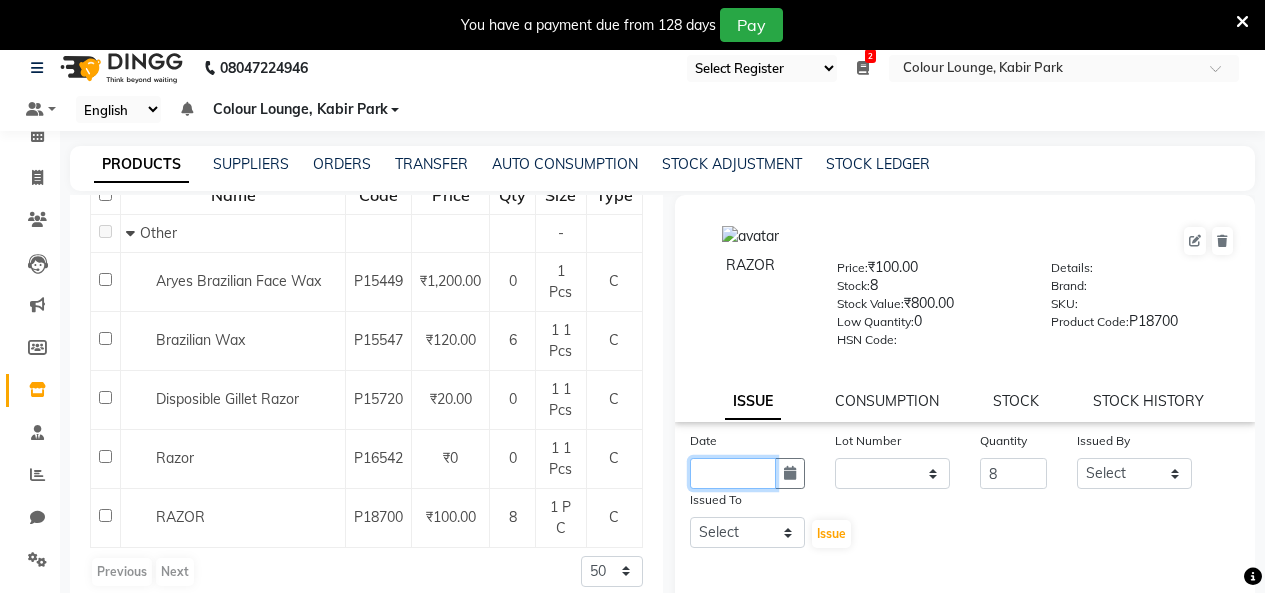 click 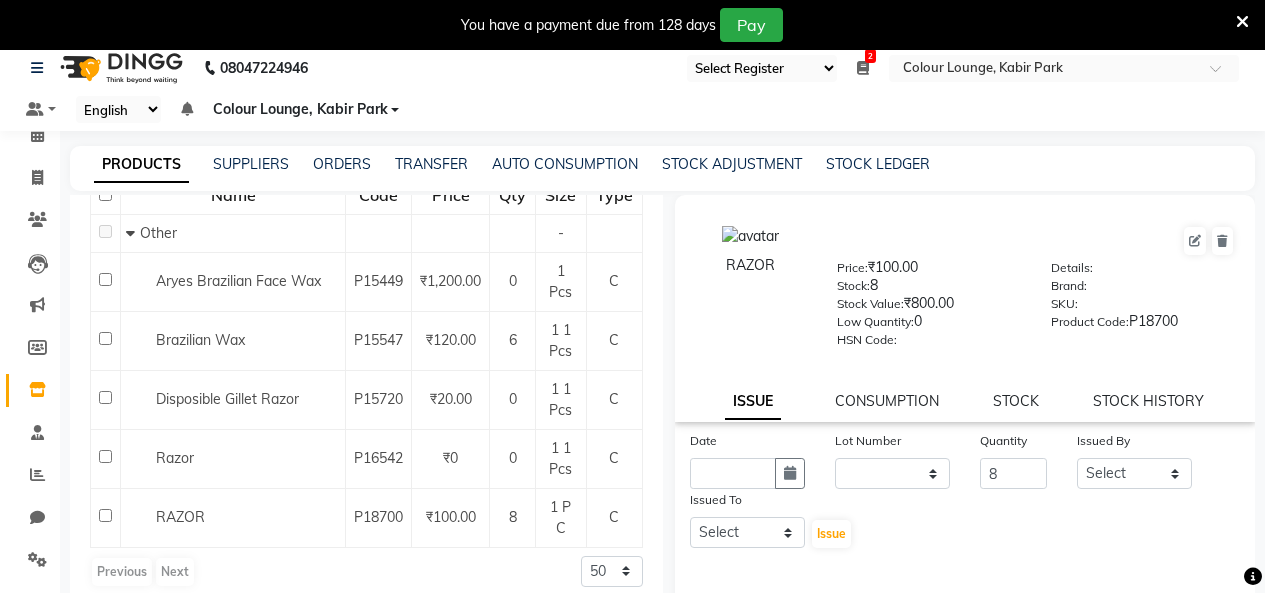 select on "8" 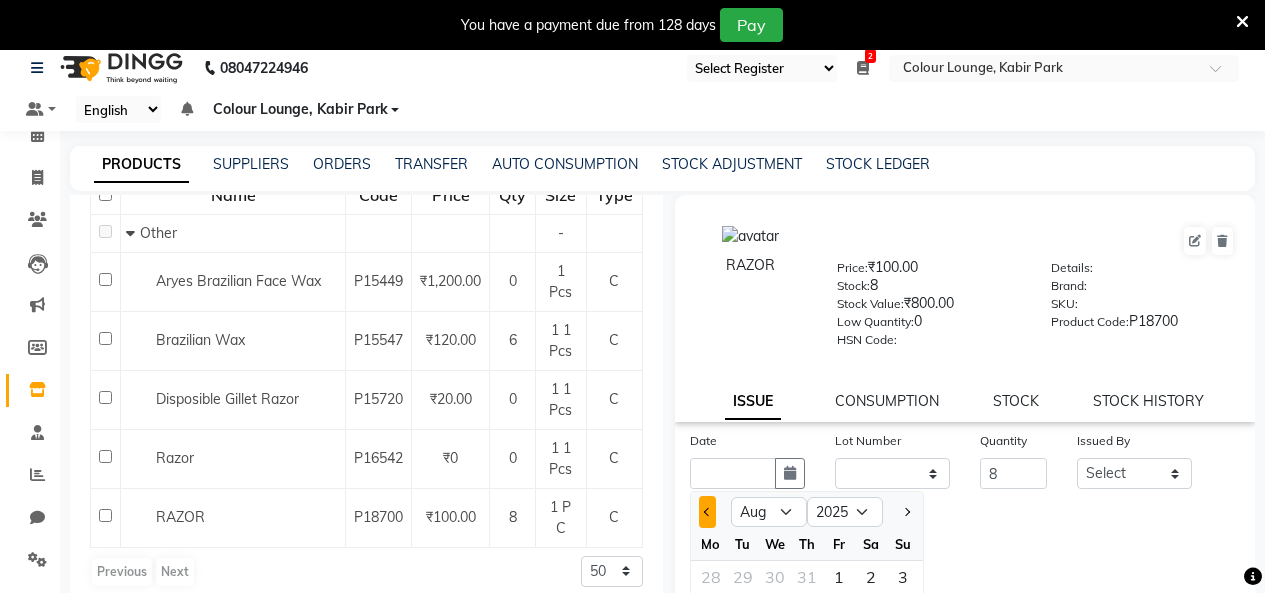click 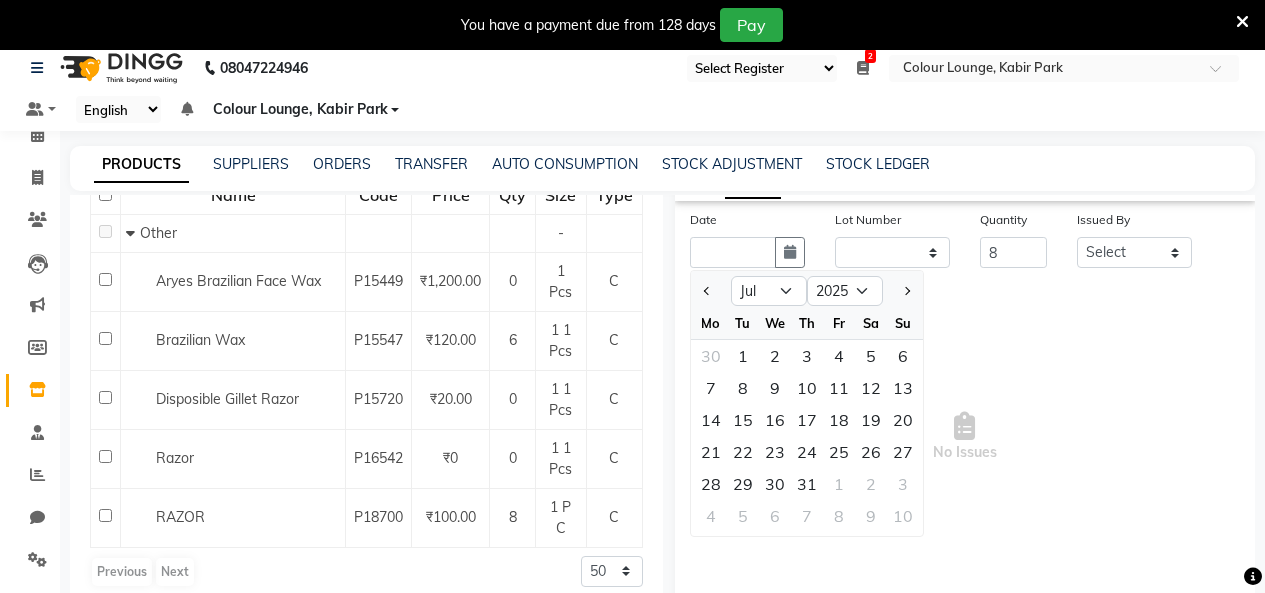 scroll, scrollTop: 222, scrollLeft: 0, axis: vertical 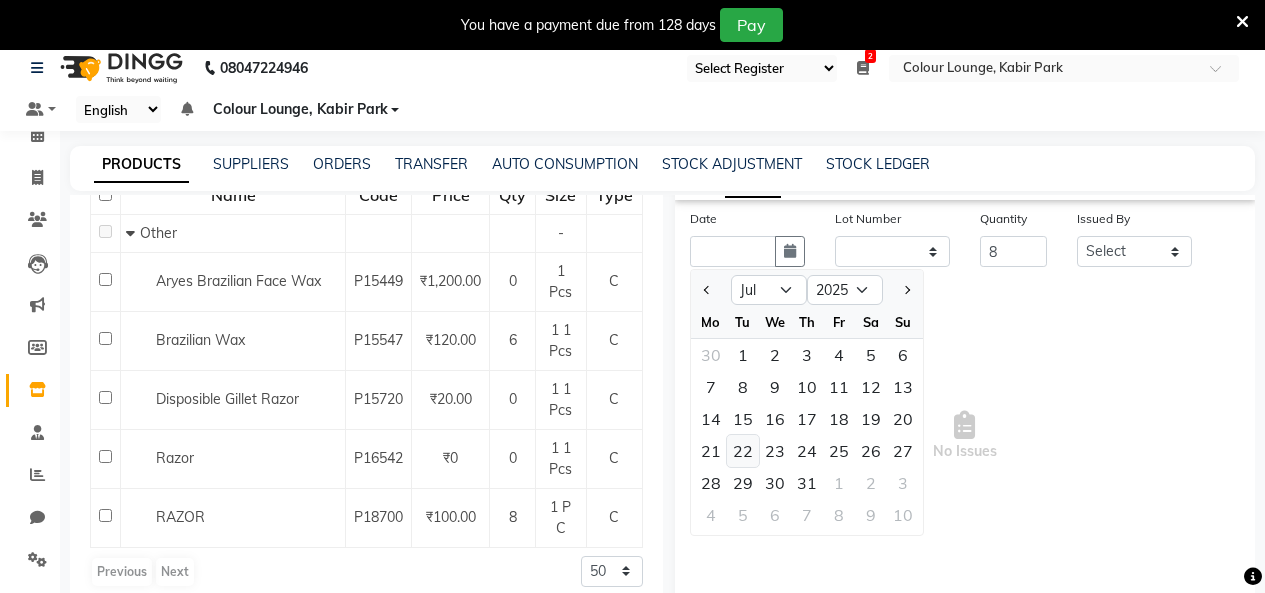click on "22" 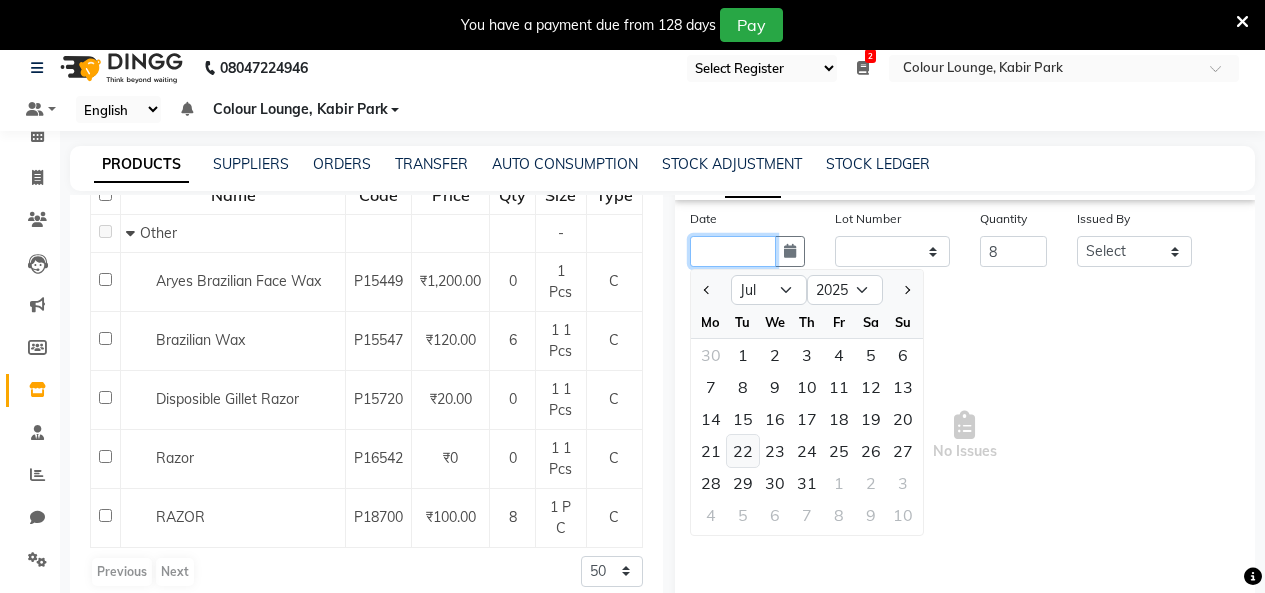type on "22-07-2025" 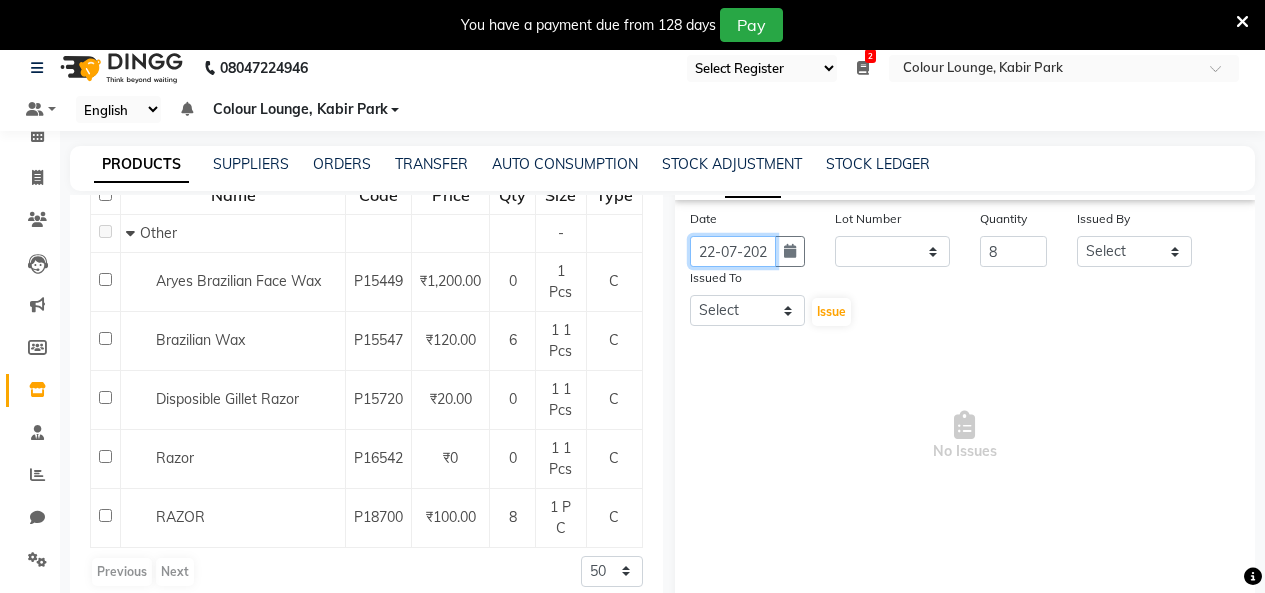scroll, scrollTop: 0, scrollLeft: 15, axis: horizontal 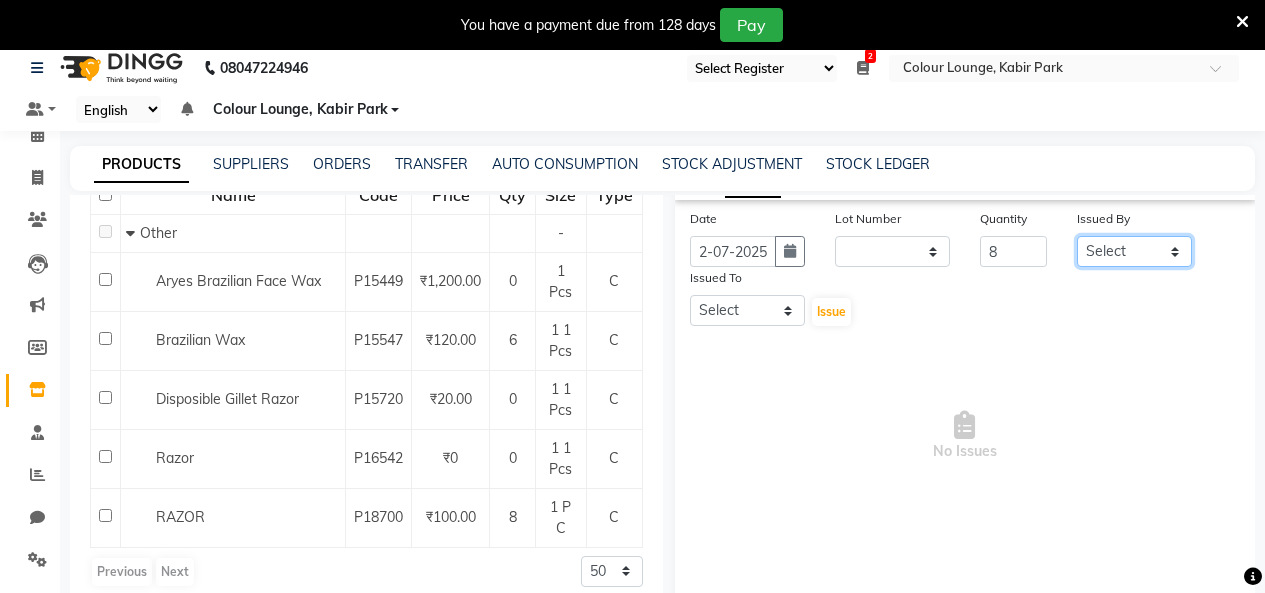 click on "Select Admin Admin AKHIL ANKUSH Colour Lounge, Kabir Park Colour Lounge, Kabir Park divyansh  Jaswinder singh guard JATIN JOHN JONEY LUXMI NAVDEEP KAUR NITI PARAMJIT PARAS KHATNAVLIA priya  priyanka  Rakesh sapna  SUMAN VANDANA SHARMA VISHAL" 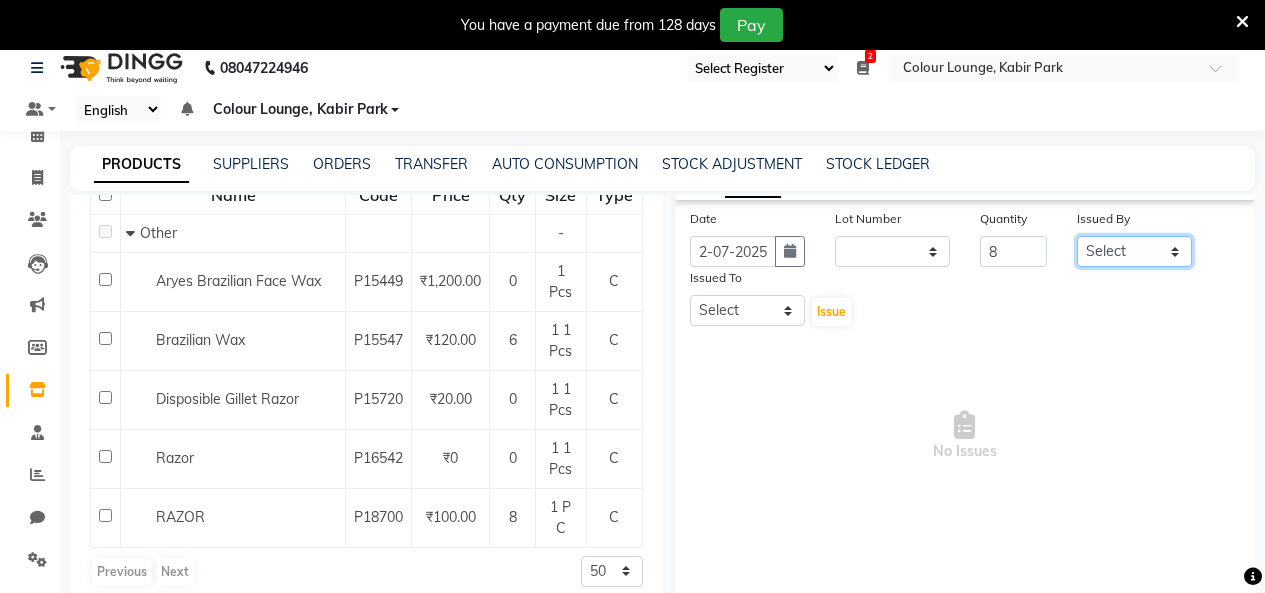 scroll, scrollTop: 0, scrollLeft: 0, axis: both 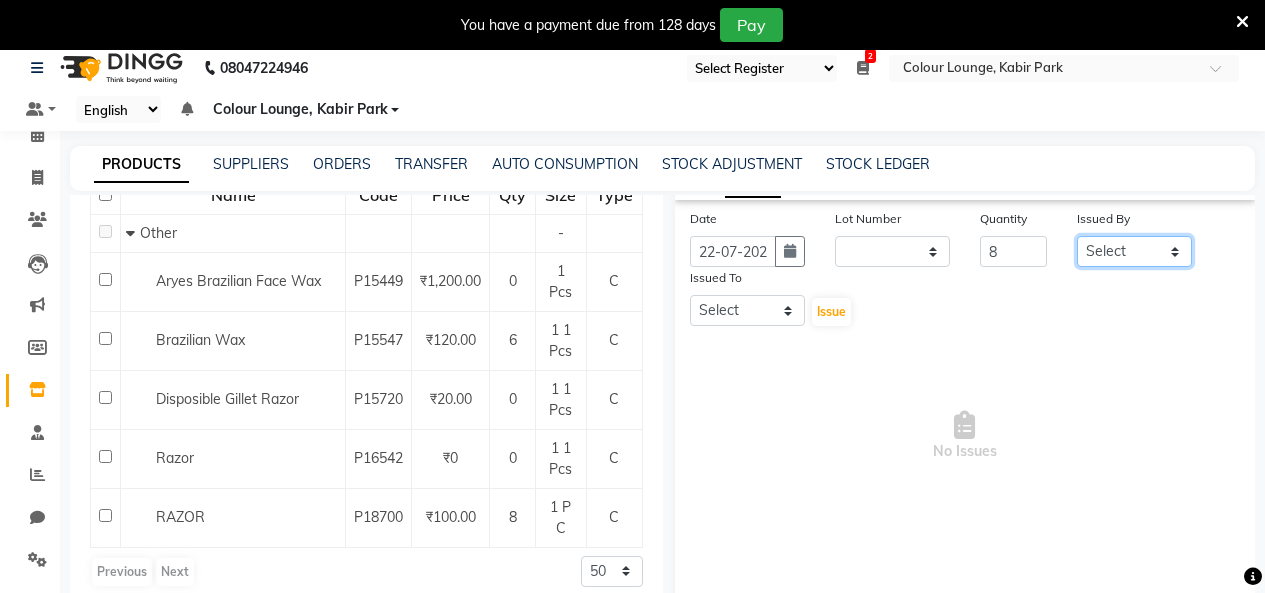 select on "70112" 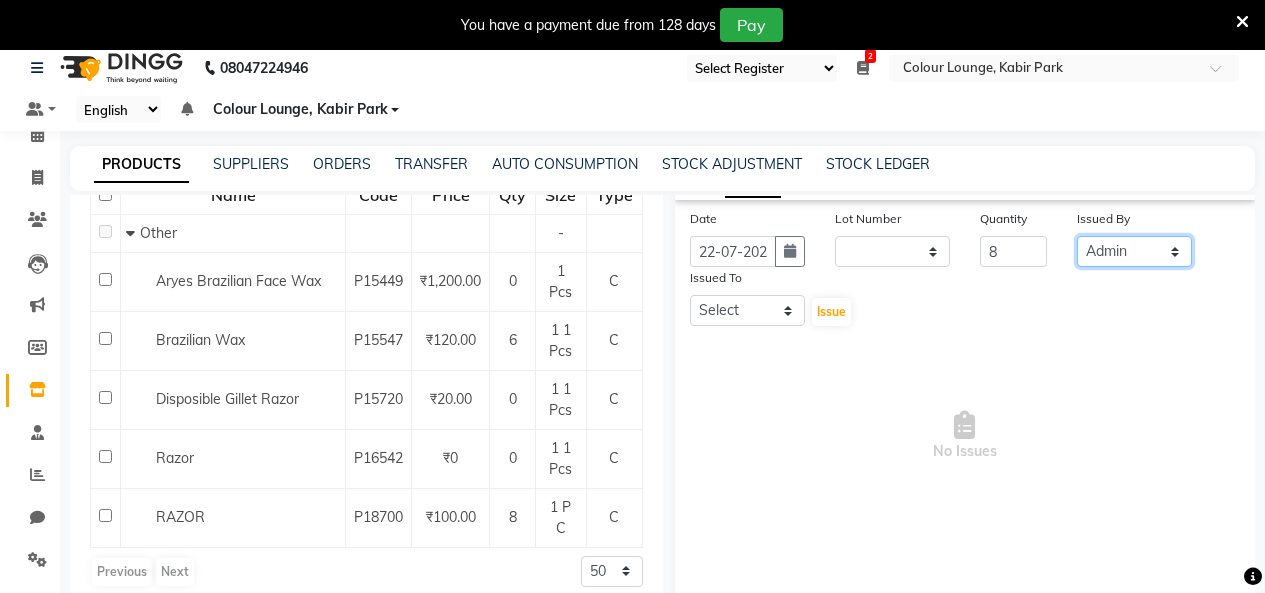 click on "Select Admin Admin AKHIL ANKUSH Colour Lounge, Kabir Park Colour Lounge, Kabir Park divyansh  Jaswinder singh guard JATIN JOHN JONEY LUXMI NAVDEEP KAUR NITI PARAMJIT PARAS KHATNAVLIA priya  priyanka  Rakesh sapna  SUMAN VANDANA SHARMA VISHAL" 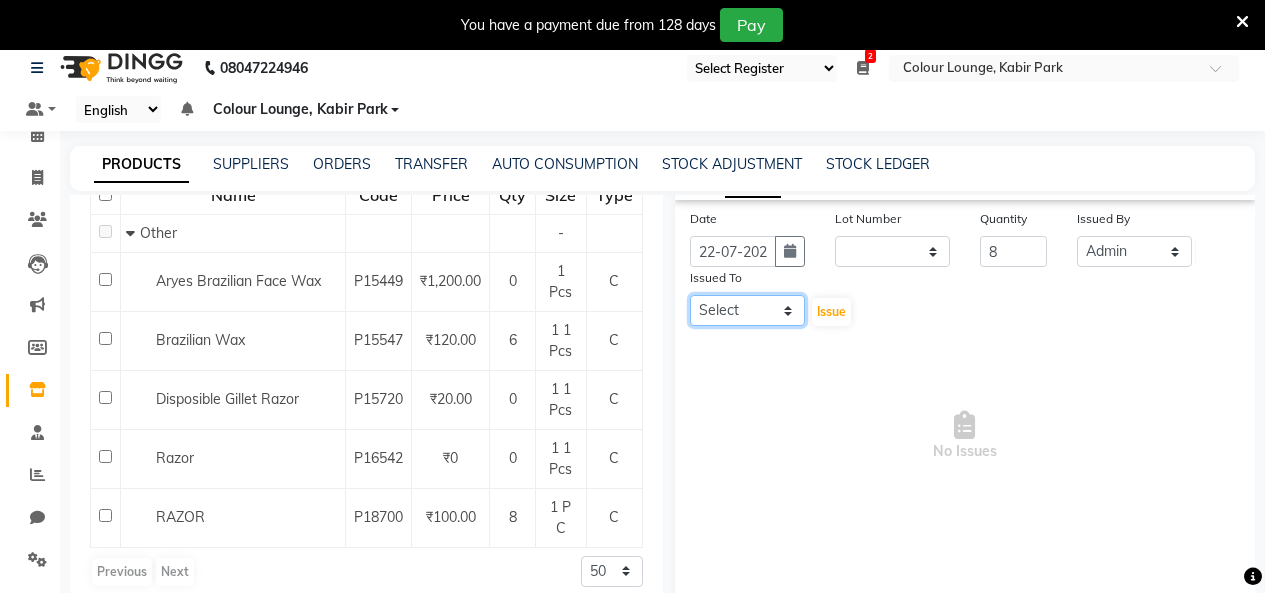 click on "Select Admin Admin AKHIL ANKUSH Colour Lounge, Kabir Park Colour Lounge, Kabir Park divyansh  Jaswinder singh guard JATIN JOHN JONEY LUXMI NAVDEEP KAUR NITI PARAMJIT PARAS KHATNAVLIA priya  priyanka  Rakesh sapna  SUMAN VANDANA SHARMA VISHAL" 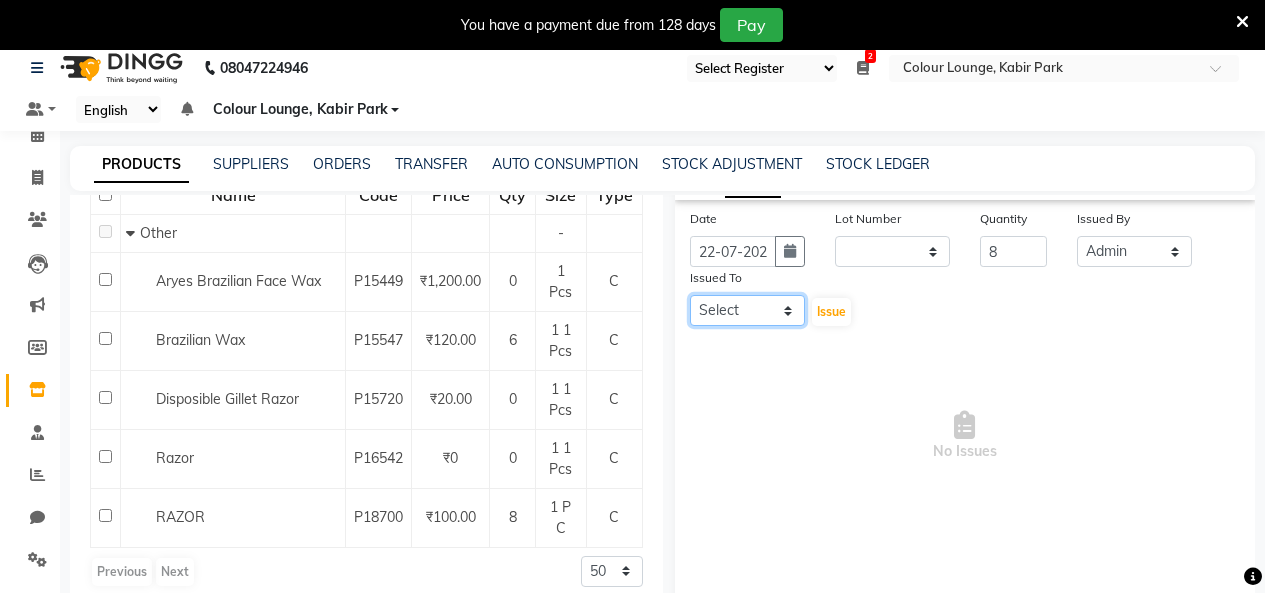 select on "76897" 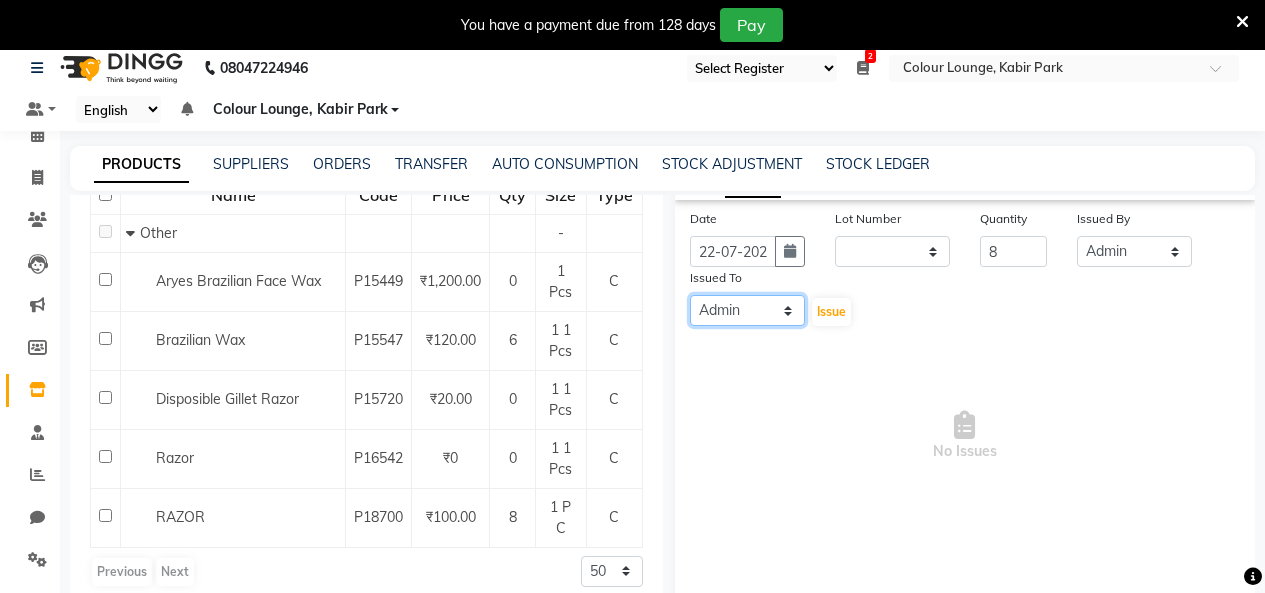 click on "Select Admin Admin AKHIL ANKUSH Colour Lounge, Kabir Park Colour Lounge, Kabir Park divyansh  Jaswinder singh guard JATIN JOHN JONEY LUXMI NAVDEEP KAUR NITI PARAMJIT PARAS KHATNAVLIA priya  priyanka  Rakesh sapna  SUMAN VANDANA SHARMA VISHAL" 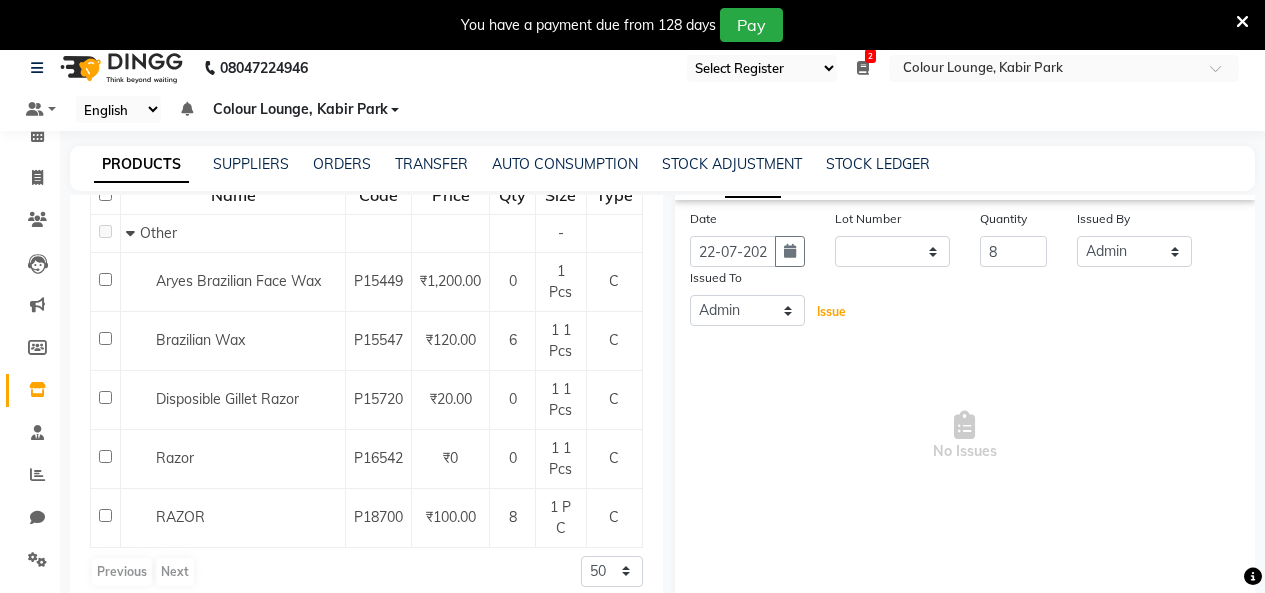 drag, startPoint x: 829, startPoint y: 311, endPoint x: 767, endPoint y: 384, distance: 95.77578 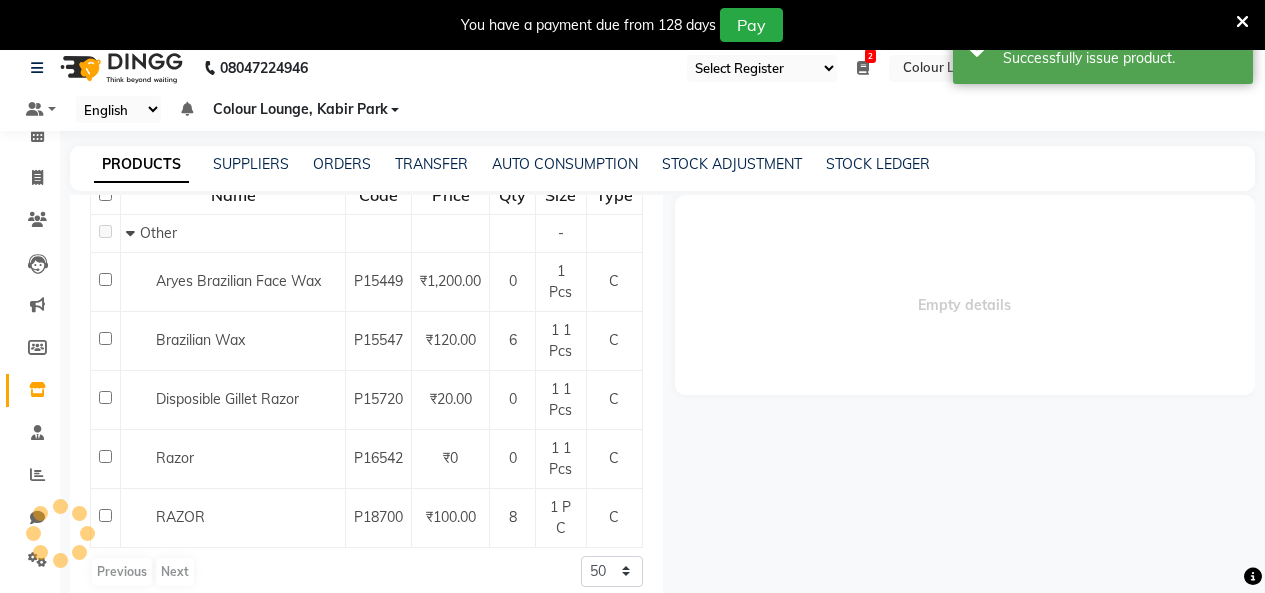 scroll, scrollTop: 0, scrollLeft: 0, axis: both 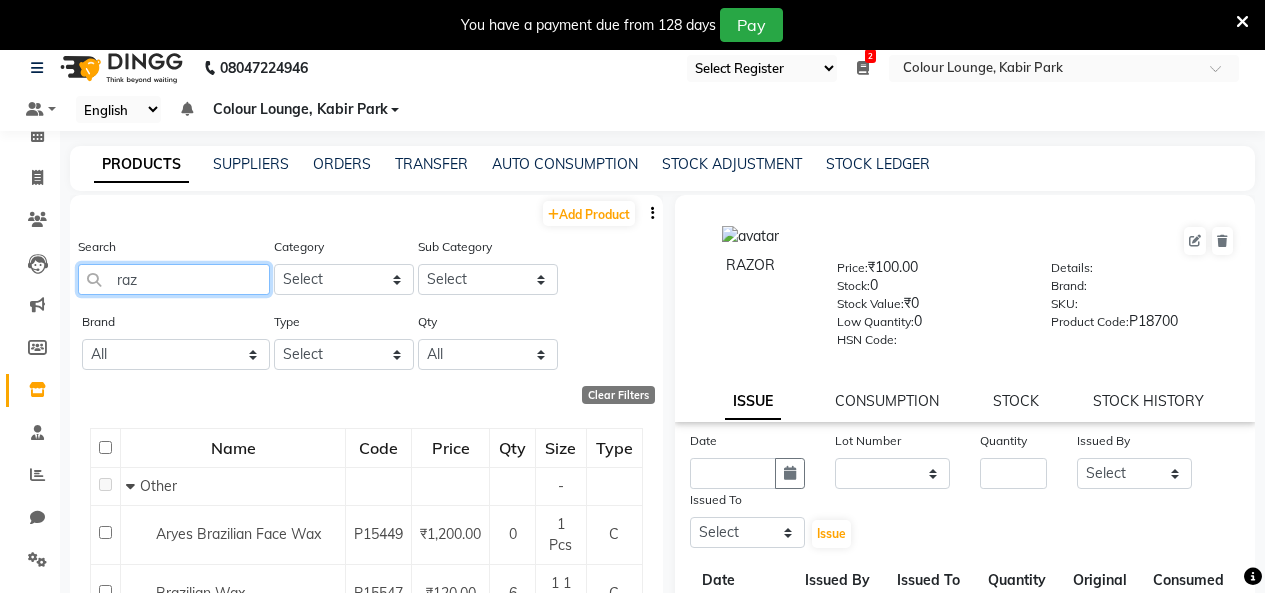 click on "raz" 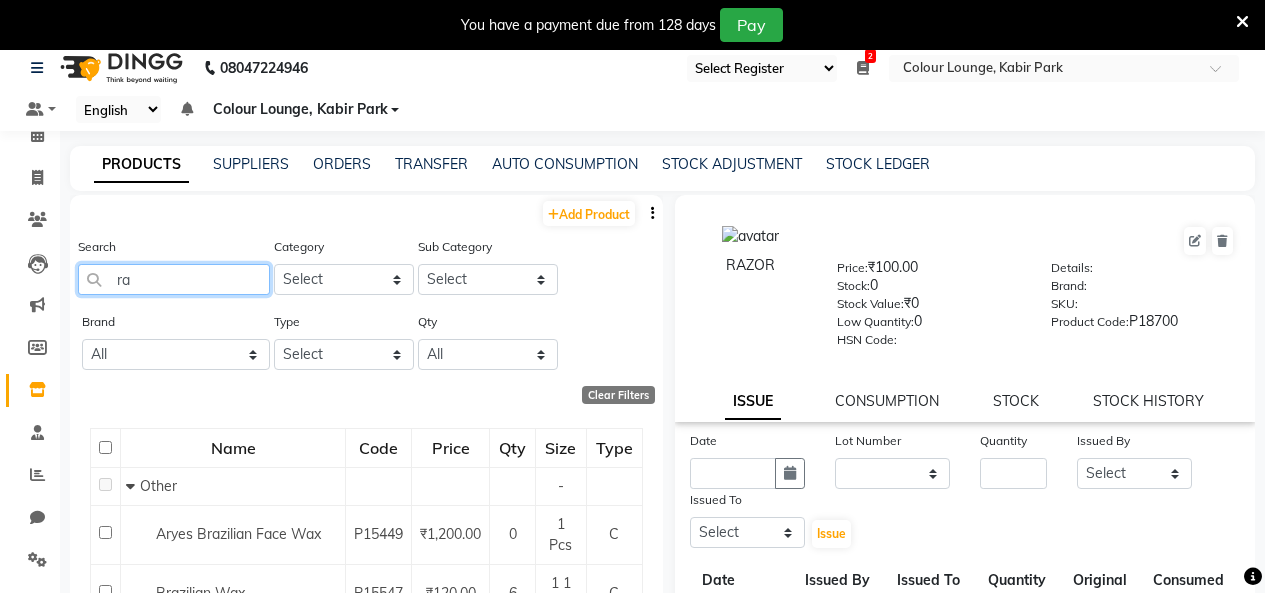 type on "r" 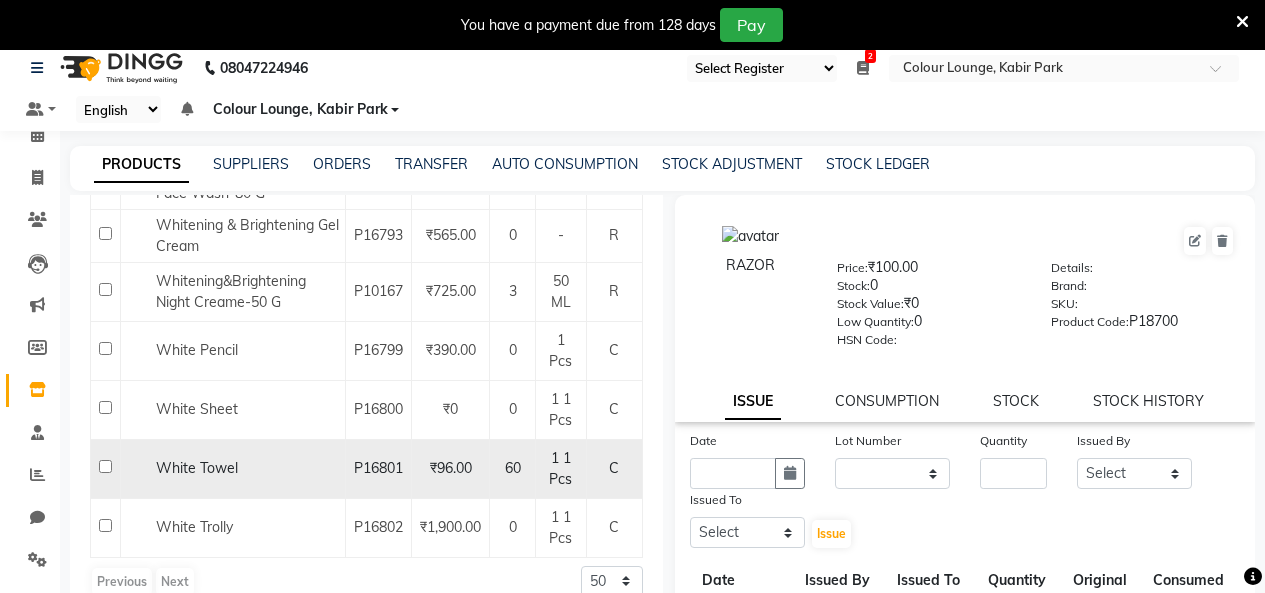 scroll, scrollTop: 1251, scrollLeft: 0, axis: vertical 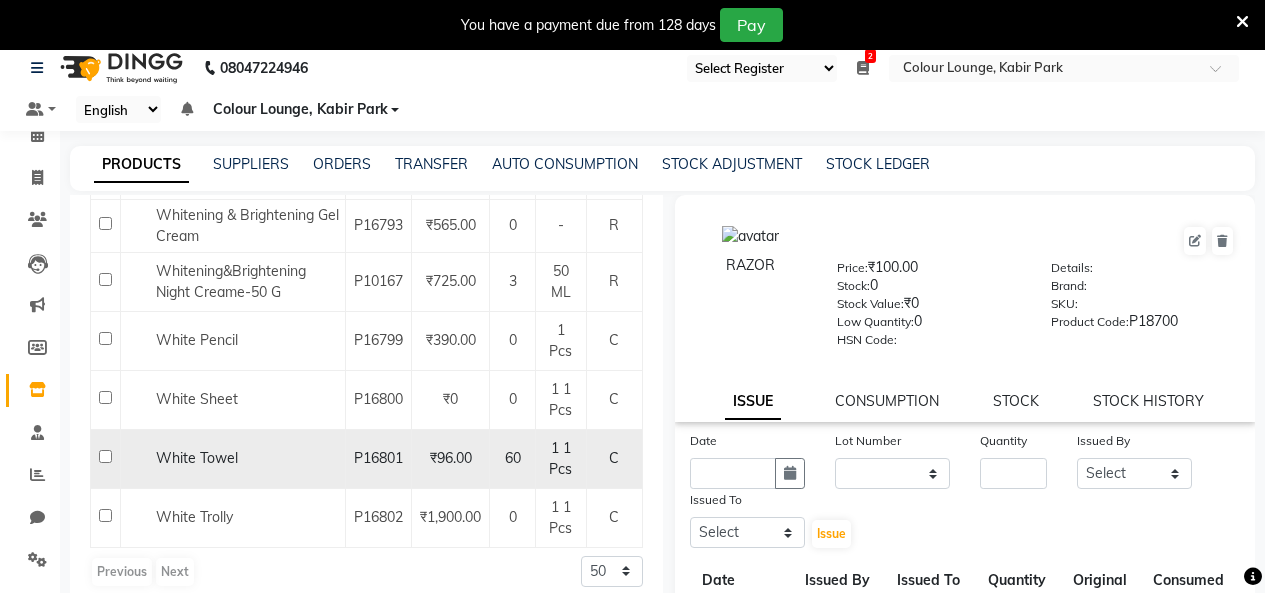 type on "white" 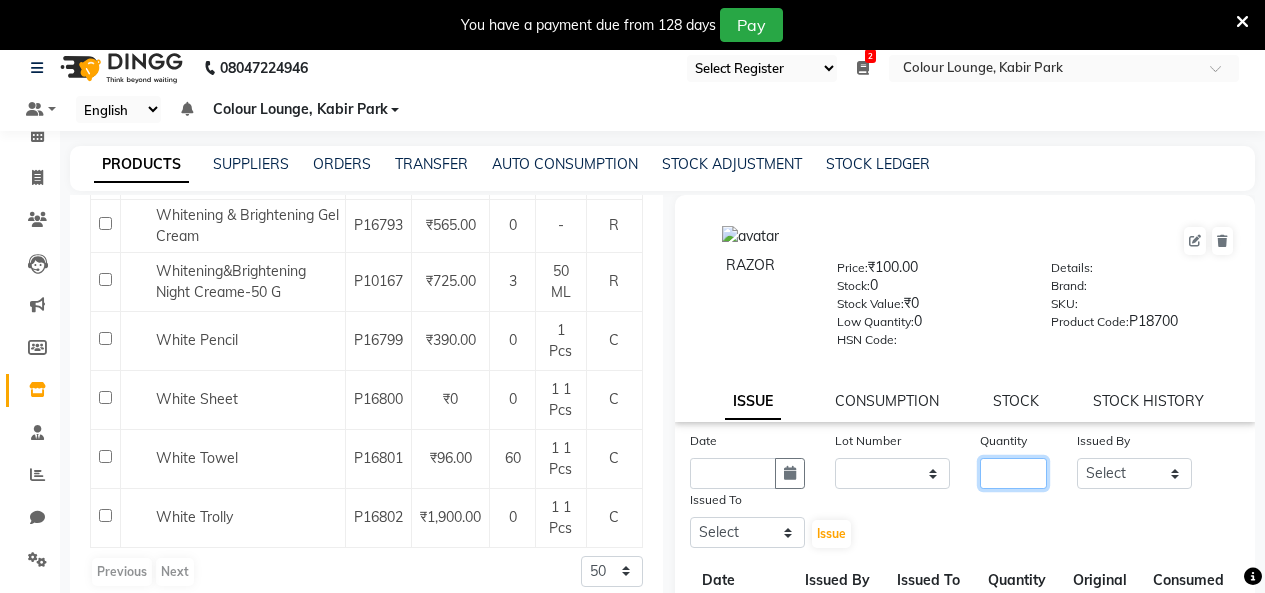 click 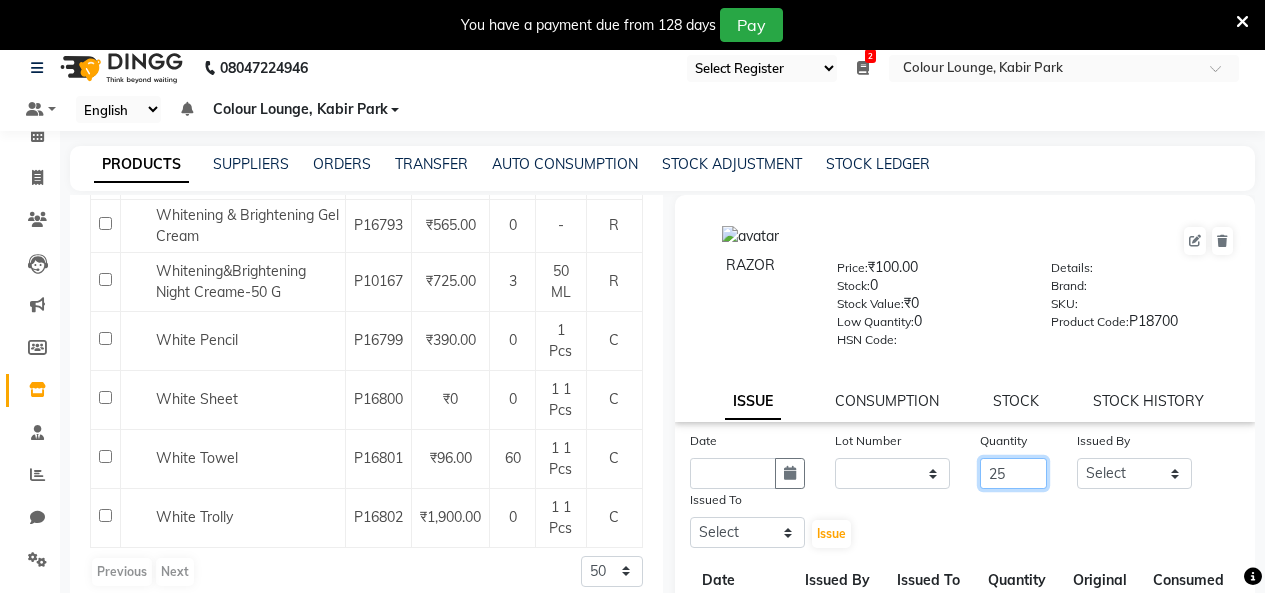 type on "25" 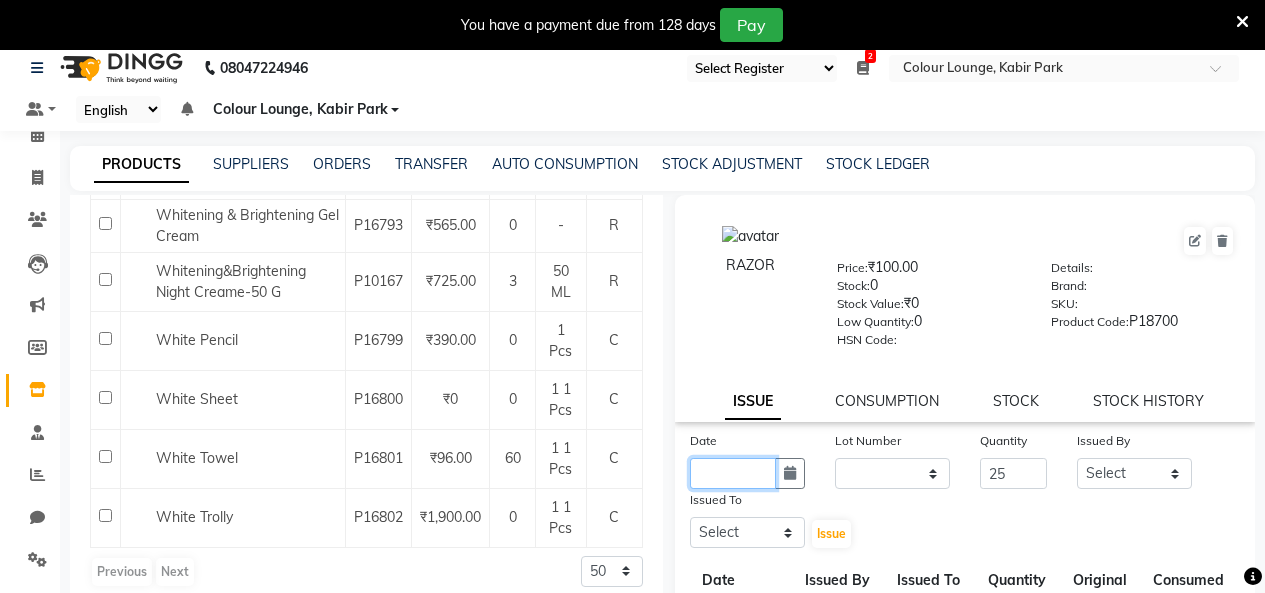 click 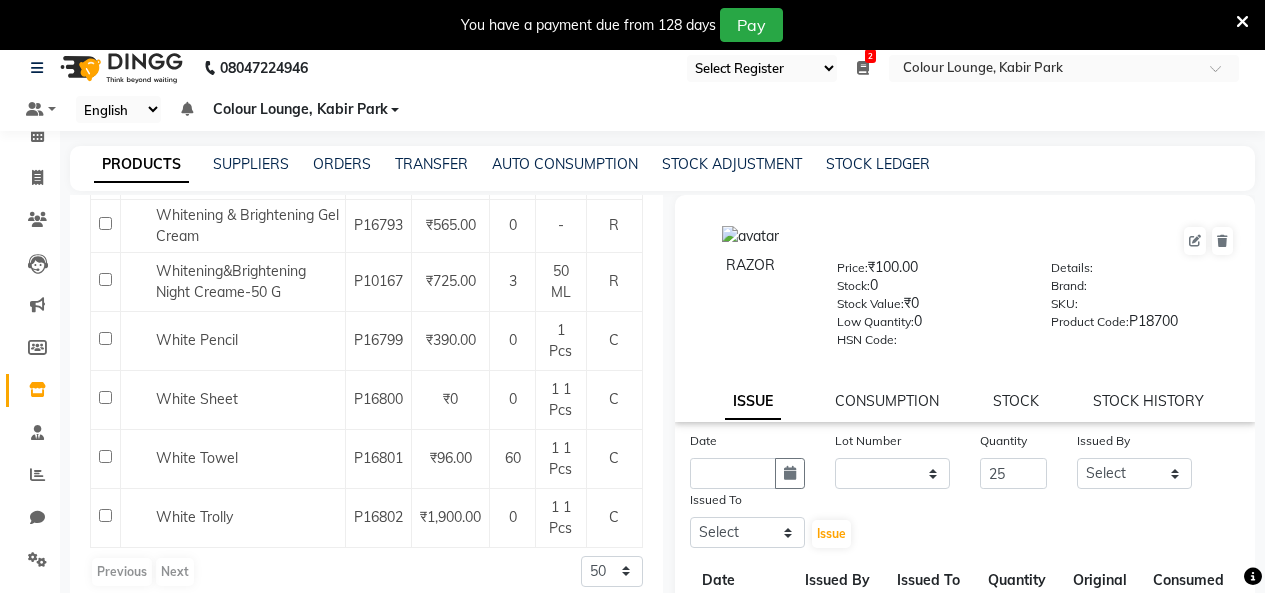 select on "8" 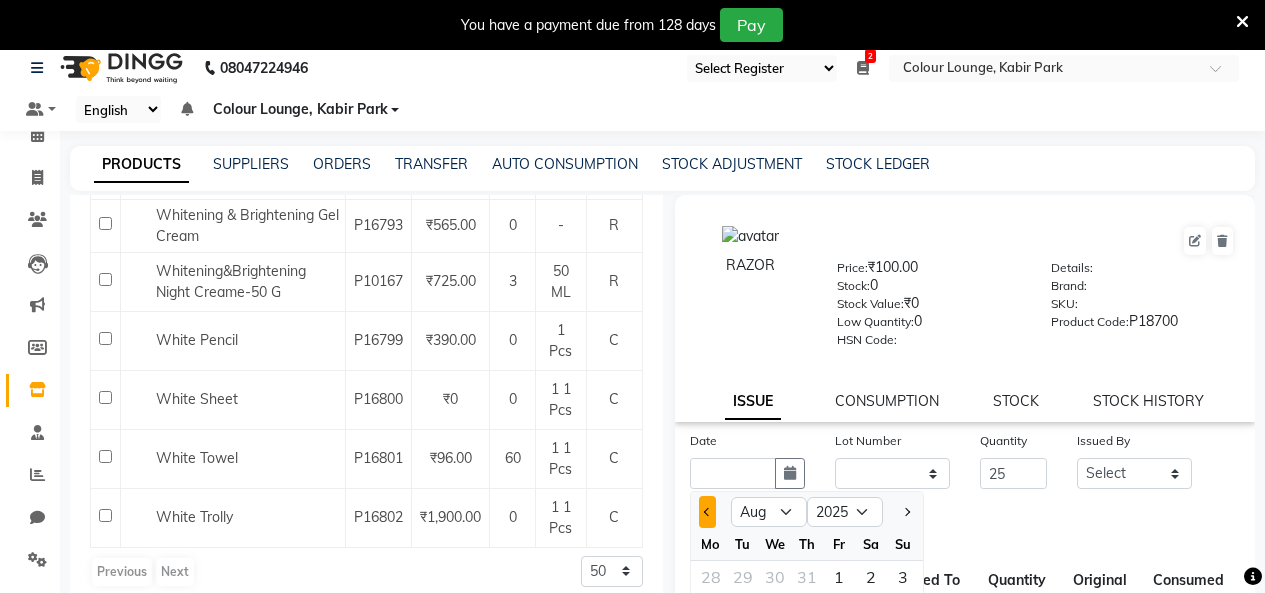 click 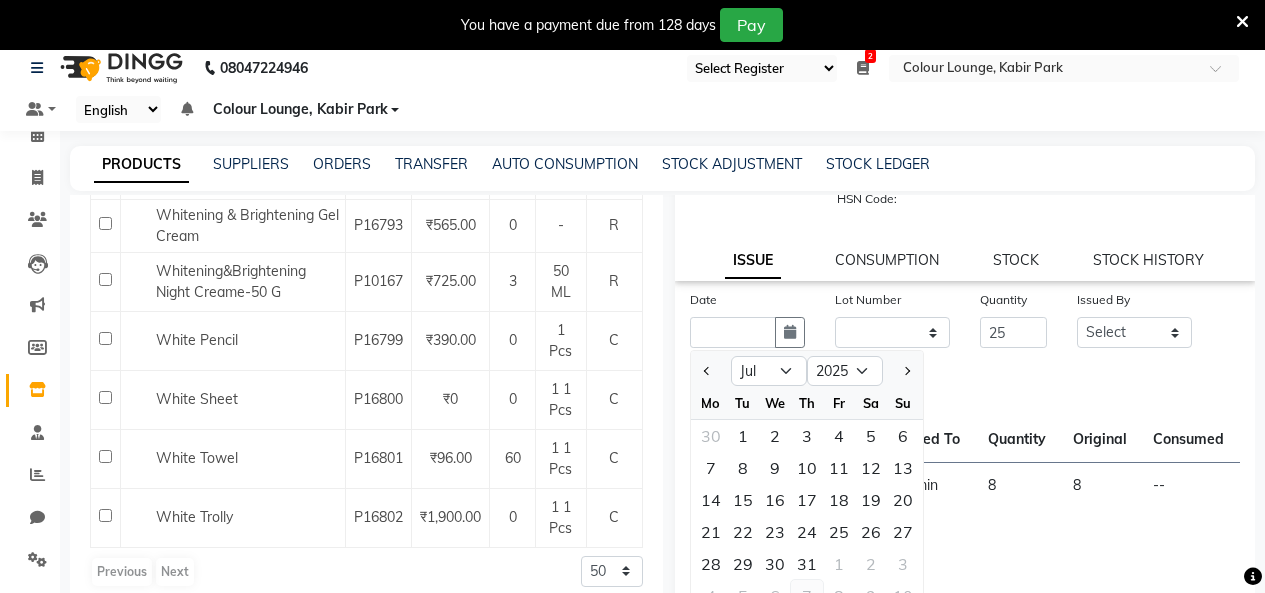 scroll, scrollTop: 222, scrollLeft: 0, axis: vertical 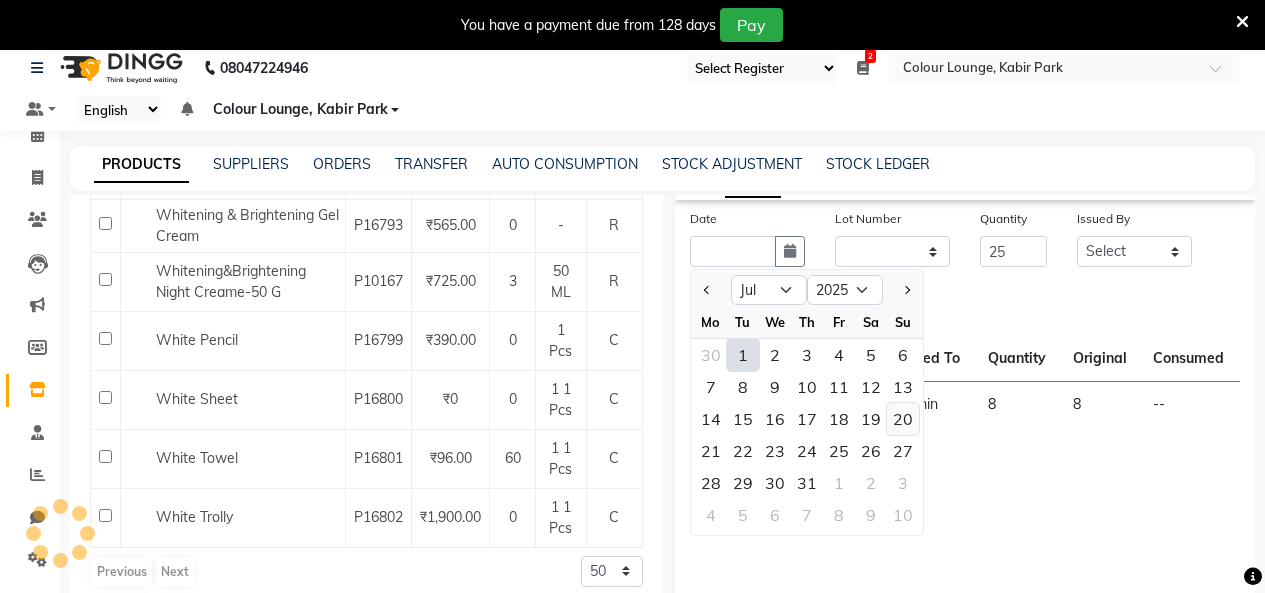 click on "20" 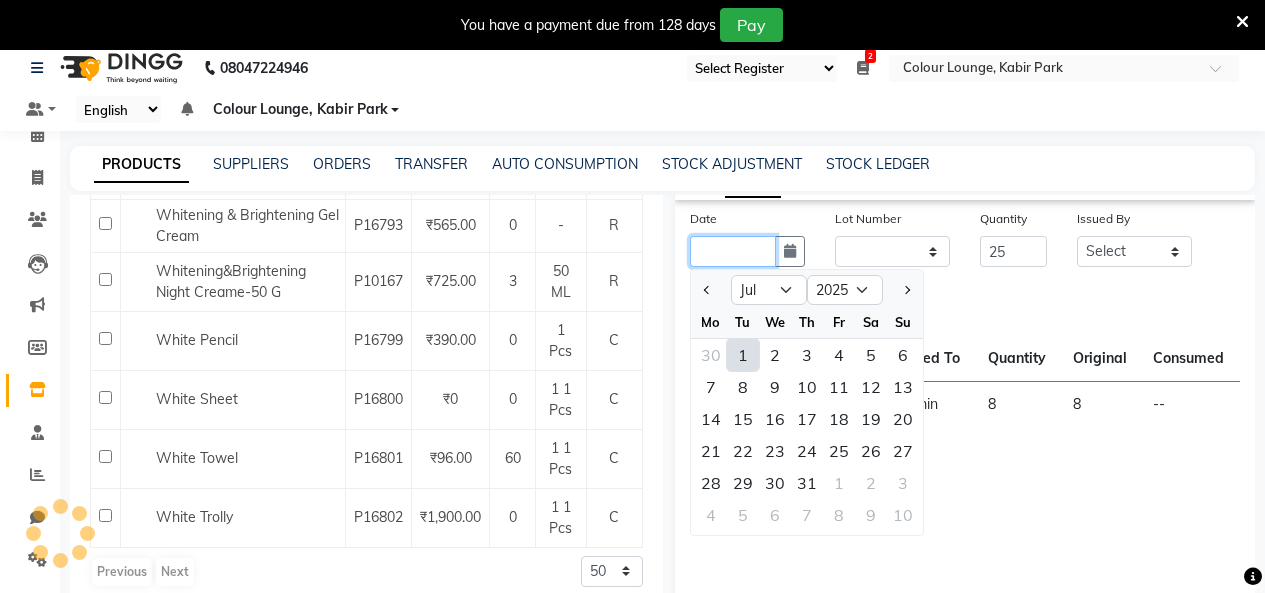 type on "20-07-2025" 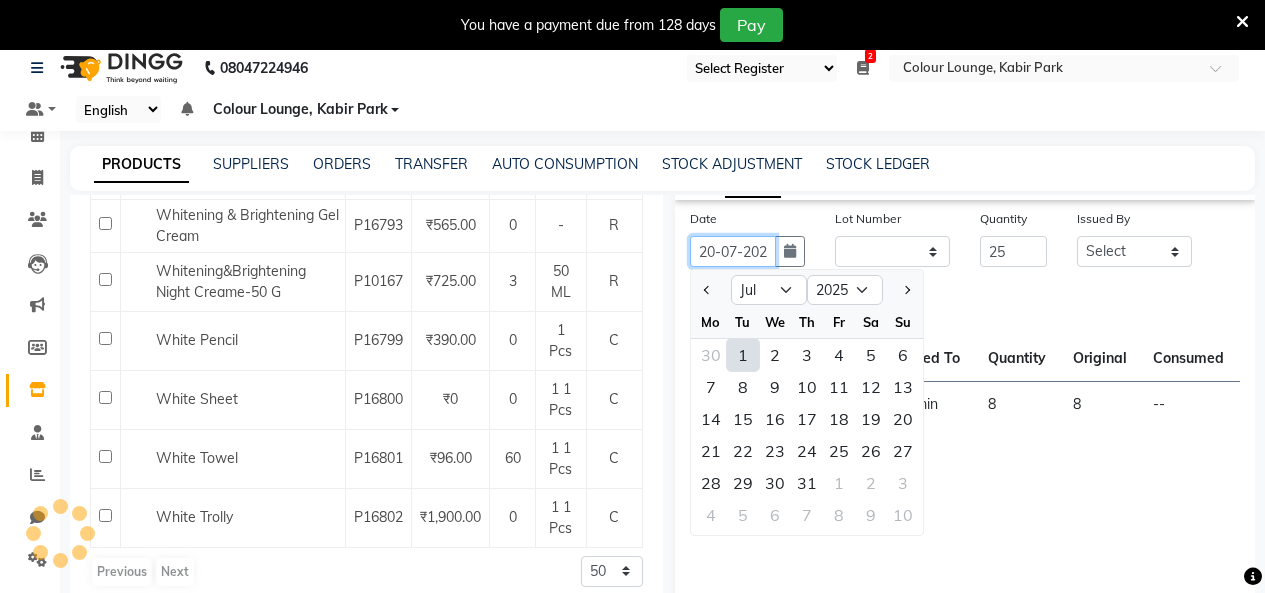 scroll, scrollTop: 0, scrollLeft: 15, axis: horizontal 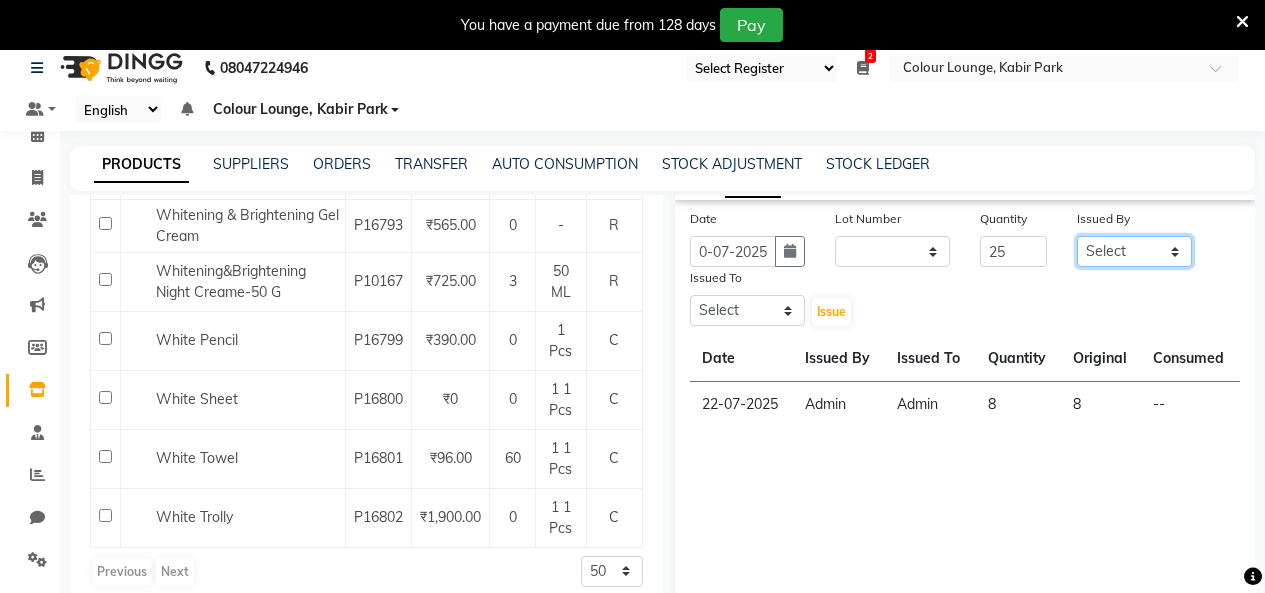 click on "Select Admin Admin AKHIL ANKUSH Colour Lounge, Kabir Park Colour Lounge, Kabir Park divyansh  Jaswinder singh guard JATIN JOHN JONEY LUXMI NAVDEEP KAUR NITI PARAMJIT PARAS KHATNAVLIA priya  priyanka  Rakesh sapna  SUMAN VANDANA SHARMA VISHAL" 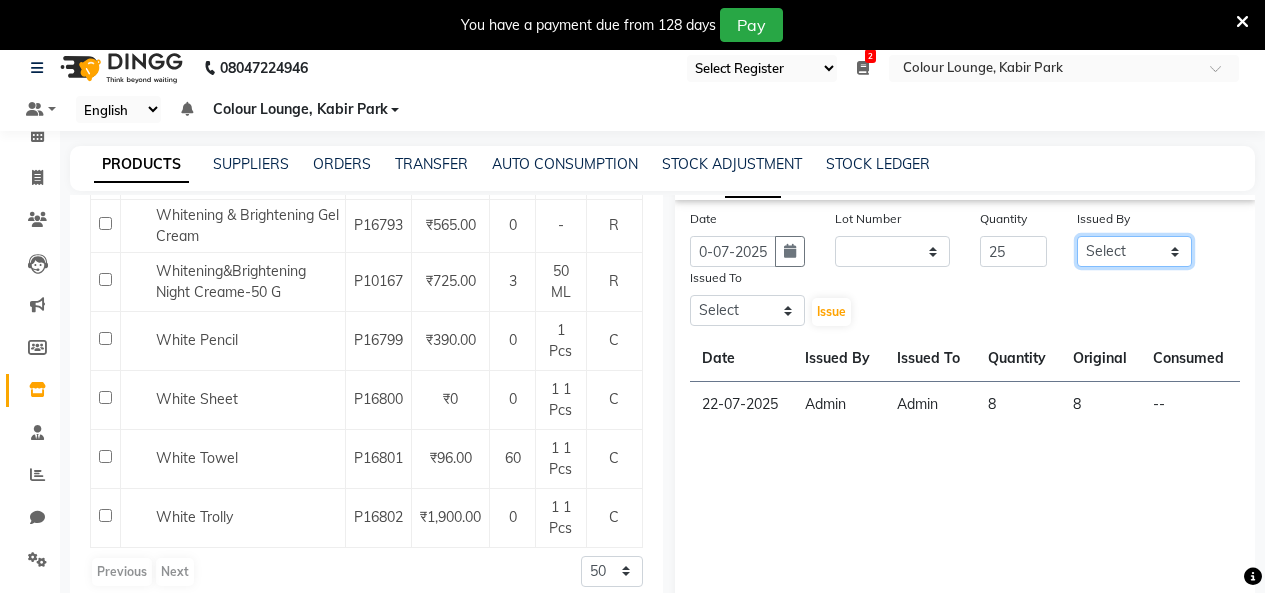 scroll, scrollTop: 0, scrollLeft: 0, axis: both 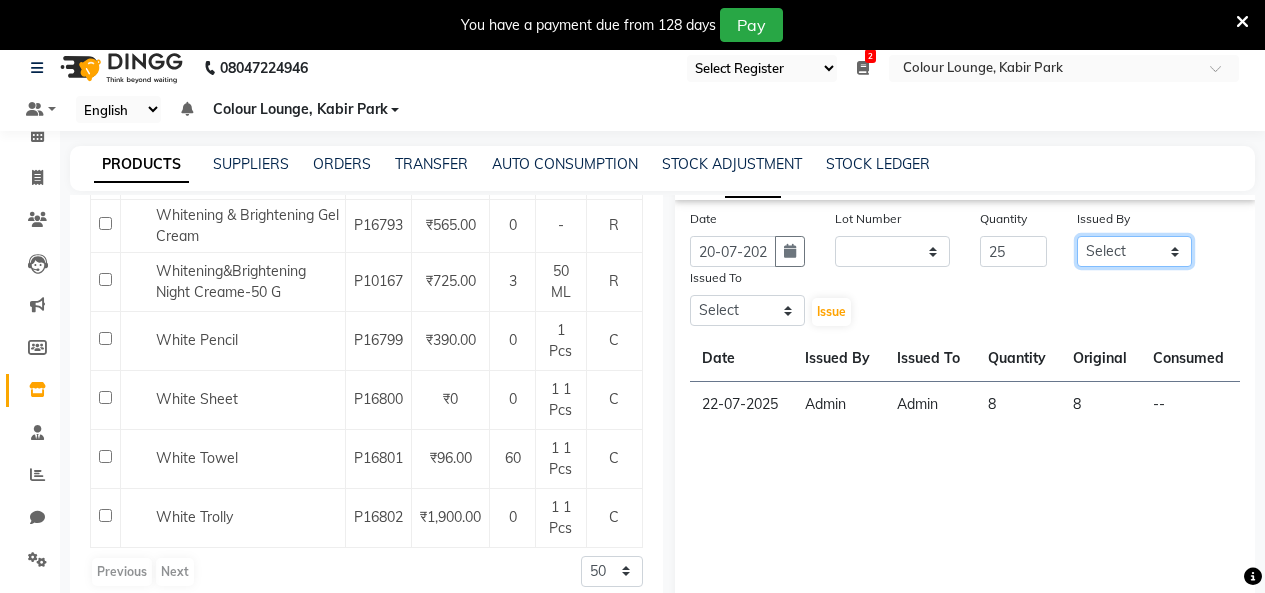 select on "70112" 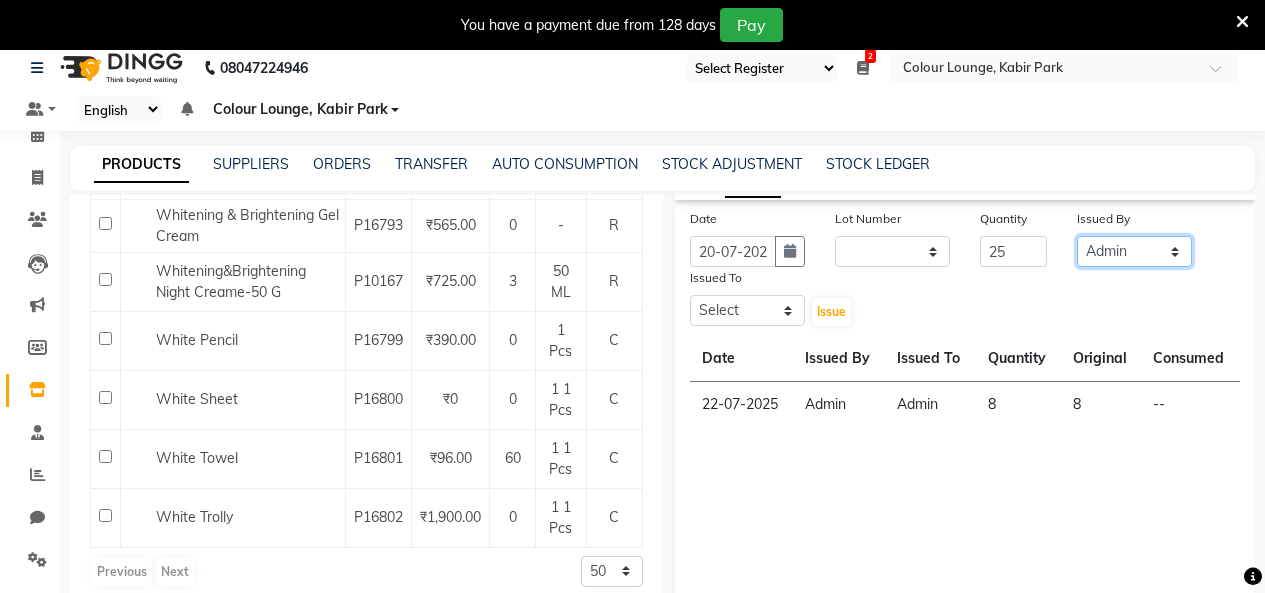 click on "Select Admin Admin AKHIL ANKUSH Colour Lounge, Kabir Park Colour Lounge, Kabir Park divyansh  Jaswinder singh guard JATIN JOHN JONEY LUXMI NAVDEEP KAUR NITI PARAMJIT PARAS KHATNAVLIA priya  priyanka  Rakesh sapna  SUMAN VANDANA SHARMA VISHAL" 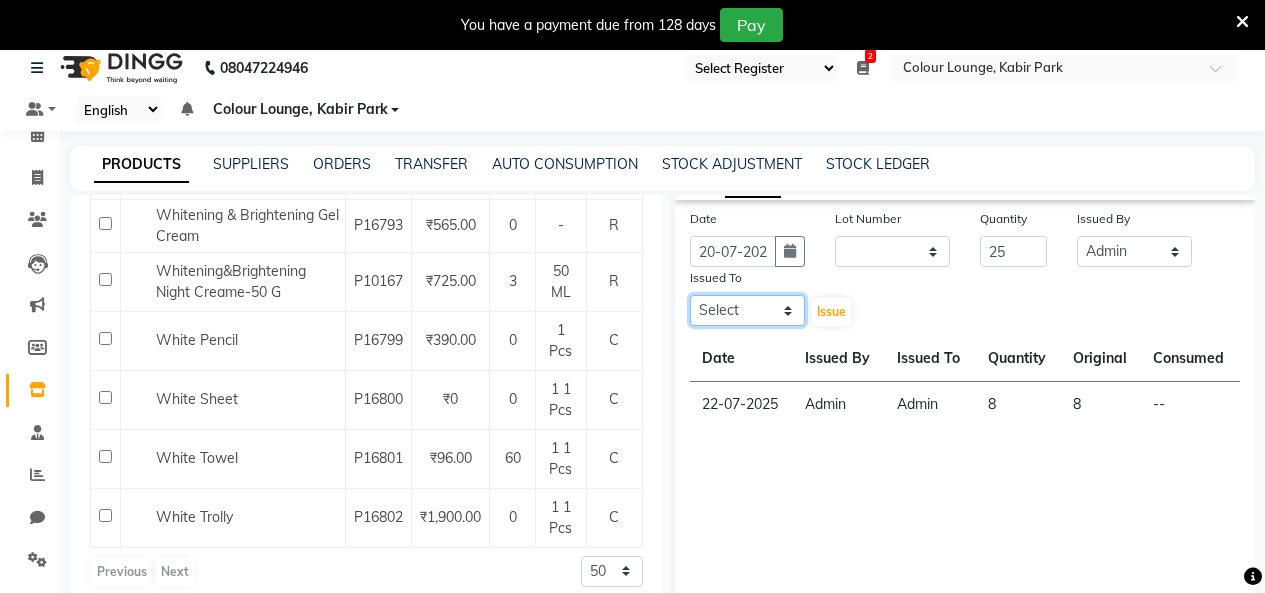 drag, startPoint x: 742, startPoint y: 318, endPoint x: 534, endPoint y: 553, distance: 313.82956 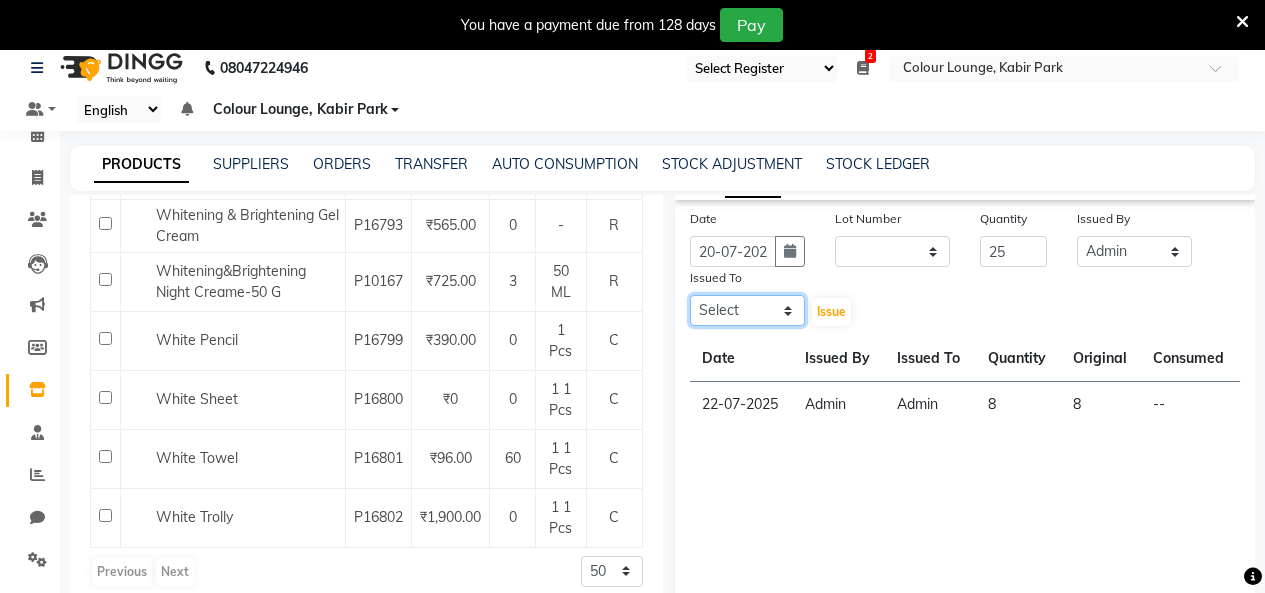click on "Select Admin Admin AKHIL ANKUSH Colour Lounge, Kabir Park Colour Lounge, Kabir Park divyansh  Jaswinder singh guard JATIN JOHN JONEY LUXMI NAVDEEP KAUR NITI PARAMJIT PARAS KHATNAVLIA priya  priyanka  Rakesh sapna  SUMAN VANDANA SHARMA VISHAL" 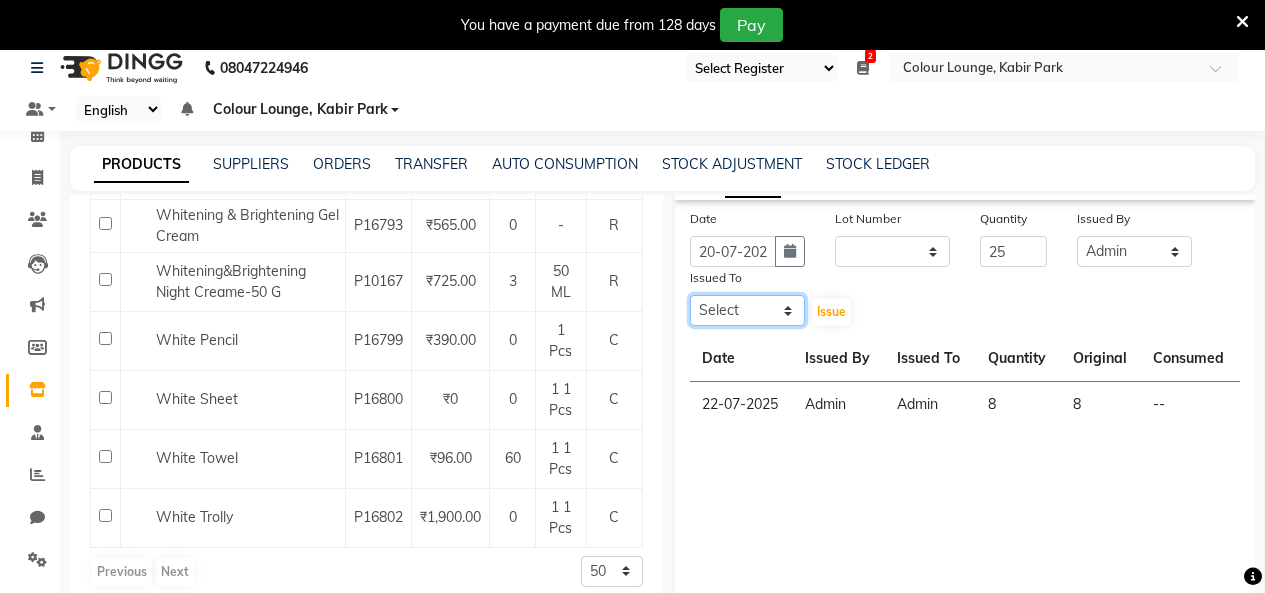 select on "76897" 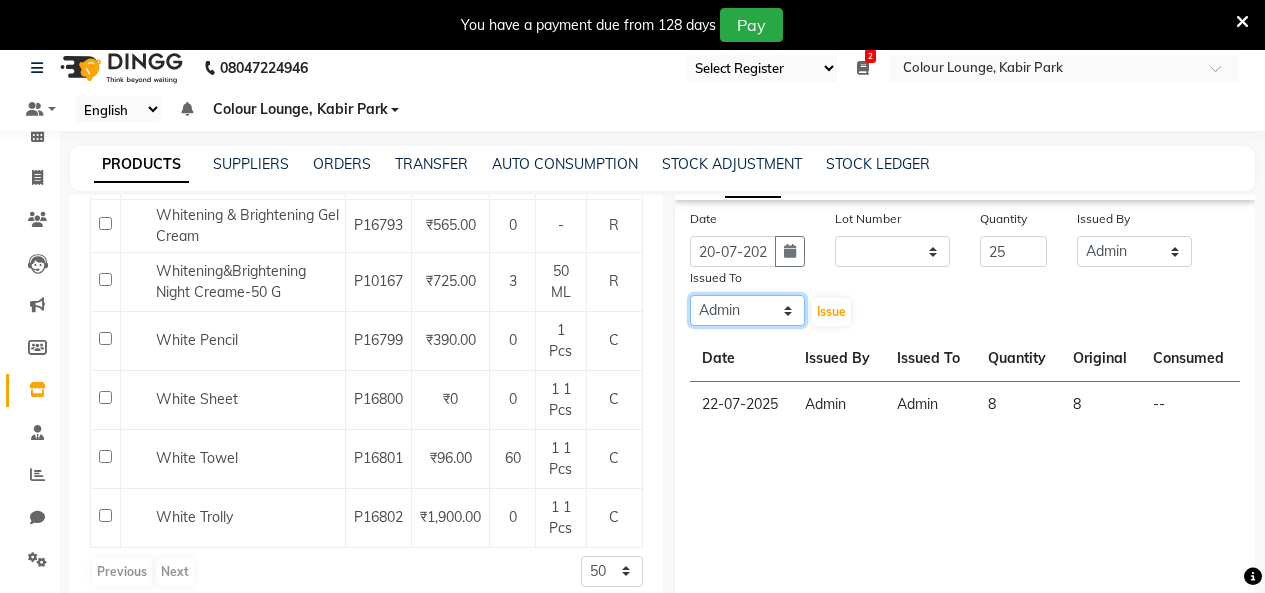 click on "Select Admin Admin AKHIL ANKUSH Colour Lounge, Kabir Park Colour Lounge, Kabir Park divyansh  Jaswinder singh guard JATIN JOHN JONEY LUXMI NAVDEEP KAUR NITI PARAMJIT PARAS KHATNAVLIA priya  priyanka  Rakesh sapna  SUMAN VANDANA SHARMA VISHAL" 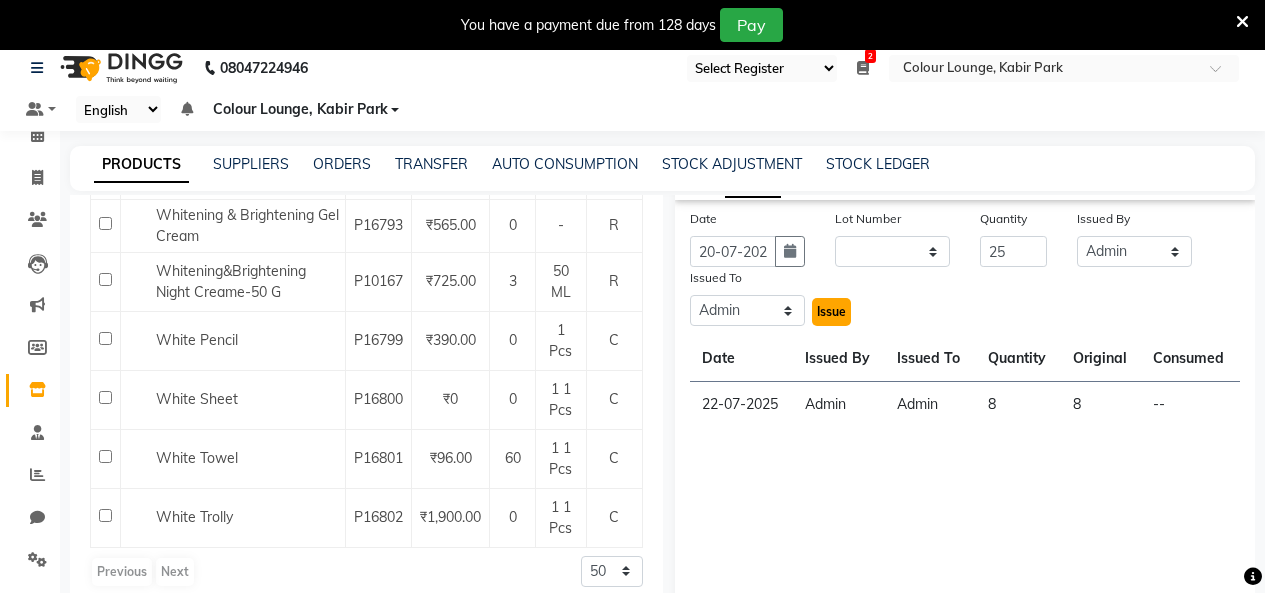click on "Issue" 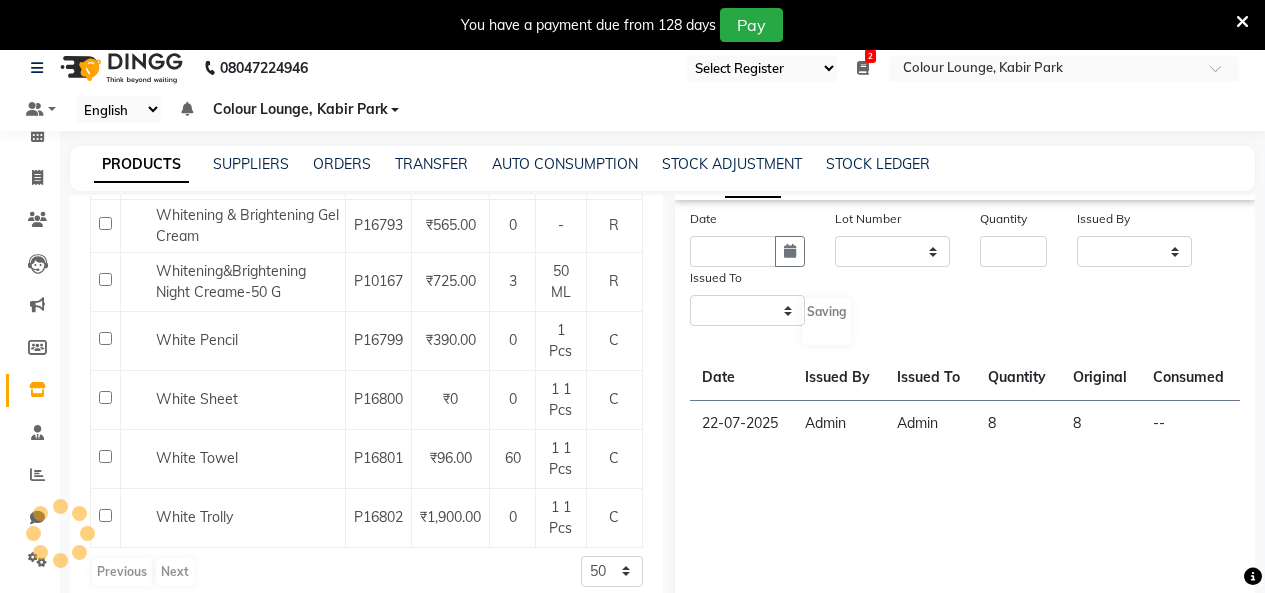 scroll, scrollTop: 0, scrollLeft: 0, axis: both 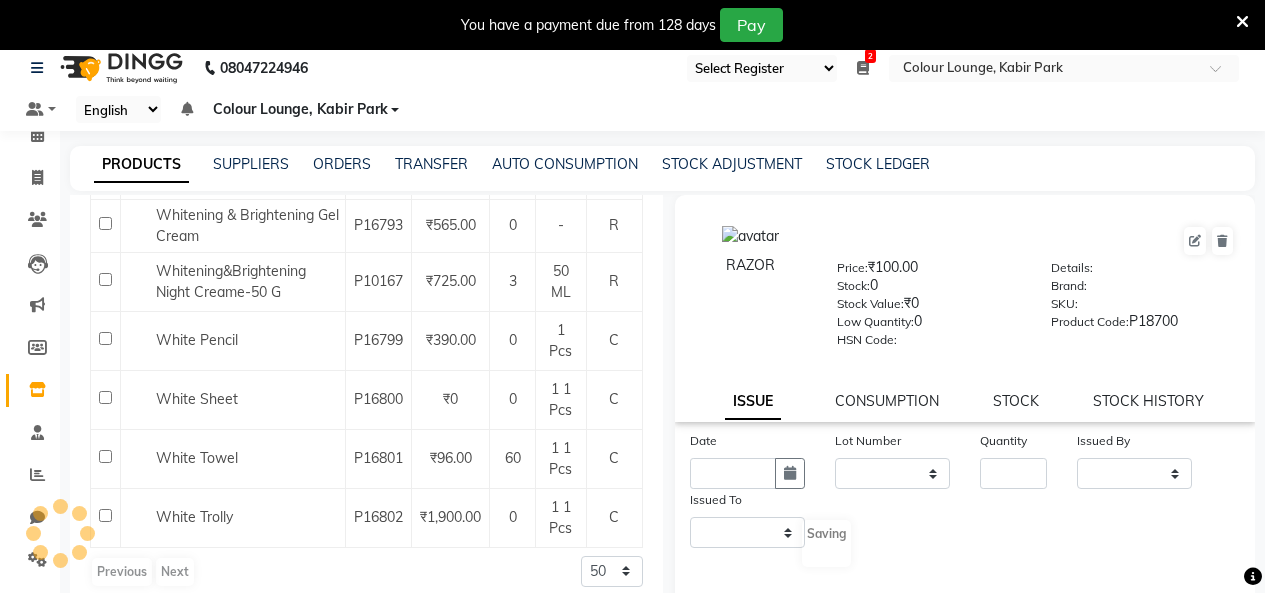 select 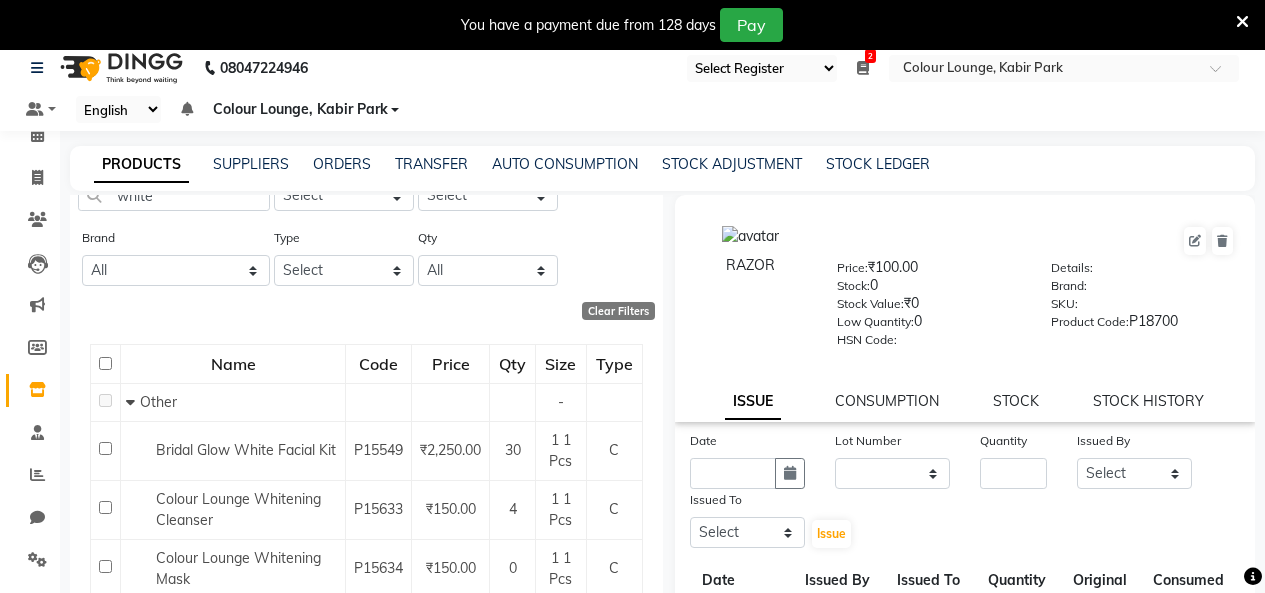 scroll, scrollTop: 0, scrollLeft: 0, axis: both 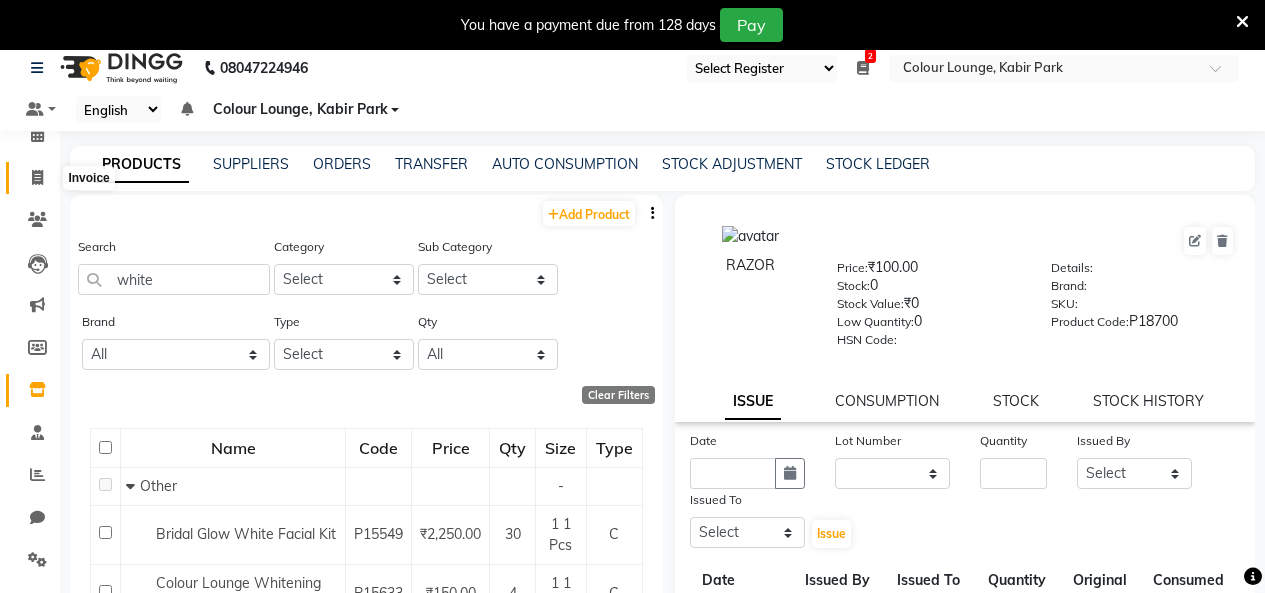 click 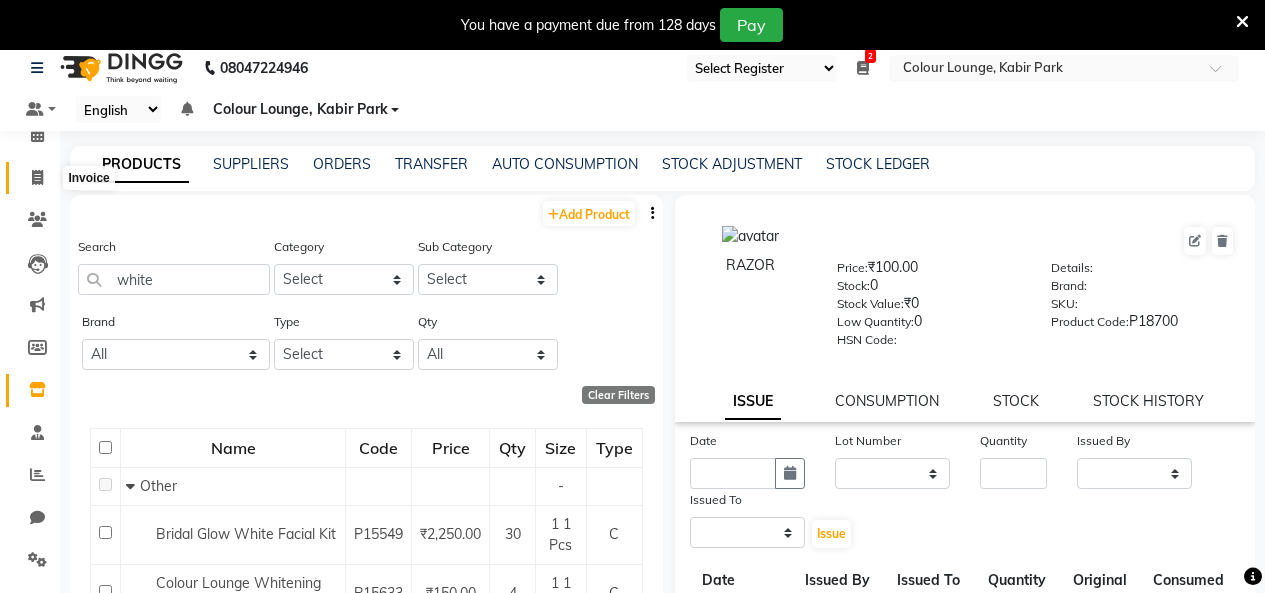 select on "service" 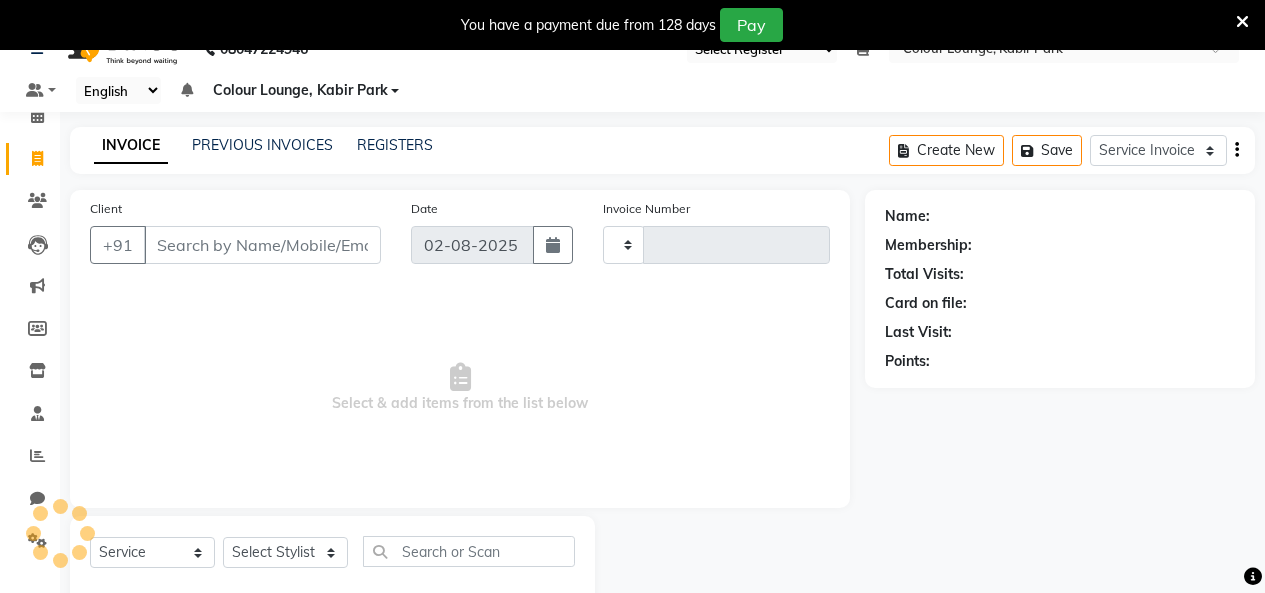 scroll, scrollTop: 85, scrollLeft: 0, axis: vertical 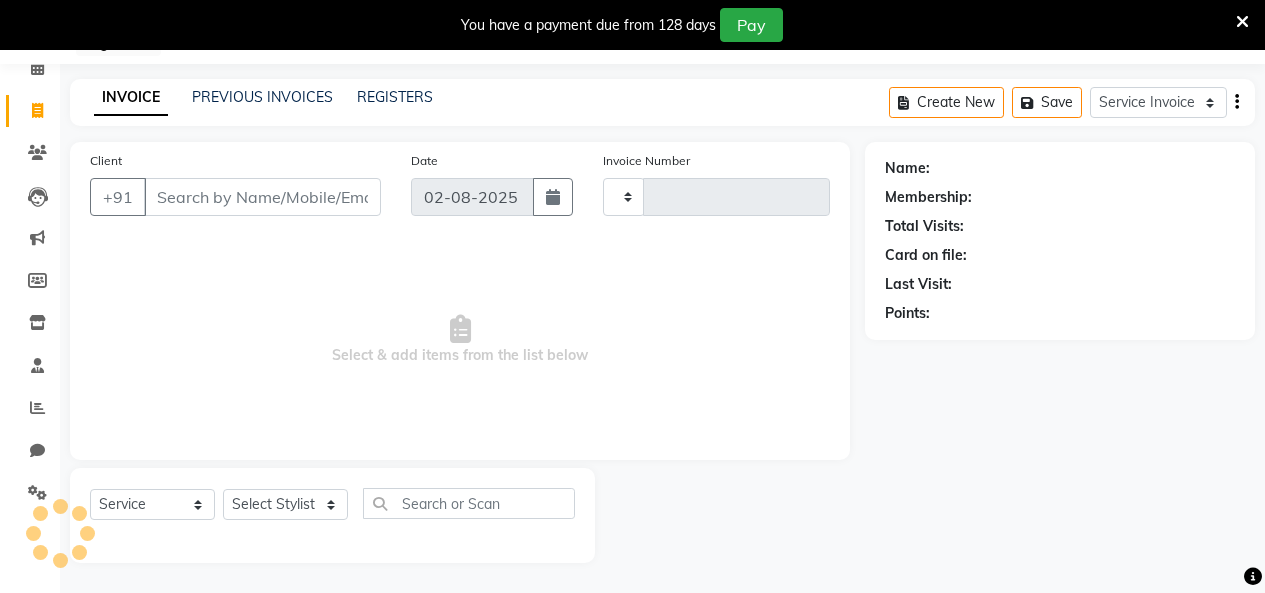 type on "2517" 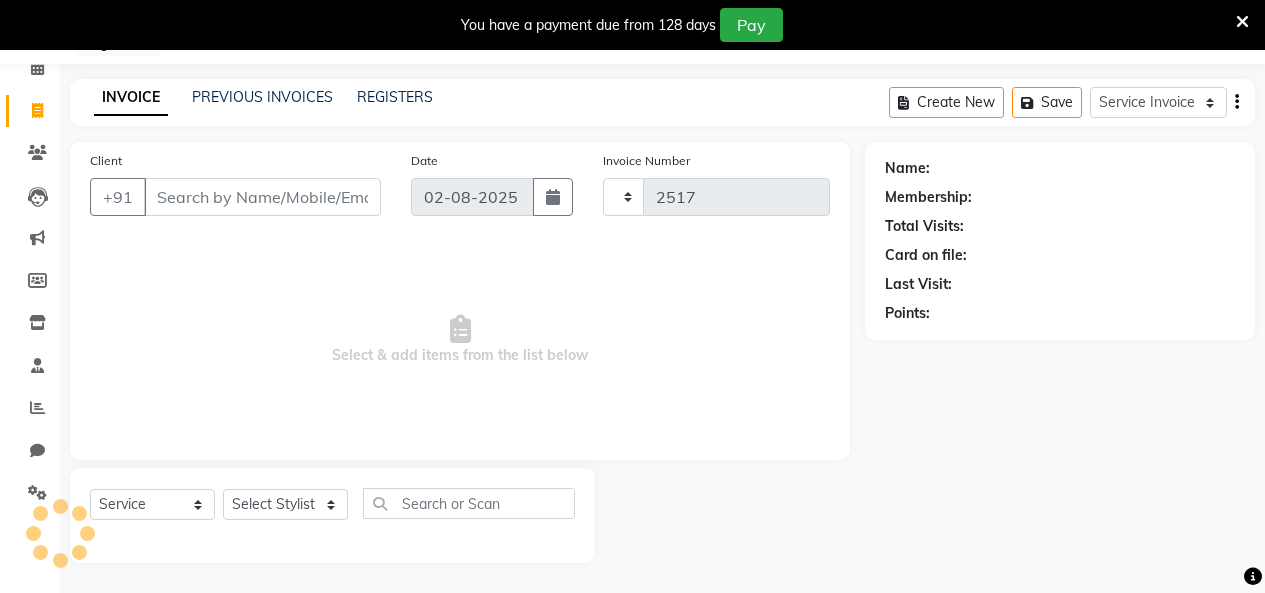 select on "8015" 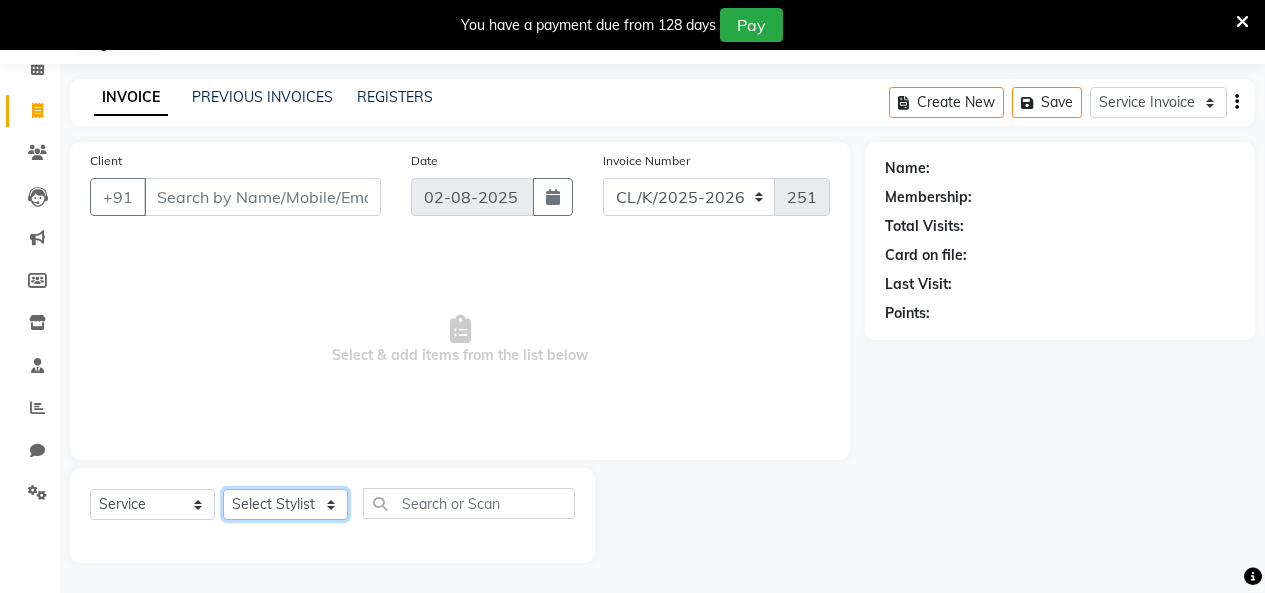 click on "Select Stylist Admin Admin AKHIL ANKUSH Colour Lounge, Kabir Park Colour Lounge, Kabir Park divyansh  Jaswinder singh guard JATIN JOHN JONEY LUXMI NAVDEEP KAUR NITI PARAMJIT PARAS KHATNAVLIA priya  priyanka  Rakesh sapna  SUMAN VANDANA SHARMA VISHAL" 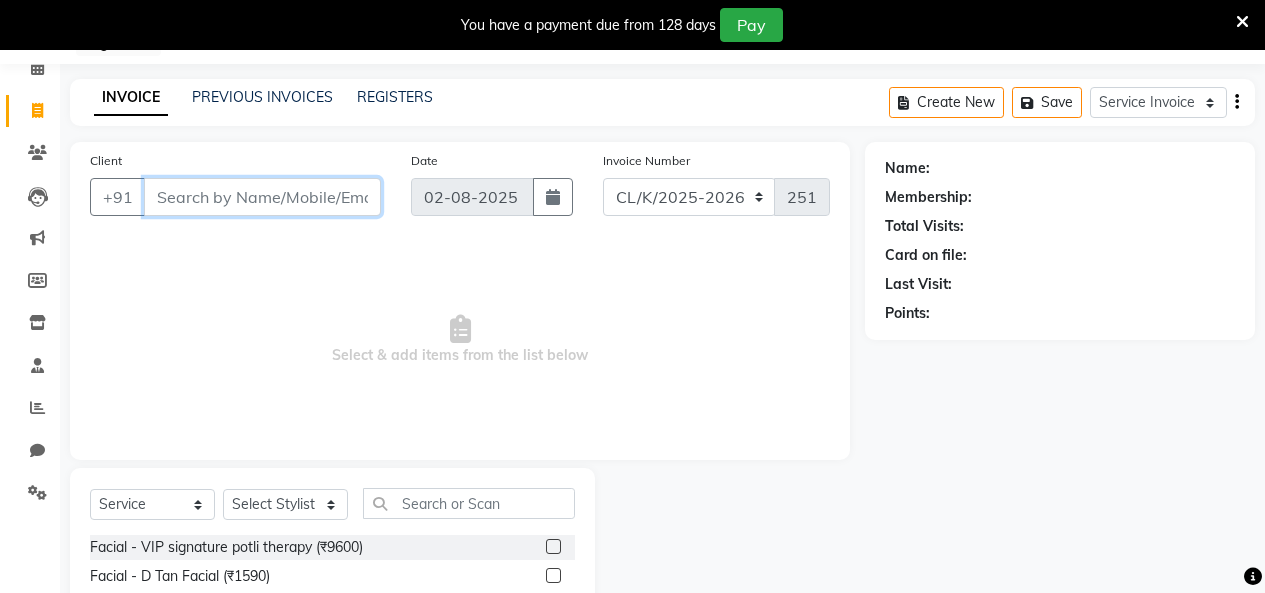 click on "Client" at bounding box center [262, 197] 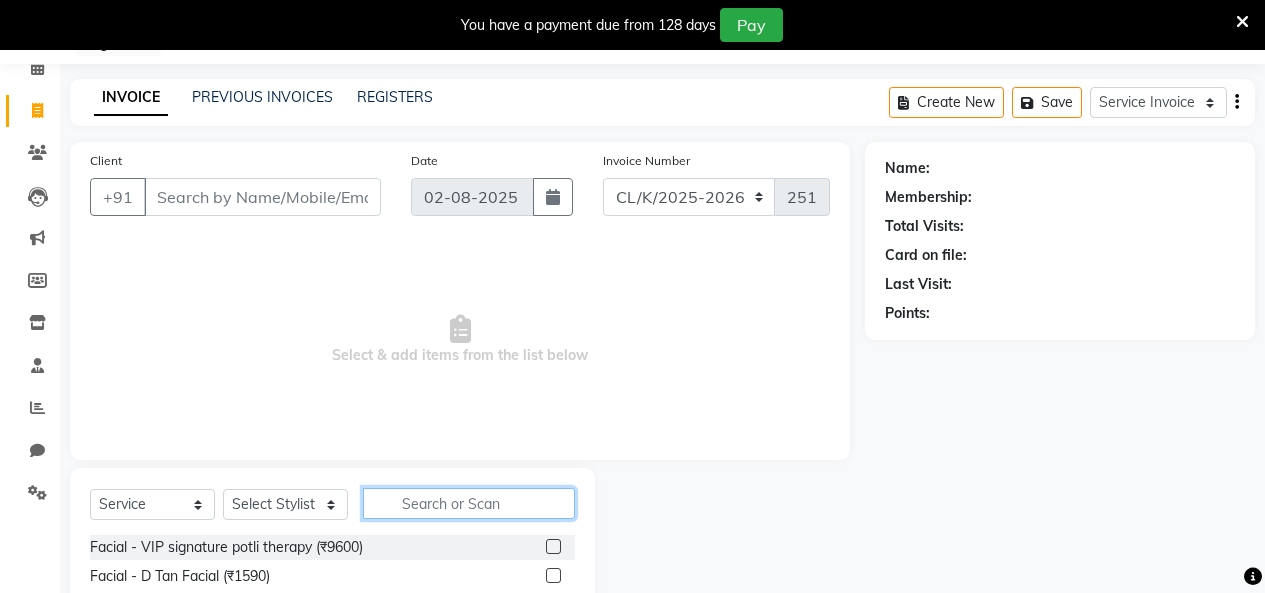 click 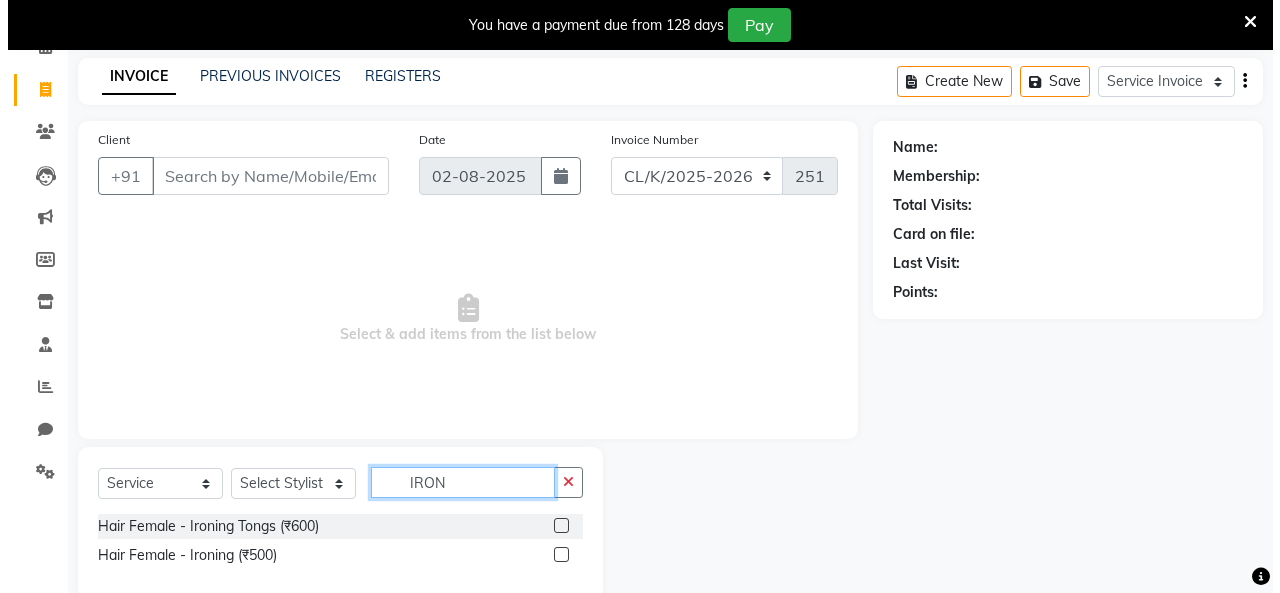 scroll, scrollTop: 143, scrollLeft: 0, axis: vertical 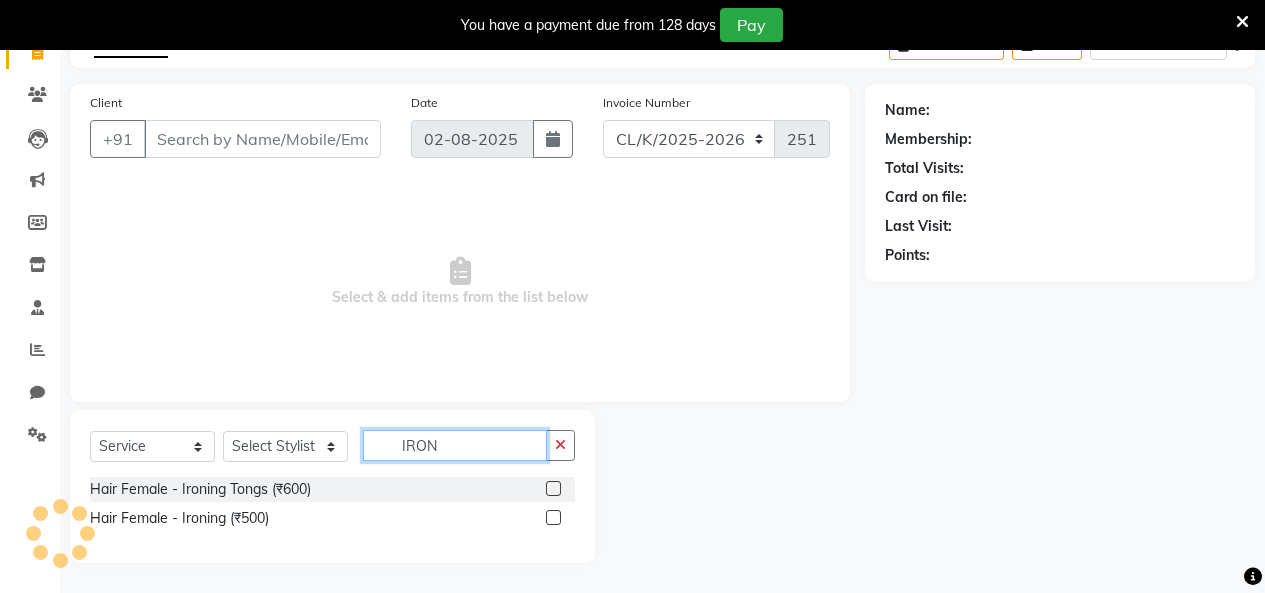 type on "IRON" 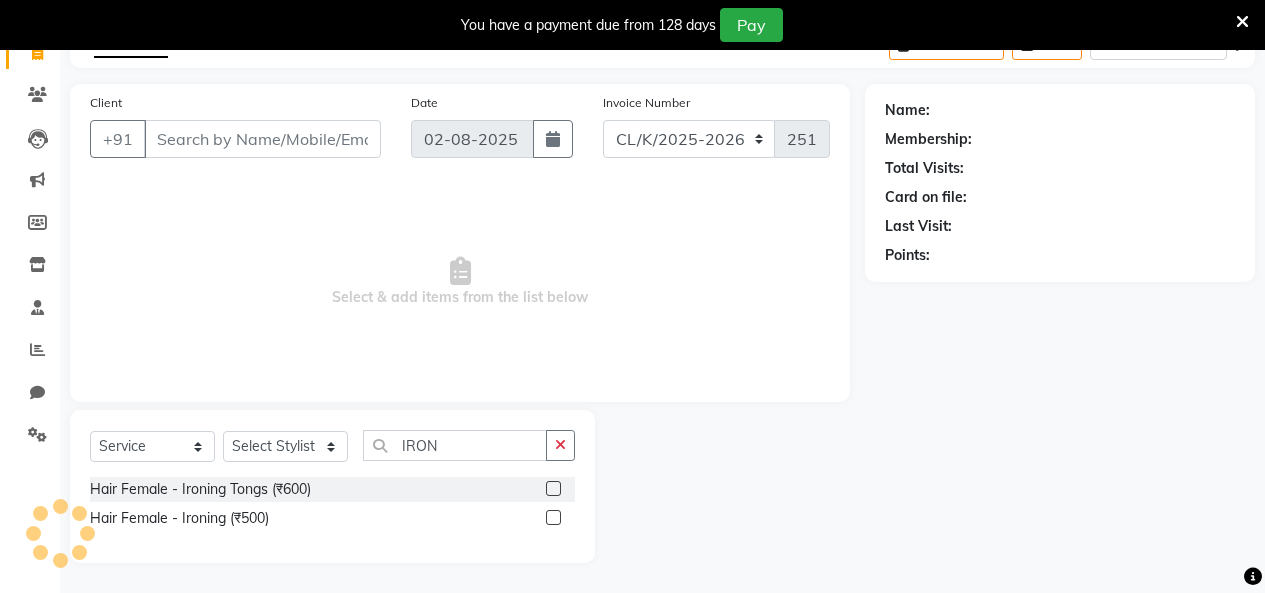 click 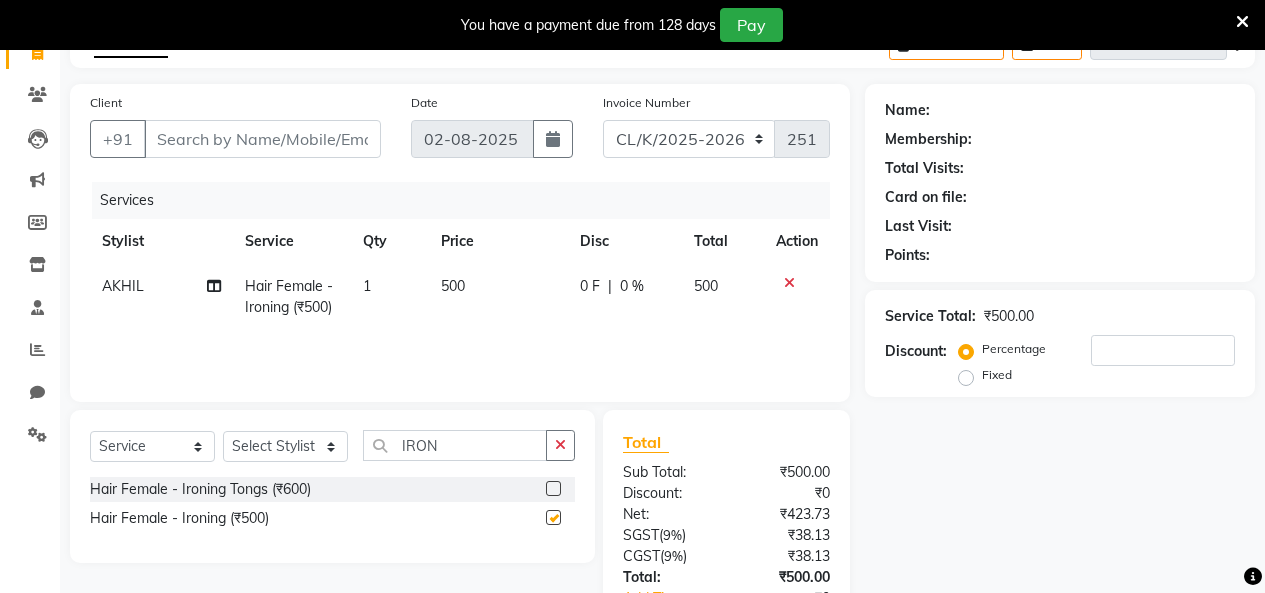 checkbox on "false" 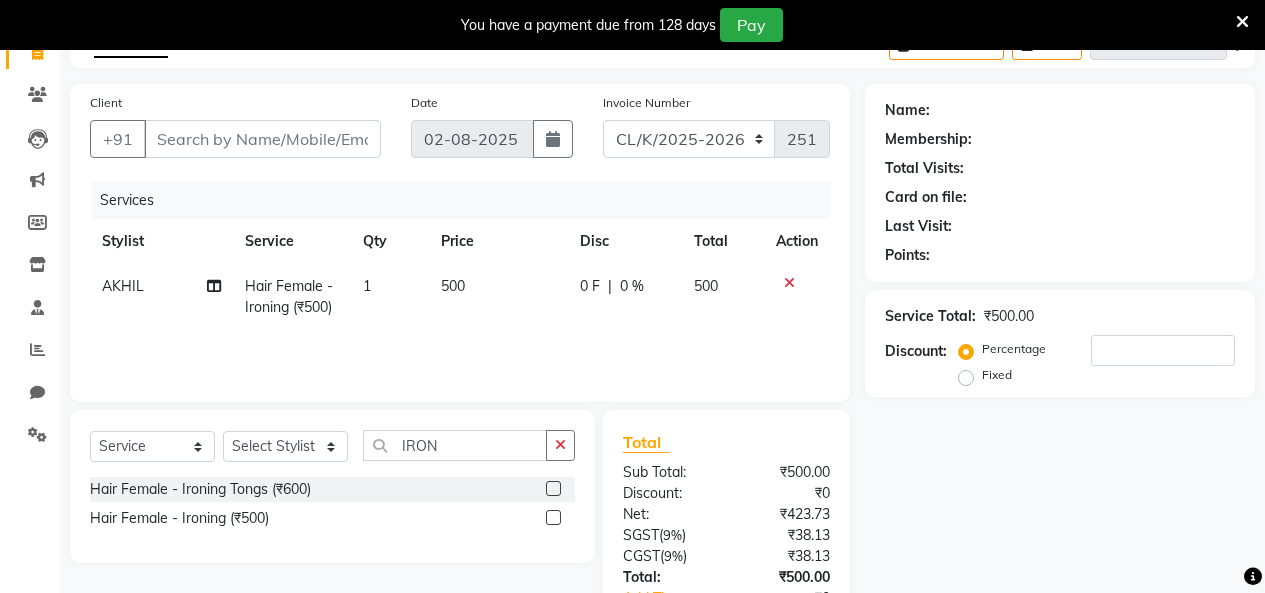drag, startPoint x: 462, startPoint y: 278, endPoint x: 472, endPoint y: 283, distance: 11.18034 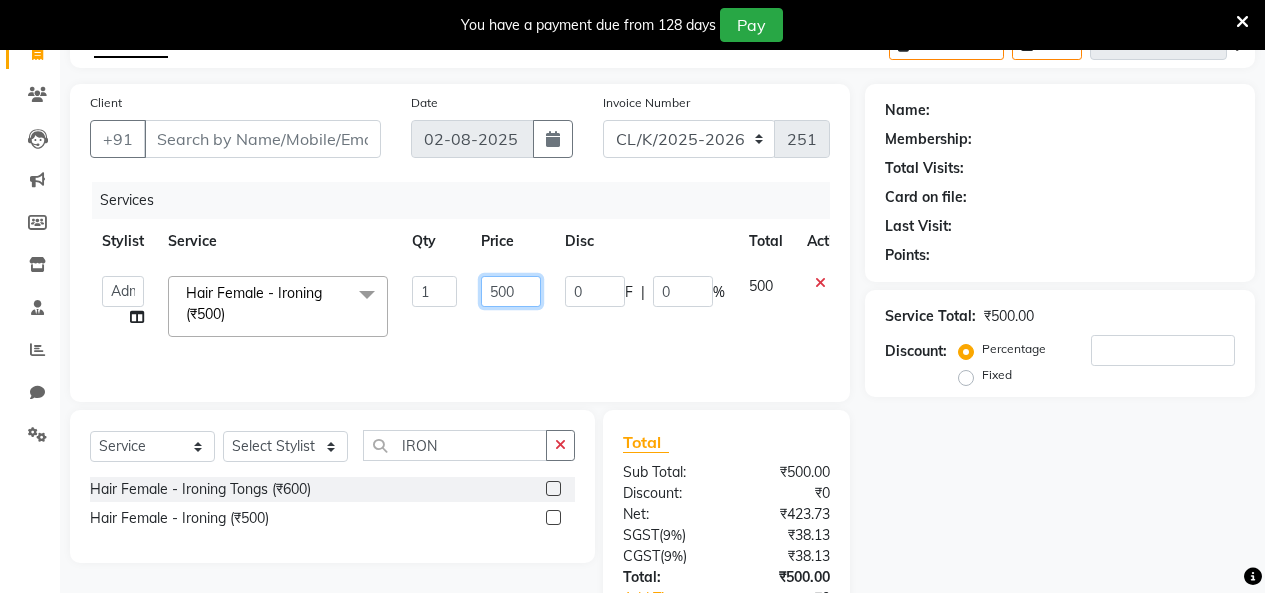 click on "500" 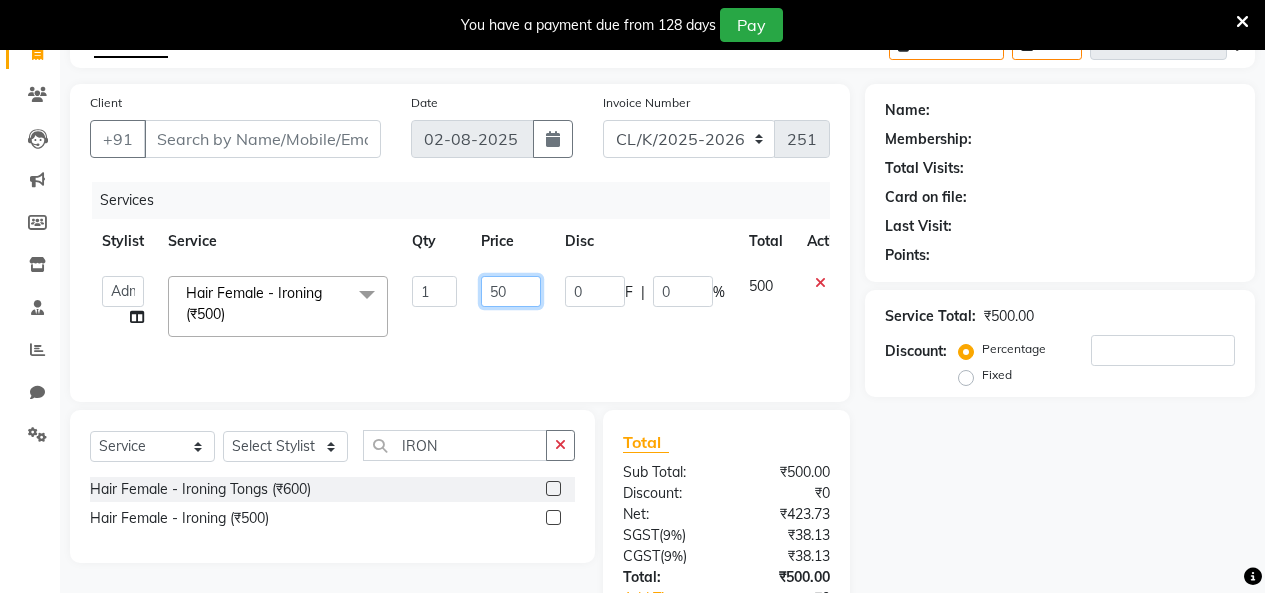 type on "5" 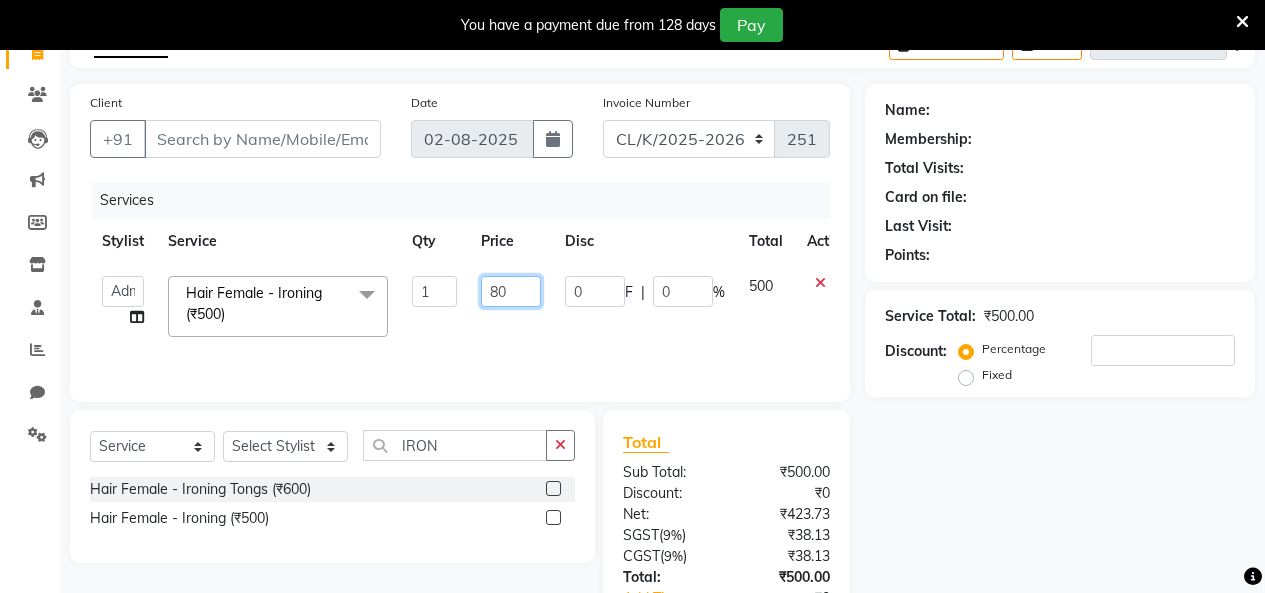 type on "800" 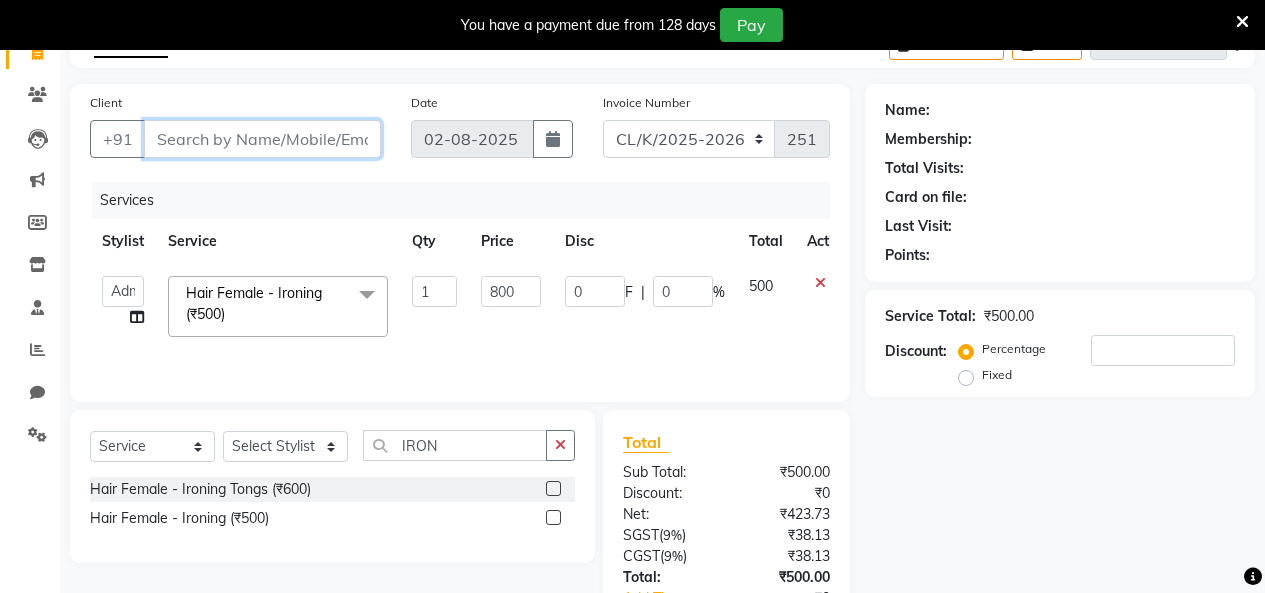 click on "Client" at bounding box center [262, 139] 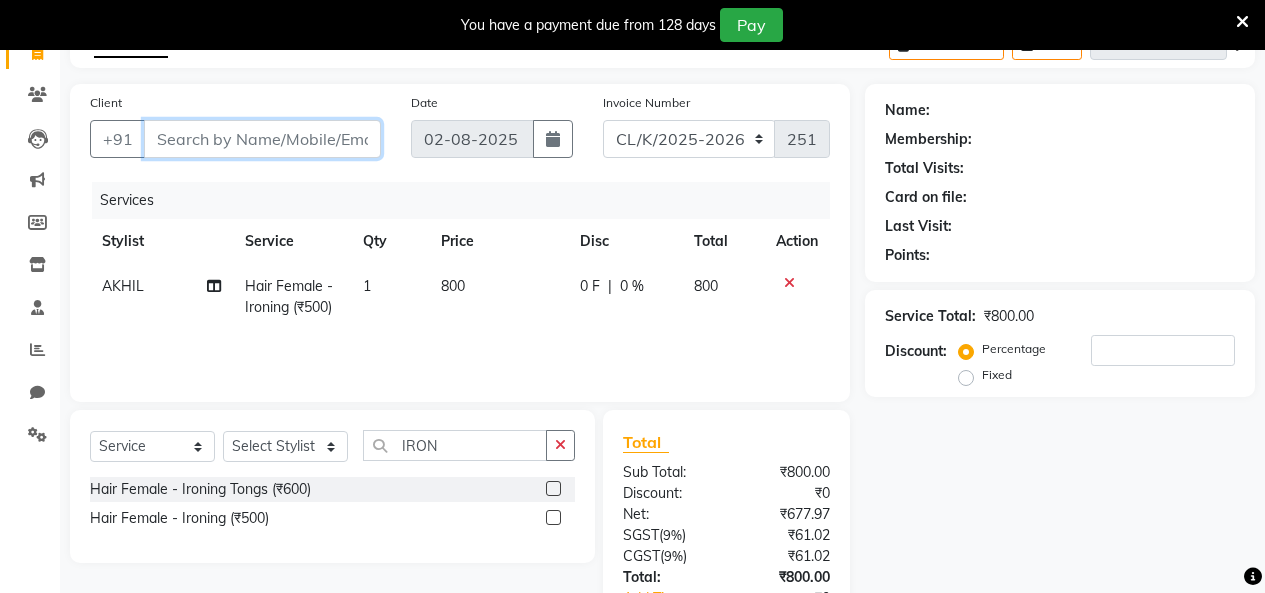 click on "Client" at bounding box center (262, 139) 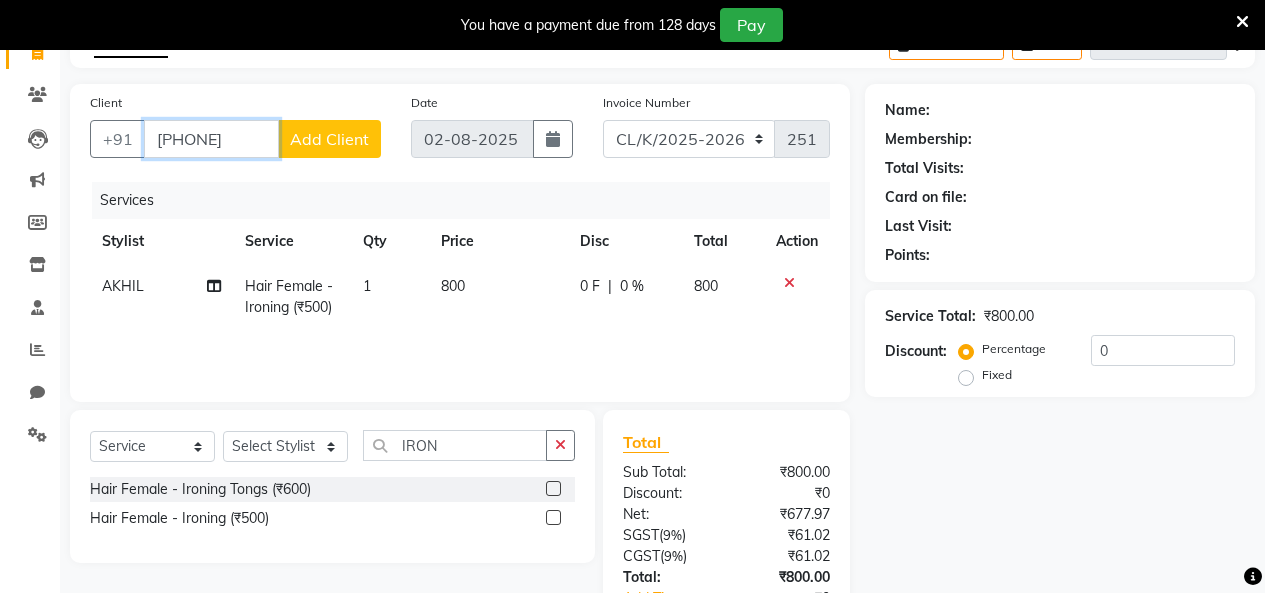 type on "9888568440" 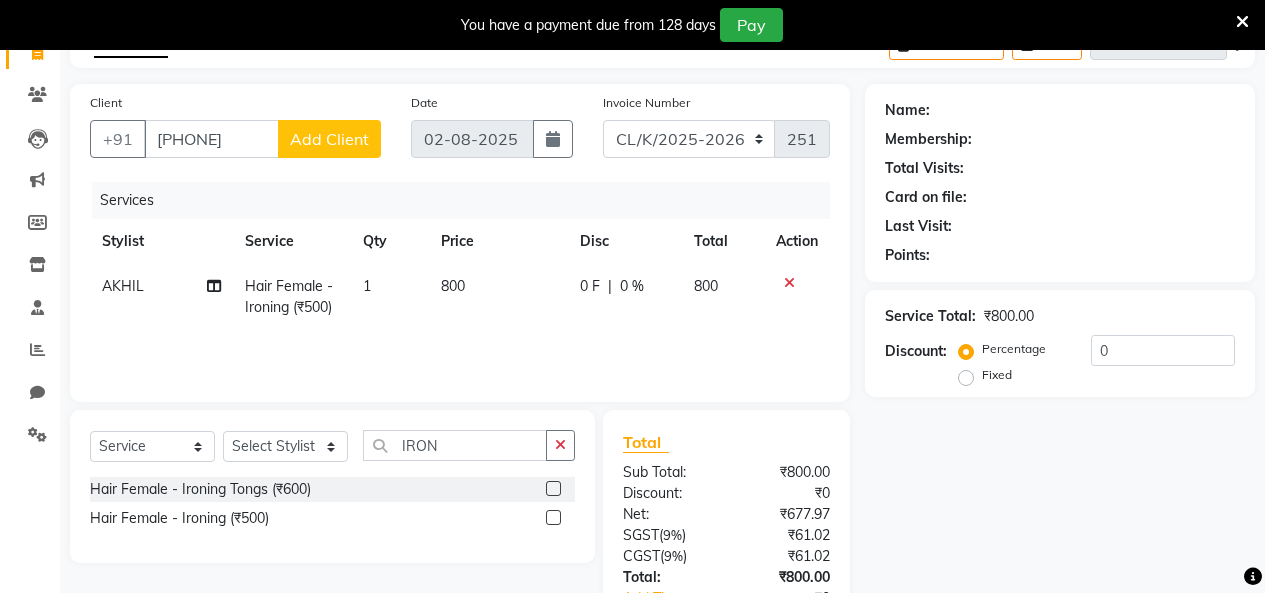 click on "Add Client" 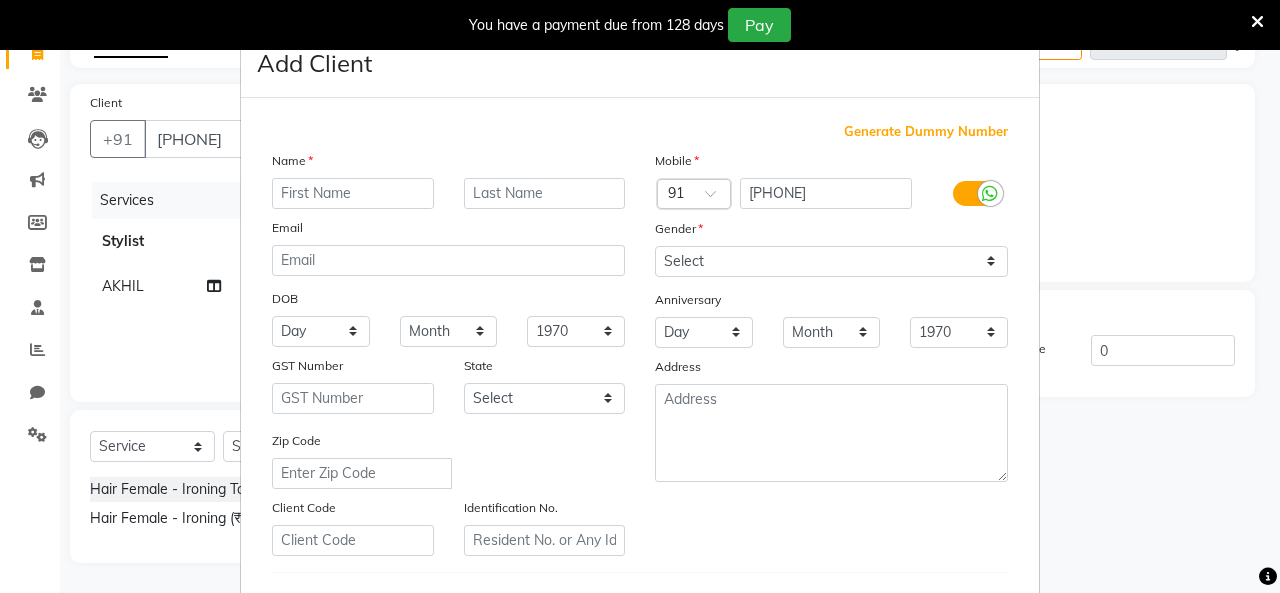 click at bounding box center [353, 193] 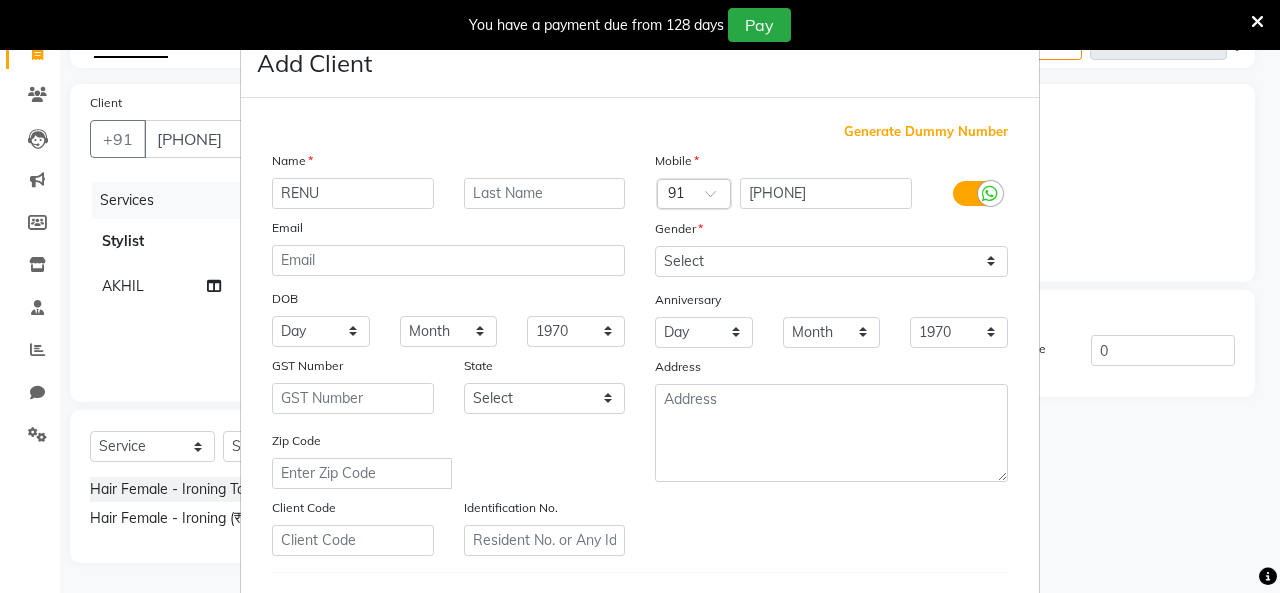 type on "RENU" 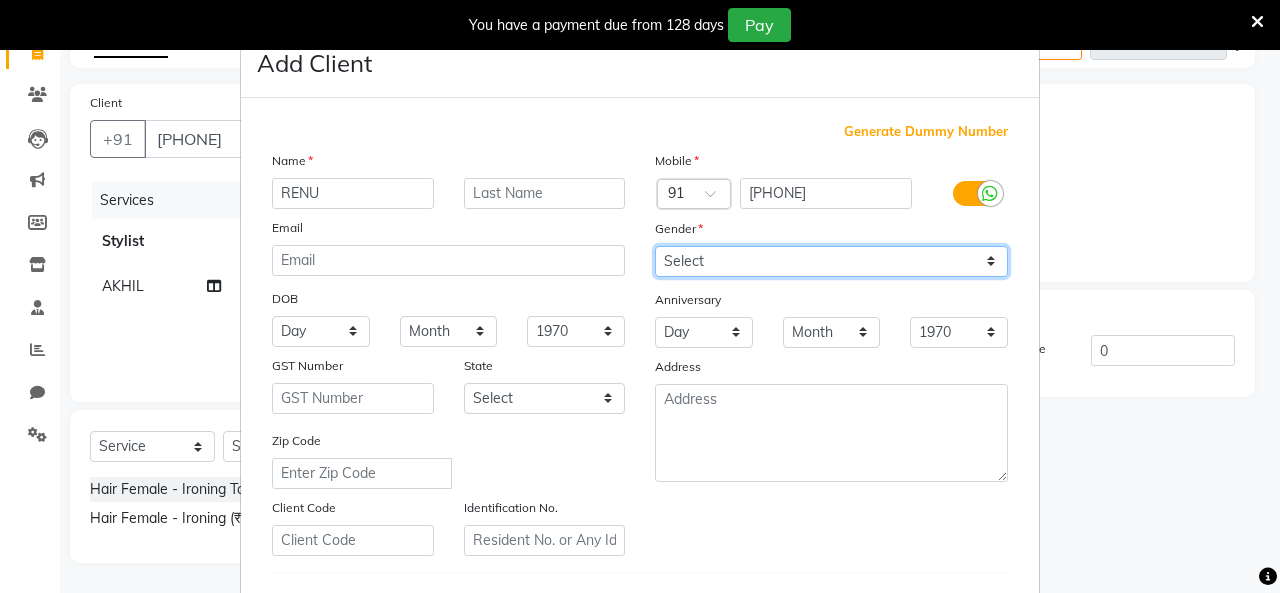 click on "Select Male Female Other Prefer Not To Say" at bounding box center [831, 261] 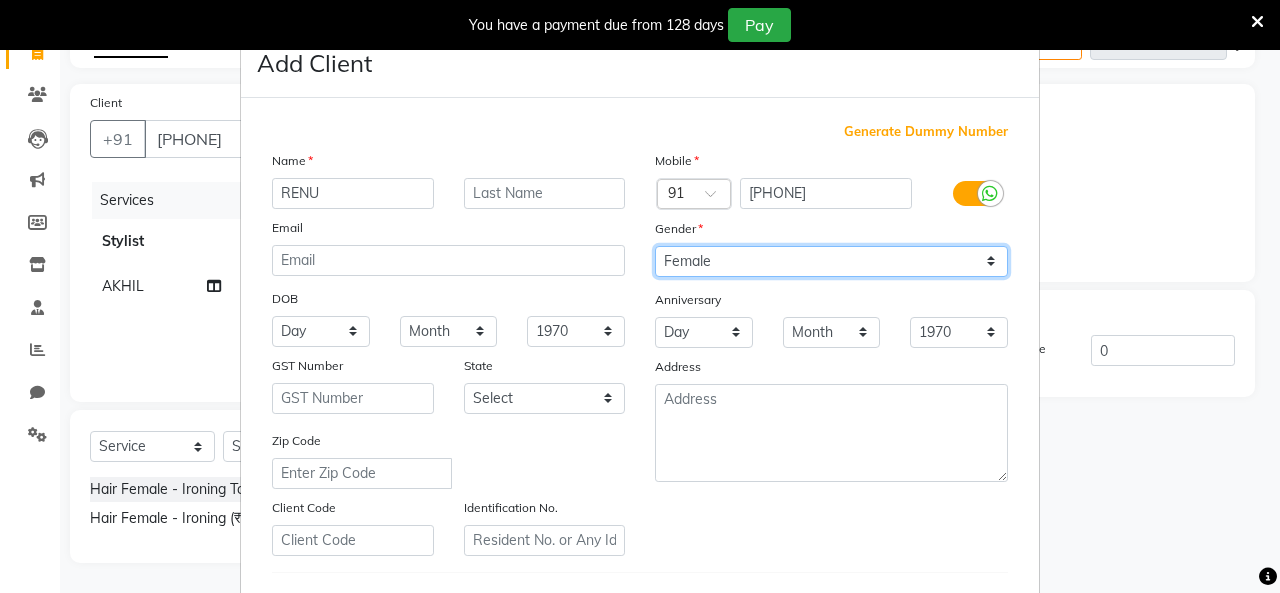 click on "Select Male Female Other Prefer Not To Say" at bounding box center (831, 261) 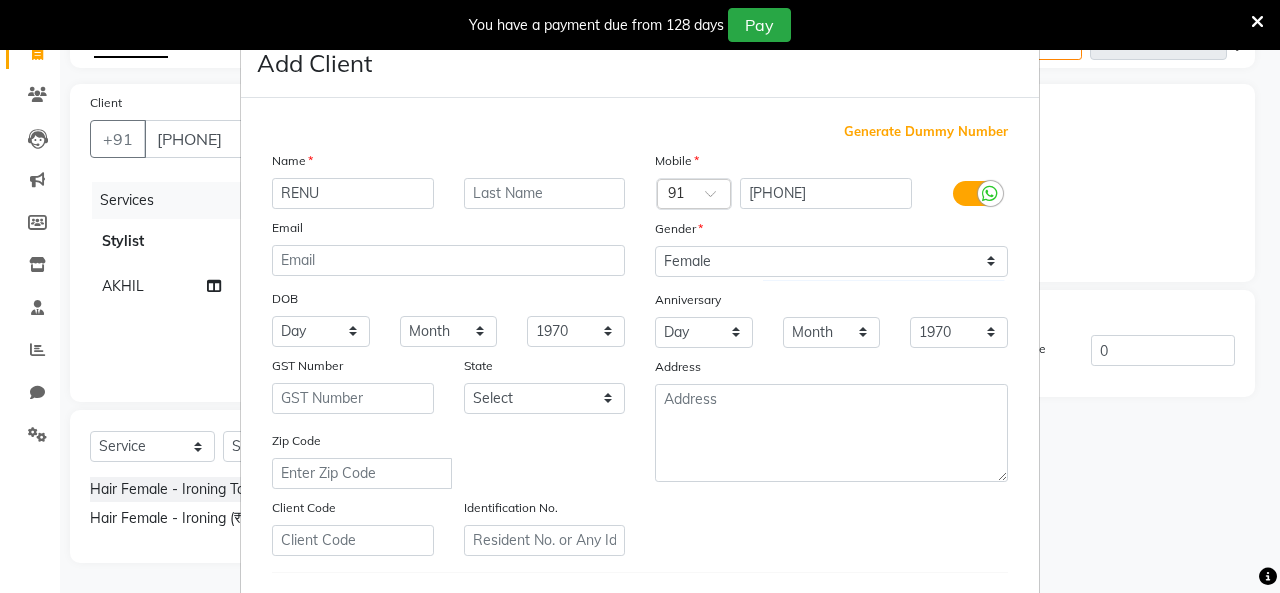 click on "Add Client Generate Dummy Number Name RENU Email DOB Day 01 02 03 04 05 06 07 08 09 10 11 12 13 14 15 16 17 18 19 20 21 22 23 24 25 26 27 28 29 30 31 Month January February March April May June July August September October November December 1940 1941 1942 1943 1944 1945 1946 1947 1948 1949 1950 1951 1952 1953 1954 1955 1956 1957 1958 1959 1960 1961 1962 1963 1964 1965 1966 1967 1968 1969 1970 1971 1972 1973 1974 1975 1976 1977 1978 1979 1980 1981 1982 1983 1984 1985 1986 1987 1988 1989 1990 1991 1992 1993 1994 1995 1996 1997 1998 1999 2000 2001 2002 2003 2004 2005 2006 2007 2008 2009 2010 2011 2012 2013 2014 2015 2016 2017 2018 2019 2020 2021 2022 2023 2024 GST Number State Select Andaman and Nicobar Islands Andhra Pradesh Arunachal Pradesh Assam Bihar Chandigarh Chhattisgarh Dadra and Nagar Haveli Daman and Diu Delhi Goa Gujarat Haryana Himachal Pradesh Jammu and Kashmir Jharkhand Karnataka Kerala Lakshadweep Madhya Pradesh Maharashtra Manipur Meghalaya Mizoram Nagaland Odisha Pondicherry Punjab Rajasthan" at bounding box center (640, 296) 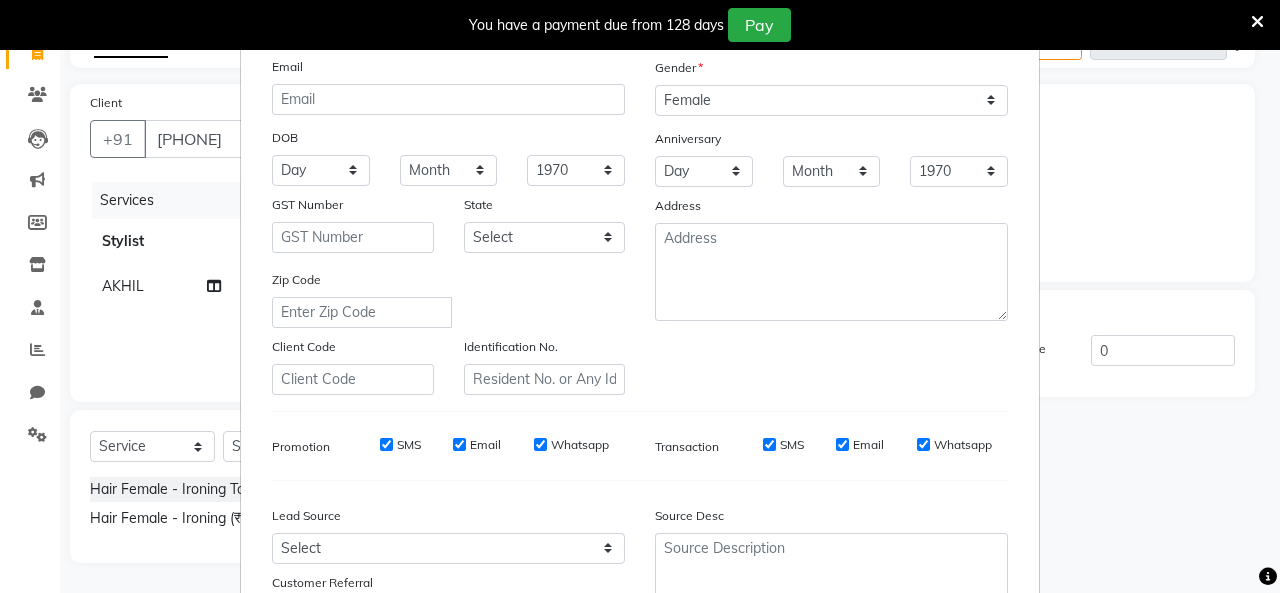 scroll, scrollTop: 330, scrollLeft: 0, axis: vertical 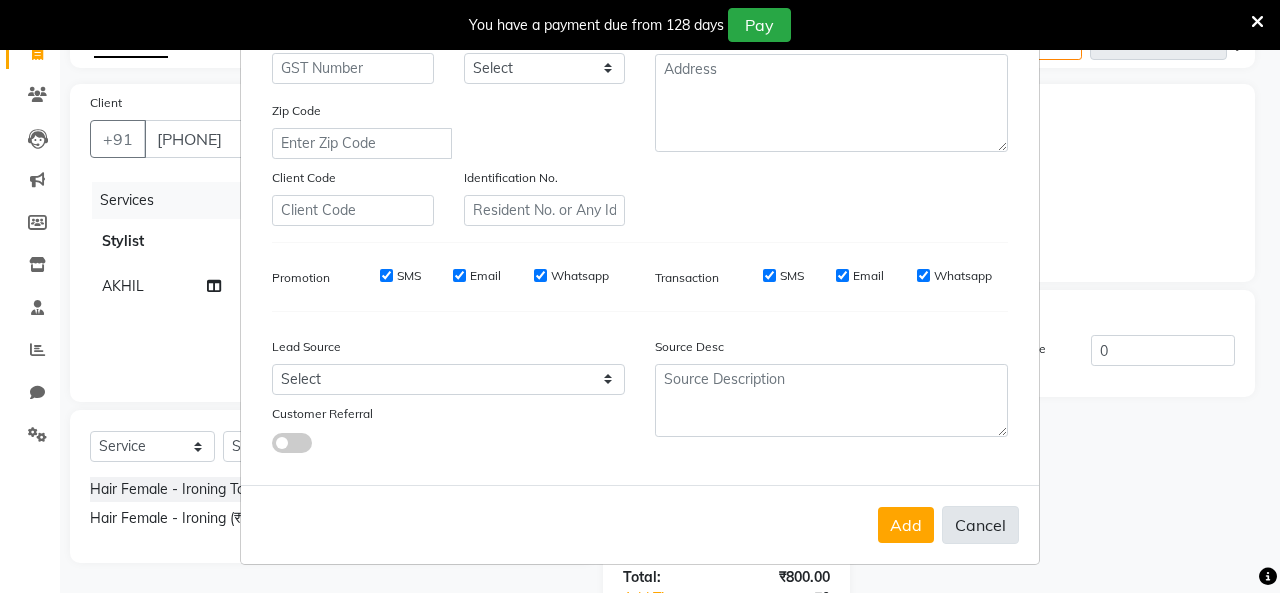 click on "Cancel" at bounding box center [980, 525] 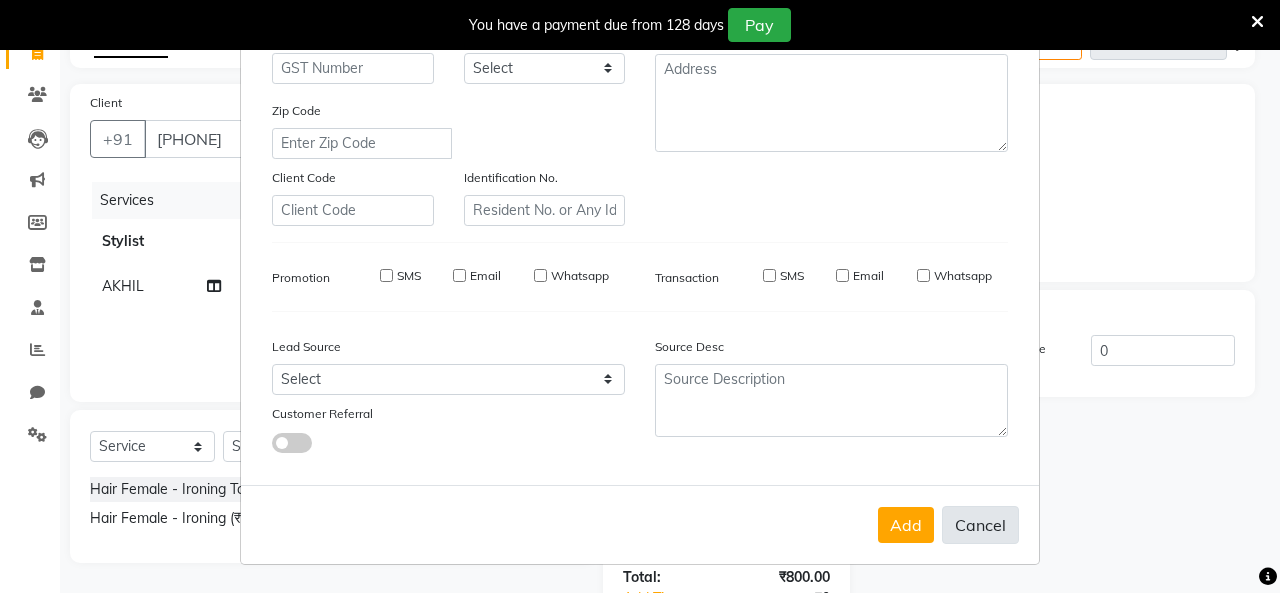 type 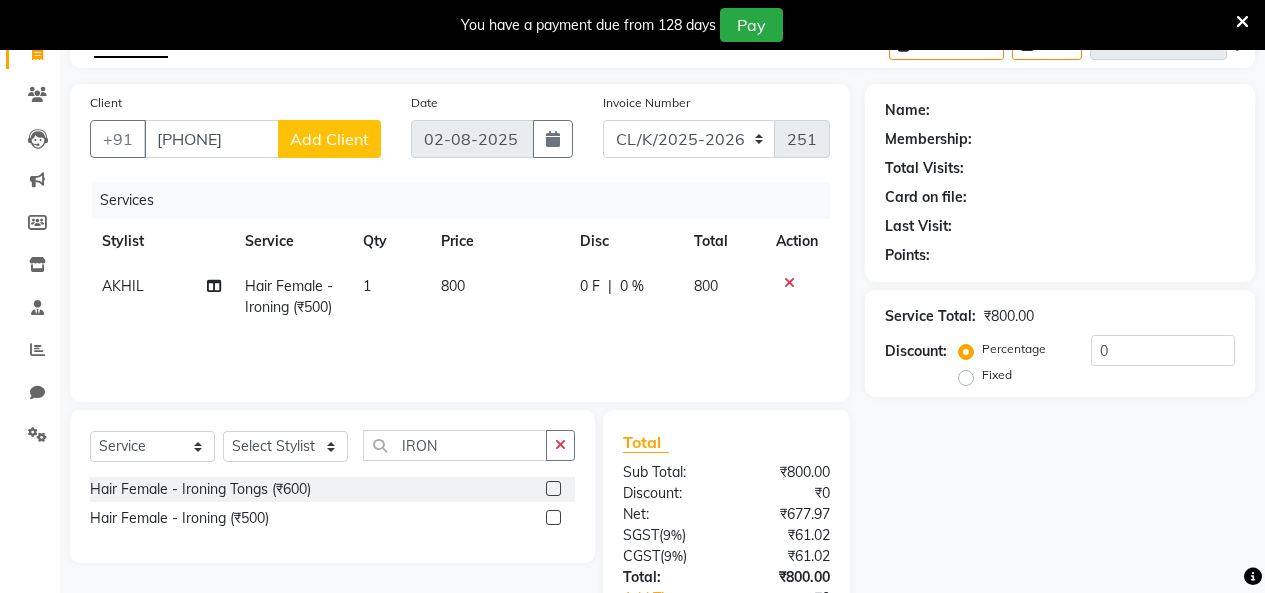 click on "Add Client" 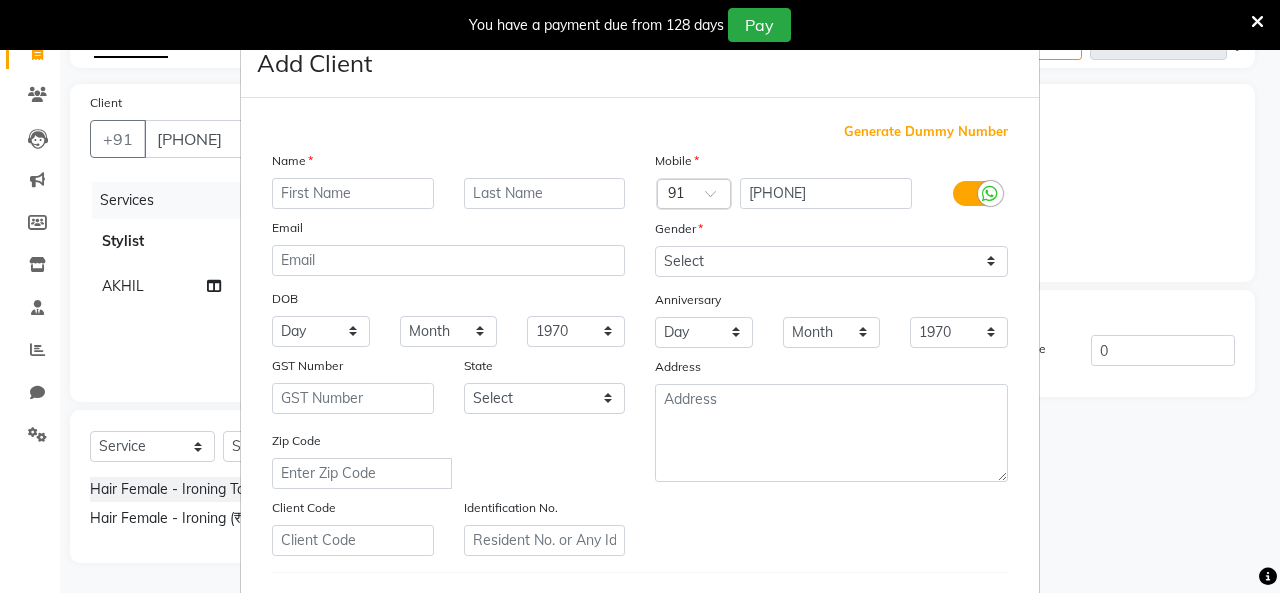 click at bounding box center (353, 193) 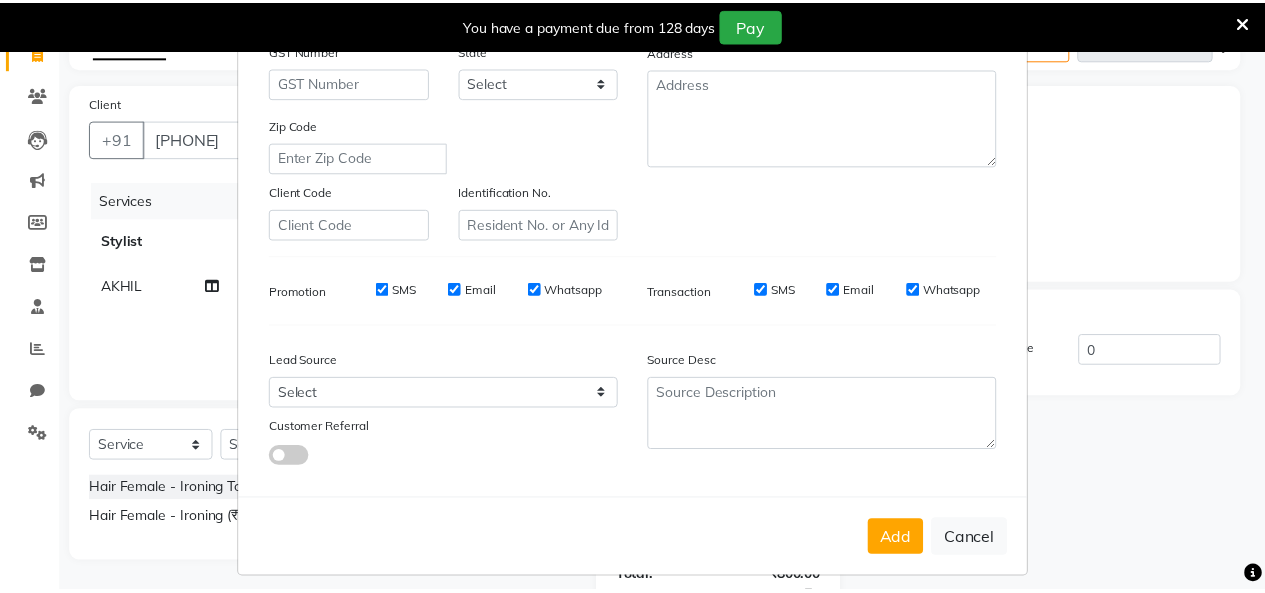 scroll, scrollTop: 330, scrollLeft: 0, axis: vertical 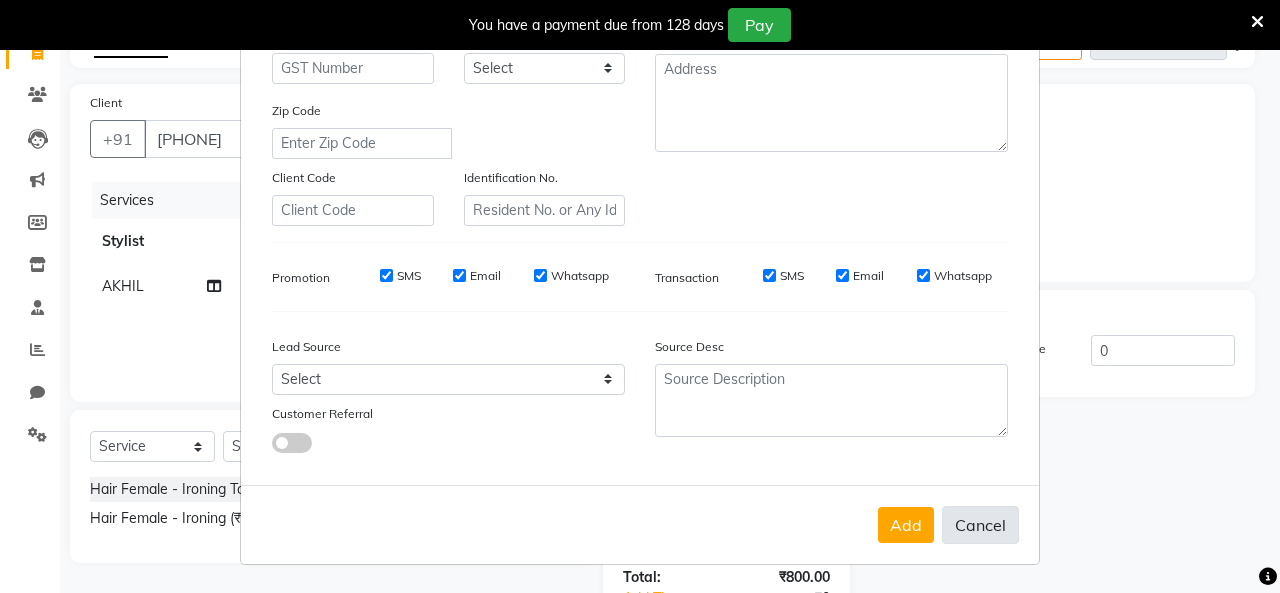 type on "RENU" 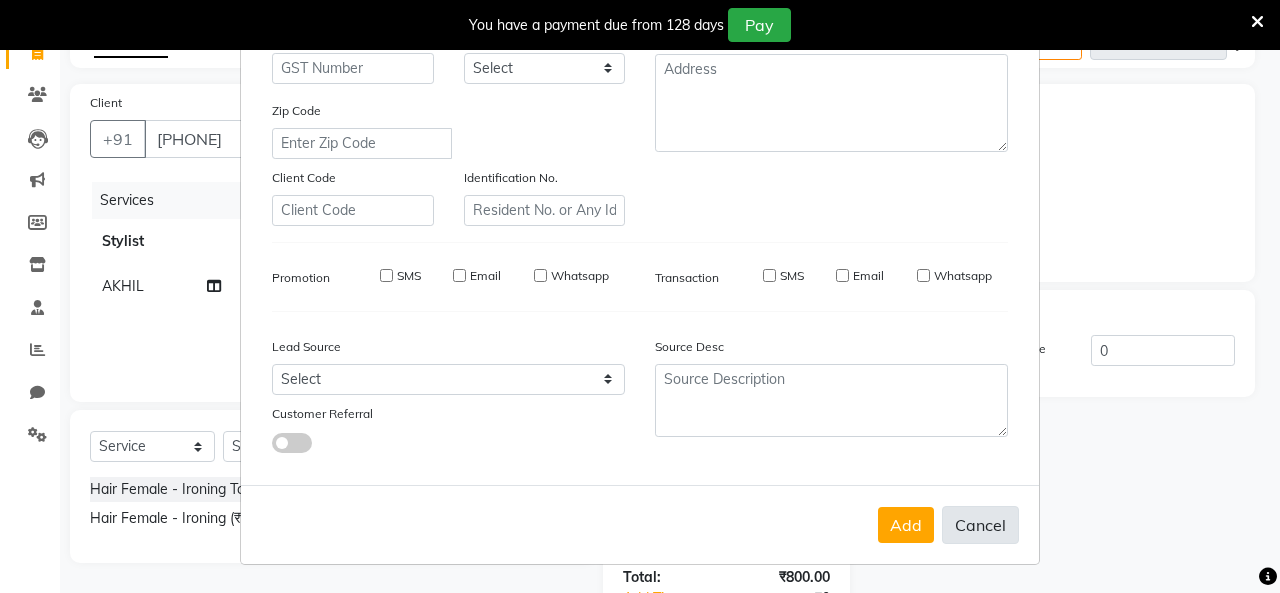 type 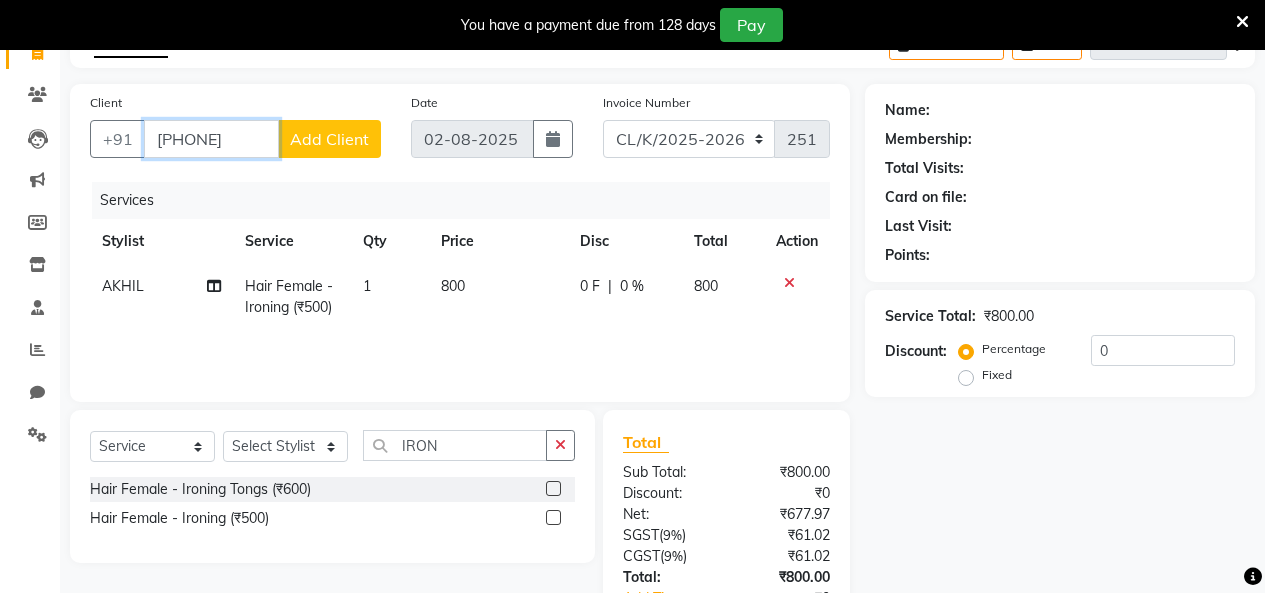 click on "9888568440" at bounding box center [211, 139] 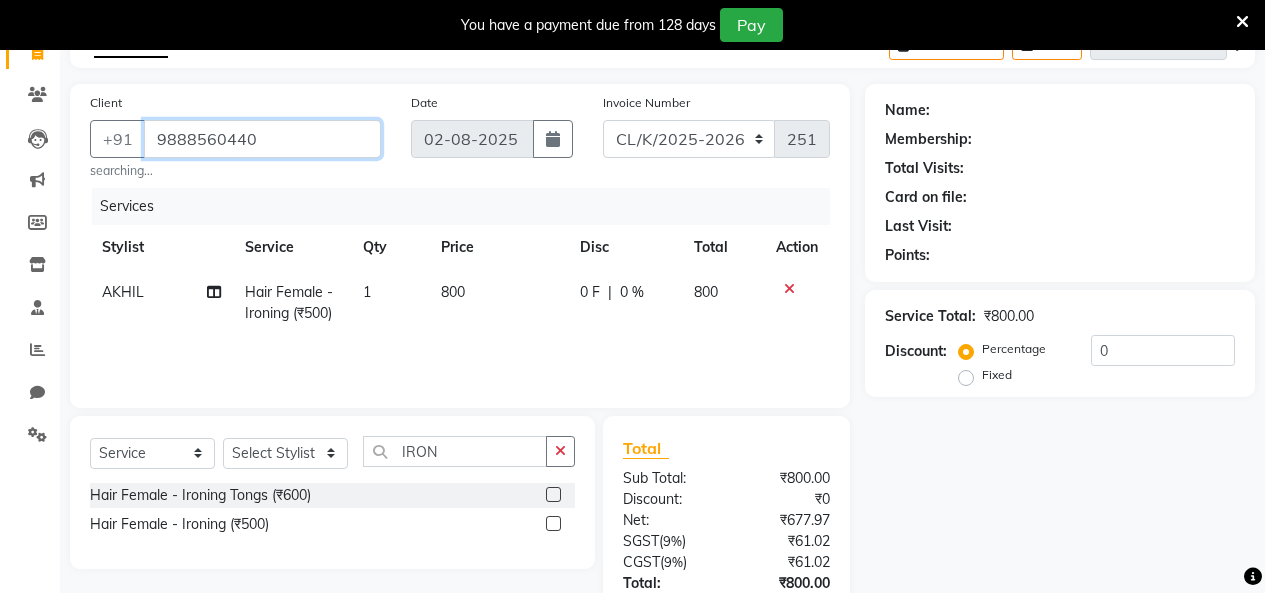 type on "9888560440" 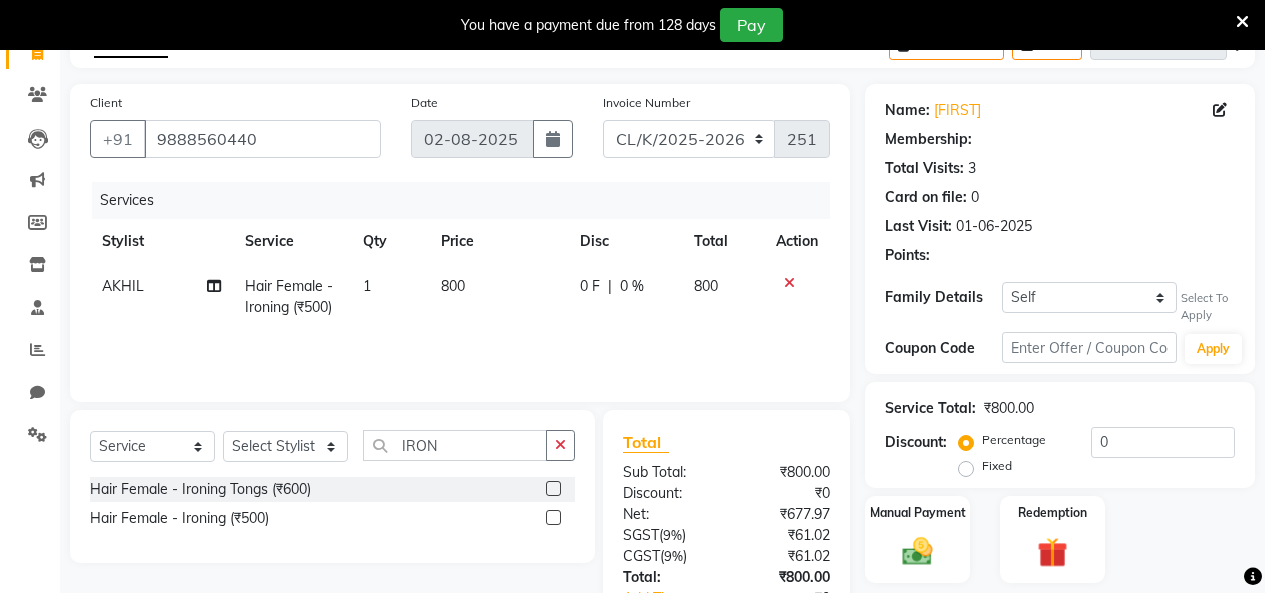 select on "1: Object" 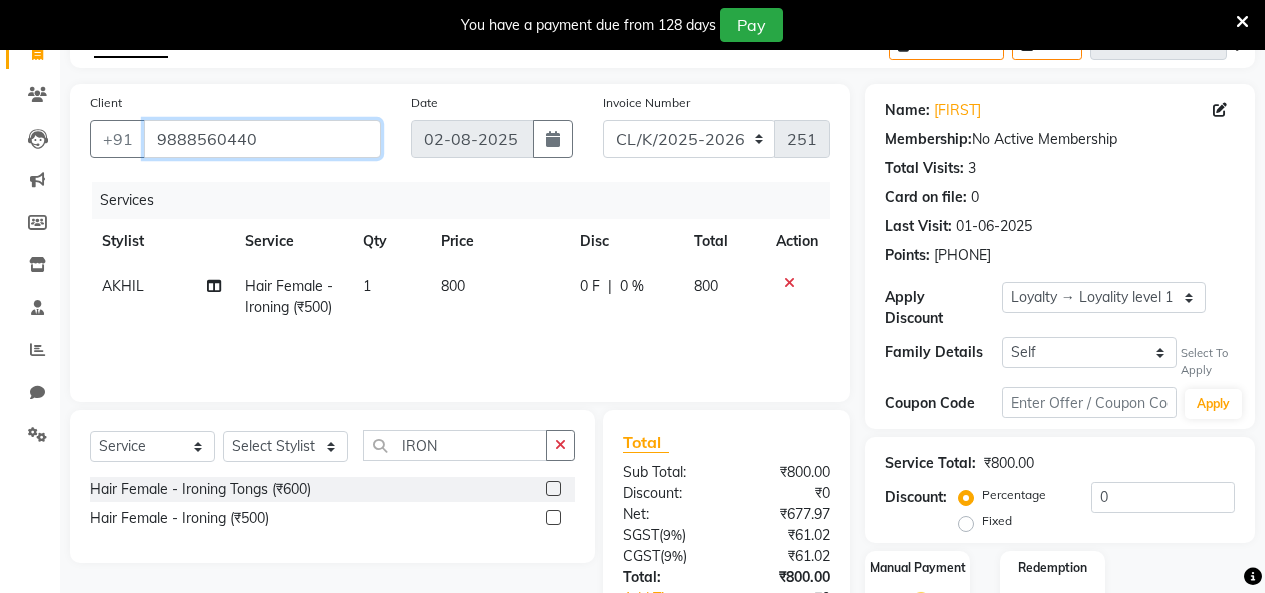 click on "9888560440" at bounding box center [262, 139] 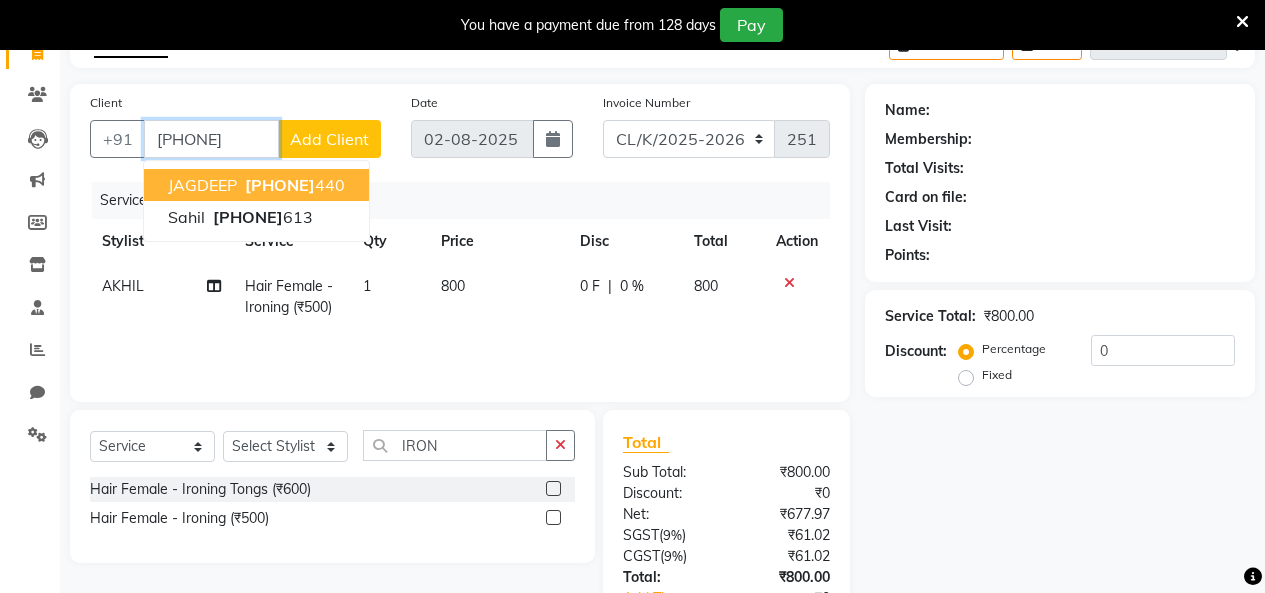 click on "9888560 440" at bounding box center (293, 185) 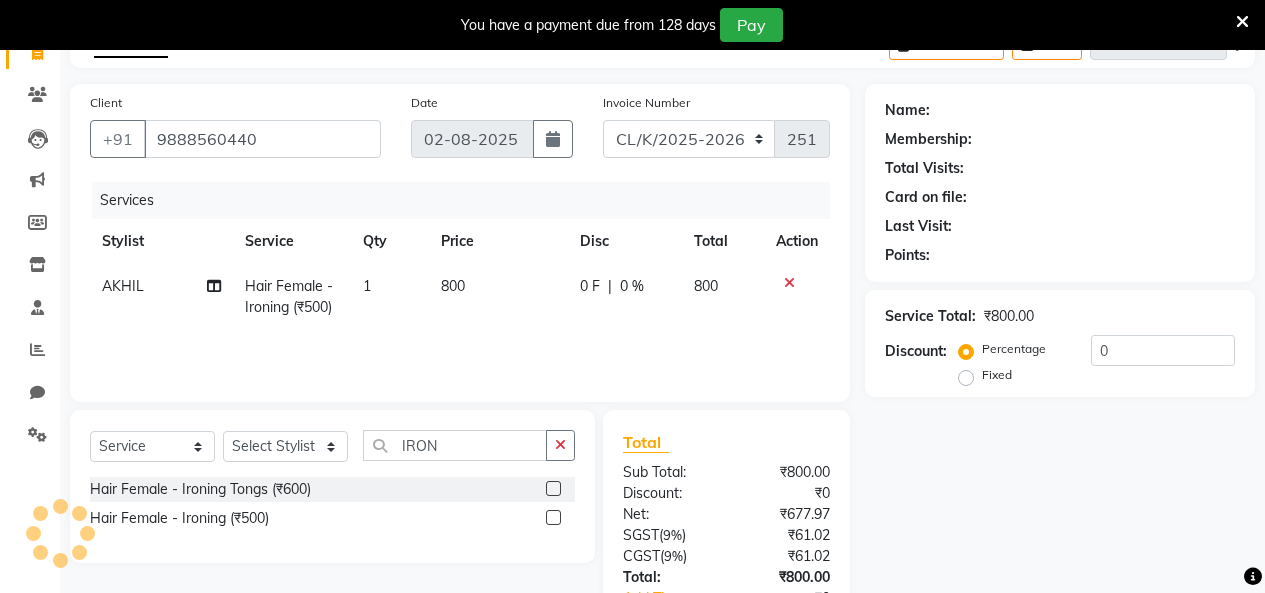 select on "1: Object" 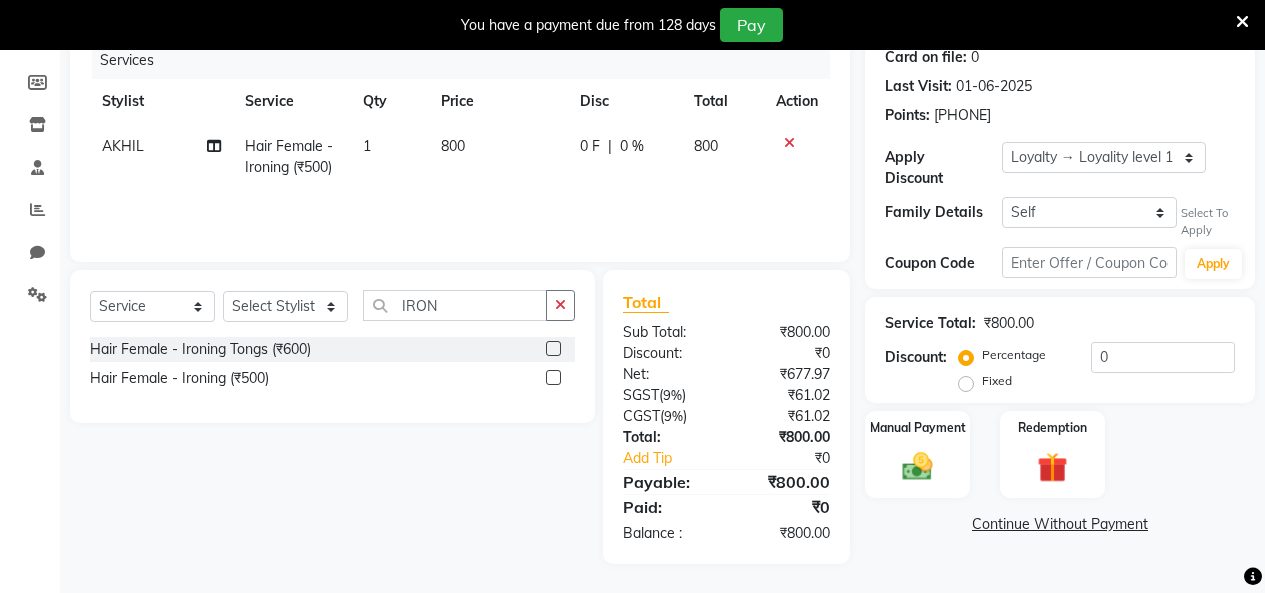 scroll, scrollTop: 284, scrollLeft: 0, axis: vertical 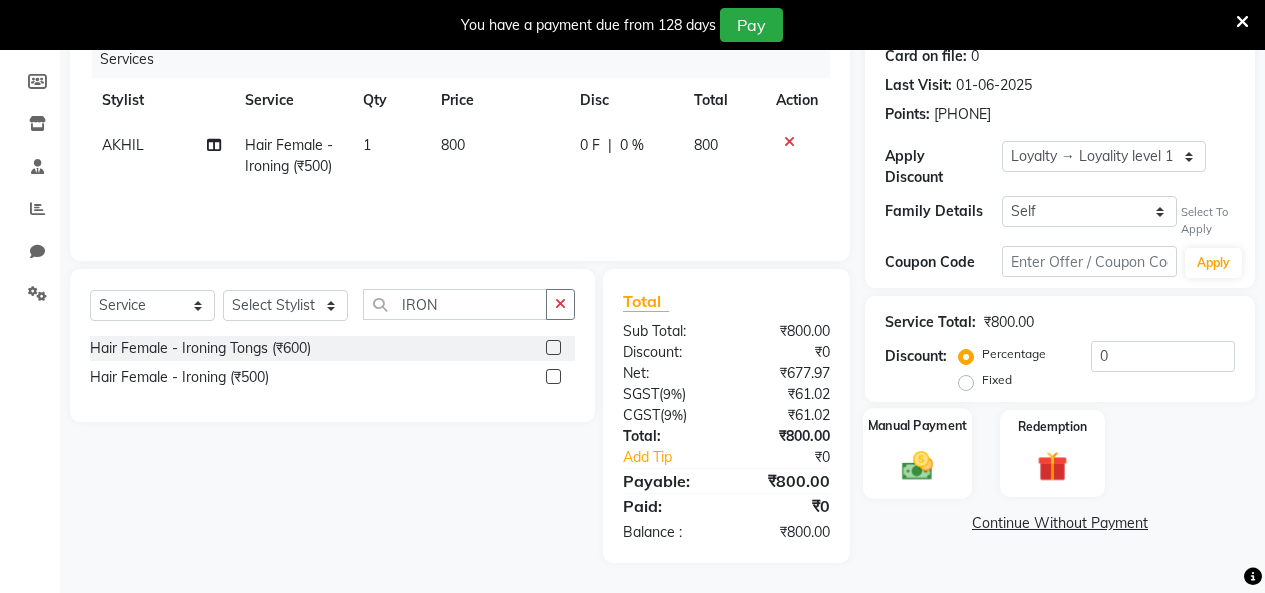 click 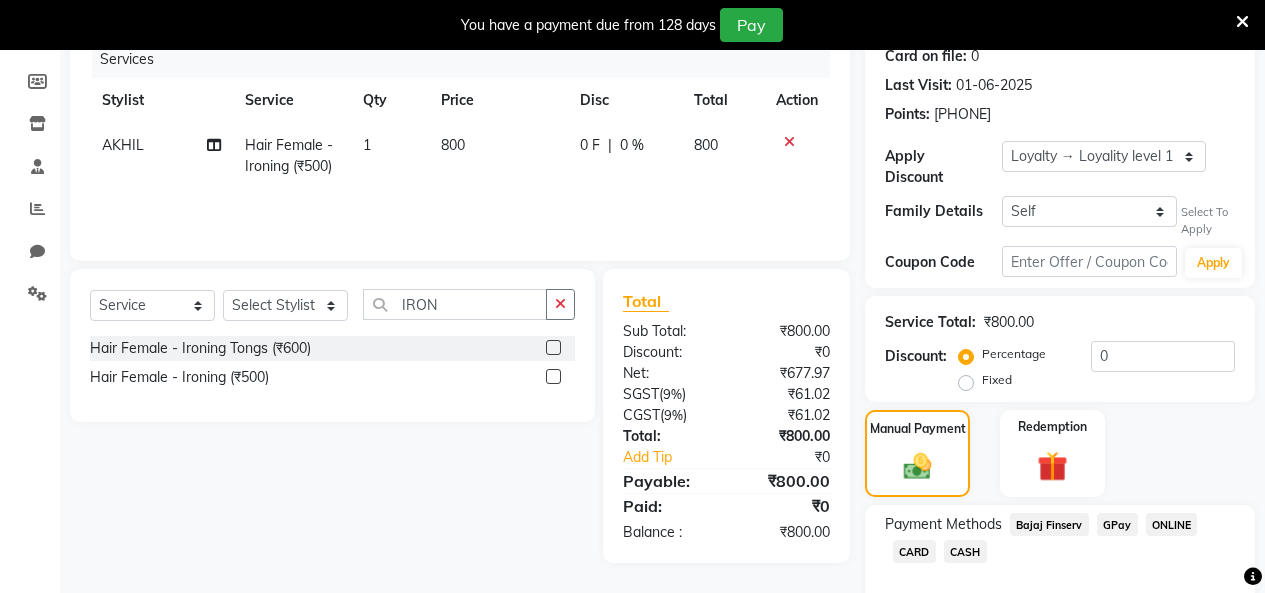 click on "CASH" 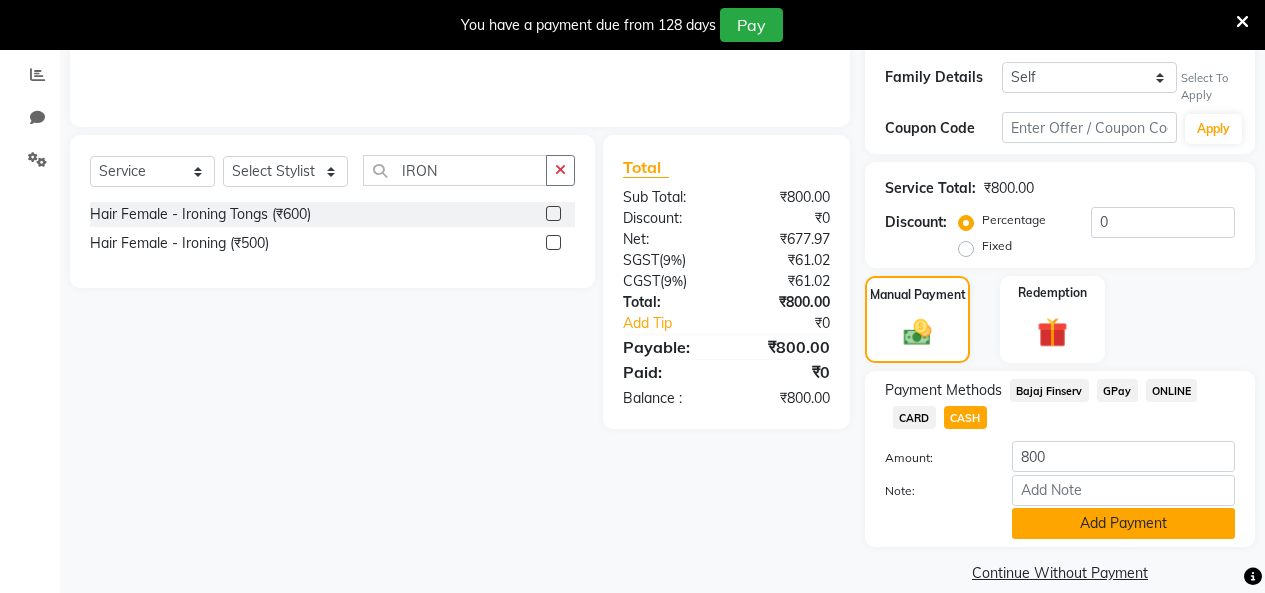scroll, scrollTop: 427, scrollLeft: 0, axis: vertical 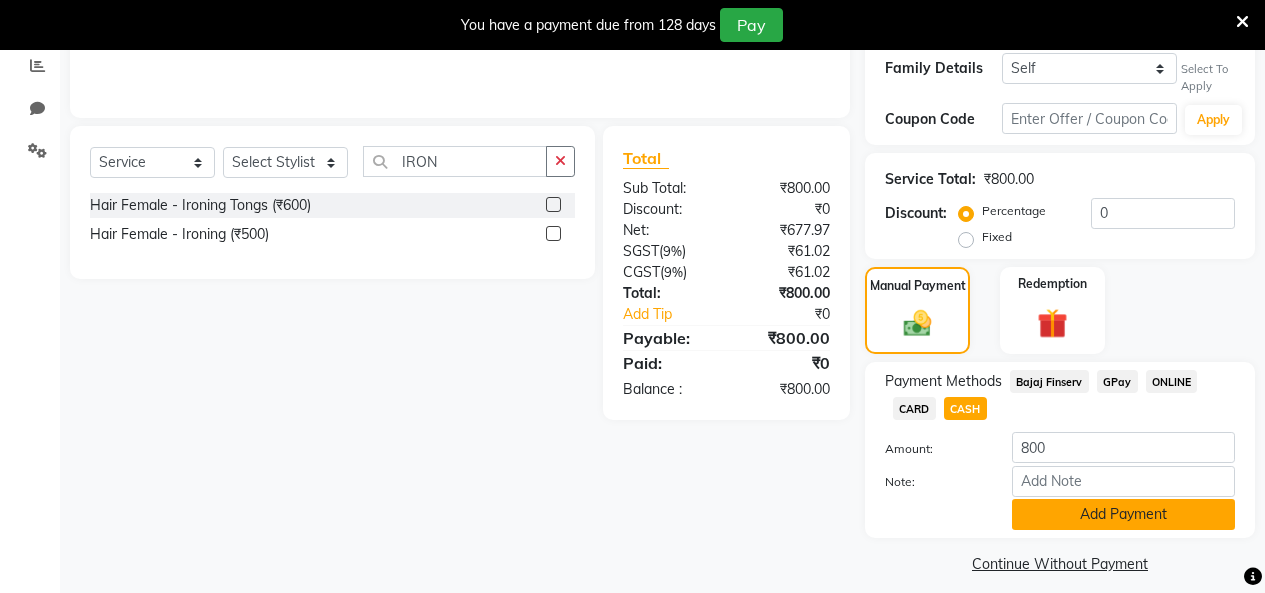 click on "Add Payment" 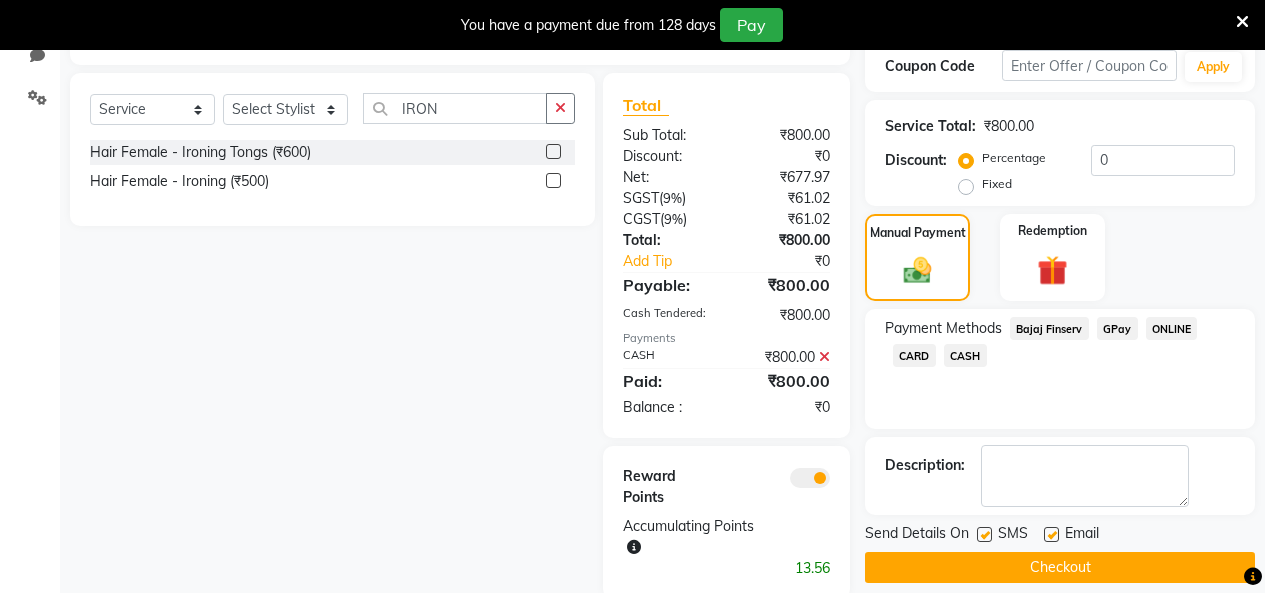 scroll, scrollTop: 516, scrollLeft: 0, axis: vertical 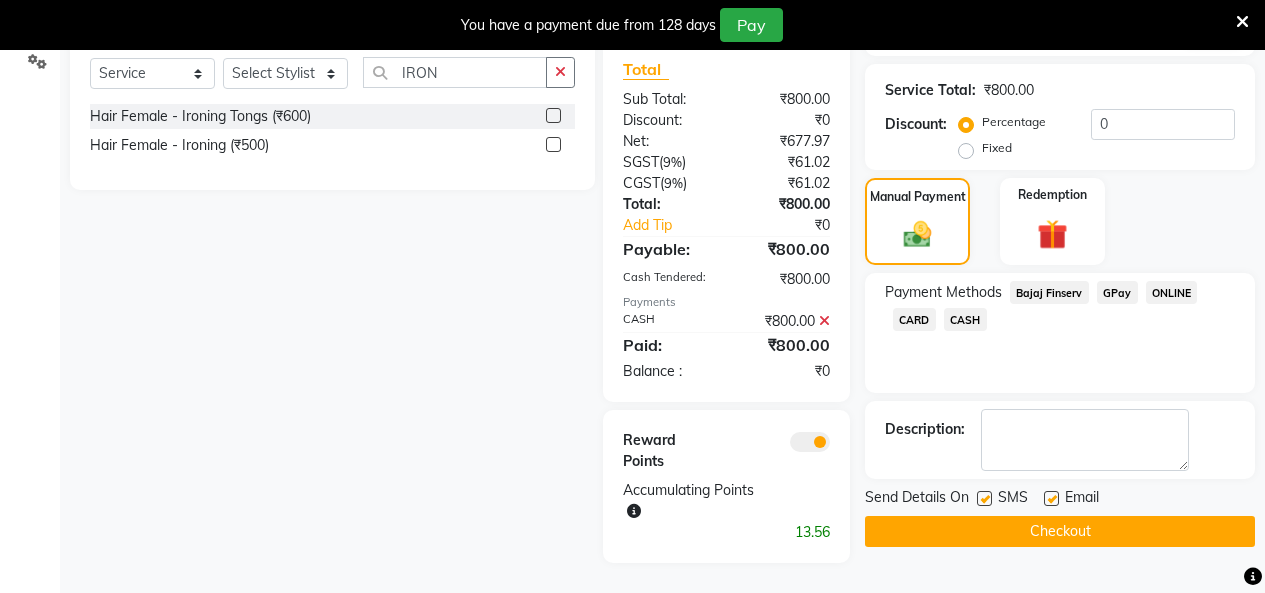 click on "Checkout" 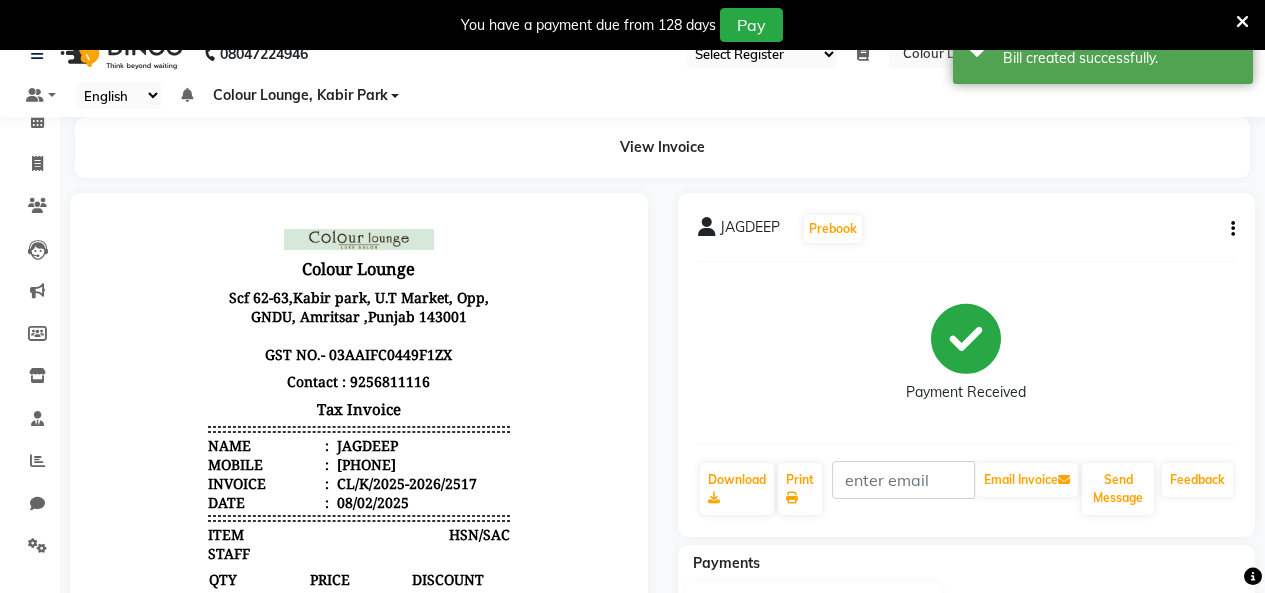 scroll, scrollTop: 0, scrollLeft: 0, axis: both 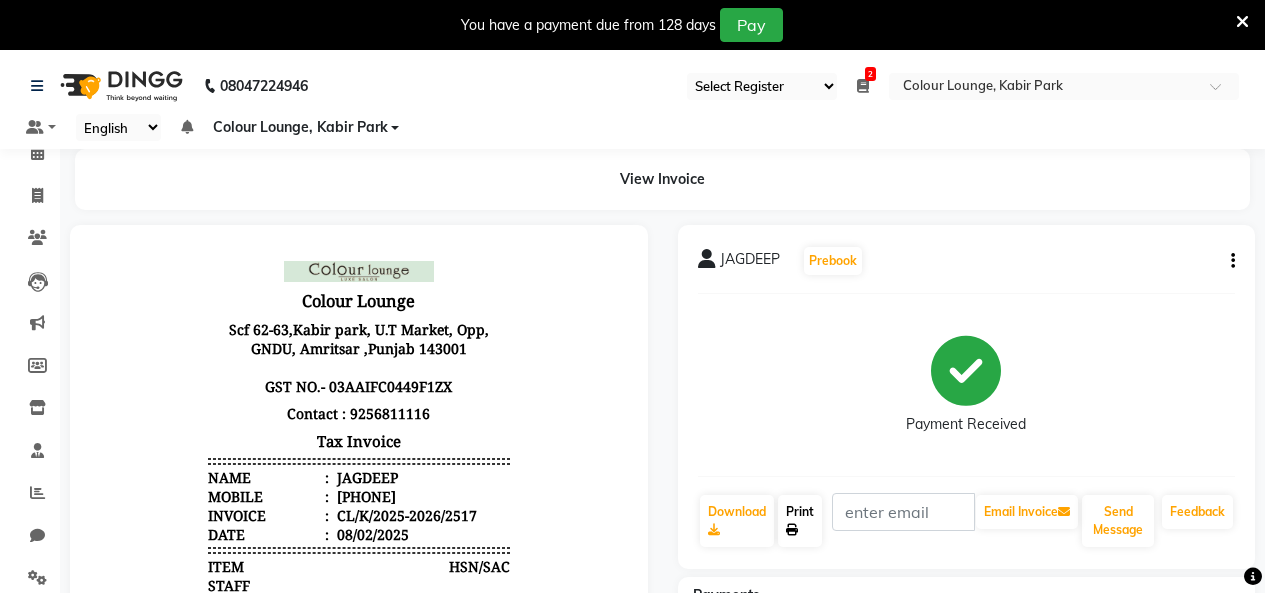 click on "Print" 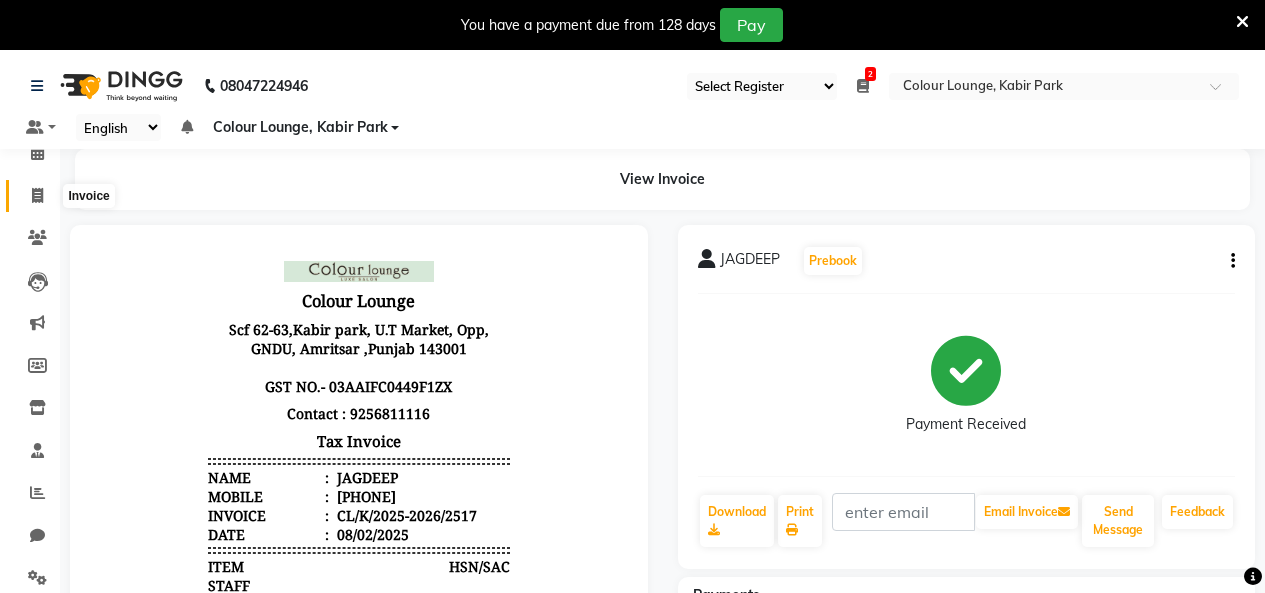 click 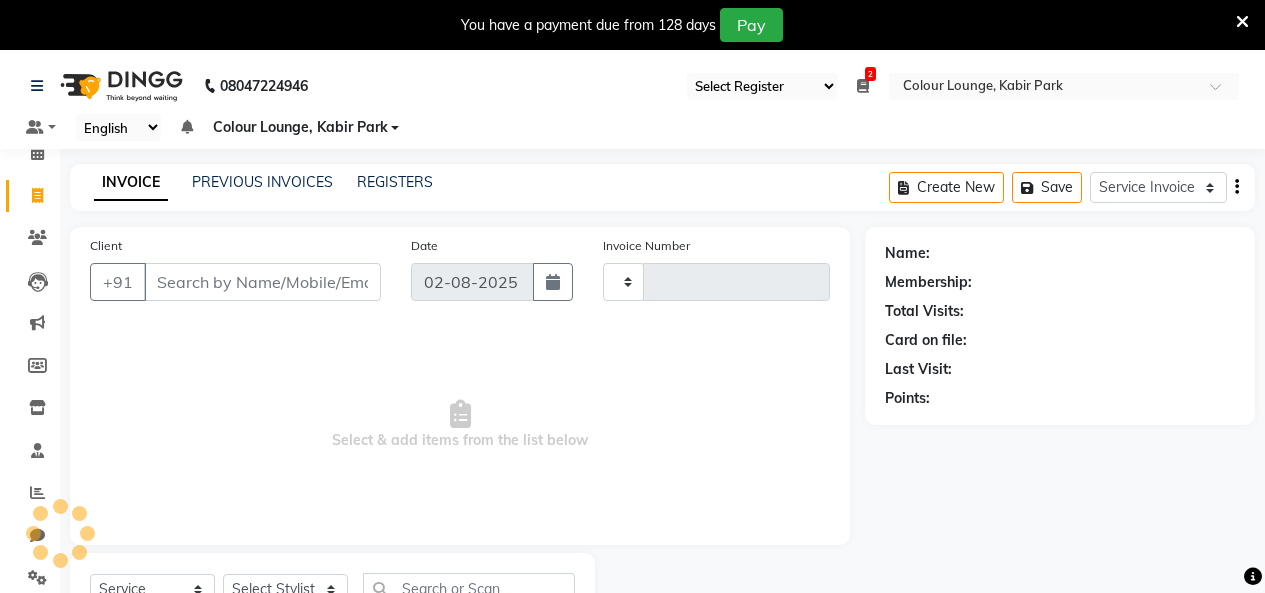 scroll, scrollTop: 85, scrollLeft: 0, axis: vertical 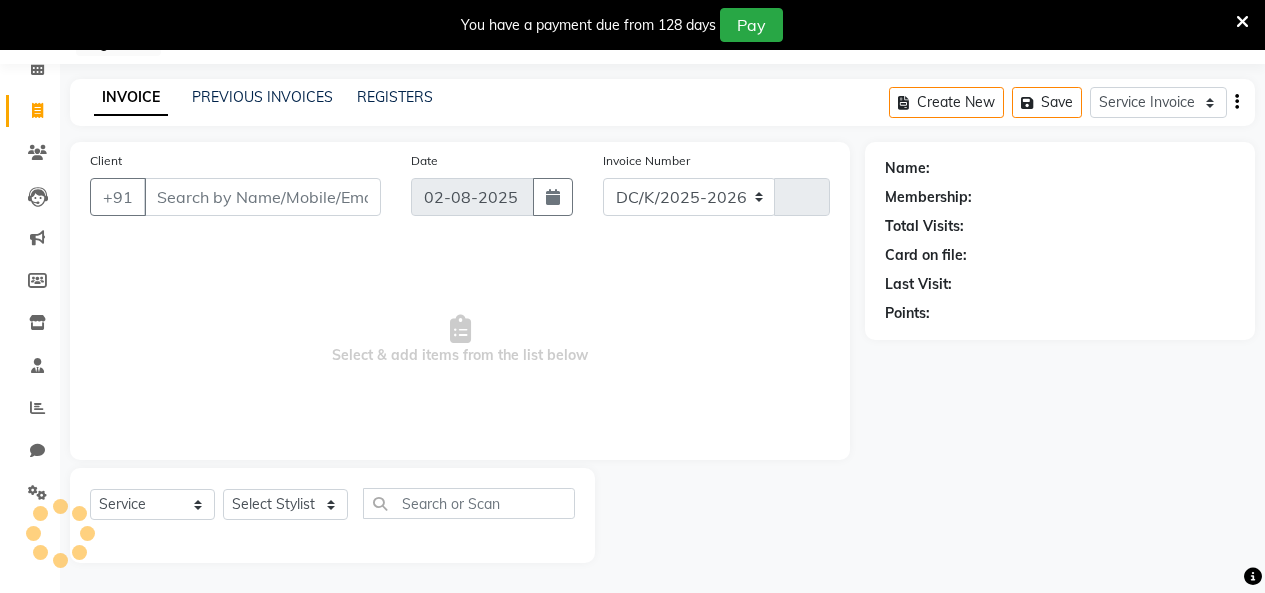 select on "8015" 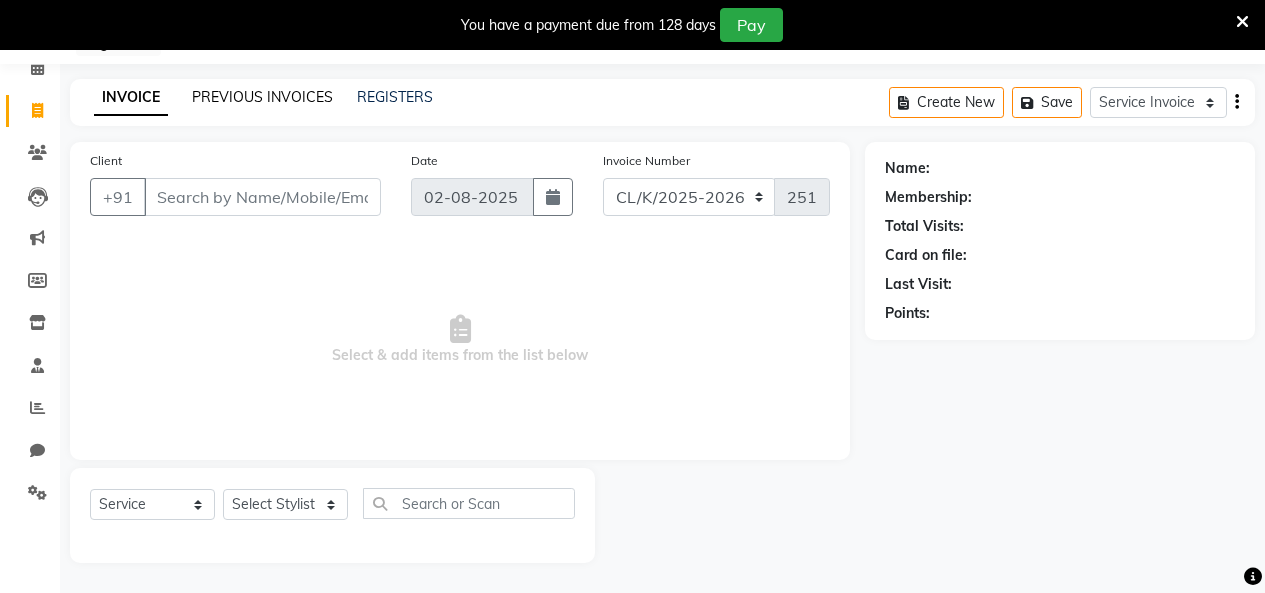 click on "PREVIOUS INVOICES" 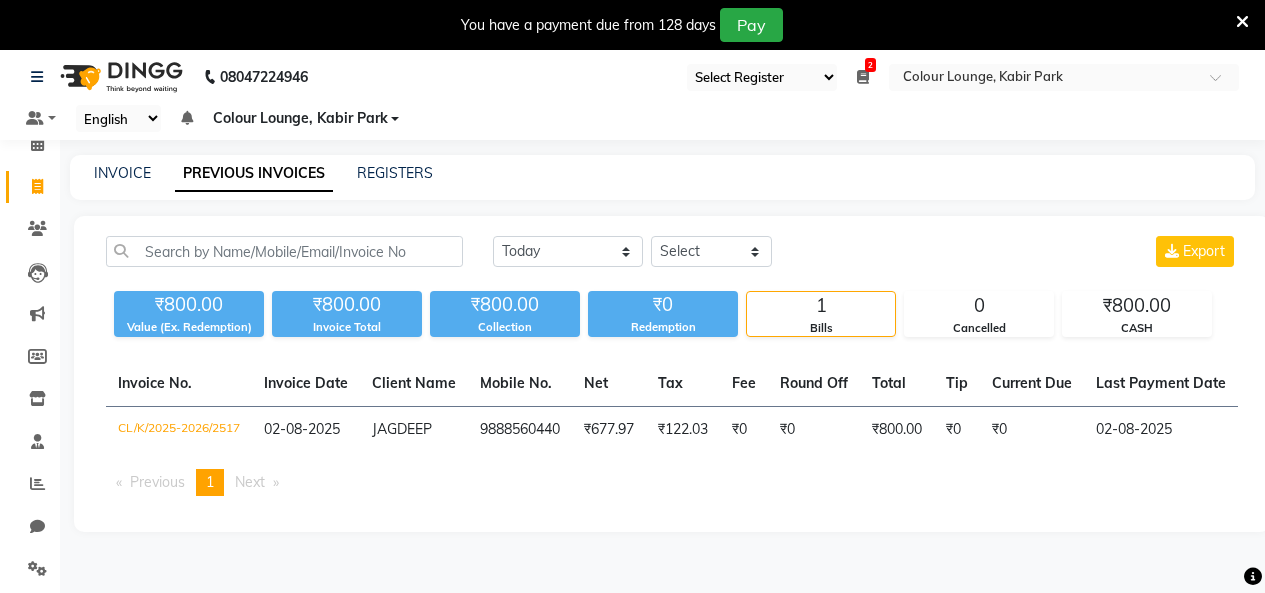scroll, scrollTop: 0, scrollLeft: 0, axis: both 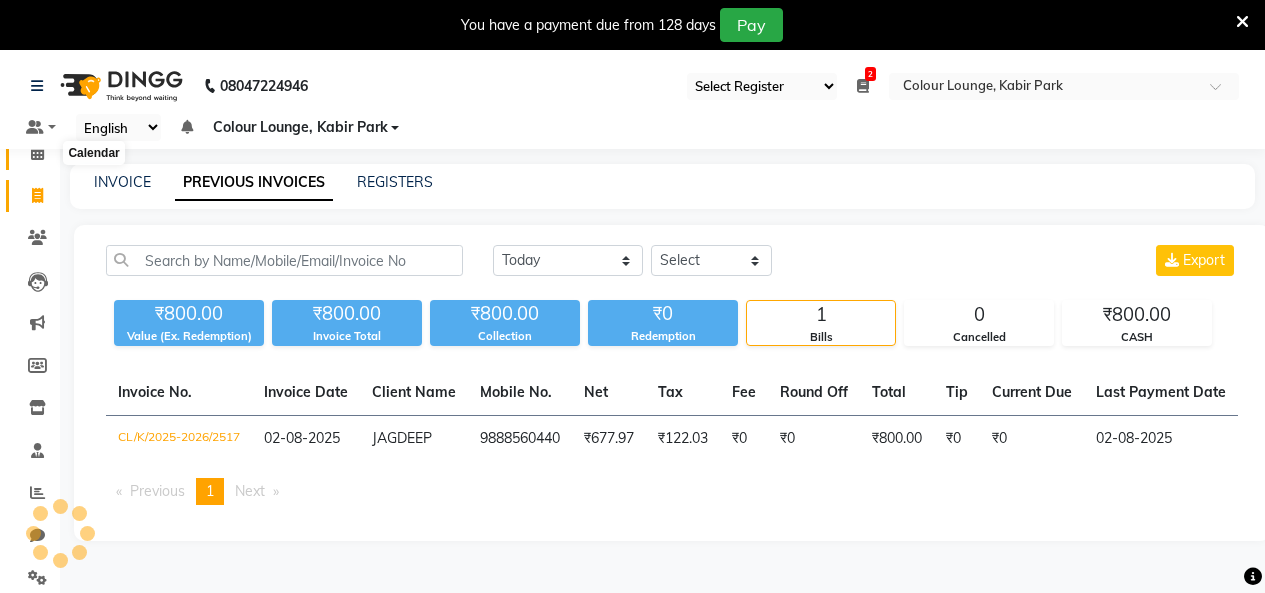 click 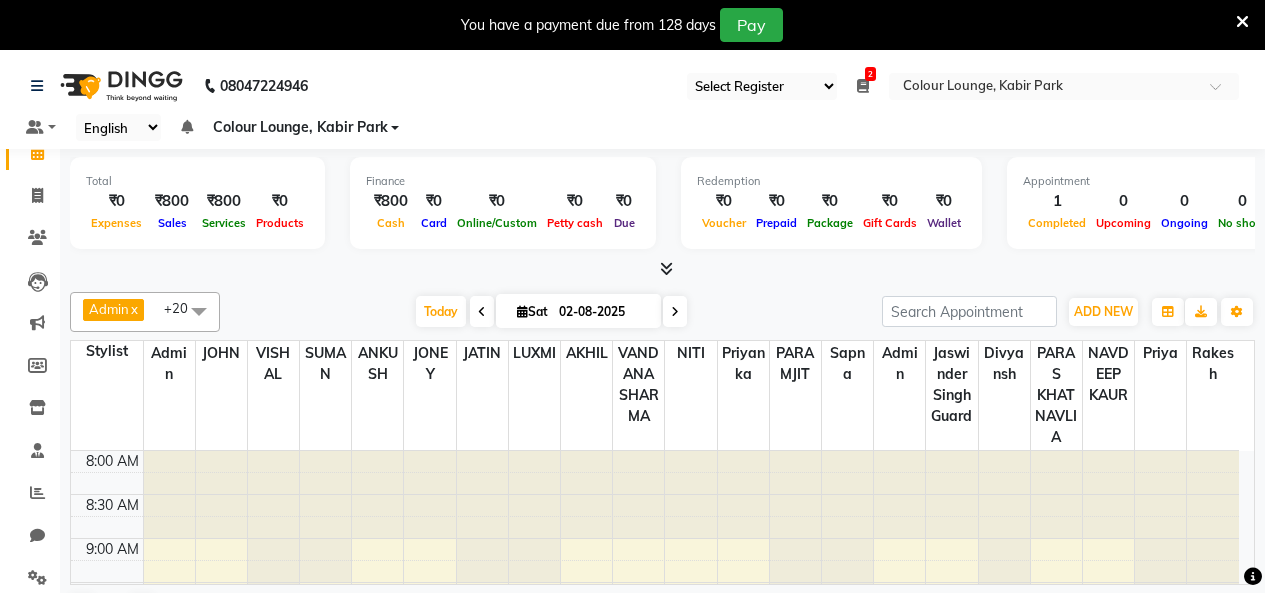 scroll, scrollTop: 0, scrollLeft: 0, axis: both 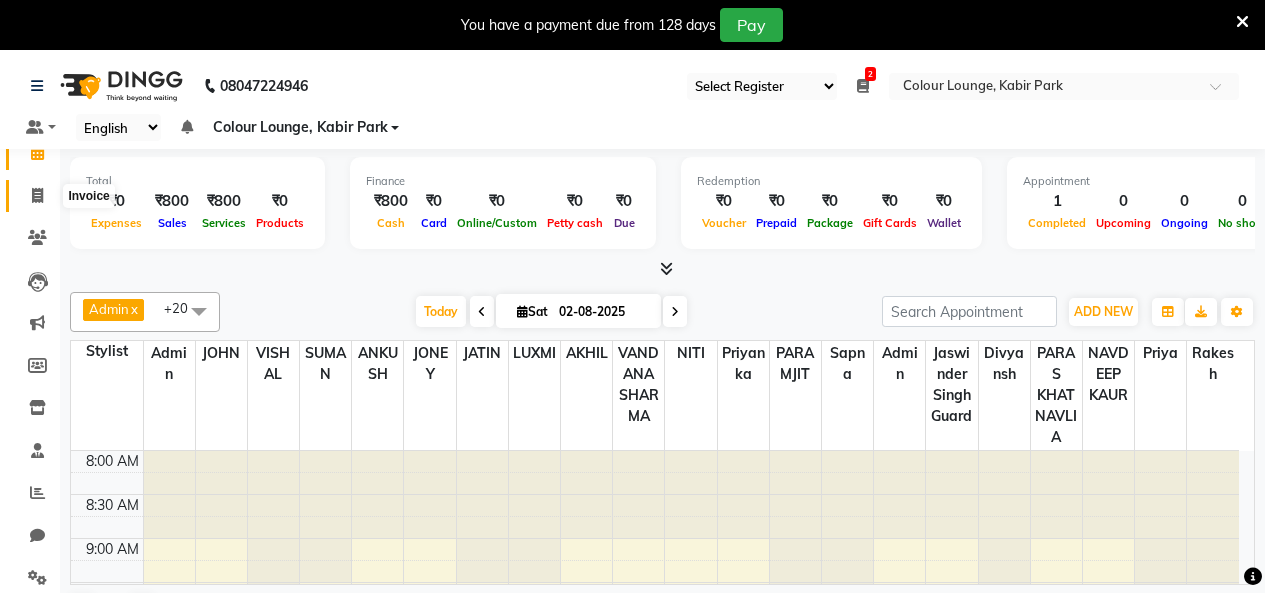 click 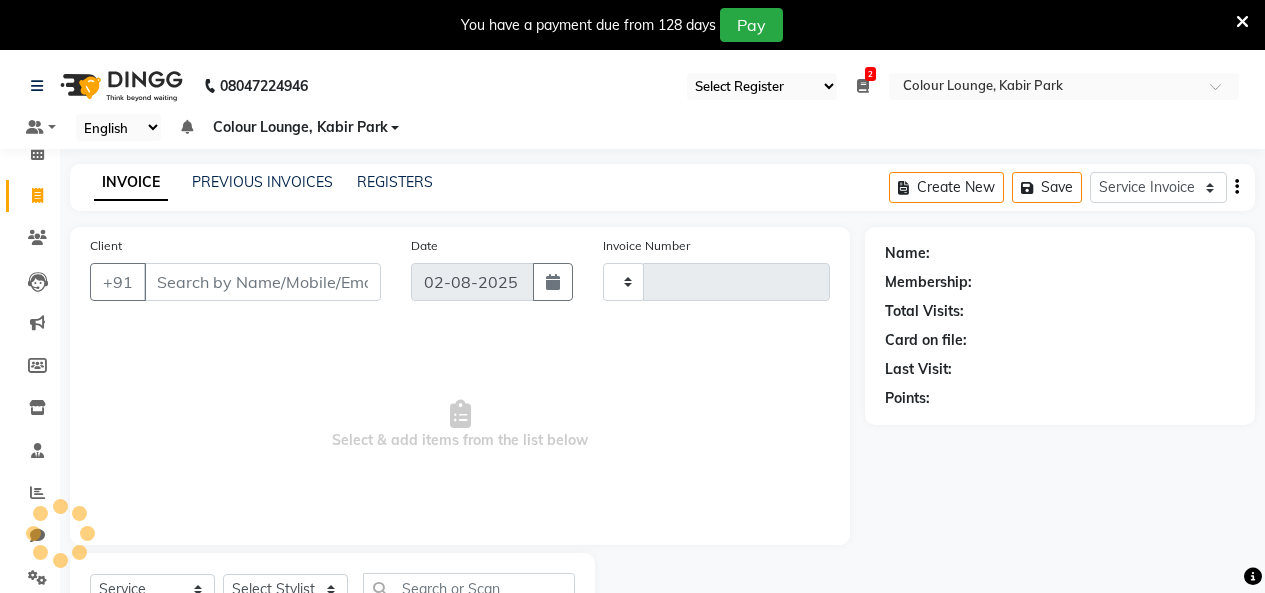 type on "2518" 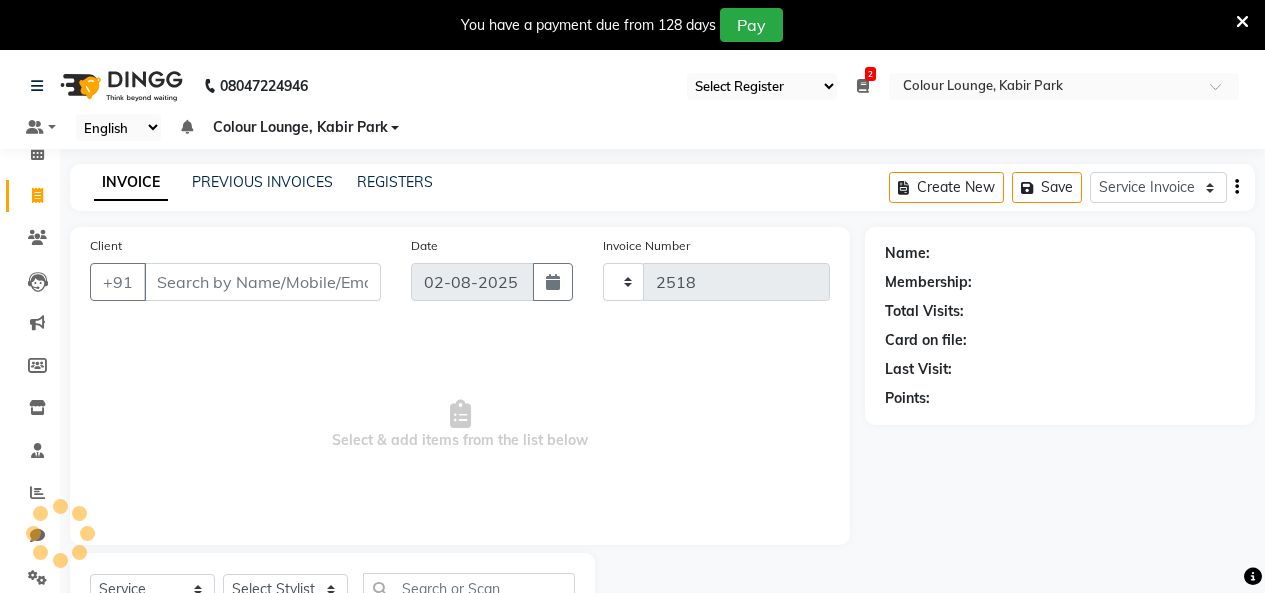 select on "8015" 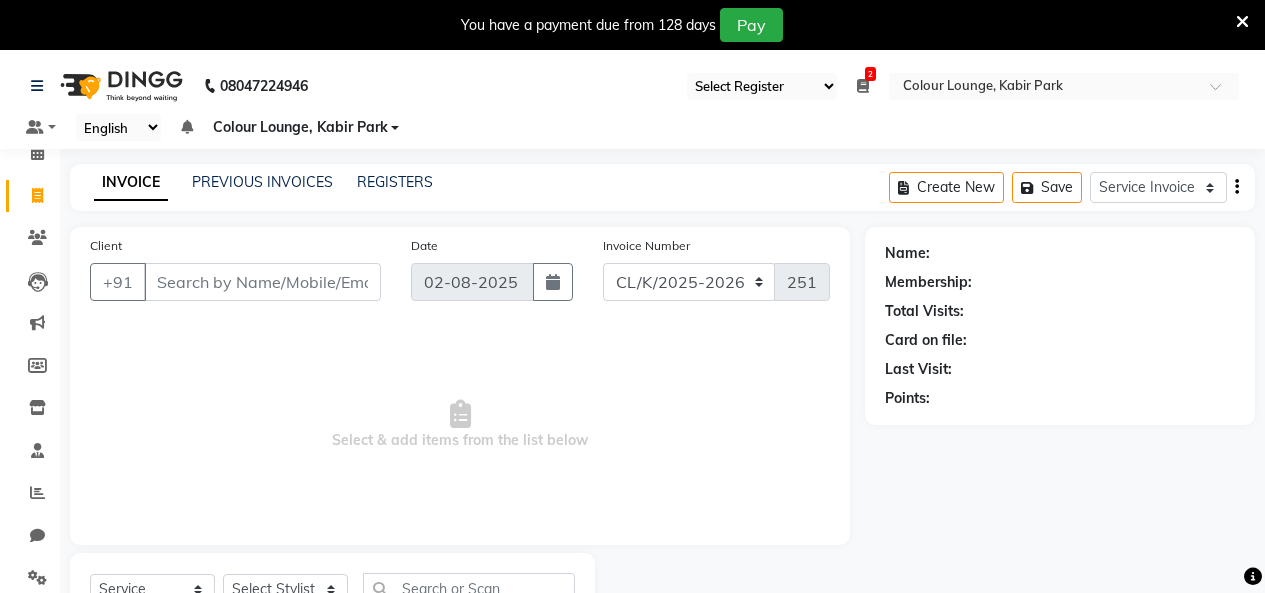 click on "Client" at bounding box center (262, 282) 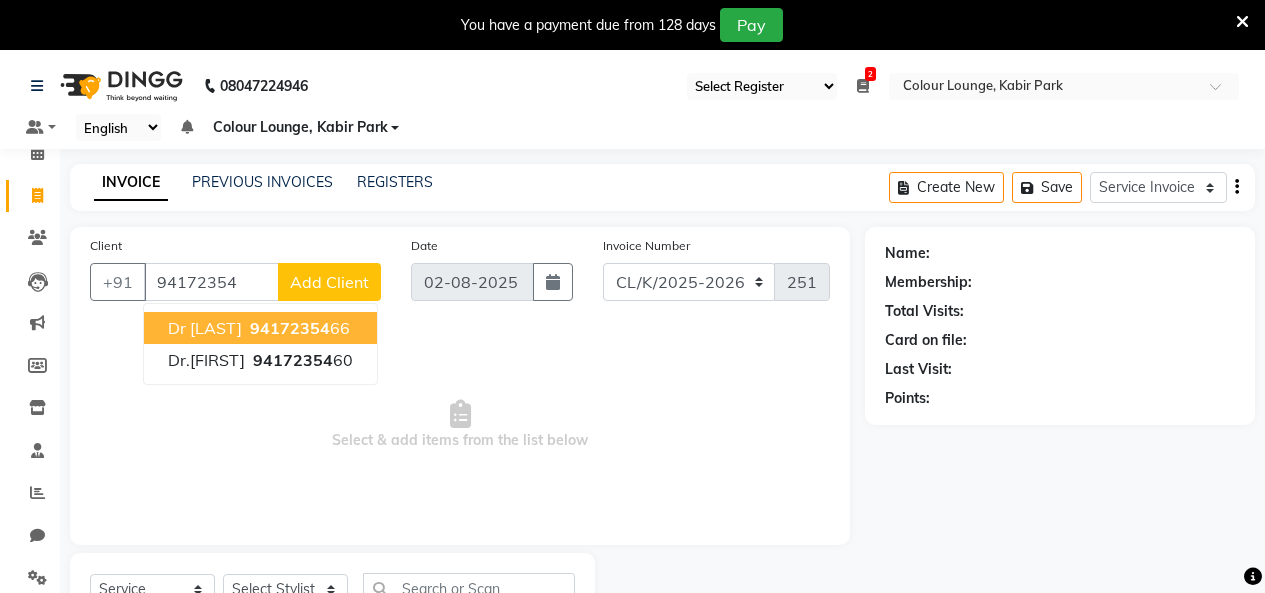 click on "94172354" at bounding box center [290, 328] 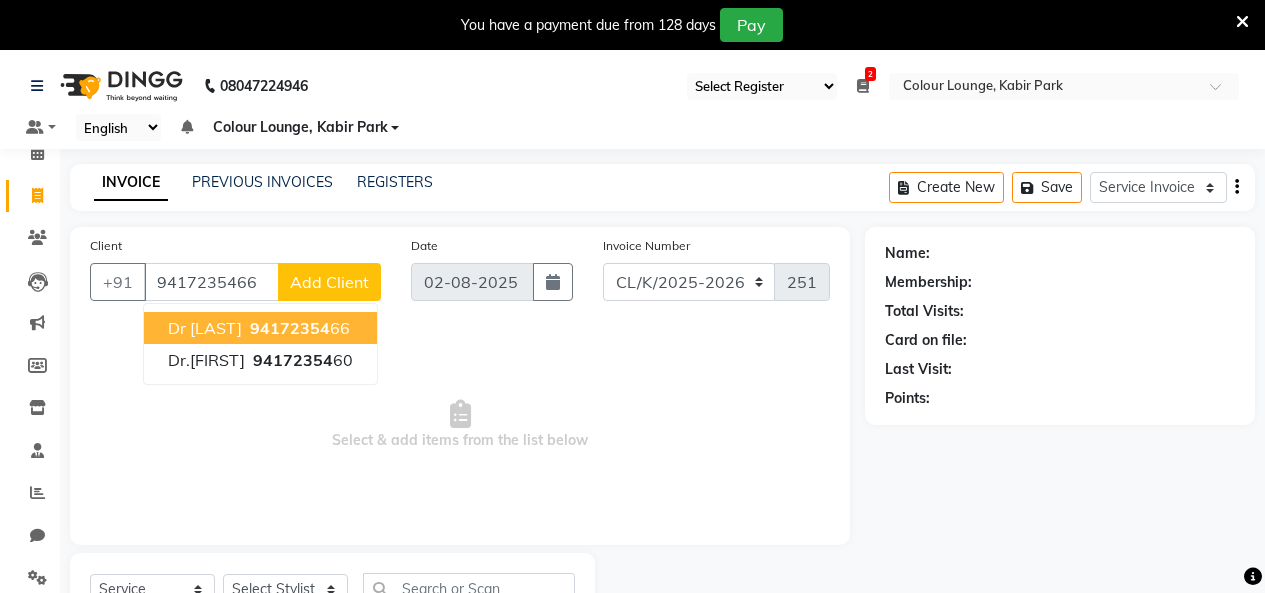 type on "9417235466" 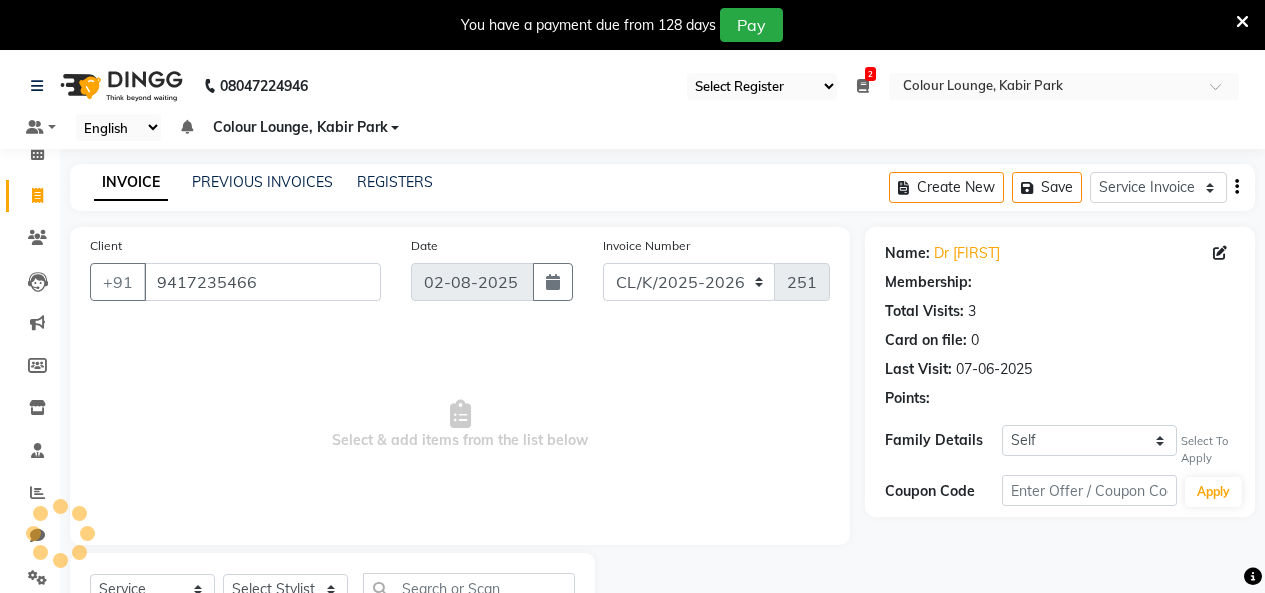 select on "1: Object" 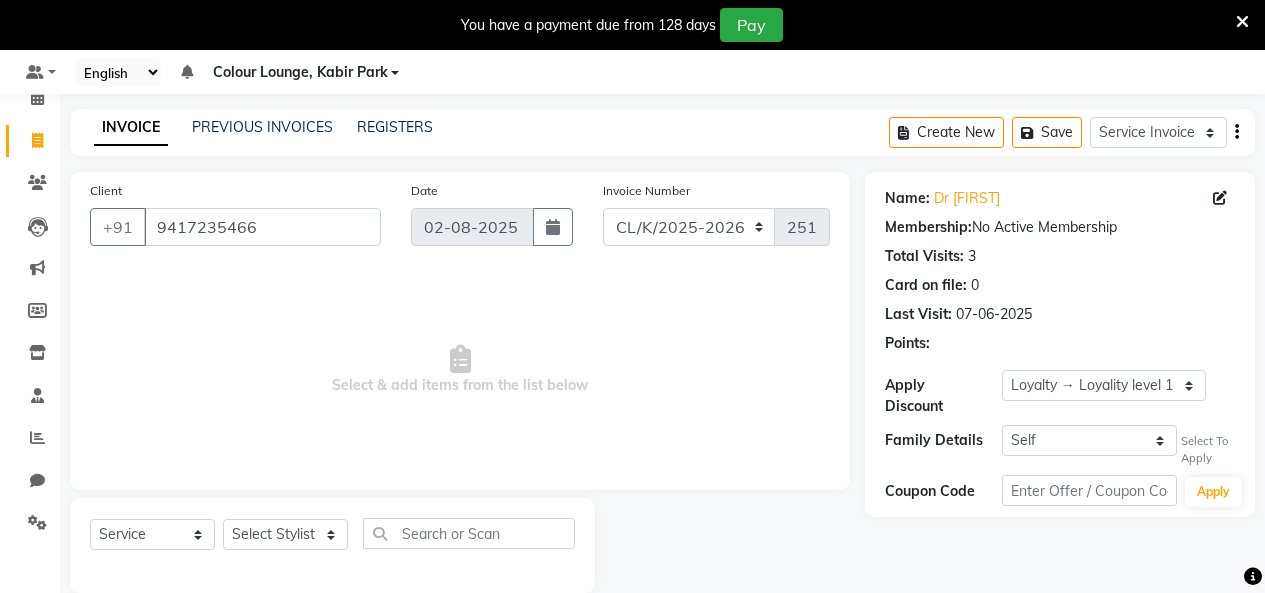 scroll, scrollTop: 85, scrollLeft: 0, axis: vertical 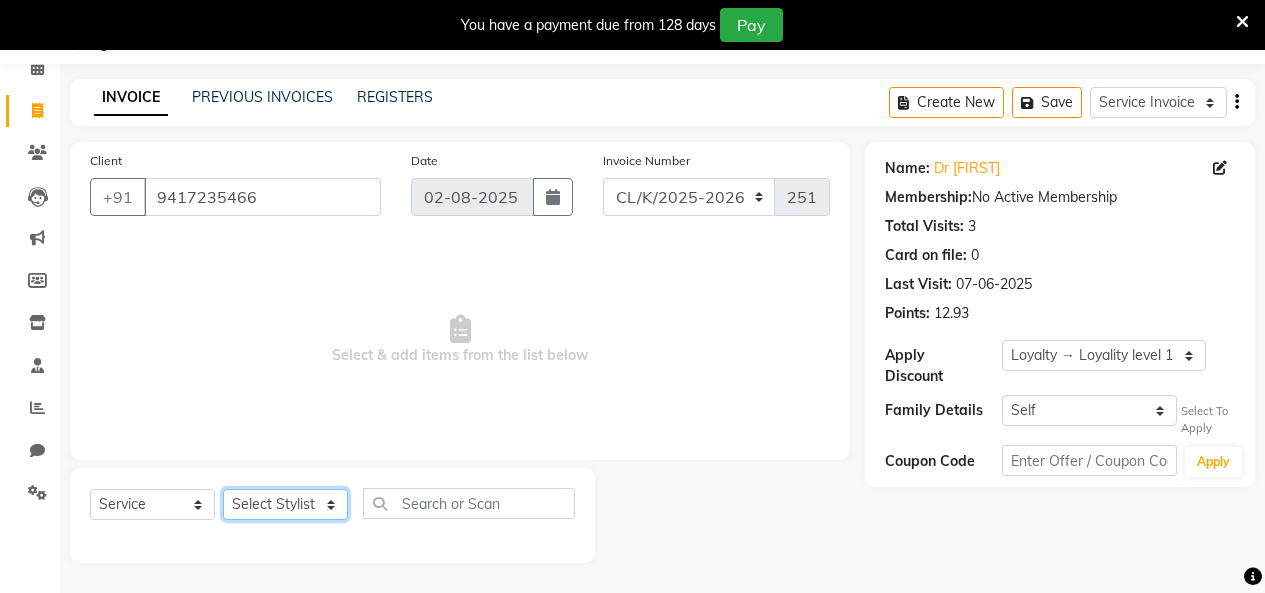 click on "Select Stylist Admin Admin AKHIL ANKUSH Colour Lounge, Kabir Park Colour Lounge, Kabir Park divyansh  Jaswinder singh guard JATIN JOHN JONEY LUXMI NAVDEEP KAUR NITI PARAMJIT PARAS KHATNAVLIA priya  priyanka  Rakesh sapna  SUMAN VANDANA SHARMA VISHAL" 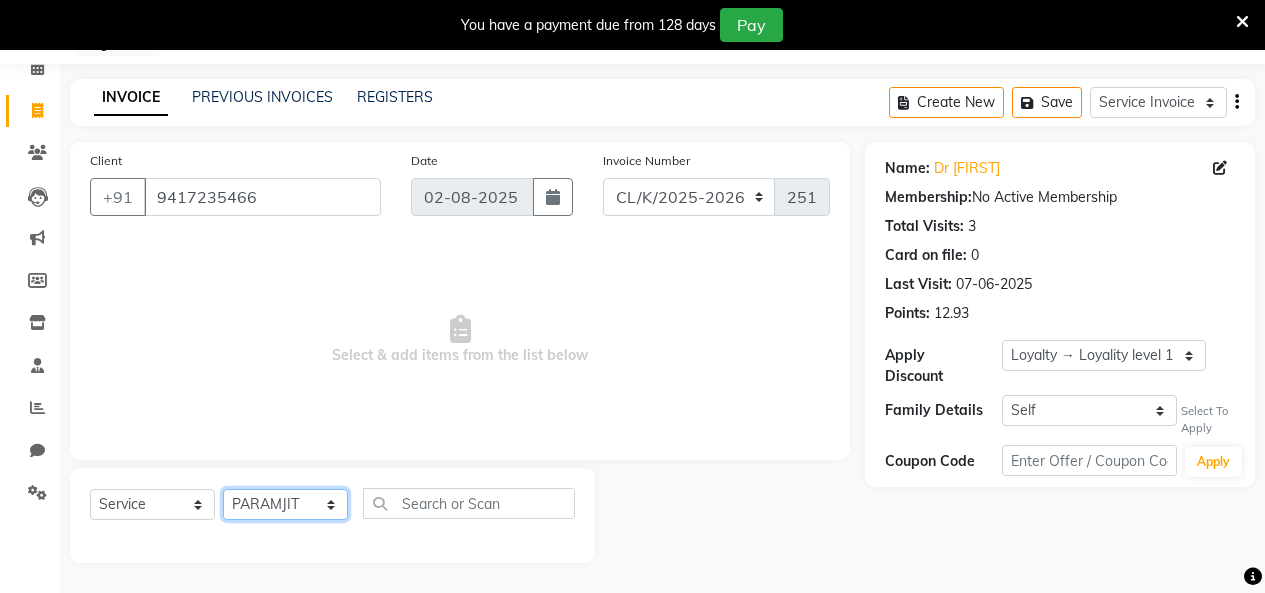 click on "Select Stylist Admin Admin AKHIL ANKUSH Colour Lounge, Kabir Park Colour Lounge, Kabir Park divyansh  Jaswinder singh guard JATIN JOHN JONEY LUXMI NAVDEEP KAUR NITI PARAMJIT PARAS KHATNAVLIA priya  priyanka  Rakesh sapna  SUMAN VANDANA SHARMA VISHAL" 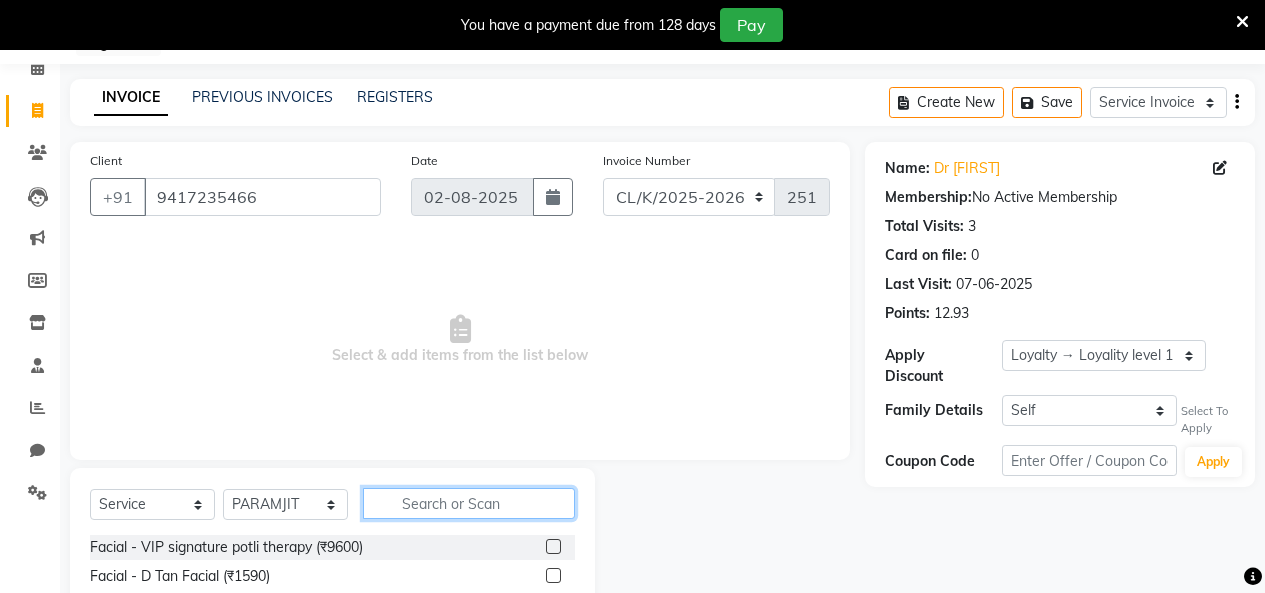 click 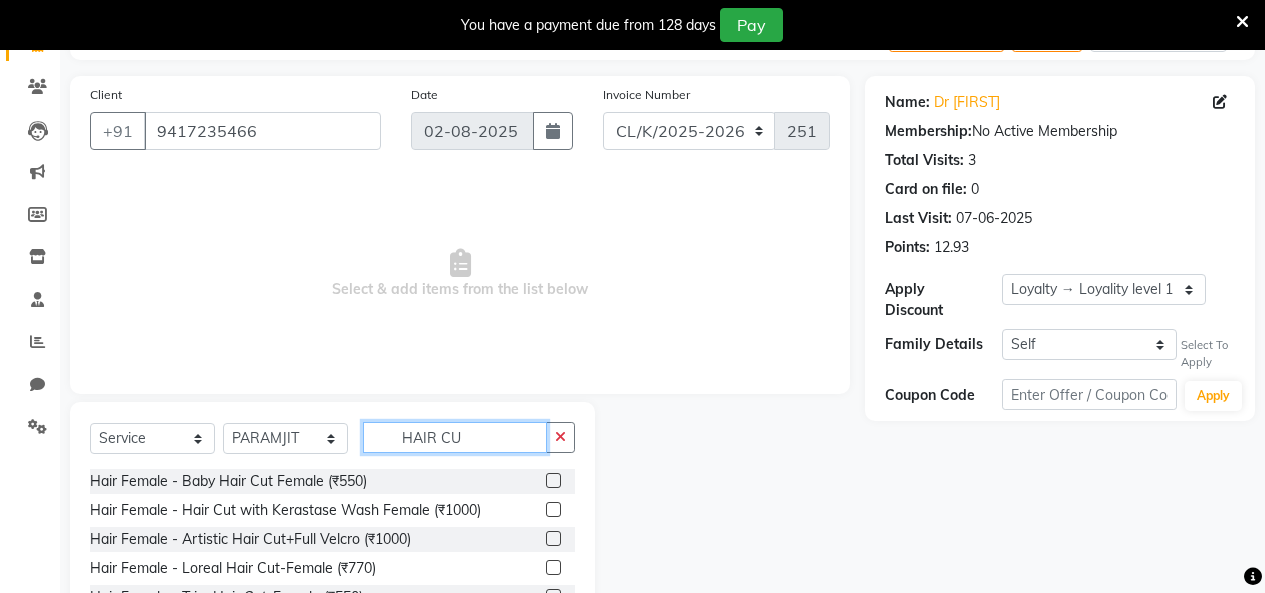 scroll, scrollTop: 285, scrollLeft: 0, axis: vertical 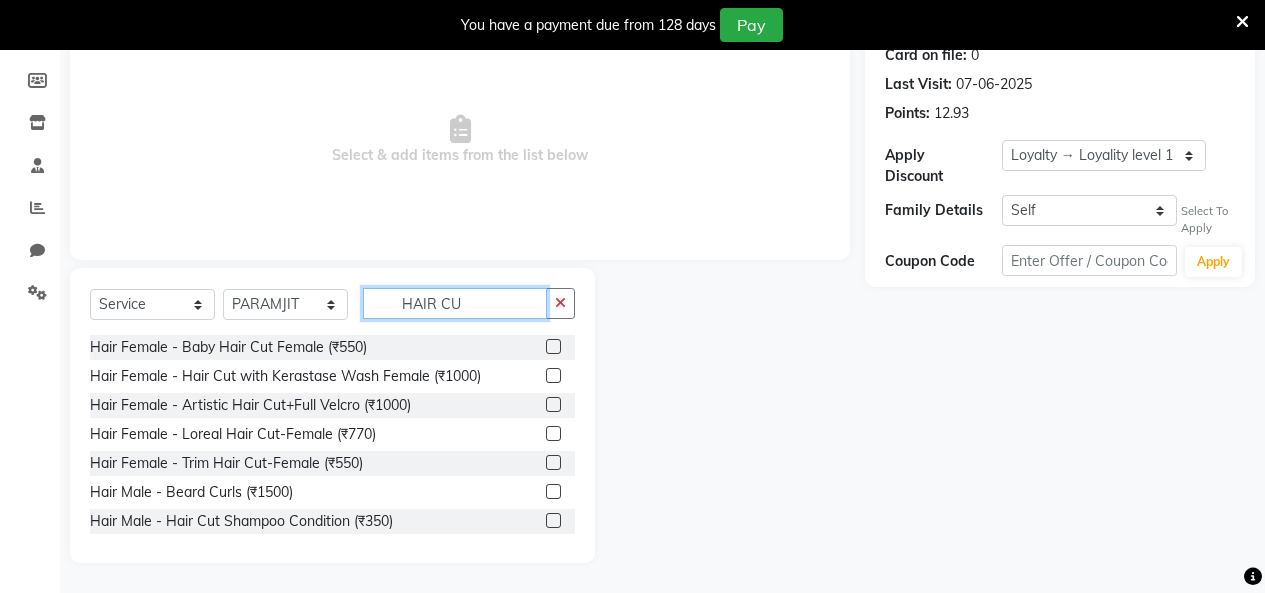 type on "HAIR CU" 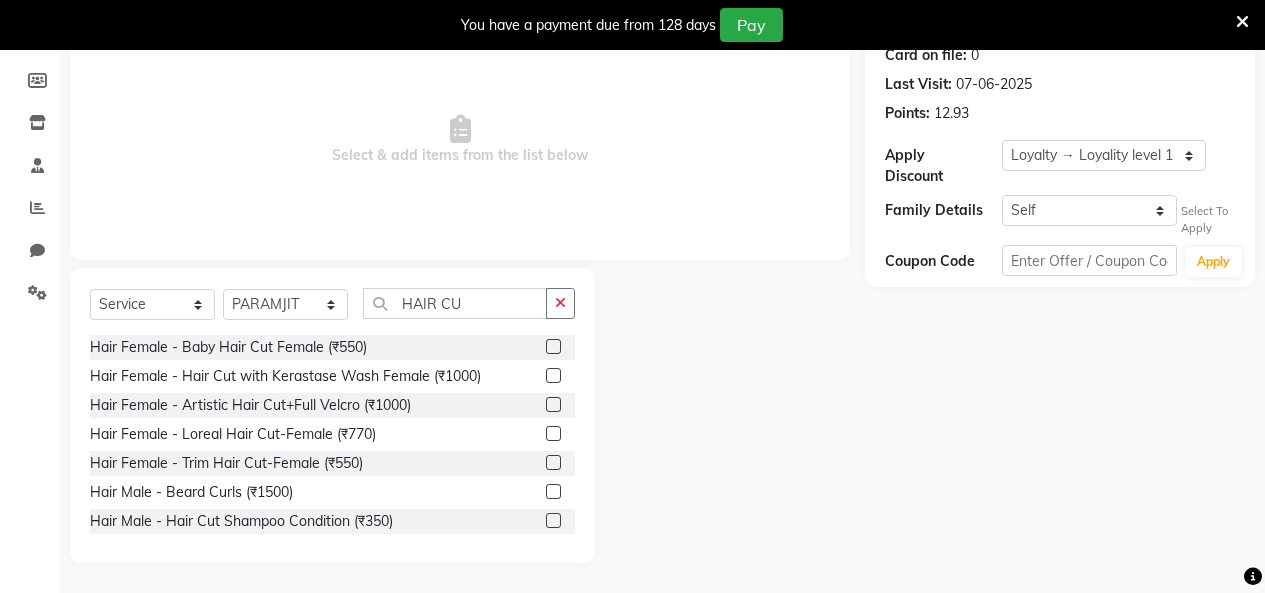 click 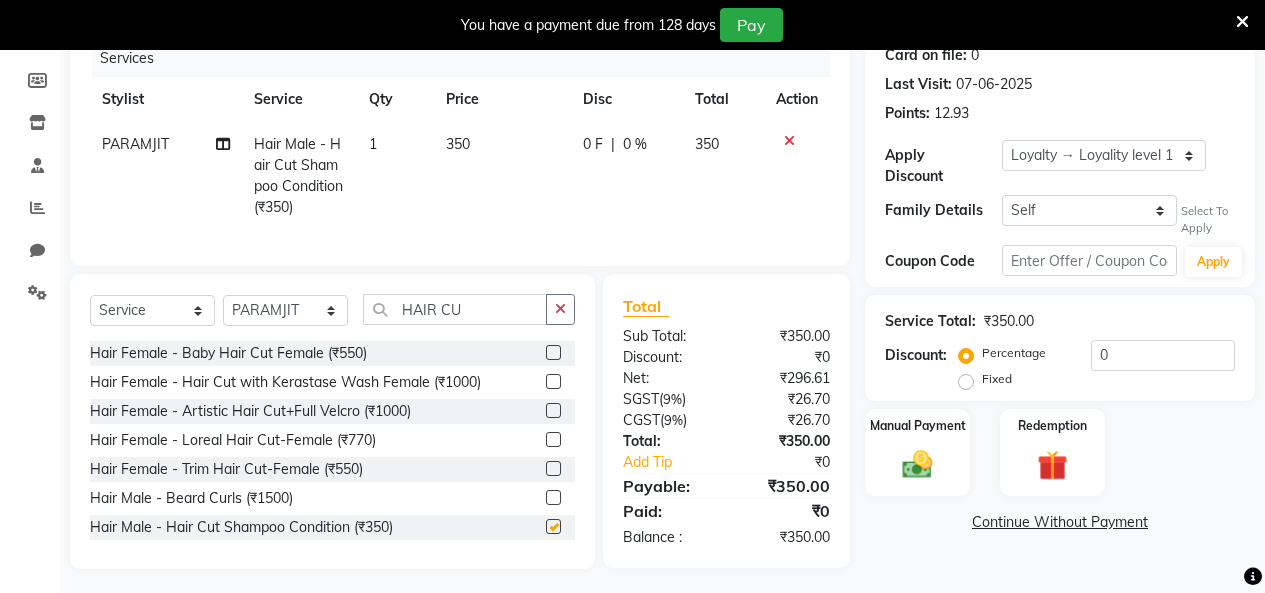 checkbox on "false" 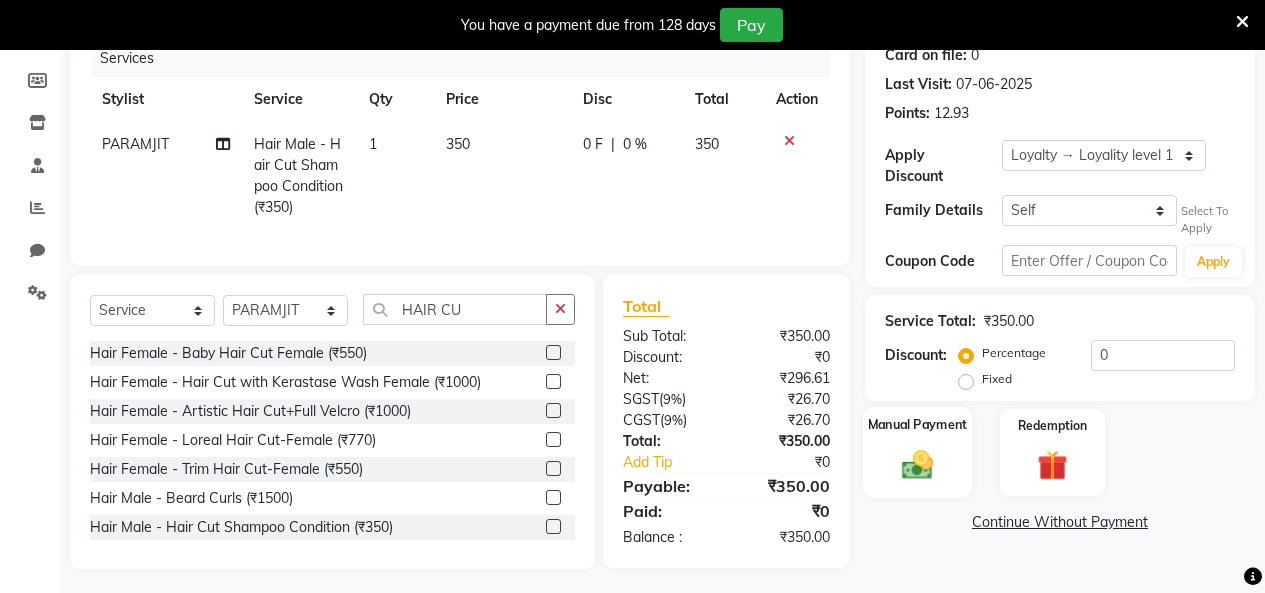 click on "Manual Payment" 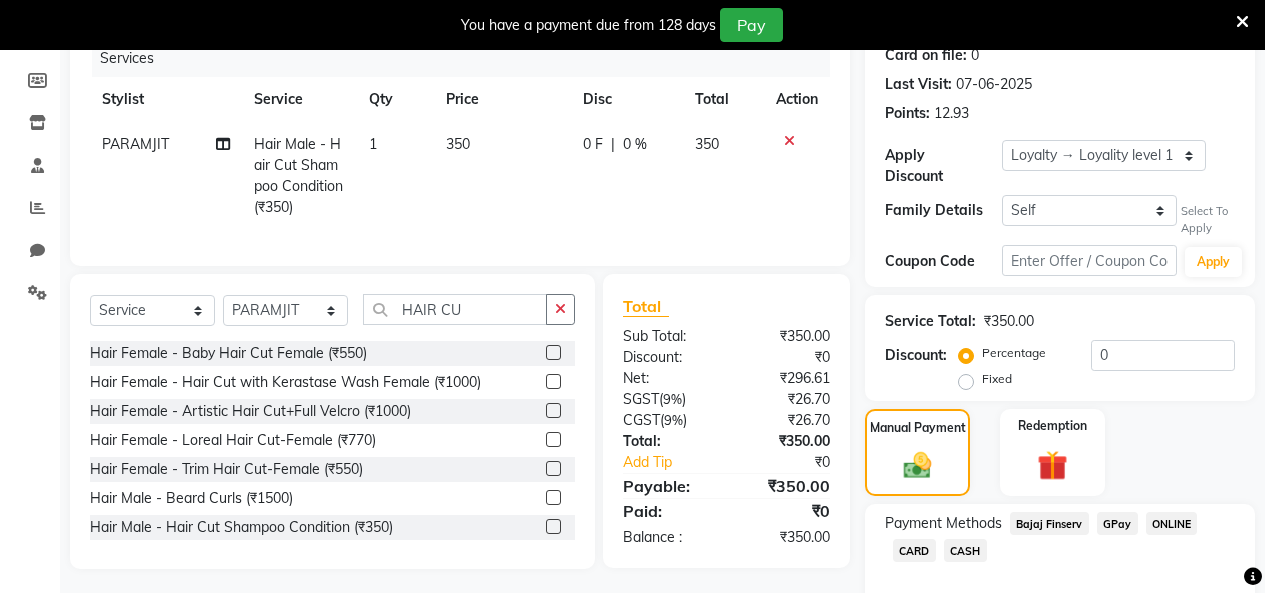 click on "GPay" 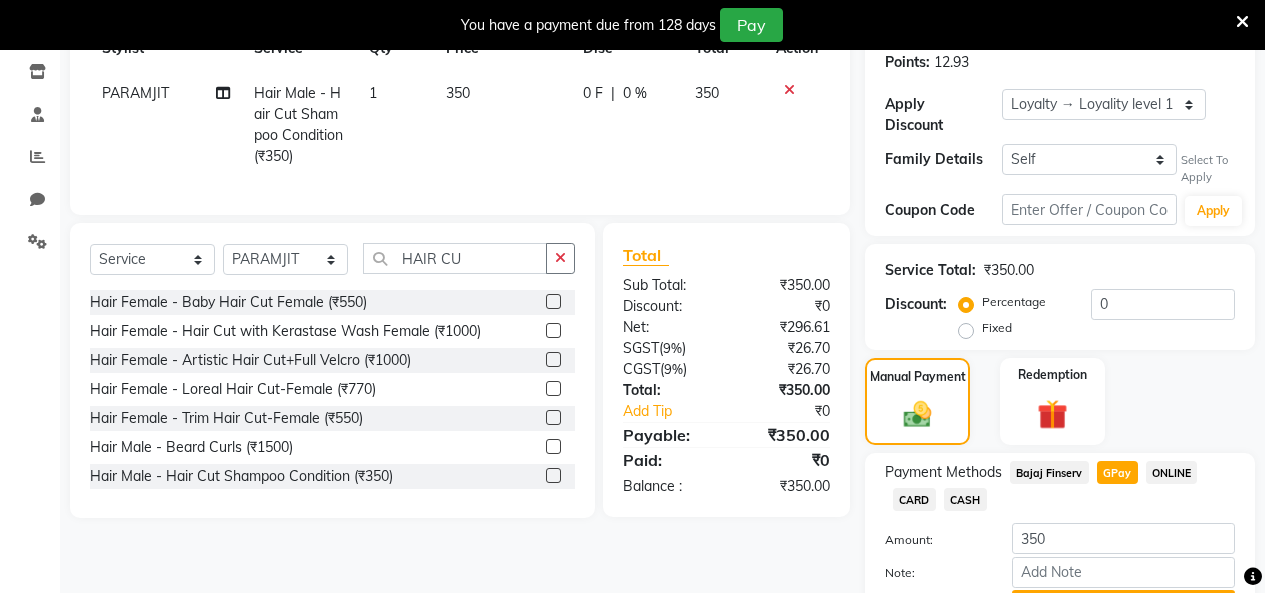scroll, scrollTop: 427, scrollLeft: 0, axis: vertical 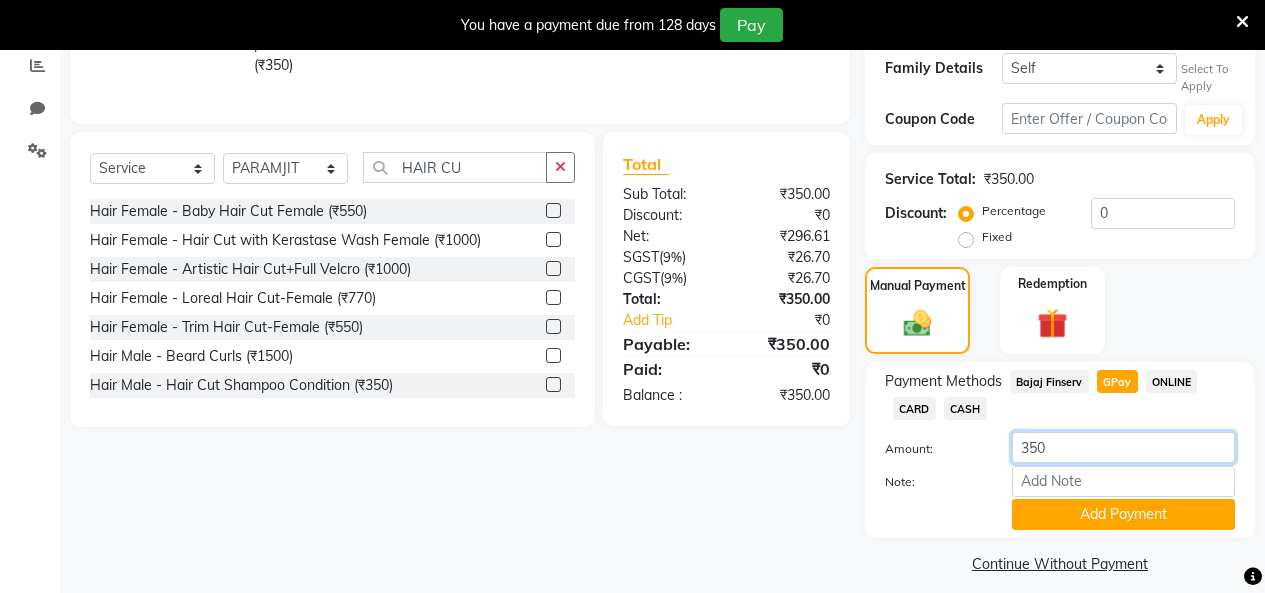 click on "350" 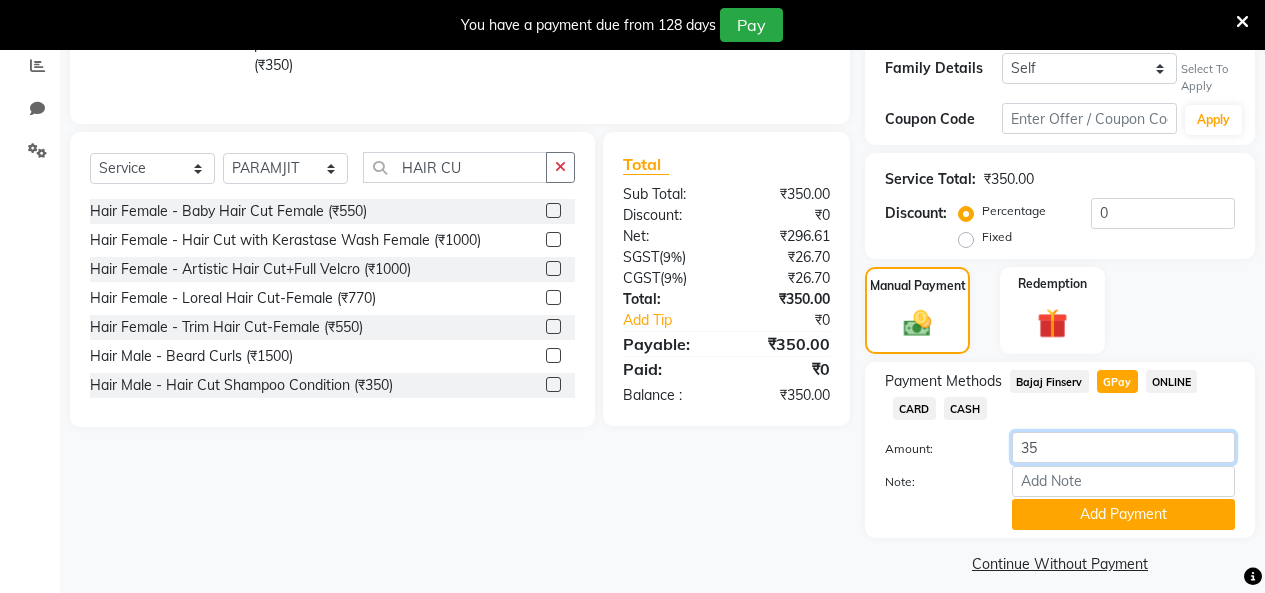 type on "3" 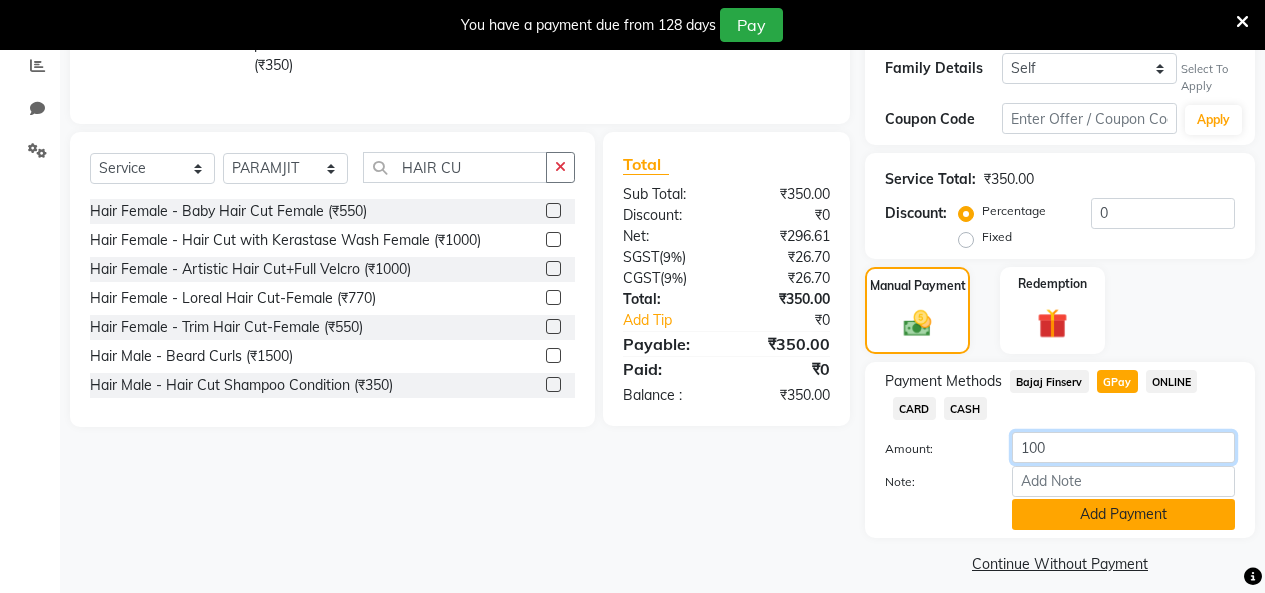type on "100" 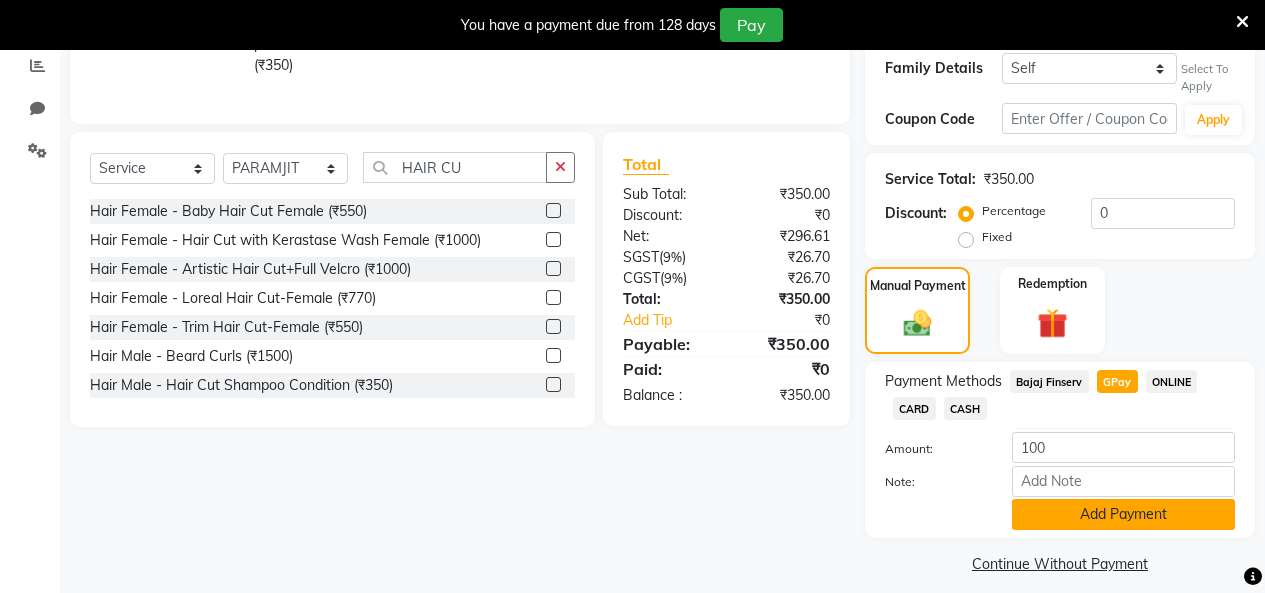 click on "Add Payment" 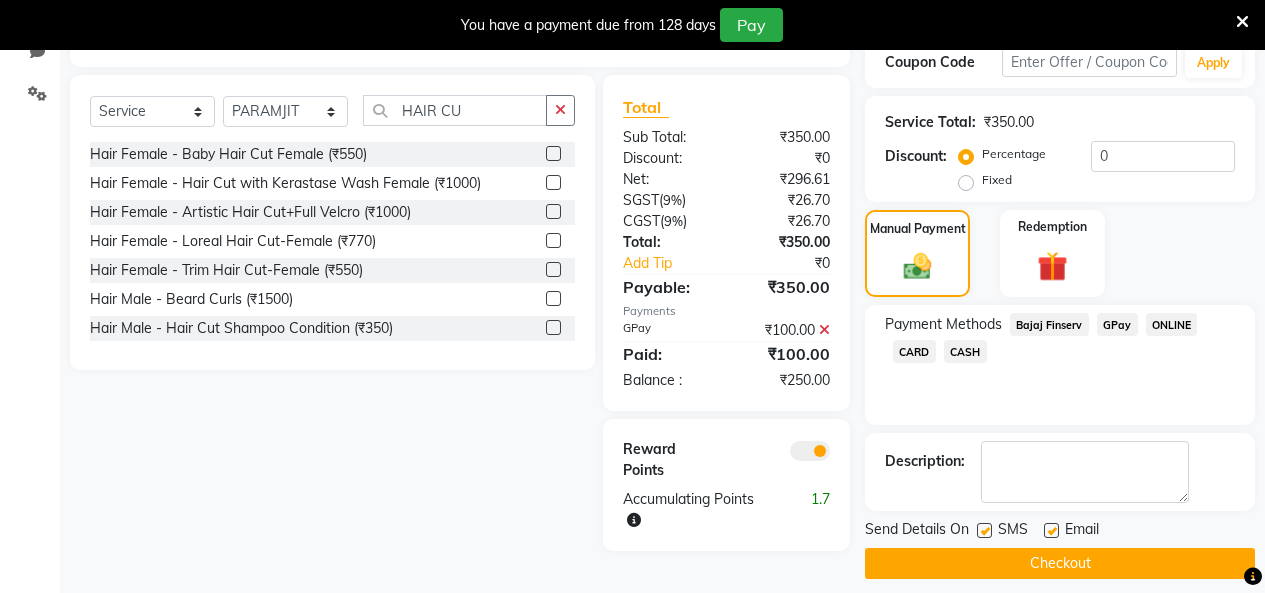 scroll, scrollTop: 487, scrollLeft: 0, axis: vertical 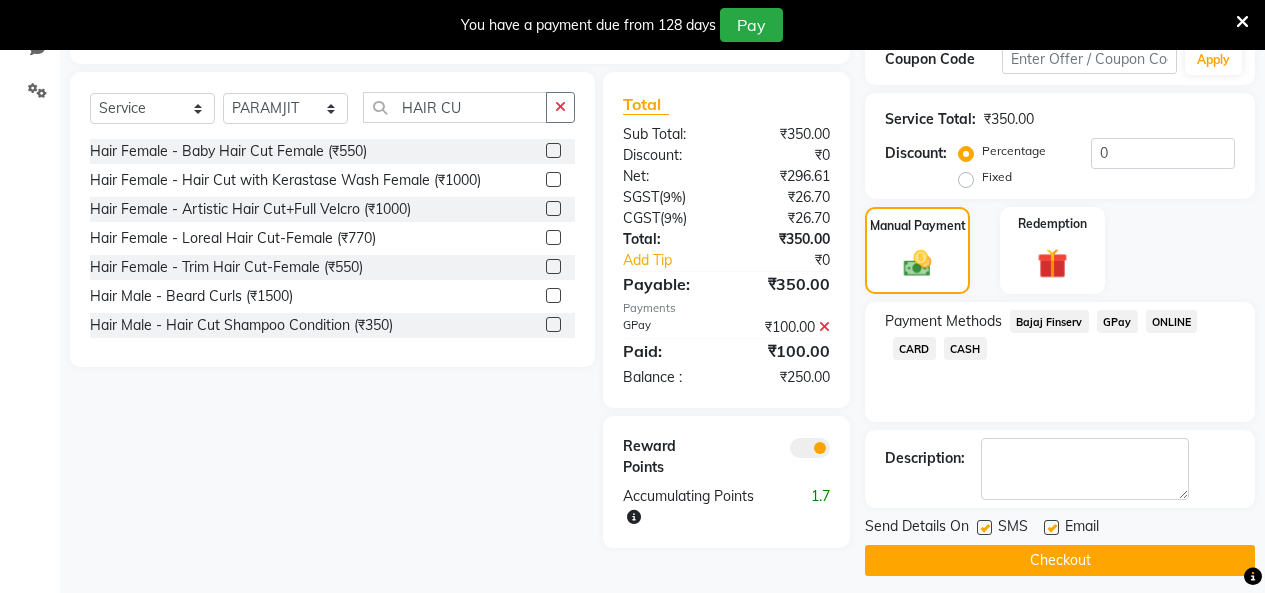 click on "CASH" 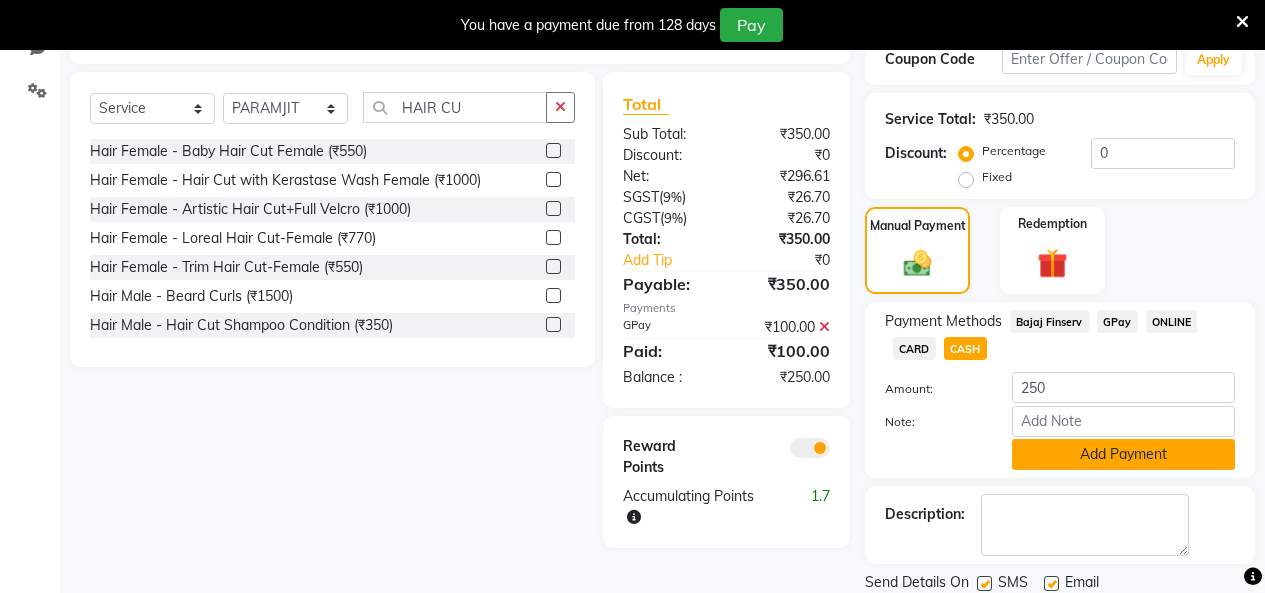 click on "Add Payment" 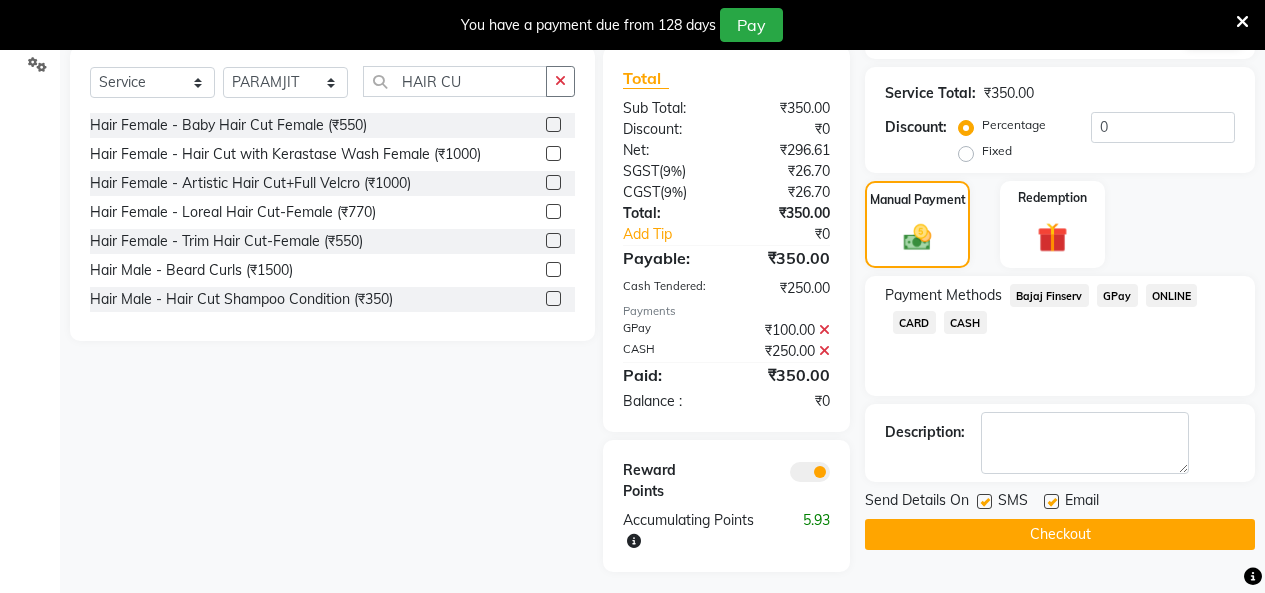 scroll, scrollTop: 537, scrollLeft: 0, axis: vertical 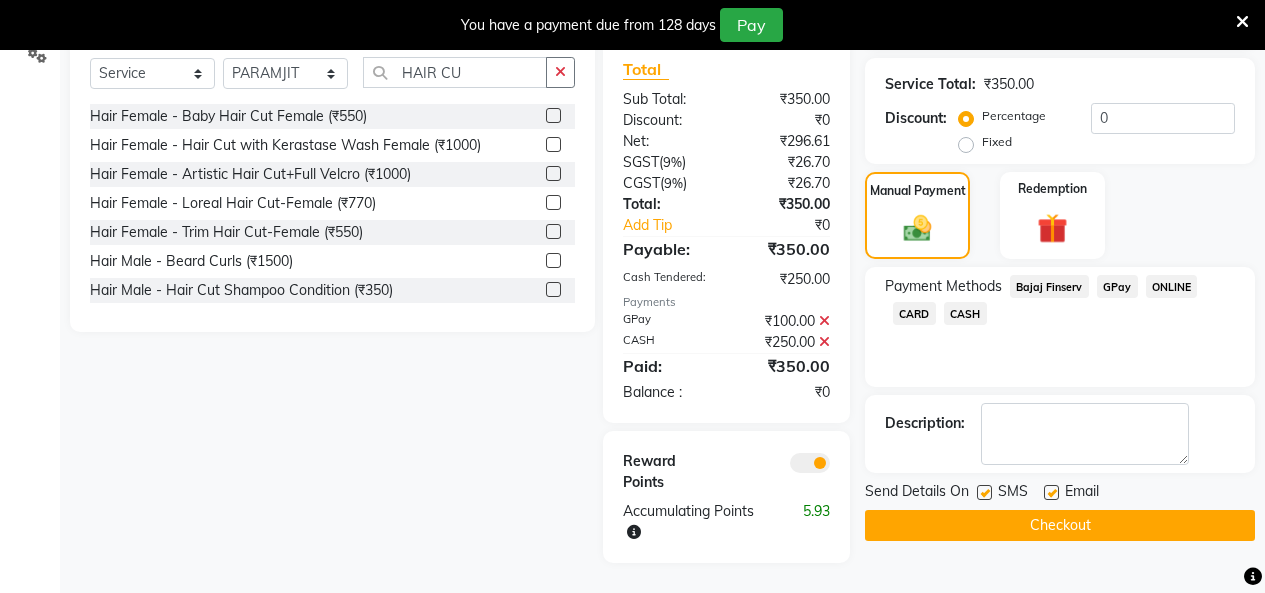 click on "Checkout" 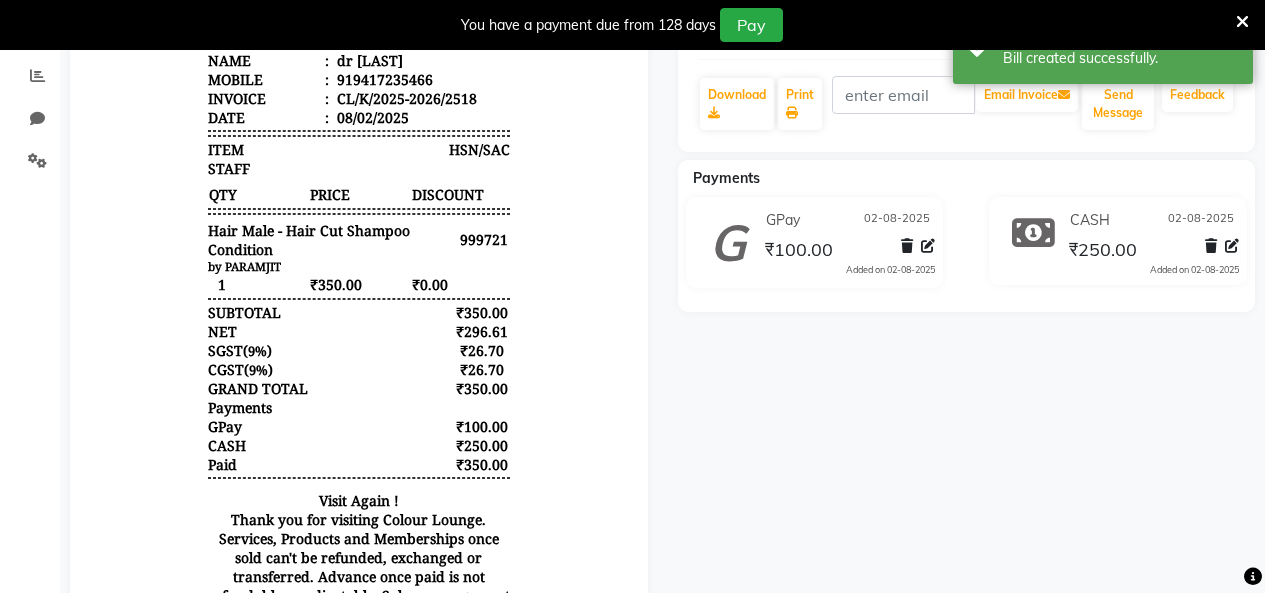 scroll, scrollTop: 237, scrollLeft: 0, axis: vertical 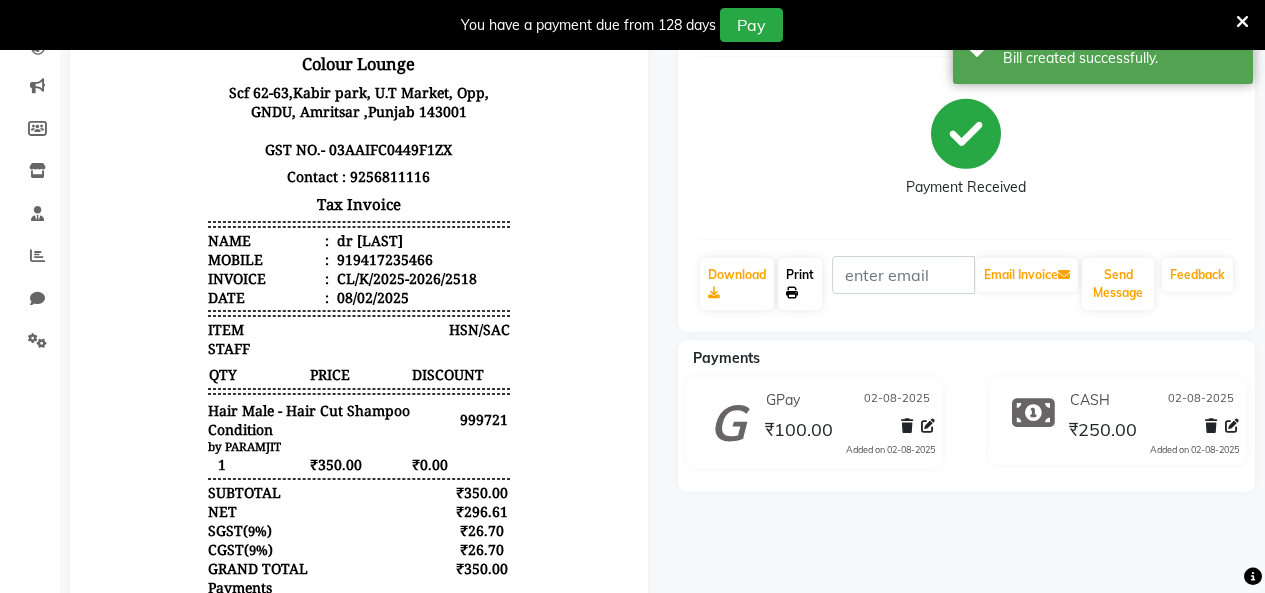click on "Print" 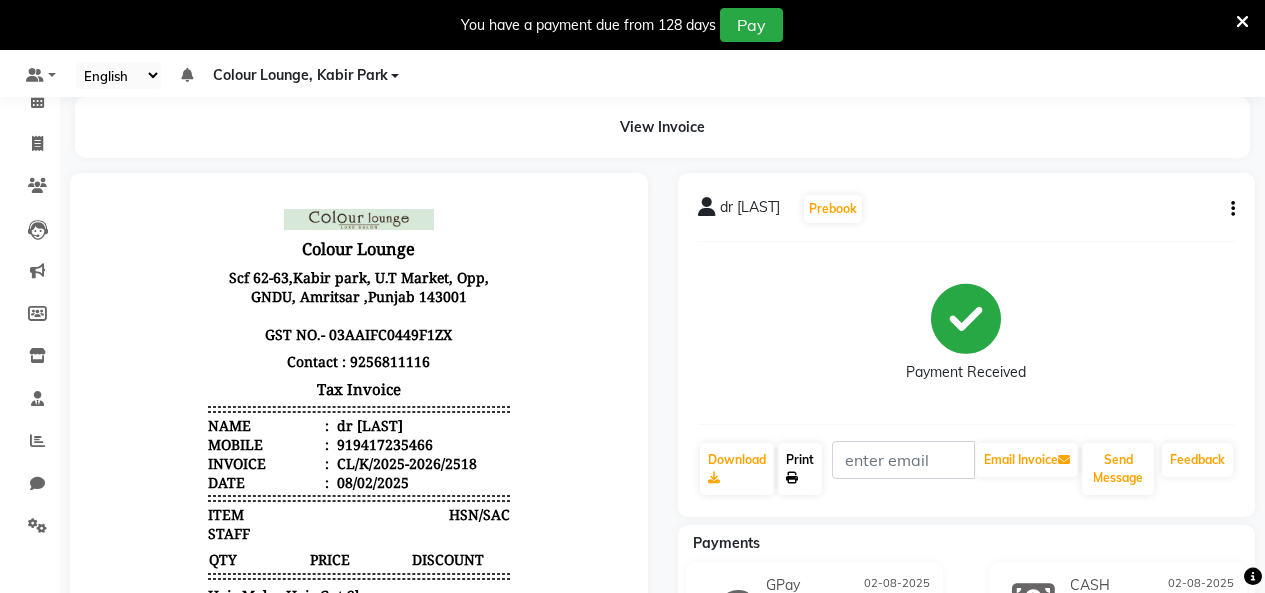 scroll, scrollTop: 0, scrollLeft: 0, axis: both 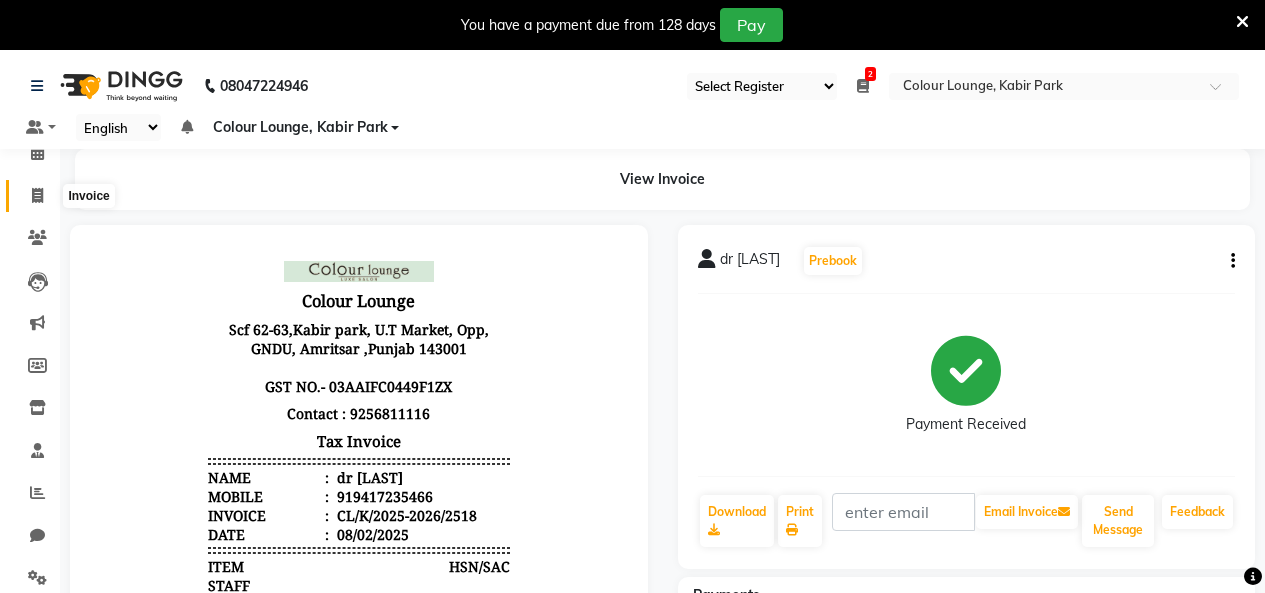 click 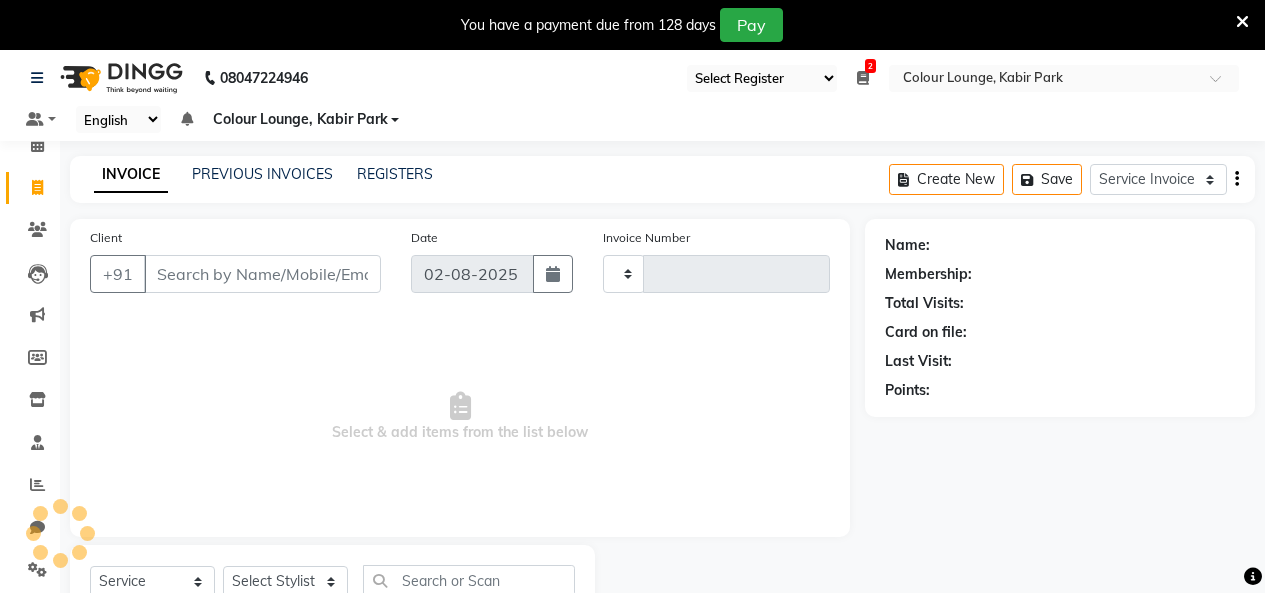 type on "2519" 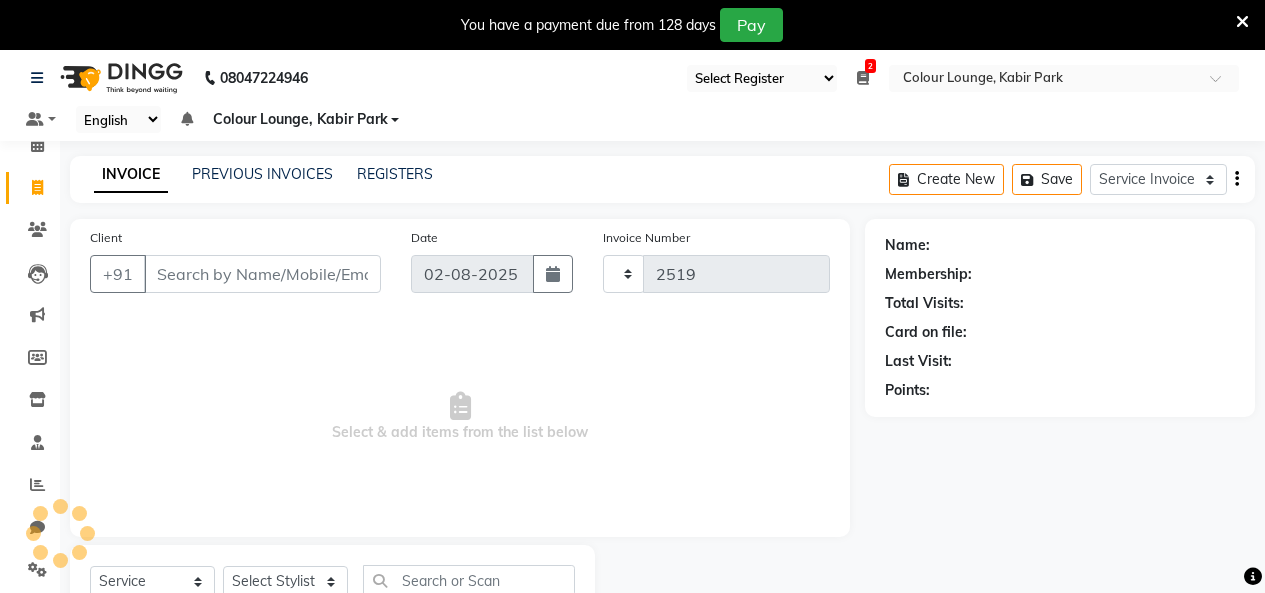select on "8015" 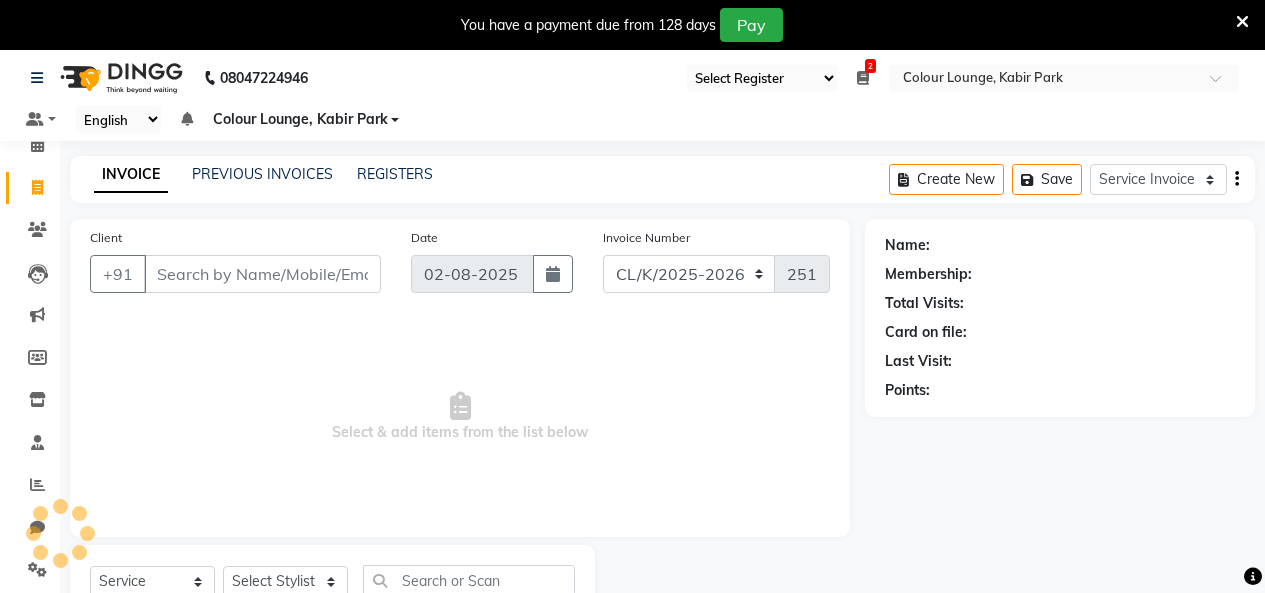 scroll, scrollTop: 85, scrollLeft: 0, axis: vertical 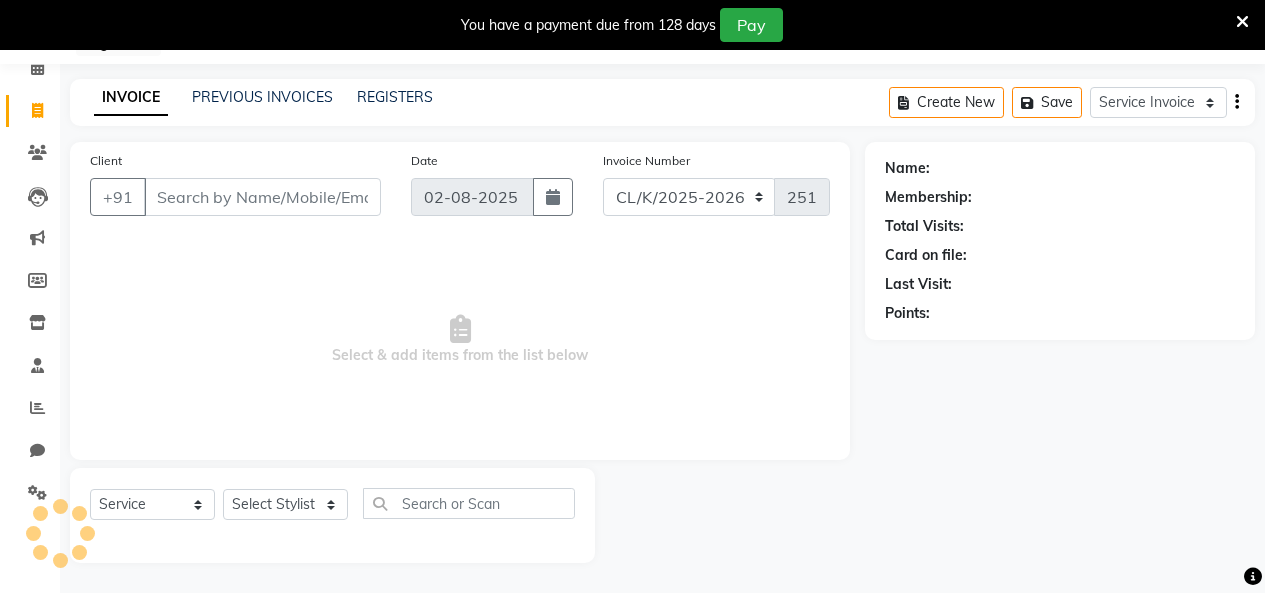 drag, startPoint x: 196, startPoint y: 199, endPoint x: 211, endPoint y: 194, distance: 15.811388 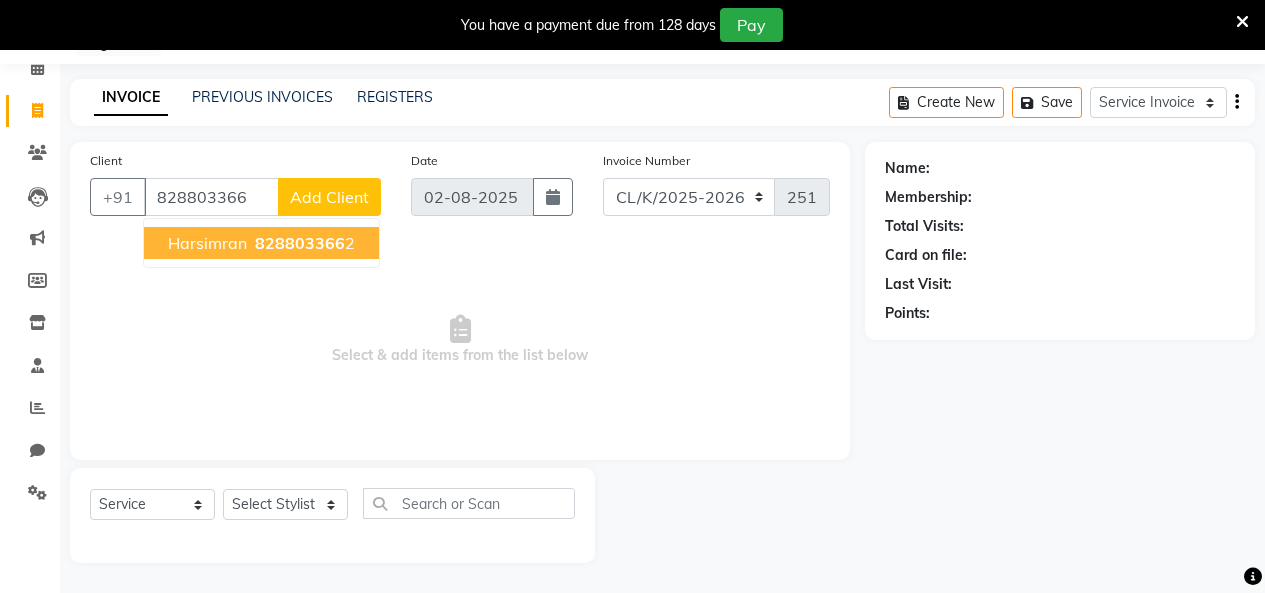 click on "harsimran   828803366 2" at bounding box center (261, 243) 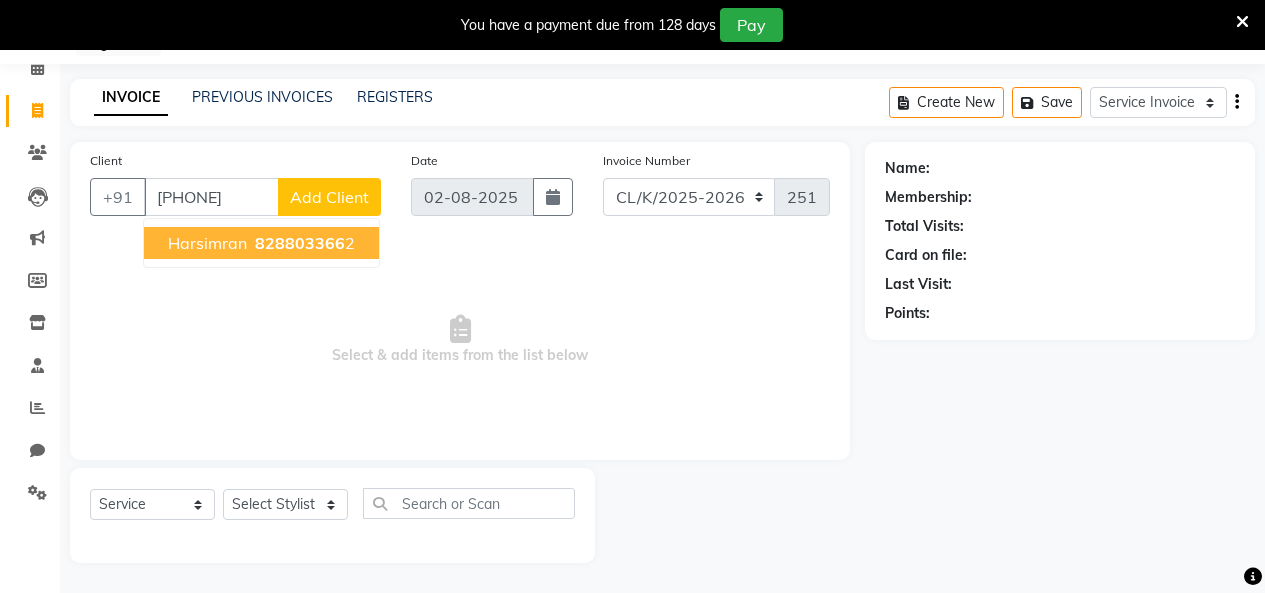 type on "8288033662" 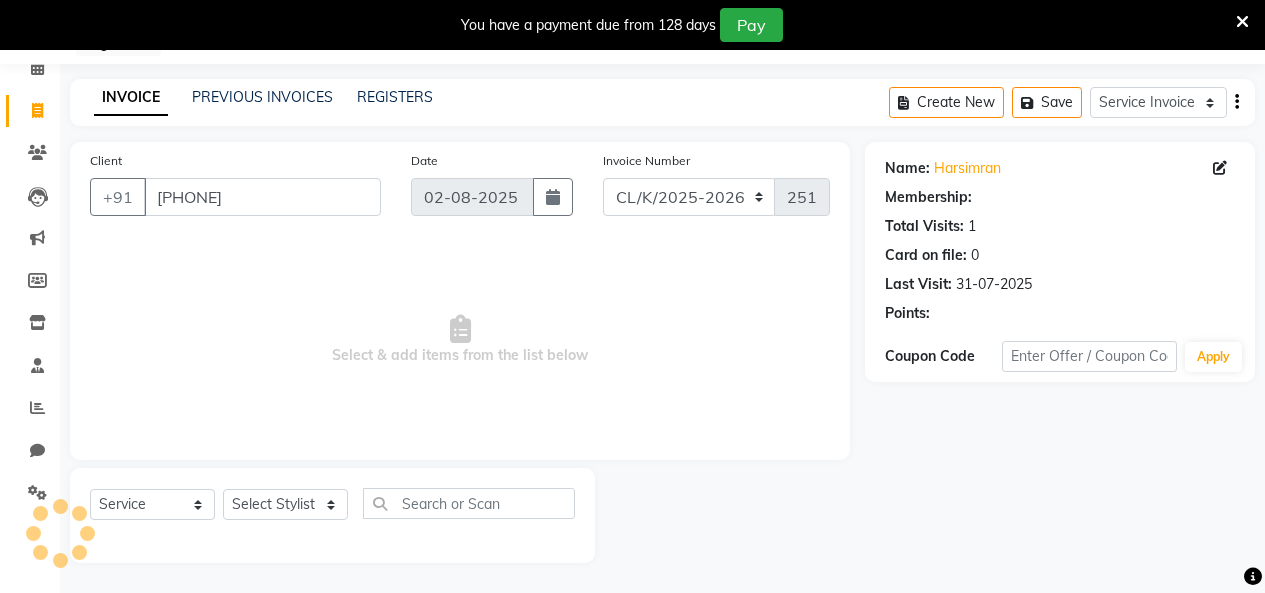 select on "1: Object" 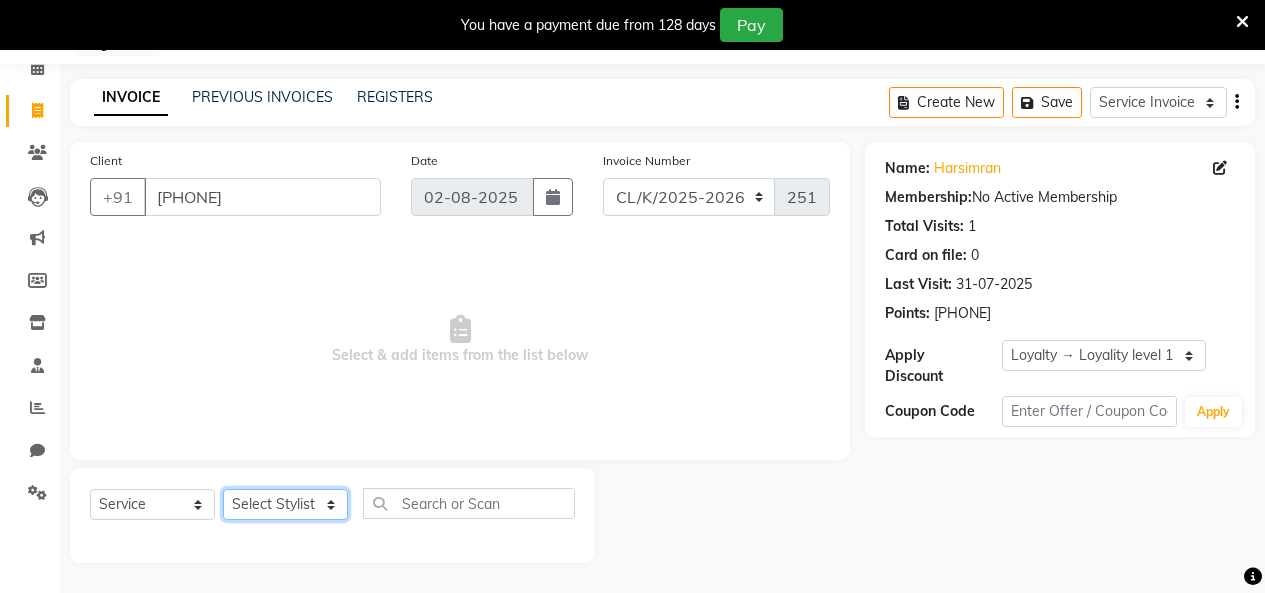 click on "Select Stylist Admin Admin AKHIL ANKUSH Colour Lounge, Kabir Park Colour Lounge, Kabir Park divyansh  Jaswinder singh guard JATIN JOHN JONEY LUXMI NAVDEEP KAUR NITI PARAMJIT PARAS KHATNAVLIA priya  priyanka  Rakesh sapna  SUMAN VANDANA SHARMA VISHAL" 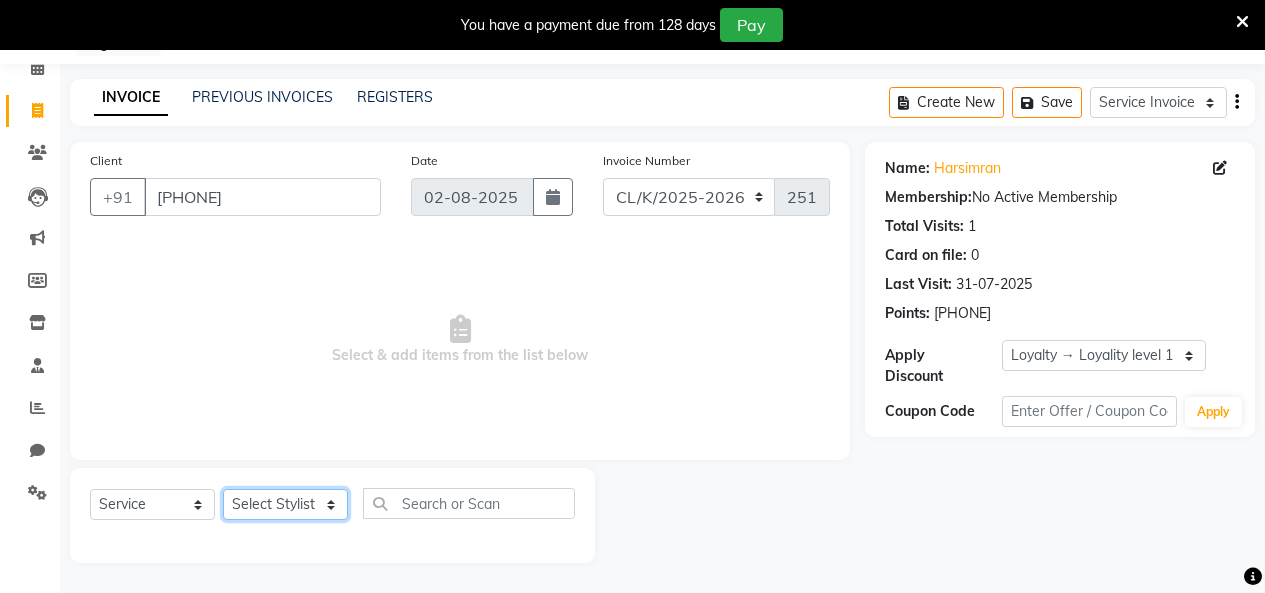 select on "70120" 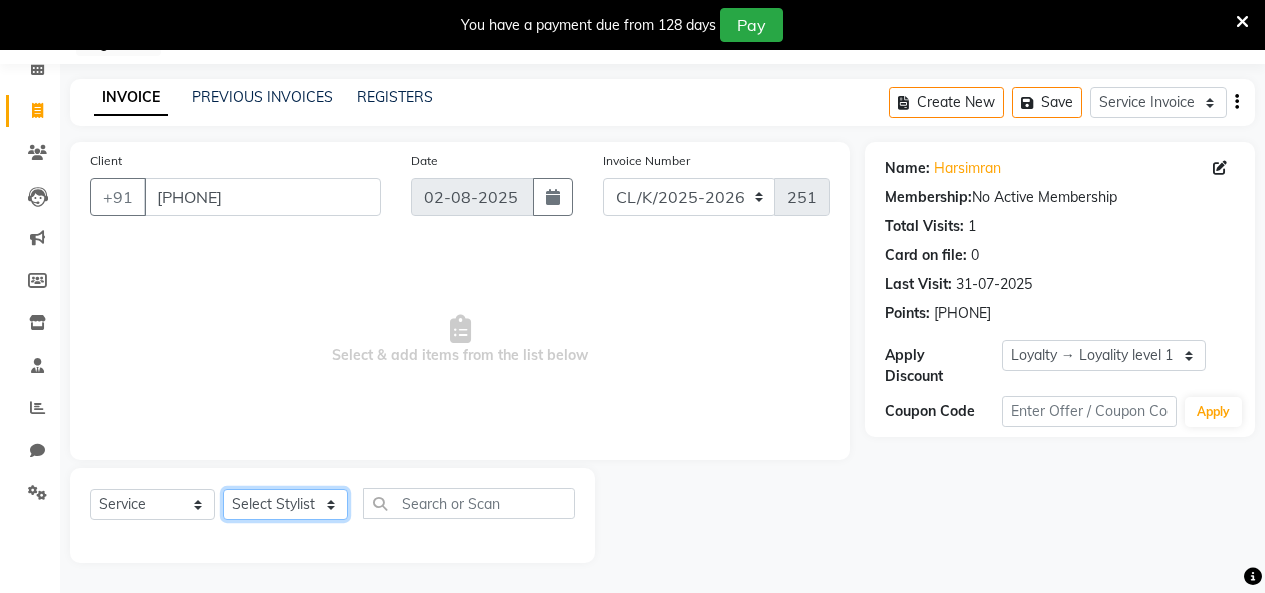 click on "Select Stylist Admin Admin AKHIL ANKUSH Colour Lounge, Kabir Park Colour Lounge, Kabir Park divyansh  Jaswinder singh guard JATIN JOHN JONEY LUXMI NAVDEEP KAUR NITI PARAMJIT PARAS KHATNAVLIA priya  priyanka  Rakesh sapna  SUMAN VANDANA SHARMA VISHAL" 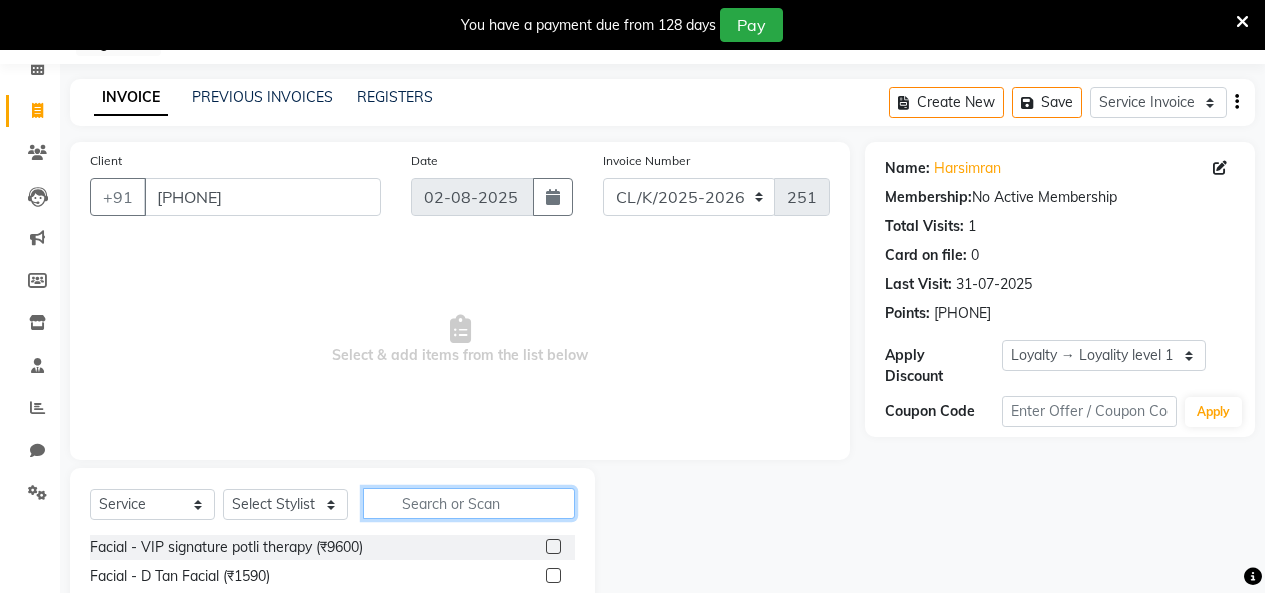 drag, startPoint x: 405, startPoint y: 512, endPoint x: 417, endPoint y: 481, distance: 33.24154 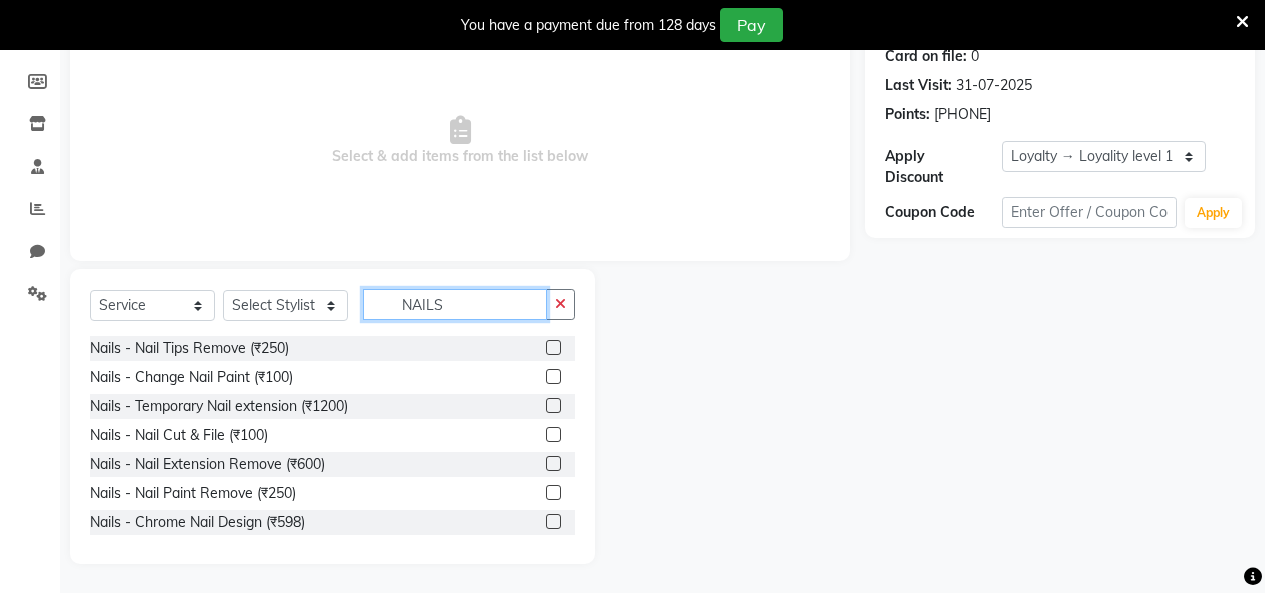 scroll, scrollTop: 285, scrollLeft: 0, axis: vertical 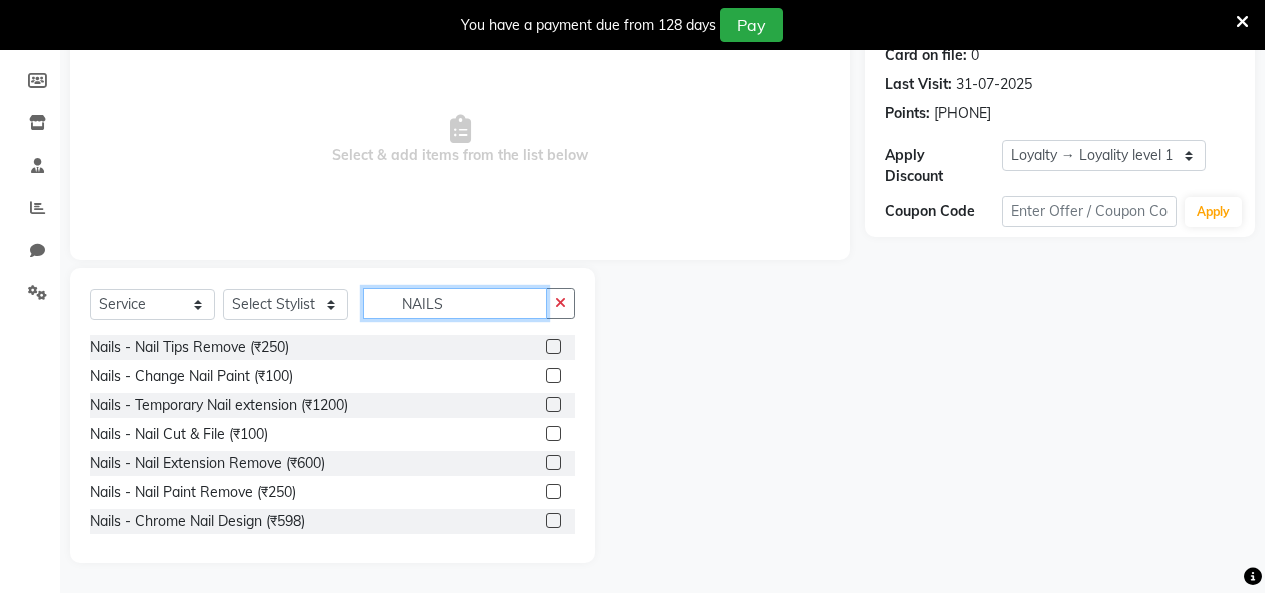 type on "NAILS" 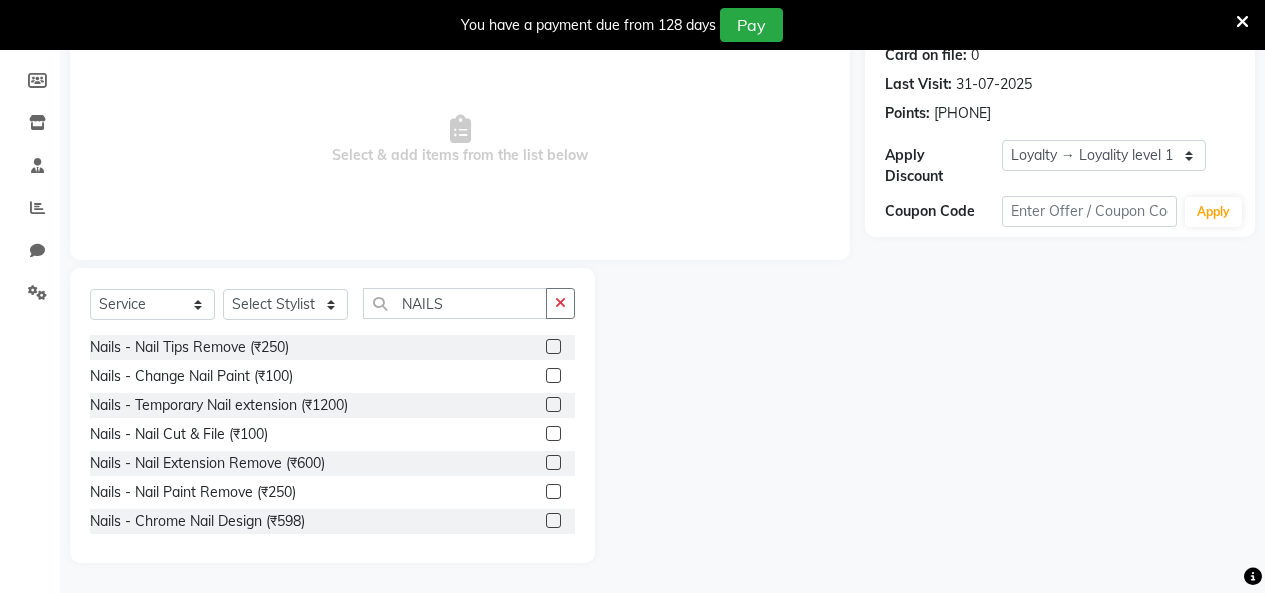 click 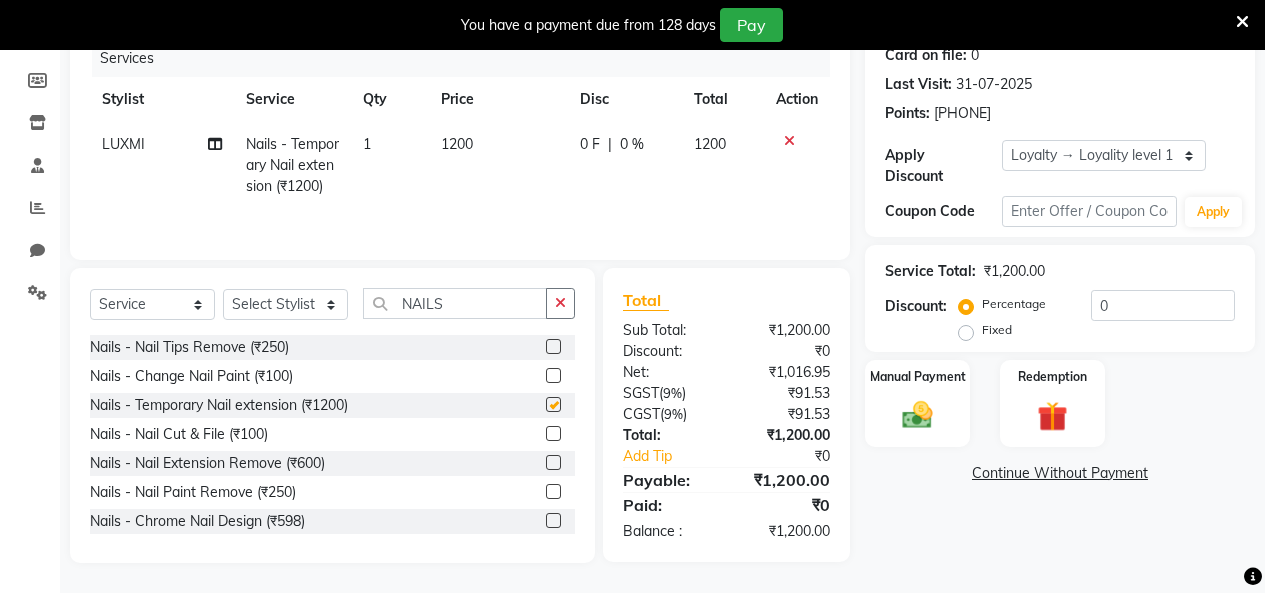 type 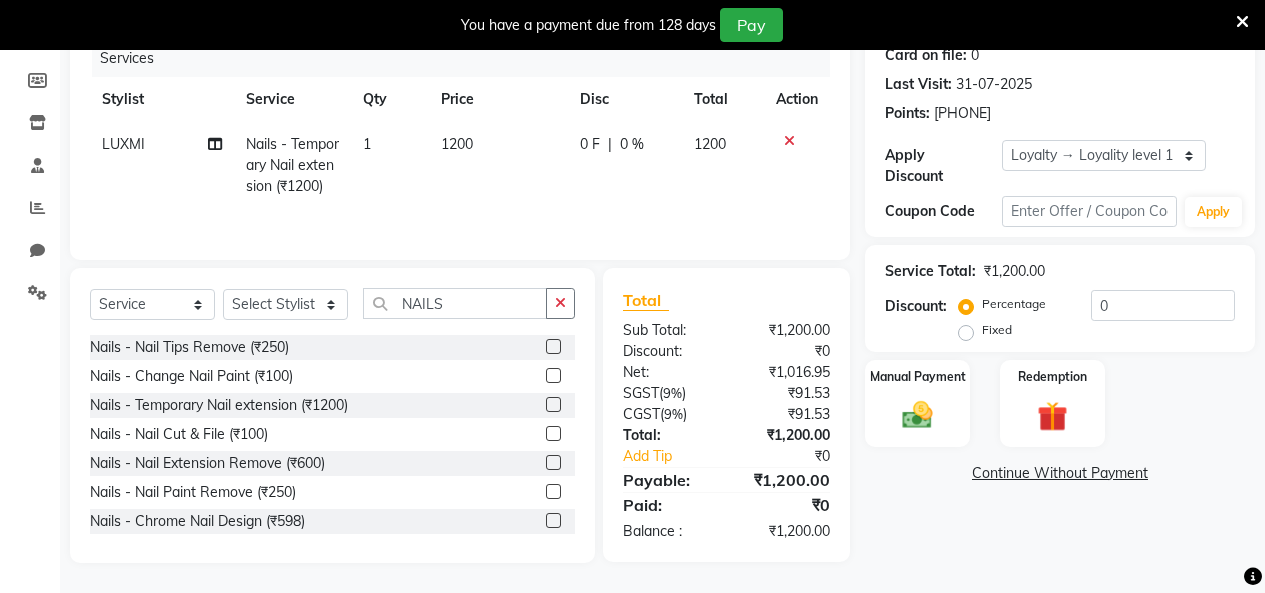 click on "1200" 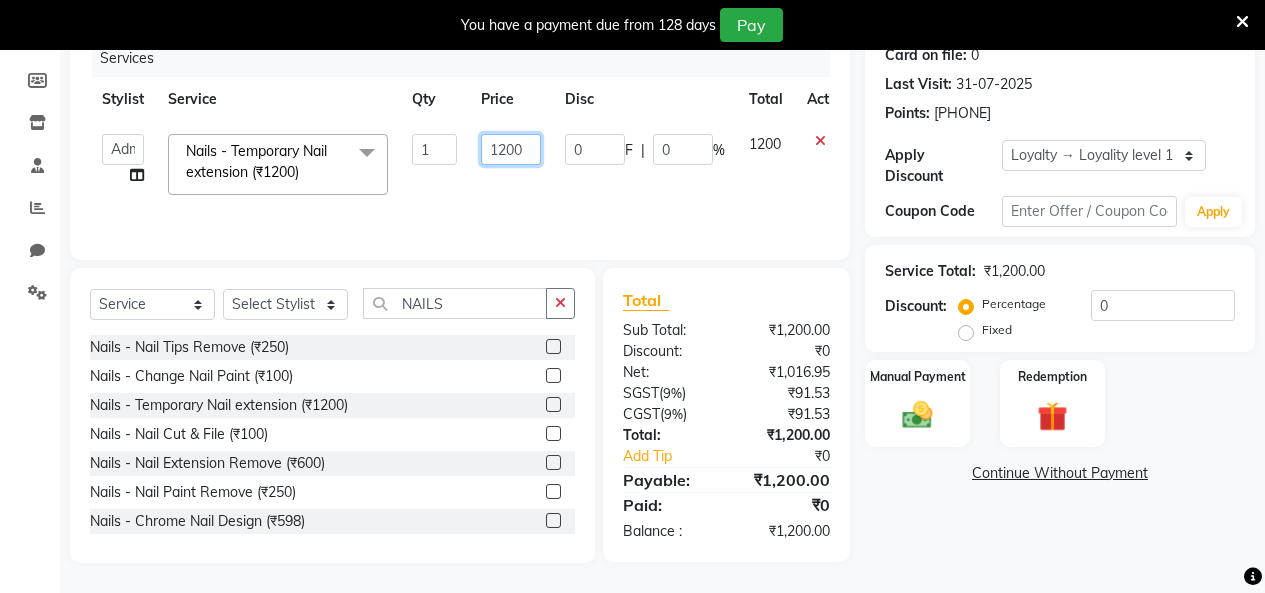 click on "1200" 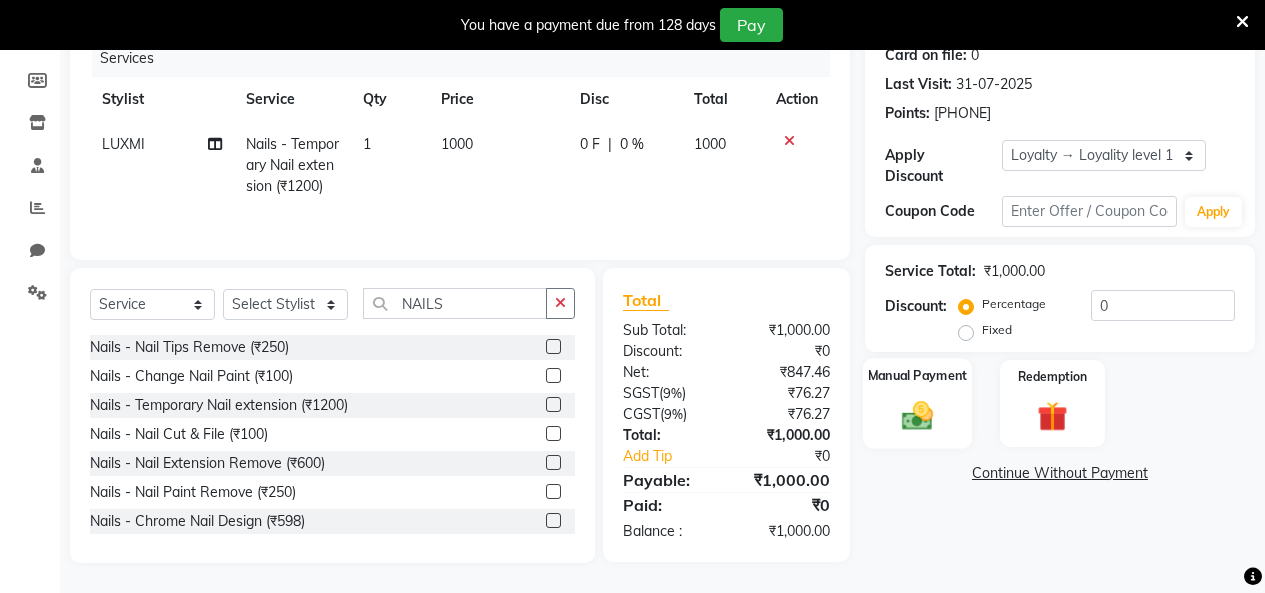 click on "Manual Payment" 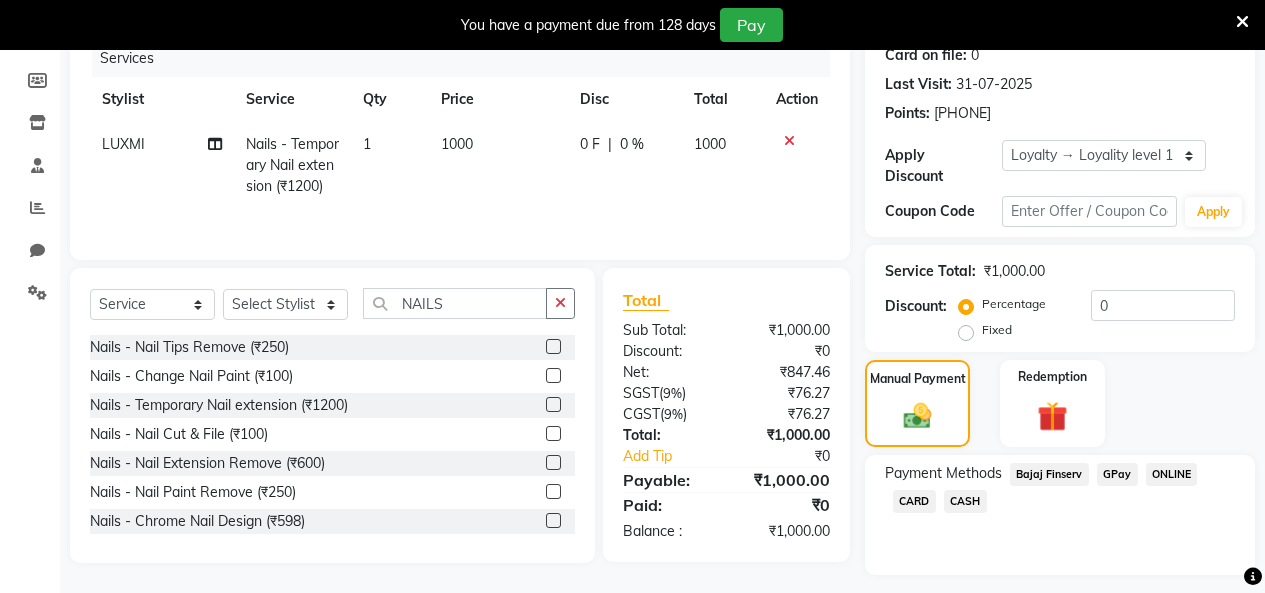 drag, startPoint x: 916, startPoint y: 486, endPoint x: 924, endPoint y: 479, distance: 10.630146 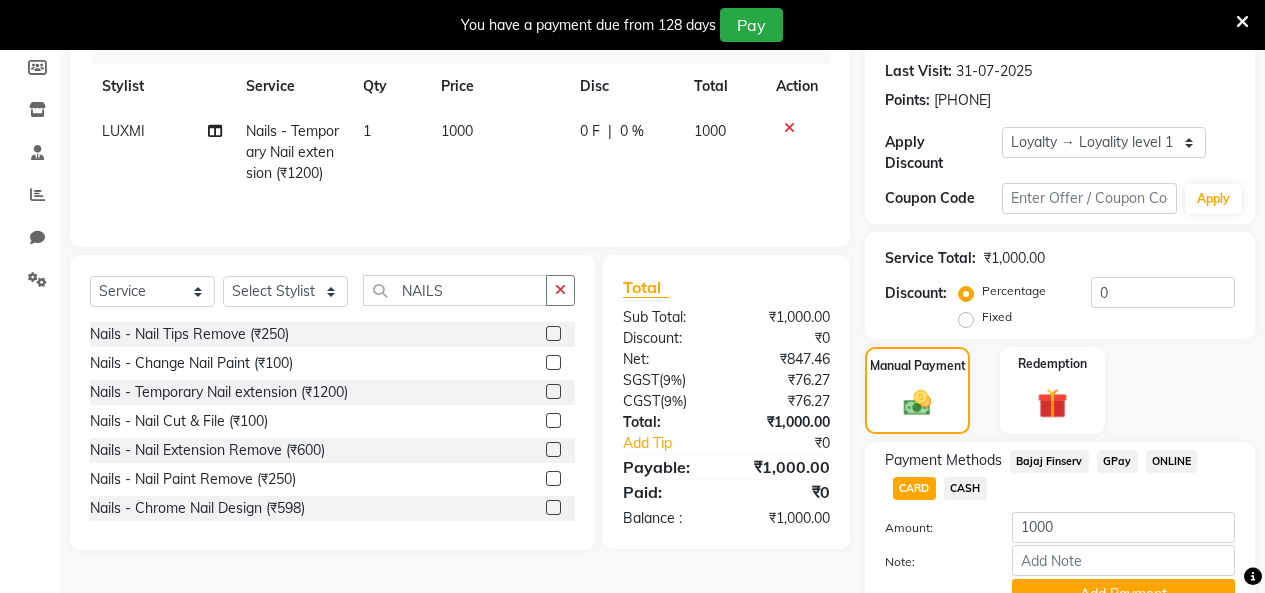 scroll, scrollTop: 378, scrollLeft: 0, axis: vertical 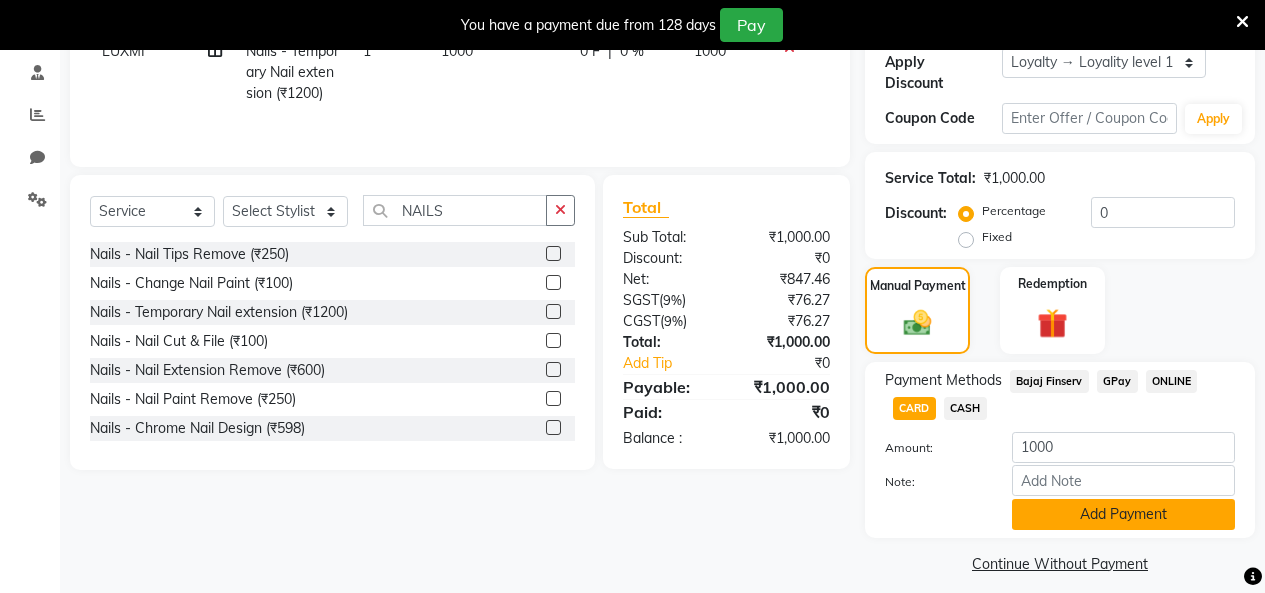 click on "Add Payment" 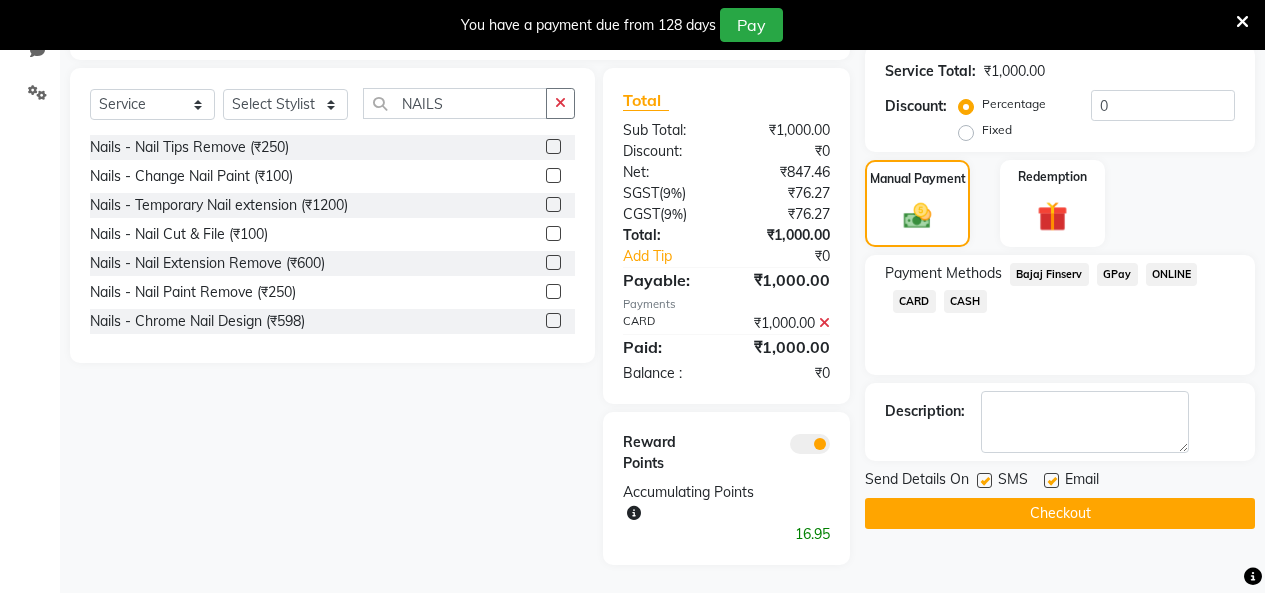 scroll, scrollTop: 487, scrollLeft: 0, axis: vertical 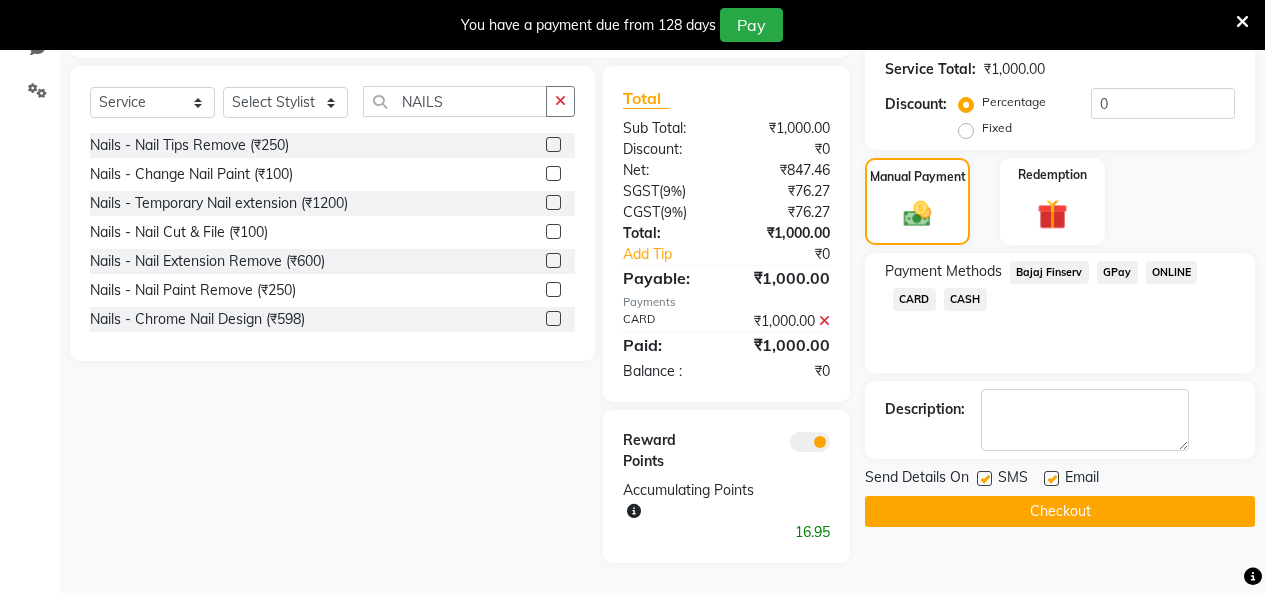 click on "Checkout" 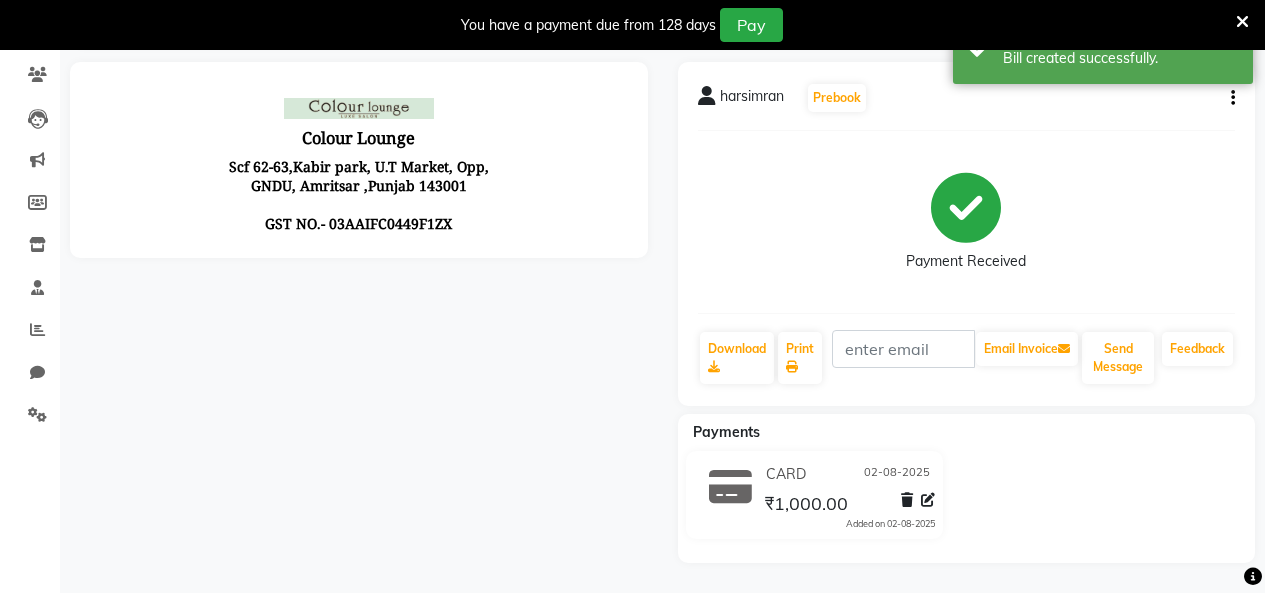 scroll, scrollTop: 0, scrollLeft: 0, axis: both 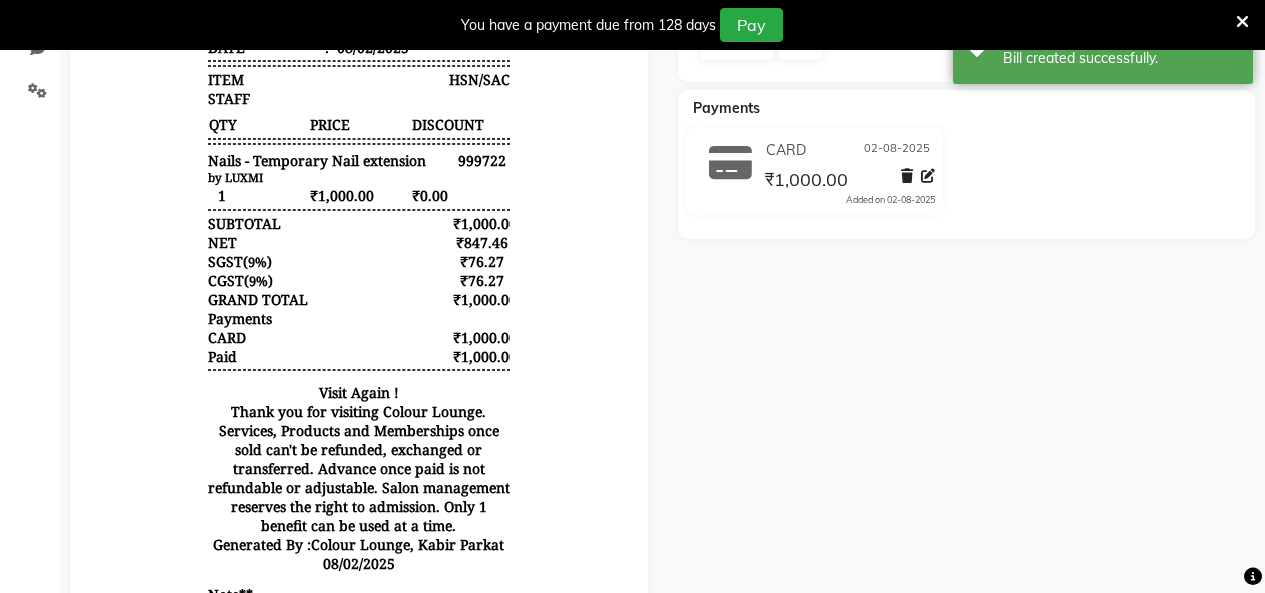click on "harsimran   Prebook   Payment Received  Download  Print   Email Invoice   Send Message Feedback  Payments CARD 02-08-2025 ₹1,000.00  Added on 02-08-2025" 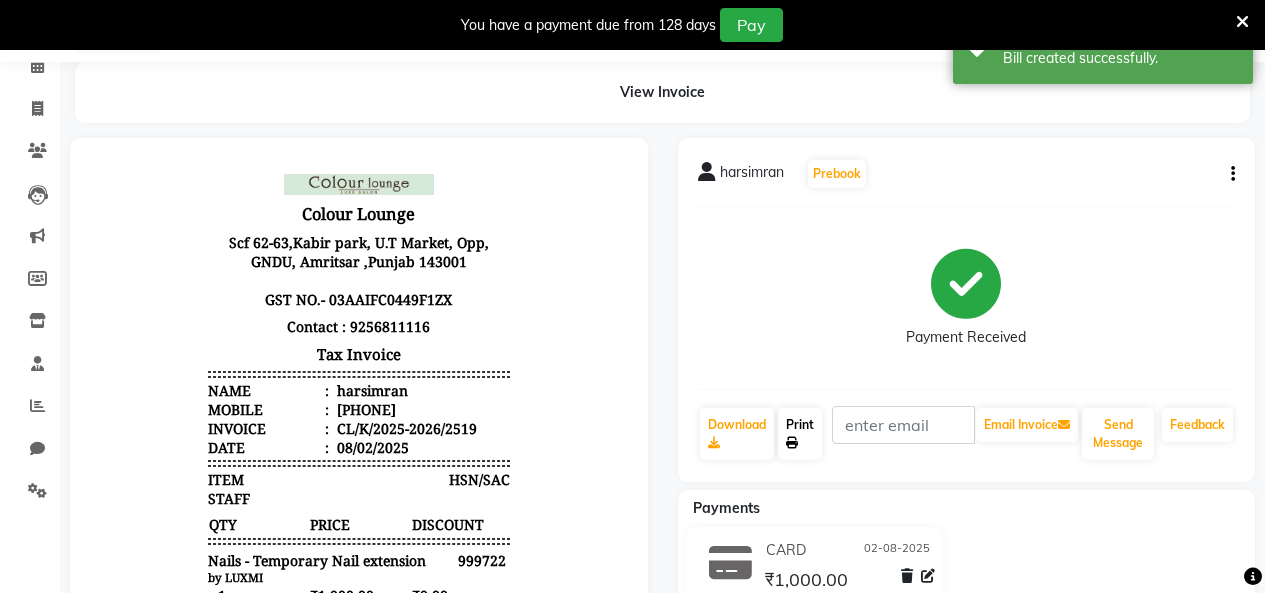 click on "Print" 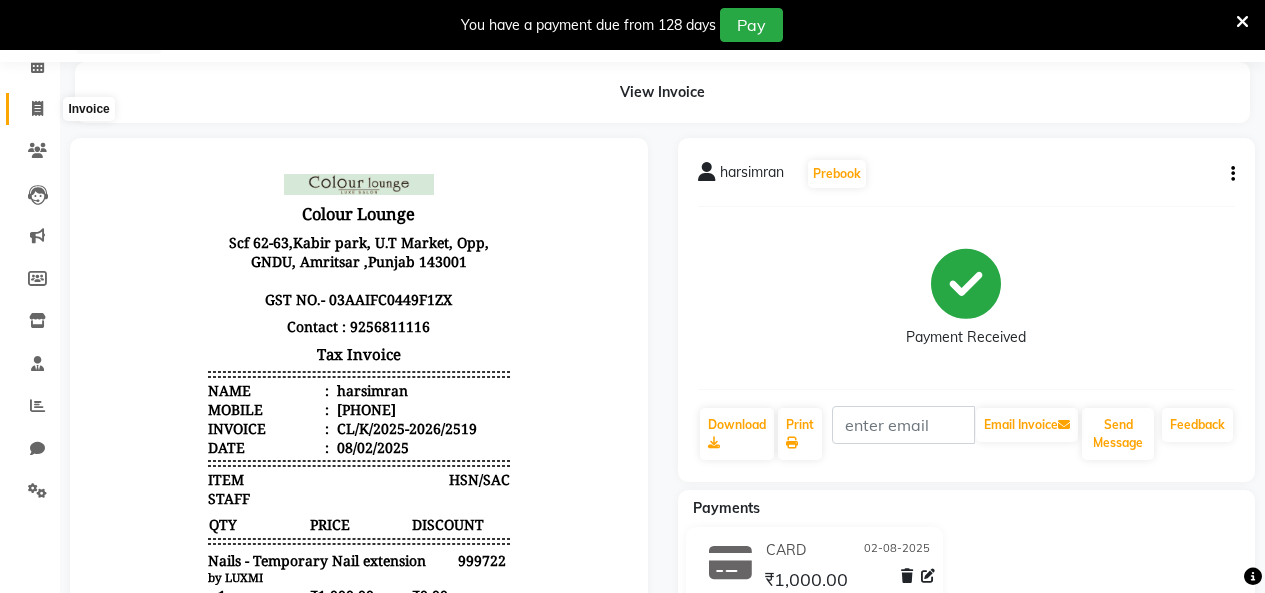 click 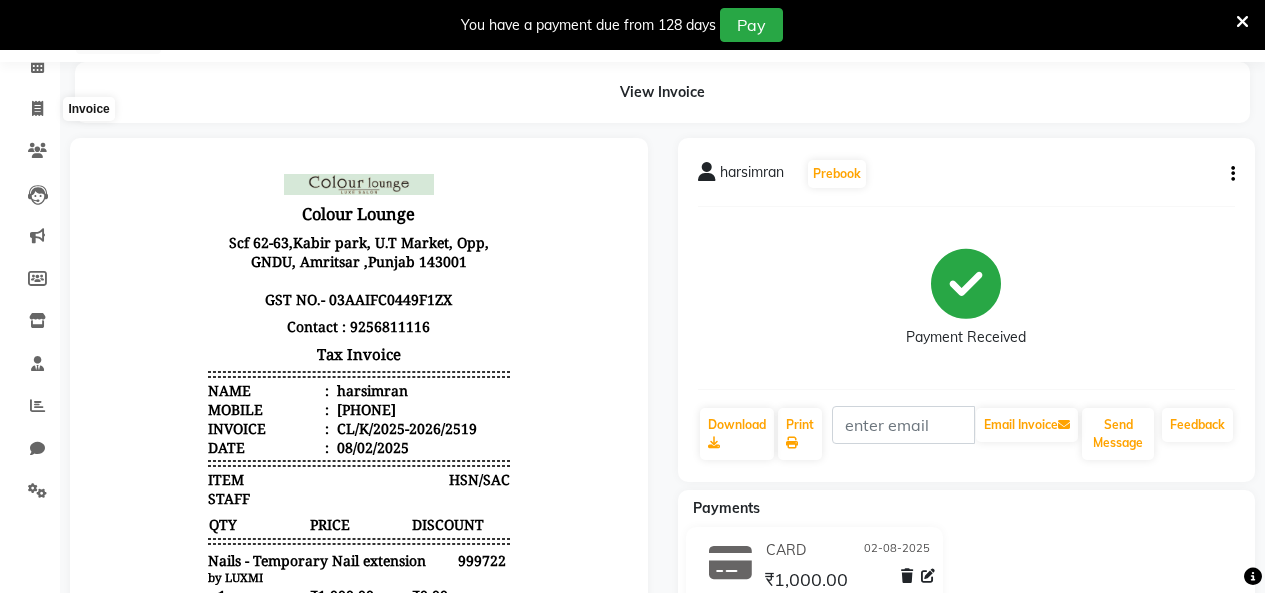 scroll, scrollTop: 85, scrollLeft: 0, axis: vertical 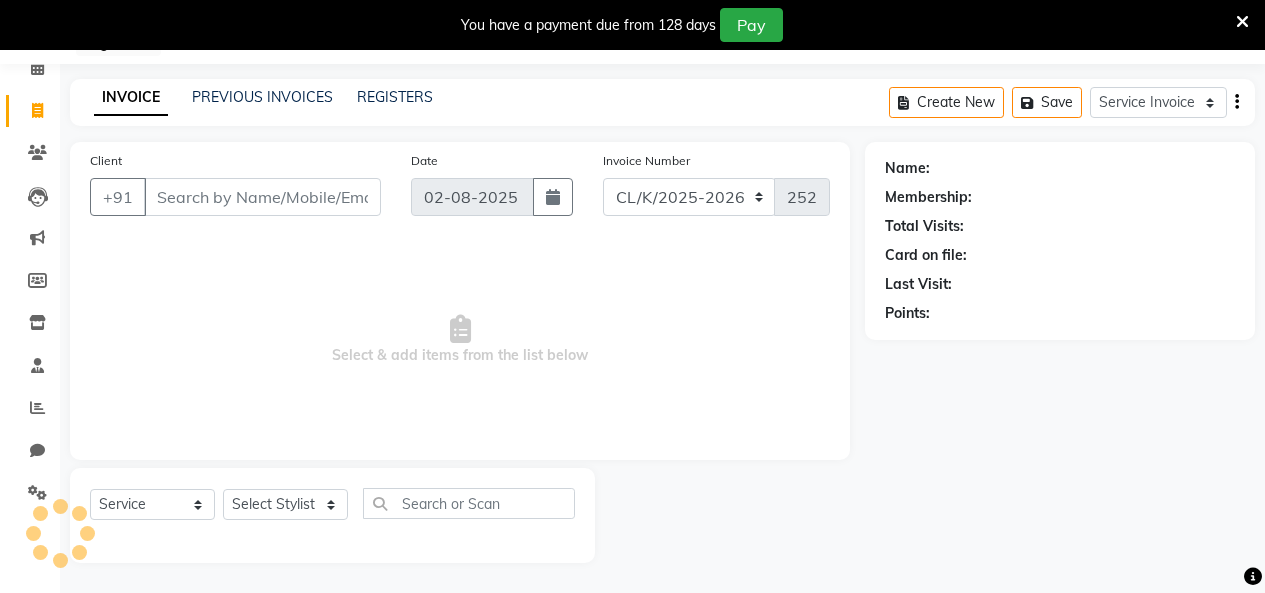 click on "Client" at bounding box center (262, 197) 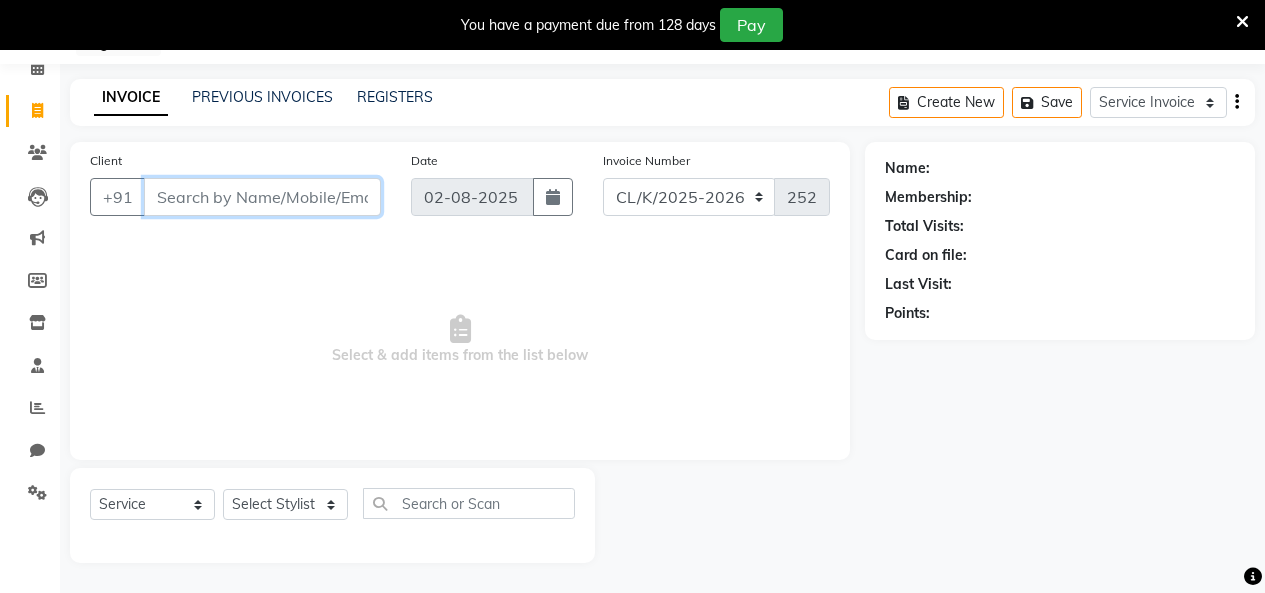 click on "Client" at bounding box center [262, 197] 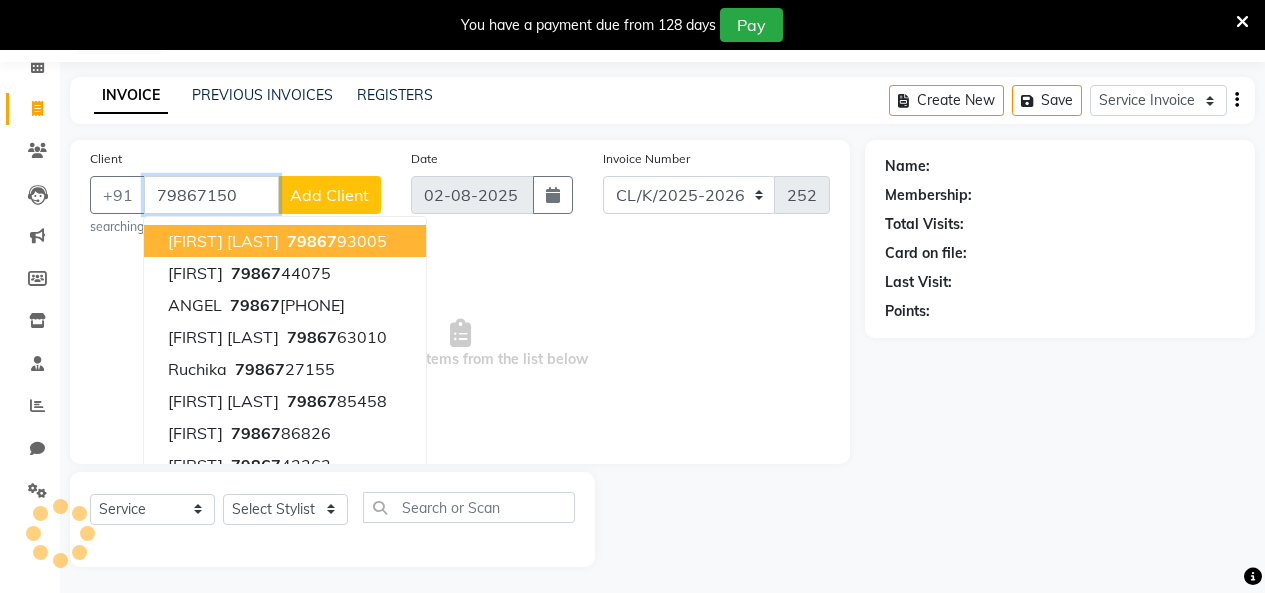 scroll, scrollTop: 85, scrollLeft: 0, axis: vertical 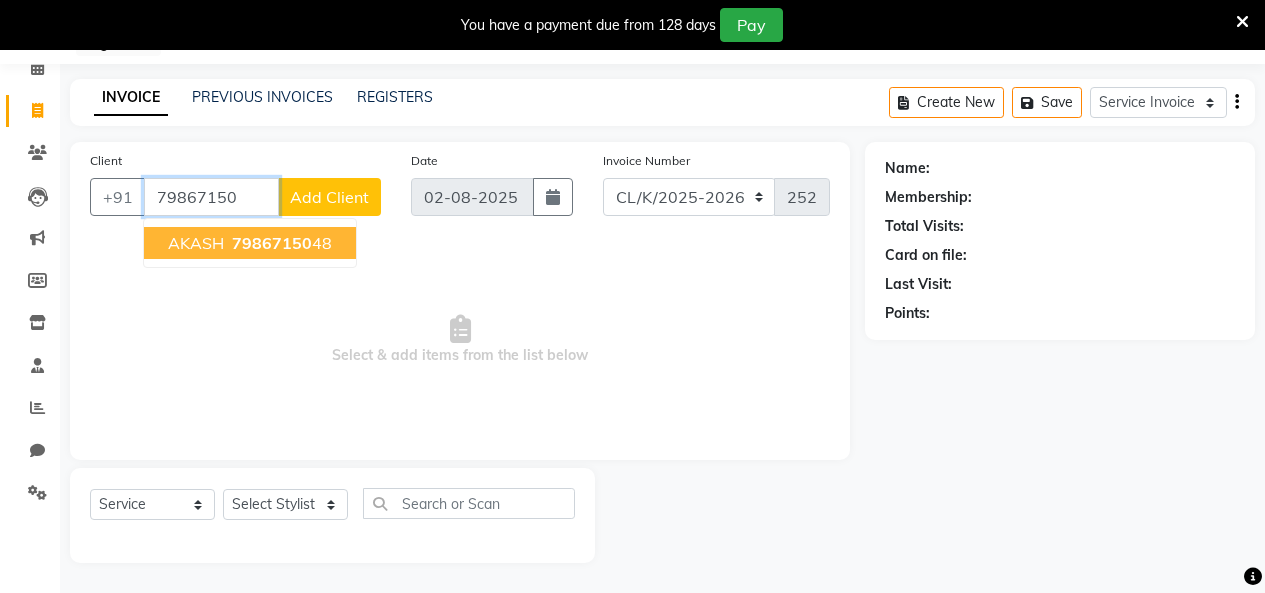 click on "79867150" at bounding box center (272, 243) 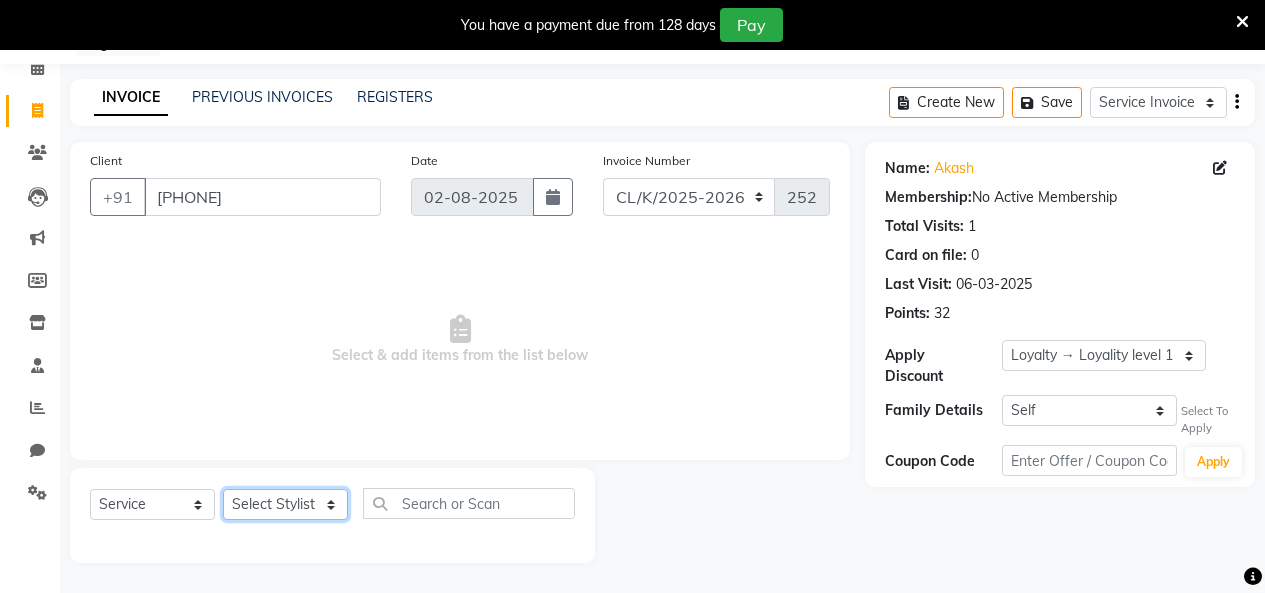 click on "Select Stylist Admin Admin AKHIL ANKUSH Colour Lounge, Kabir Park Colour Lounge, Kabir Park divyansh  Jaswinder singh guard JATIN JOHN JONEY LUXMI NAVDEEP KAUR NITI PARAMJIT PARAS KHATNAVLIA priya  priyanka  Rakesh sapna  SUMAN VANDANA SHARMA VISHAL" 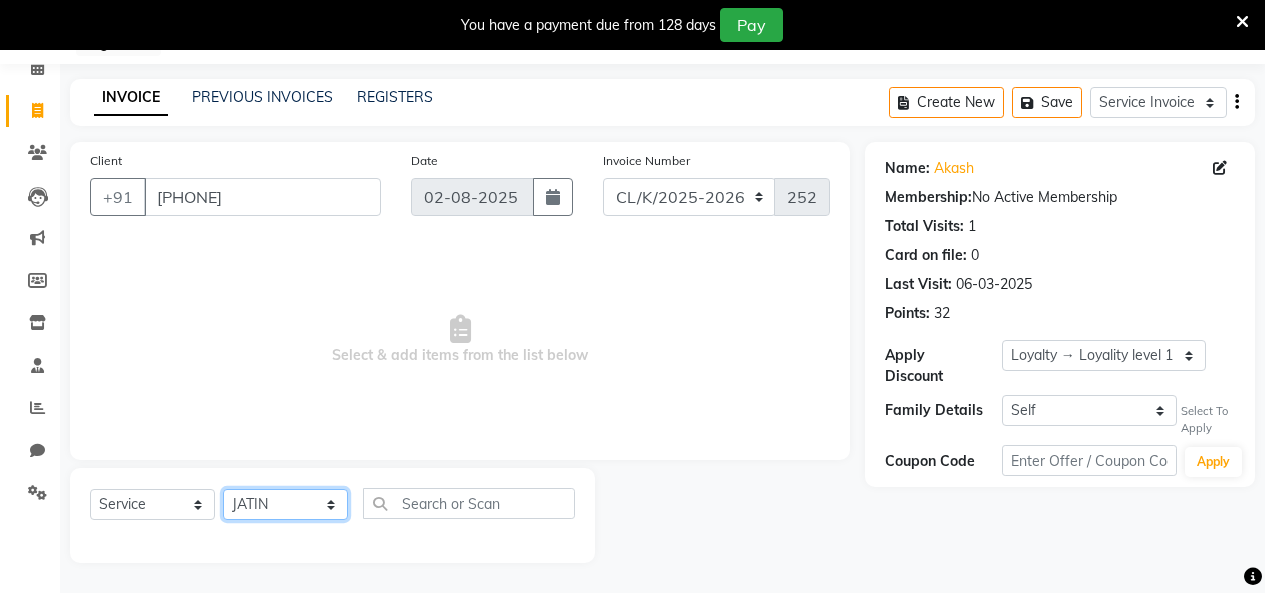 click on "Select Stylist Admin Admin AKHIL ANKUSH Colour Lounge, Kabir Park Colour Lounge, Kabir Park divyansh  Jaswinder singh guard JATIN JOHN JONEY LUXMI NAVDEEP KAUR NITI PARAMJIT PARAS KHATNAVLIA priya  priyanka  Rakesh sapna  SUMAN VANDANA SHARMA VISHAL" 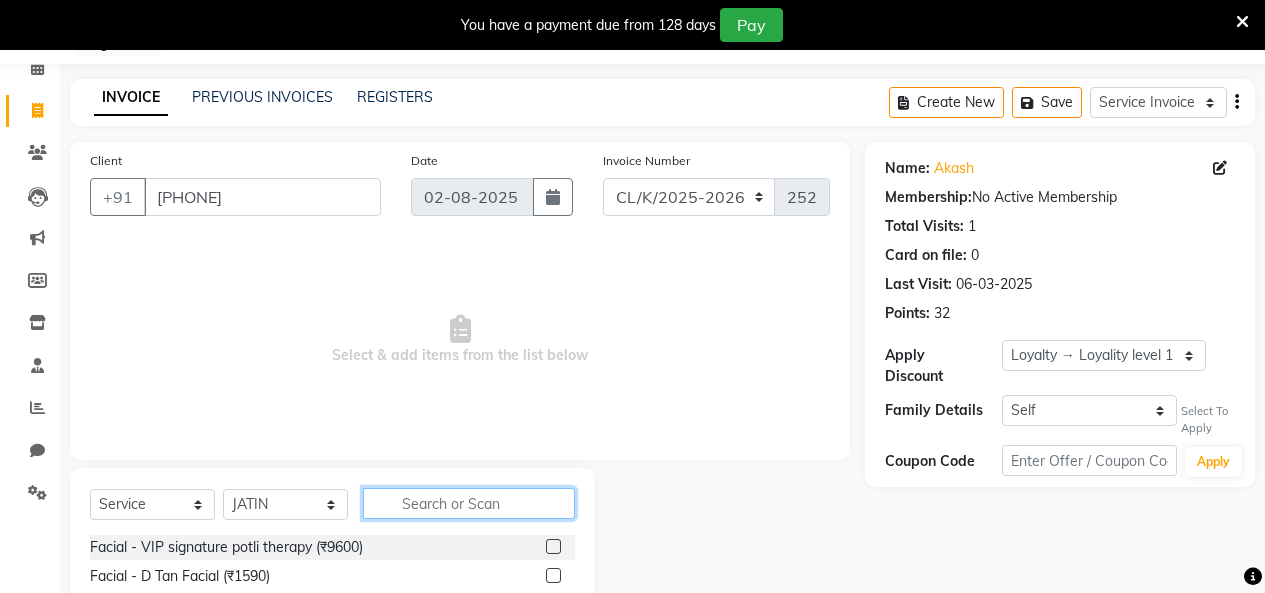 click 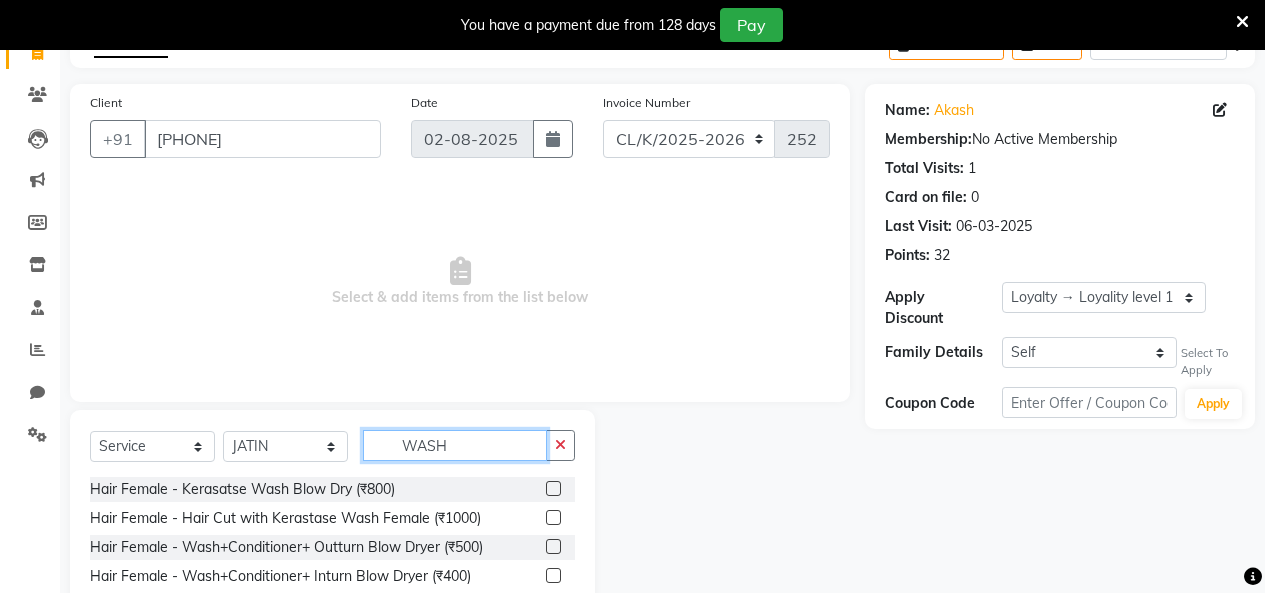 scroll, scrollTop: 230, scrollLeft: 0, axis: vertical 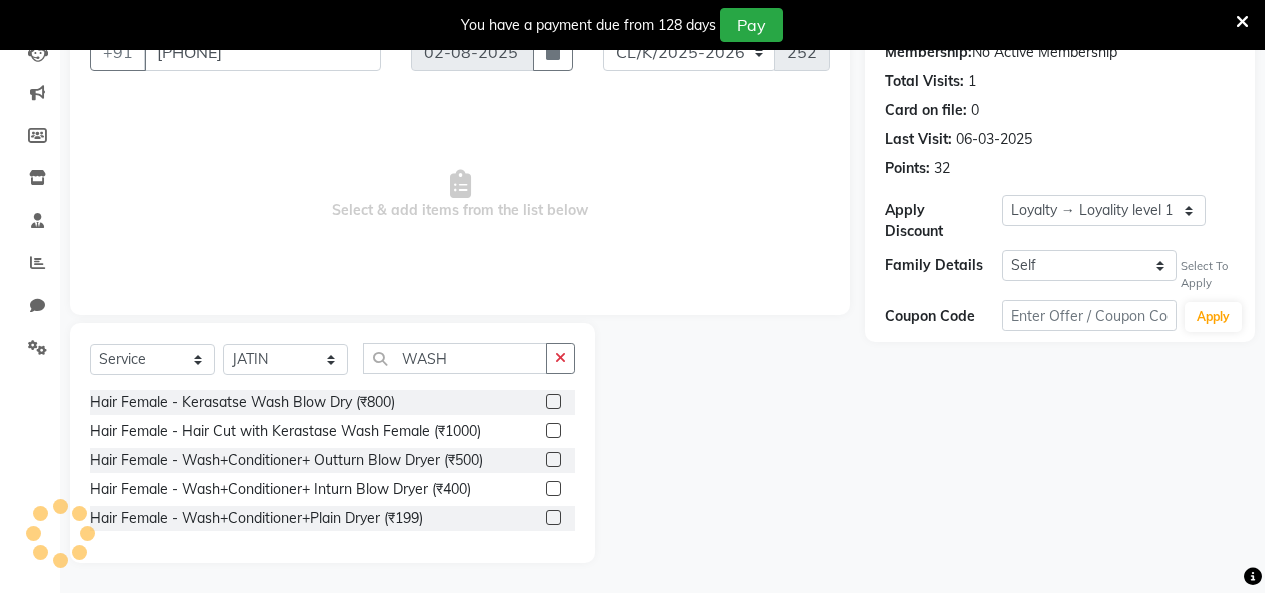 click 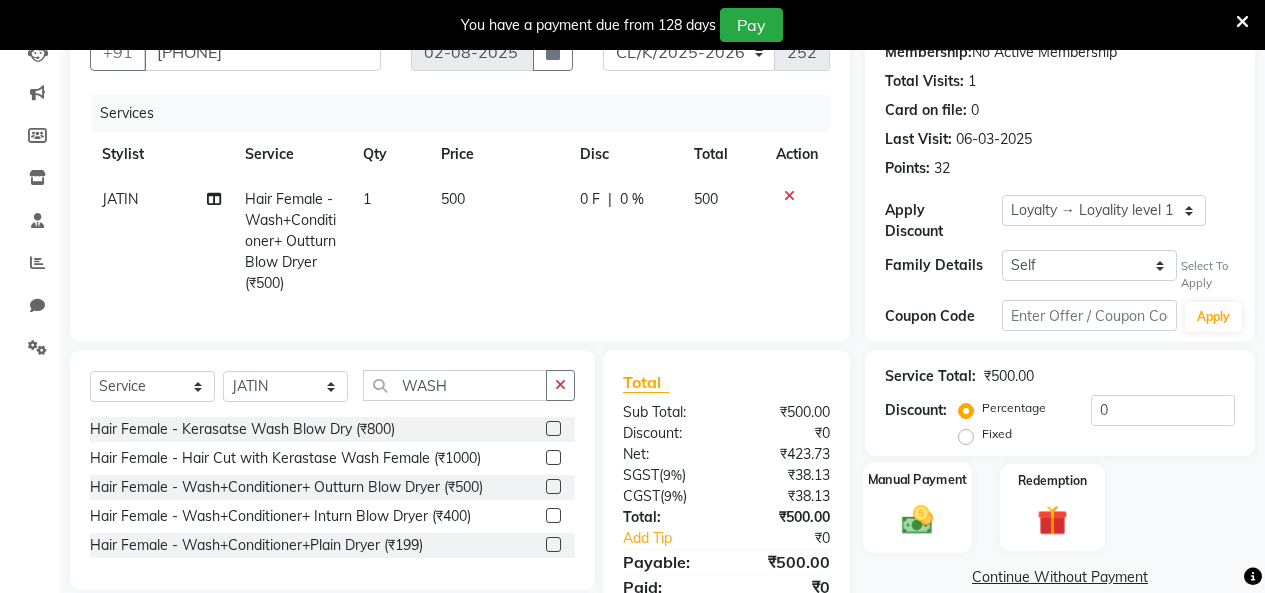 click on "Manual Payment" 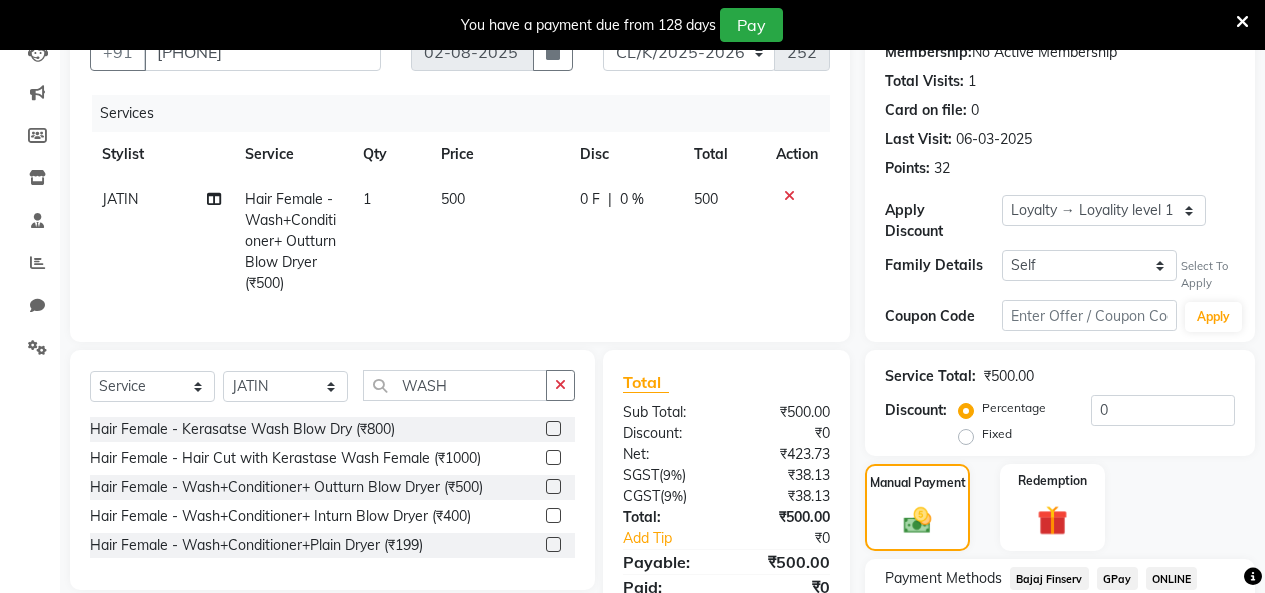 click on "GPay" 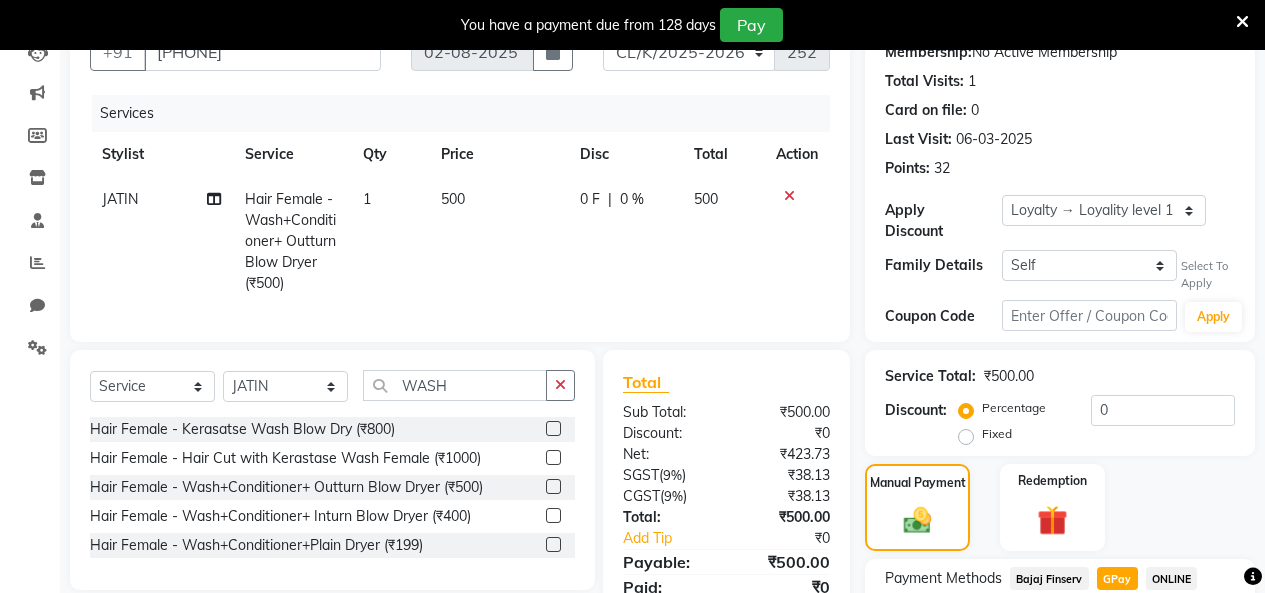 scroll, scrollTop: 427, scrollLeft: 0, axis: vertical 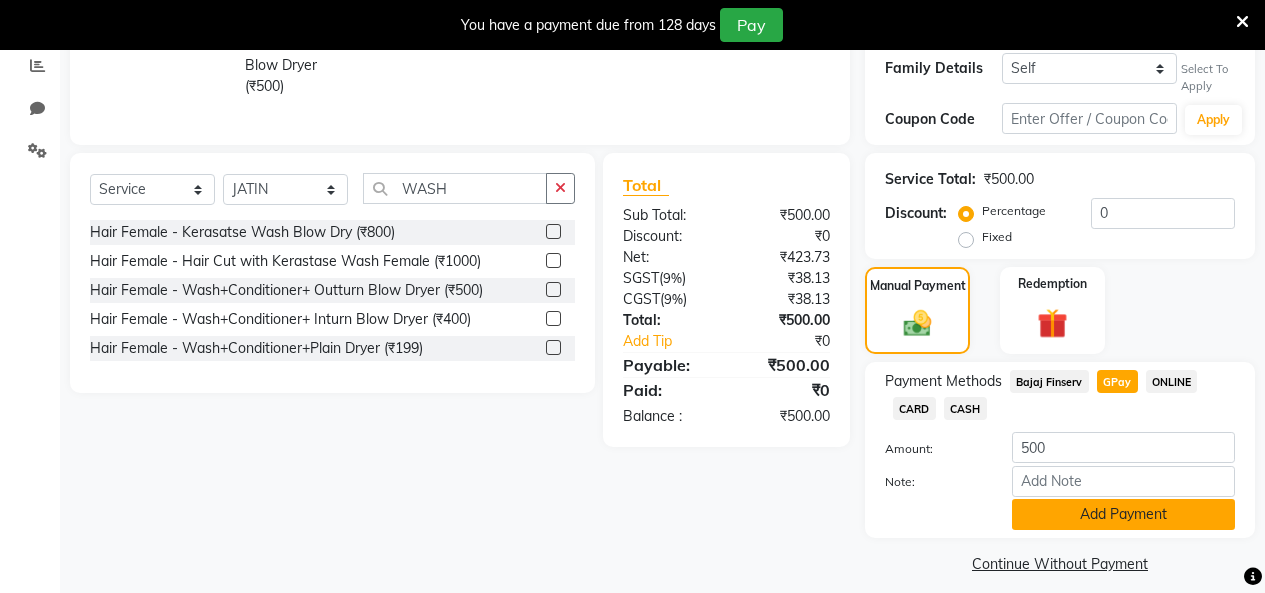 click on "Add Payment" 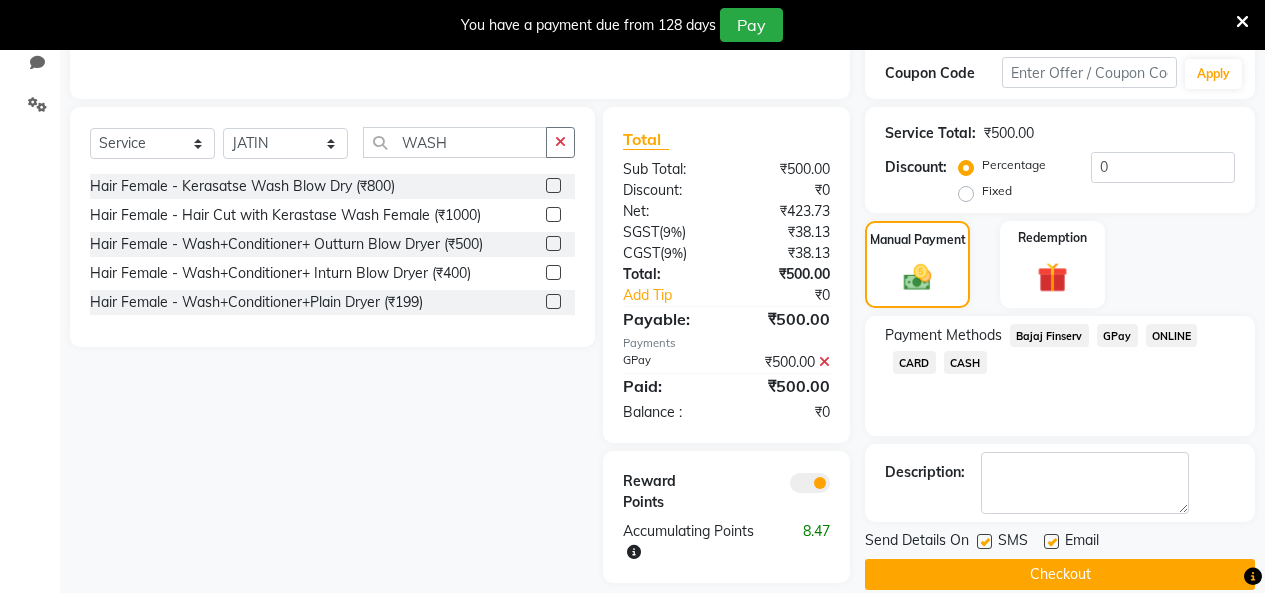 scroll, scrollTop: 508, scrollLeft: 0, axis: vertical 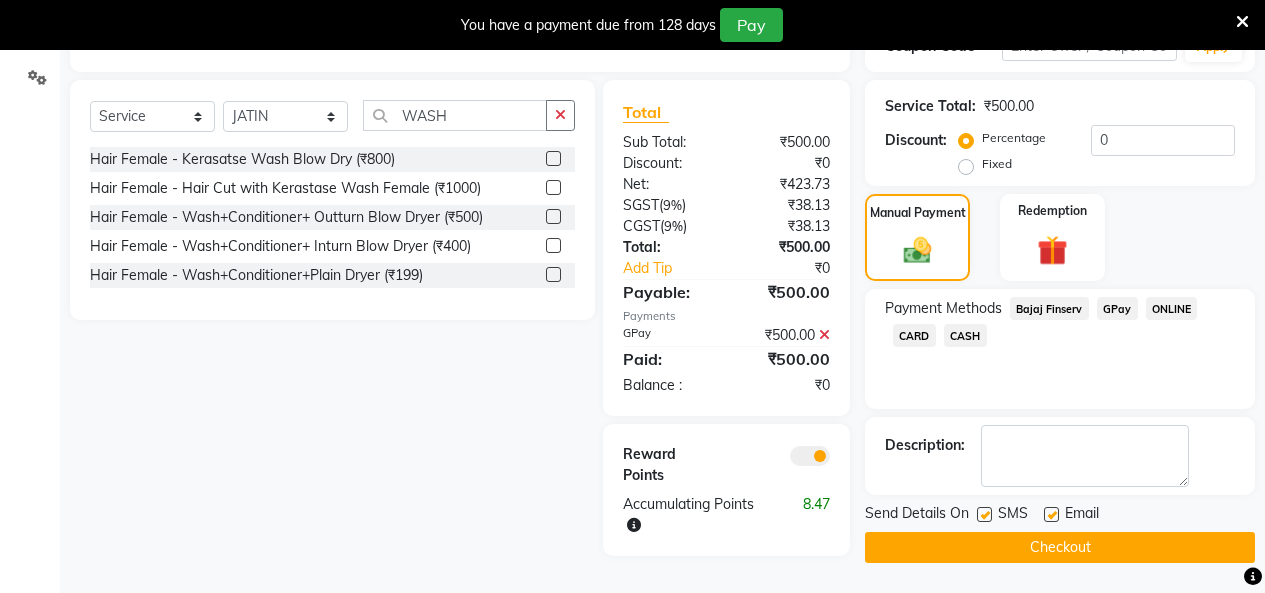 click on "Checkout" 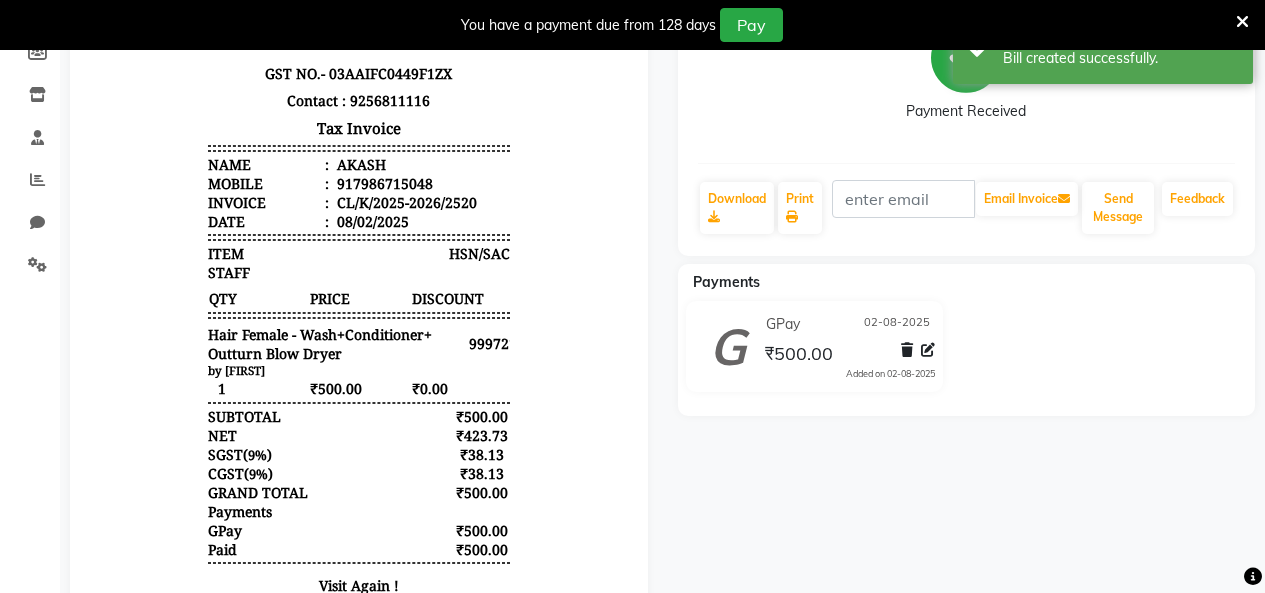 scroll, scrollTop: 308, scrollLeft: 0, axis: vertical 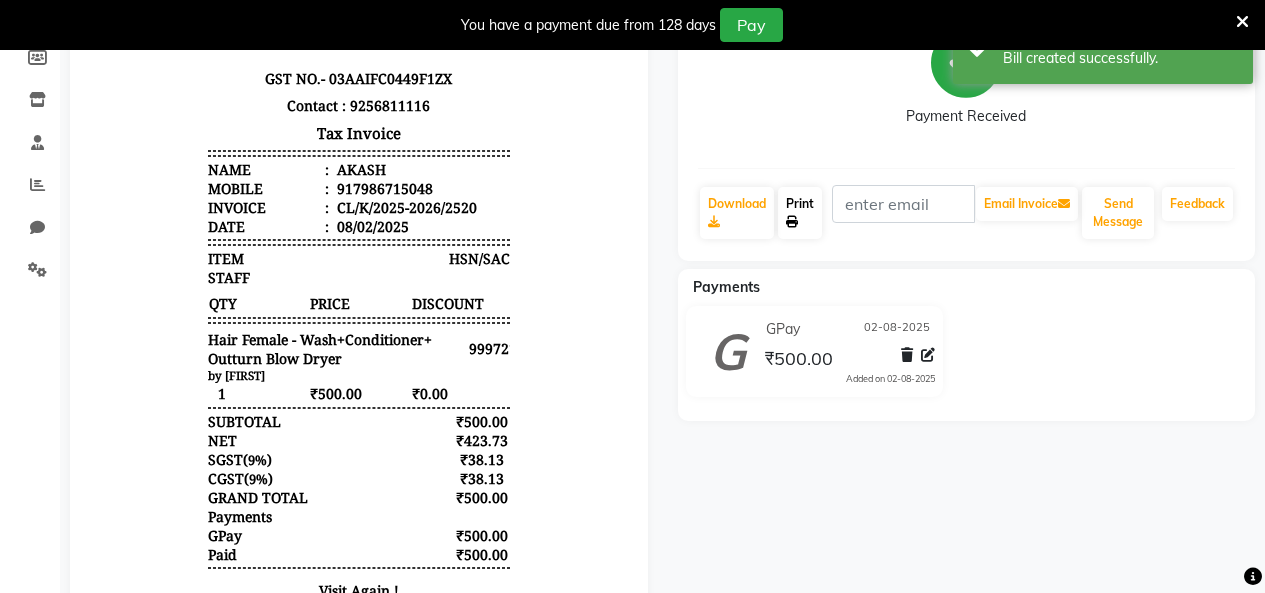 click on "Print" 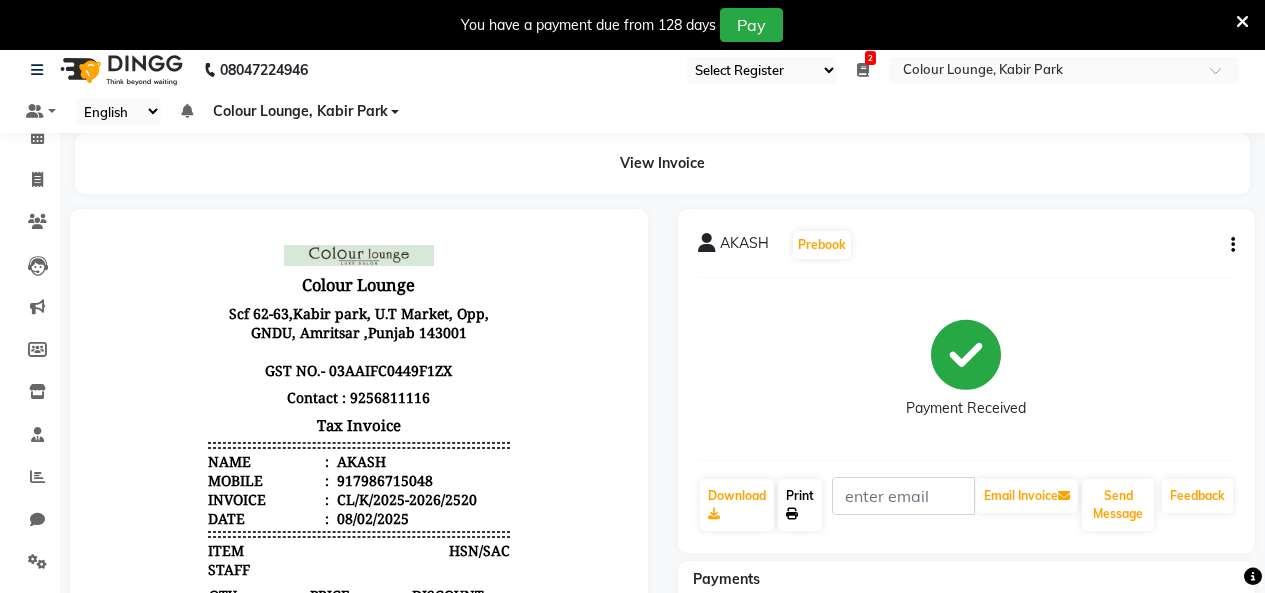 scroll, scrollTop: 0, scrollLeft: 0, axis: both 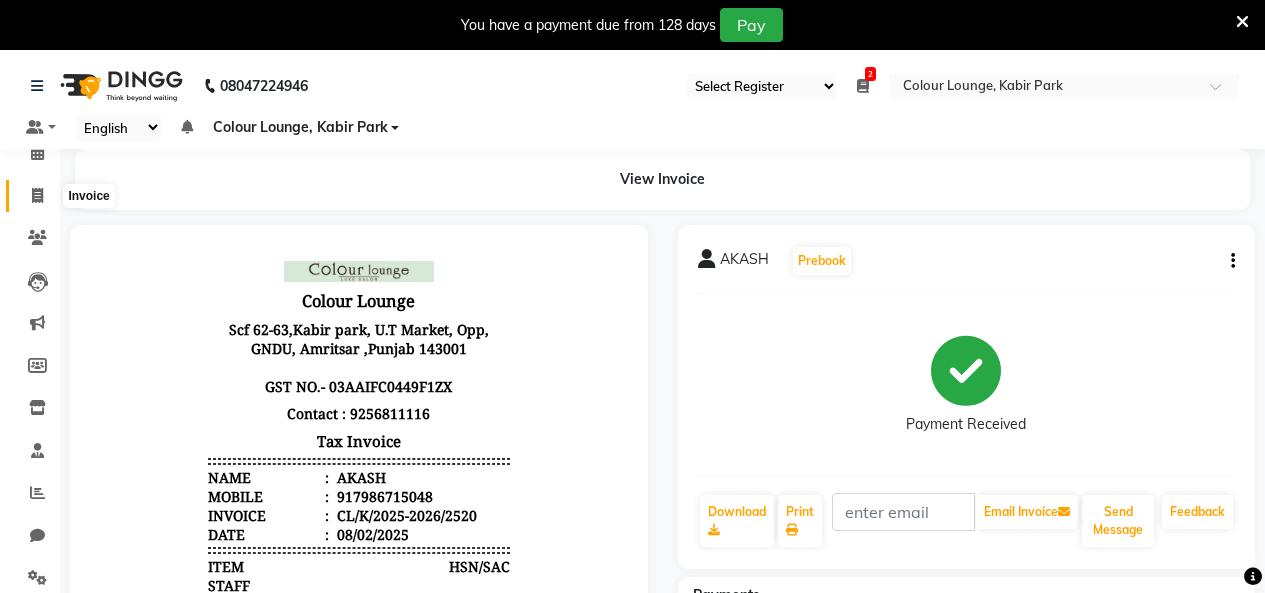 click 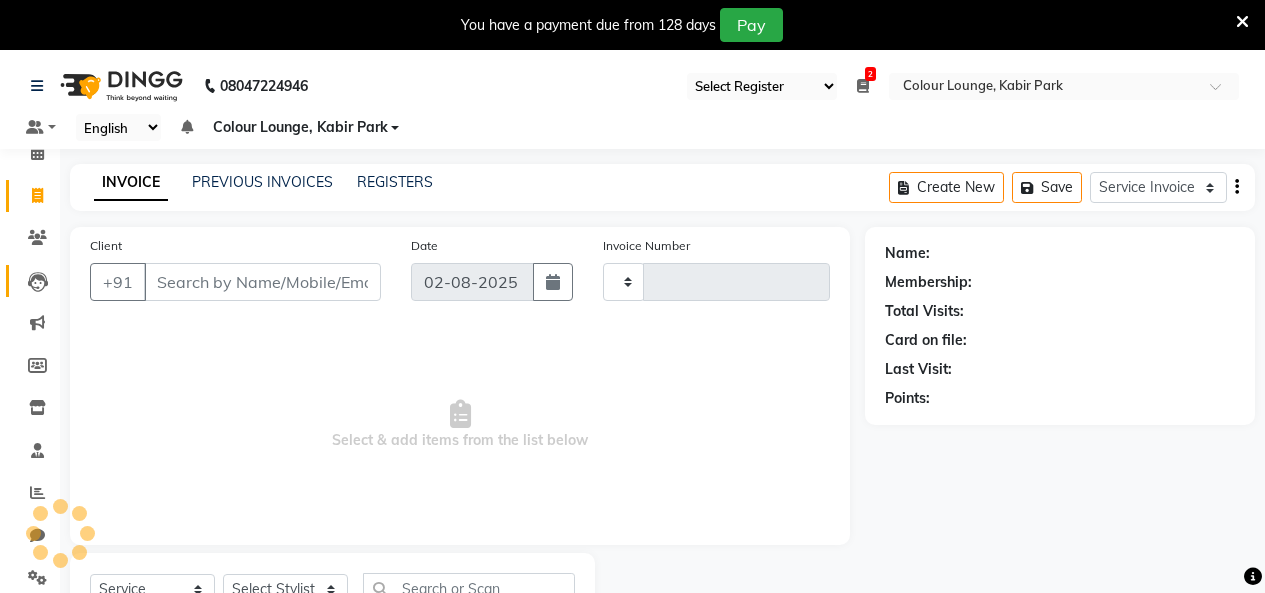 scroll, scrollTop: 85, scrollLeft: 0, axis: vertical 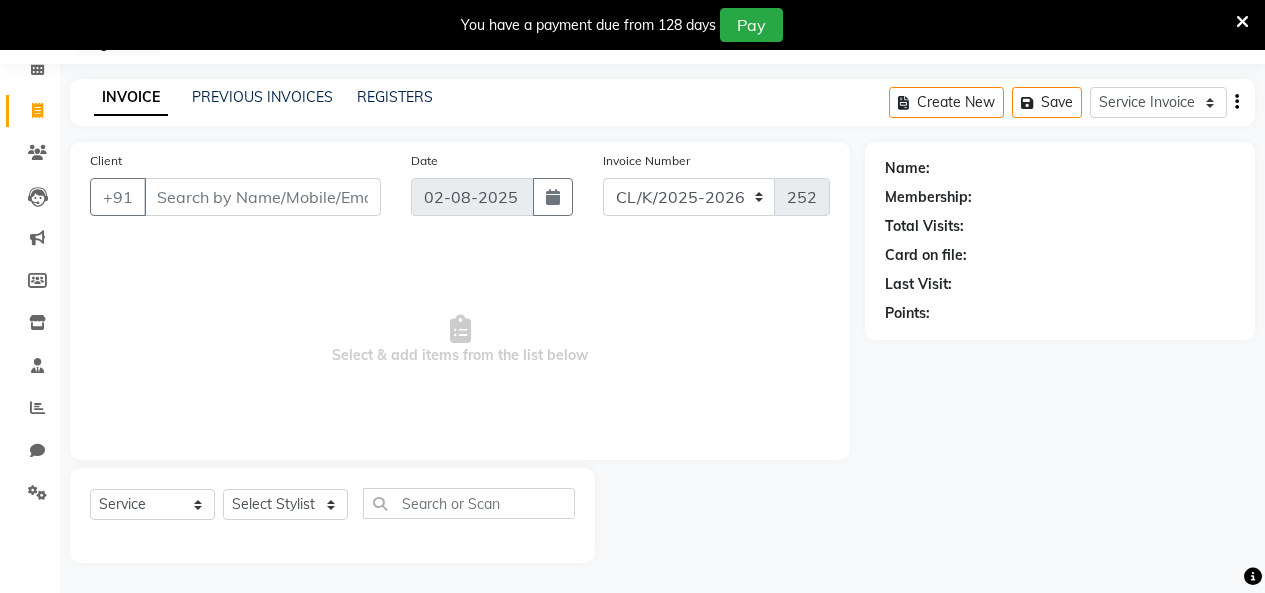 click on "Client" at bounding box center (262, 197) 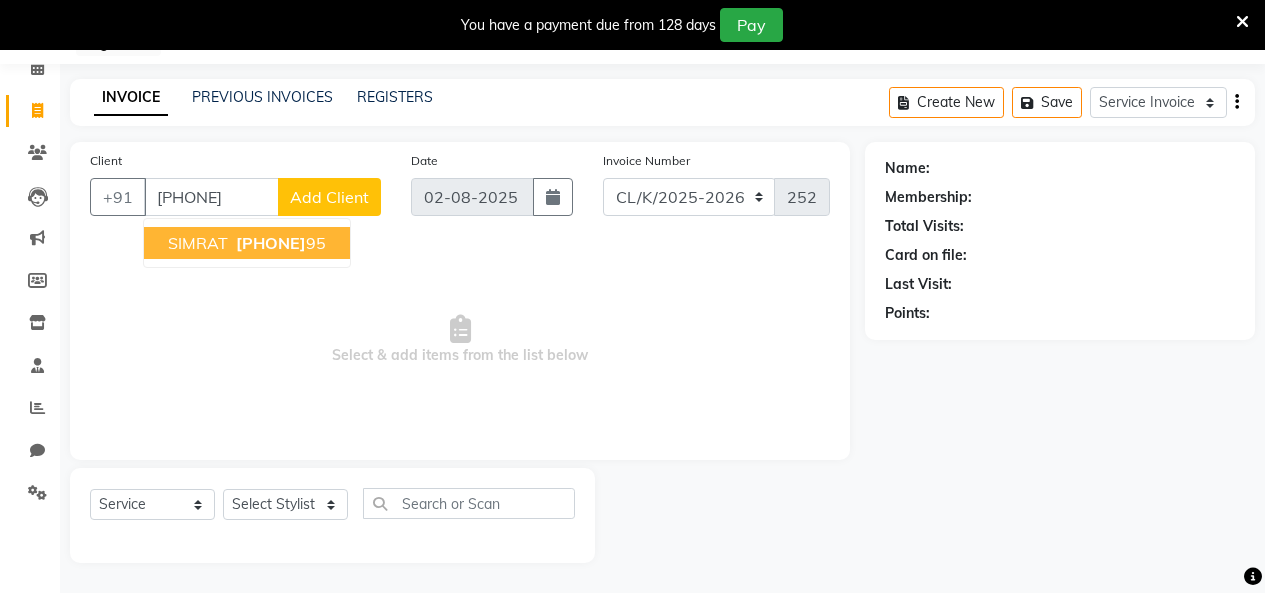 click on "88724951" at bounding box center (271, 243) 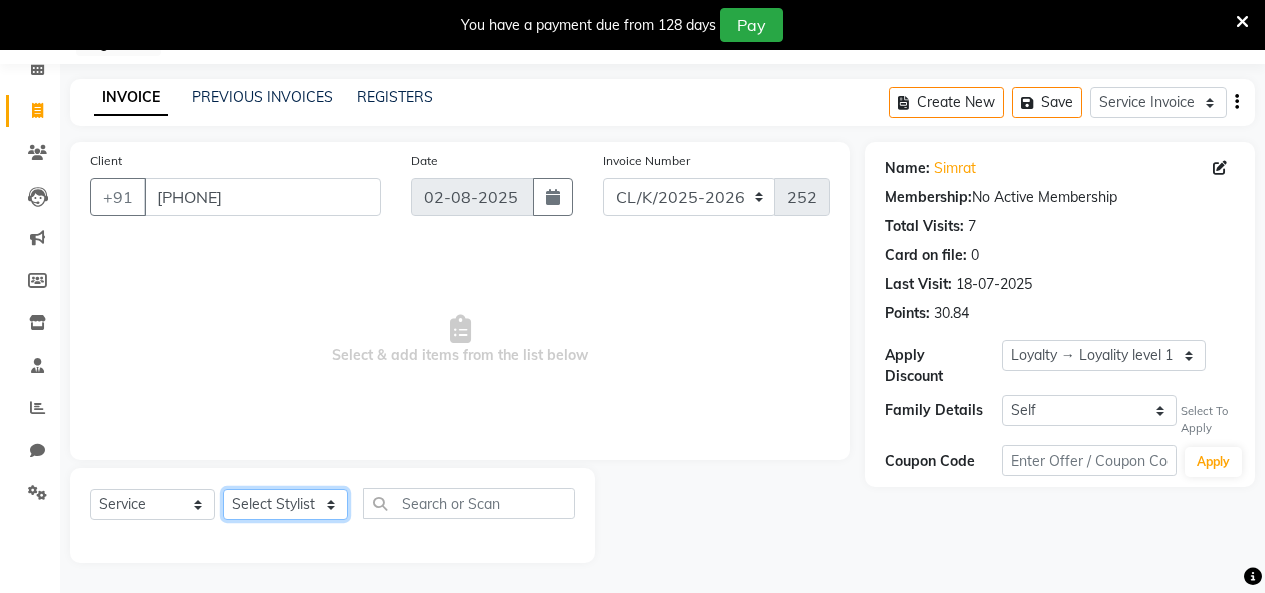 click on "Select Stylist Admin Admin AKHIL ANKUSH Colour Lounge, Kabir Park Colour Lounge, Kabir Park divyansh  Jaswinder singh guard JATIN JOHN JONEY LUXMI NAVDEEP KAUR NITI PARAMJIT PARAS KHATNAVLIA priya  priyanka  Rakesh sapna  SUMAN VANDANA SHARMA VISHAL" 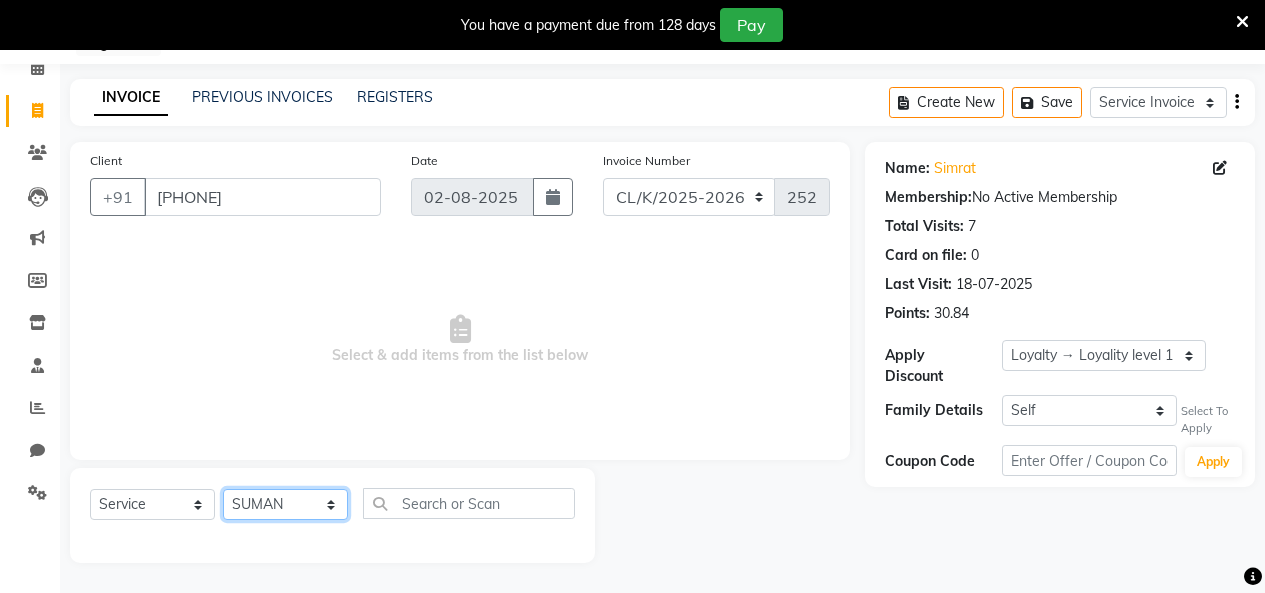 click on "Select Stylist Admin Admin AKHIL ANKUSH Colour Lounge, Kabir Park Colour Lounge, Kabir Park divyansh  Jaswinder singh guard JATIN JOHN JONEY LUXMI NAVDEEP KAUR NITI PARAMJIT PARAS KHATNAVLIA priya  priyanka  Rakesh sapna  SUMAN VANDANA SHARMA VISHAL" 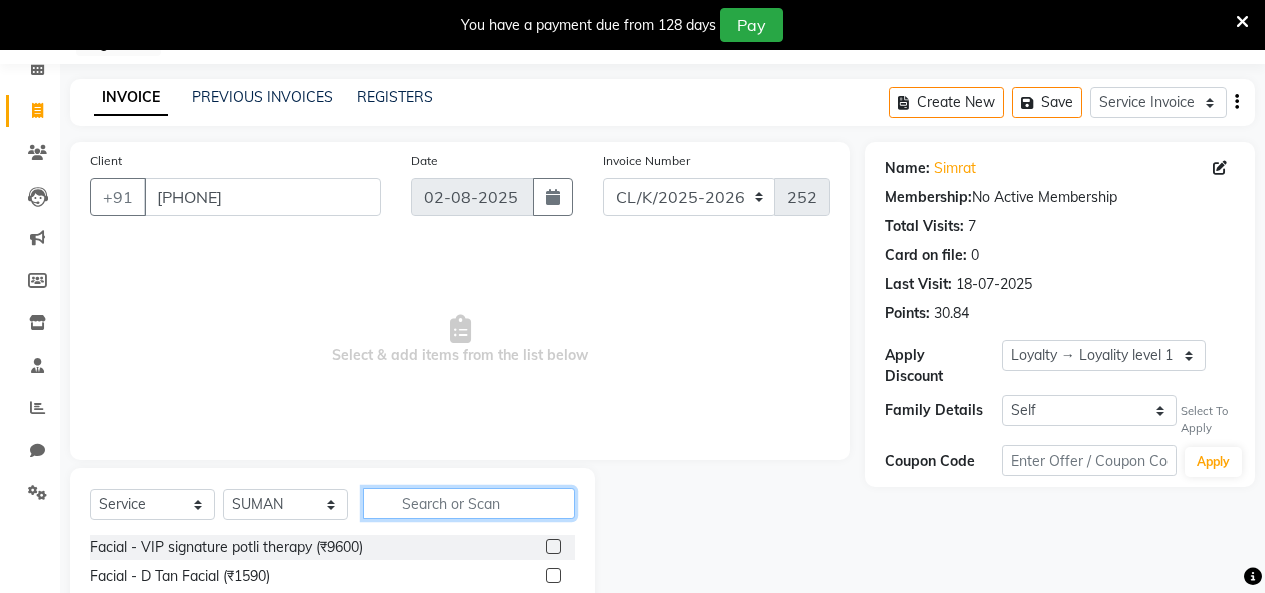 click 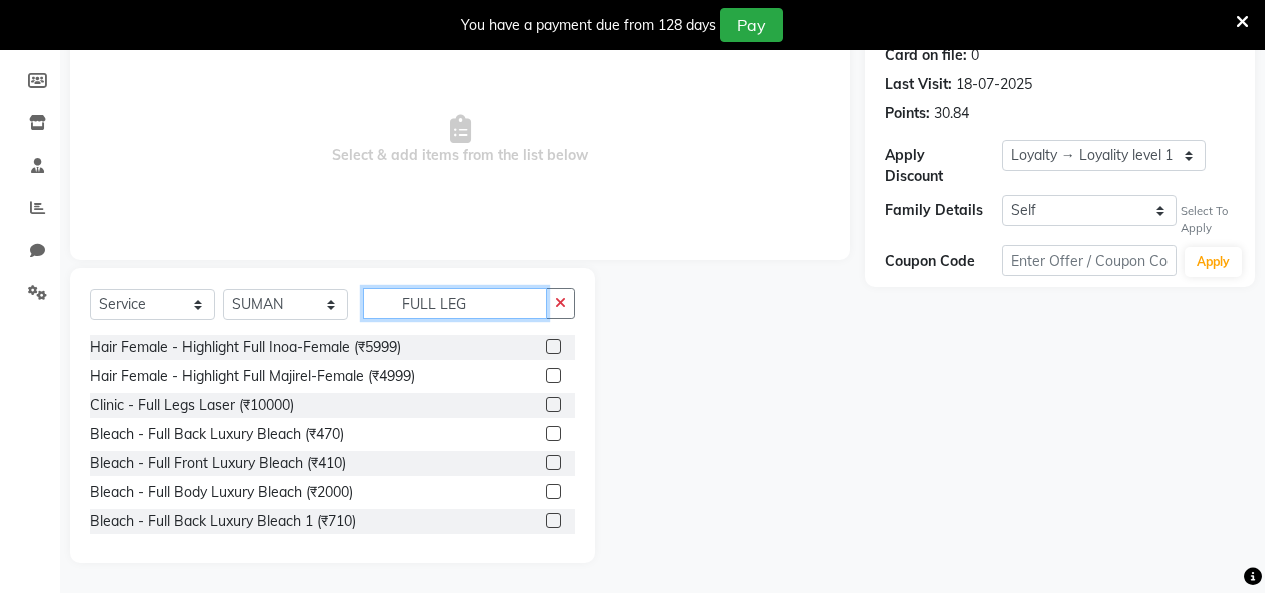 scroll, scrollTop: 259, scrollLeft: 0, axis: vertical 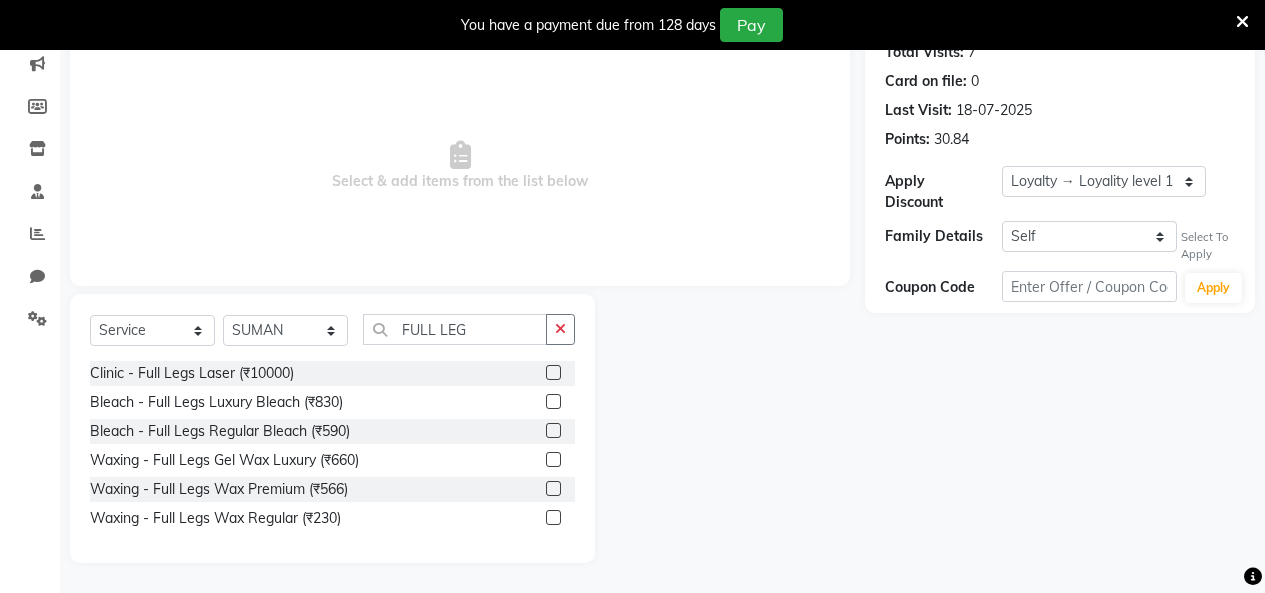 click 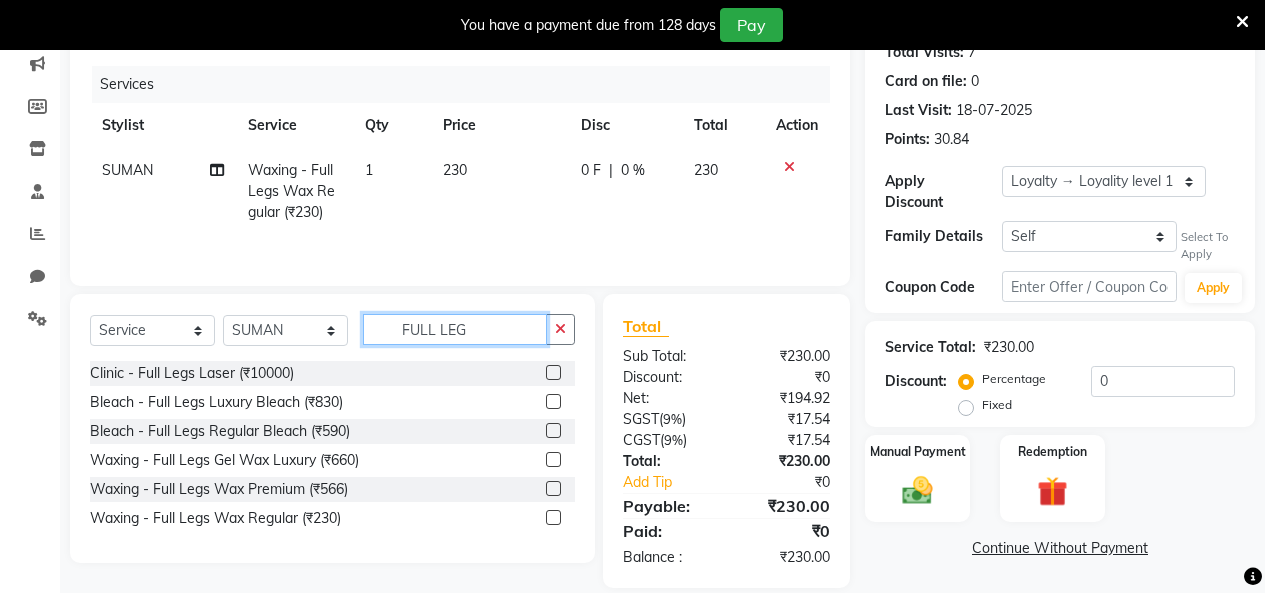click on "FULL LEG" 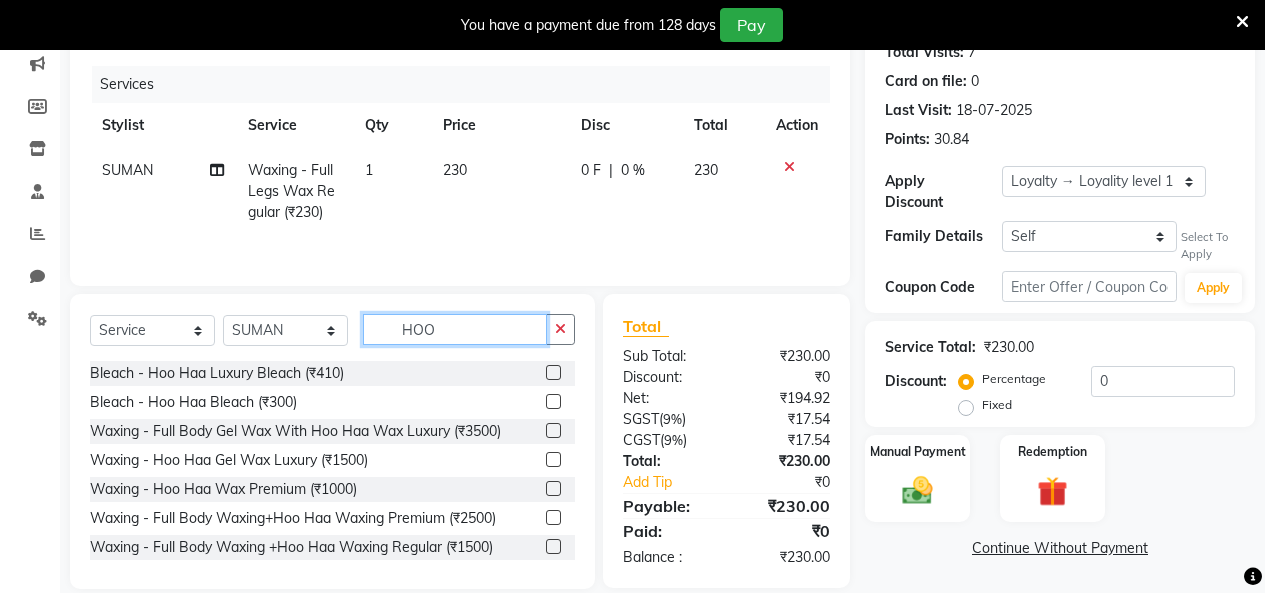 scroll, scrollTop: 32, scrollLeft: 0, axis: vertical 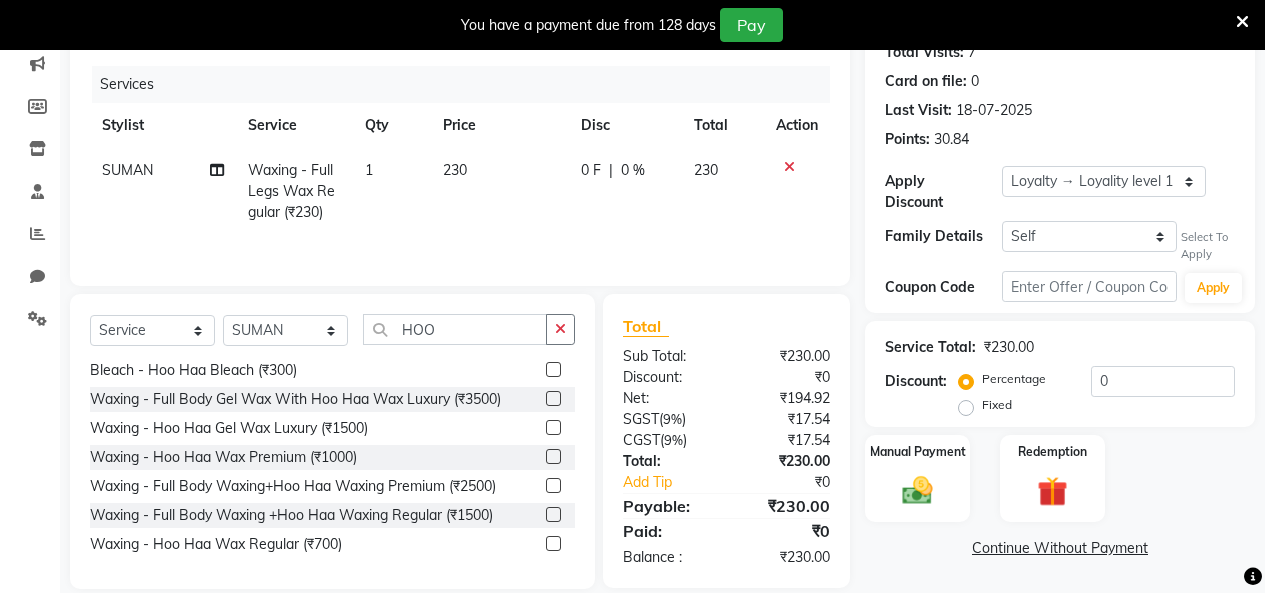 click 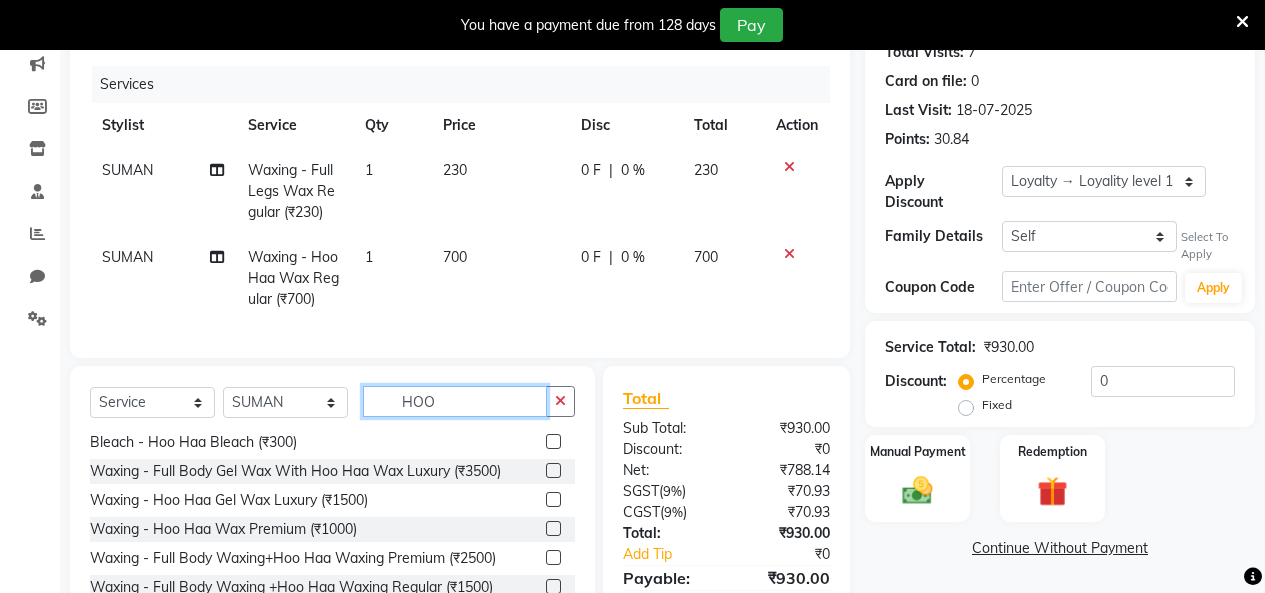 click on "HOO" 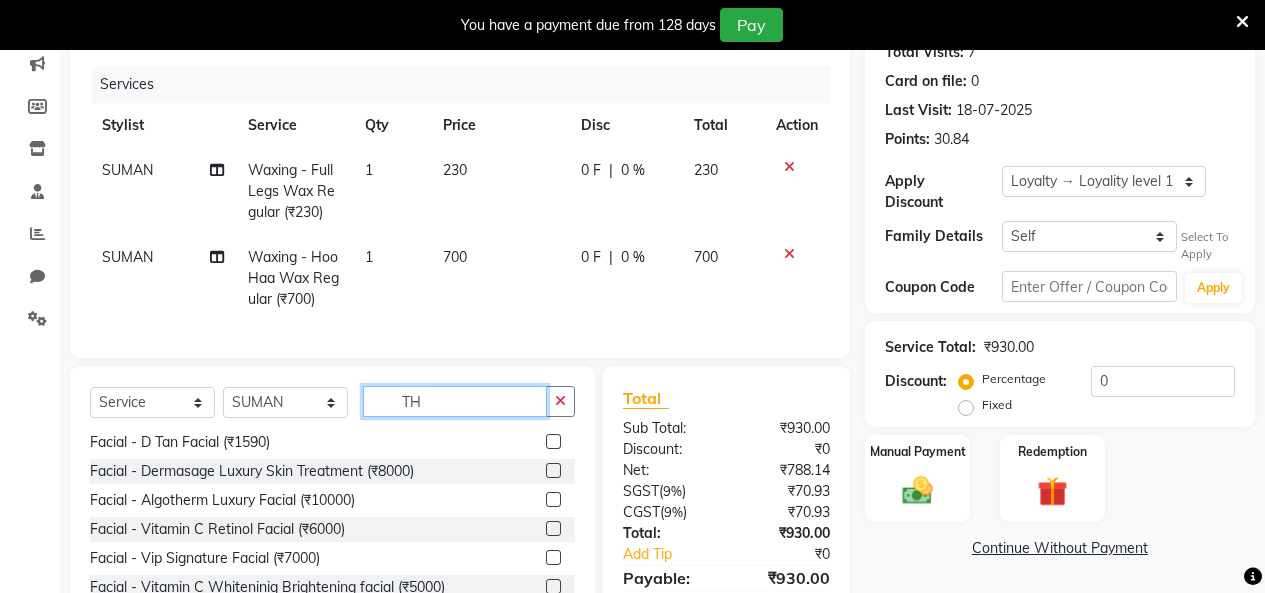 scroll, scrollTop: 0, scrollLeft: 0, axis: both 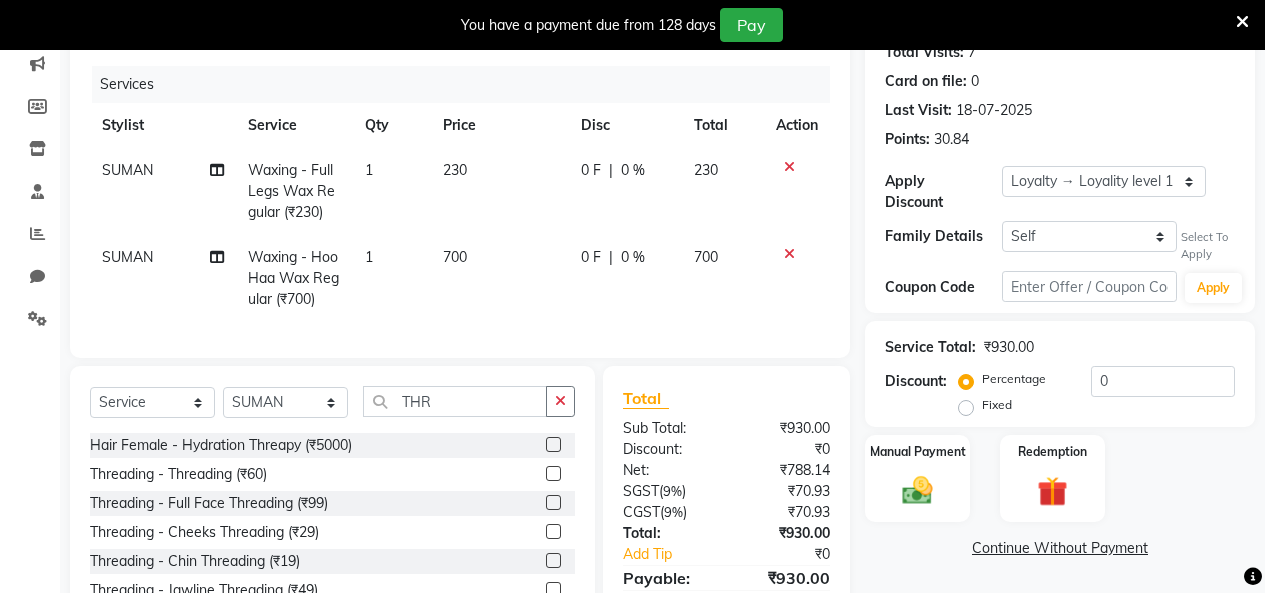click 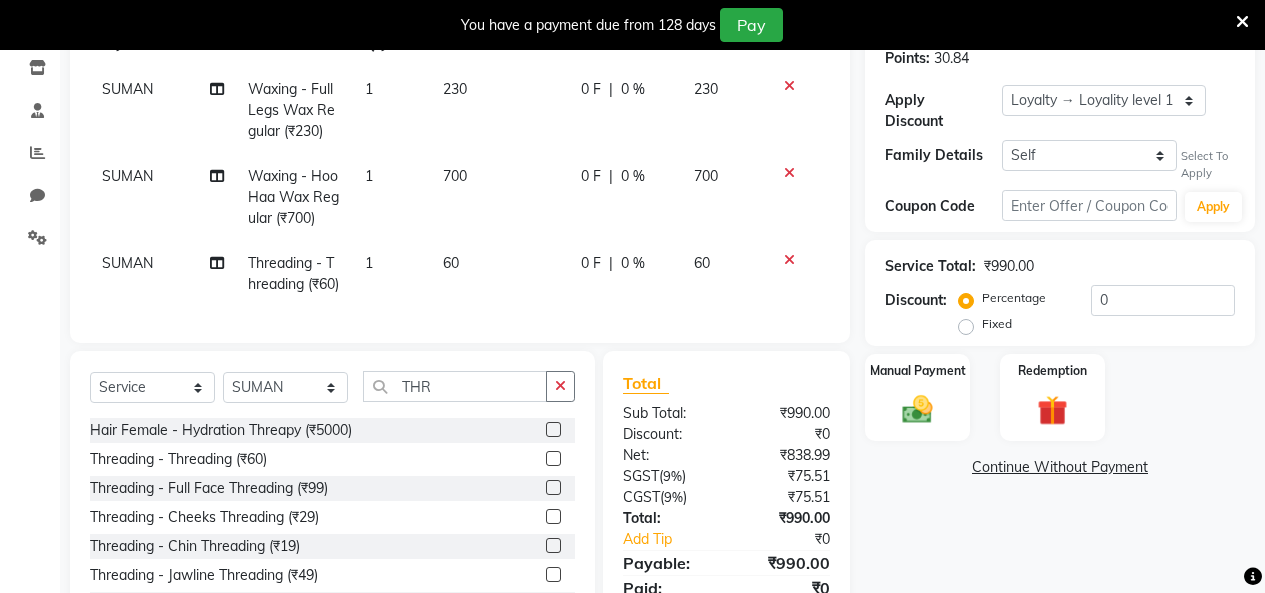scroll, scrollTop: 459, scrollLeft: 0, axis: vertical 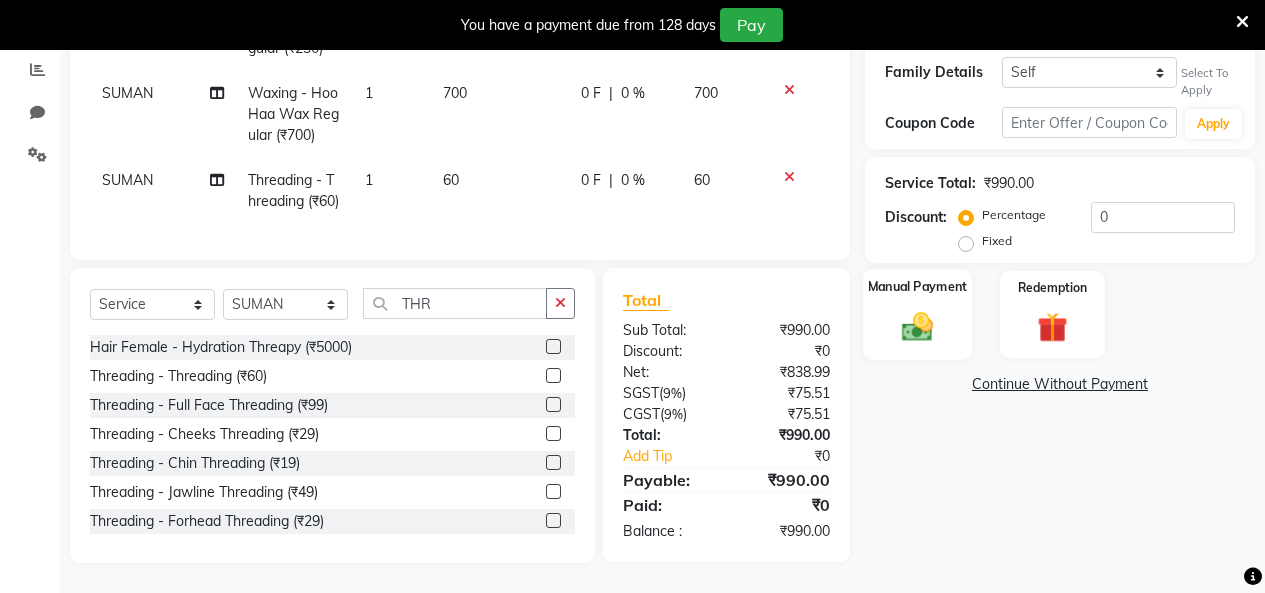 click on "Manual Payment" 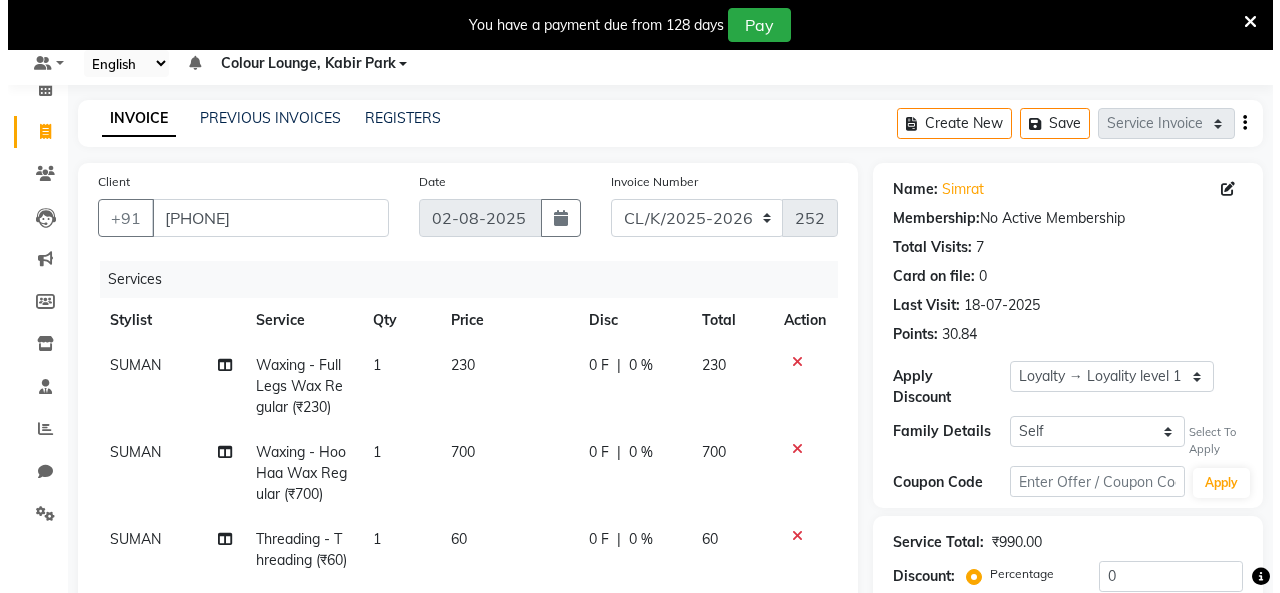 scroll, scrollTop: 59, scrollLeft: 0, axis: vertical 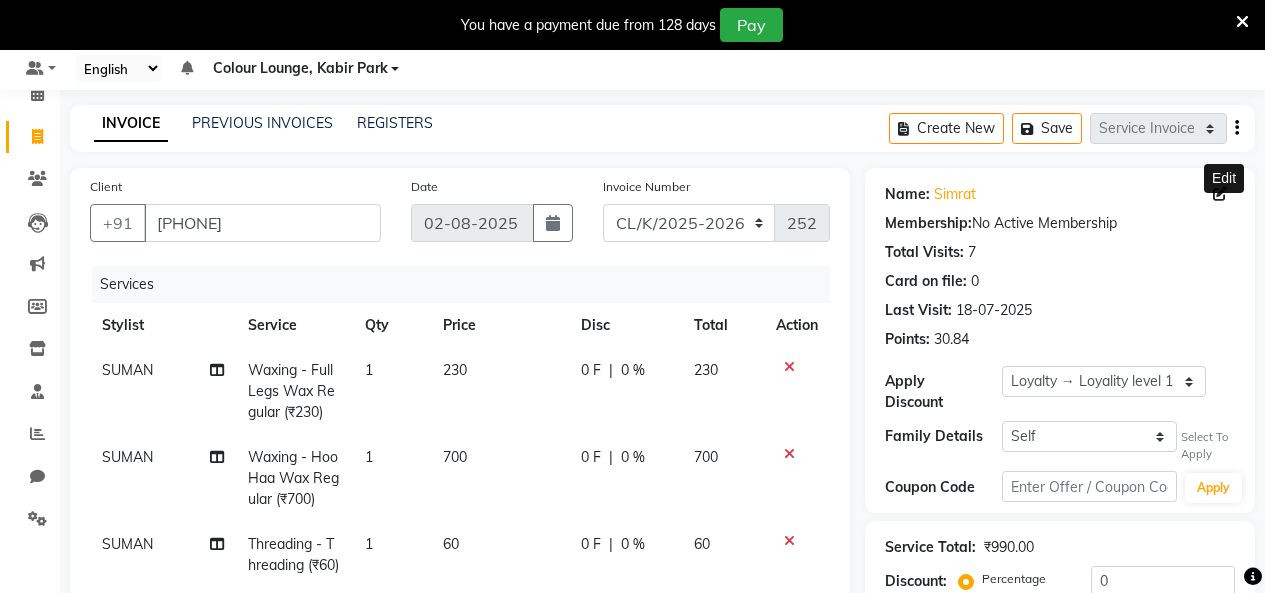 click 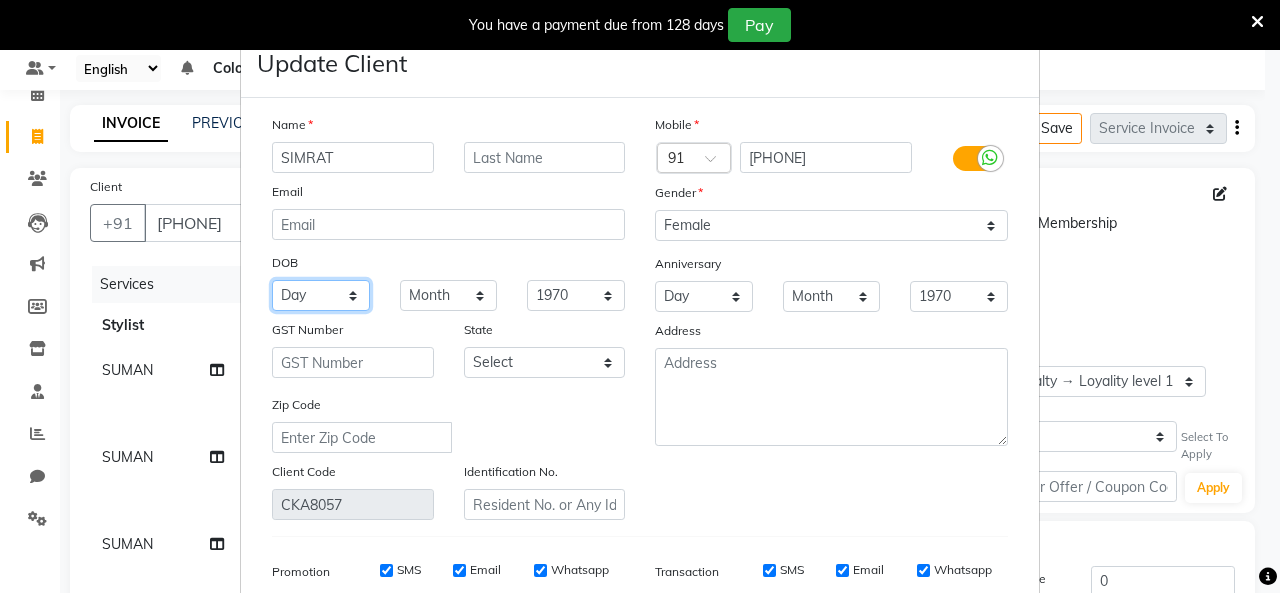 click on "Day 01 02 03 04 05 06 07 08 09 10 11 12 13 14 15 16 17 18 19 20 21 22 23 24 25 26 27 28 29 30 31" at bounding box center (321, 295) 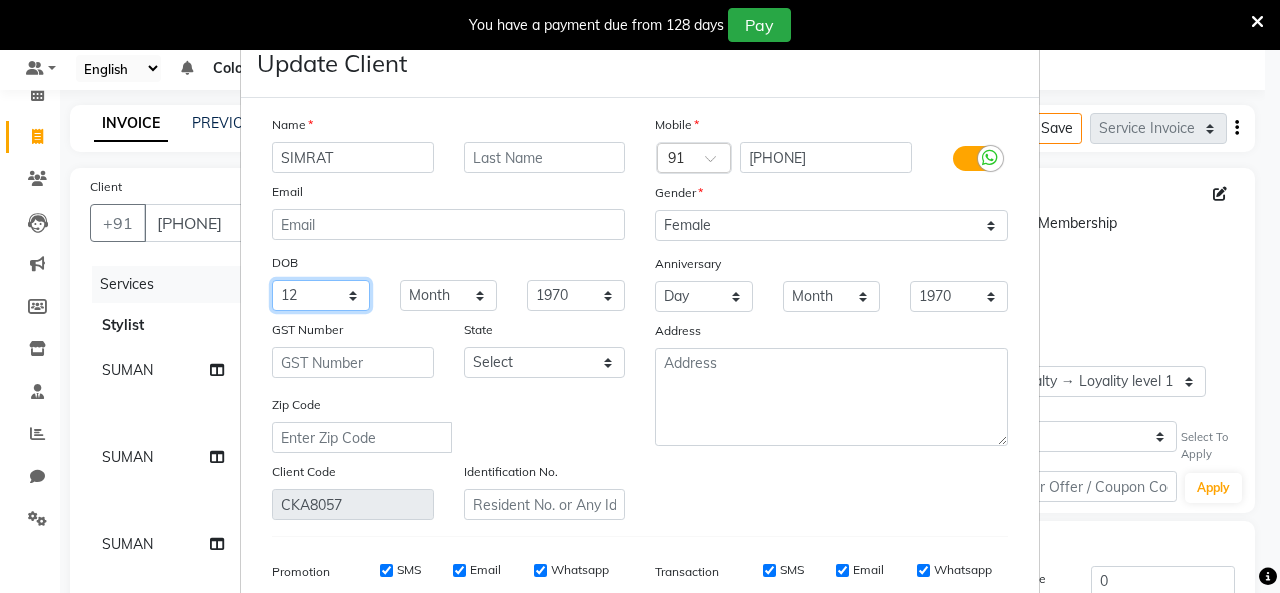 click on "Day 01 02 03 04 05 06 07 08 09 10 11 12 13 14 15 16 17 18 19 20 21 22 23 24 25 26 27 28 29 30 31" at bounding box center (321, 295) 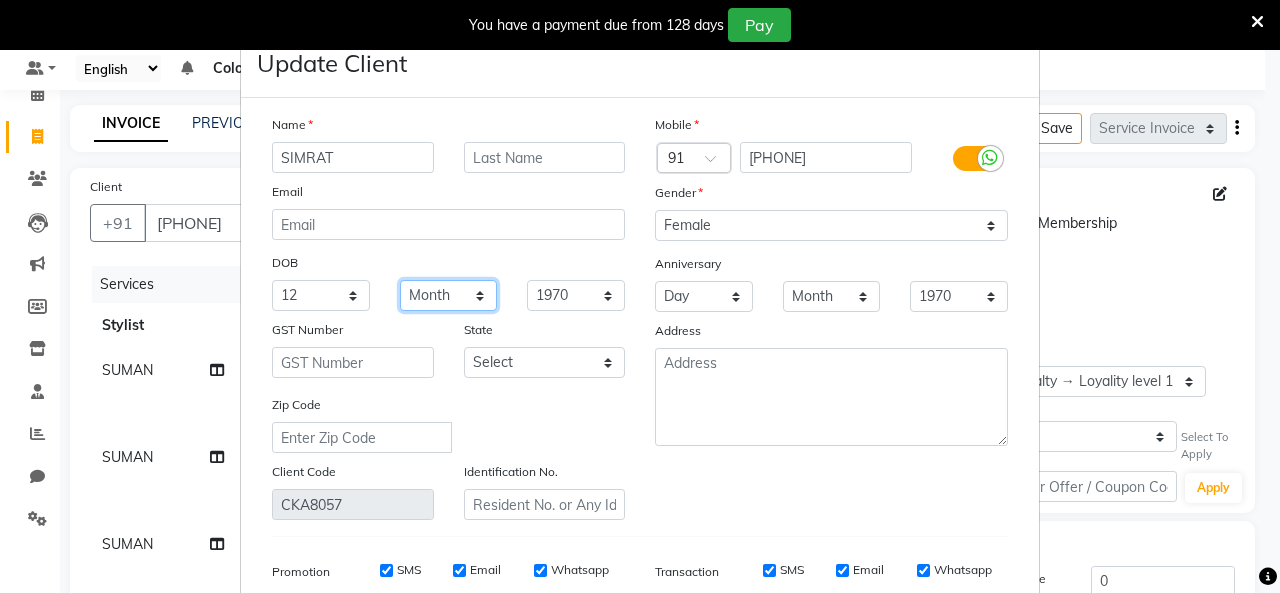 click on "Month January February March April May June July August September October November December" at bounding box center (449, 295) 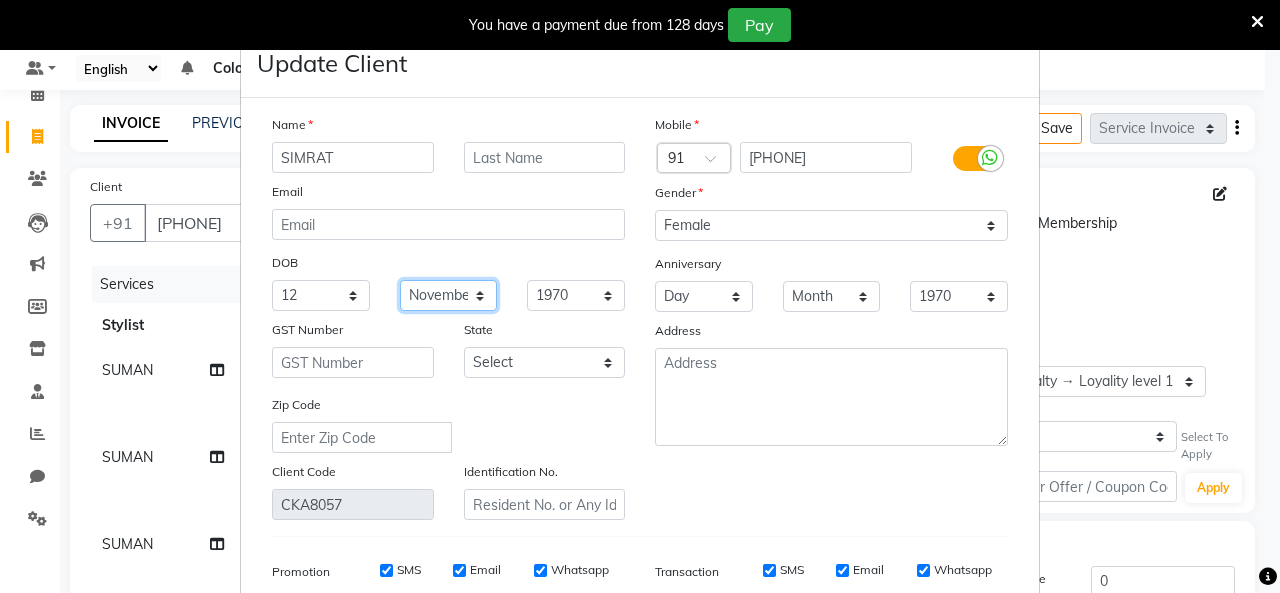 click on "Month January February March April May June July August September October November December" at bounding box center (449, 295) 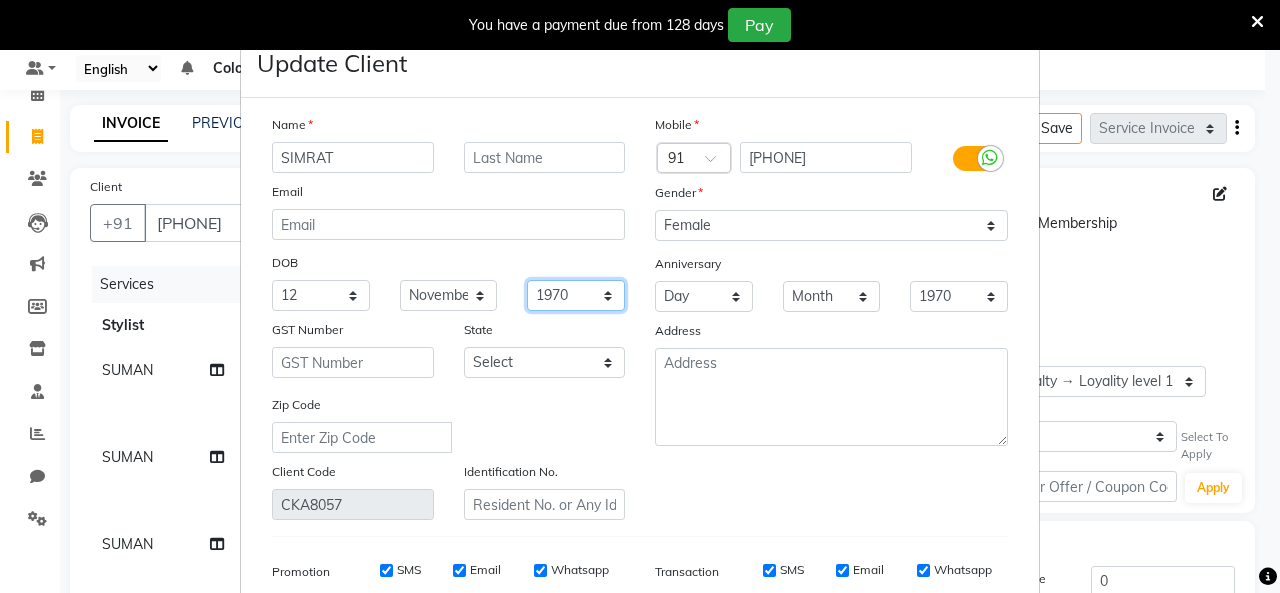 click on "1940 1941 1942 1943 1944 1945 1946 1947 1948 1949 1950 1951 1952 1953 1954 1955 1956 1957 1958 1959 1960 1961 1962 1963 1964 1965 1966 1967 1968 1969 1970 1971 1972 1973 1974 1975 1976 1977 1978 1979 1980 1981 1982 1983 1984 1985 1986 1987 1988 1989 1990 1991 1992 1993 1994 1995 1996 1997 1998 1999 2000 2001 2002 2003 2004 2005 2006 2007 2008 2009 2010 2011 2012 2013 2014 2015 2016 2017 2018 2019 2020 2021 2022 2023 2024" at bounding box center [576, 295] 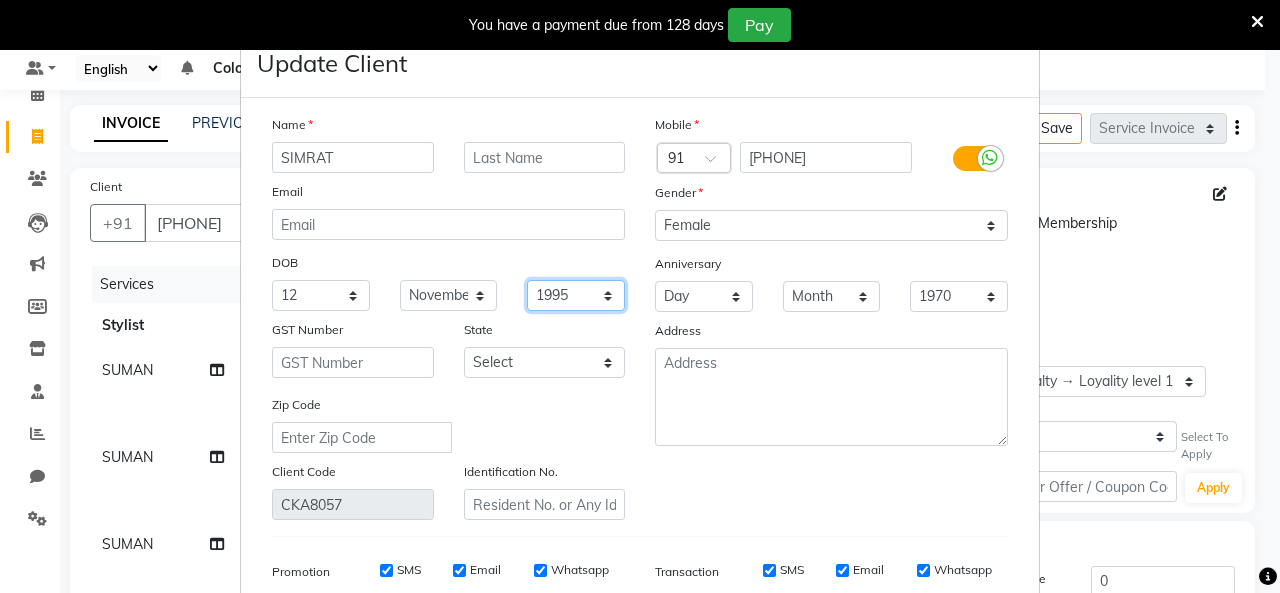 click on "1940 1941 1942 1943 1944 1945 1946 1947 1948 1949 1950 1951 1952 1953 1954 1955 1956 1957 1958 1959 1960 1961 1962 1963 1964 1965 1966 1967 1968 1969 1970 1971 1972 1973 1974 1975 1976 1977 1978 1979 1980 1981 1982 1983 1984 1985 1986 1987 1988 1989 1990 1991 1992 1993 1994 1995 1996 1997 1998 1999 2000 2001 2002 2003 2004 2005 2006 2007 2008 2009 2010 2011 2012 2013 2014 2015 2016 2017 2018 2019 2020 2021 2022 2023 2024" at bounding box center [576, 295] 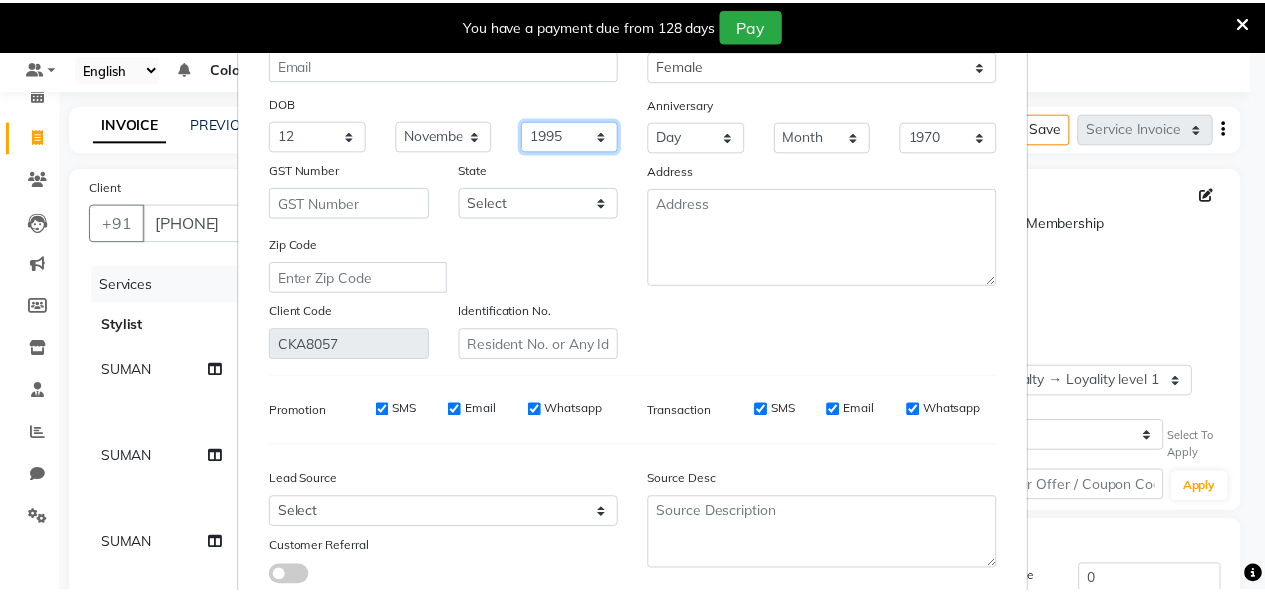scroll, scrollTop: 294, scrollLeft: 0, axis: vertical 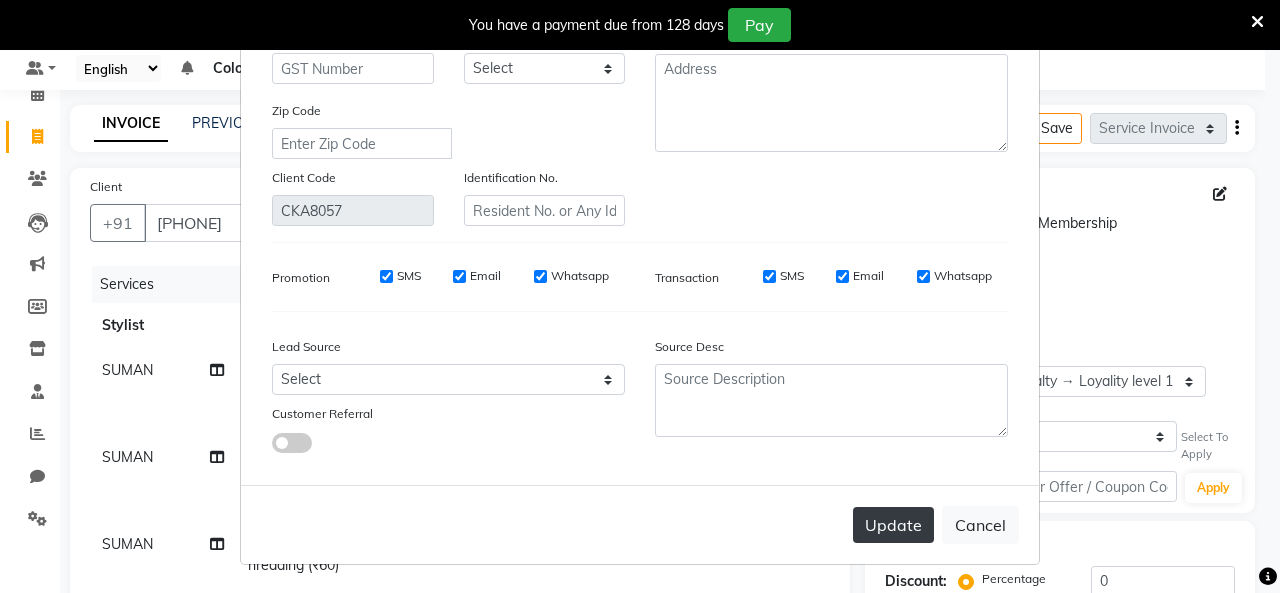 click on "Update" at bounding box center (893, 525) 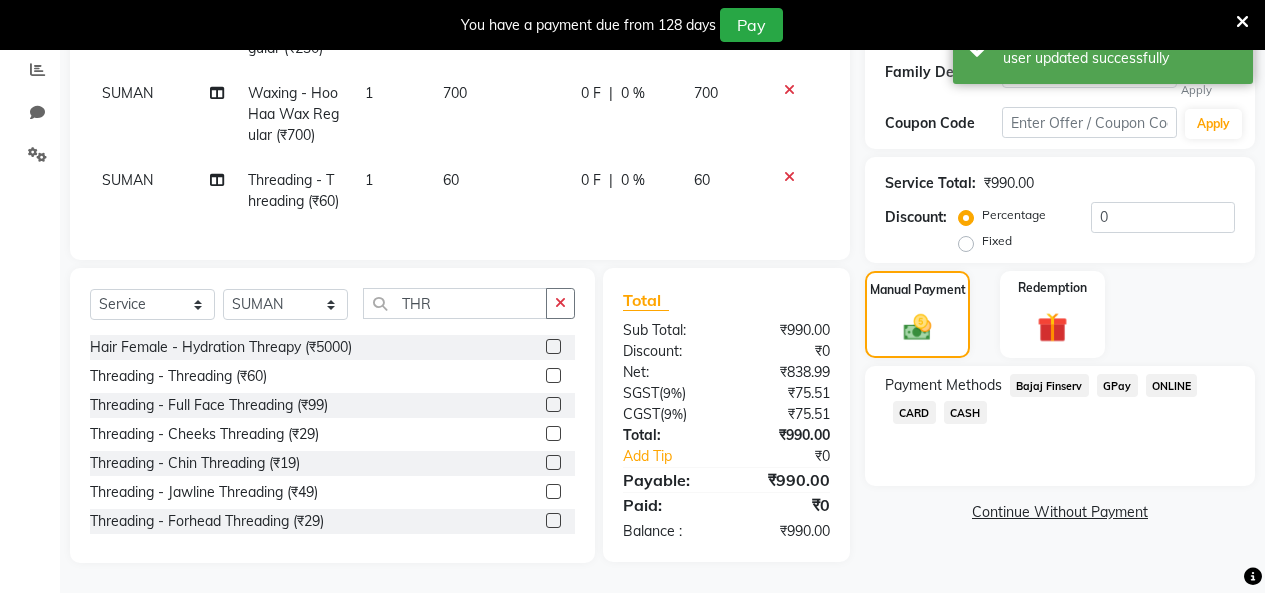 scroll, scrollTop: 459, scrollLeft: 0, axis: vertical 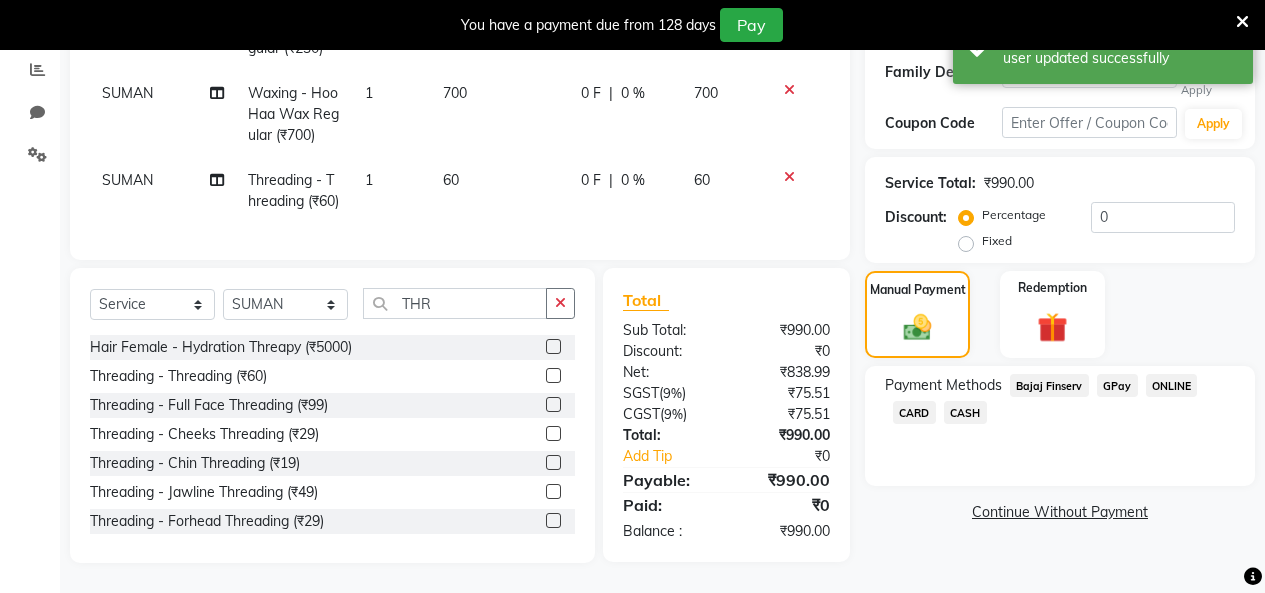 click on "CASH" 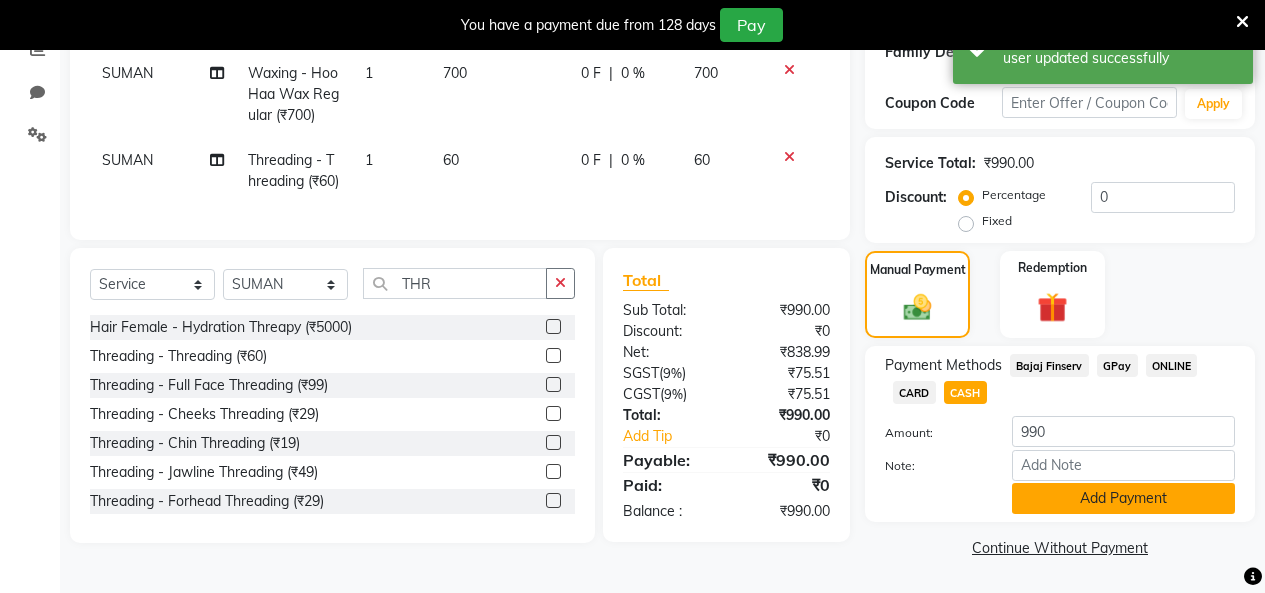 click on "Add Payment" 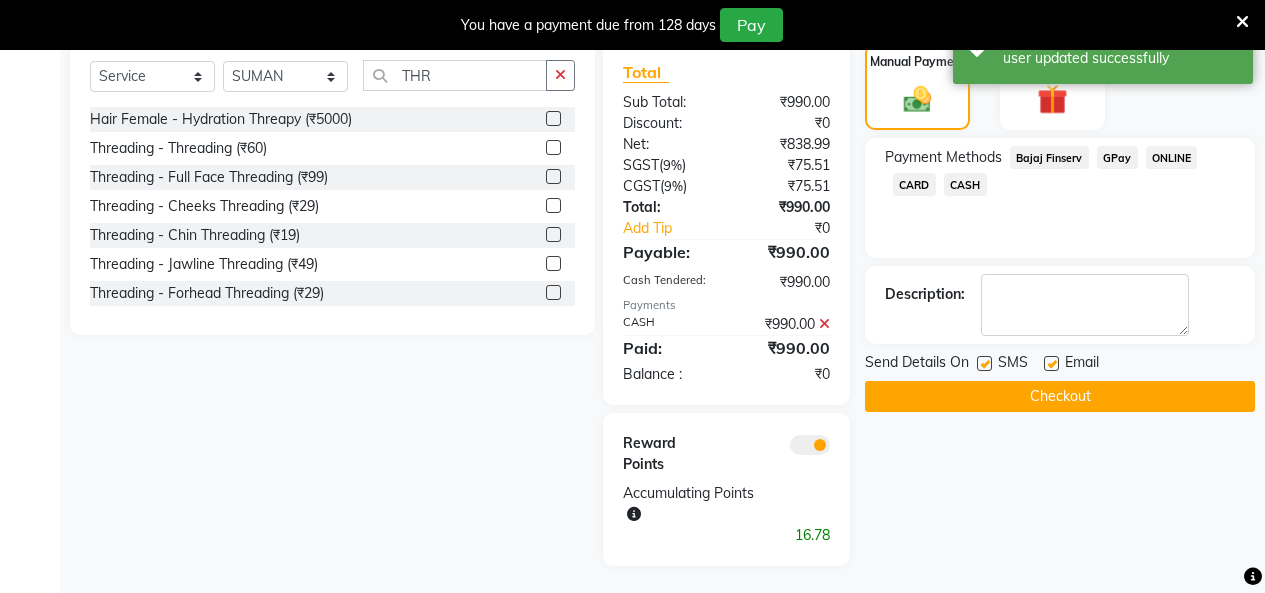 scroll, scrollTop: 659, scrollLeft: 0, axis: vertical 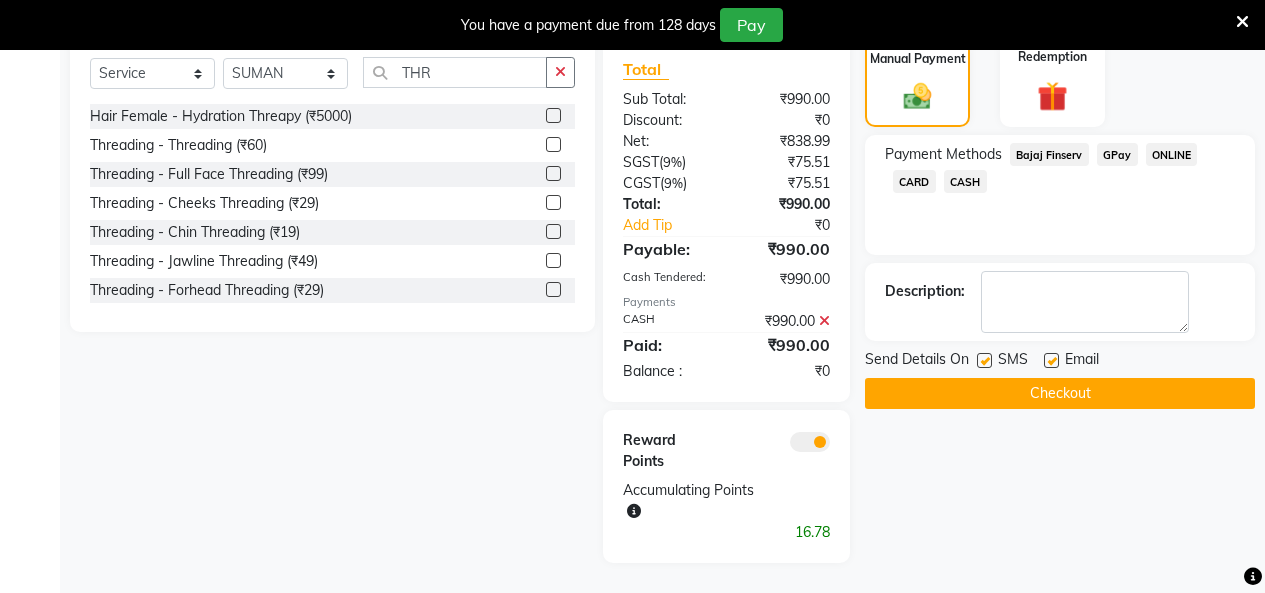 click on "Checkout" 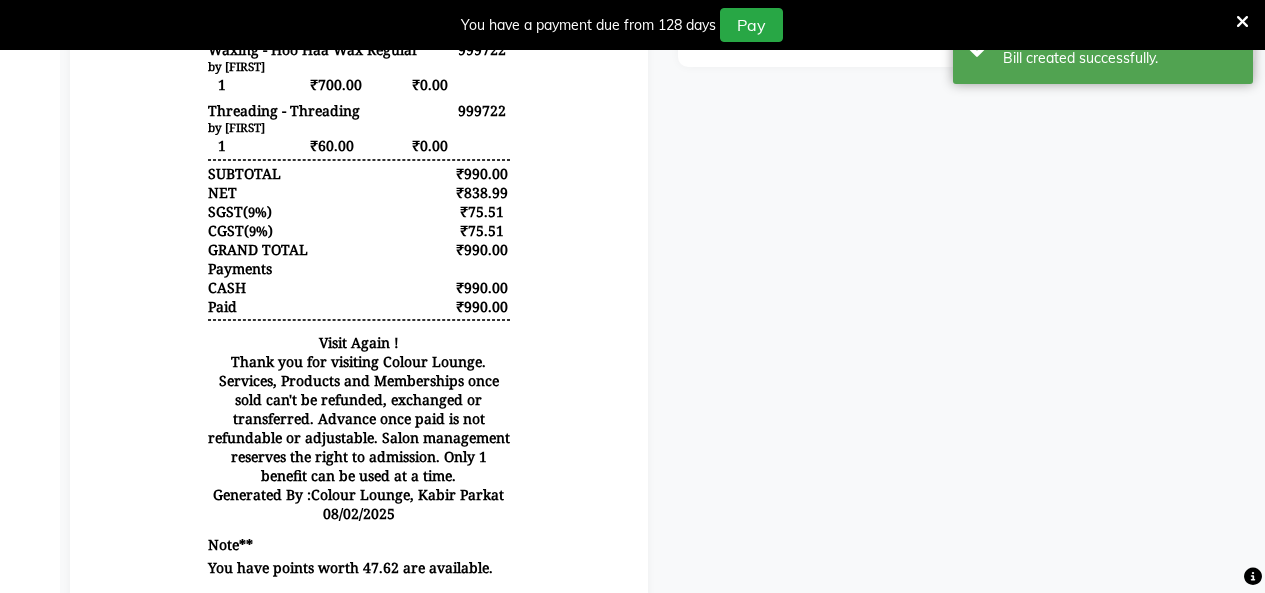scroll, scrollTop: 159, scrollLeft: 0, axis: vertical 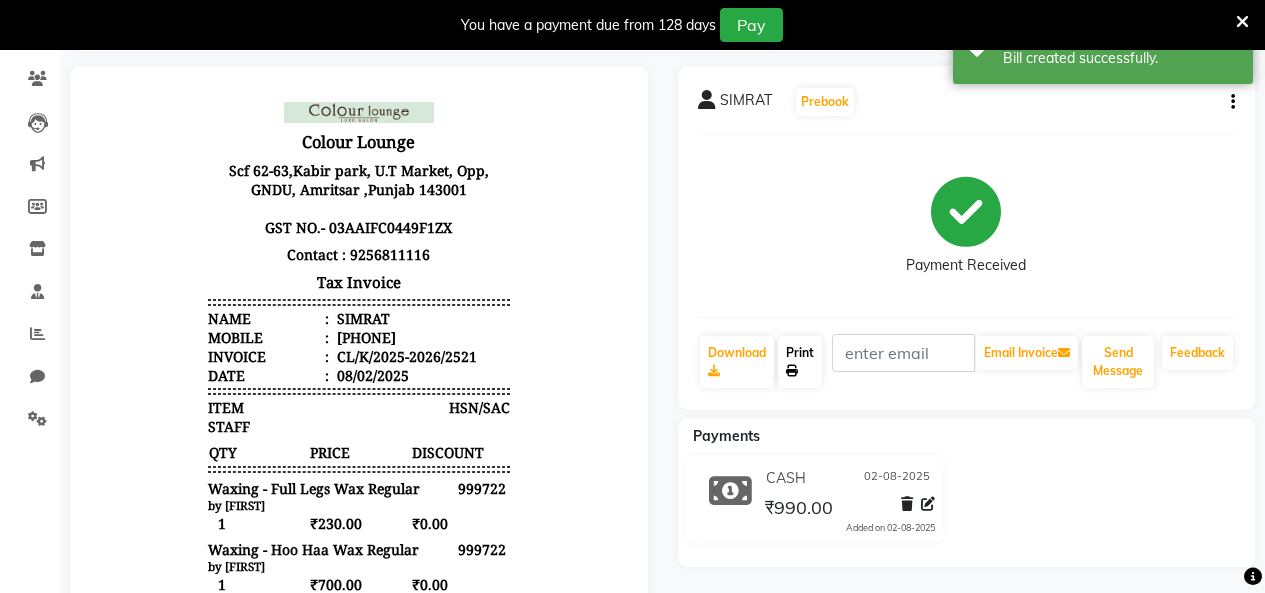 click 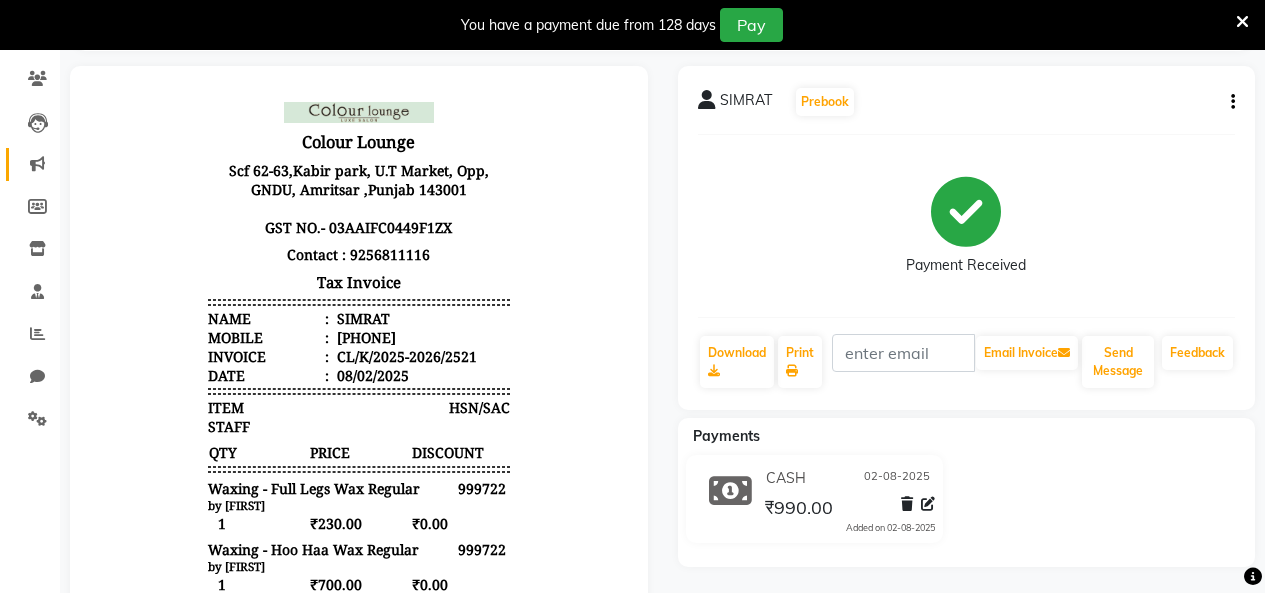 click on "Marketing" 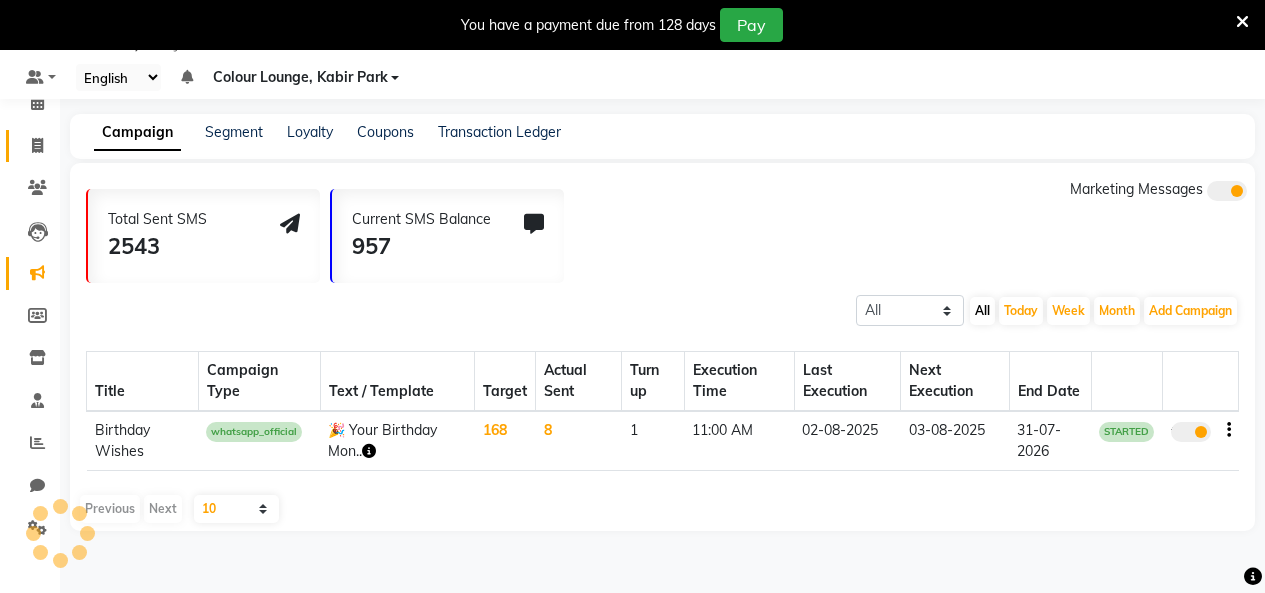 scroll, scrollTop: 50, scrollLeft: 0, axis: vertical 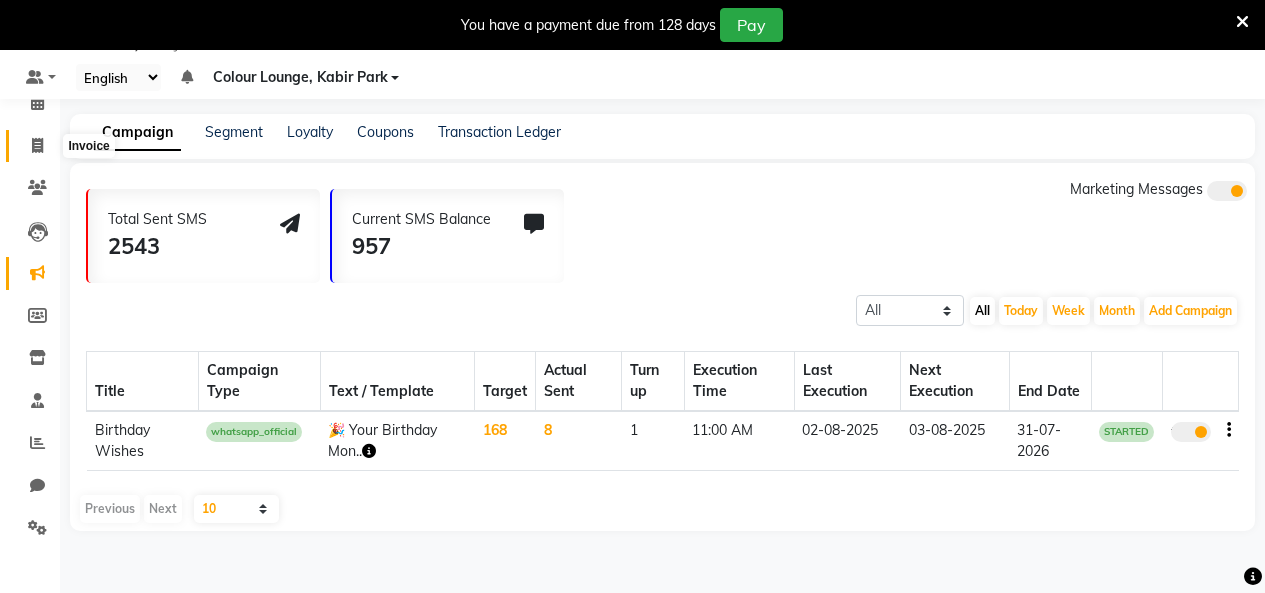 click 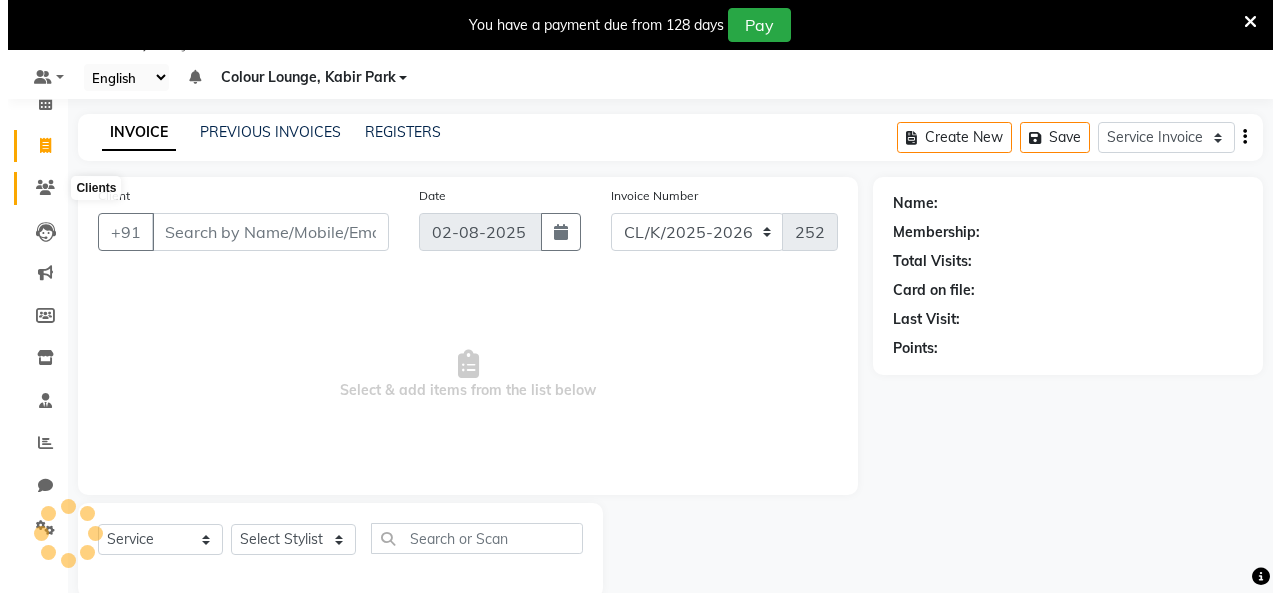 scroll, scrollTop: 85, scrollLeft: 0, axis: vertical 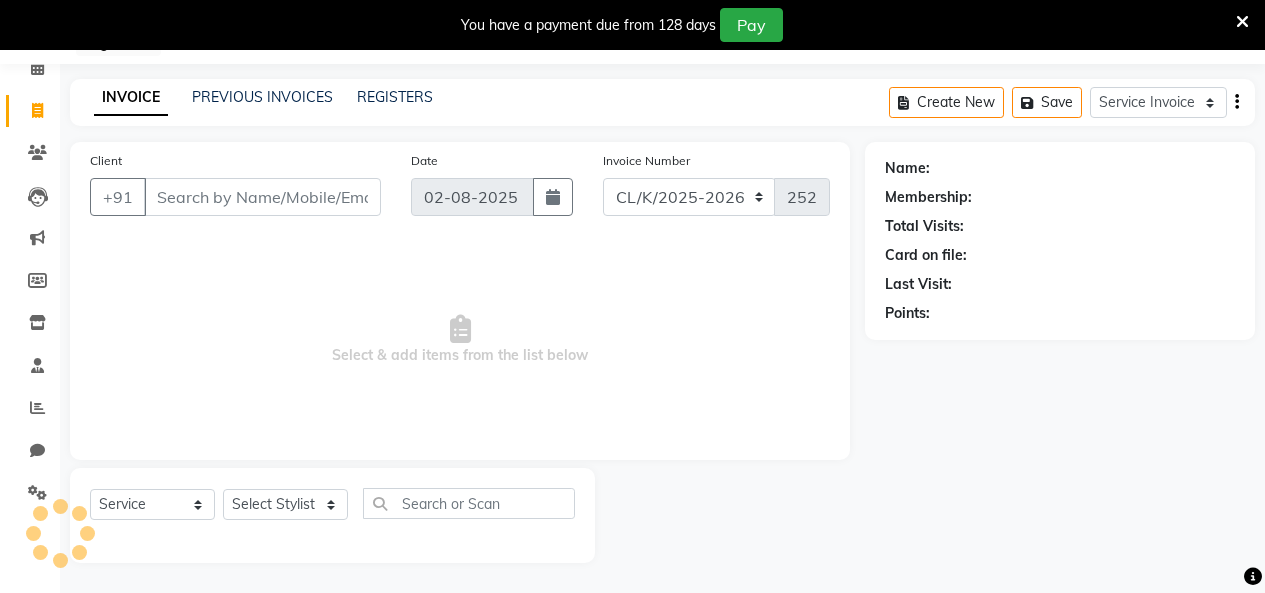 click on "Client" at bounding box center [262, 197] 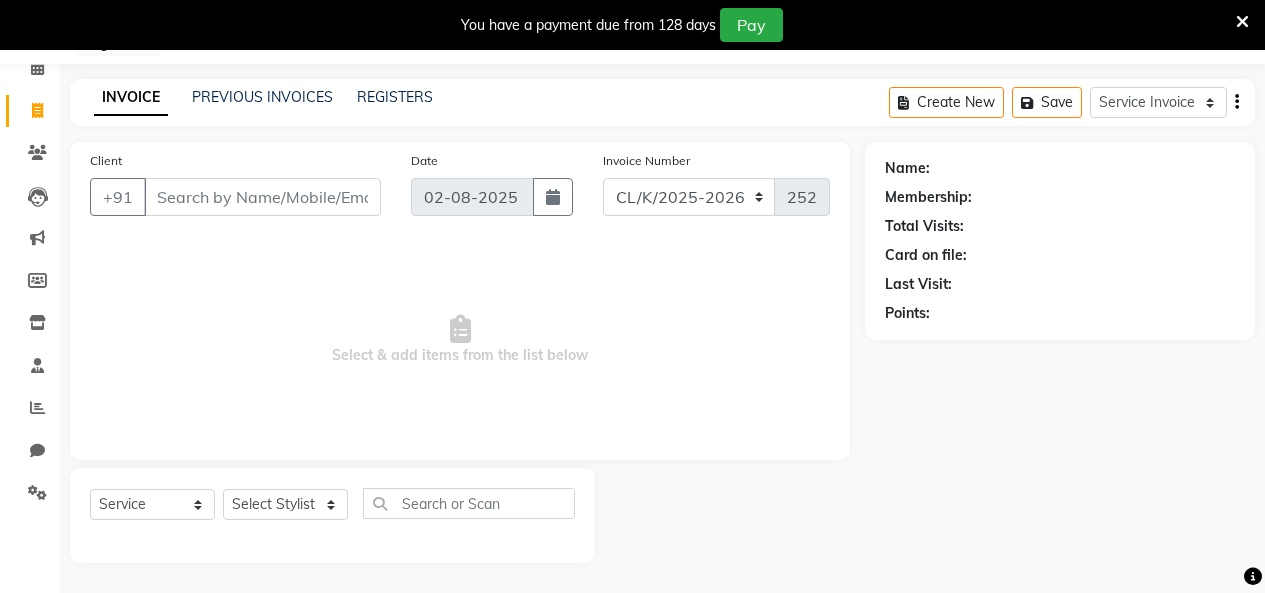 click on "Client" at bounding box center [262, 197] 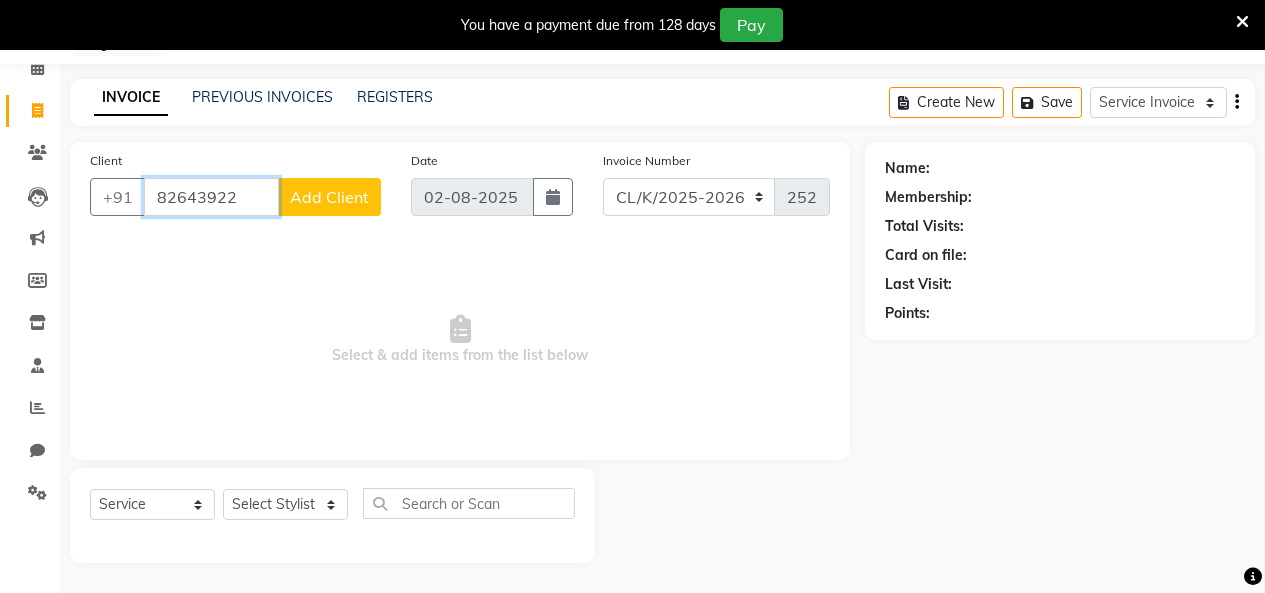 click on "82643922" at bounding box center (211, 197) 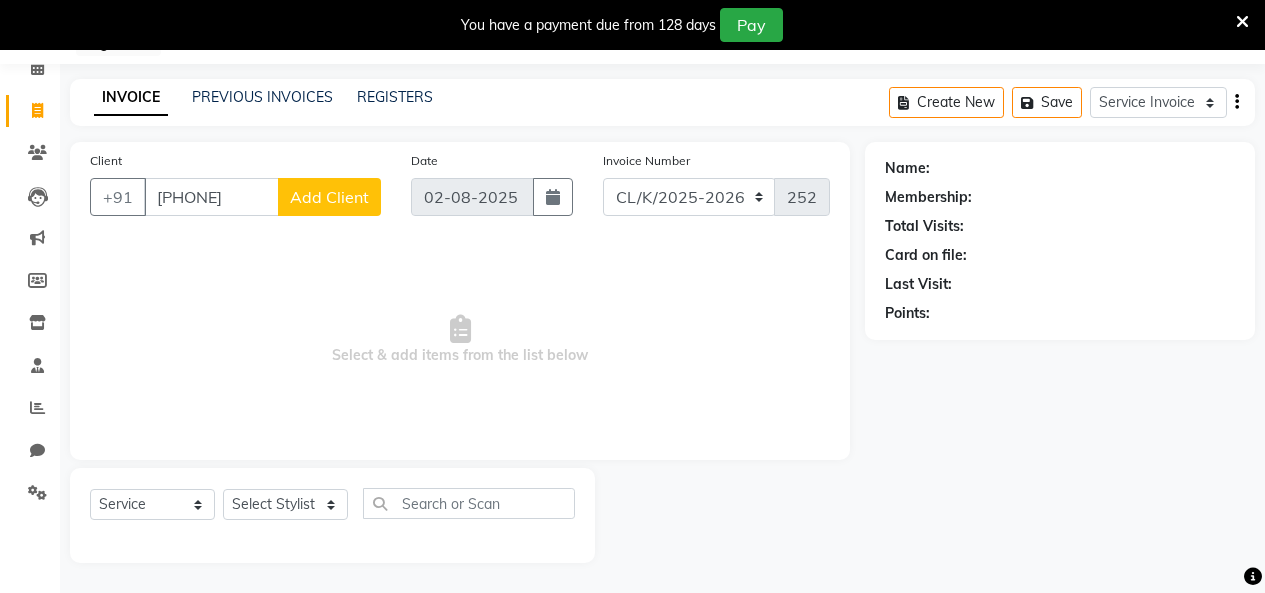 click on "Add Client" 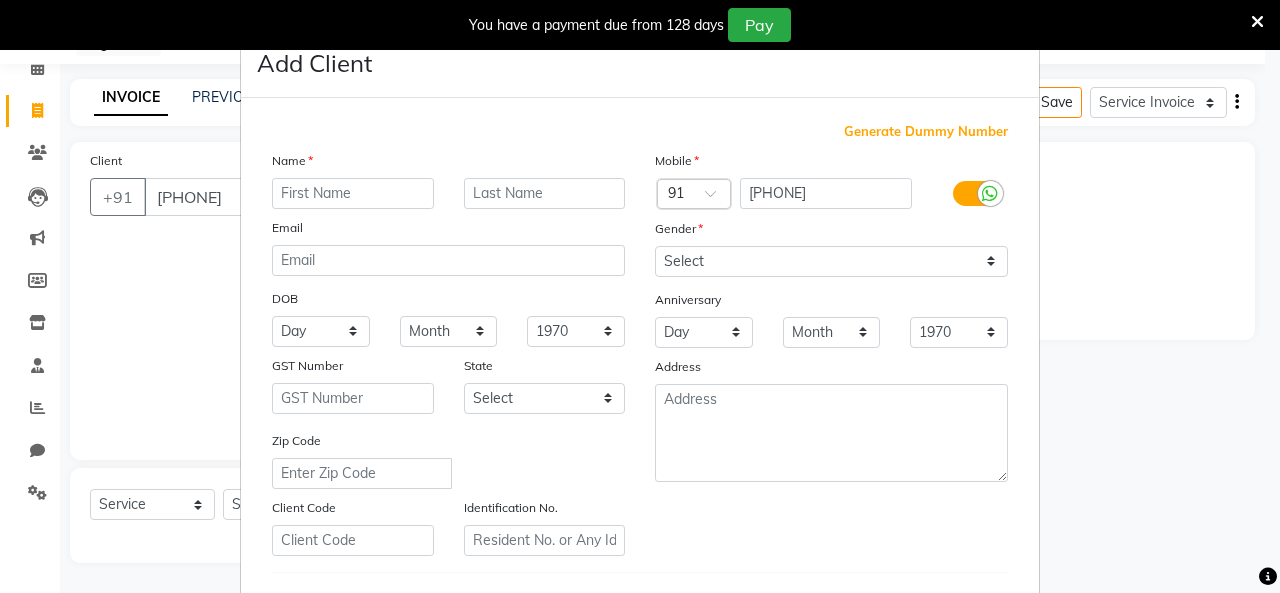 click at bounding box center [353, 193] 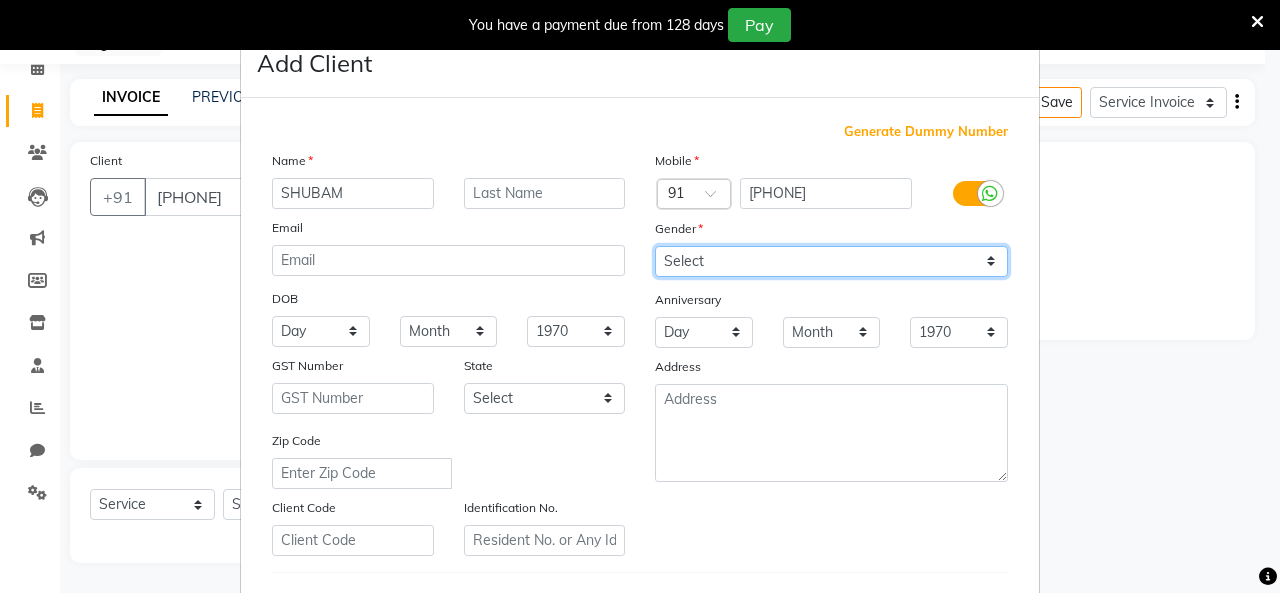 click on "Select Male Female Other Prefer Not To Say" at bounding box center (831, 261) 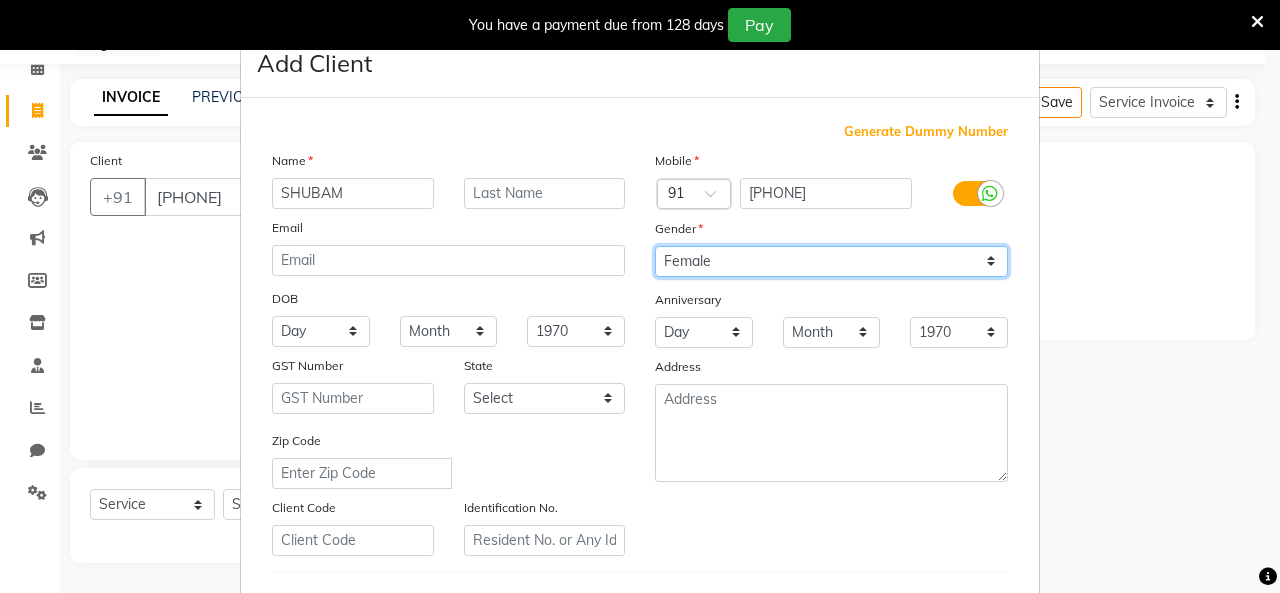 click on "Select Male Female Other Prefer Not To Say" at bounding box center [831, 261] 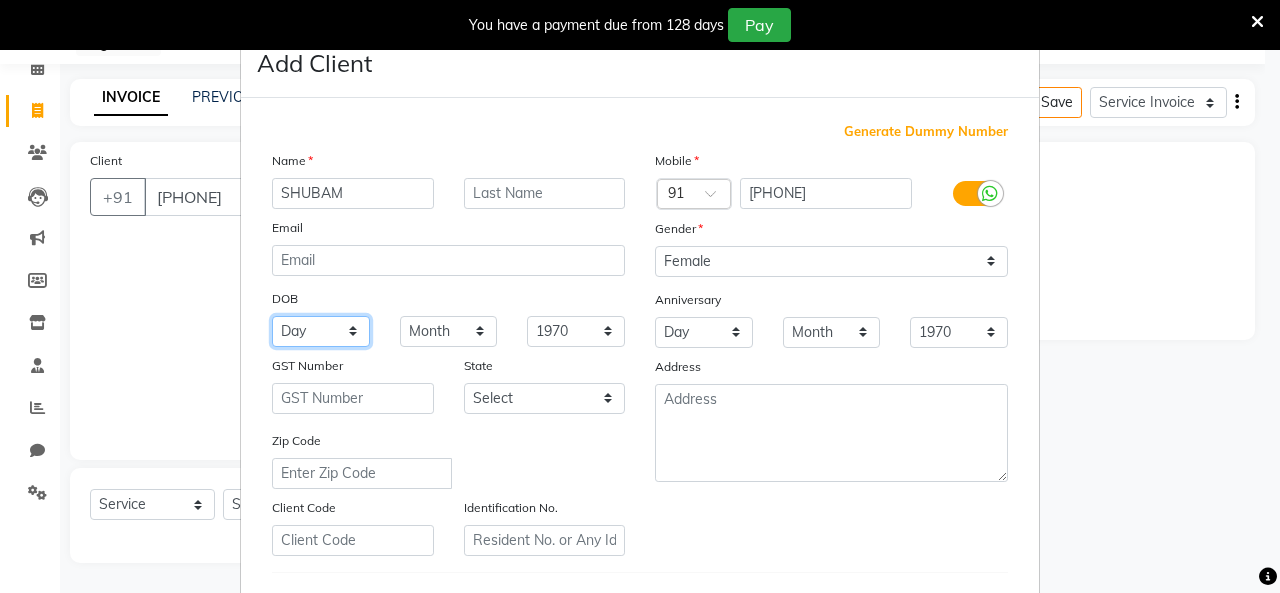 click on "Day 01 02 03 04 05 06 07 08 09 10 11 12 13 14 15 16 17 18 19 20 21 22 23 24 25 26 27 28 29 30 31" at bounding box center [321, 331] 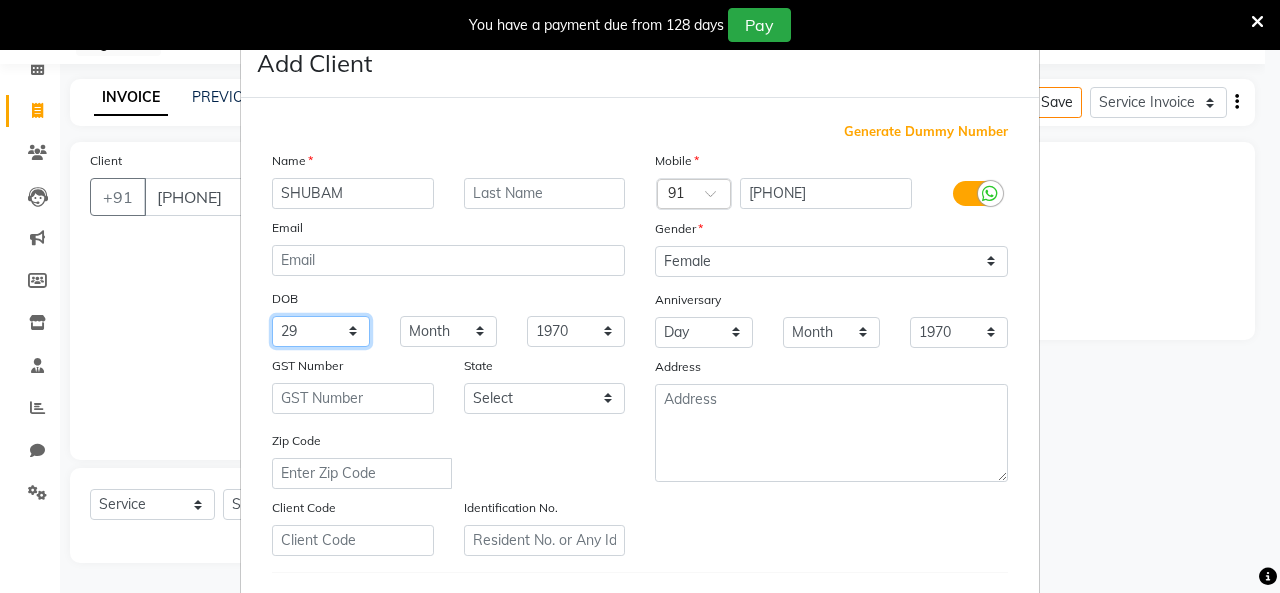 click on "Day 01 02 03 04 05 06 07 08 09 10 11 12 13 14 15 16 17 18 19 20 21 22 23 24 25 26 27 28 29 30 31" at bounding box center (321, 331) 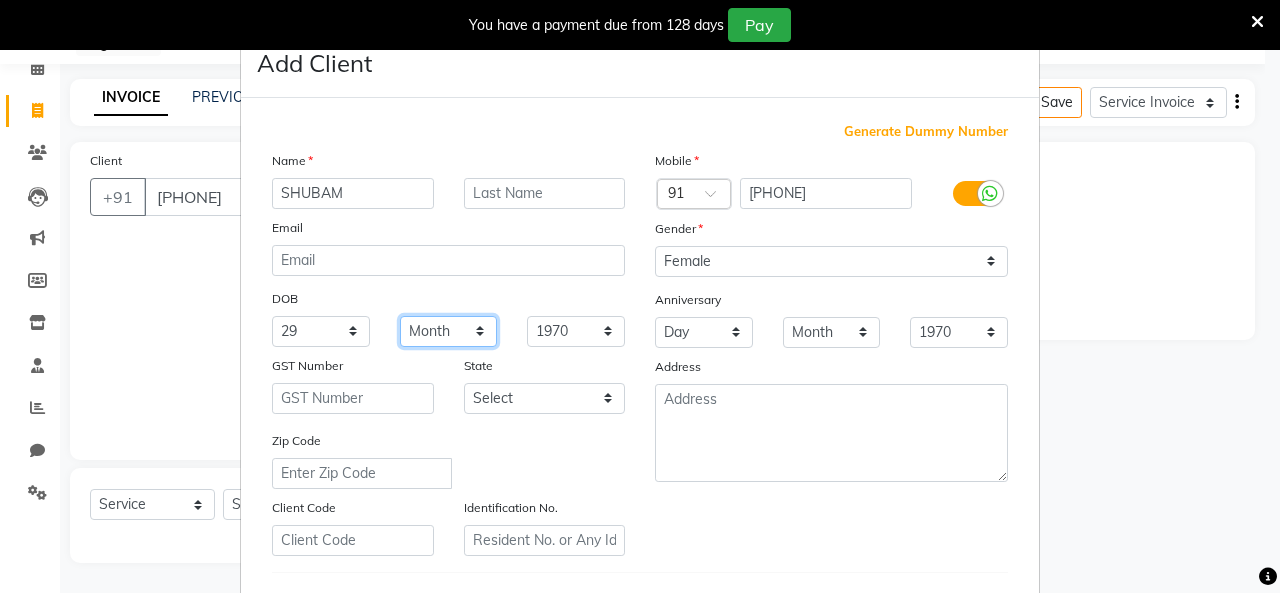 drag, startPoint x: 408, startPoint y: 329, endPoint x: 414, endPoint y: 318, distance: 12.529964 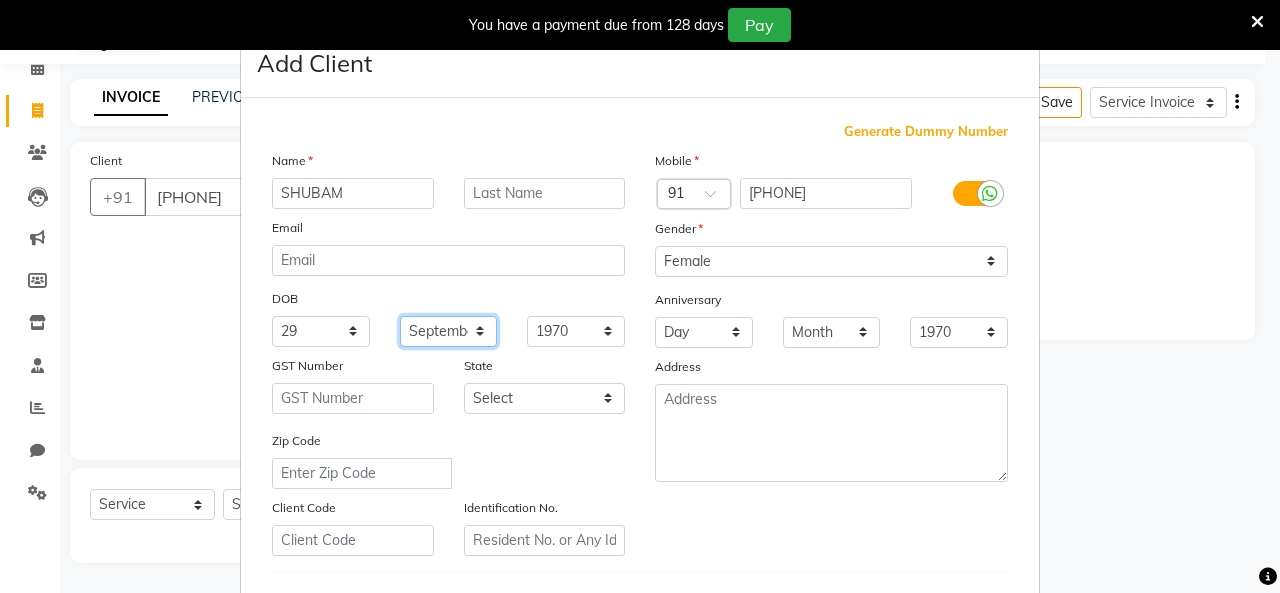click on "Month January February March April May June July August September October November December" at bounding box center [449, 331] 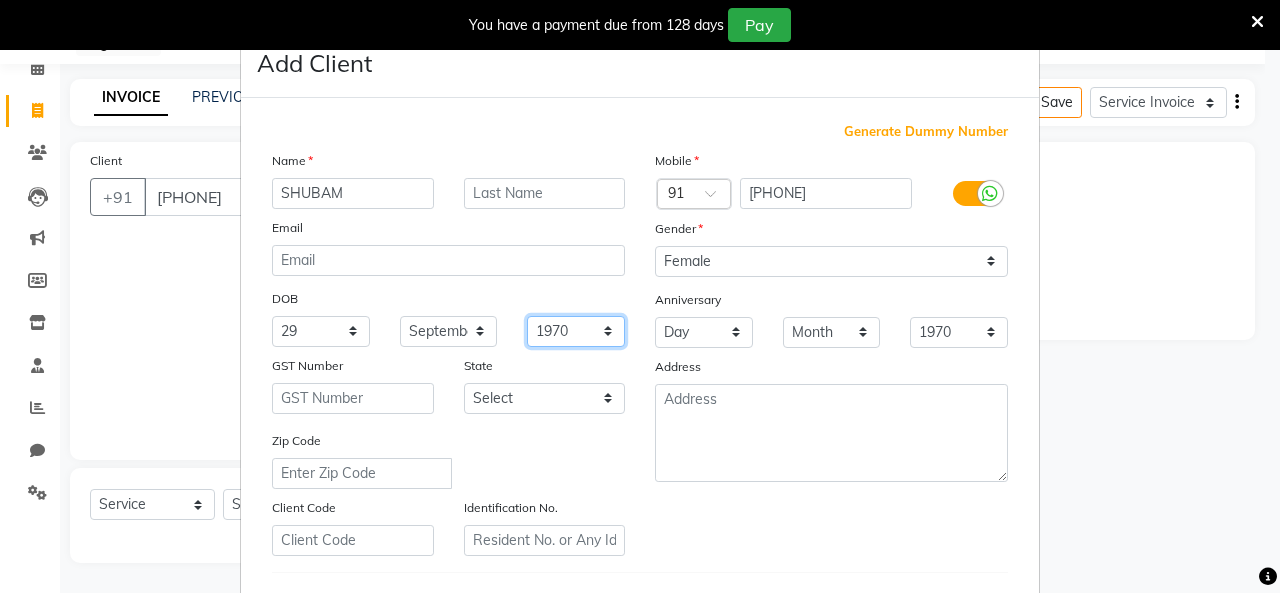 click on "1940 1941 1942 1943 1944 1945 1946 1947 1948 1949 1950 1951 1952 1953 1954 1955 1956 1957 1958 1959 1960 1961 1962 1963 1964 1965 1966 1967 1968 1969 1970 1971 1972 1973 1974 1975 1976 1977 1978 1979 1980 1981 1982 1983 1984 1985 1986 1987 1988 1989 1990 1991 1992 1993 1994 1995 1996 1997 1998 1999 2000 2001 2002 2003 2004 2005 2006 2007 2008 2009 2010 2011 2012 2013 2014 2015 2016 2017 2018 2019 2020 2021 2022 2023 2024" at bounding box center [576, 331] 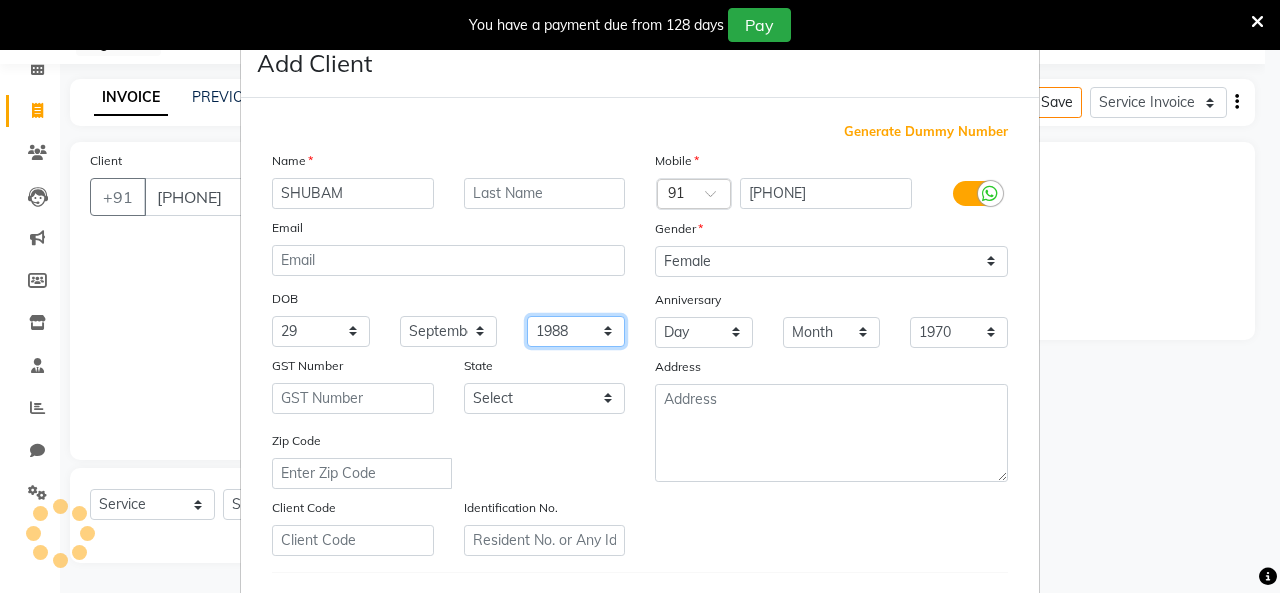 click on "1940 1941 1942 1943 1944 1945 1946 1947 1948 1949 1950 1951 1952 1953 1954 1955 1956 1957 1958 1959 1960 1961 1962 1963 1964 1965 1966 1967 1968 1969 1970 1971 1972 1973 1974 1975 1976 1977 1978 1979 1980 1981 1982 1983 1984 1985 1986 1987 1988 1989 1990 1991 1992 1993 1994 1995 1996 1997 1998 1999 2000 2001 2002 2003 2004 2005 2006 2007 2008 2009 2010 2011 2012 2013 2014 2015 2016 2017 2018 2019 2020 2021 2022 2023 2024" at bounding box center [576, 331] 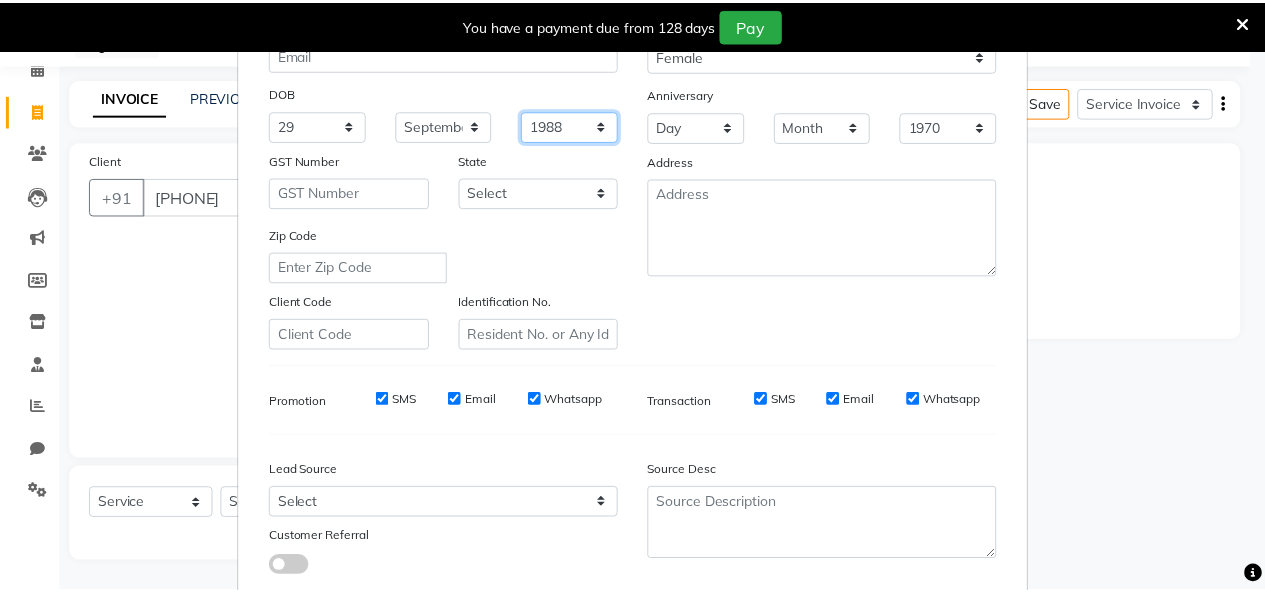 scroll, scrollTop: 330, scrollLeft: 0, axis: vertical 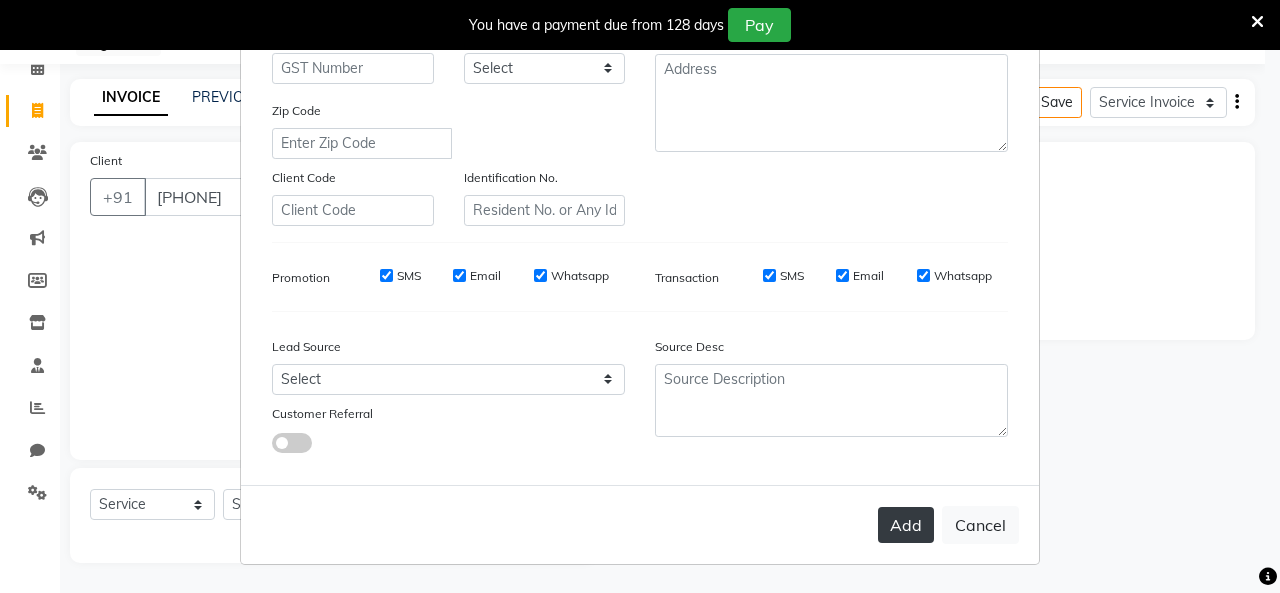 click on "Add" at bounding box center (906, 525) 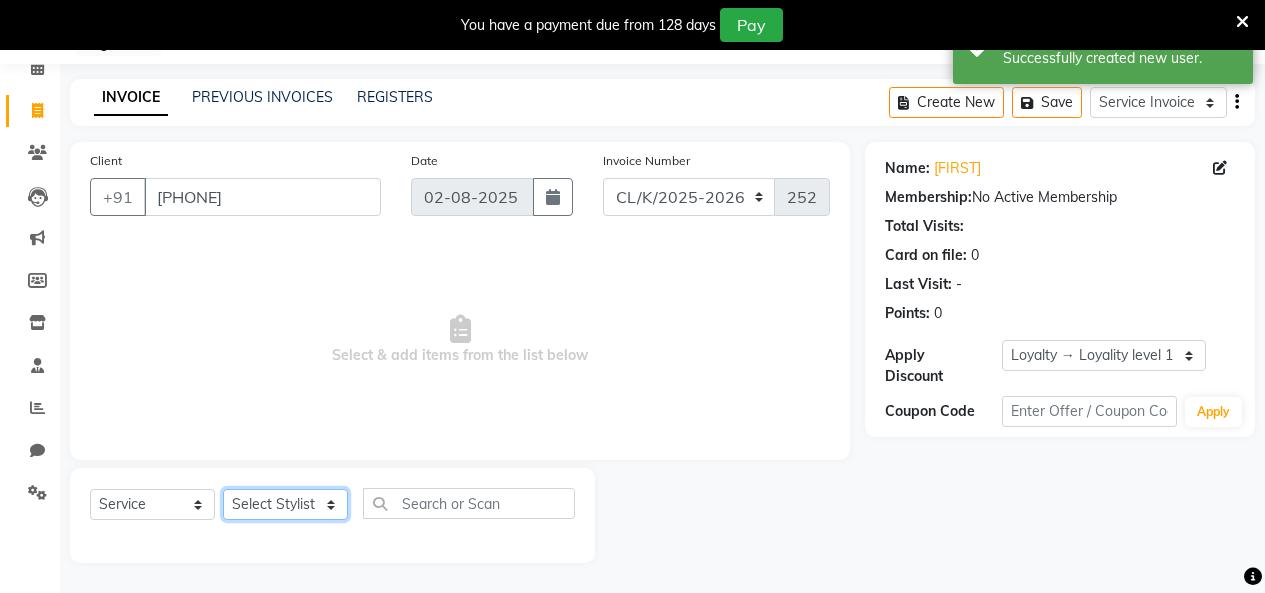 click on "Select Stylist Admin Admin AKHIL ANKUSH Colour Lounge, Kabir Park Colour Lounge, Kabir Park divyansh  Jaswinder singh guard JATIN JOHN JONEY LUXMI NAVDEEP KAUR NITI PARAMJIT PARAS KHATNAVLIA priya  priyanka  Rakesh sapna  SUMAN VANDANA SHARMA VISHAL" 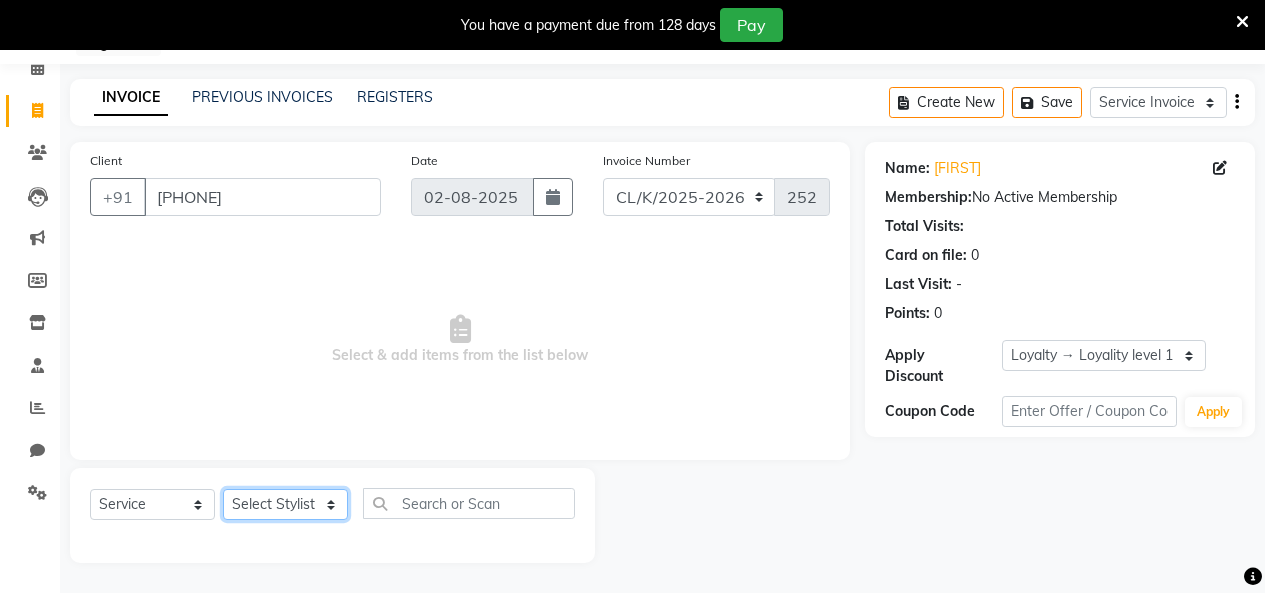 click on "Select Stylist Admin Admin AKHIL ANKUSH Colour Lounge, Kabir Park Colour Lounge, Kabir Park divyansh  Jaswinder singh guard JATIN JOHN JONEY LUXMI NAVDEEP KAUR NITI PARAMJIT PARAS KHATNAVLIA priya  priyanka  Rakesh sapna  SUMAN VANDANA SHARMA VISHAL" 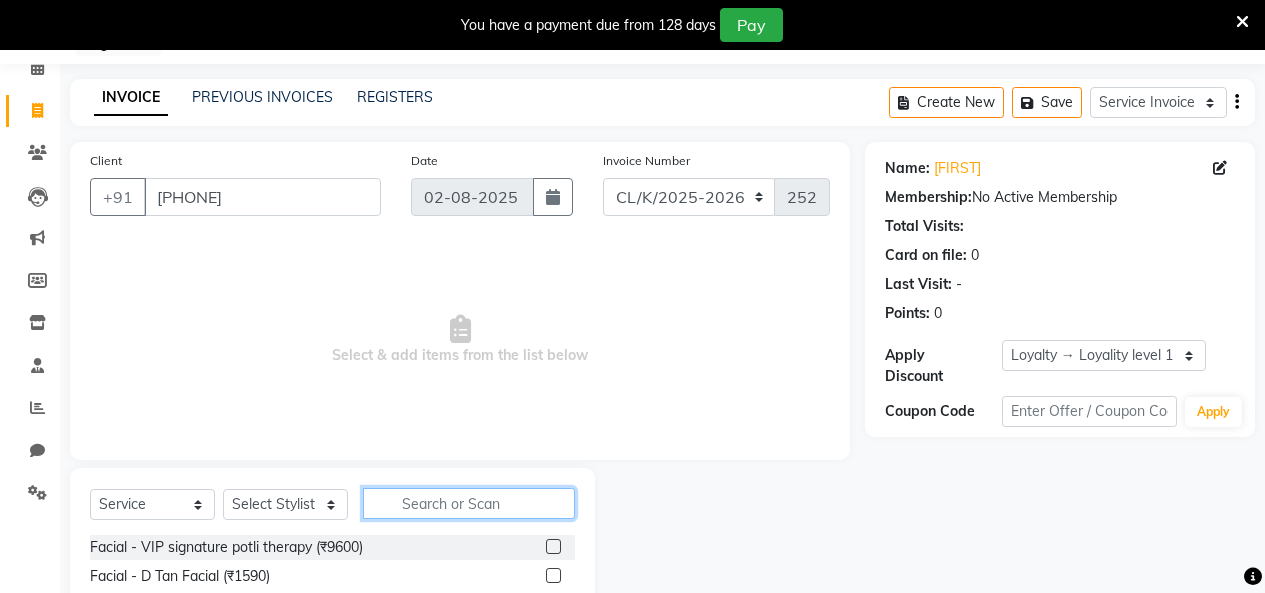 click 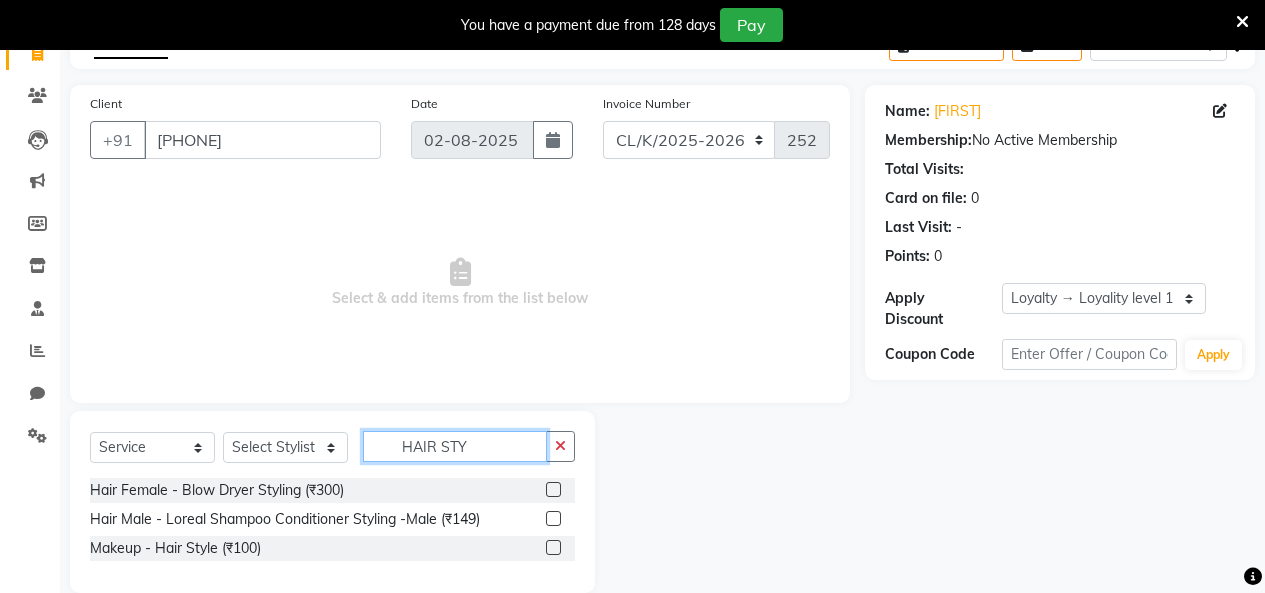 scroll, scrollTop: 172, scrollLeft: 0, axis: vertical 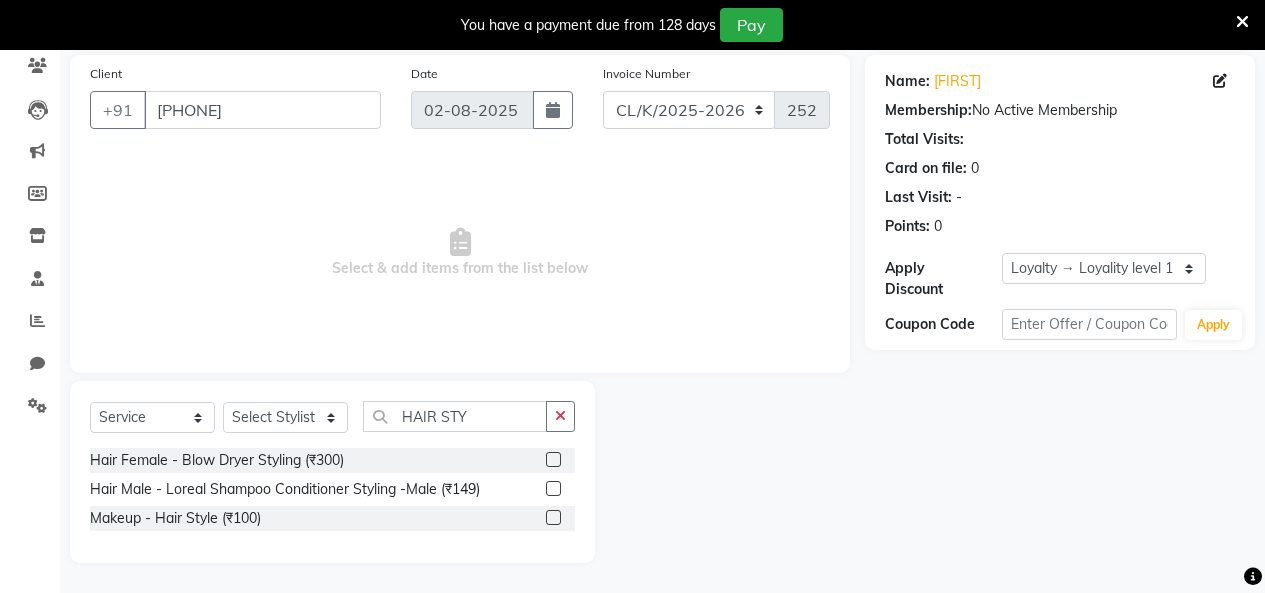 click 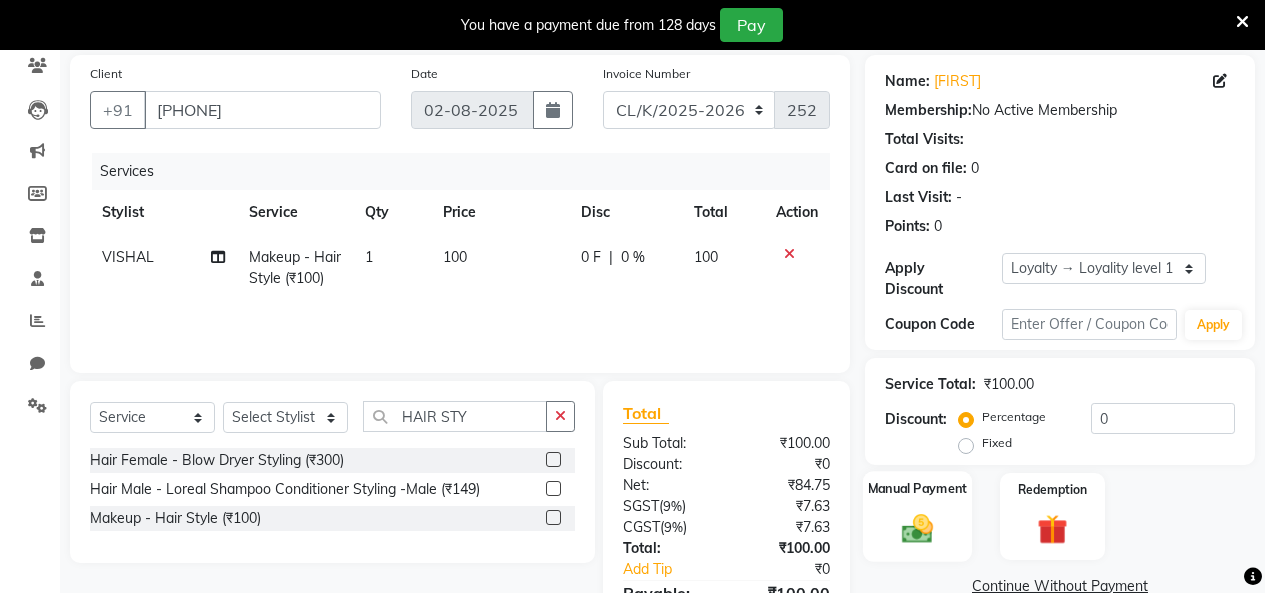 click on "Manual Payment" 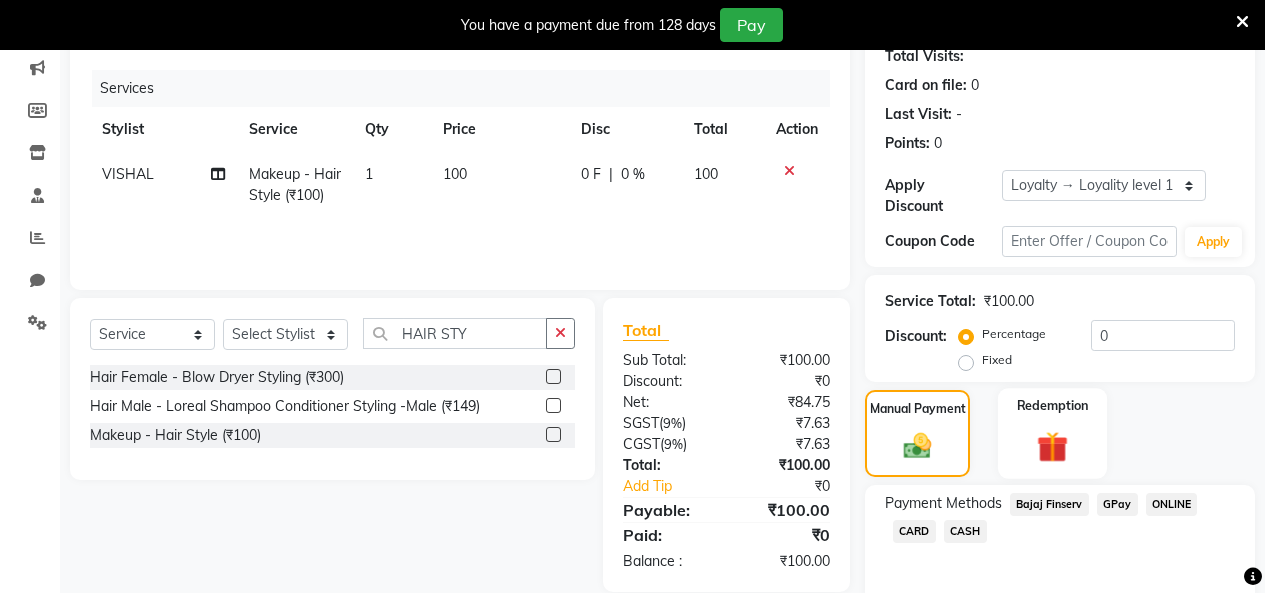 scroll, scrollTop: 322, scrollLeft: 0, axis: vertical 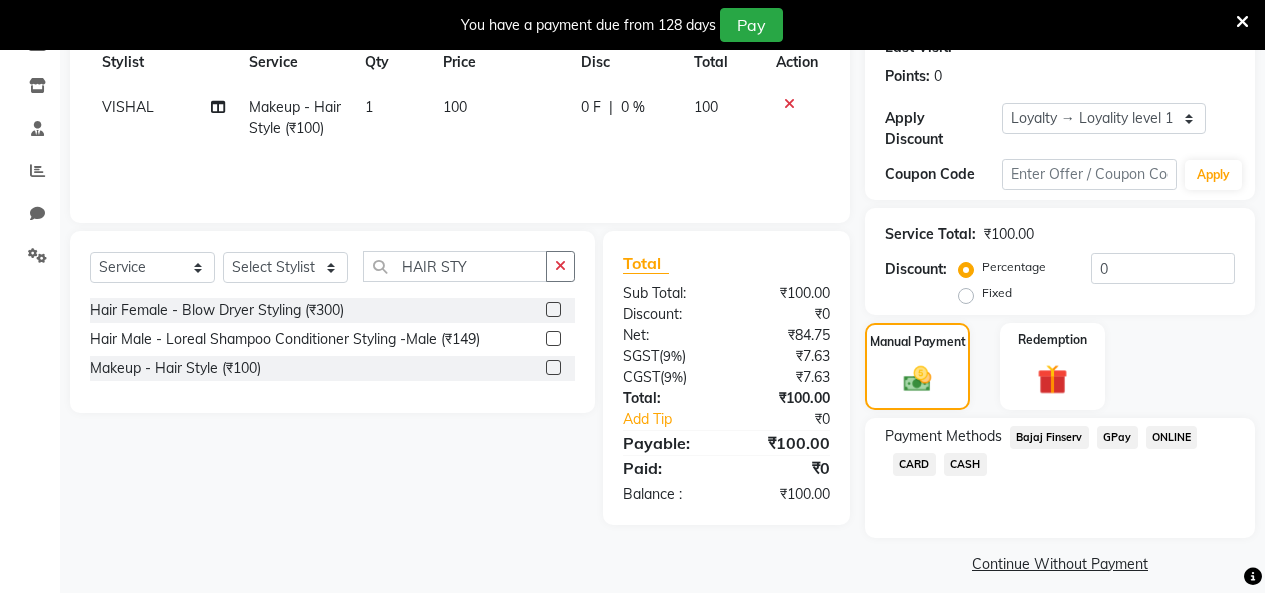 click on "GPay" 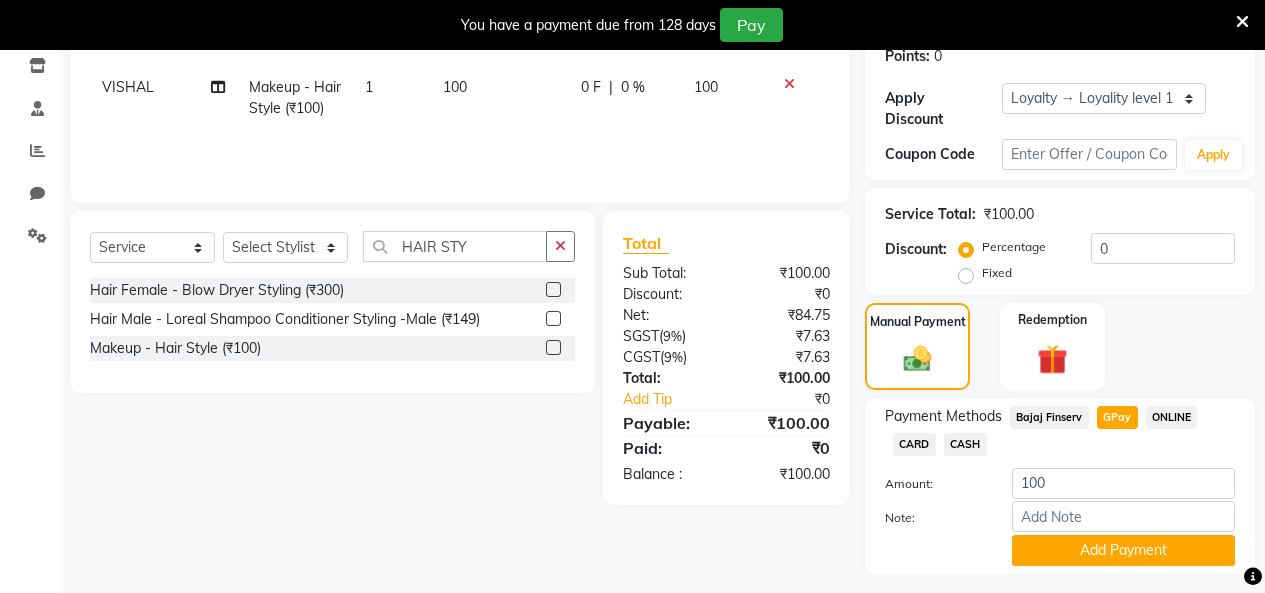 scroll, scrollTop: 378, scrollLeft: 0, axis: vertical 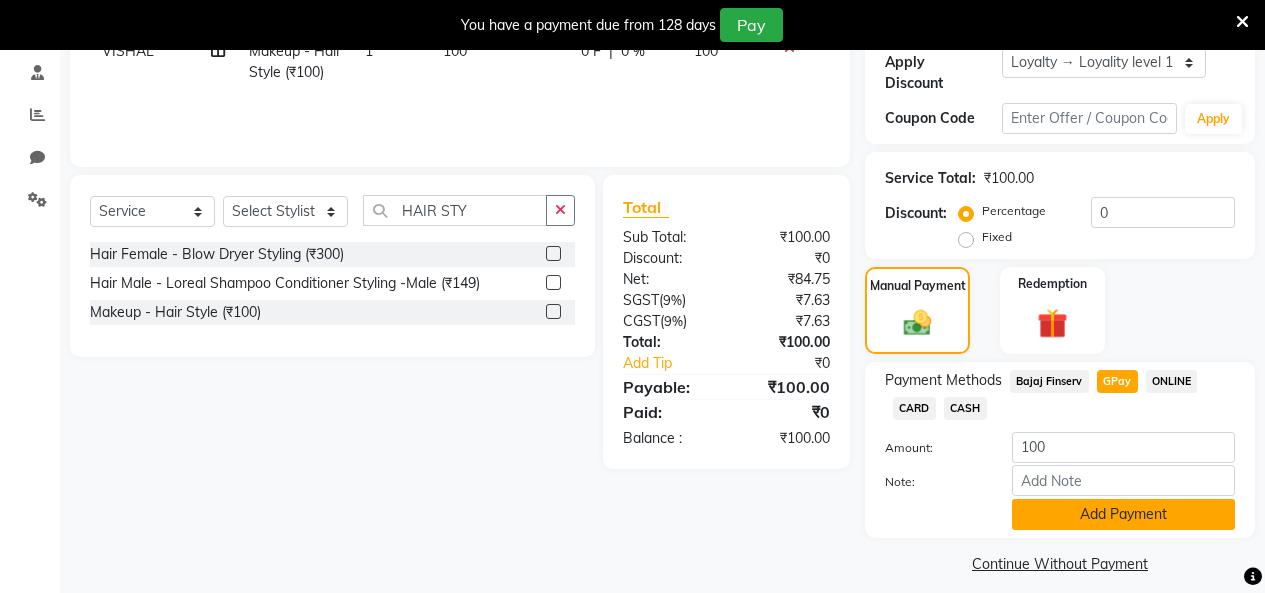 click on "Add Payment" 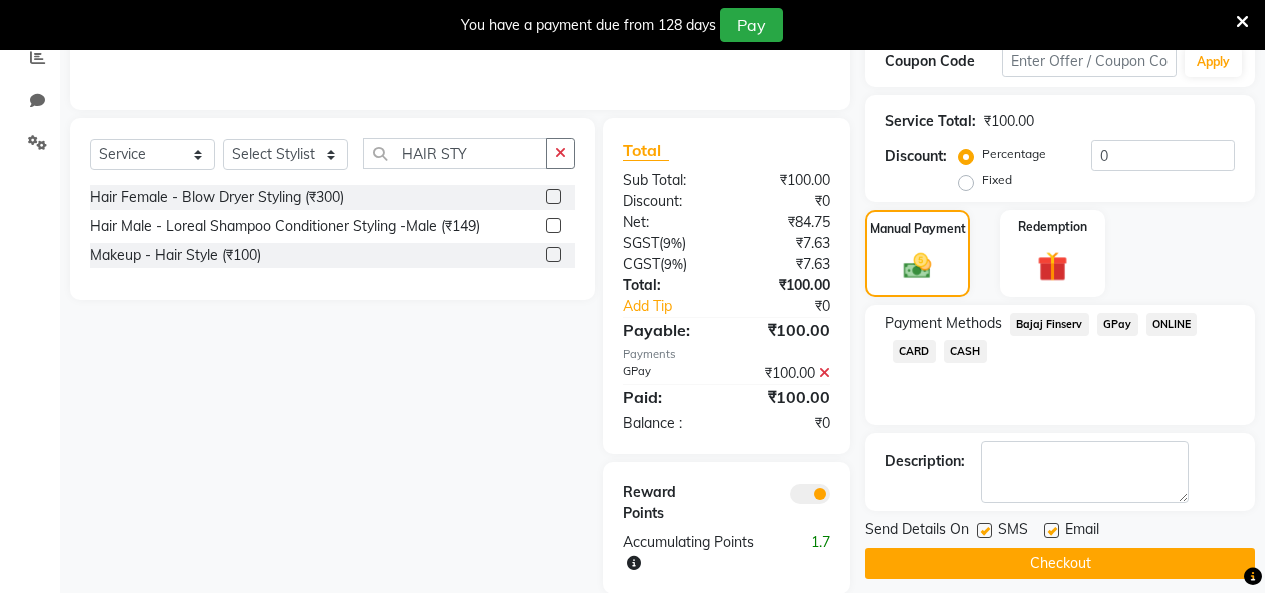 scroll, scrollTop: 466, scrollLeft: 0, axis: vertical 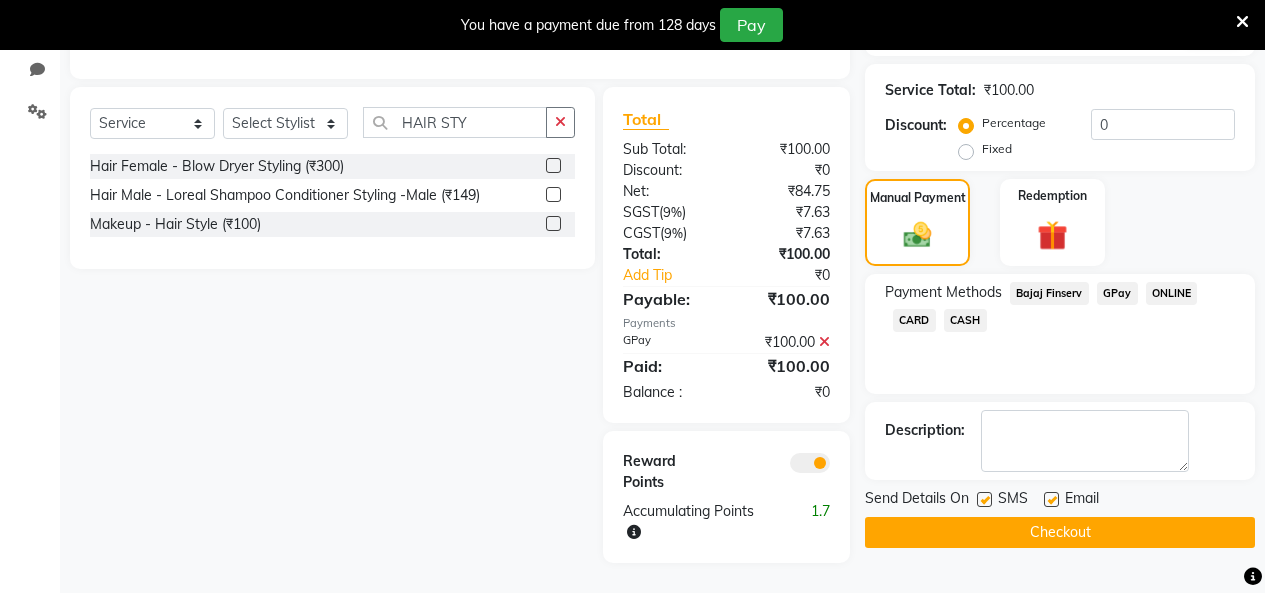 click on "Checkout" 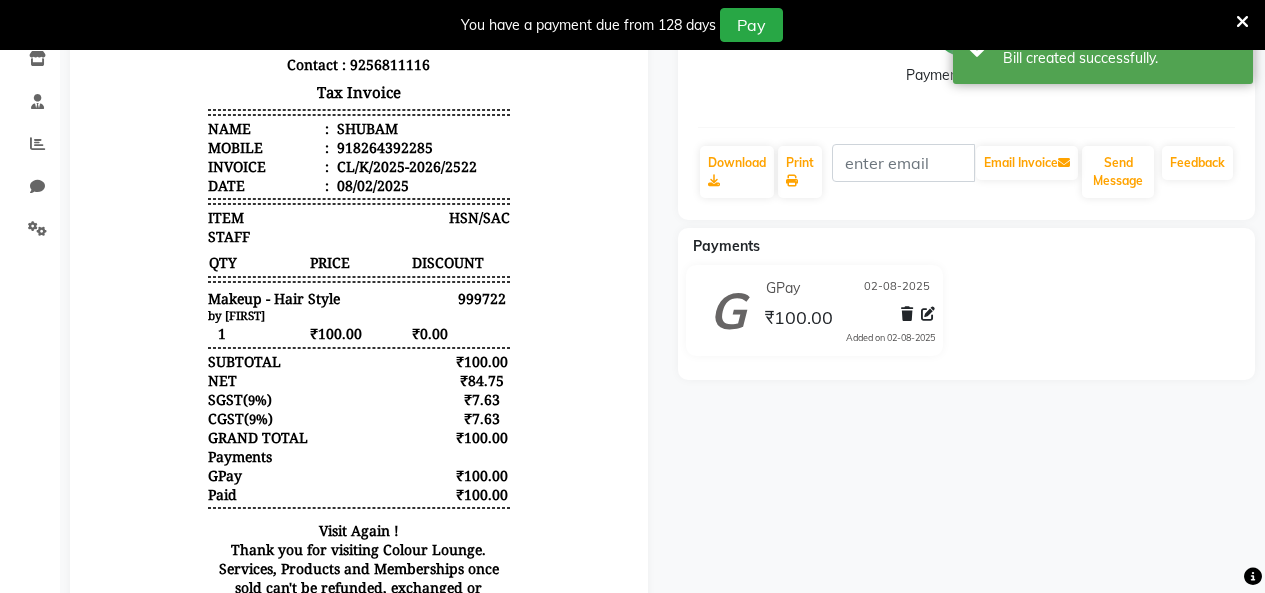 scroll, scrollTop: 166, scrollLeft: 0, axis: vertical 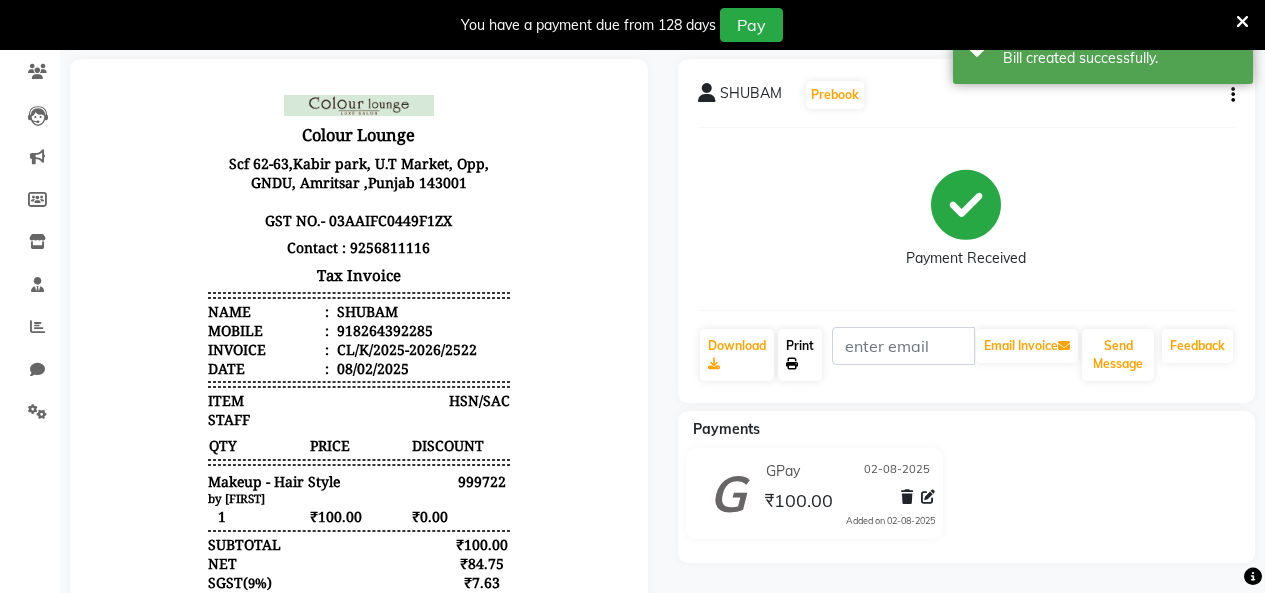 click 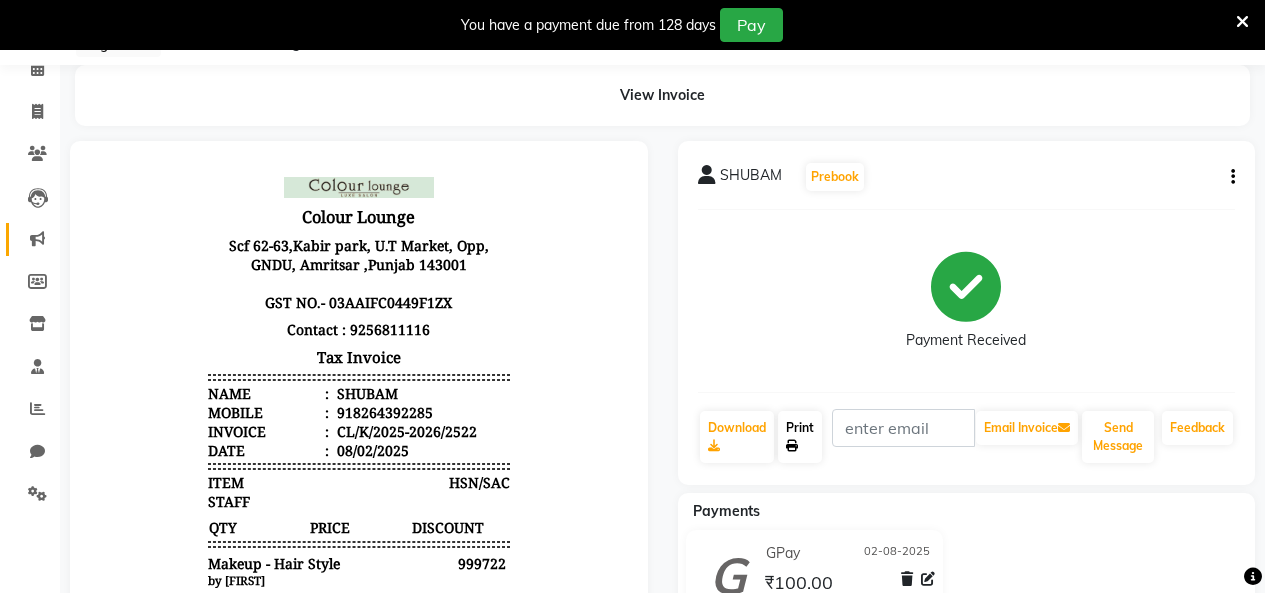 scroll, scrollTop: 0, scrollLeft: 0, axis: both 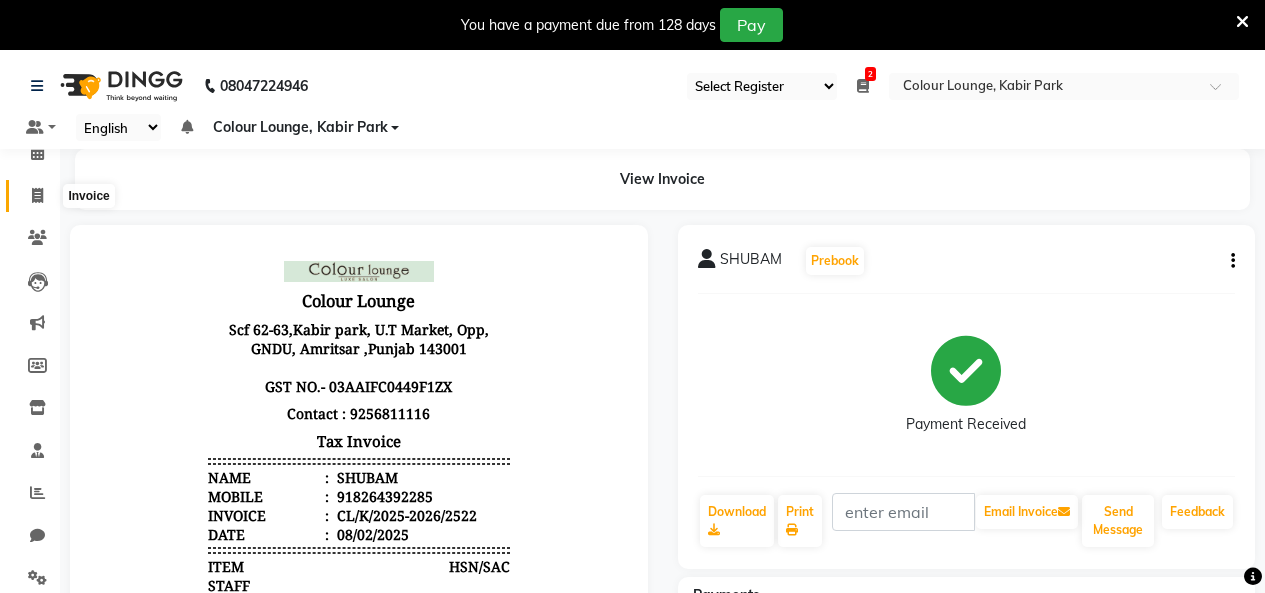 click 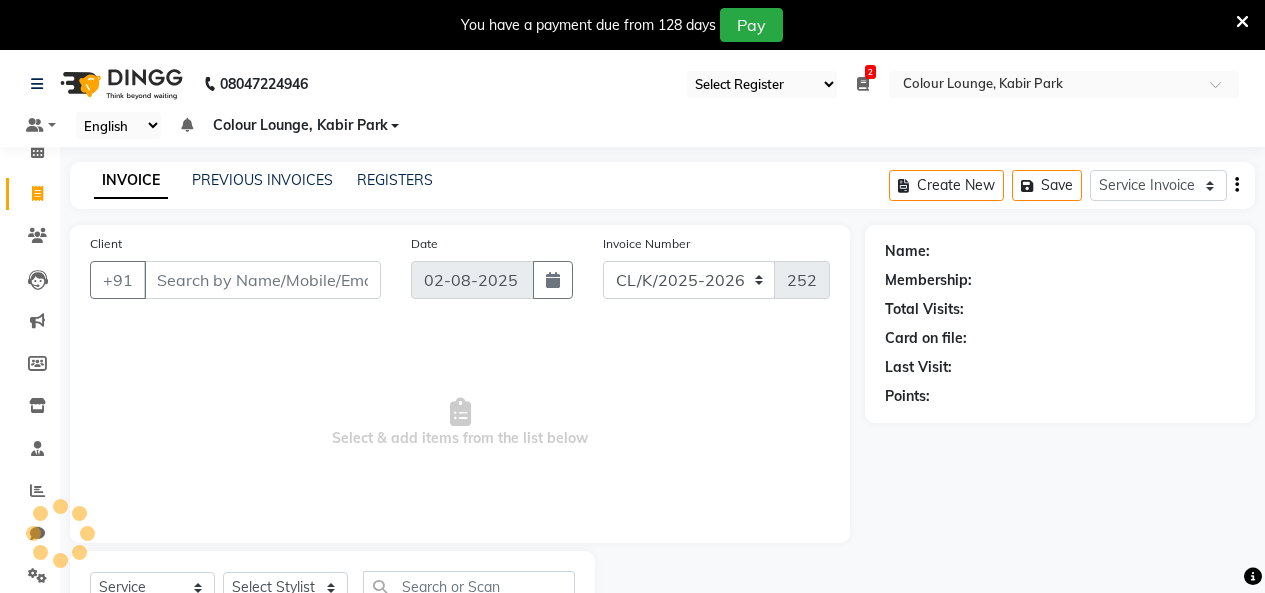 scroll, scrollTop: 85, scrollLeft: 0, axis: vertical 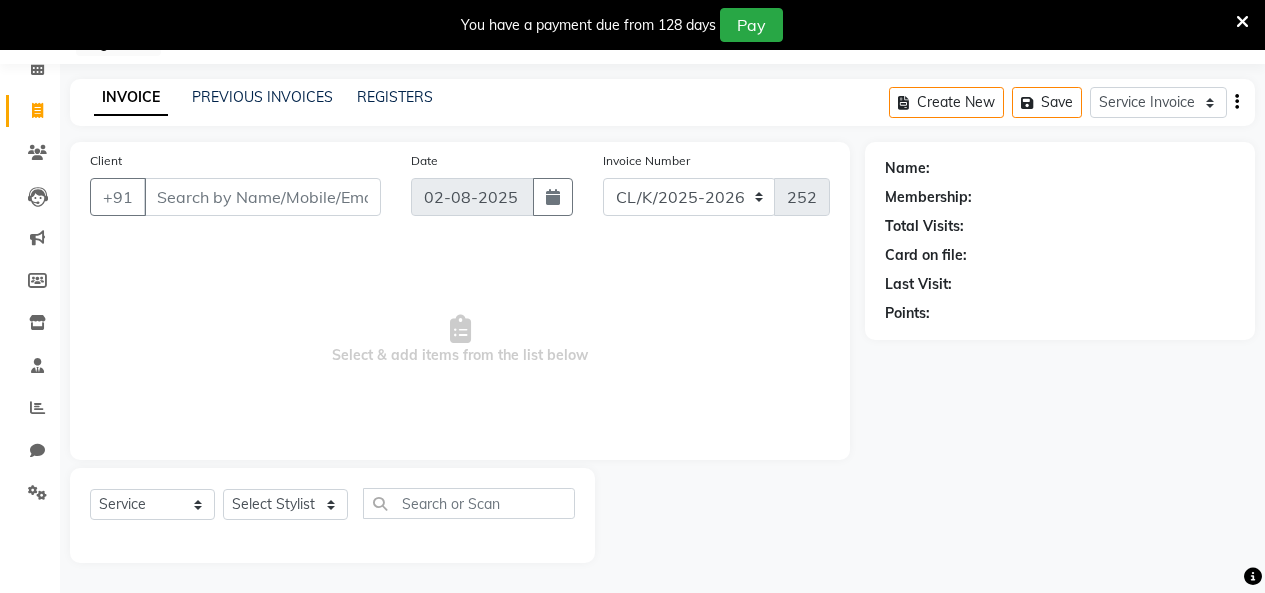 click on "Client" at bounding box center (262, 197) 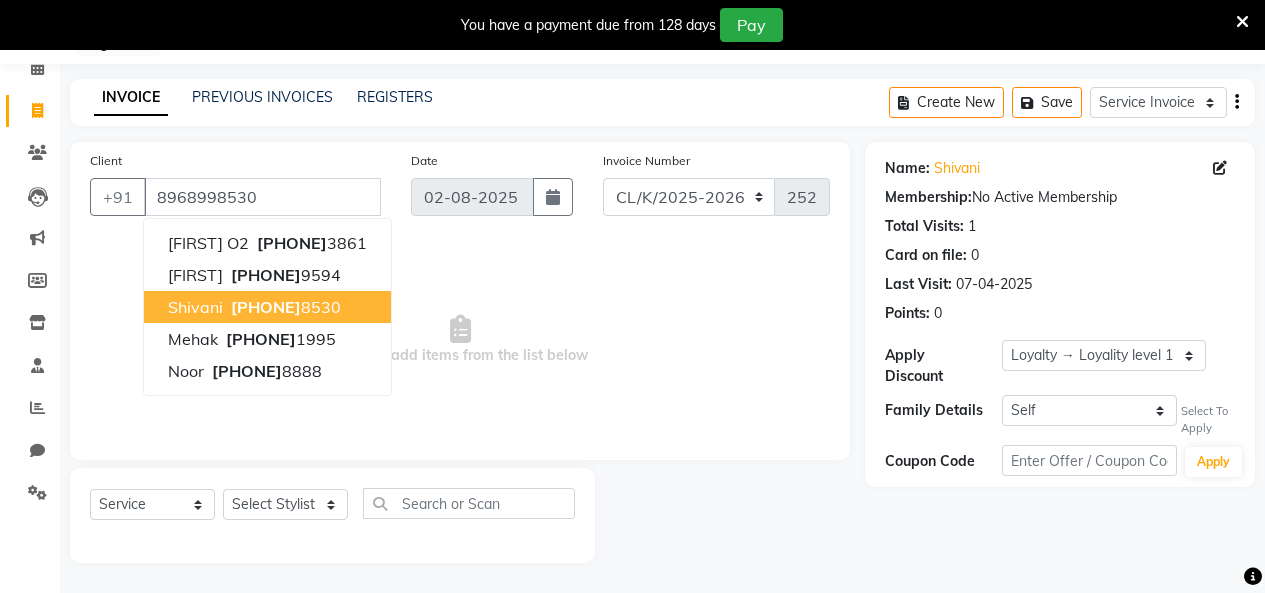 click on "896899" at bounding box center (266, 307) 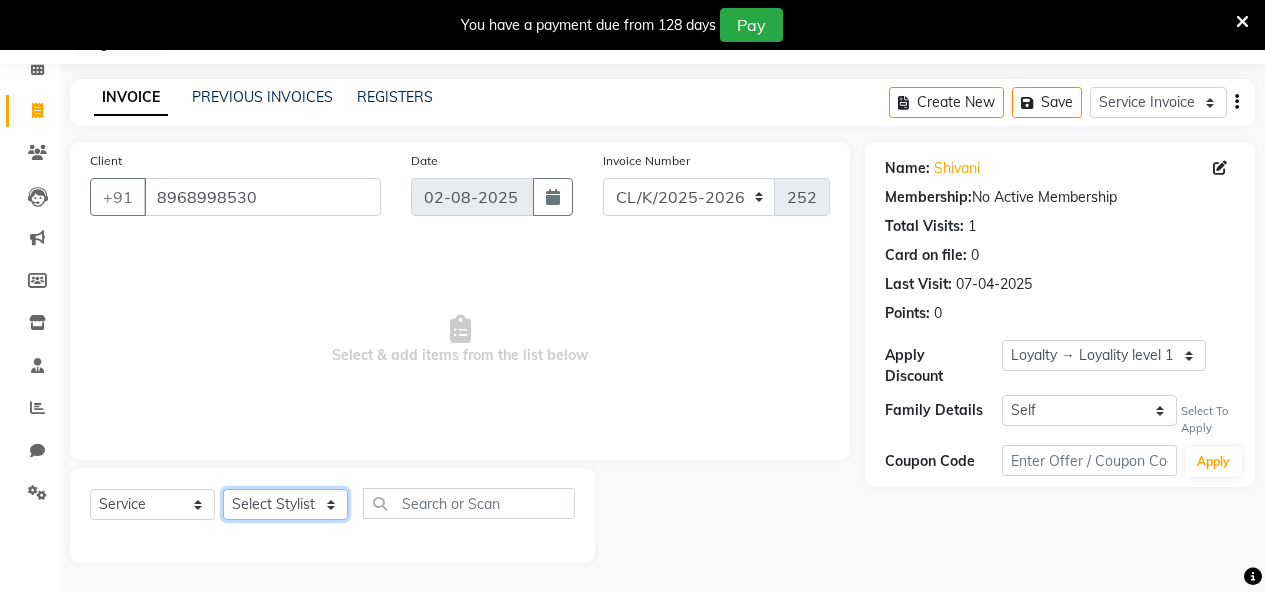 click on "Select Stylist Admin Admin AKHIL ANKUSH Colour Lounge, Kabir Park Colour Lounge, Kabir Park divyansh  Jaswinder singh guard JATIN JOHN JONEY LUXMI NAVDEEP KAUR NITI PARAMJIT PARAS KHATNAVLIA priya  priyanka  Rakesh sapna  SUMAN VANDANA SHARMA VISHAL" 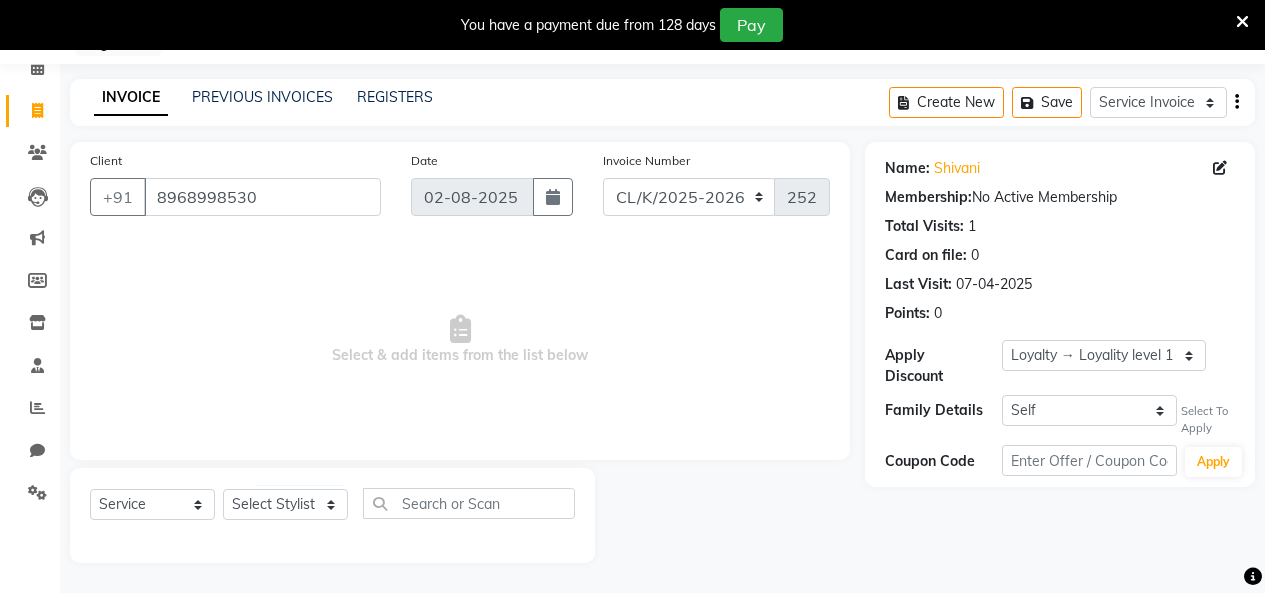 click on "Select & add items from the list below" at bounding box center [460, 340] 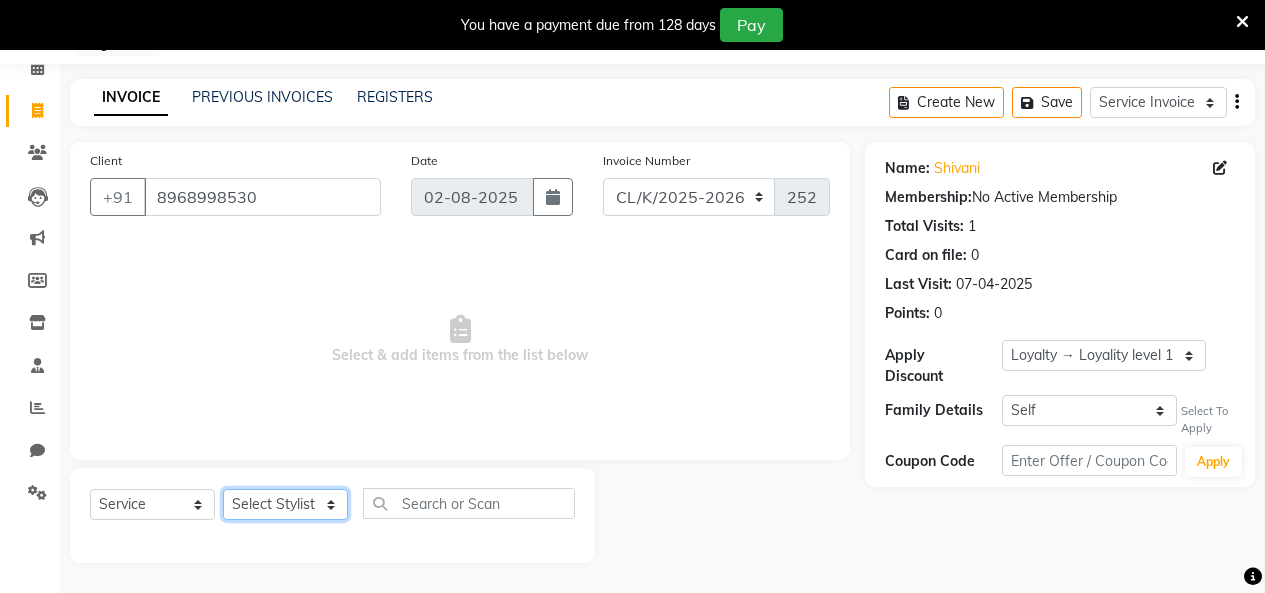 drag, startPoint x: 267, startPoint y: 507, endPoint x: 274, endPoint y: 491, distance: 17.464249 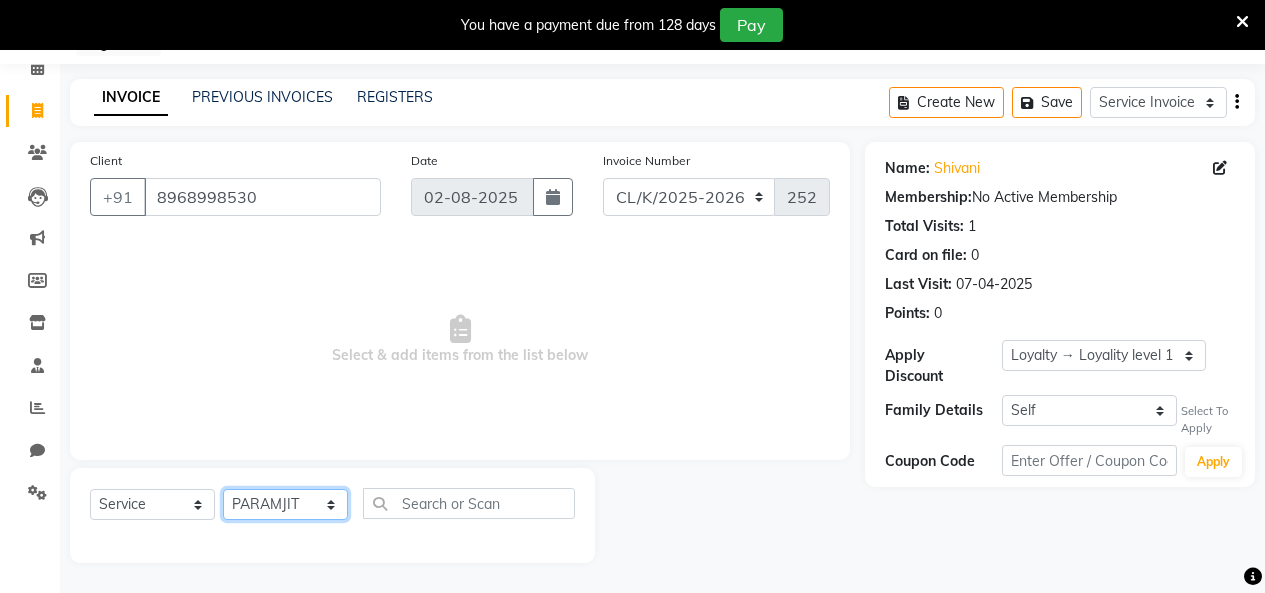 click on "Select Stylist Admin Admin AKHIL ANKUSH Colour Lounge, Kabir Park Colour Lounge, Kabir Park divyansh  Jaswinder singh guard JATIN JOHN JONEY LUXMI NAVDEEP KAUR NITI PARAMJIT PARAS KHATNAVLIA priya  priyanka  Rakesh sapna  SUMAN VANDANA SHARMA VISHAL" 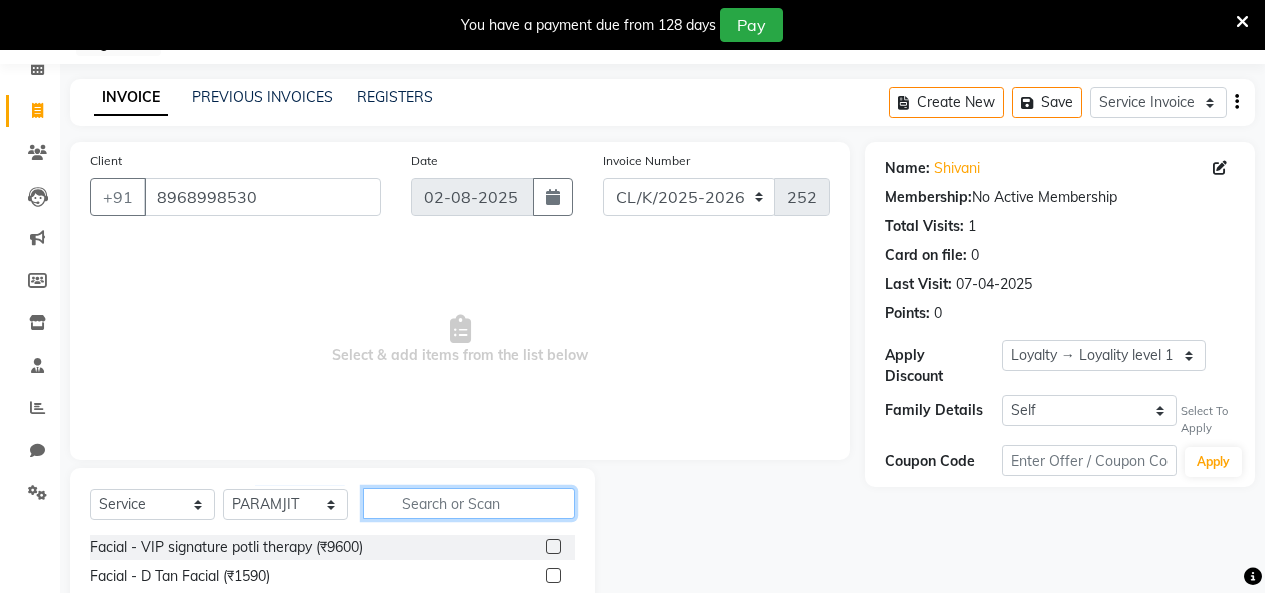click 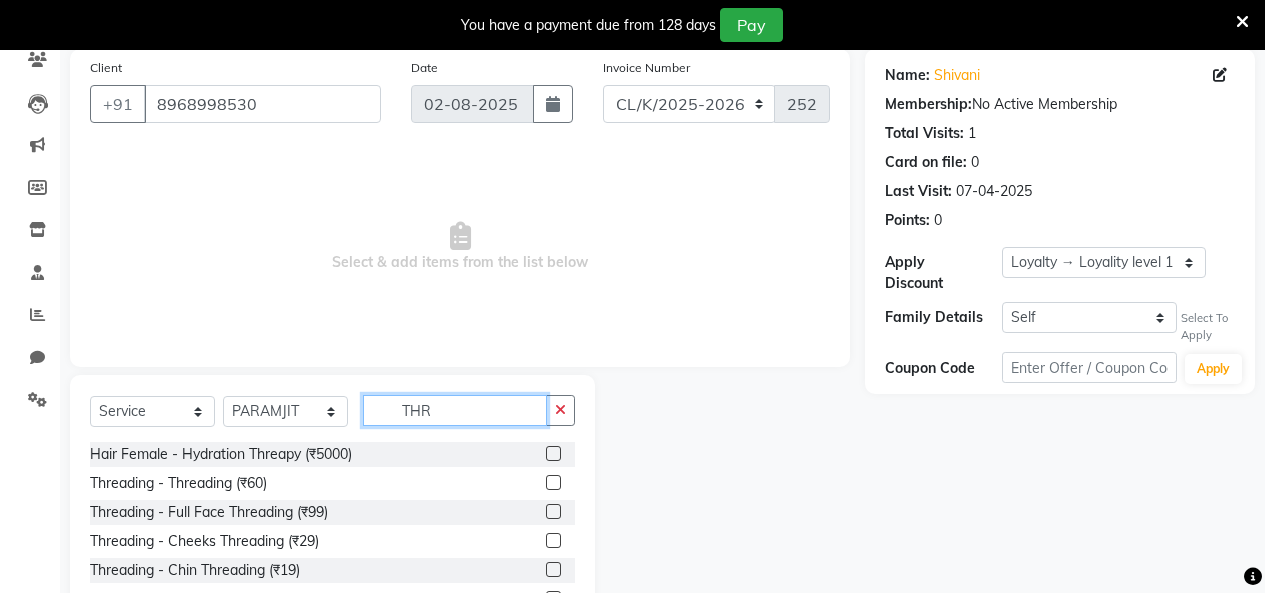 scroll, scrollTop: 285, scrollLeft: 0, axis: vertical 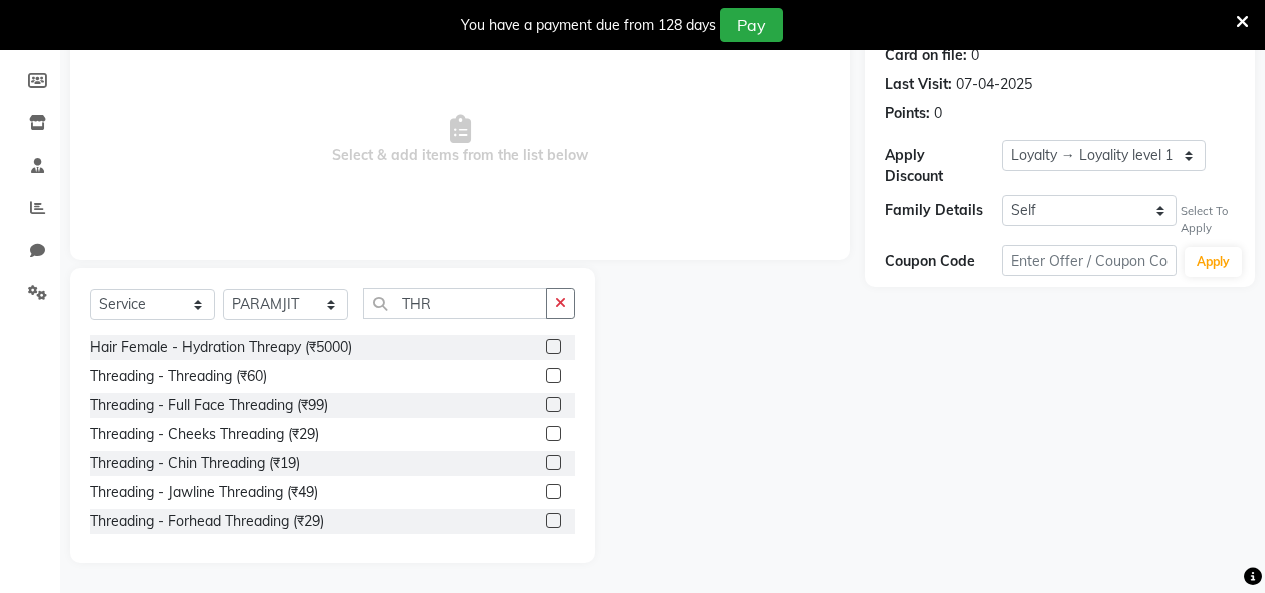 click 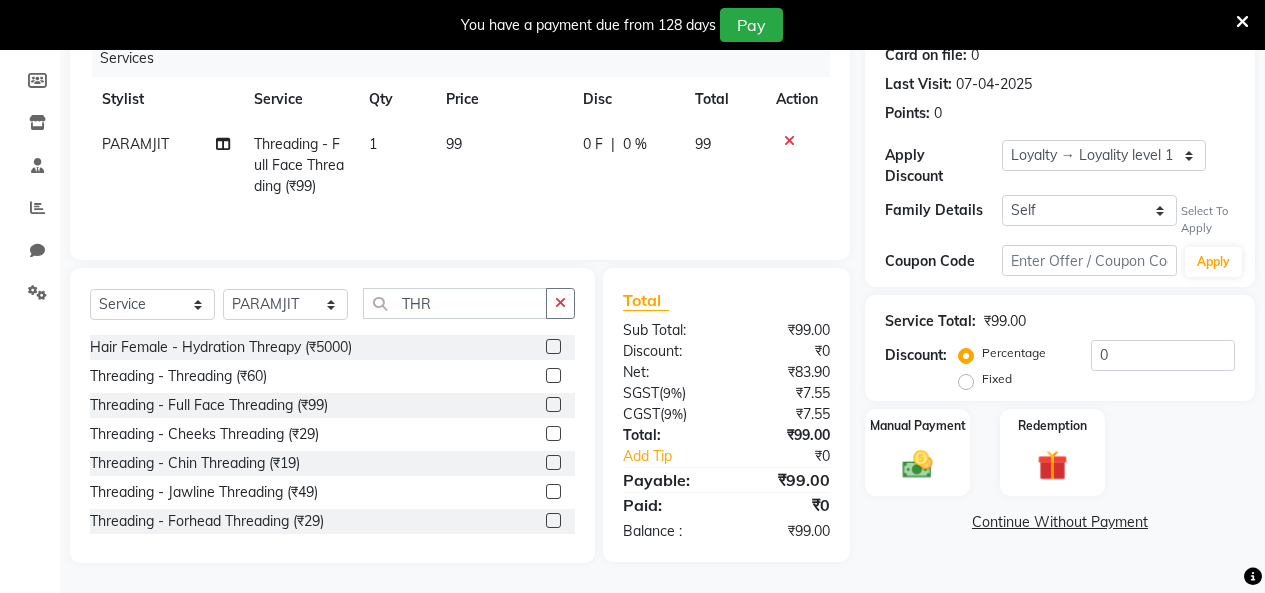 click on "99" 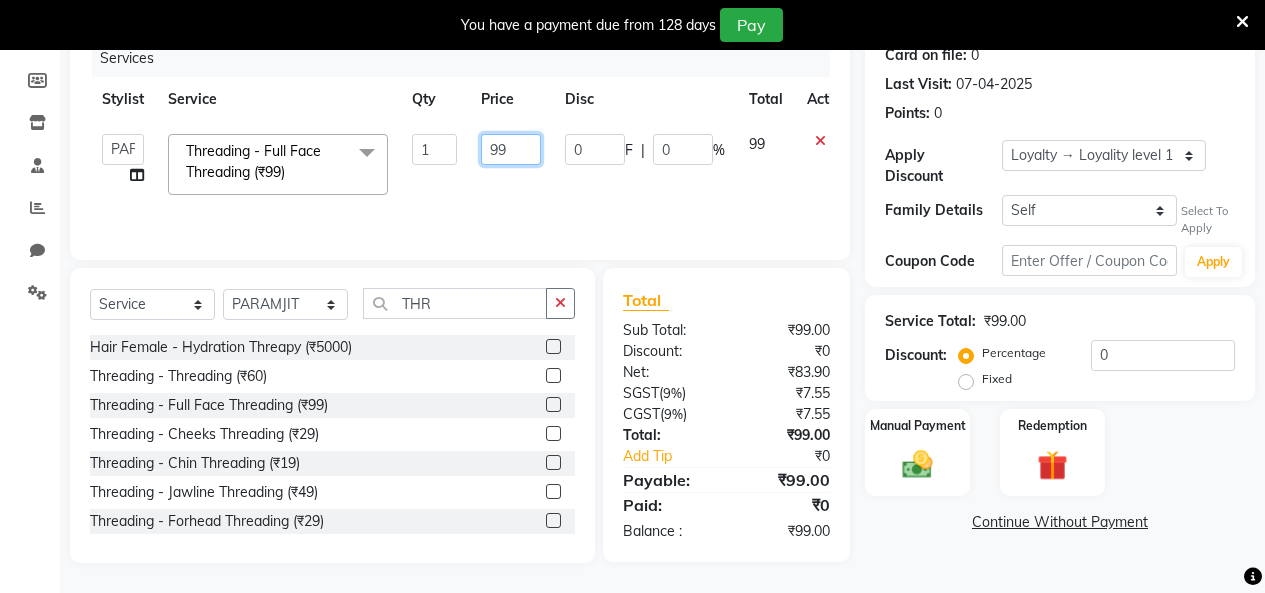 click on "99" 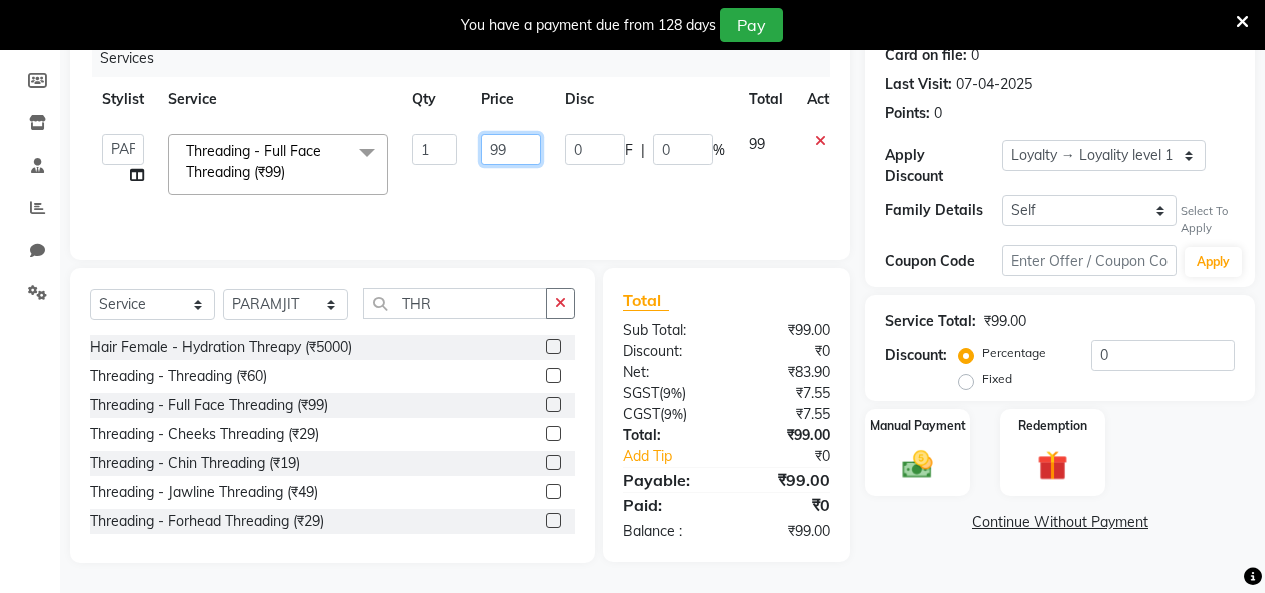 click on "99" 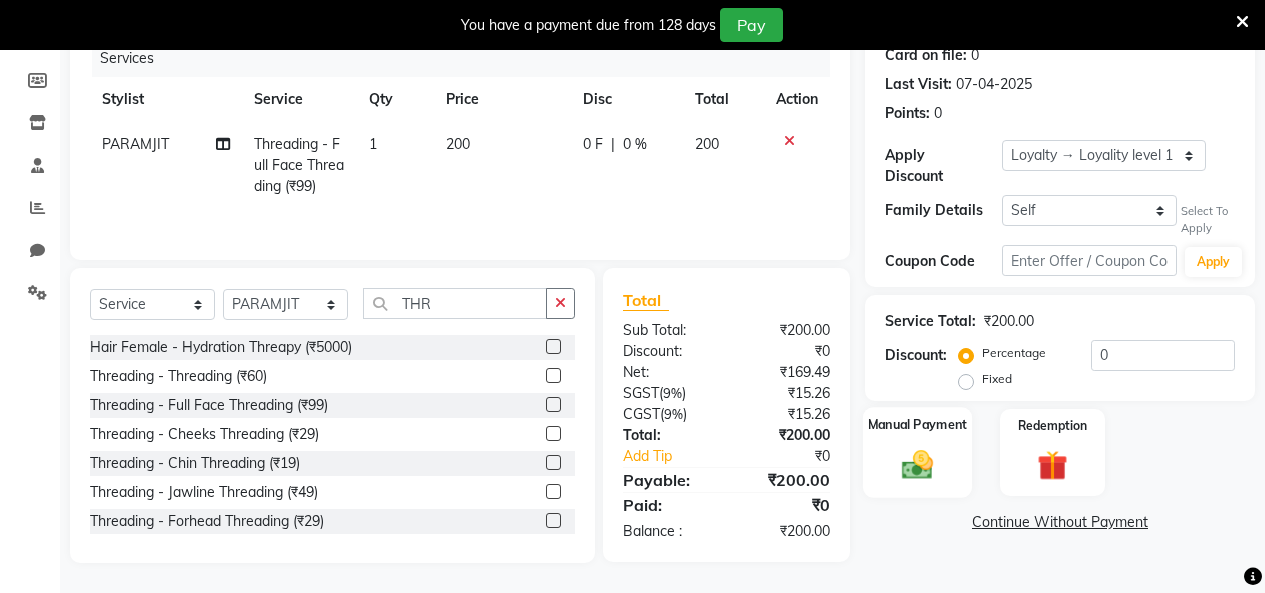 click 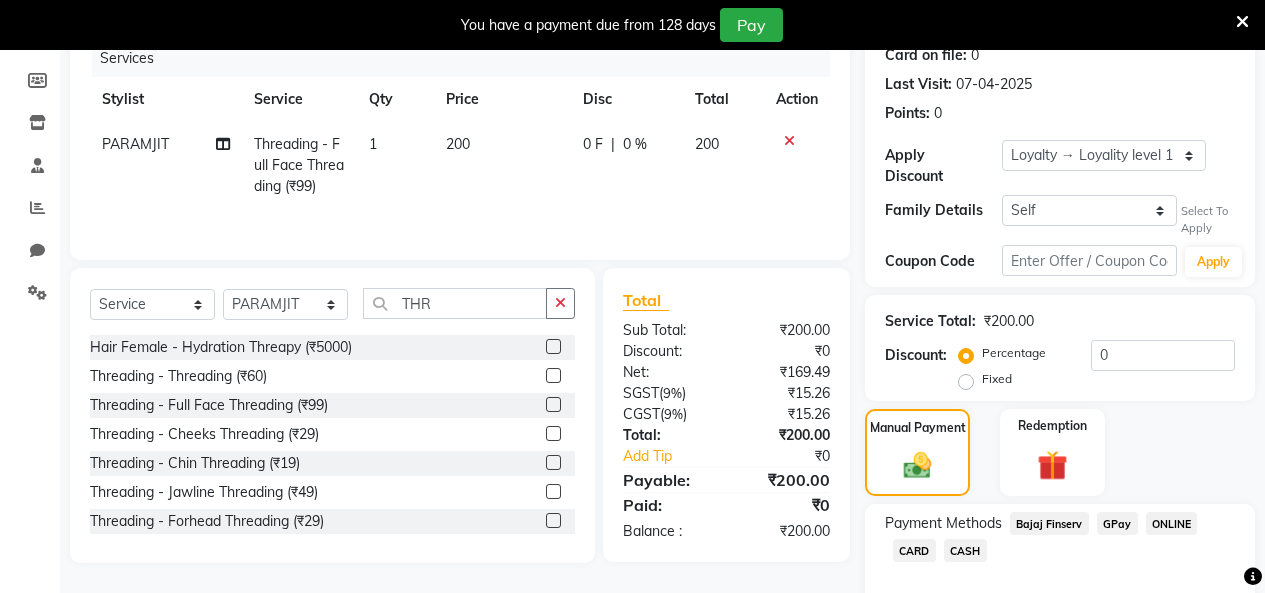 click on "CASH" 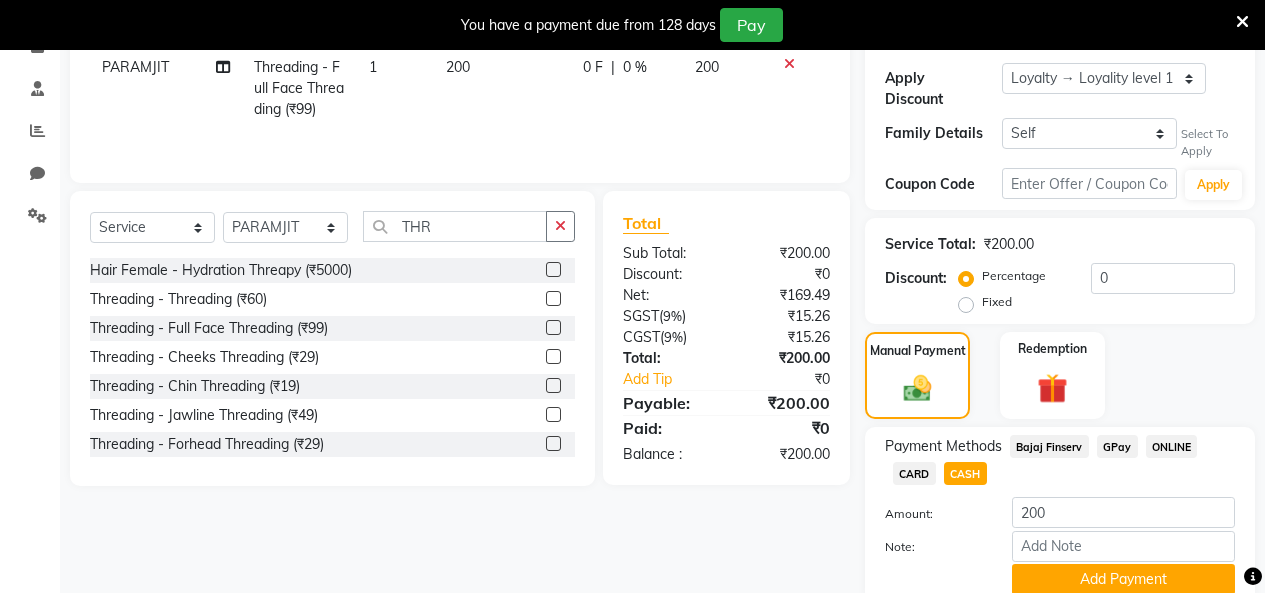 scroll, scrollTop: 427, scrollLeft: 0, axis: vertical 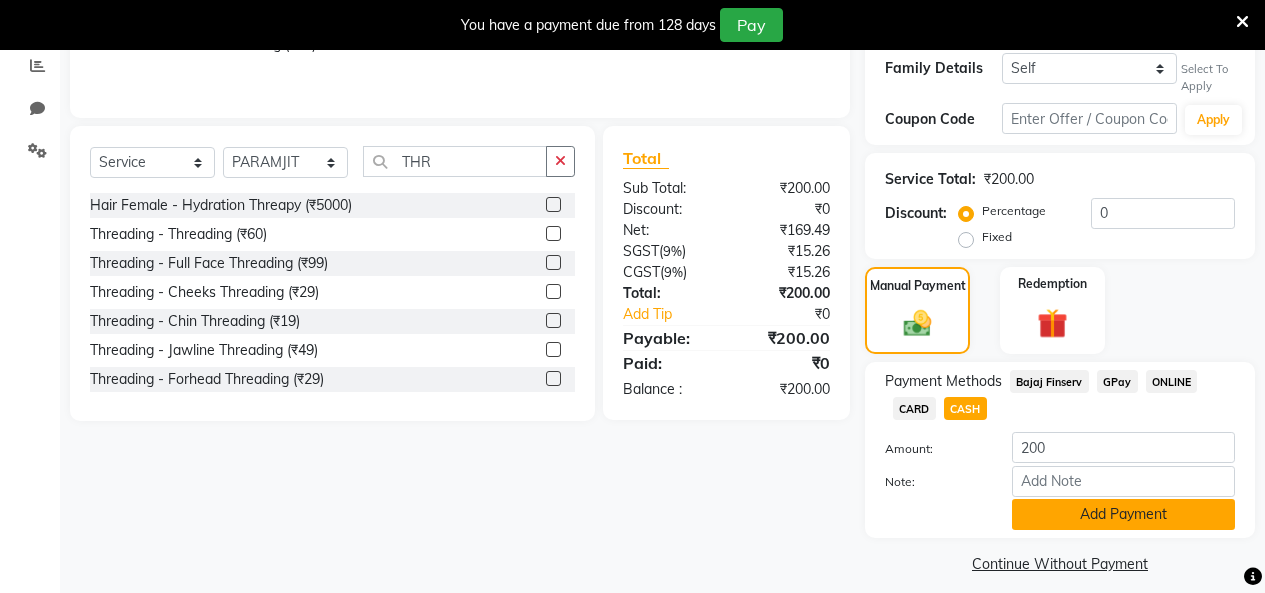click on "Add Payment" 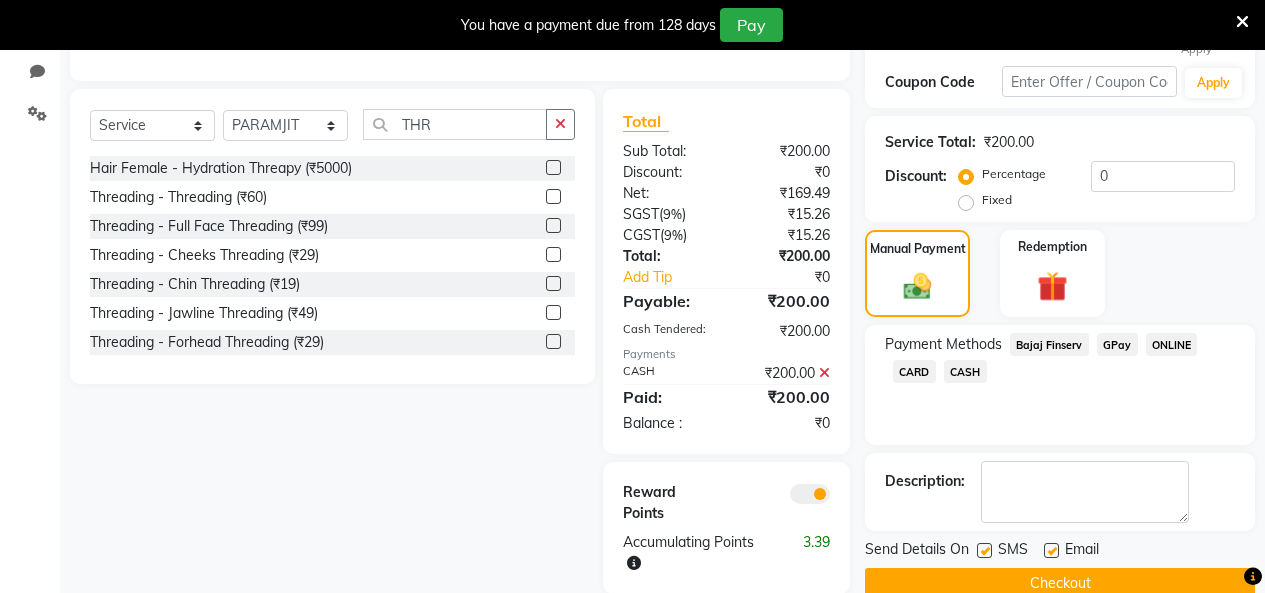 scroll, scrollTop: 495, scrollLeft: 0, axis: vertical 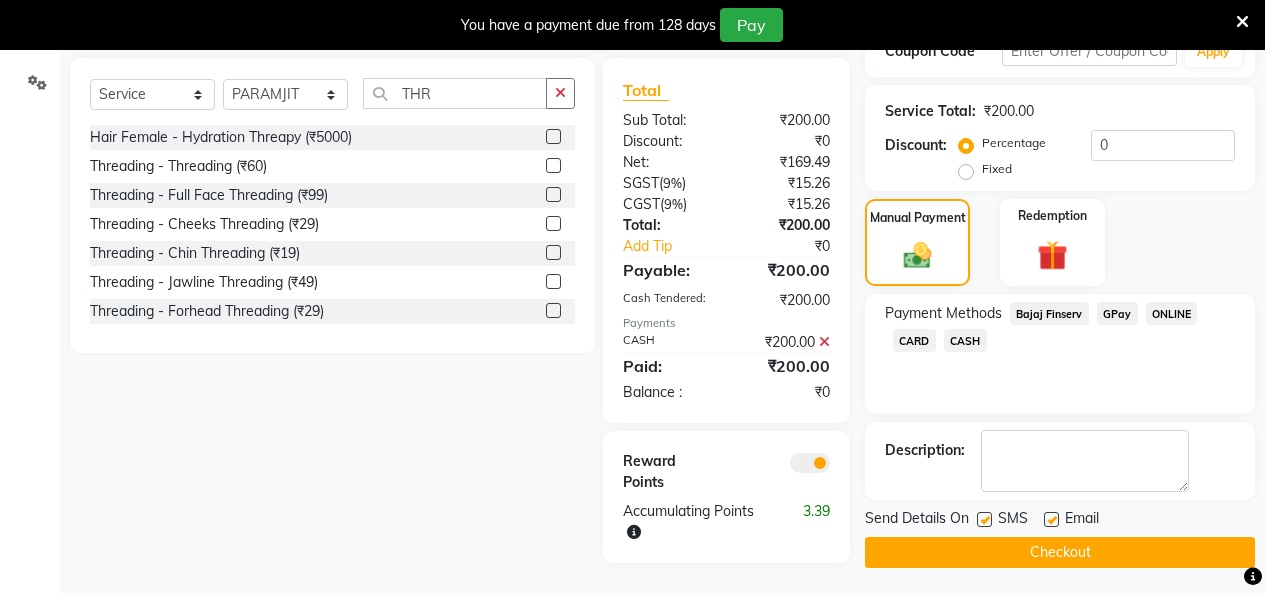 click on "Checkout" 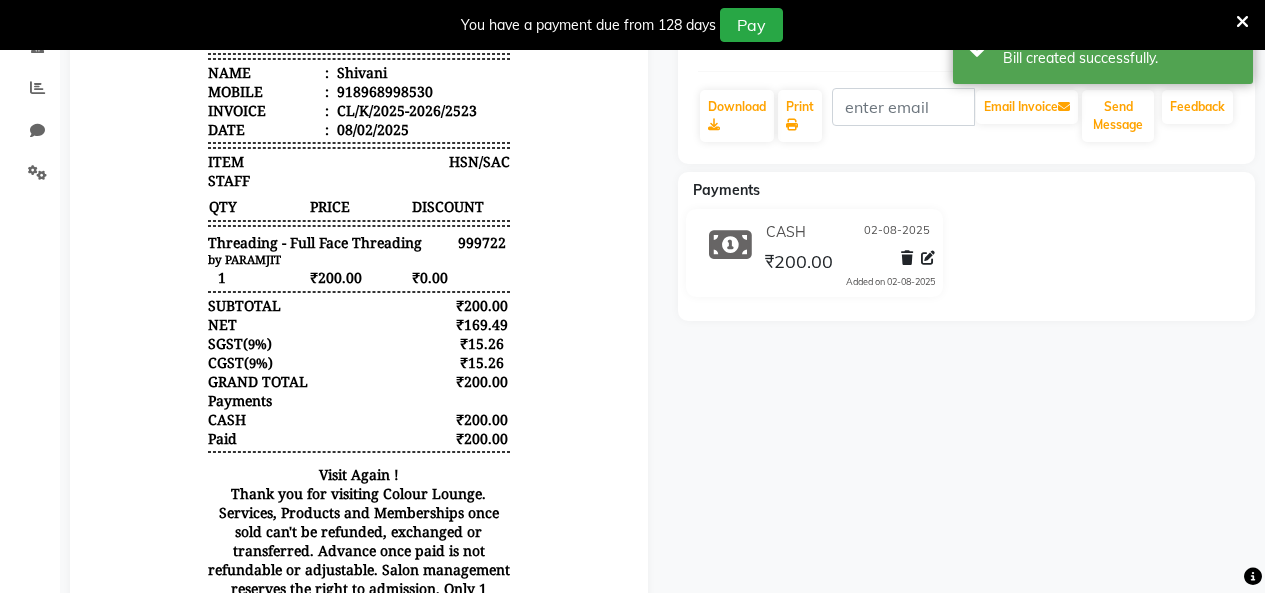 scroll, scrollTop: 295, scrollLeft: 0, axis: vertical 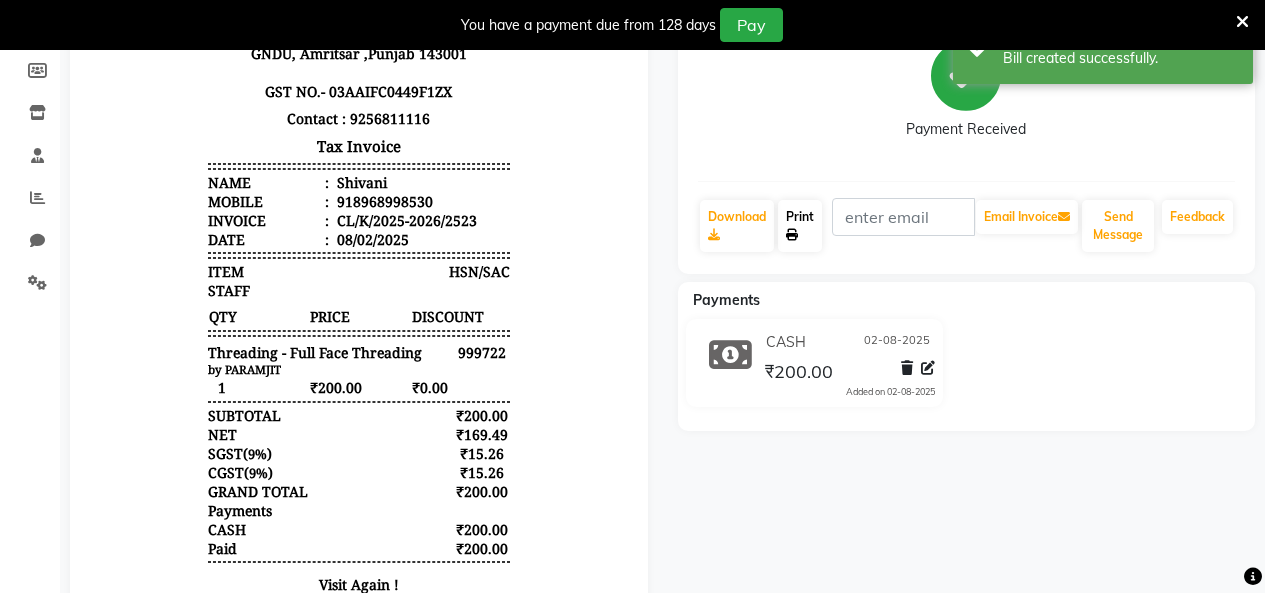 click on "Print" 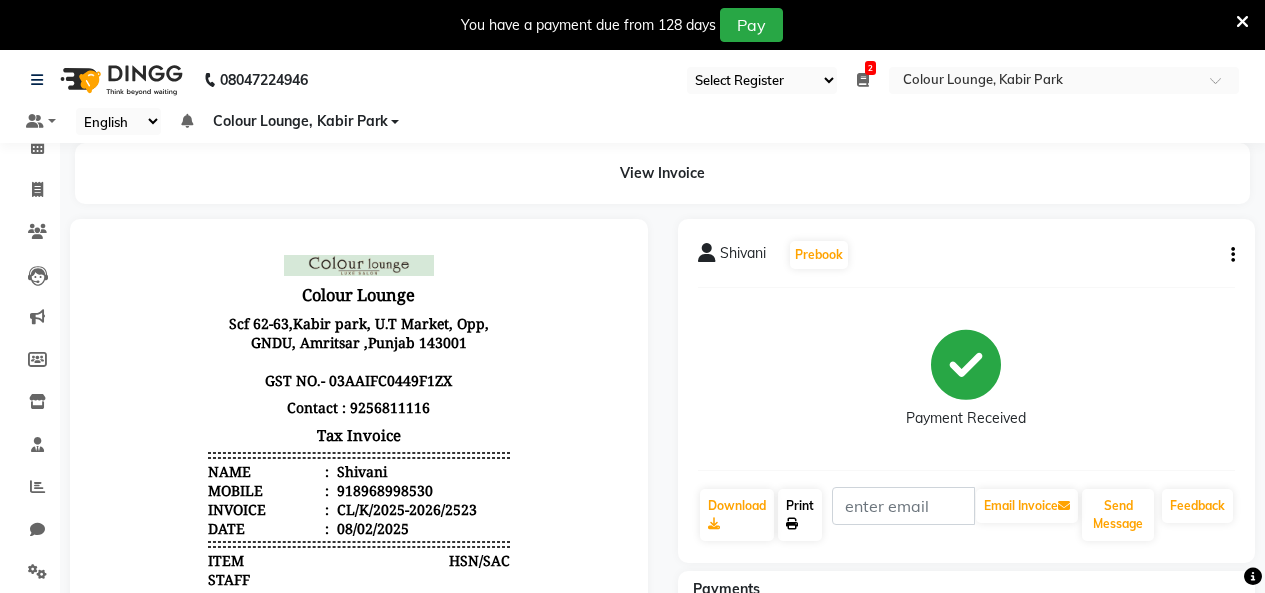 scroll, scrollTop: 0, scrollLeft: 0, axis: both 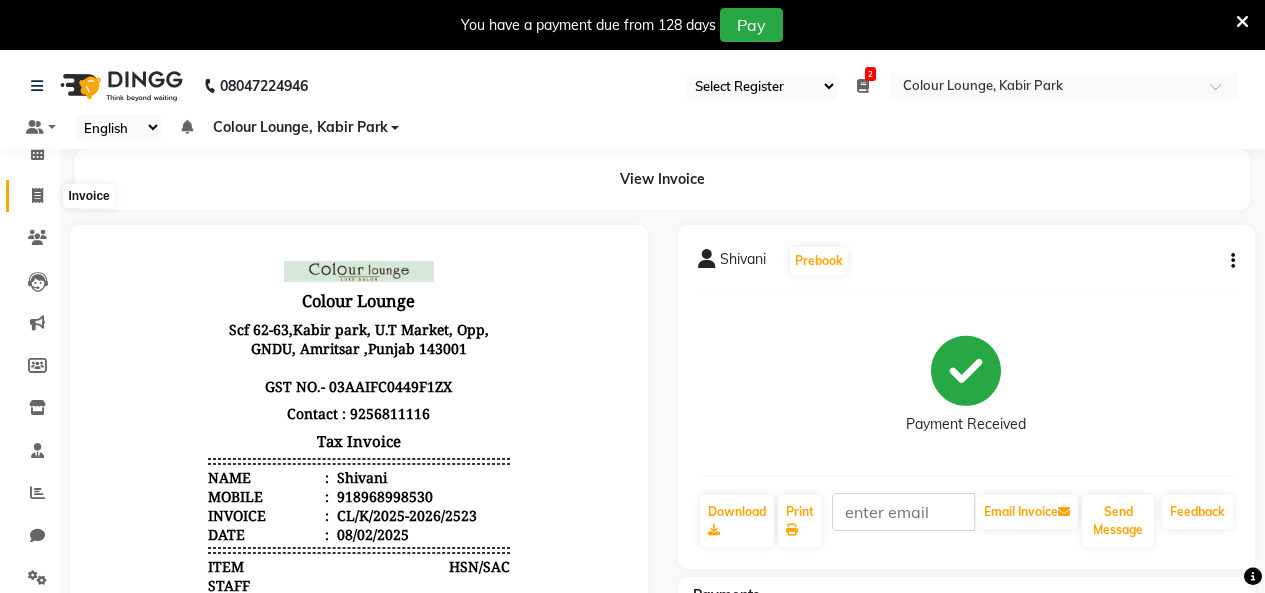 click 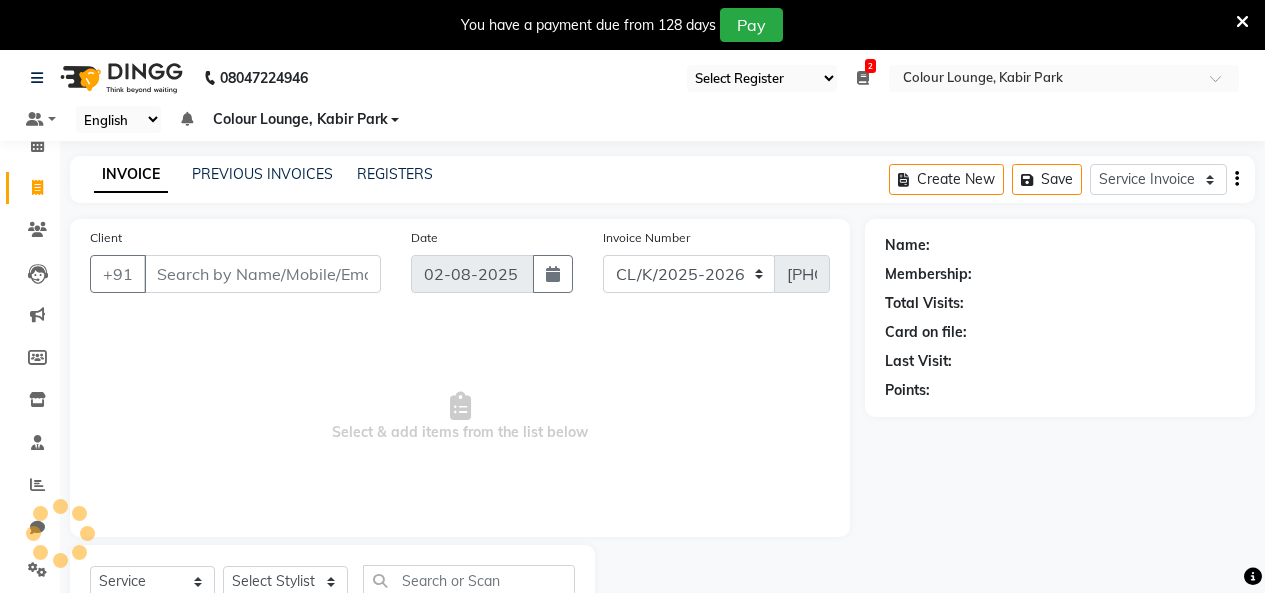 scroll, scrollTop: 85, scrollLeft: 0, axis: vertical 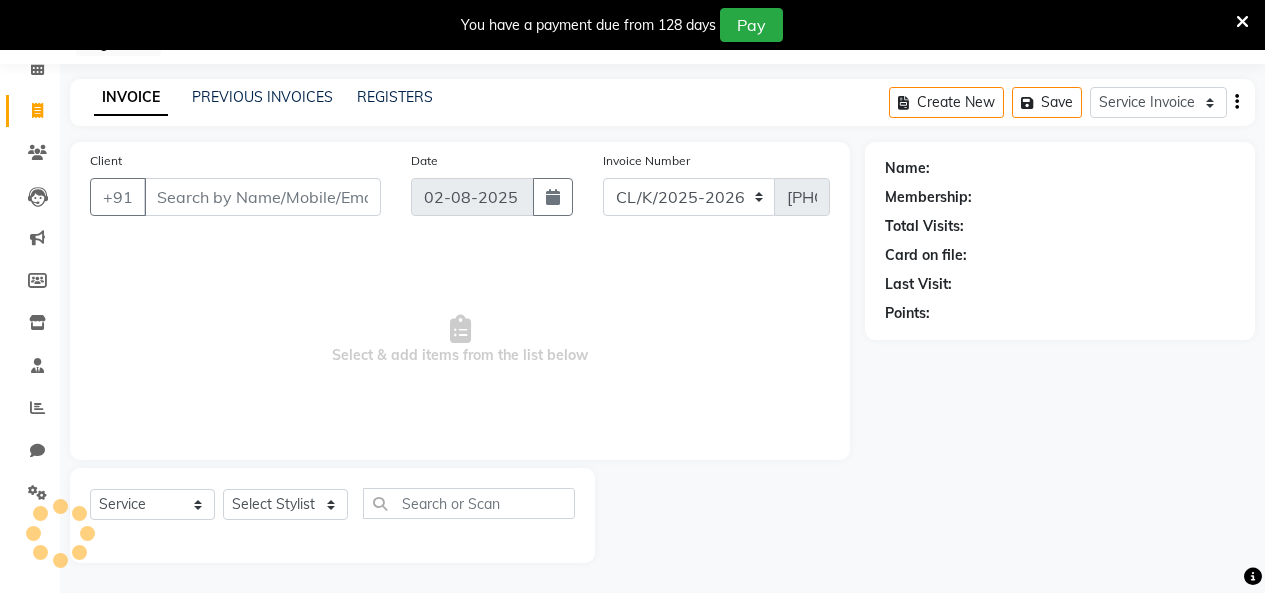 click on "Client" at bounding box center [262, 197] 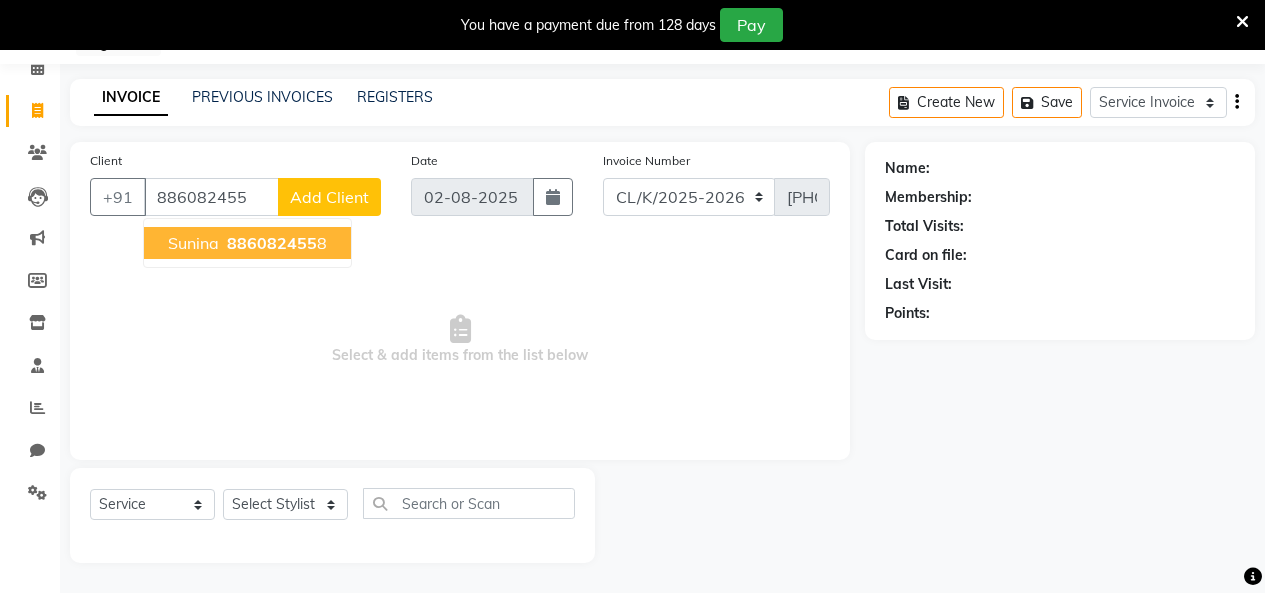 click on "886082455 8" at bounding box center [275, 243] 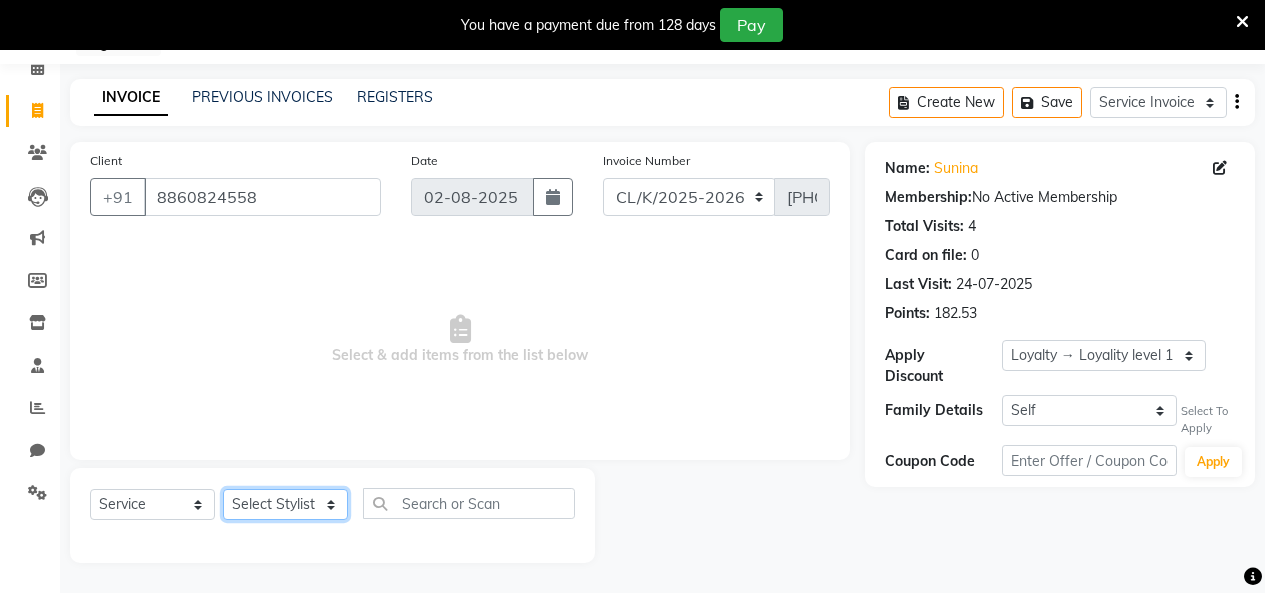 click on "Select Stylist Admin Admin AKHIL ANKUSH Colour Lounge, Kabir Park Colour Lounge, Kabir Park divyansh  Jaswinder singh guard JATIN JOHN JONEY LUXMI NAVDEEP KAUR NITI PARAMJIT PARAS KHATNAVLIA priya  priyanka  Rakesh sapna  SUMAN VANDANA SHARMA VISHAL" 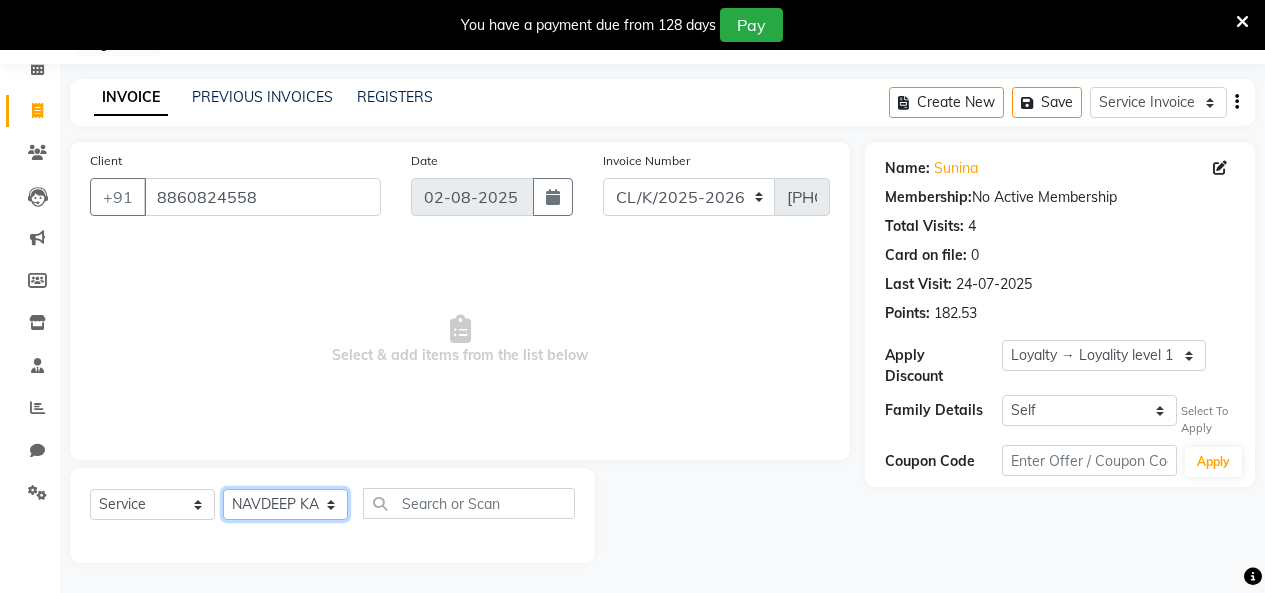 click on "Select Stylist Admin Admin AKHIL ANKUSH Colour Lounge, Kabir Park Colour Lounge, Kabir Park divyansh  Jaswinder singh guard JATIN JOHN JONEY LUXMI NAVDEEP KAUR NITI PARAMJIT PARAS KHATNAVLIA priya  priyanka  Rakesh sapna  SUMAN VANDANA SHARMA VISHAL" 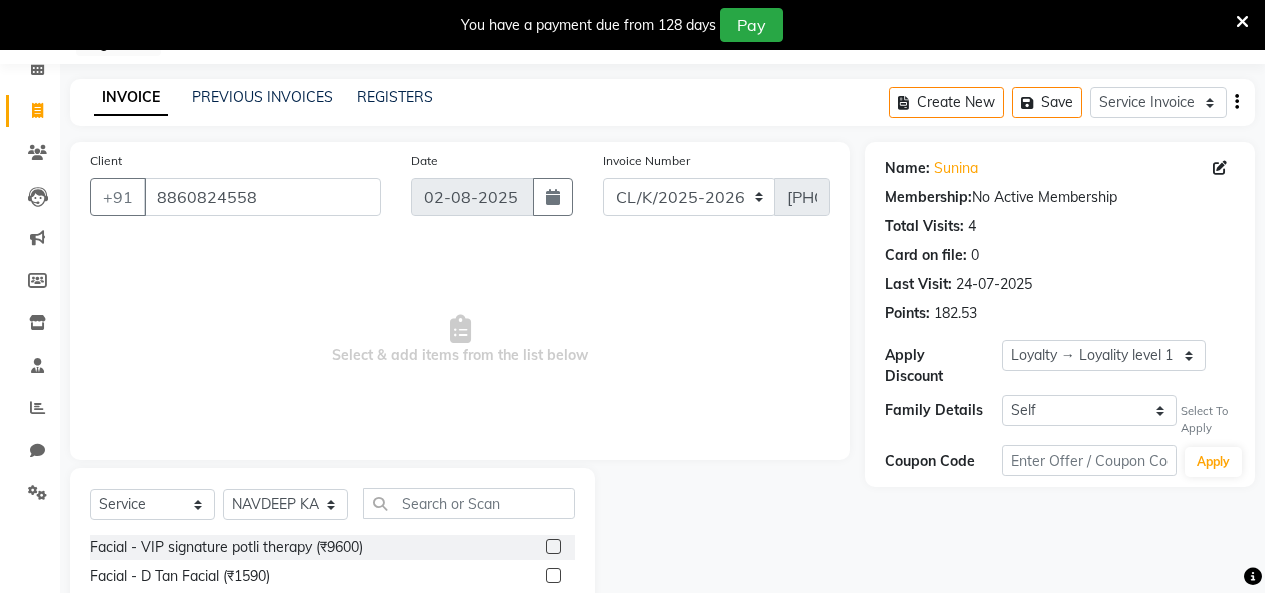 click on "Select  Service  Membership  Package Voucher Prepaid Gift Card  Select Stylist Admin Admin AKHIL ANKUSH Colour Lounge, Kabir Park Colour Lounge, Kabir Park divyansh  Jaswinder singh guard JATIN JOHN JONEY LUXMI NAVDEEP KAUR NITI PARAMJIT PARAS KHATNAVLIA priya  priyanka  Rakesh sapna  SUMAN VANDANA SHARMA VISHAL" 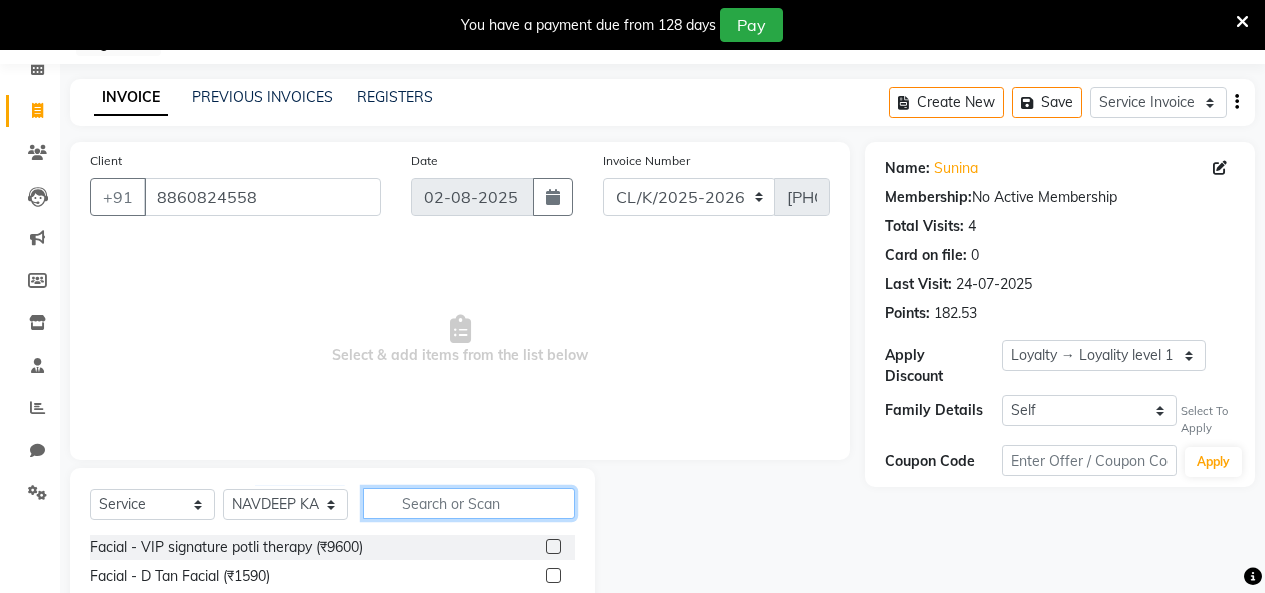 click 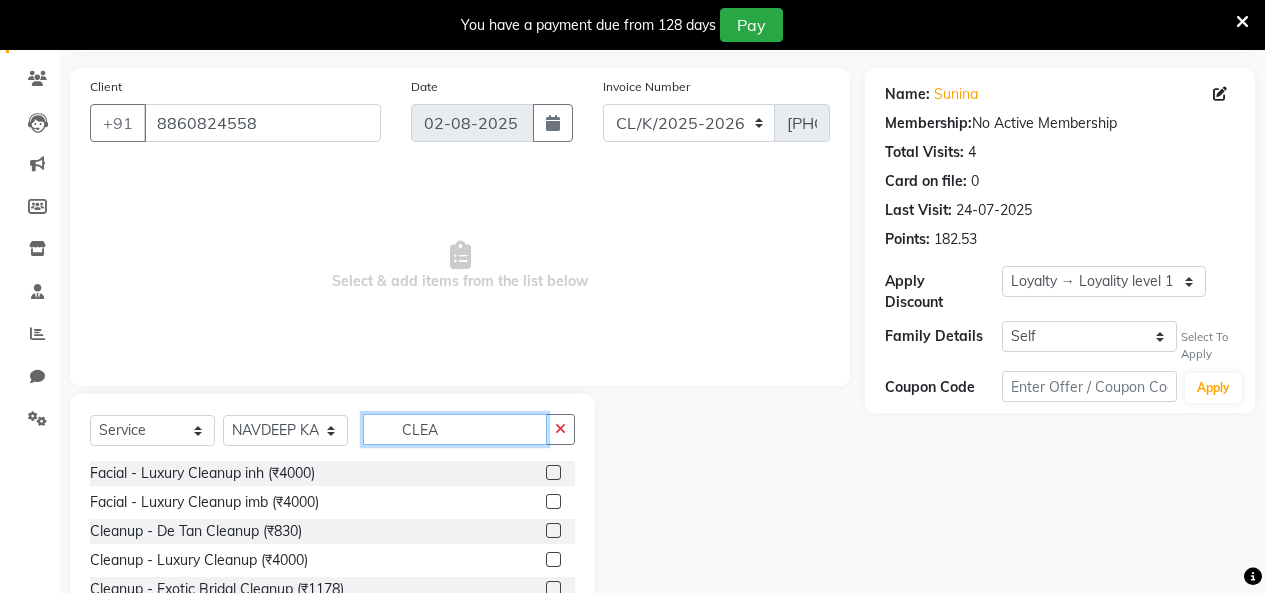 scroll, scrollTop: 259, scrollLeft: 0, axis: vertical 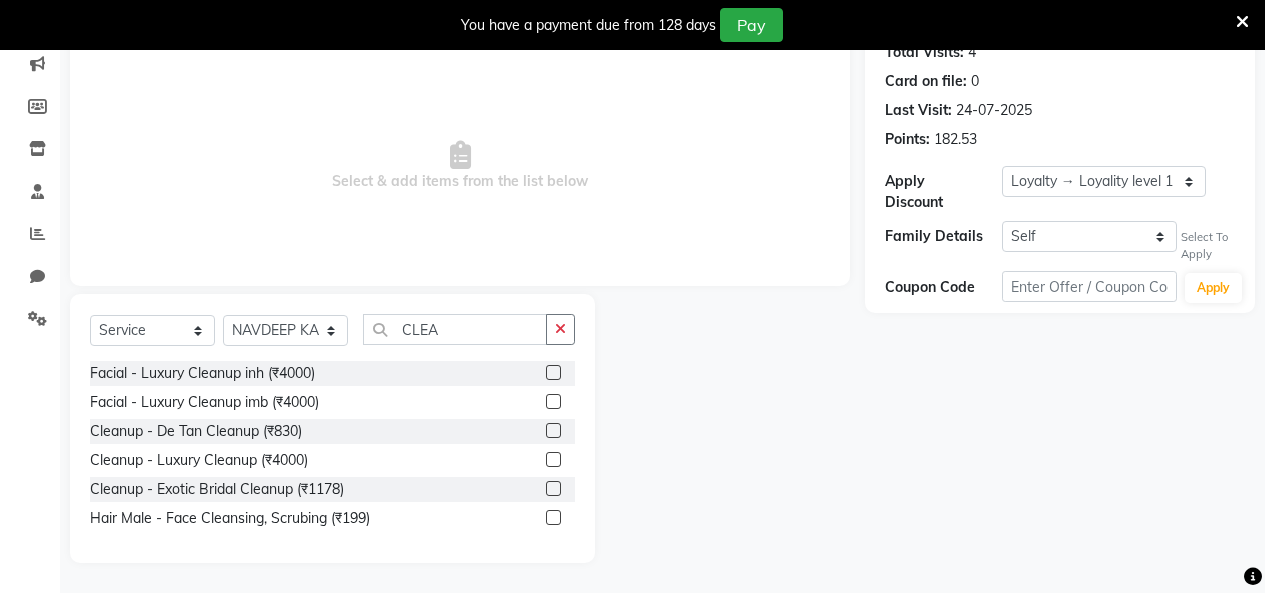 click 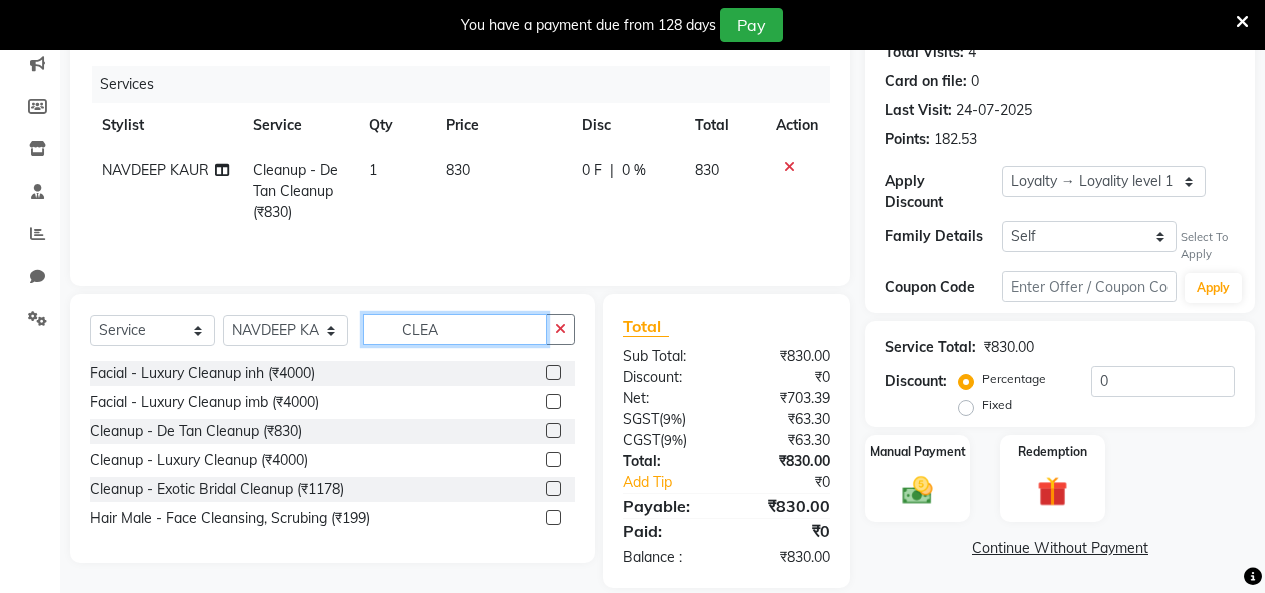 click on "CLEA" 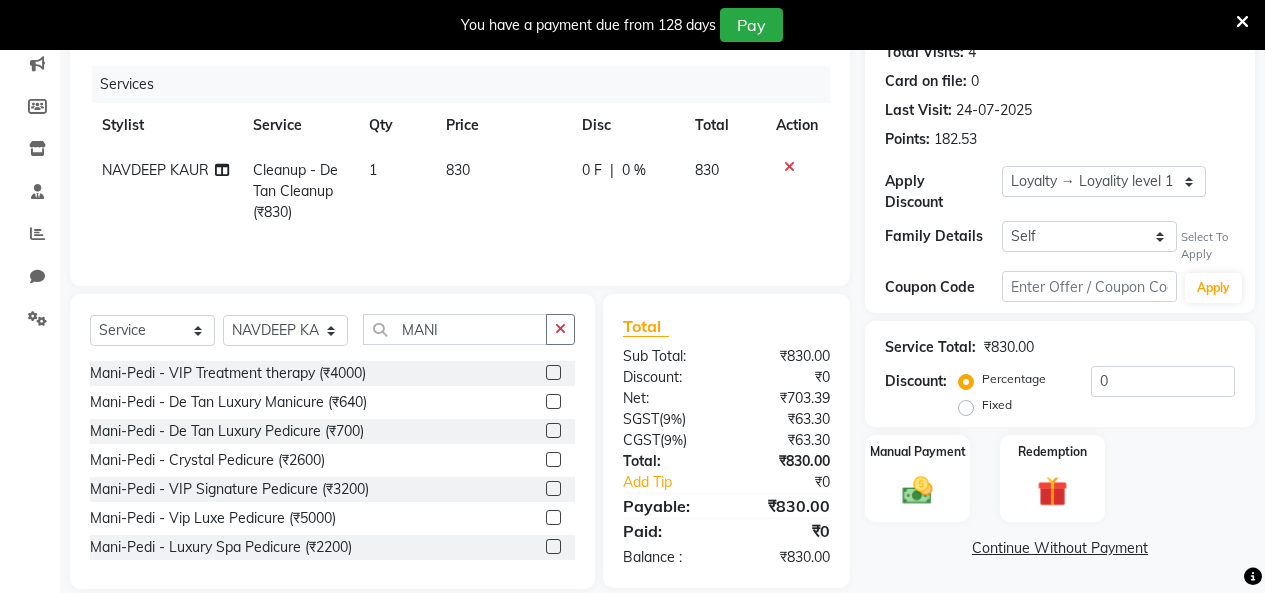 click 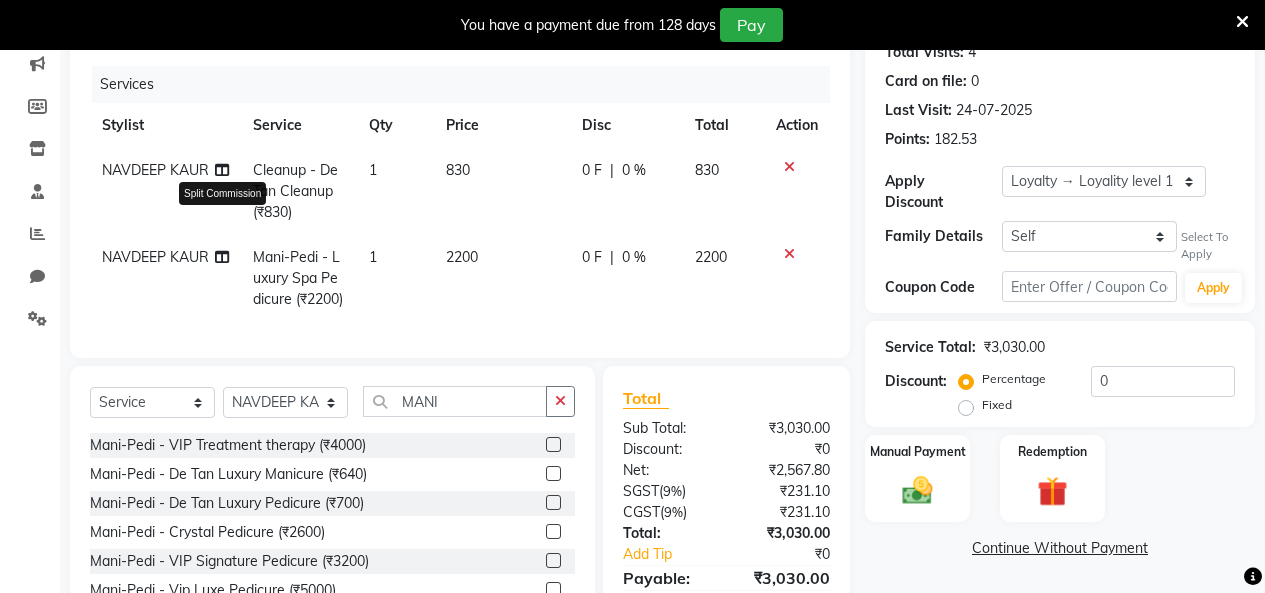 click 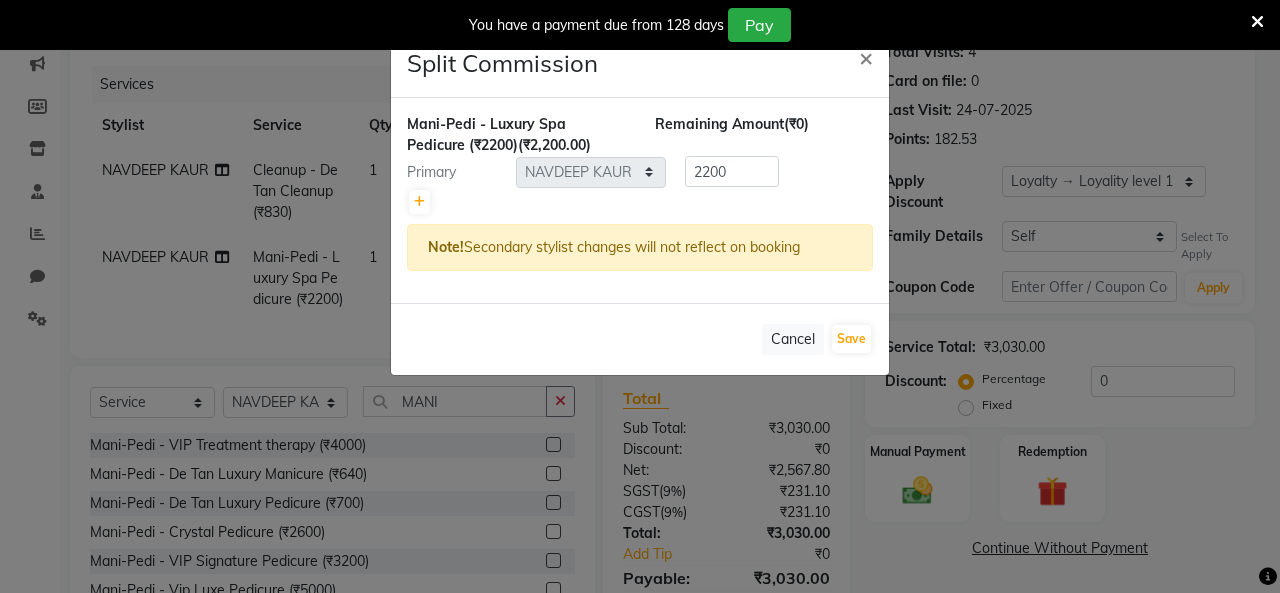 click on "You have a payment due from 128 days   Pay" at bounding box center [640, 25] 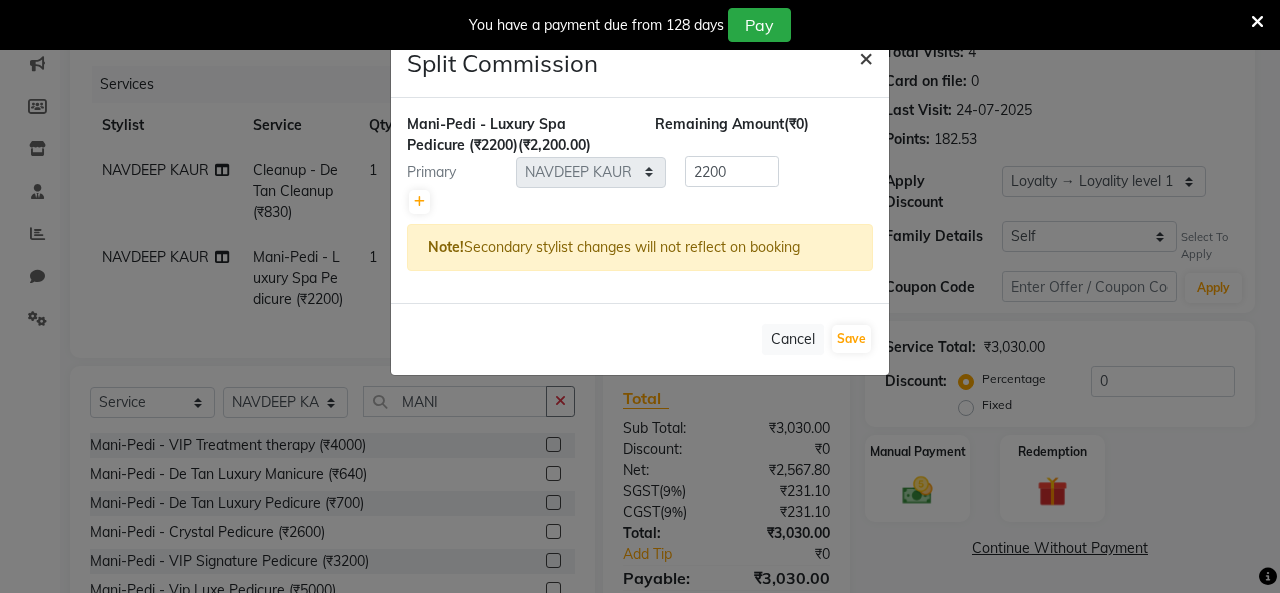 click on "×" 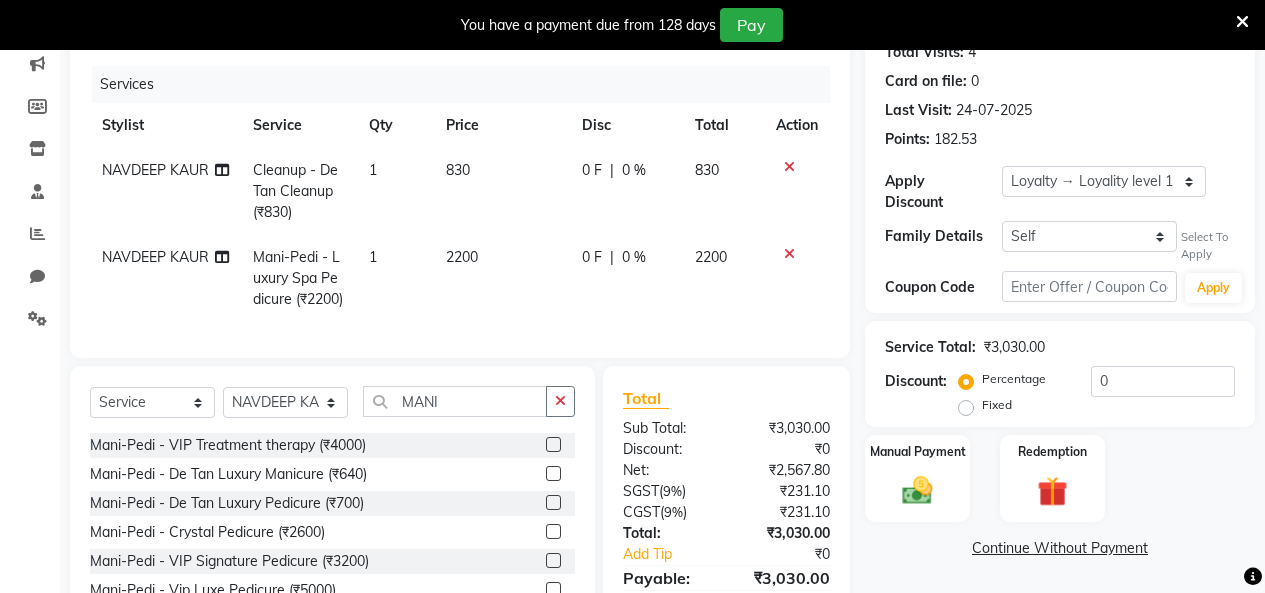 click on "0 F | 0 %" 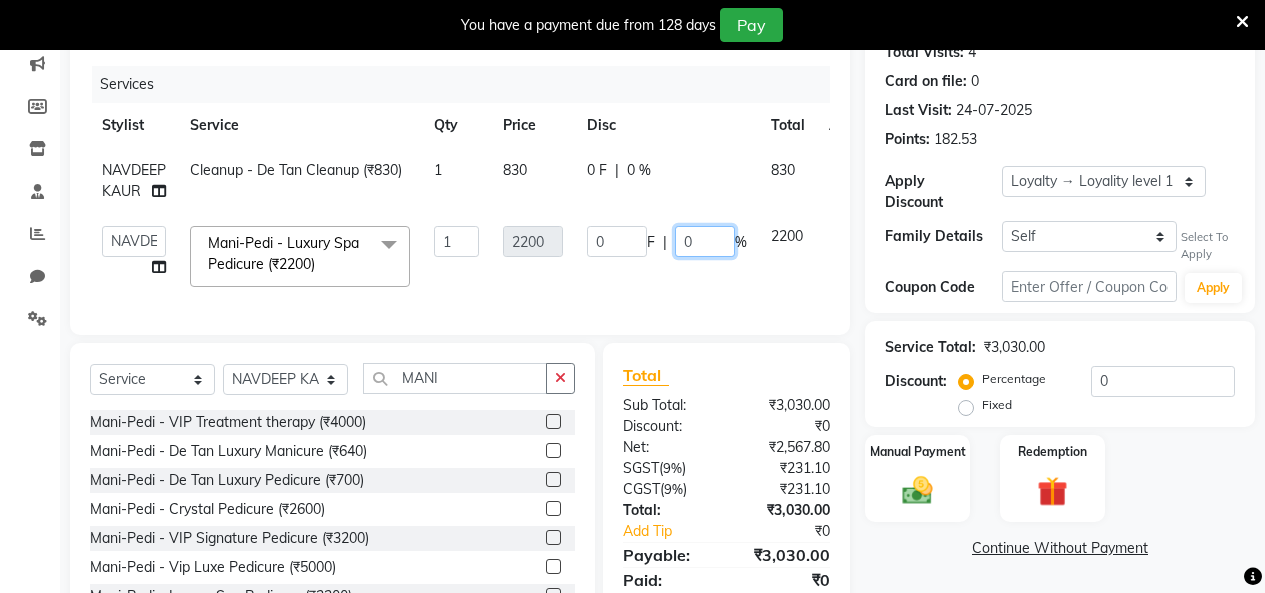click on "0" 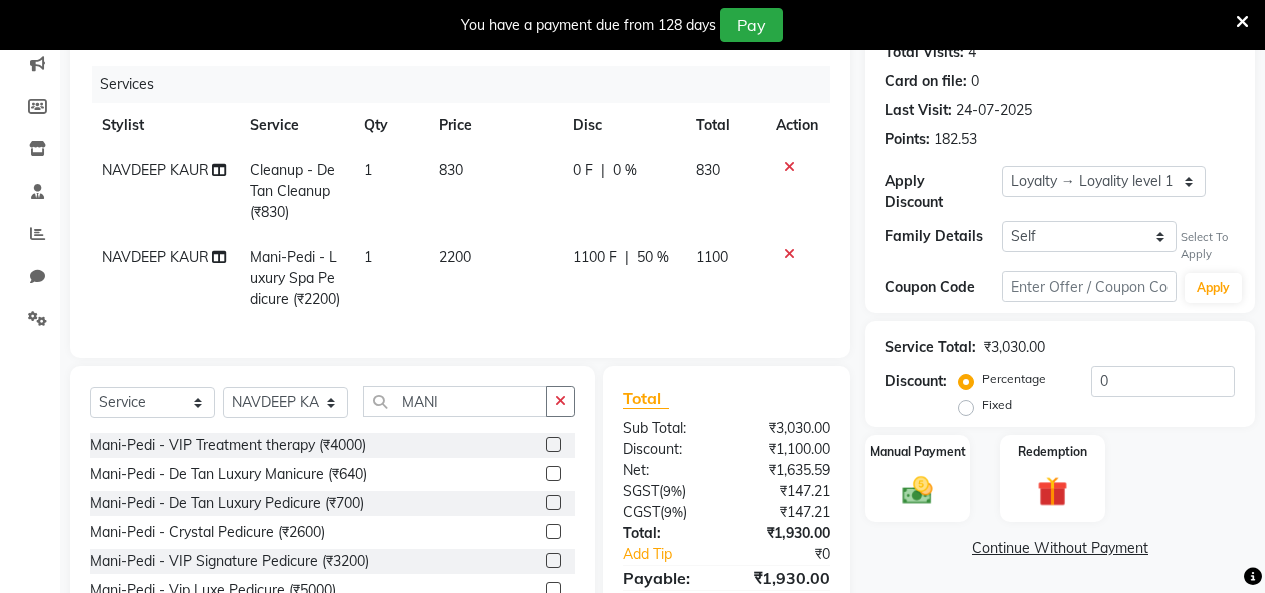 click on "NAVDEEP KAUR Split Commission" 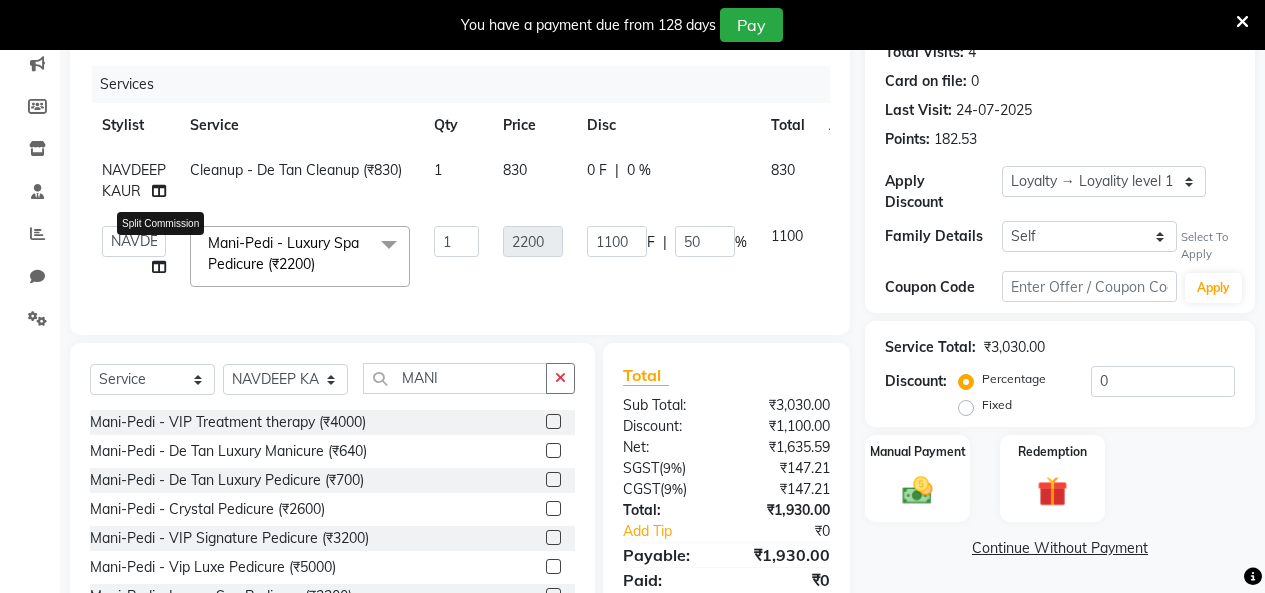 click 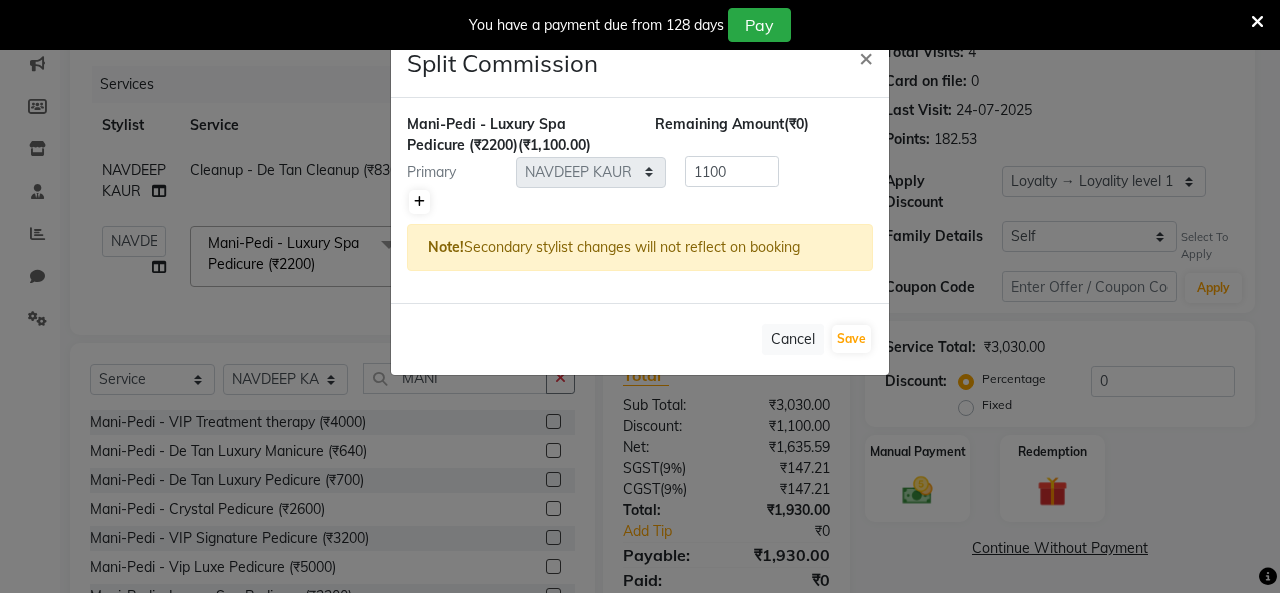 click 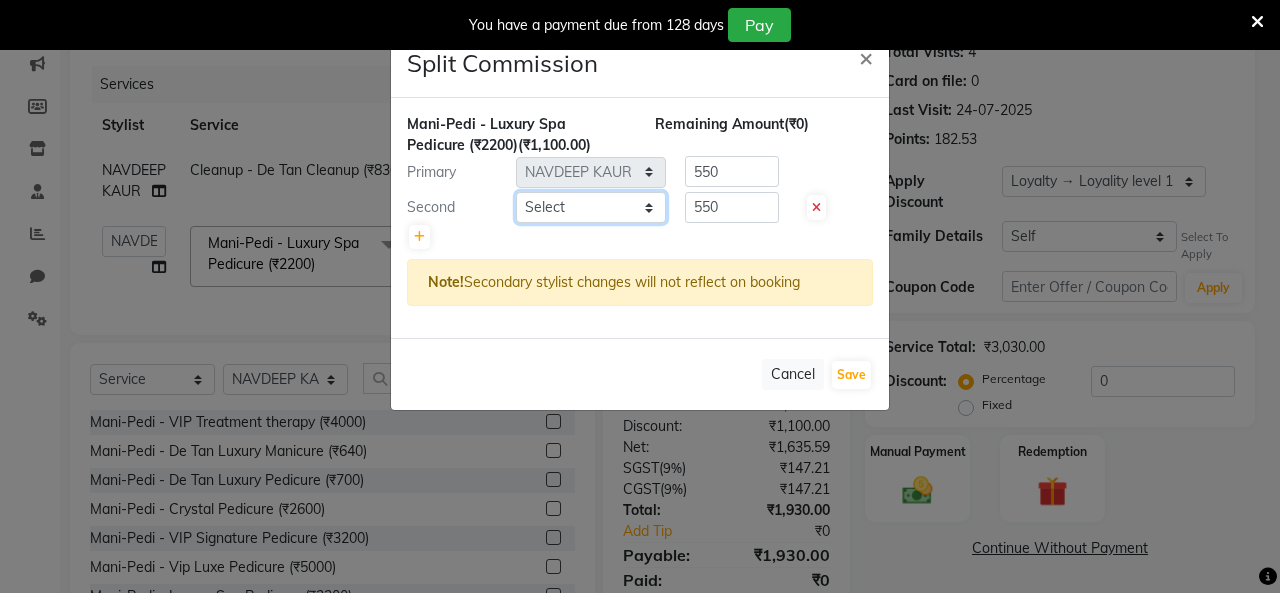 click on "Select  Admin   Admin   AKHIL   ANKUSH   Colour Lounge, Kabir Park   Colour Lounge, Kabir Park   divyansh    Jaswinder singh guard   JATIN   JOHN   JONEY   LUXMI   NAVDEEP KAUR   NITI   PARAMJIT   PARAS KHATNAVLIA   priya    priyanka    Rakesh   sapna    SUMAN   VANDANA SHARMA   VISHAL" 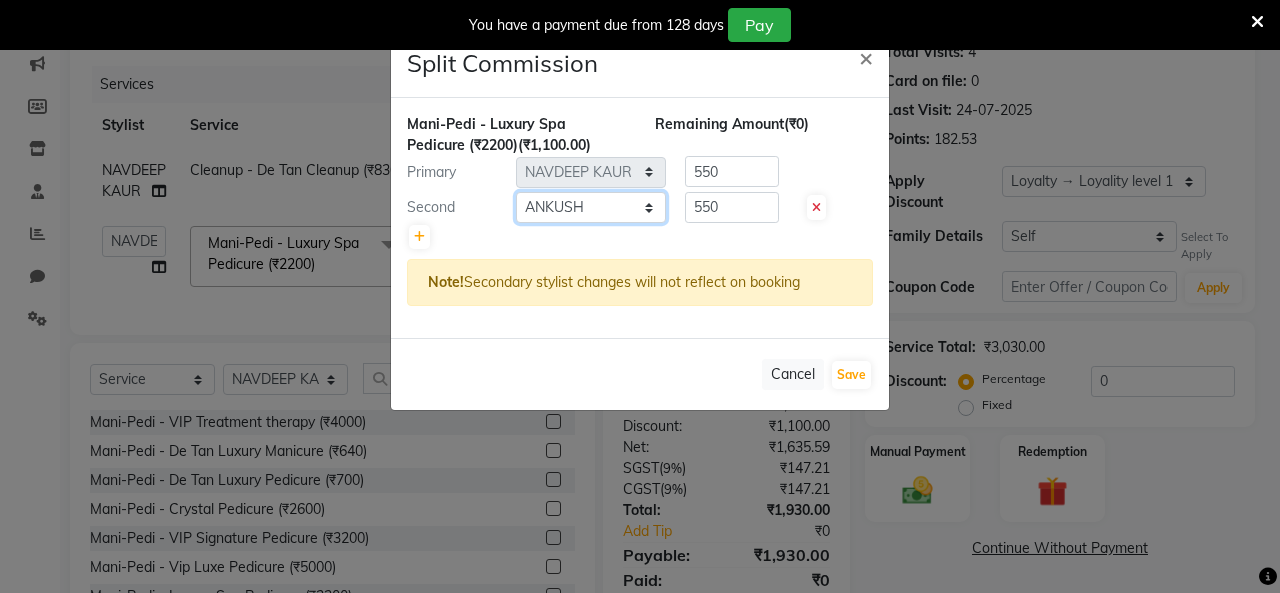 click on "Select  Admin   Admin   AKHIL   ANKUSH   Colour Lounge, Kabir Park   Colour Lounge, Kabir Park   divyansh    Jaswinder singh guard   JATIN   JOHN   JONEY   LUXMI   NAVDEEP KAUR   NITI   PARAMJIT   PARAS KHATNAVLIA   priya    priyanka    Rakesh   sapna    SUMAN   VANDANA SHARMA   VISHAL" 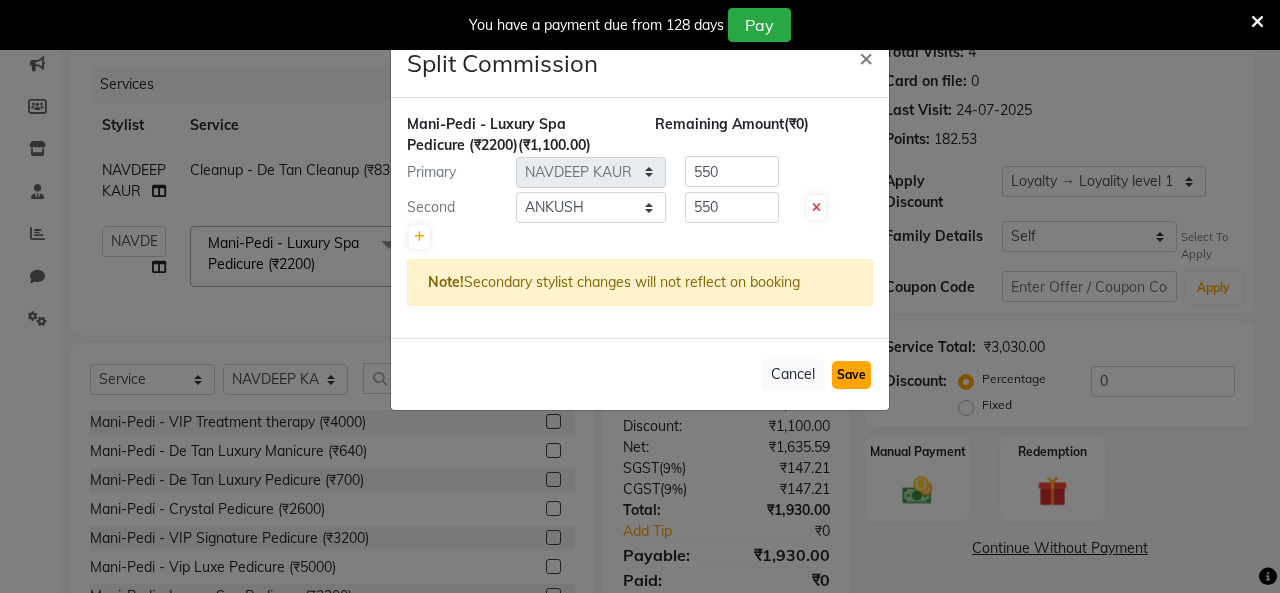 click on "Save" 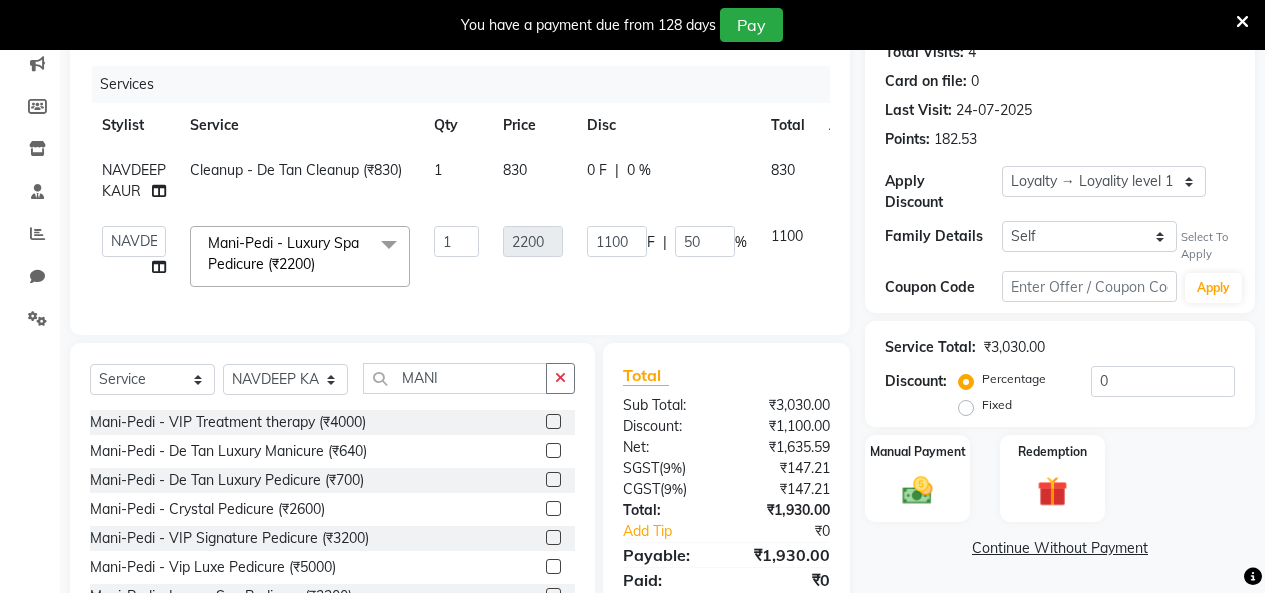 click on "830" 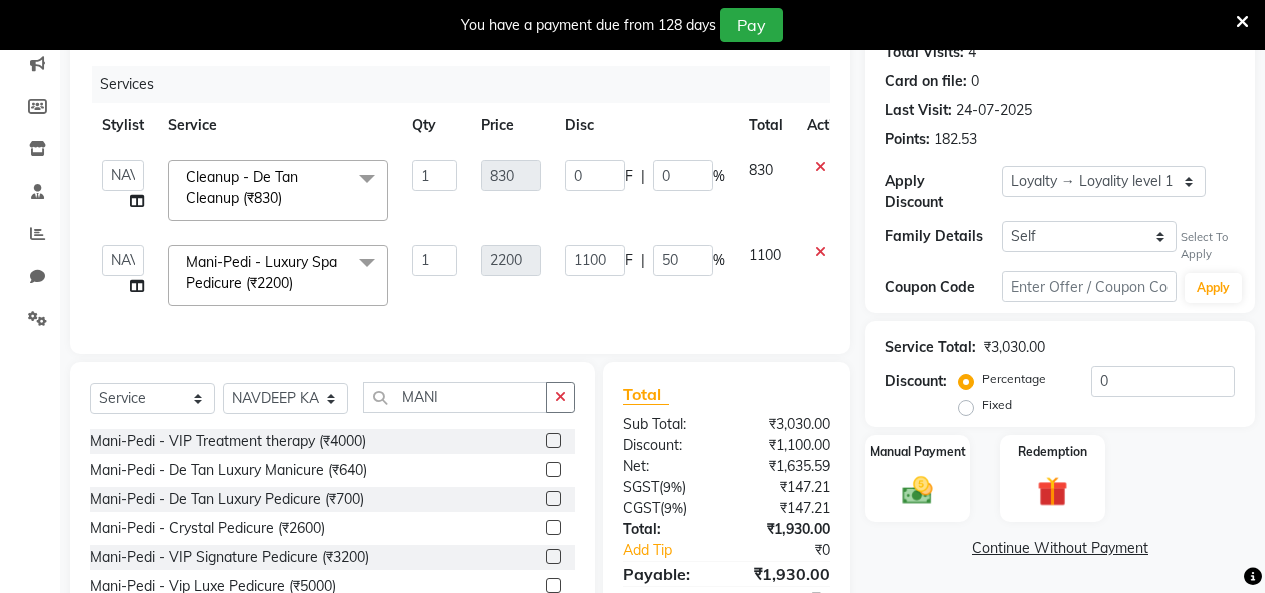 click on "2200" 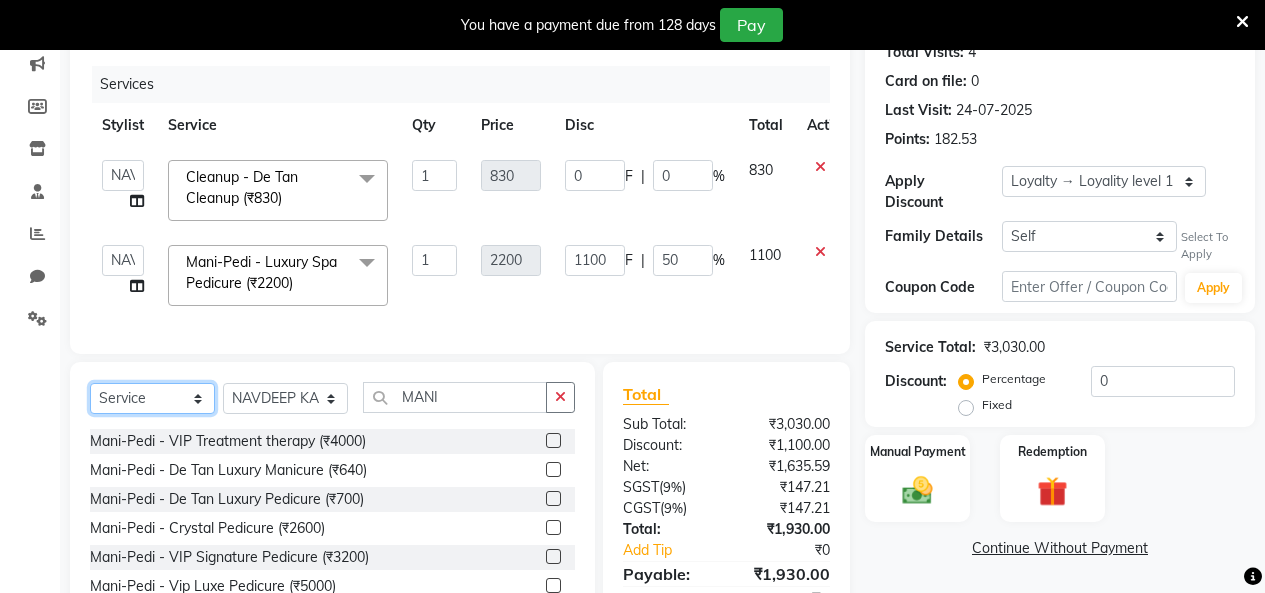 click on "Select  Service  Membership  Package Voucher Prepaid Gift Card" 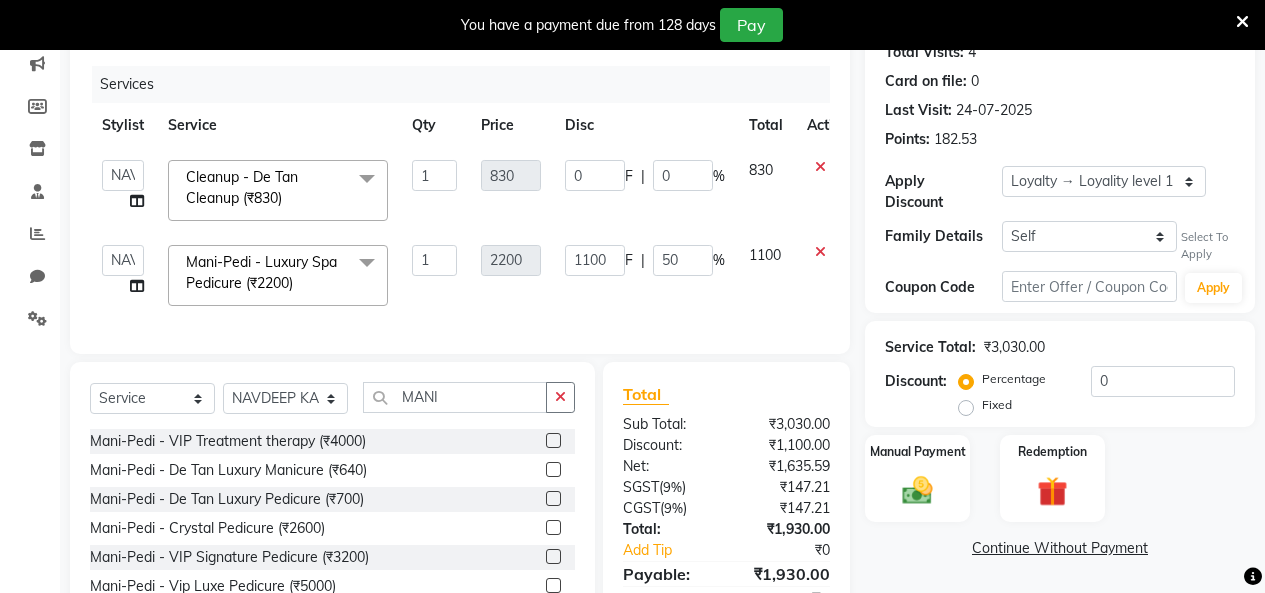 click on "Select  Service  Membership  Package Voucher Prepaid Gift Card  Select Stylist Admin Admin AKHIL ANKUSH Colour Lounge, Kabir Park Colour Lounge, Kabir Park divyansh  Jaswinder singh guard JATIN JOHN JONEY LUXMI NAVDEEP KAUR NITI PARAMJIT PARAS KHATNAVLIA priya  priyanka  Rakesh sapna  SUMAN VANDANA SHARMA VISHAL MANI" 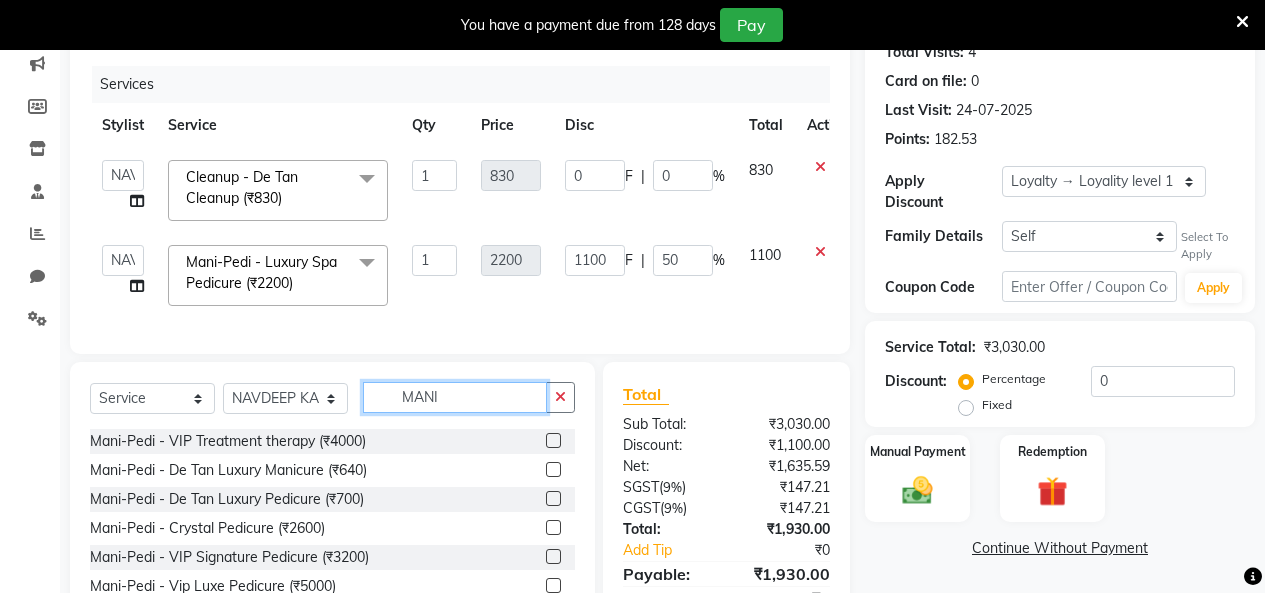 click on "MANI" 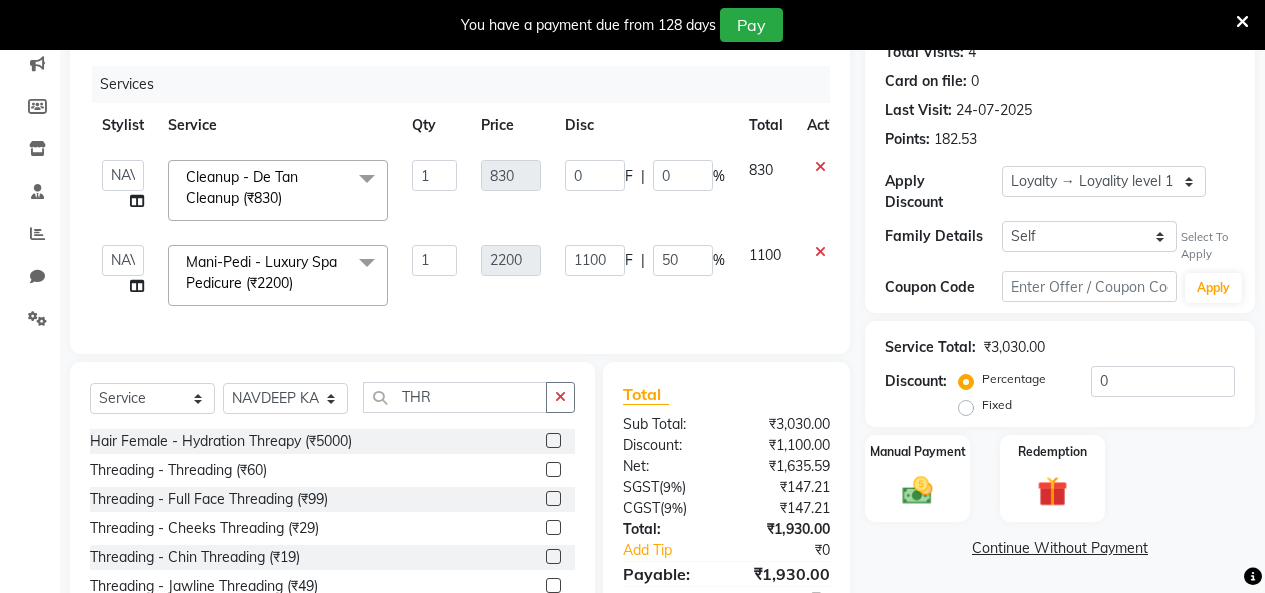 click 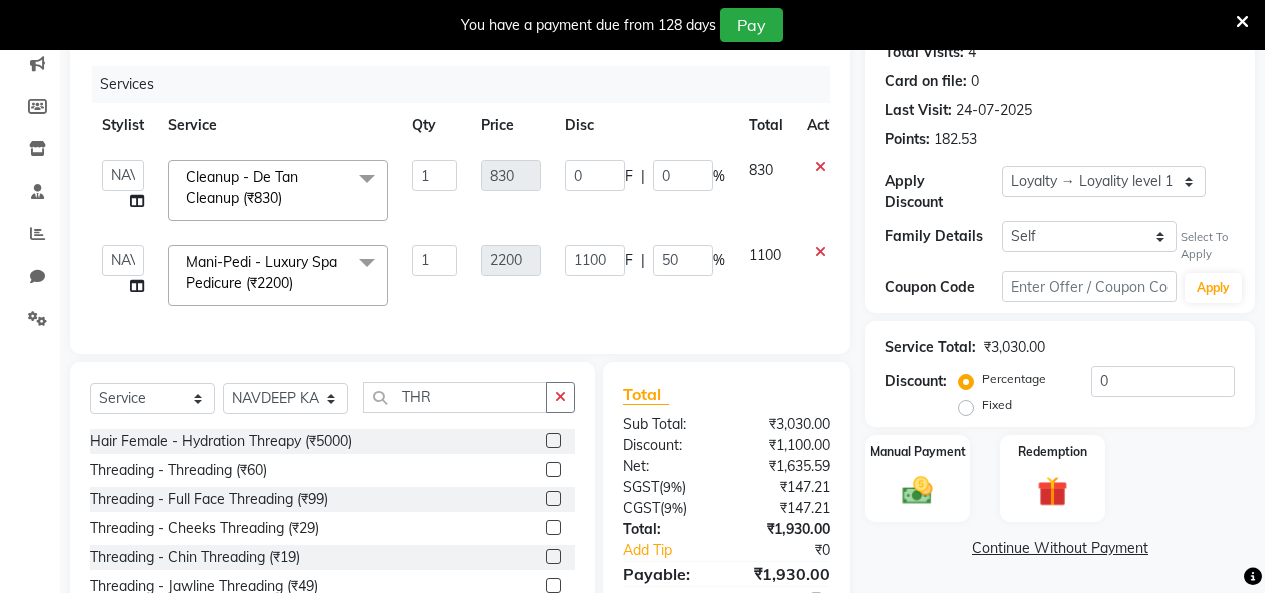 click at bounding box center [552, 557] 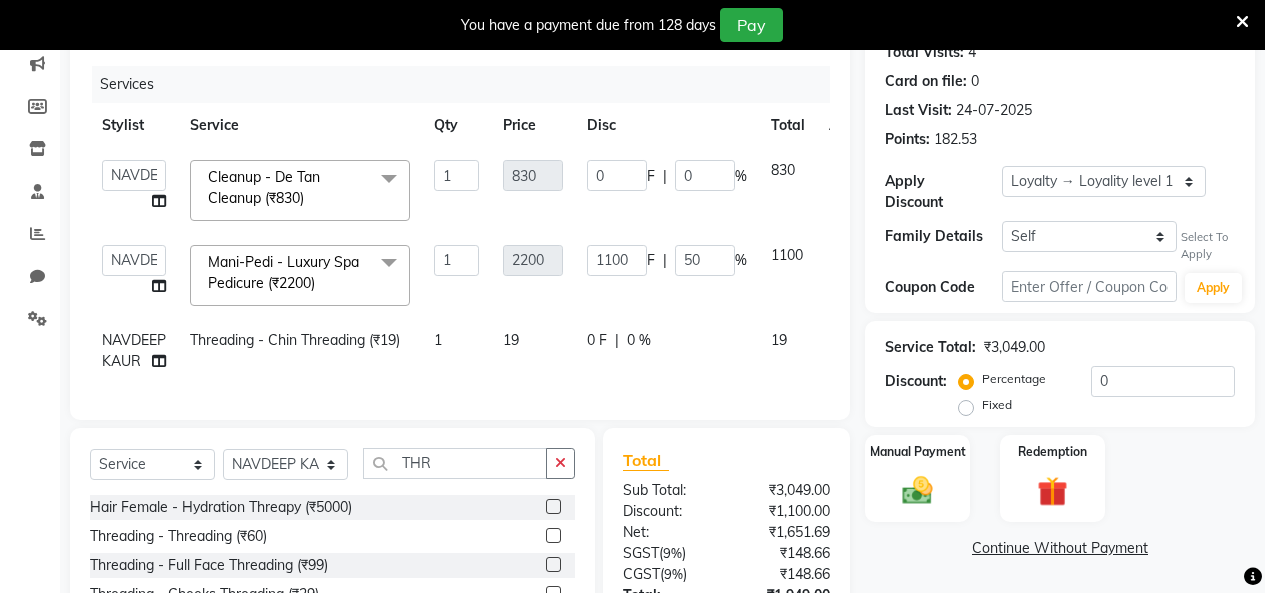 click on "19" 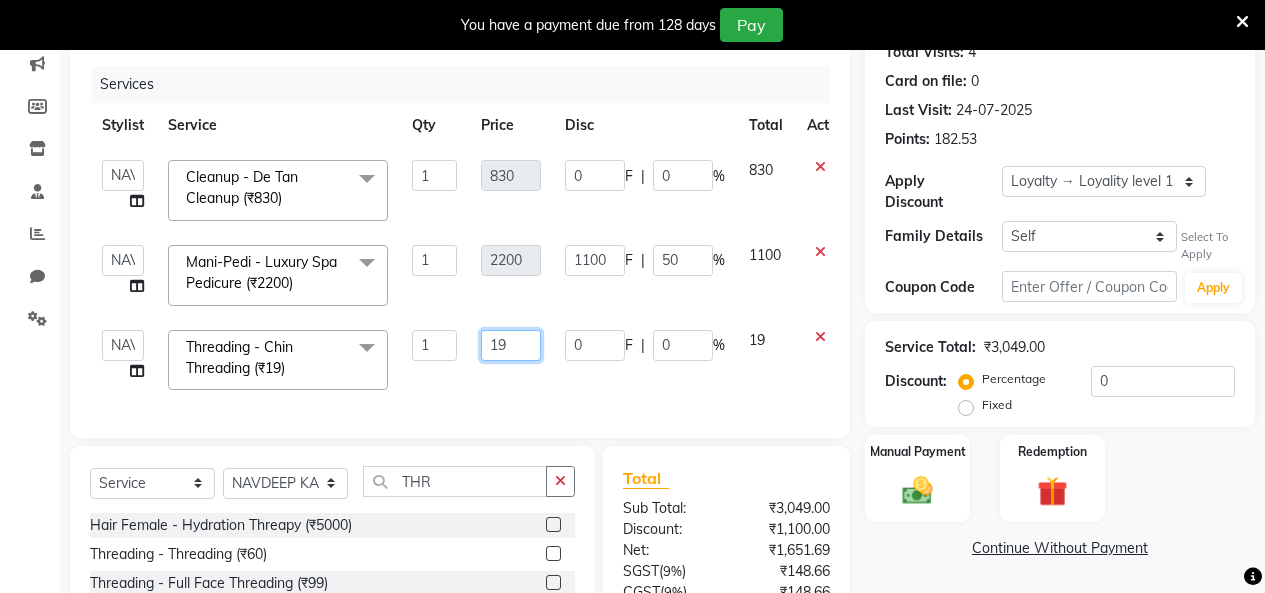 click on "19" 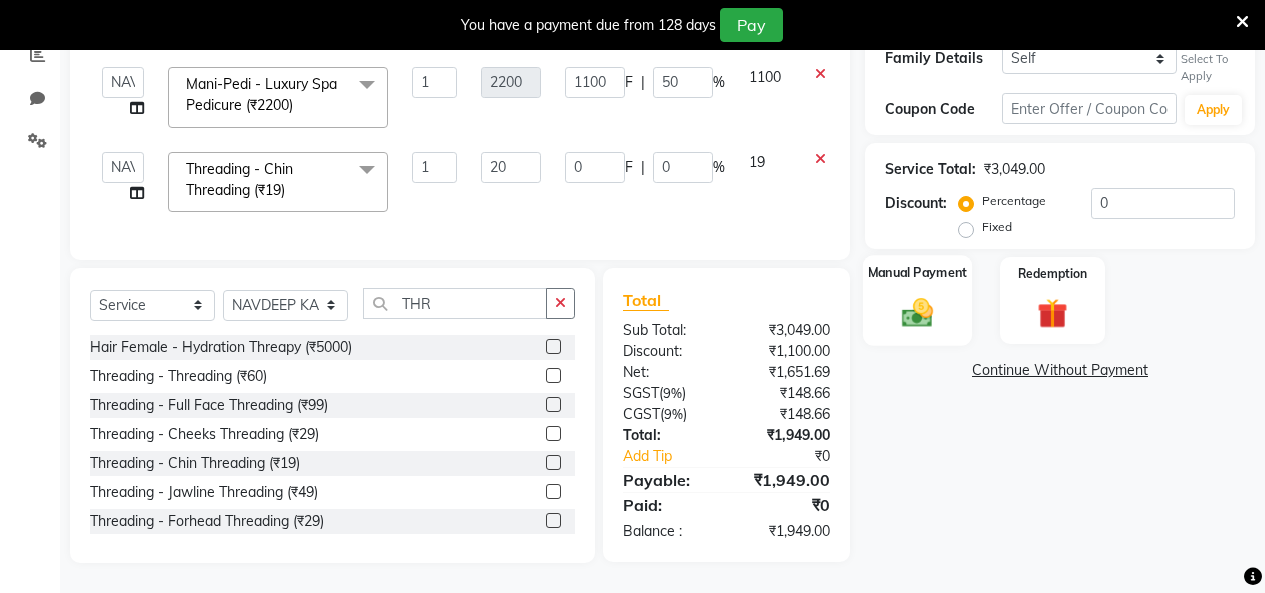 scroll, scrollTop: 434, scrollLeft: 0, axis: vertical 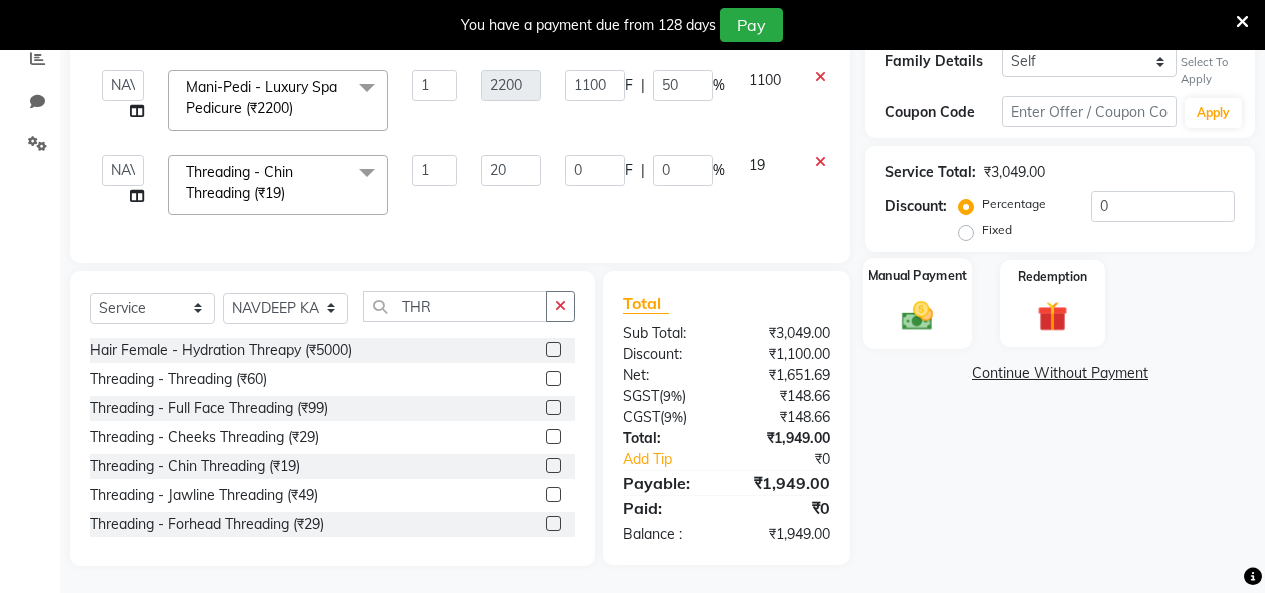 click on "Manual Payment" 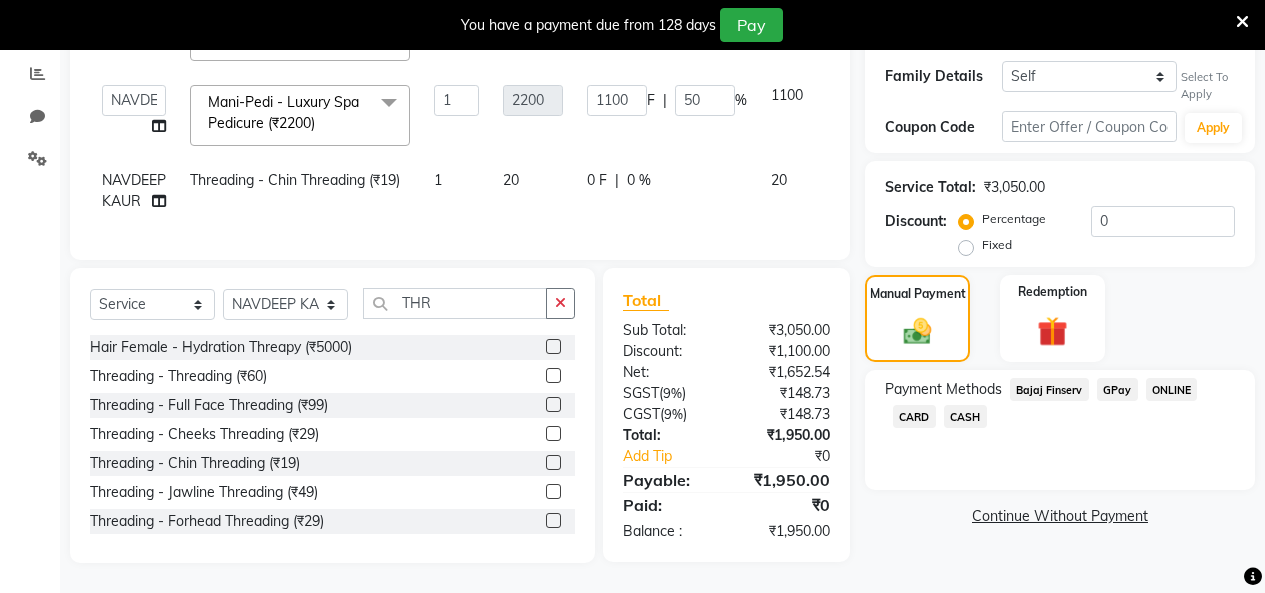 click on "GPay" 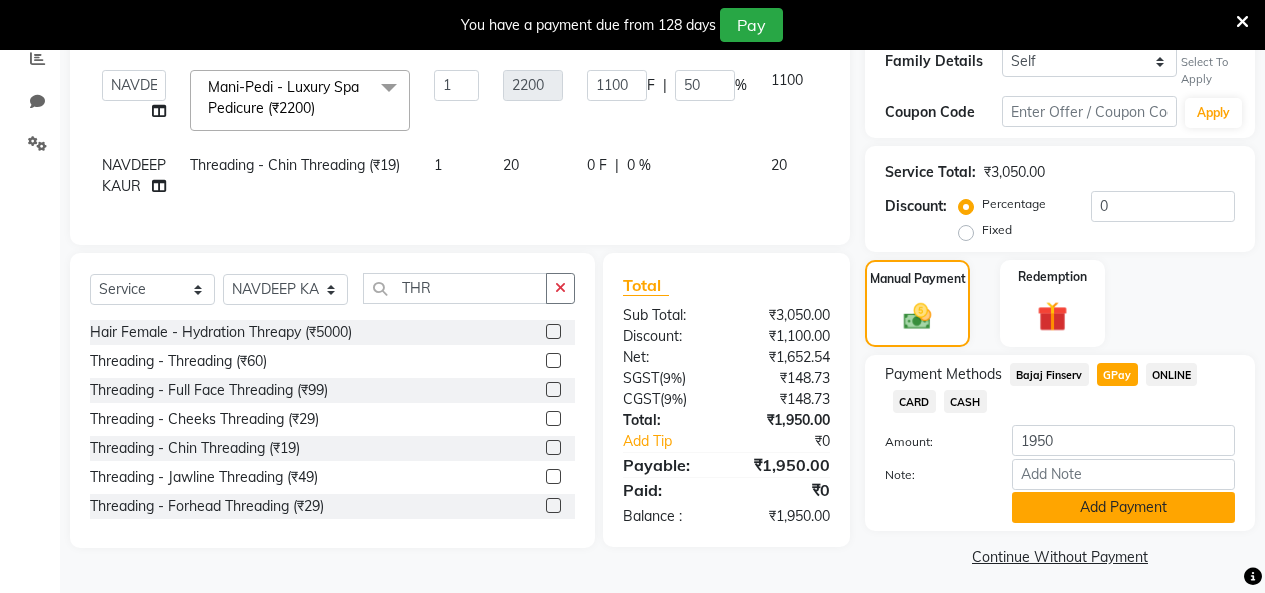 click on "Add Payment" 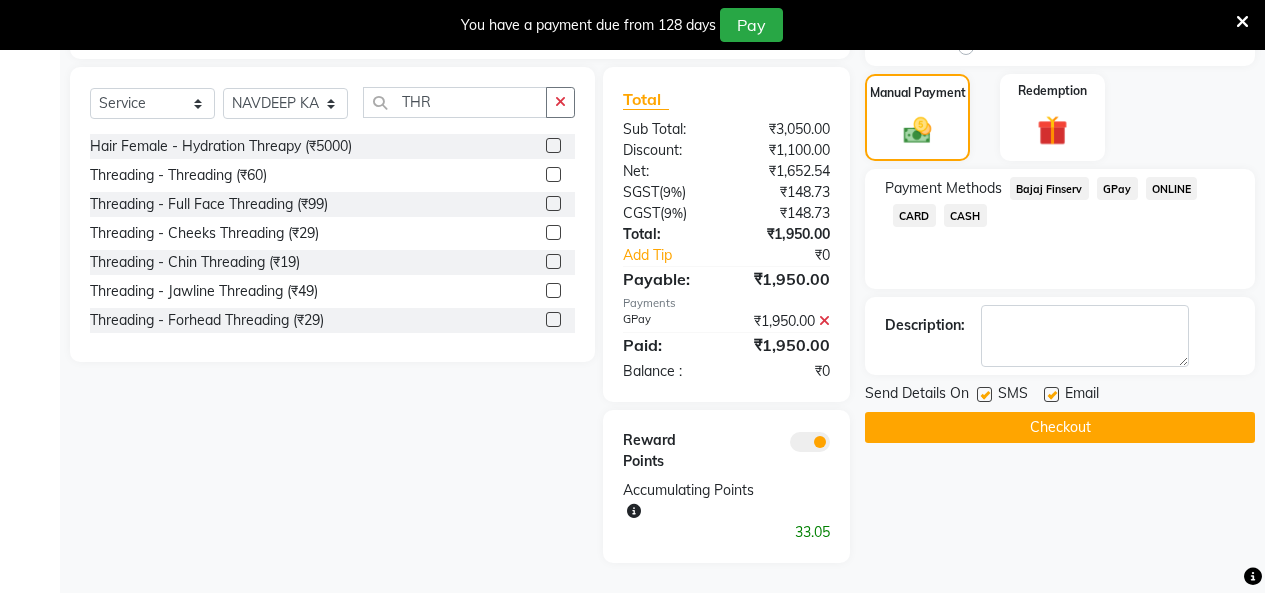 scroll, scrollTop: 635, scrollLeft: 0, axis: vertical 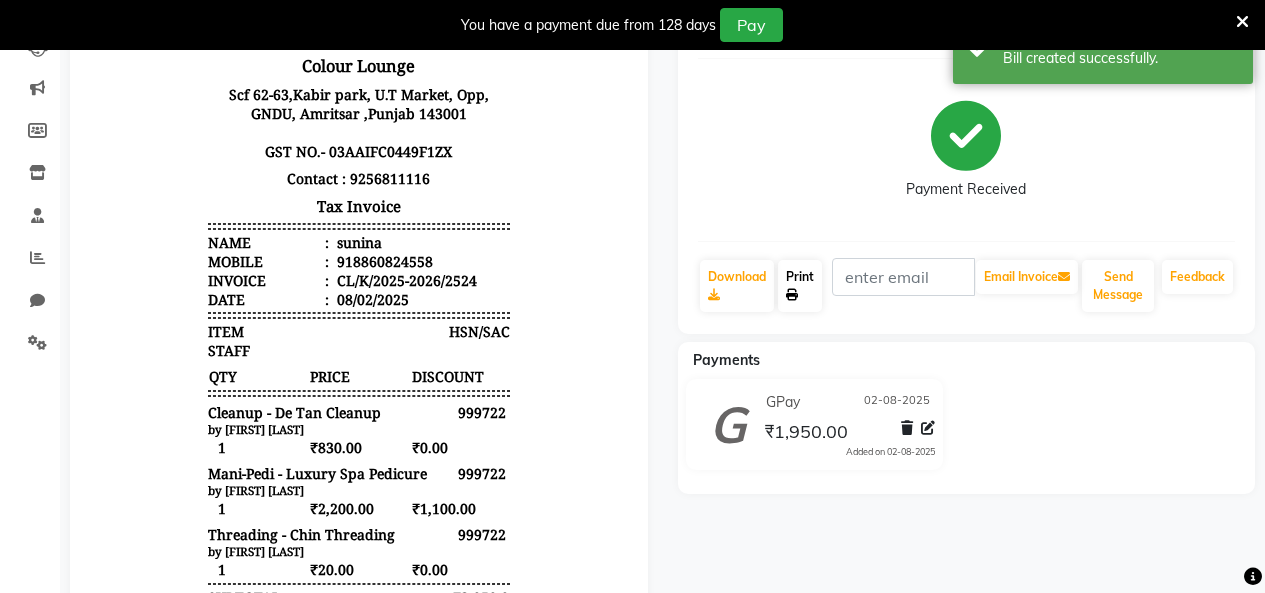 click 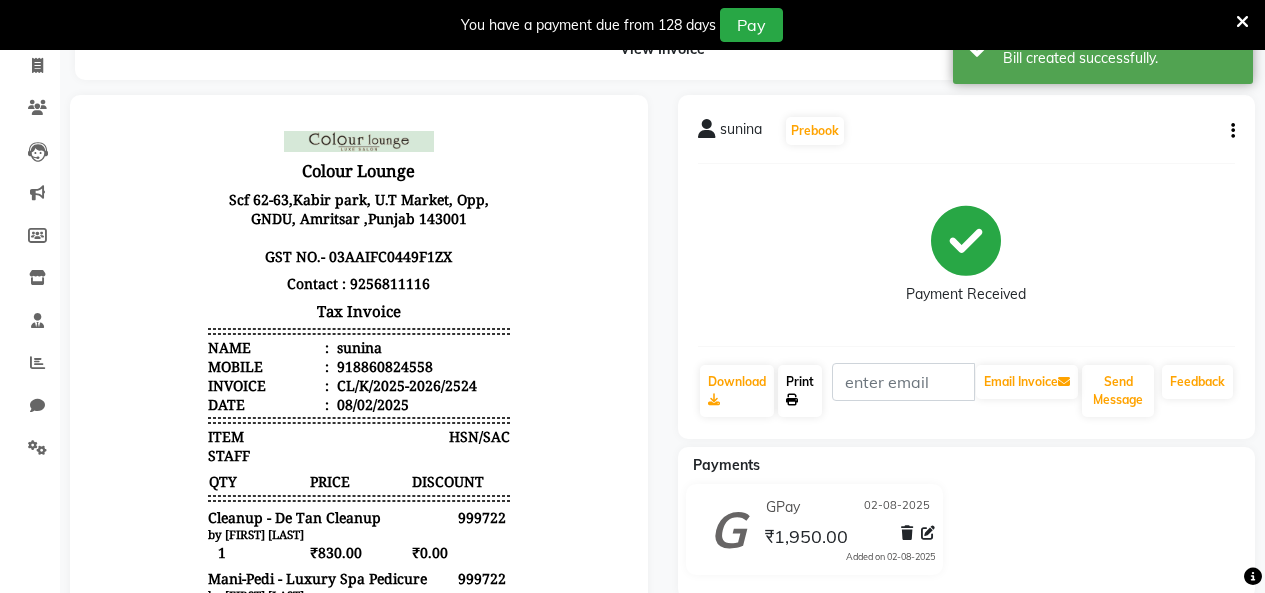 scroll, scrollTop: 0, scrollLeft: 0, axis: both 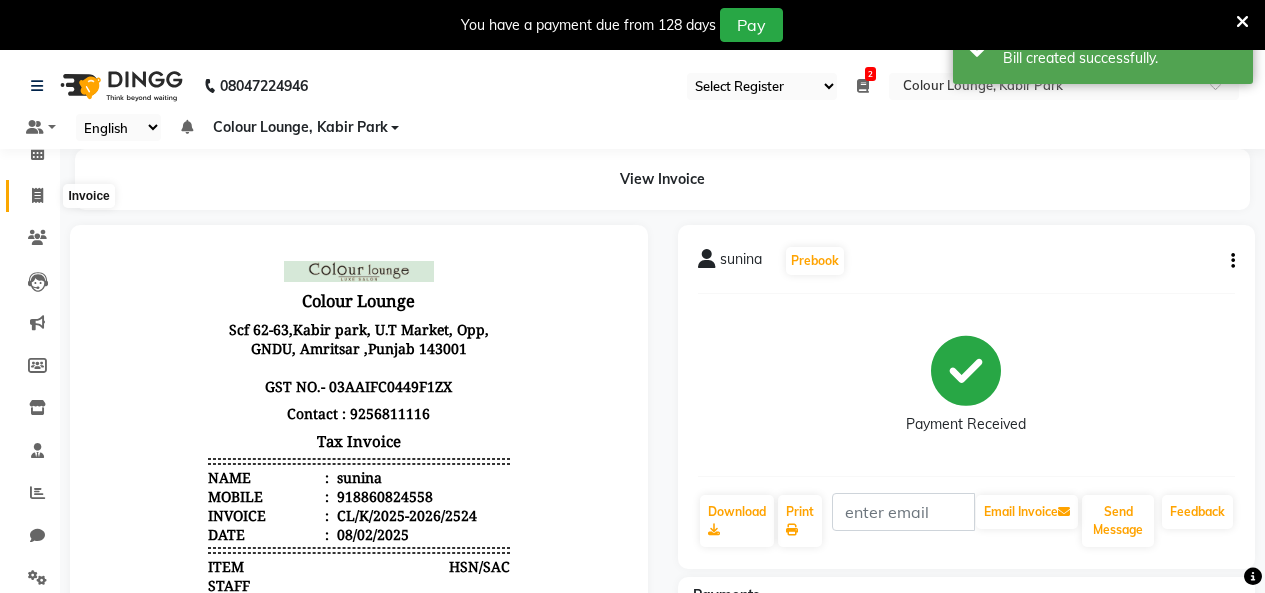 click 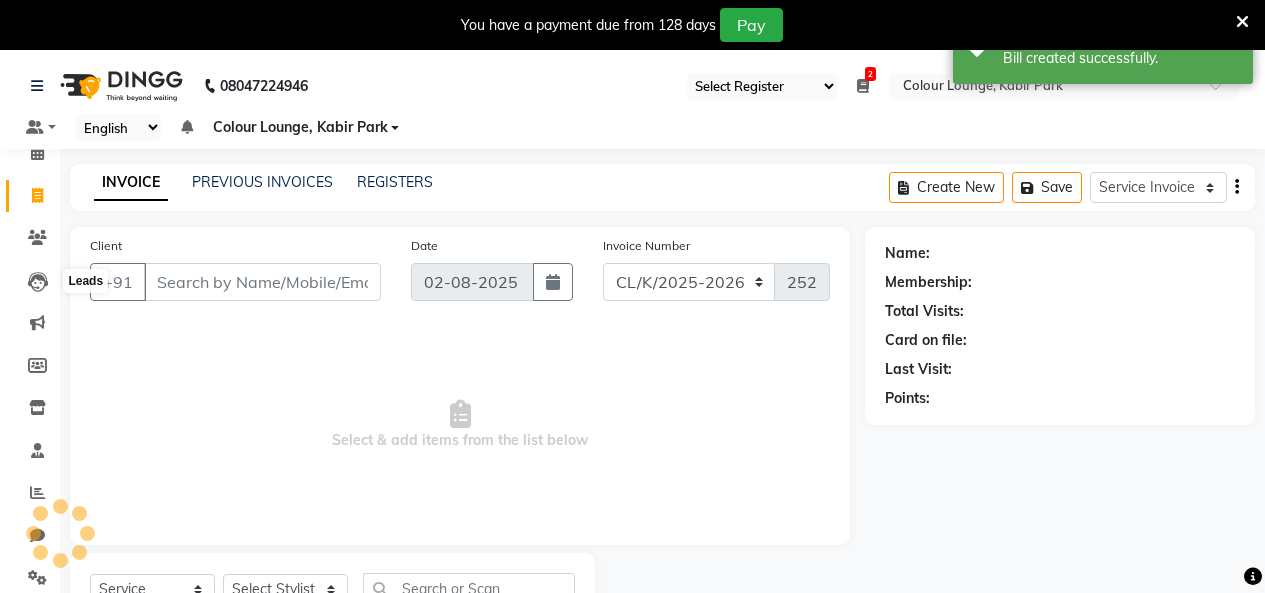 scroll, scrollTop: 85, scrollLeft: 0, axis: vertical 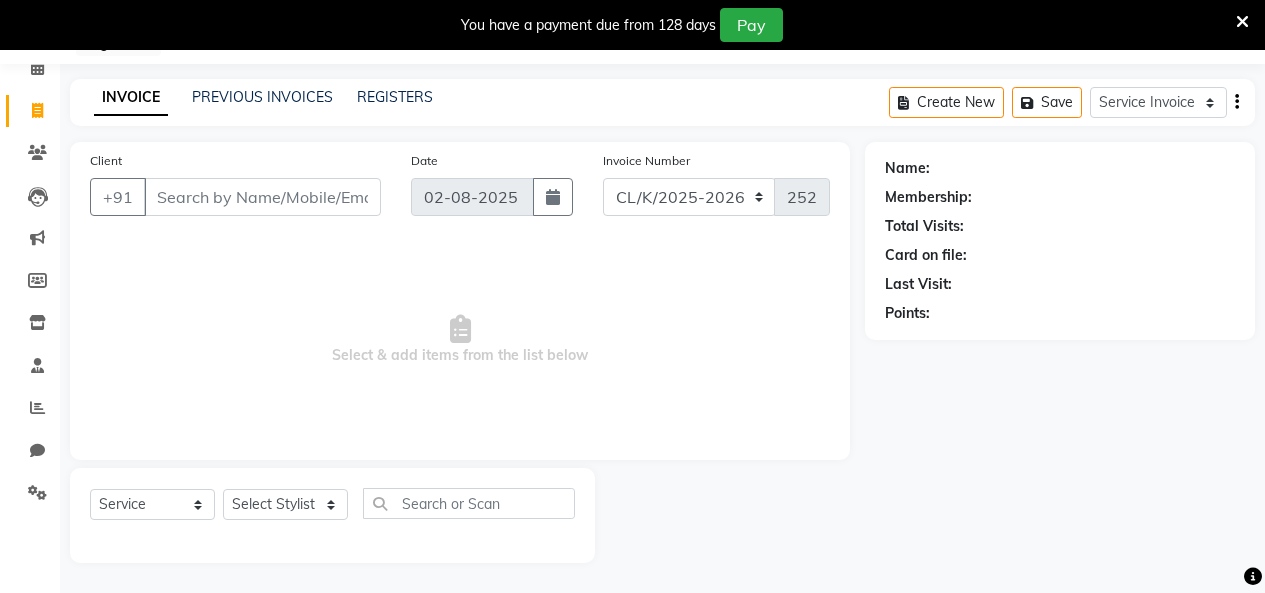 click on "Client" at bounding box center [262, 197] 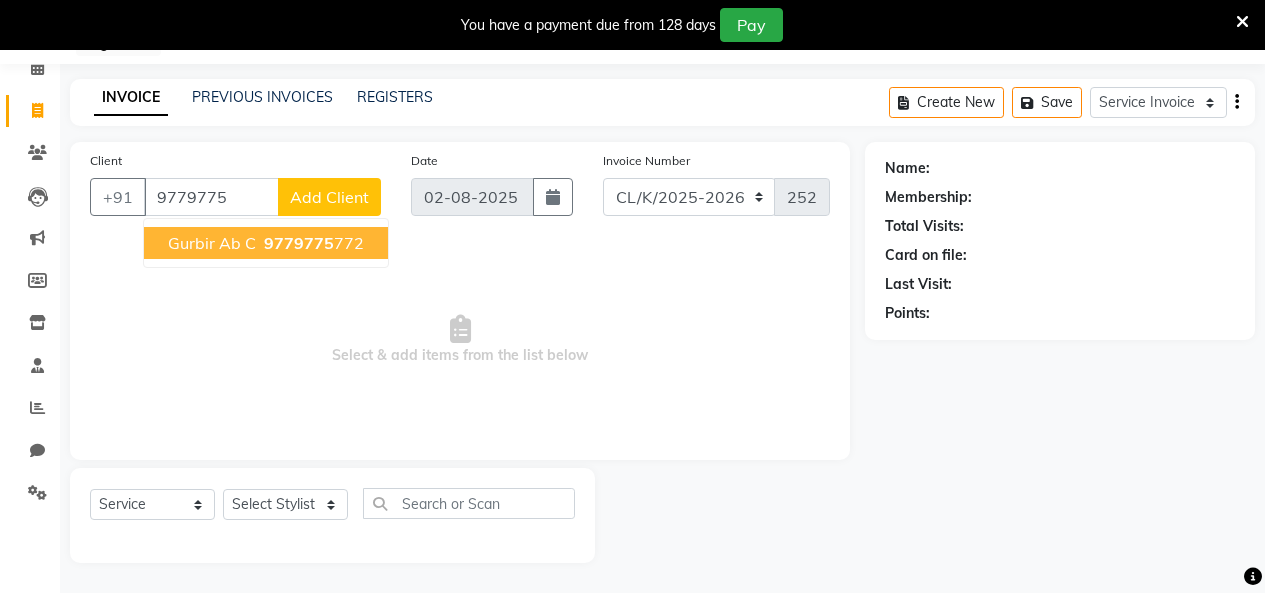 click on "9779775 772" at bounding box center (312, 243) 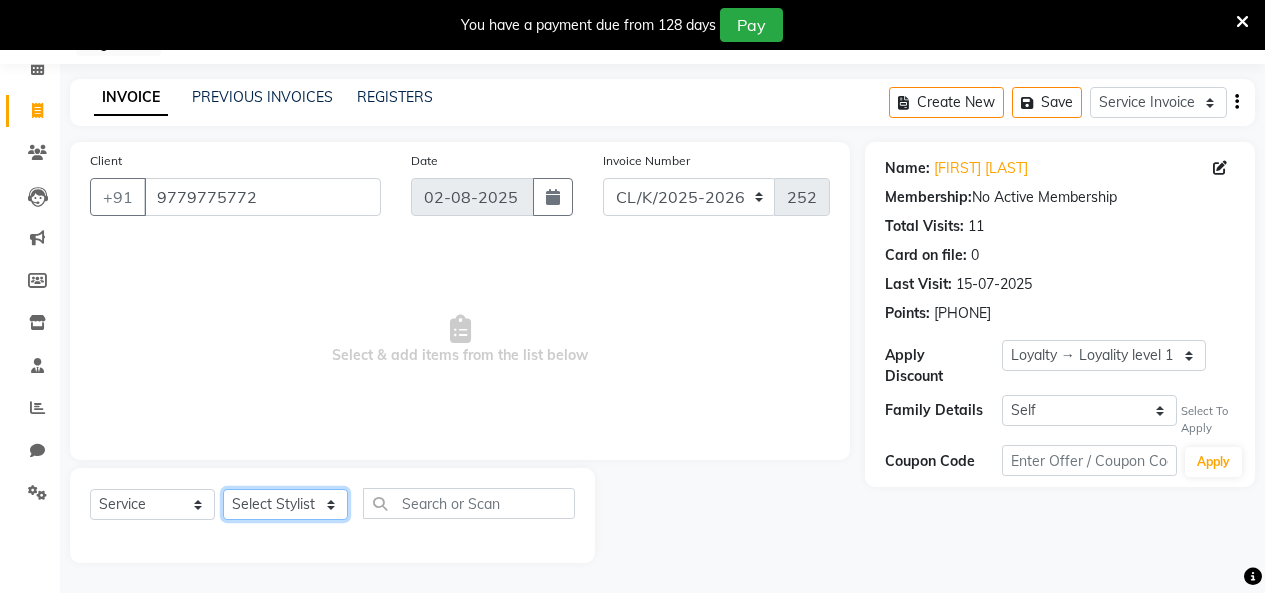 click on "Select Stylist Admin Admin AKHIL ANKUSH Colour Lounge, Kabir Park Colour Lounge, Kabir Park divyansh  Jaswinder singh guard JATIN JOHN JONEY LUXMI NAVDEEP KAUR NITI PARAMJIT PARAS KHATNAVLIA priya  priyanka  Rakesh sapna  SUMAN VANDANA SHARMA VISHAL" 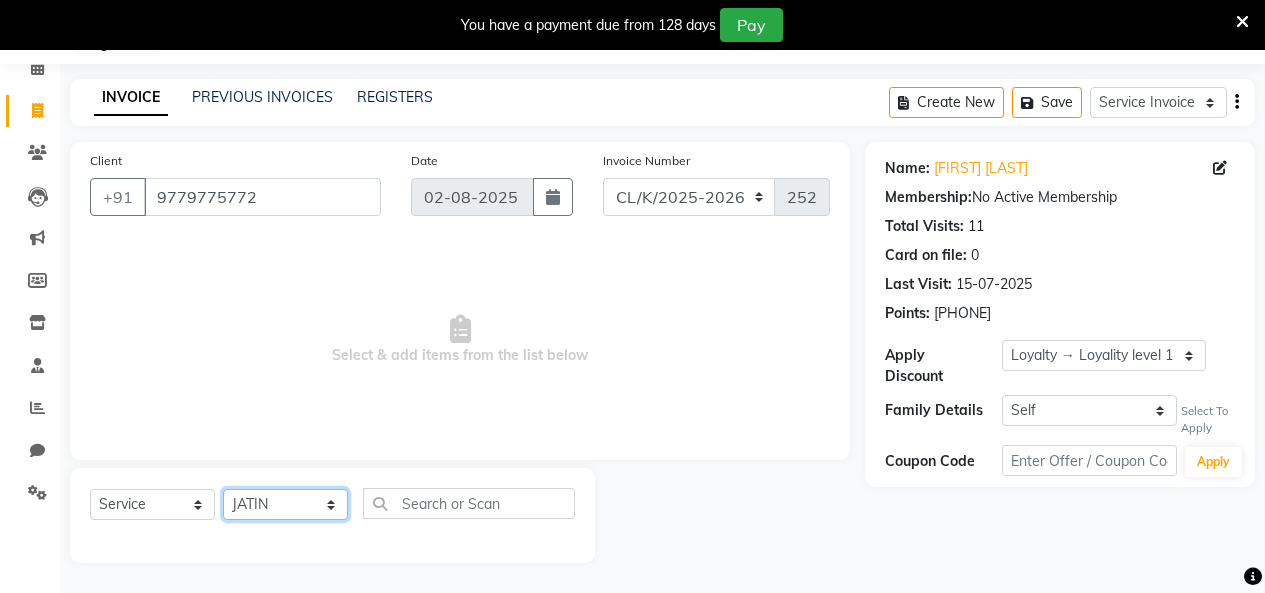 click on "Select Stylist Admin Admin AKHIL ANKUSH Colour Lounge, Kabir Park Colour Lounge, Kabir Park divyansh  Jaswinder singh guard JATIN JOHN JONEY LUXMI NAVDEEP KAUR NITI PARAMJIT PARAS KHATNAVLIA priya  priyanka  Rakesh sapna  SUMAN VANDANA SHARMA VISHAL" 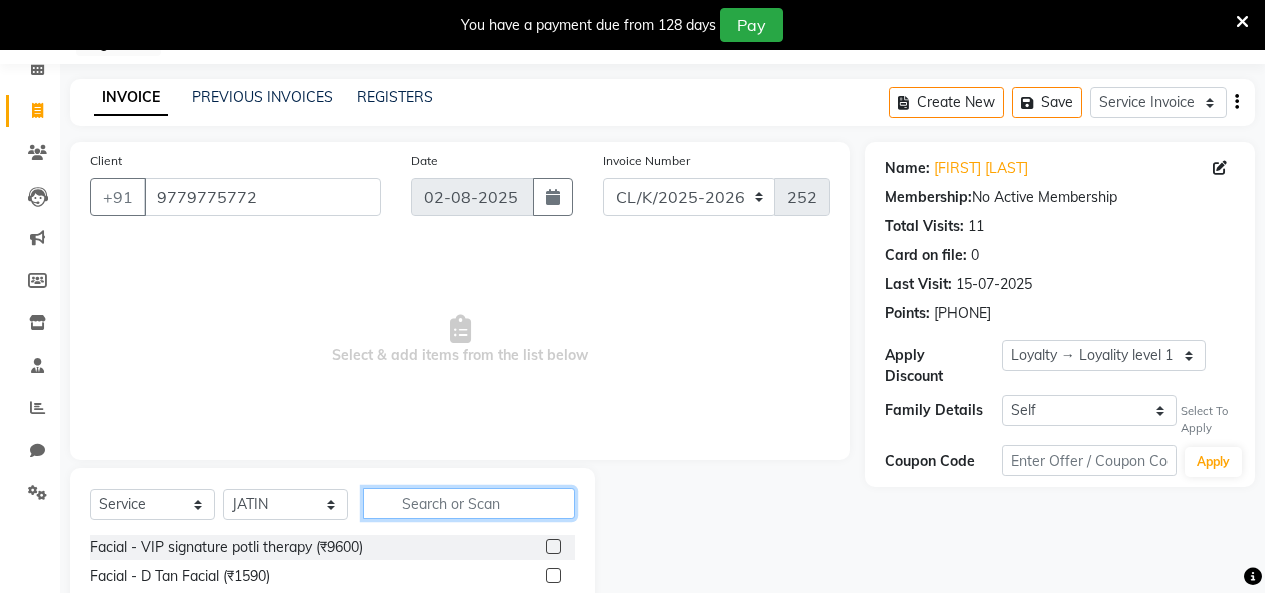 click 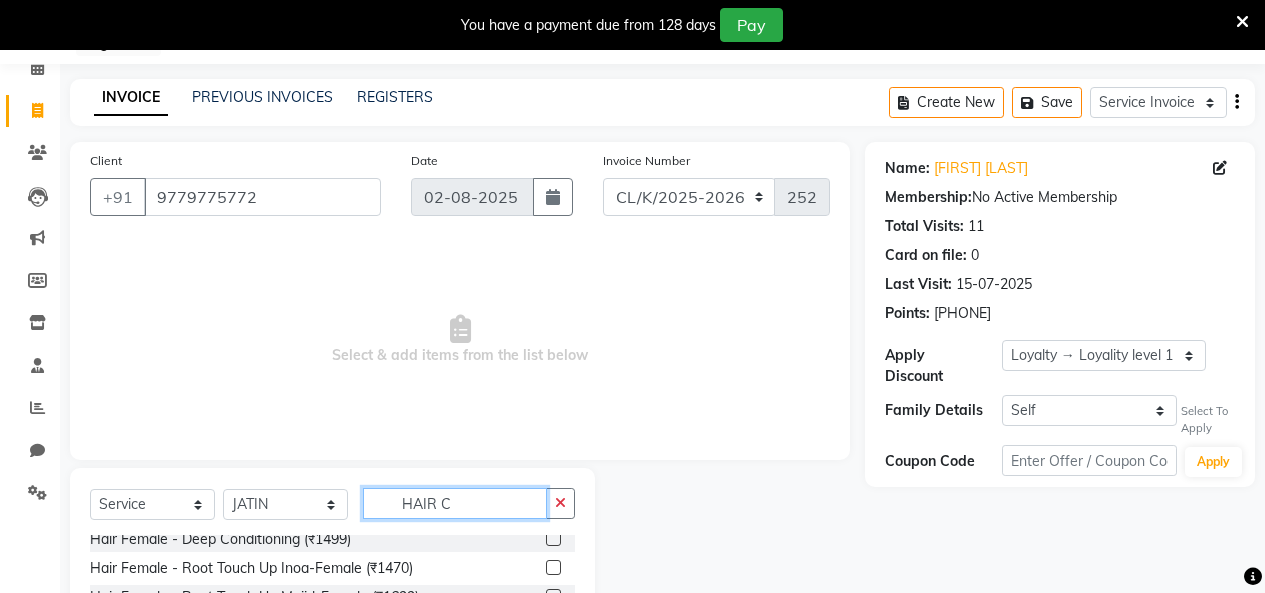 scroll, scrollTop: 500, scrollLeft: 0, axis: vertical 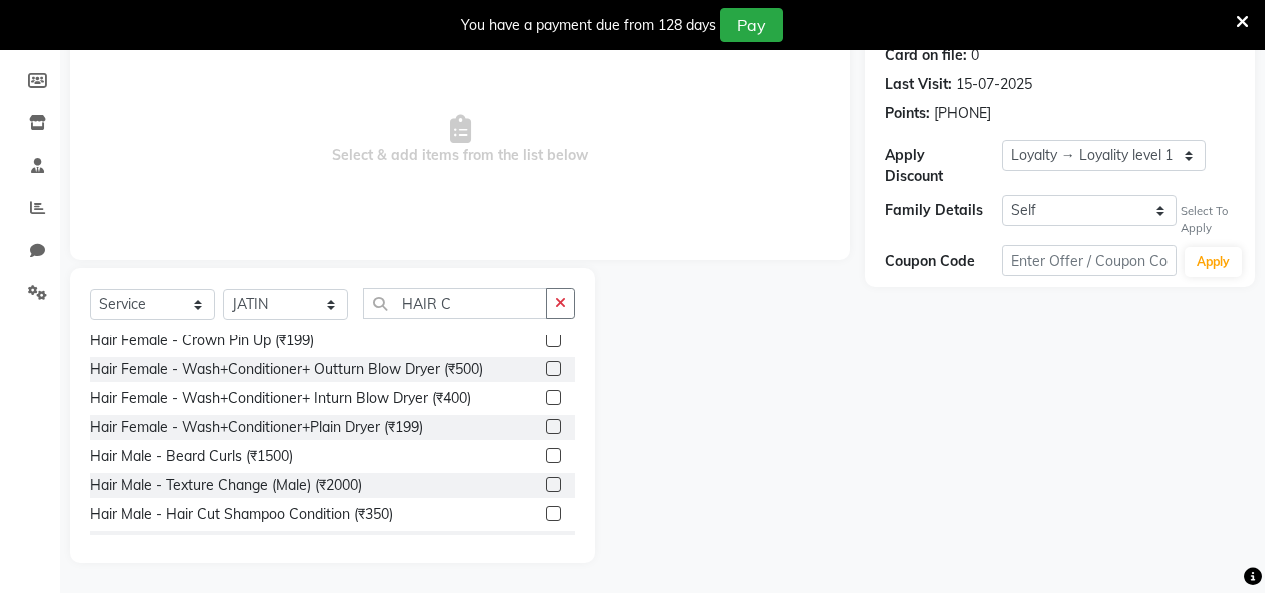 click 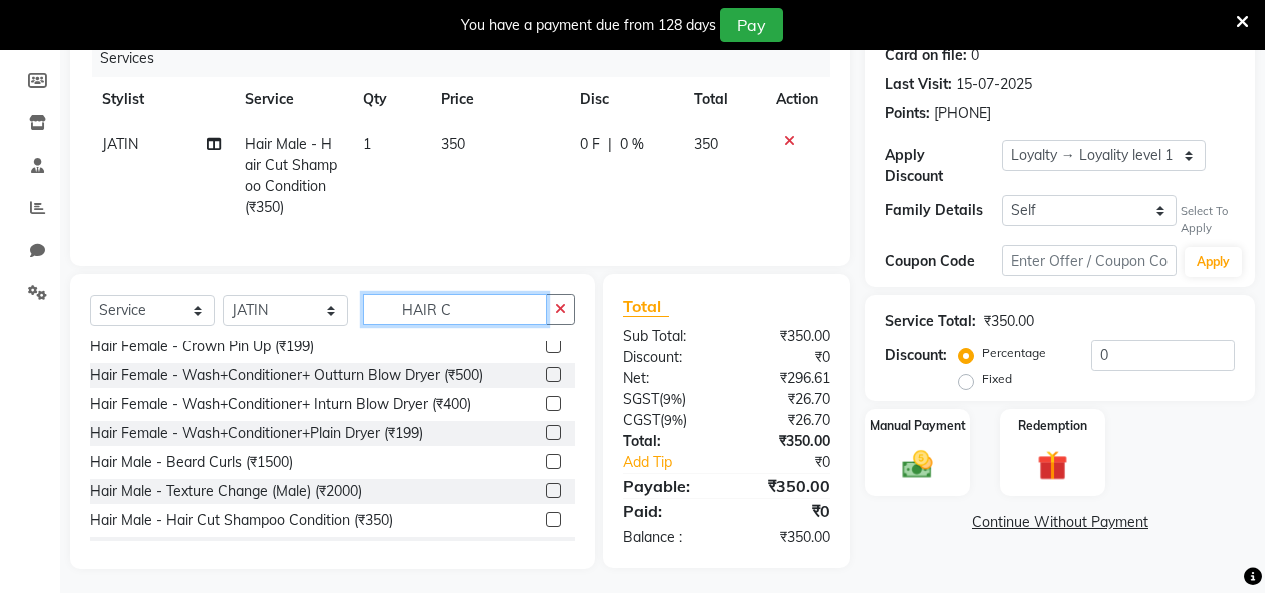 click on "HAIR C" 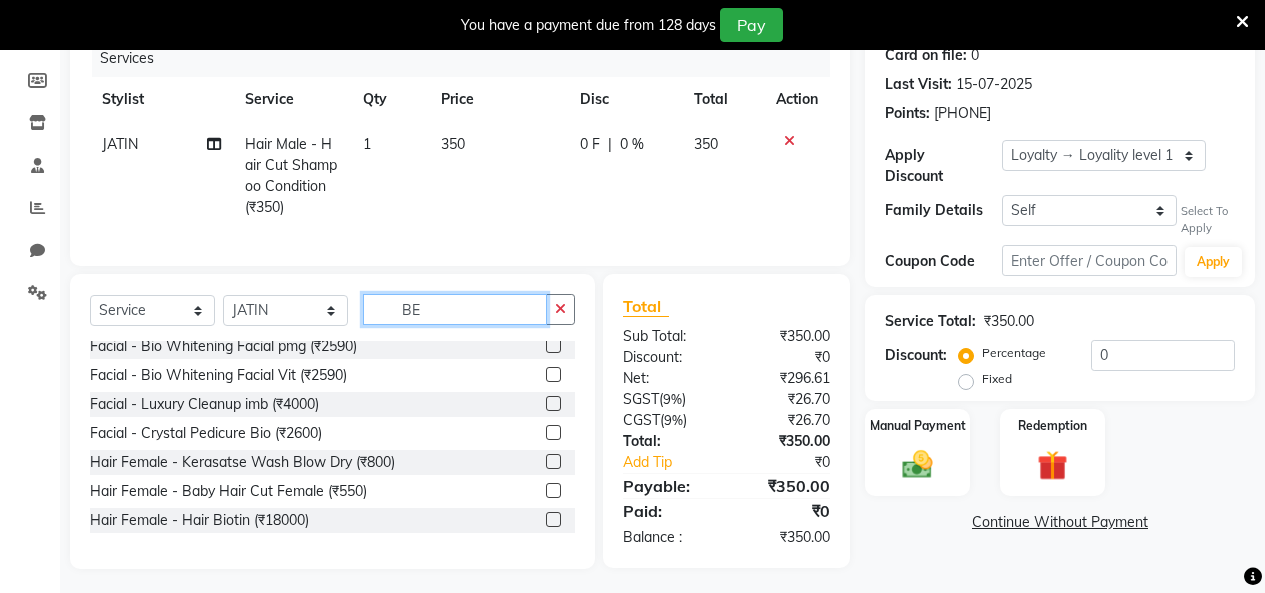 scroll, scrollTop: 0, scrollLeft: 0, axis: both 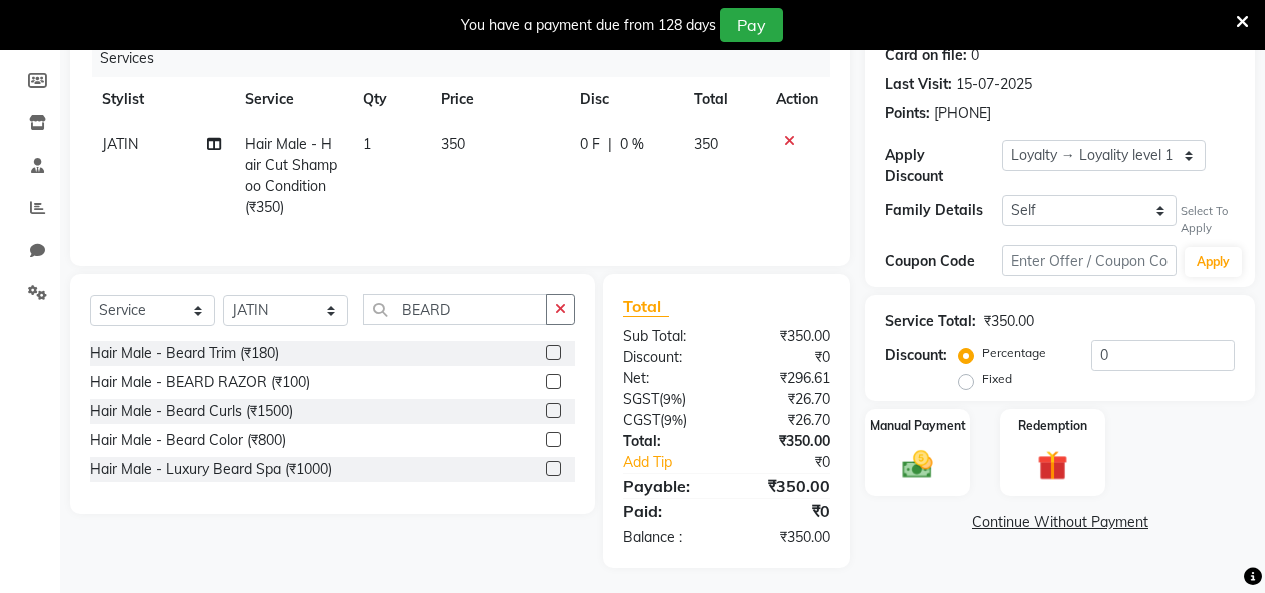 click 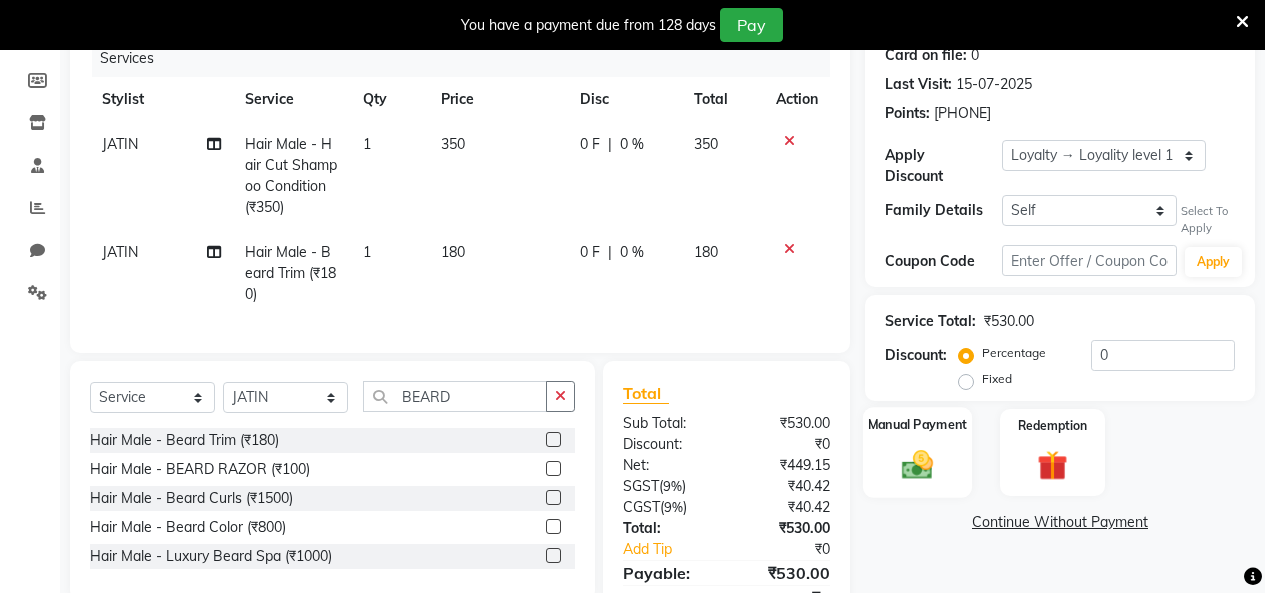 click 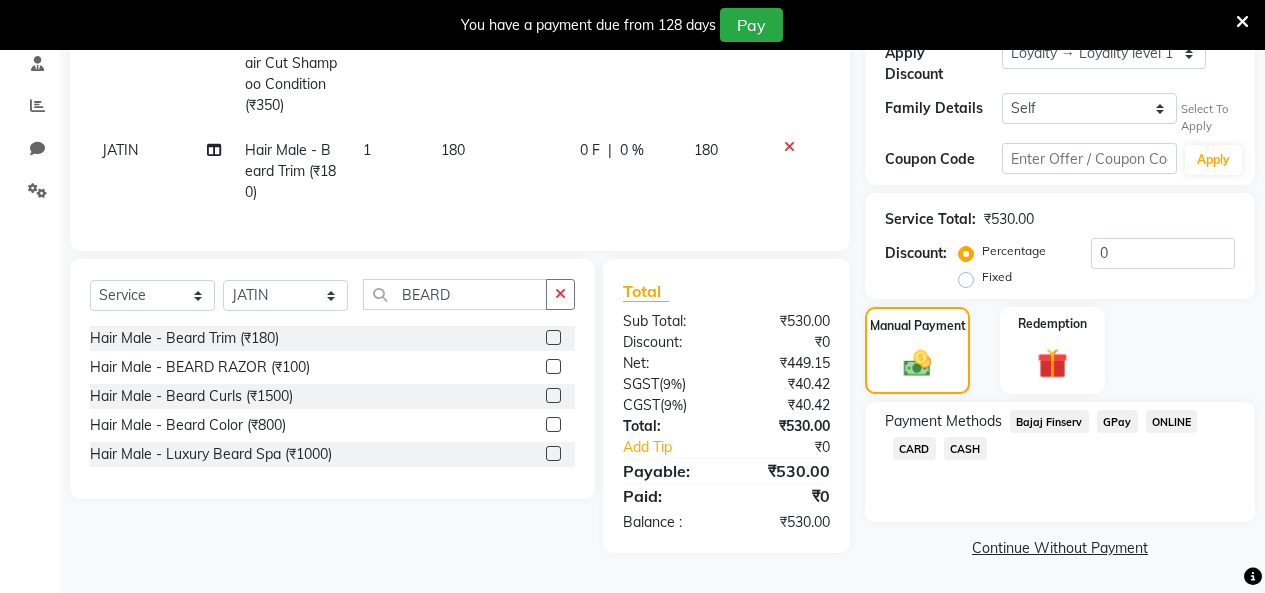 scroll, scrollTop: 392, scrollLeft: 0, axis: vertical 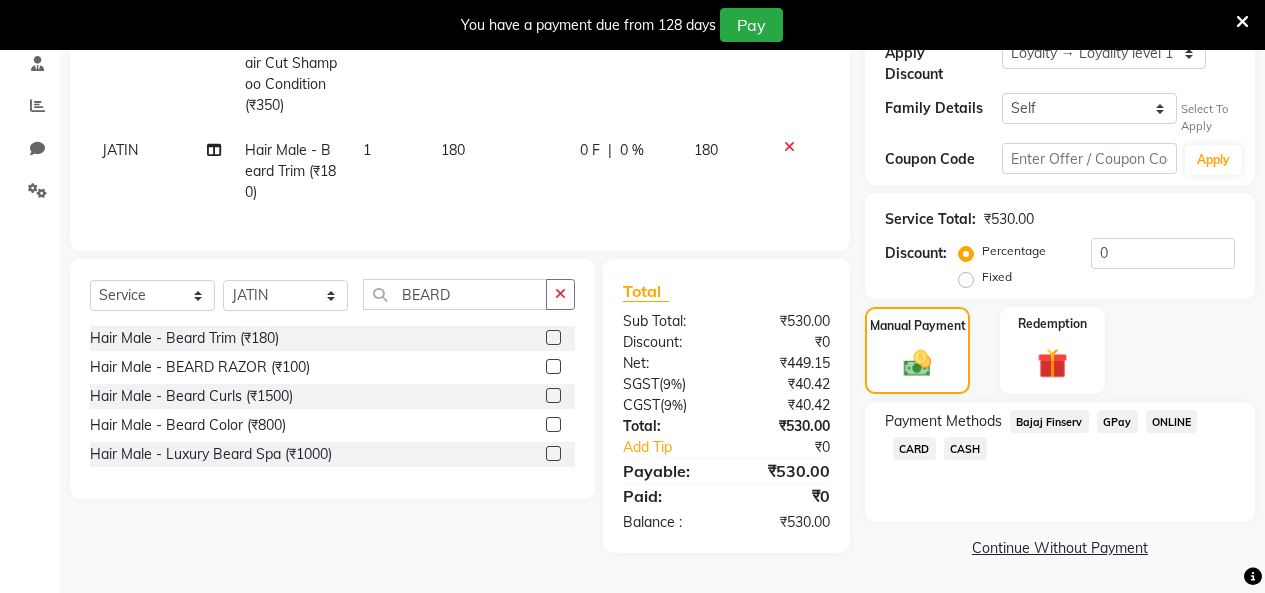 click on "CARD" 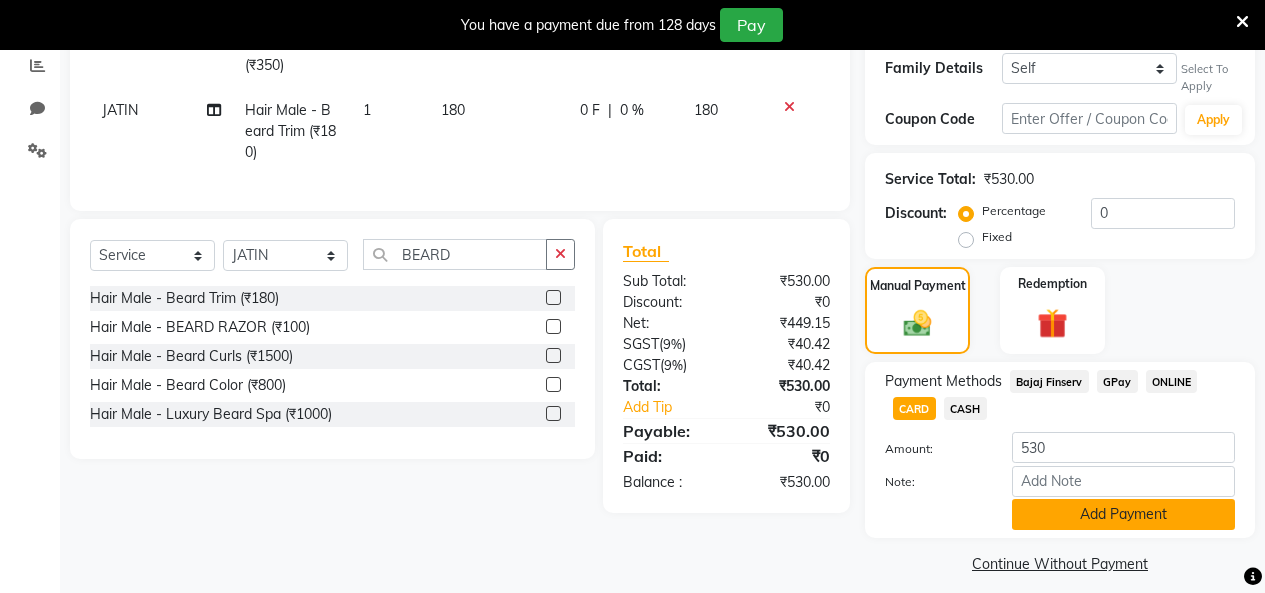 click on "Add Payment" 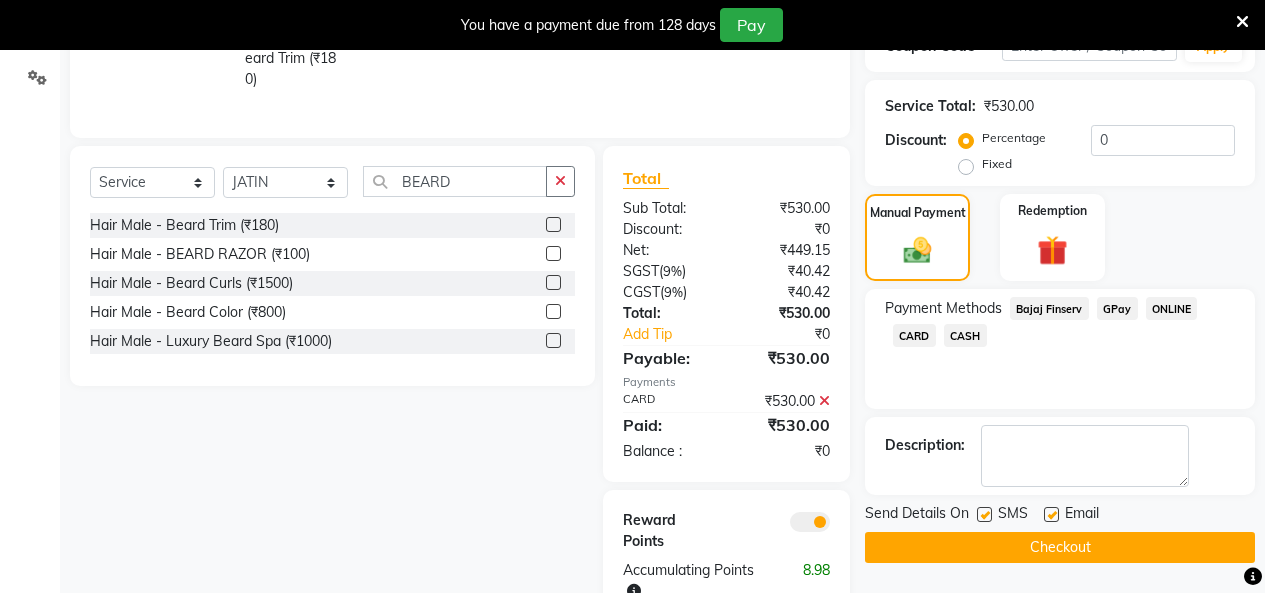 scroll, scrollTop: 574, scrollLeft: 0, axis: vertical 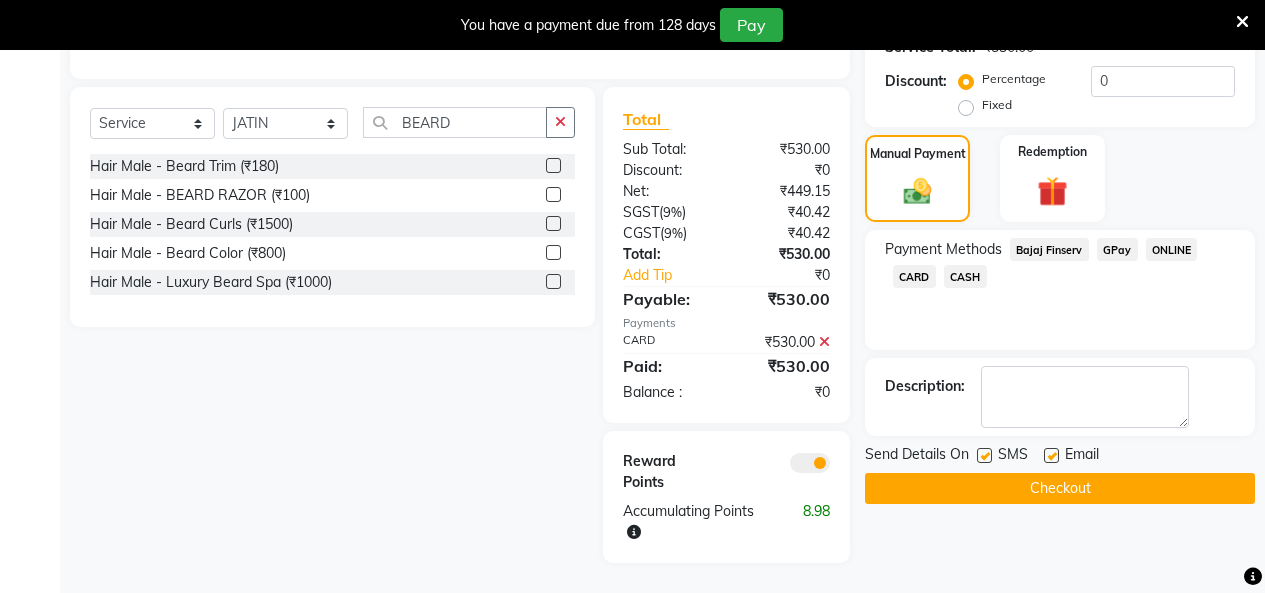 click on "Checkout" 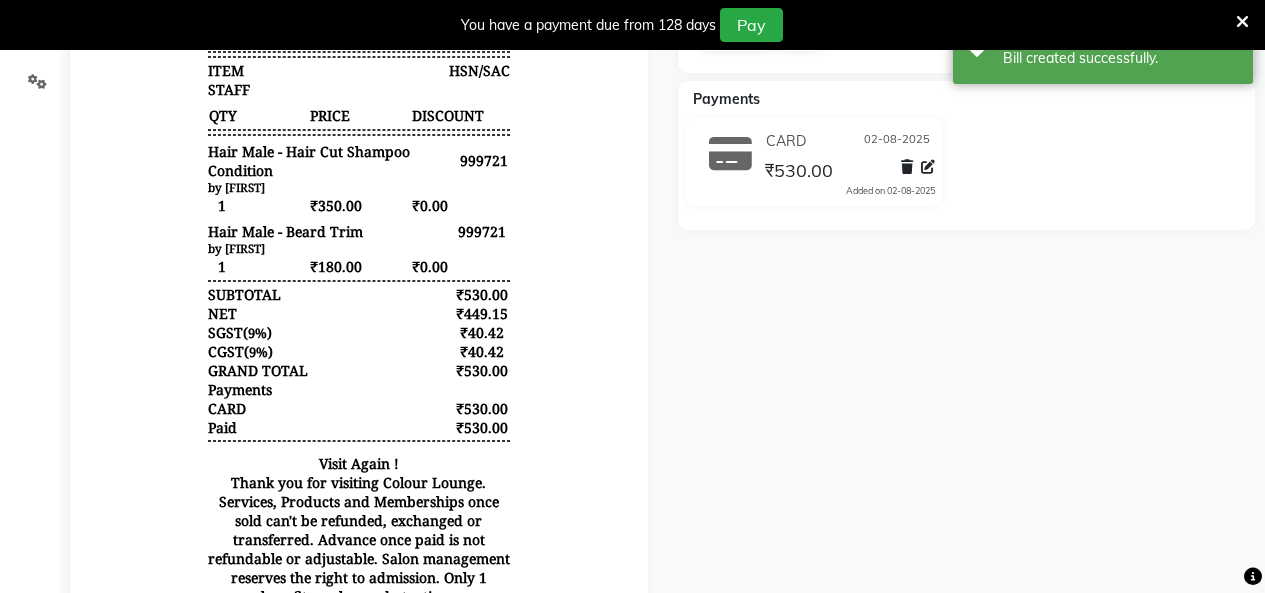 scroll, scrollTop: 374, scrollLeft: 0, axis: vertical 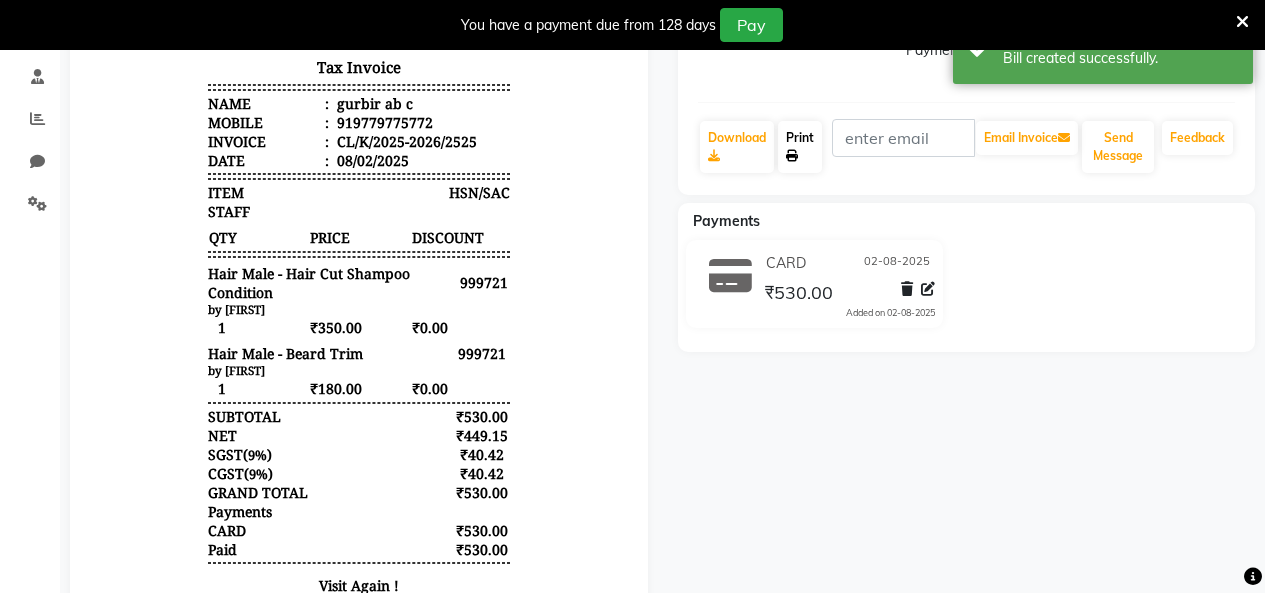 click on "Print" 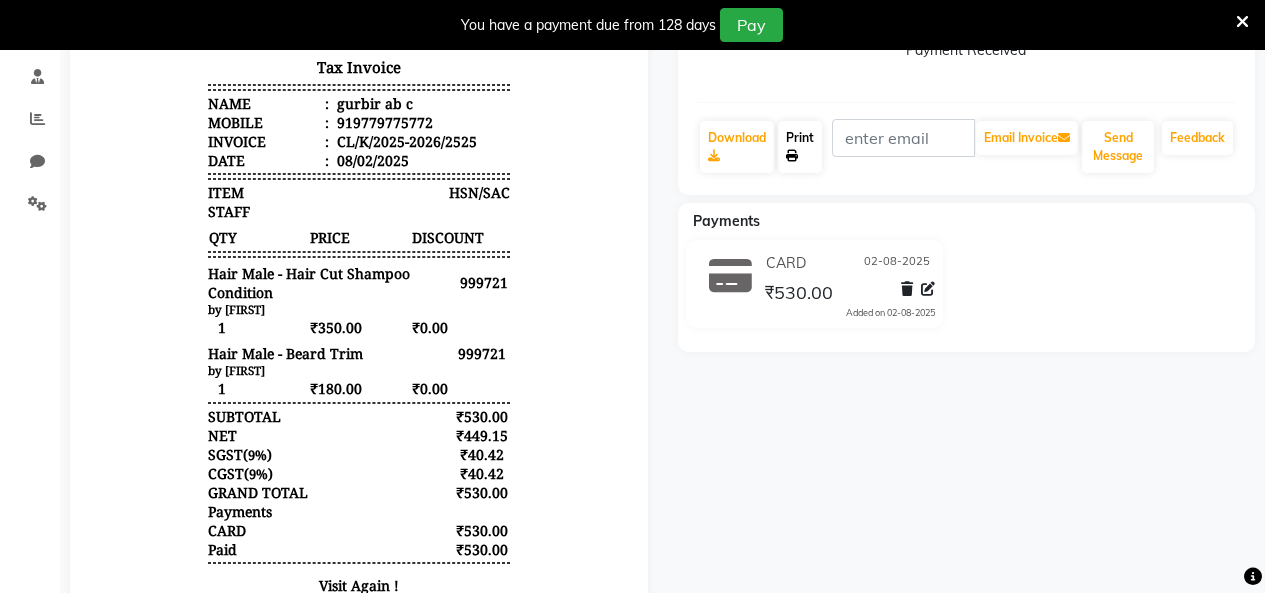 drag, startPoint x: 803, startPoint y: 143, endPoint x: 792, endPoint y: 146, distance: 11.401754 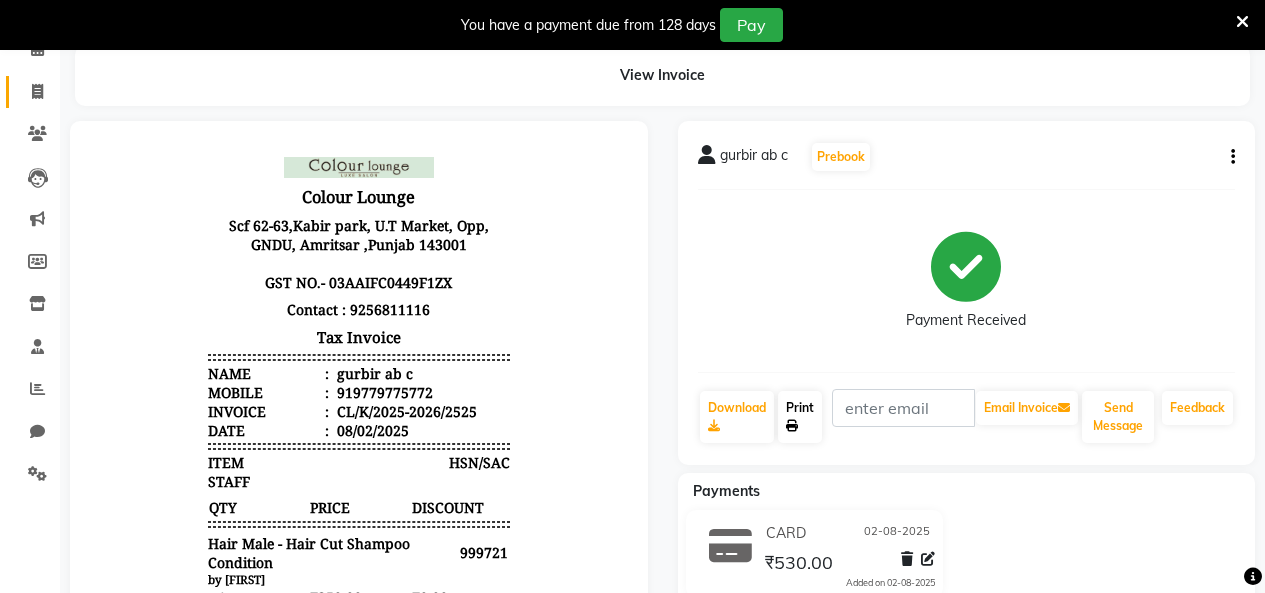 scroll, scrollTop: 0, scrollLeft: 0, axis: both 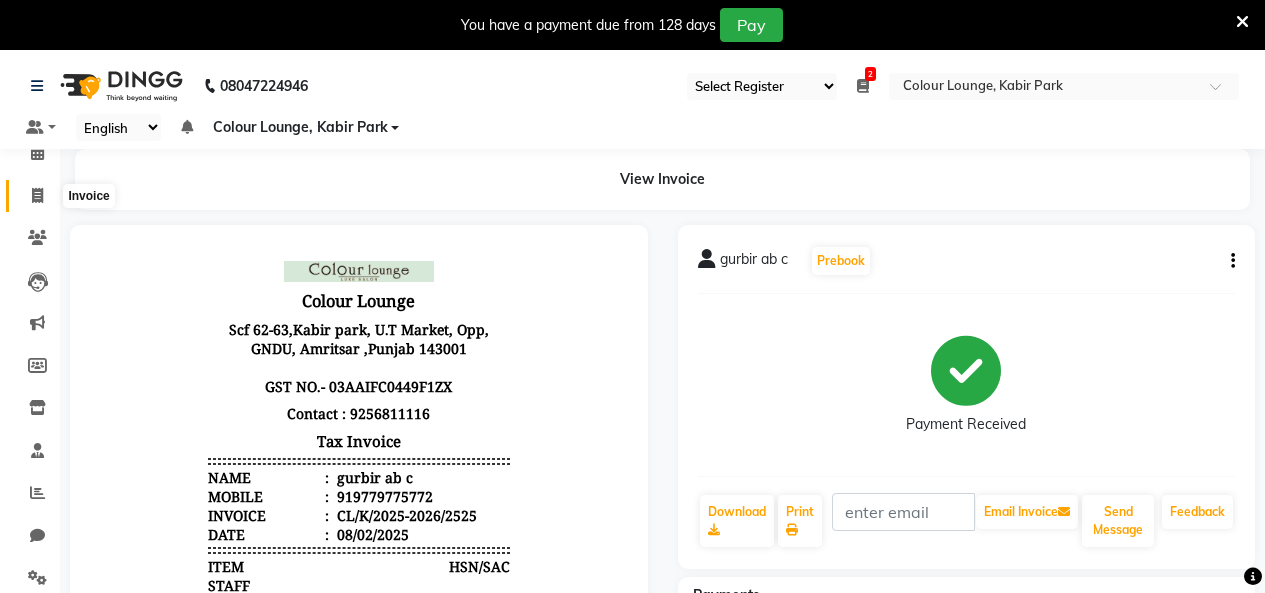 click 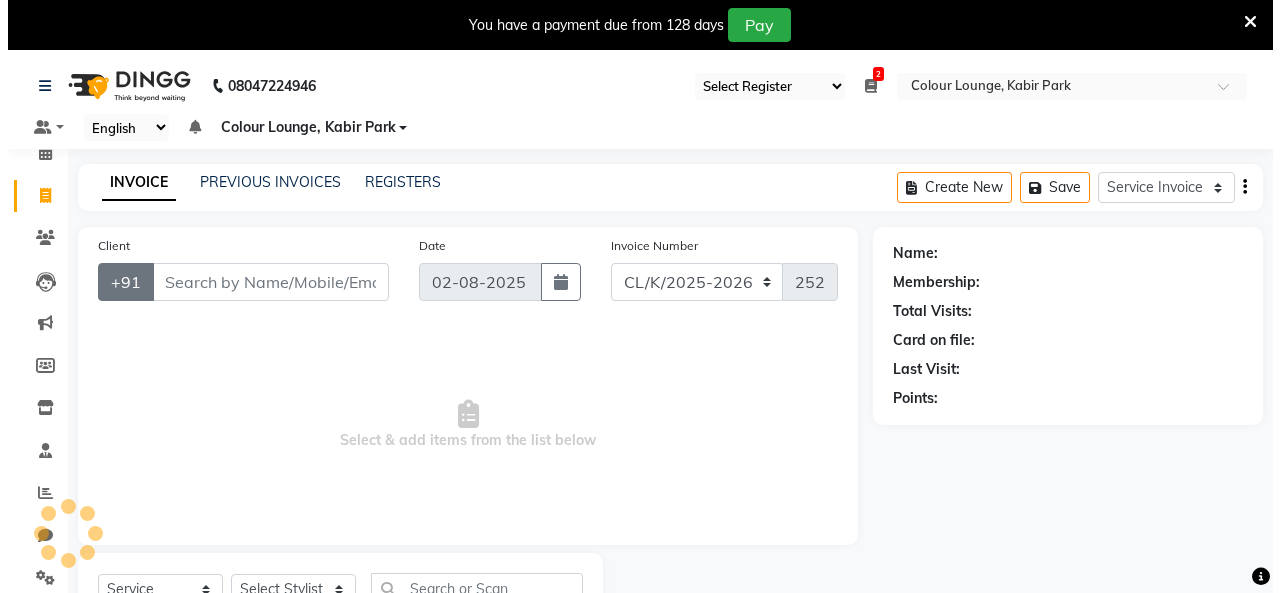 scroll, scrollTop: 85, scrollLeft: 0, axis: vertical 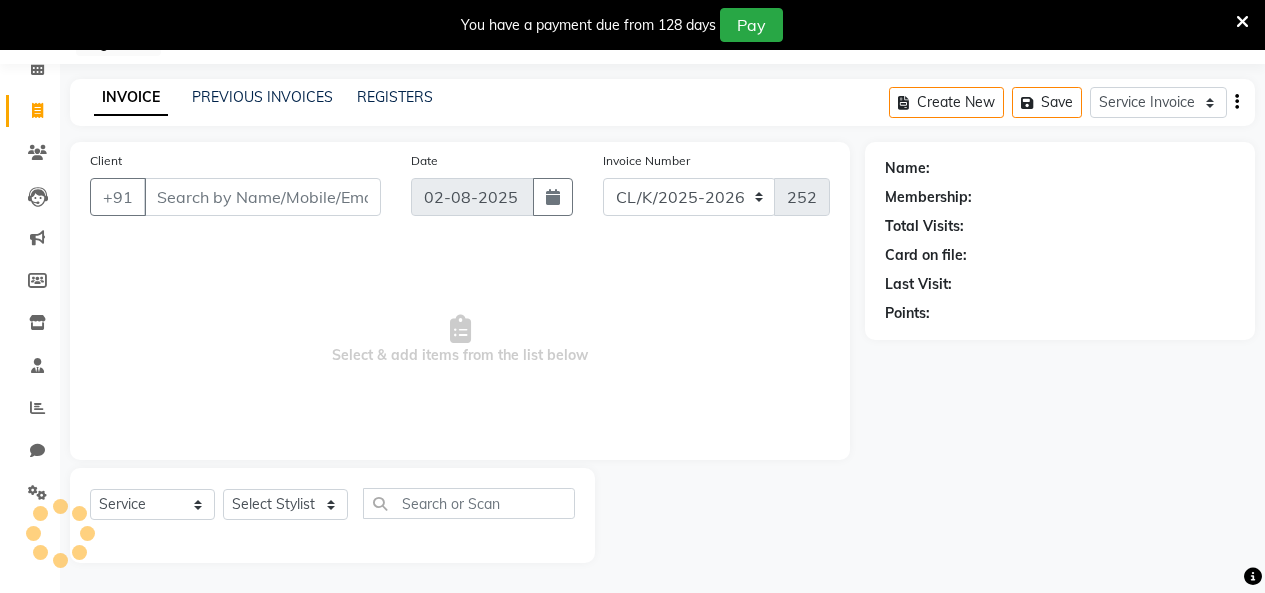 click on "Client" at bounding box center (262, 197) 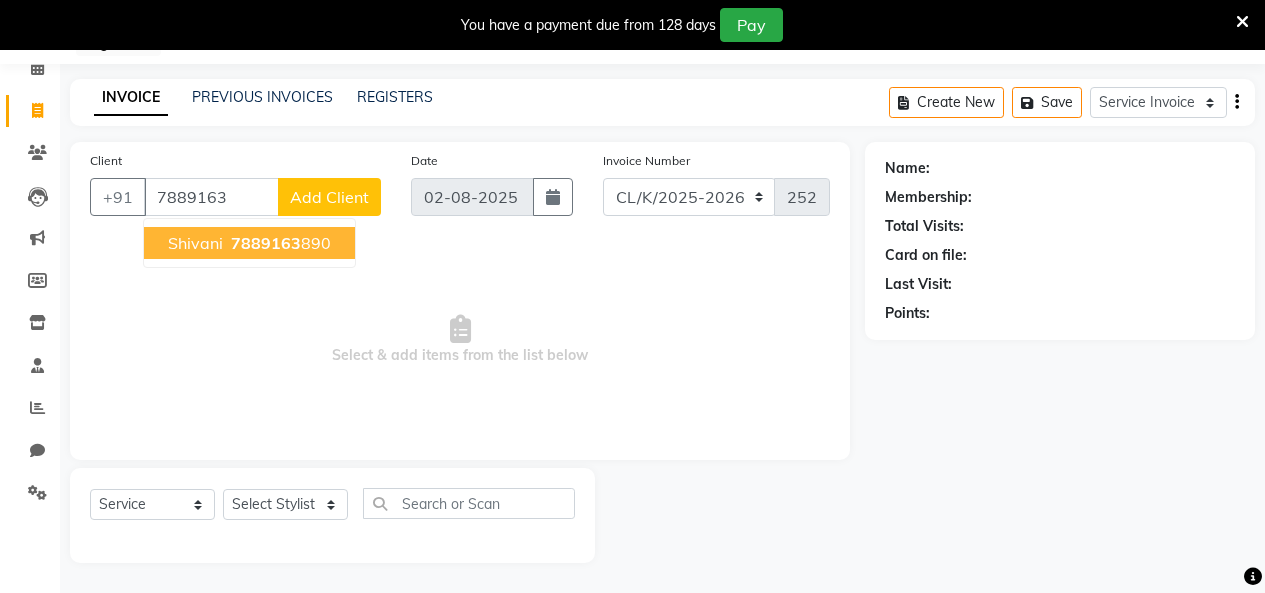 click on "7889163" at bounding box center [211, 197] 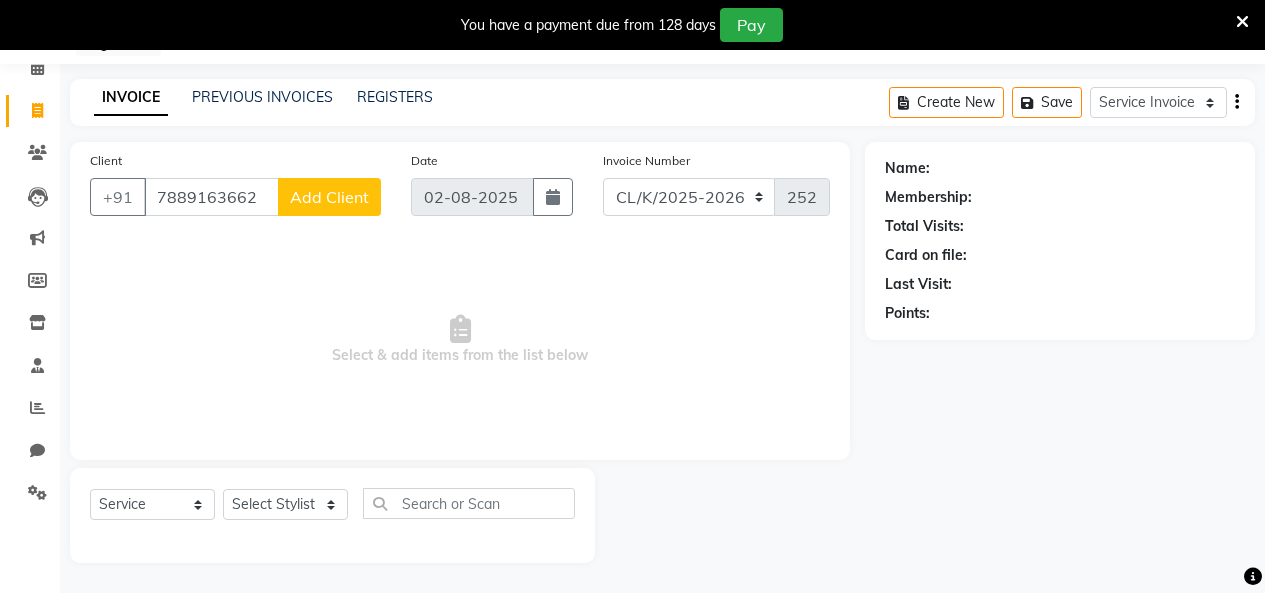 click on "Add Client" 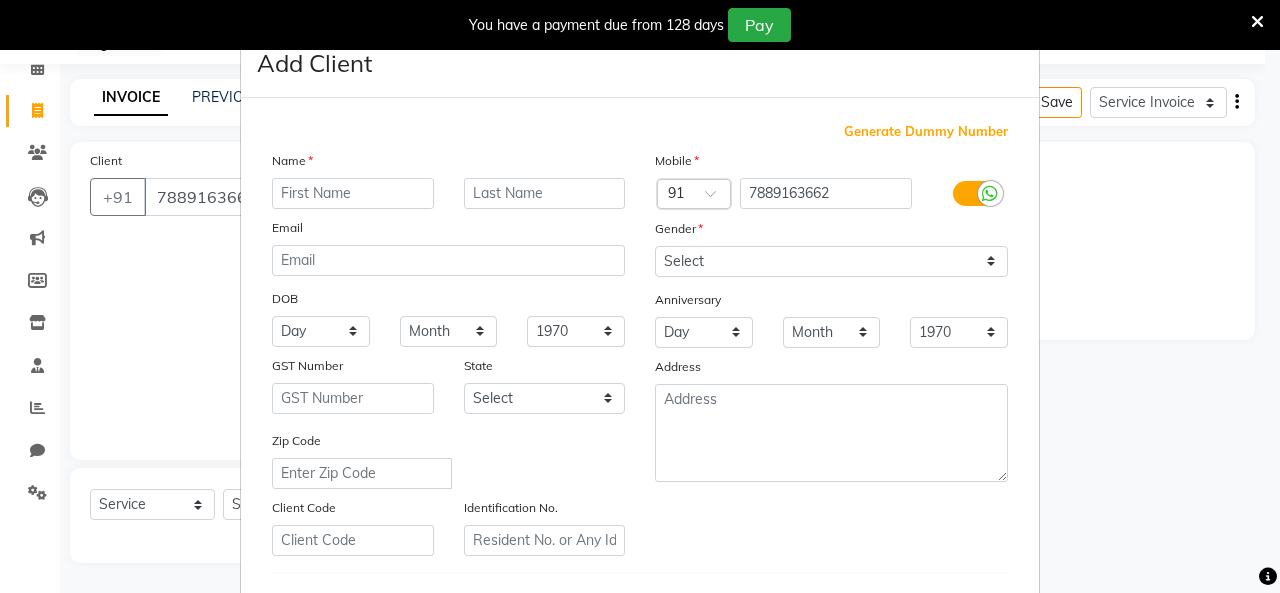 drag, startPoint x: 296, startPoint y: 196, endPoint x: 326, endPoint y: 185, distance: 31.95309 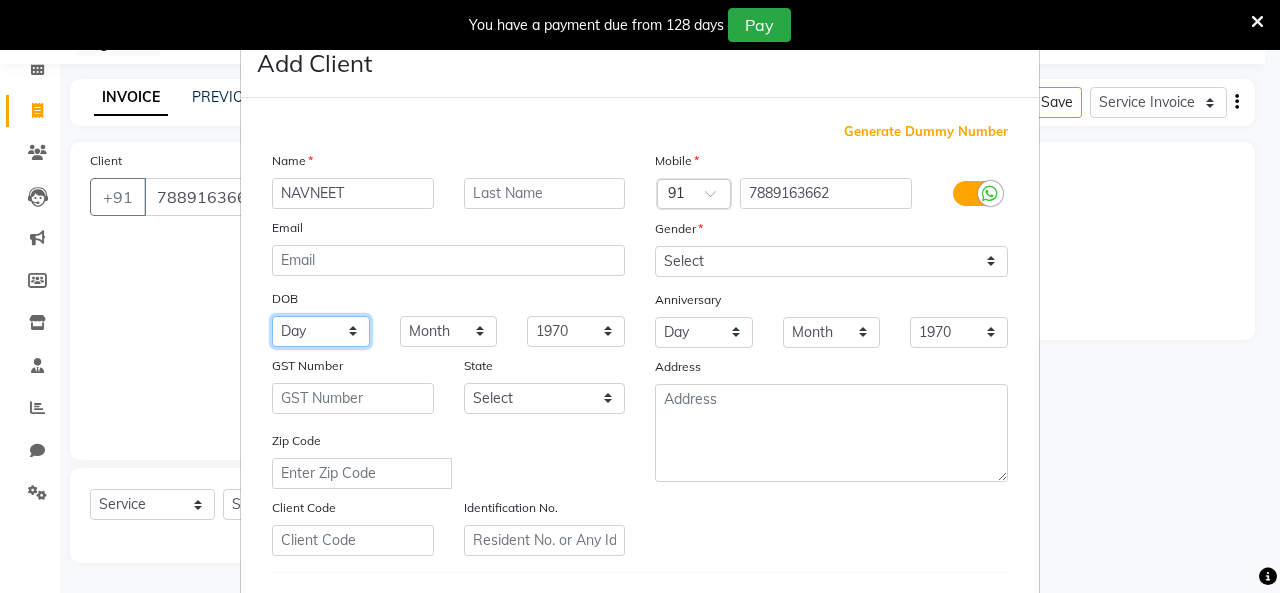 click on "Day 01 02 03 04 05 06 07 08 09 10 11 12 13 14 15 16 17 18 19 20 21 22 23 24 25 26 27 28 29 30 31" at bounding box center (321, 331) 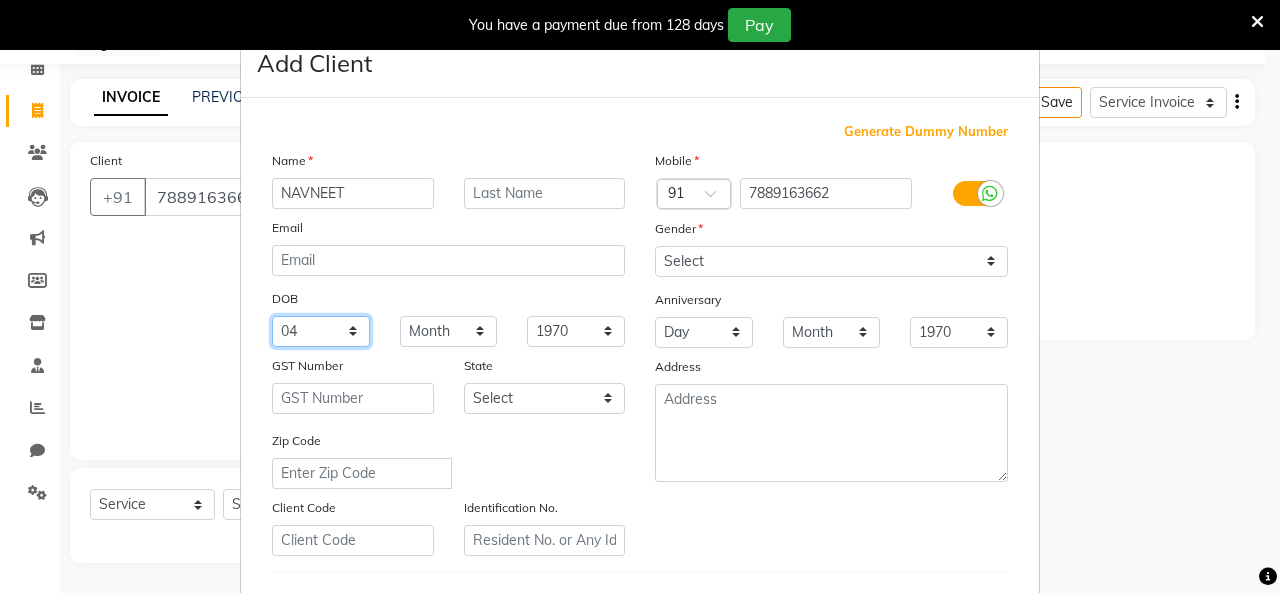 click on "Day 01 02 03 04 05 06 07 08 09 10 11 12 13 14 15 16 17 18 19 20 21 22 23 24 25 26 27 28 29 30 31" at bounding box center (321, 331) 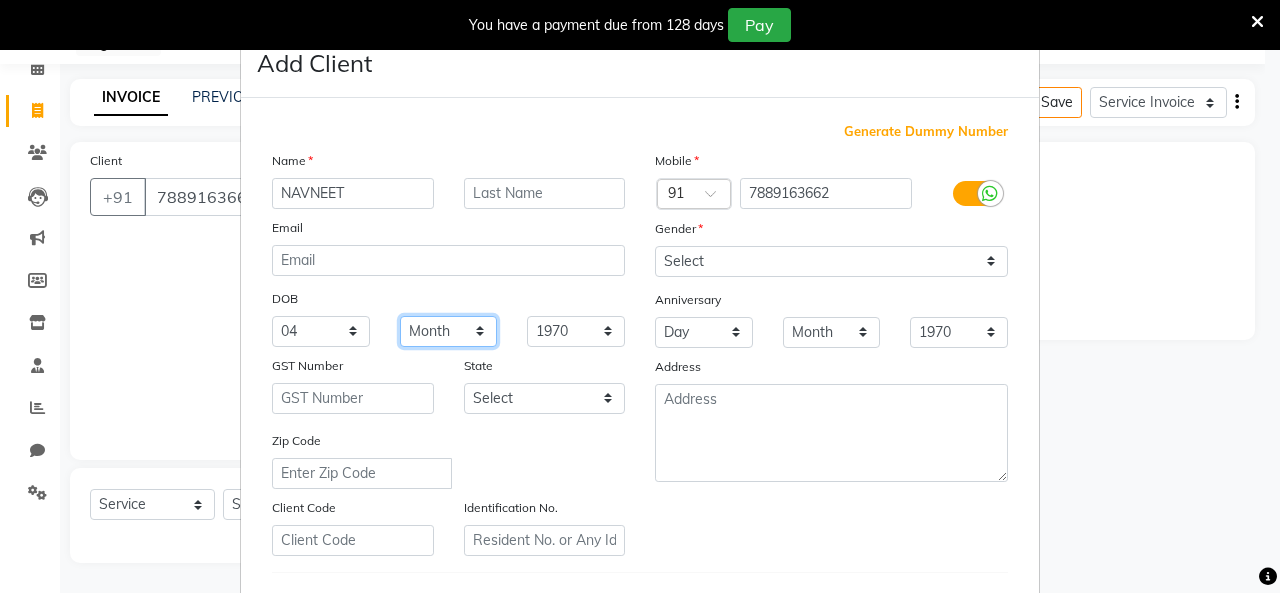 click on "Month January February March April May June July August September October November December" at bounding box center [449, 331] 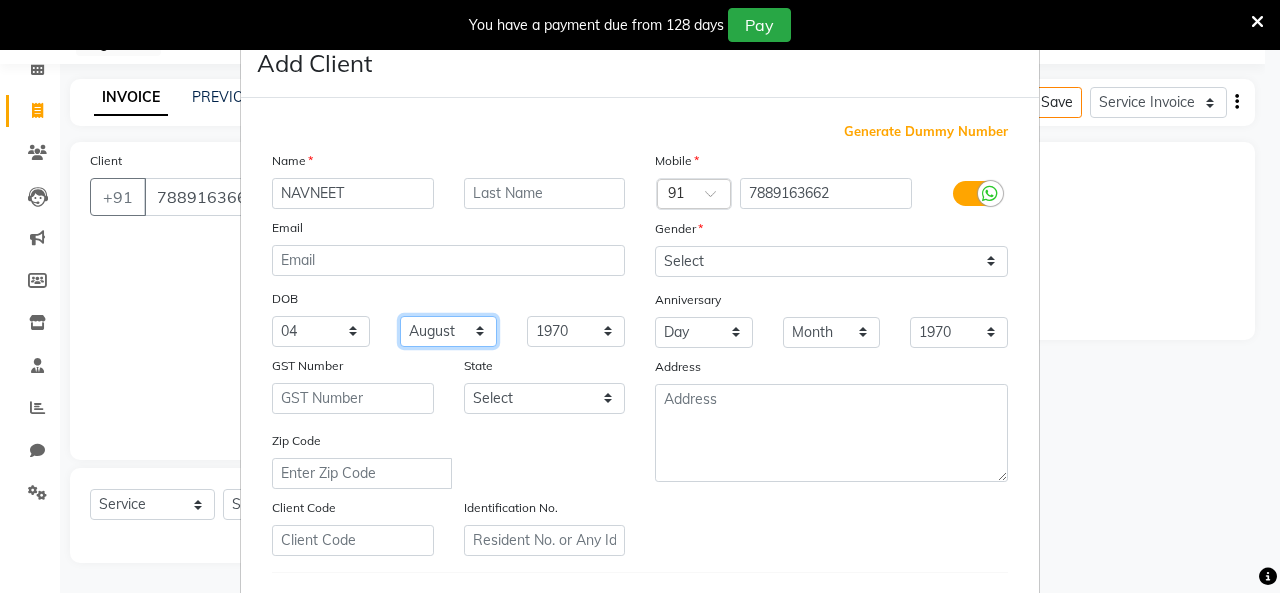click on "Month January February March April May June July August September October November December" at bounding box center (449, 331) 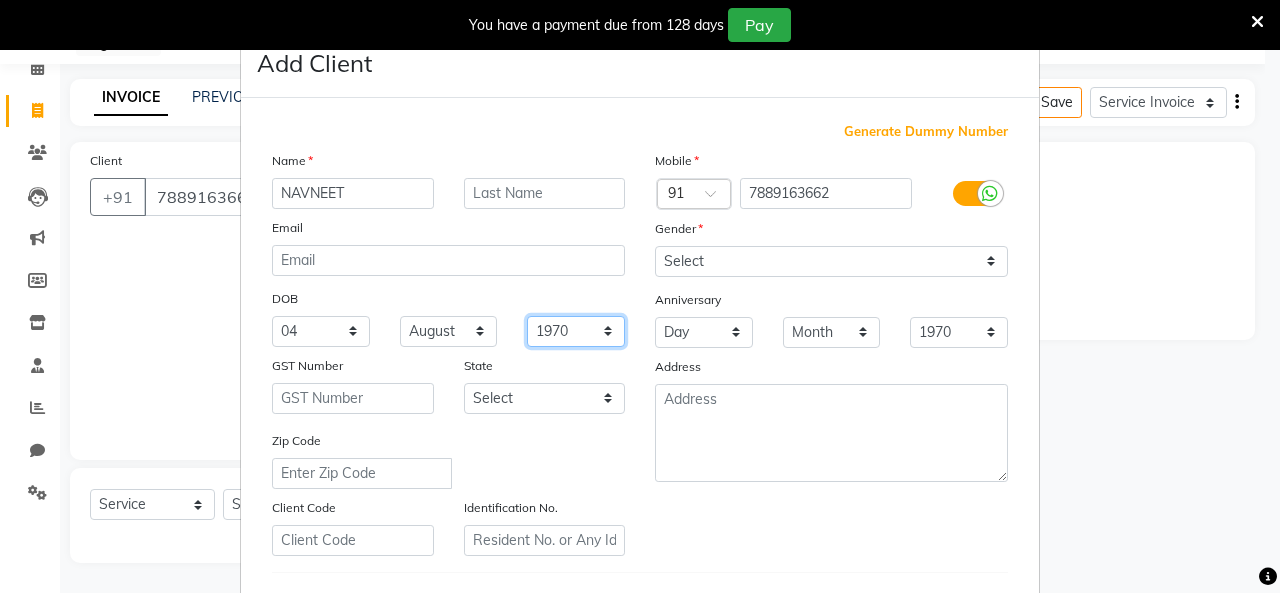 click on "1940 1941 1942 1943 1944 1945 1946 1947 1948 1949 1950 1951 1952 1953 1954 1955 1956 1957 1958 1959 1960 1961 1962 1963 1964 1965 1966 1967 1968 1969 1970 1971 1972 1973 1974 1975 1976 1977 1978 1979 1980 1981 1982 1983 1984 1985 1986 1987 1988 1989 1990 1991 1992 1993 1994 1995 1996 1997 1998 1999 2000 2001 2002 2003 2004 2005 2006 2007 2008 2009 2010 2011 2012 2013 2014 2015 2016 2017 2018 2019 2020 2021 2022 2023 2024" at bounding box center (576, 331) 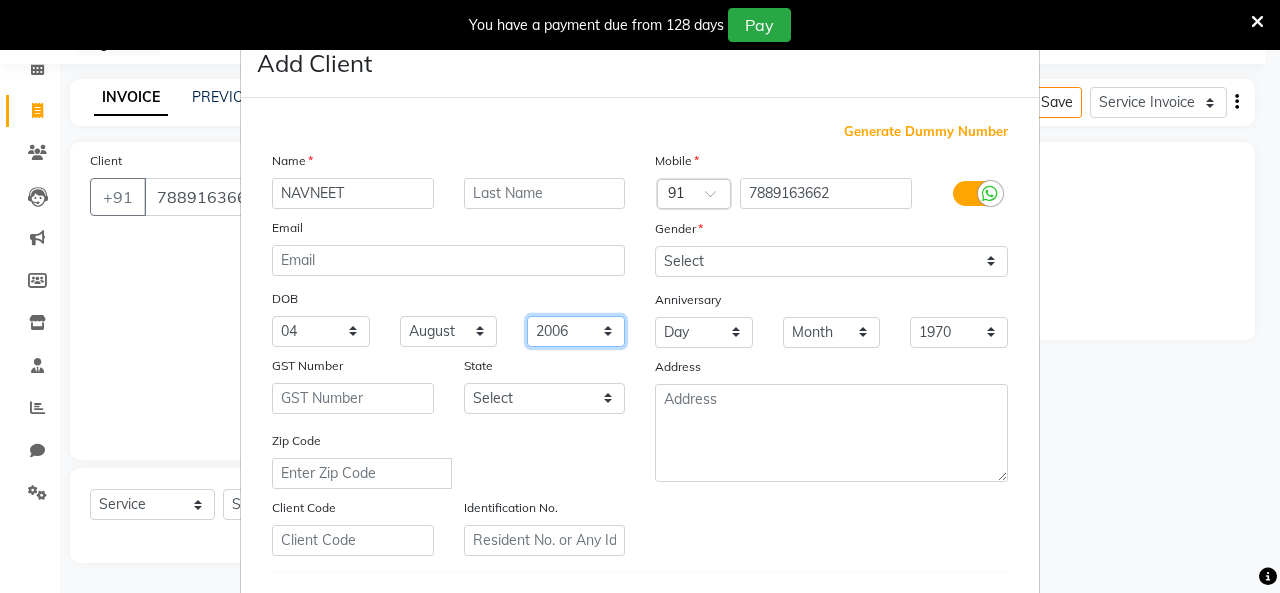 click on "1940 1941 1942 1943 1944 1945 1946 1947 1948 1949 1950 1951 1952 1953 1954 1955 1956 1957 1958 1959 1960 1961 1962 1963 1964 1965 1966 1967 1968 1969 1970 1971 1972 1973 1974 1975 1976 1977 1978 1979 1980 1981 1982 1983 1984 1985 1986 1987 1988 1989 1990 1991 1992 1993 1994 1995 1996 1997 1998 1999 2000 2001 2002 2003 2004 2005 2006 2007 2008 2009 2010 2011 2012 2013 2014 2015 2016 2017 2018 2019 2020 2021 2022 2023 2024" at bounding box center (576, 331) 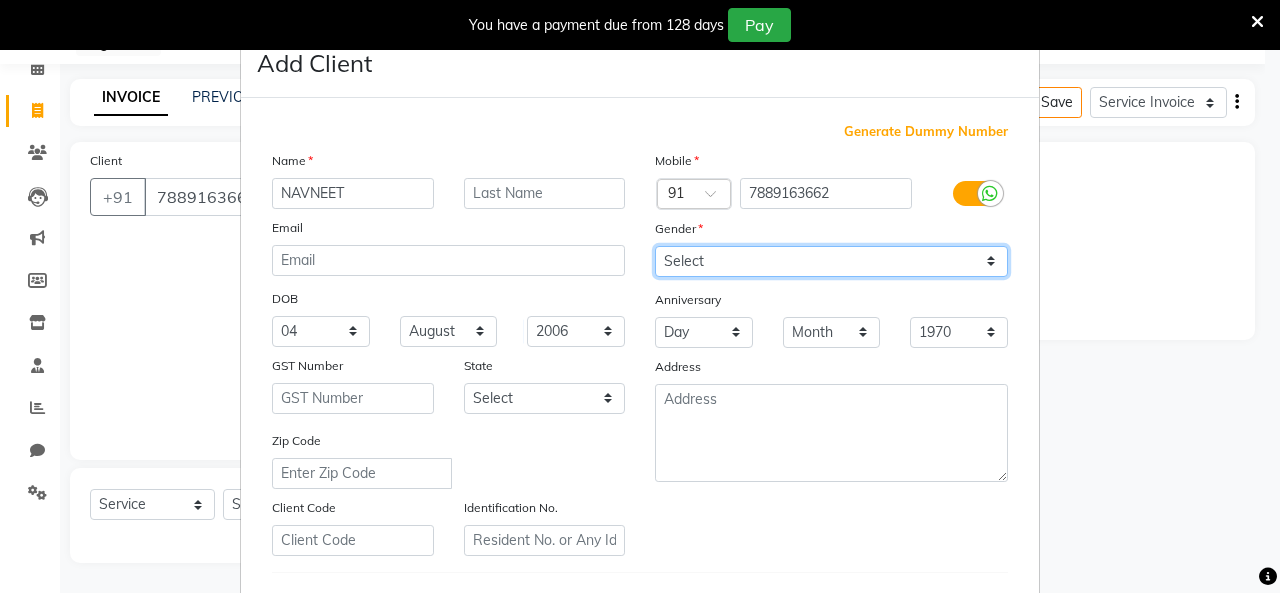drag, startPoint x: 716, startPoint y: 260, endPoint x: 699, endPoint y: 266, distance: 18.027756 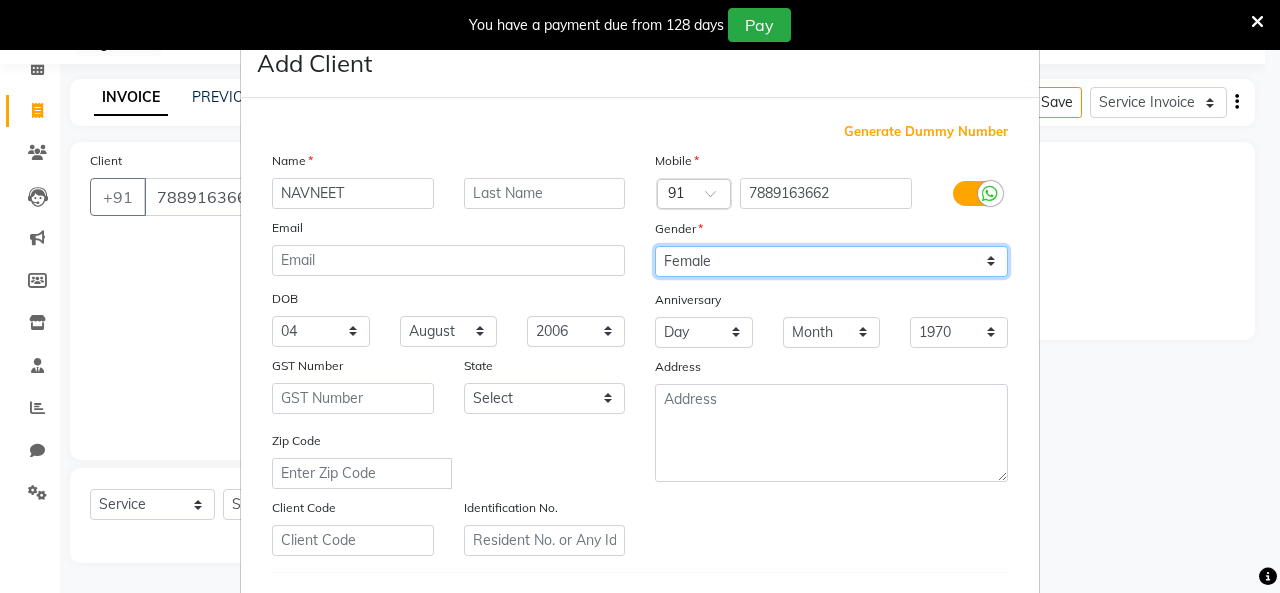 click on "Select Male Female Other Prefer Not To Say" at bounding box center (831, 261) 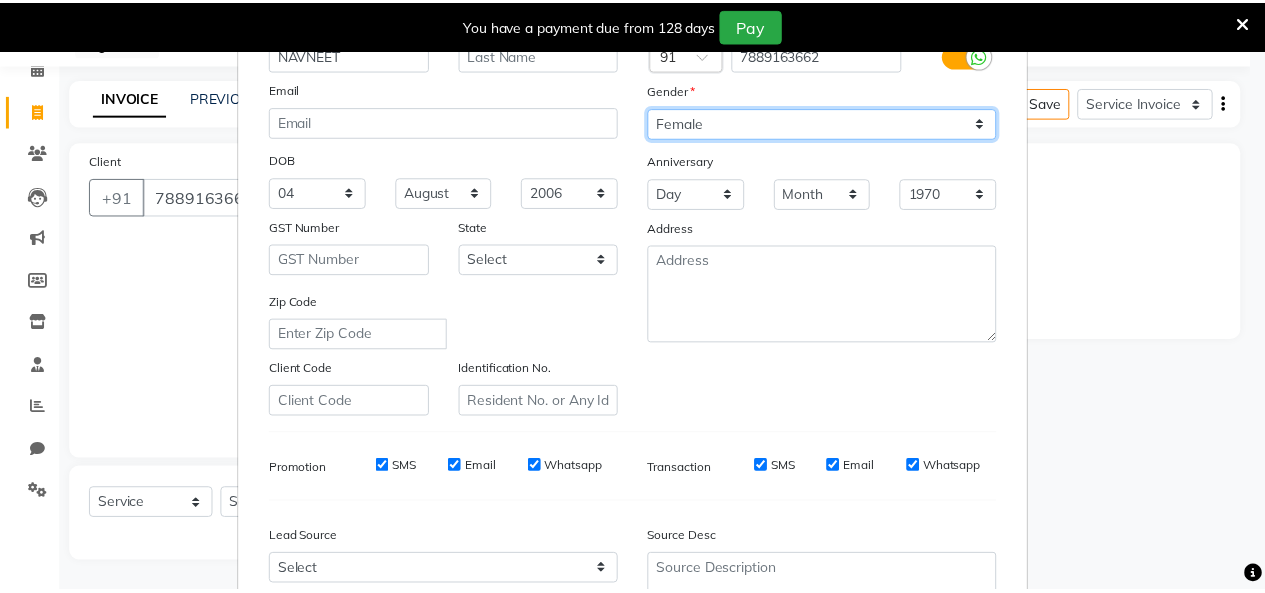 scroll, scrollTop: 330, scrollLeft: 0, axis: vertical 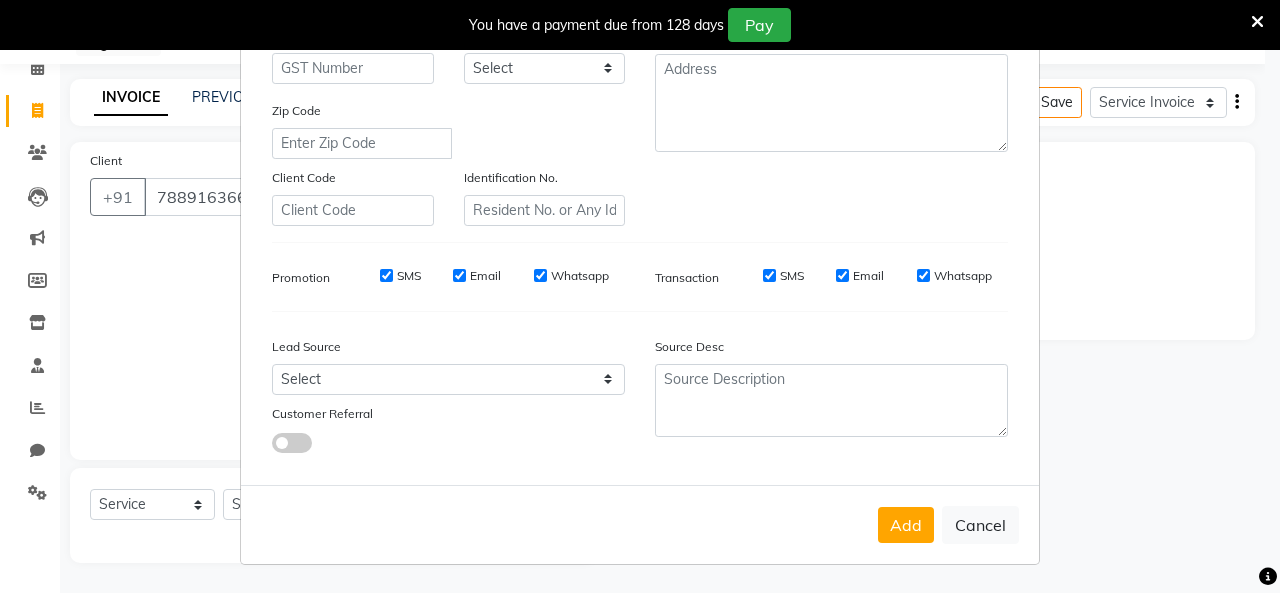 click on "Add" at bounding box center (906, 525) 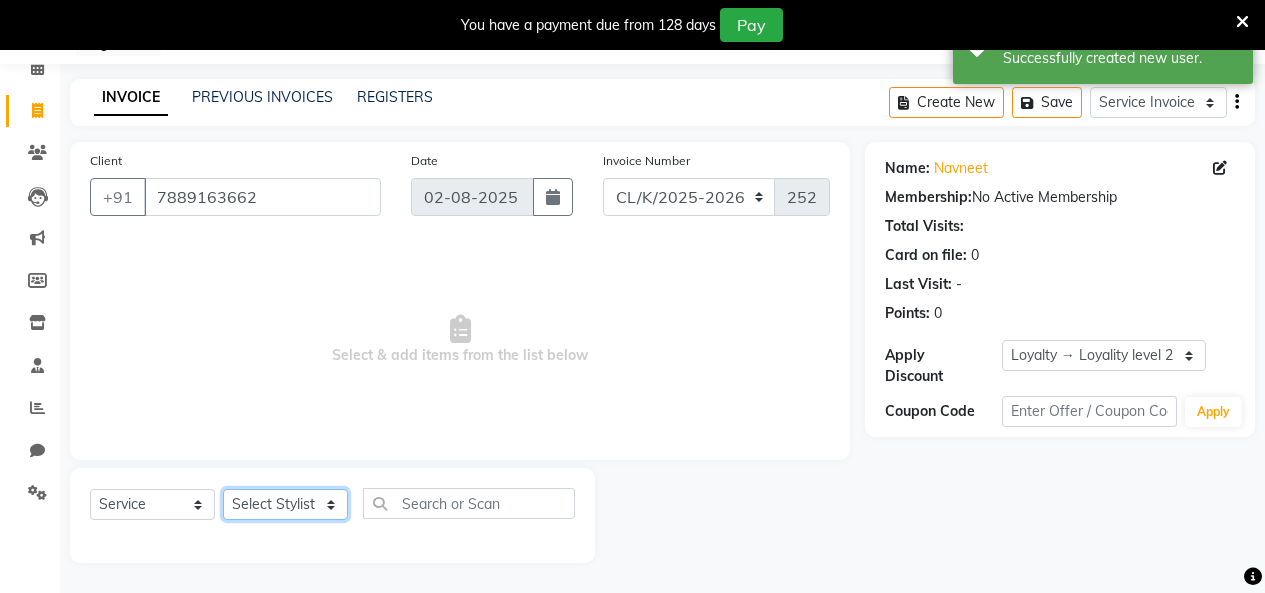 click on "Select Stylist Admin Admin AKHIL ANKUSH Colour Lounge, Kabir Park Colour Lounge, Kabir Park divyansh  Jaswinder singh guard JATIN JOHN JONEY LUXMI NAVDEEP KAUR NITI PARAMJIT PARAS KHATNAVLIA priya  priyanka  Rakesh sapna  SUMAN VANDANA SHARMA VISHAL" 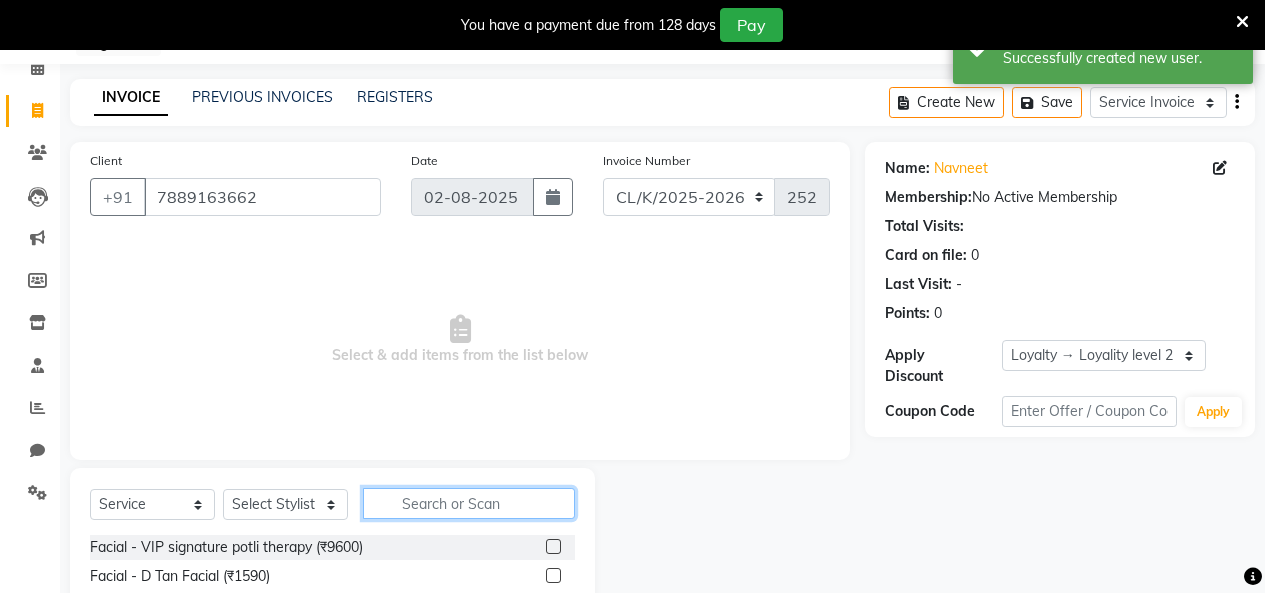 click 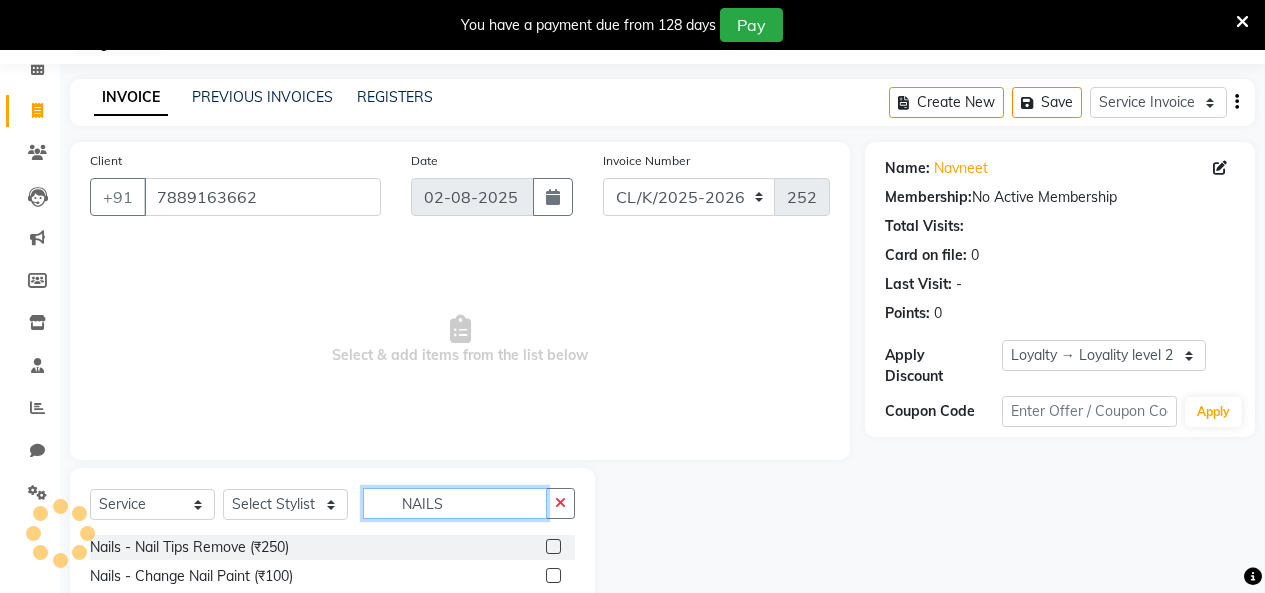 scroll, scrollTop: 185, scrollLeft: 0, axis: vertical 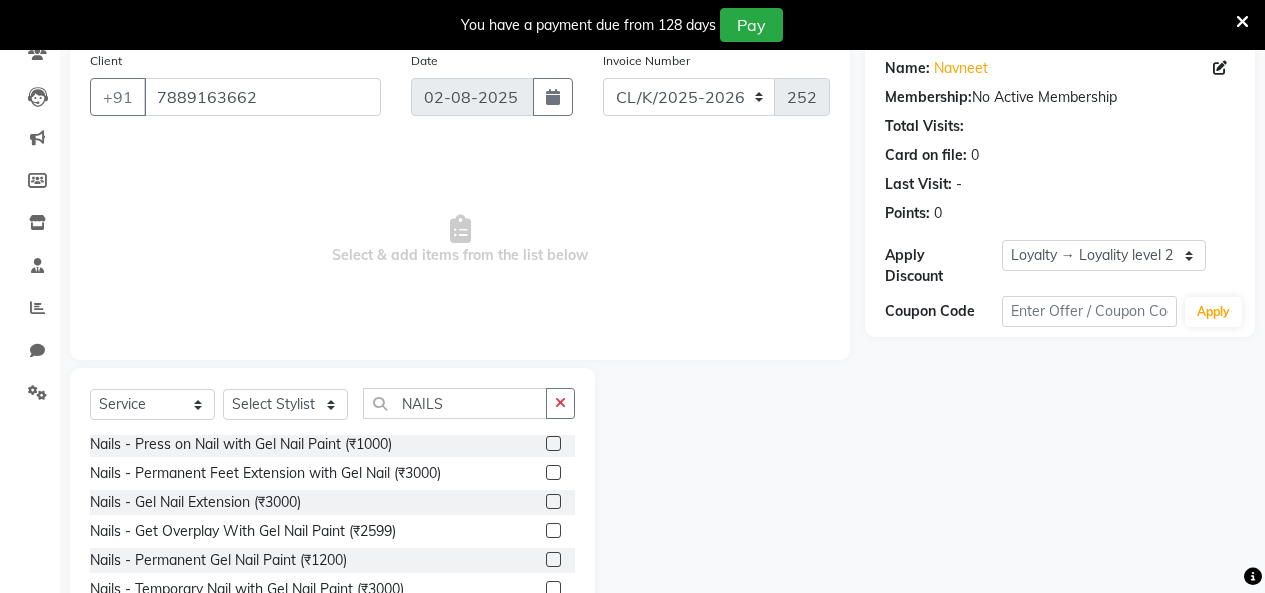 click 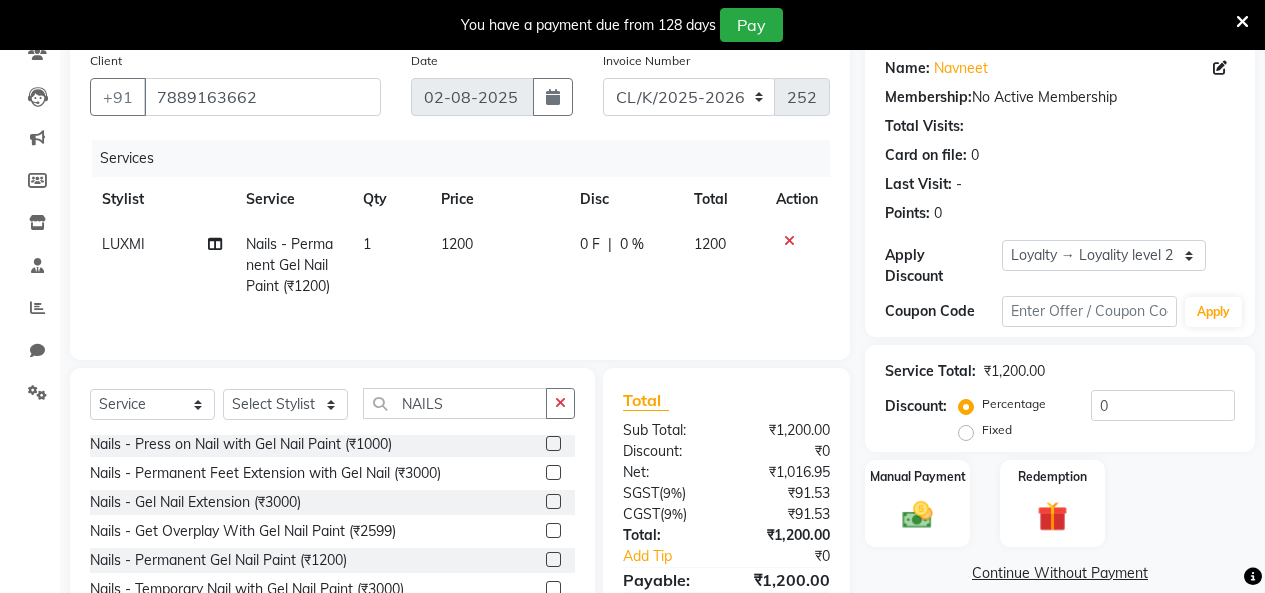 click 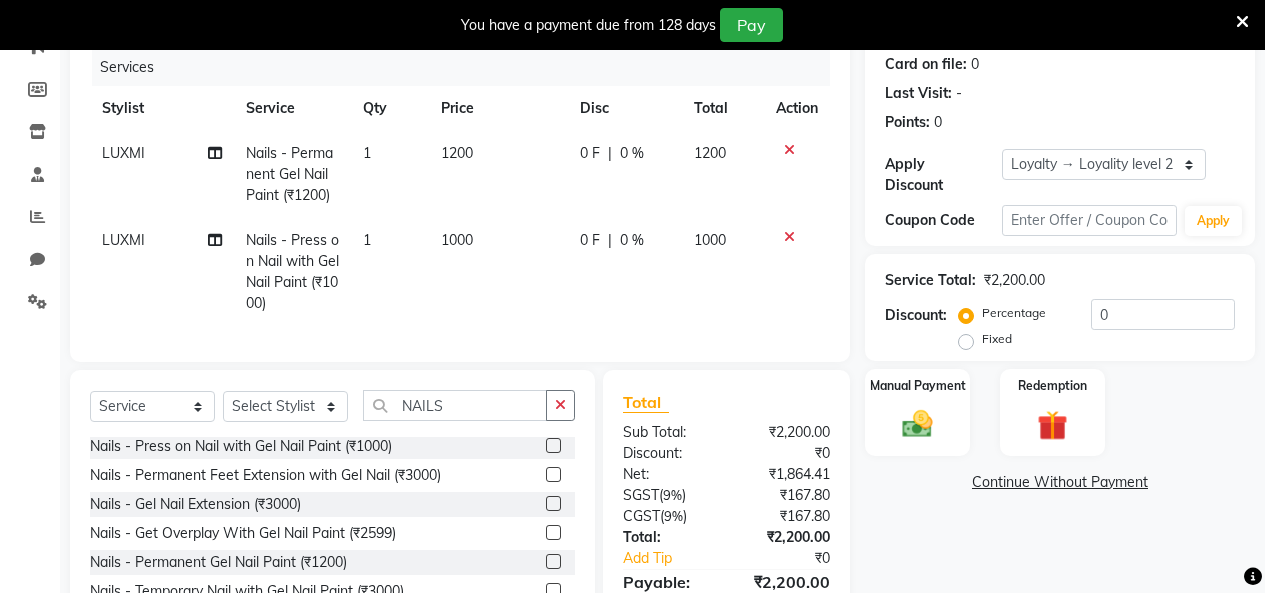 scroll, scrollTop: 93, scrollLeft: 0, axis: vertical 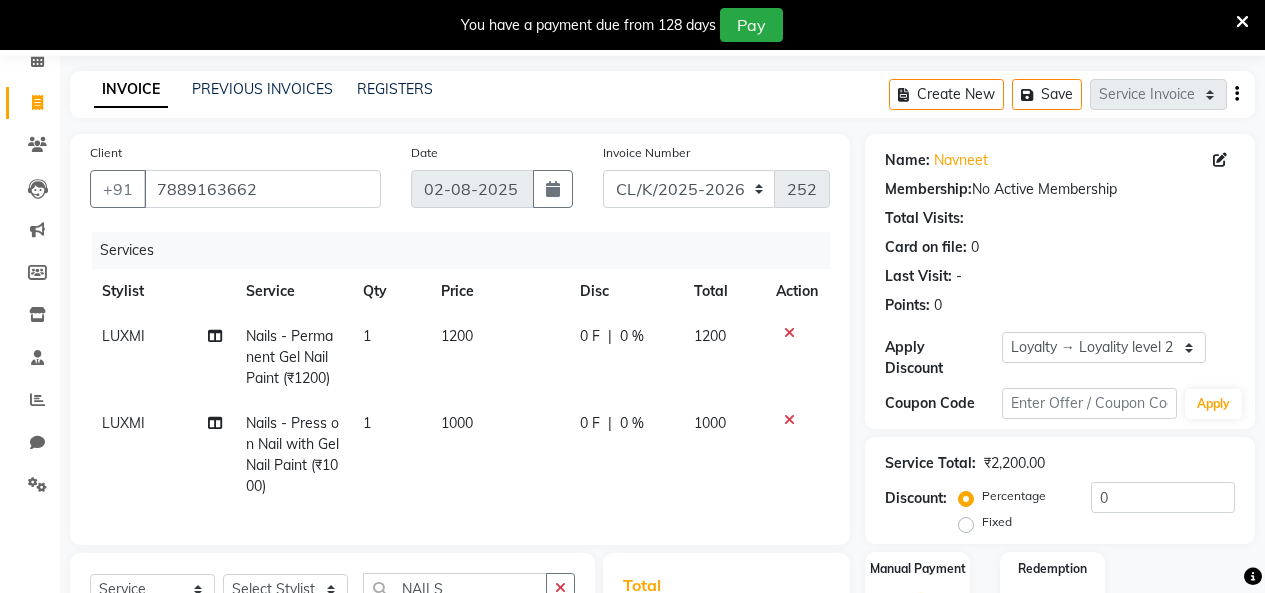 drag, startPoint x: 483, startPoint y: 319, endPoint x: 477, endPoint y: 331, distance: 13.416408 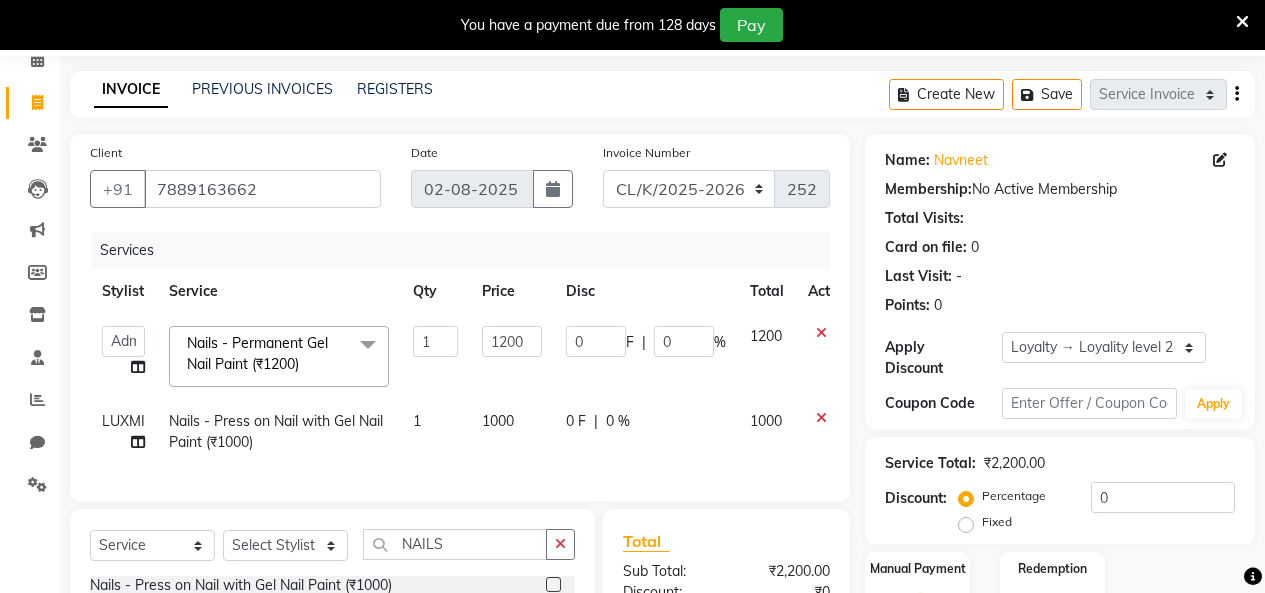 click on "1000" 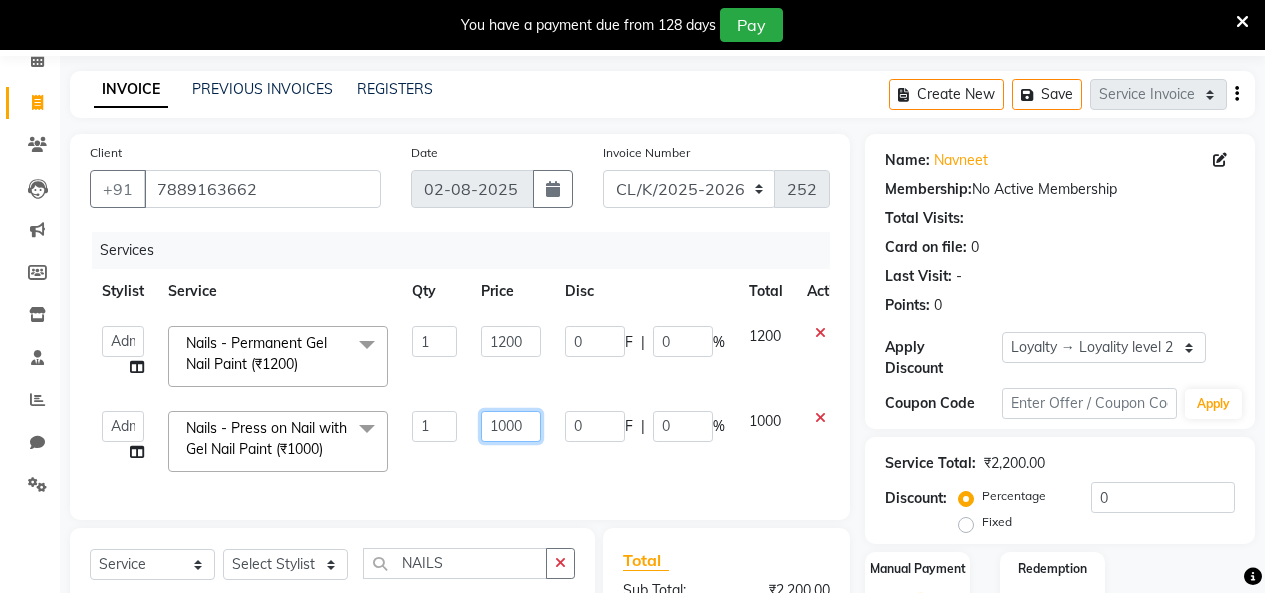 click on "1000" 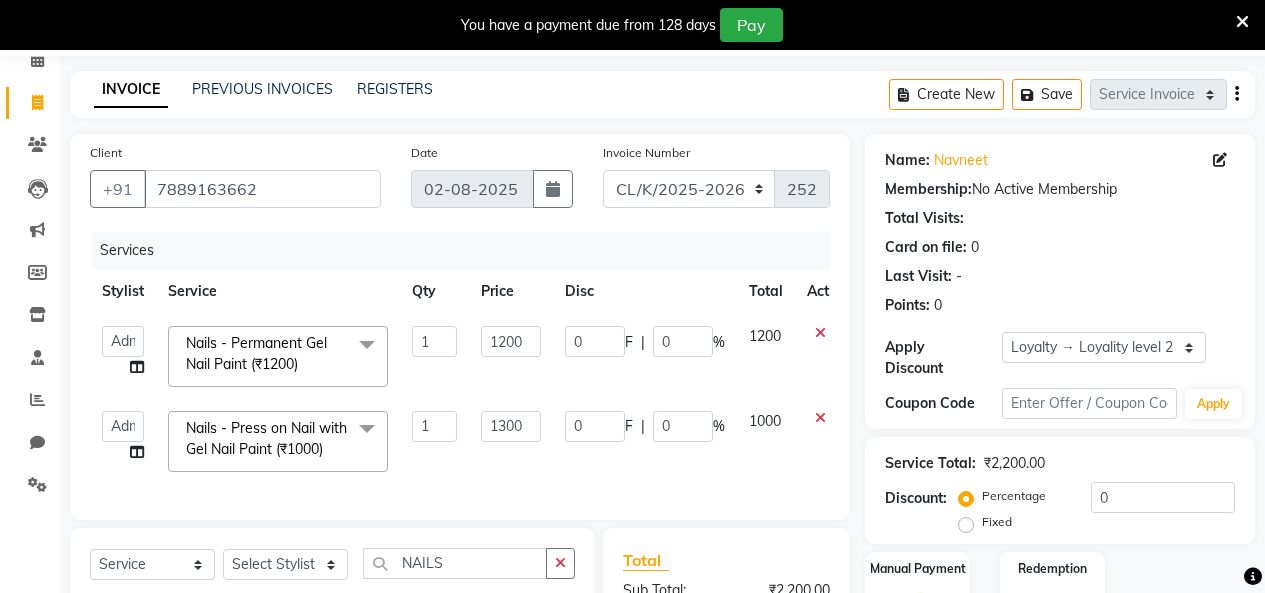 click on "Services Stylist Service Qty Price Disc Total Action  Admin   Admin   AKHIL   ANKUSH   Colour Lounge, Kabir Park   Colour Lounge, Kabir Park   divyansh    Jaswinder singh guard   JATIN   JOHN   JONEY   LUXMI   NAVDEEP KAUR   NITI   PARAMJIT   PARAS KHATNAVLIA   priya    priyanka    Rakesh   sapna    SUMAN   VANDANA SHARMA   VISHAL  Nails - Permanent Gel Nail Paint (₹1200)  x Facial - VIP signature potli therapy (₹9600) Facial - D Tan Facial (₹1590) Facial - French Facial (₹1770) Facial - Glow Facial (₹2500) Facial - Dermasage Luxury Skin Treatment (₹8000) Facial - Algotherm Luxury Facial (₹10000) Facial - Vitamin C Retinol Facial (₹6000) Facial - Vip Signature Facial (₹7000) Facial - Organic Facial (₹2359) Facial - Vitamin C Whiteninig Brightening facial (₹5000) Facial - Nirvana Facial (₹2712) Facial - Bio Whitening Facial (₹2595) Facial - Organic Facial kp qu (₹2000) Facial - Organic Facial kp co (₹2000) Facial - Organic Facial kp ava (₹2000) Hair Female - K Water (₹1000) 1" 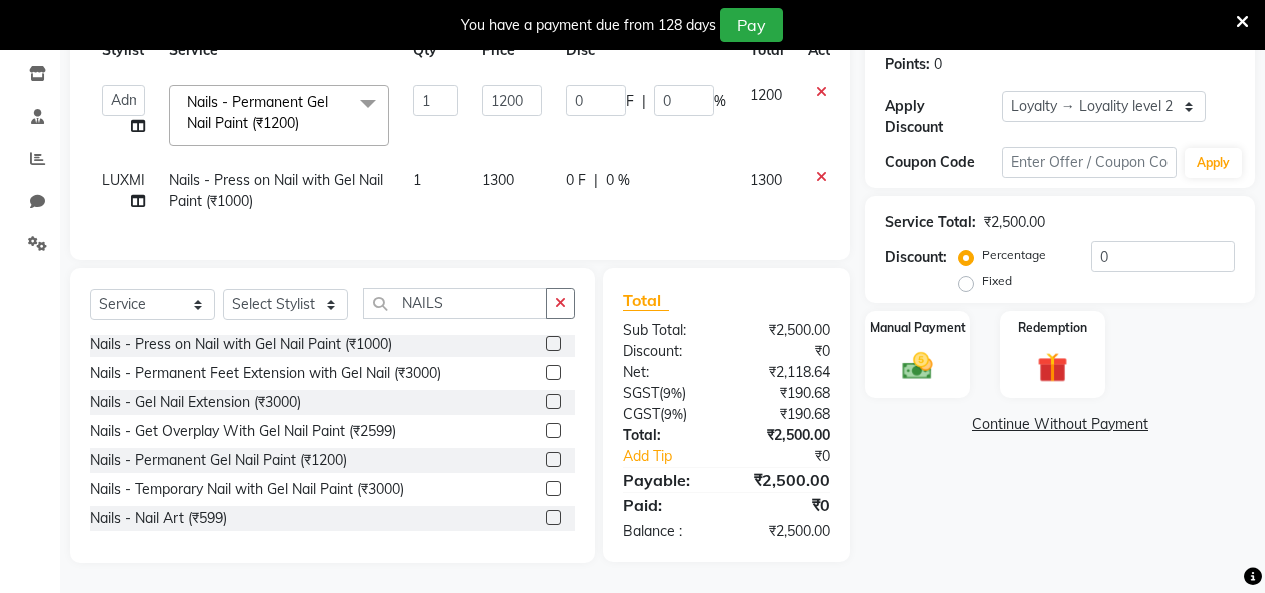 scroll, scrollTop: 349, scrollLeft: 0, axis: vertical 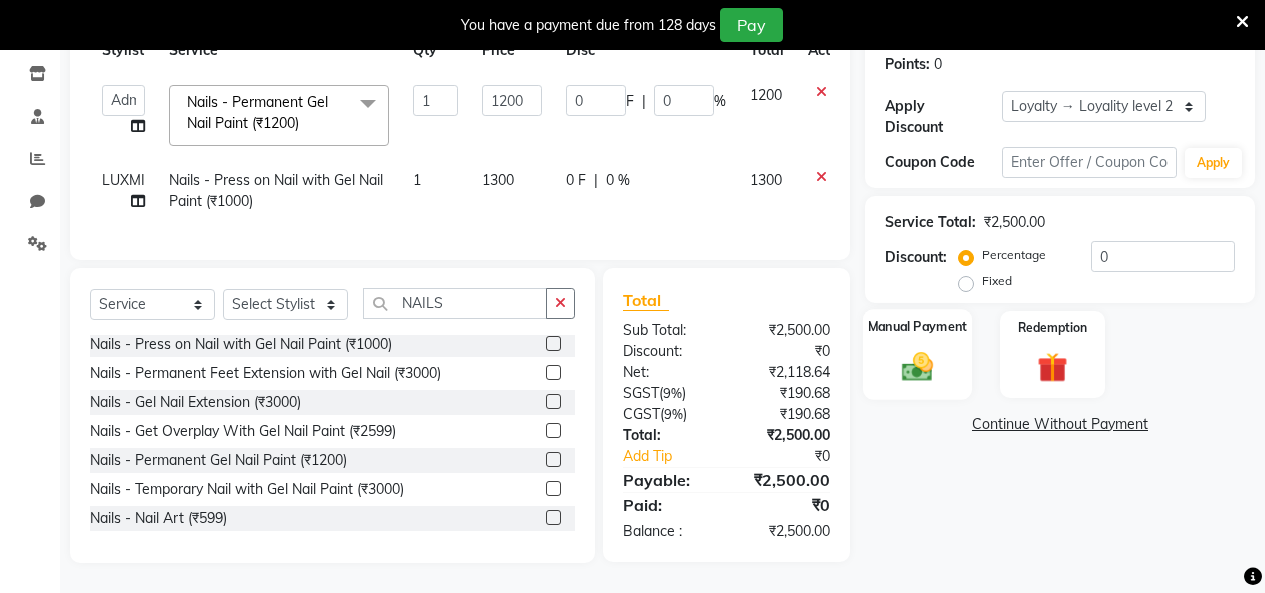click 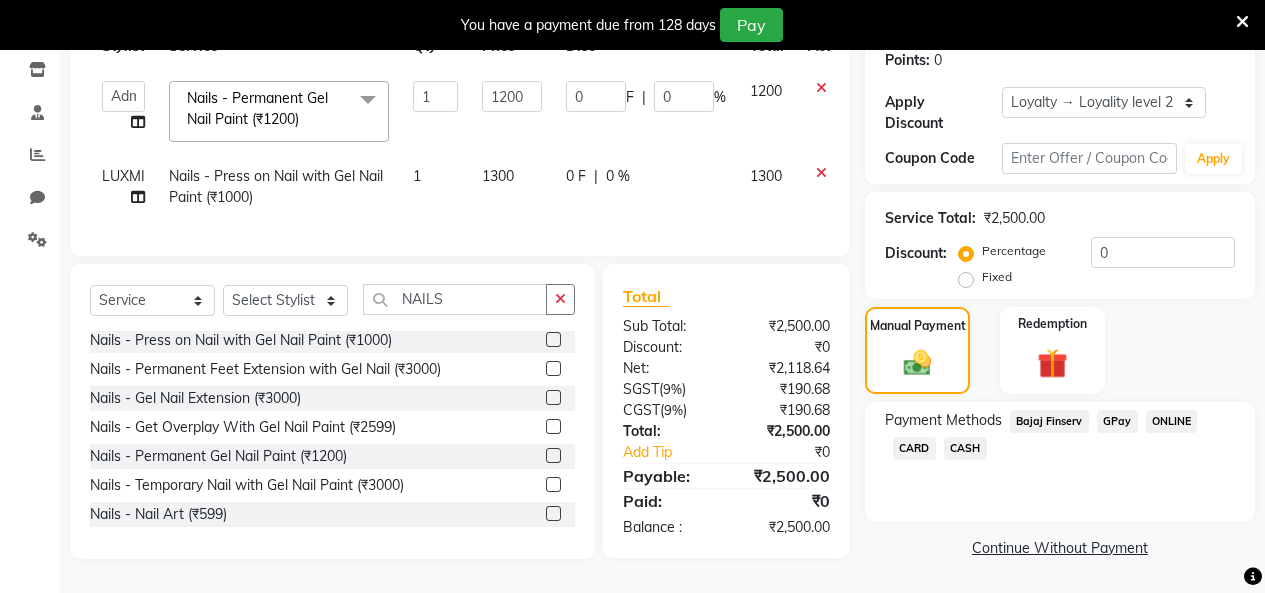 click on "CASH" 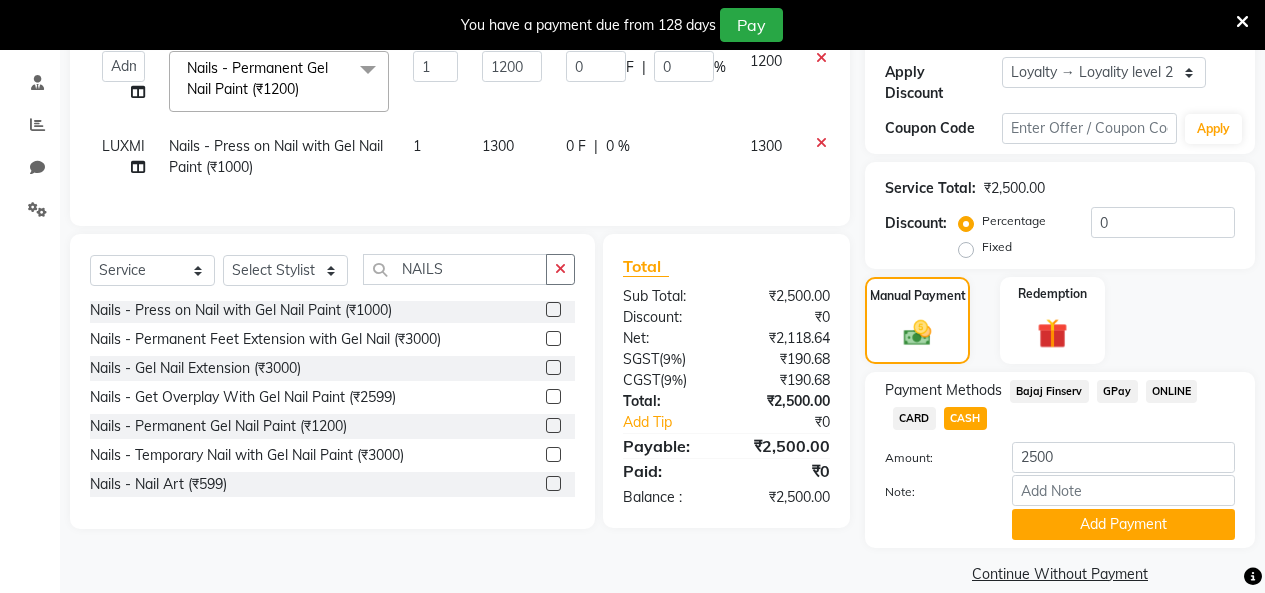 scroll, scrollTop: 378, scrollLeft: 0, axis: vertical 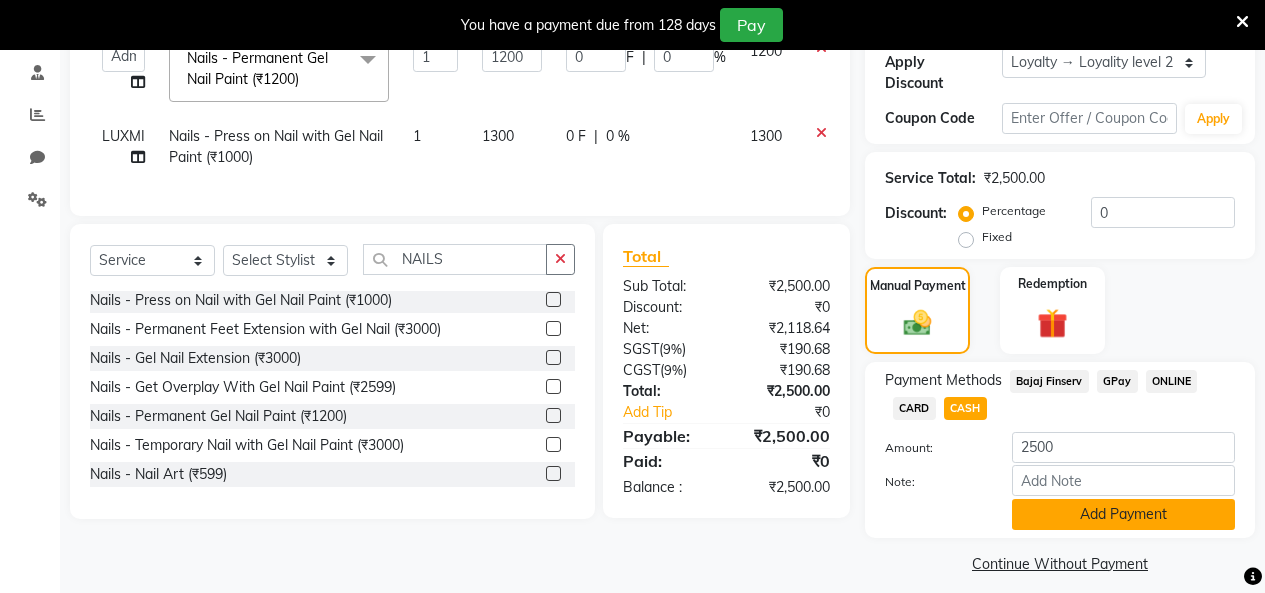 click on "Add Payment" 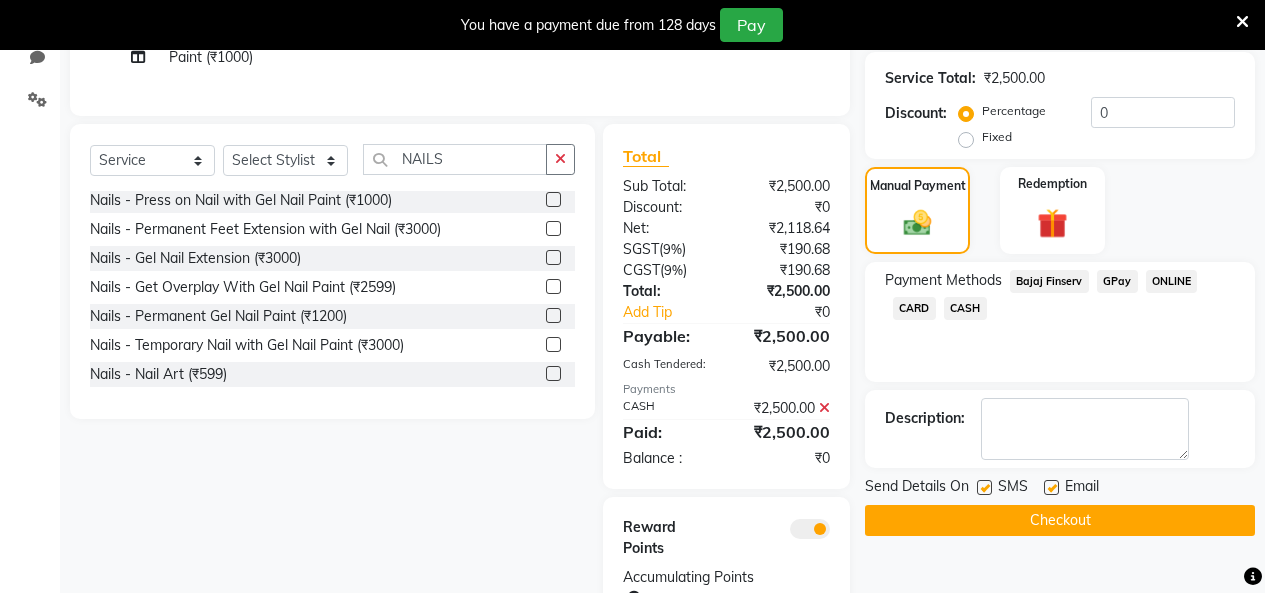 scroll, scrollTop: 580, scrollLeft: 0, axis: vertical 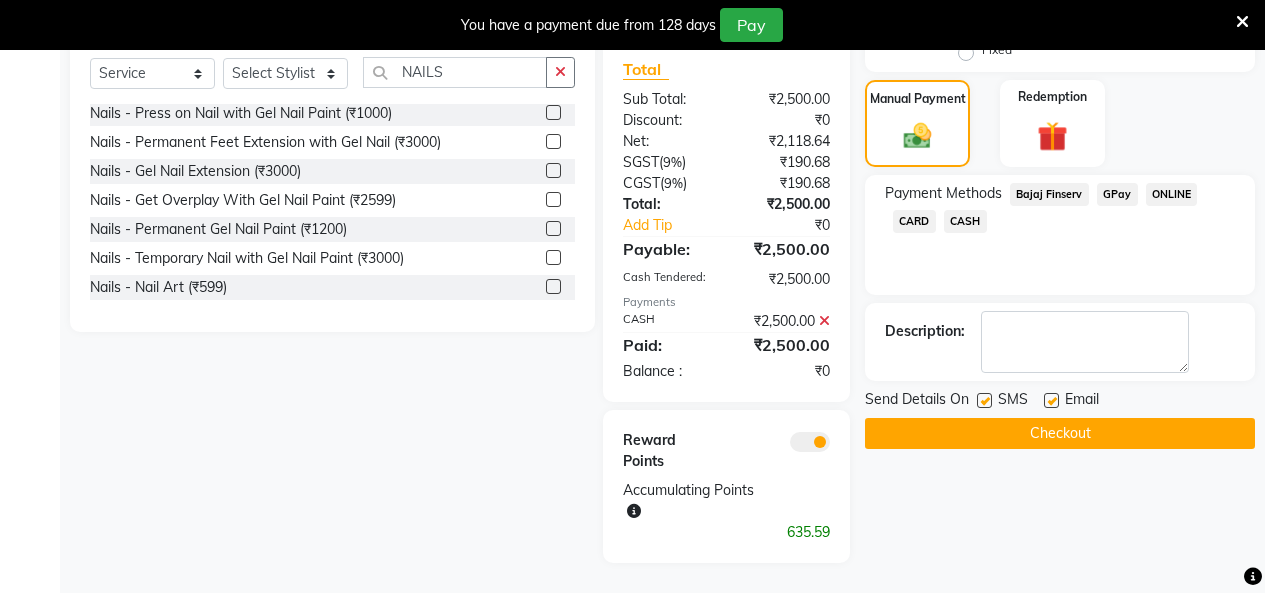 click on "Checkout" 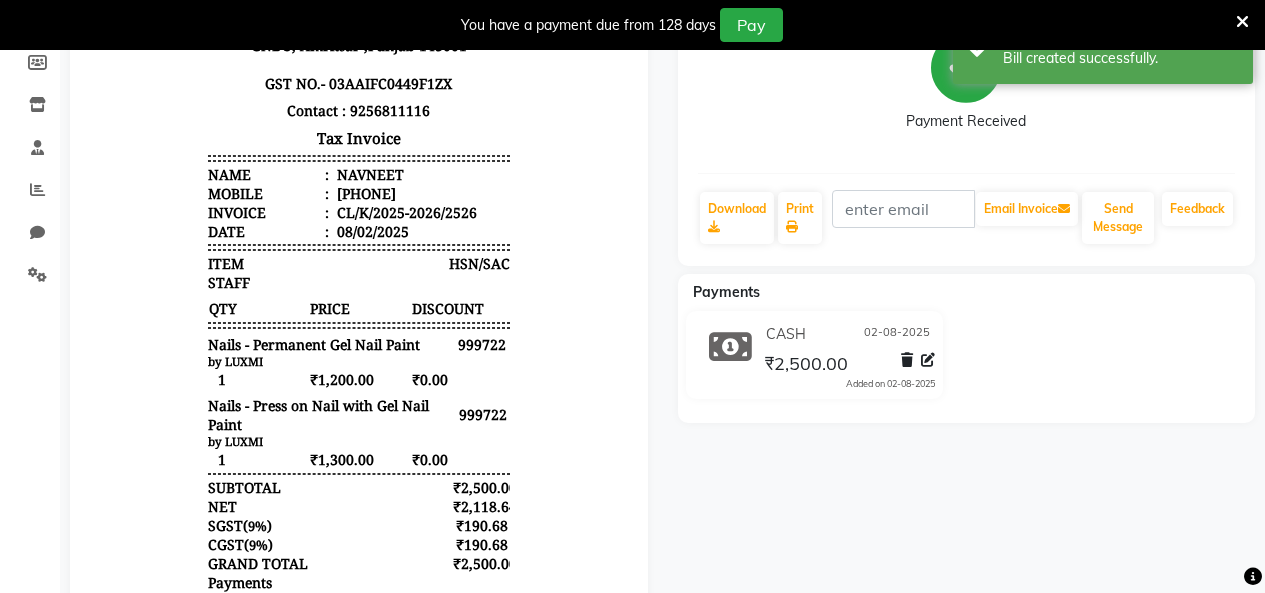 scroll, scrollTop: 280, scrollLeft: 0, axis: vertical 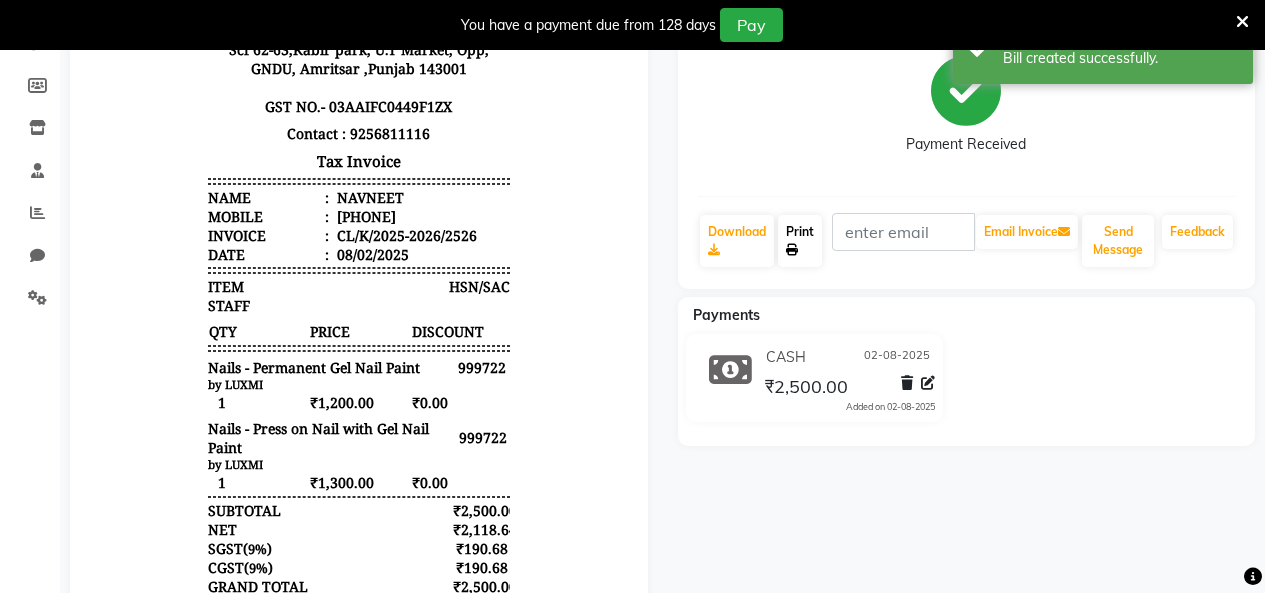 drag, startPoint x: 808, startPoint y: 249, endPoint x: 798, endPoint y: 250, distance: 10.049875 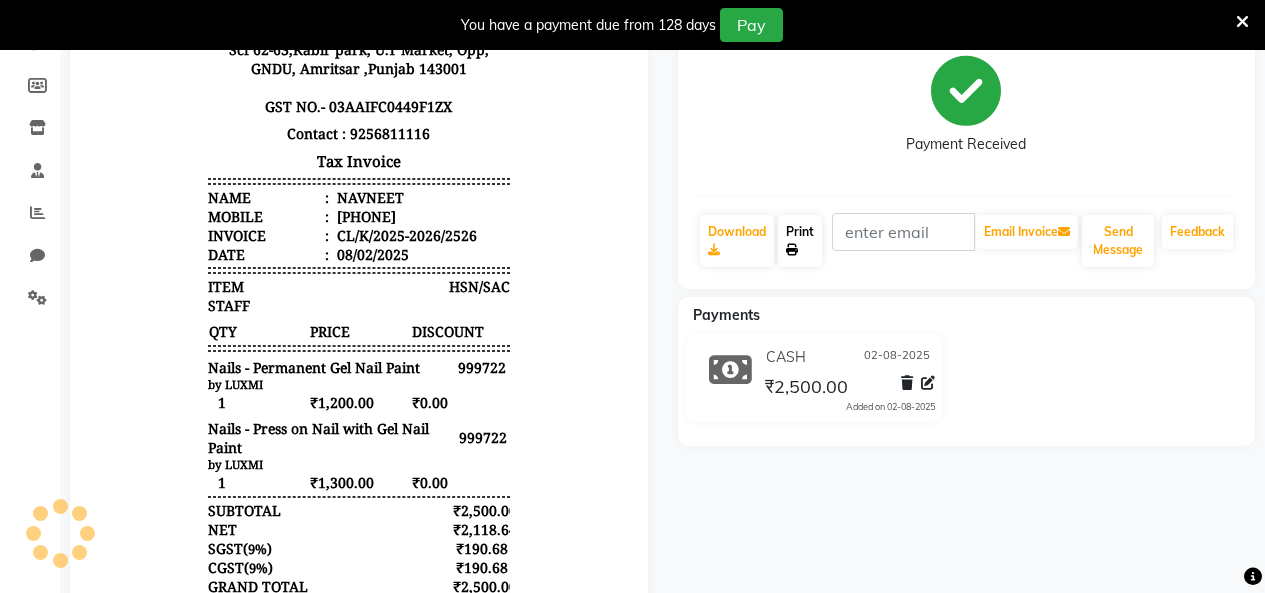 scroll, scrollTop: 0, scrollLeft: 0, axis: both 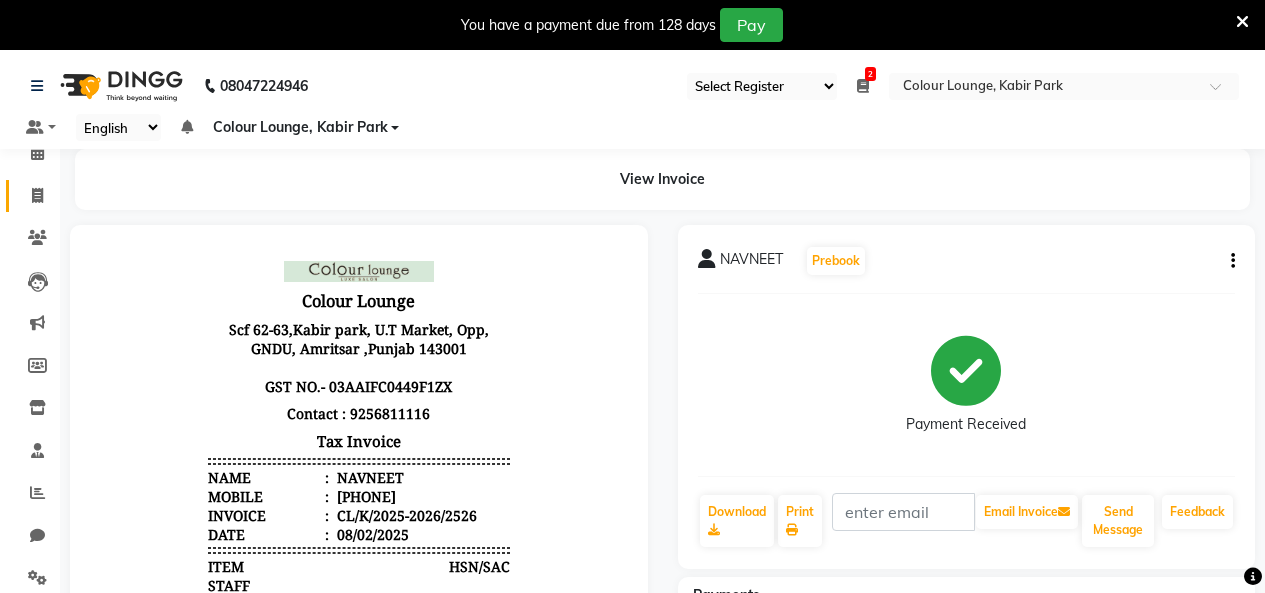 click 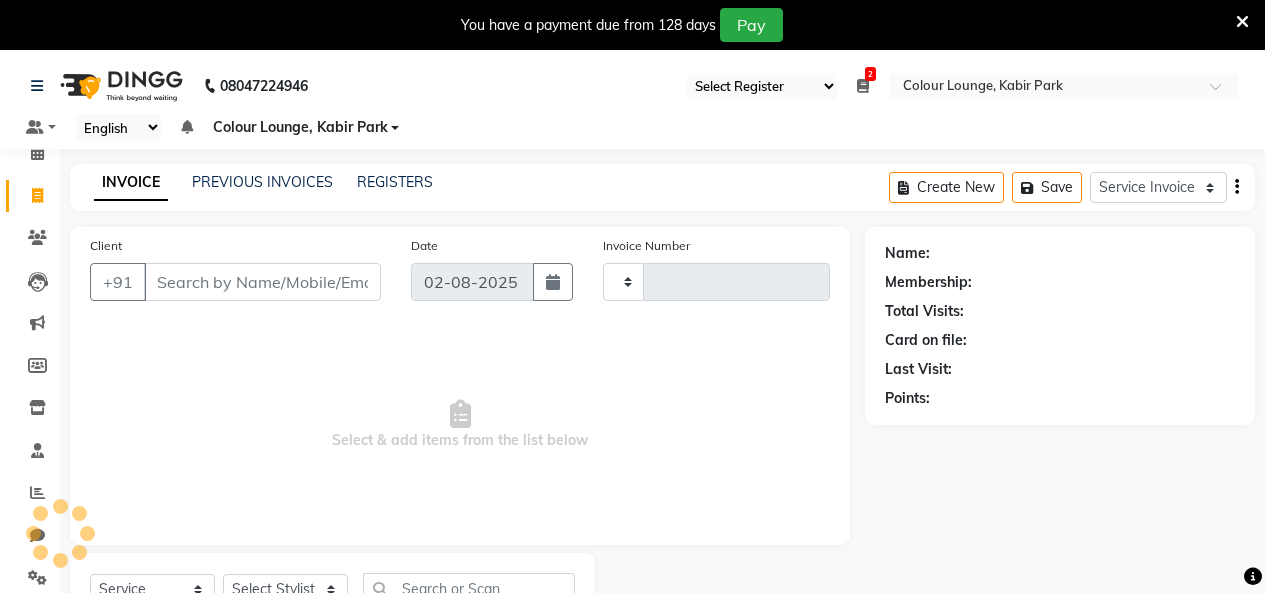scroll, scrollTop: 85, scrollLeft: 0, axis: vertical 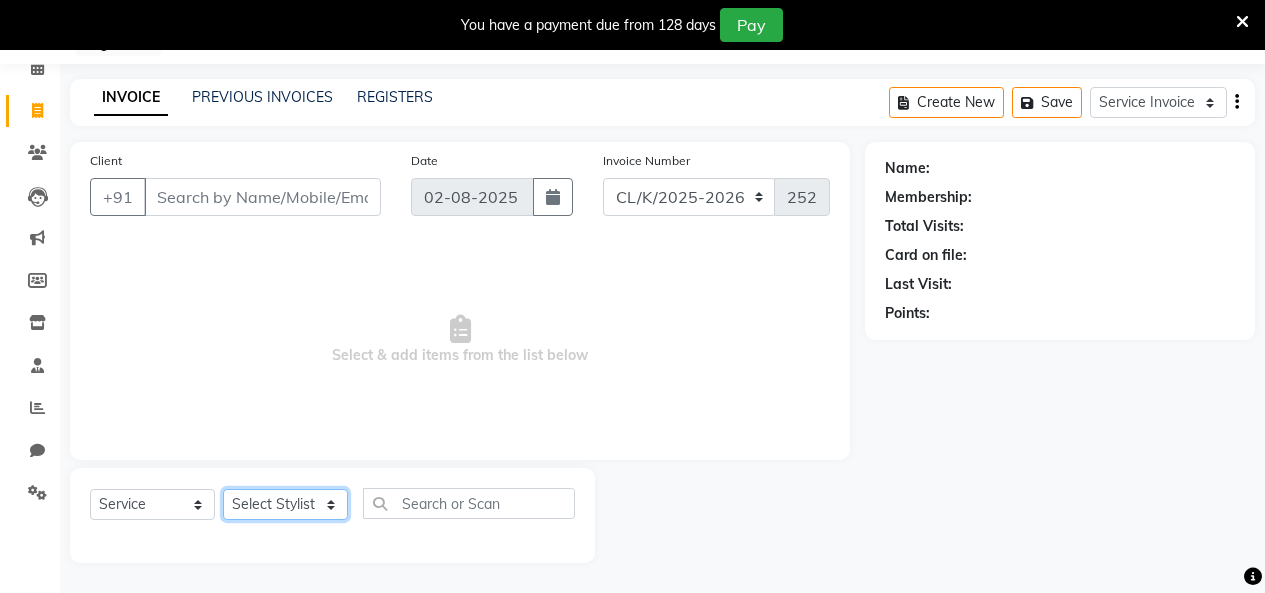 drag, startPoint x: 257, startPoint y: 505, endPoint x: 263, endPoint y: 491, distance: 15.231546 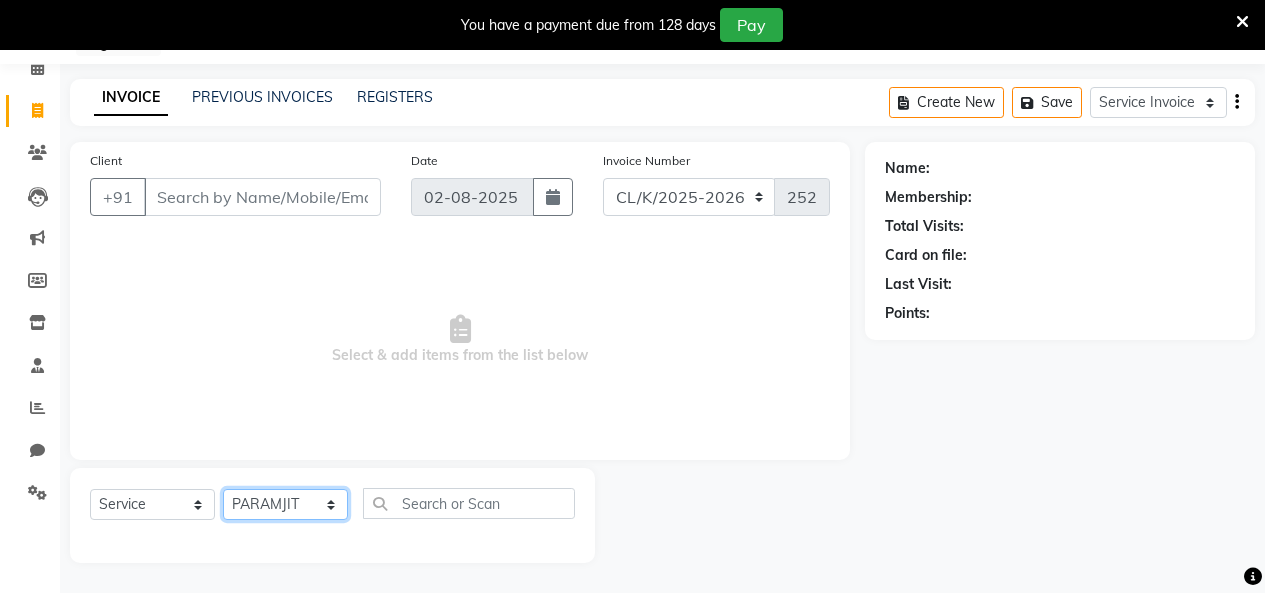 click on "Select Stylist Admin Admin AKHIL ANKUSH Colour Lounge, Kabir Park Colour Lounge, Kabir Park divyansh  Jaswinder singh guard JATIN JOHN JONEY LUXMI NAVDEEP KAUR NITI PARAMJIT PARAS KHATNAVLIA priya  priyanka  Rakesh sapna  SUMAN VANDANA SHARMA VISHAL" 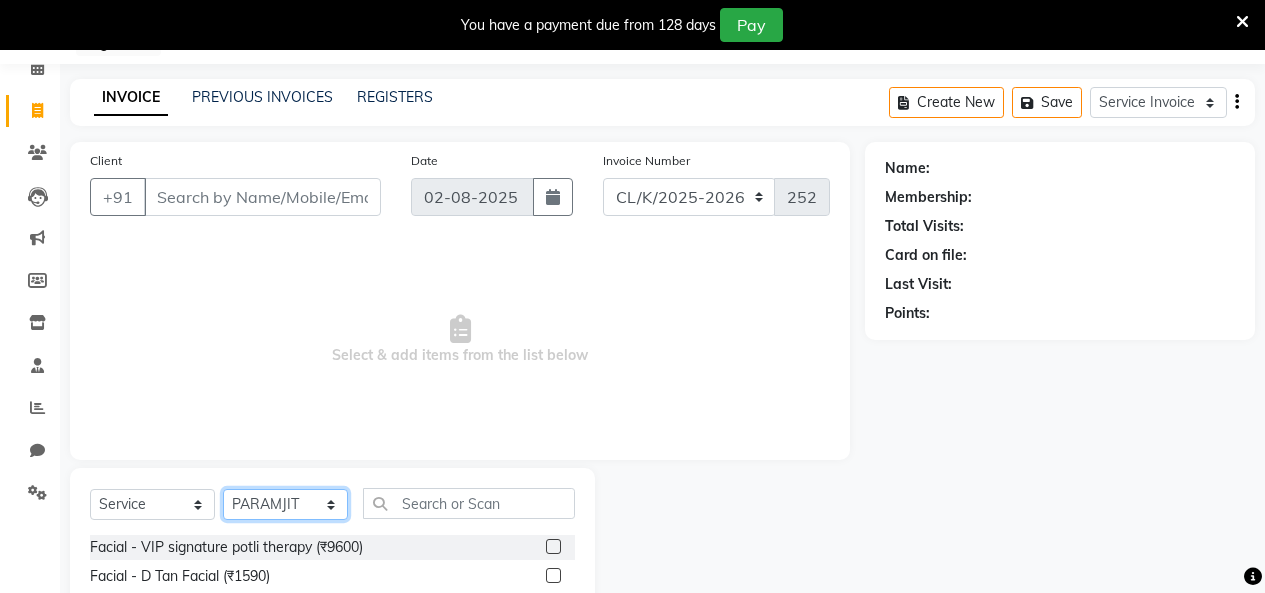 click on "Select Stylist Admin Admin AKHIL ANKUSH Colour Lounge, Kabir Park Colour Lounge, Kabir Park divyansh  Jaswinder singh guard JATIN JOHN JONEY LUXMI NAVDEEP KAUR NITI PARAMJIT PARAS KHATNAVLIA priya  priyanka  Rakesh sapna  SUMAN VANDANA SHARMA VISHAL" 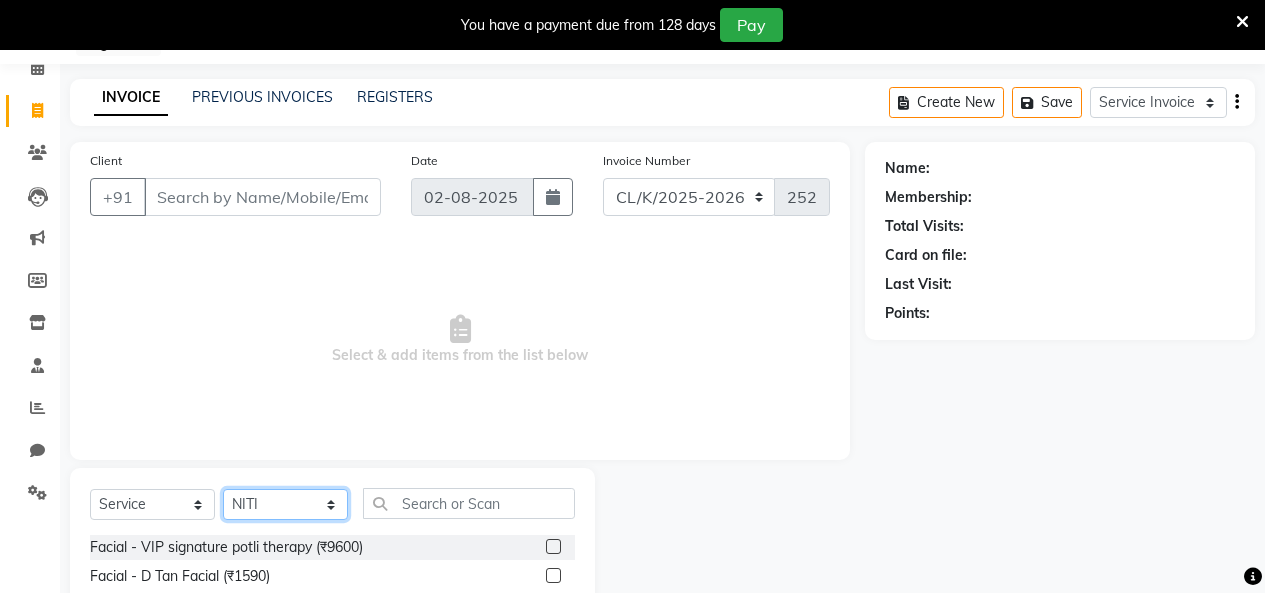 click on "Select Stylist Admin Admin AKHIL ANKUSH Colour Lounge, Kabir Park Colour Lounge, Kabir Park divyansh  Jaswinder singh guard JATIN JOHN JONEY LUXMI NAVDEEP KAUR NITI PARAMJIT PARAS KHATNAVLIA priya  priyanka  Rakesh sapna  SUMAN VANDANA SHARMA VISHAL" 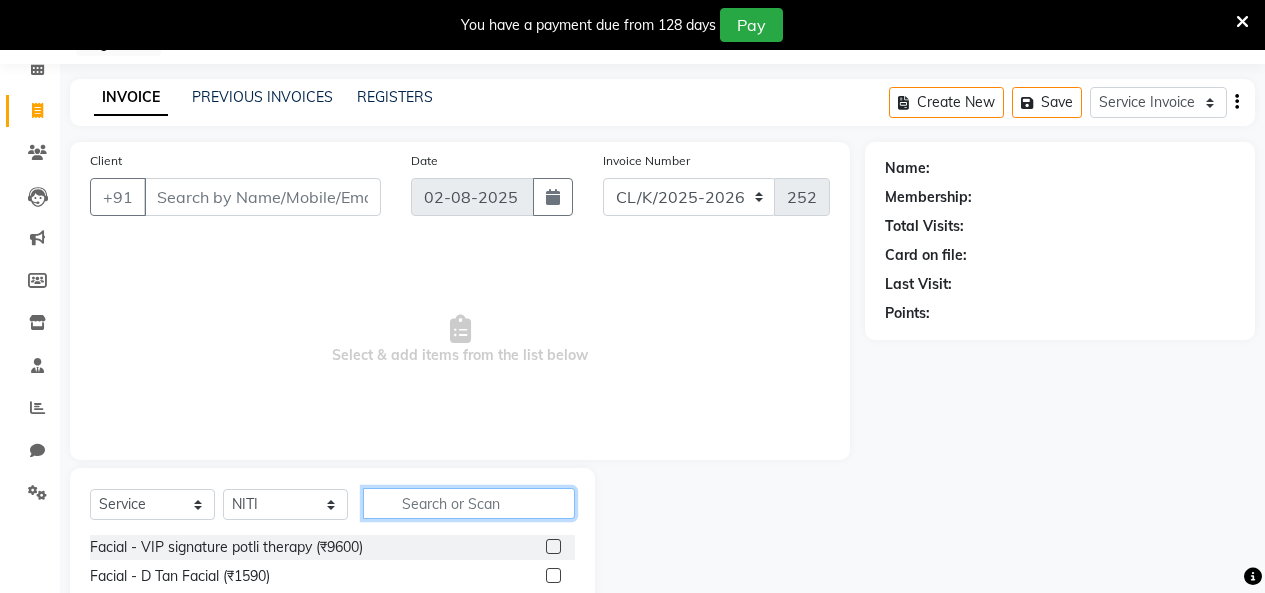 click 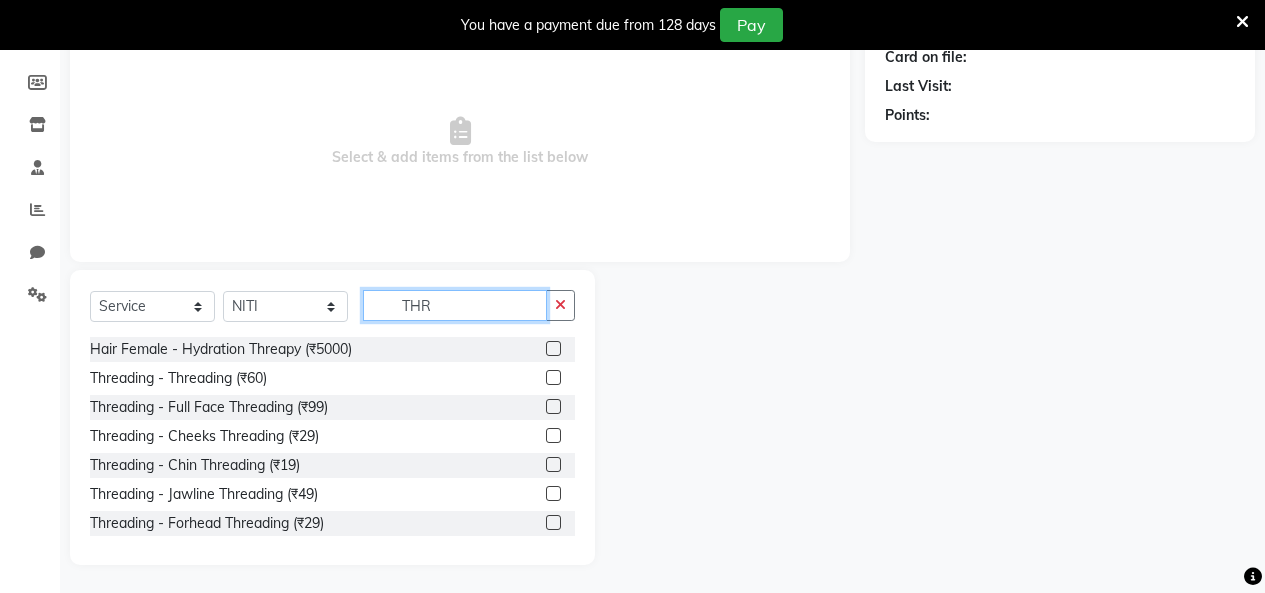 scroll, scrollTop: 285, scrollLeft: 0, axis: vertical 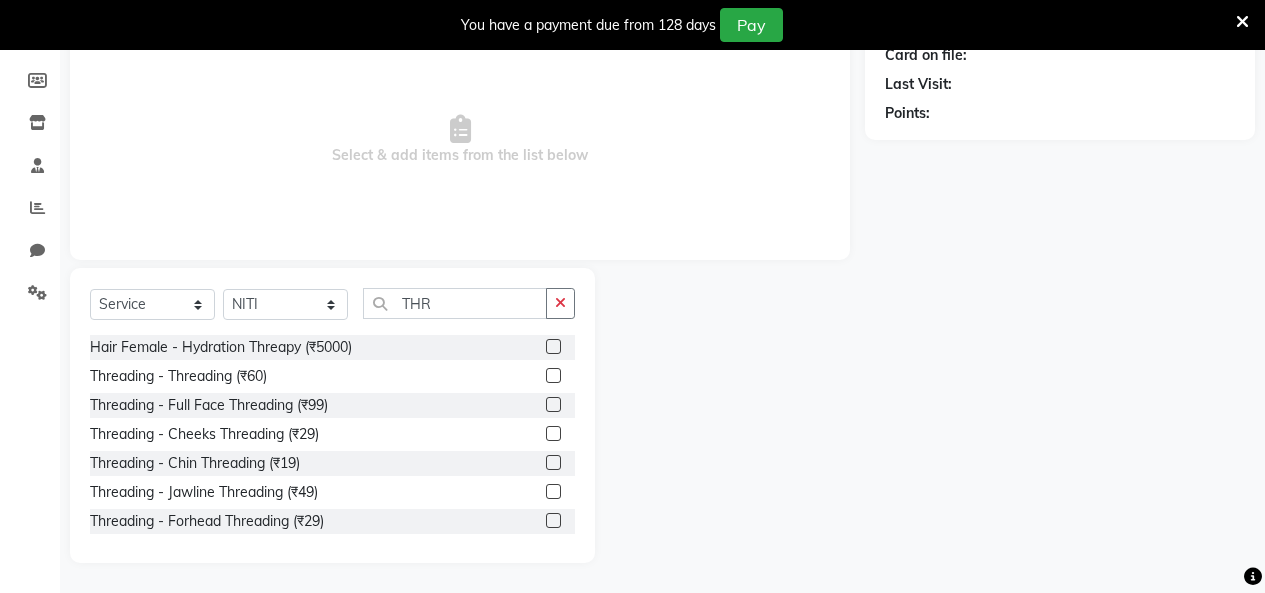 click 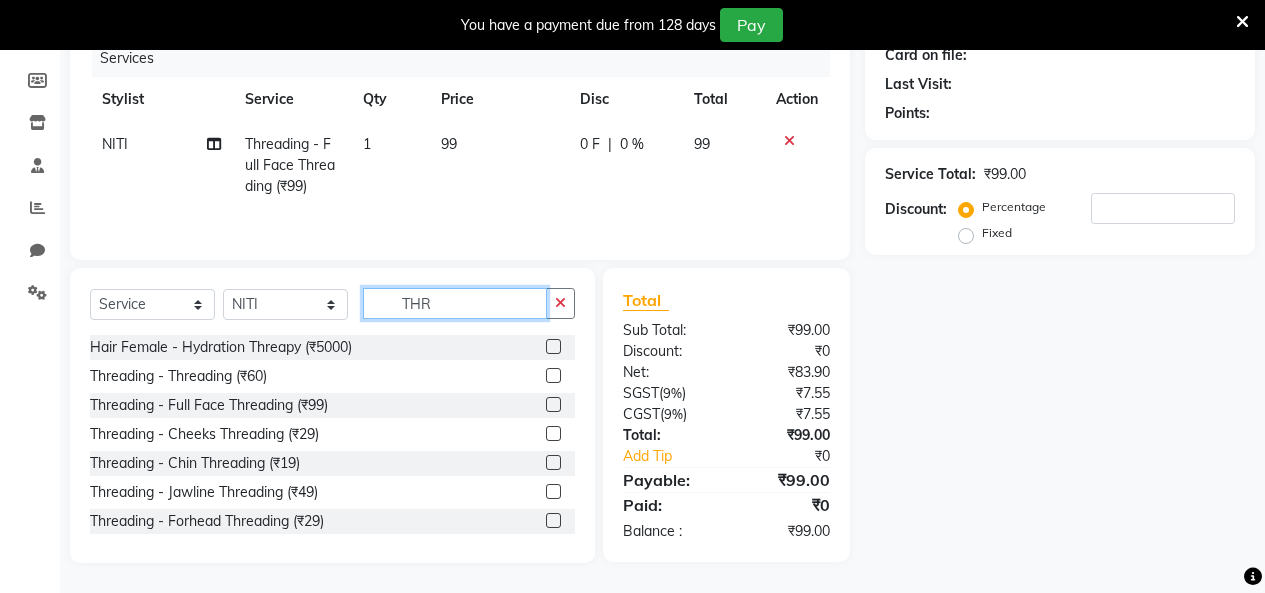 click on "THR" 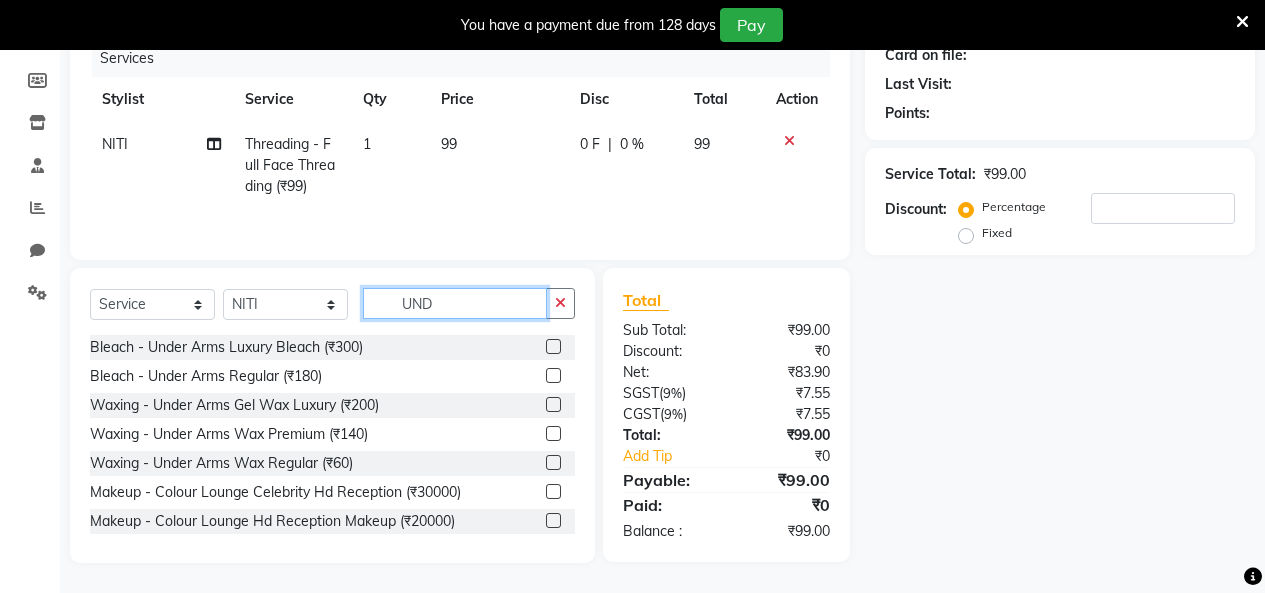 scroll, scrollTop: 284, scrollLeft: 0, axis: vertical 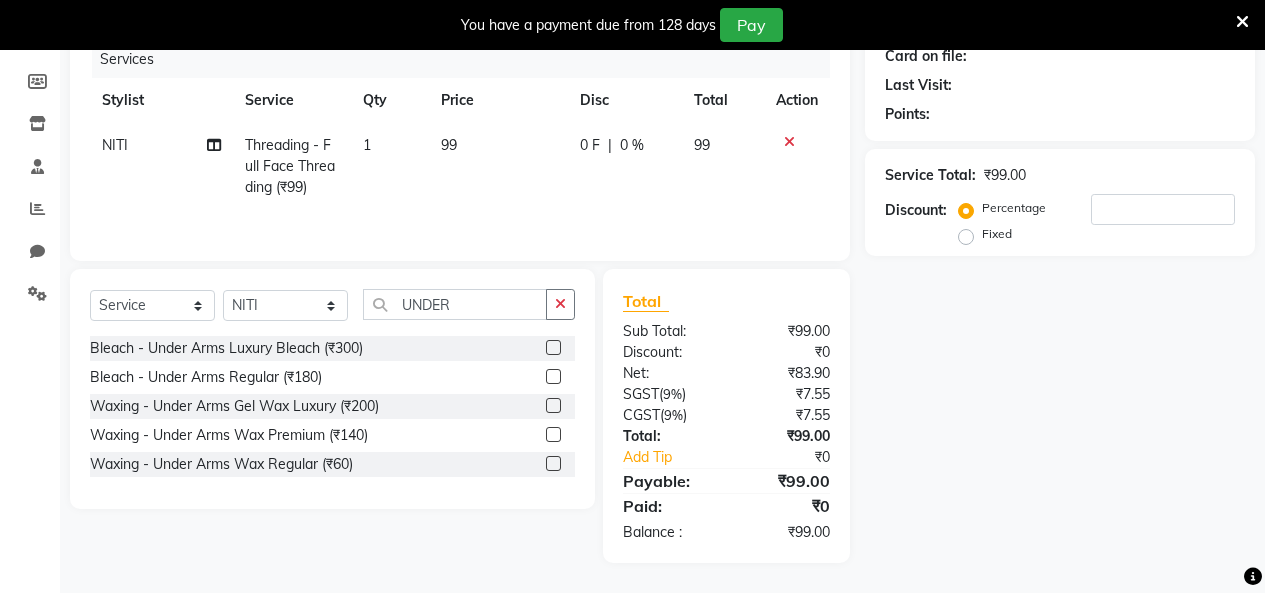 click 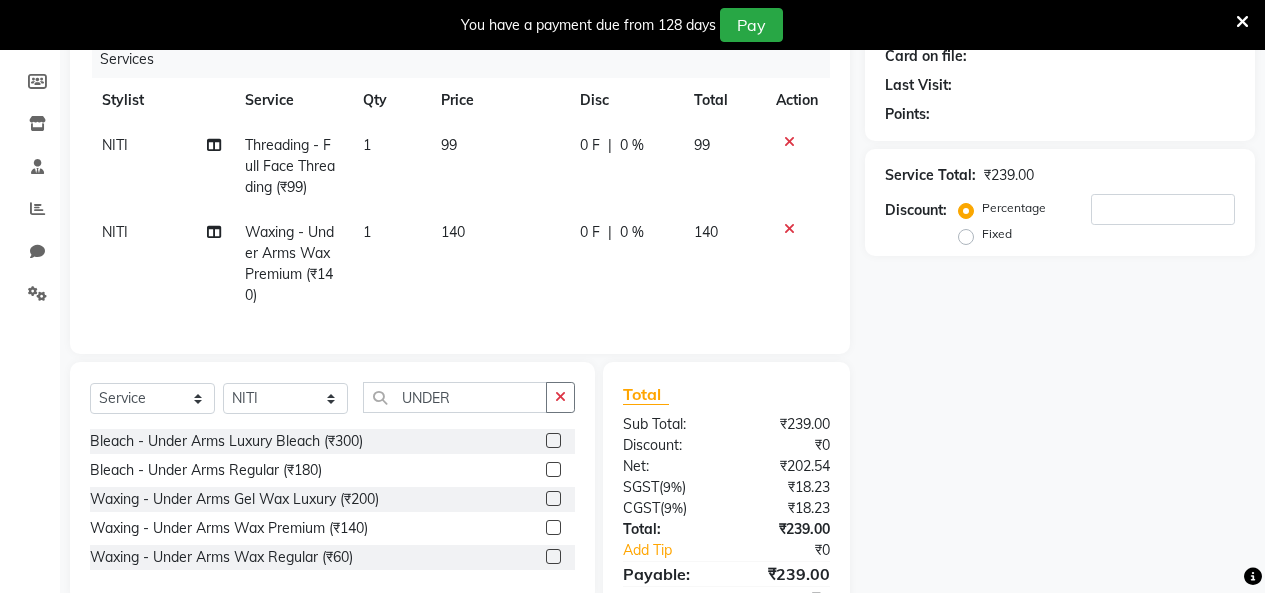 drag, startPoint x: 451, startPoint y: 154, endPoint x: 470, endPoint y: 148, distance: 19.924858 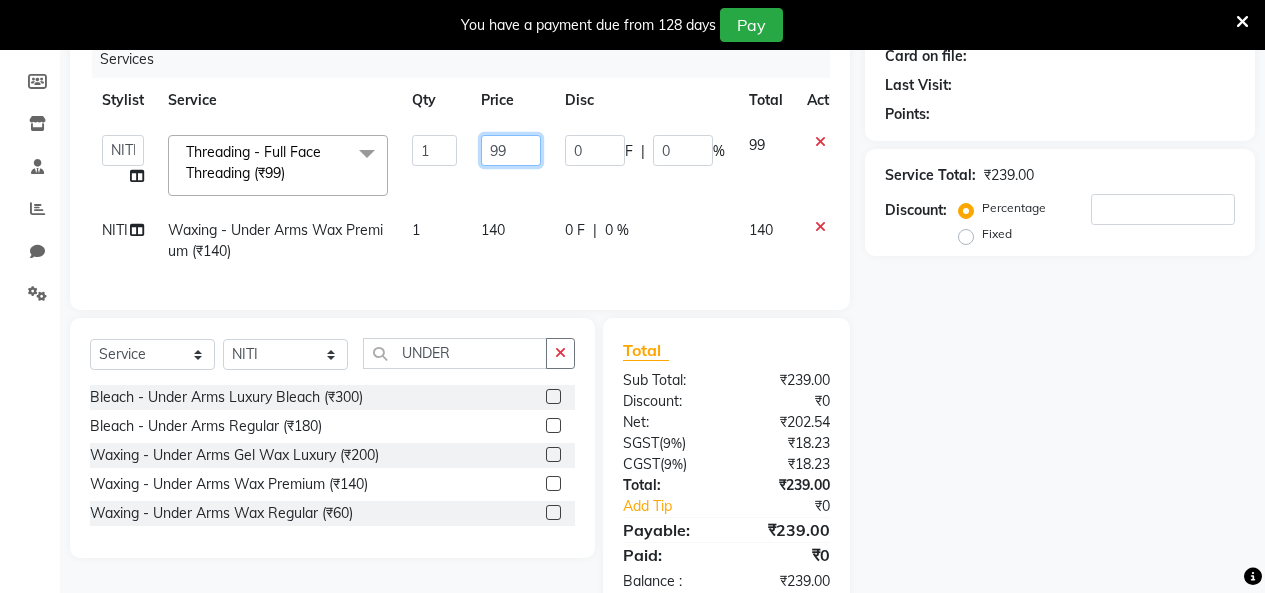 click on "99" 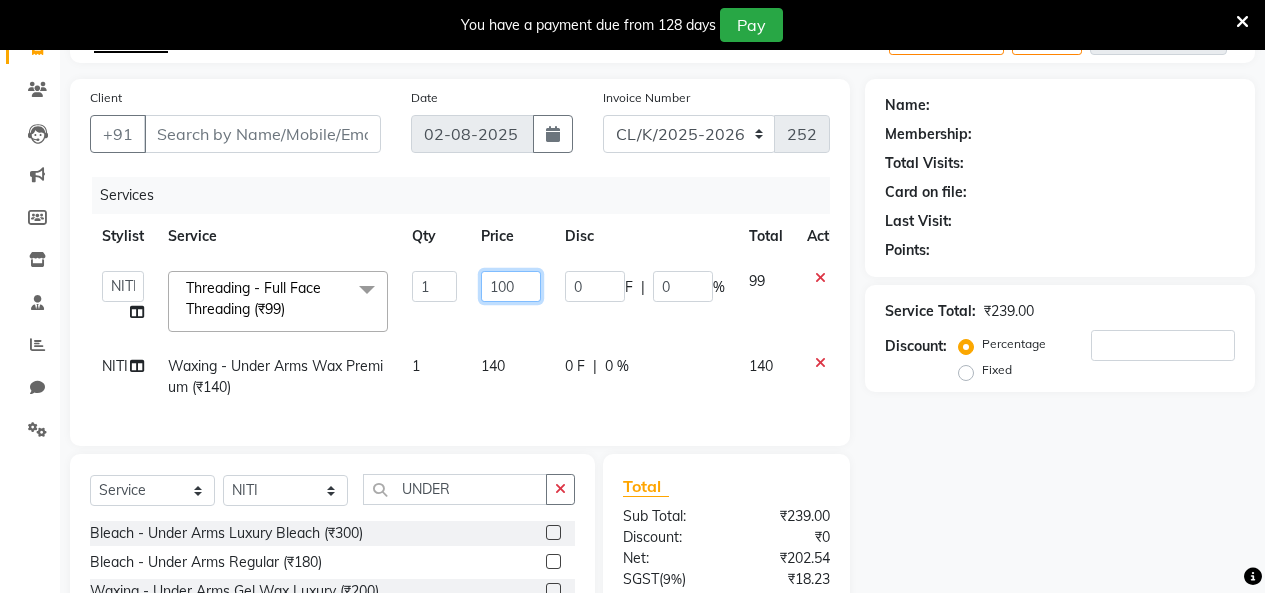 scroll, scrollTop: 0, scrollLeft: 0, axis: both 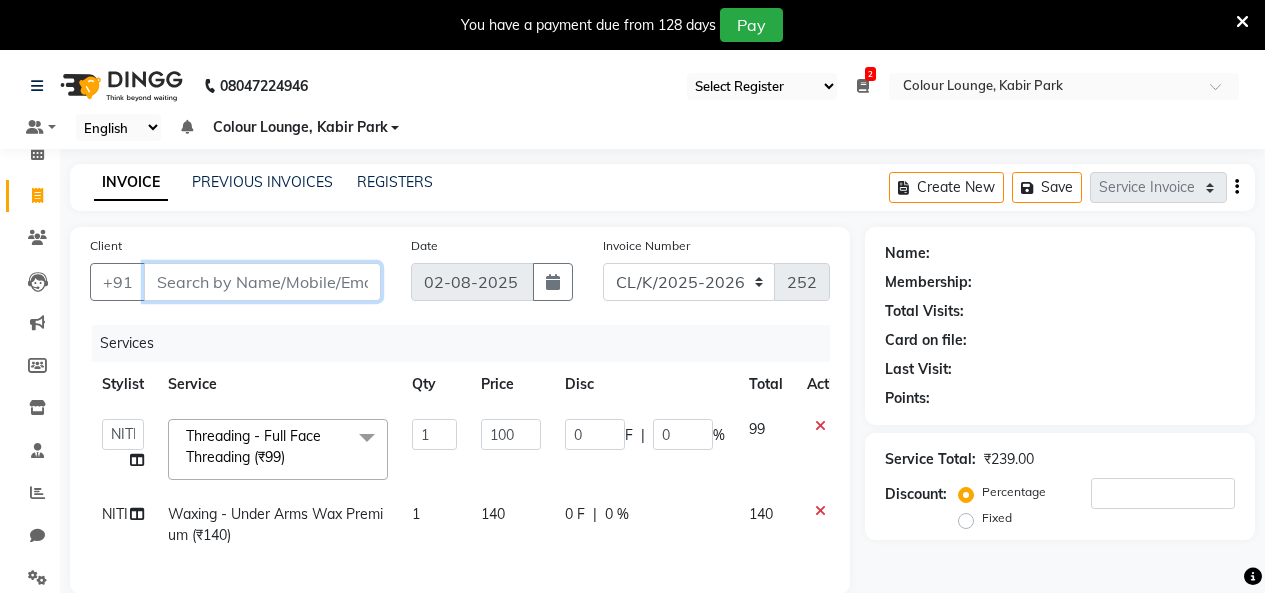 click on "Client" at bounding box center [262, 282] 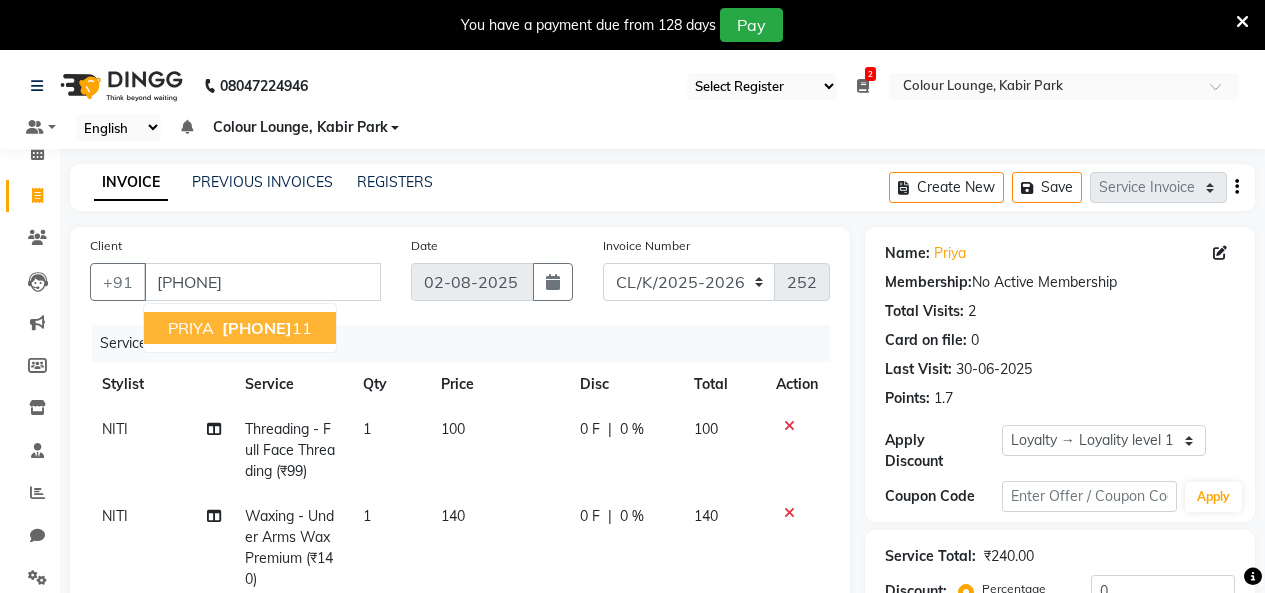 click on "62806036" at bounding box center (257, 328) 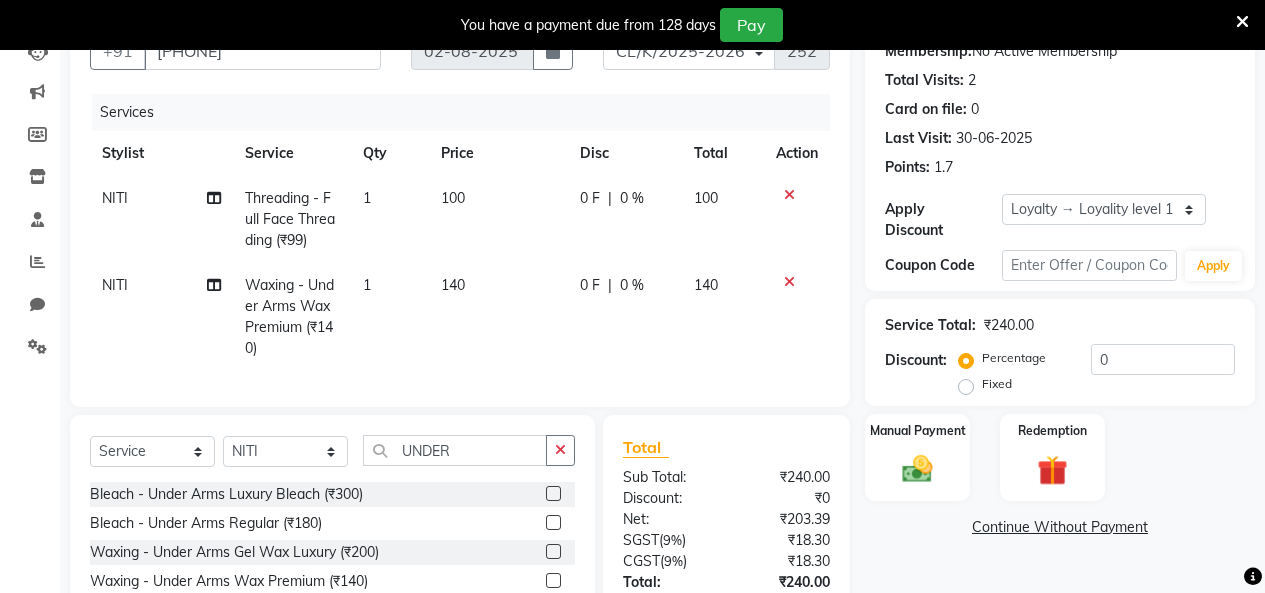 scroll, scrollTop: 392, scrollLeft: 0, axis: vertical 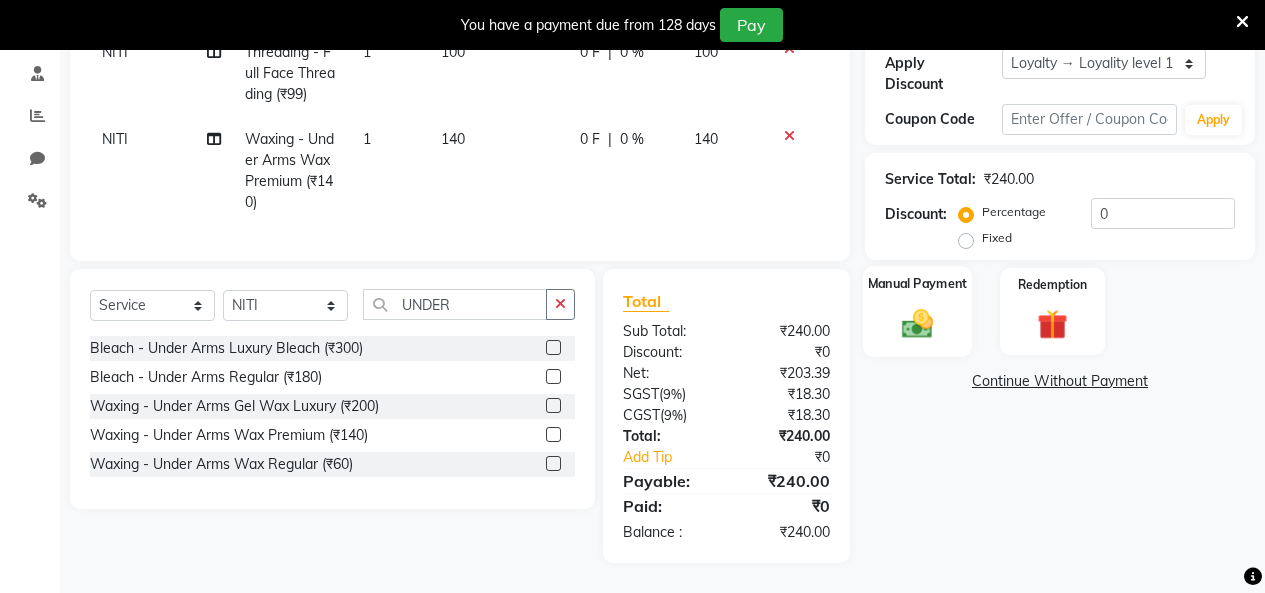 click 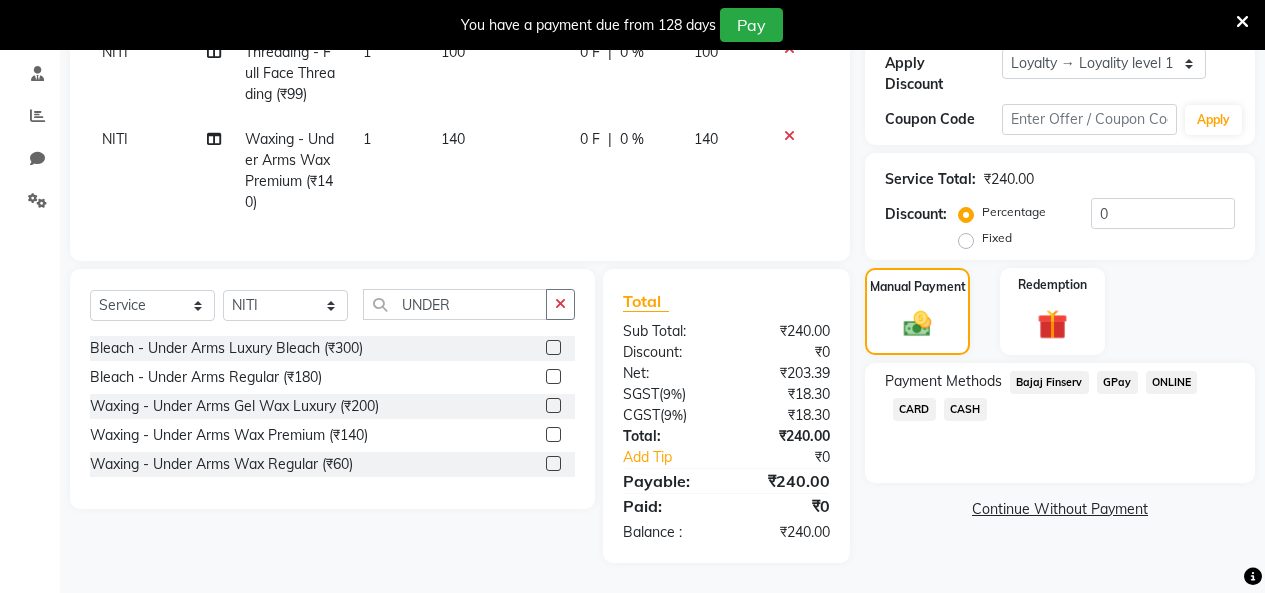 click on "GPay" 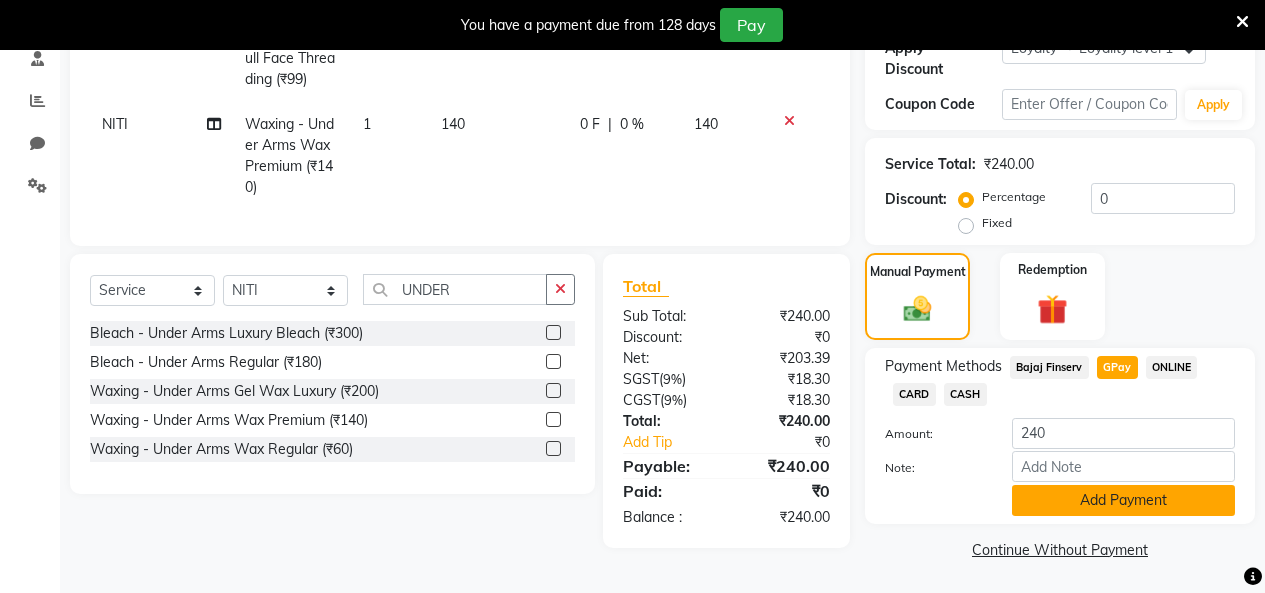 click on "Add Payment" 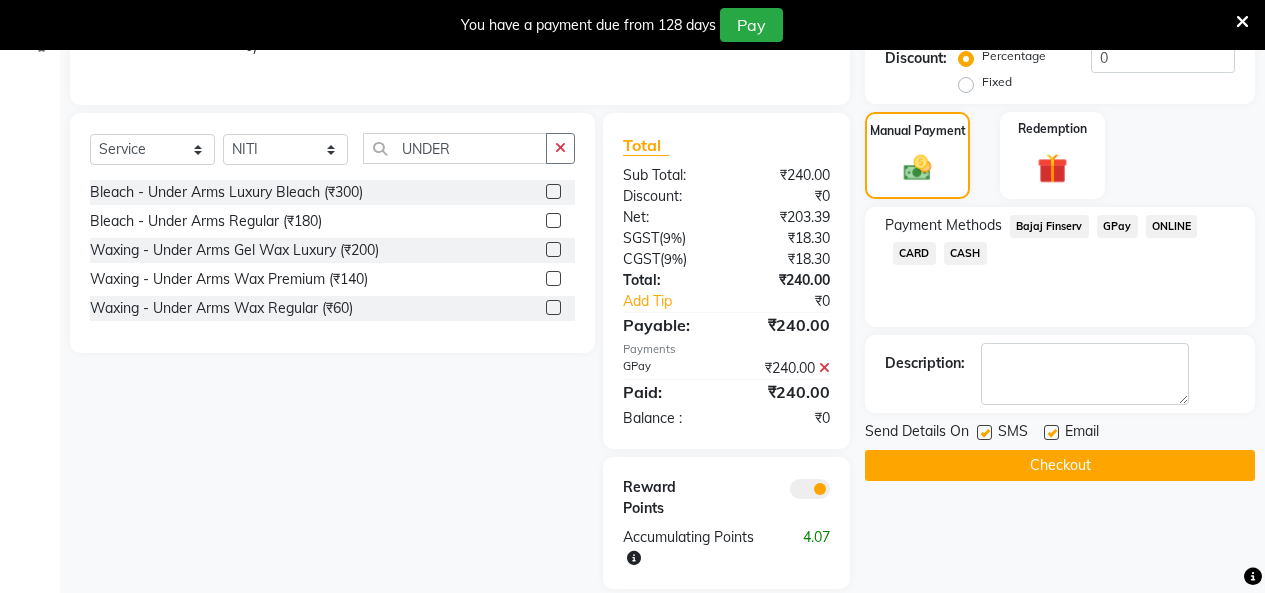 scroll, scrollTop: 574, scrollLeft: 0, axis: vertical 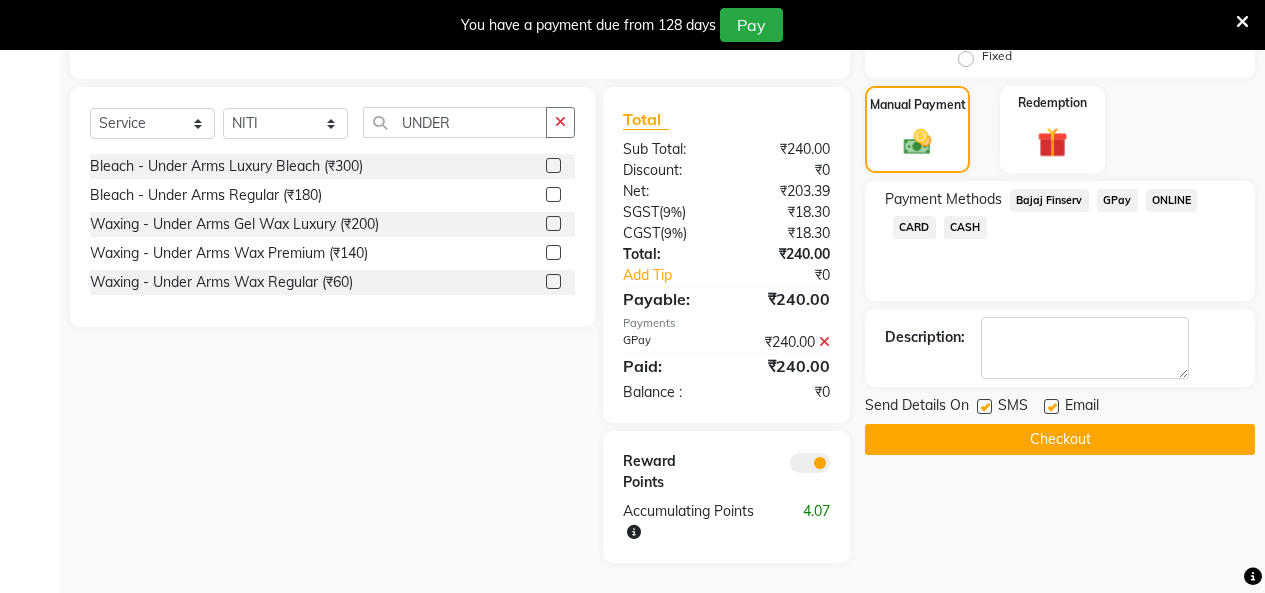 click on "Checkout" 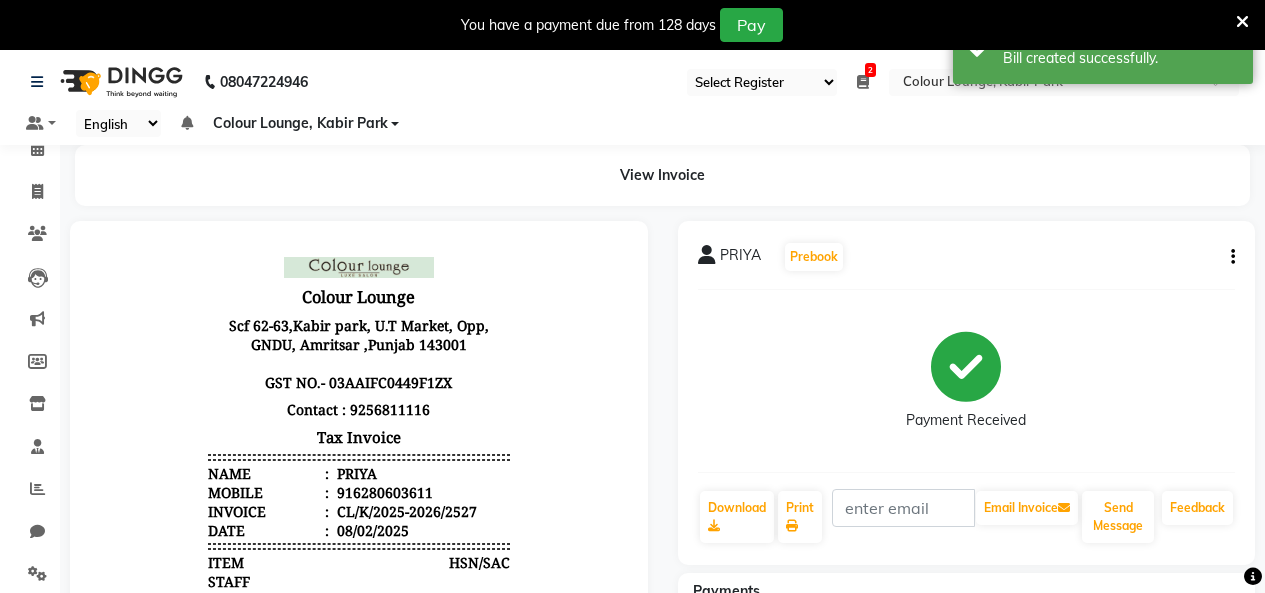 scroll, scrollTop: 0, scrollLeft: 0, axis: both 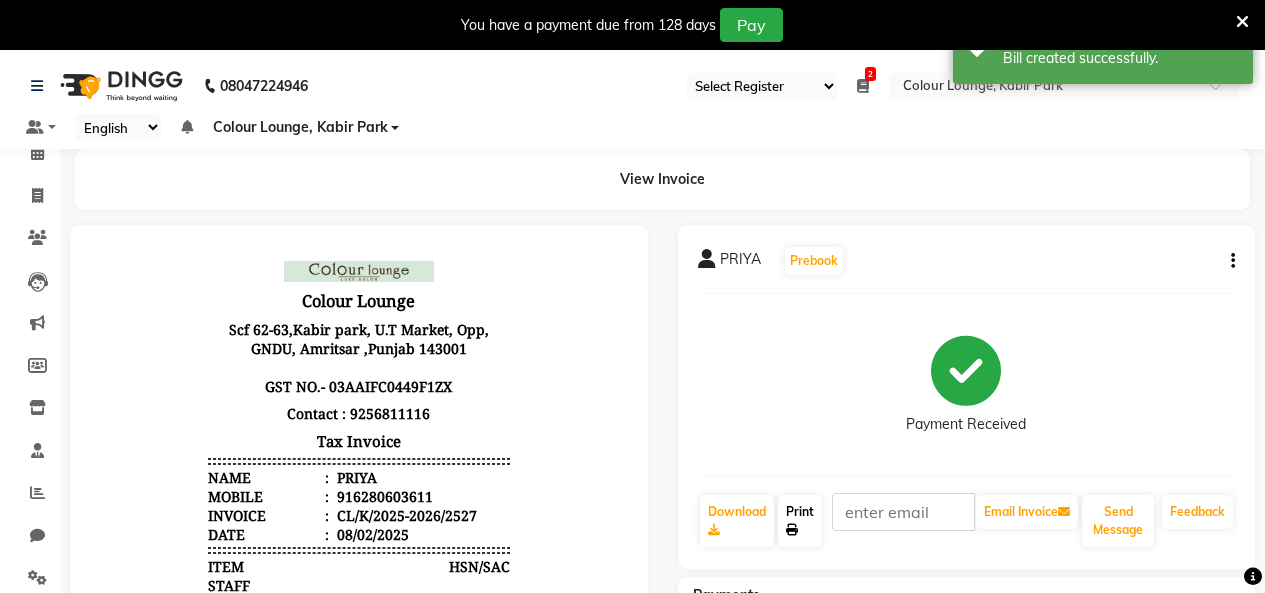 click on "Print" 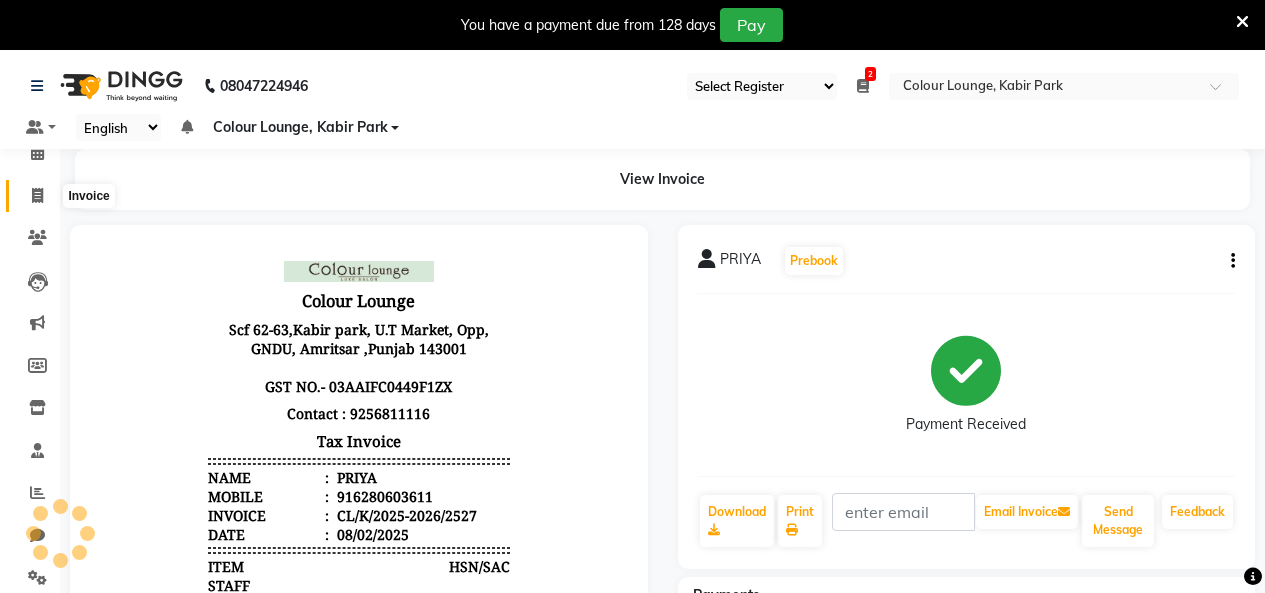 click 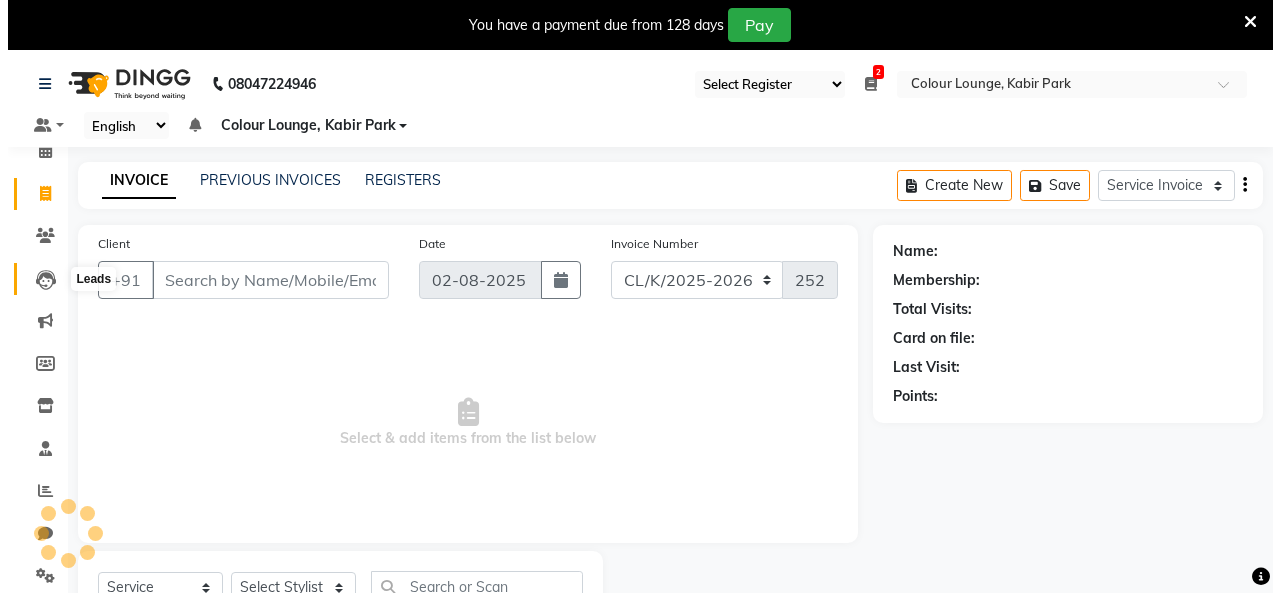 scroll, scrollTop: 85, scrollLeft: 0, axis: vertical 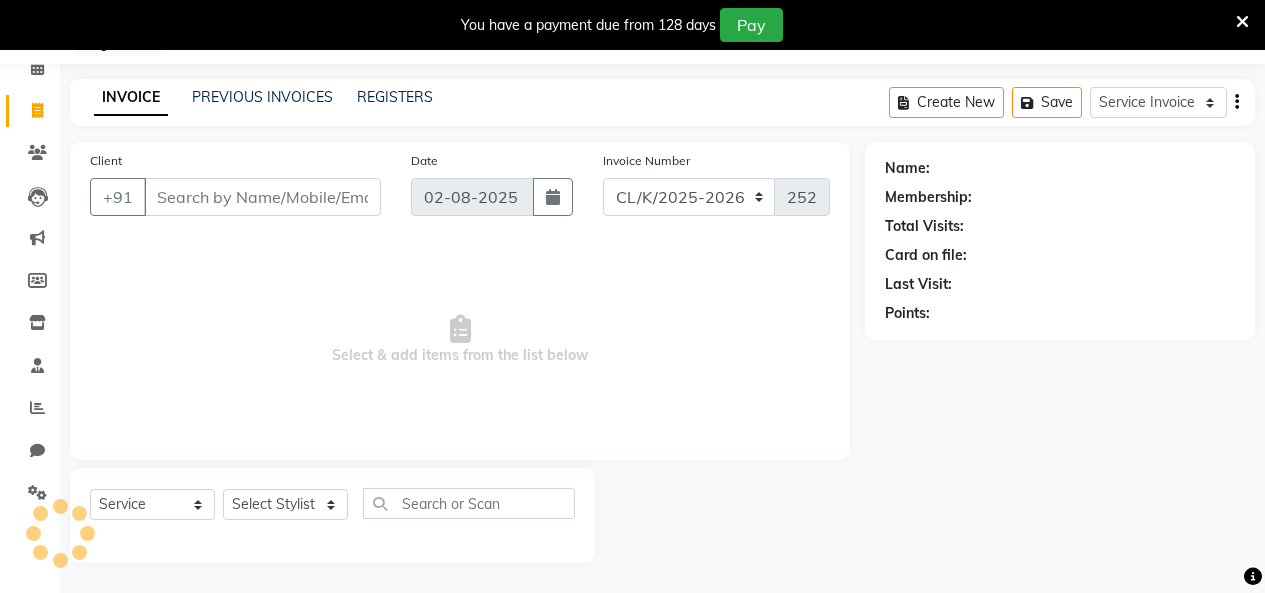 click on "Client" at bounding box center [262, 197] 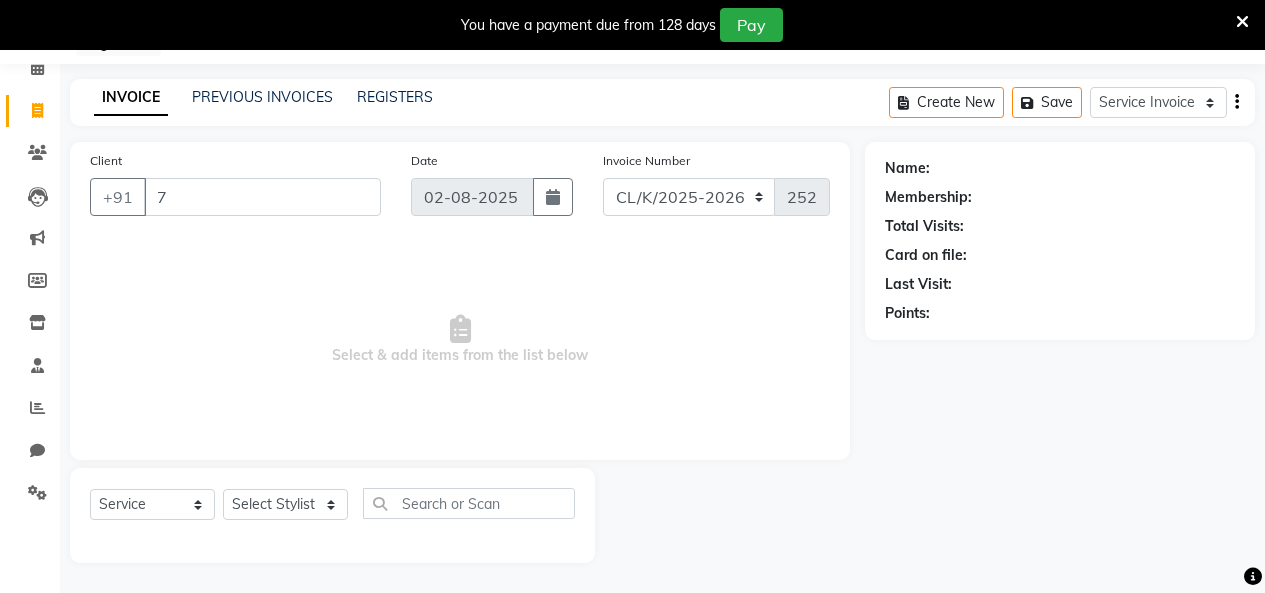 click on "7" at bounding box center [262, 197] 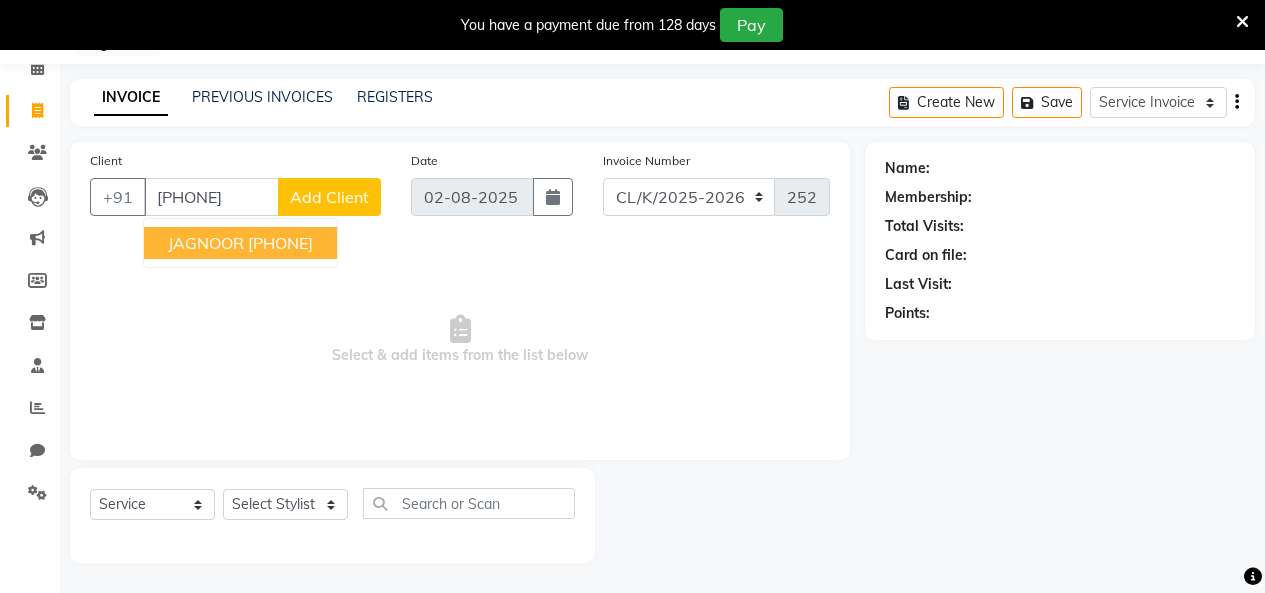 click on "7087436920" at bounding box center [280, 243] 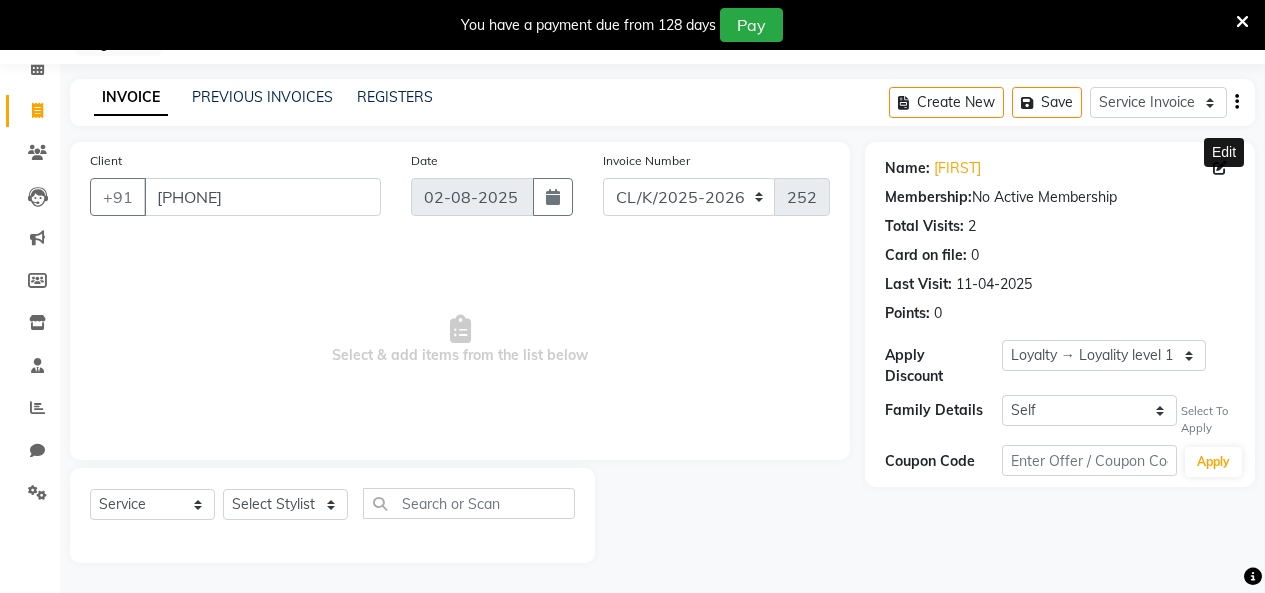 click 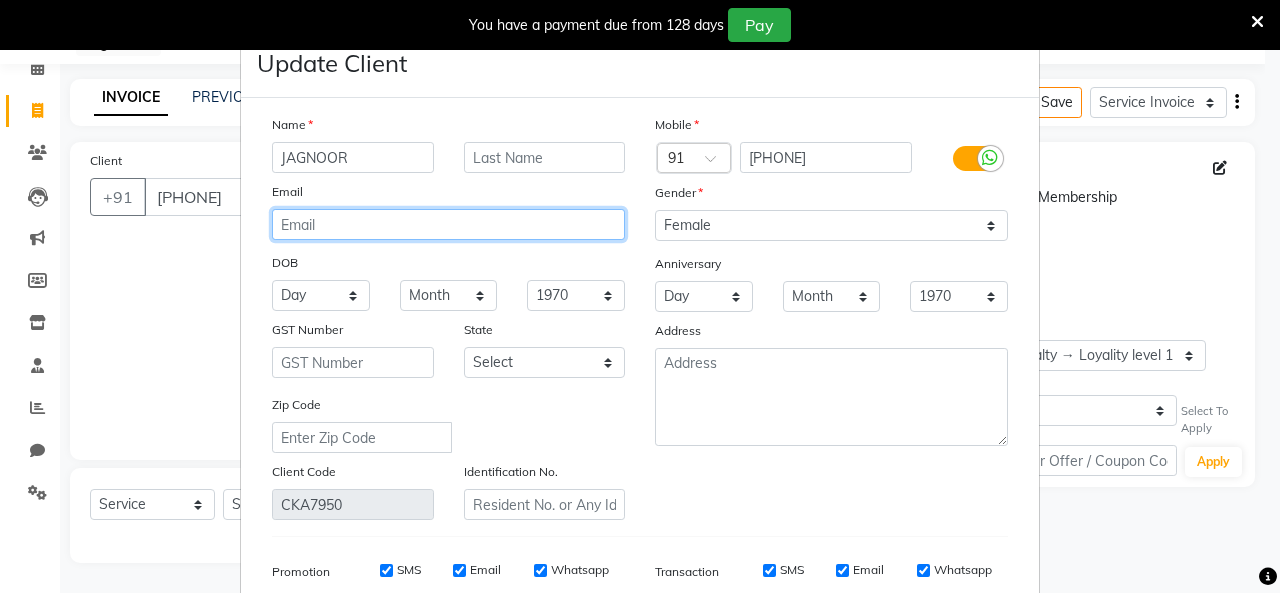 click at bounding box center [448, 224] 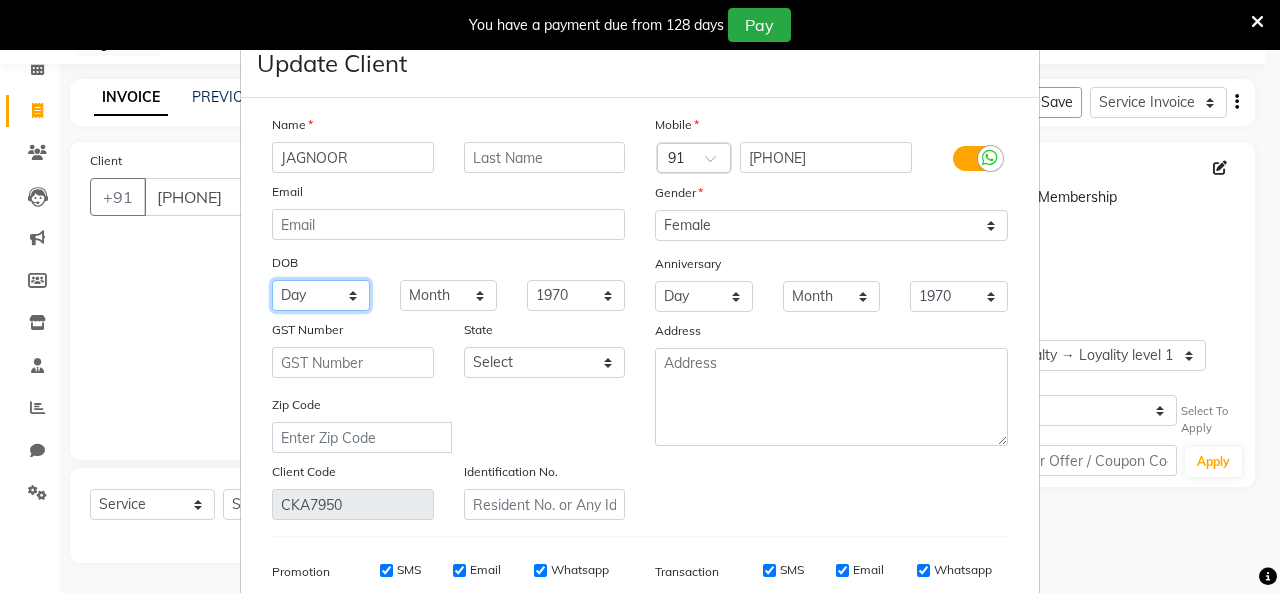click on "Day 01 02 03 04 05 06 07 08 09 10 11 12 13 14 15 16 17 18 19 20 21 22 23 24 25 26 27 28 29 30 31" at bounding box center [321, 295] 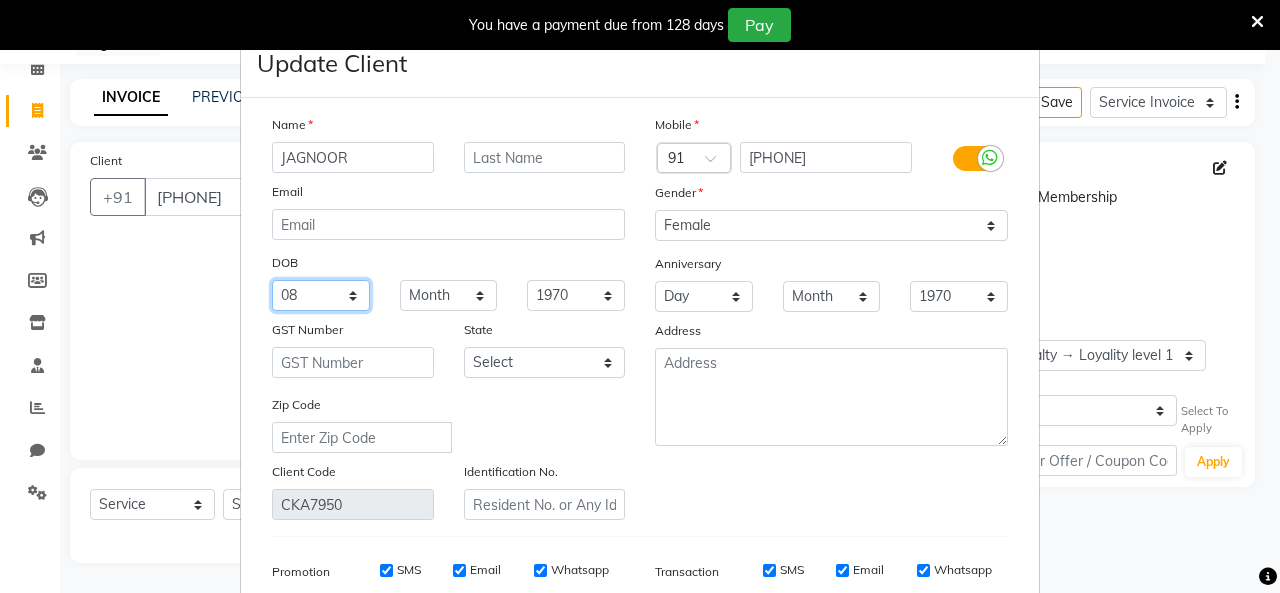 click on "Day 01 02 03 04 05 06 07 08 09 10 11 12 13 14 15 16 17 18 19 20 21 22 23 24 25 26 27 28 29 30 31" at bounding box center (321, 295) 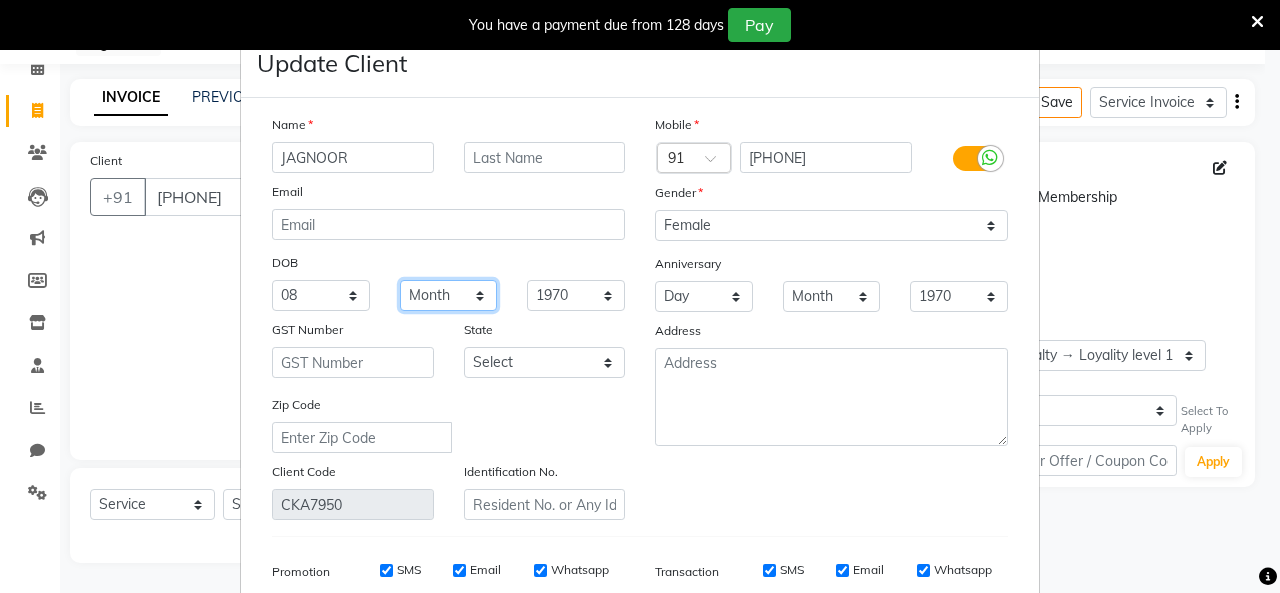 click on "Month January February March April May June July August September October November December" at bounding box center (449, 295) 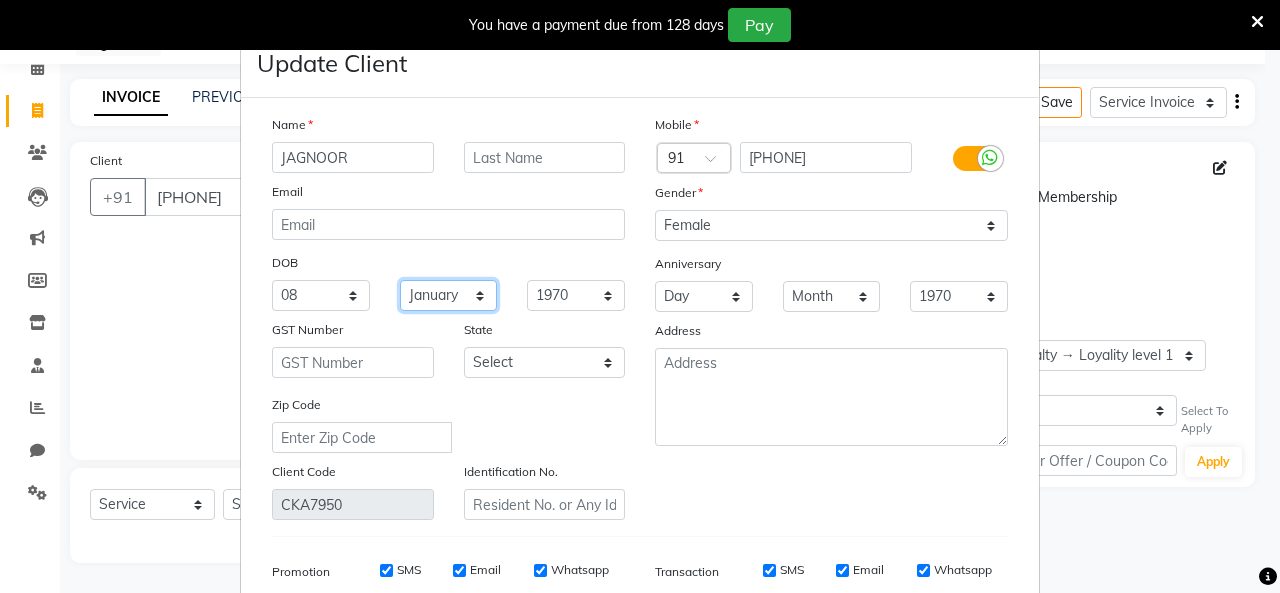 click on "Month January February March April May June July August September October November December" at bounding box center (449, 295) 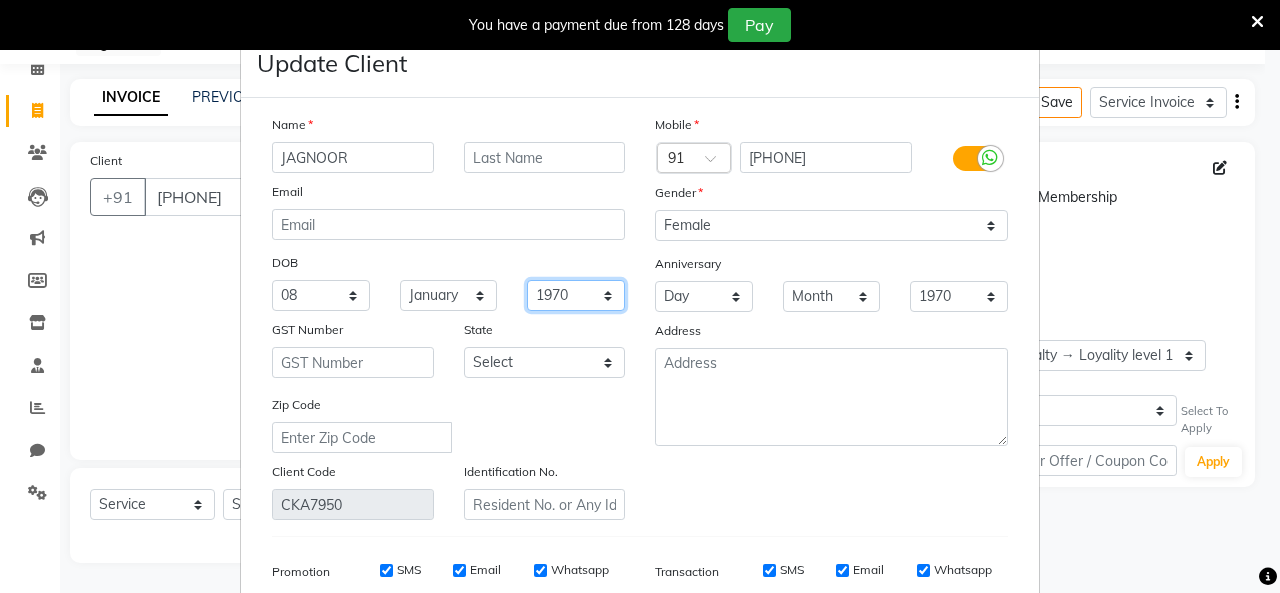 click on "1940 1941 1942 1943 1944 1945 1946 1947 1948 1949 1950 1951 1952 1953 1954 1955 1956 1957 1958 1959 1960 1961 1962 1963 1964 1965 1966 1967 1968 1969 1970 1971 1972 1973 1974 1975 1976 1977 1978 1979 1980 1981 1982 1983 1984 1985 1986 1987 1988 1989 1990 1991 1992 1993 1994 1995 1996 1997 1998 1999 2000 2001 2002 2003 2004 2005 2006 2007 2008 2009 2010 2011 2012 2013 2014 2015 2016 2017 2018 2019 2020 2021 2022 2023 2024" at bounding box center (576, 295) 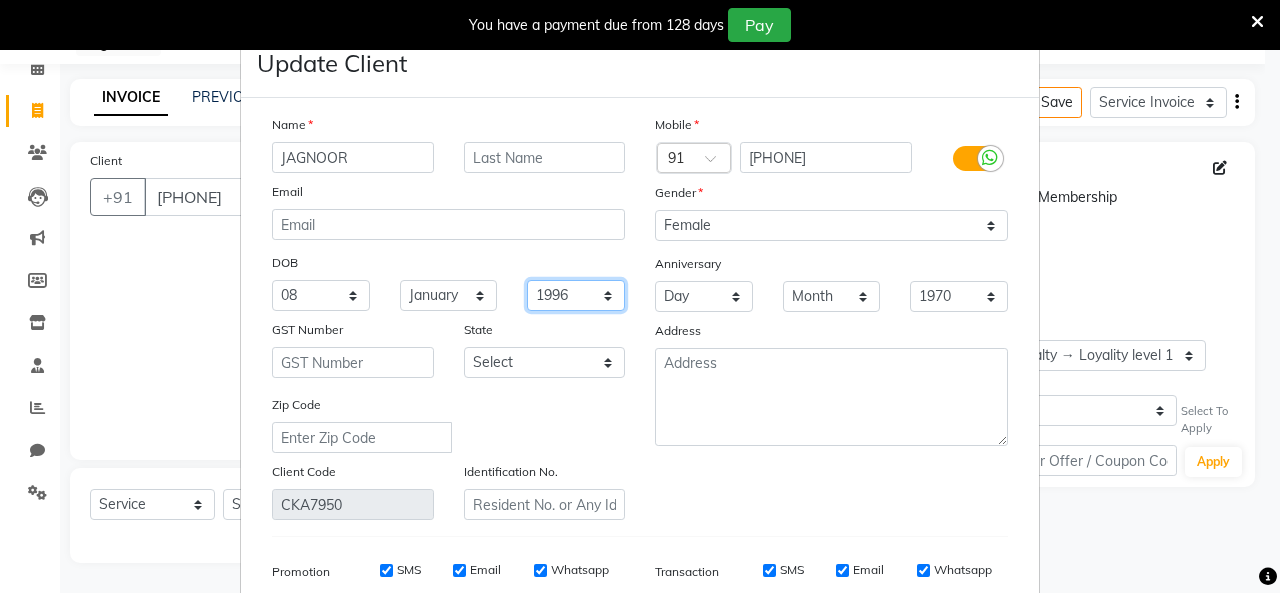 click on "1940 1941 1942 1943 1944 1945 1946 1947 1948 1949 1950 1951 1952 1953 1954 1955 1956 1957 1958 1959 1960 1961 1962 1963 1964 1965 1966 1967 1968 1969 1970 1971 1972 1973 1974 1975 1976 1977 1978 1979 1980 1981 1982 1983 1984 1985 1986 1987 1988 1989 1990 1991 1992 1993 1994 1995 1996 1997 1998 1999 2000 2001 2002 2003 2004 2005 2006 2007 2008 2009 2010 2011 2012 2013 2014 2015 2016 2017 2018 2019 2020 2021 2022 2023 2024" at bounding box center [576, 295] 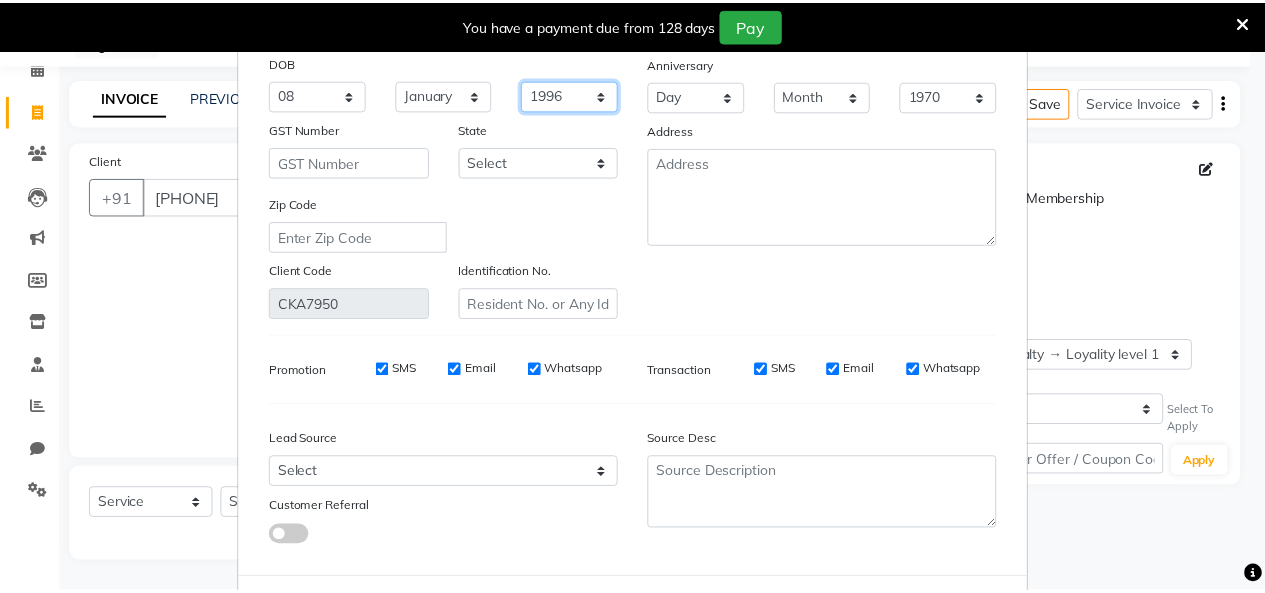 scroll, scrollTop: 294, scrollLeft: 0, axis: vertical 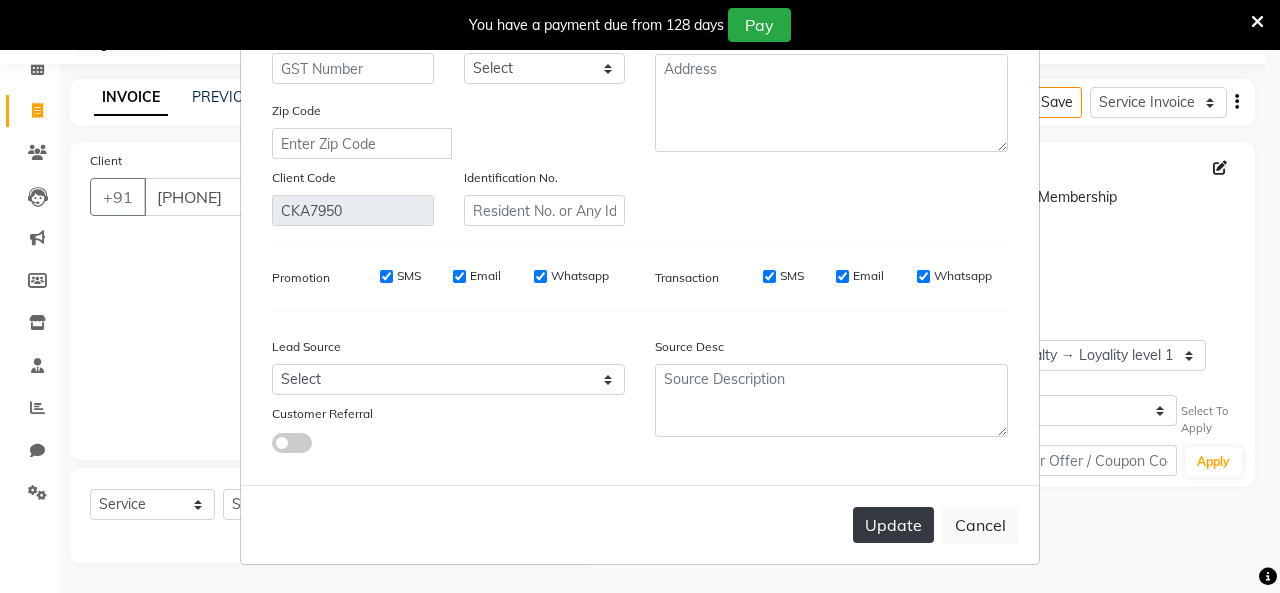 click on "Update" at bounding box center (893, 525) 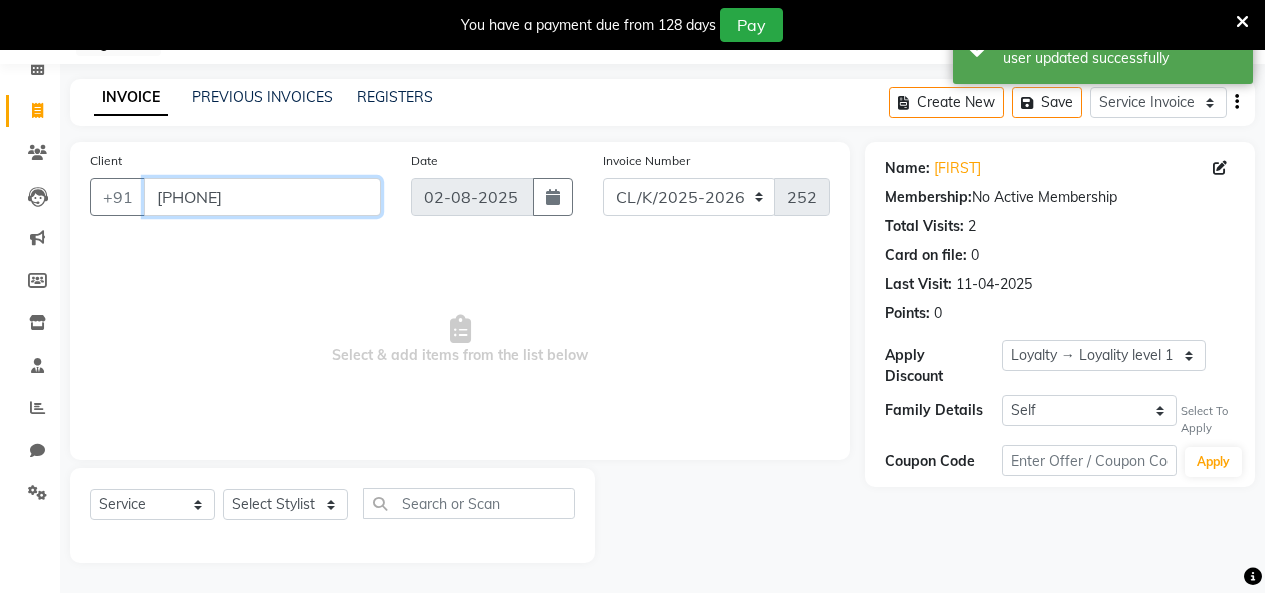 click on "7087436920" at bounding box center (262, 197) 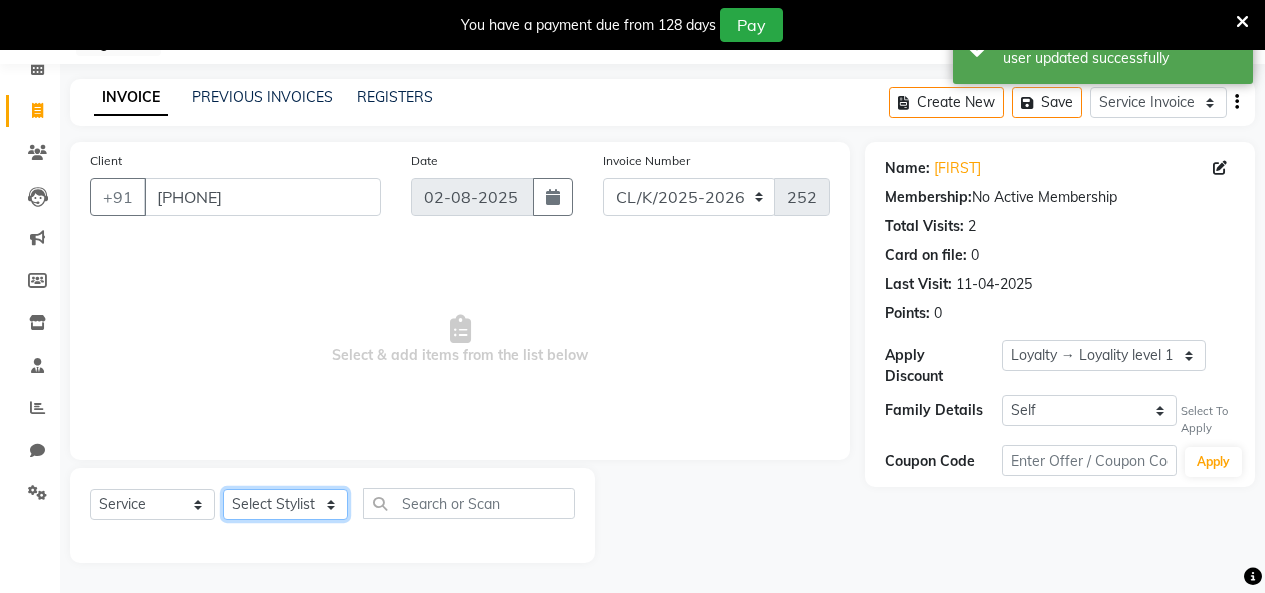 click on "Select Stylist Admin Admin AKHIL ANKUSH Colour Lounge, Kabir Park Colour Lounge, Kabir Park divyansh  Jaswinder singh guard JATIN JOHN JONEY LUXMI NAVDEEP KAUR NITI PARAMJIT PARAS KHATNAVLIA priya  priyanka  Rakesh sapna  SUMAN VANDANA SHARMA VISHAL" 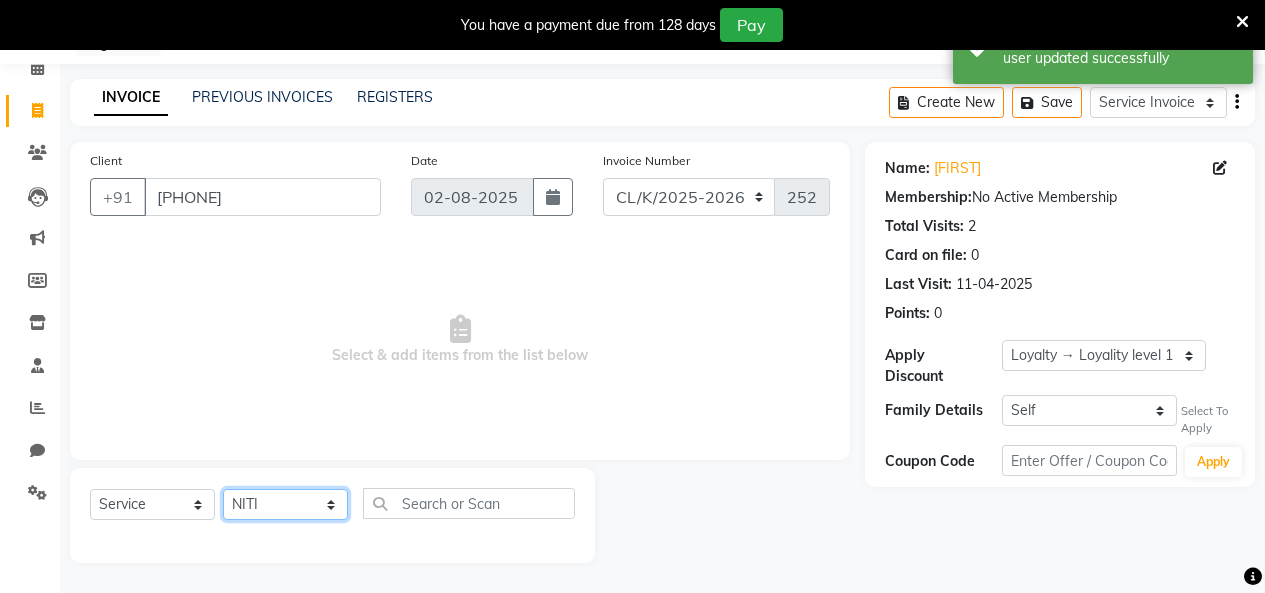 click on "Select Stylist Admin Admin AKHIL ANKUSH Colour Lounge, Kabir Park Colour Lounge, Kabir Park divyansh  Jaswinder singh guard JATIN JOHN JONEY LUXMI NAVDEEP KAUR NITI PARAMJIT PARAS KHATNAVLIA priya  priyanka  Rakesh sapna  SUMAN VANDANA SHARMA VISHAL" 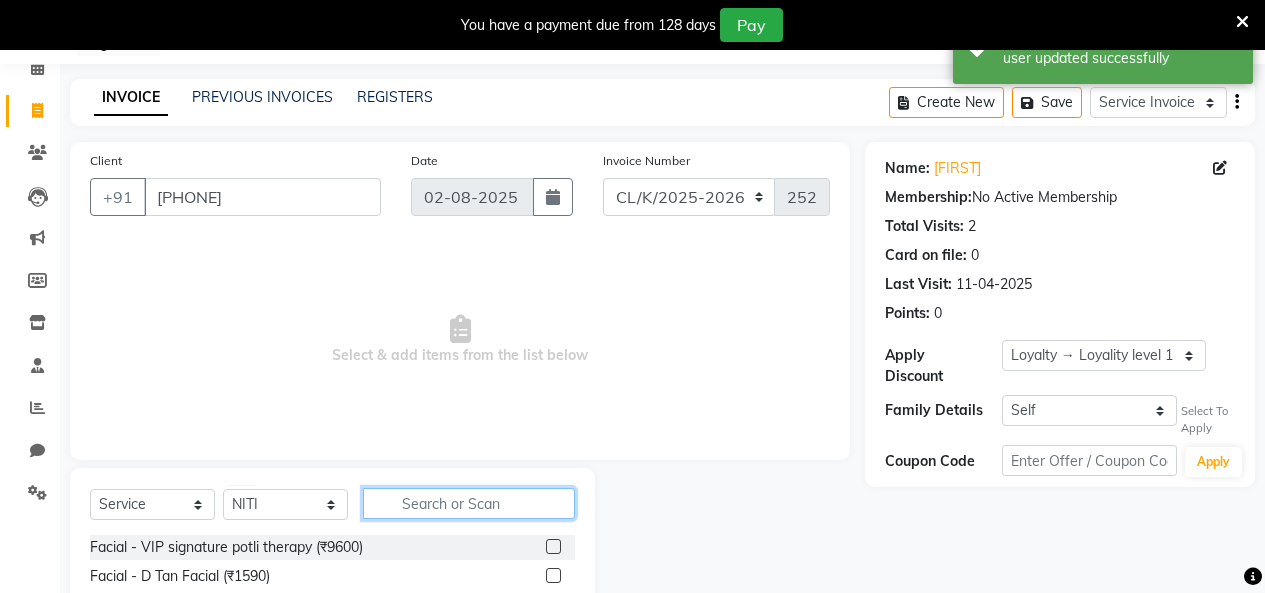 click 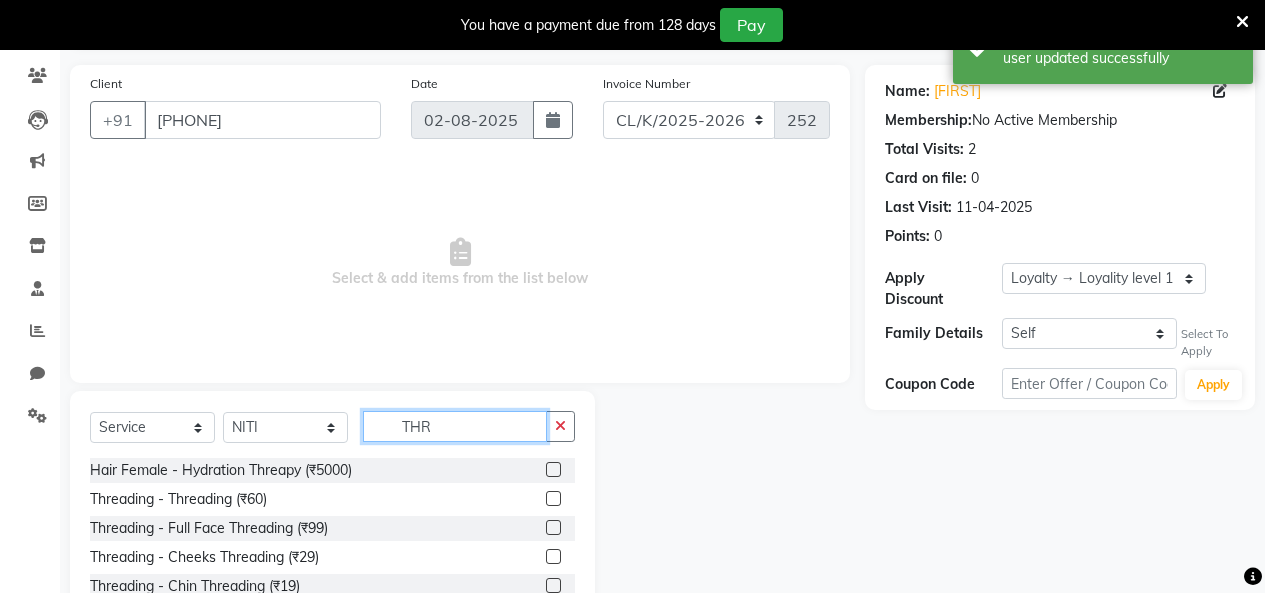 scroll, scrollTop: 285, scrollLeft: 0, axis: vertical 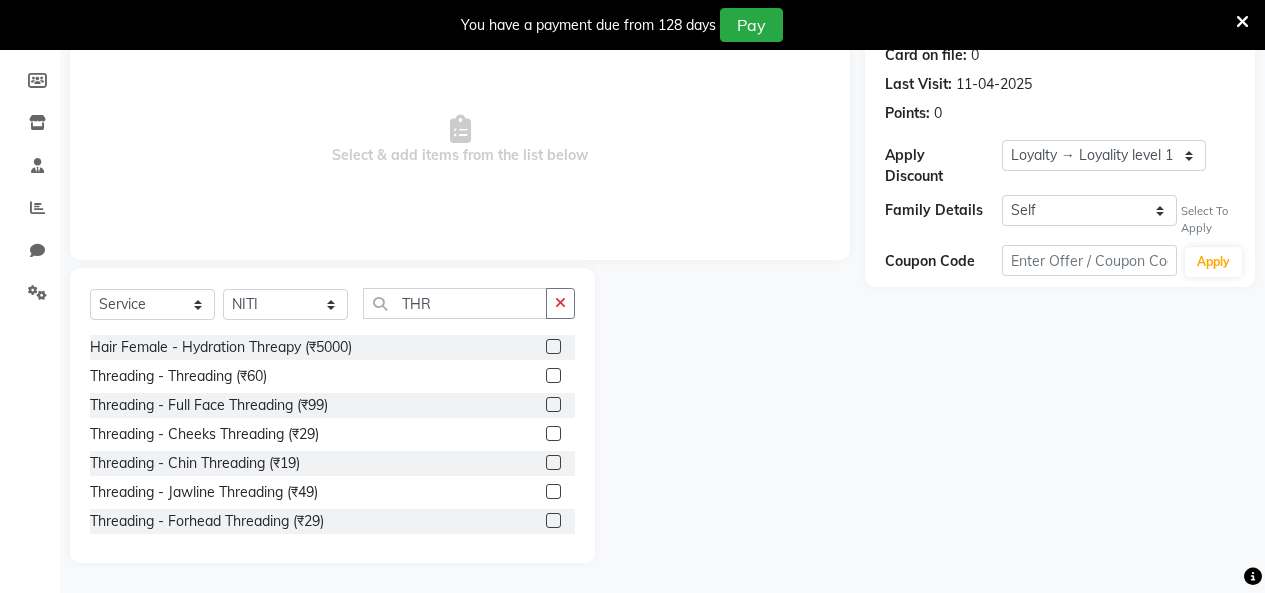 click 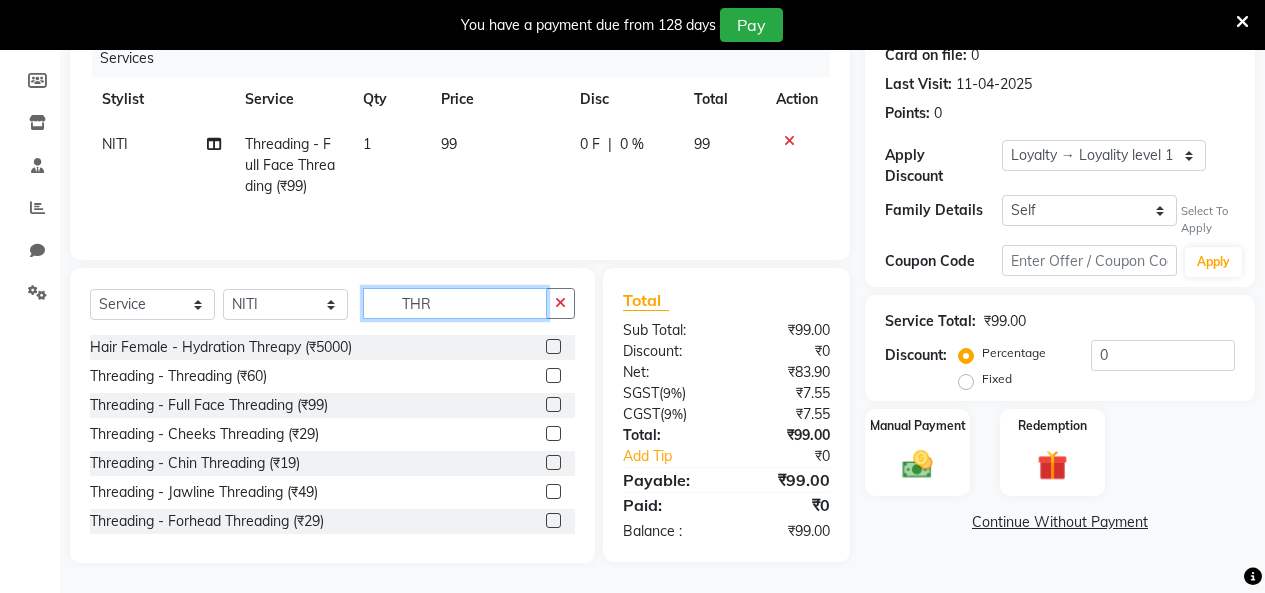 click on "THR" 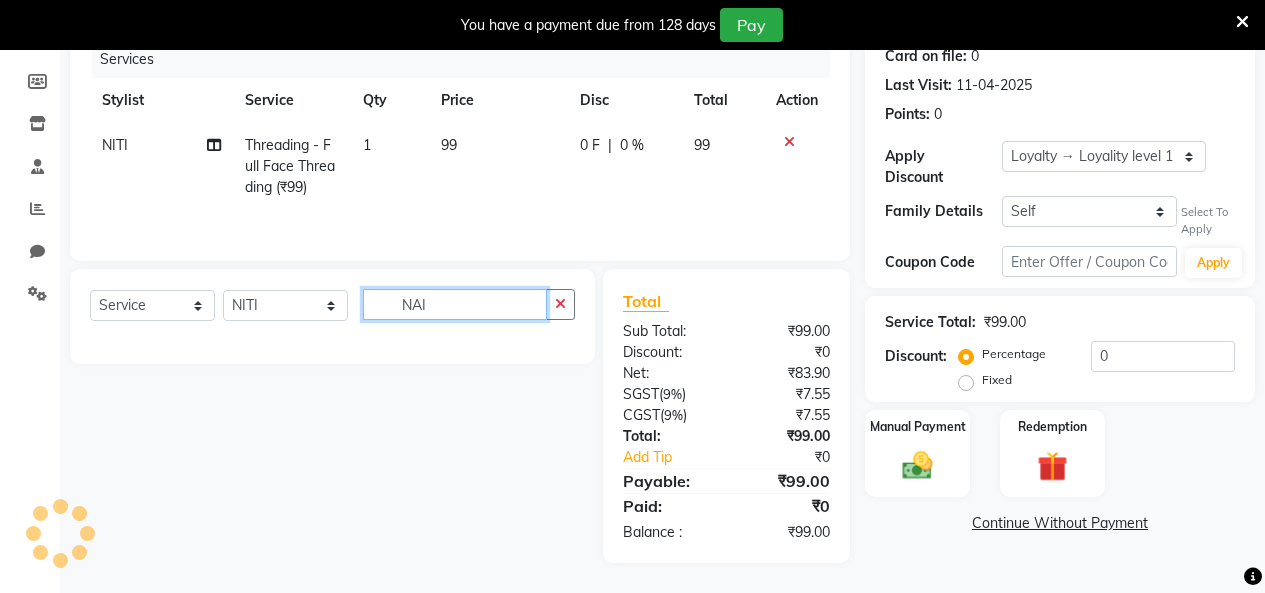 scroll, scrollTop: 285, scrollLeft: 0, axis: vertical 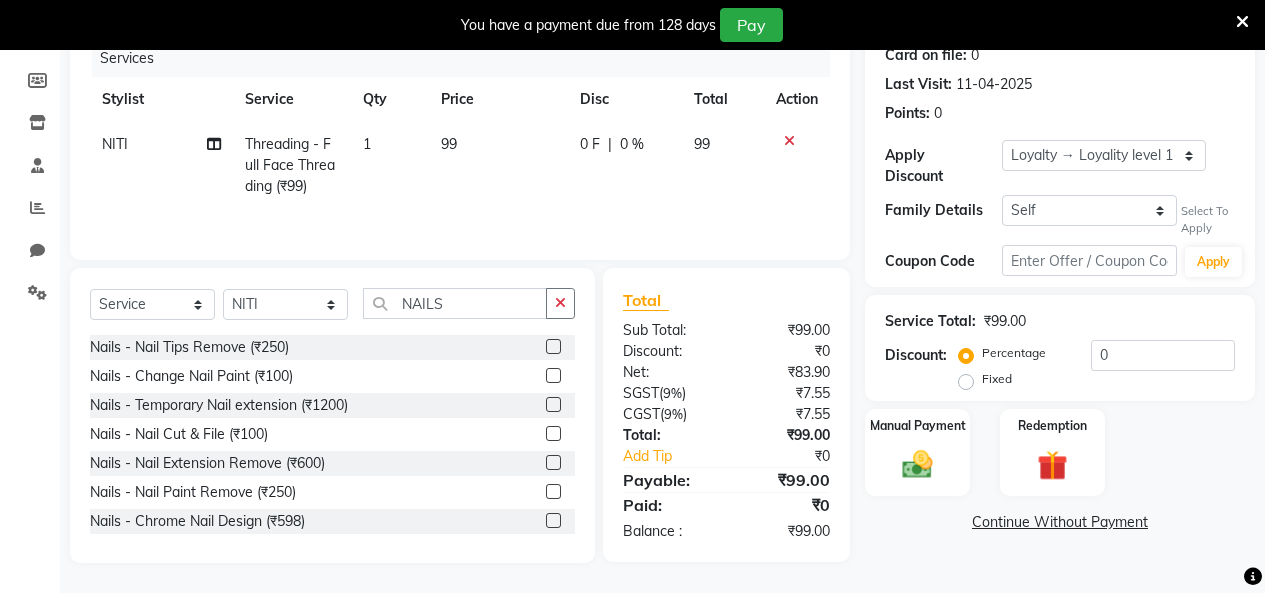 click 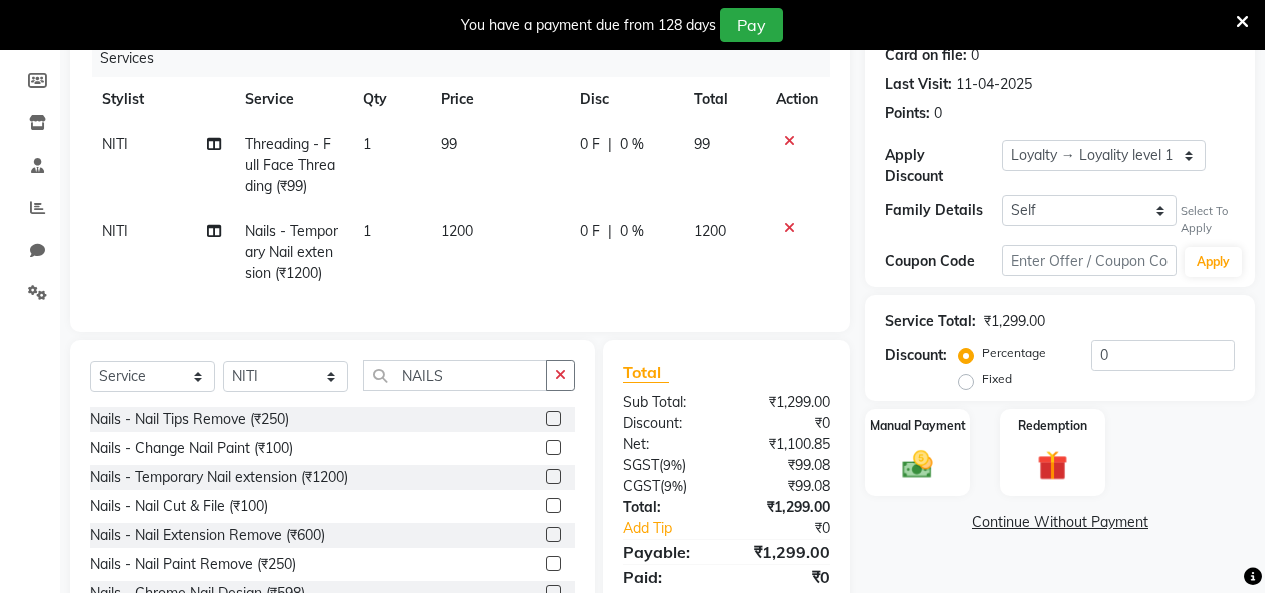 click on "1200" 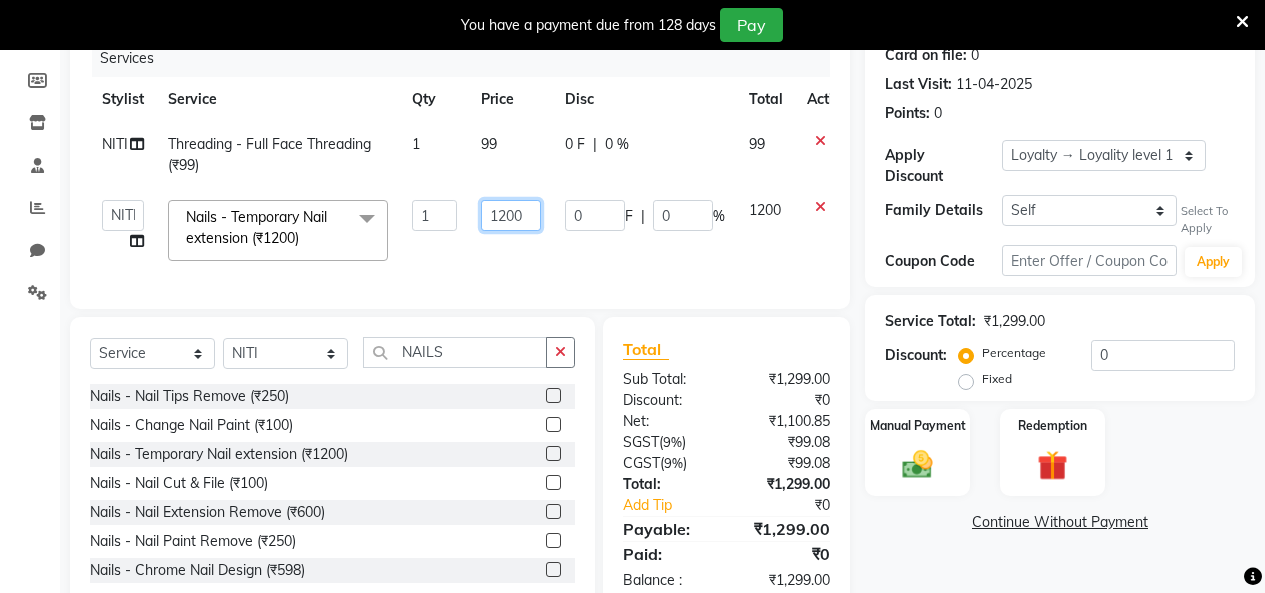 click on "1200" 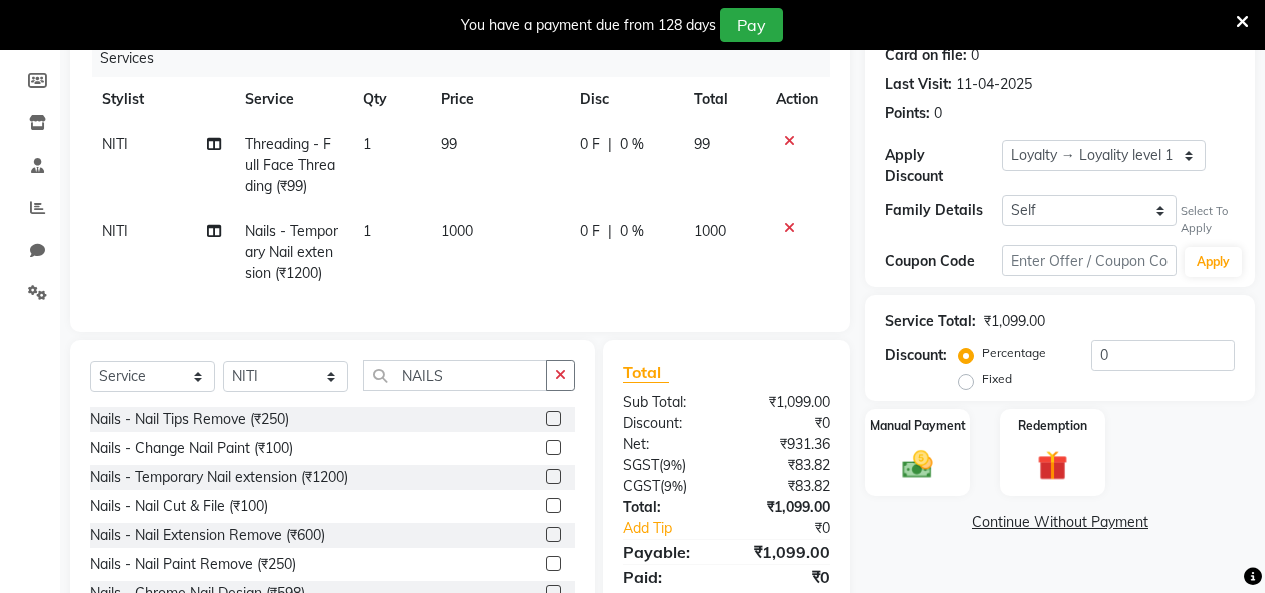 click on "99" 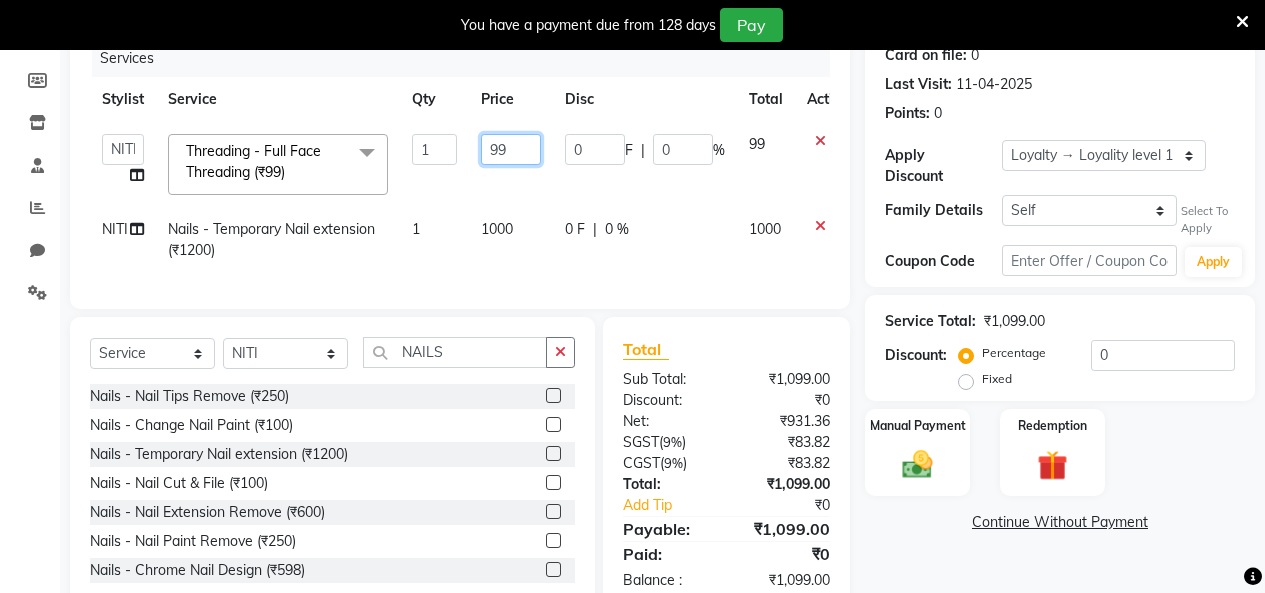 click on "99" 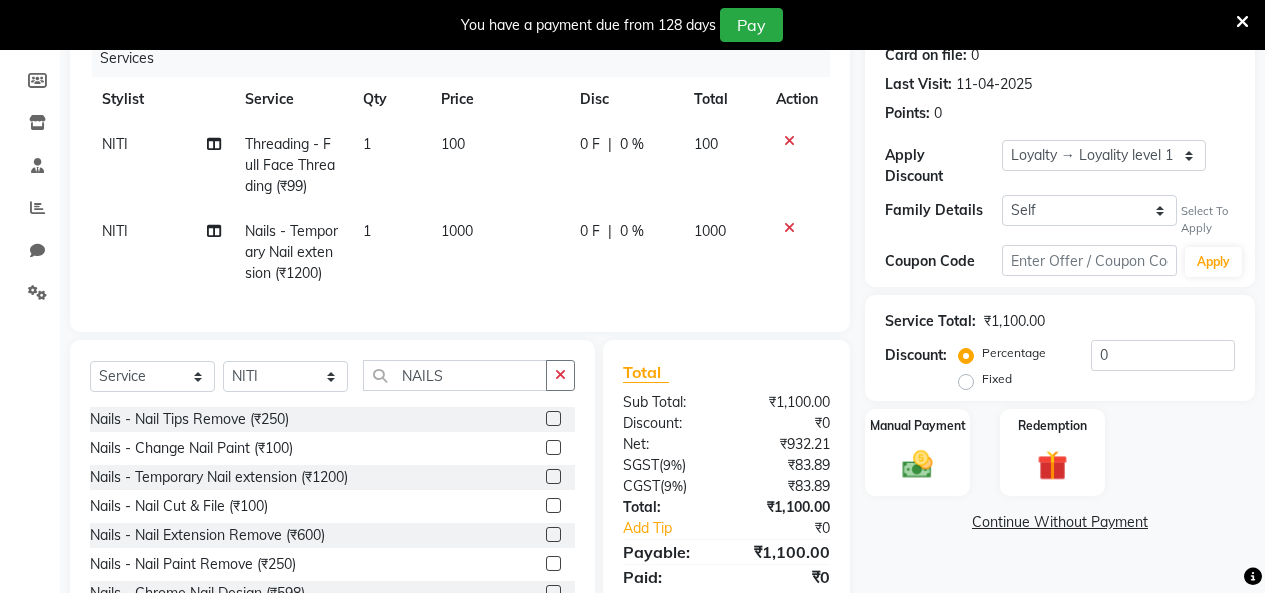 click on "100" 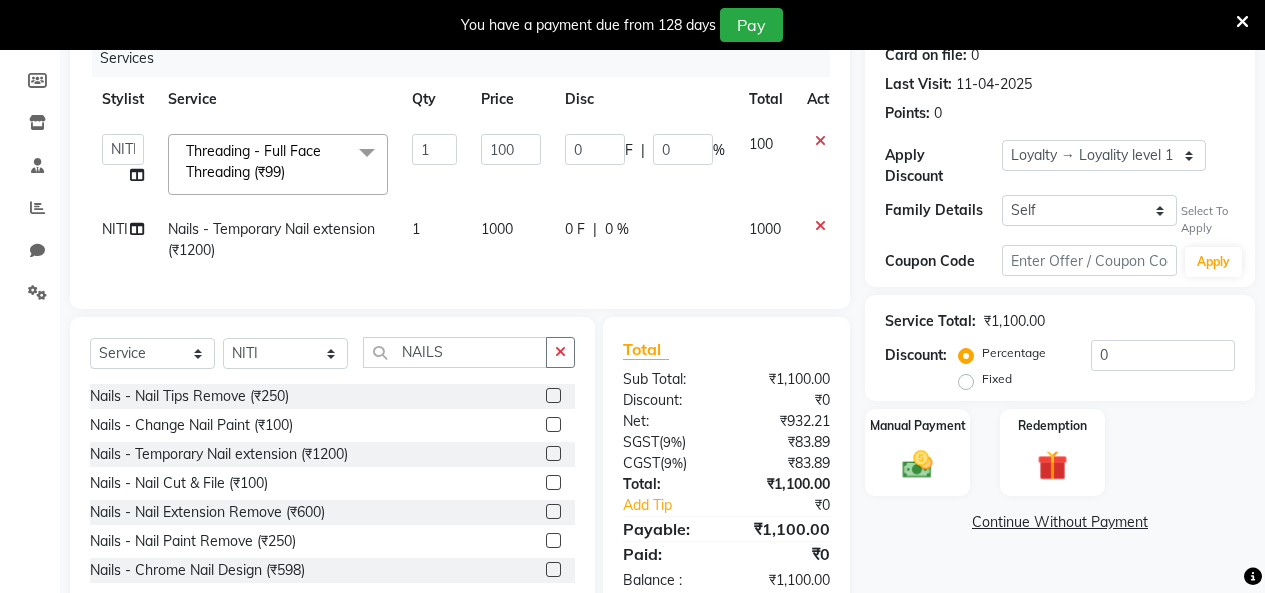 click on "NITI" 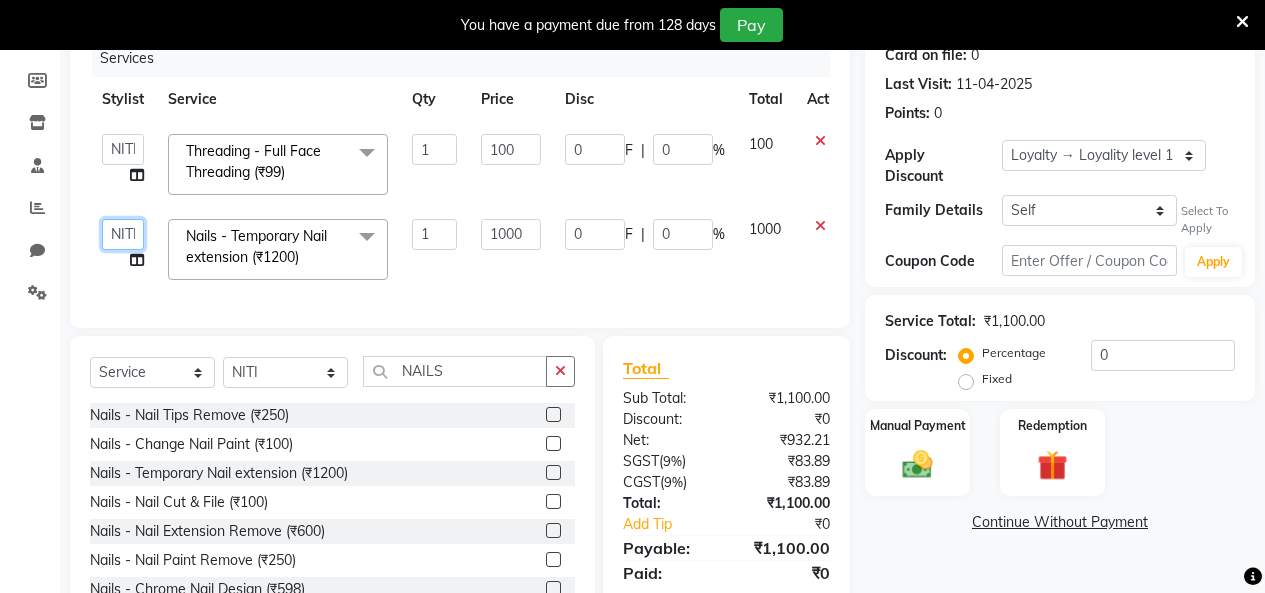 click on "Admin   Admin   AKHIL   ANKUSH   Colour Lounge, Kabir Park   Colour Lounge, Kabir Park   divyansh    Jaswinder singh guard   JATIN   JOHN   JONEY   LUXMI   NAVDEEP KAUR   NITI   PARAMJIT   PARAS KHATNAVLIA   priya    priyanka    Rakesh   sapna    SUMAN   VANDANA SHARMA   VISHAL" 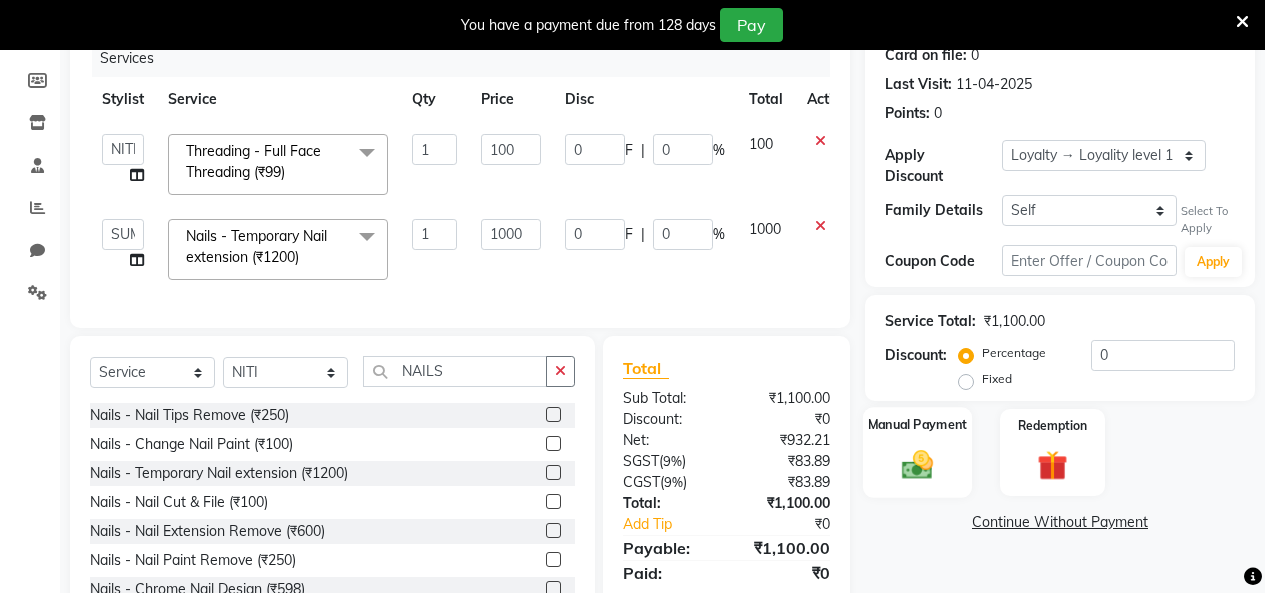 click 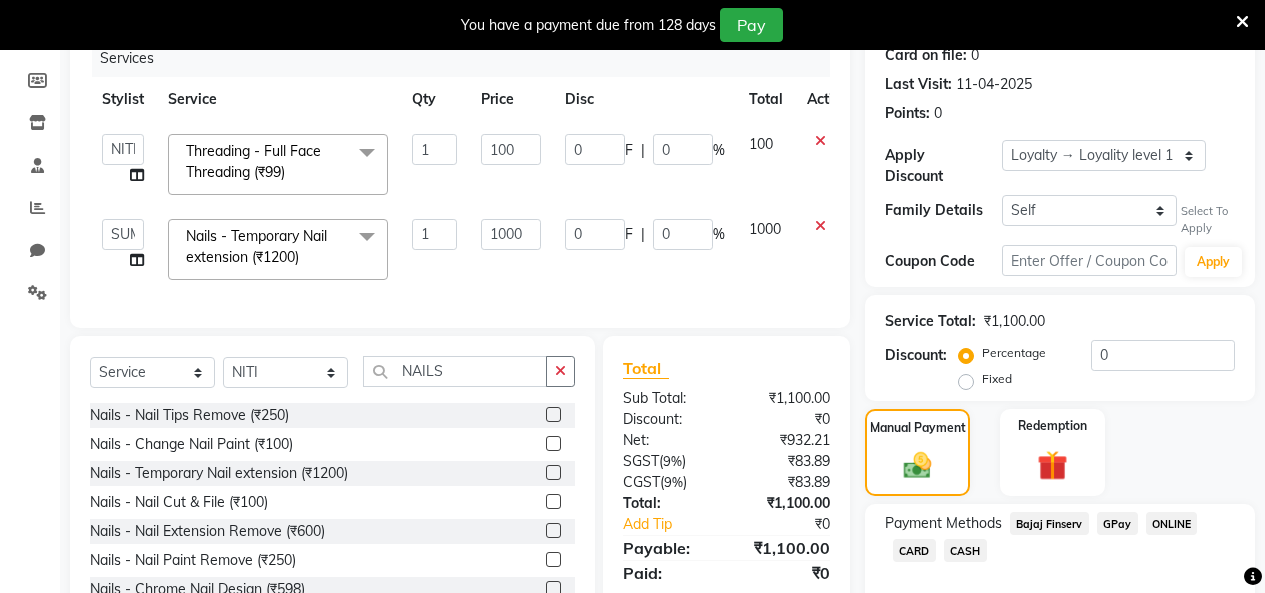 click on "CASH" 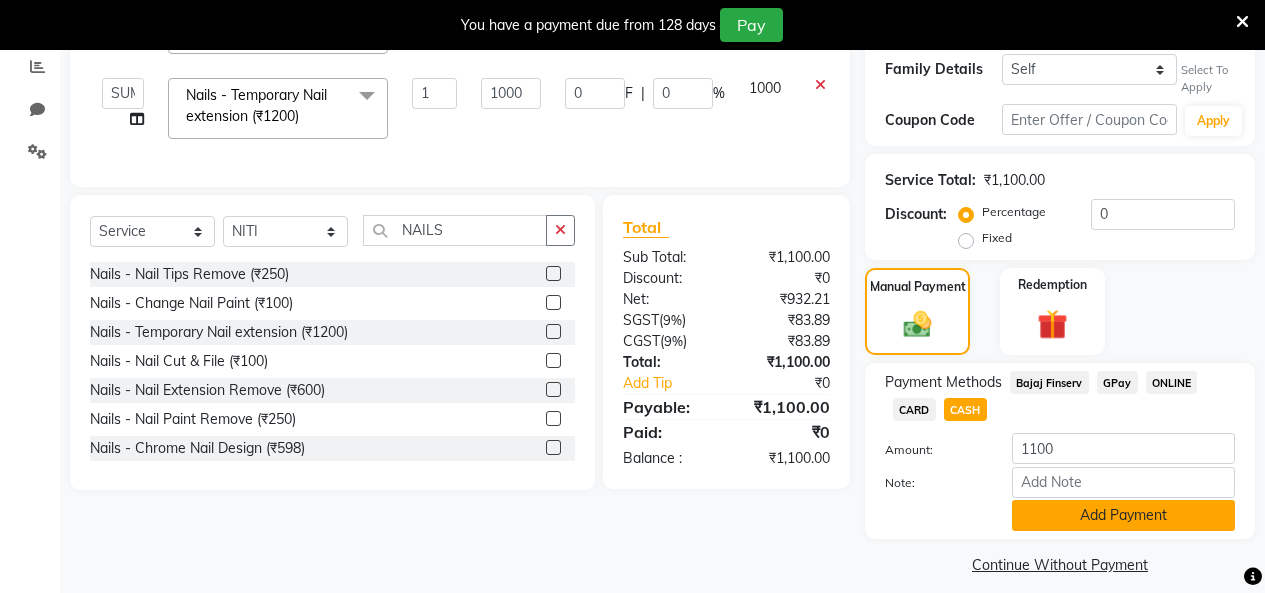 scroll, scrollTop: 427, scrollLeft: 0, axis: vertical 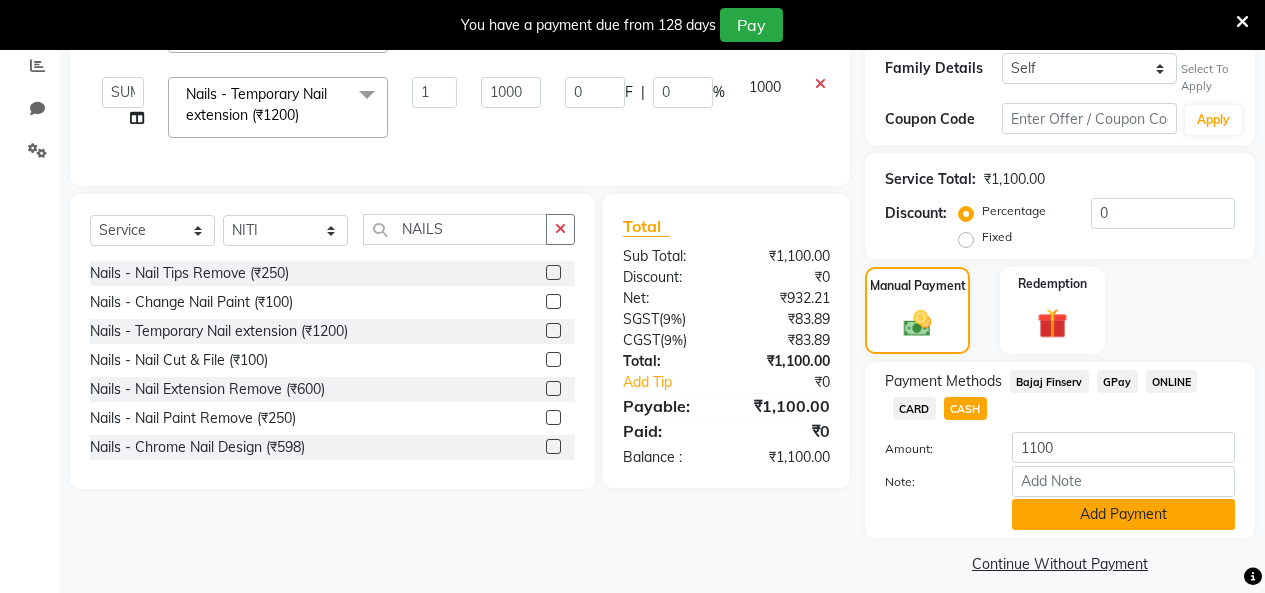 click on "Add Payment" 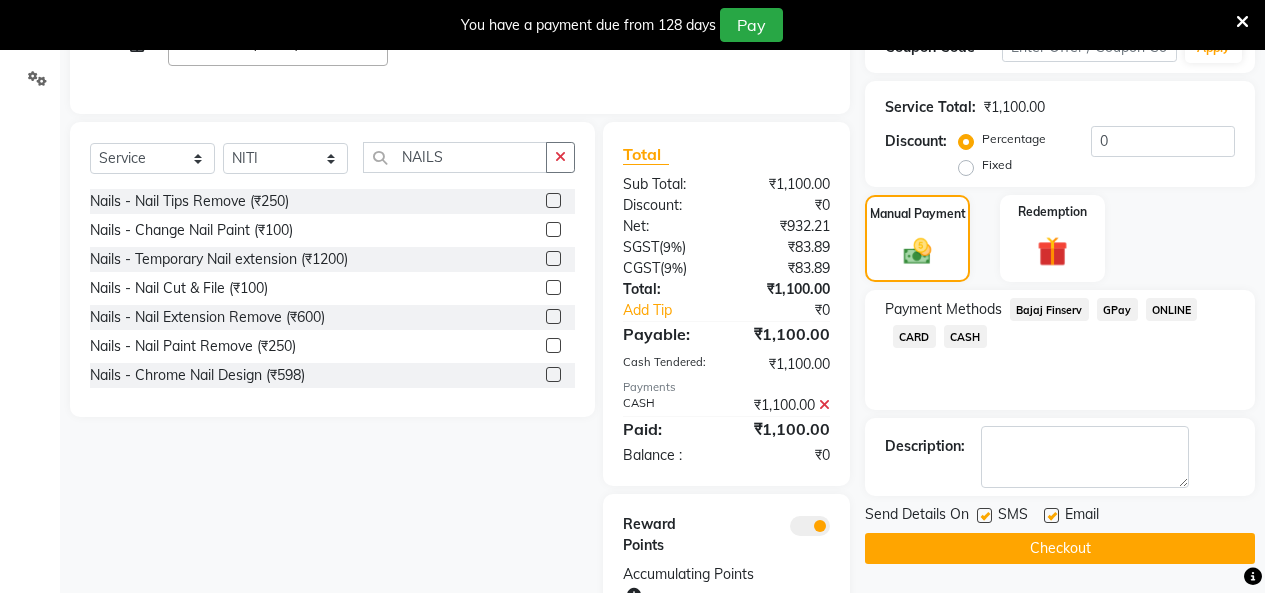 scroll, scrollTop: 598, scrollLeft: 0, axis: vertical 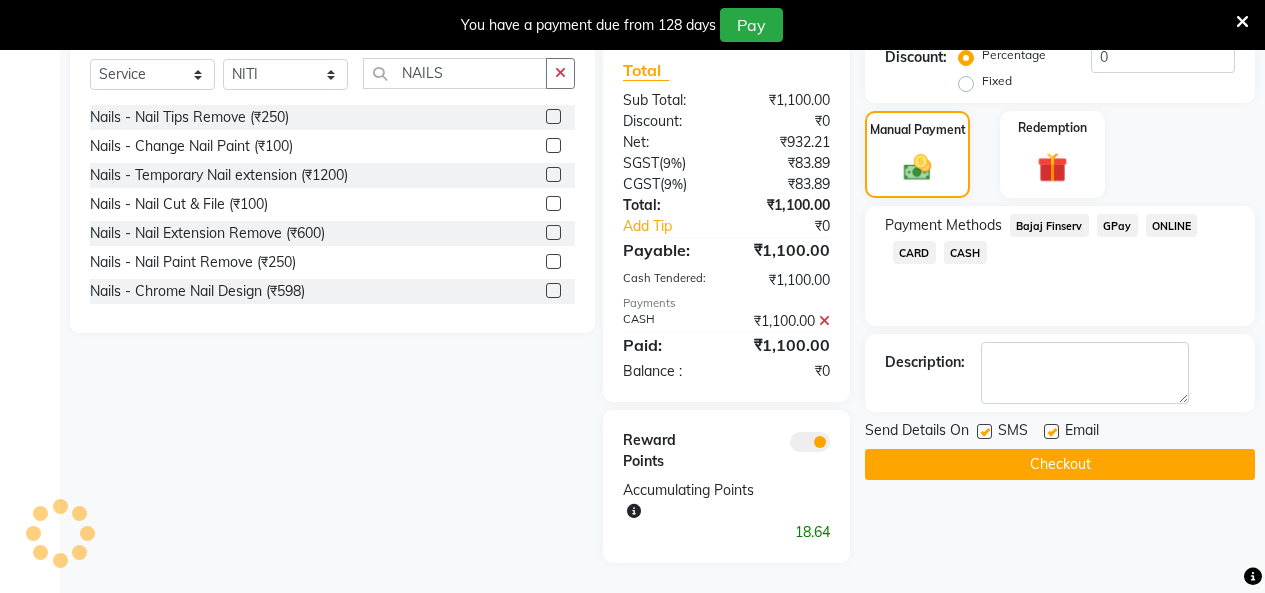 click on "Checkout" 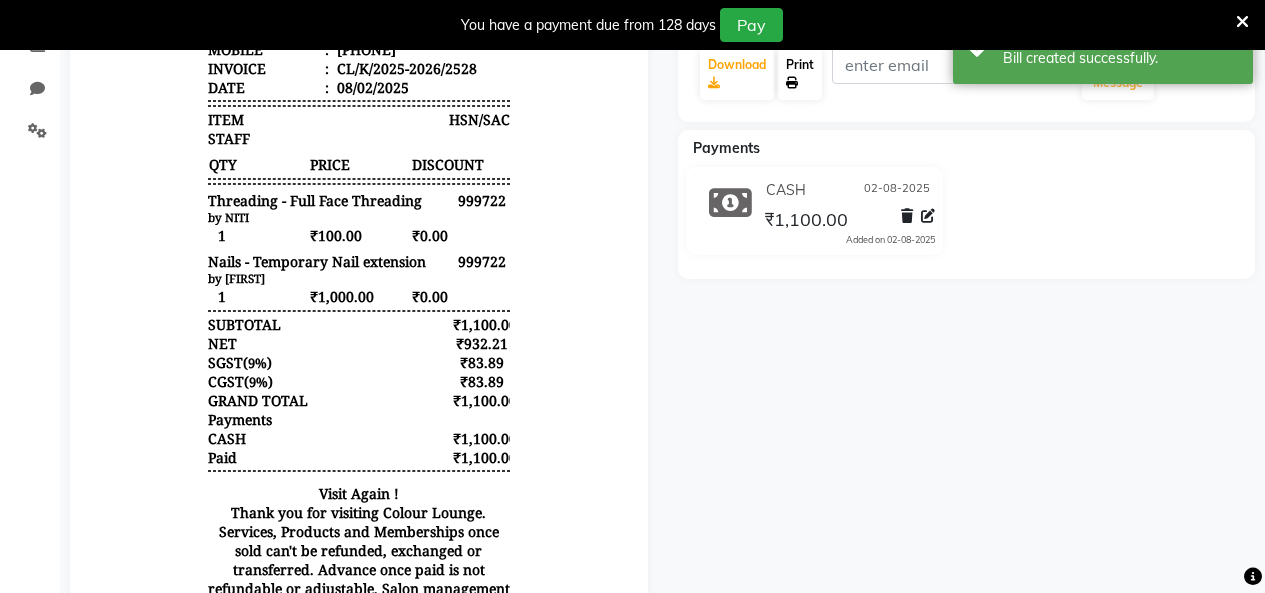 scroll, scrollTop: 298, scrollLeft: 0, axis: vertical 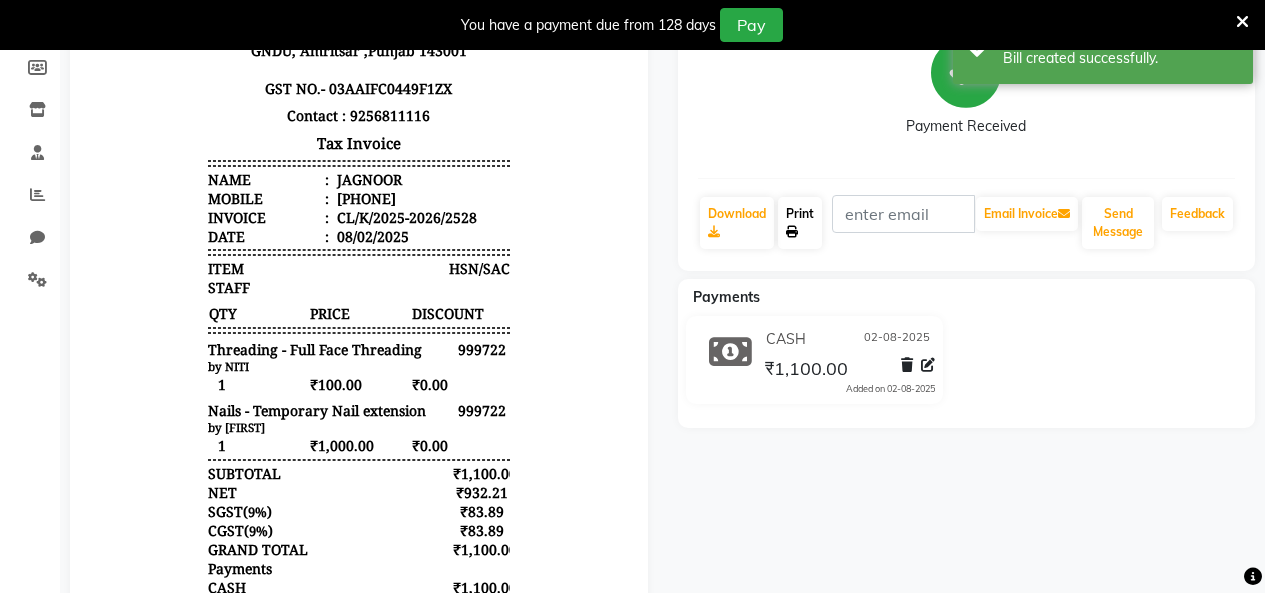 click on "Print" 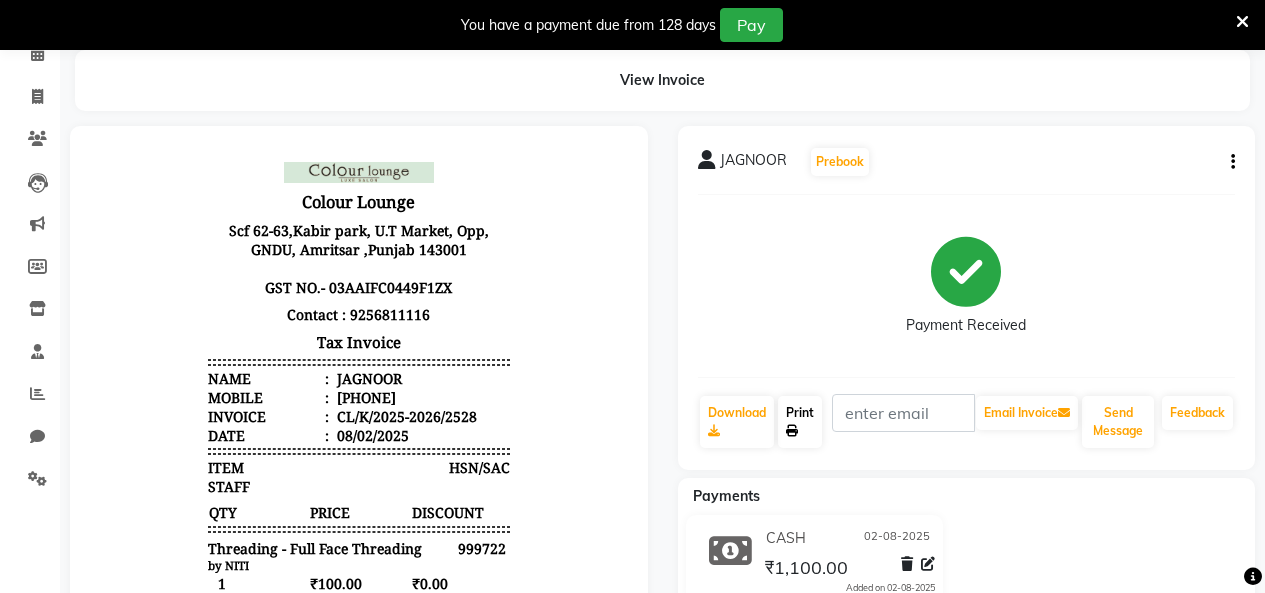 scroll, scrollTop: 0, scrollLeft: 0, axis: both 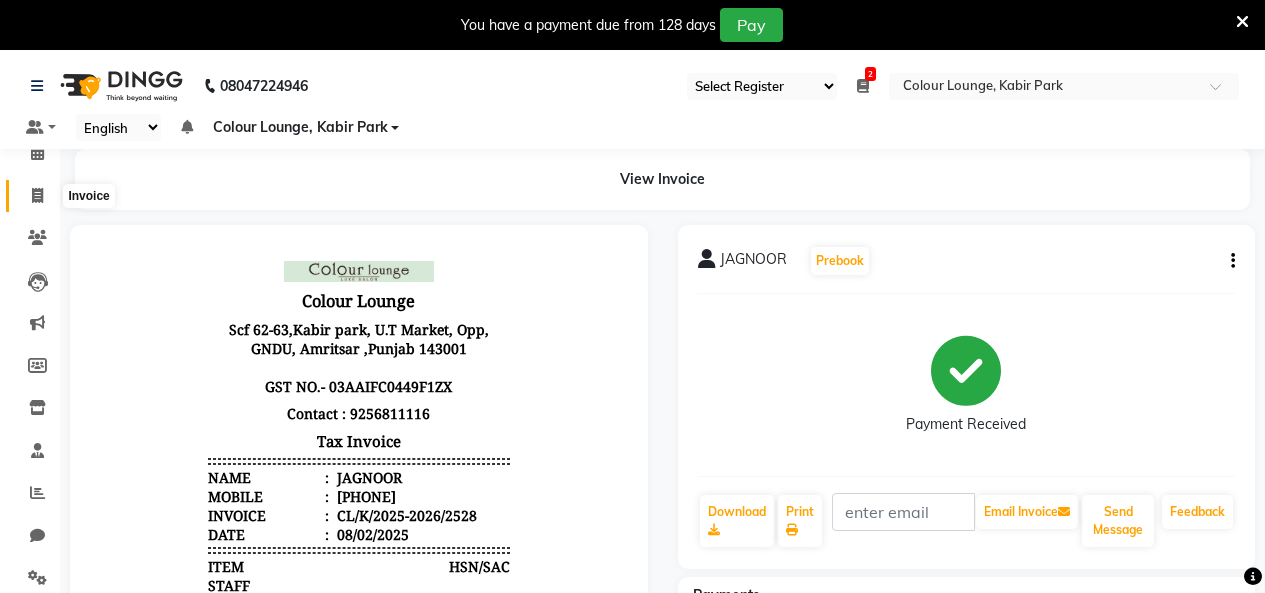 click 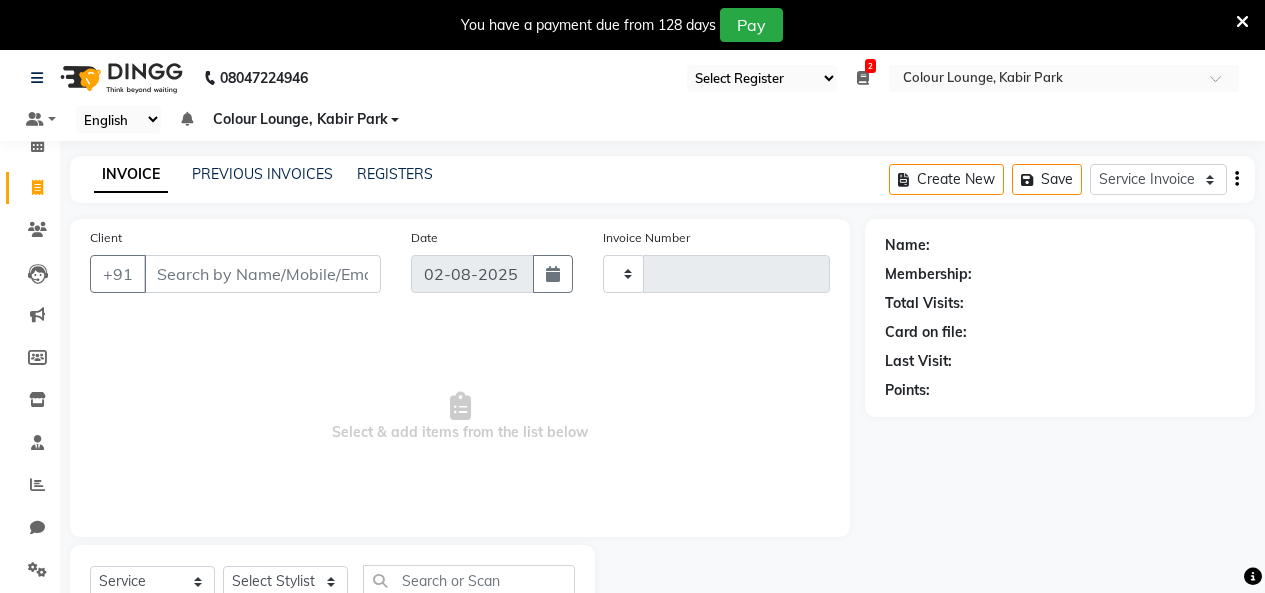 scroll, scrollTop: 85, scrollLeft: 0, axis: vertical 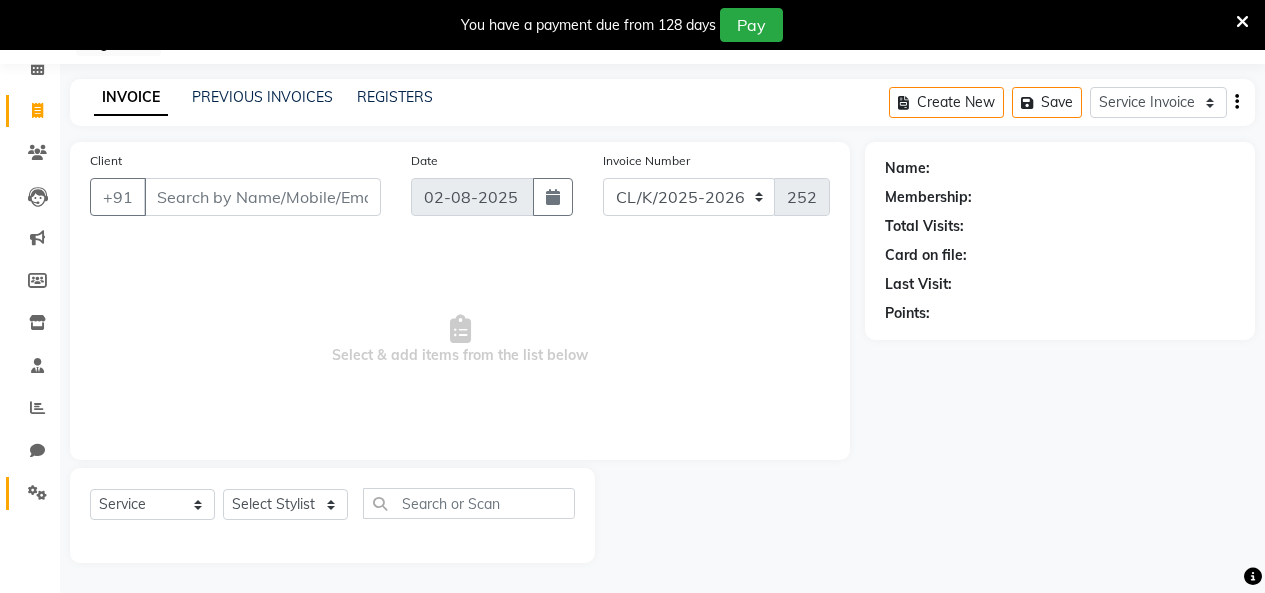 click on "Settings" 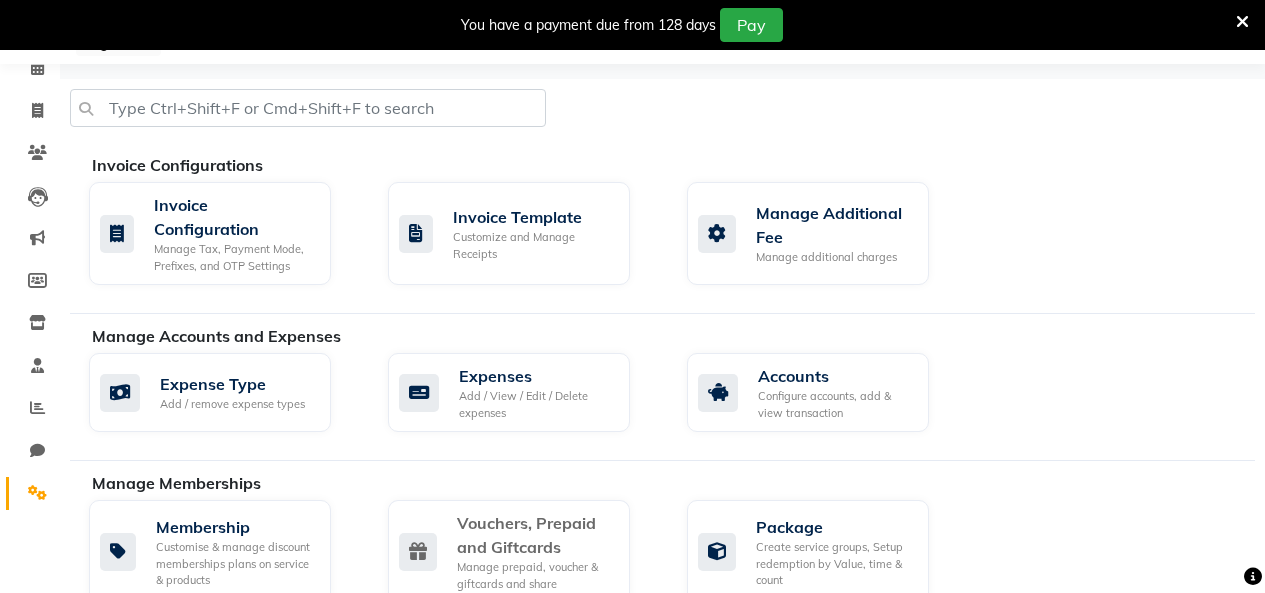 click on "Vouchers, Prepaid and Giftcards" 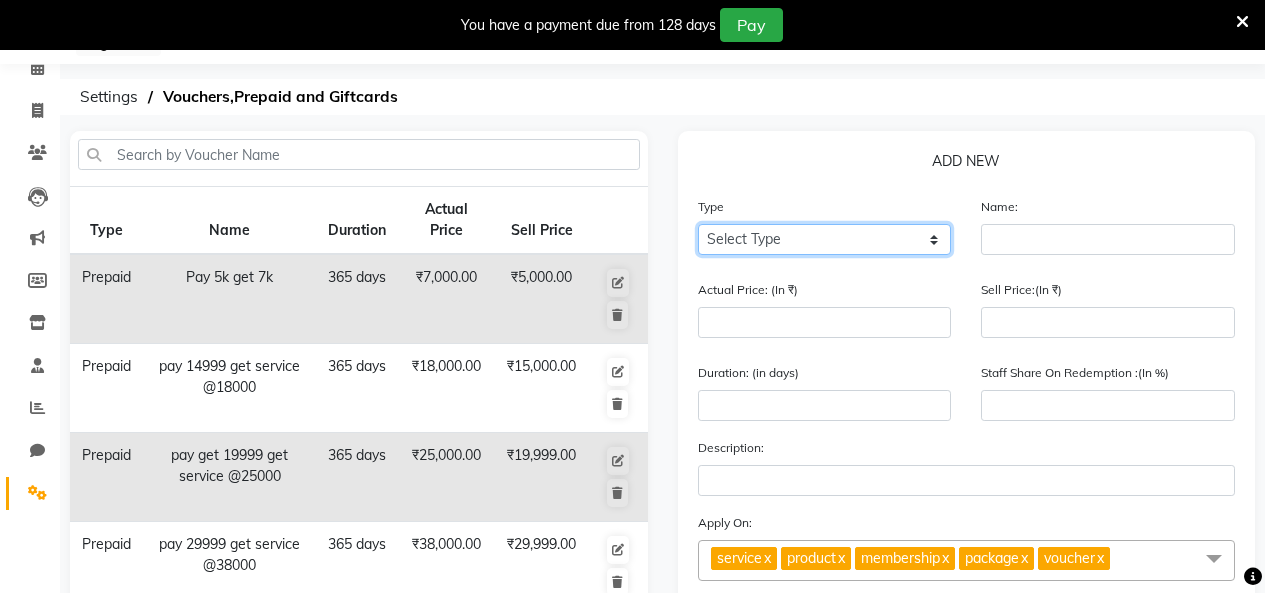 click on "Select Type Voucher Prepaid Gift Card" 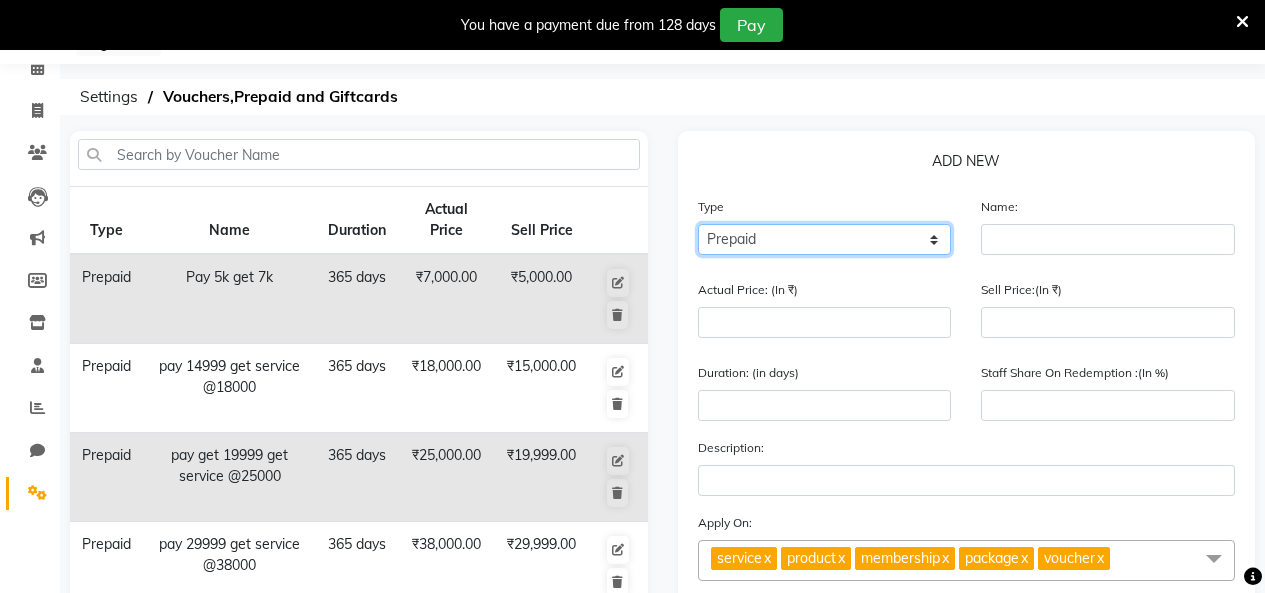 click on "Select Type Voucher Prepaid Gift Card" 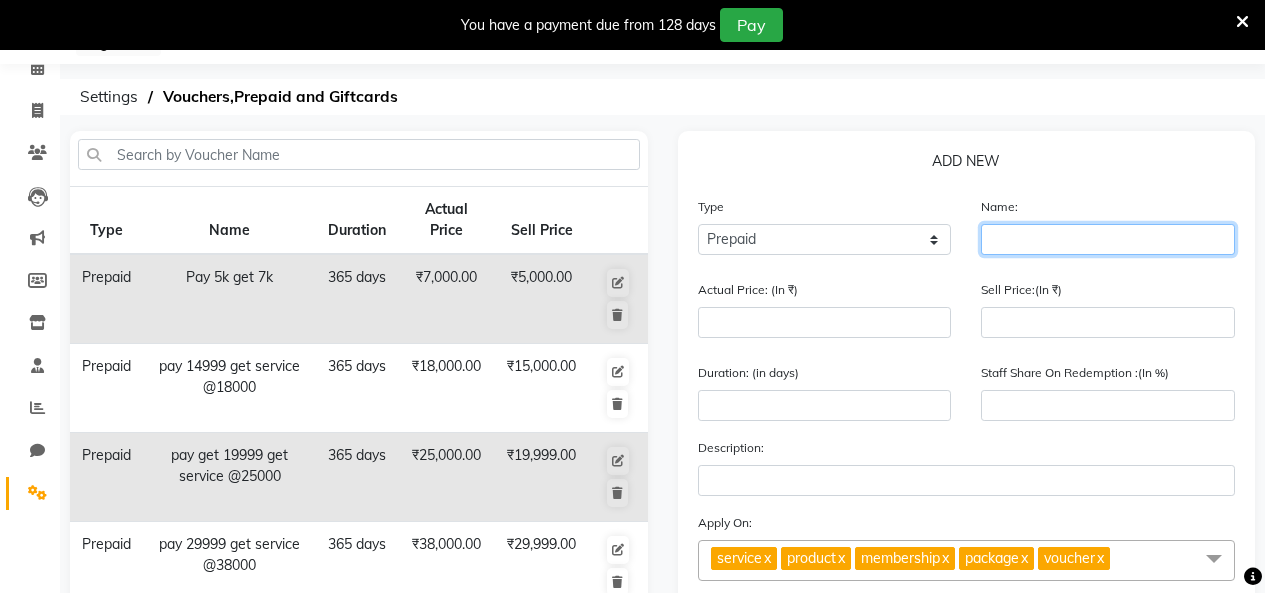 click 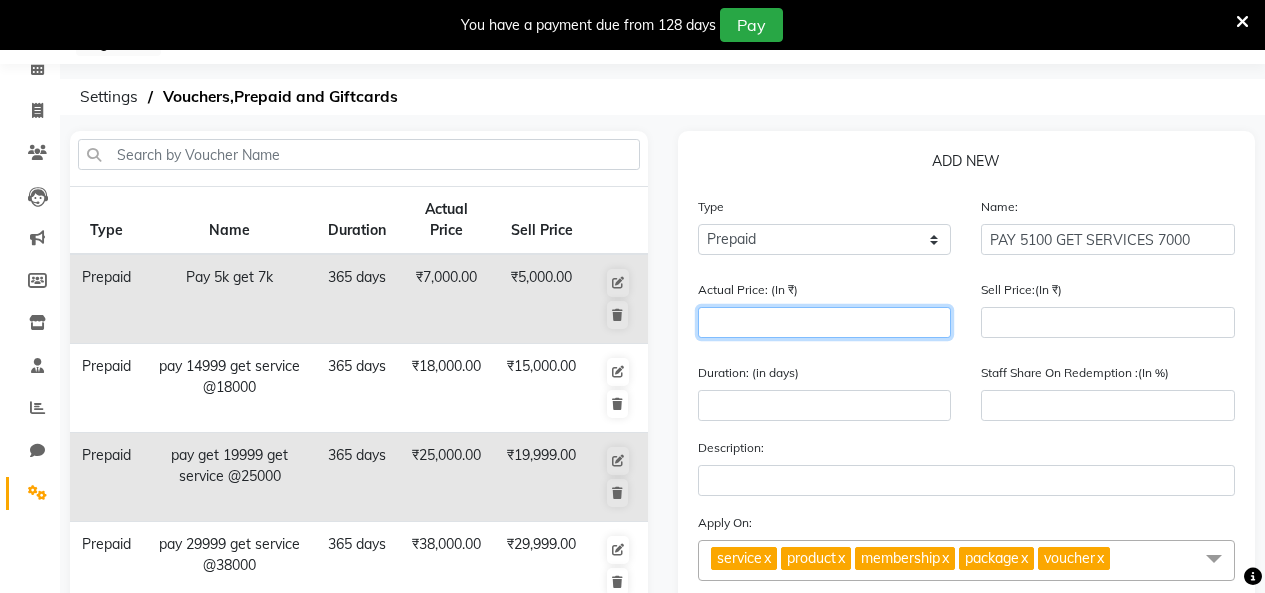 click 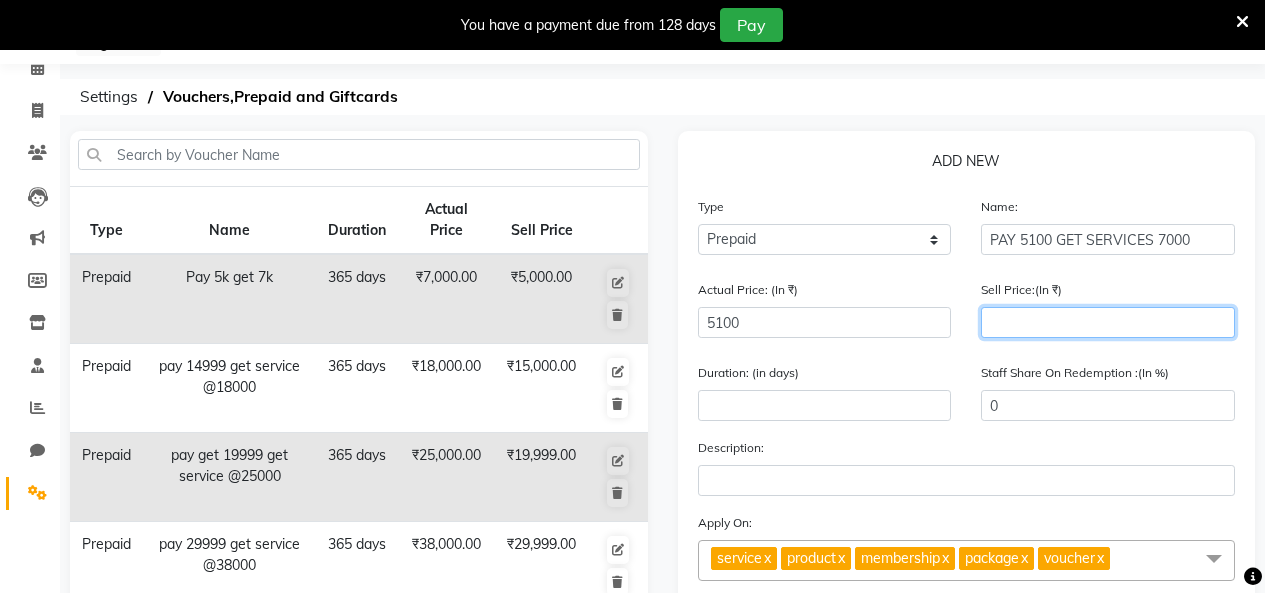 click 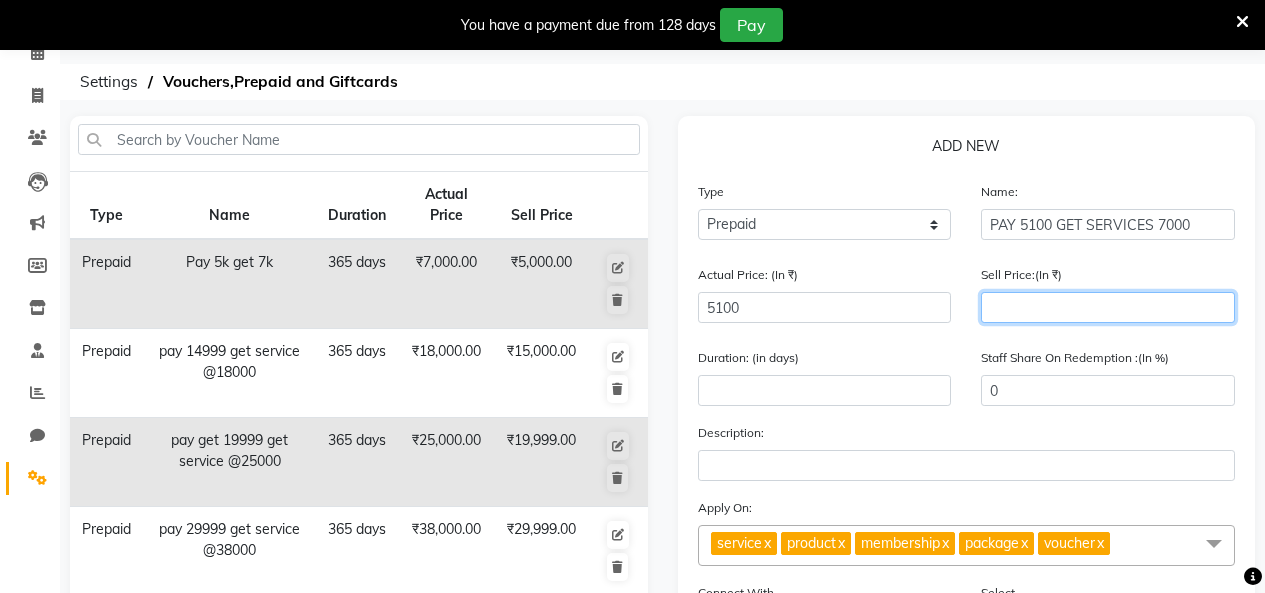 scroll, scrollTop: 200, scrollLeft: 0, axis: vertical 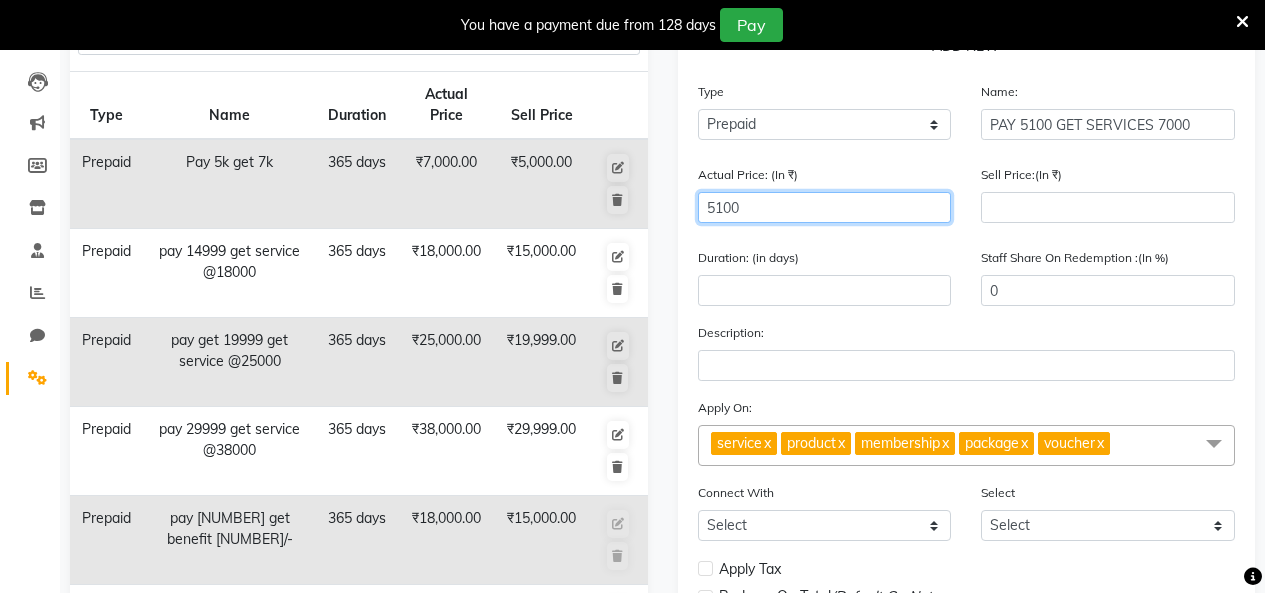 drag, startPoint x: 869, startPoint y: 210, endPoint x: 642, endPoint y: 213, distance: 227.01982 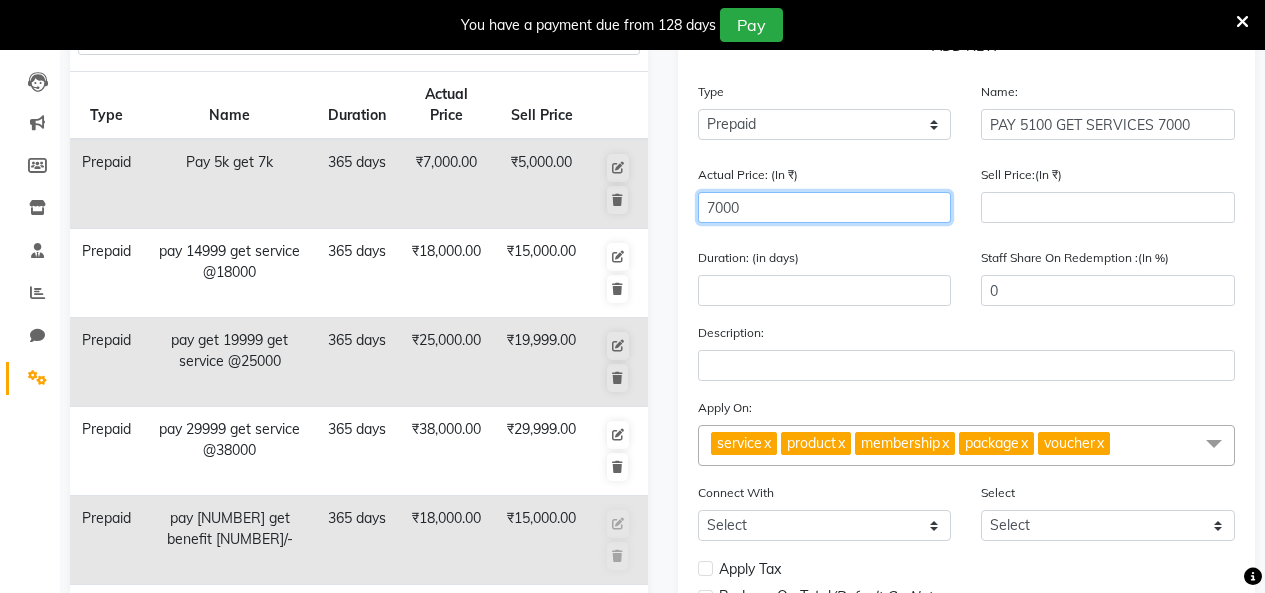 drag, startPoint x: 753, startPoint y: 221, endPoint x: 682, endPoint y: 223, distance: 71.02816 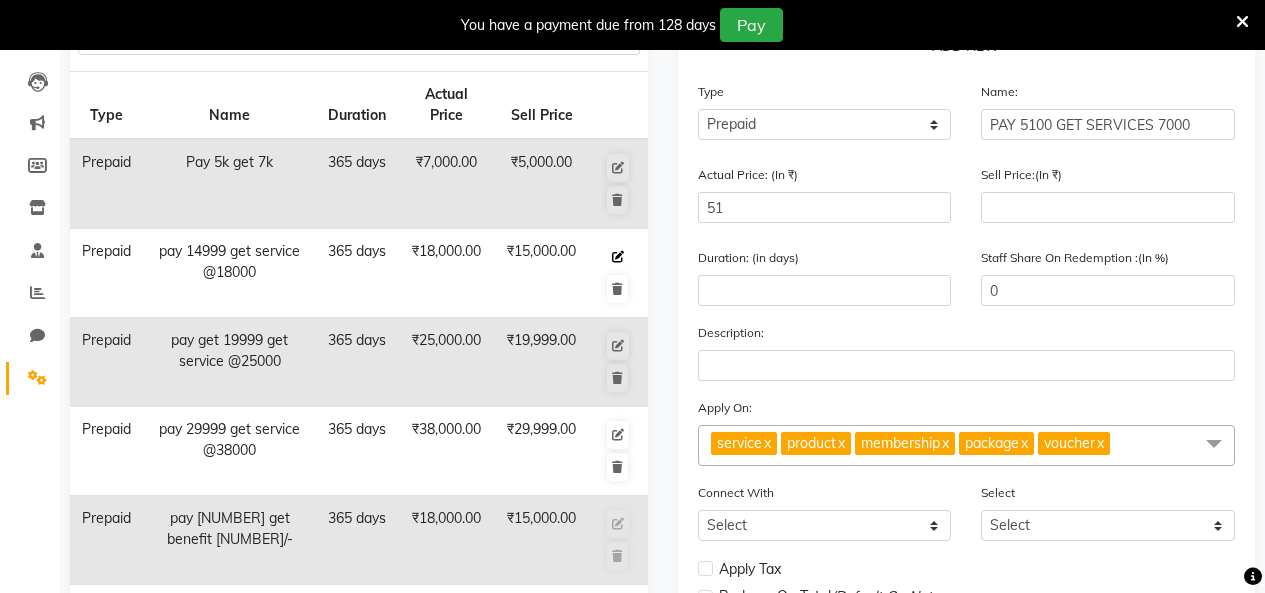 click 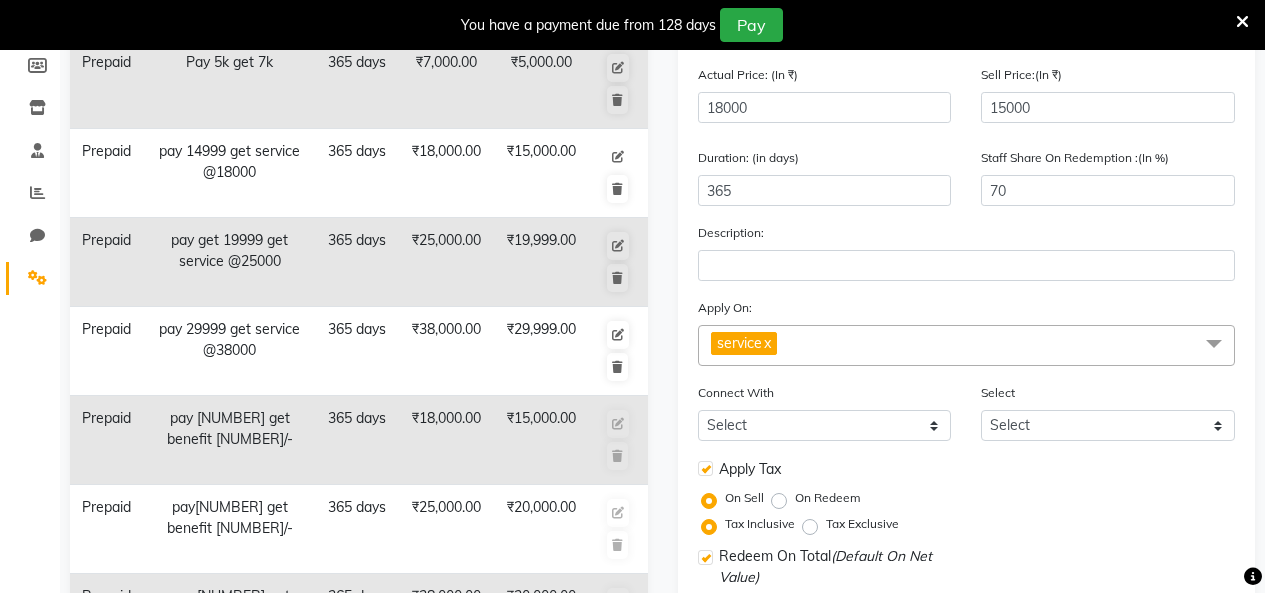 scroll, scrollTop: 0, scrollLeft: 0, axis: both 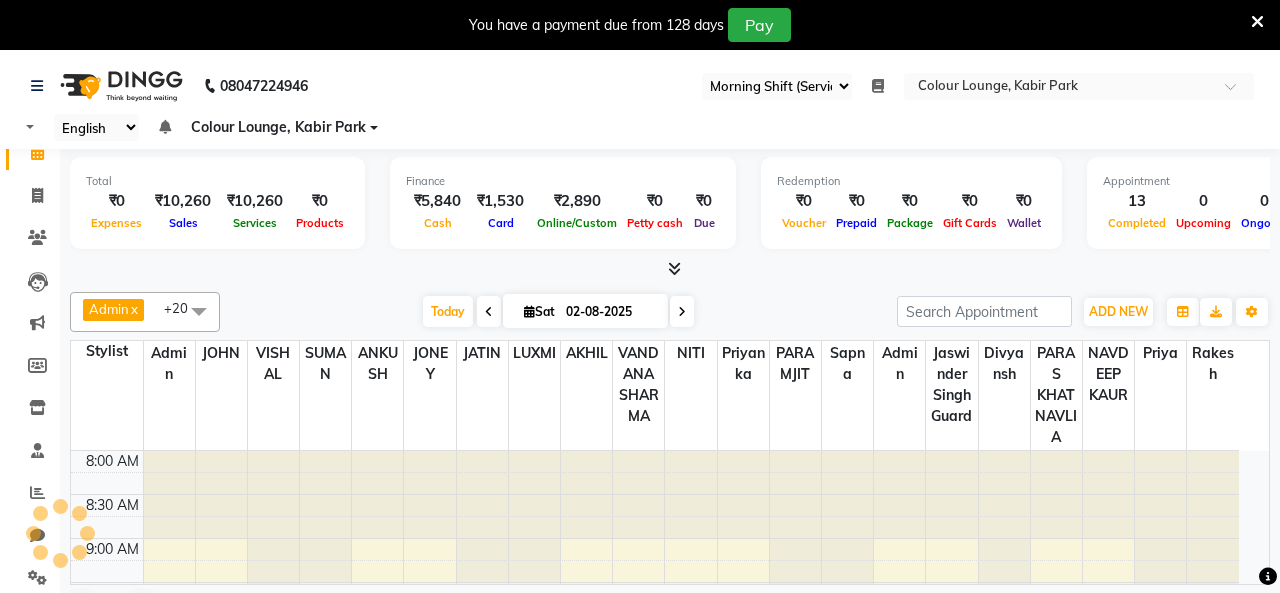 select on "75" 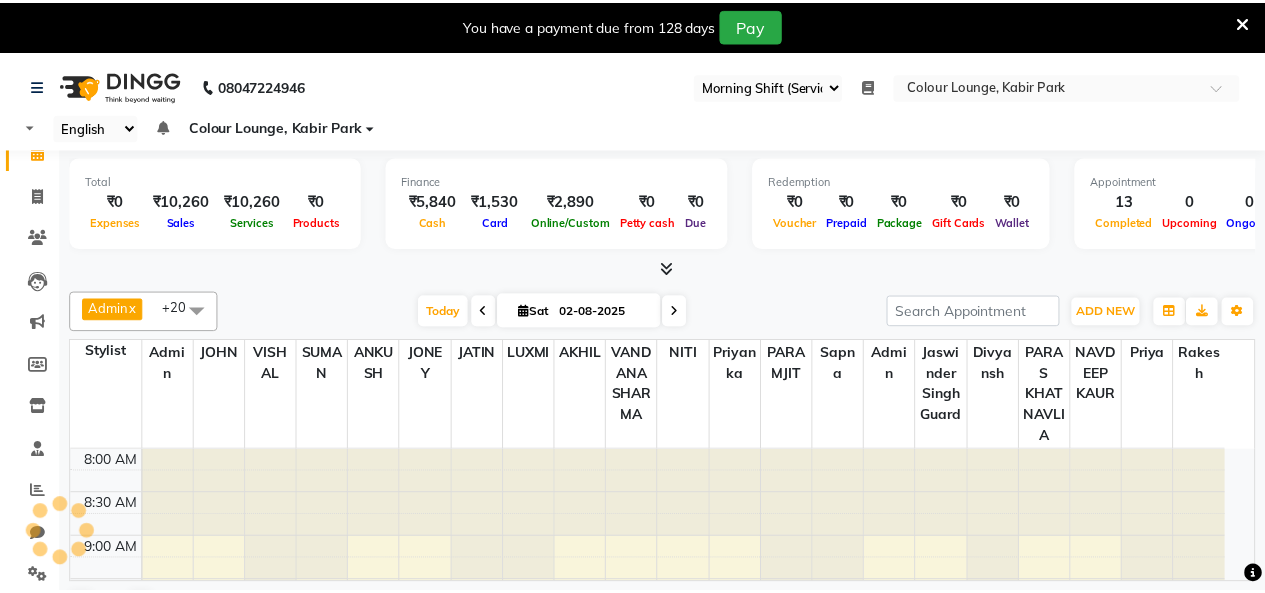 scroll, scrollTop: 0, scrollLeft: 0, axis: both 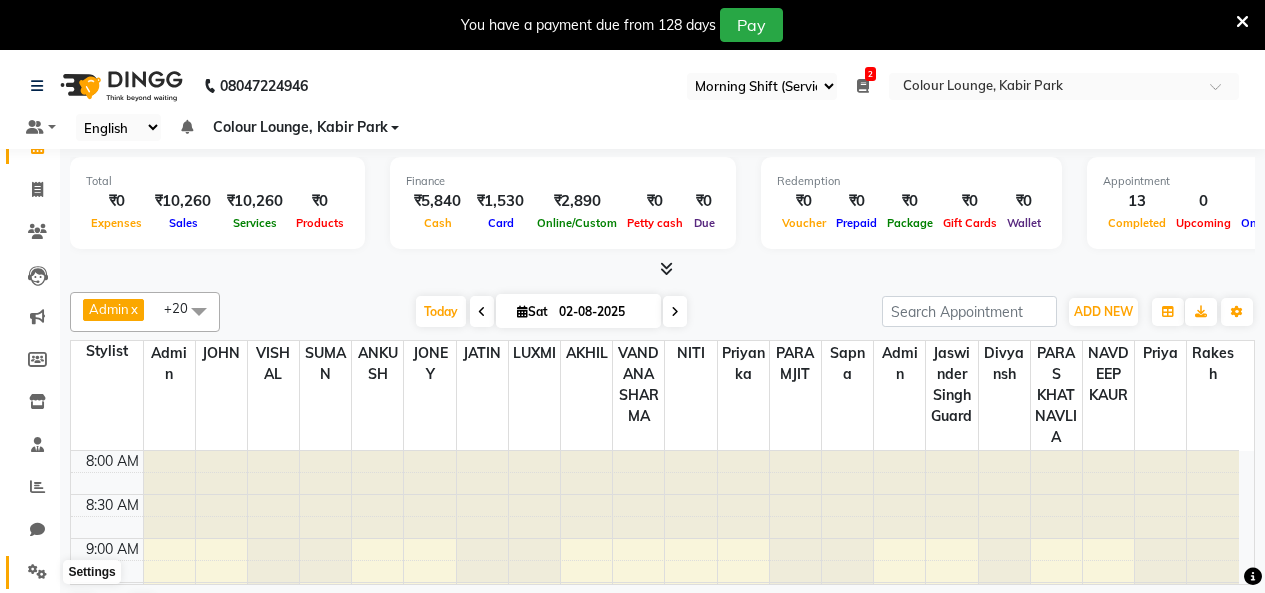 click 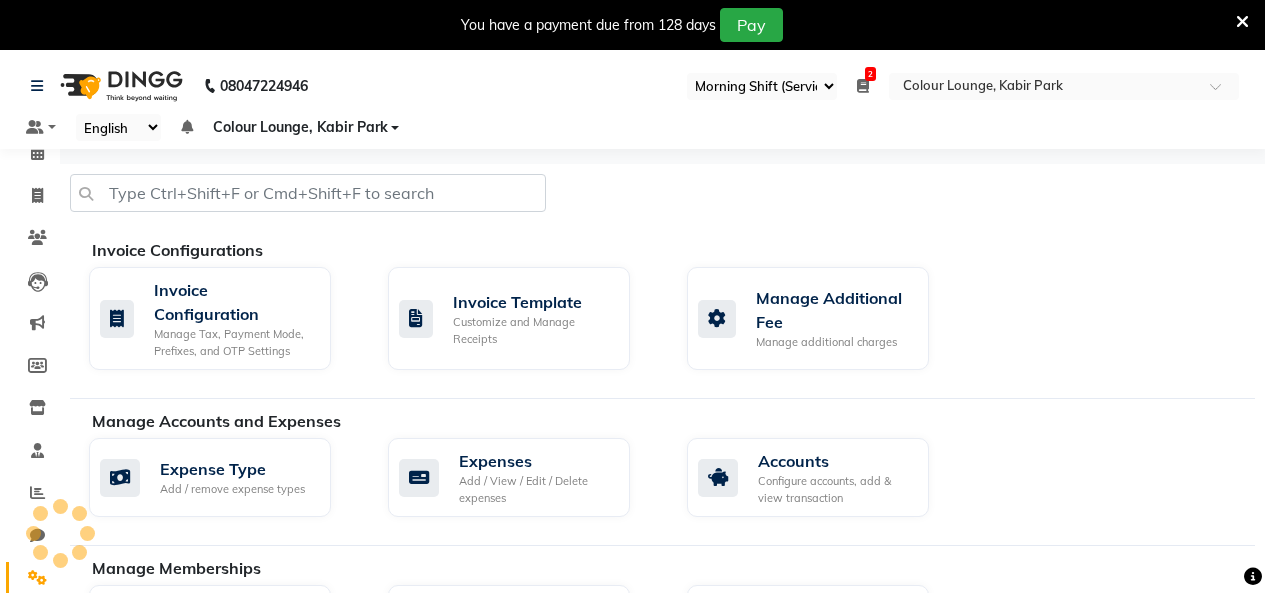 scroll, scrollTop: 0, scrollLeft: 0, axis: both 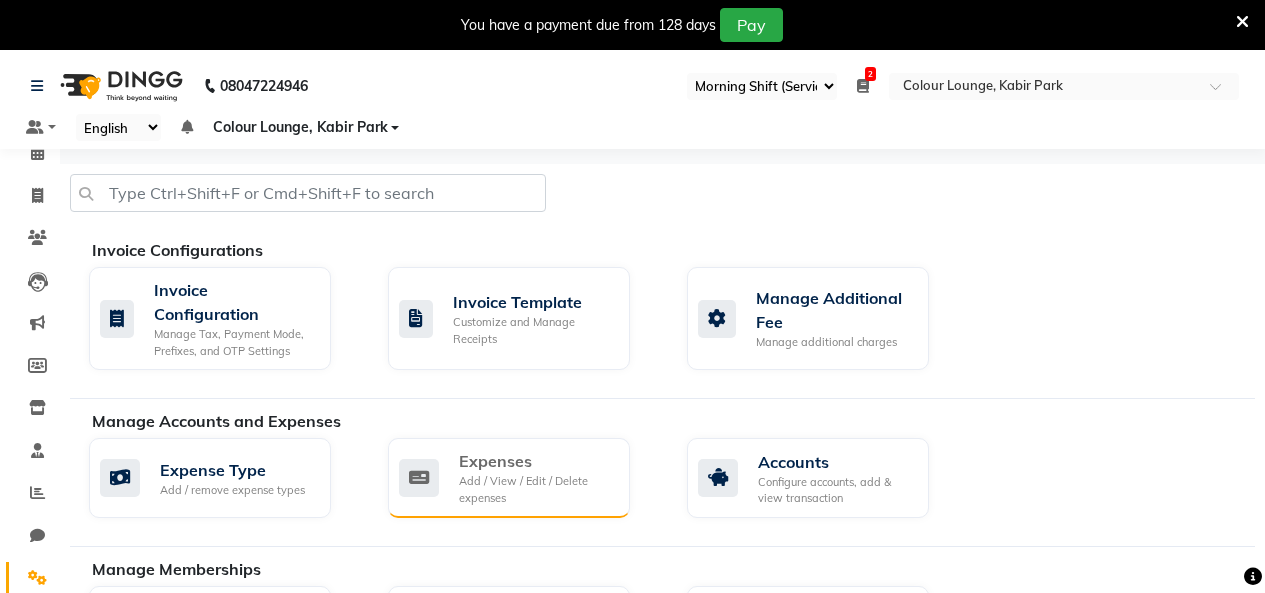 click on "Add / View / Edit / Delete expenses" 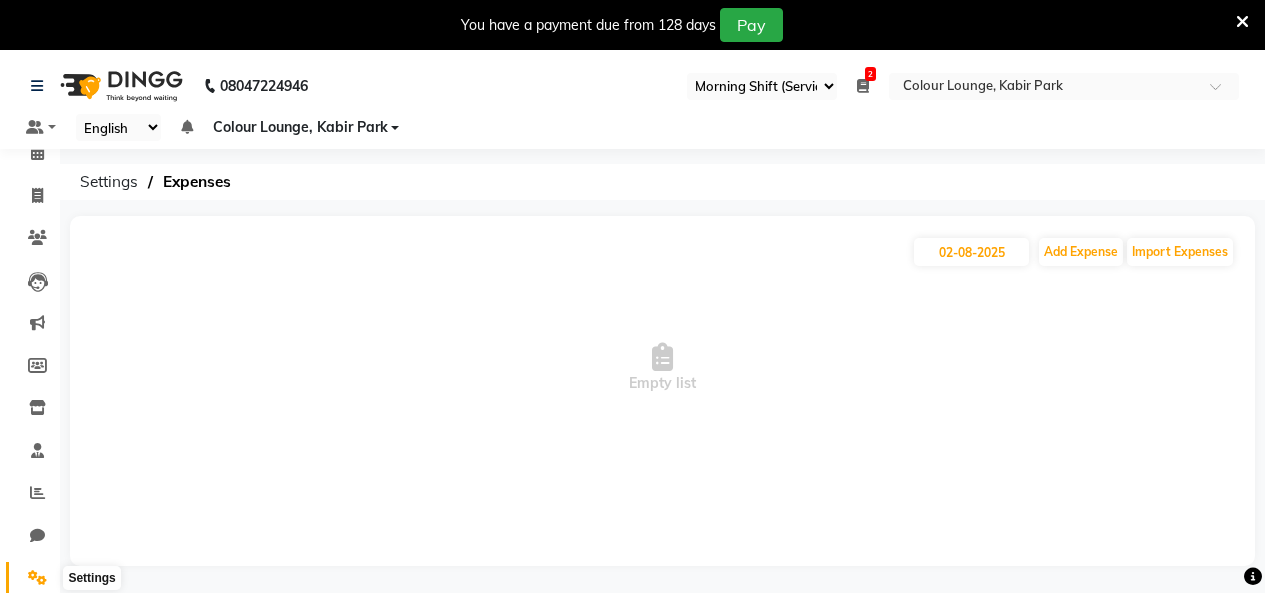 click 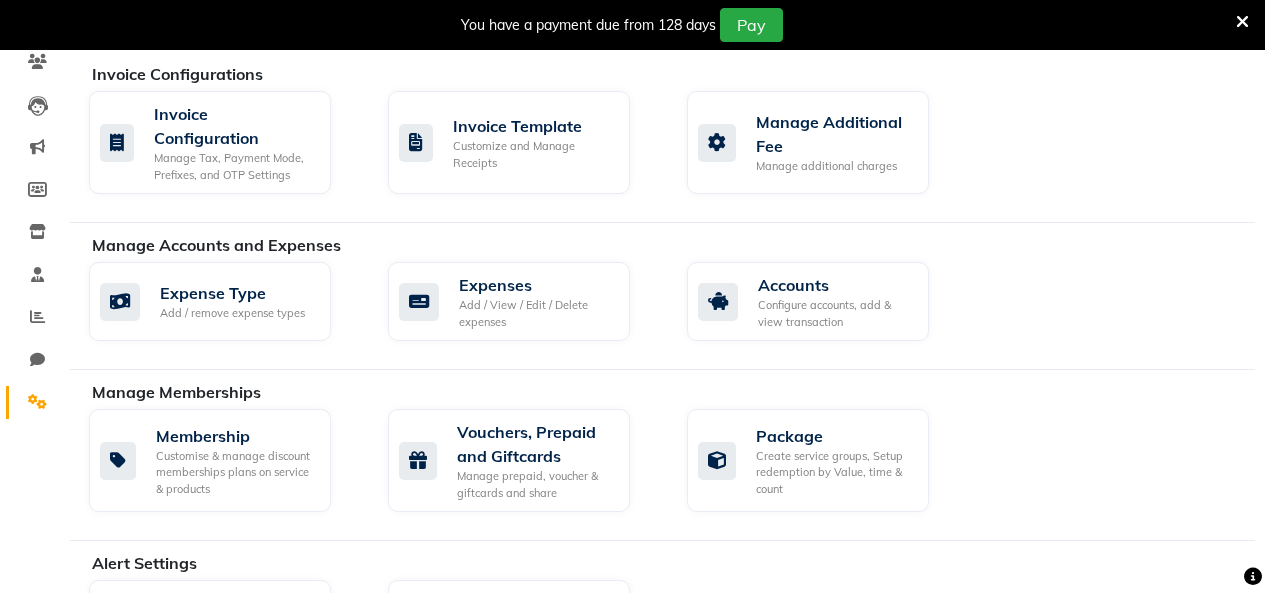 scroll, scrollTop: 200, scrollLeft: 0, axis: vertical 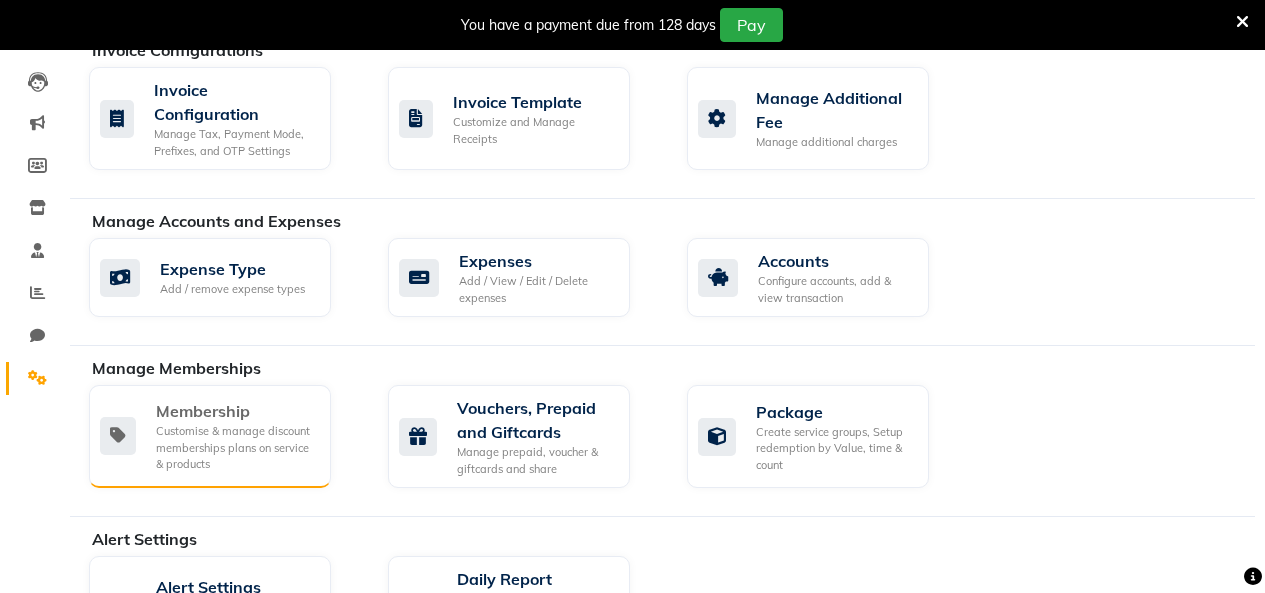 click on "Customise & manage discount memberships plans on service & products" 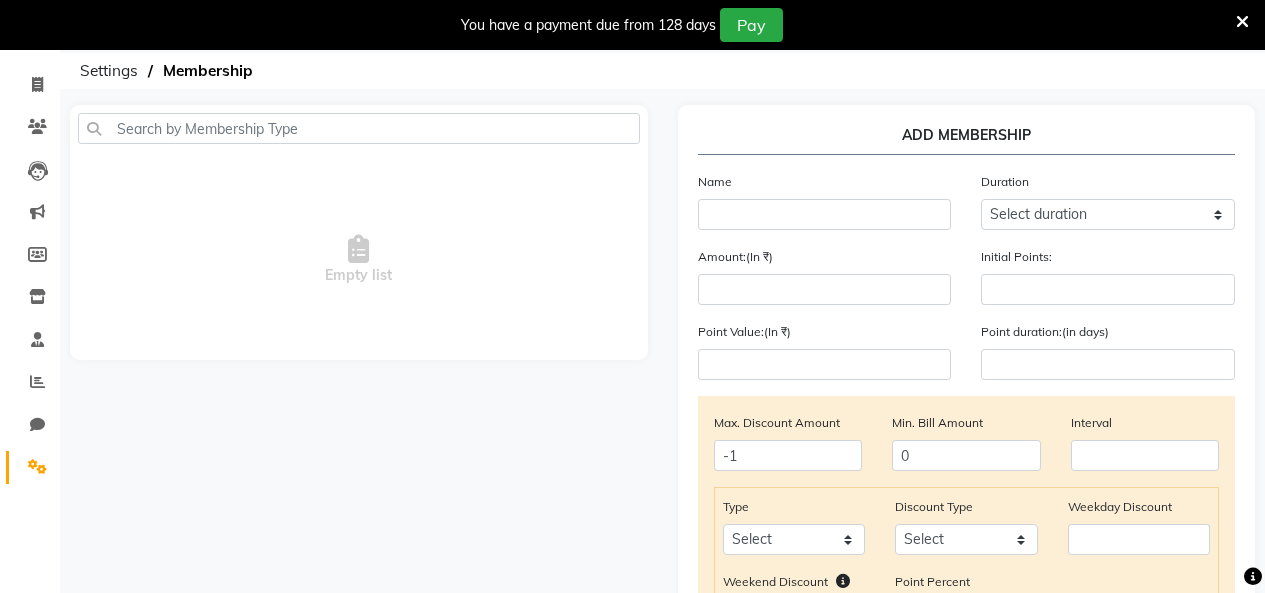 scroll, scrollTop: 100, scrollLeft: 0, axis: vertical 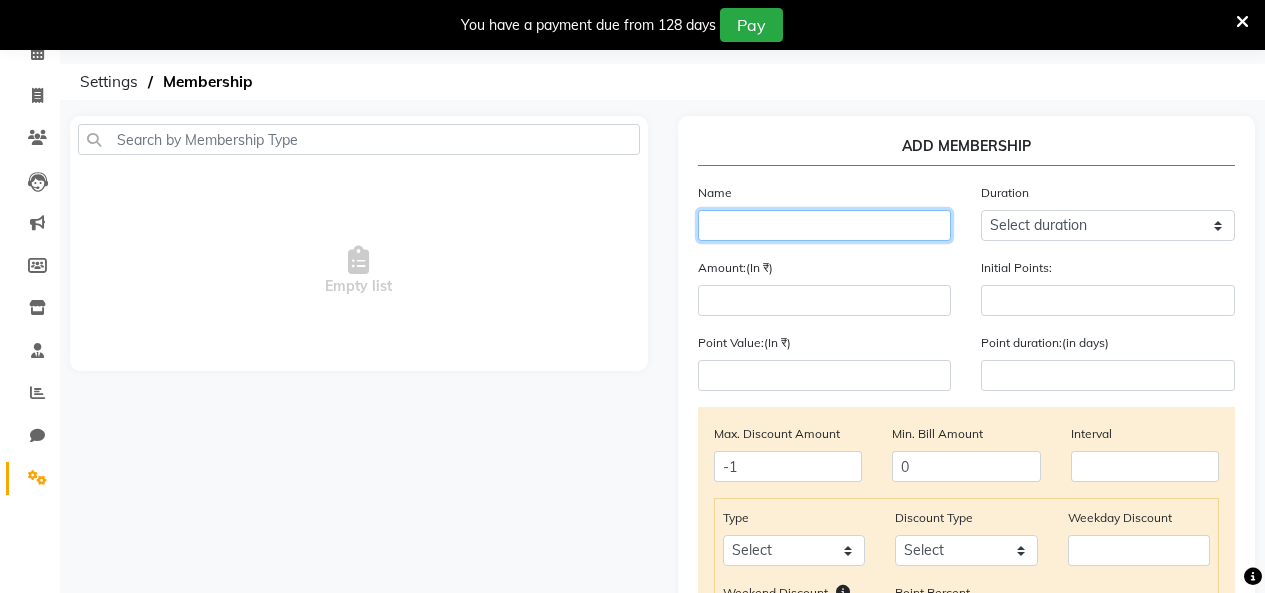 click 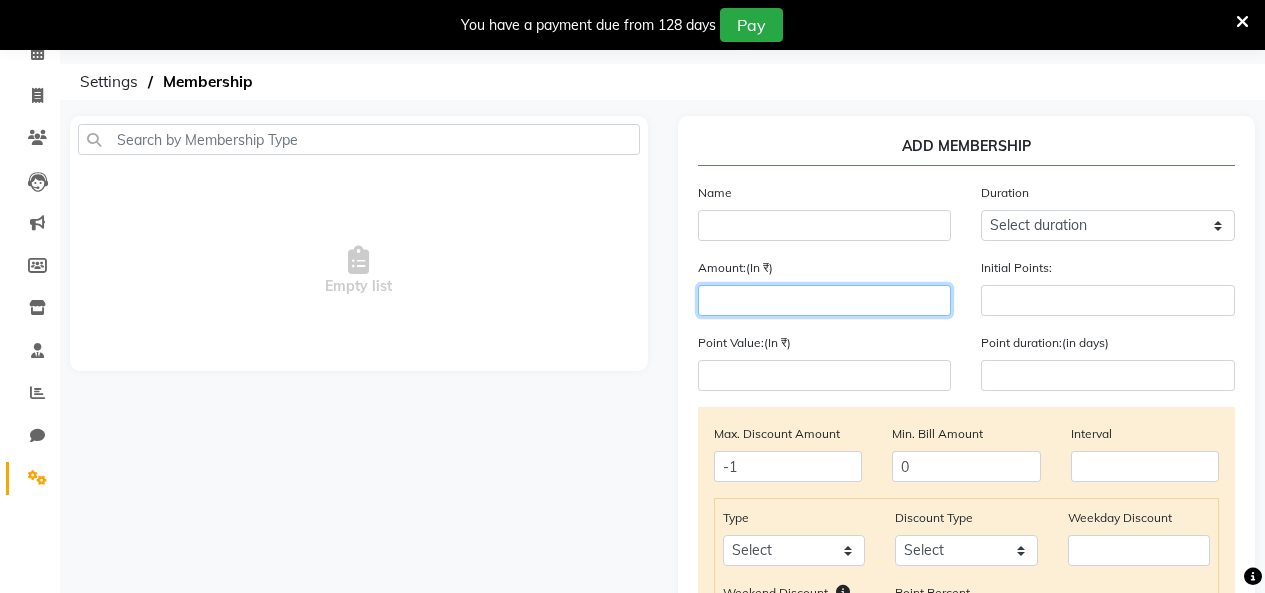 click 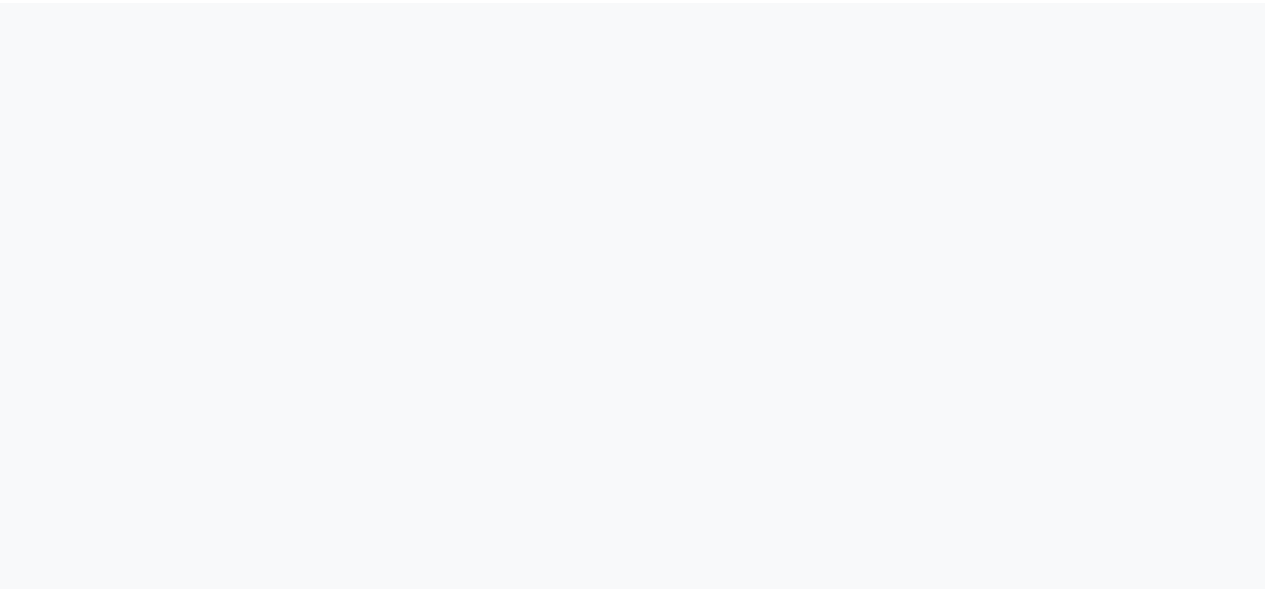 scroll, scrollTop: 0, scrollLeft: 0, axis: both 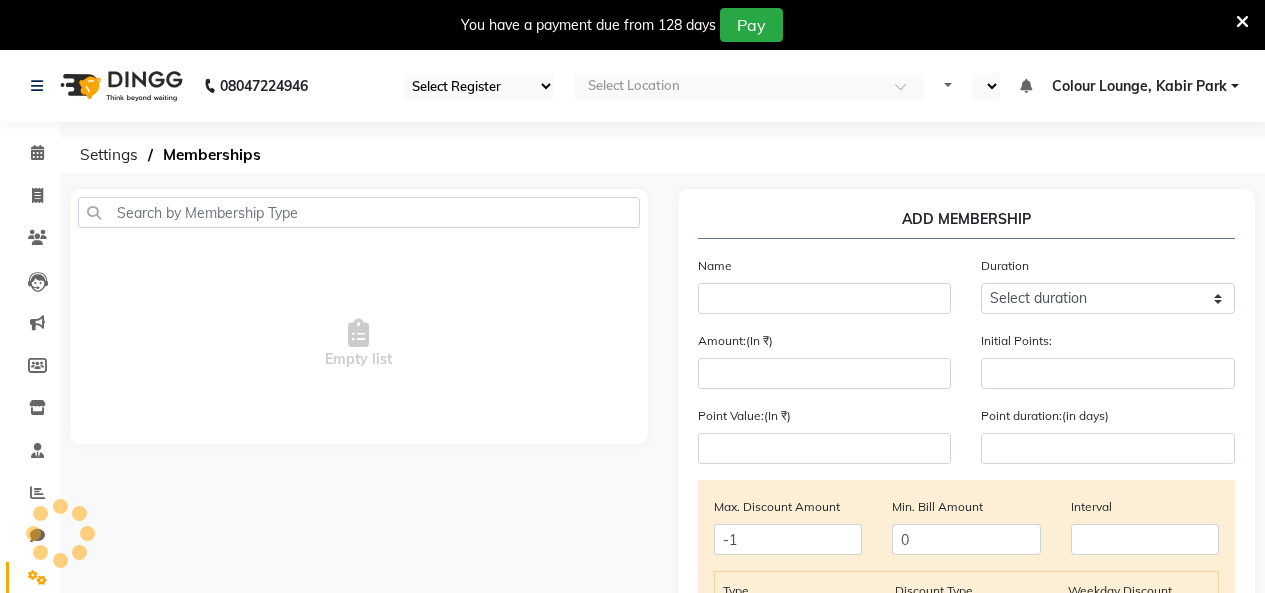select on "75" 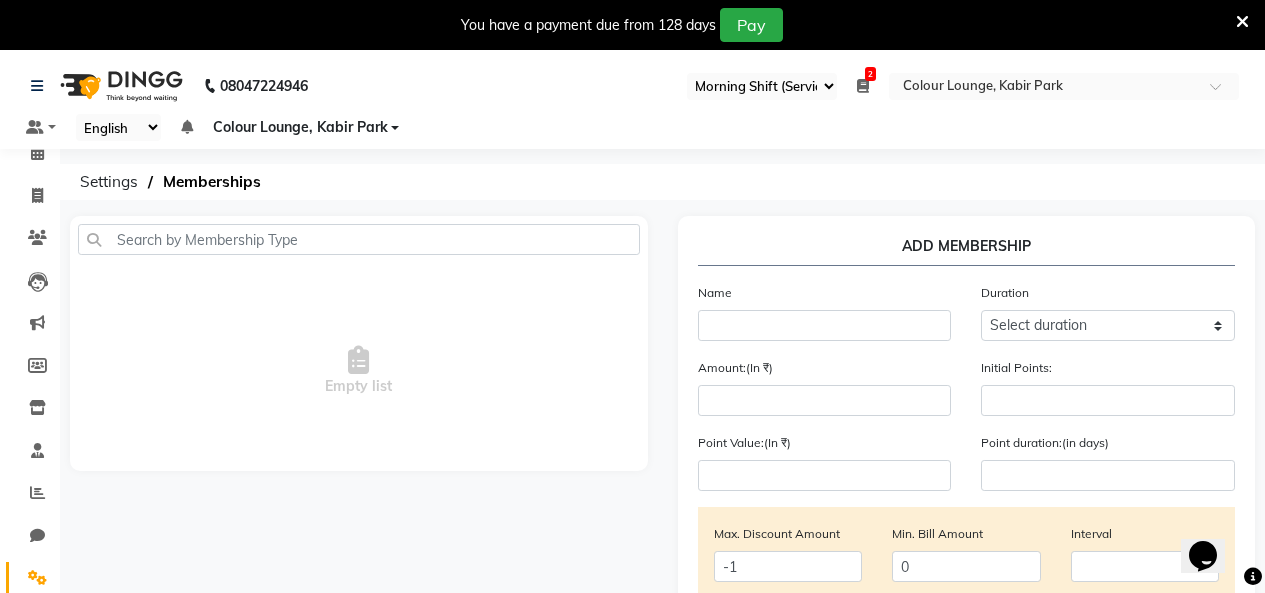 scroll, scrollTop: 0, scrollLeft: 0, axis: both 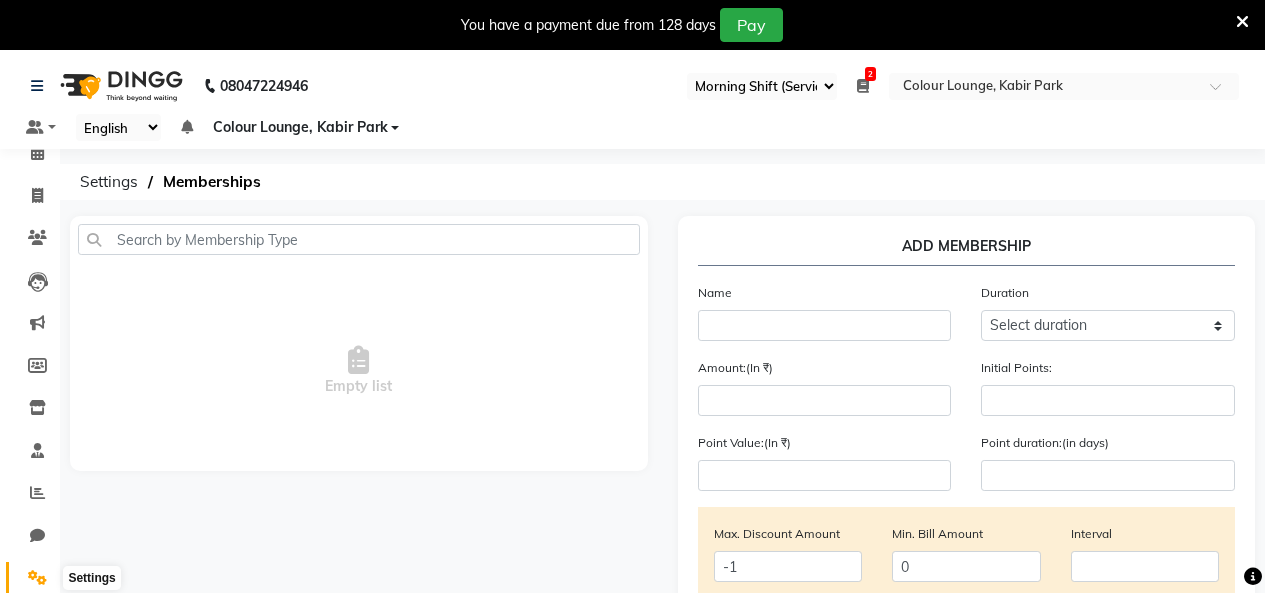 click 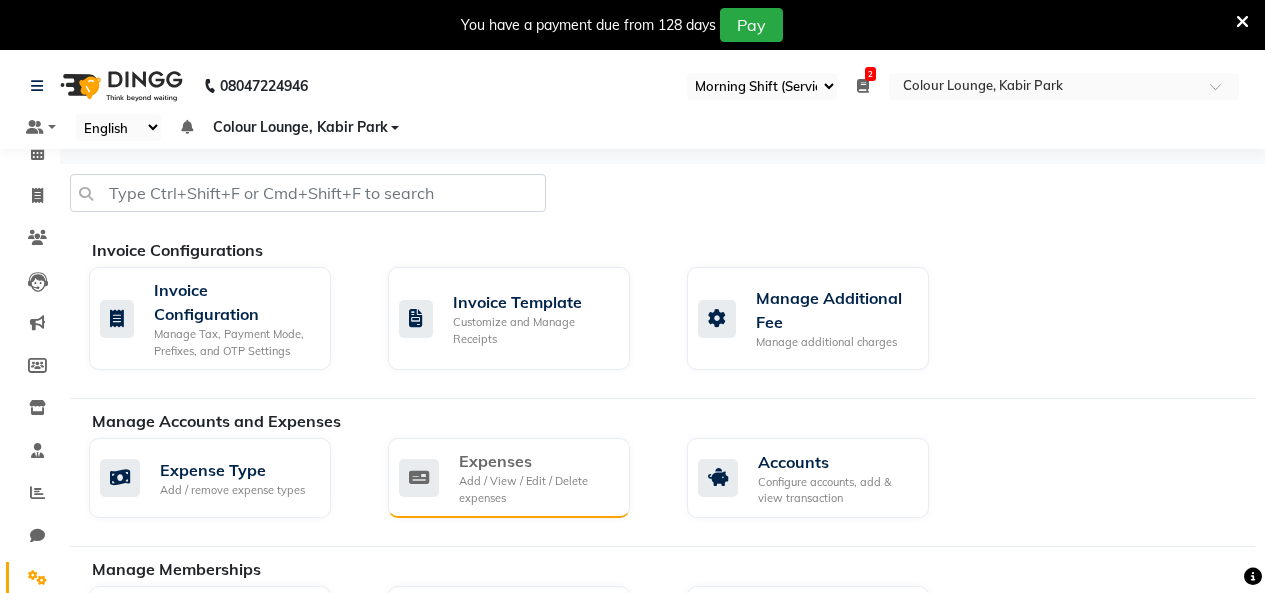 scroll, scrollTop: 300, scrollLeft: 0, axis: vertical 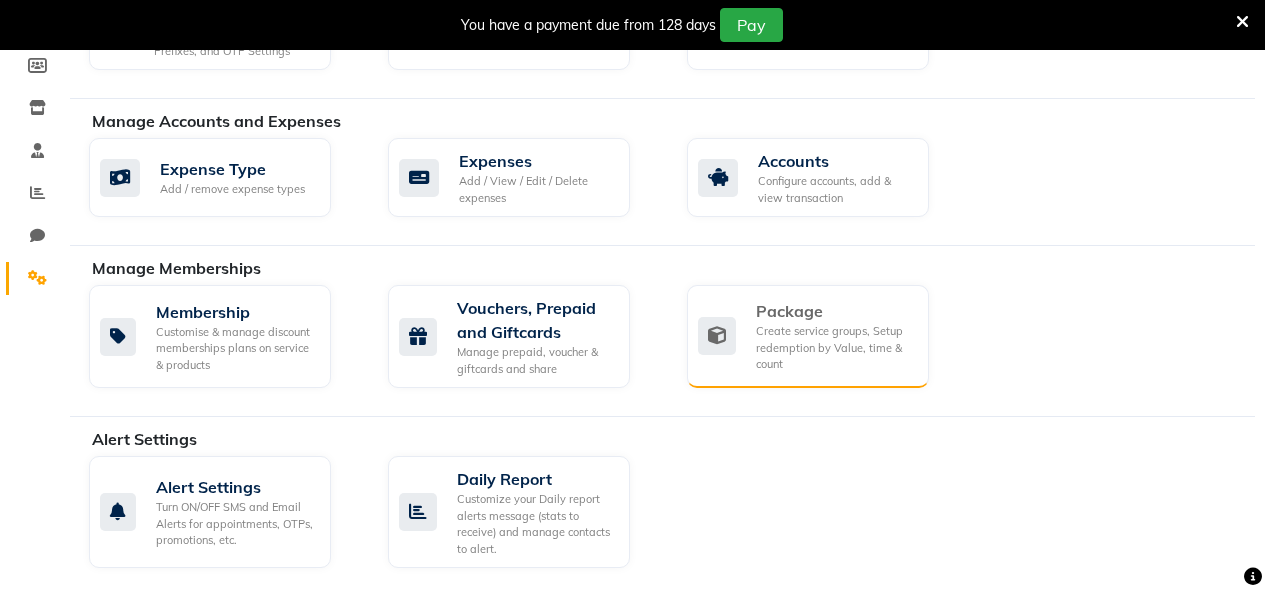 click on "Create service groups, Setup redemption by Value, time & count" 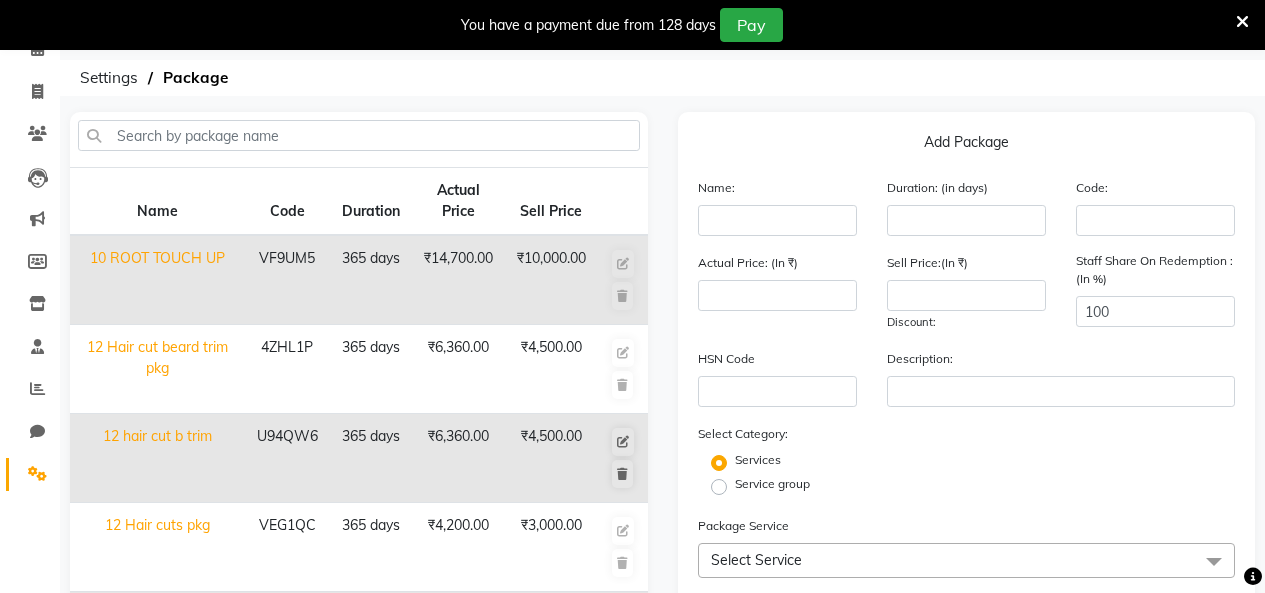 scroll, scrollTop: 200, scrollLeft: 0, axis: vertical 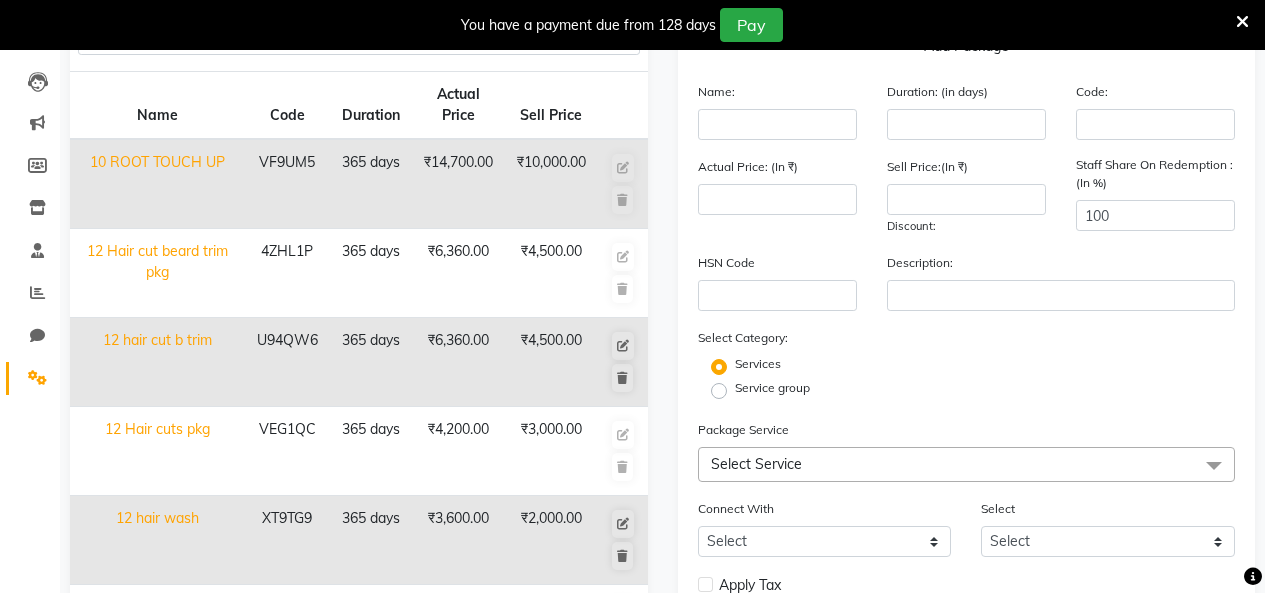 click 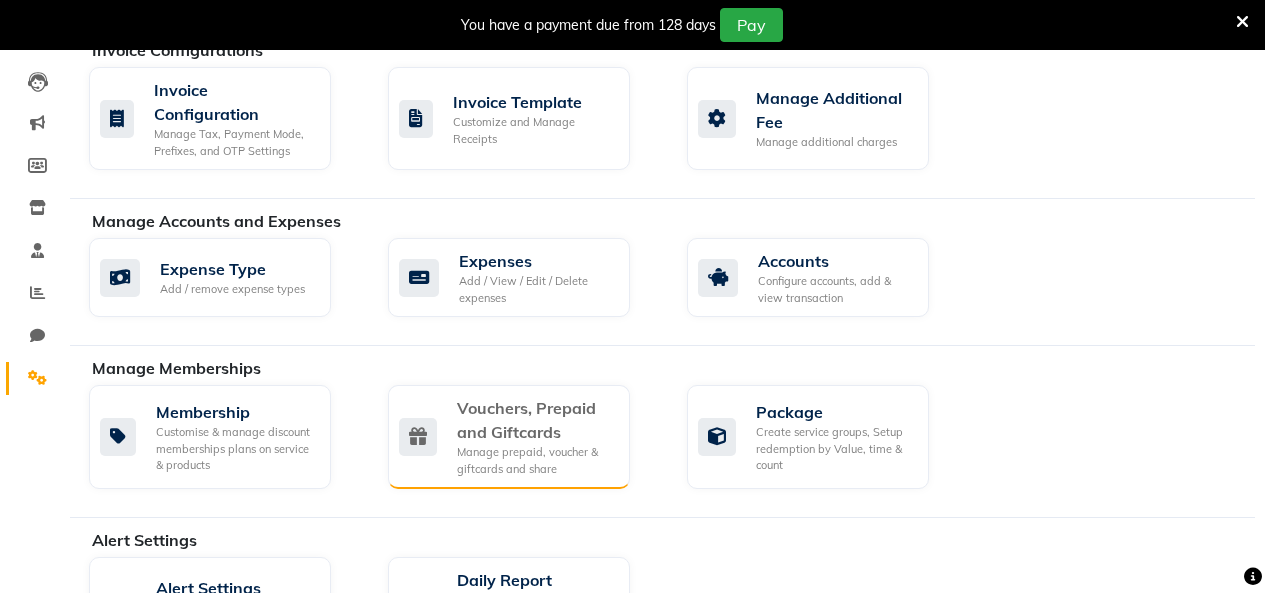 click on "Vouchers, Prepaid and Giftcards" 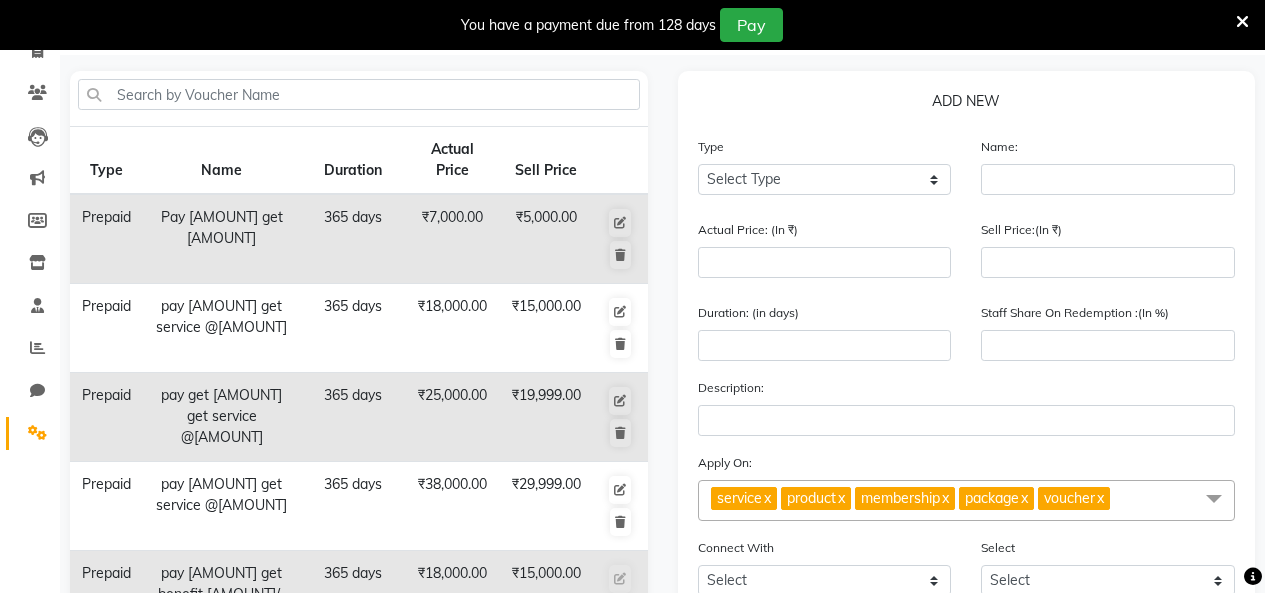 scroll, scrollTop: 0, scrollLeft: 0, axis: both 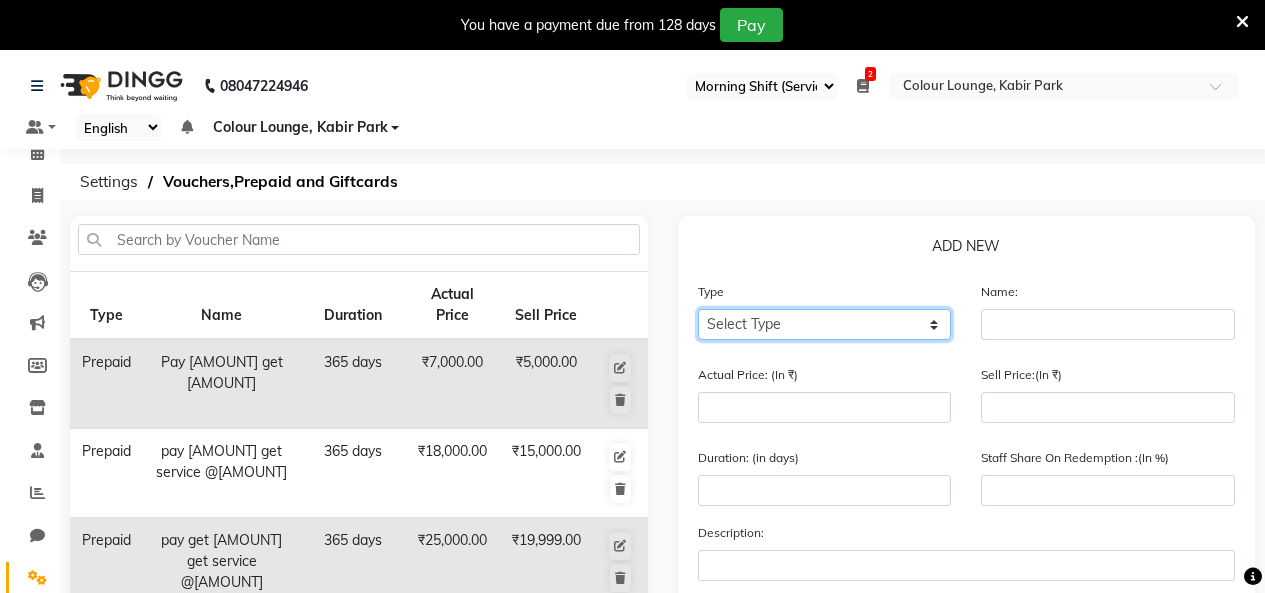 click on "Select Type Voucher Prepaid Gift Card" 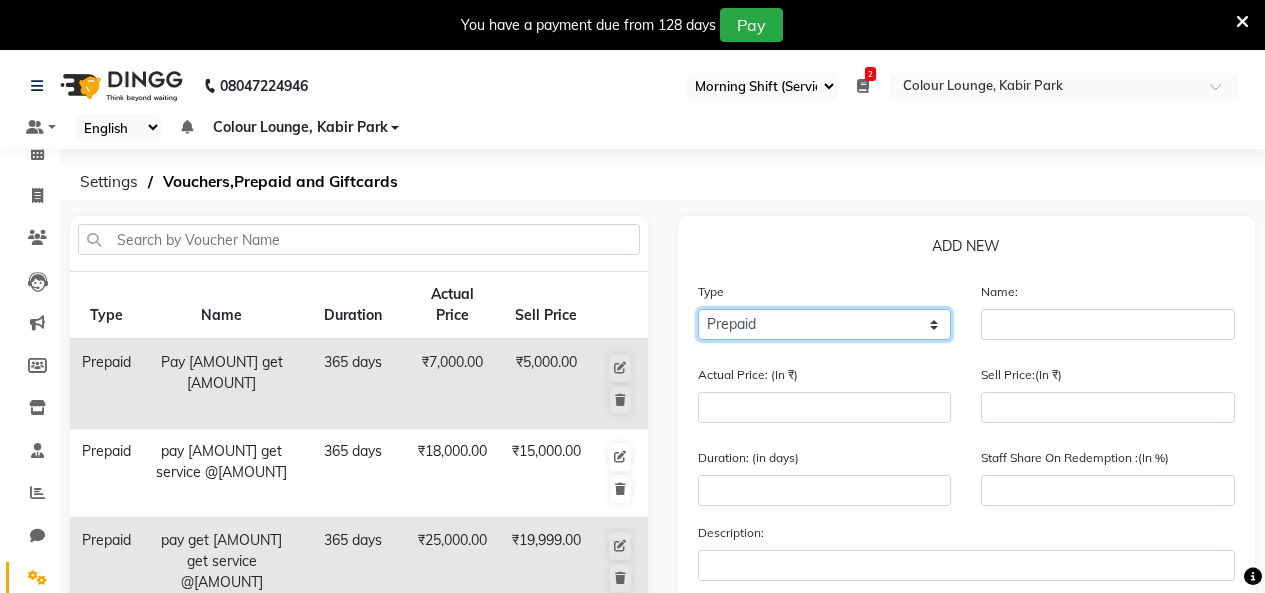 click on "Select Type Voucher Prepaid Gift Card" 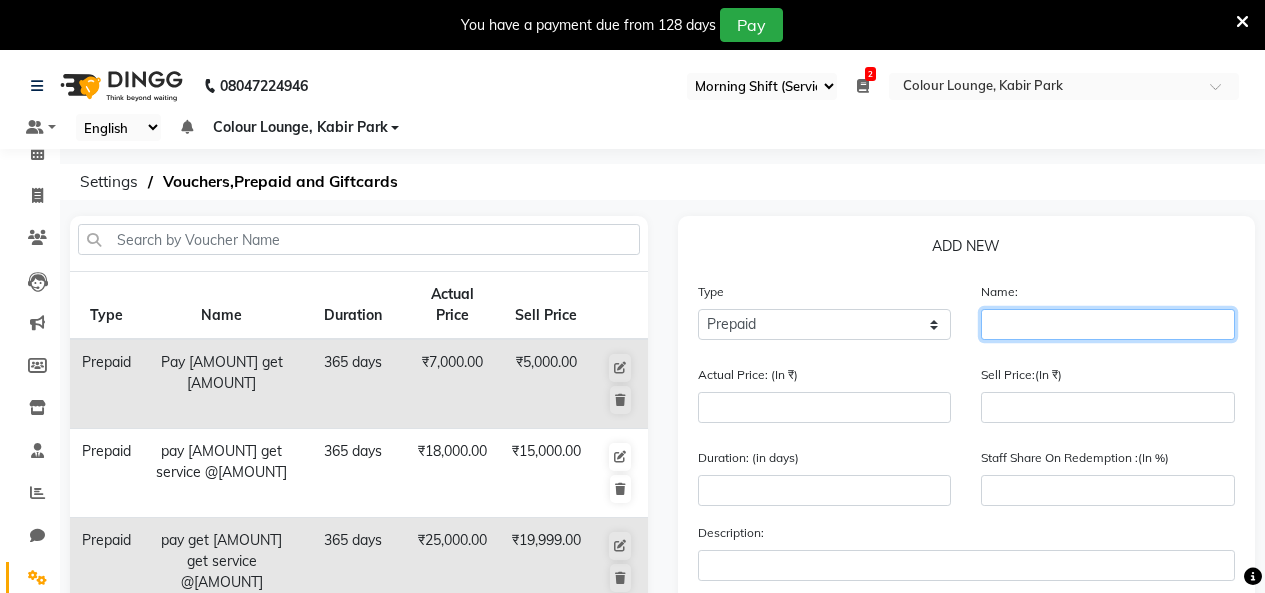 click 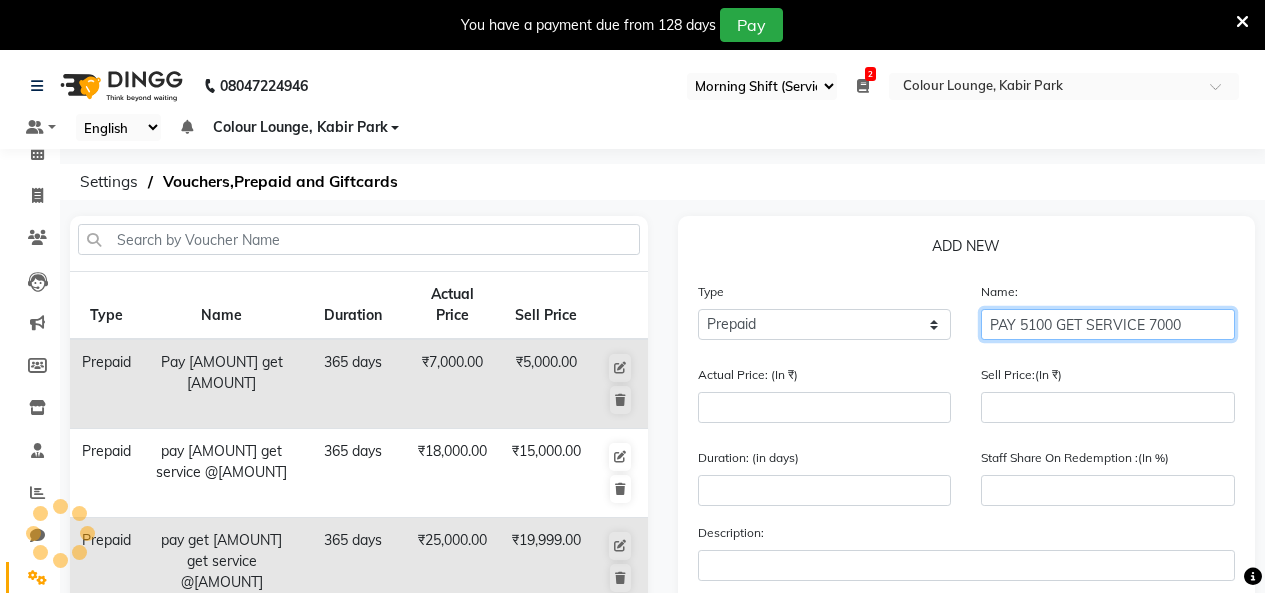 type on "PAY 5100 GET SERVICE 7000" 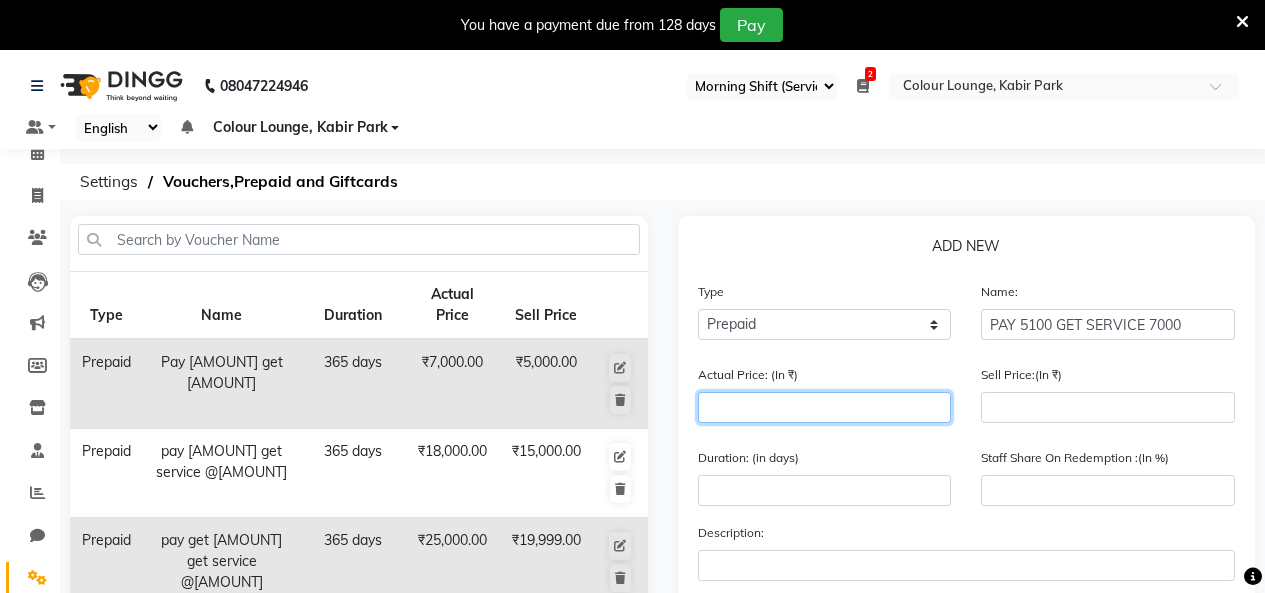 click 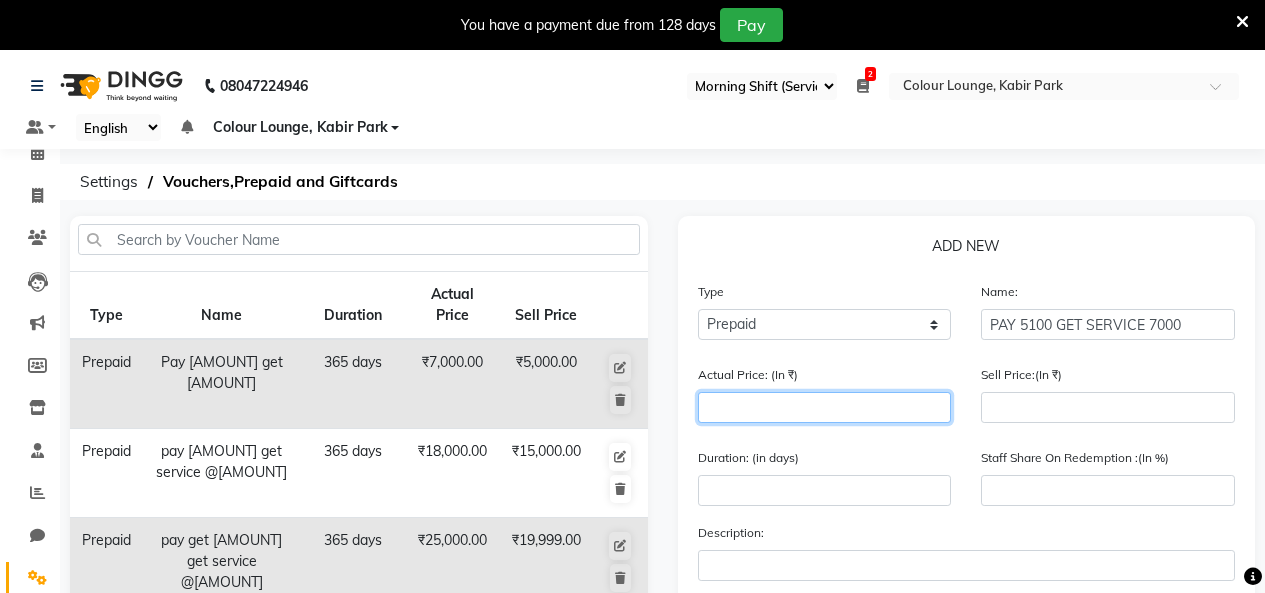 type on "7" 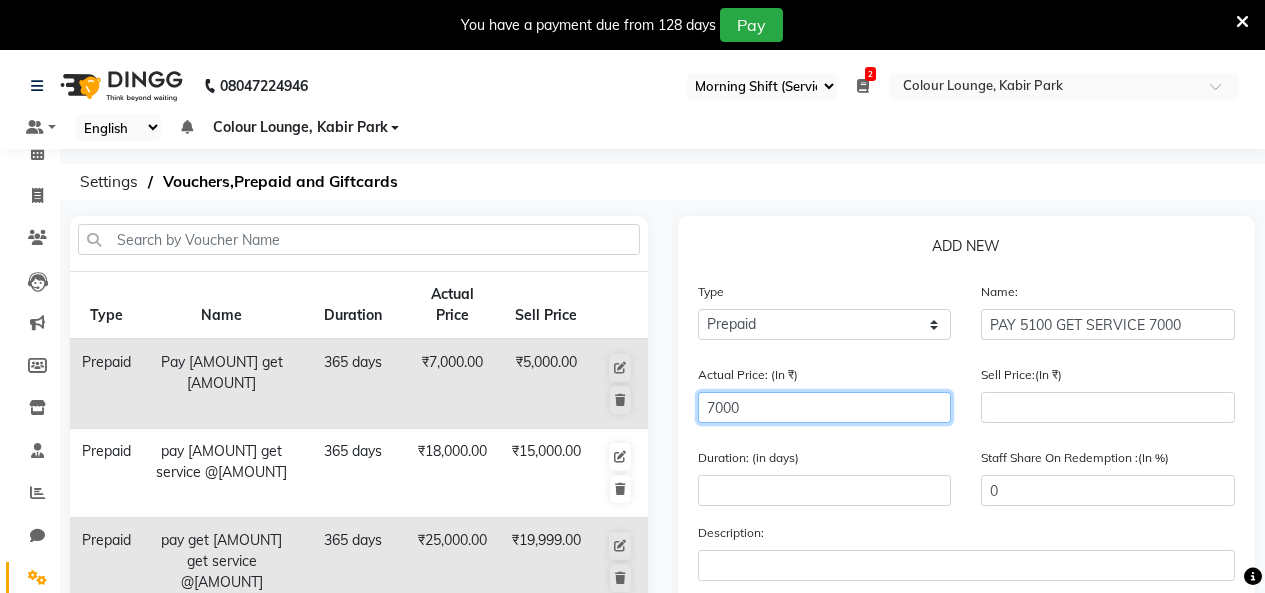 type on "7000" 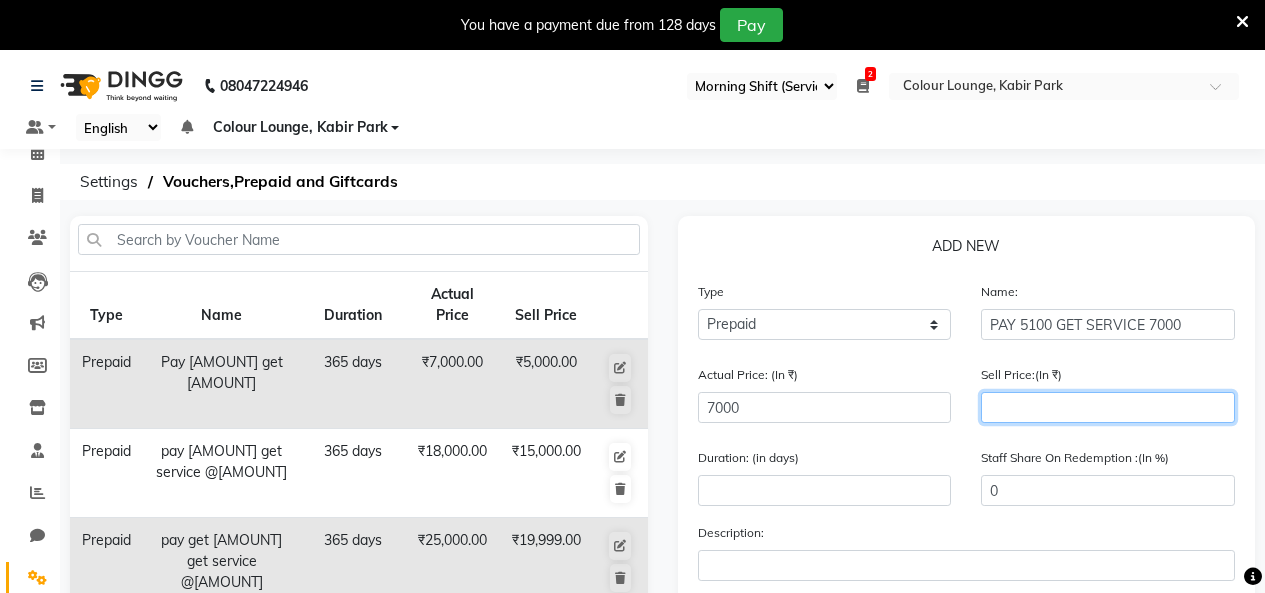 click 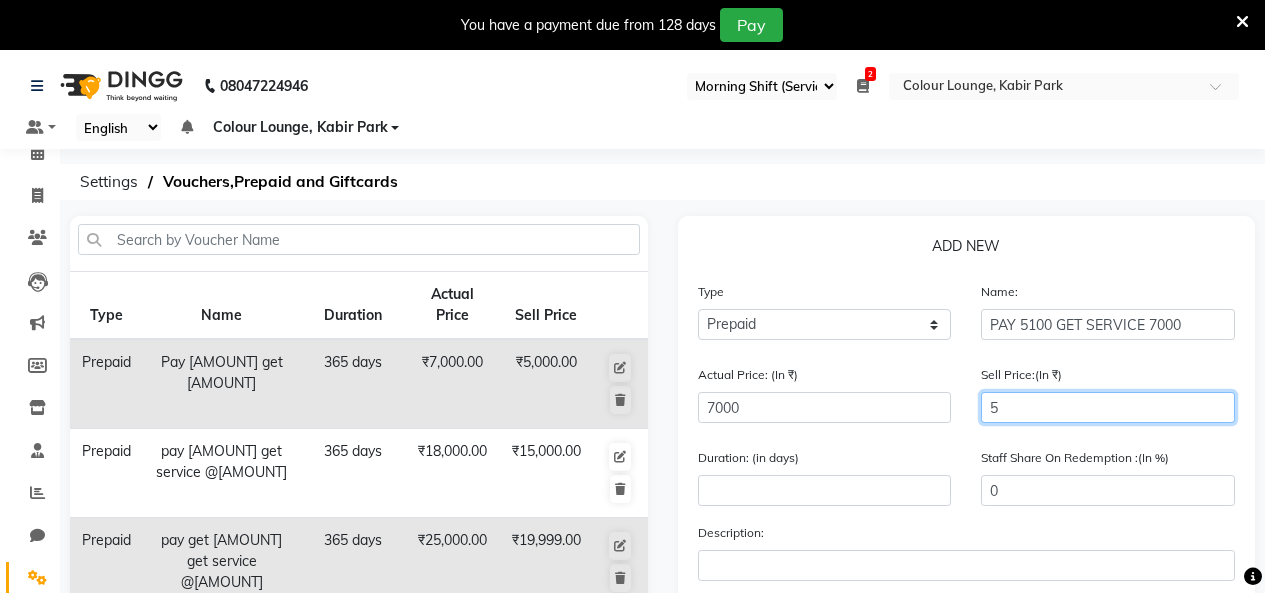 type on "51" 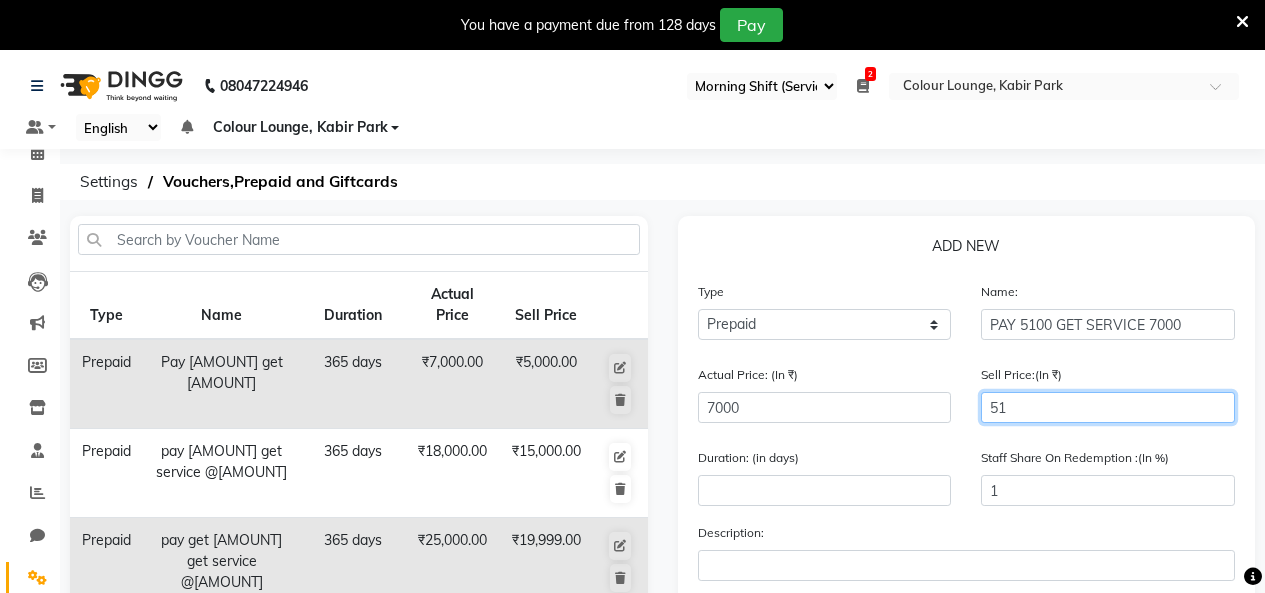 type on "510" 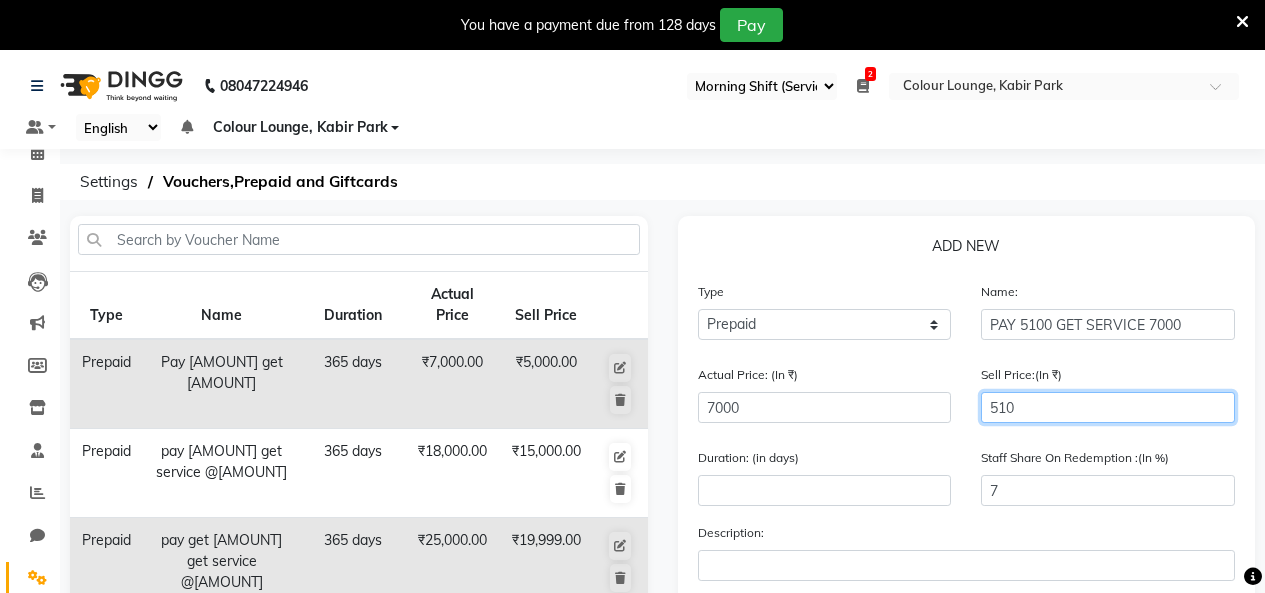 type on "5100" 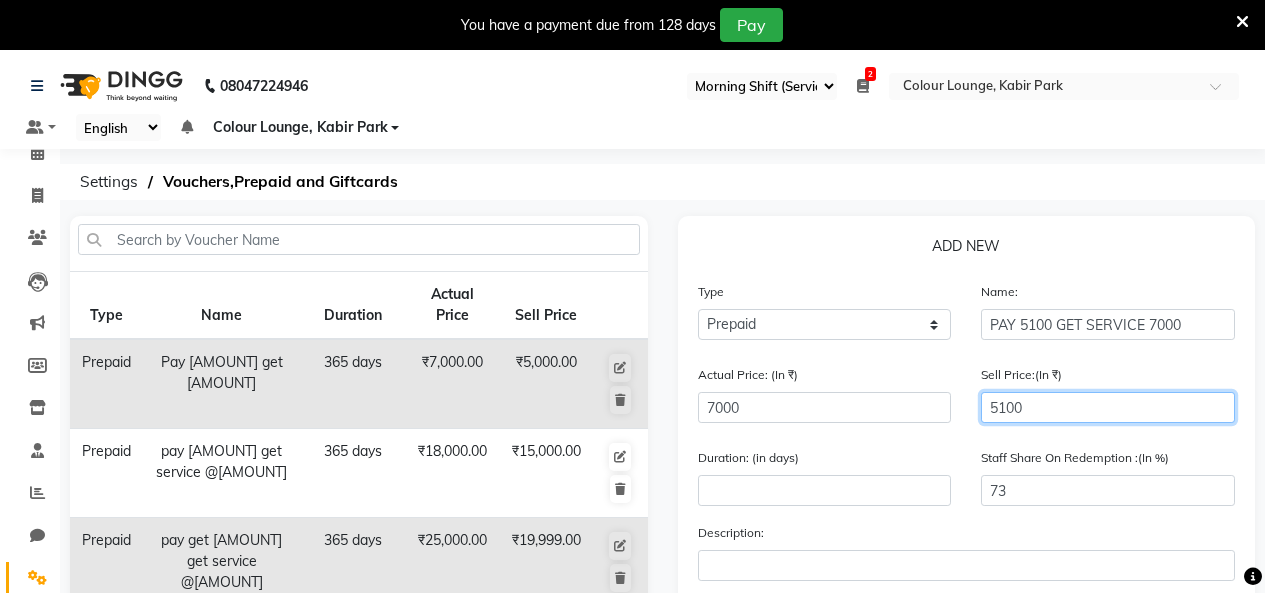 scroll, scrollTop: 300, scrollLeft: 0, axis: vertical 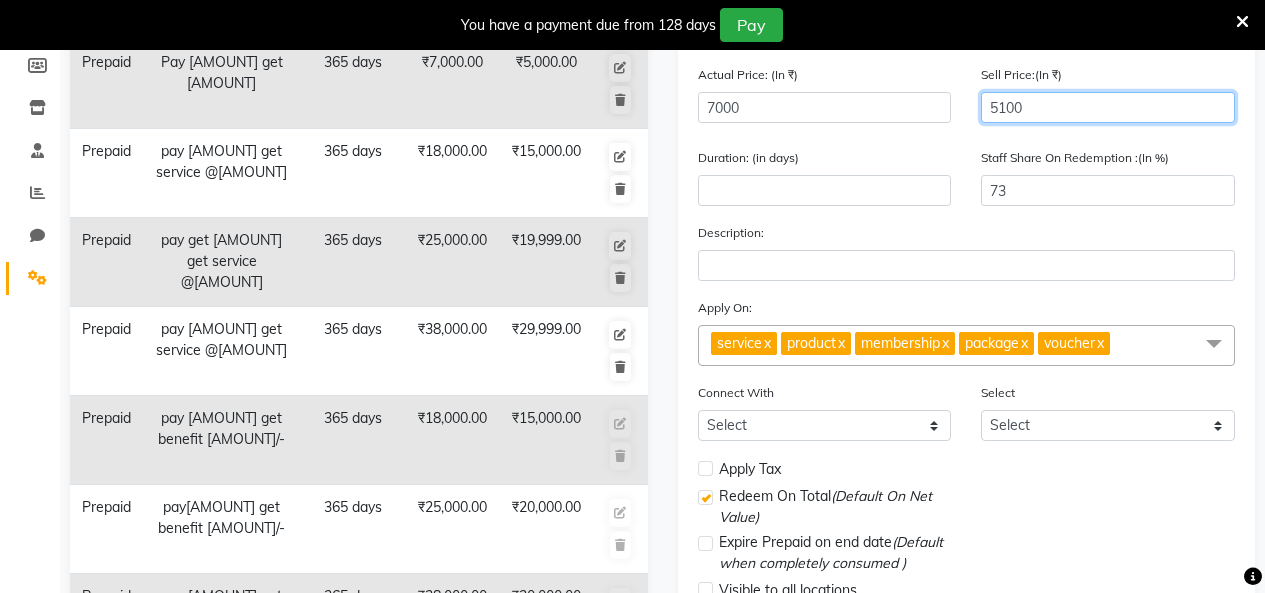 type on "5100" 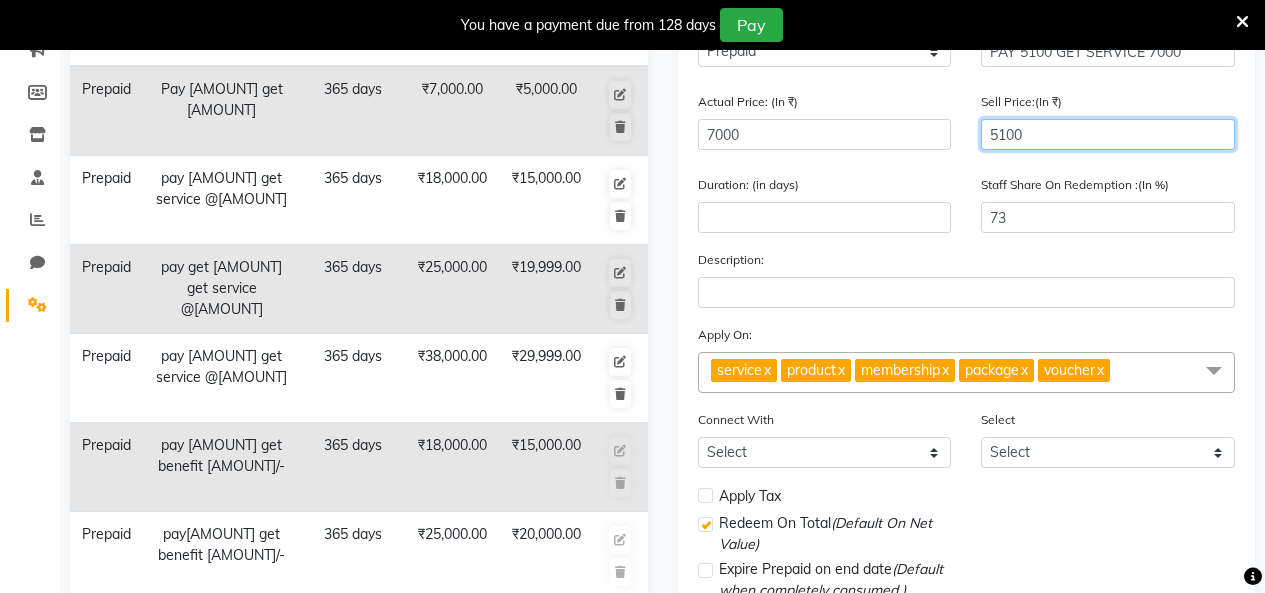 scroll, scrollTop: 100, scrollLeft: 0, axis: vertical 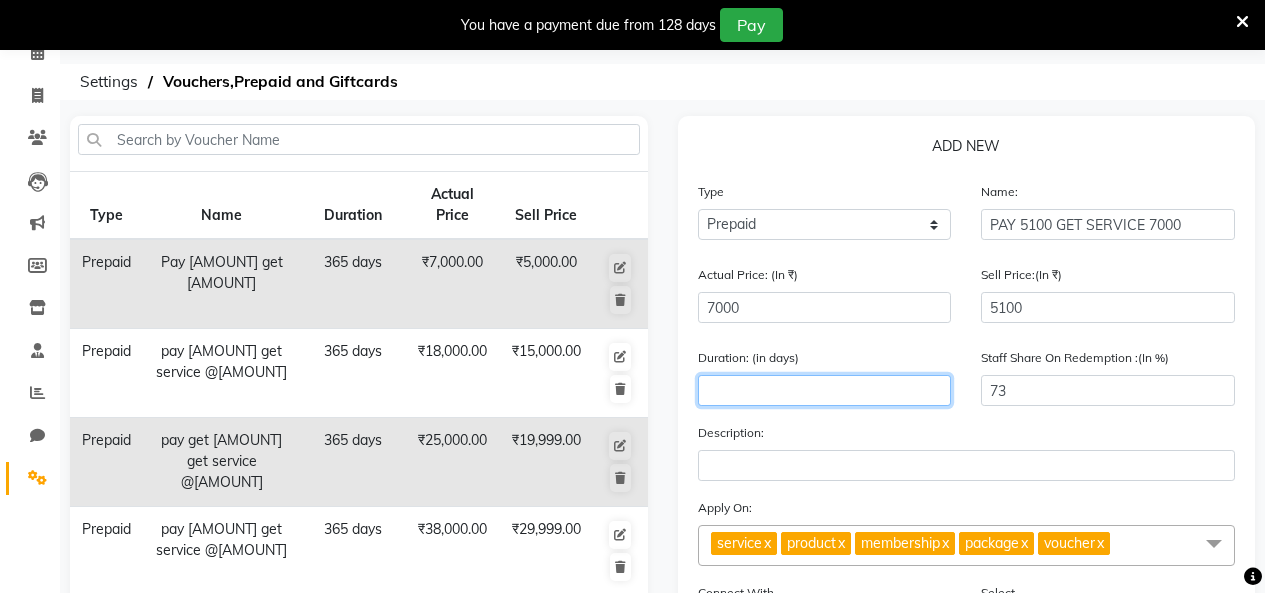 click 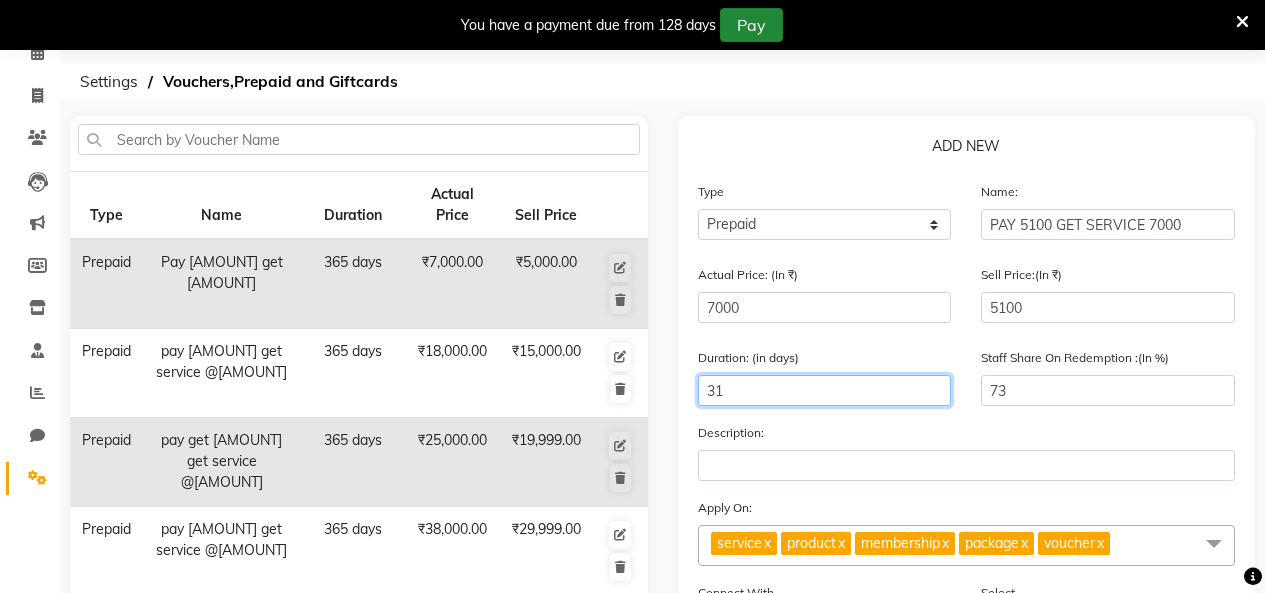 type on "31" 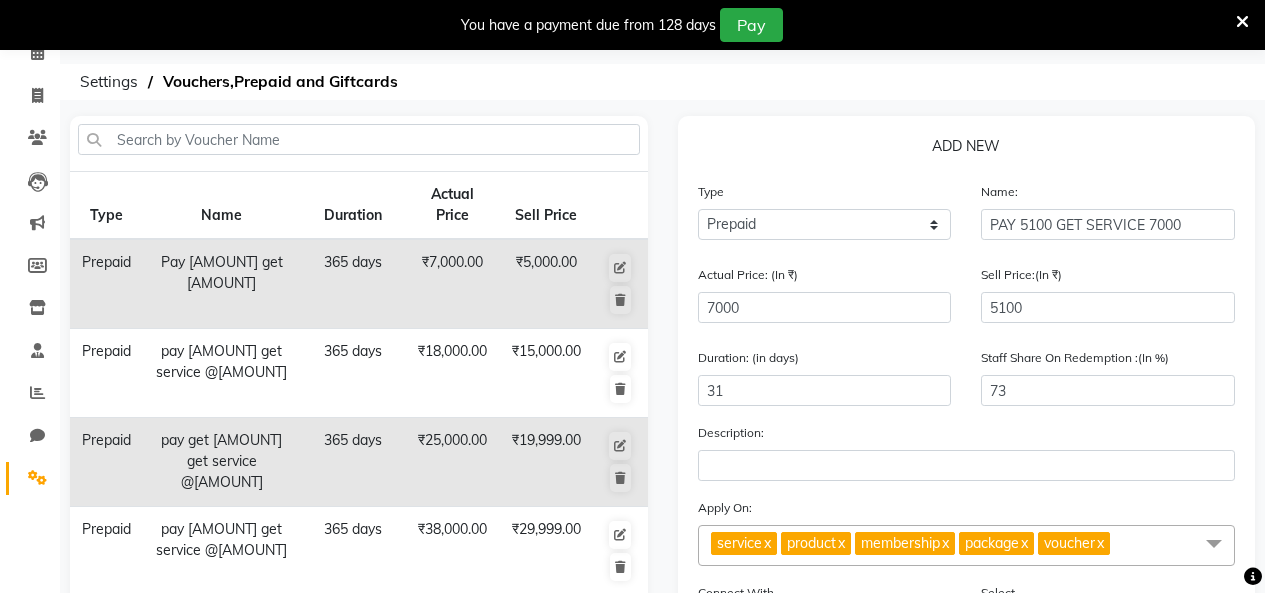 click on "Type Select Type Voucher Prepaid Gift Card Name: PAY 5100 GET SERVICE 7000 Actual Price: (In ₹) 7000 Sell Price:(In ₹) 5100 Duration: (in days) 31 Staff Share On Redemption :(In %) 73 Description: Apply On: service  x product  x membership  x package  x voucher  x UnSelect All service product membership package voucher Connect With Select Membership Package Select Select Apply Tax Redeem On Total  (Default On Net Value) Expire Prepaid on end date  (Default when completely consumed ) Visible to all locations  Save   Cancel" 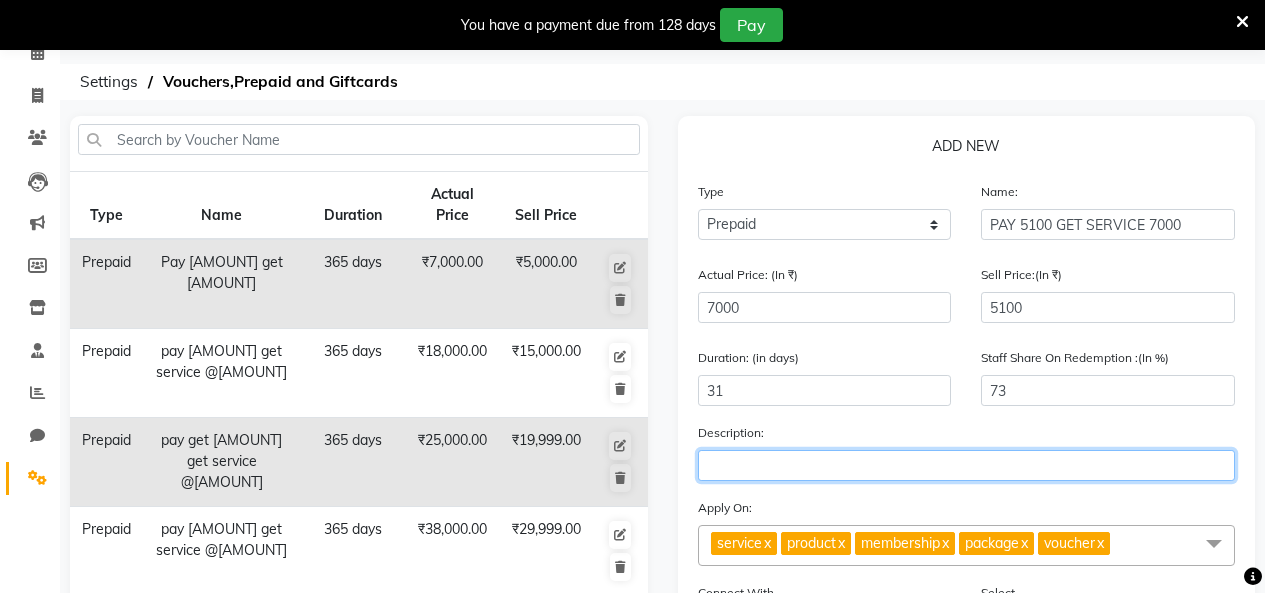 click 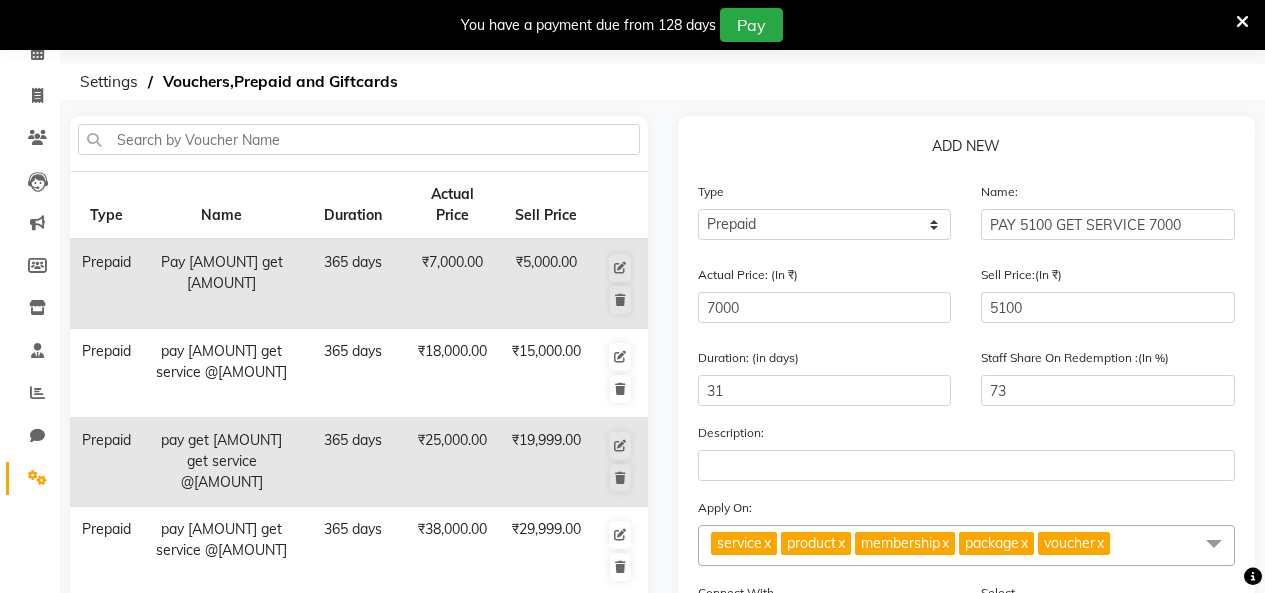 click on "service" 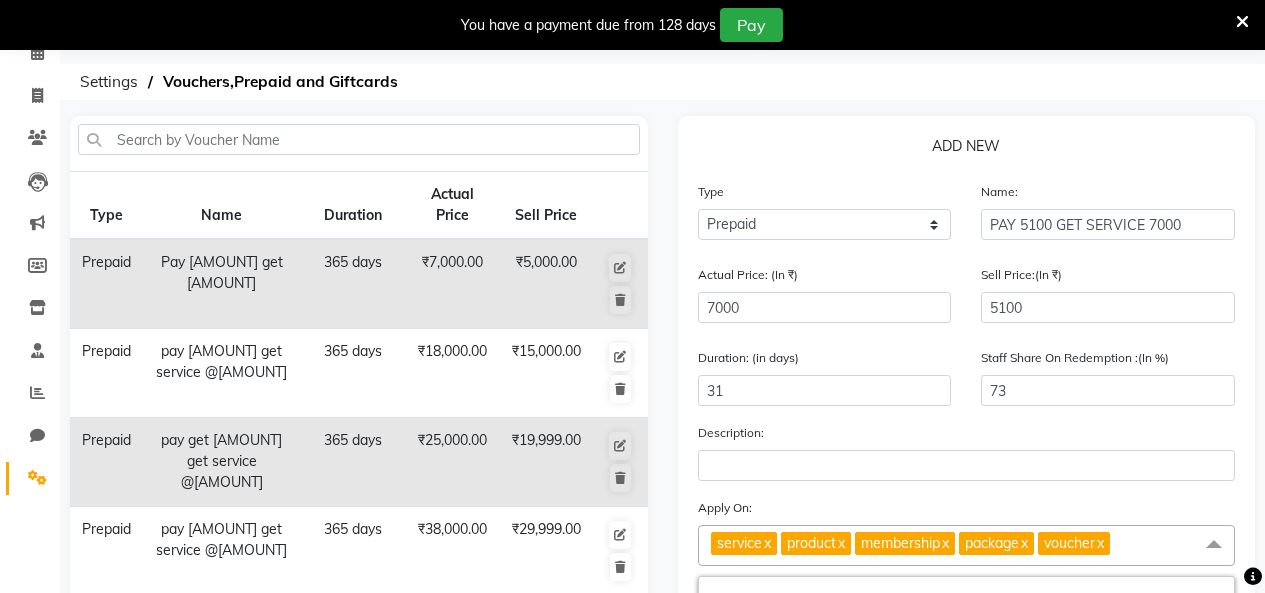 click on "service  x" 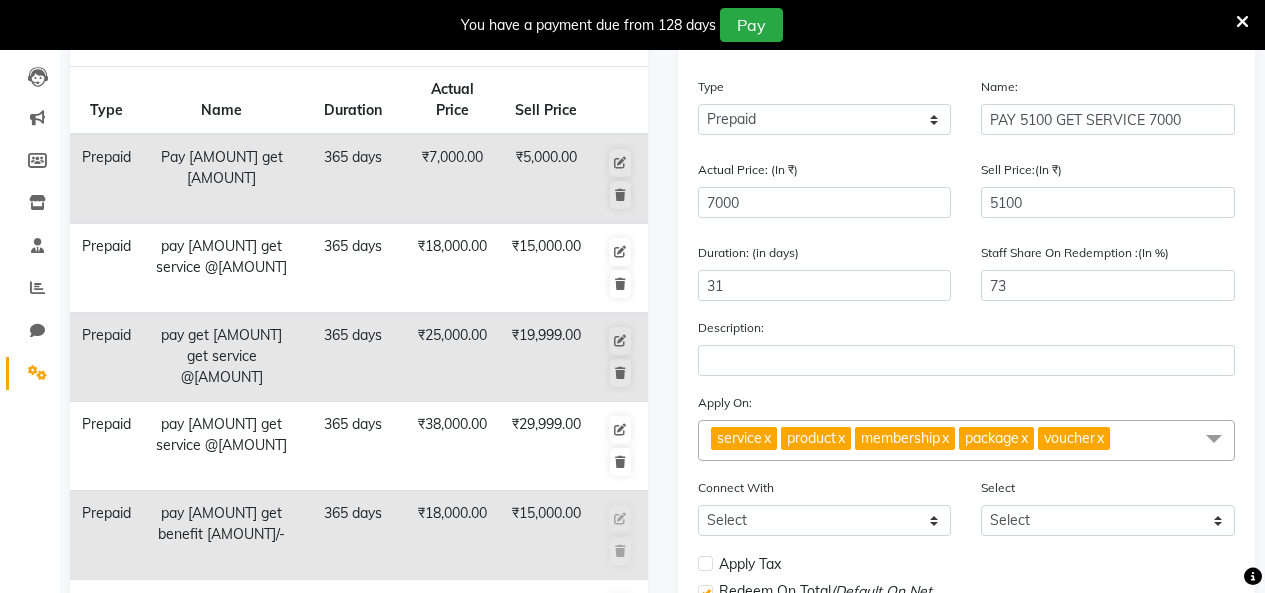 scroll, scrollTop: 400, scrollLeft: 0, axis: vertical 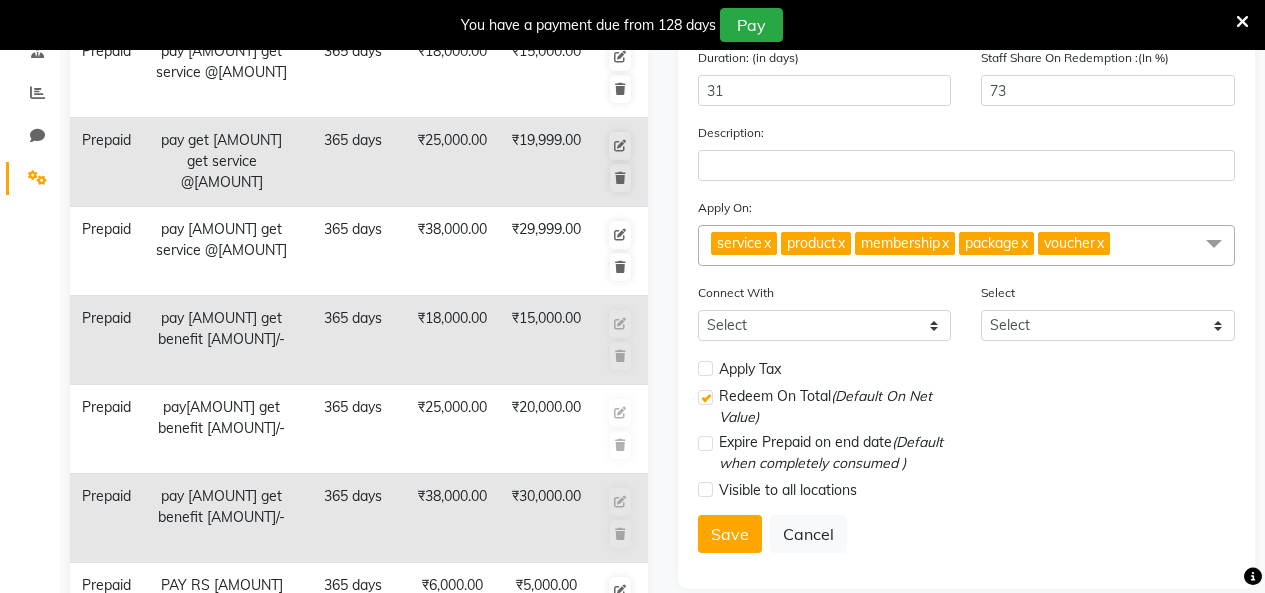 click on "service  x" 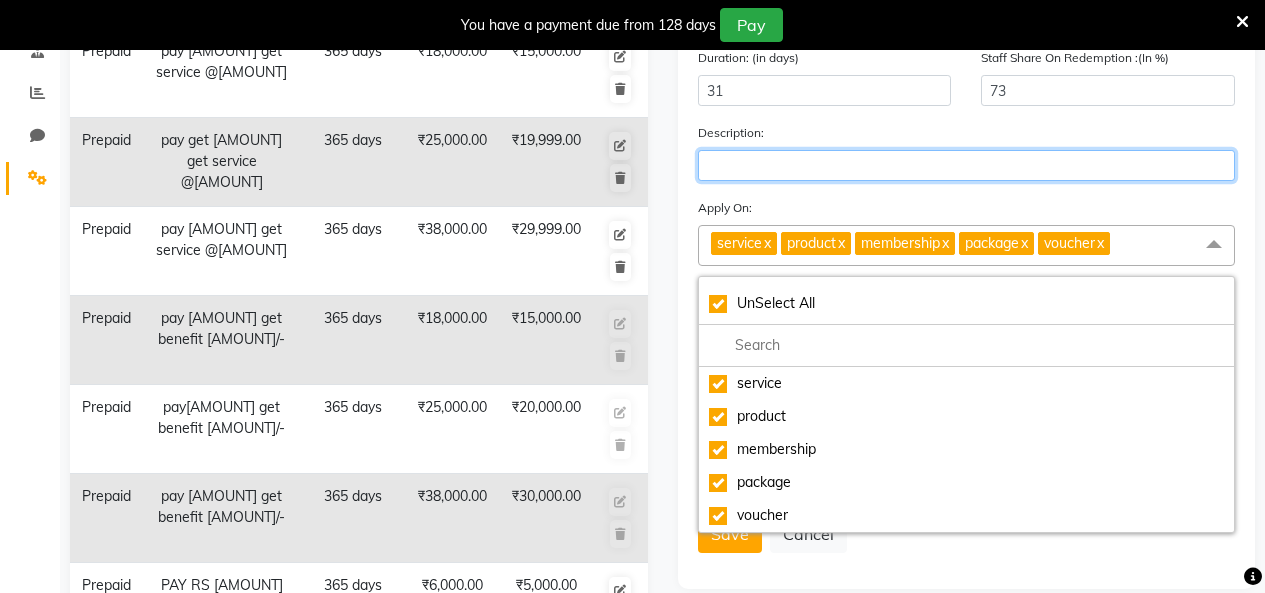 click 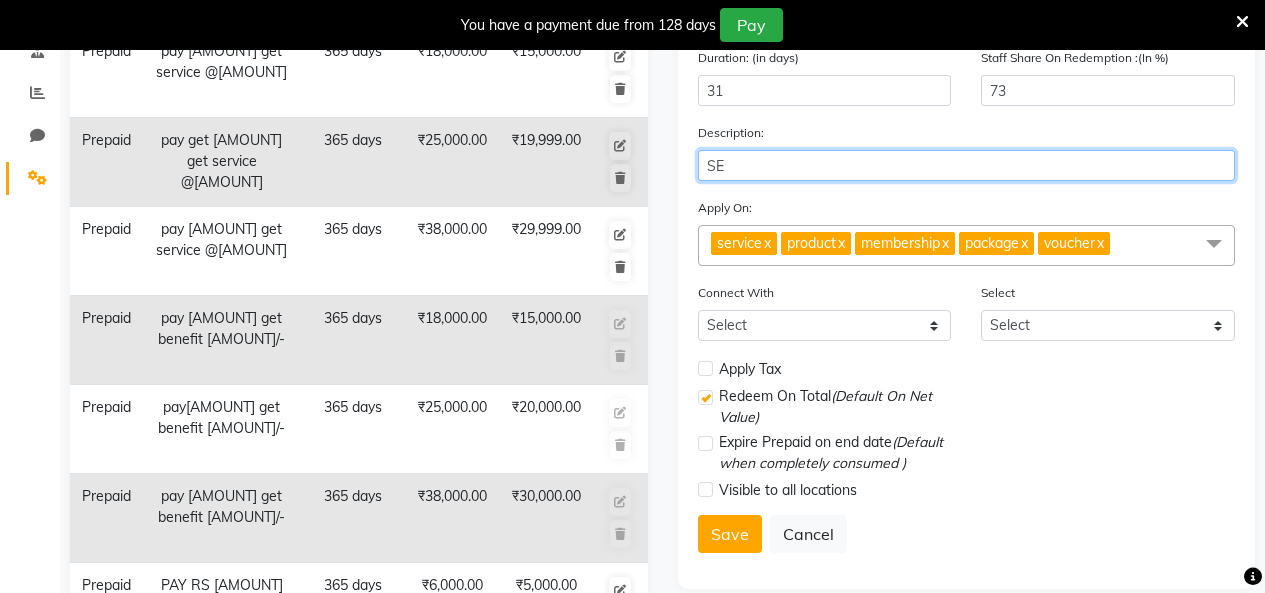 type on "S" 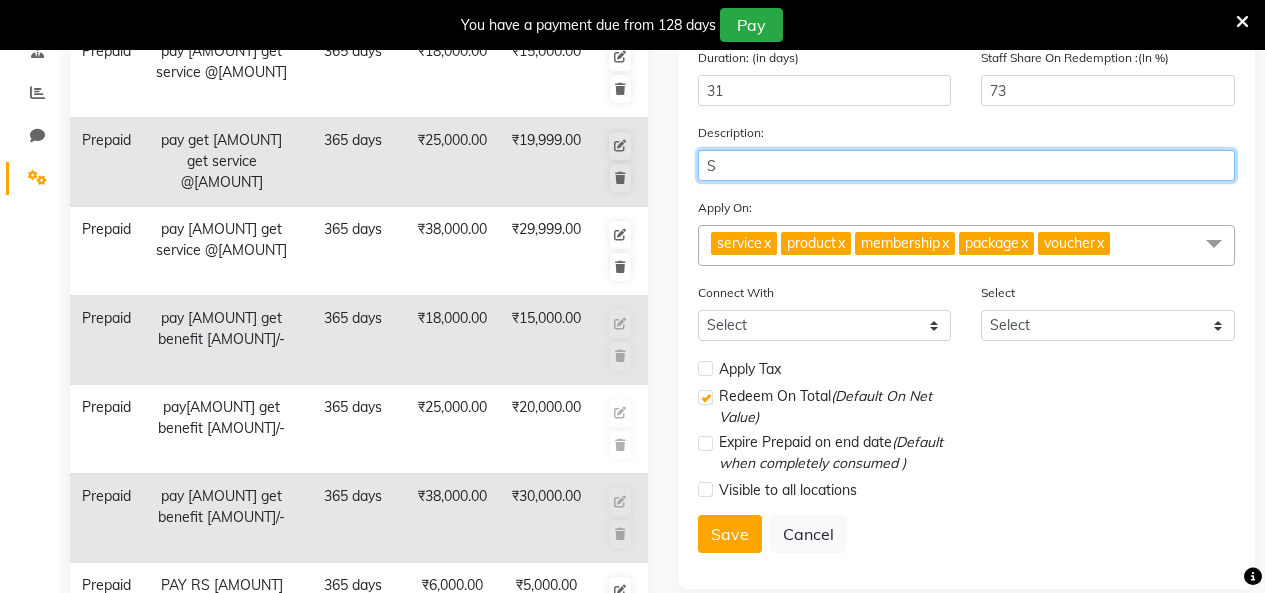 type 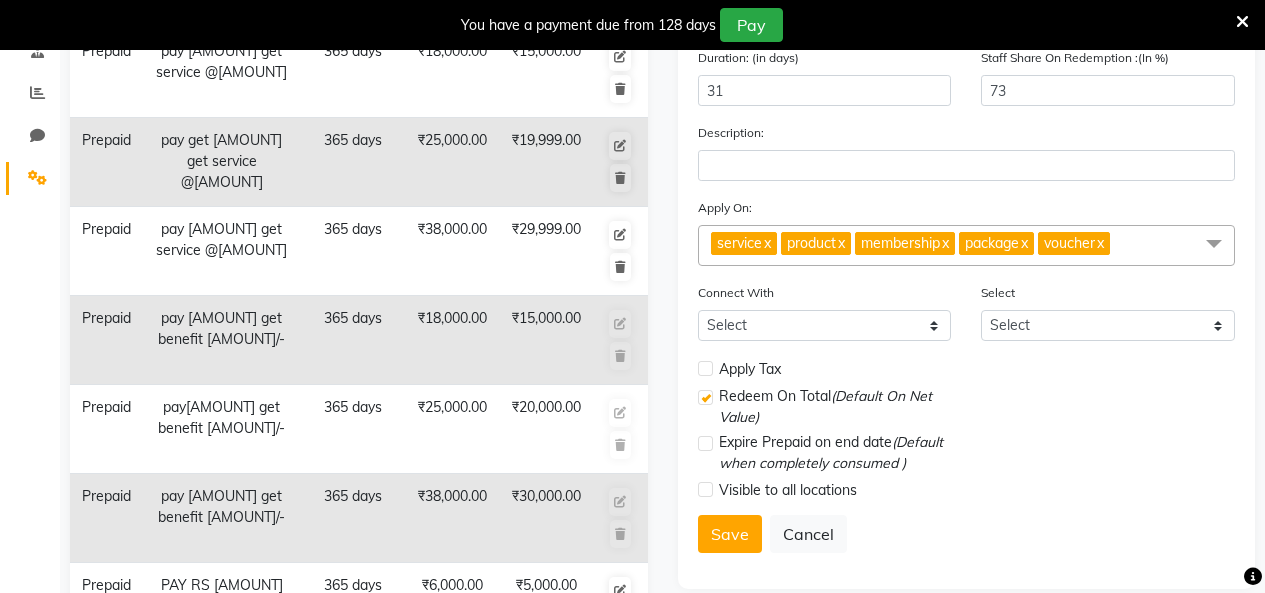 click on "product  x" 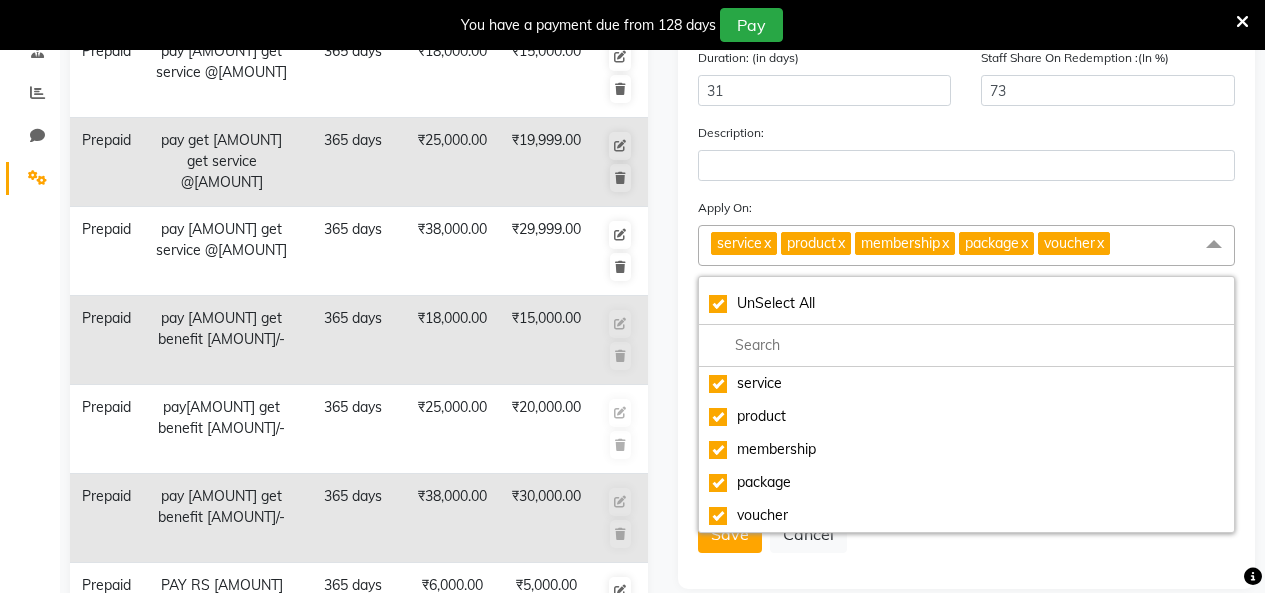 click on "x" 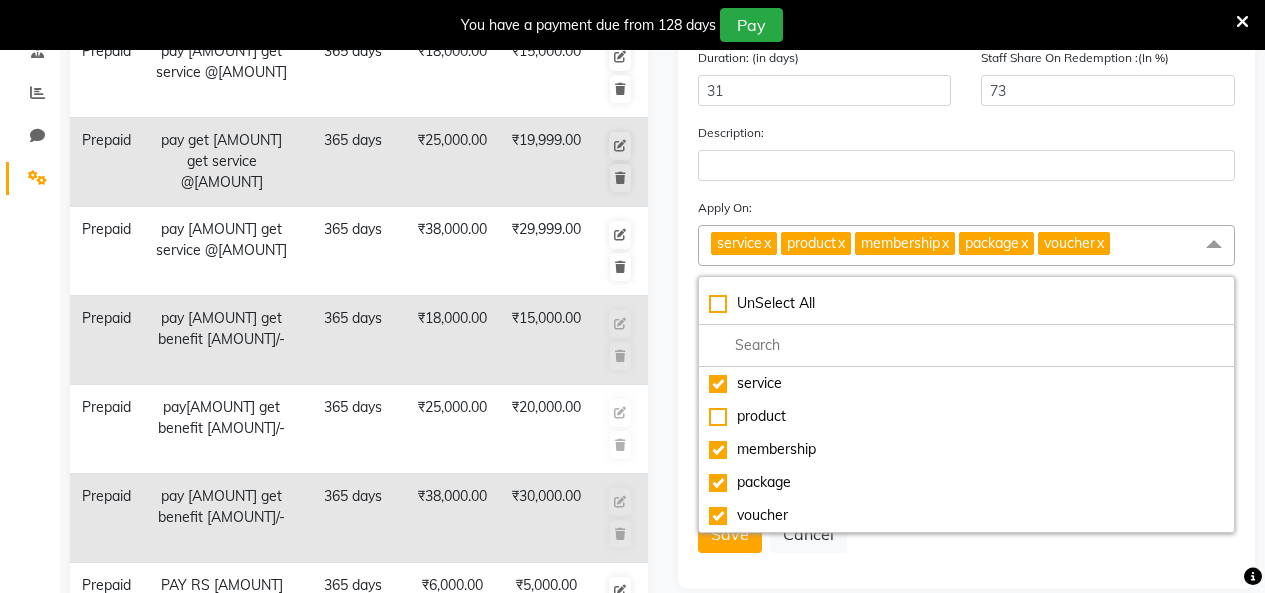 checkbox on "false" 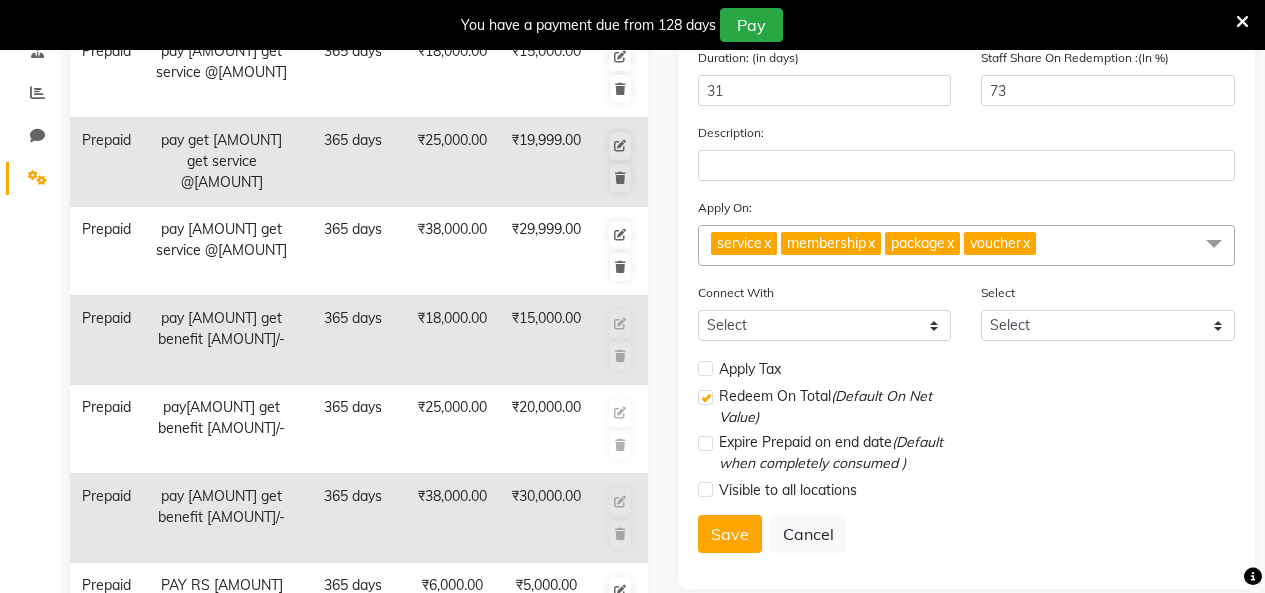 click on "x" 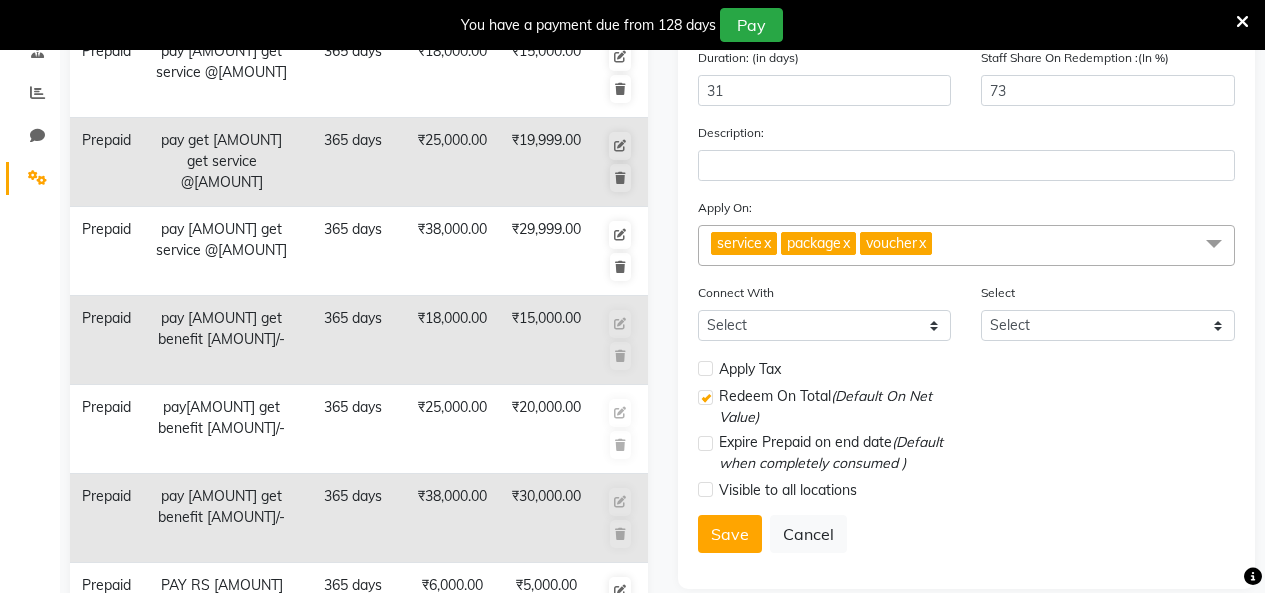 click on "package  x" 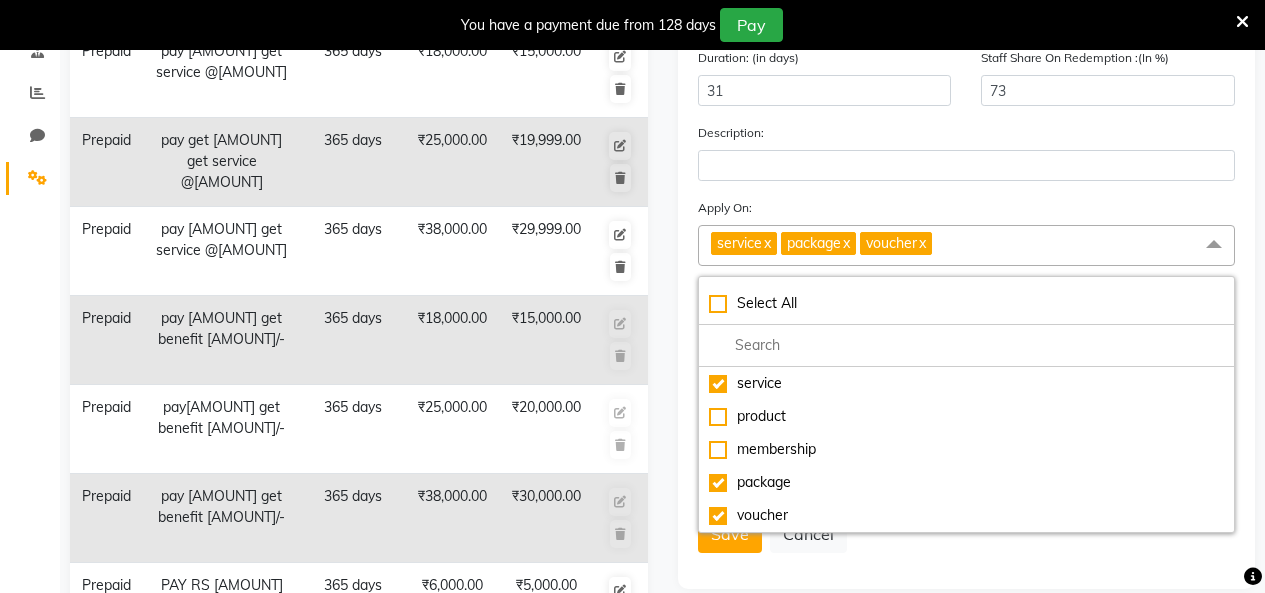 click on "x" 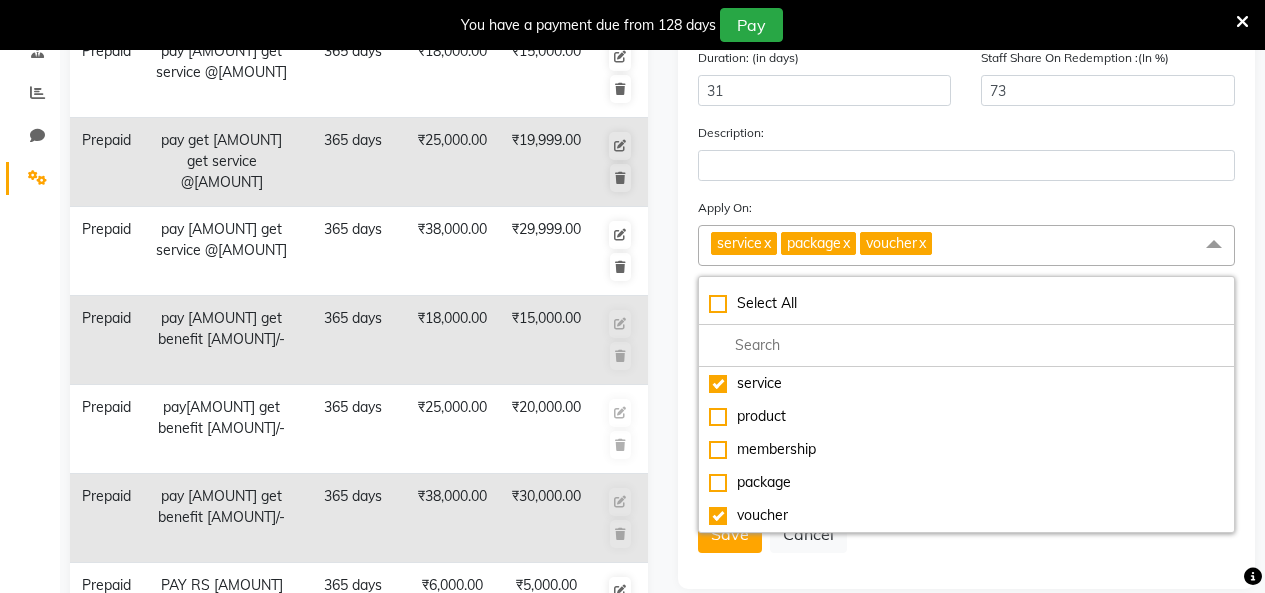 checkbox on "false" 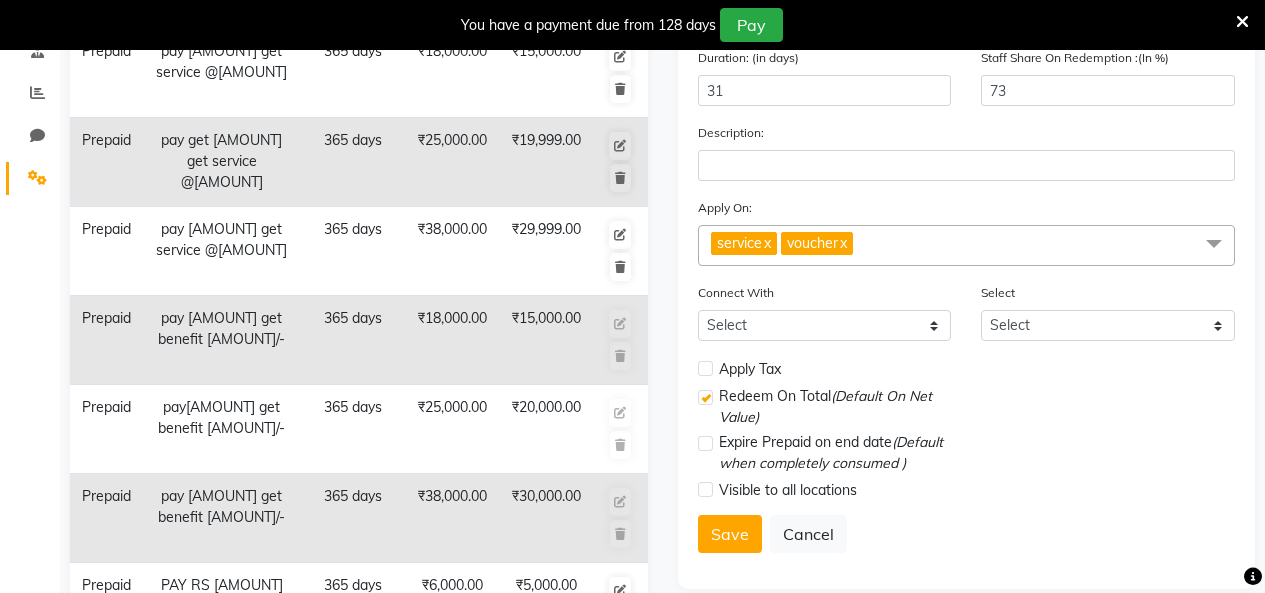 click on "voucher  x" 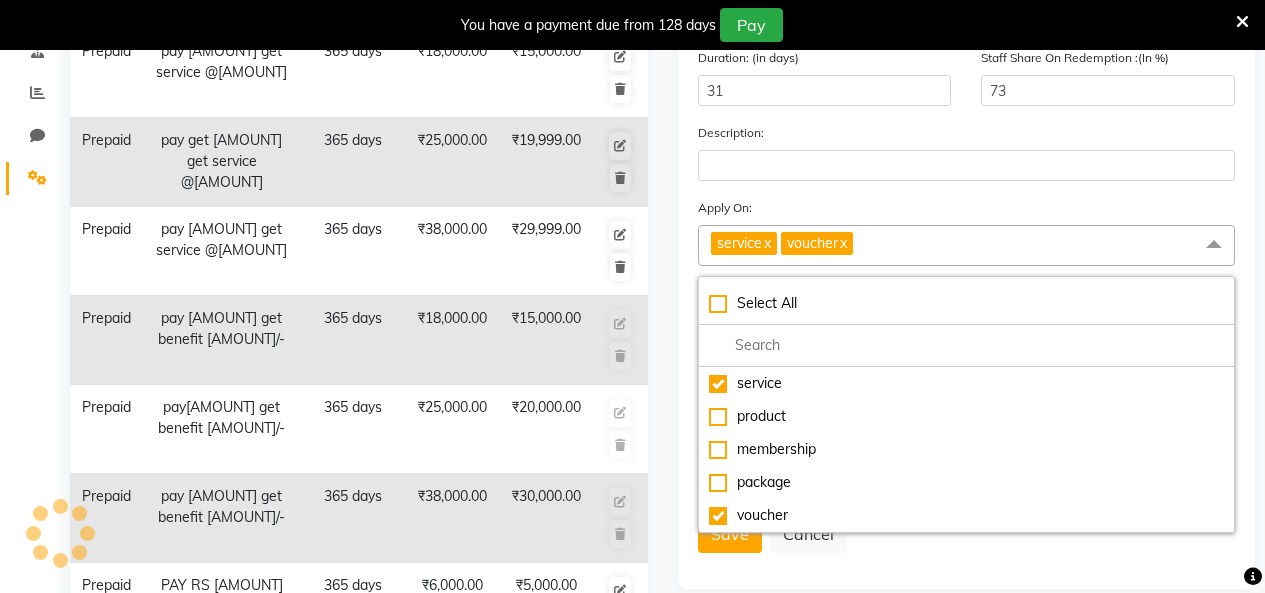 click on "Type Select Type Voucher Prepaid Gift Card Name: PAY 5100 GET SERVICE 7000 Actual Price: (In ₹) 7000 Sell Price:(In ₹) 5100 Duration: (in days) 31 Staff Share On Redemption :(In %) 73 Description: Apply On: service  x voucher  x Select All service product membership package voucher Connect With Select Membership Package Select Select Apply Tax Redeem On Total  (Default On Net Value) Expire Prepaid on end date  (Default when completely consumed ) Visible to all locations  Save   Cancel" 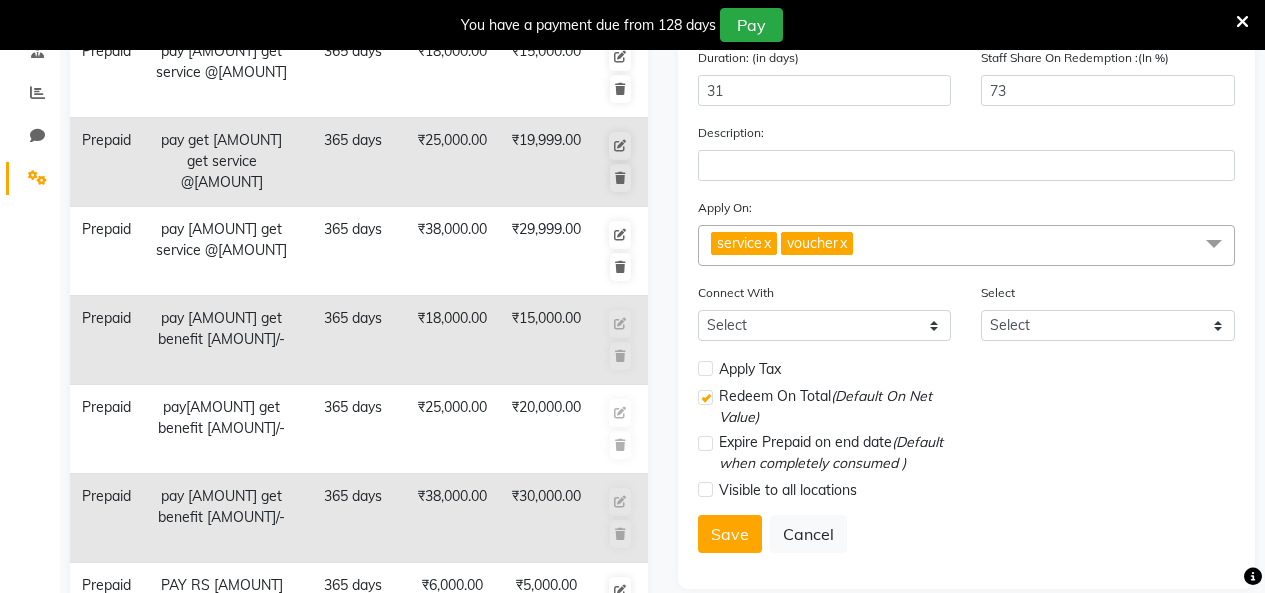 click on "x" 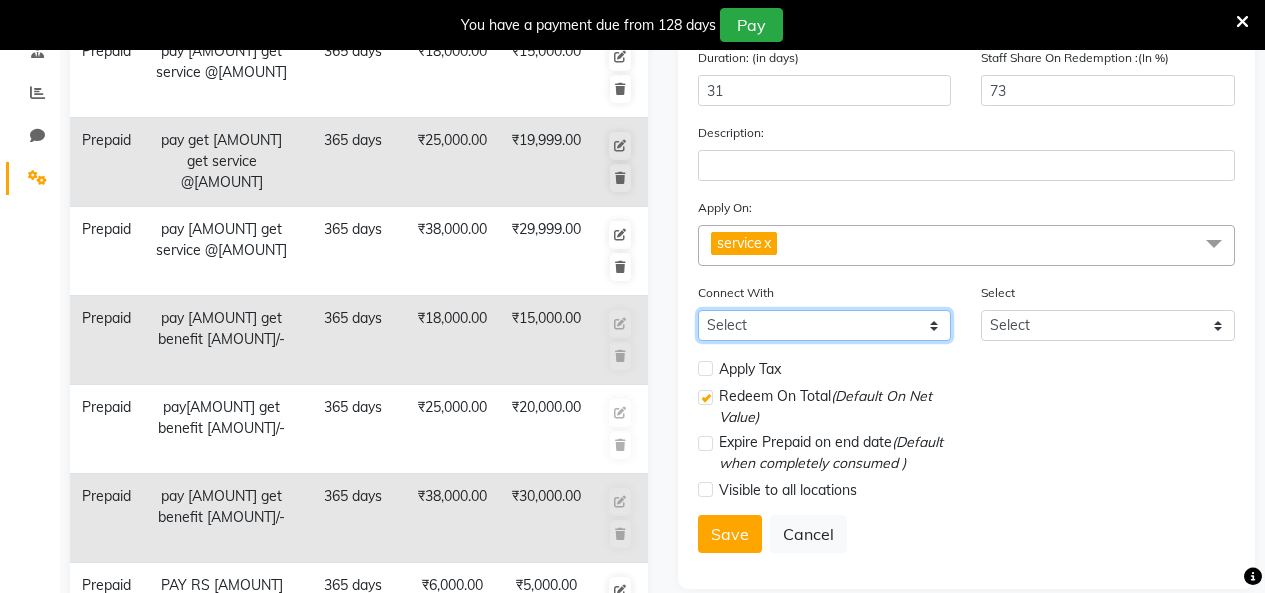 click on "Select Membership Package" 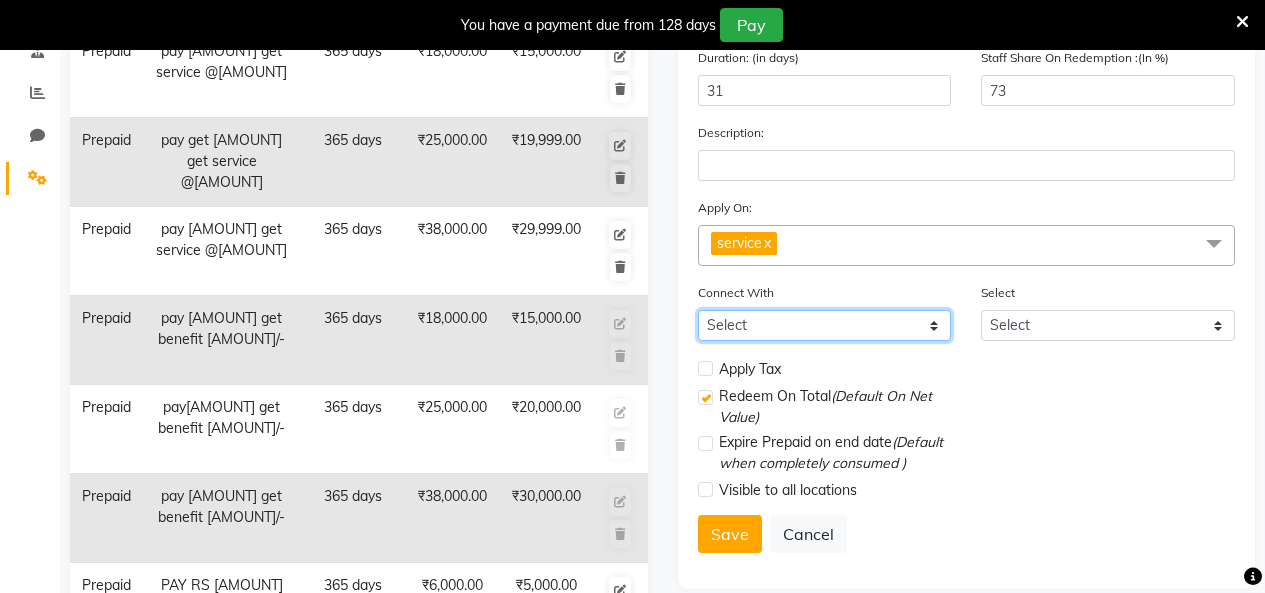 select on "1: M" 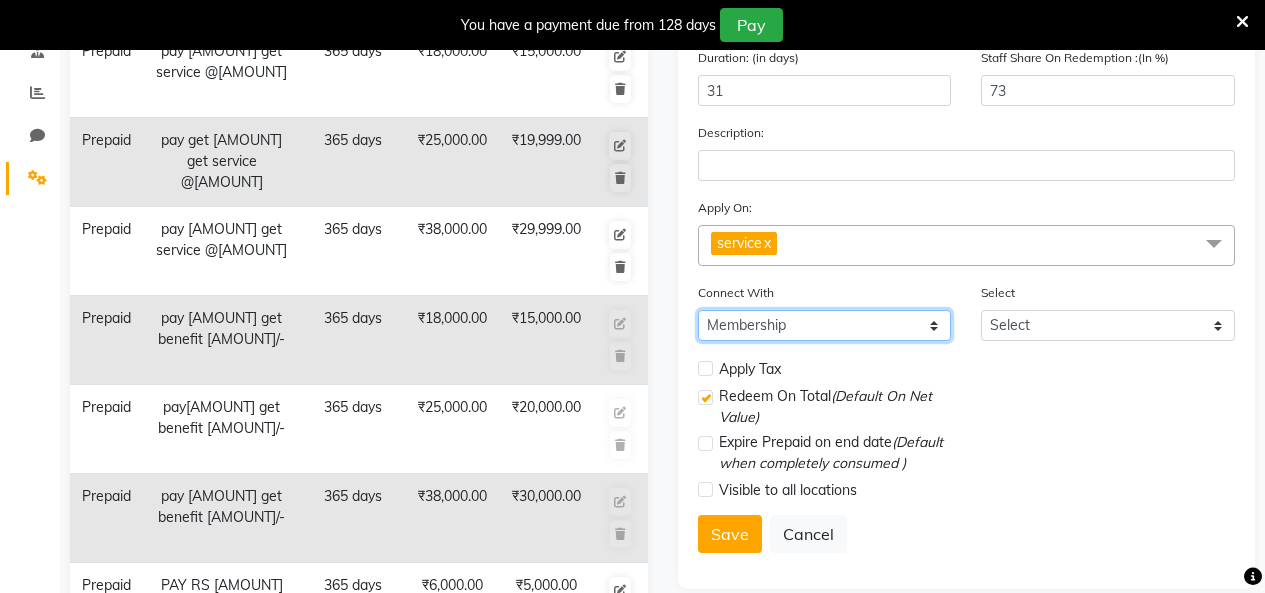 click on "Select Membership Package" 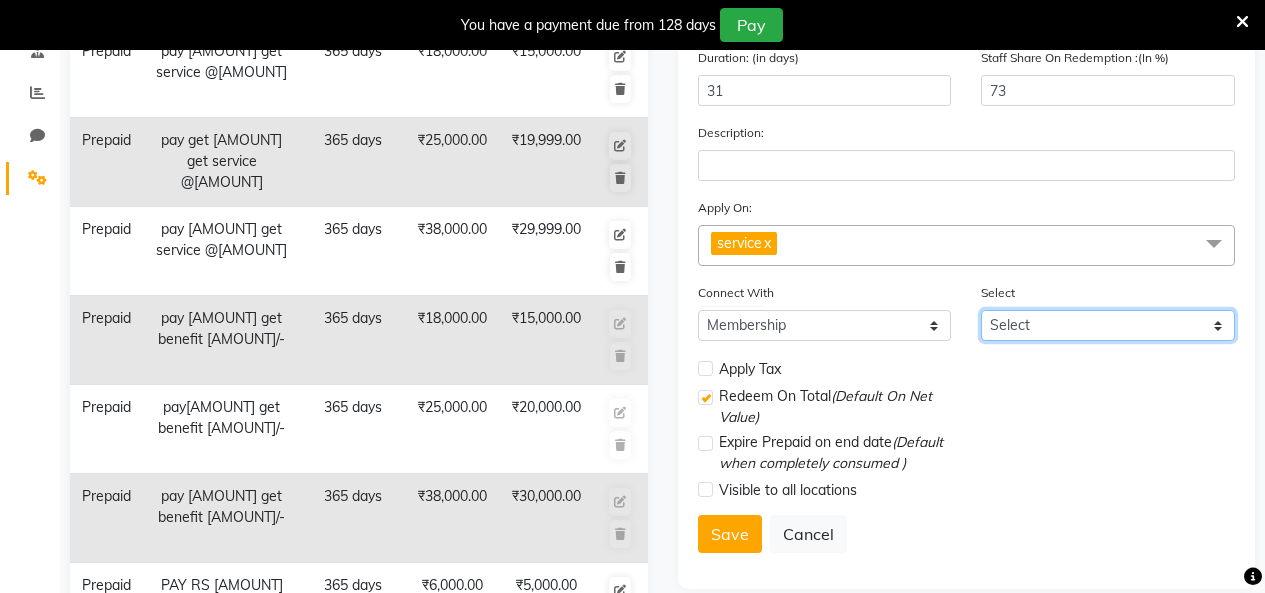 click on "Select" 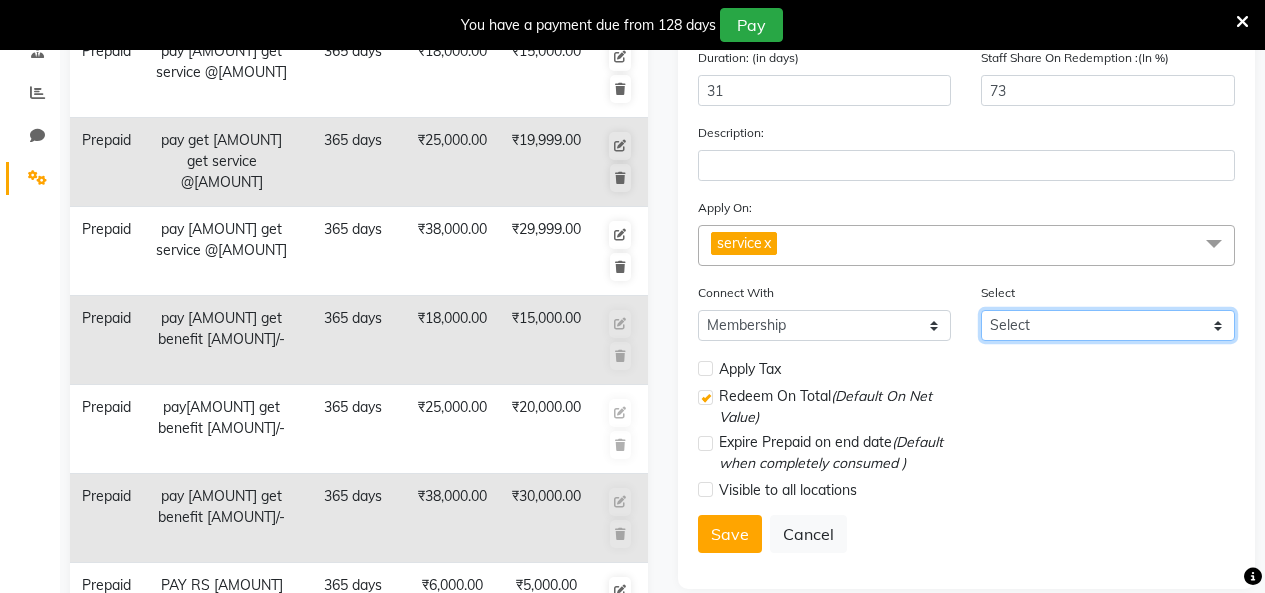 click on "Select" 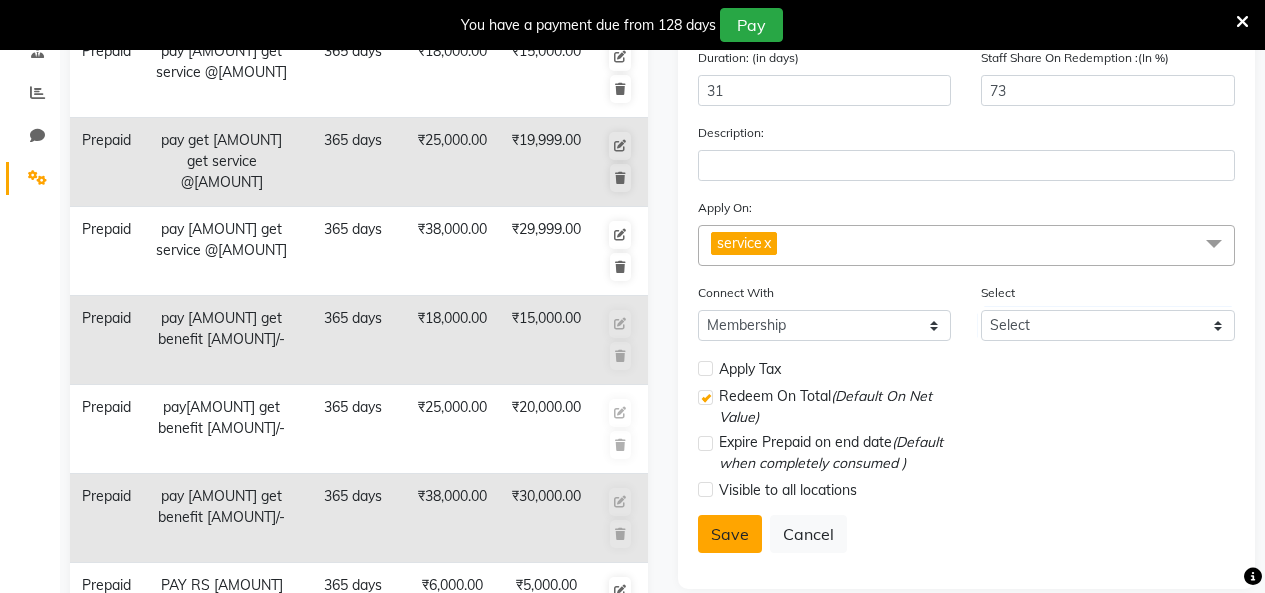 click on "Save" 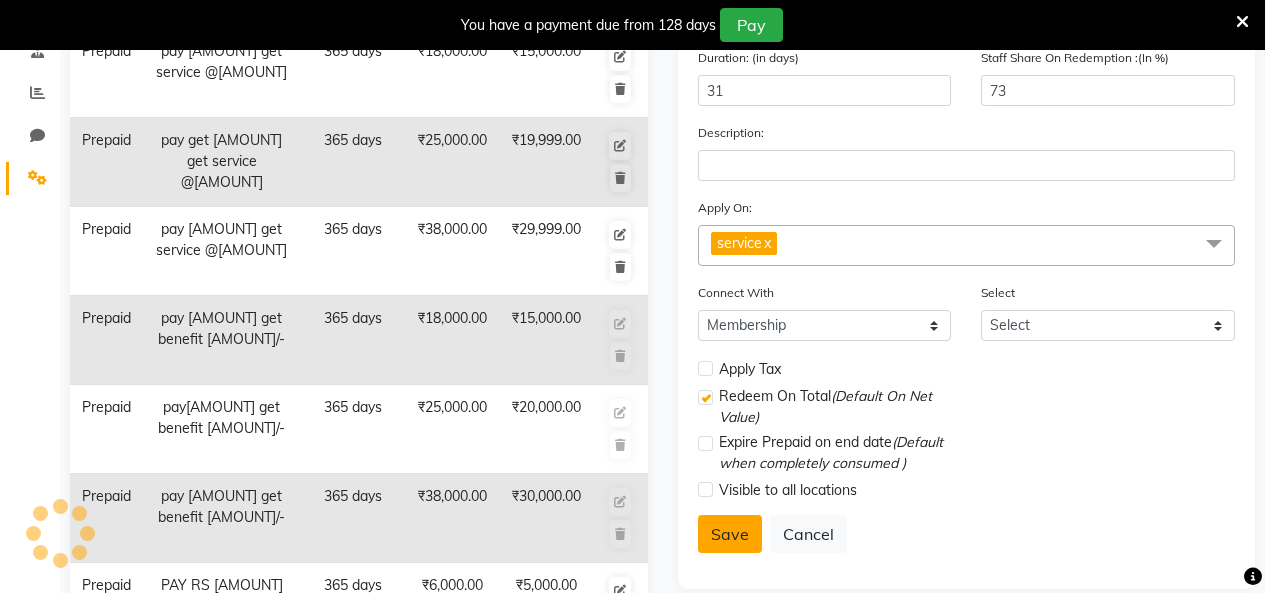 select 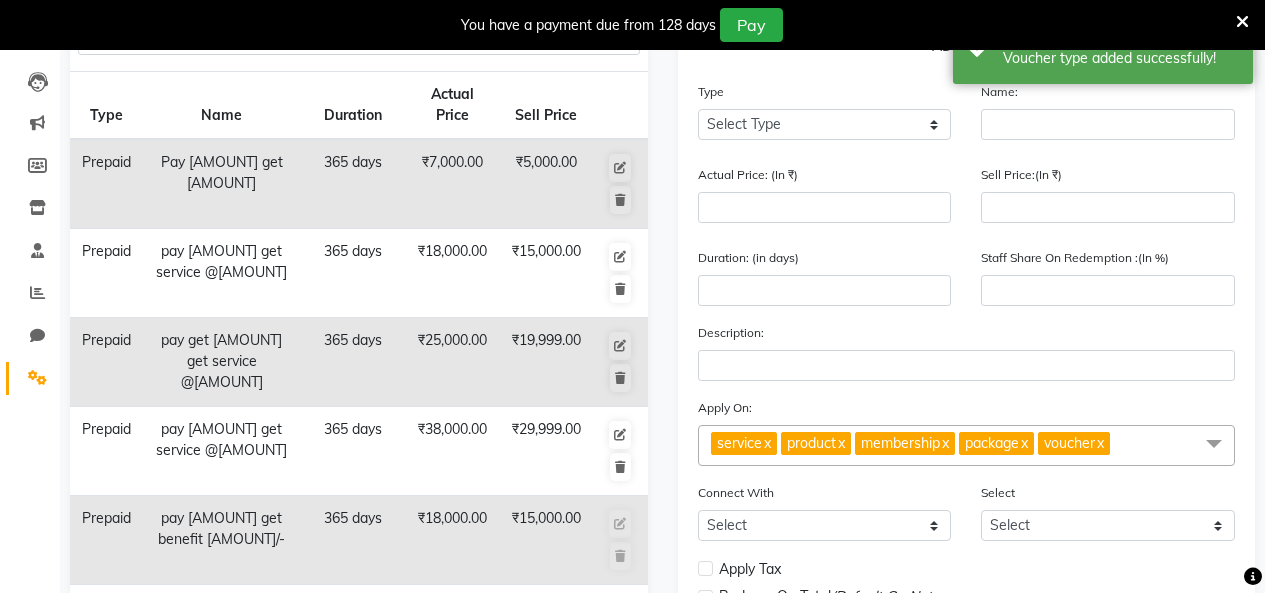 scroll, scrollTop: 100, scrollLeft: 0, axis: vertical 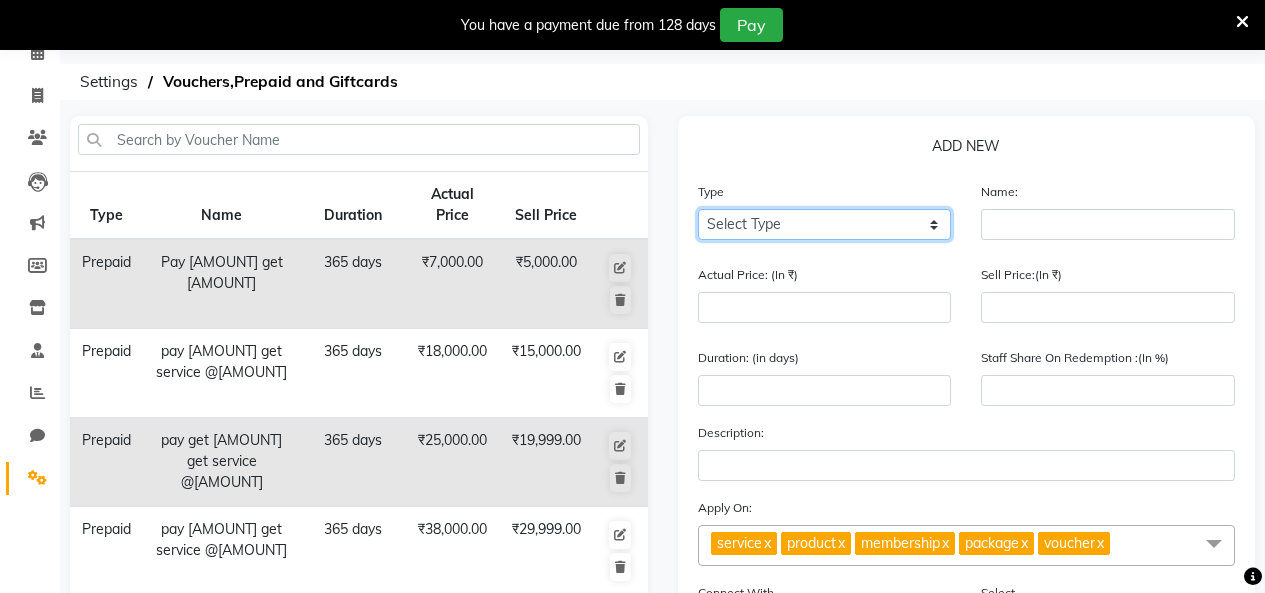 click on "Select Type Voucher Prepaid Gift Card" 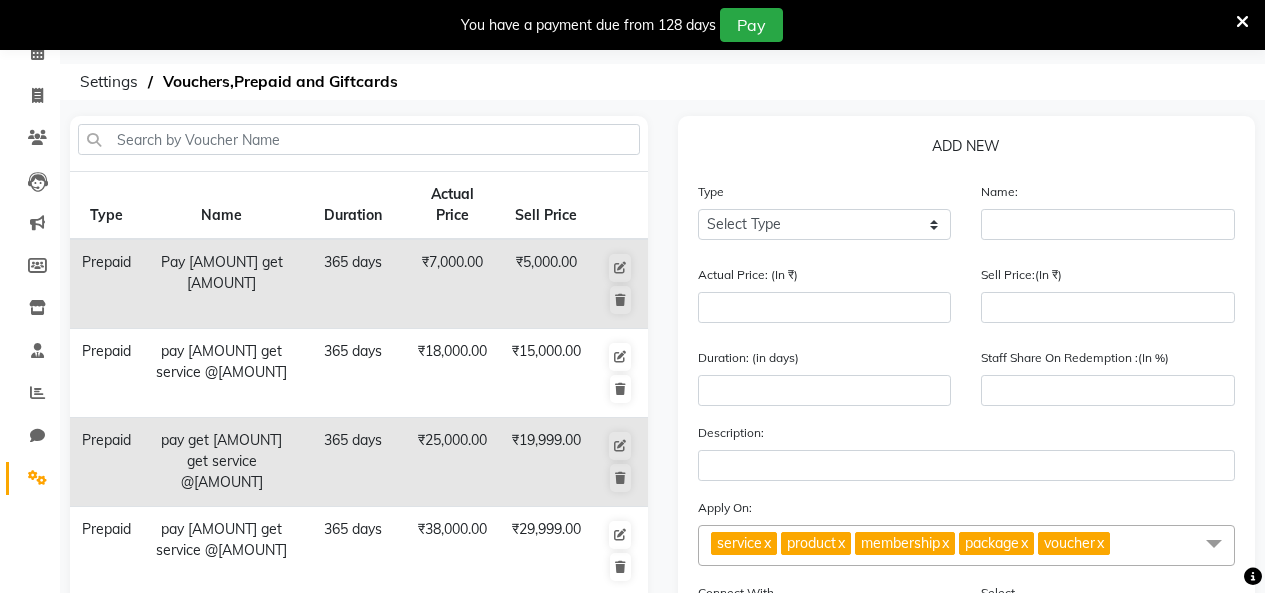 click on "x" 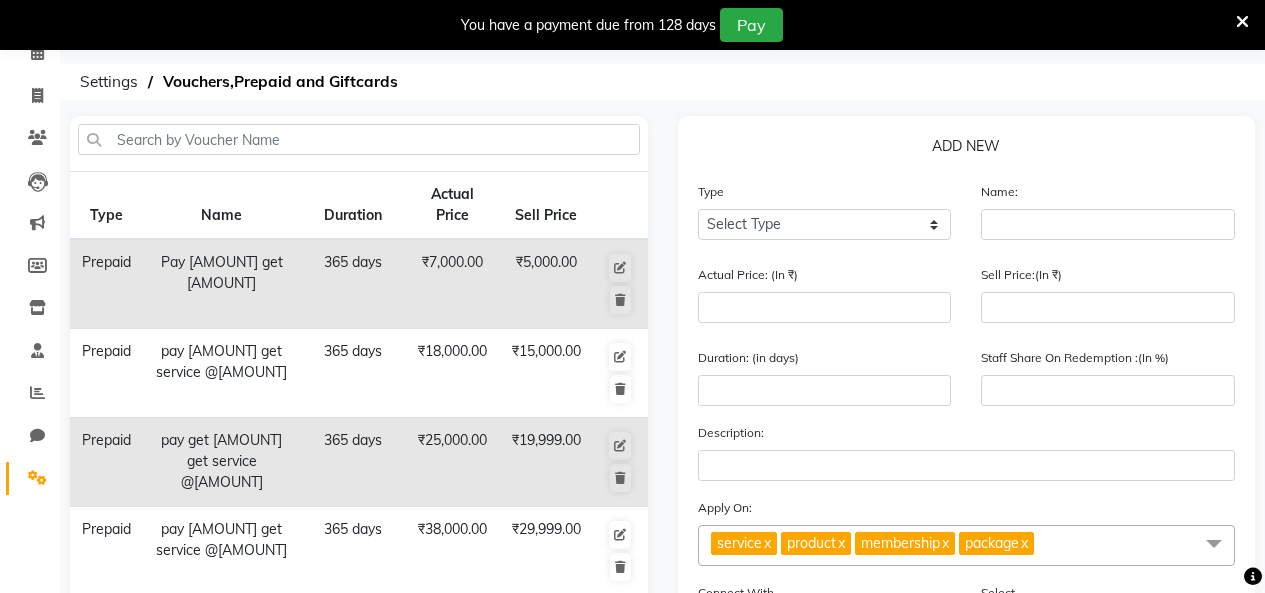 click on "x" 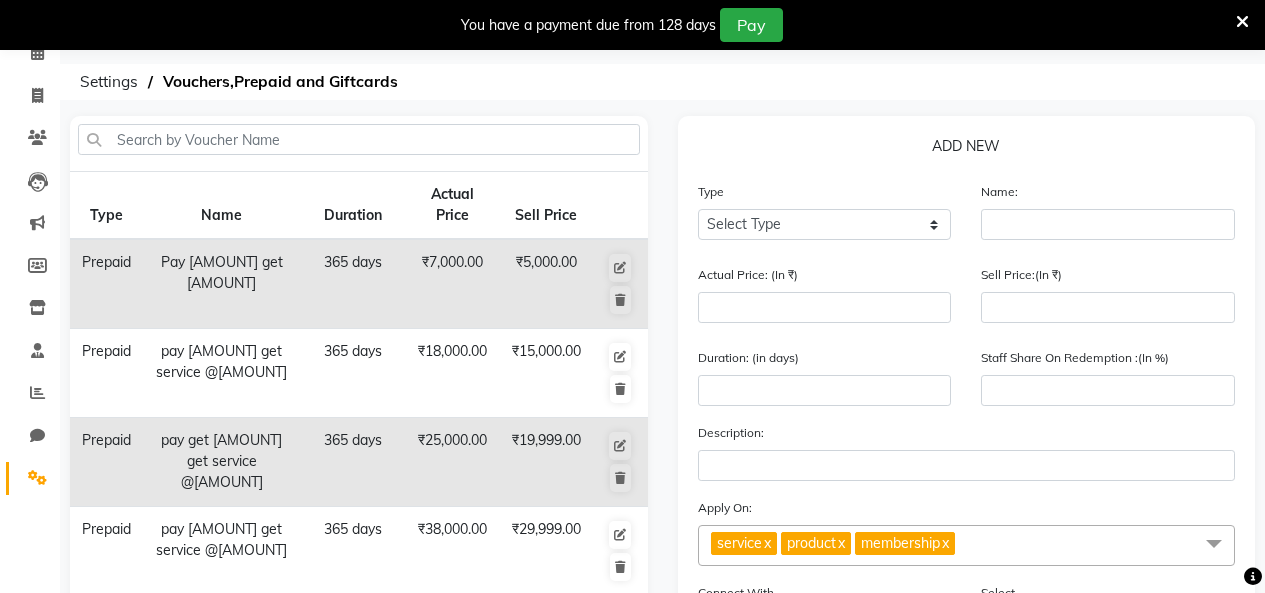 click on "x" 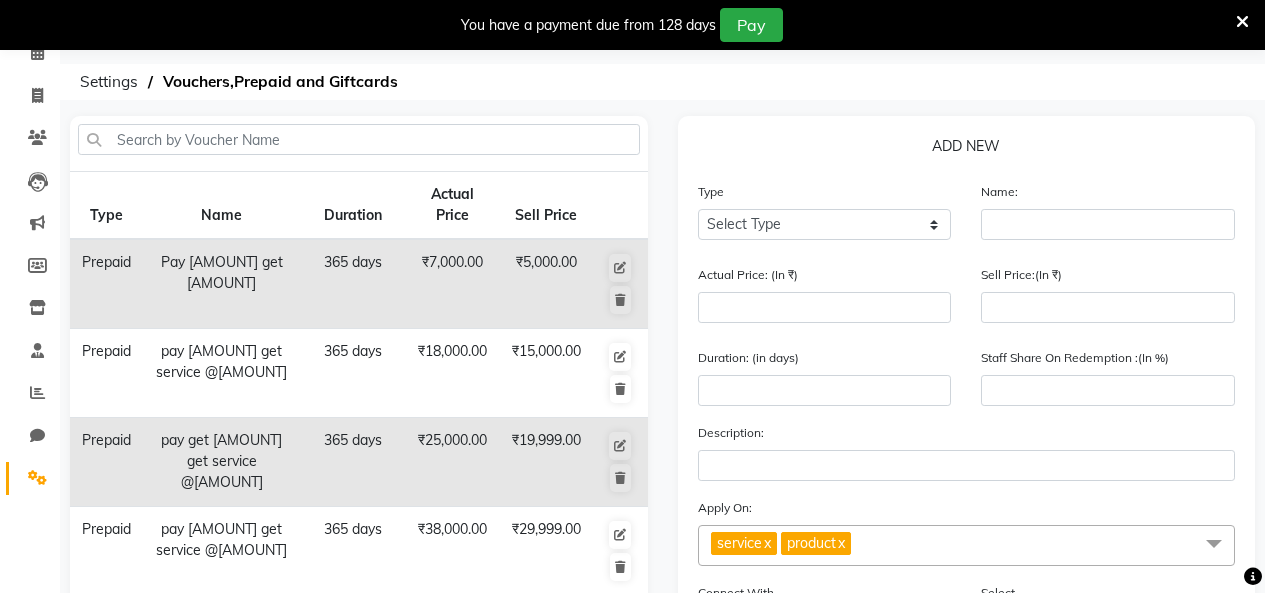 click on "product" 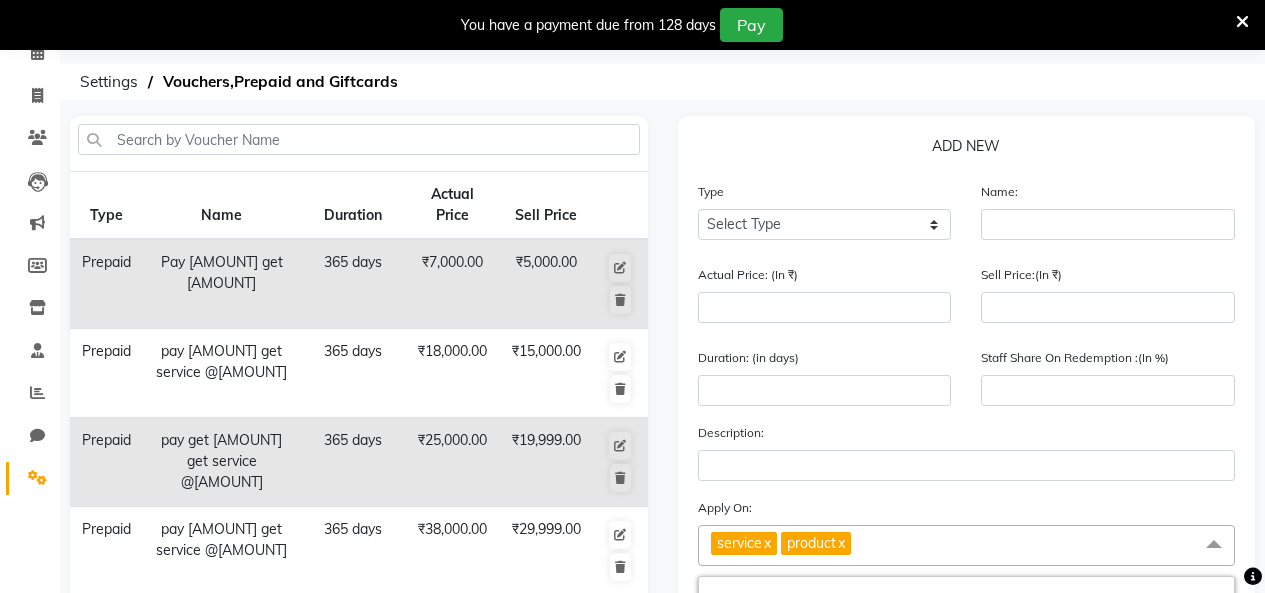 click on "x" 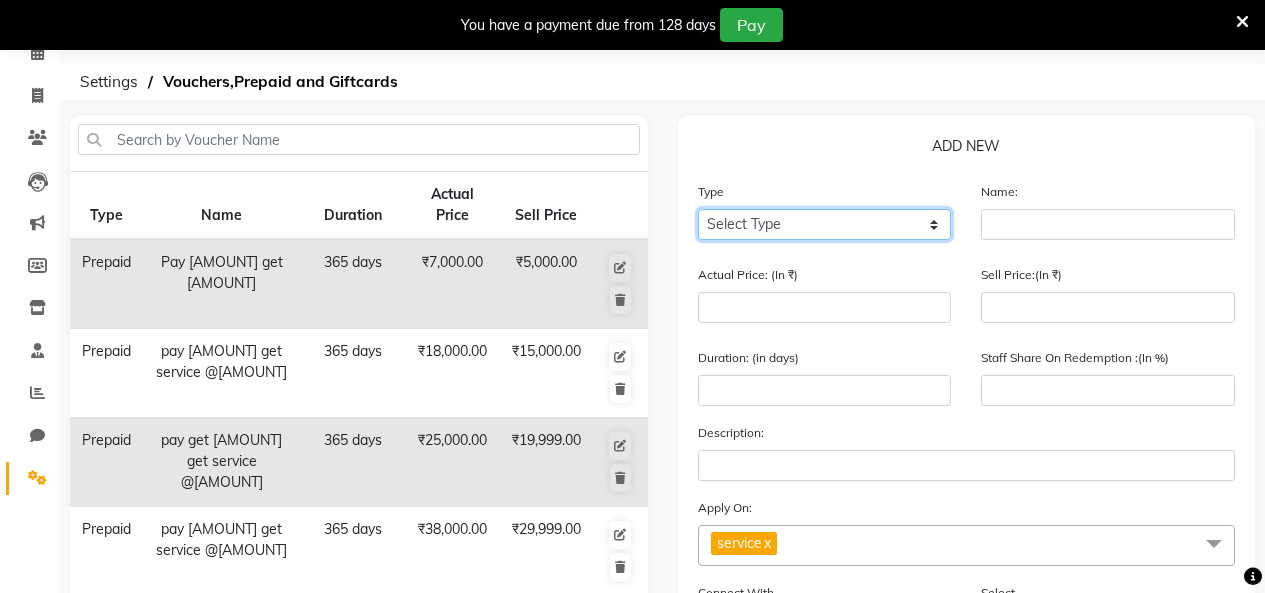 click on "Select Type Voucher Prepaid Gift Card" 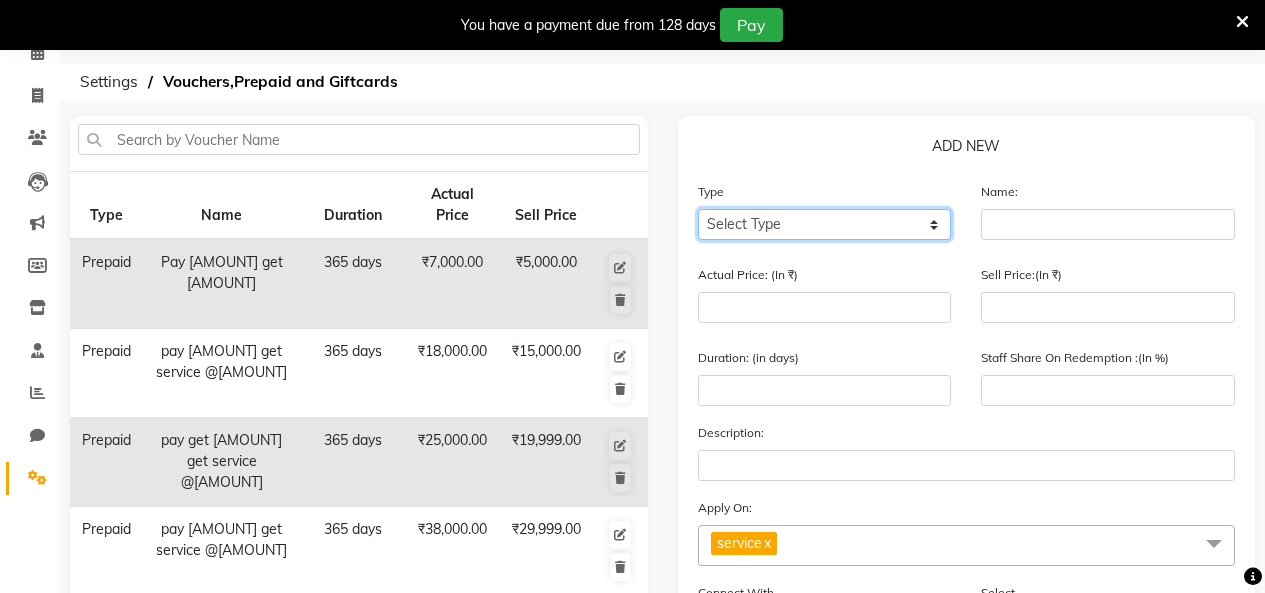 select on "P" 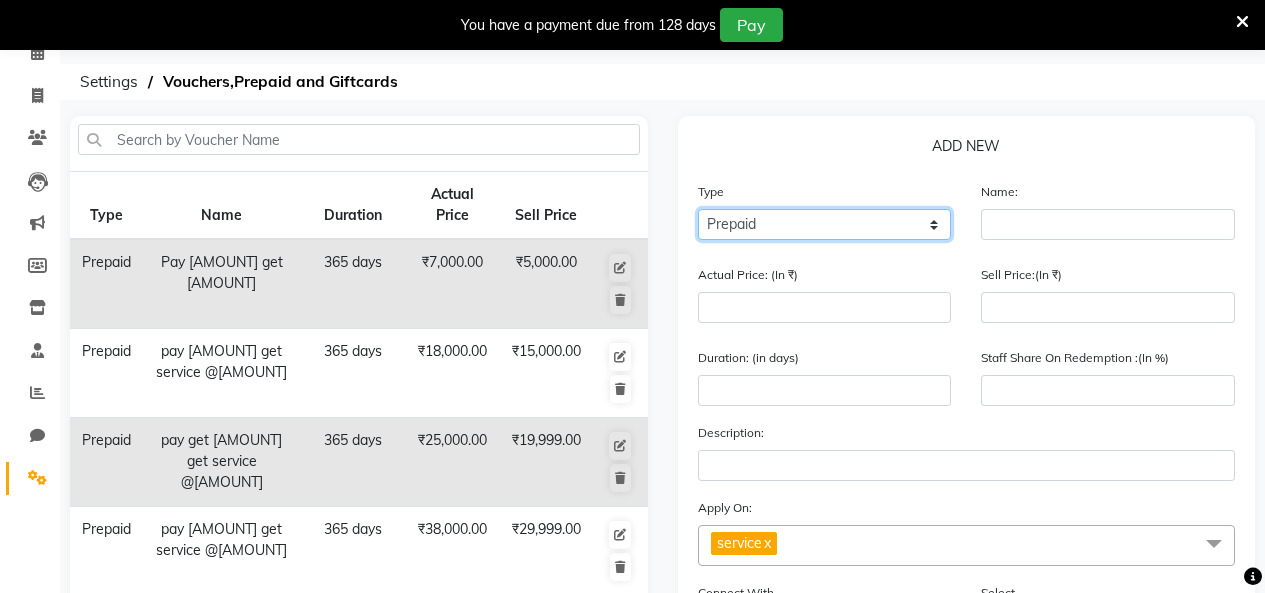 click on "Select Type Voucher Prepaid Gift Card" 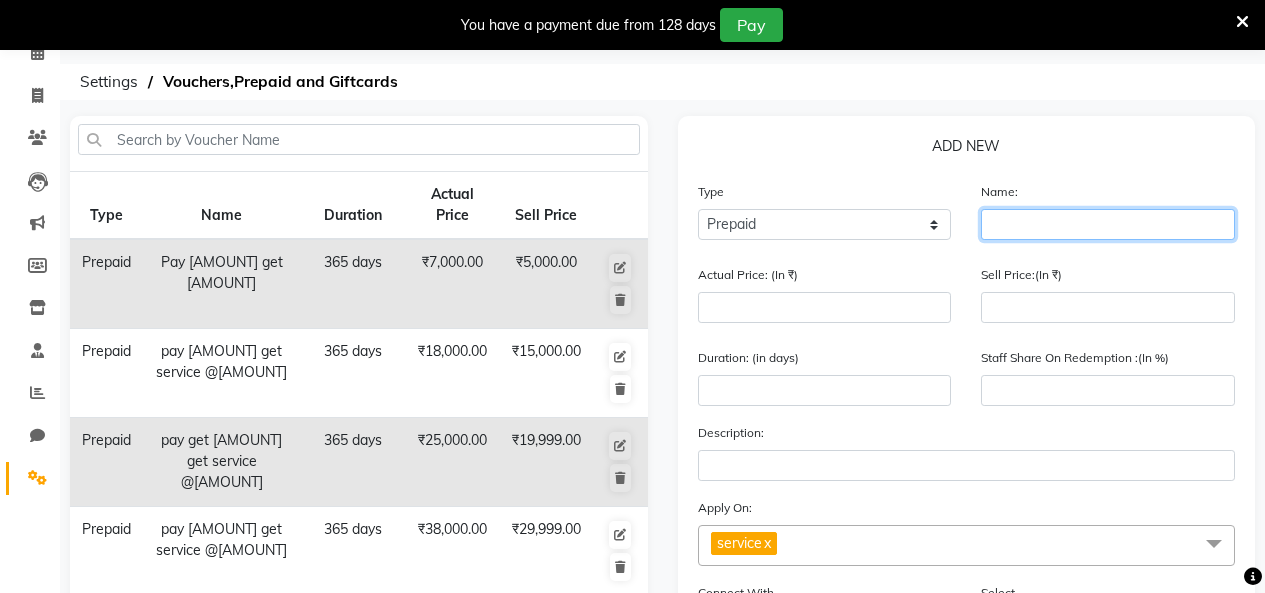 click 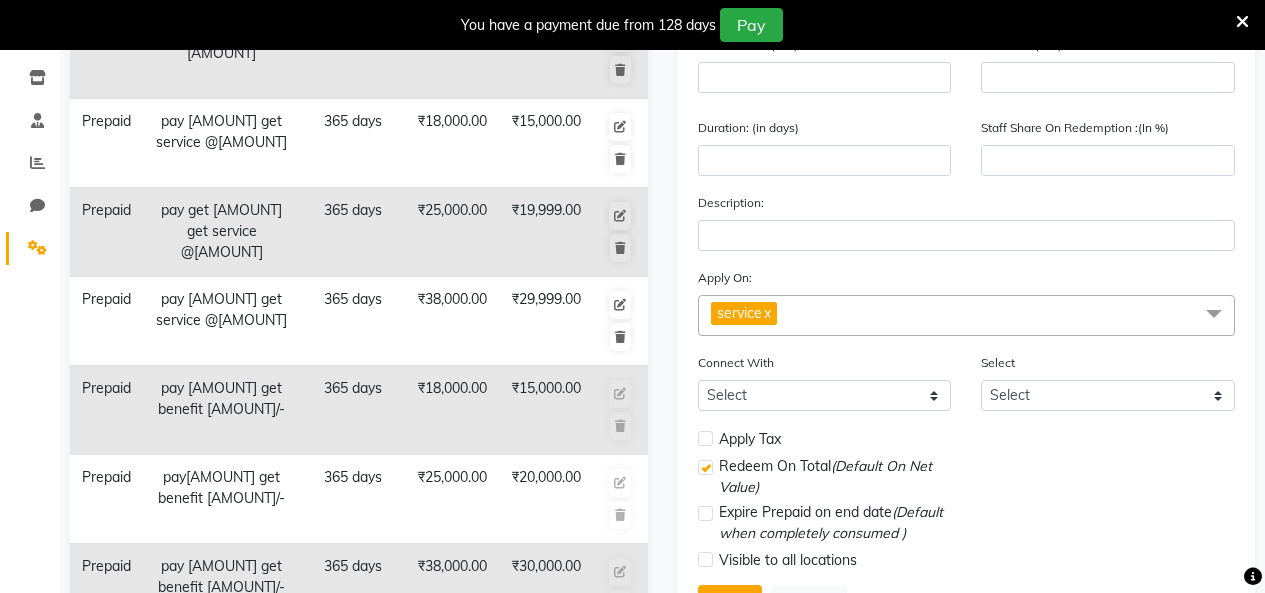 scroll, scrollTop: 200, scrollLeft: 0, axis: vertical 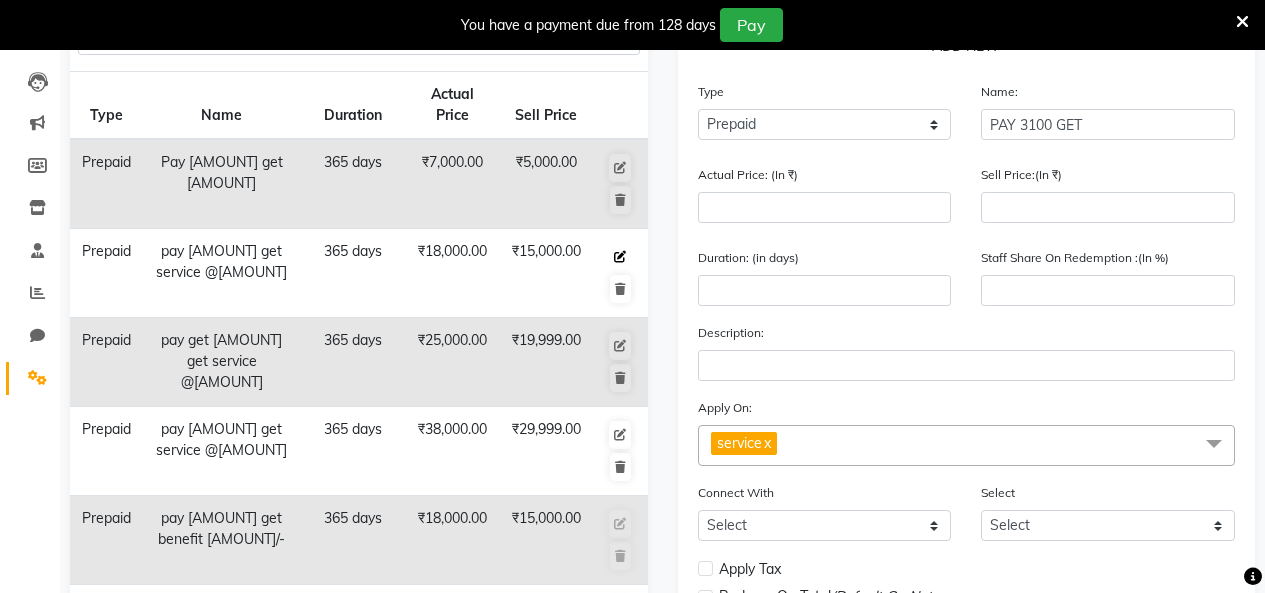 click 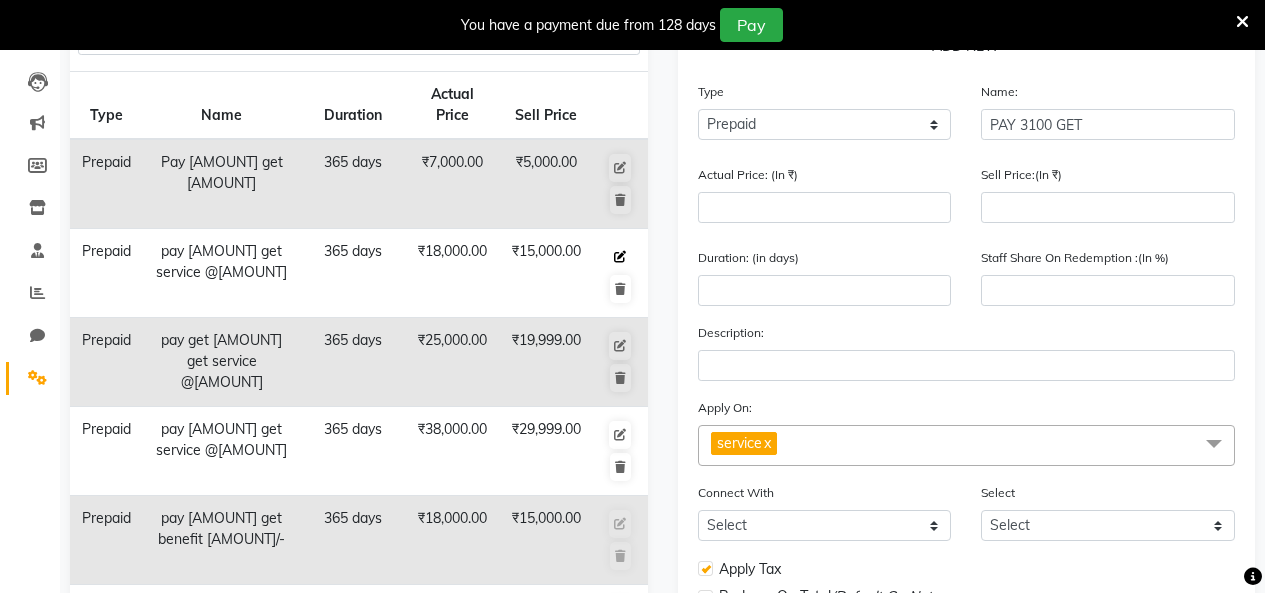 type on "pay  [NUMBER] get service @[PHONE]" 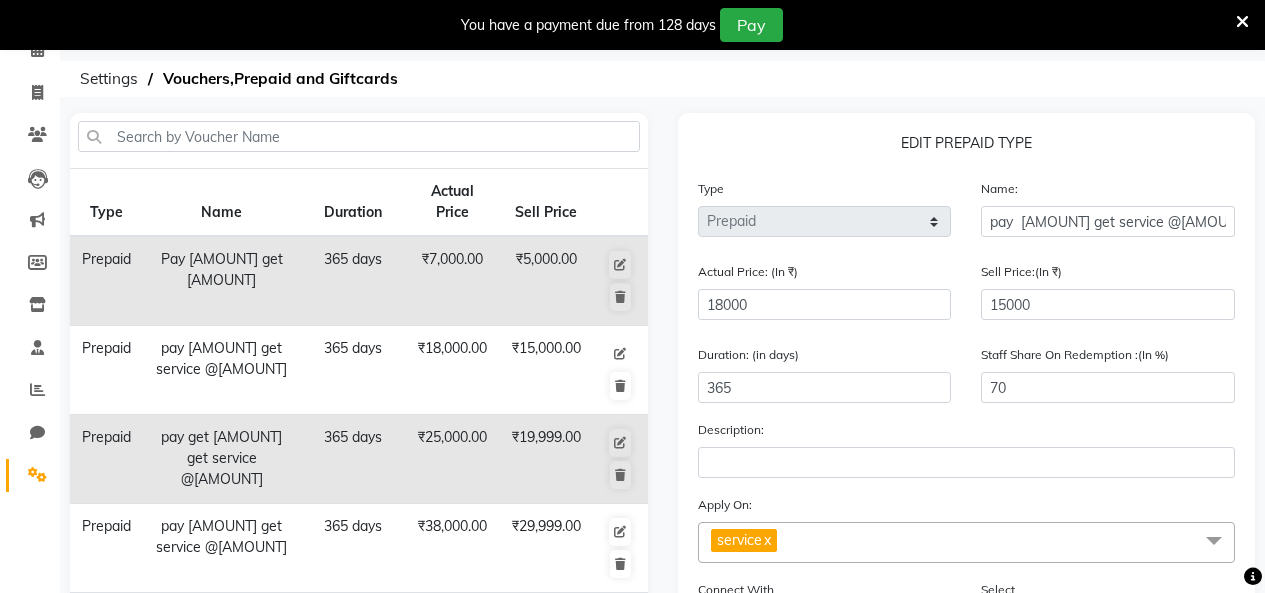 scroll, scrollTop: 0, scrollLeft: 0, axis: both 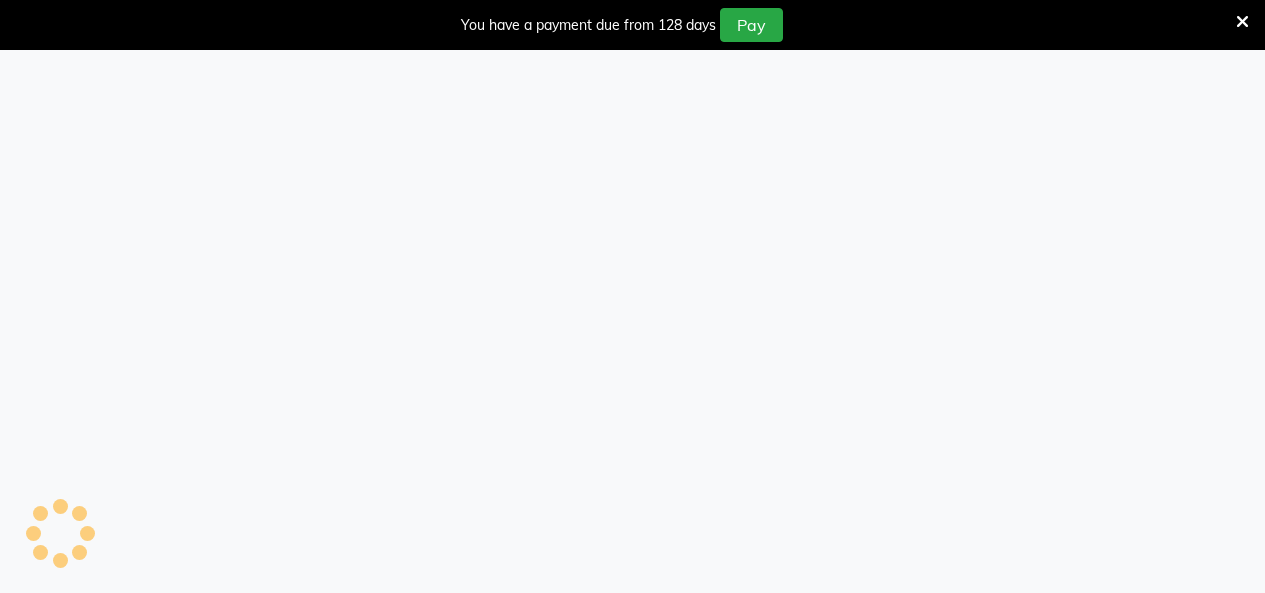 select on "75" 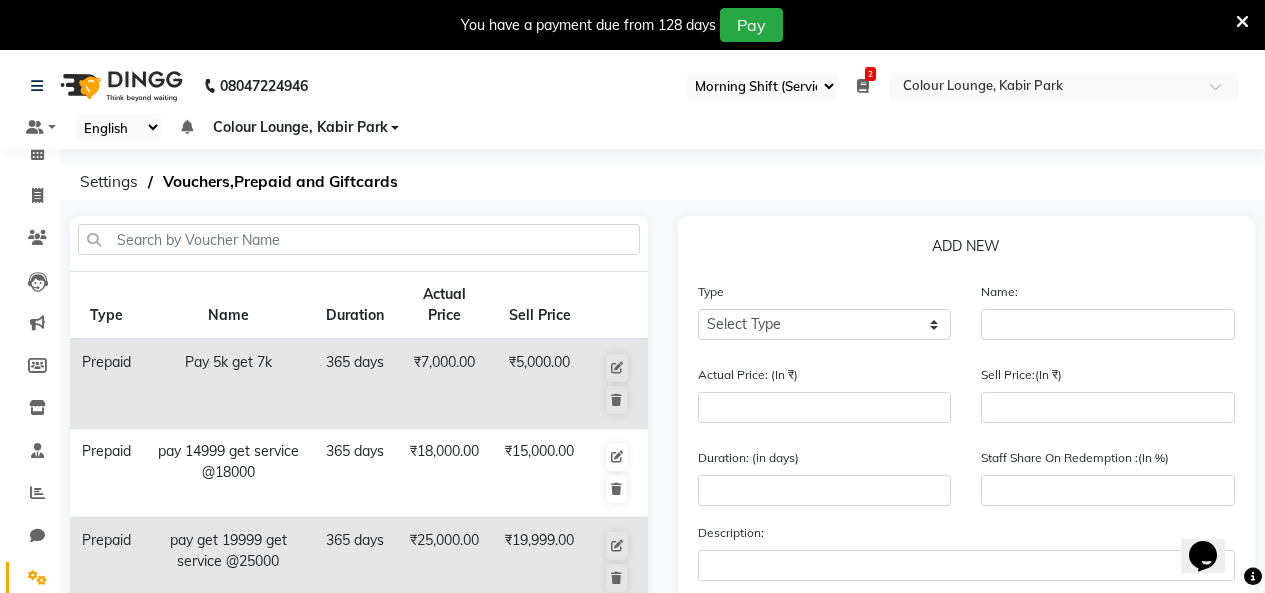 scroll, scrollTop: 0, scrollLeft: 0, axis: both 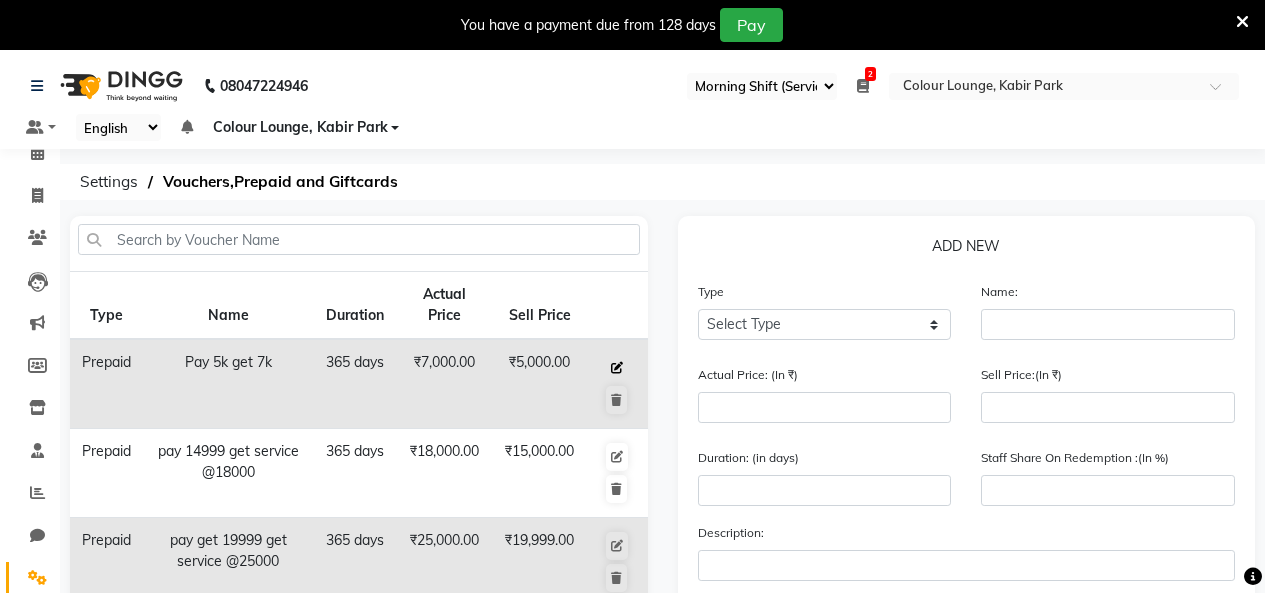 click 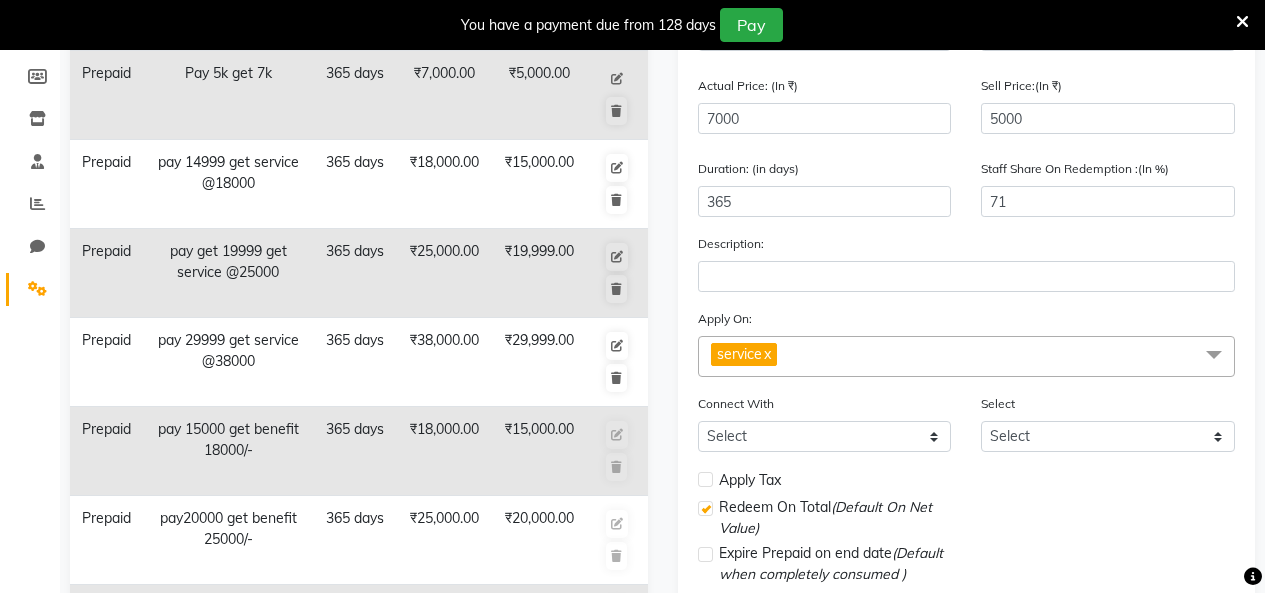 scroll, scrollTop: 300, scrollLeft: 0, axis: vertical 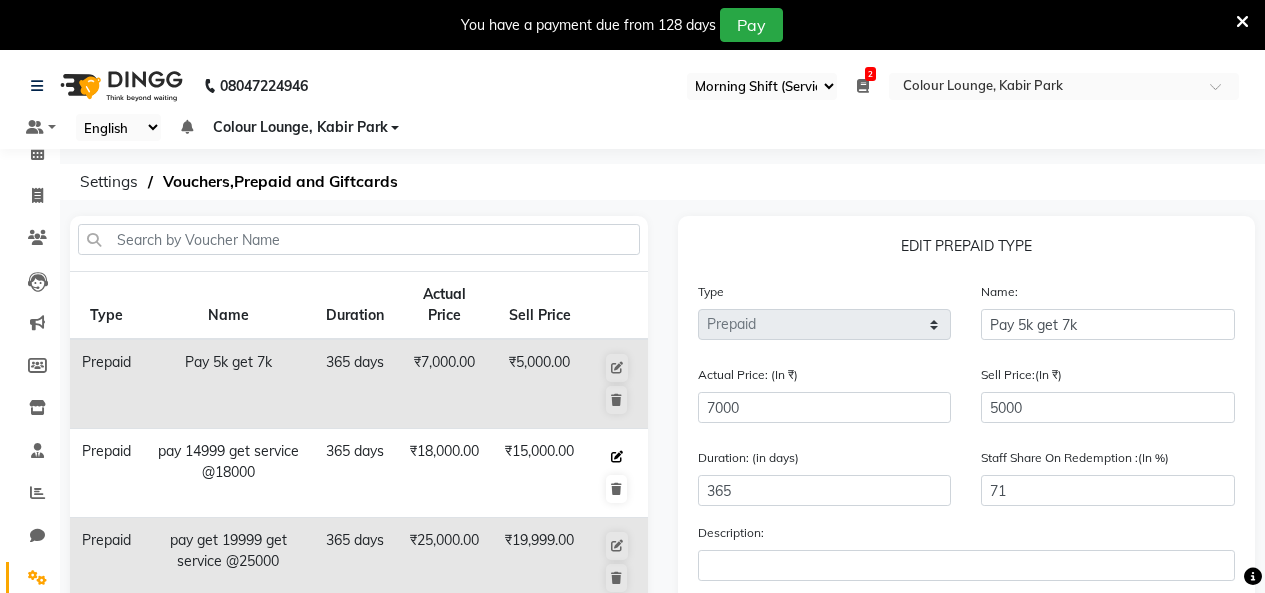 click 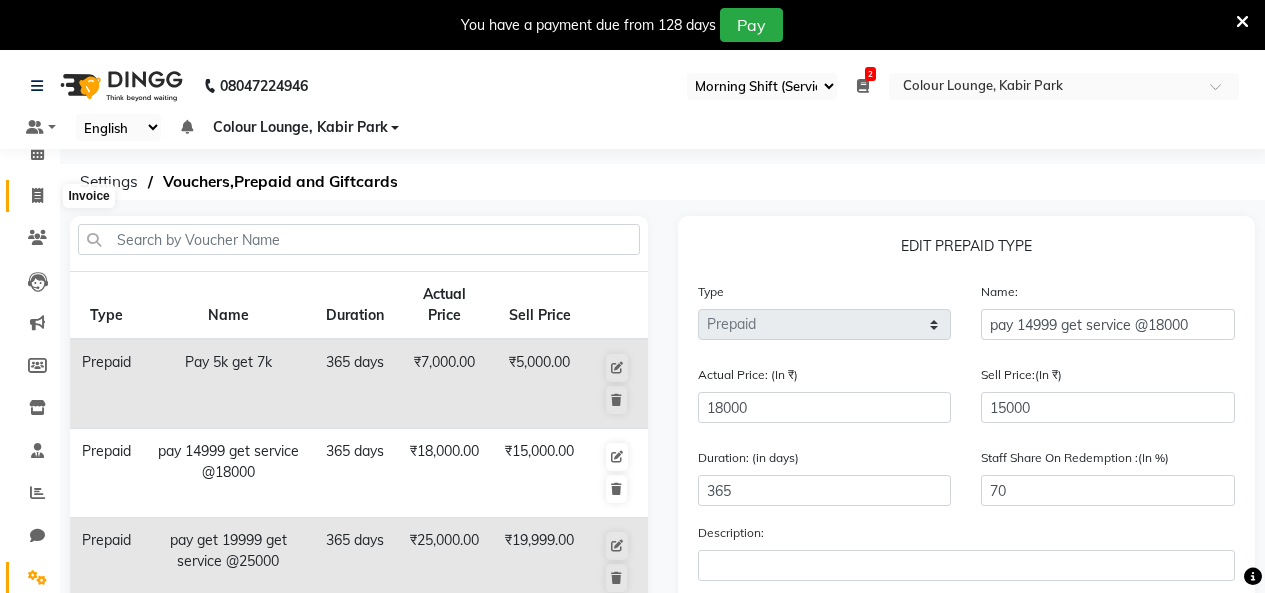 click 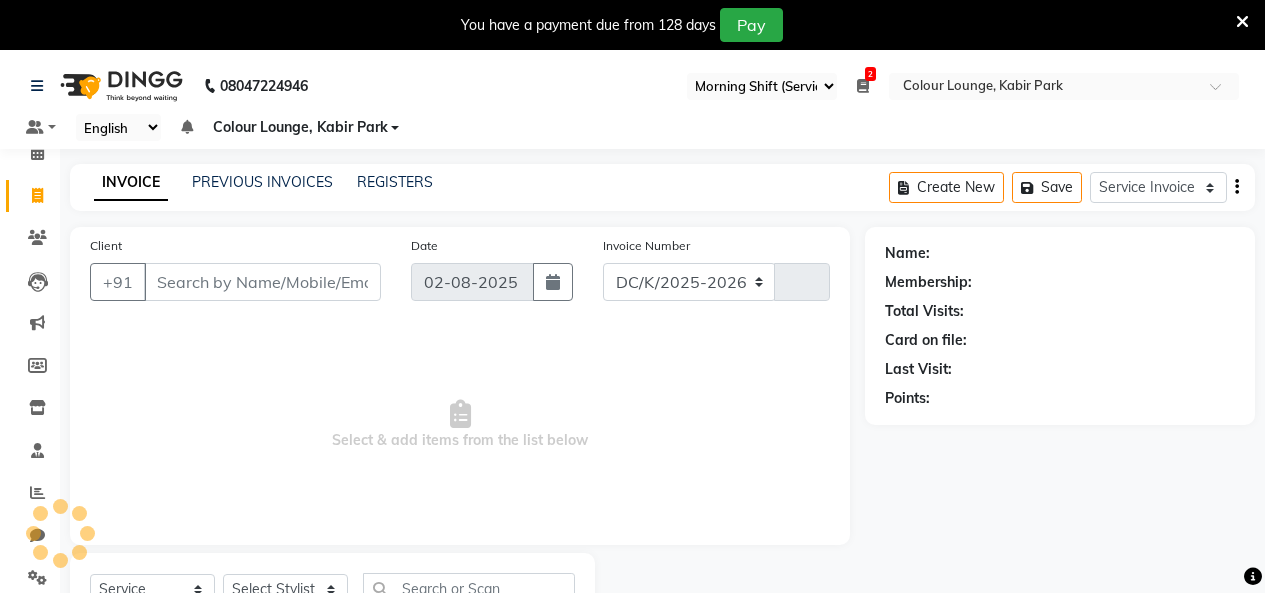 select on "8015" 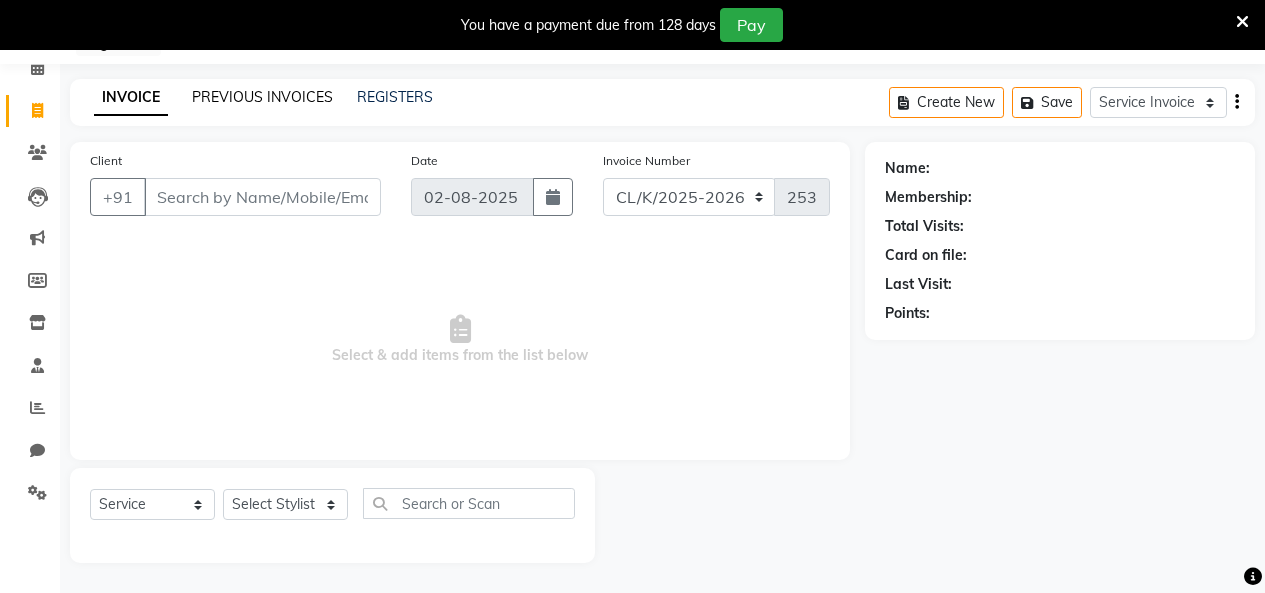click on "PREVIOUS INVOICES" 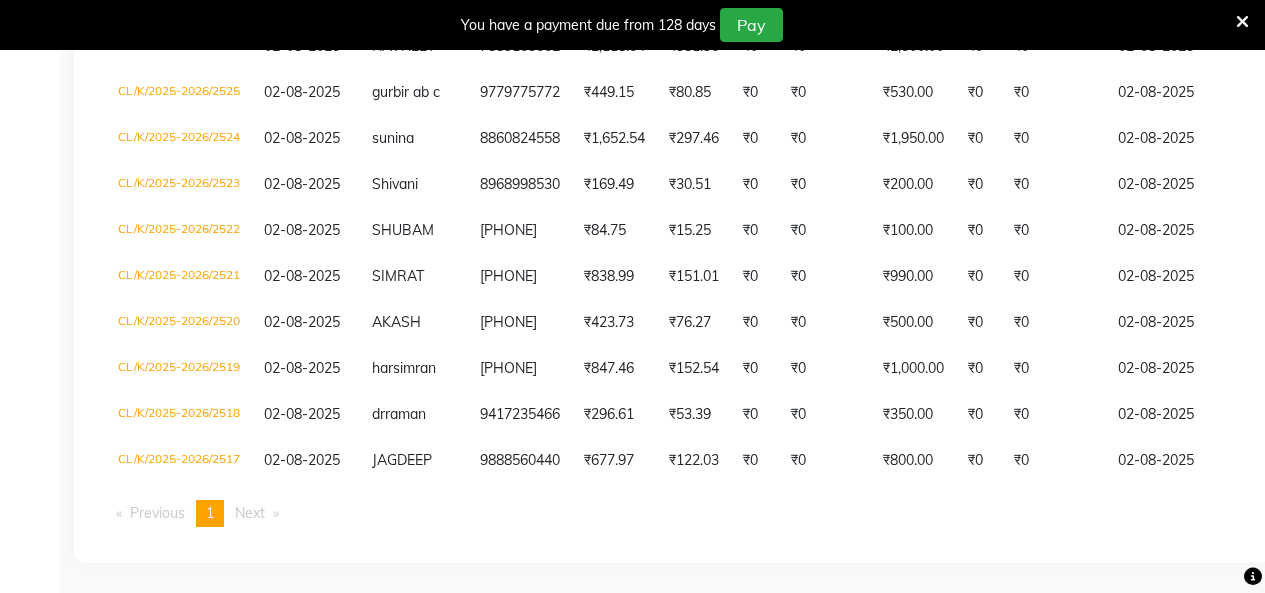 scroll, scrollTop: 600, scrollLeft: 0, axis: vertical 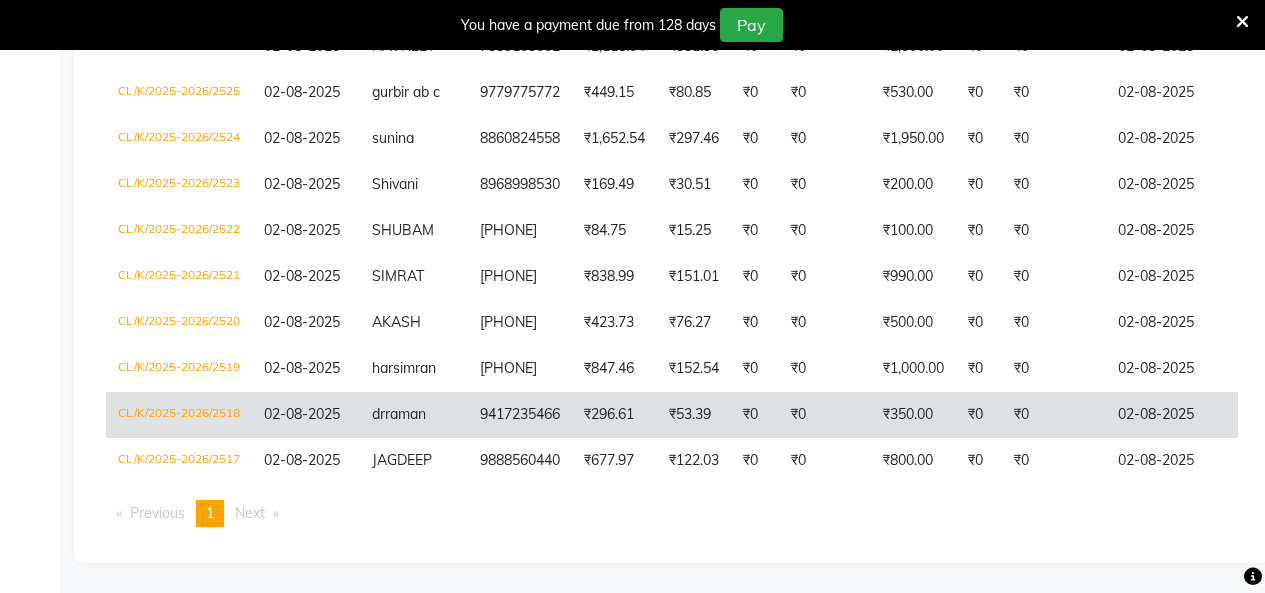 click on "₹0" 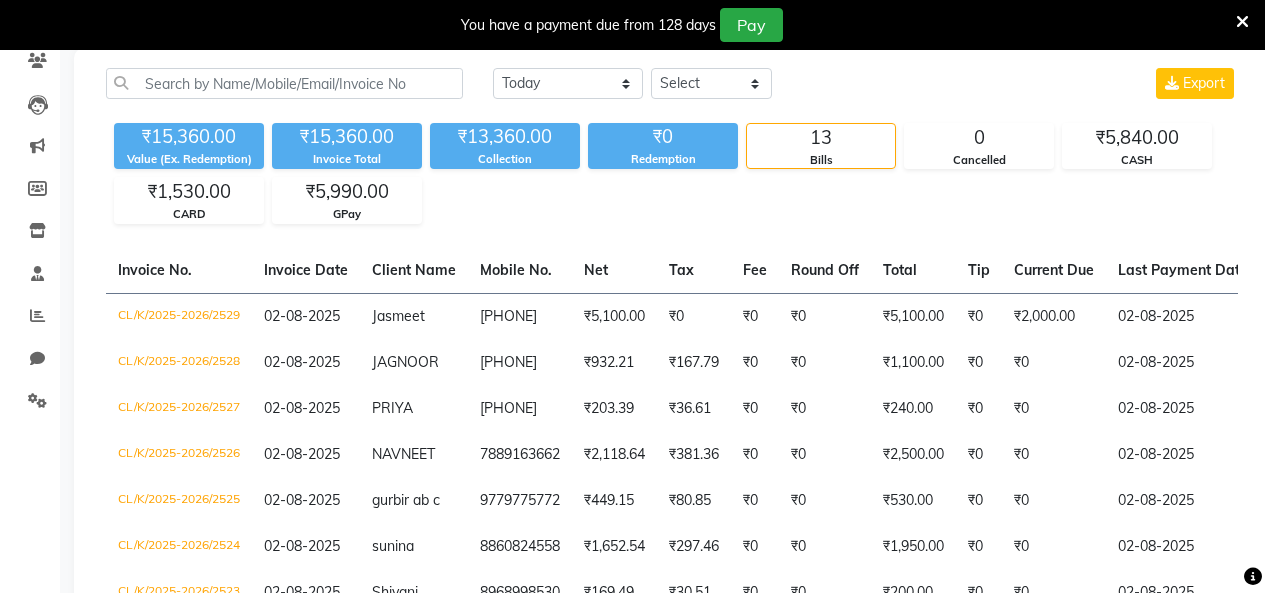 scroll, scrollTop: 0, scrollLeft: 0, axis: both 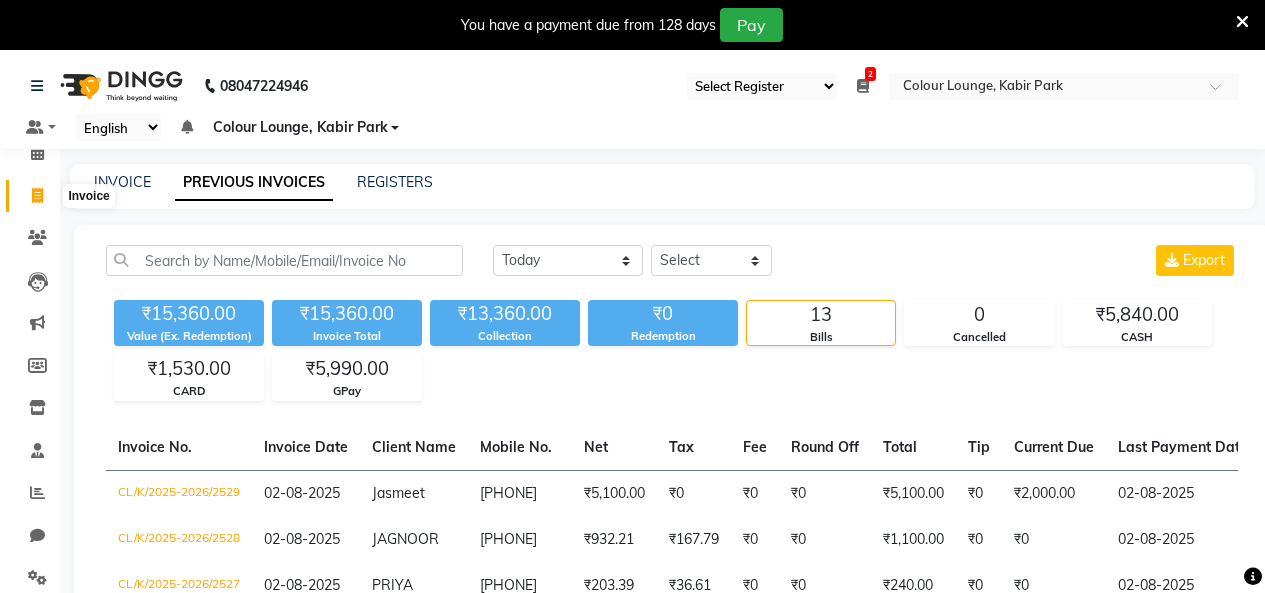 drag, startPoint x: 27, startPoint y: 195, endPoint x: 617, endPoint y: 5, distance: 619.8387 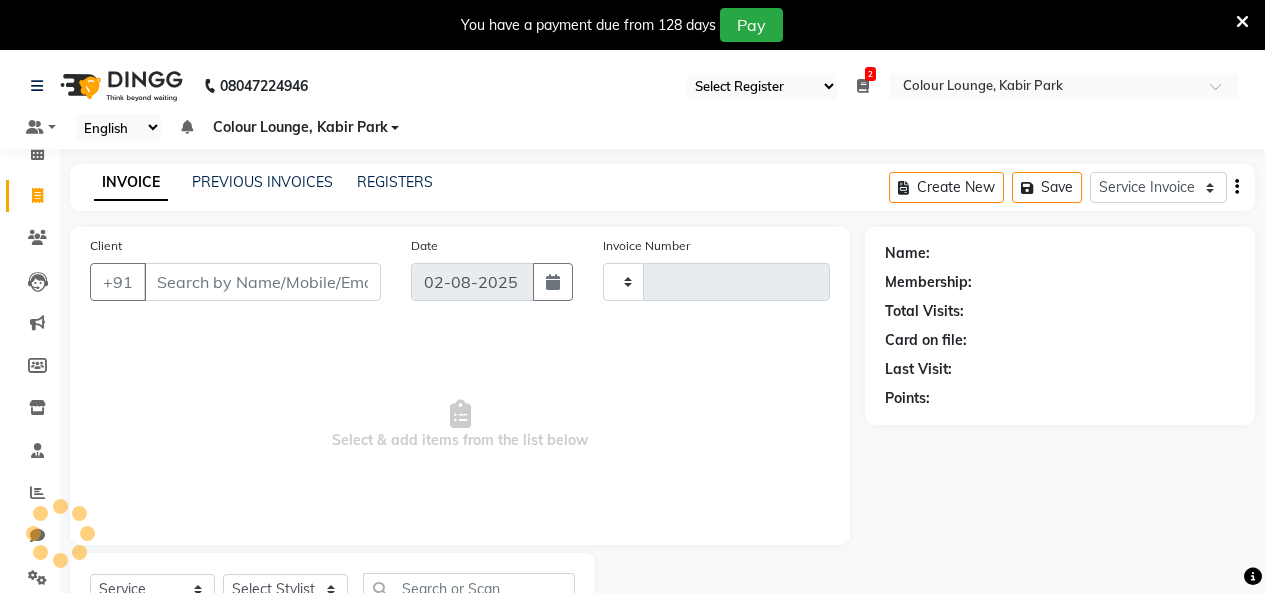 scroll, scrollTop: 85, scrollLeft: 0, axis: vertical 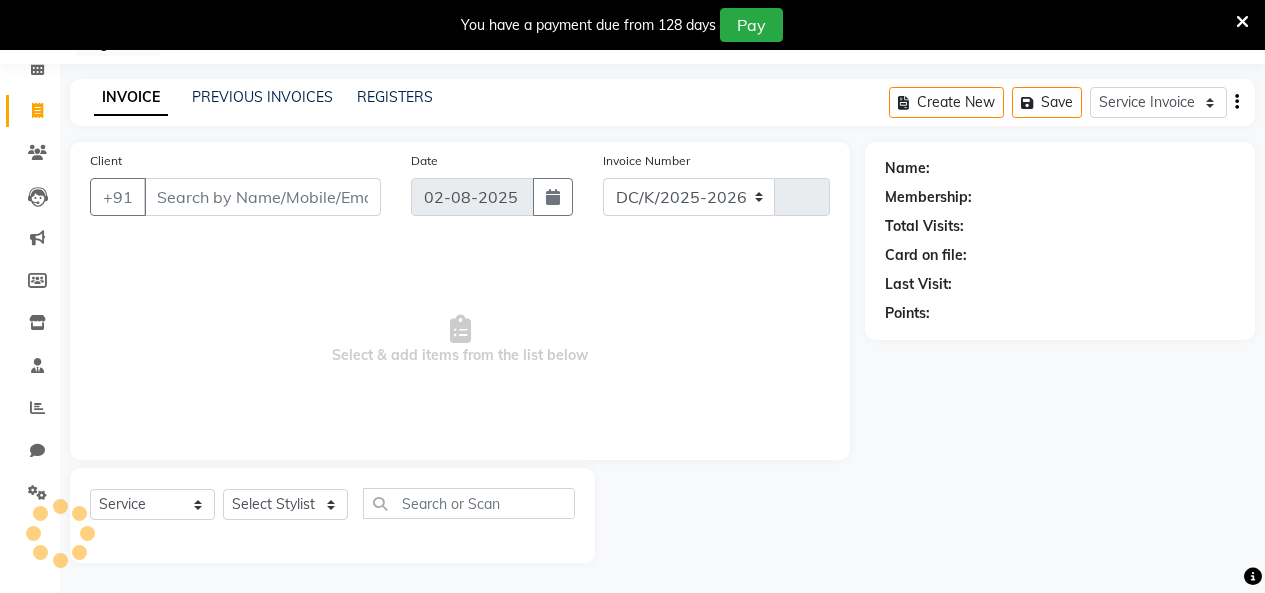 select on "8015" 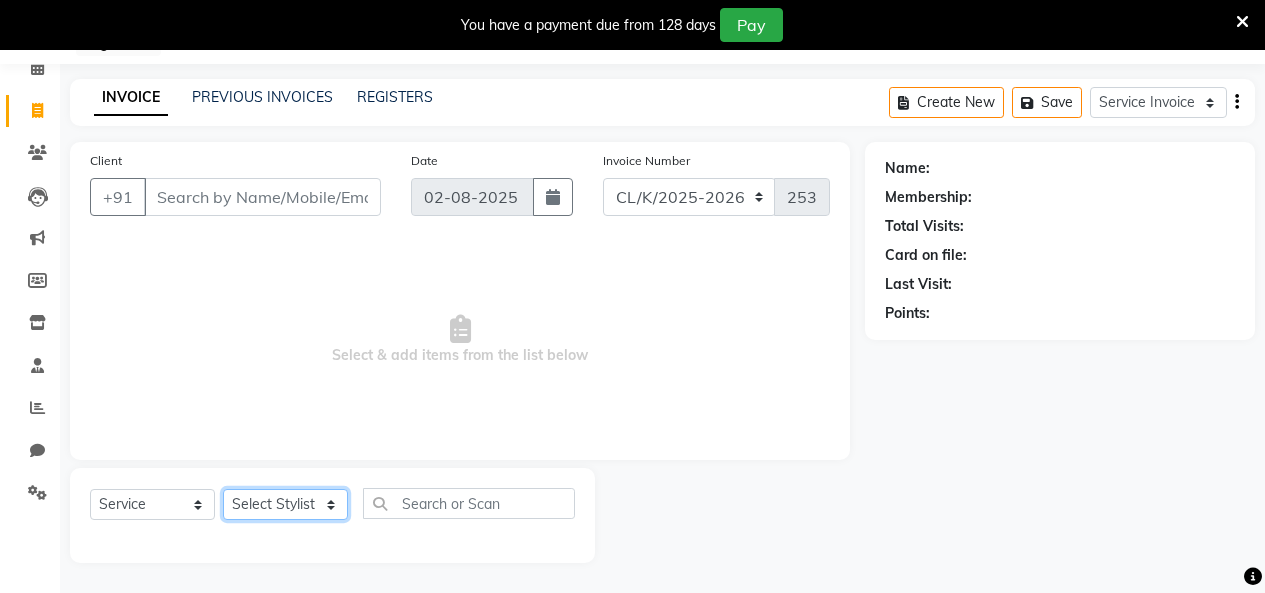 click on "Select Stylist Admin Admin [NAME] [NAME] Colour Lounge, [CITY] Colour Lounge, [CITY] [NAME] [NAME] guard [NAME] [NAME] [NAME] [NAME] [NAME] [NAME] [NAME] [NAME] [NAME] [NAME] [NAME] [NAME] [NAME] [NAME] [NAME] [NAME] [NAME]" 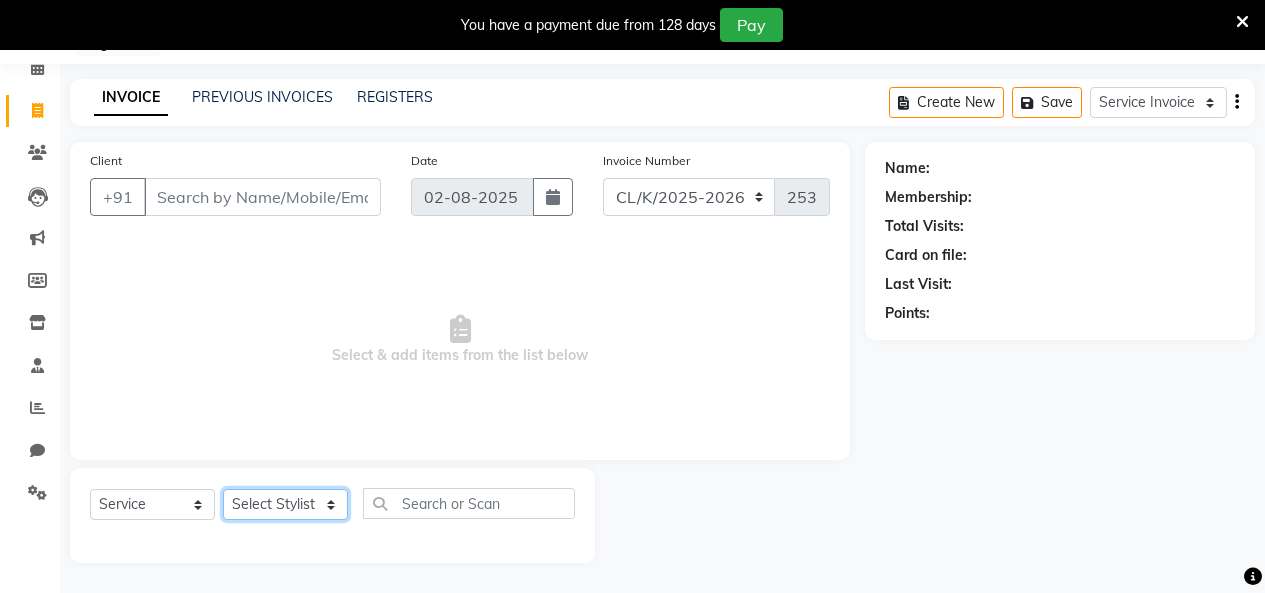 select on "70113" 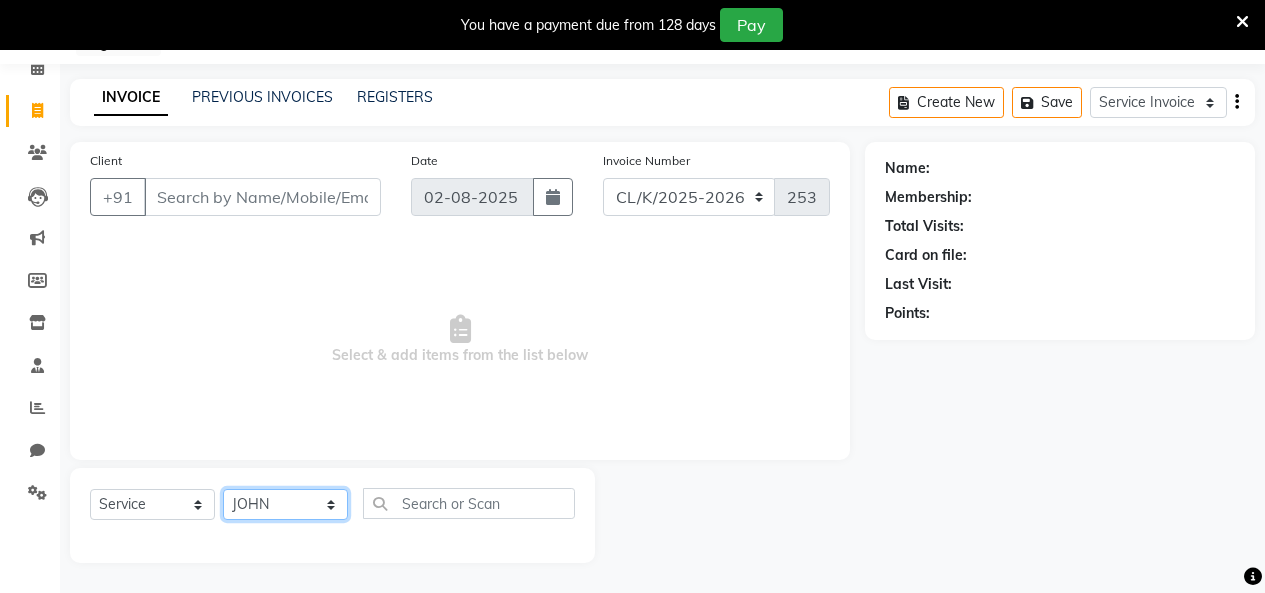 click on "Select Stylist Admin Admin [NAME] [NAME] Colour Lounge, [CITY] Colour Lounge, [CITY] [NAME] [NAME] guard [NAME] [NAME] [NAME] [NAME] [NAME] [NAME] [NAME] [NAME] [NAME] [NAME] [NAME] [NAME] [NAME] [NAME] [NAME] [NAME] [NAME]" 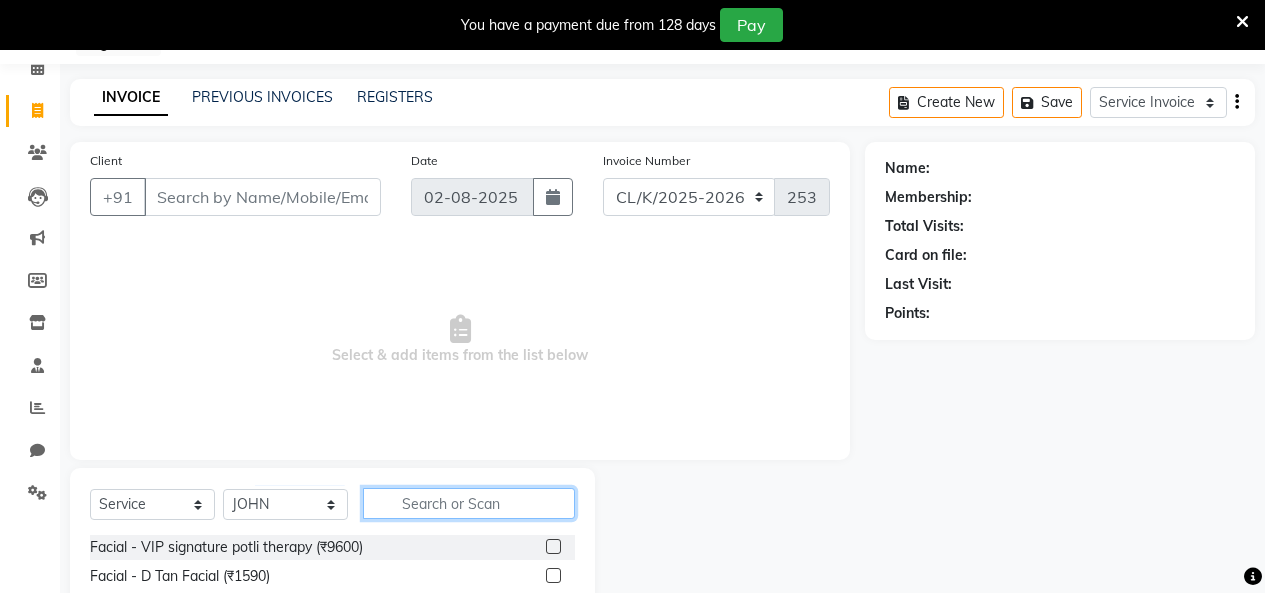 click 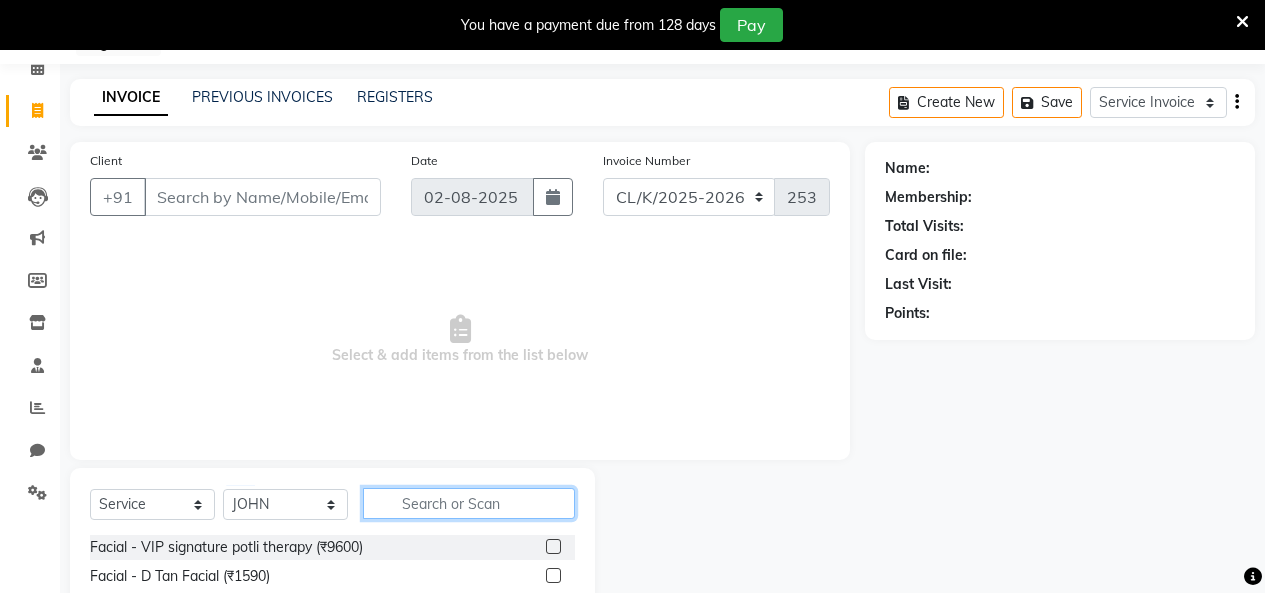 scroll, scrollTop: 285, scrollLeft: 0, axis: vertical 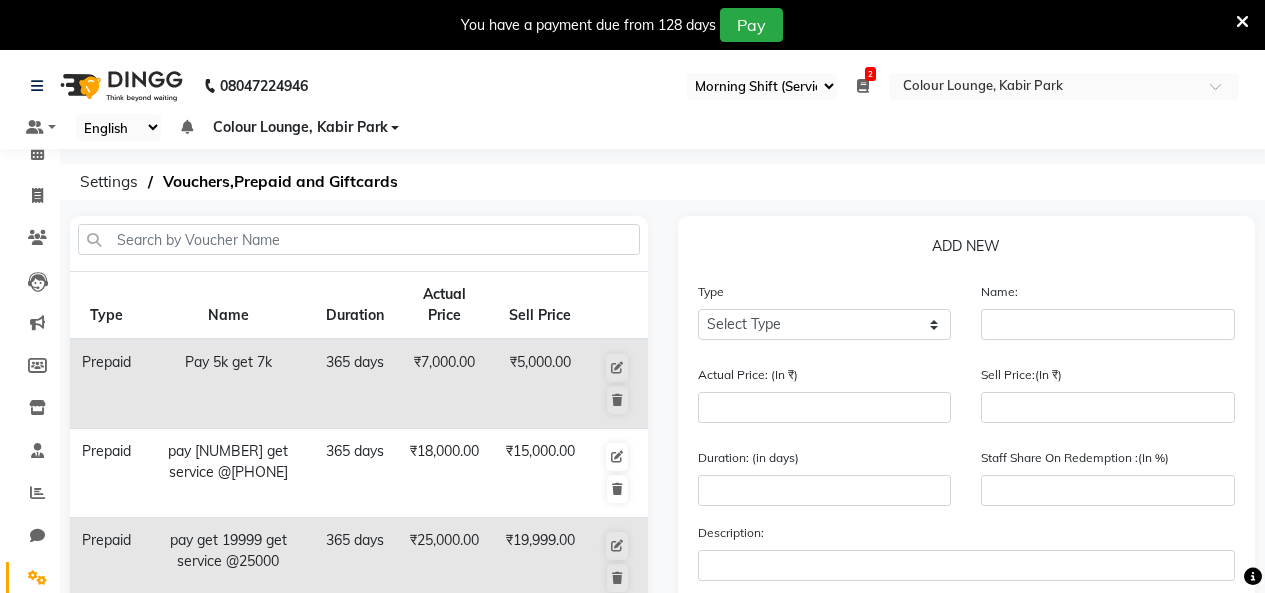 select on "75" 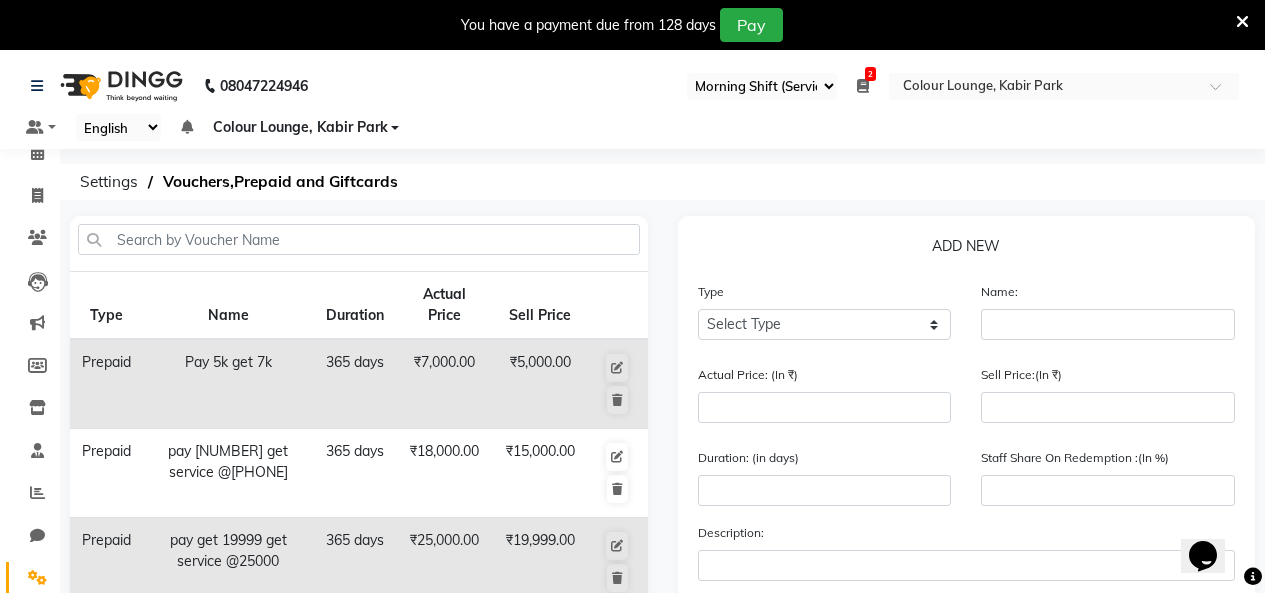 scroll, scrollTop: 0, scrollLeft: 0, axis: both 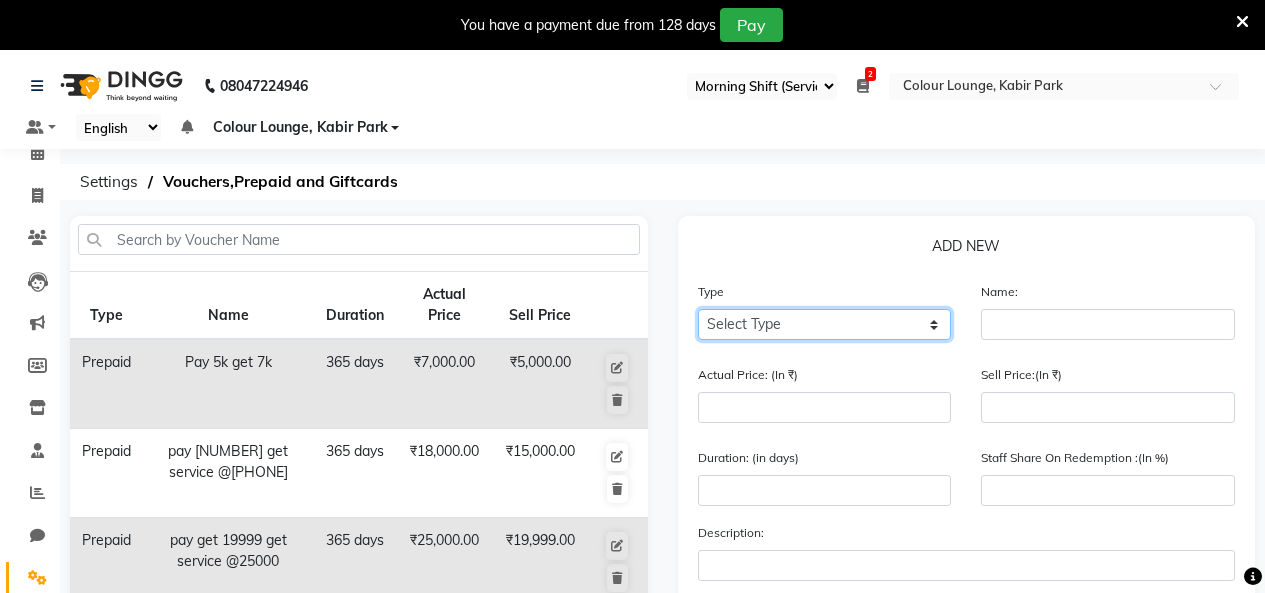 click on "Select Type Voucher Prepaid Gift Card" 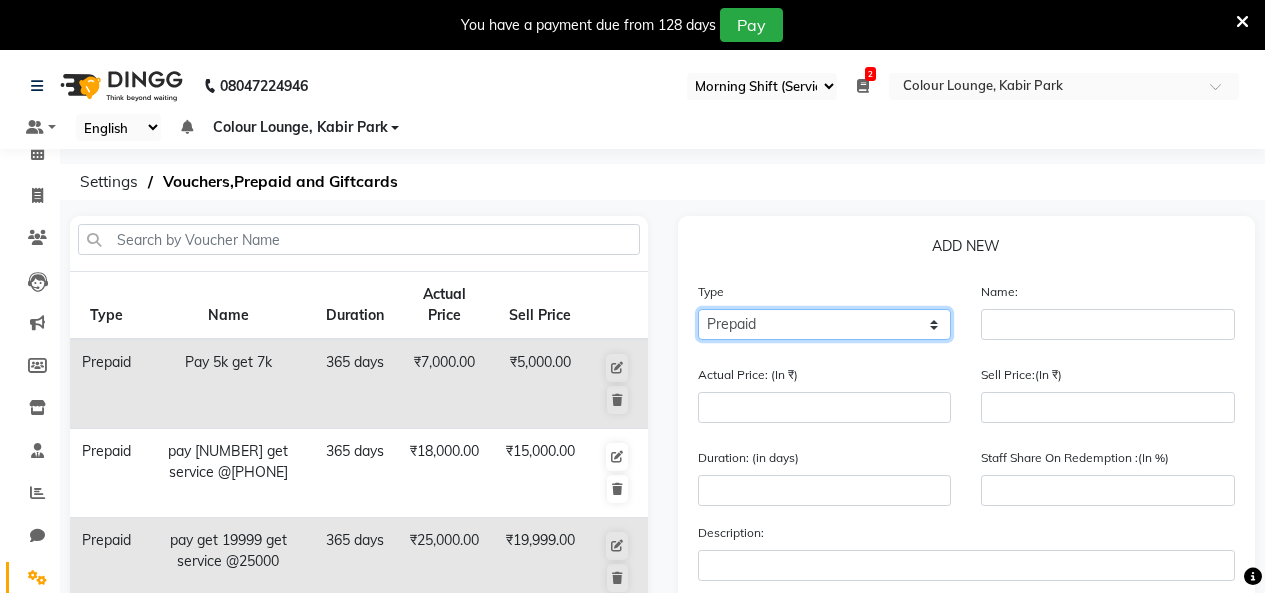 click on "Select Type Voucher Prepaid Gift Card" 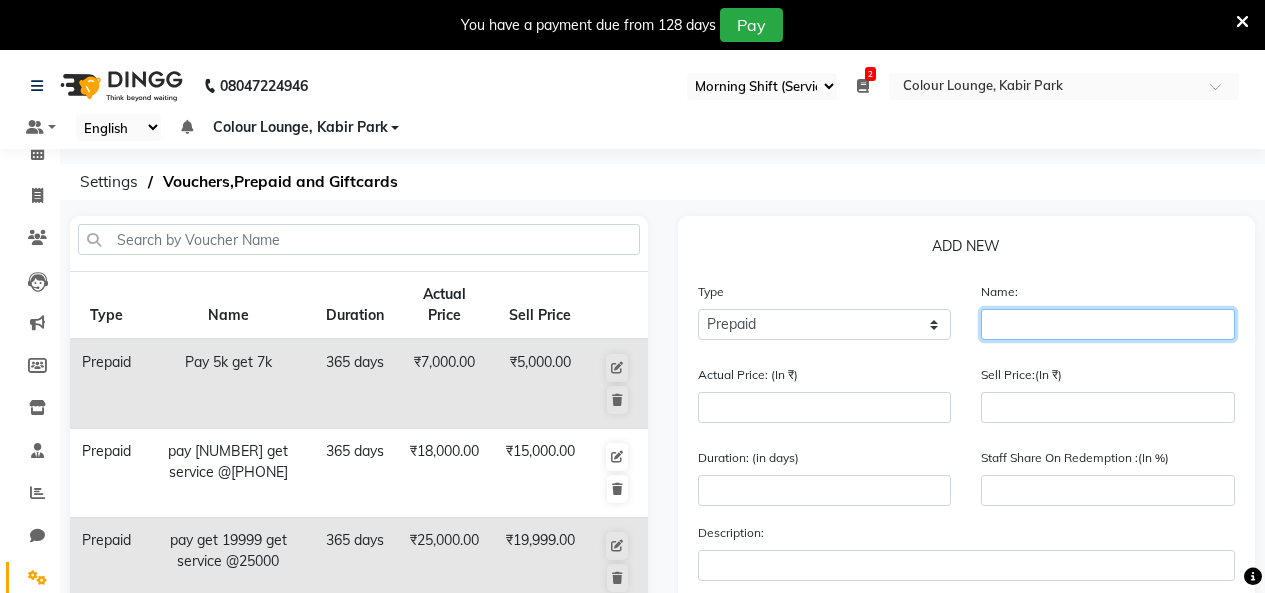 click 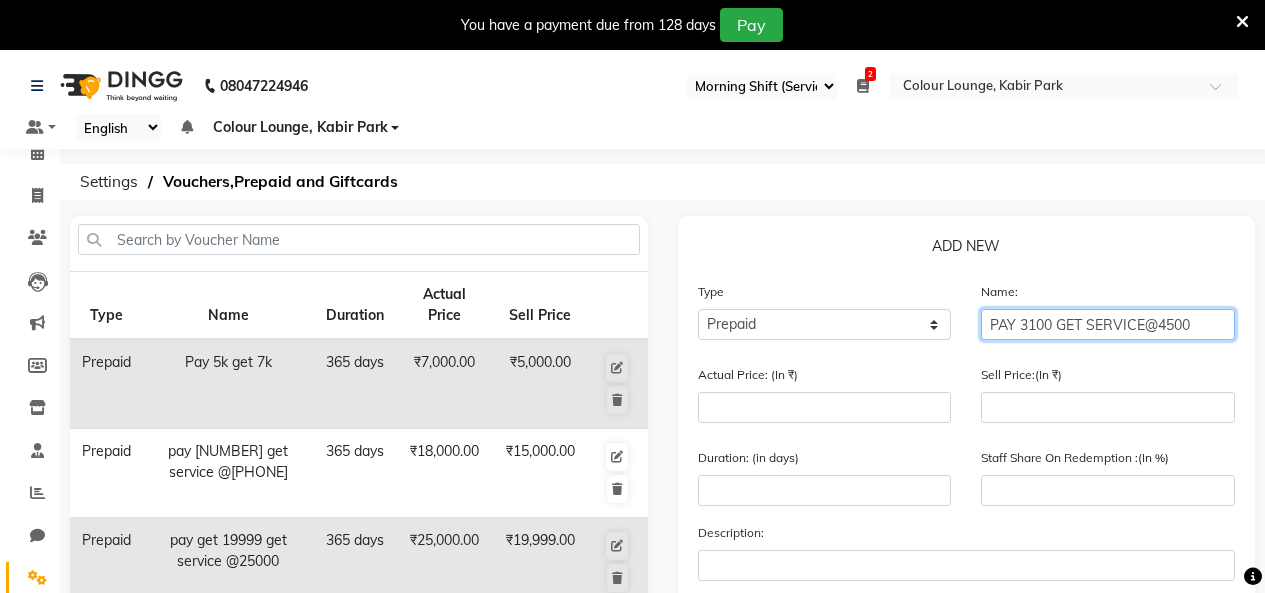 type on "PAY 3100 GET SERVICE@4500" 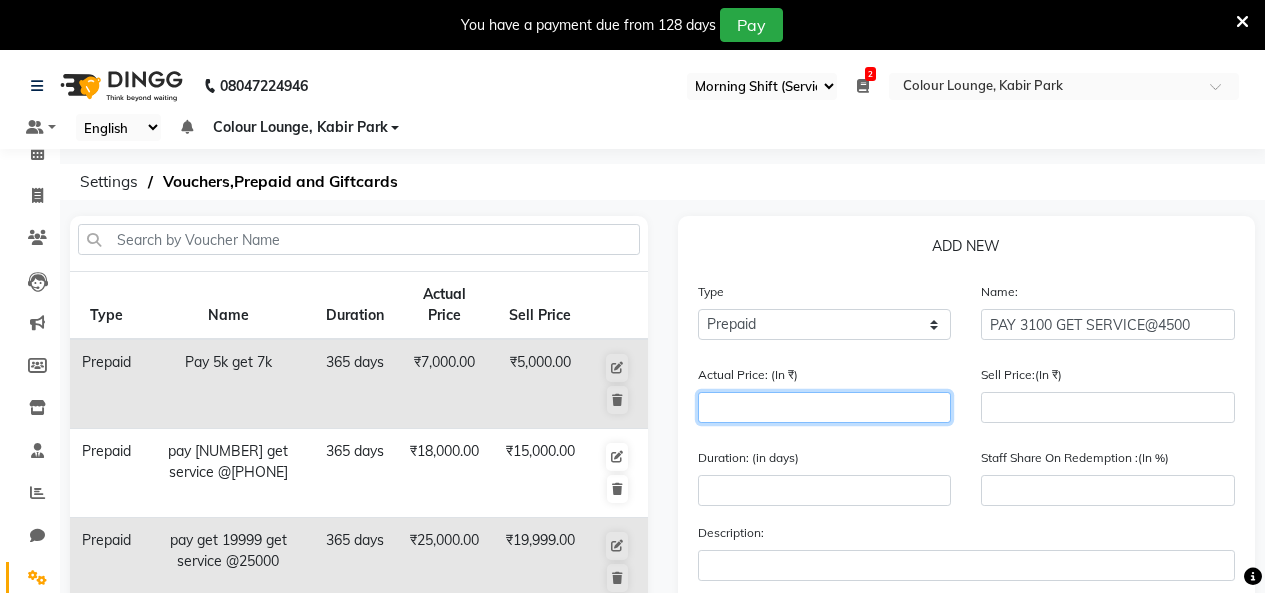 click 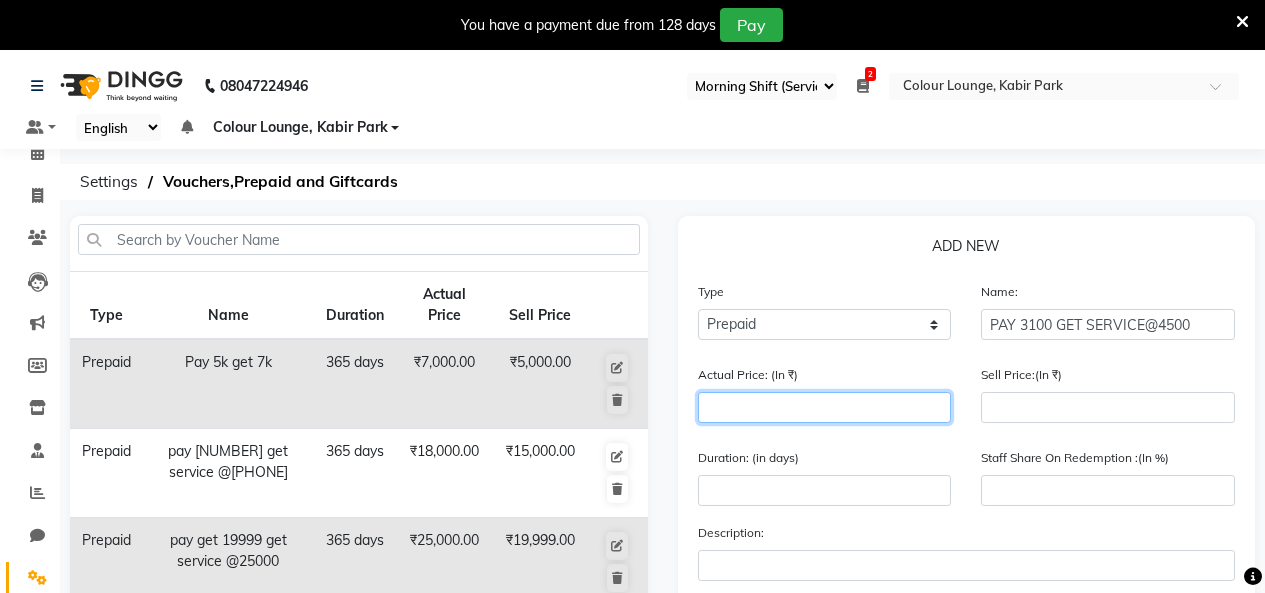 type on "4" 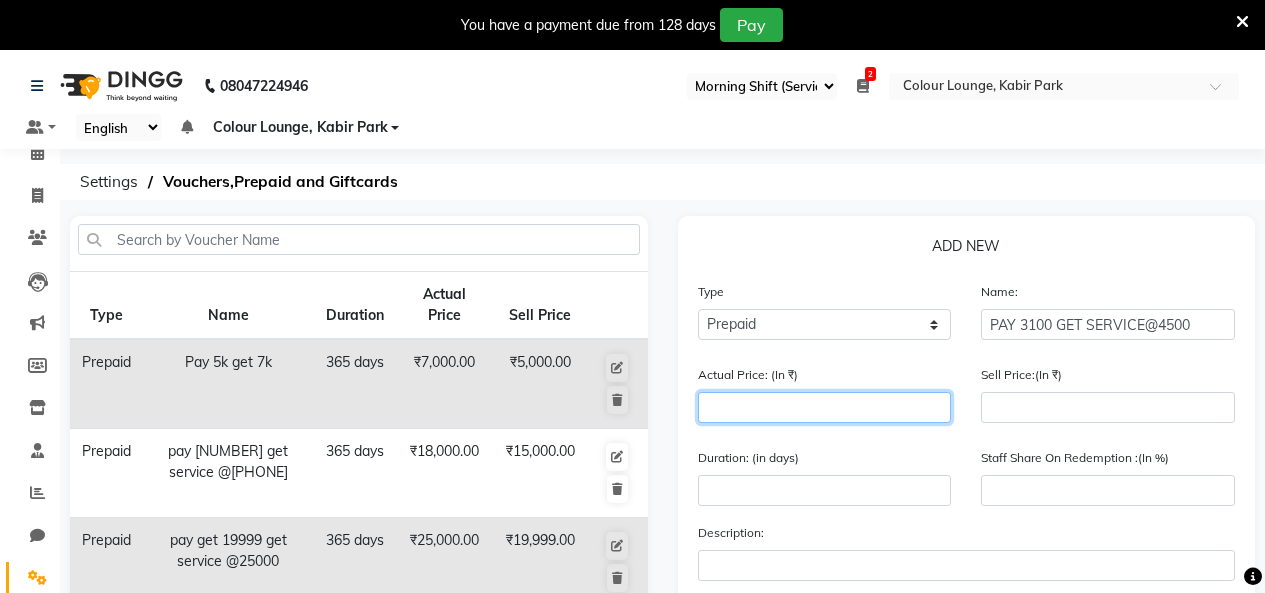 type on "0" 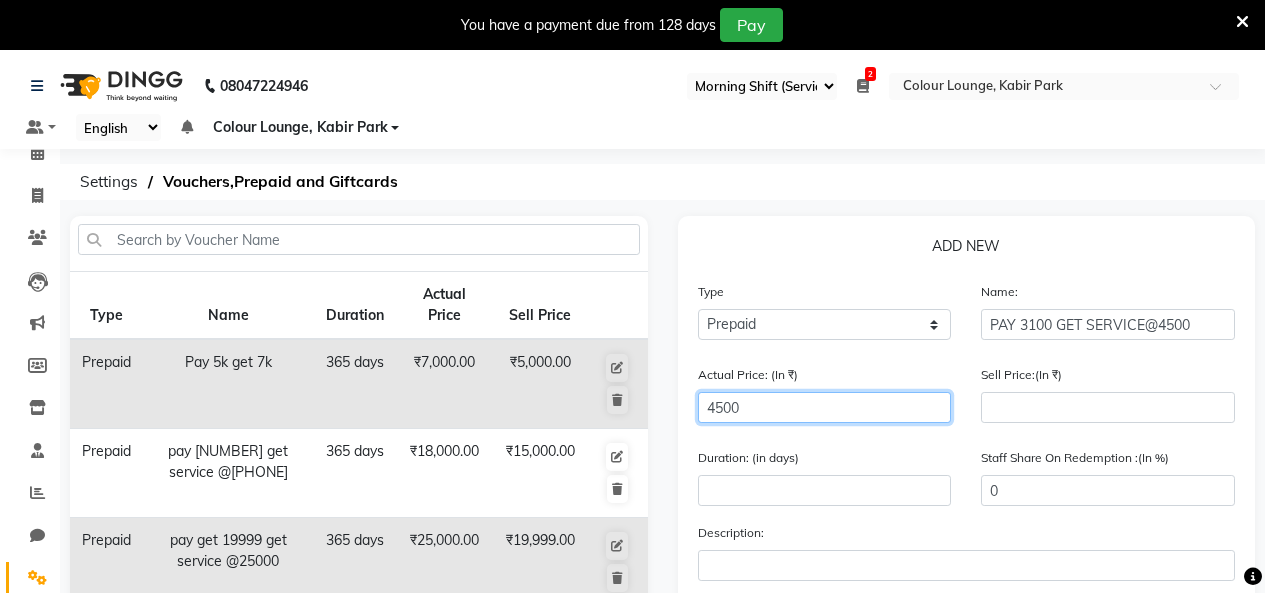 type on "4500" 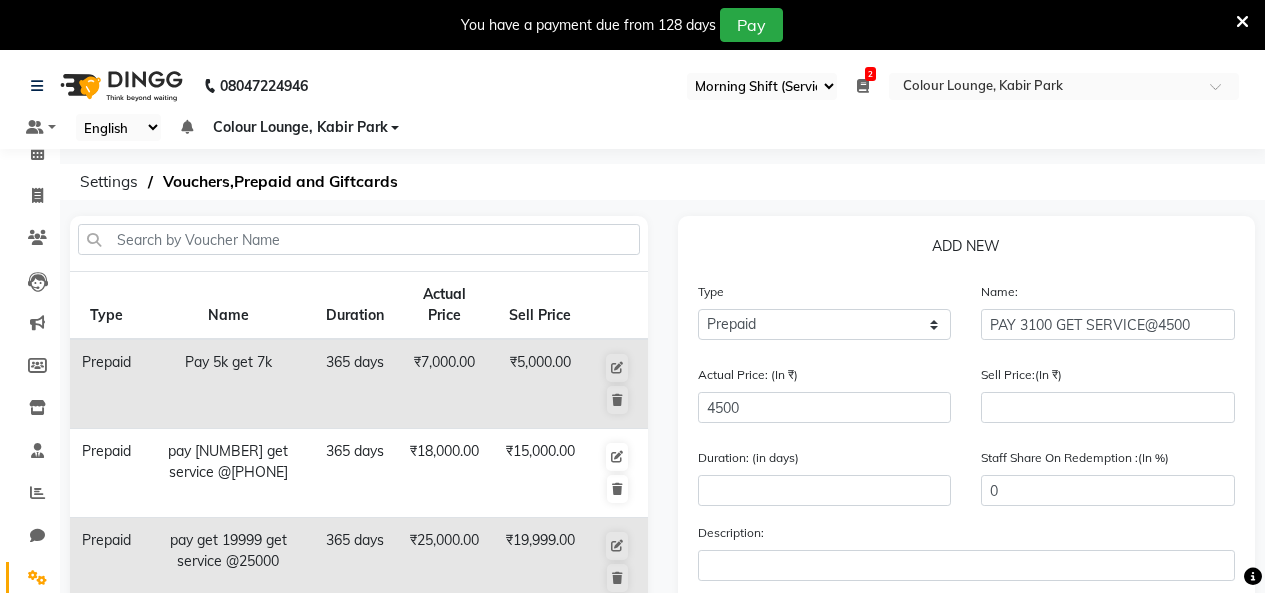click on "Sell Price:(In ₹)" 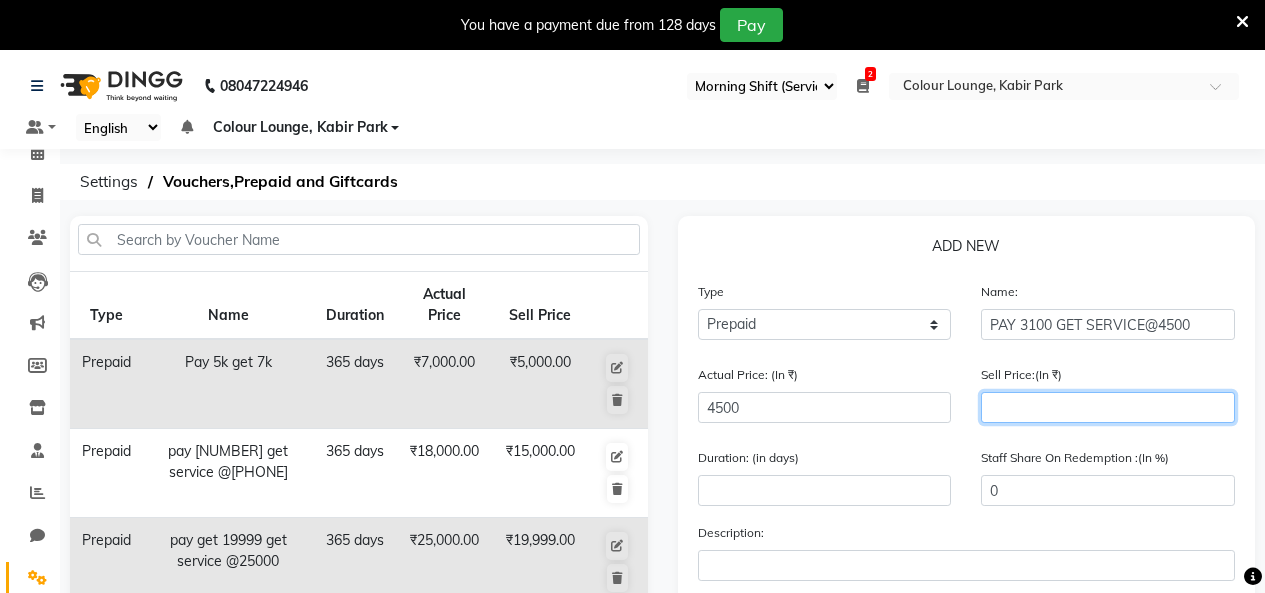 click 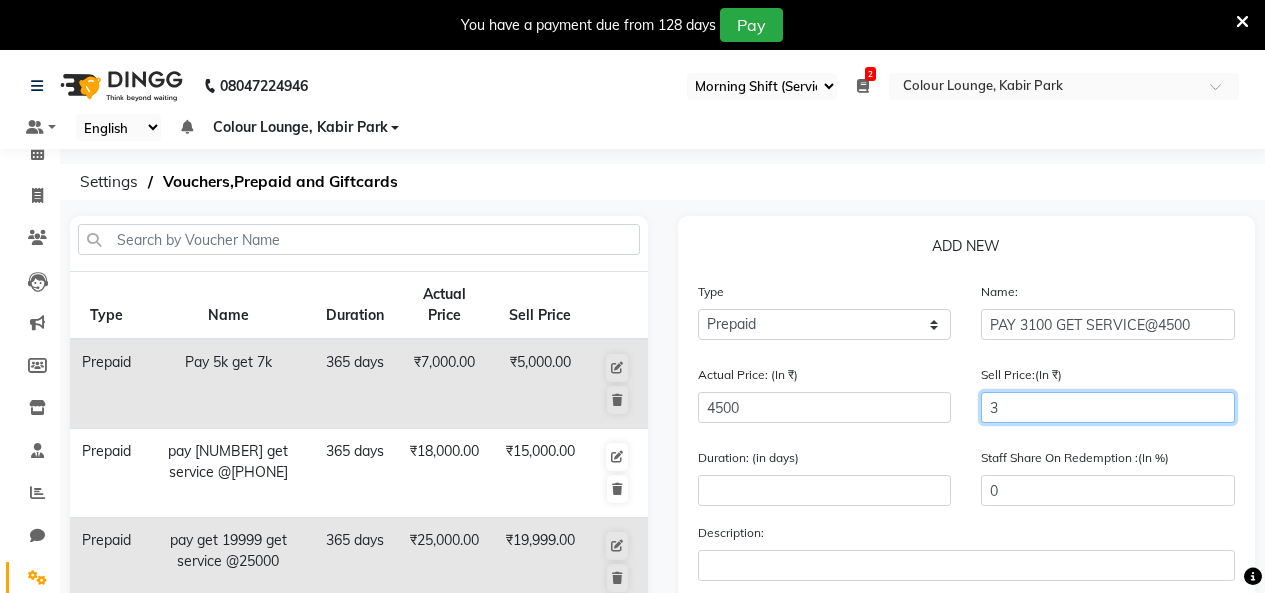 type on "31" 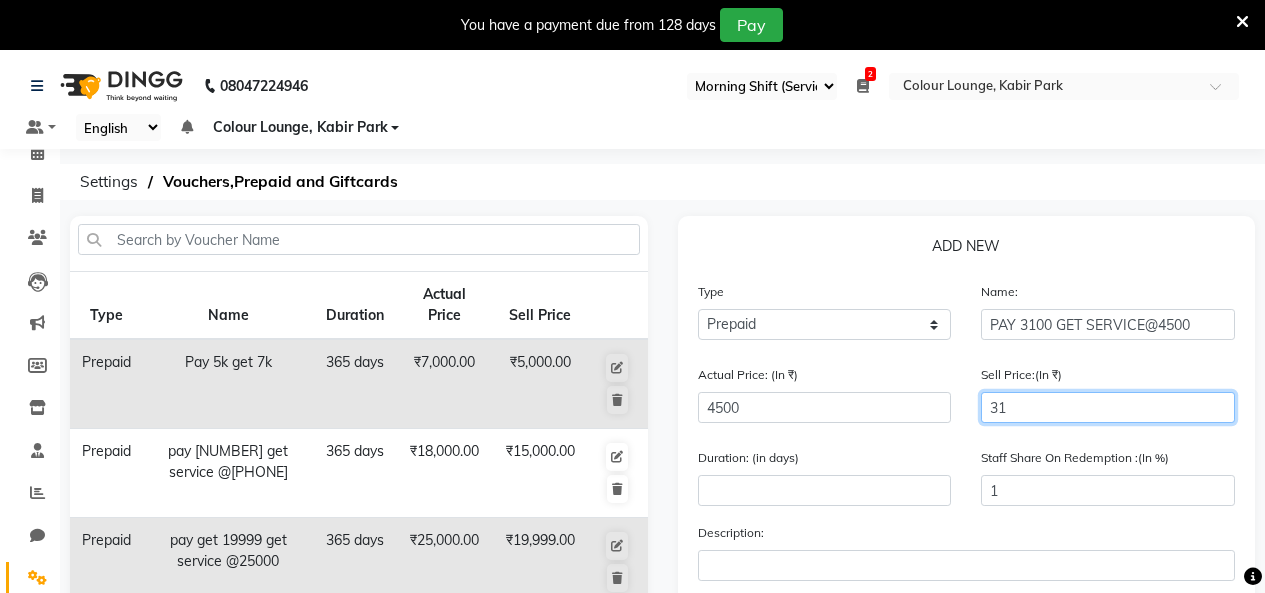 type on "310" 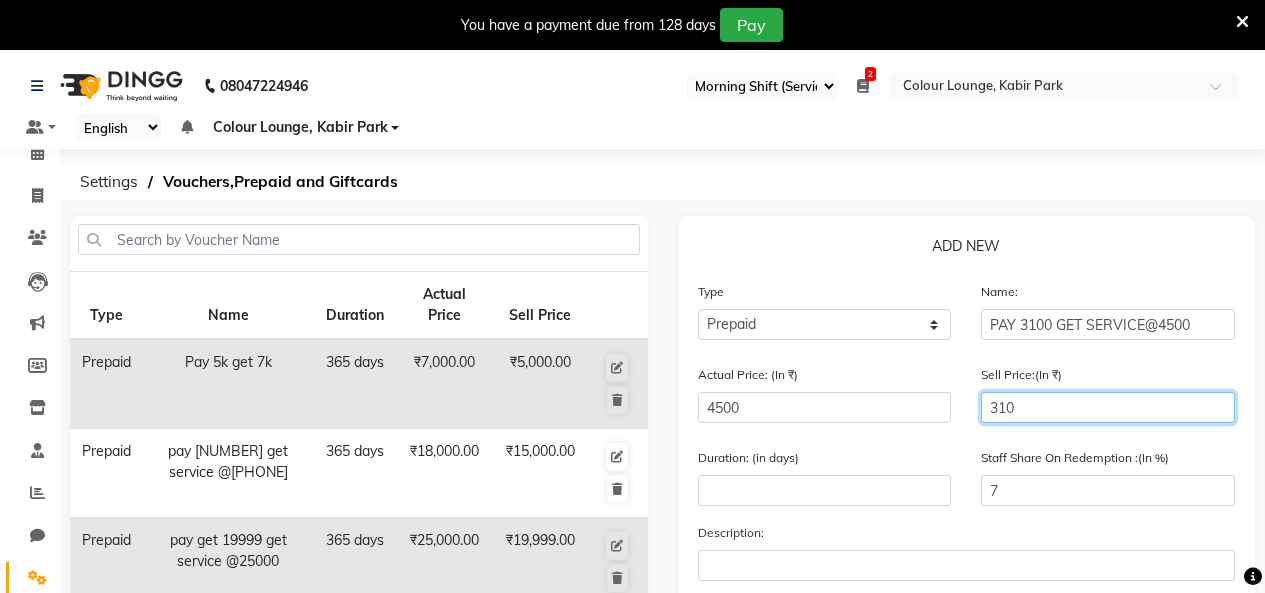 type on "3100" 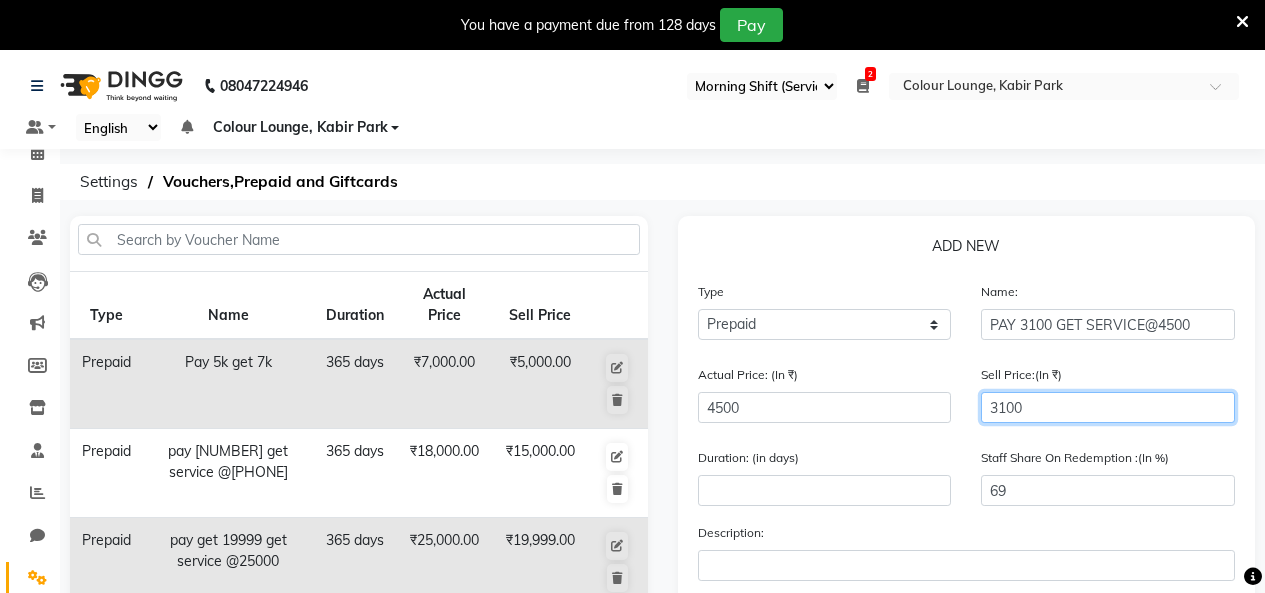 scroll, scrollTop: 300, scrollLeft: 0, axis: vertical 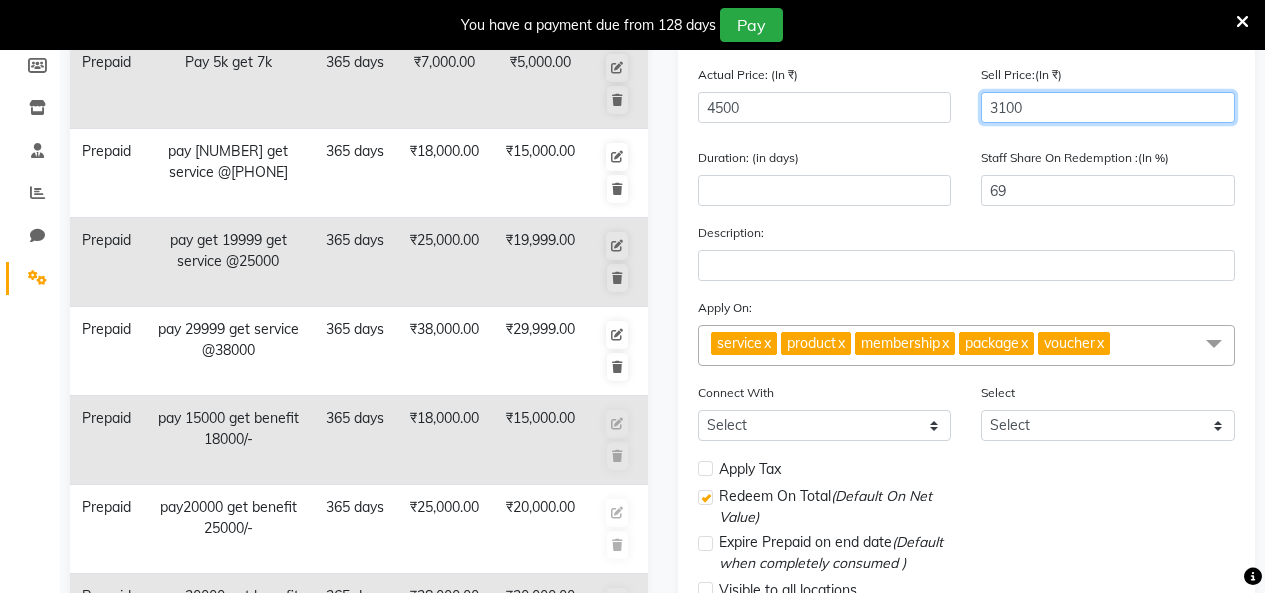 type on "3100" 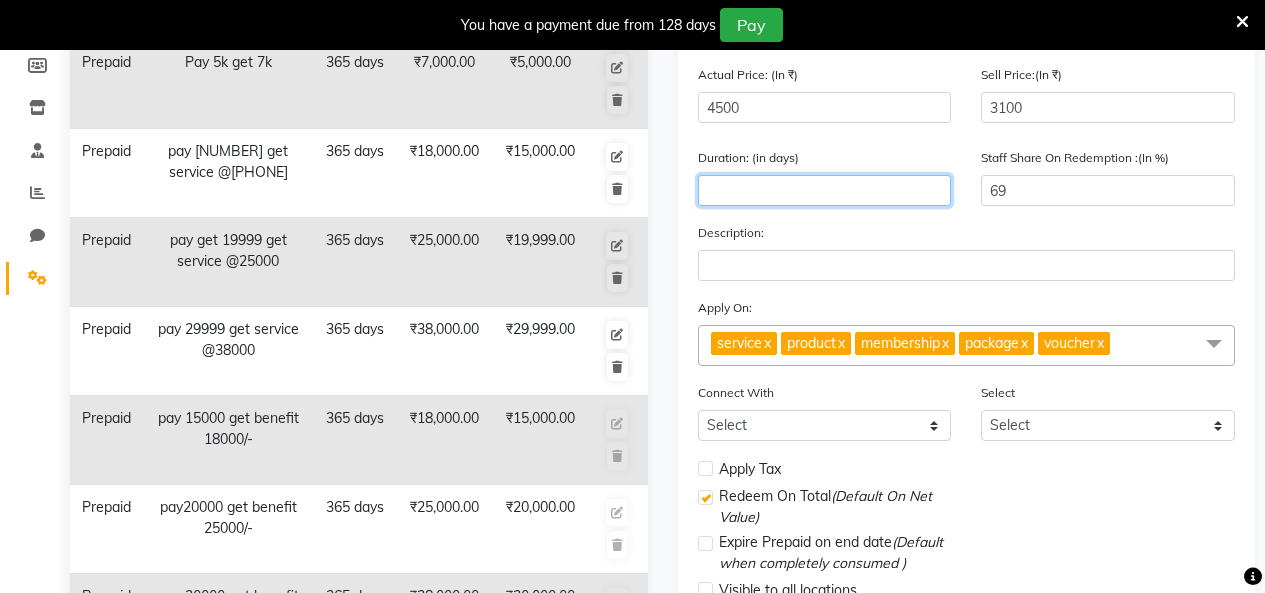 click 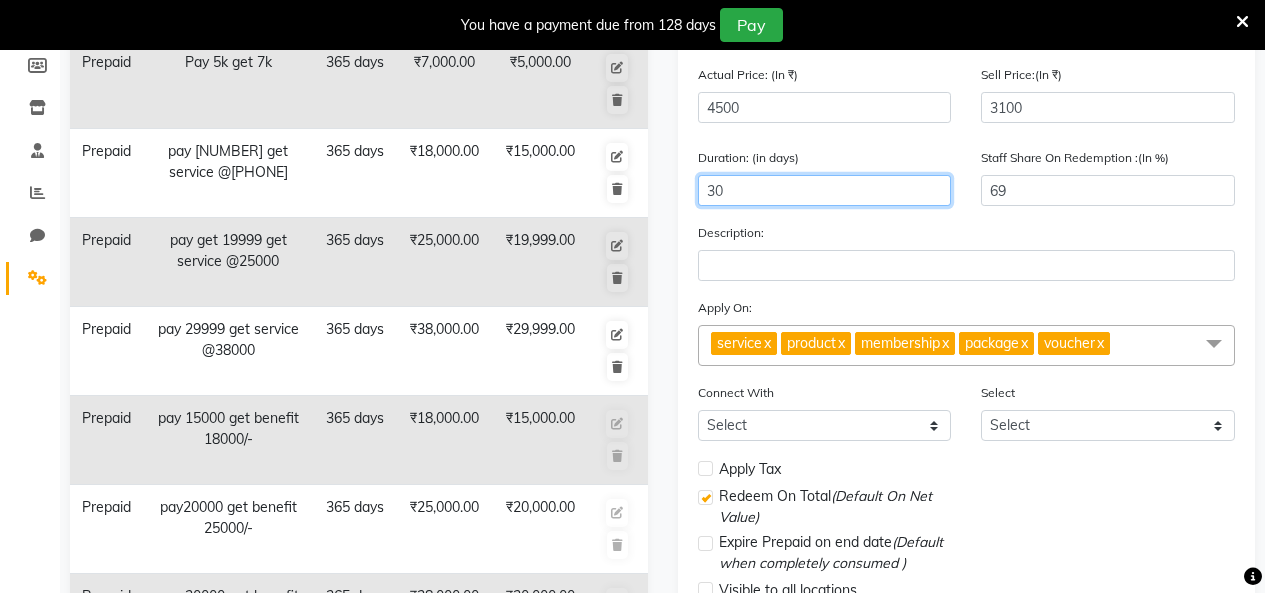 type on "30" 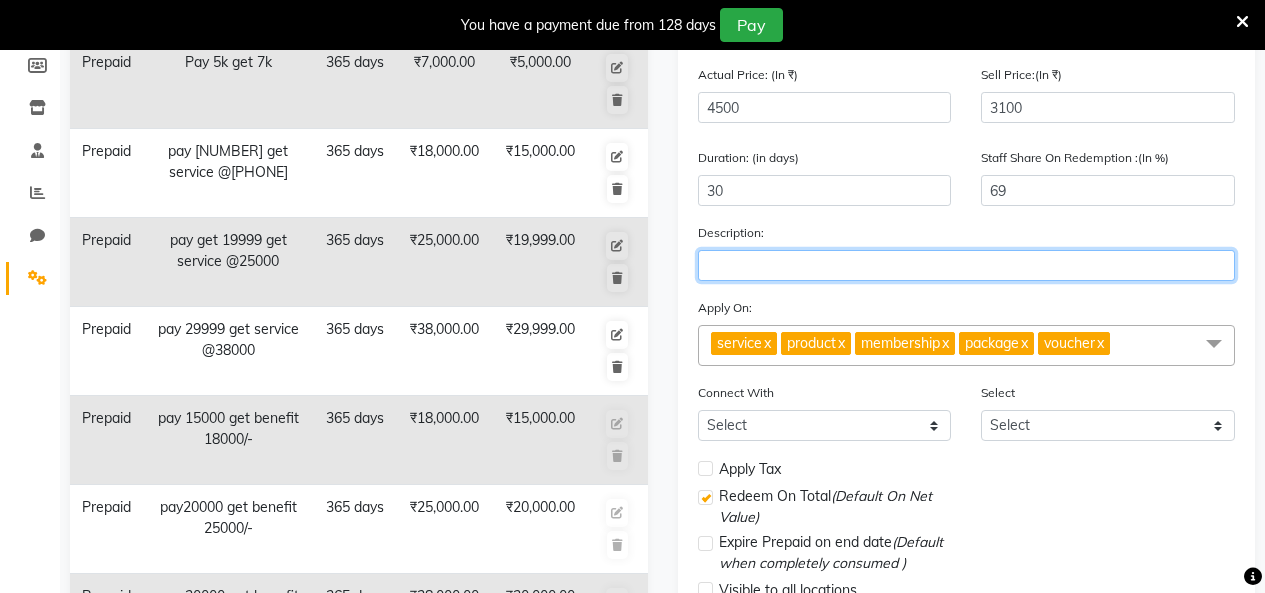 click 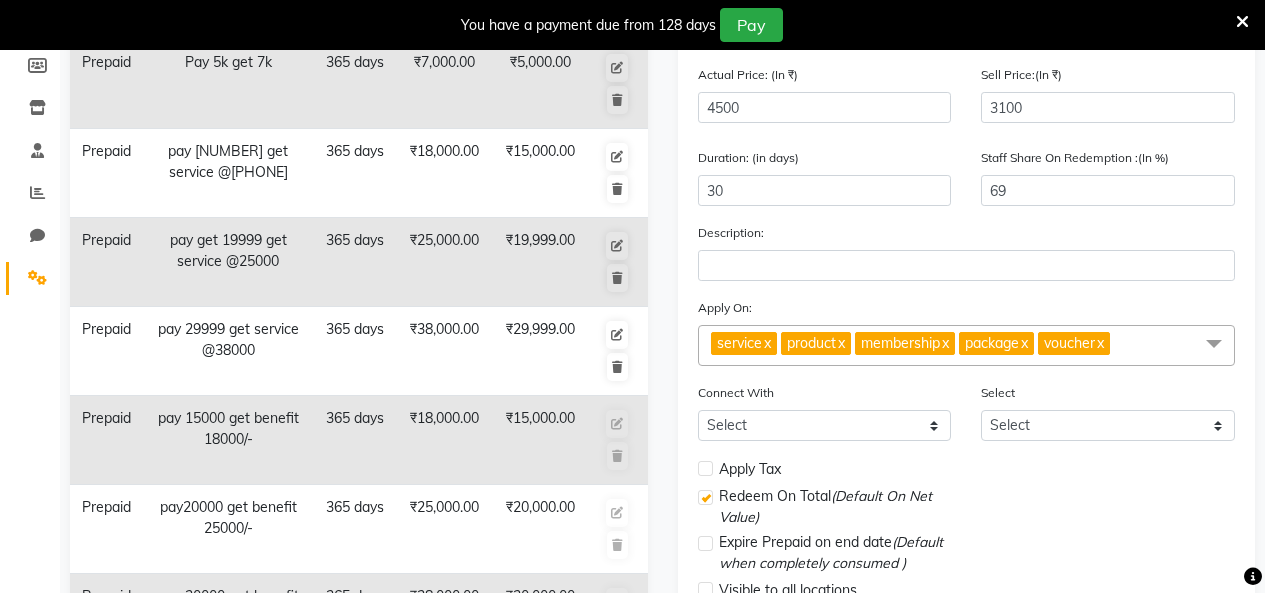 click on "x" 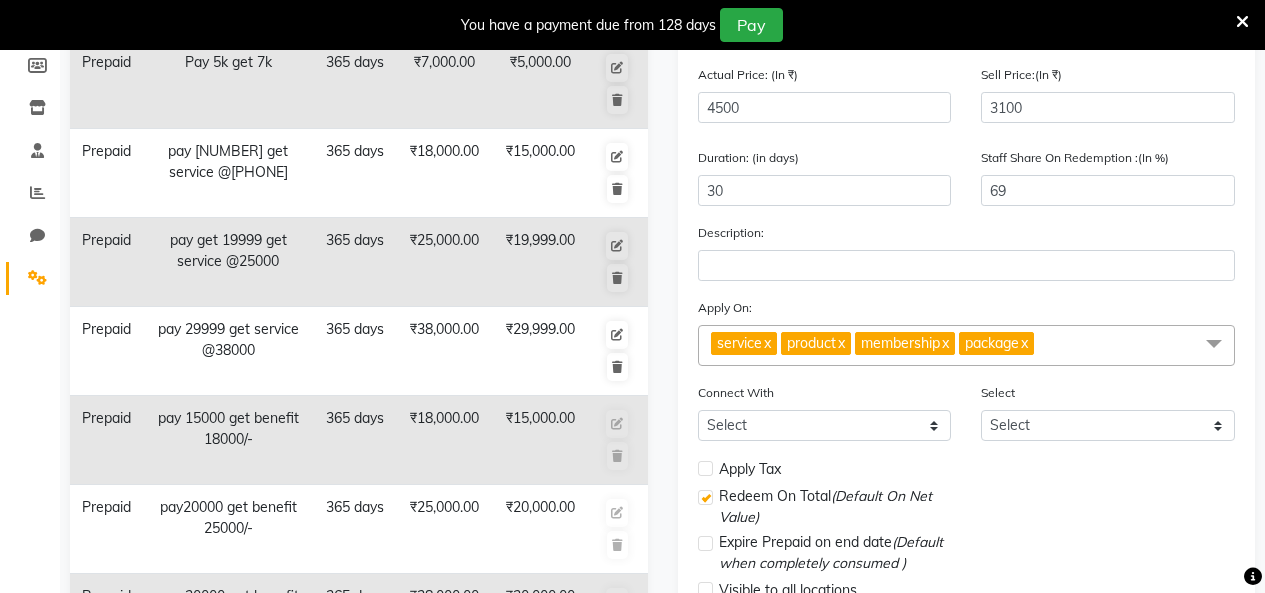 click on "package  x" 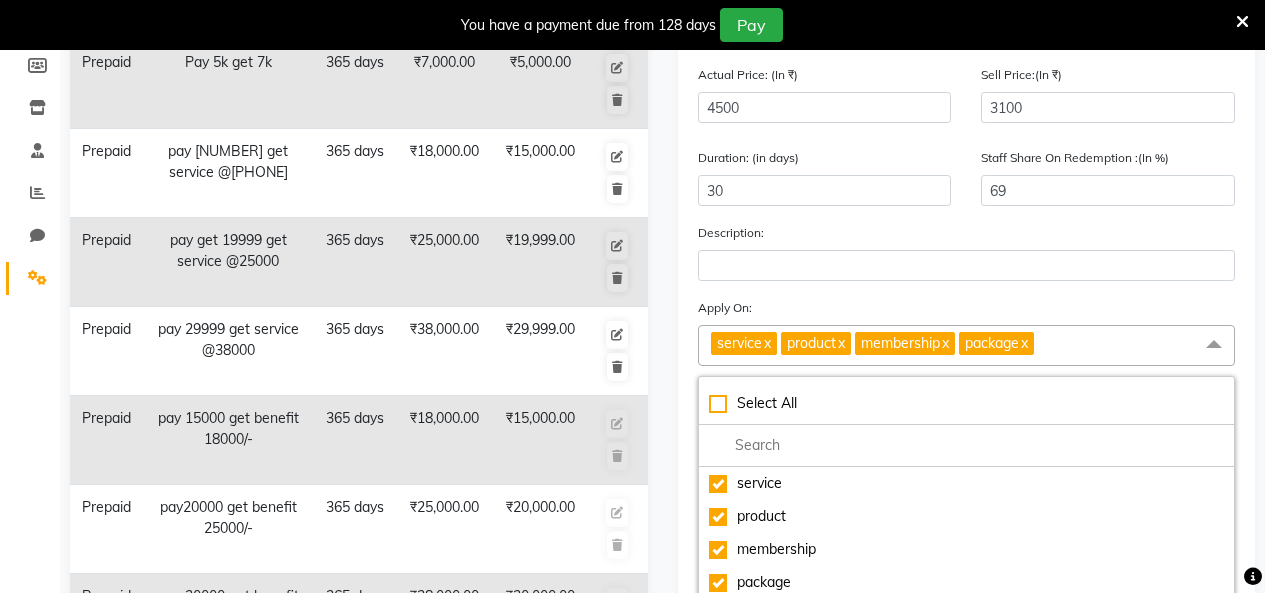 click on "x" 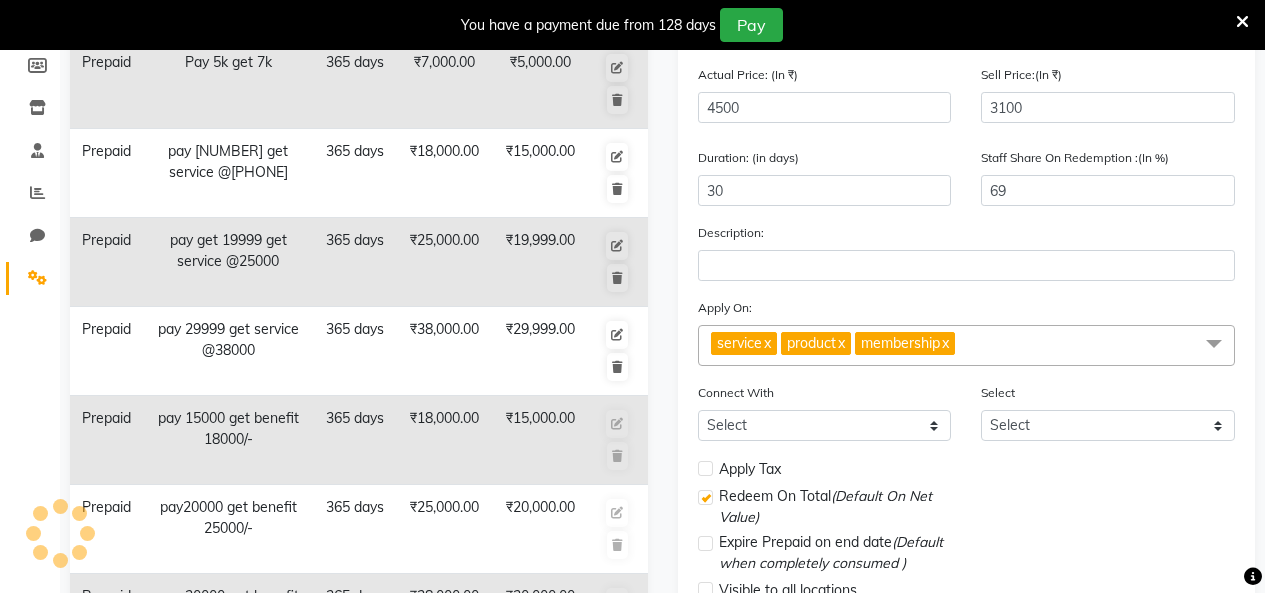 click on "x" 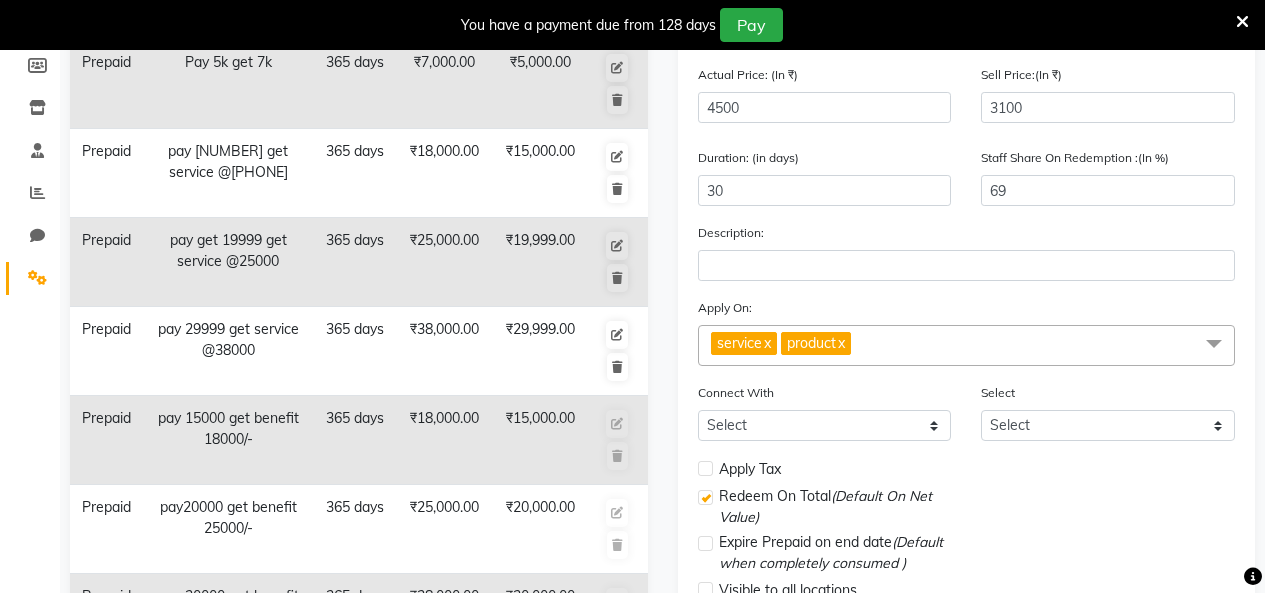 click on "x" 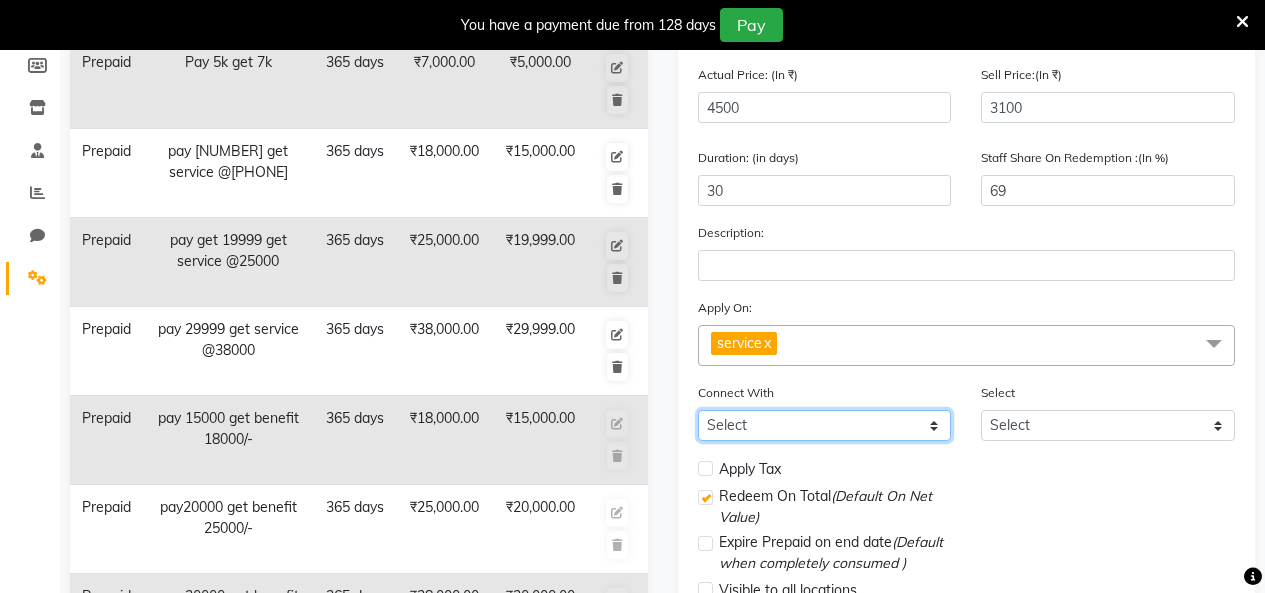 click on "Select Membership Package" 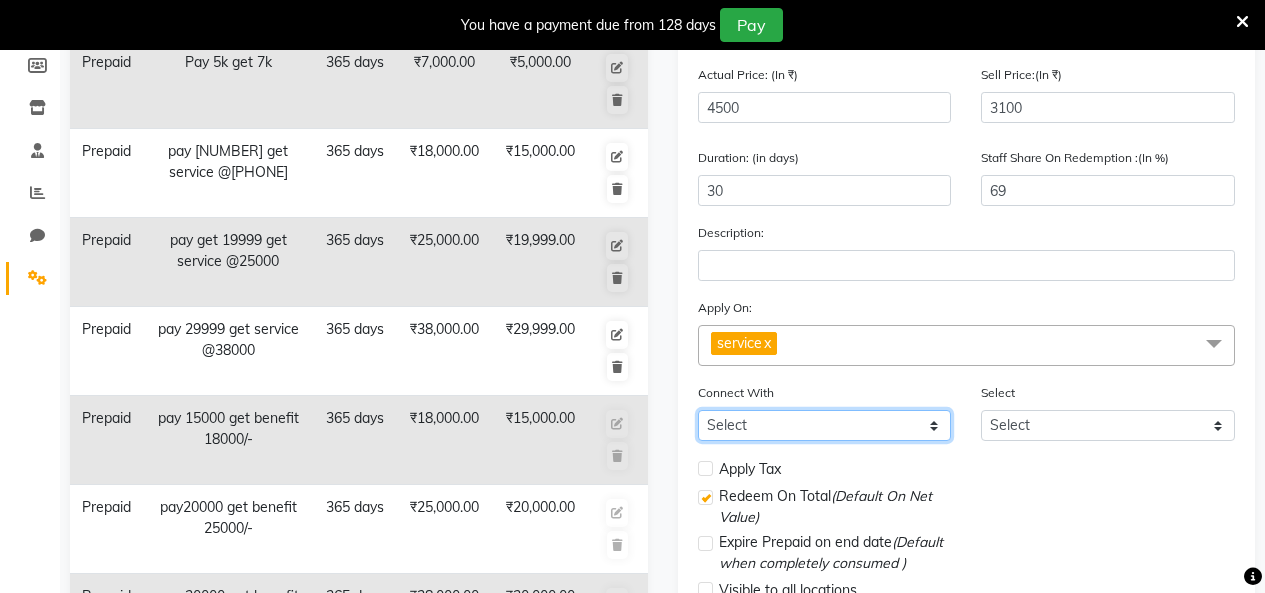 select on "1: M" 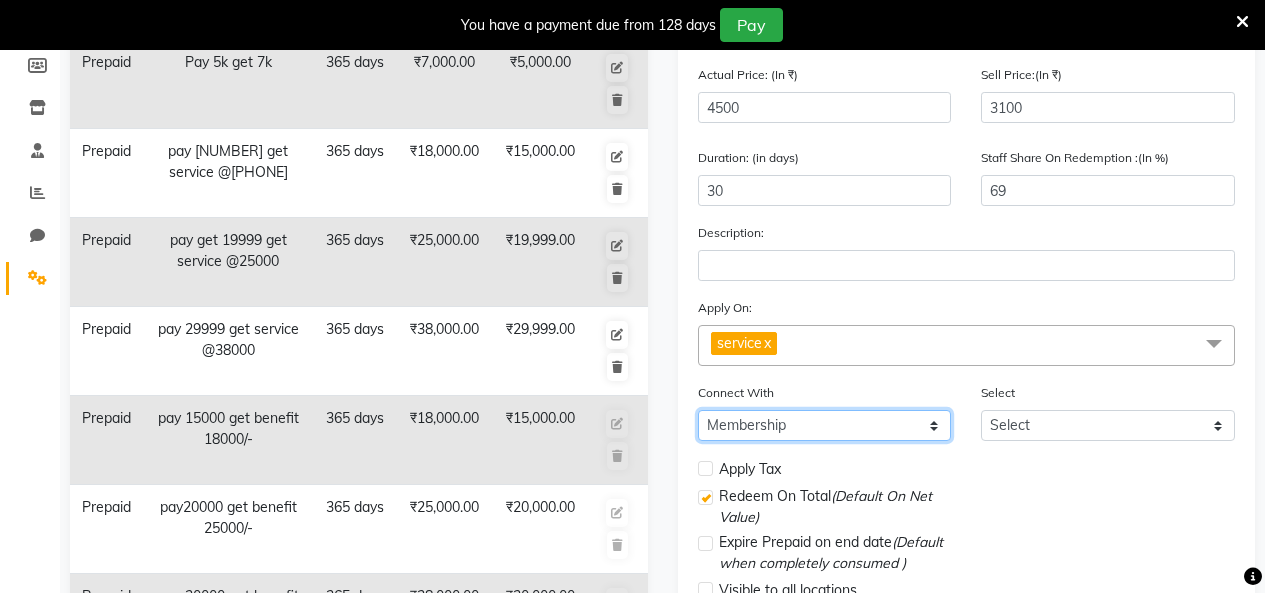 click on "Select Membership Package" 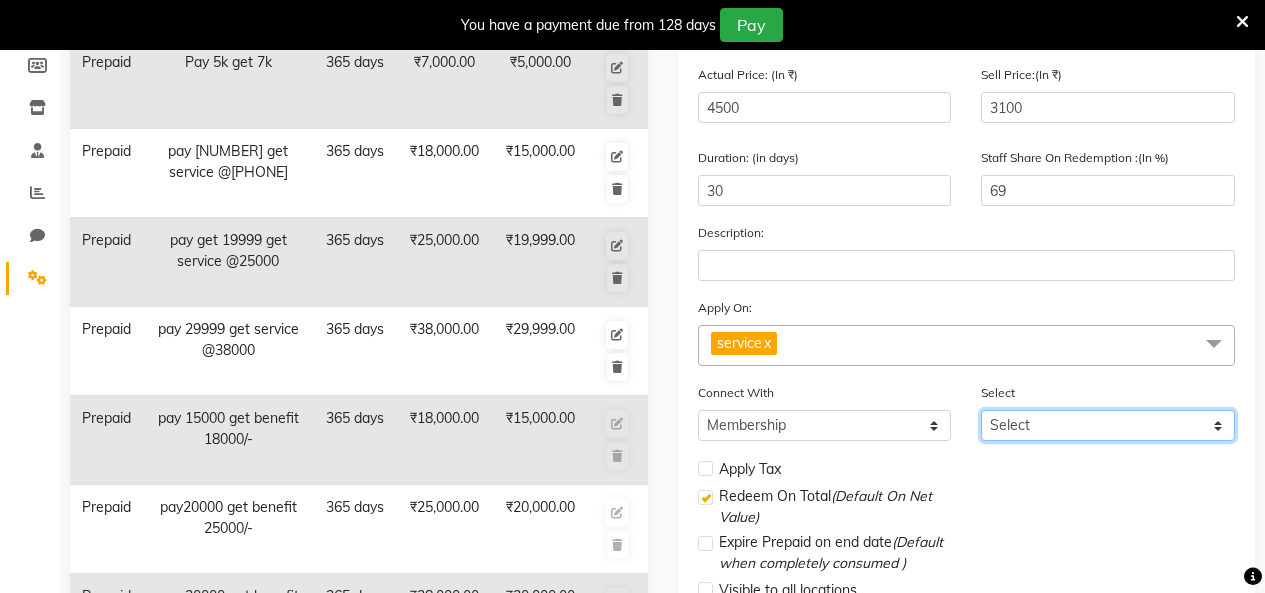 click on "Select" 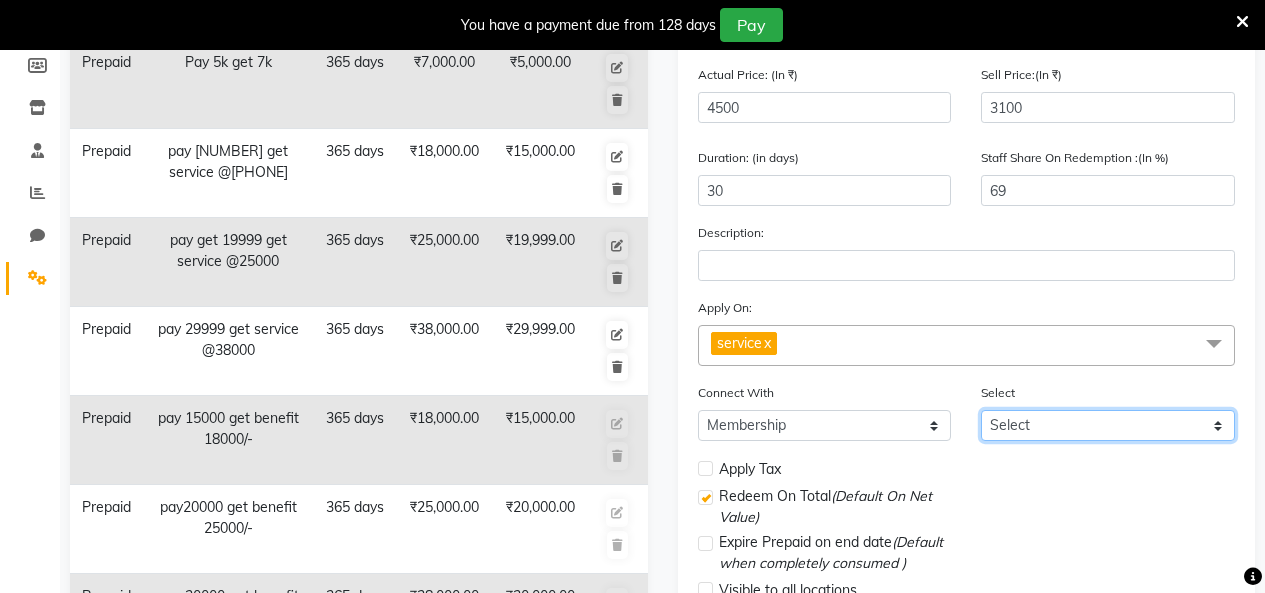 click on "Select" 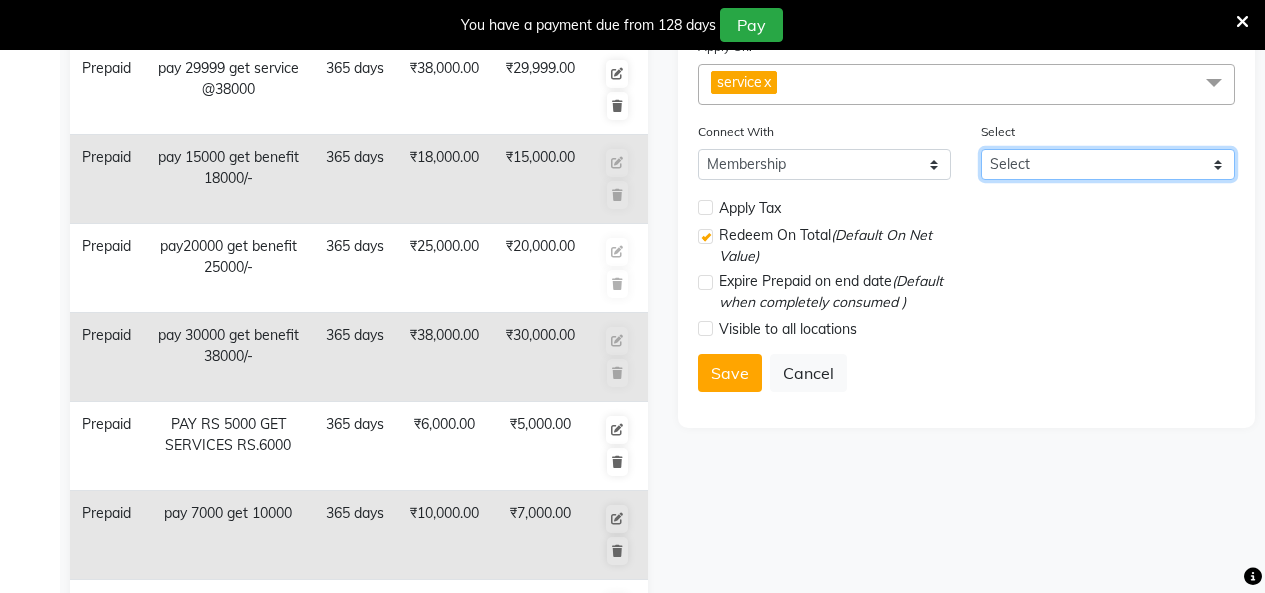 scroll, scrollTop: 600, scrollLeft: 0, axis: vertical 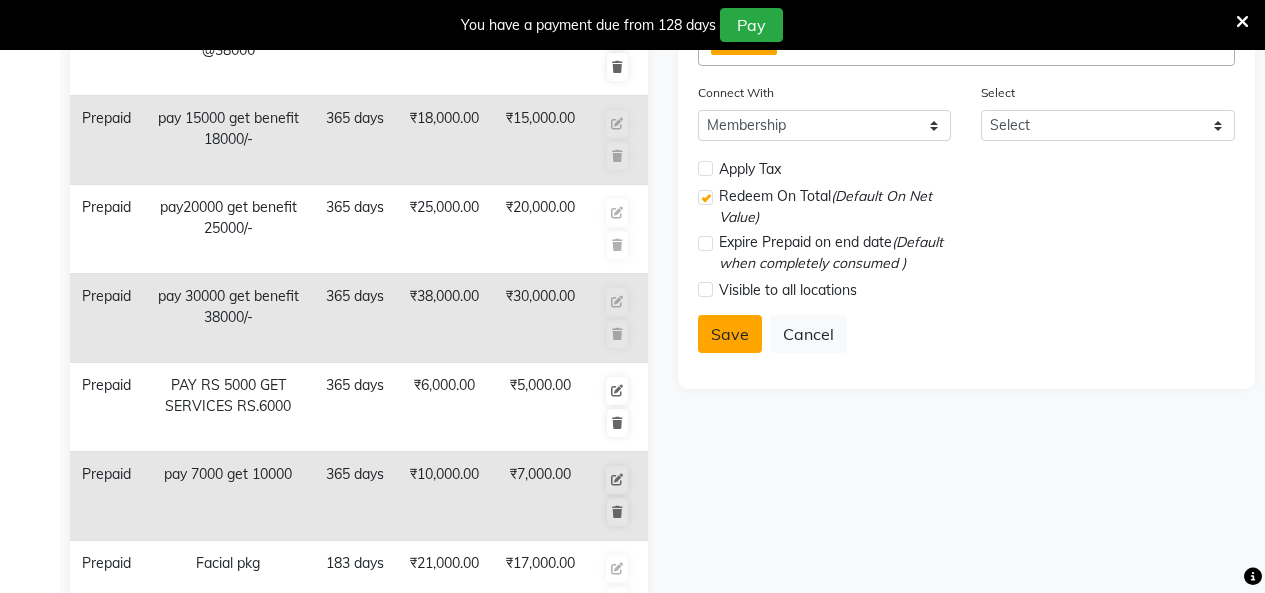 click on "Save" 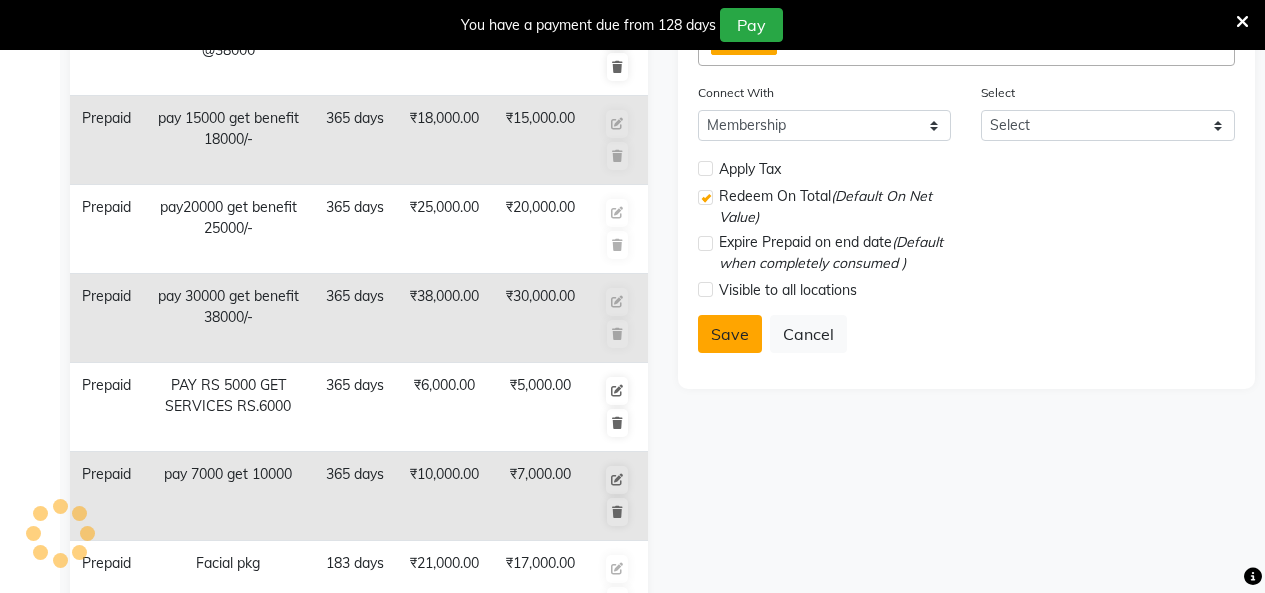 select 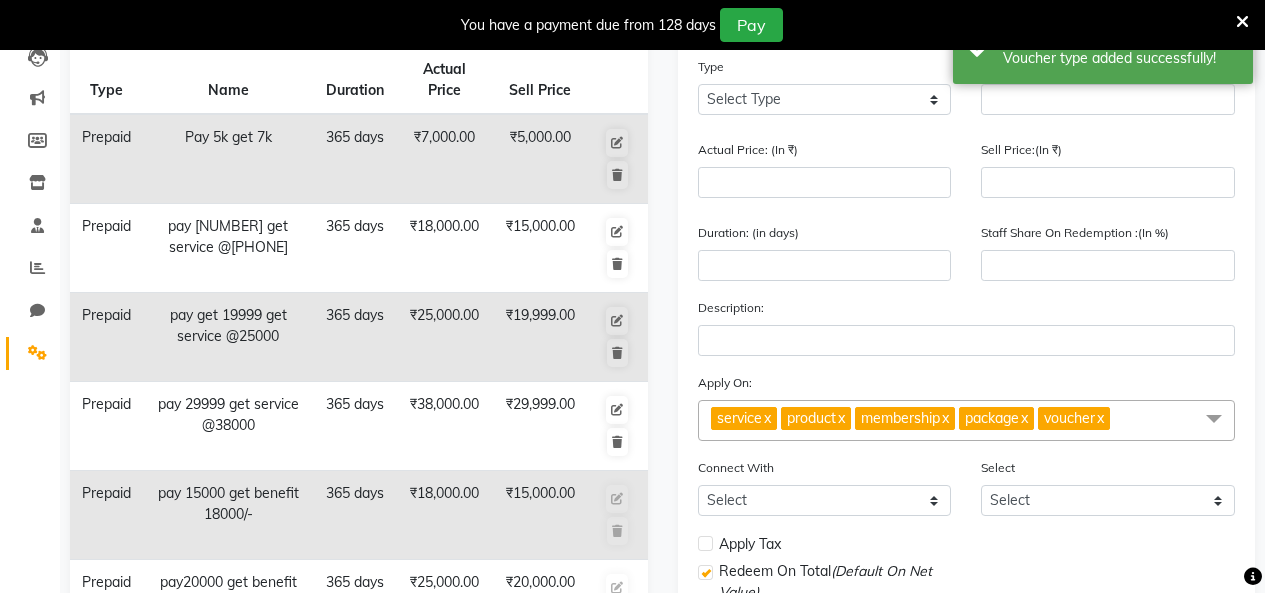 scroll, scrollTop: 0, scrollLeft: 0, axis: both 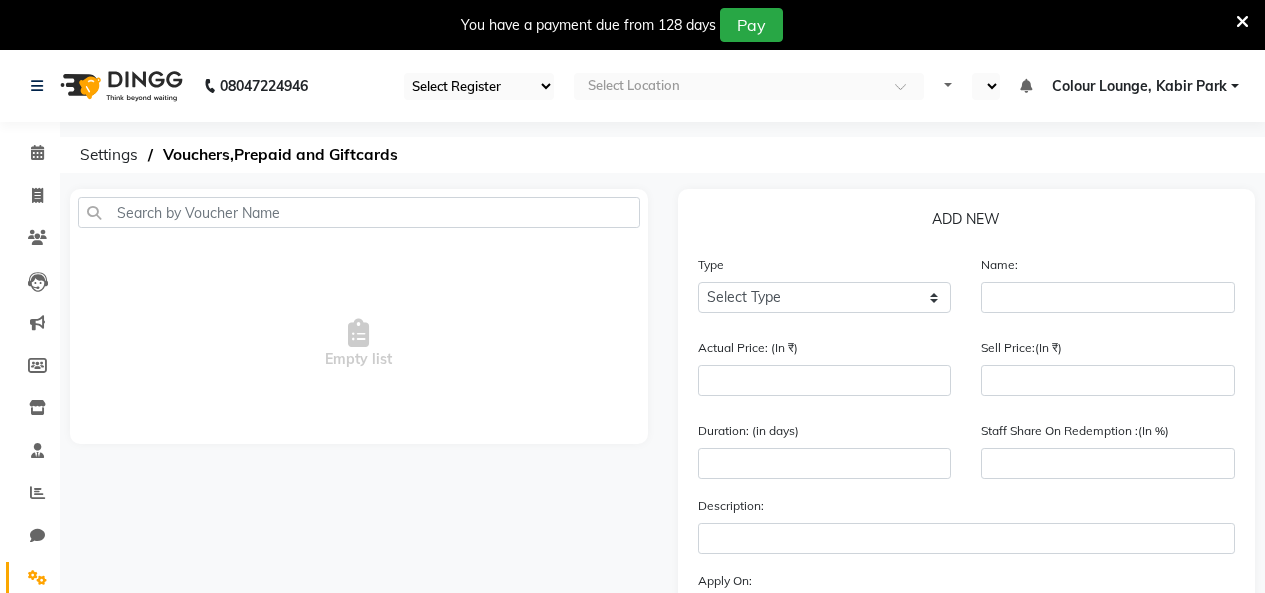 select on "75" 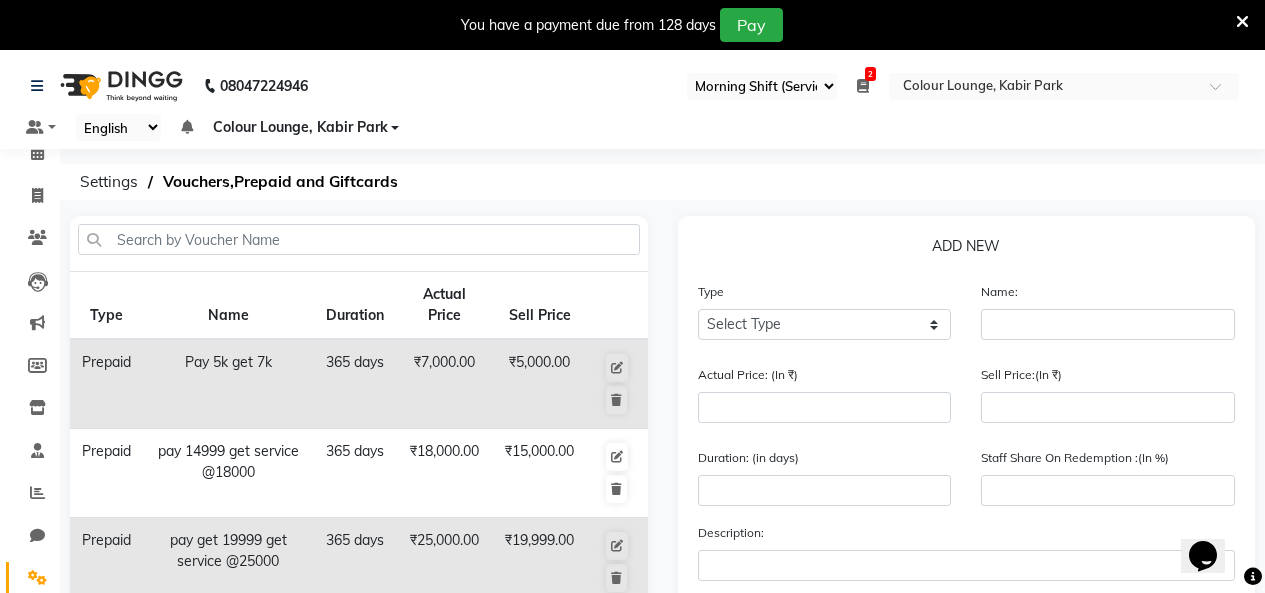 scroll, scrollTop: 0, scrollLeft: 0, axis: both 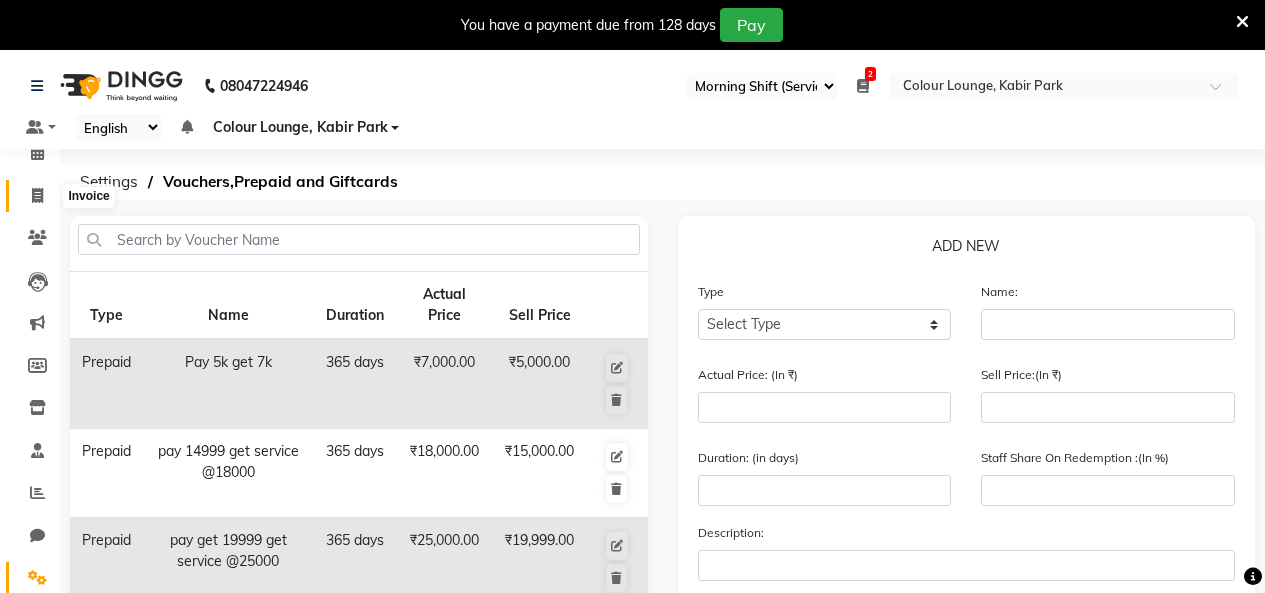 click 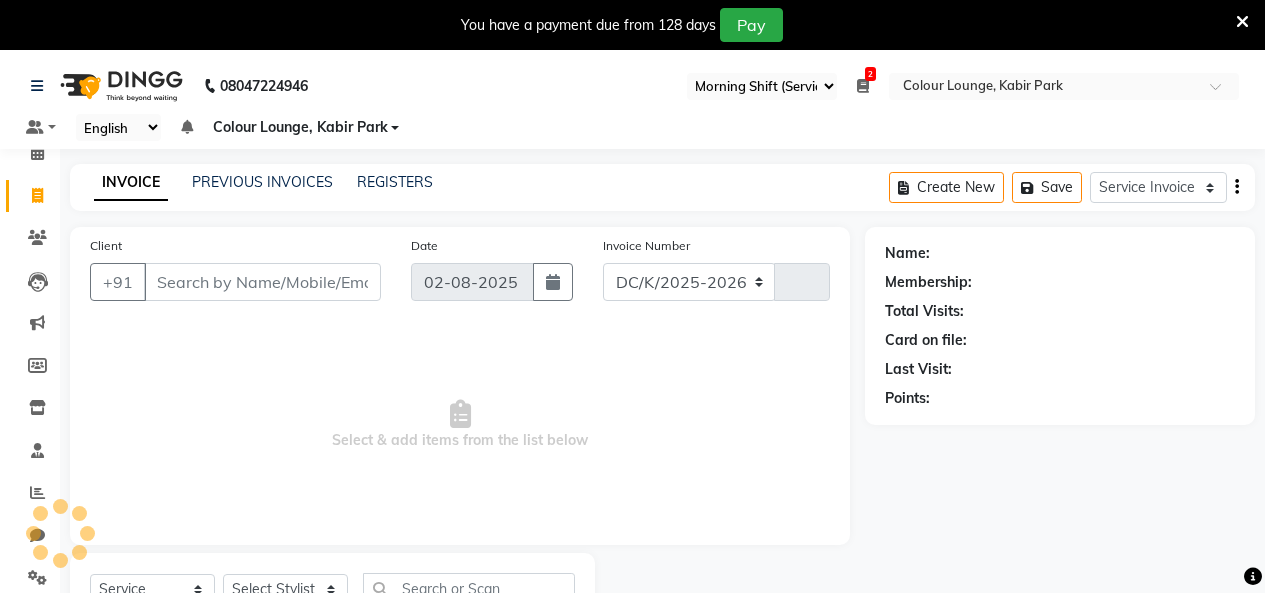 select on "8015" 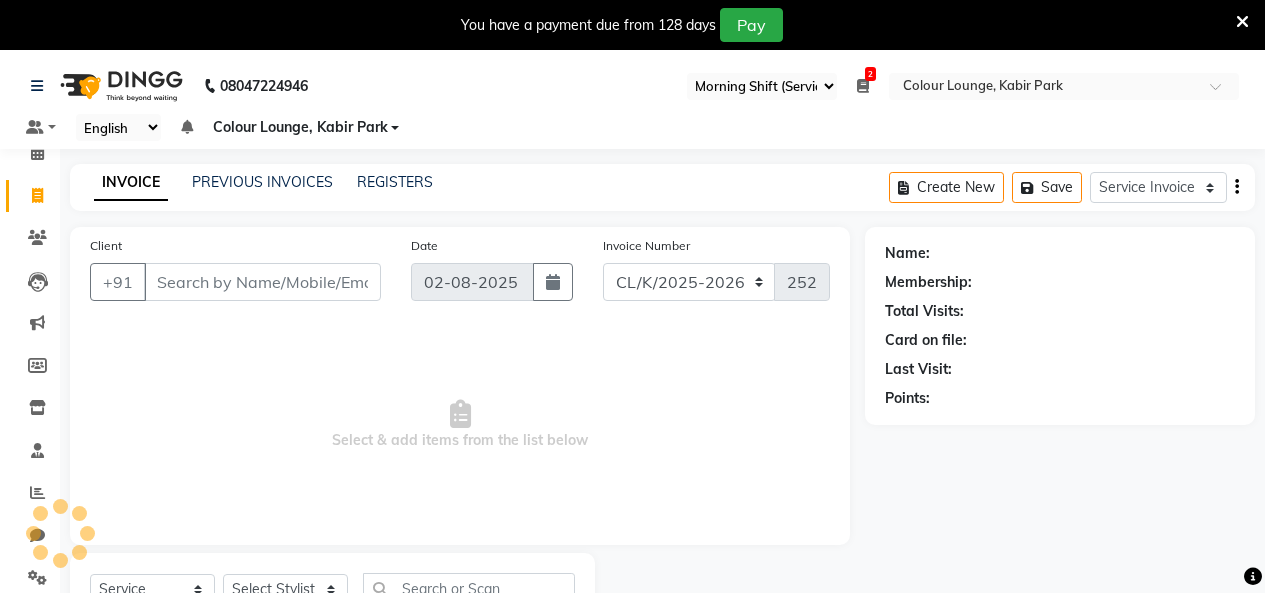 scroll, scrollTop: 85, scrollLeft: 0, axis: vertical 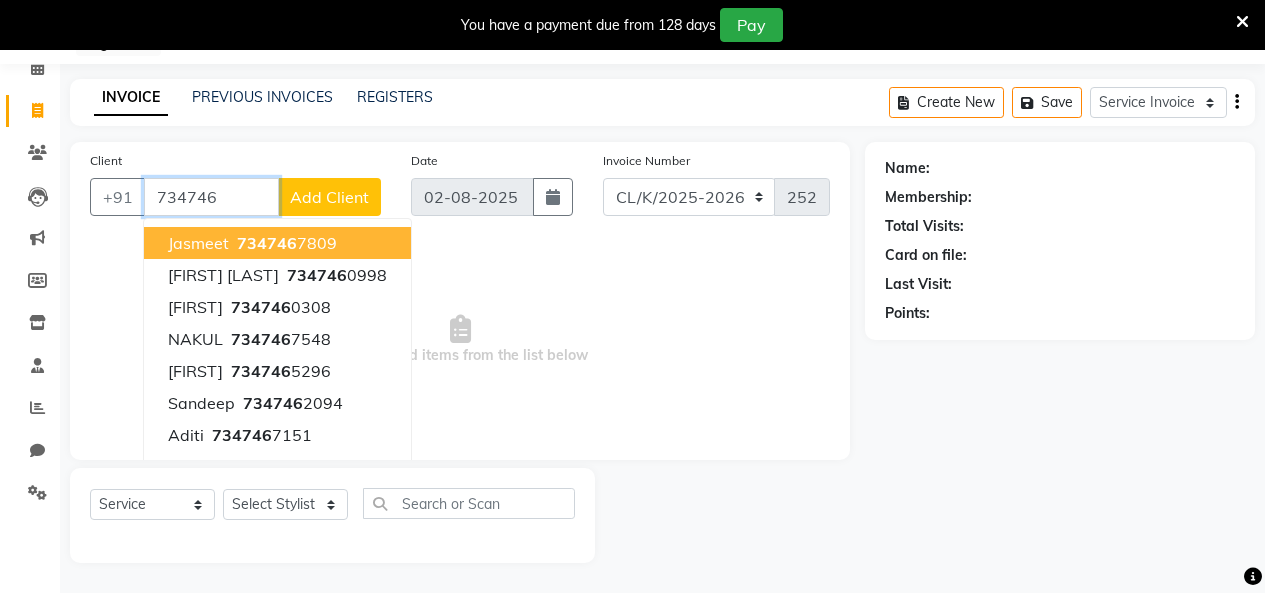 click on "[FIRST]   [PHONE]" at bounding box center [277, 243] 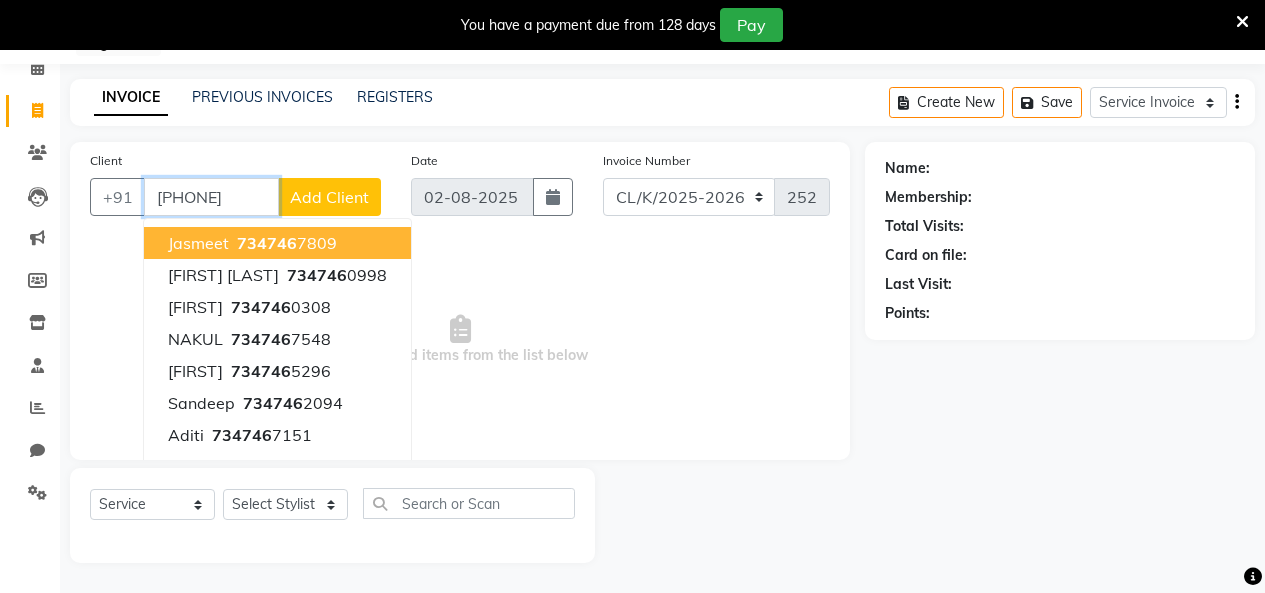 type on "[PHONE]" 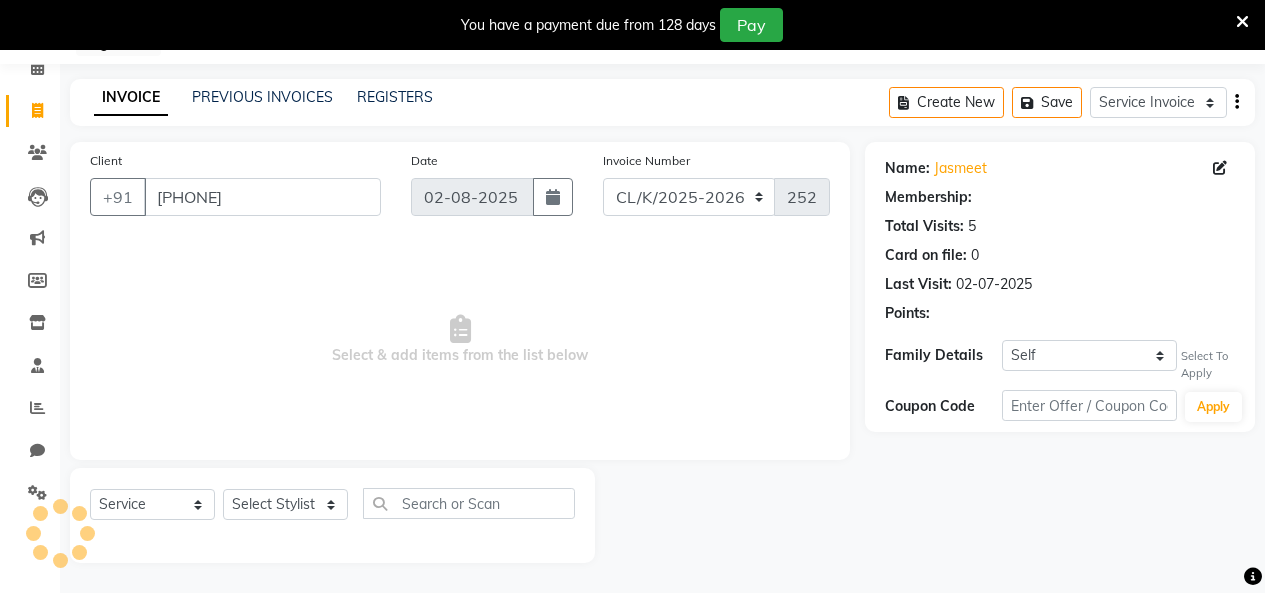 select on "1: Object" 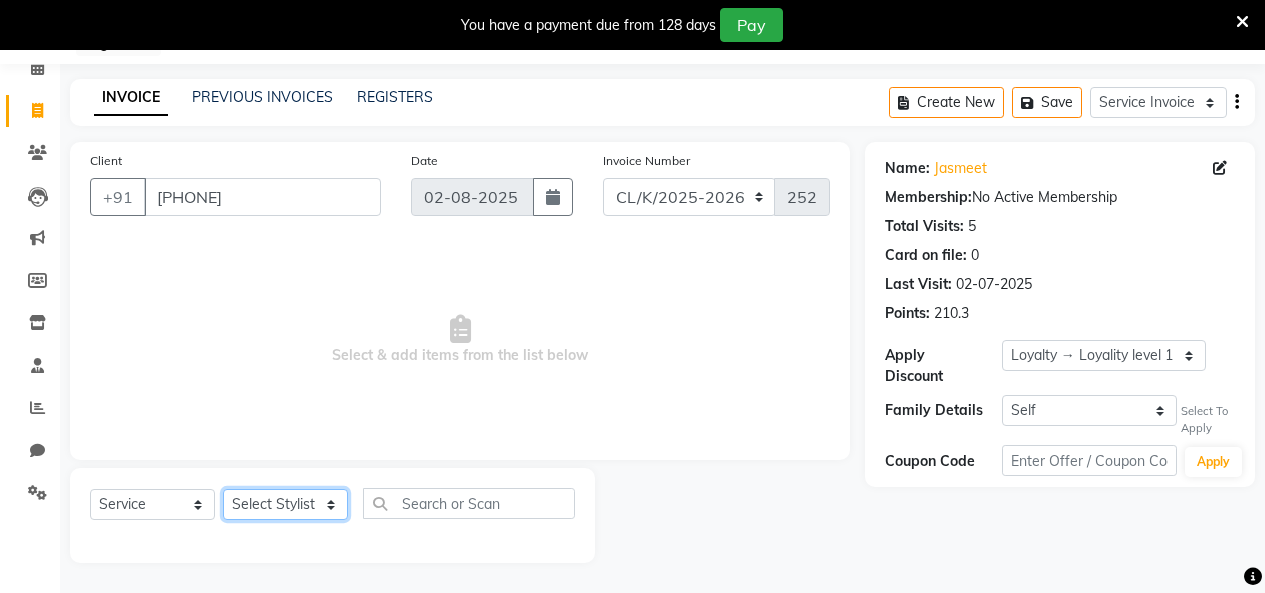 click on "Select Stylist Admin Admin AK [NAME] [NAME] Colour Lounge, Kabir Park Colour Lounge, Kabir Park [NAME] [NAME] [NAME] [NAME] [NAME] [NAME] [NAME] [NAME] [NAME] [NAME] [NAME] [NAME] [NAME] [NAME] [NAME] [NAME] [NAME] [NAME] [NAME] [NAME] [NAME] [NAME] [NAME]" 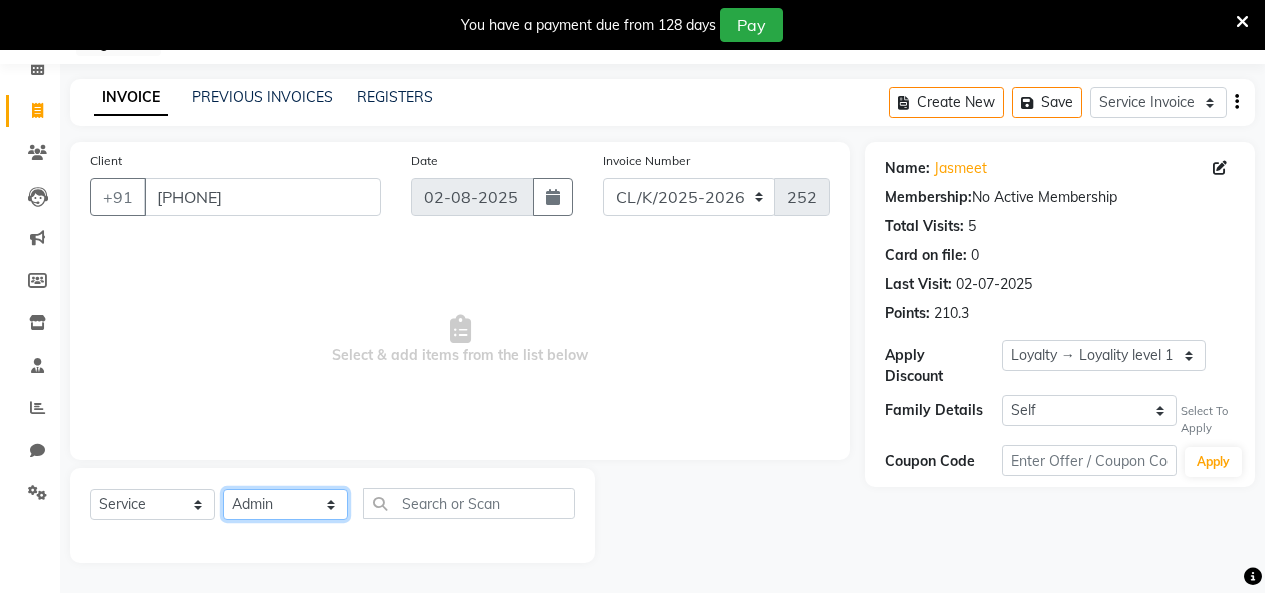 click on "Select Stylist Admin Admin AK [NAME] [NAME] Colour Lounge, Kabir Park Colour Lounge, Kabir Park [NAME] [NAME] [NAME] [NAME] [NAME] [NAME] [NAME] [NAME] [NAME] [NAME] [NAME] [NAME] [NAME] [NAME] [NAME] [NAME] [NAME] [NAME] [NAME] [NAME] [NAME] [NAME] [NAME]" 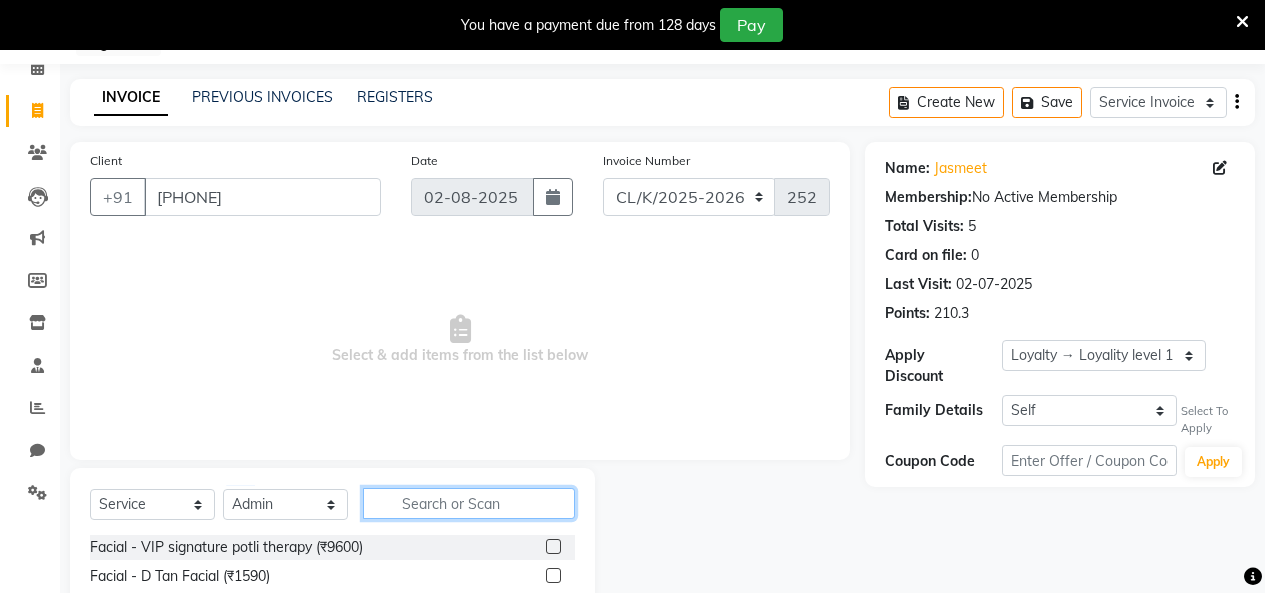 click 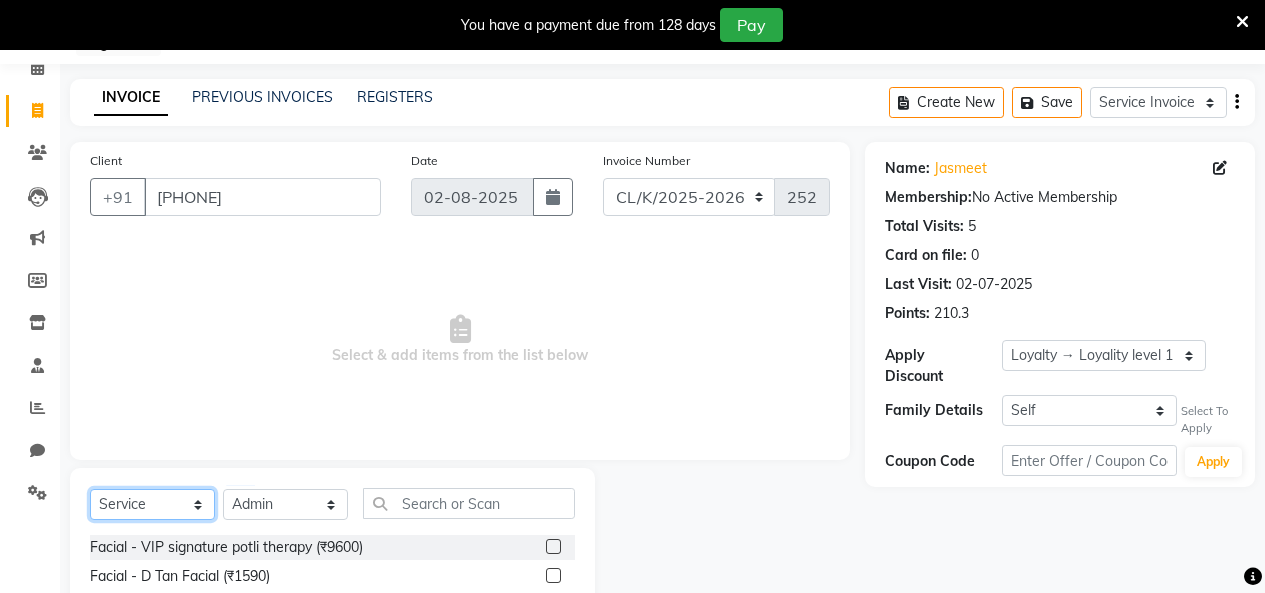 click on "Select  Service  Membership  Package Voucher Prepaid Gift Card" 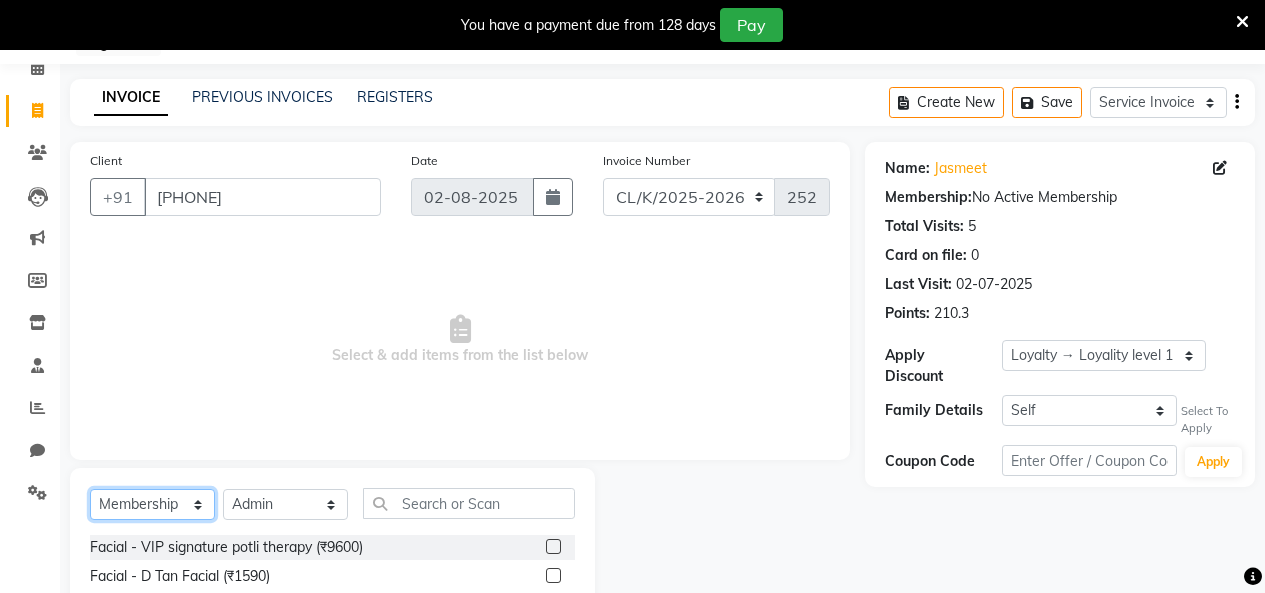 click on "Select  Service  Membership  Package Voucher Prepaid Gift Card" 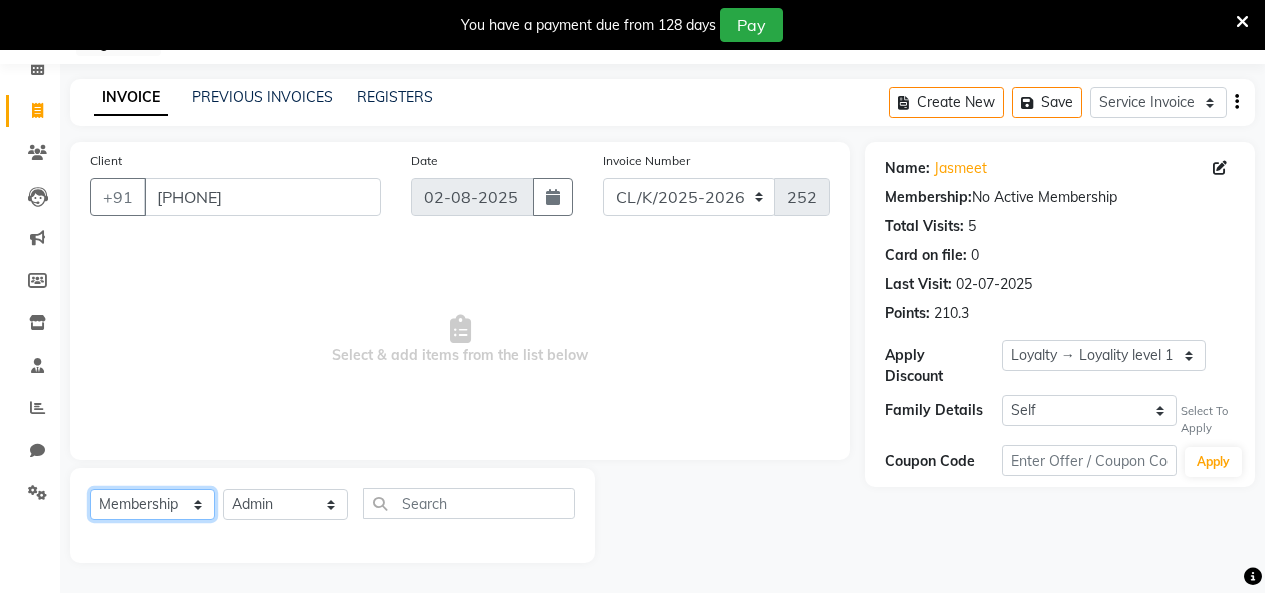 click on "Select  Service  Membership  Package Voucher Prepaid Gift Card" 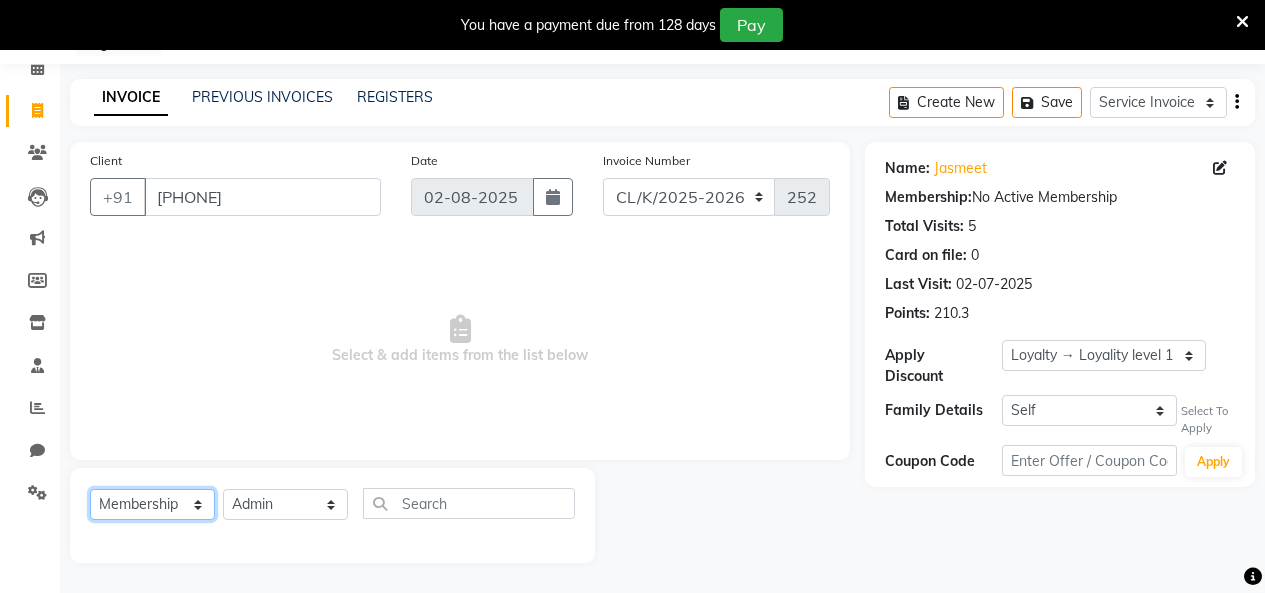 select on "P" 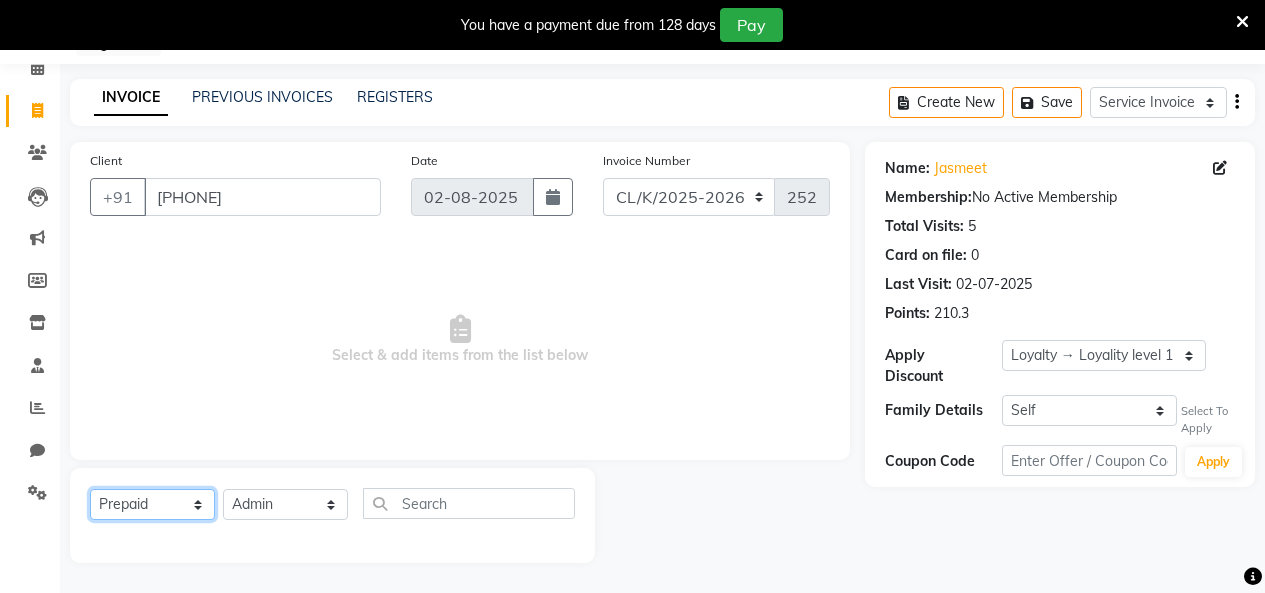 click on "Select  Service  Membership  Package Voucher Prepaid Gift Card" 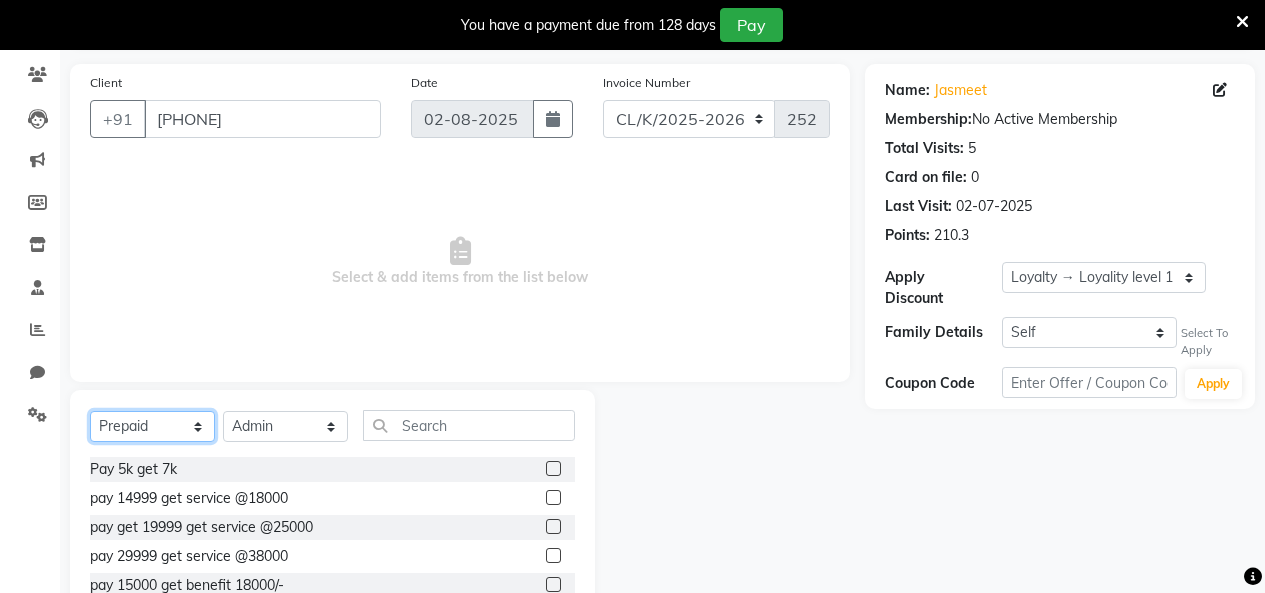 scroll, scrollTop: 285, scrollLeft: 0, axis: vertical 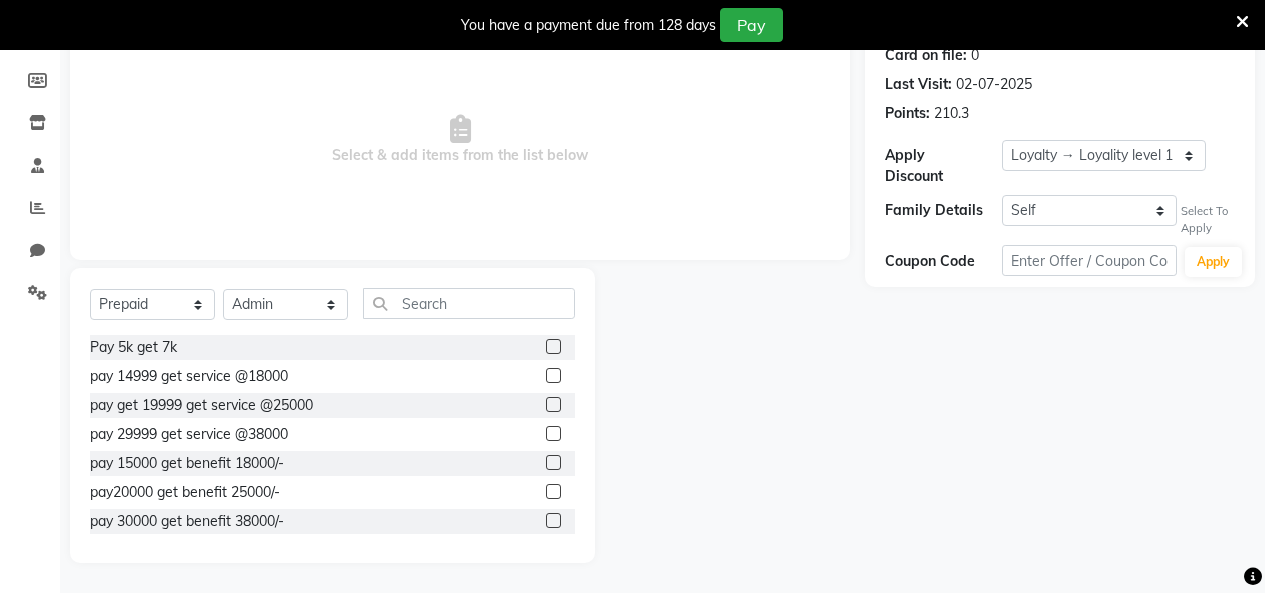 click 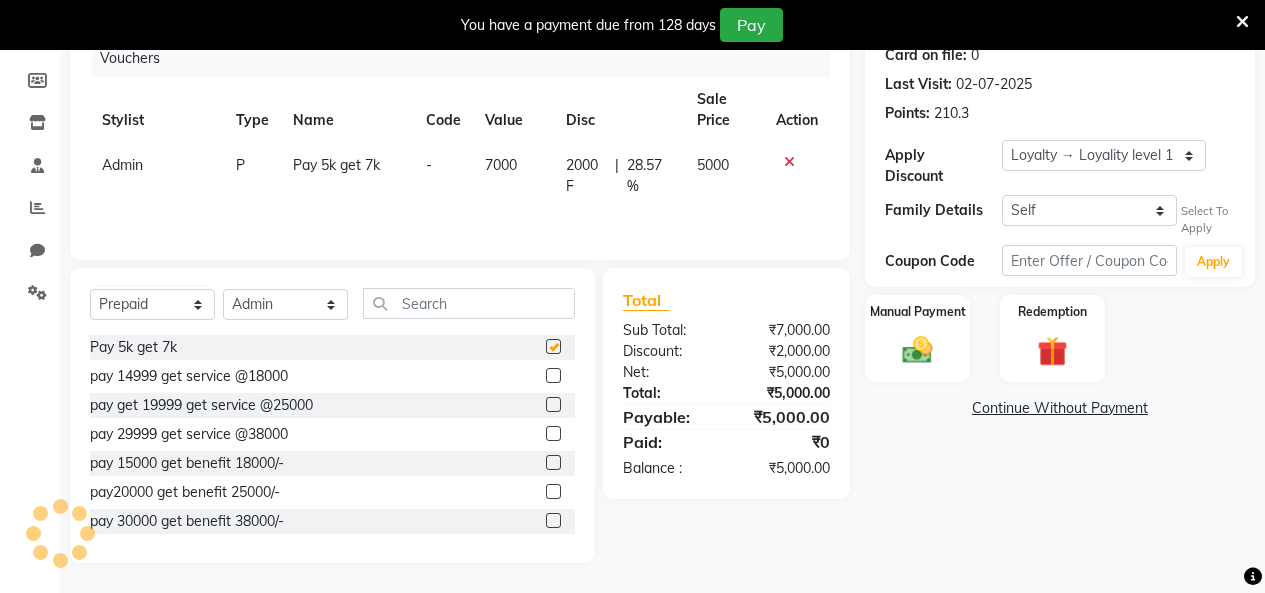 checkbox on "false" 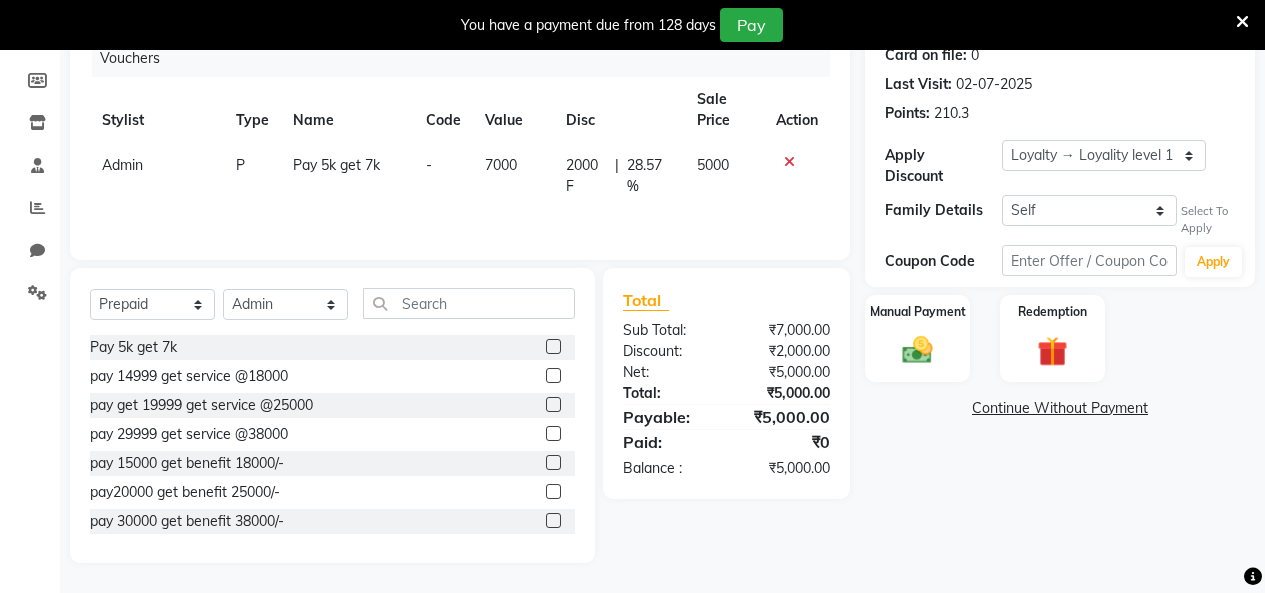 click 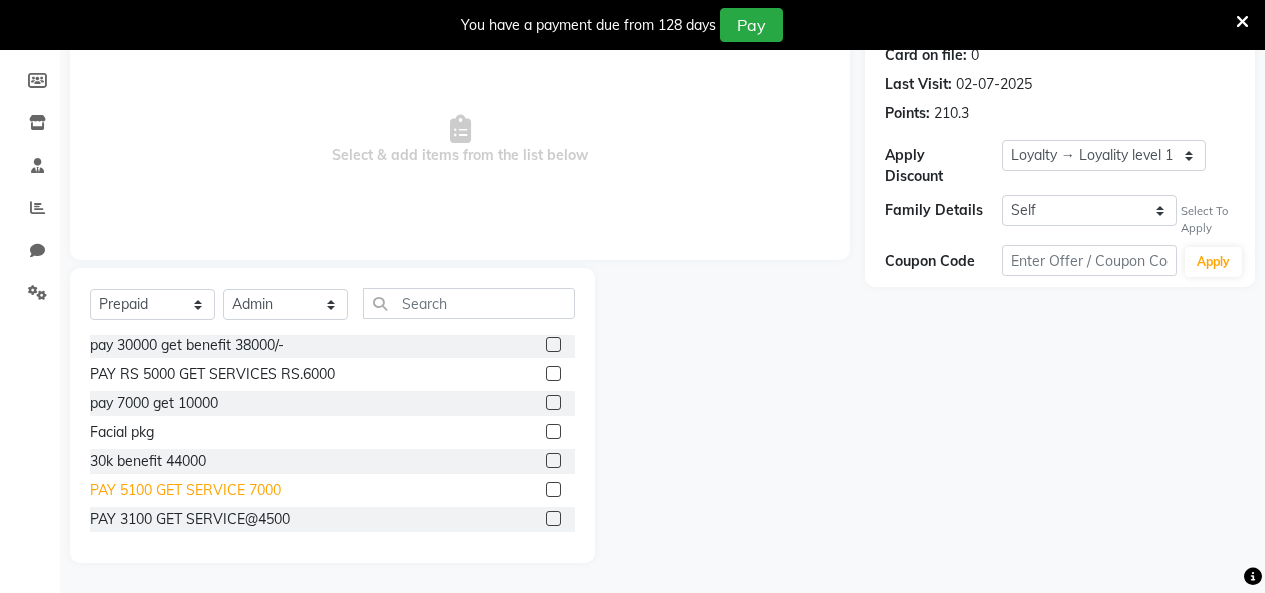 scroll, scrollTop: 177, scrollLeft: 0, axis: vertical 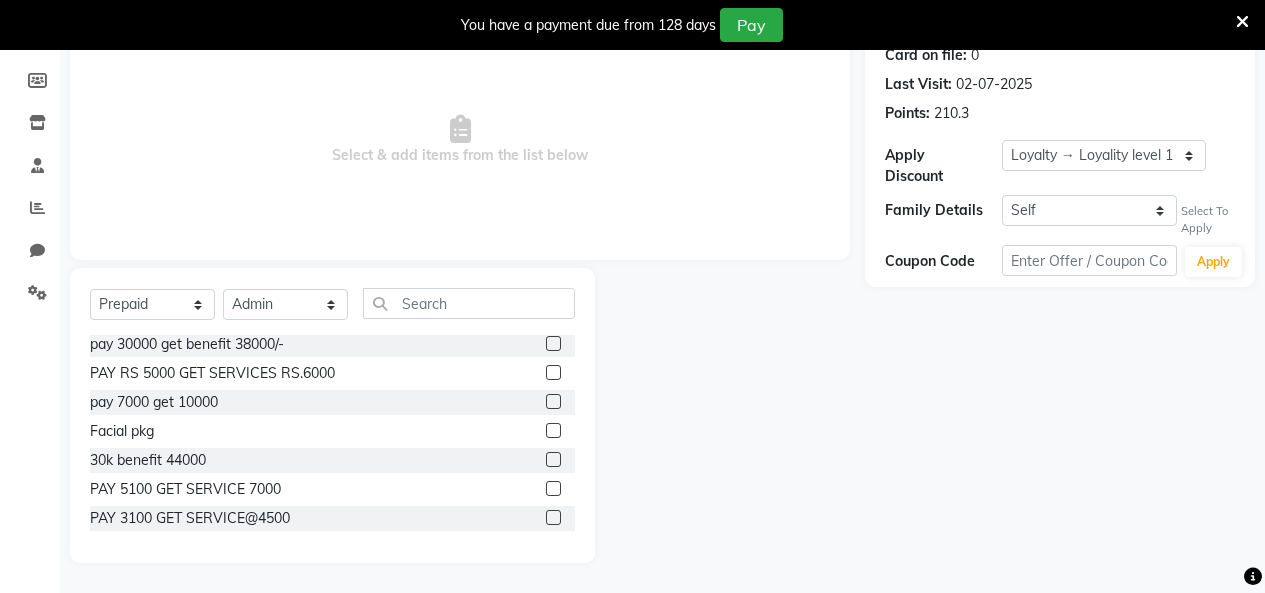 click 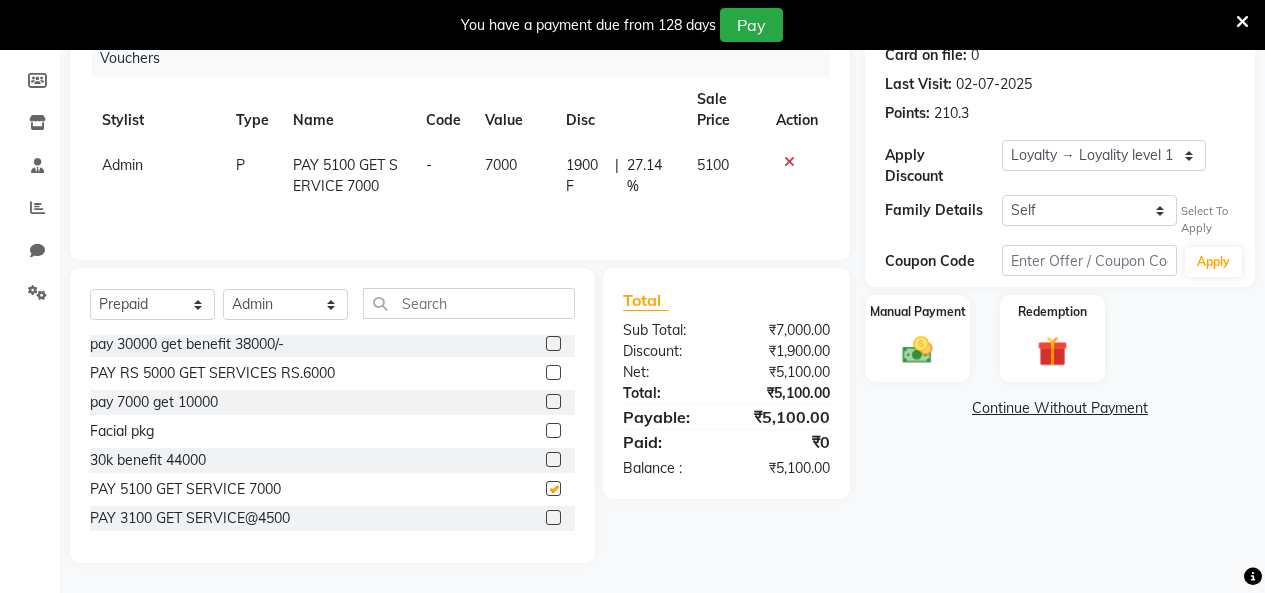 checkbox on "false" 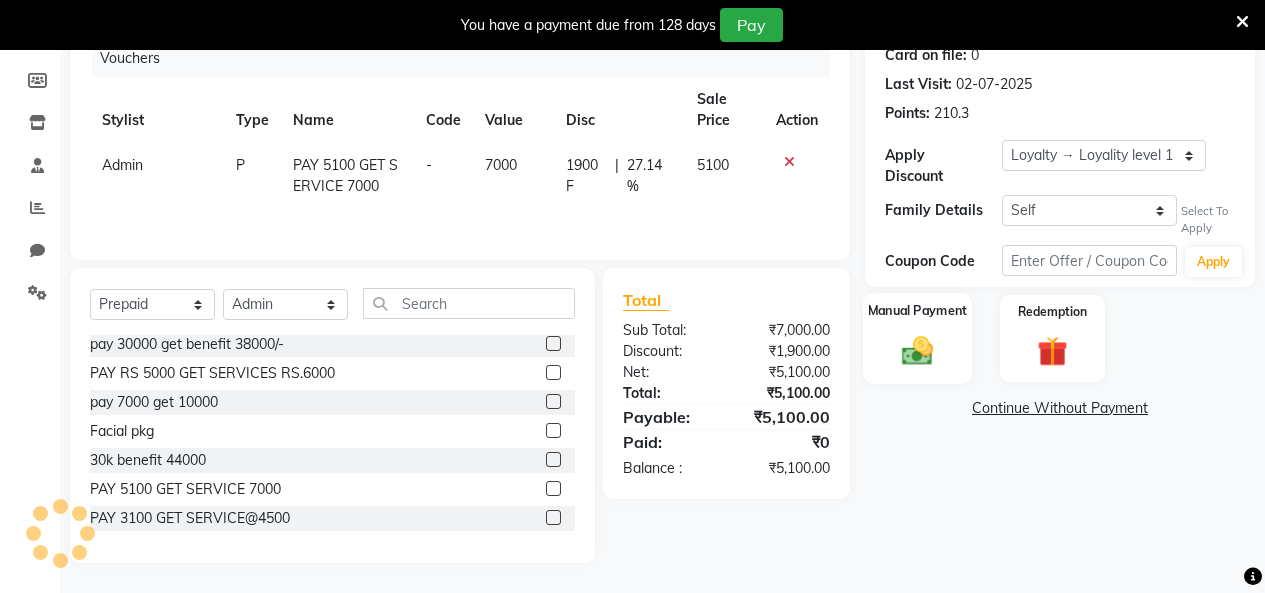 click 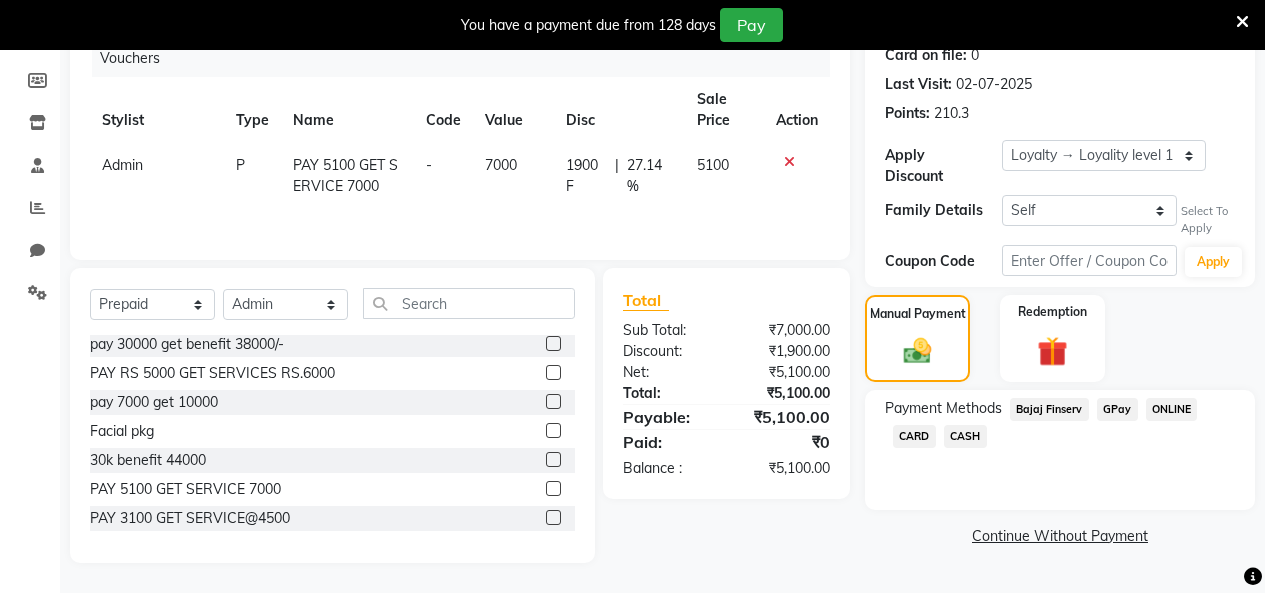 click on "GPay" 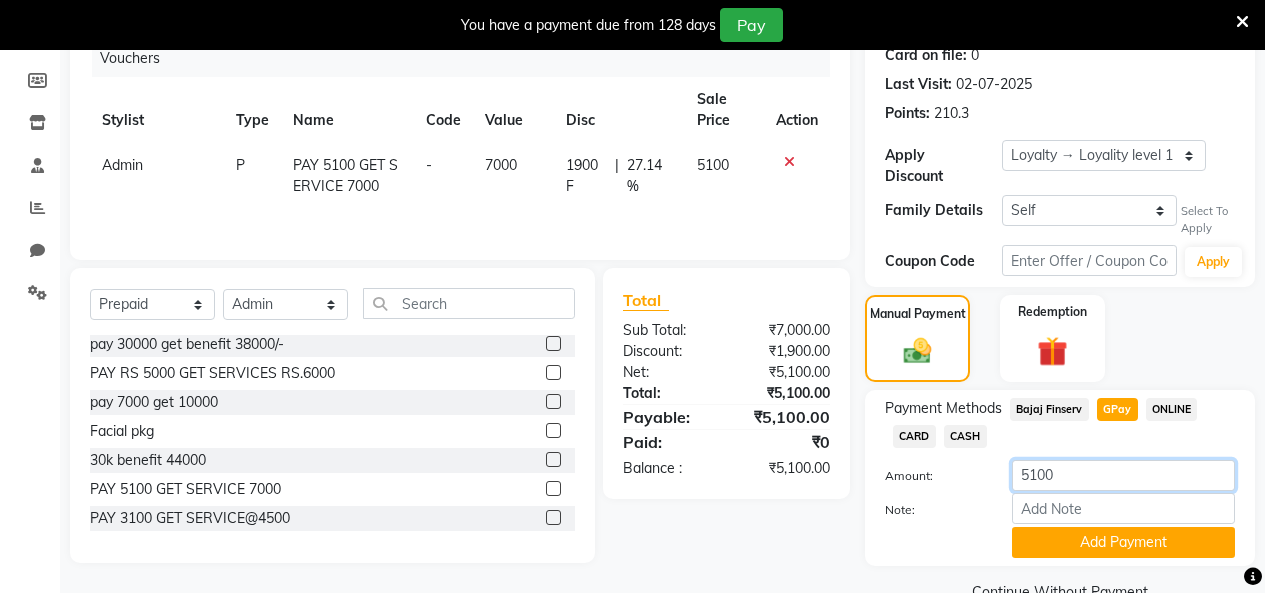 click on "Amount: 5100" 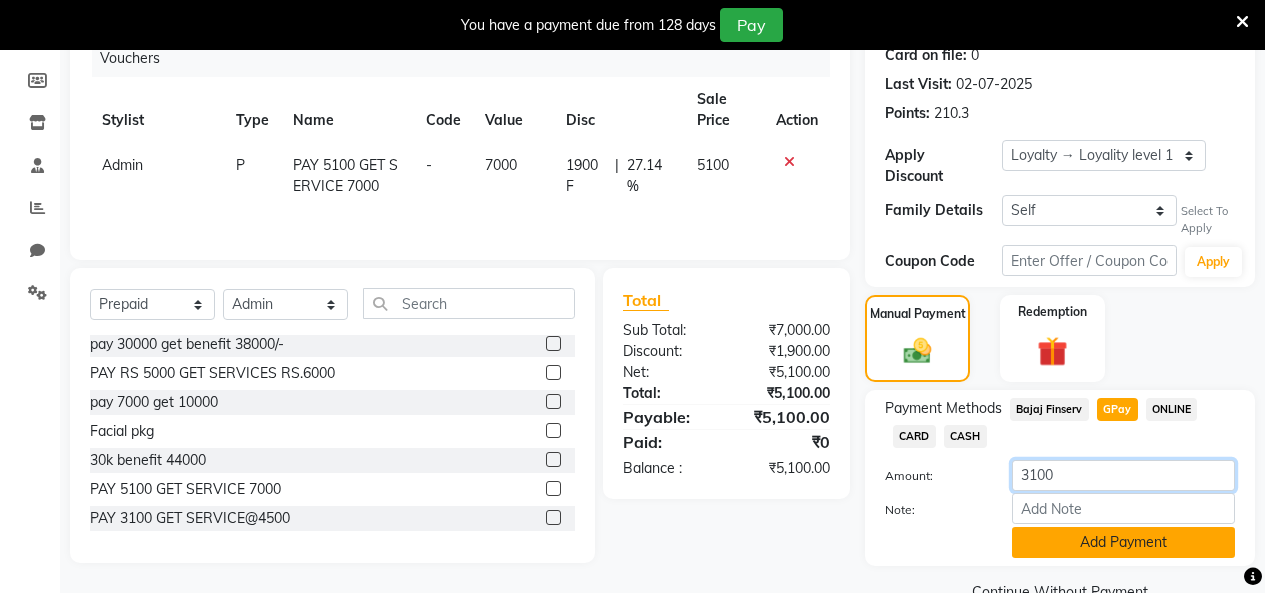 type on "3100" 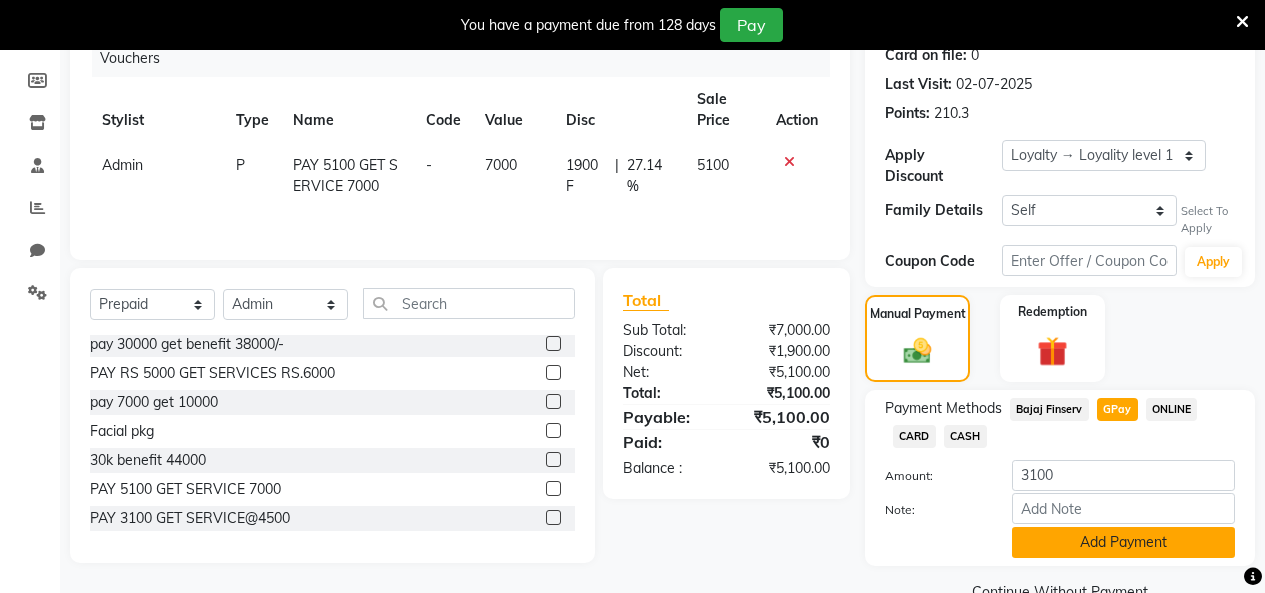 click on "Add Payment" 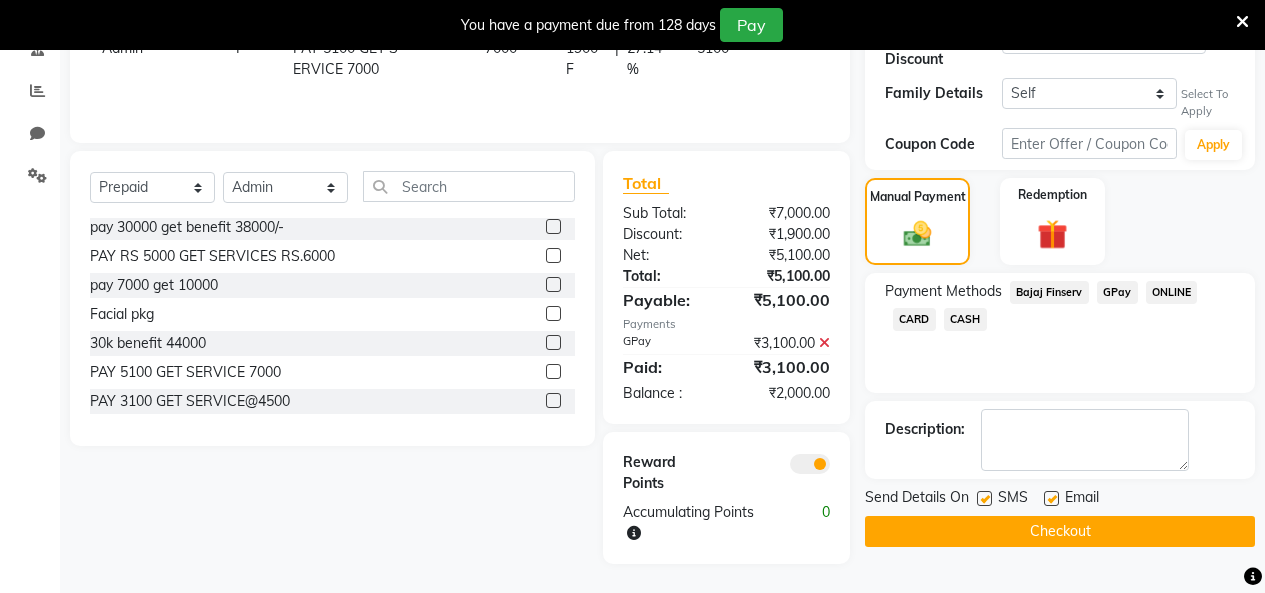 scroll, scrollTop: 403, scrollLeft: 0, axis: vertical 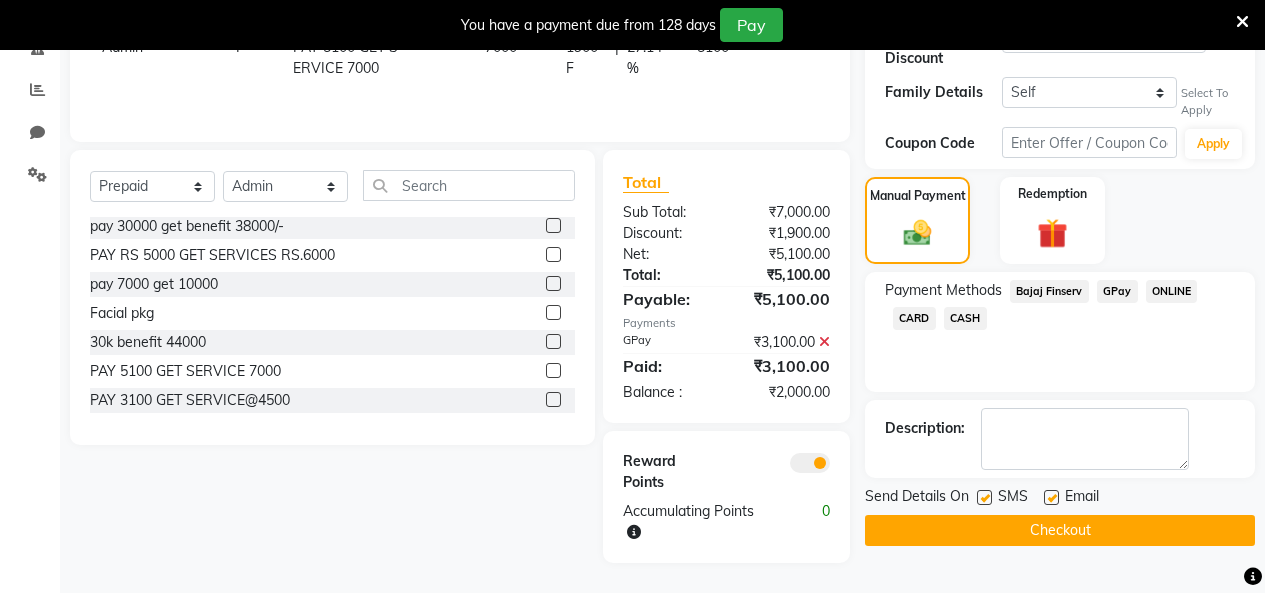 click on "Checkout" 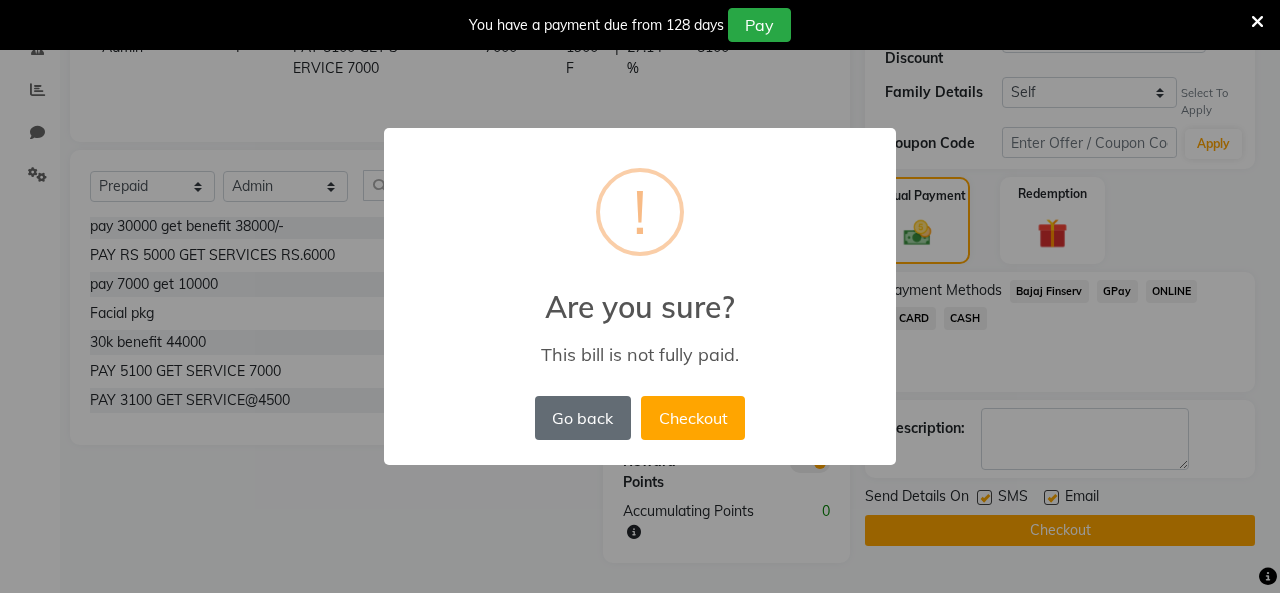 click on "Go back" at bounding box center [583, 418] 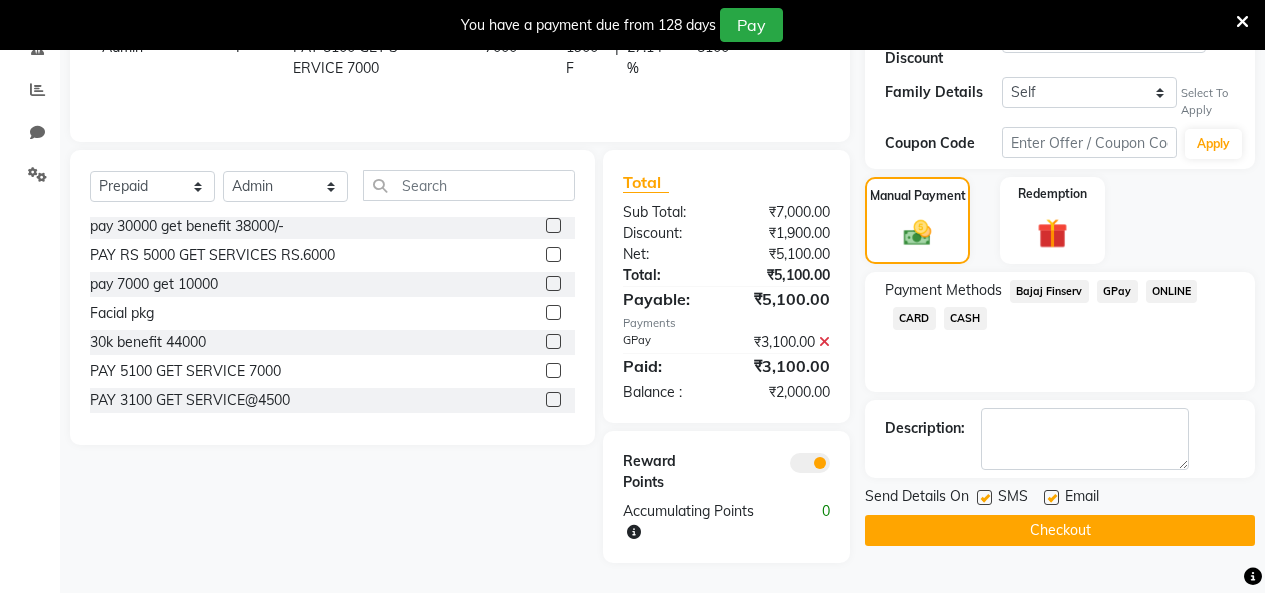 click on "Checkout" 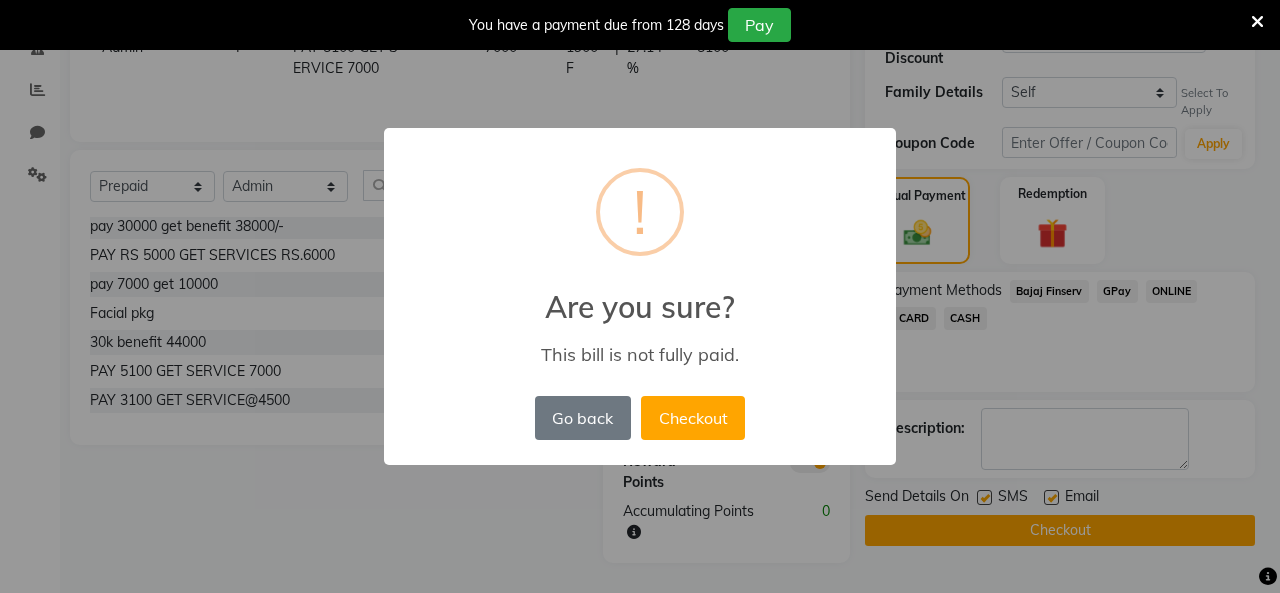 click on "× ! Are you sure? This bill is not fully paid. Go back No Checkout" at bounding box center [640, 297] 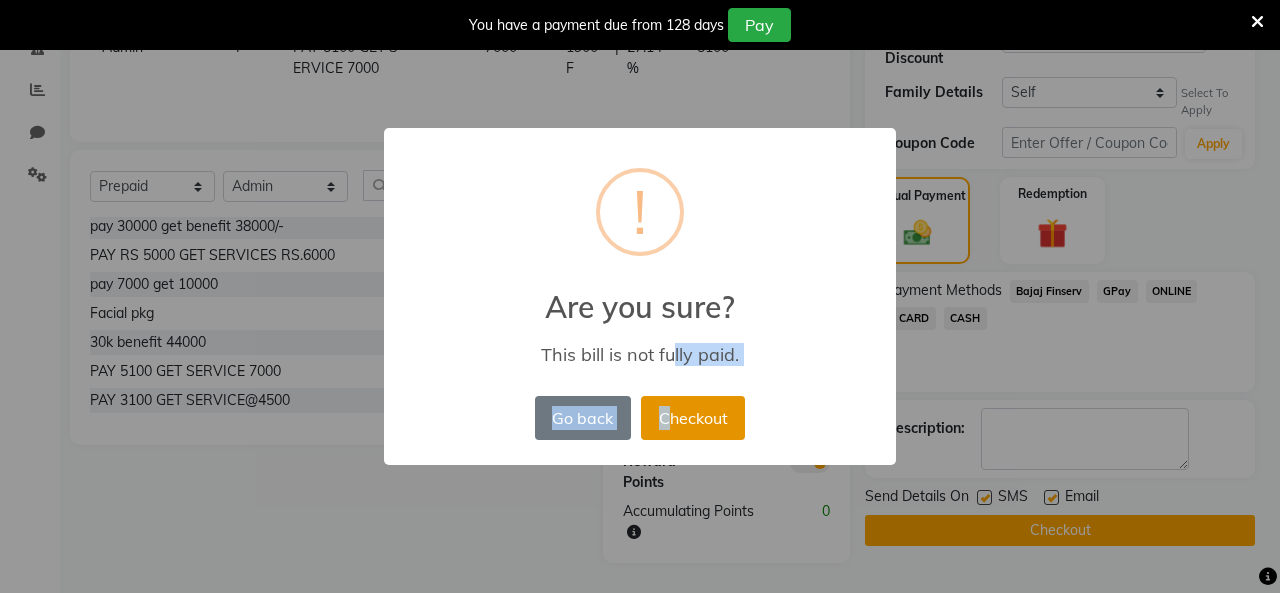 click on "Checkout" at bounding box center [693, 418] 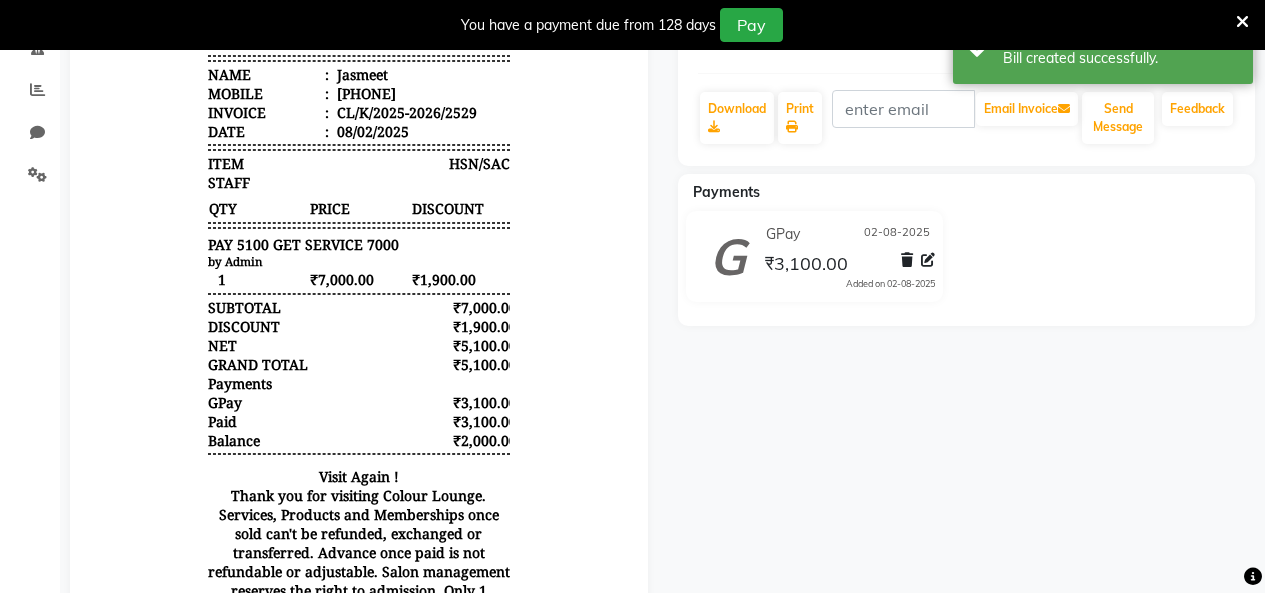 scroll, scrollTop: 0, scrollLeft: 0, axis: both 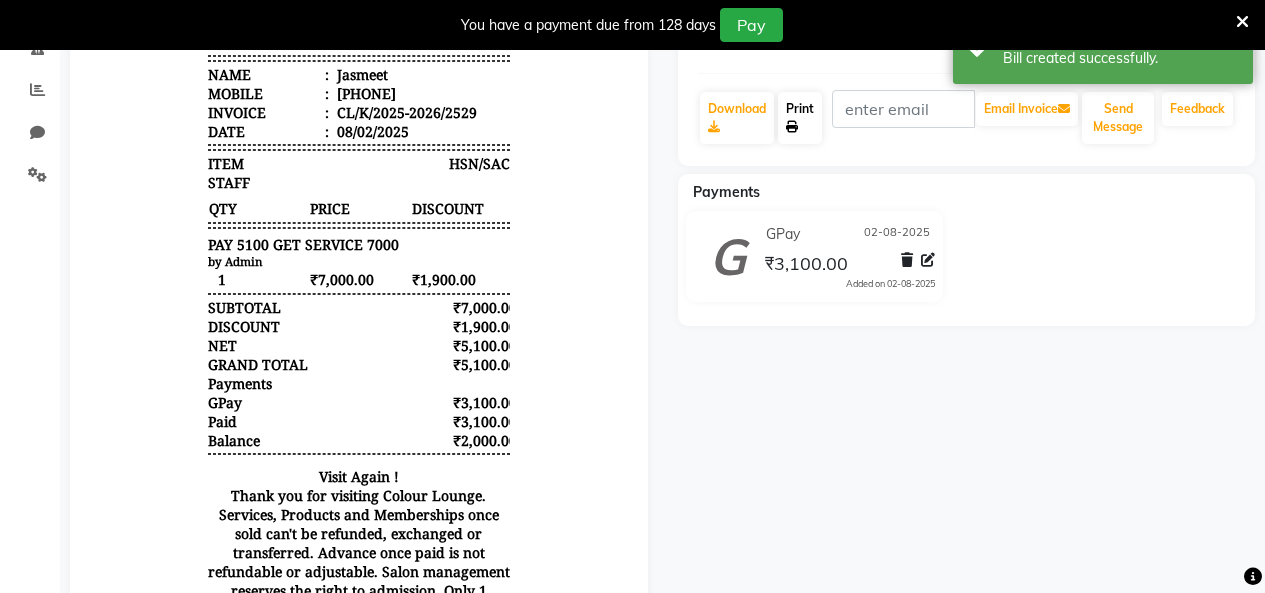 click 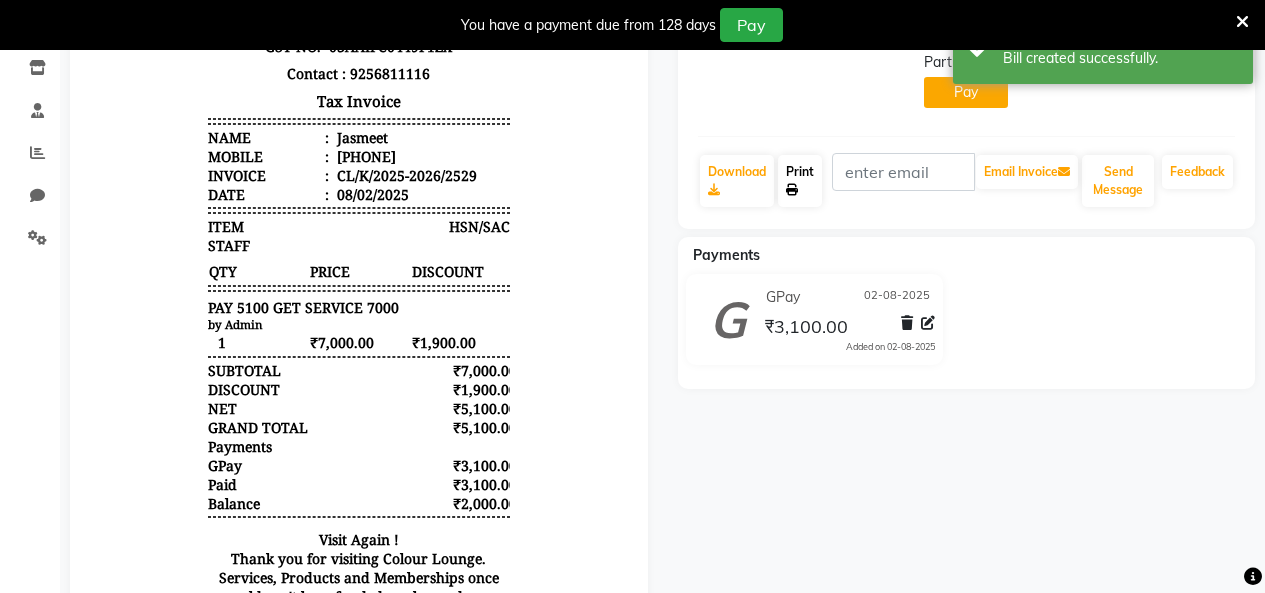 scroll, scrollTop: 203, scrollLeft: 0, axis: vertical 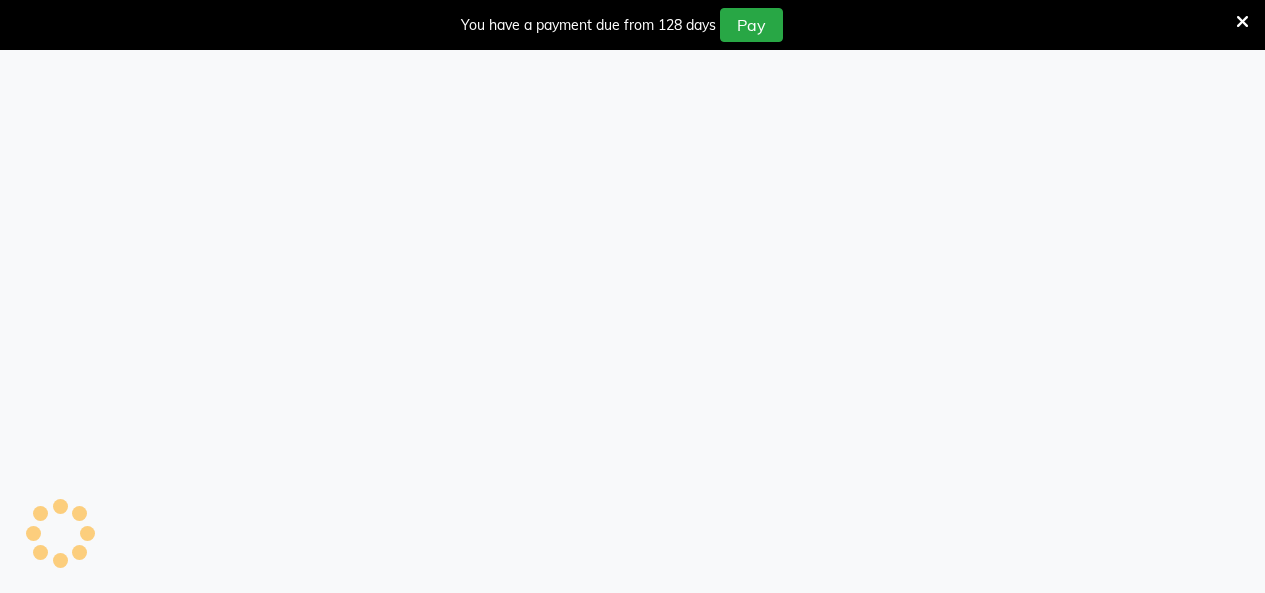 select on "75" 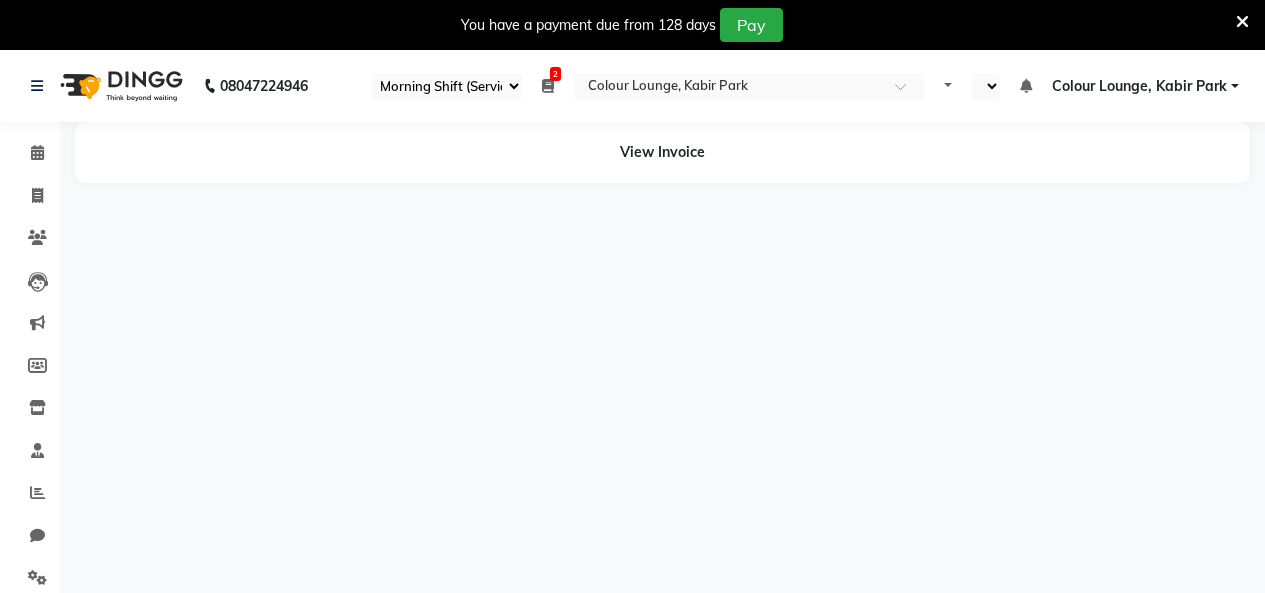 select on "en" 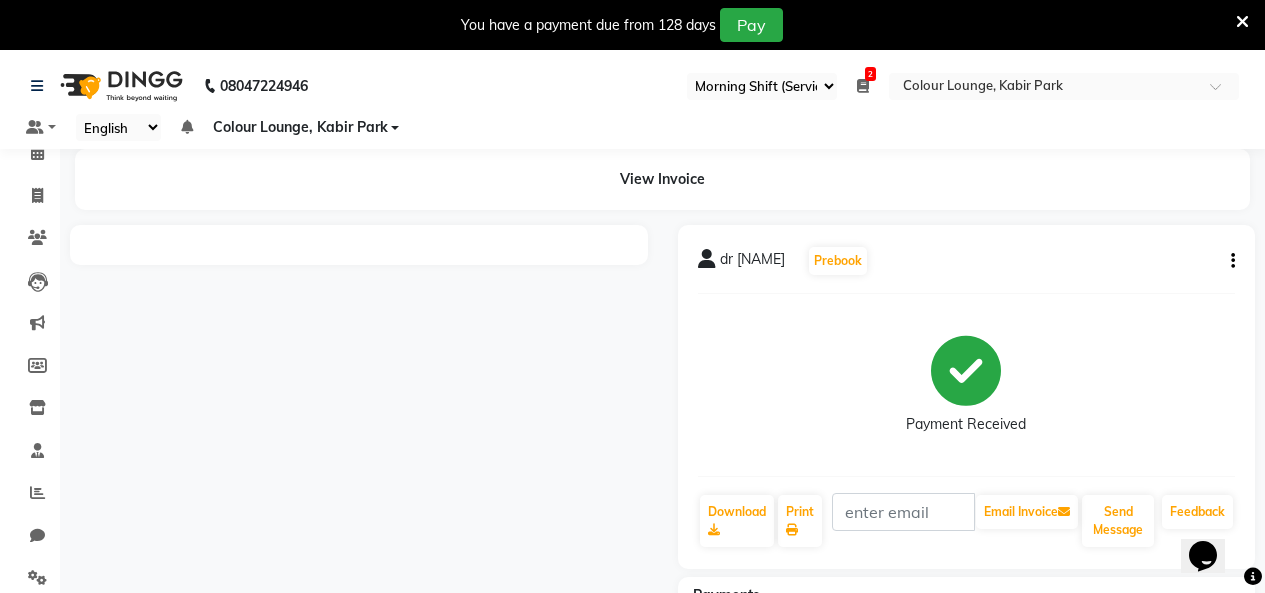 scroll, scrollTop: 0, scrollLeft: 0, axis: both 